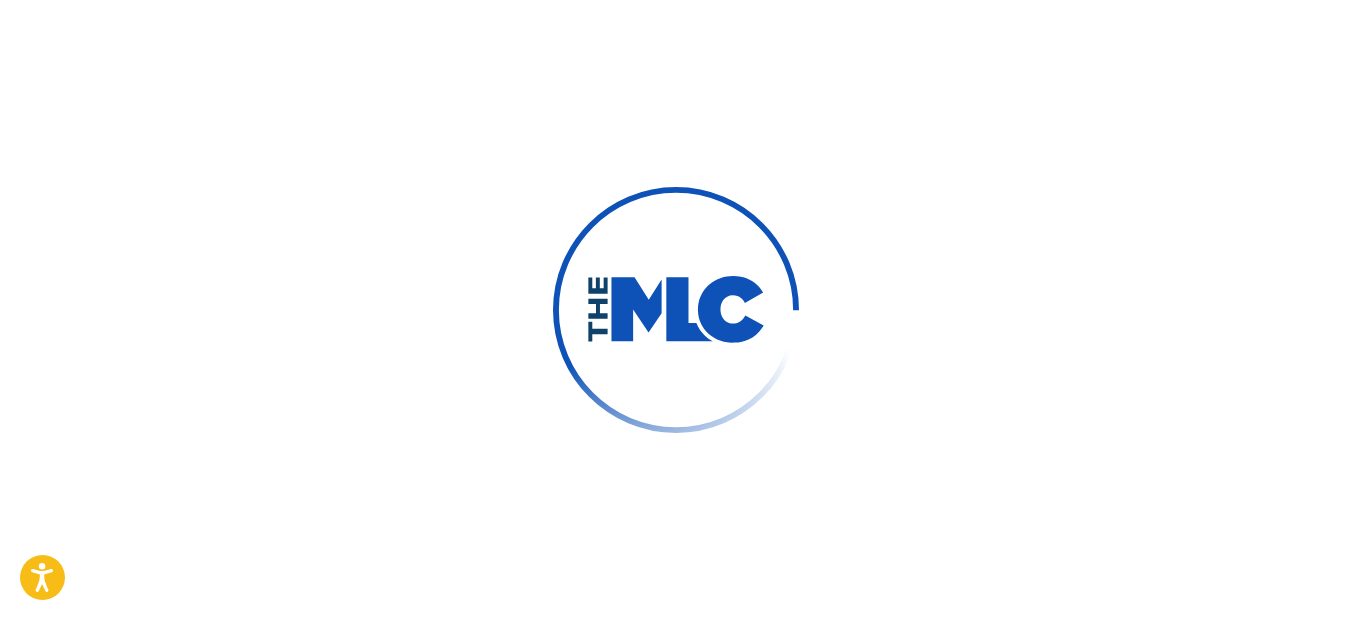 scroll, scrollTop: 0, scrollLeft: 0, axis: both 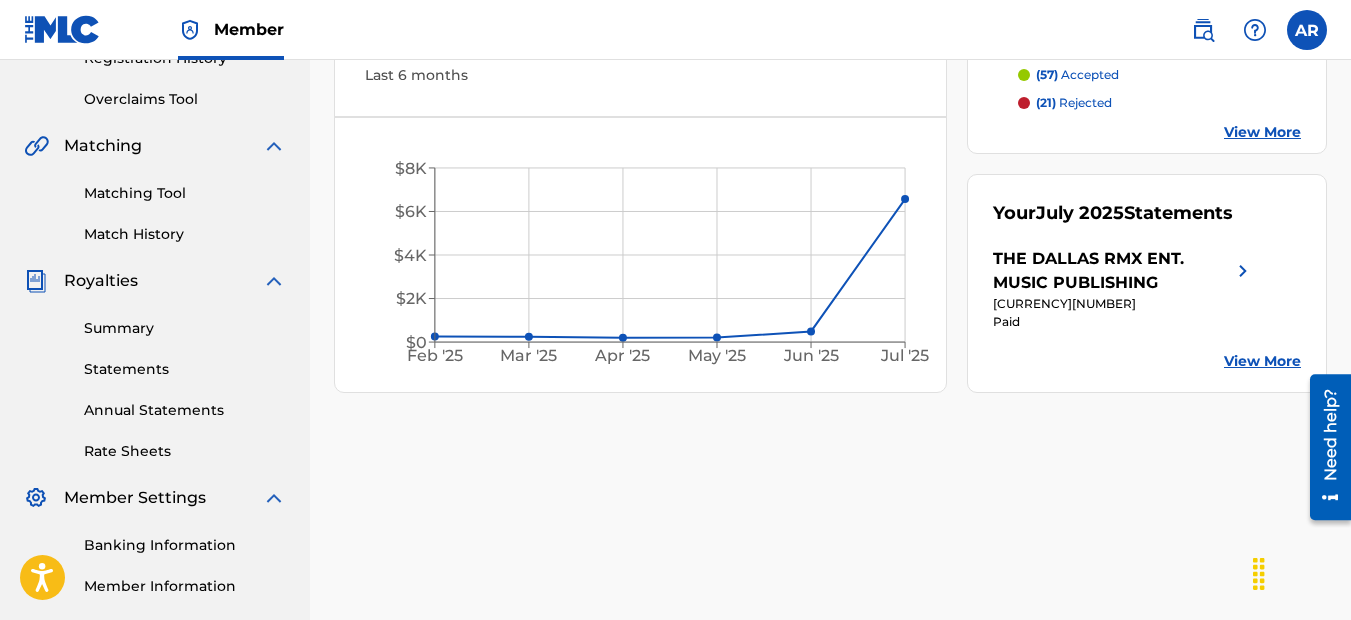 click on "Statements" at bounding box center [185, 369] 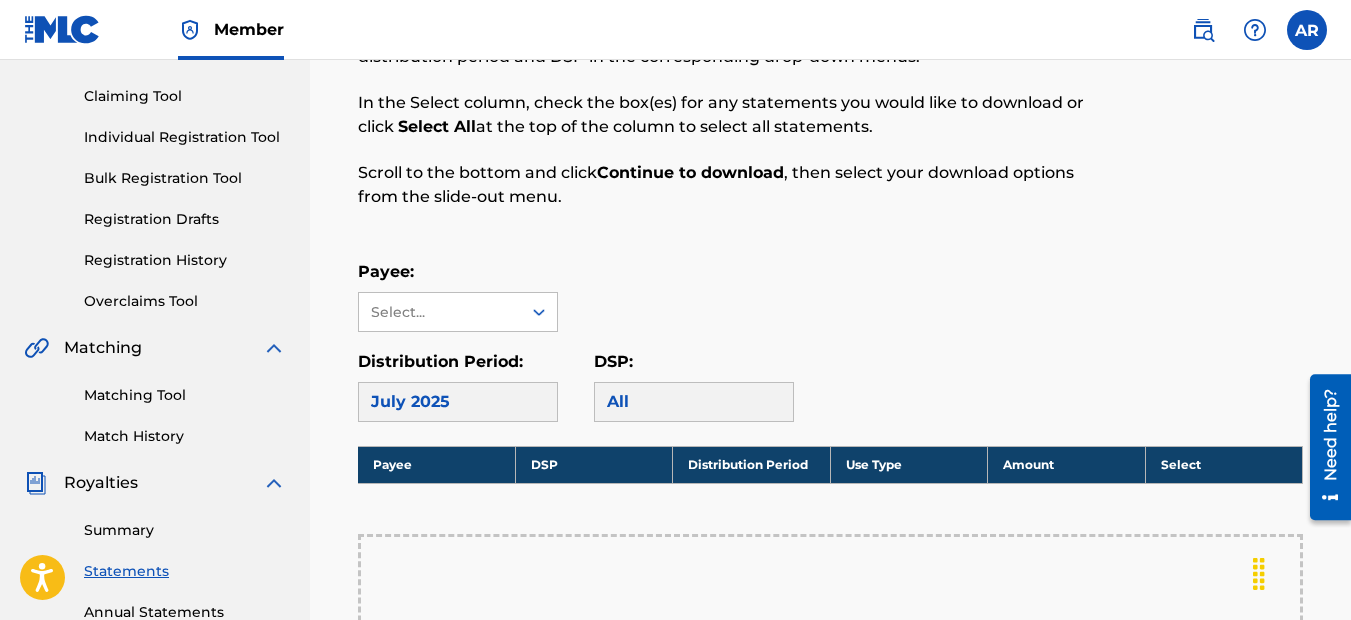 scroll, scrollTop: 200, scrollLeft: 0, axis: vertical 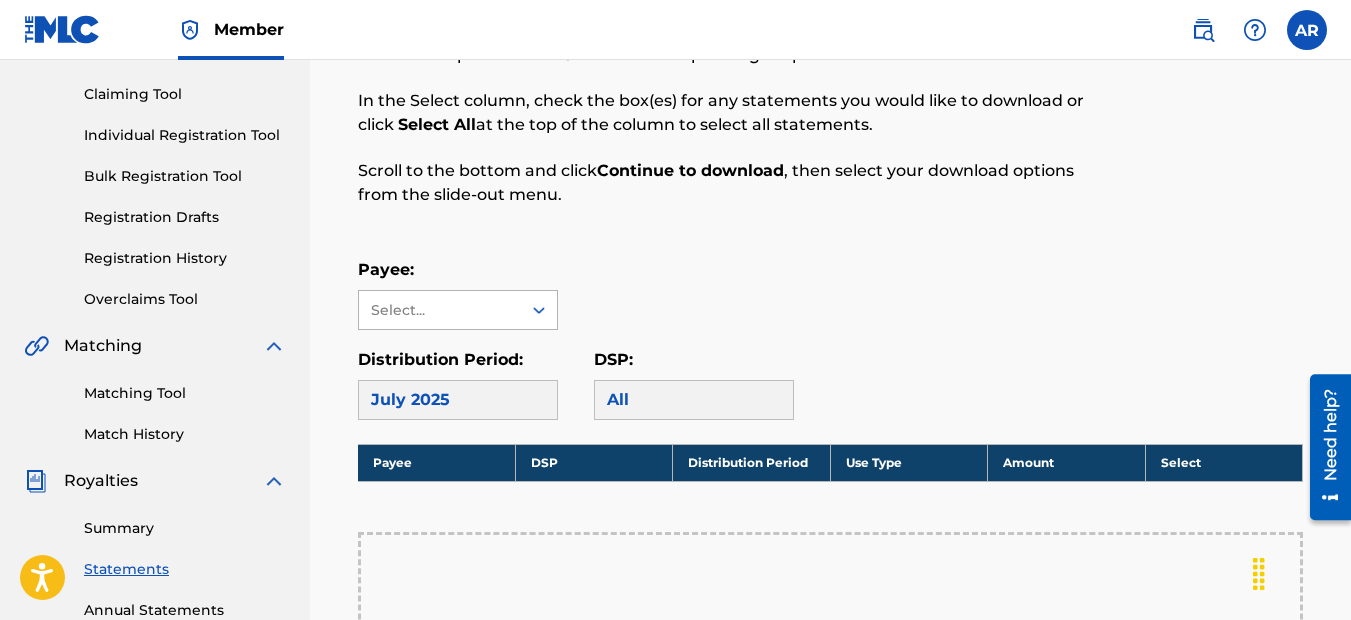 click 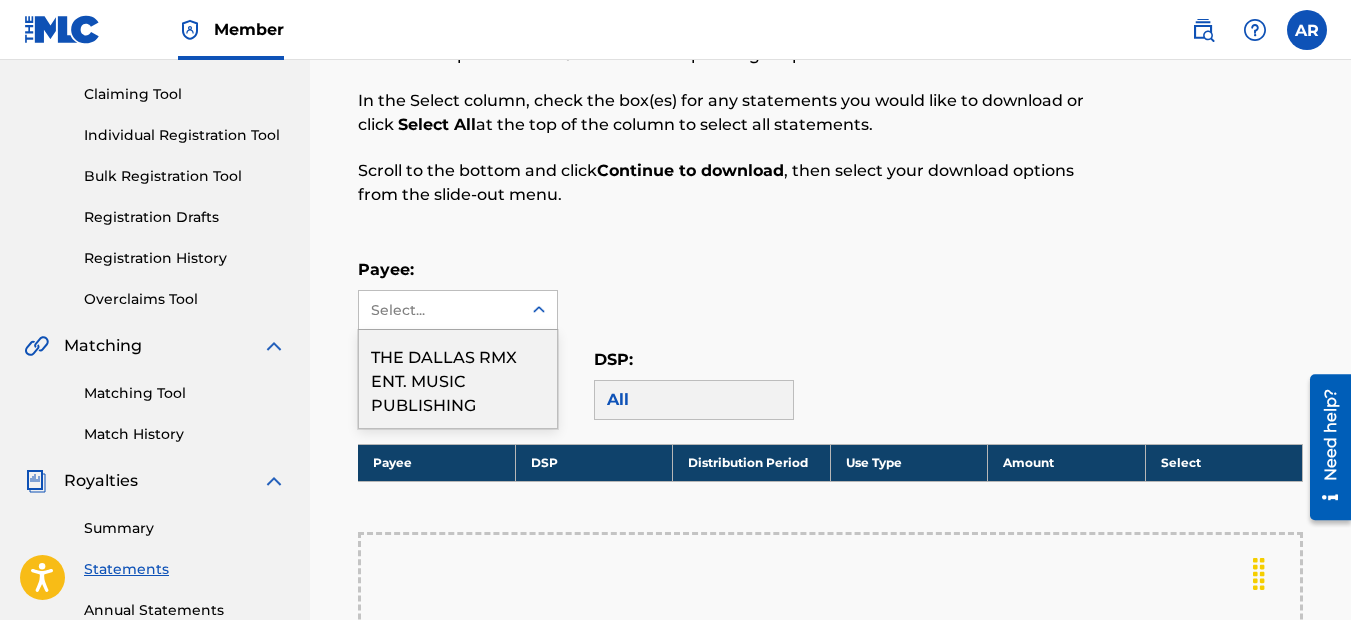click on "THE DALLAS RMX ENT. MUSIC PUBLISHING" at bounding box center (458, 379) 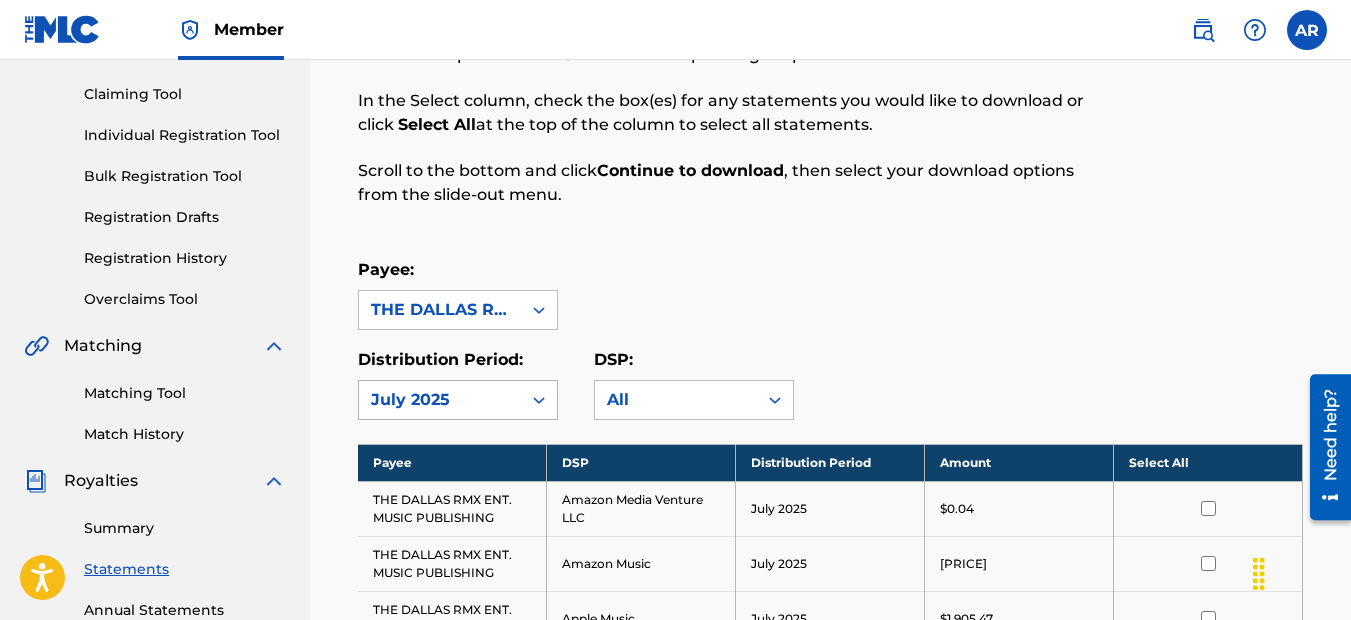 click on "July 2025" at bounding box center [440, 400] 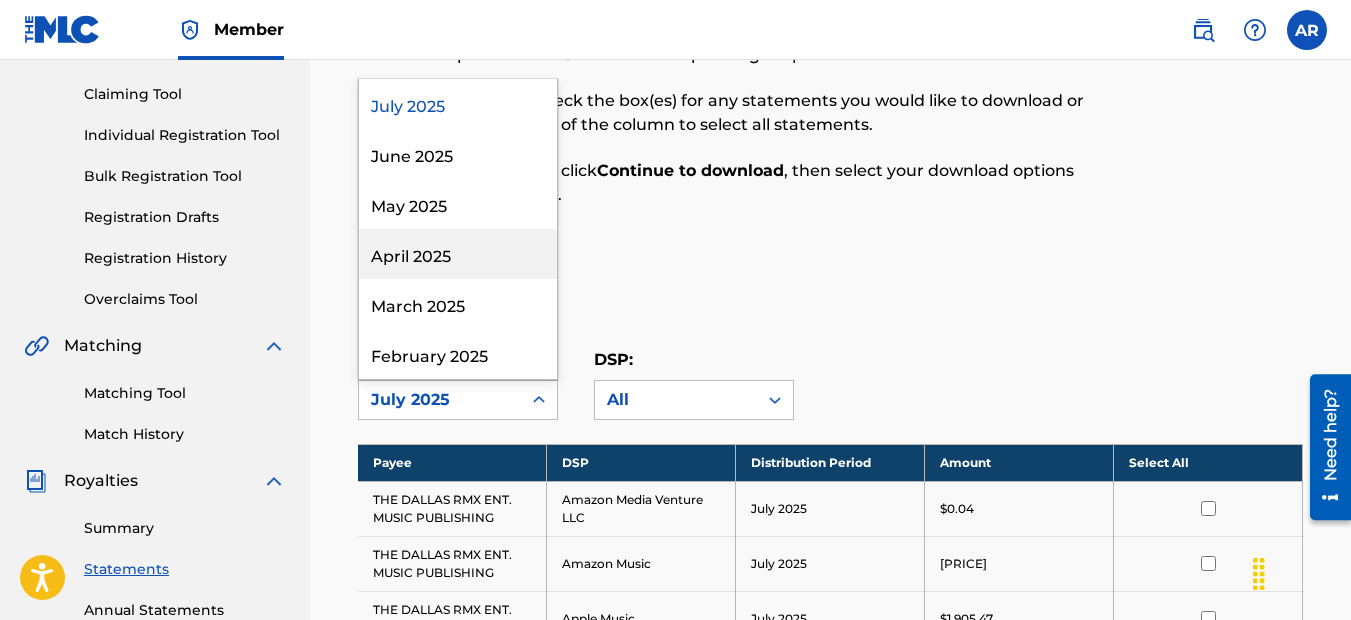 click on "Payee: [ARTIST_NAME] [COMPANY_NAME]" at bounding box center (830, 294) 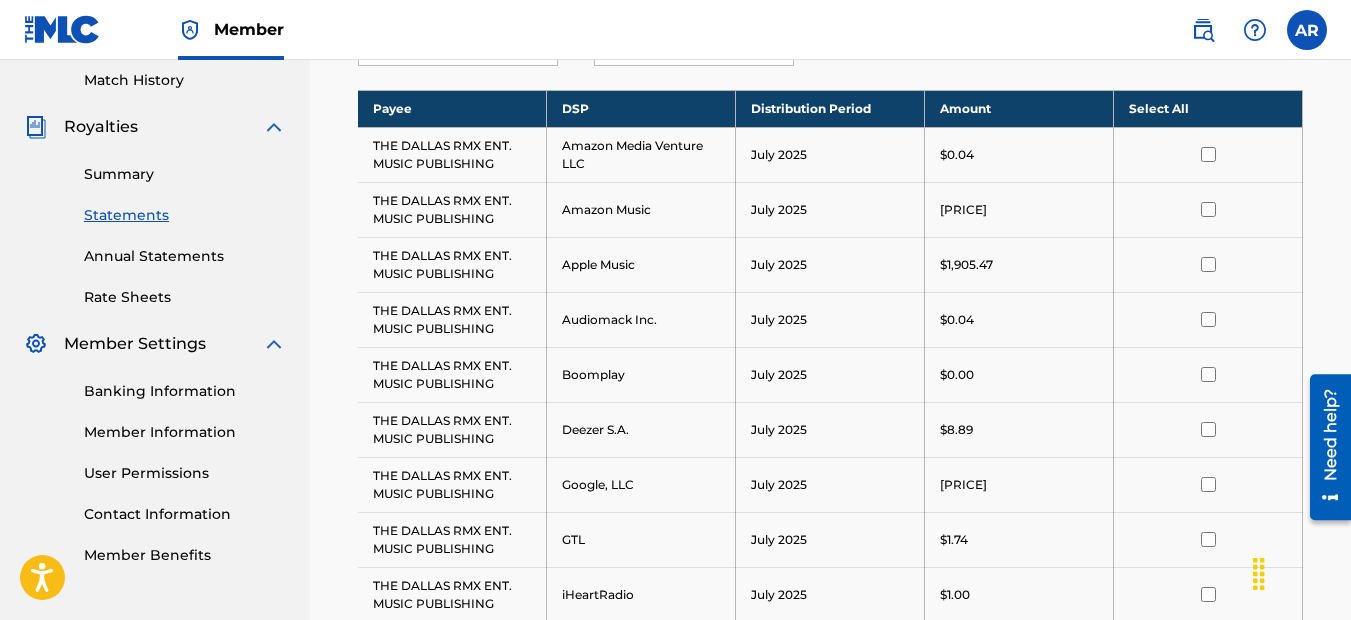 scroll, scrollTop: 600, scrollLeft: 0, axis: vertical 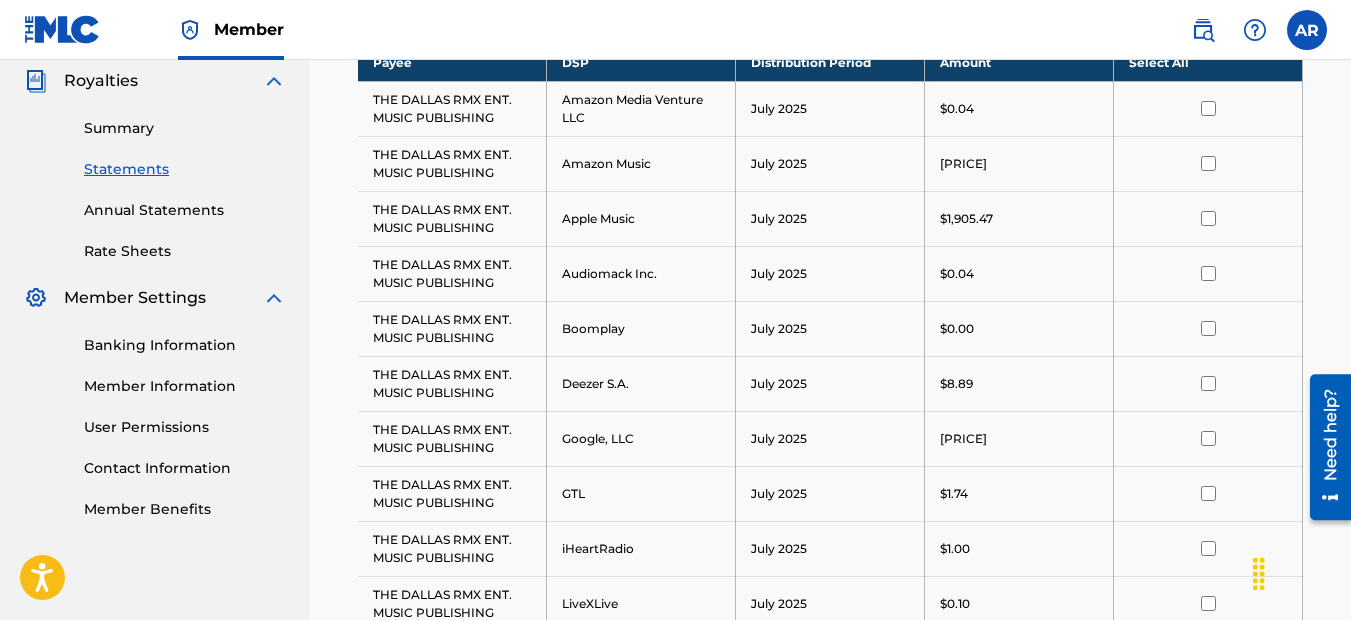 click on "Rate Sheets" at bounding box center (185, 251) 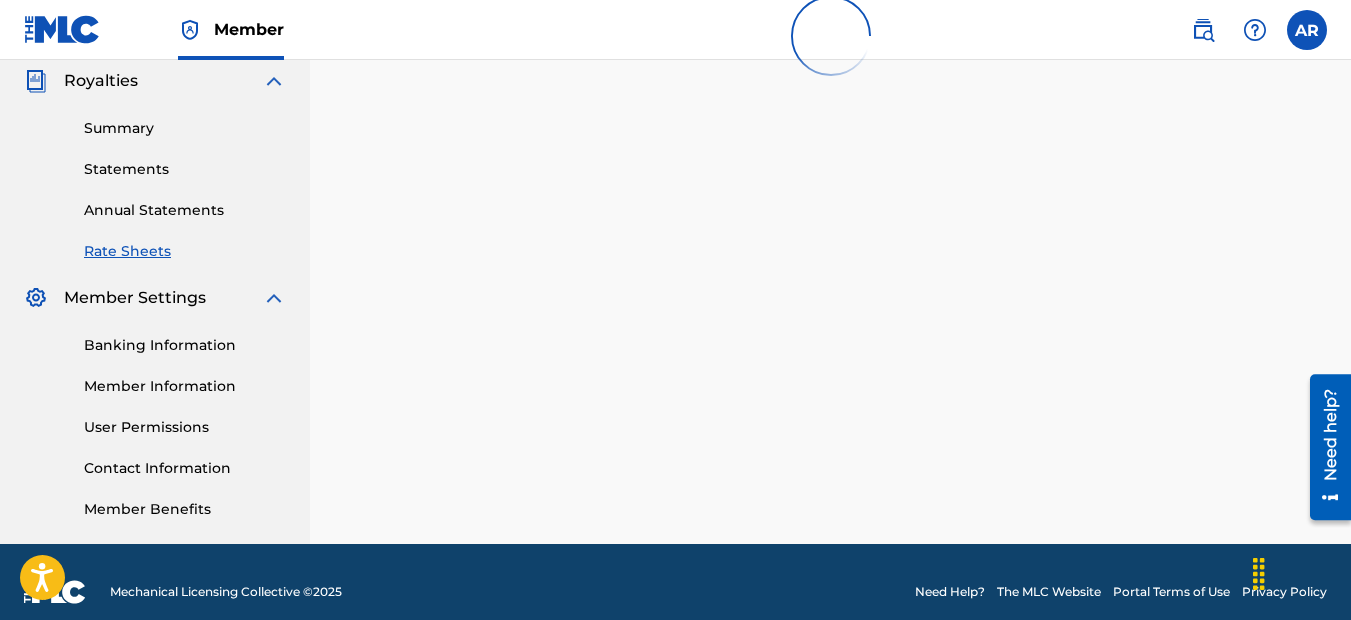 scroll, scrollTop: 0, scrollLeft: 0, axis: both 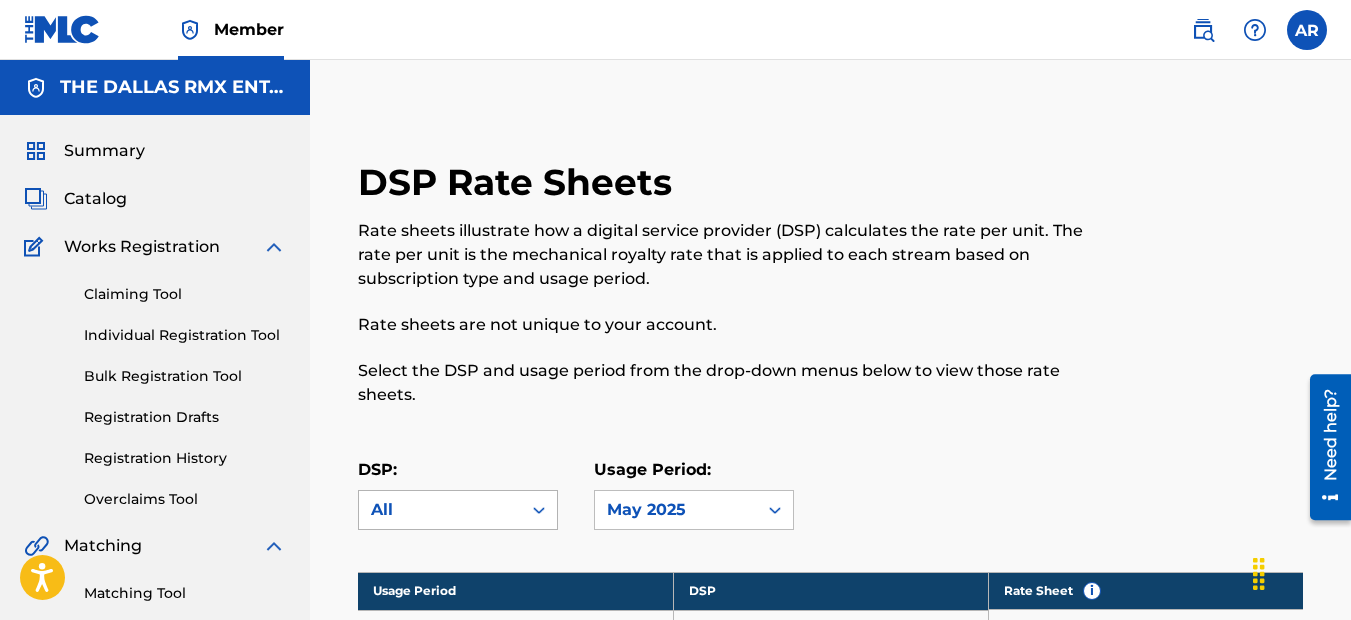 click on "All" at bounding box center [440, 510] 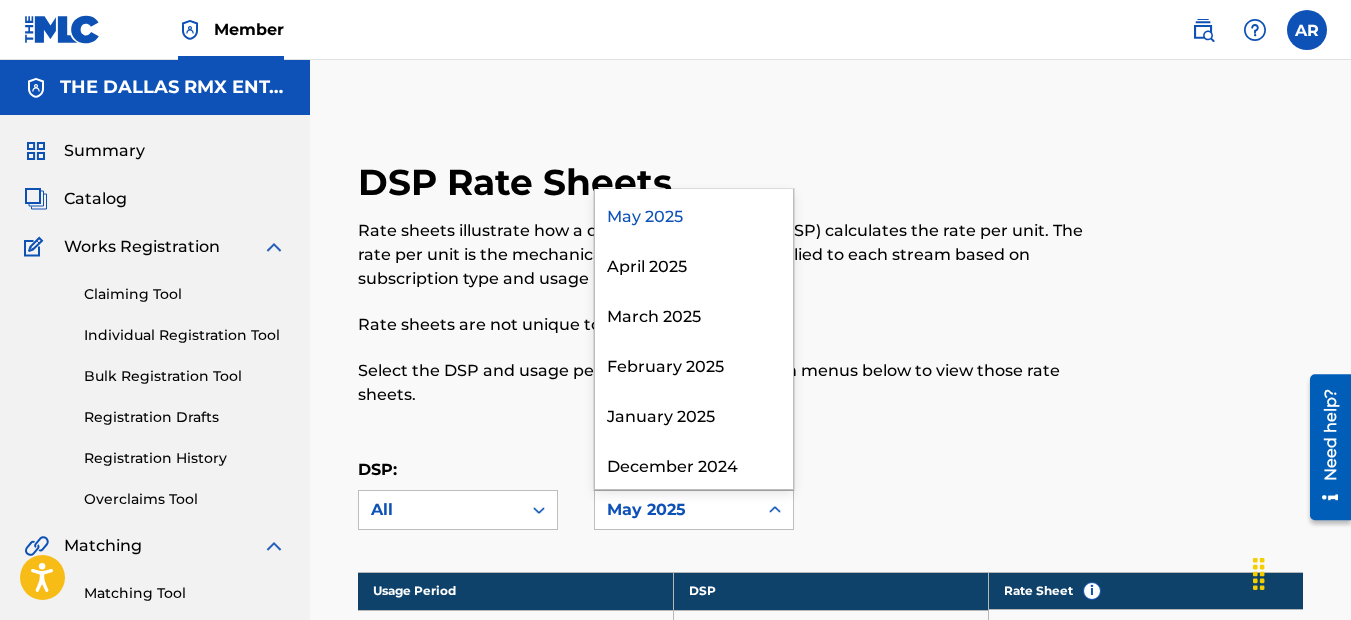 click at bounding box center [775, 510] 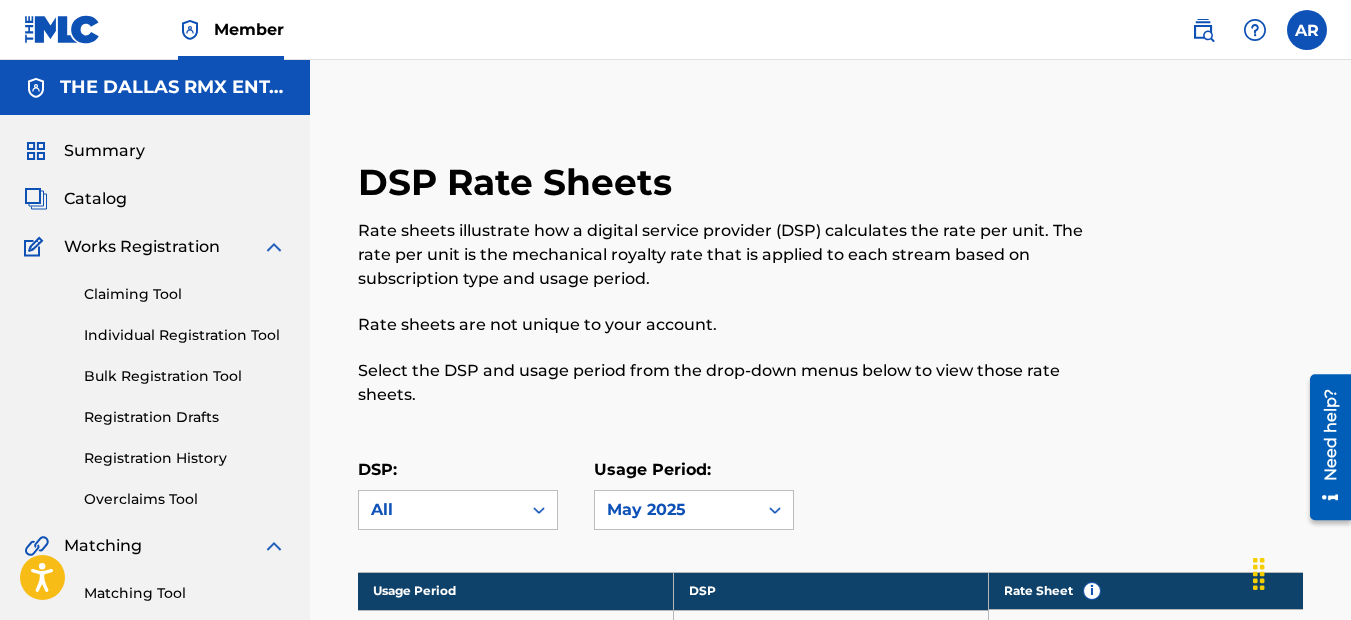 click on "DSP: All Usage Period: May 2025" at bounding box center (830, 503) 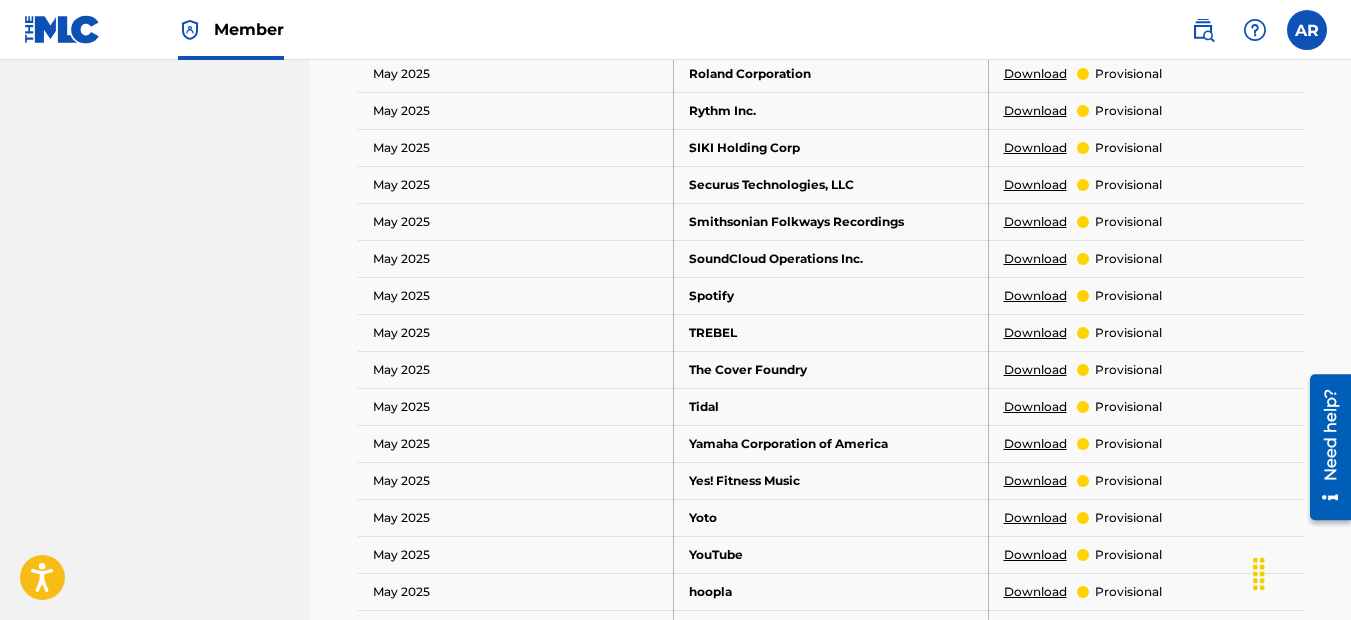 scroll, scrollTop: 1900, scrollLeft: 0, axis: vertical 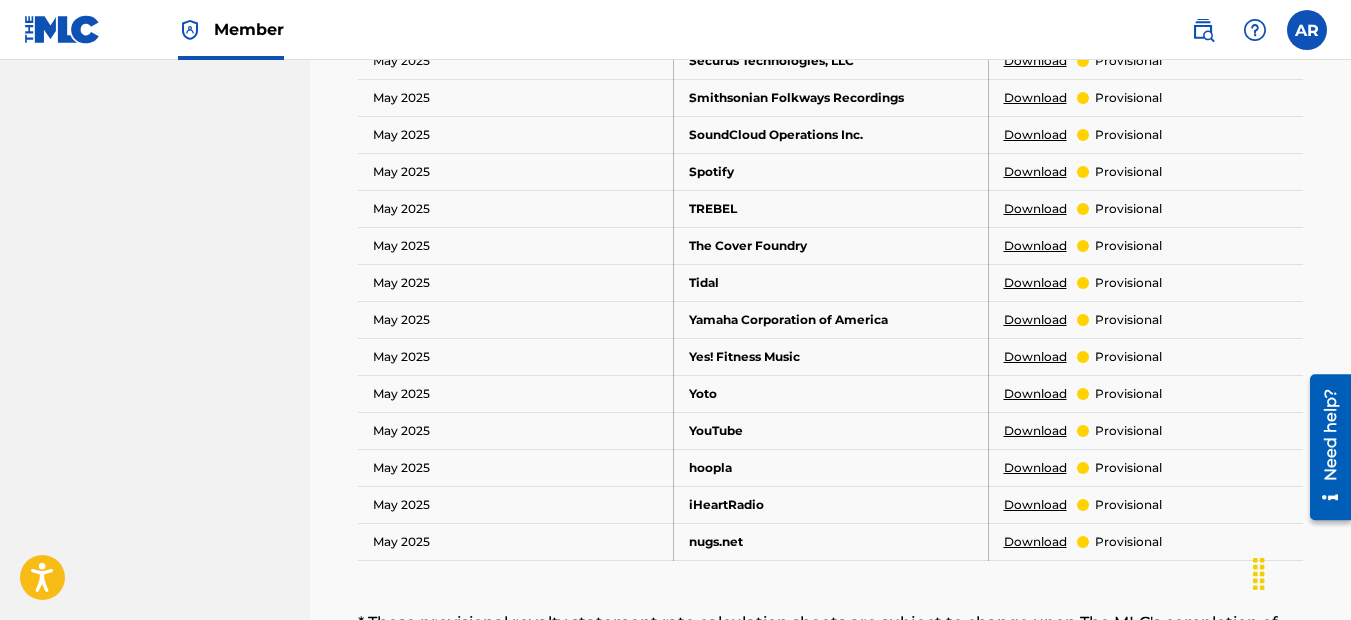 click on "Download" at bounding box center (1035, 431) 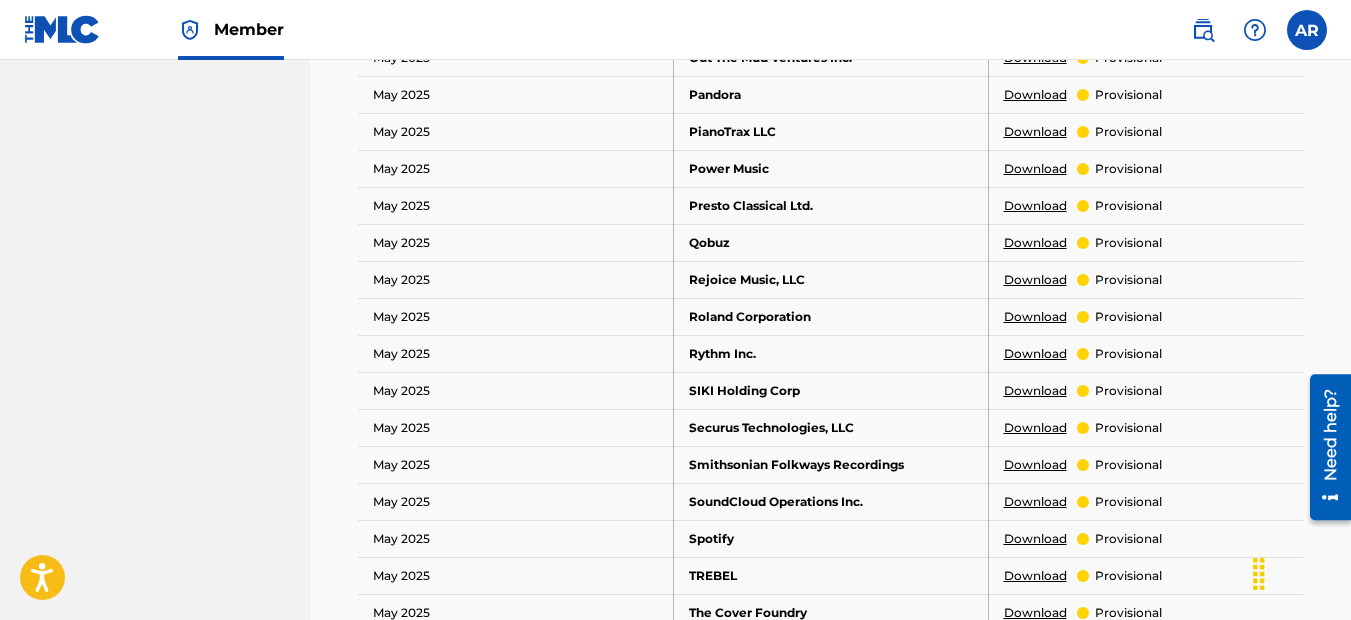 scroll, scrollTop: 1400, scrollLeft: 0, axis: vertical 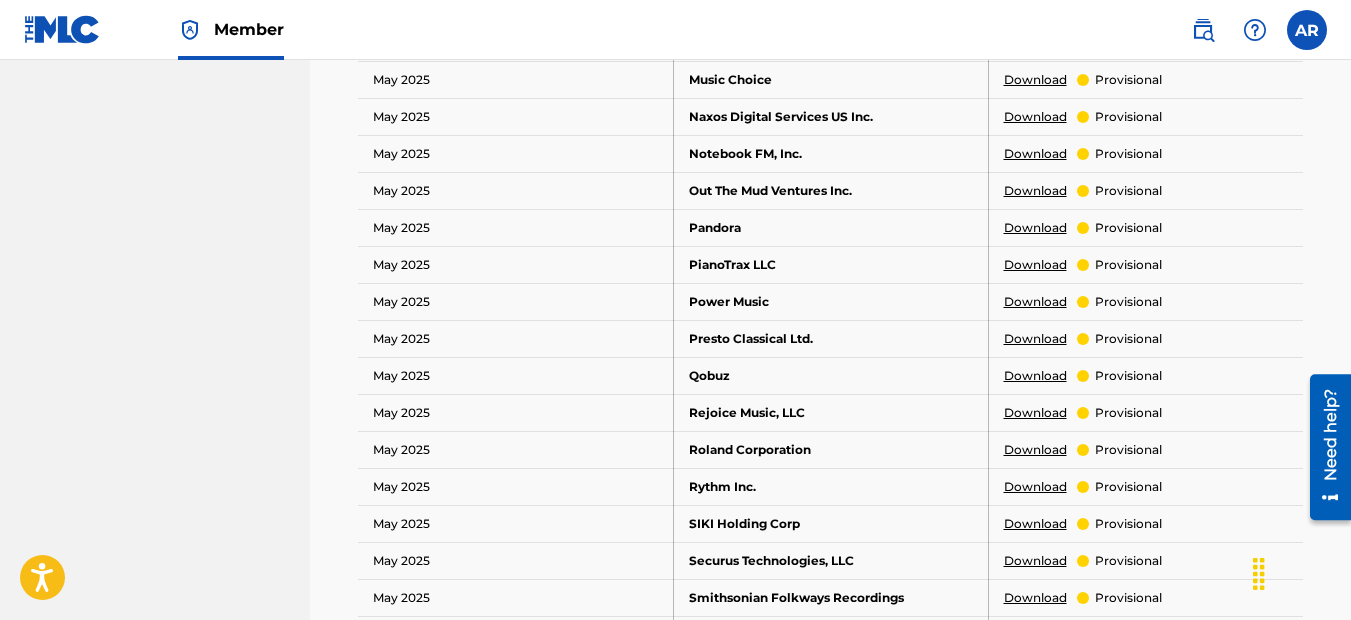 click on "Member" at bounding box center [231, 29] 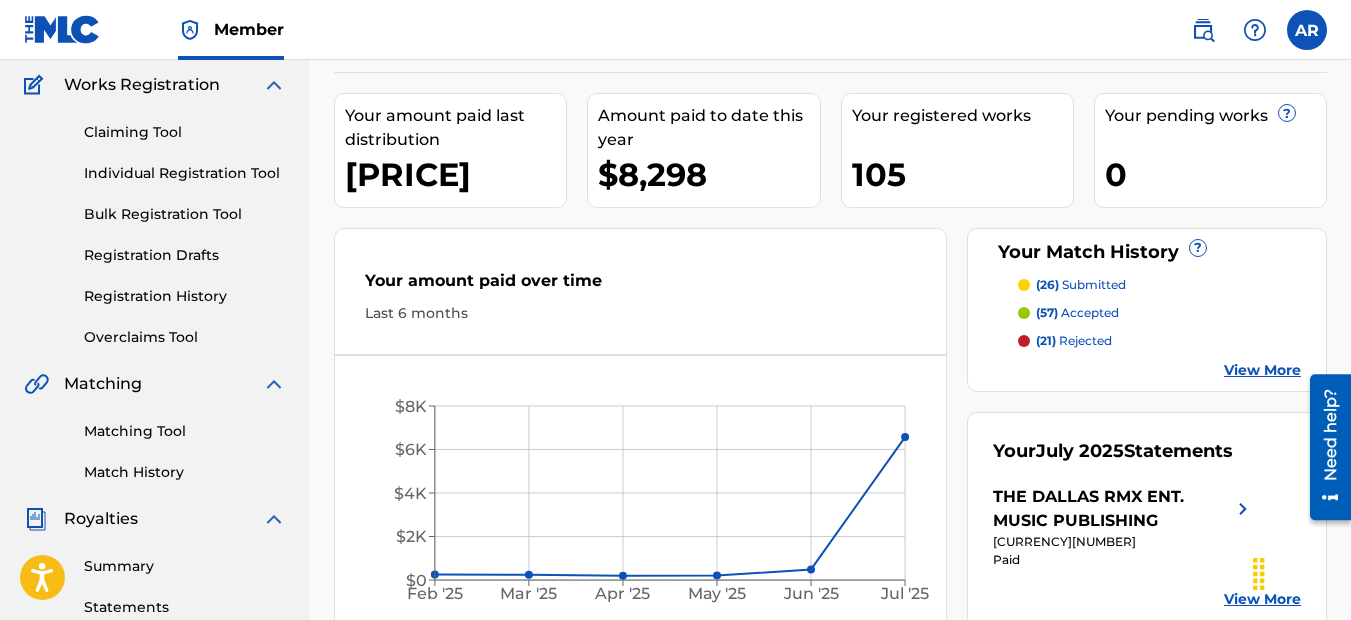 scroll, scrollTop: 200, scrollLeft: 0, axis: vertical 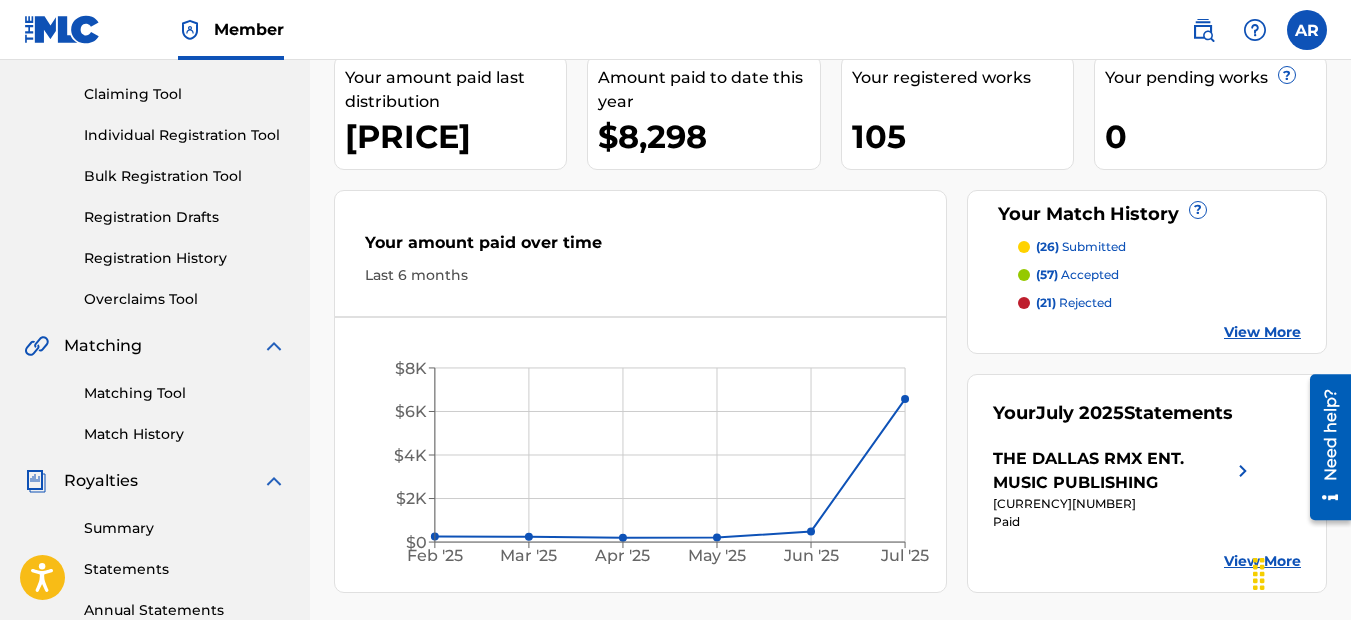 click on "View More" at bounding box center (1262, 332) 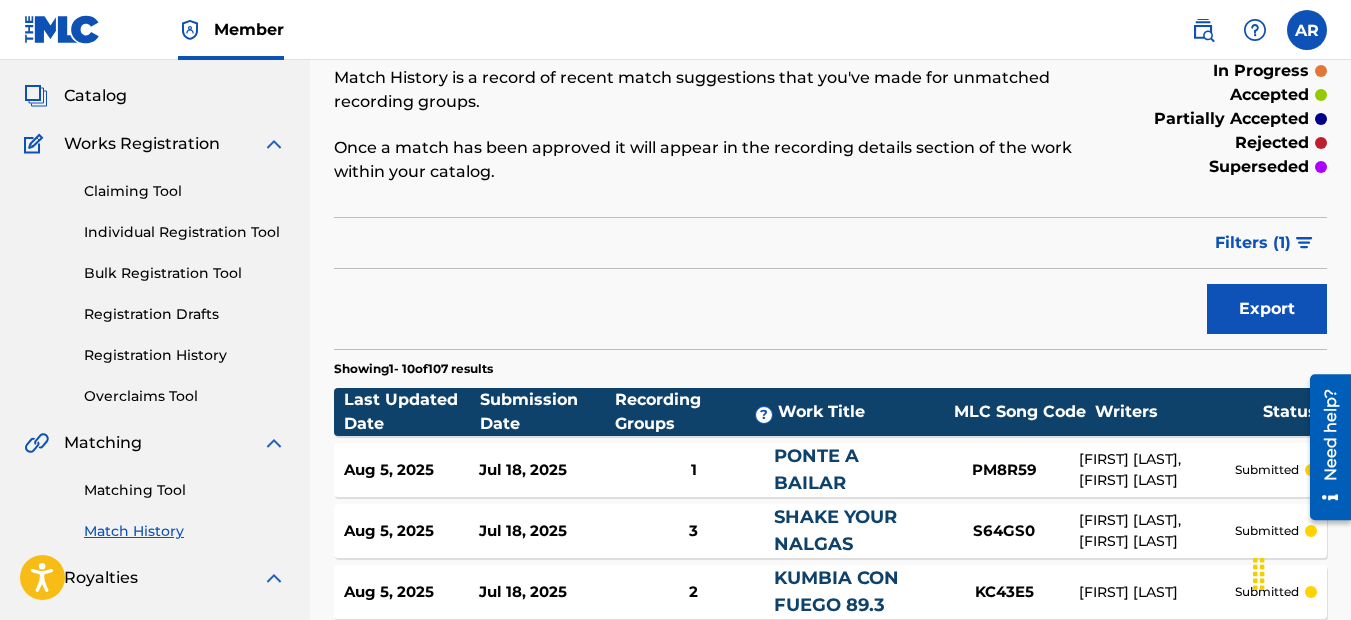 scroll, scrollTop: 100, scrollLeft: 0, axis: vertical 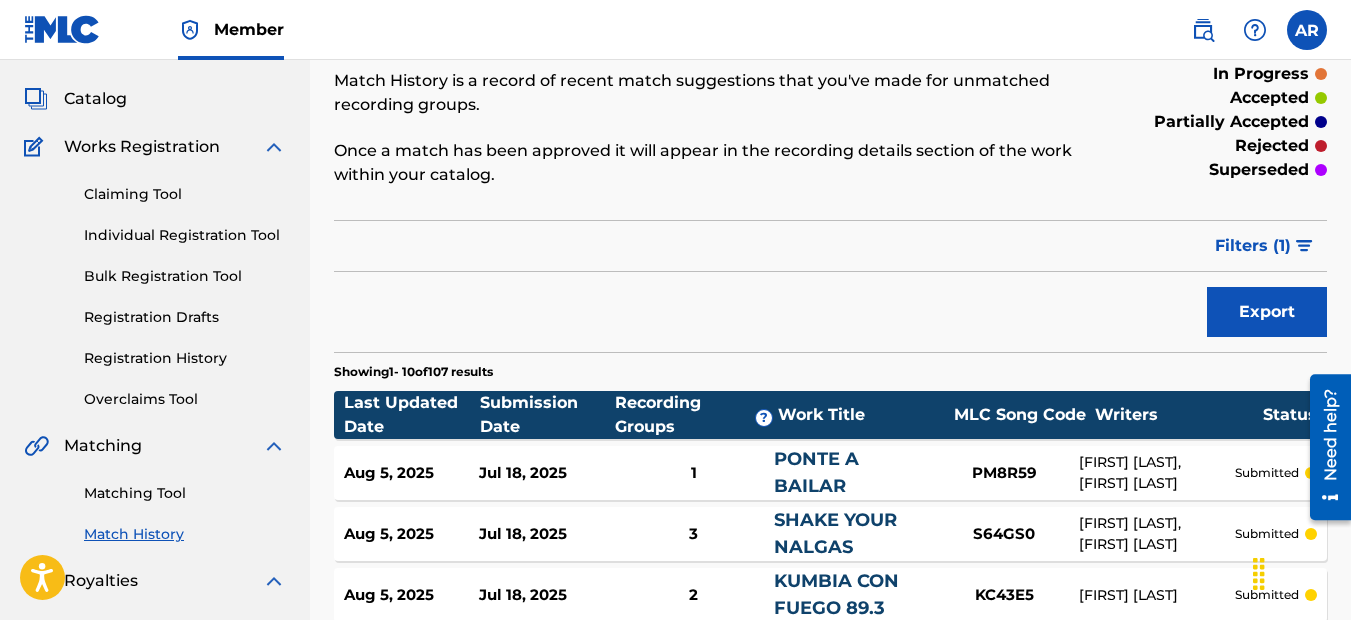 click on "Filters ( 1 )" at bounding box center [1253, 246] 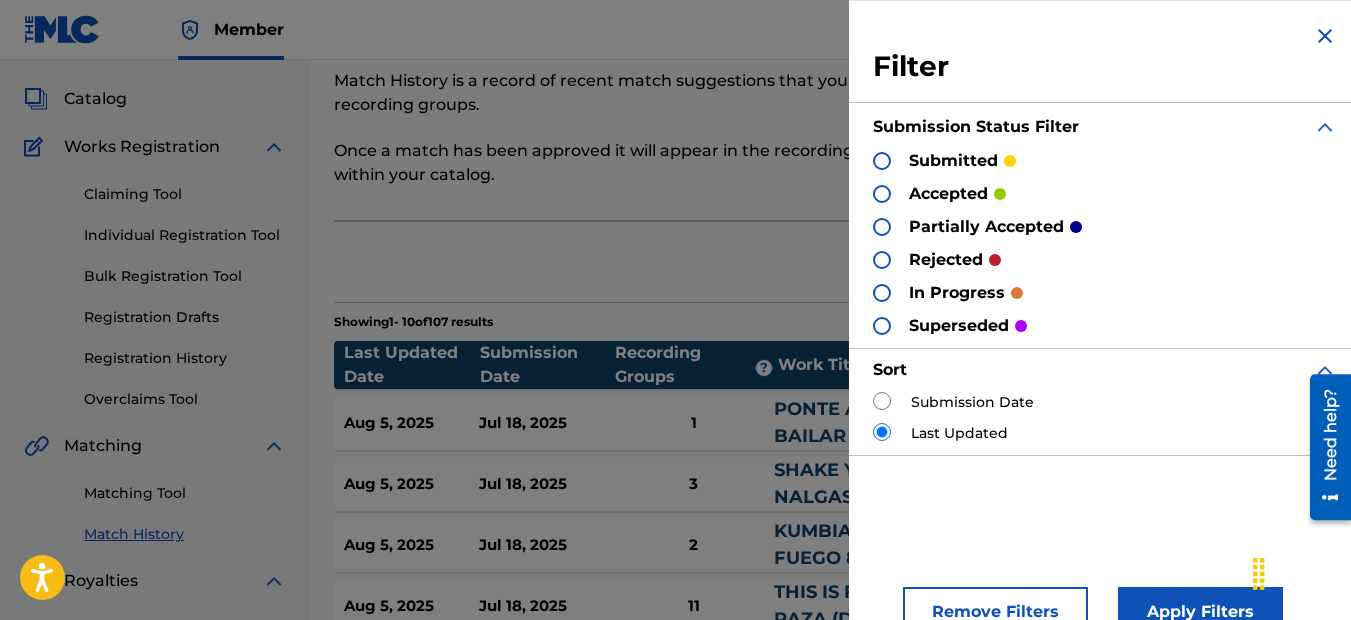 click at bounding box center (882, 161) 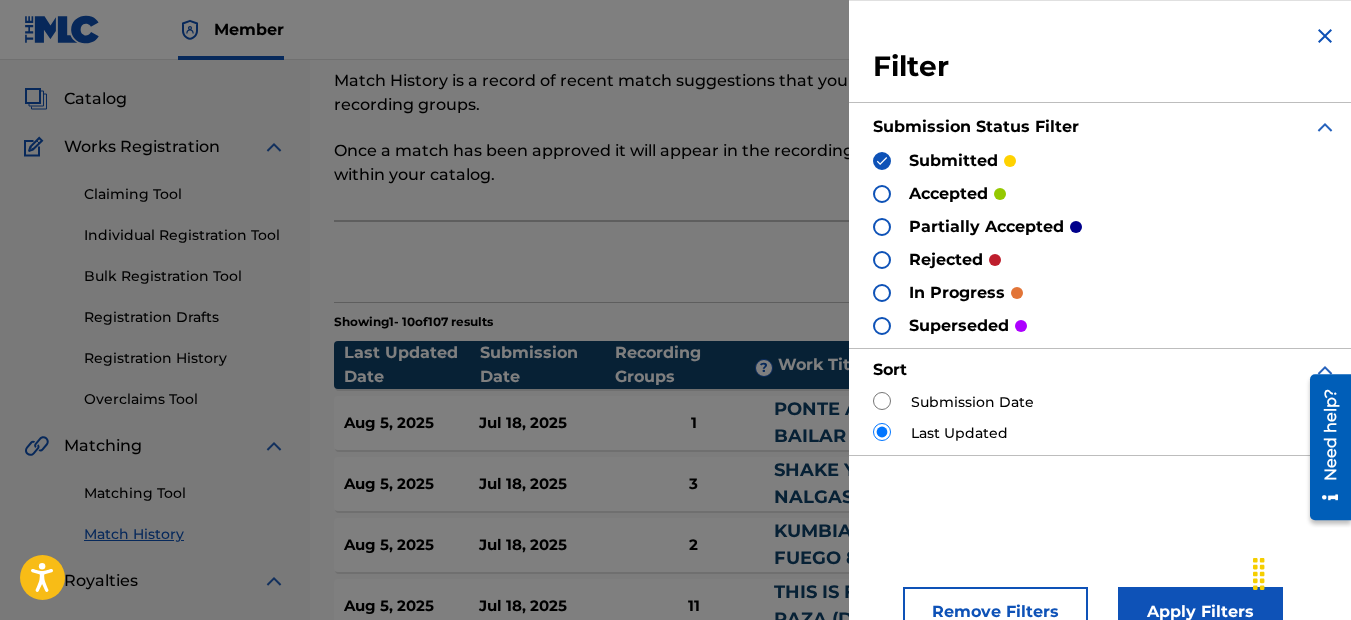 click at bounding box center (882, 194) 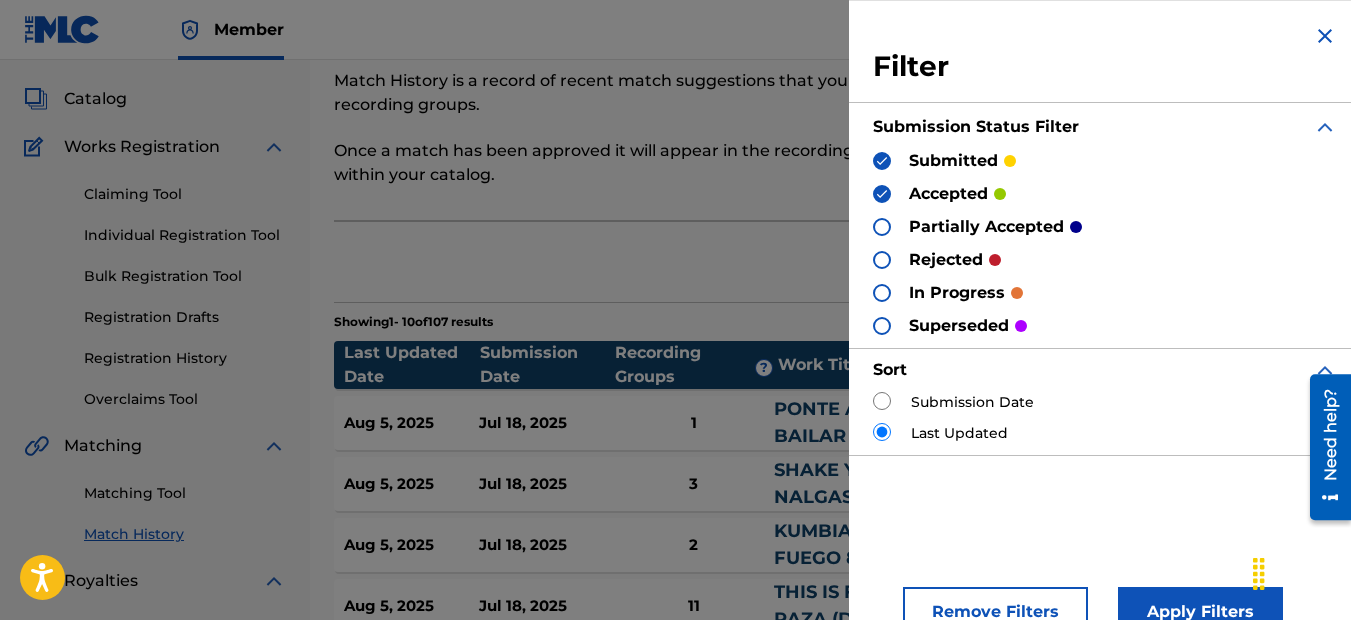click at bounding box center [882, 227] 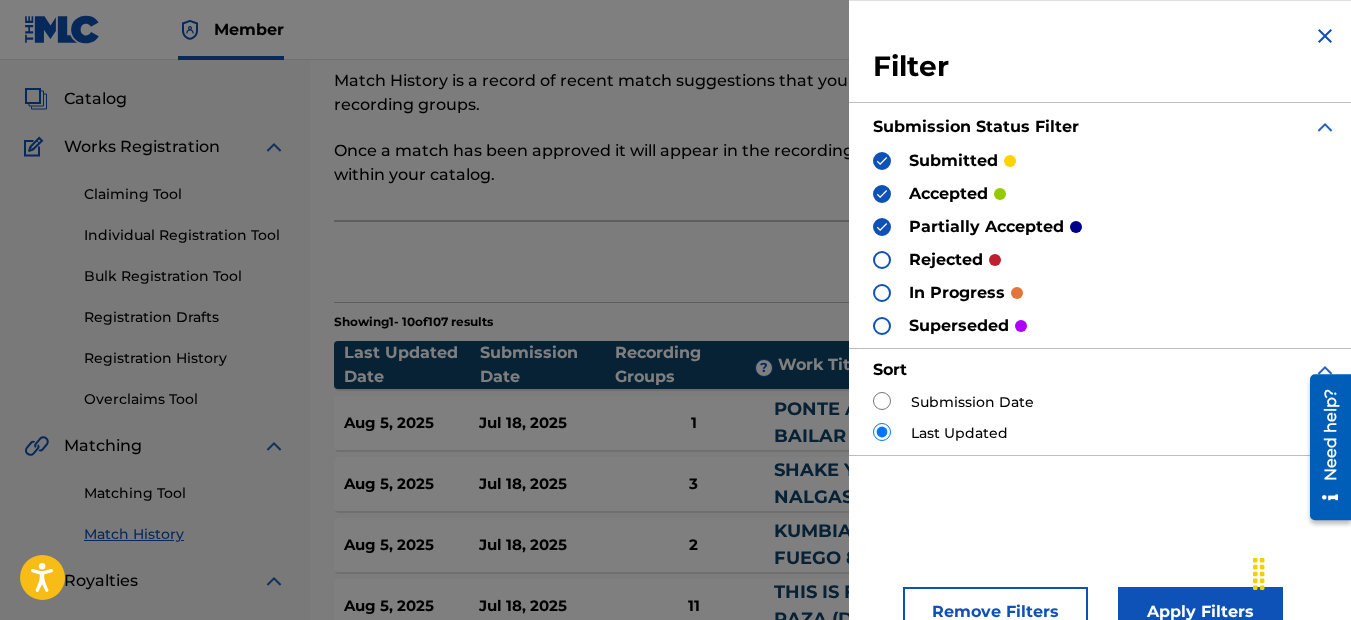 click at bounding box center [882, 326] 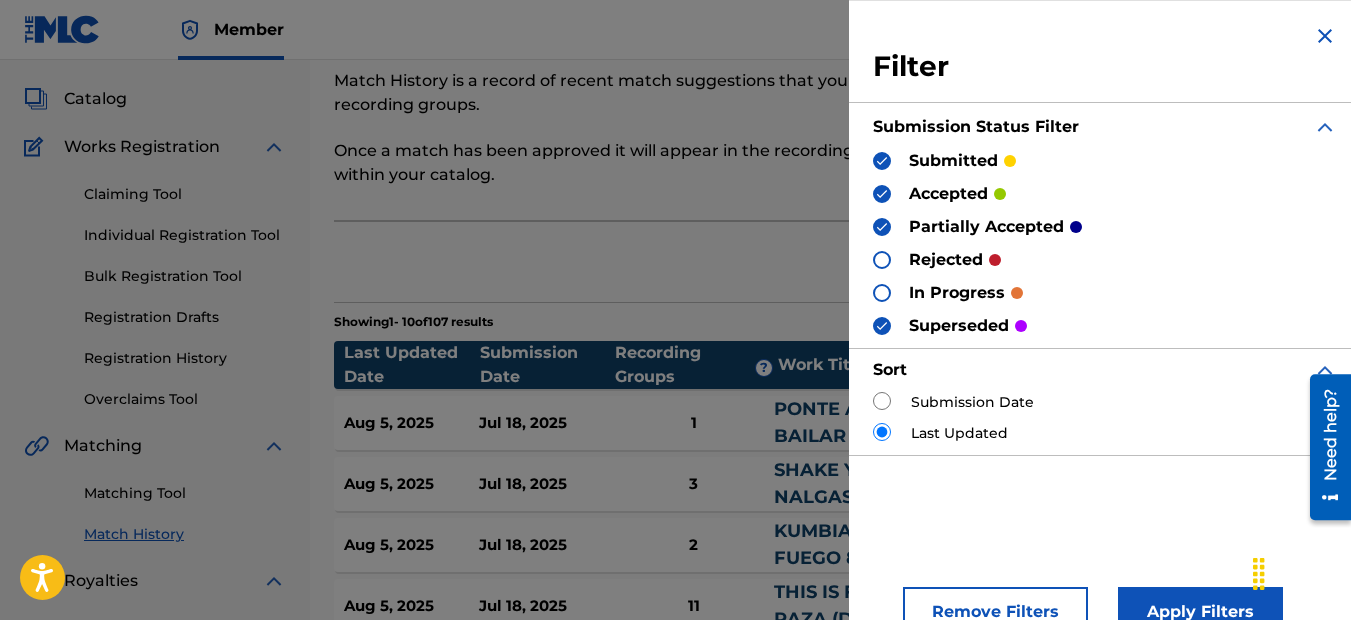 click on "Apply Filters" at bounding box center [1200, 612] 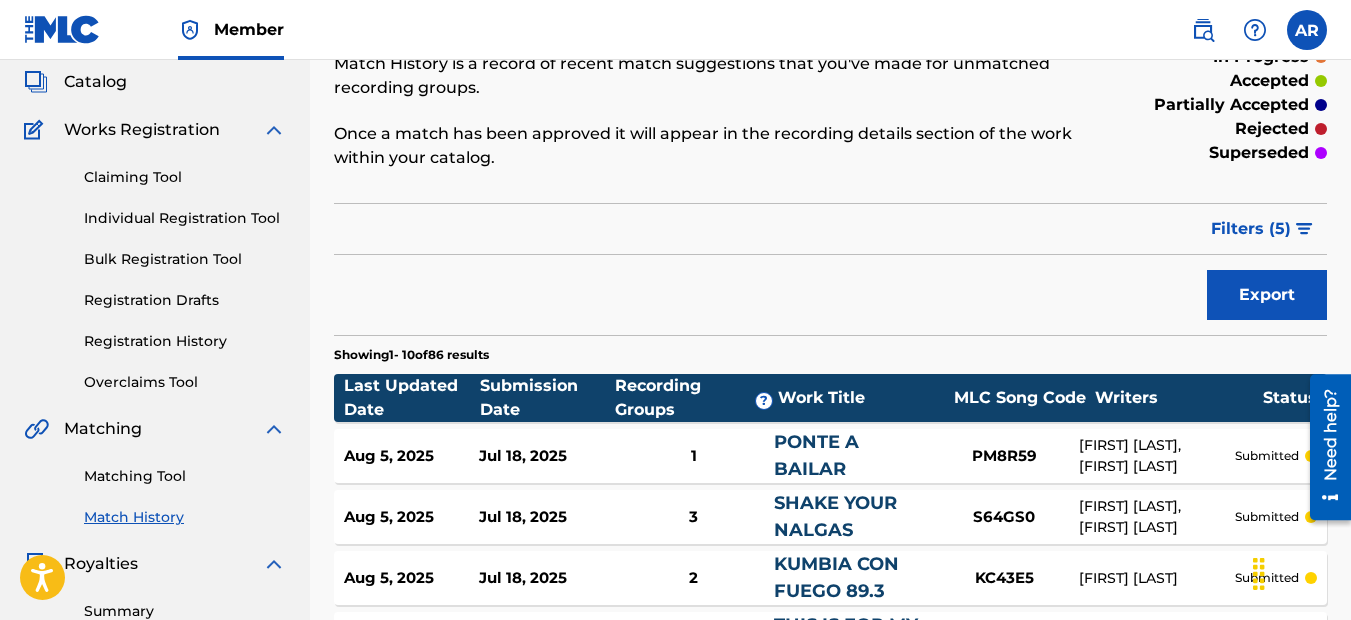 scroll, scrollTop: 100, scrollLeft: 0, axis: vertical 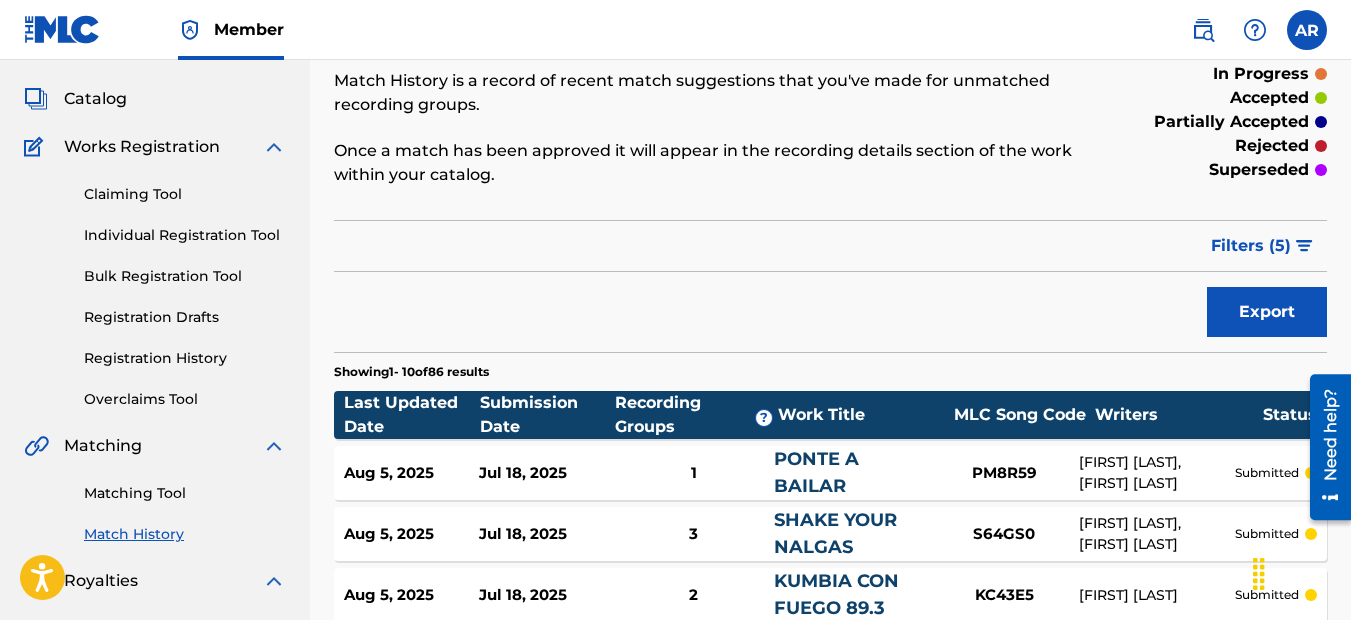 click on "Filters ( 5 )" at bounding box center (1251, 246) 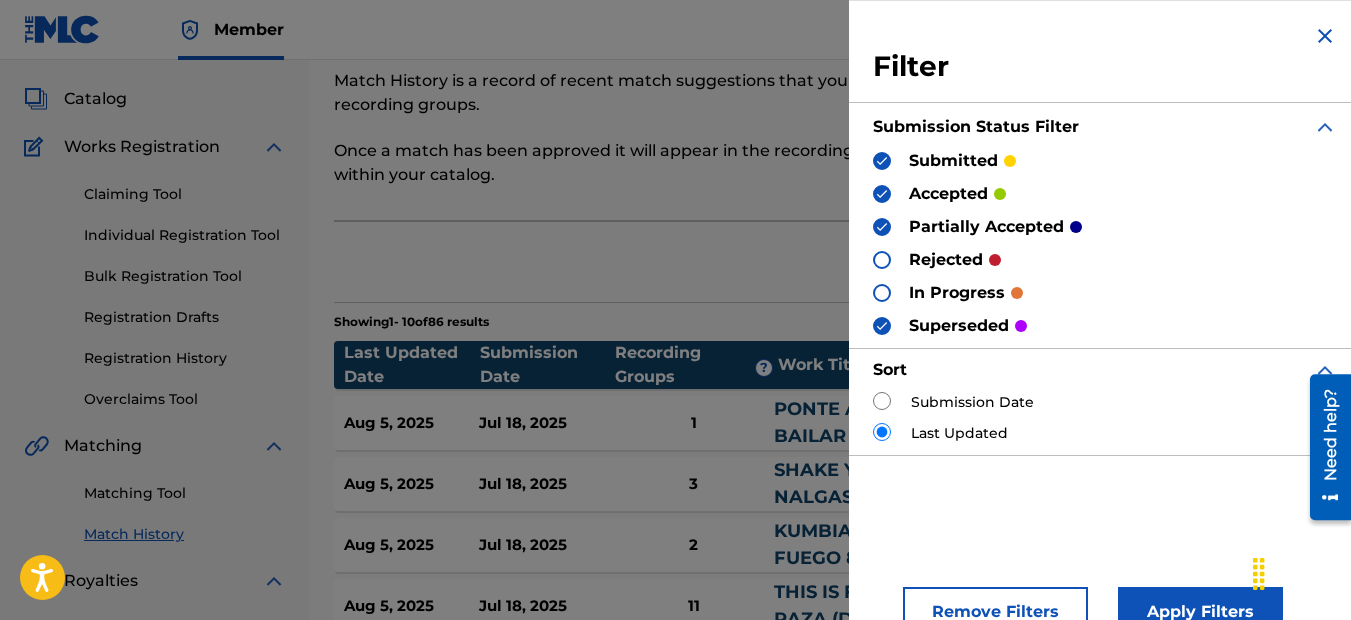 click at bounding box center (882, 161) 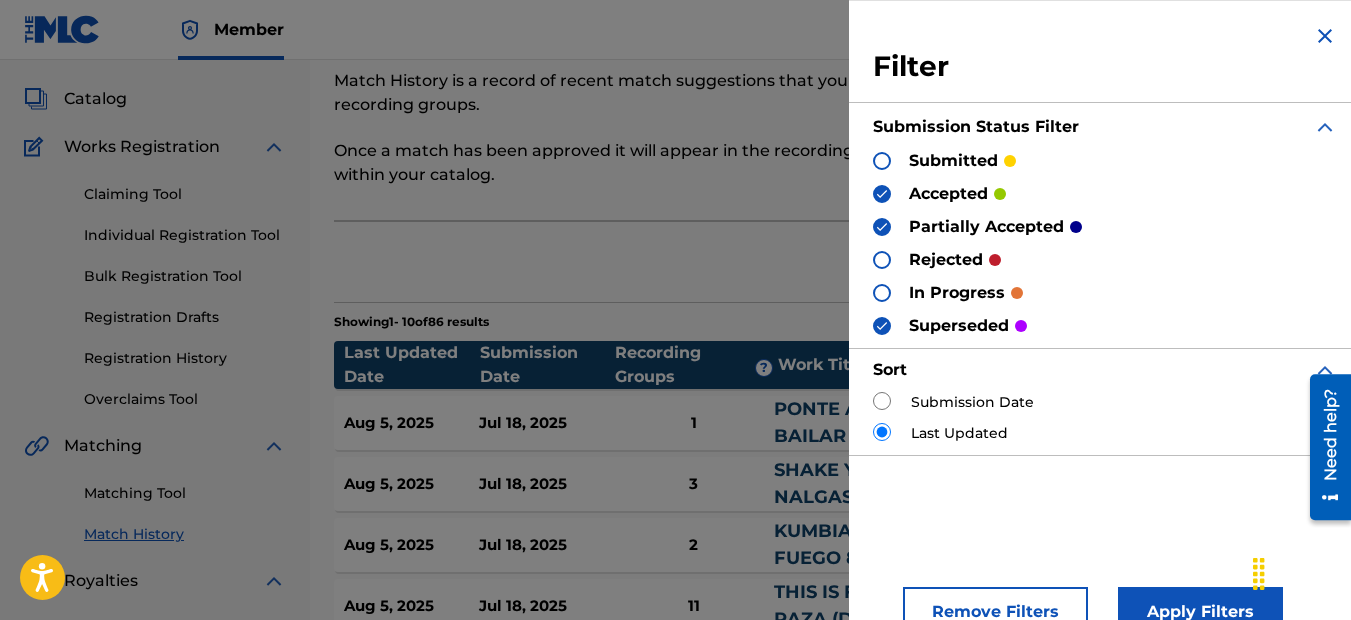 click on "Apply Filters" at bounding box center [1200, 612] 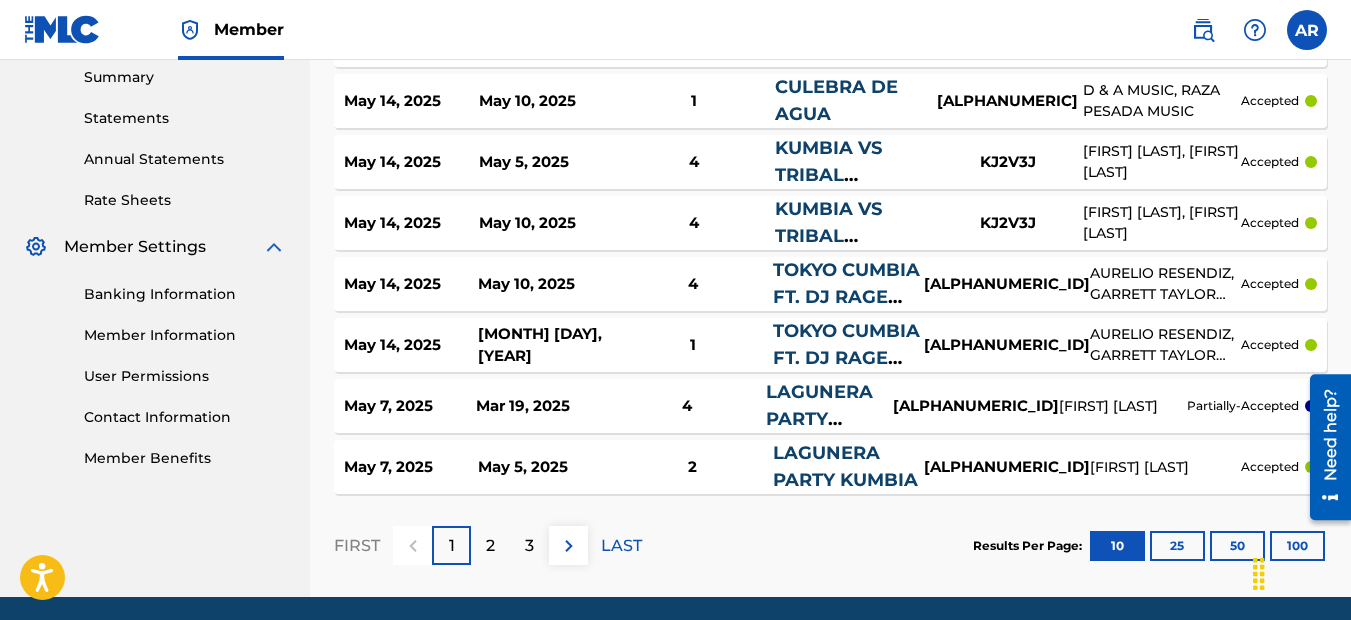 scroll, scrollTop: 700, scrollLeft: 0, axis: vertical 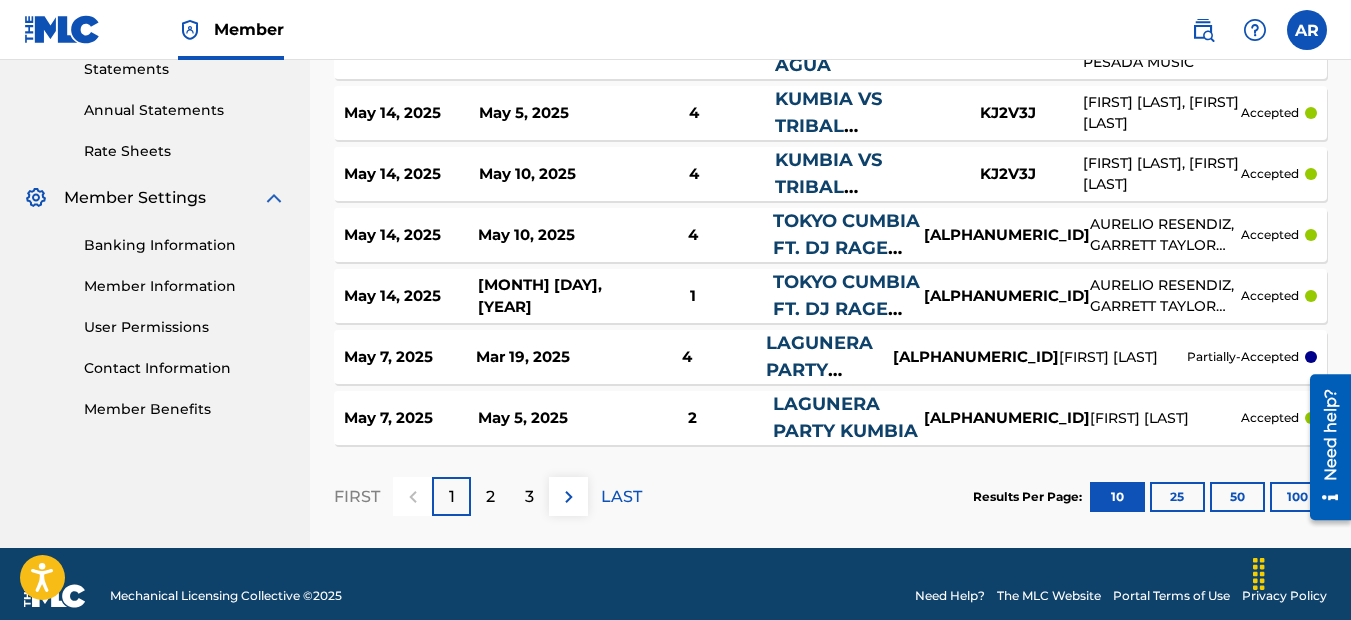 click on "100" at bounding box center (1297, 497) 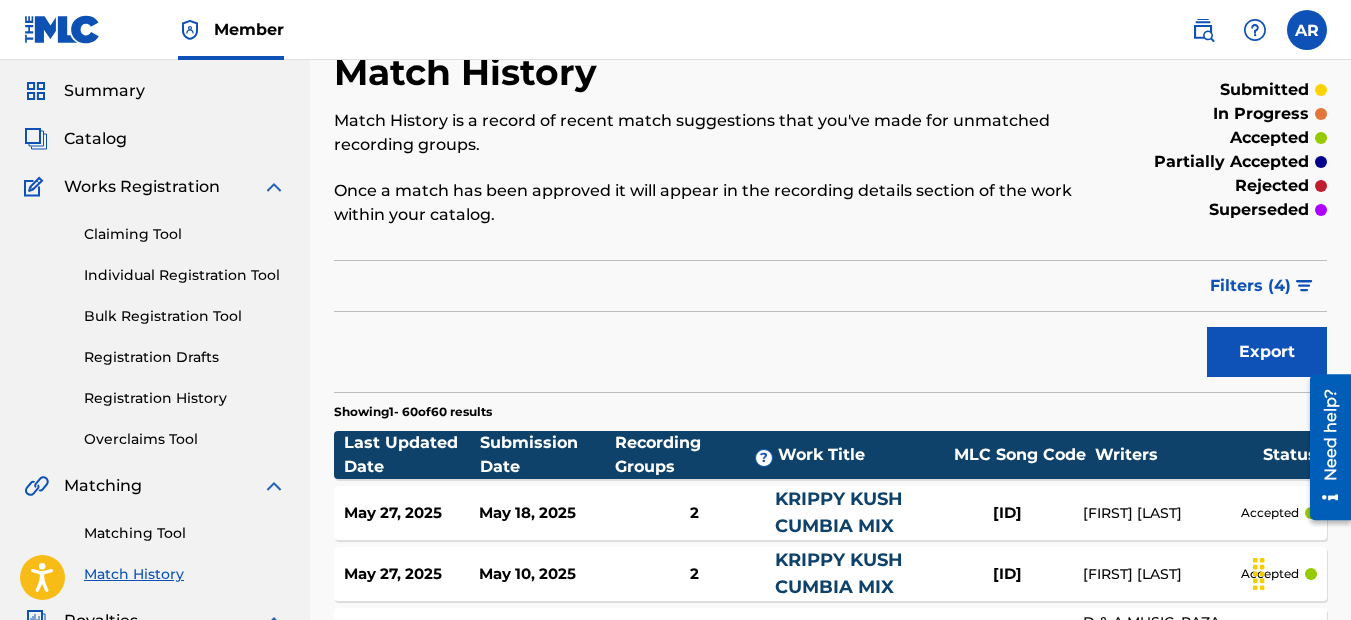 scroll, scrollTop: 0, scrollLeft: 0, axis: both 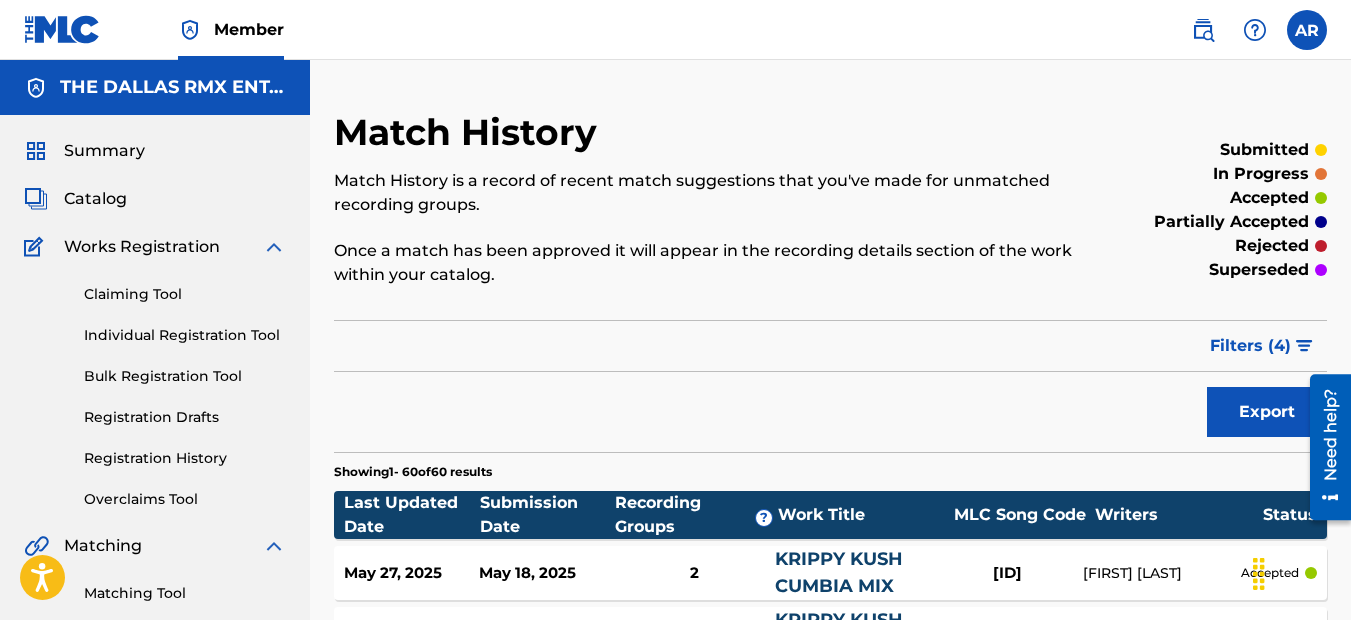 click on "Catalog" at bounding box center (95, 199) 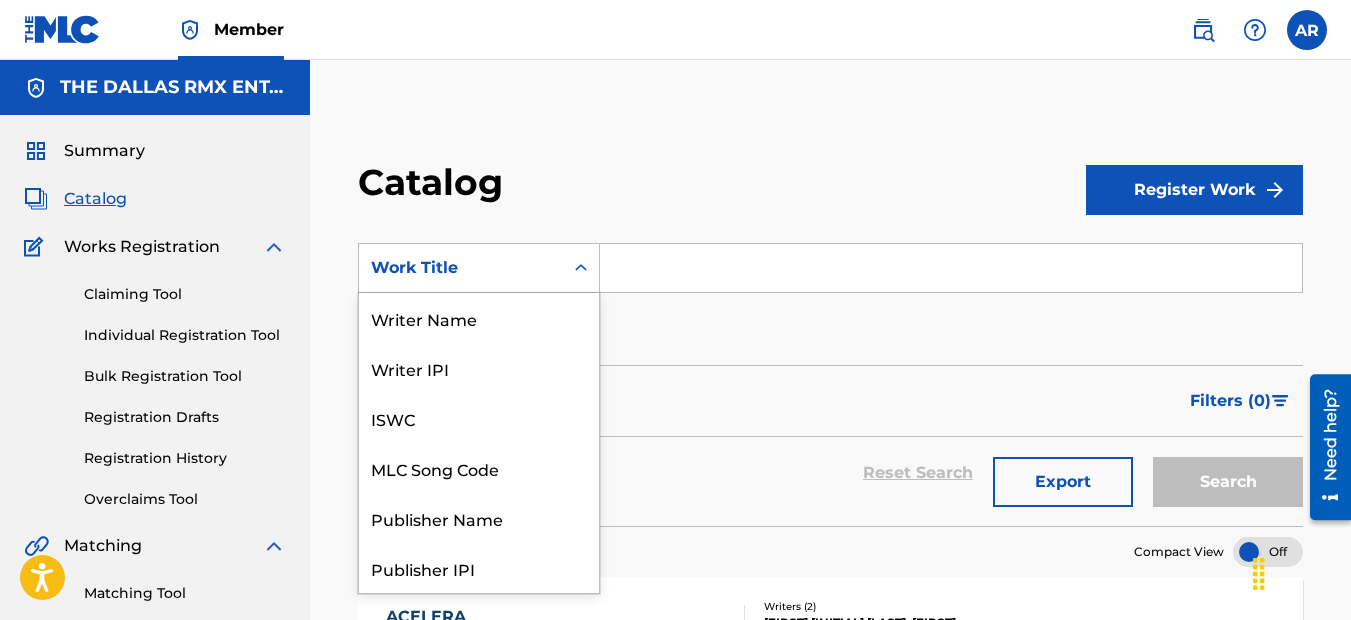 click 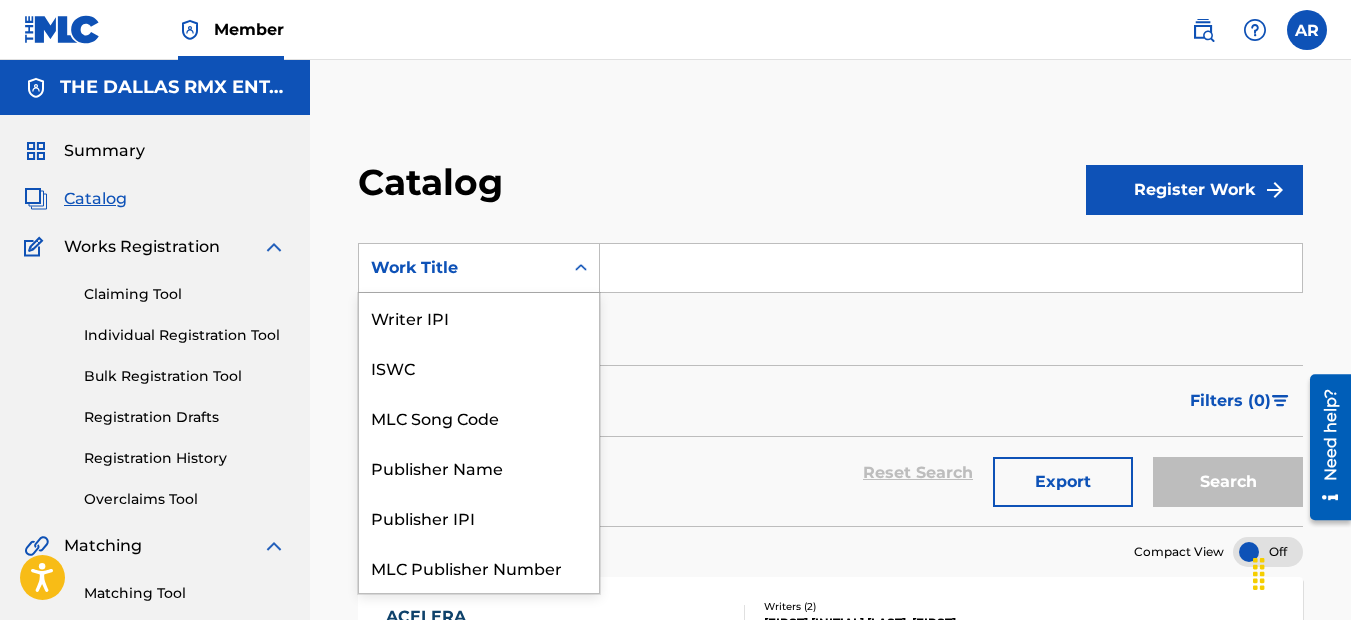 scroll, scrollTop: 0, scrollLeft: 0, axis: both 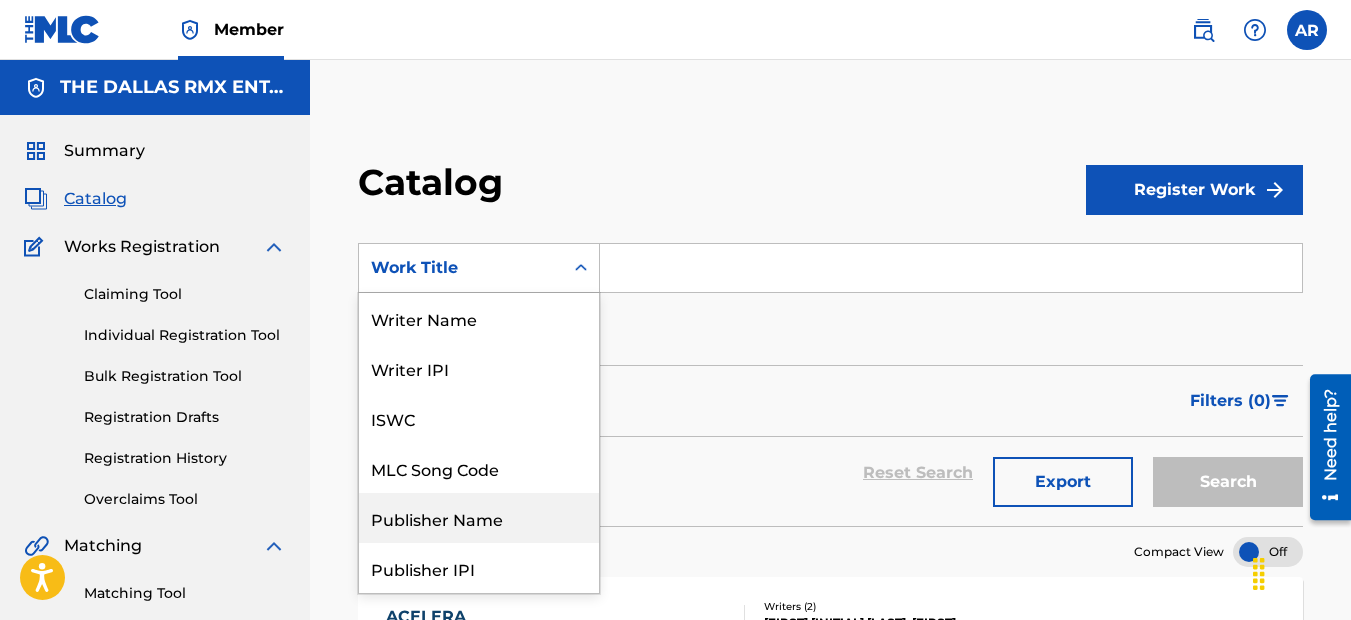 click on "Publisher Name" at bounding box center (479, 518) 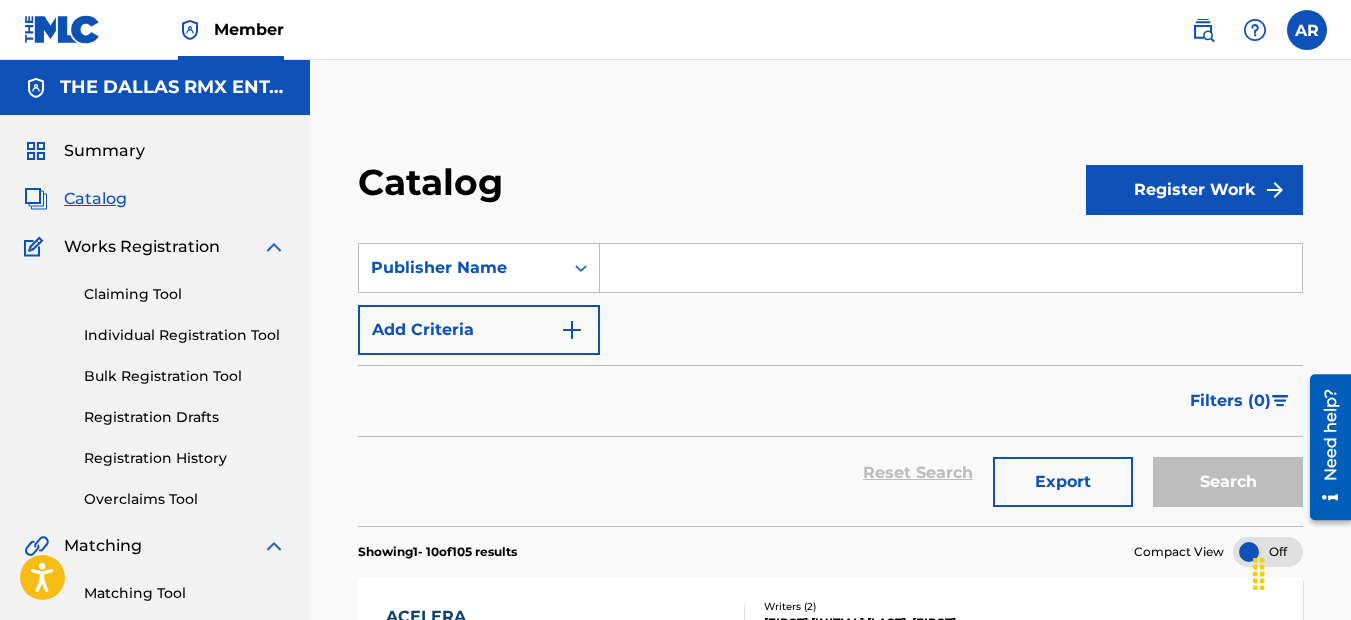 click at bounding box center [951, 268] 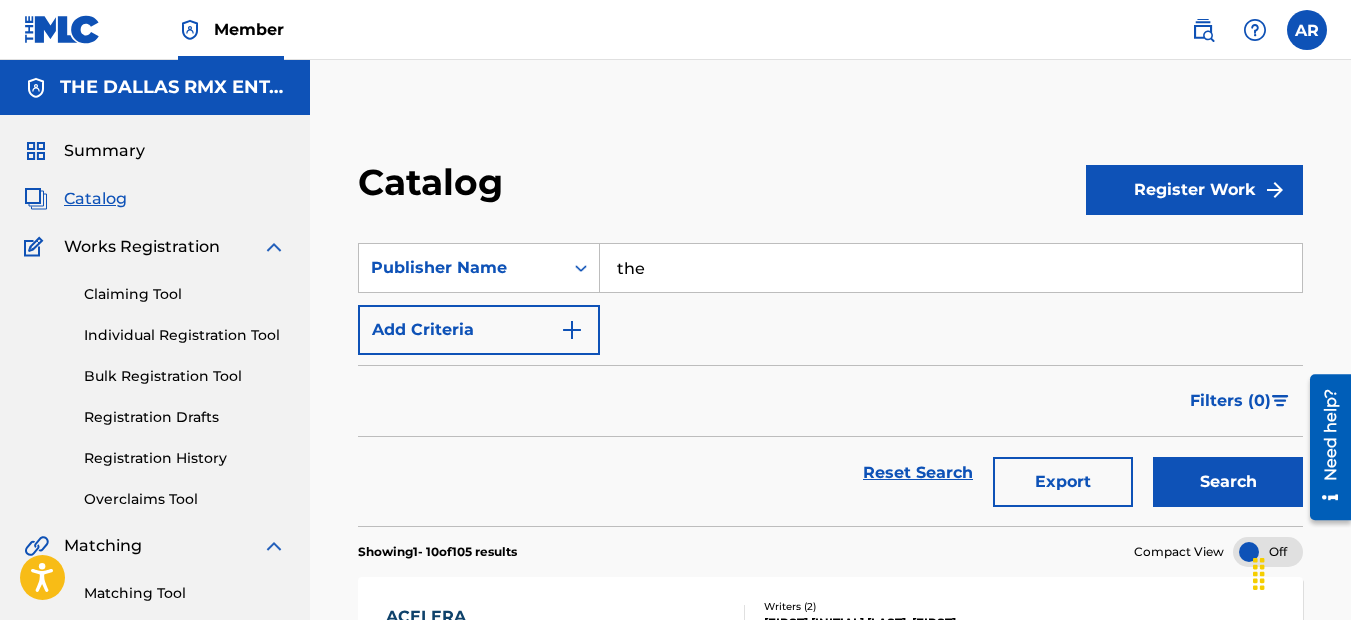 type on "THE [BRAND] RMX [BRAND] [BRAND]" 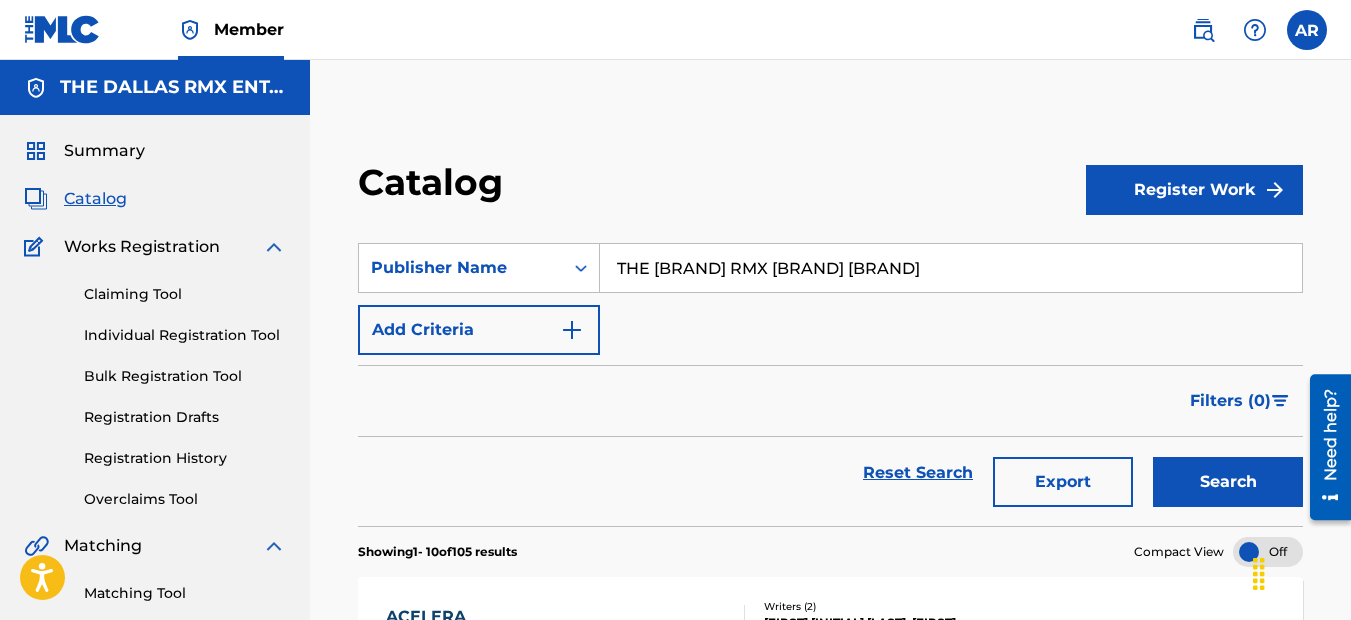 click on "Search" at bounding box center (1228, 482) 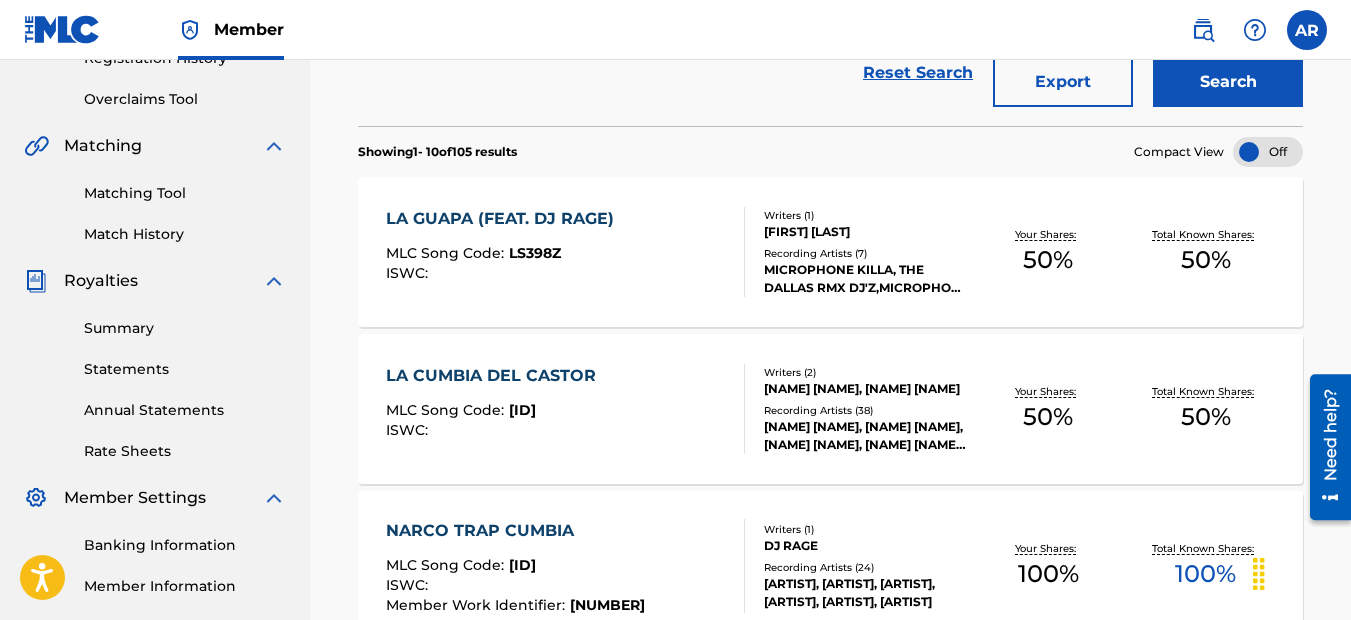 scroll, scrollTop: 300, scrollLeft: 0, axis: vertical 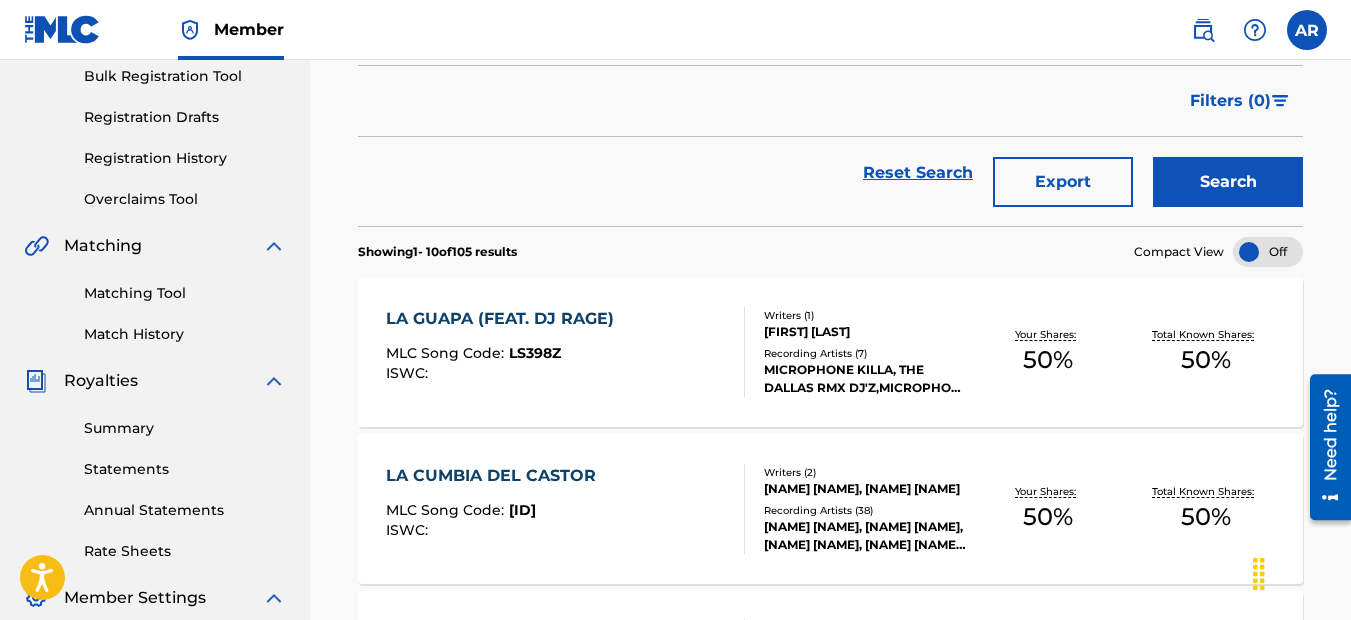 click at bounding box center (1268, 252) 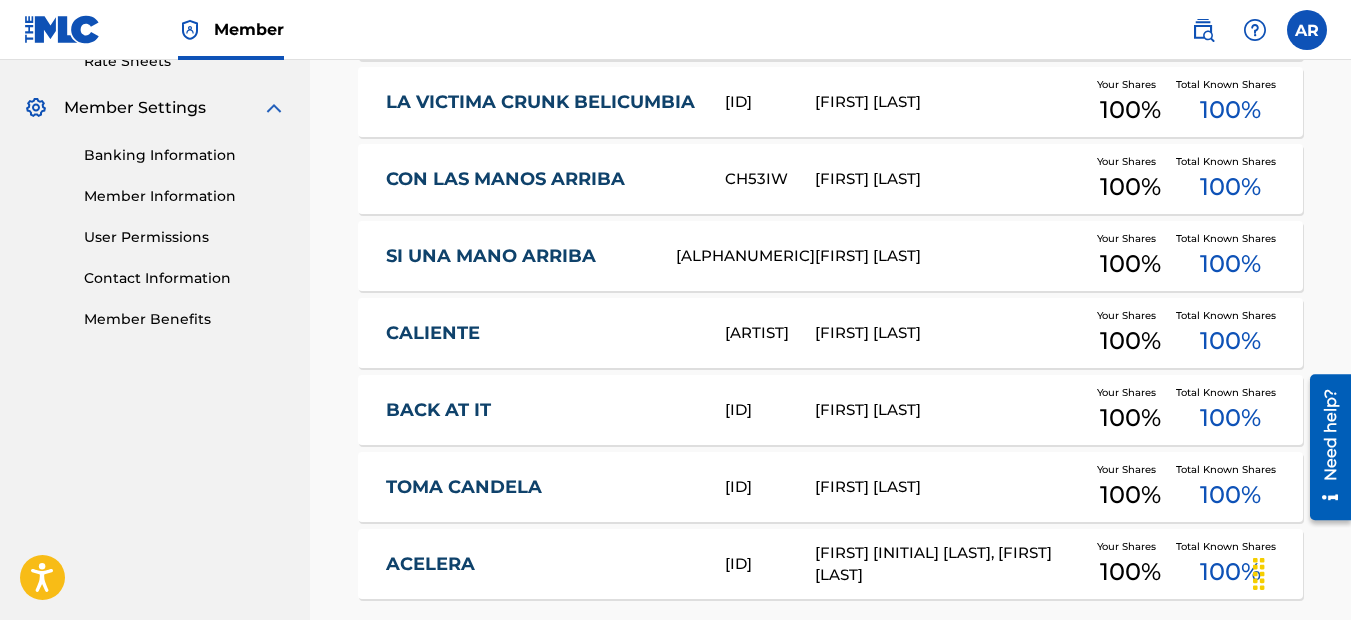 scroll, scrollTop: 968, scrollLeft: 0, axis: vertical 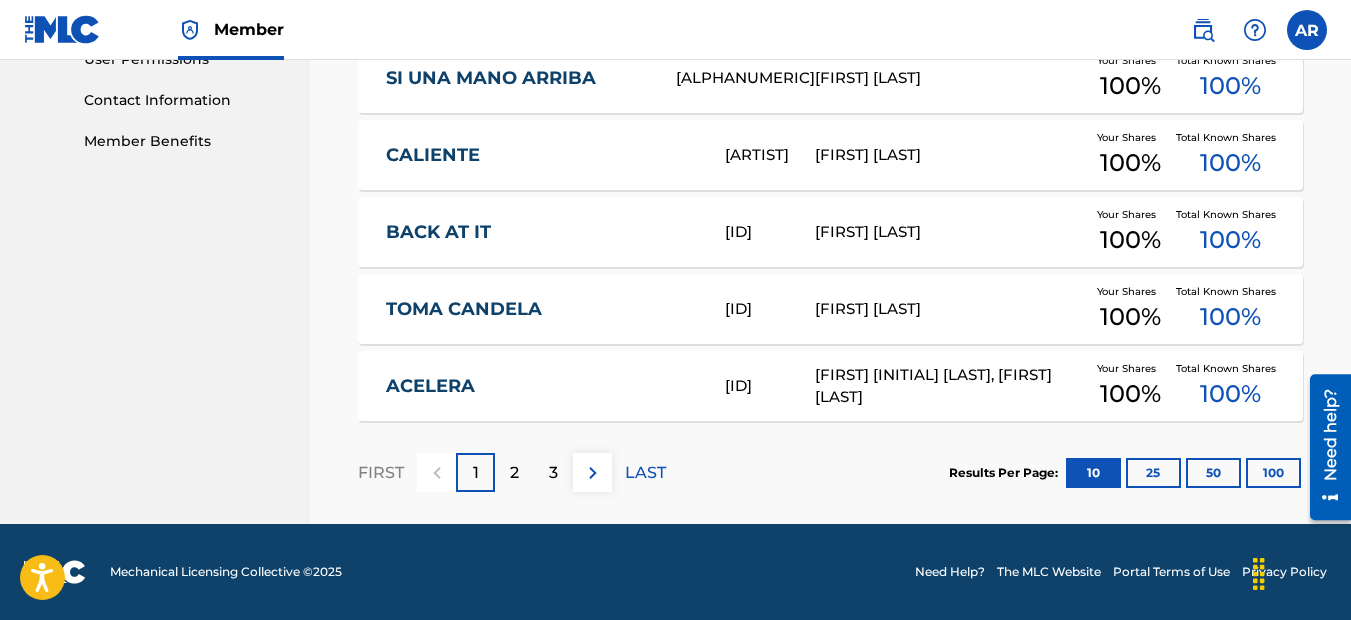click on "100" at bounding box center (1273, 473) 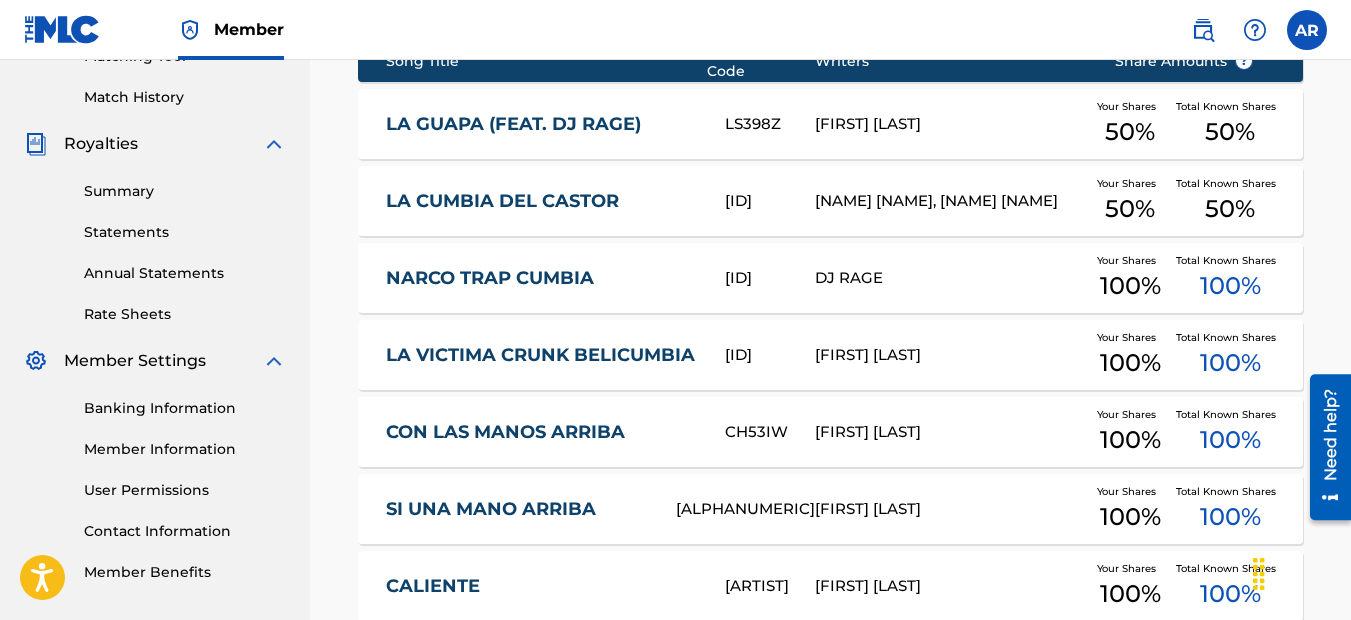 scroll, scrollTop: 368, scrollLeft: 0, axis: vertical 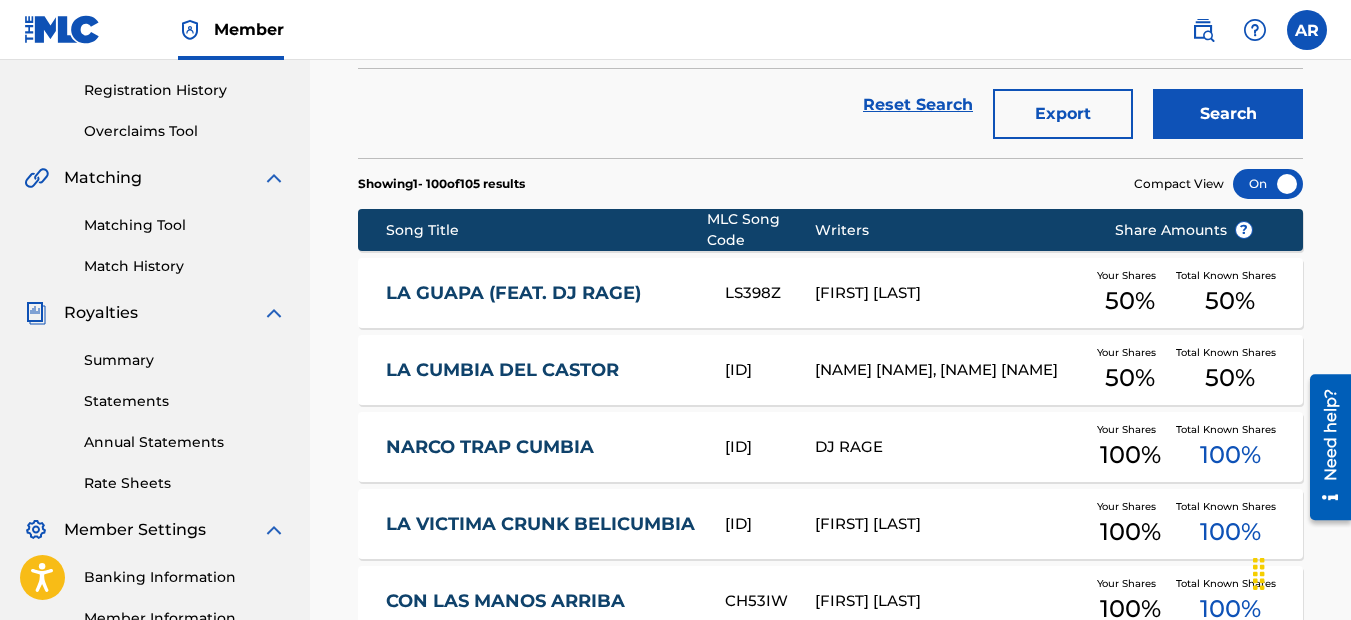 click on "Export" at bounding box center (1063, 114) 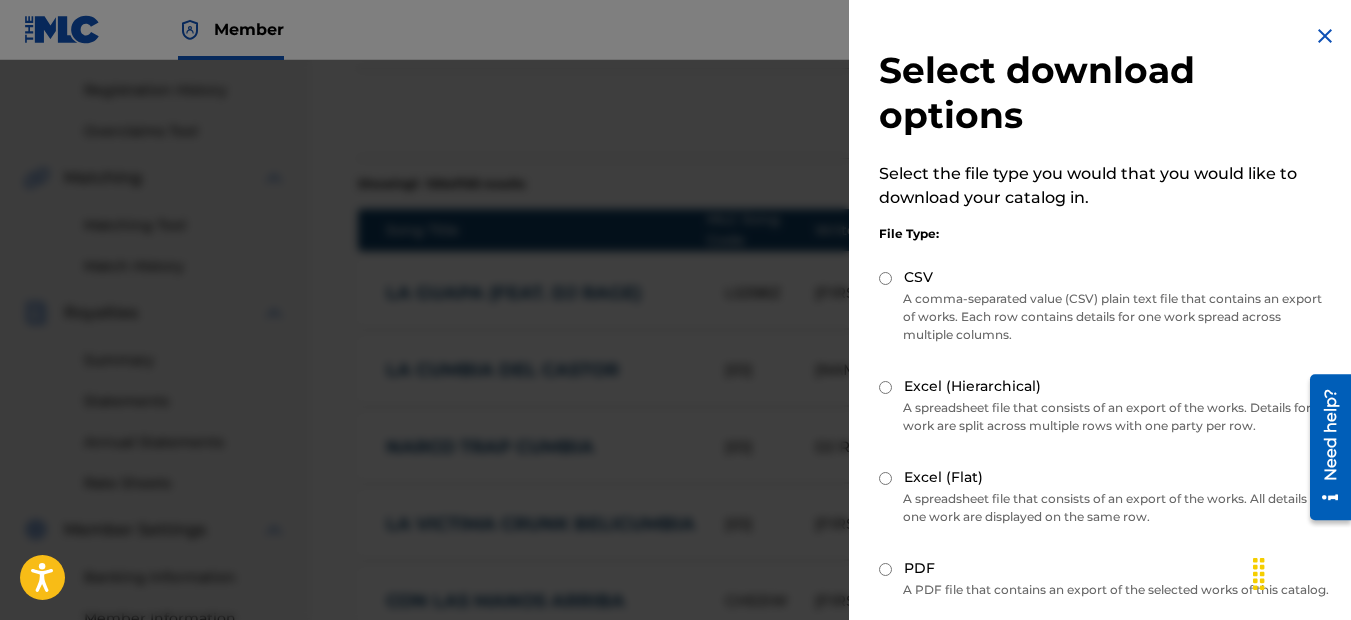 click on "Excel (Flat)" at bounding box center (885, 478) 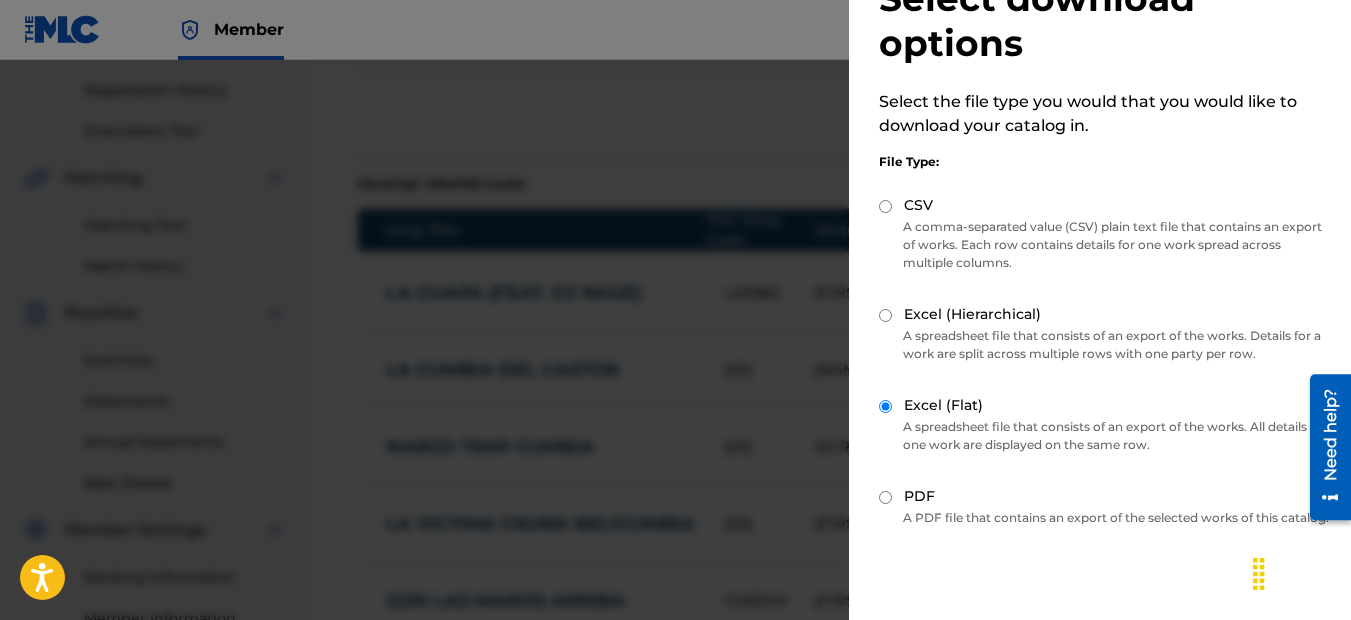 scroll, scrollTop: 171, scrollLeft: 0, axis: vertical 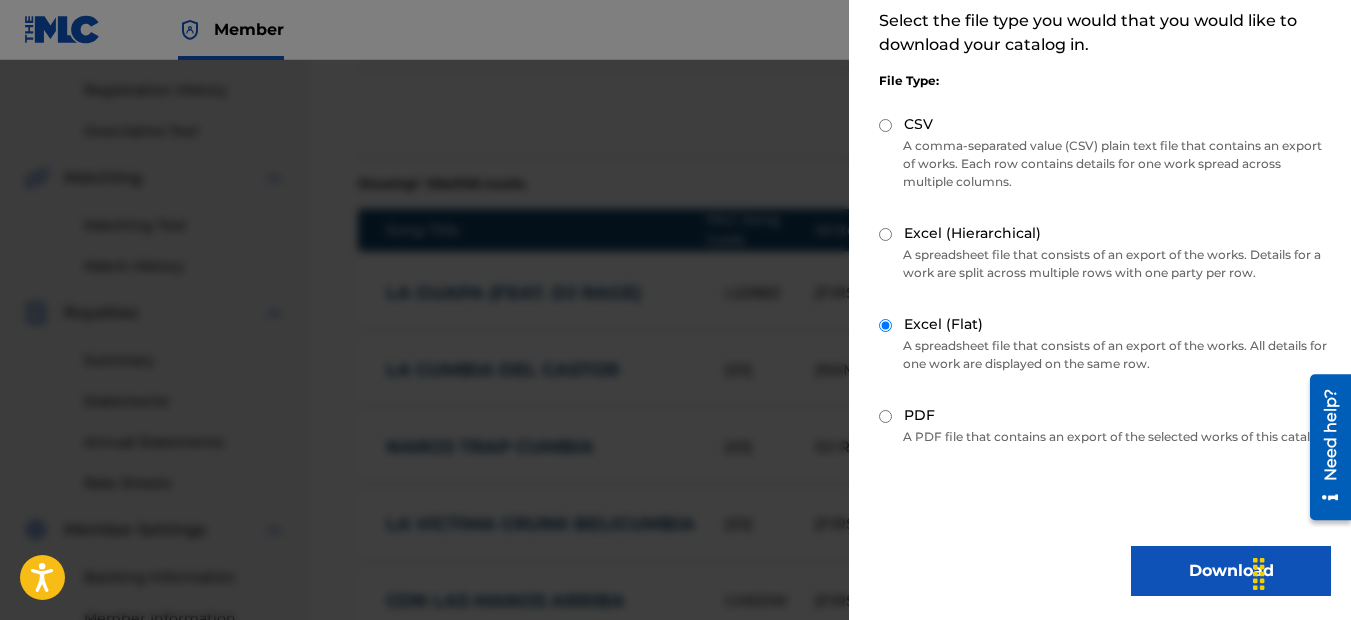click on "Download" at bounding box center (1231, 571) 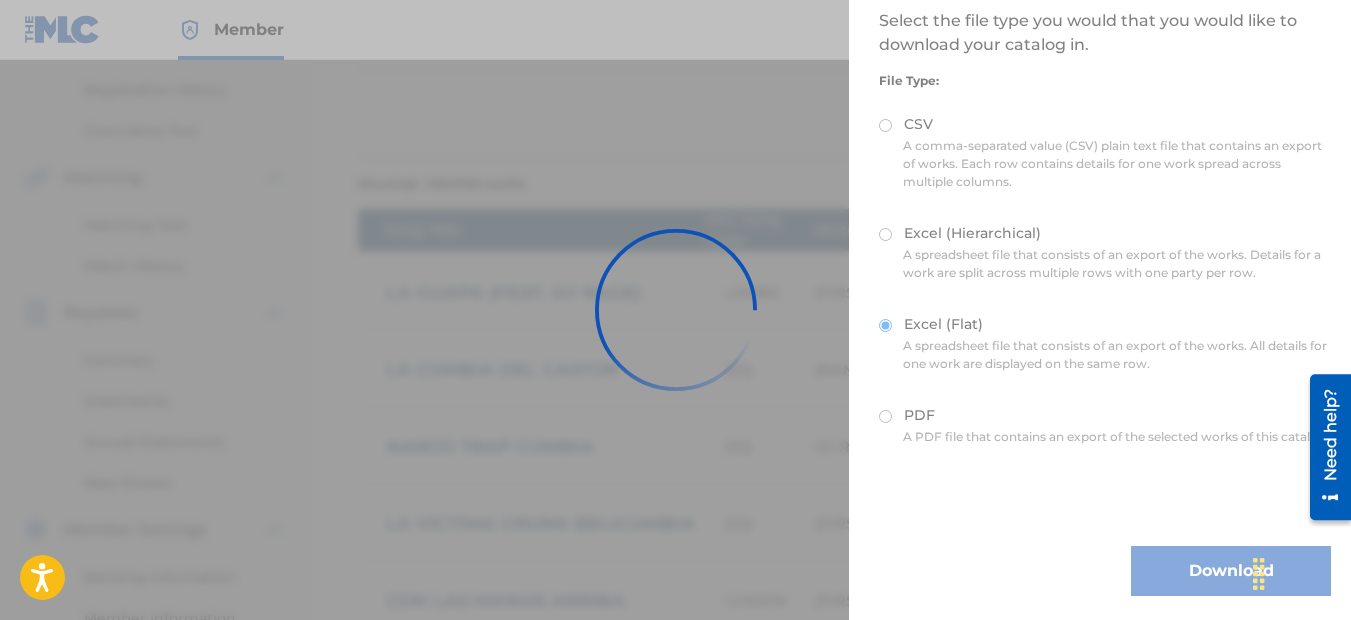 scroll, scrollTop: 0, scrollLeft: 0, axis: both 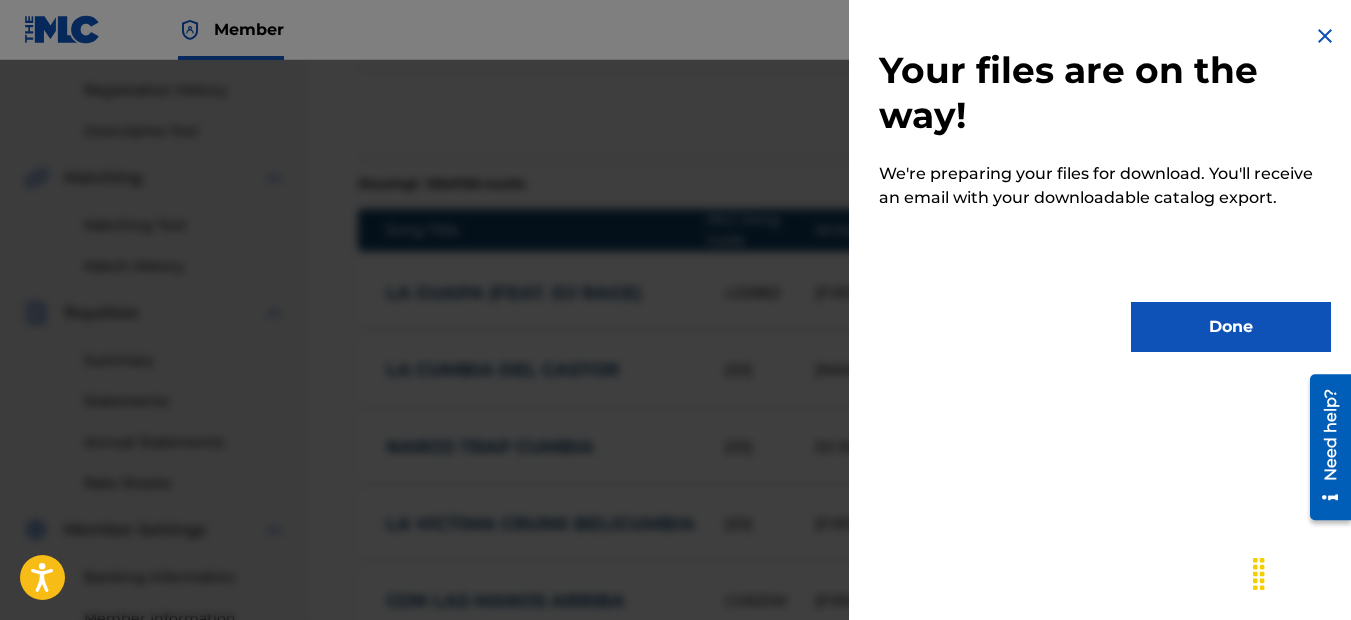click on "Done" at bounding box center [1231, 327] 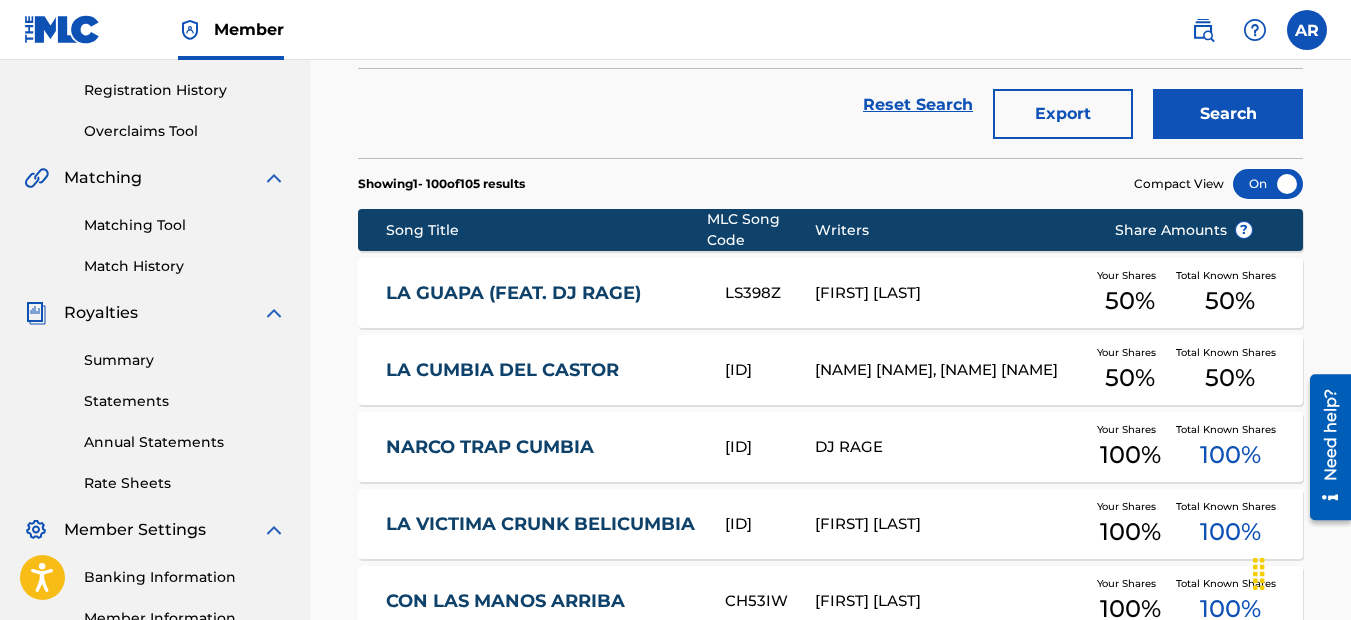 click at bounding box center (1268, 184) 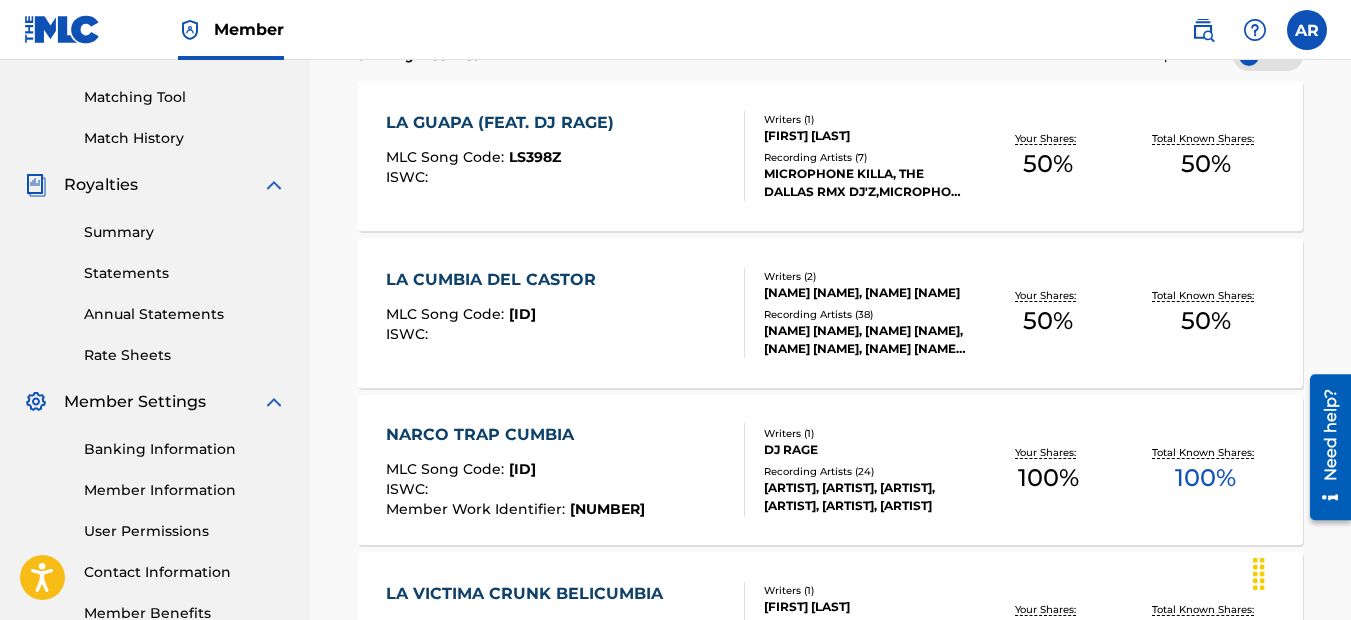 scroll, scrollTop: 368, scrollLeft: 0, axis: vertical 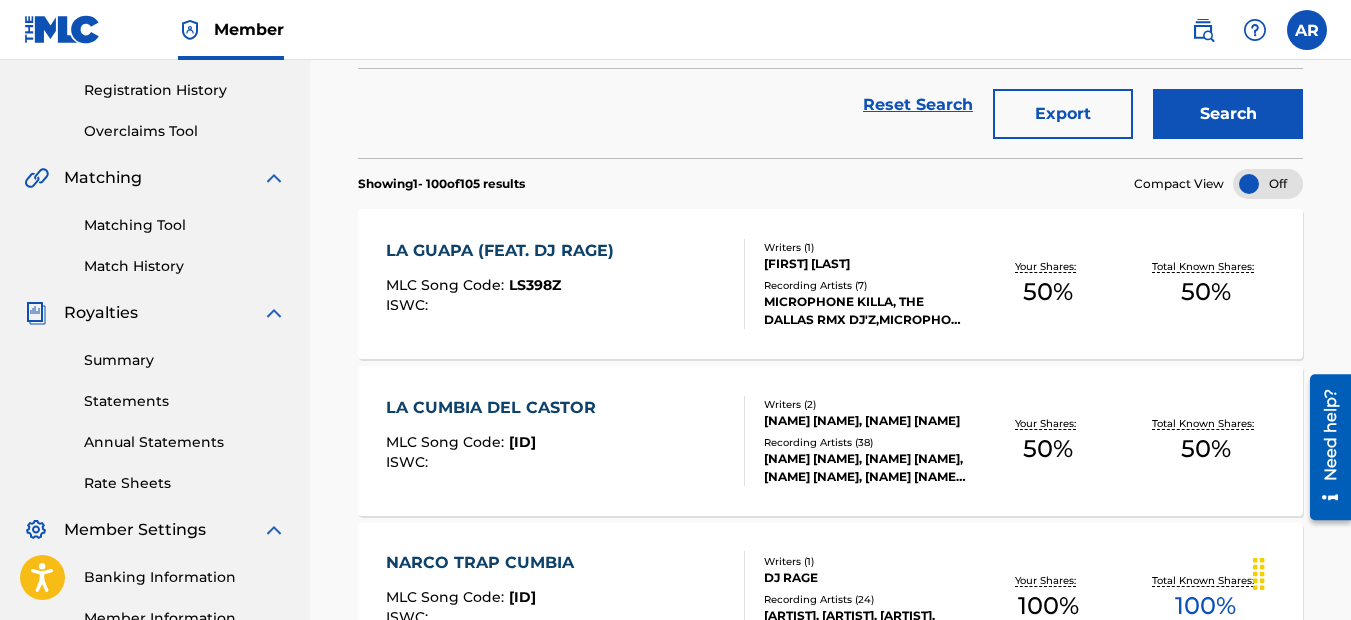 click on "Match History" at bounding box center [185, 266] 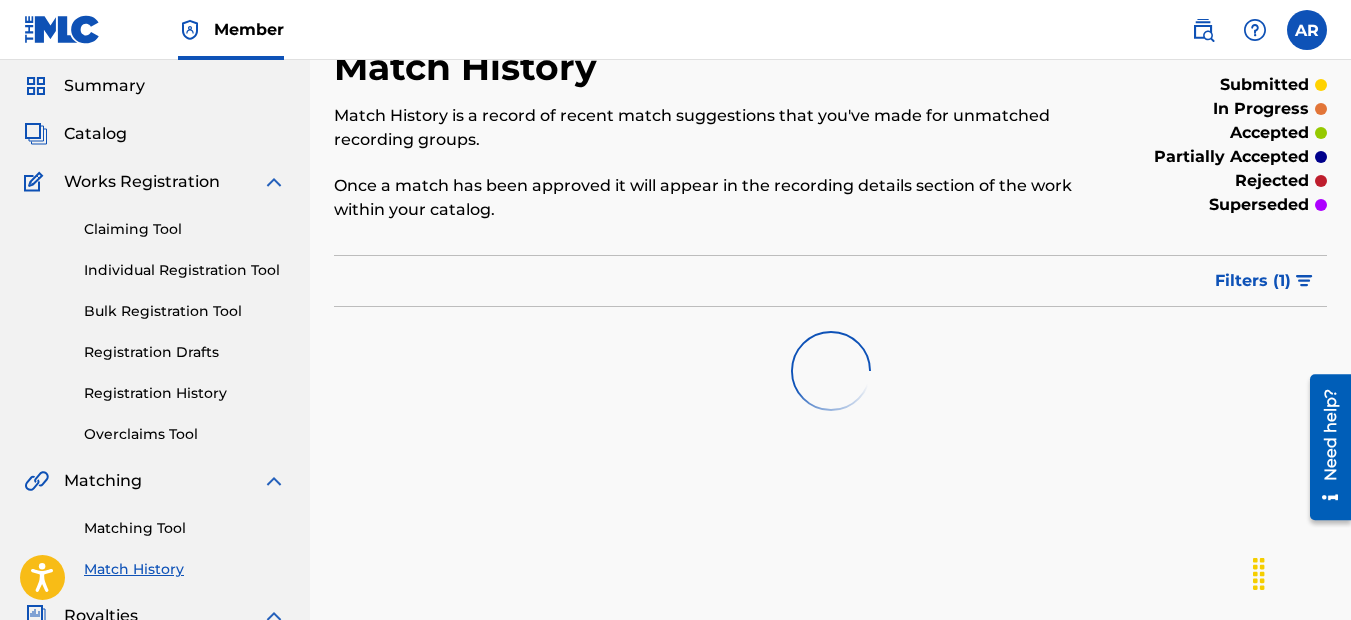 scroll, scrollTop: 100, scrollLeft: 0, axis: vertical 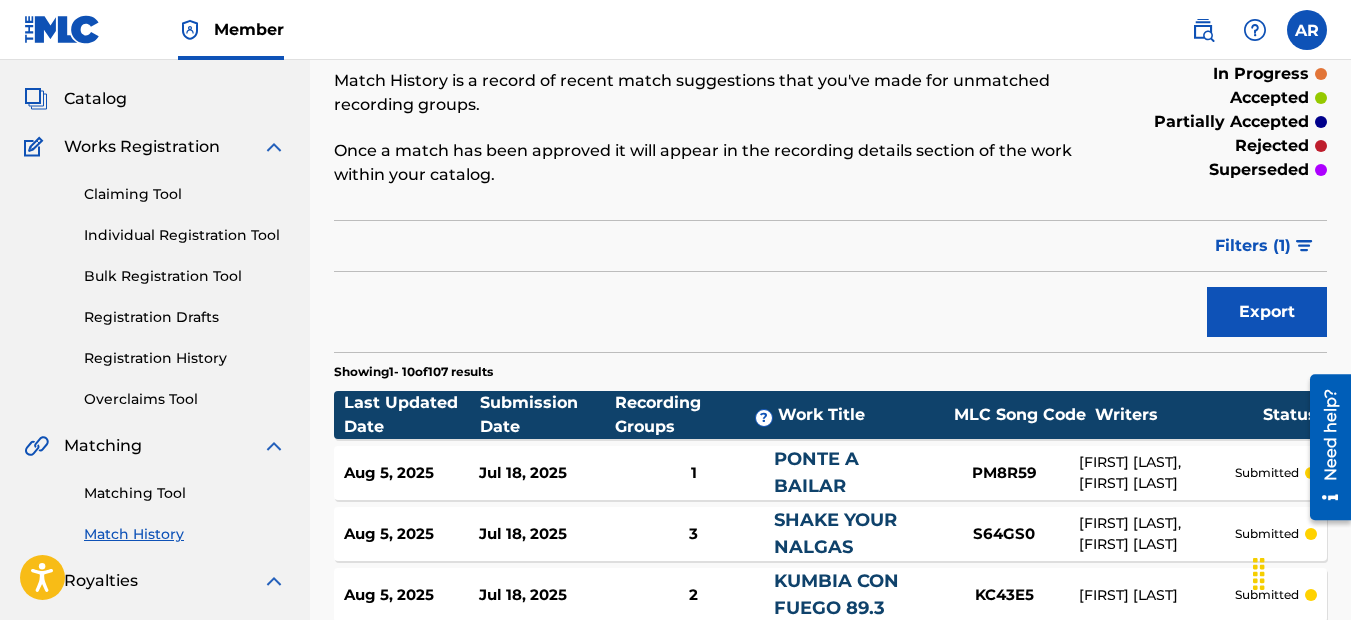 click on "Filters ( 1 )" at bounding box center [1253, 246] 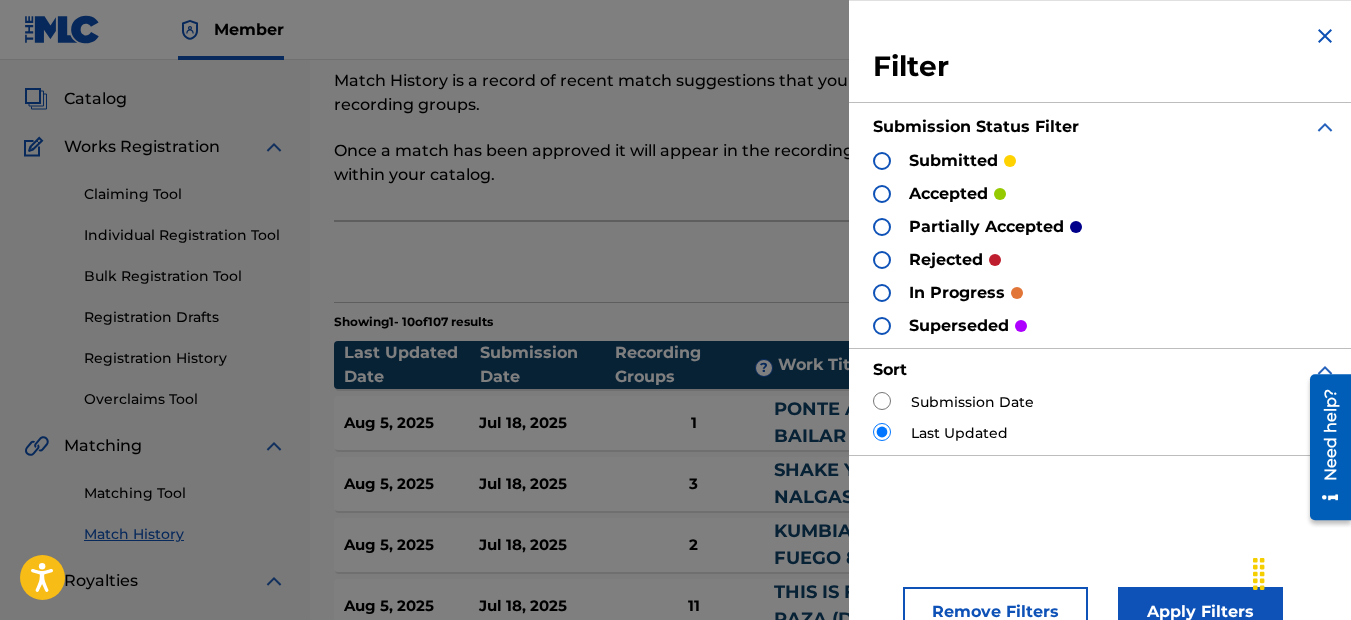 click at bounding box center (882, 194) 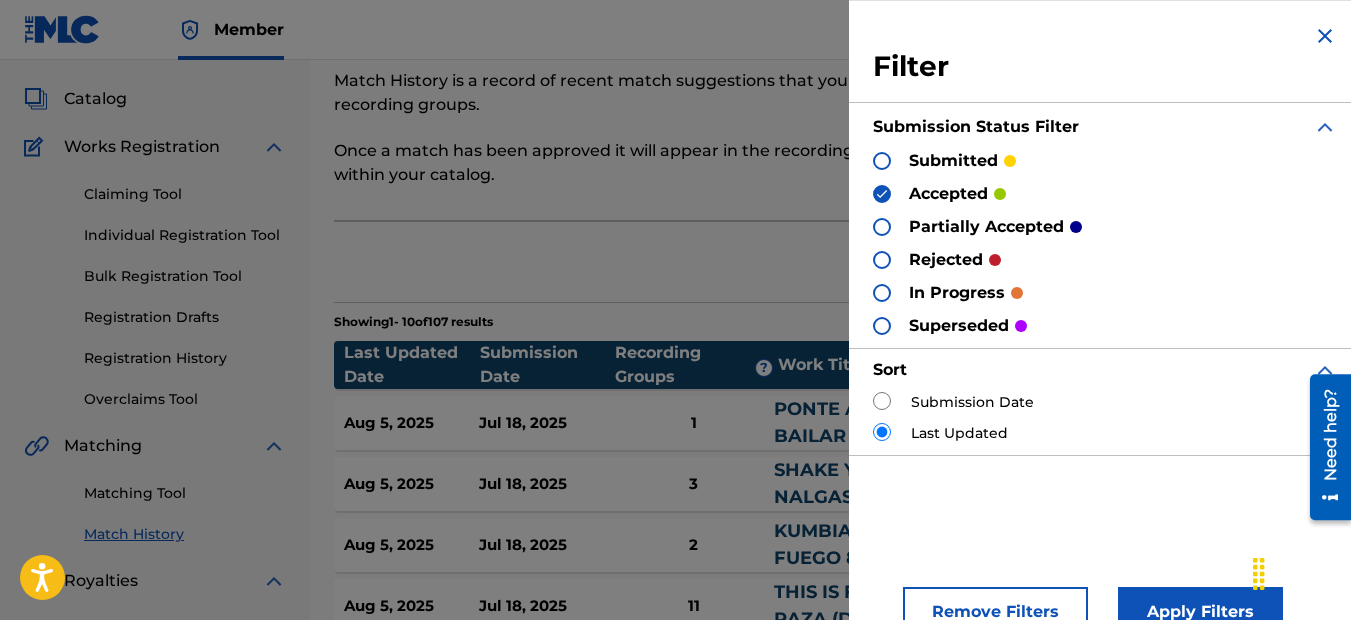 click at bounding box center [882, 227] 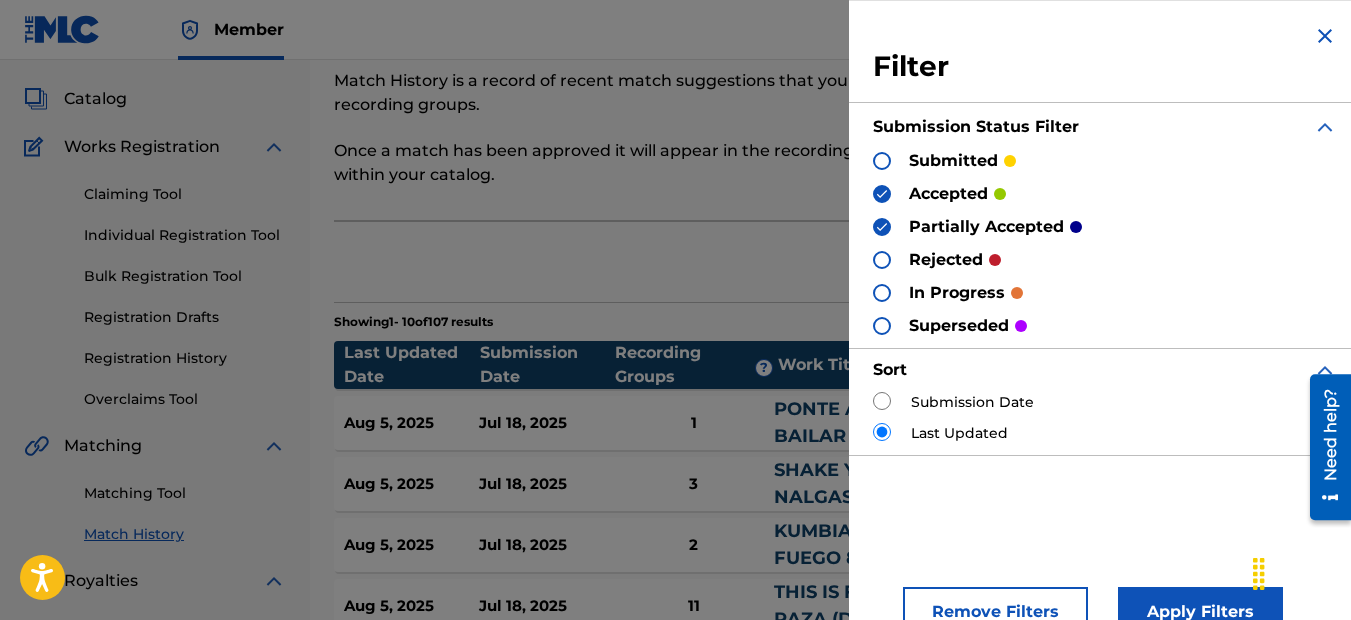 click at bounding box center (882, 326) 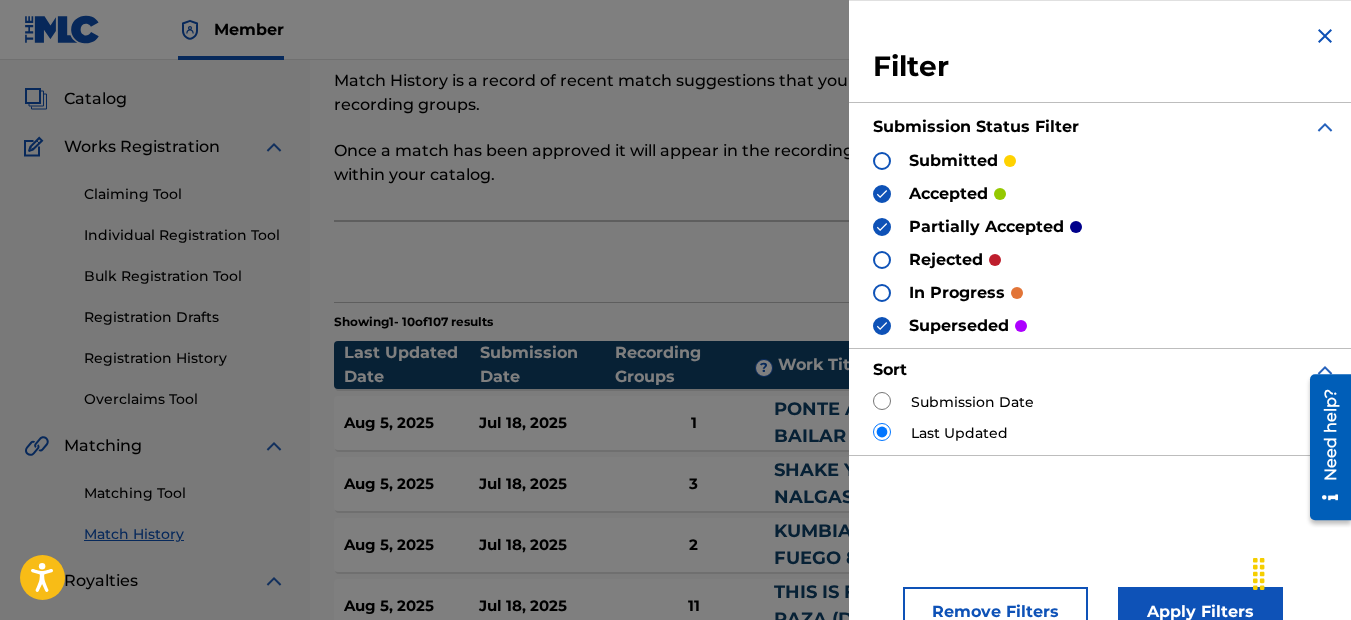click at bounding box center [882, 293] 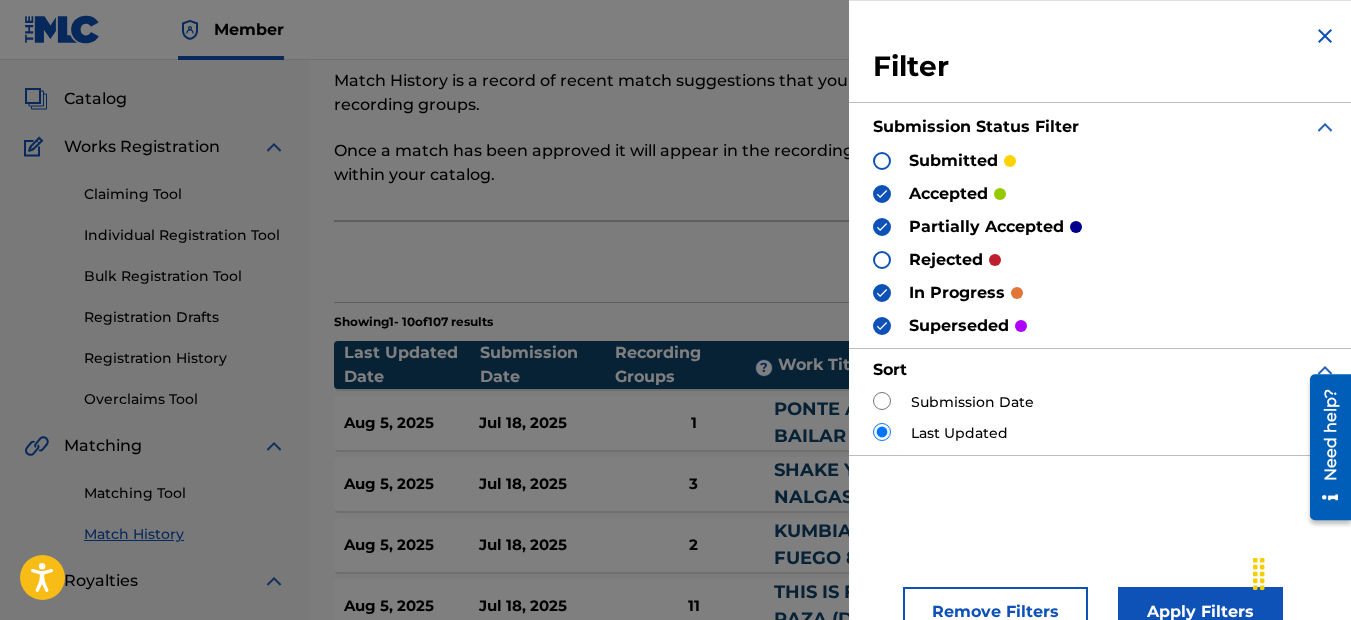 click on "Apply Filters" at bounding box center [1200, 612] 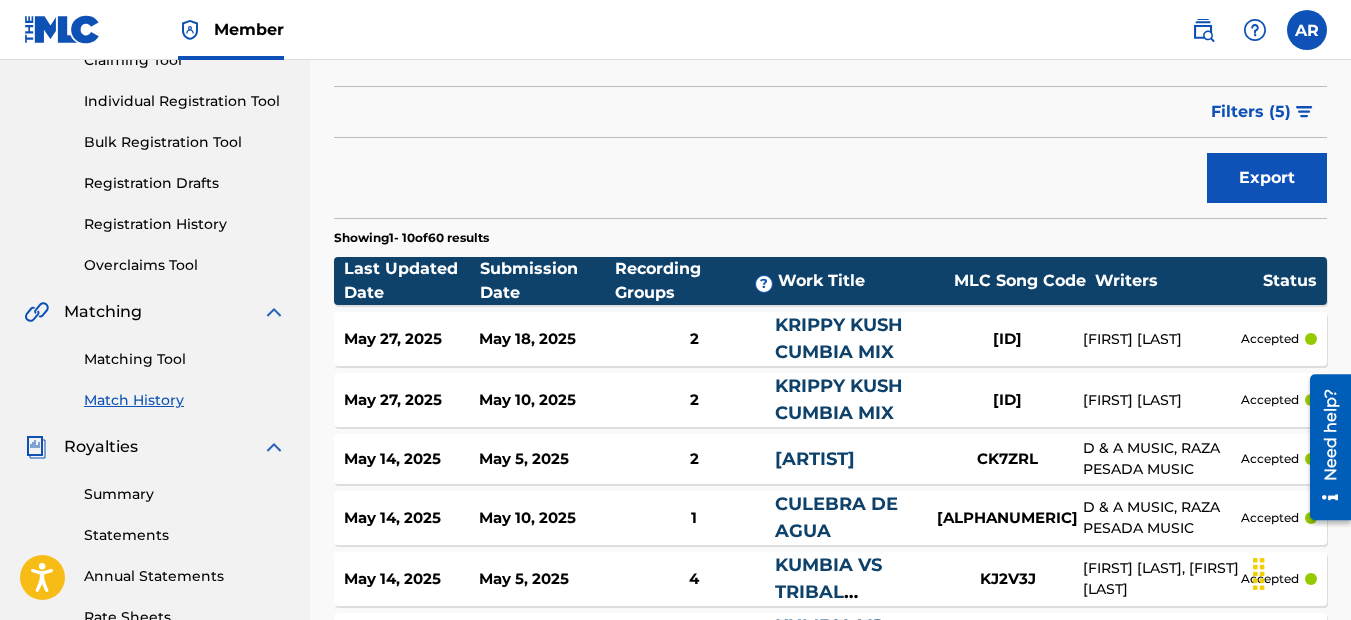 scroll, scrollTop: 200, scrollLeft: 0, axis: vertical 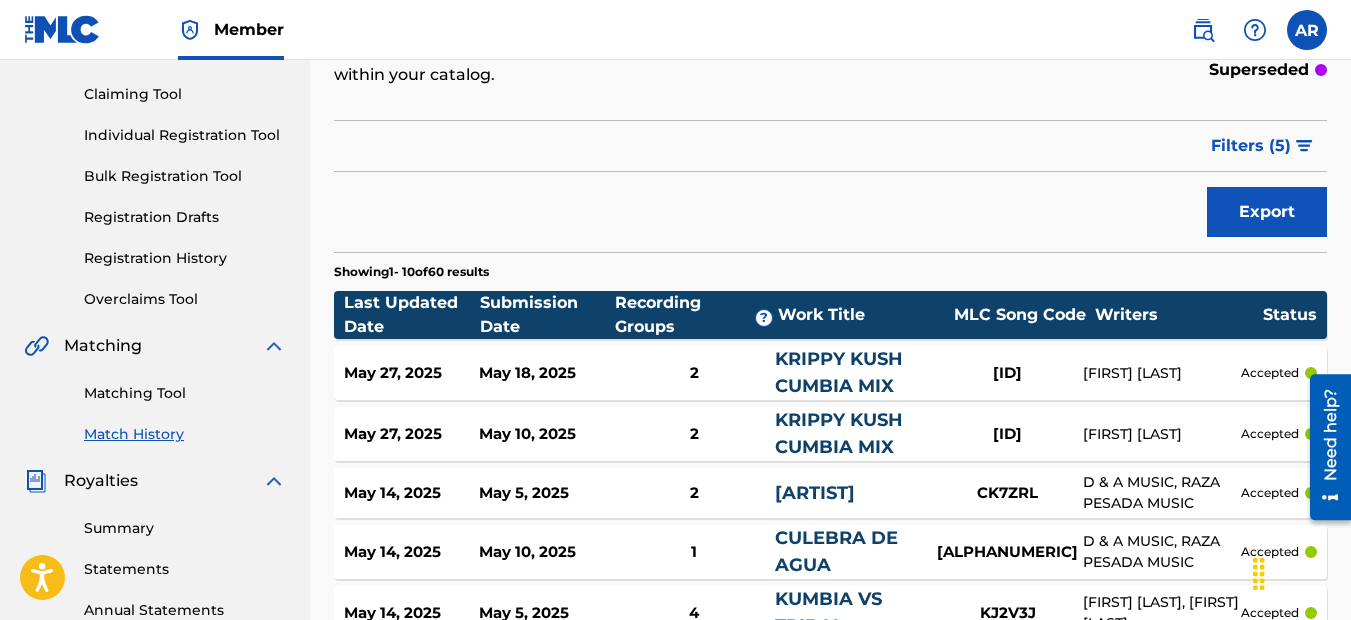 click on "Registration History" at bounding box center (185, 258) 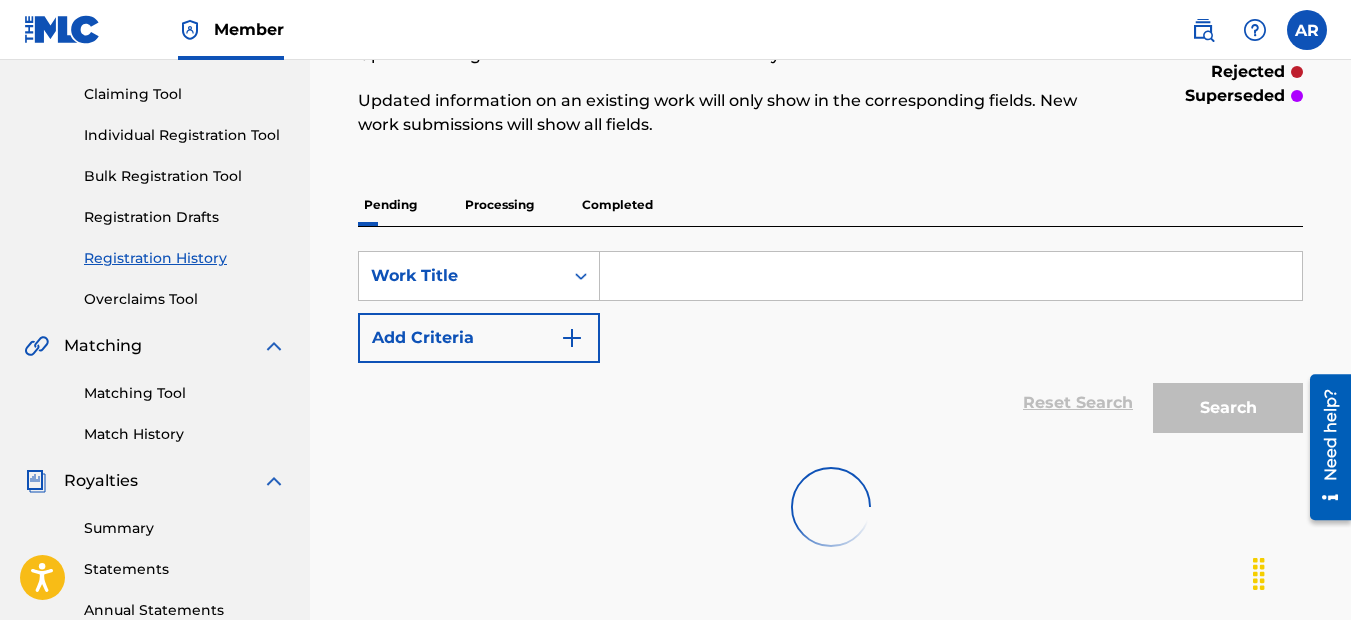 scroll, scrollTop: 0, scrollLeft: 0, axis: both 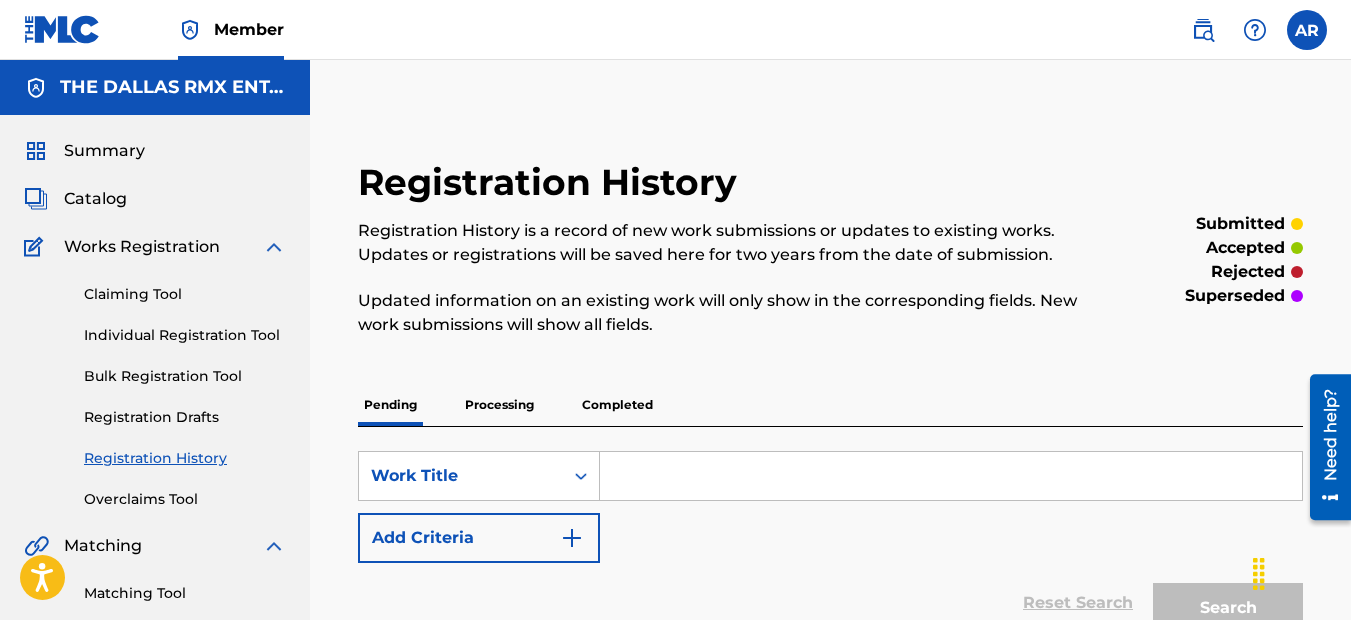 click on "Processing" at bounding box center (499, 405) 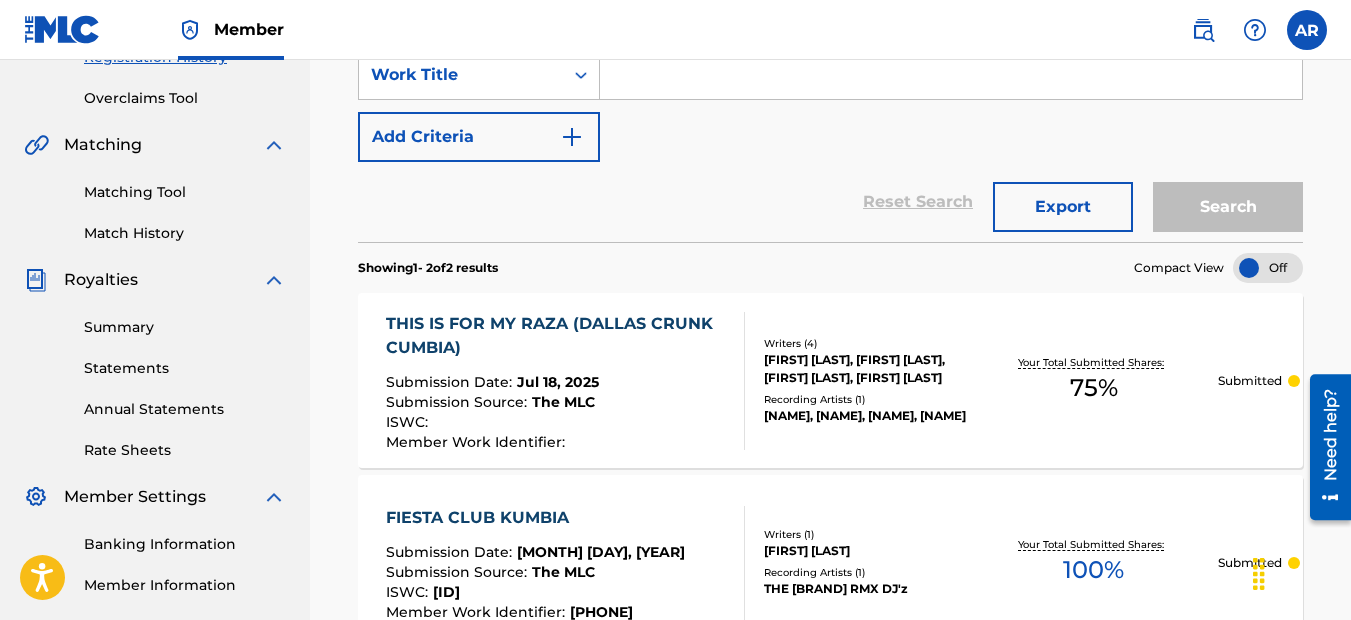 scroll, scrollTop: 300, scrollLeft: 0, axis: vertical 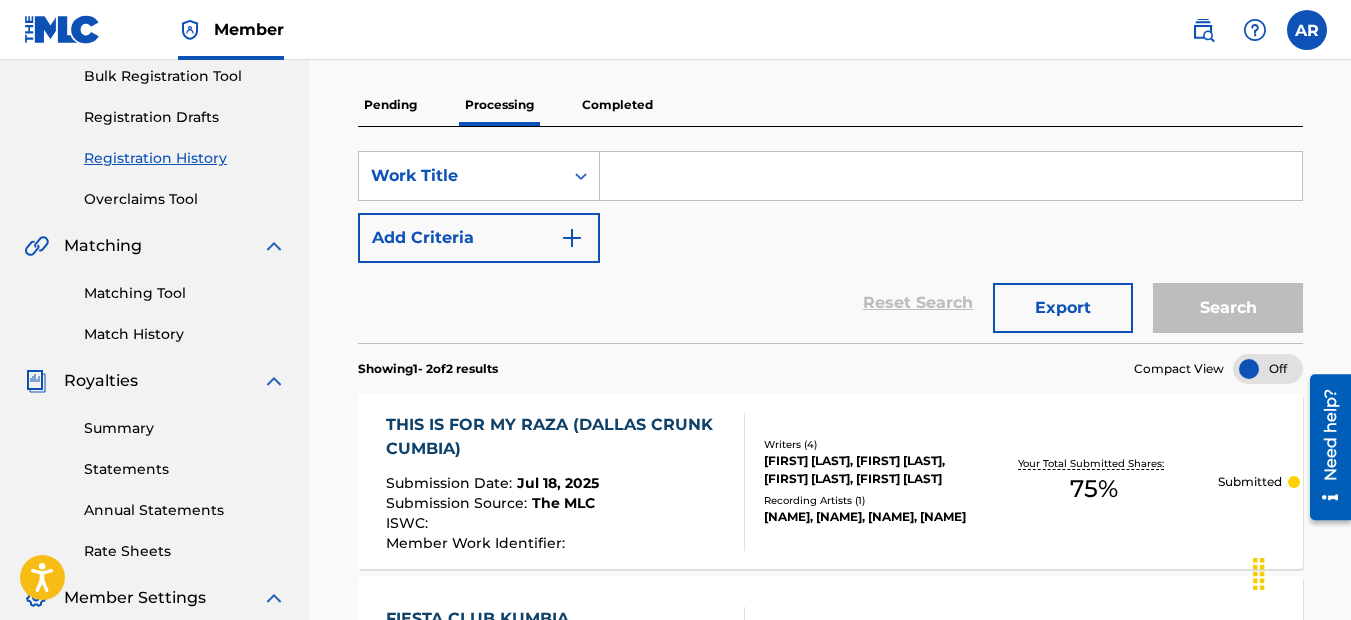 click on "Completed" at bounding box center [617, 105] 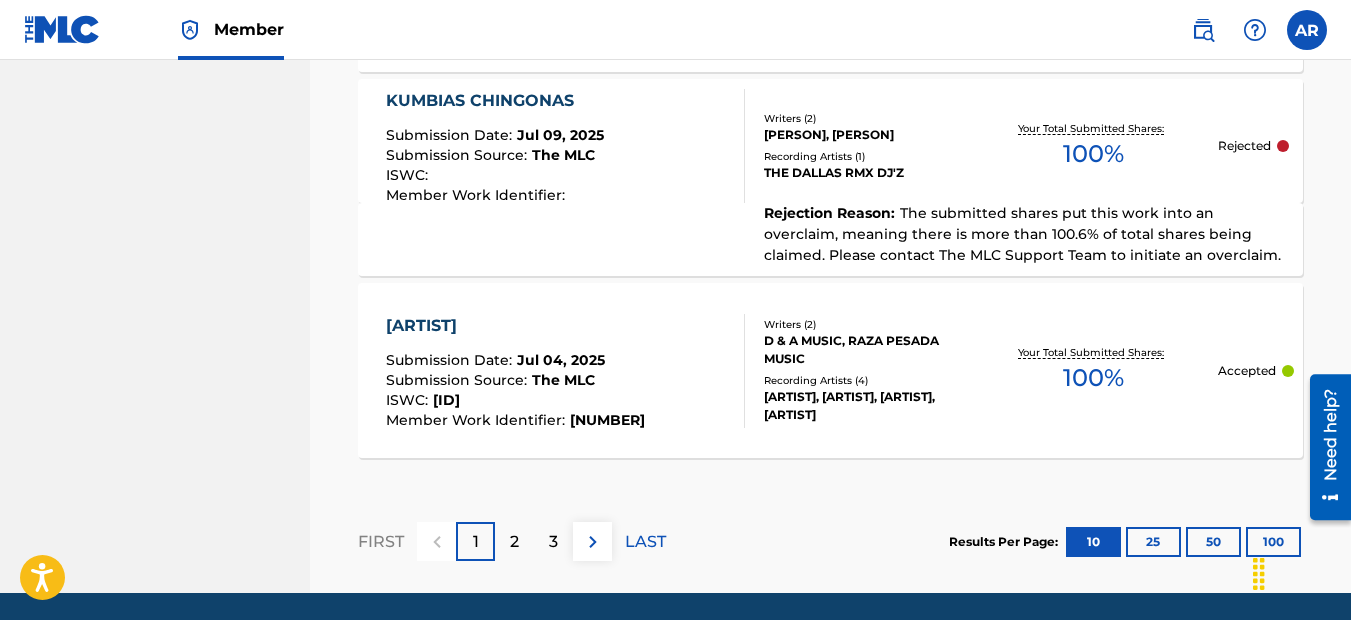 scroll, scrollTop: 2200, scrollLeft: 0, axis: vertical 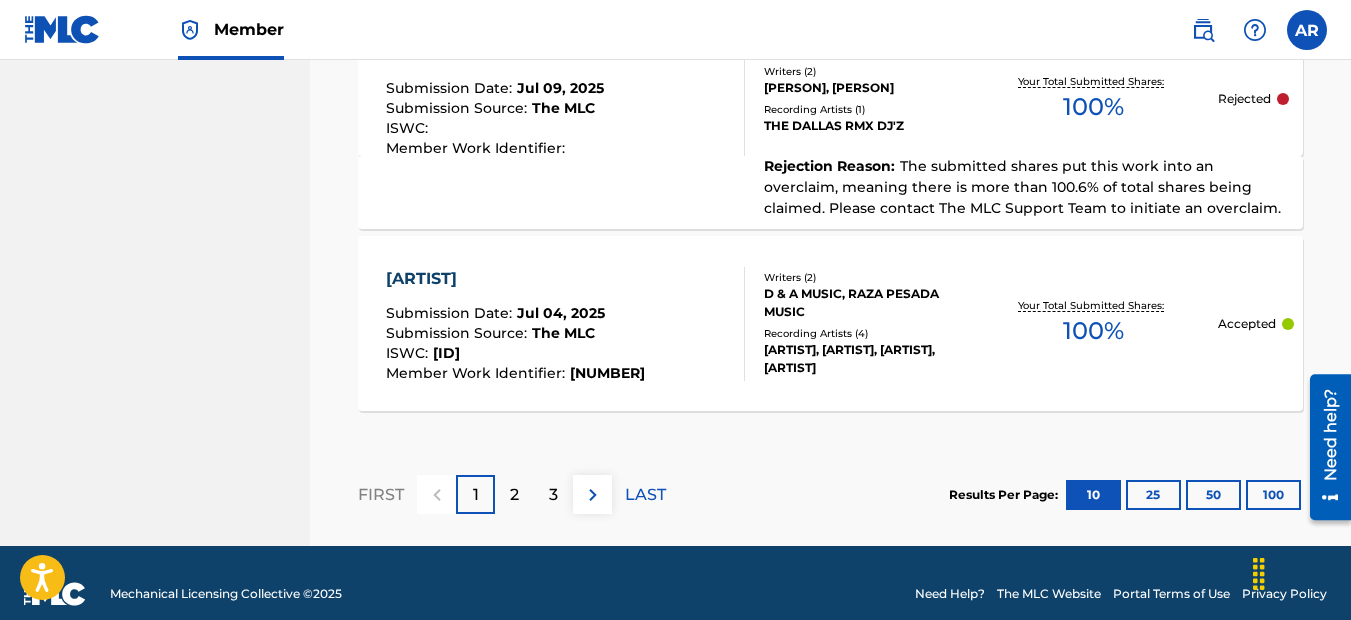 click on "100" at bounding box center (1273, 495) 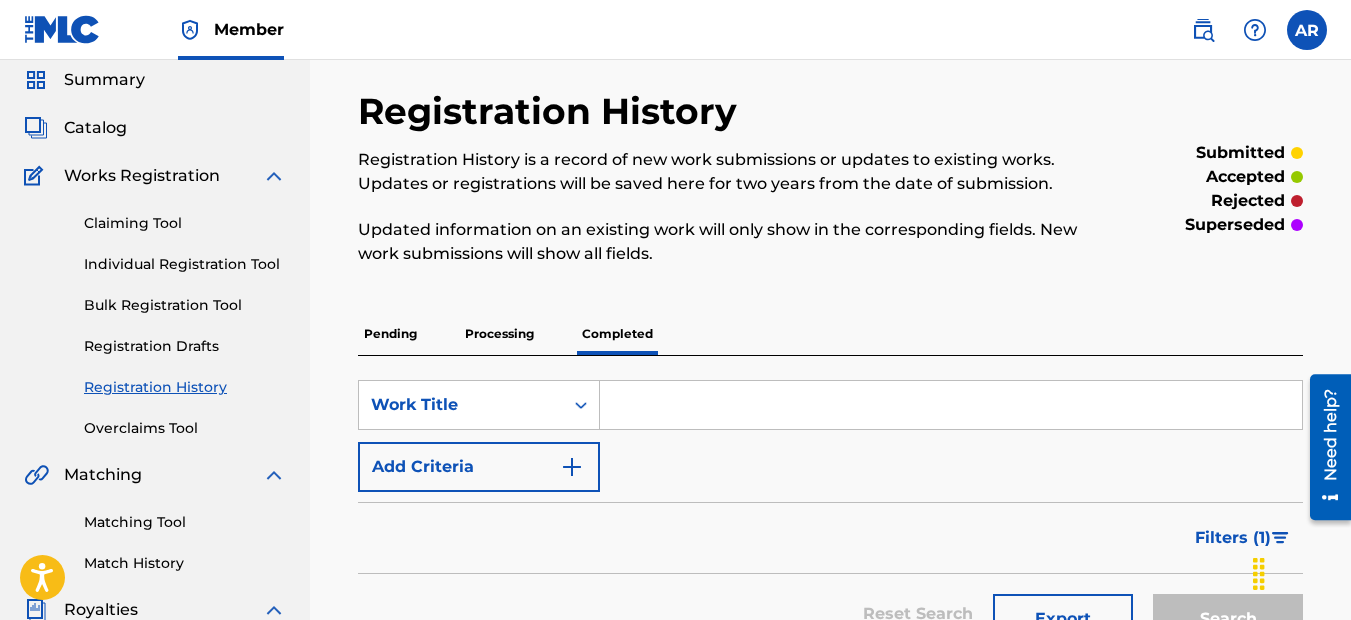scroll, scrollTop: 100, scrollLeft: 0, axis: vertical 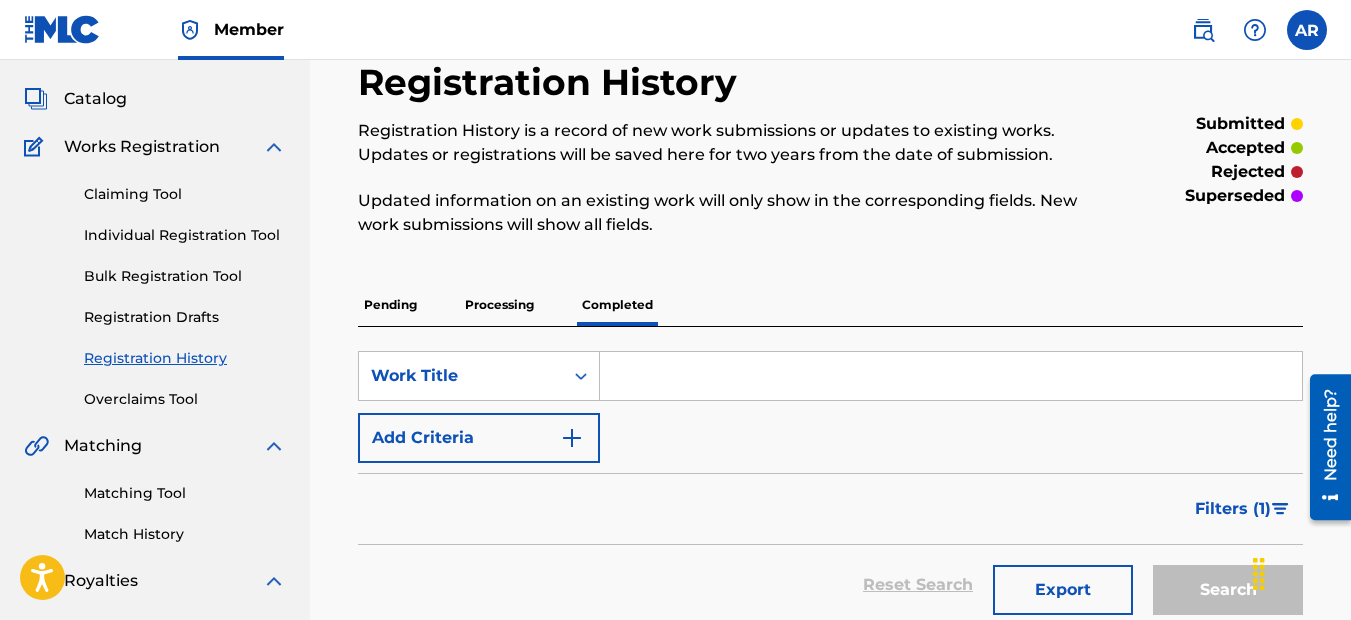 click on "Filters ( 1 )" at bounding box center (1233, 509) 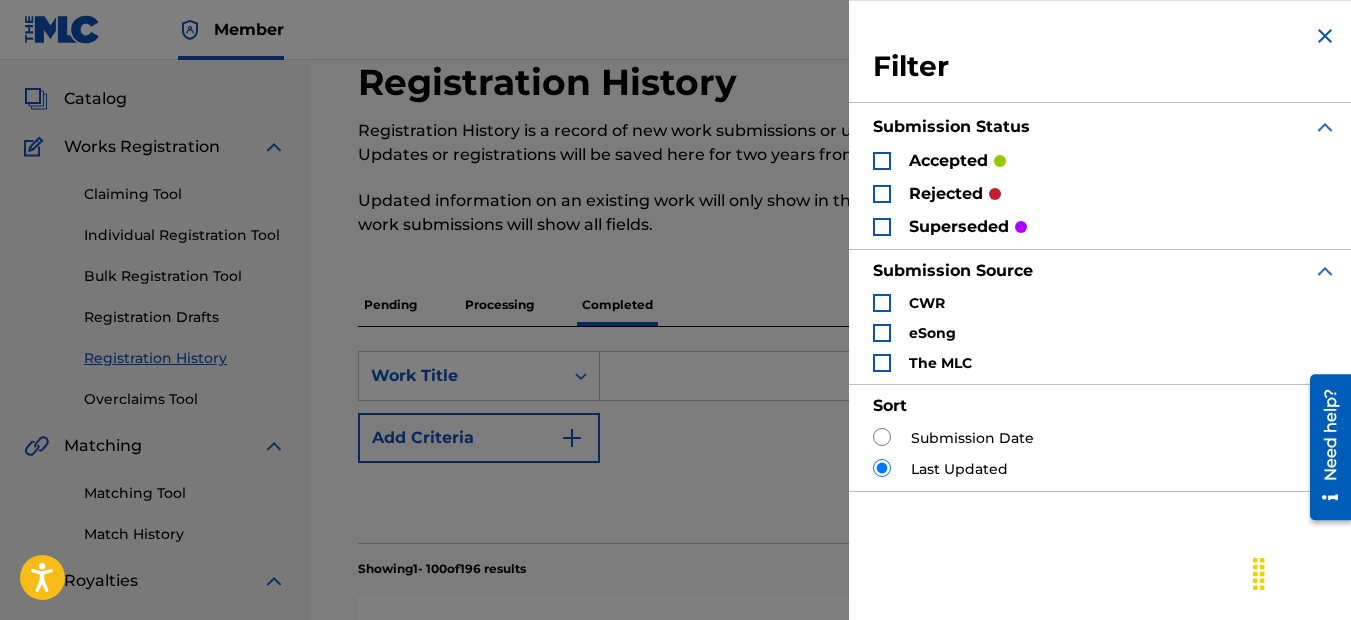 click at bounding box center (882, 161) 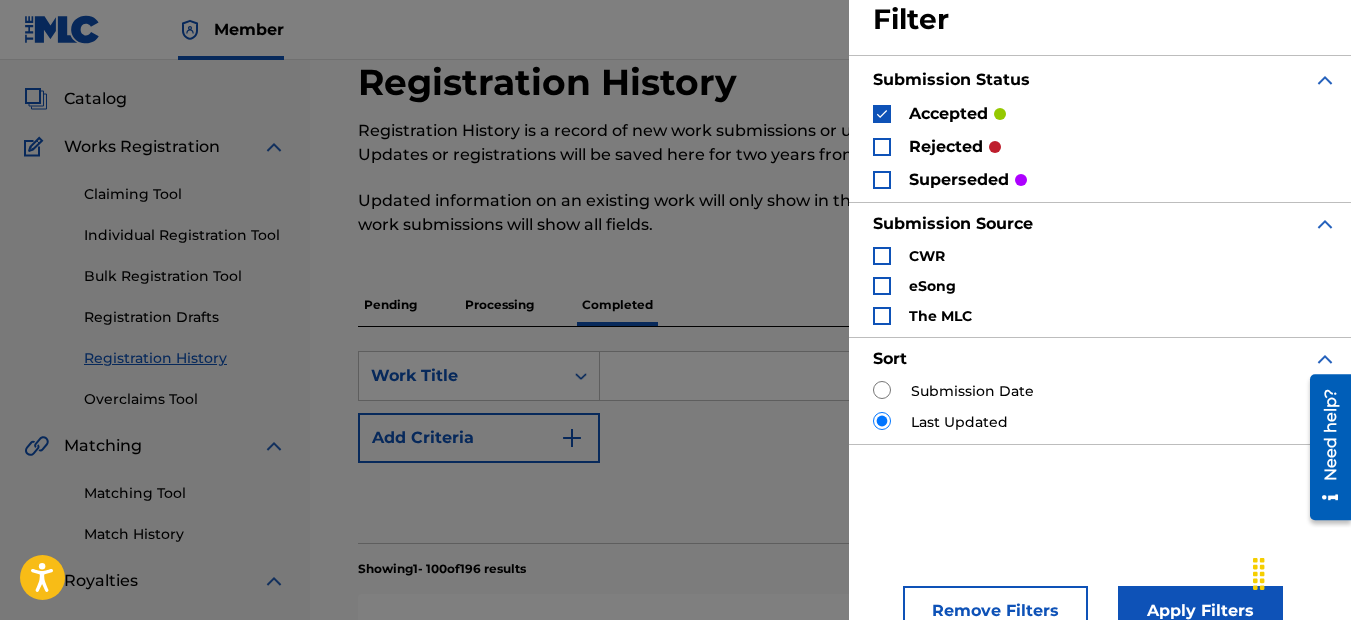 scroll, scrollTop: 87, scrollLeft: 0, axis: vertical 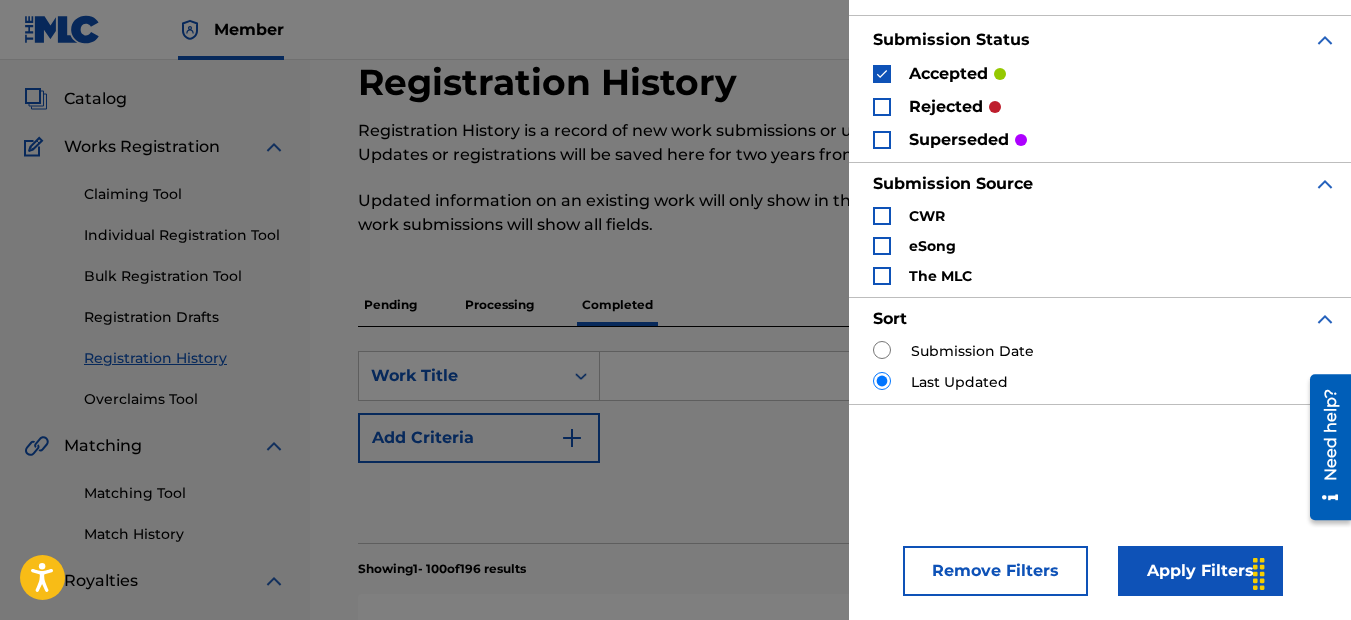 click on "Apply Filters" at bounding box center (1200, 571) 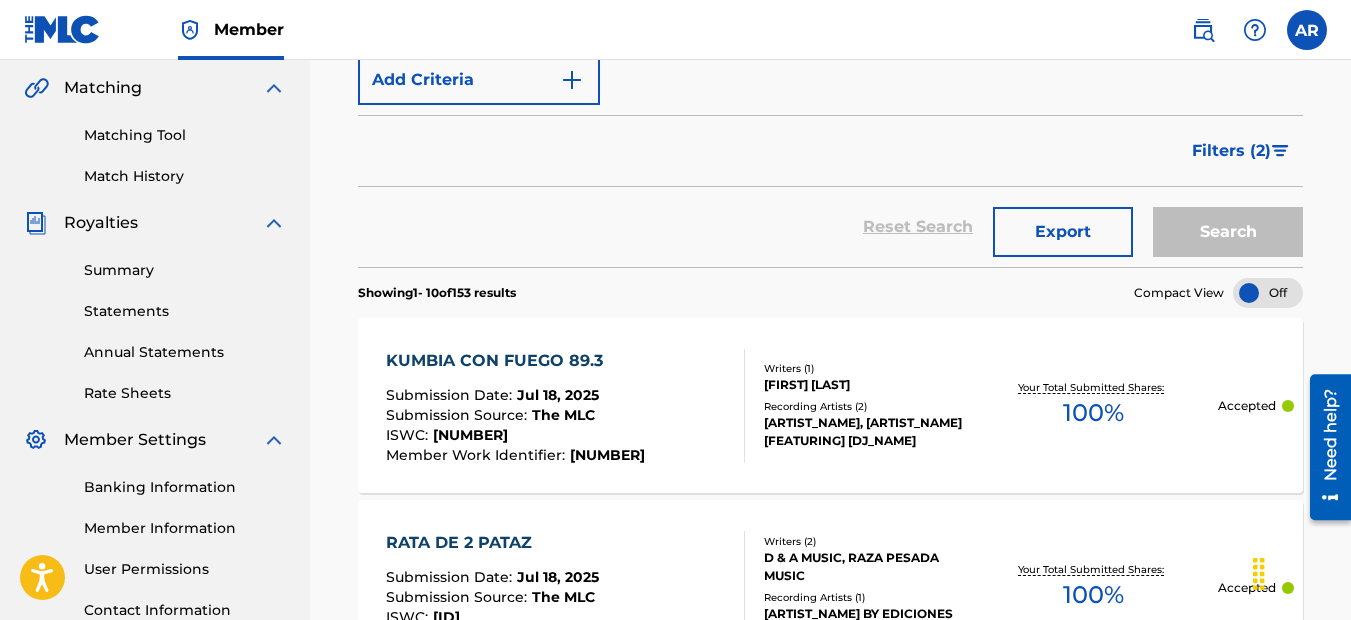 scroll, scrollTop: 400, scrollLeft: 0, axis: vertical 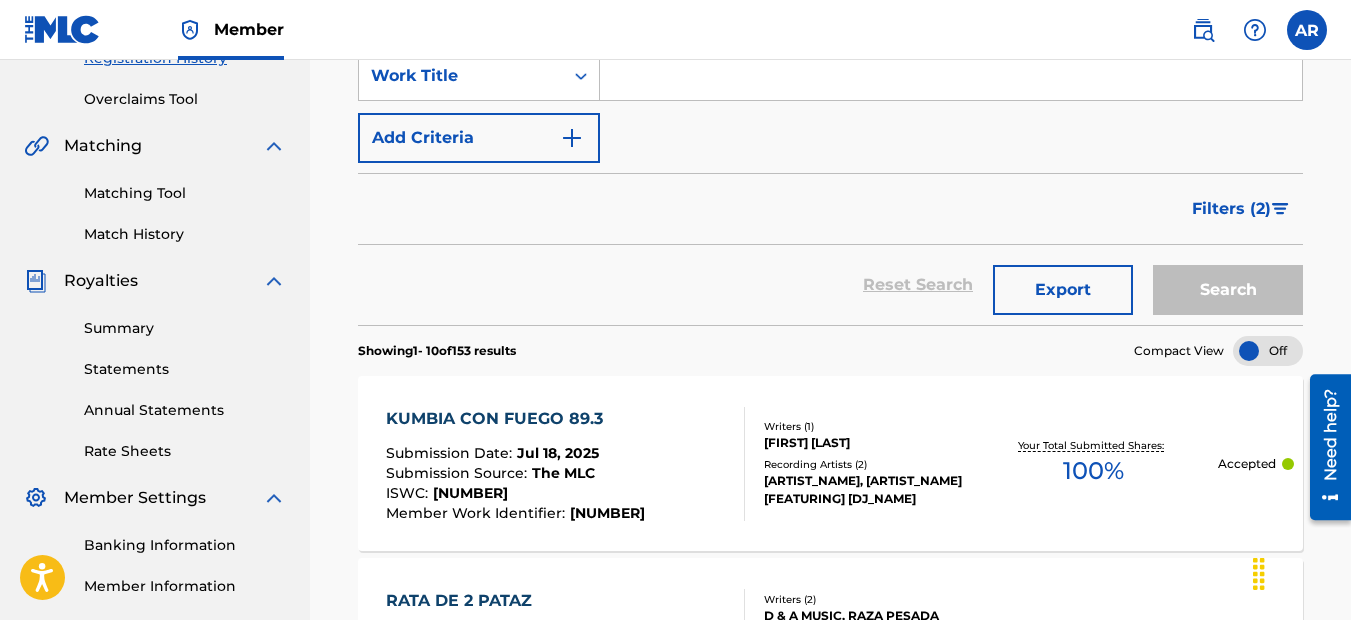 click at bounding box center [1268, 351] 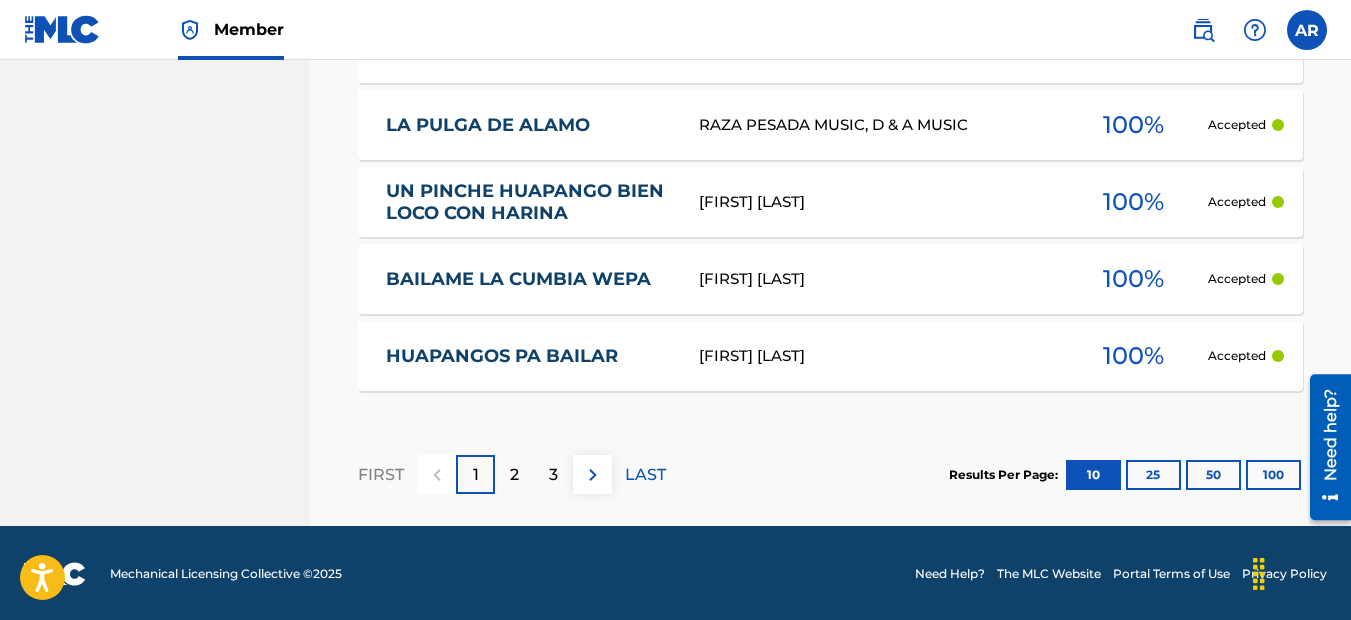 scroll, scrollTop: 1187, scrollLeft: 0, axis: vertical 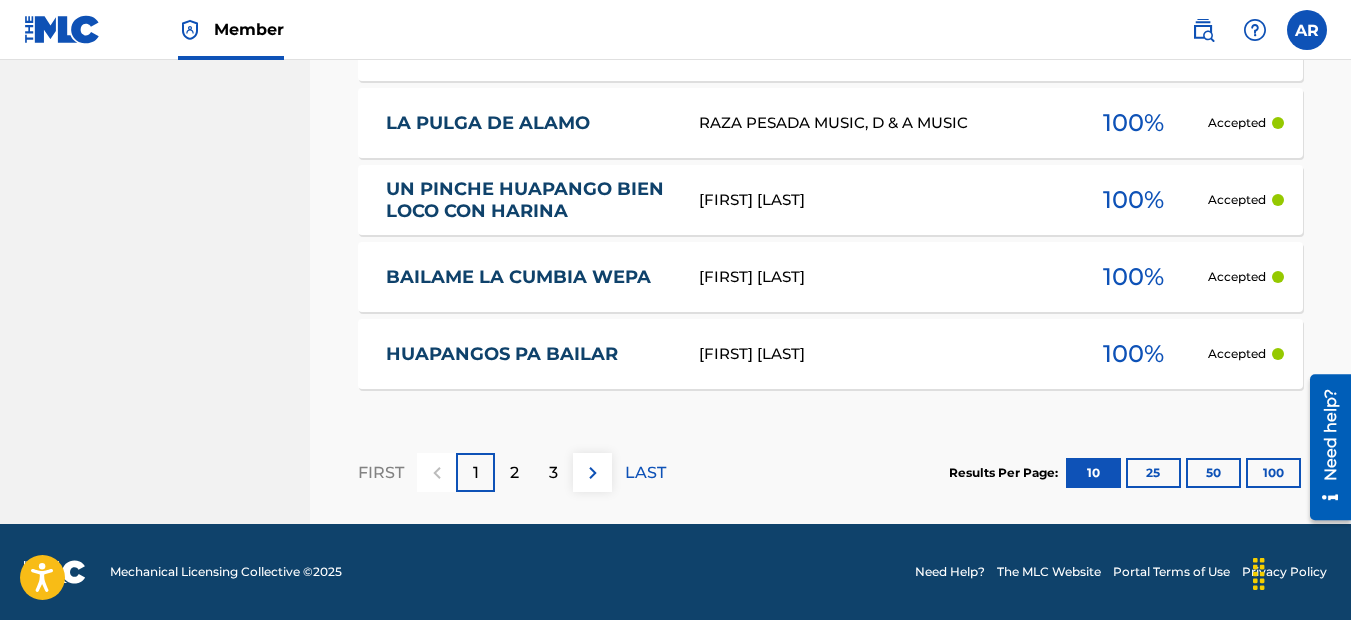 click on "100" at bounding box center [1273, 473] 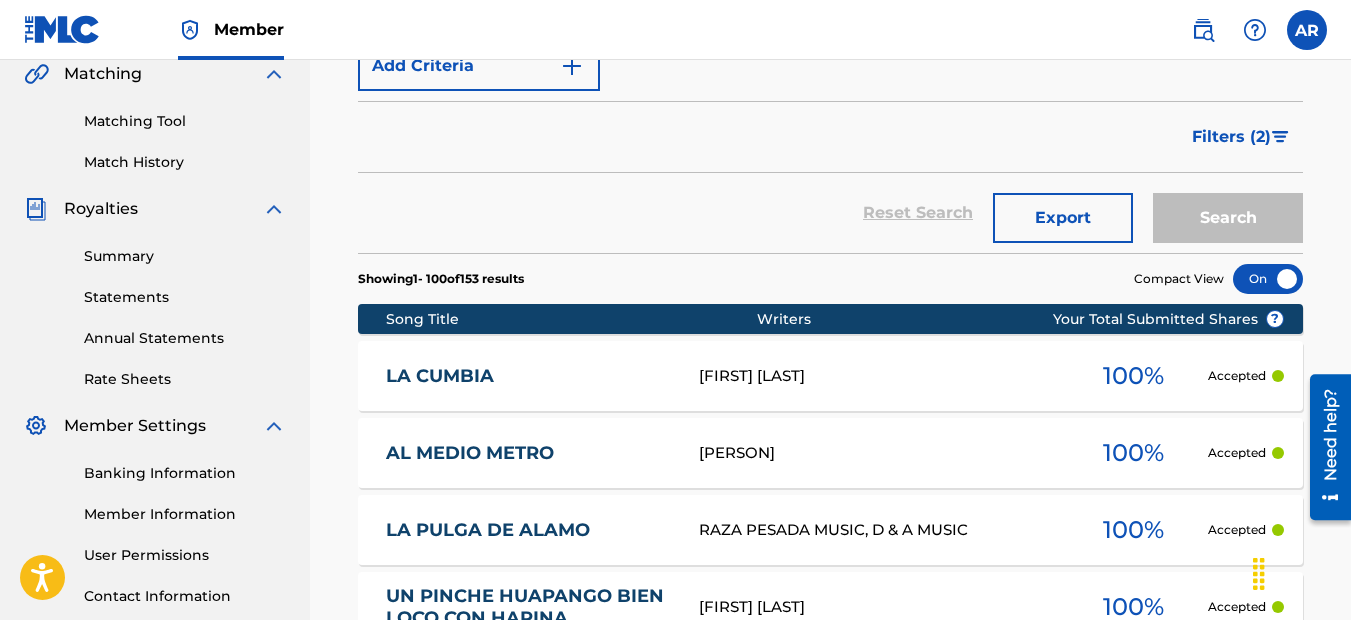 scroll, scrollTop: 487, scrollLeft: 0, axis: vertical 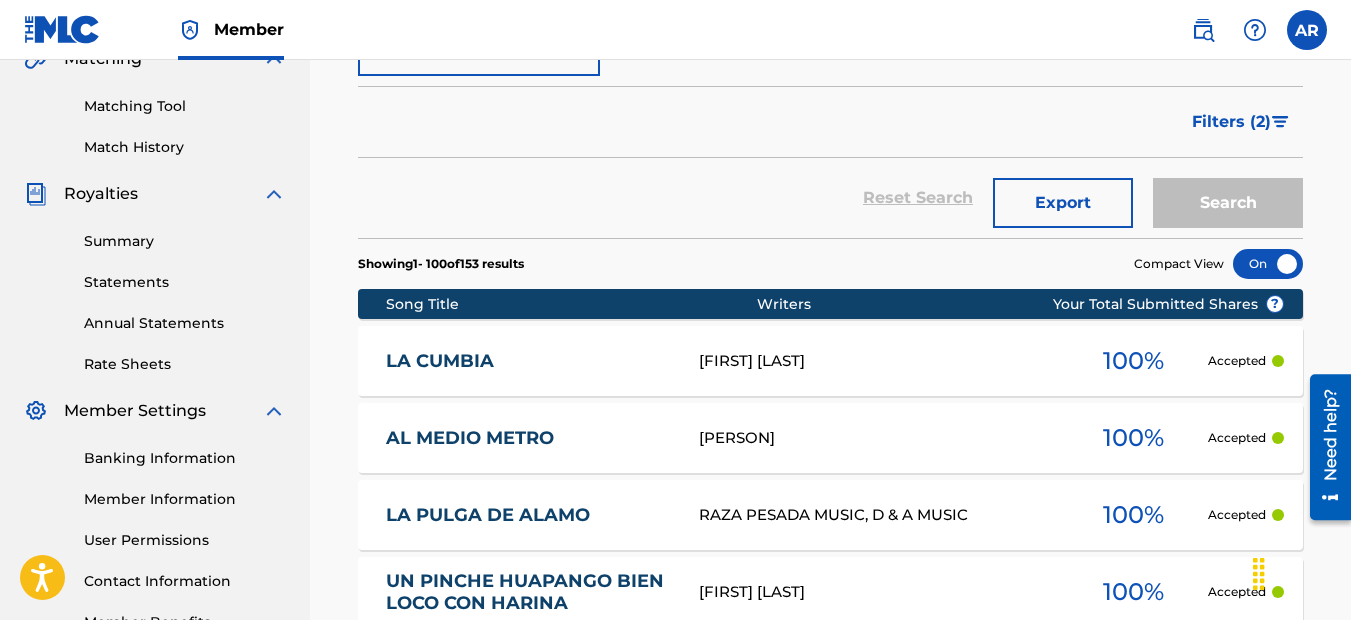 click on "Export" at bounding box center [1063, 203] 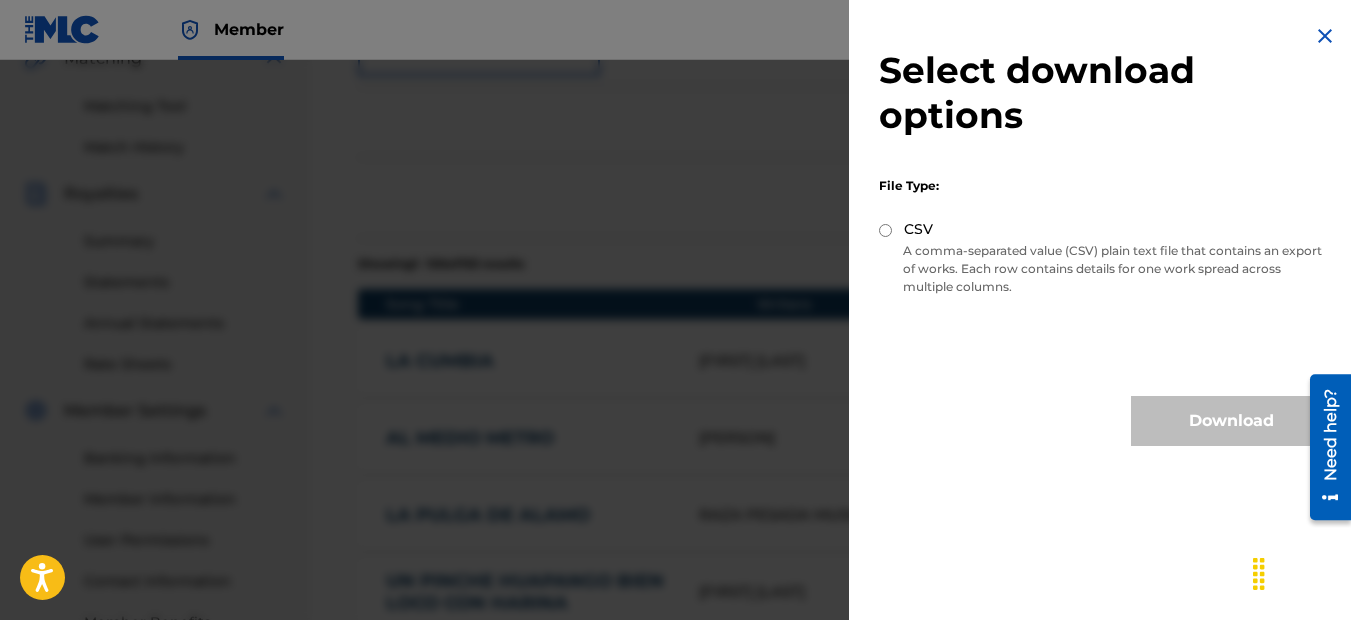 click on "CSV" at bounding box center (885, 230) 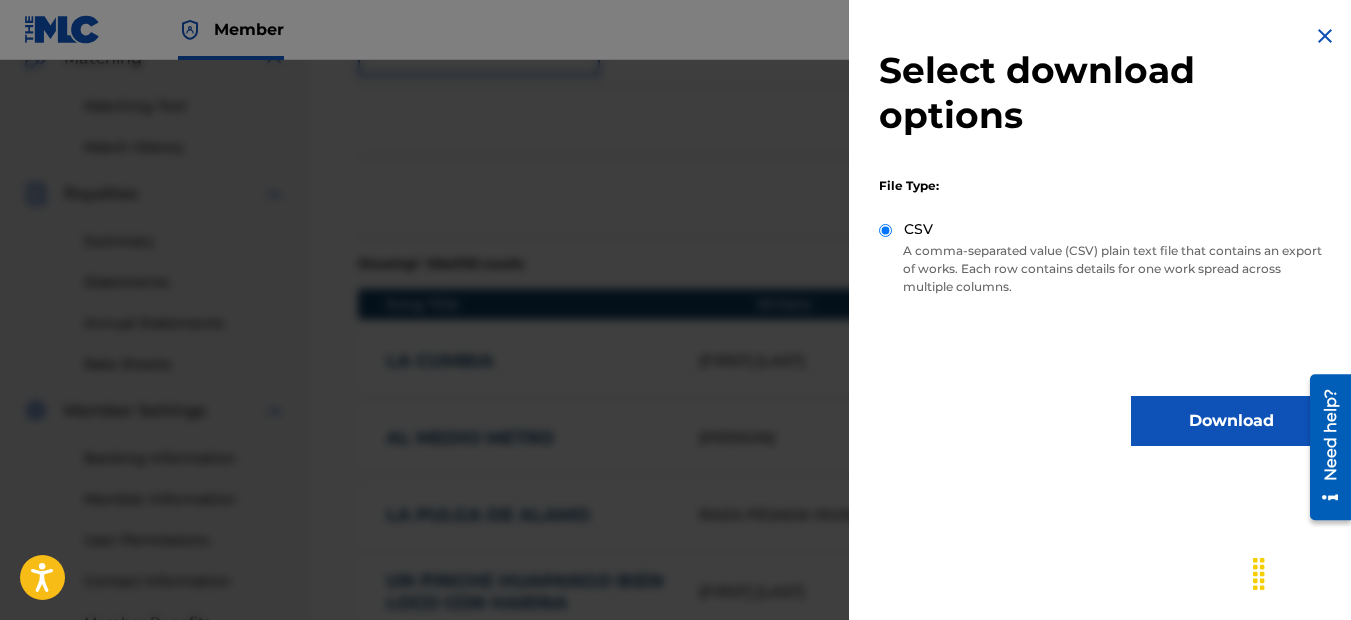 click on "Download" at bounding box center [1231, 421] 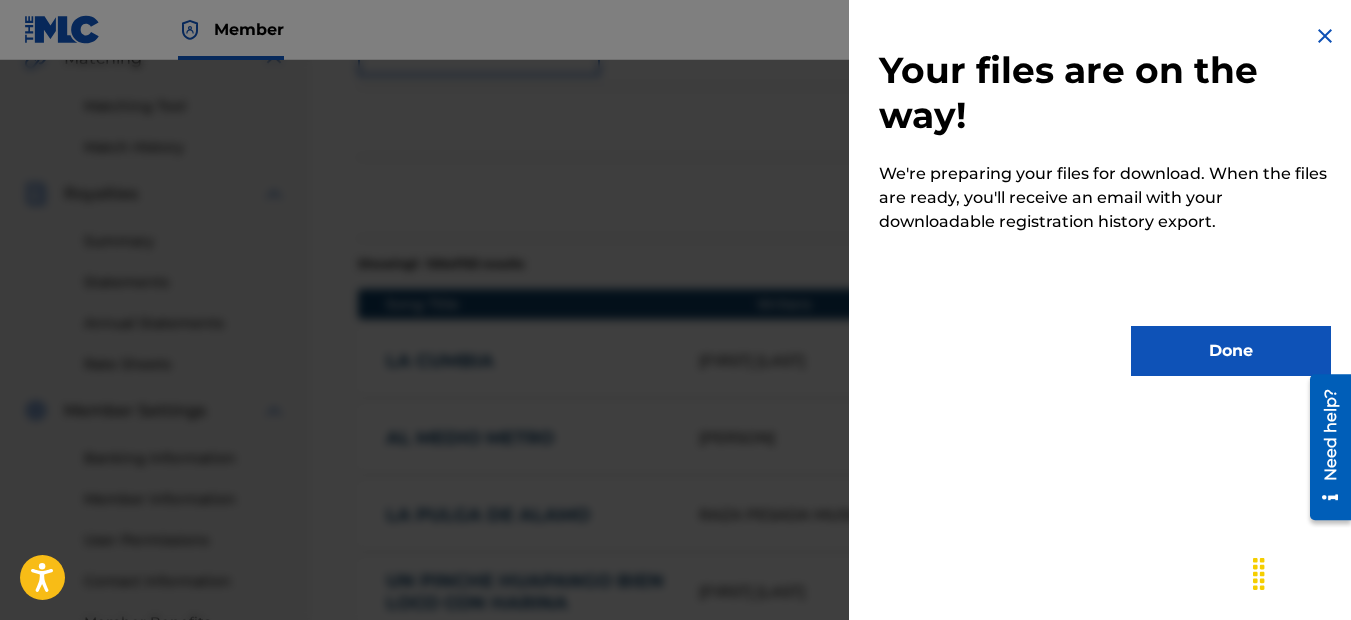 click on "Done" at bounding box center (1231, 351) 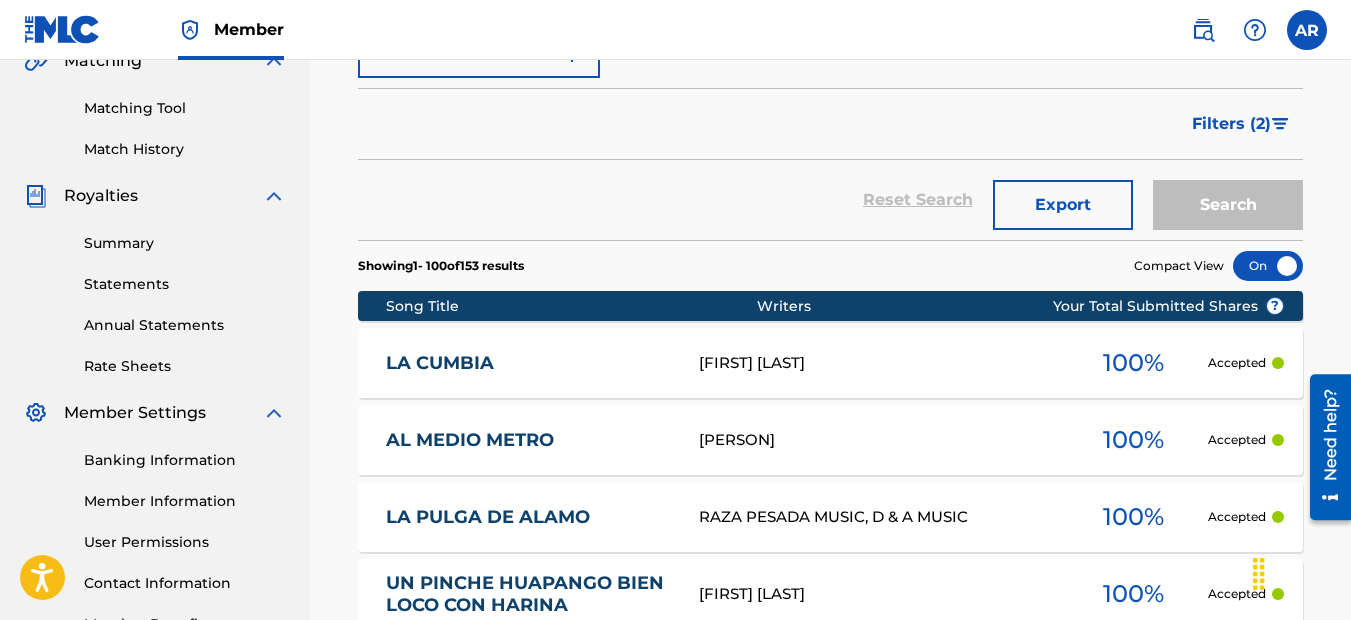 scroll, scrollTop: 387, scrollLeft: 0, axis: vertical 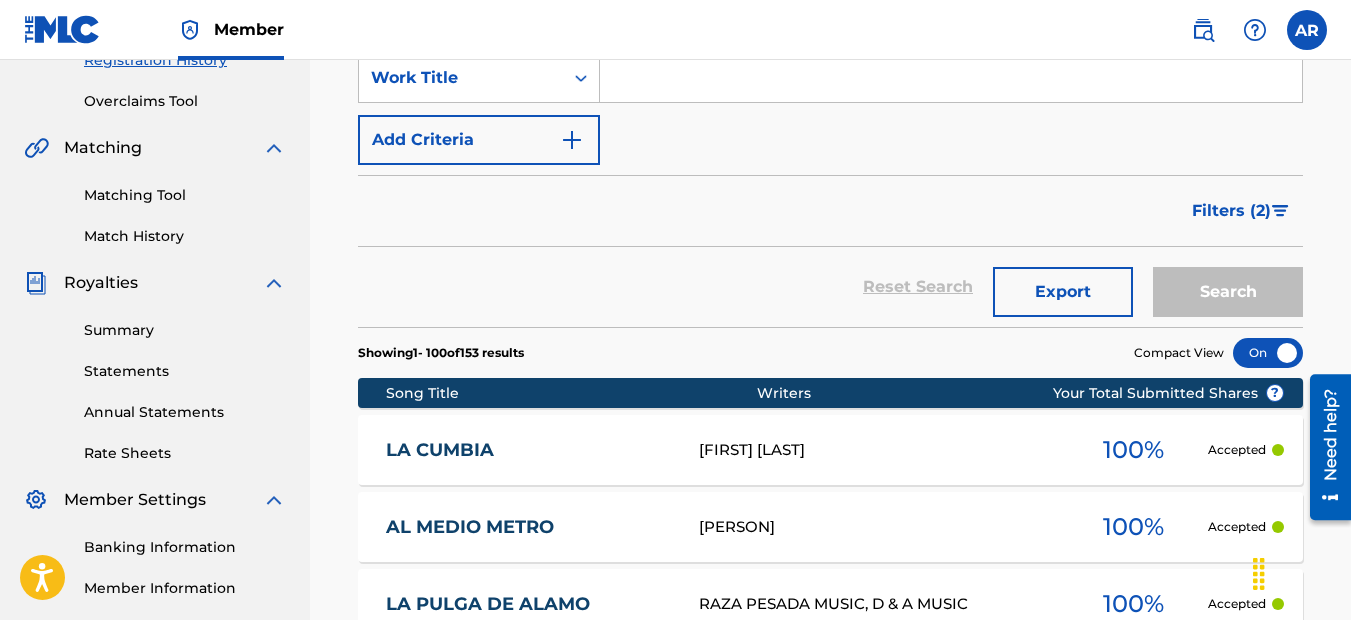 click on "SearchWithCriteria7e0c7d89-c3b3-4899-b73c-5e34330f0e86 Work Title Add Criteria Filter Submission Status     accepted     rejected     superseded Submission Source   CWR   eSong   The MLC   Sort Submission Date Last Updated Remove Filters Apply Filters Filters ( 2 ) Reset Search Export Search Showing   1   -   100   of  153   results   Compact View Song Title Writers ? Your Total Submitted Shares EL JUEGO DEL CALAMAR LA CUMBIA EA1GBI [PERSON] 100 %   Accepted AL MEDIO METRO A5951Y [PERSON] PEDRAZA 100 %   Accepted LA PULGA DE ALAMO RAZA PESADA MUSIC, D & A MUSIC 100 %   Accepted UN PINCHE HUAPANGO BIEN LOCO CON HARINA UA3R4K [PERSON] 100 %   Accepted BAILAME LA CUMBIA WEPA BA75JB [PERSON] 100 %   Accepted HUAPANGOS PA BAILAR HB3NMV [PERSON] 100 %   Accepted HOUSE PARTY CUMBIA HG4W9G [PERSON] 100 %   Accepted GUARACHA ALETEO ZAPATEO GE3SDE [PERSON] 100 %   Accepted SUPER PARADISE (TROPICAL MIX) SC96YJ [PERSON] 100 %   Accepted KUMBIA VS TRIBAL MADNESS KJ2V3J 33.34 %   X9262L" at bounding box center (830, 4136) 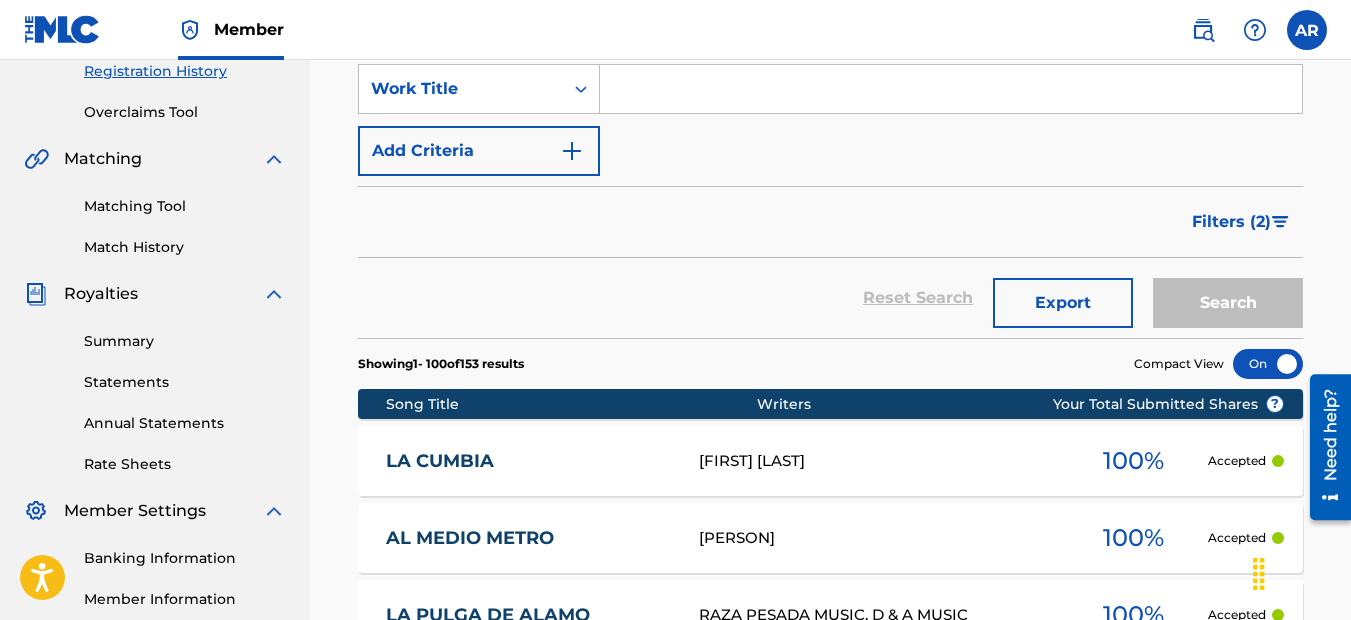 click at bounding box center (1268, 364) 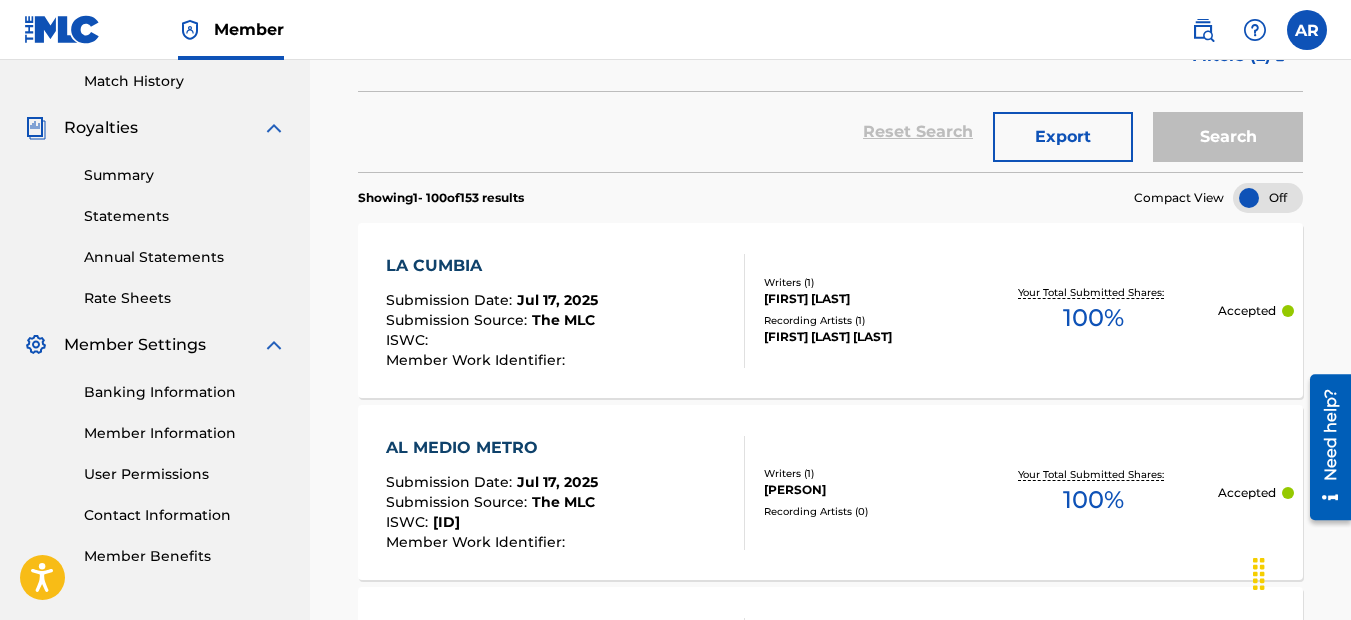 scroll, scrollTop: 587, scrollLeft: 0, axis: vertical 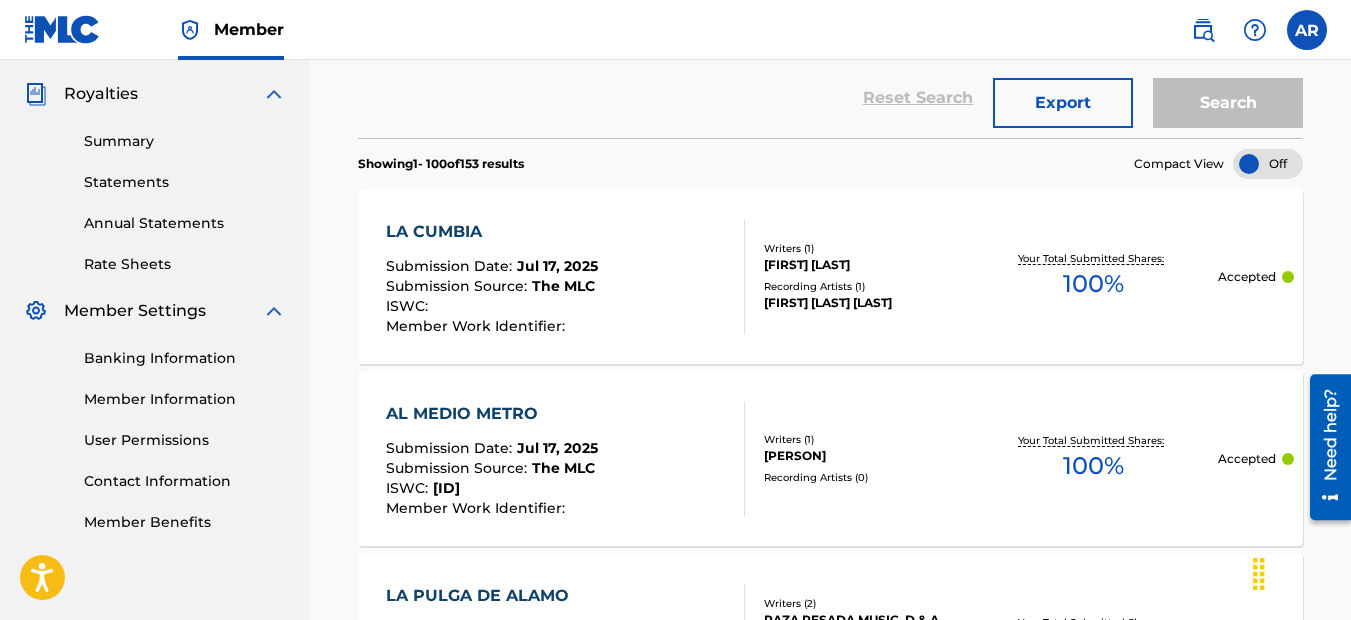 click on "[FIRST] [LAST] [LAST]" at bounding box center [866, 303] 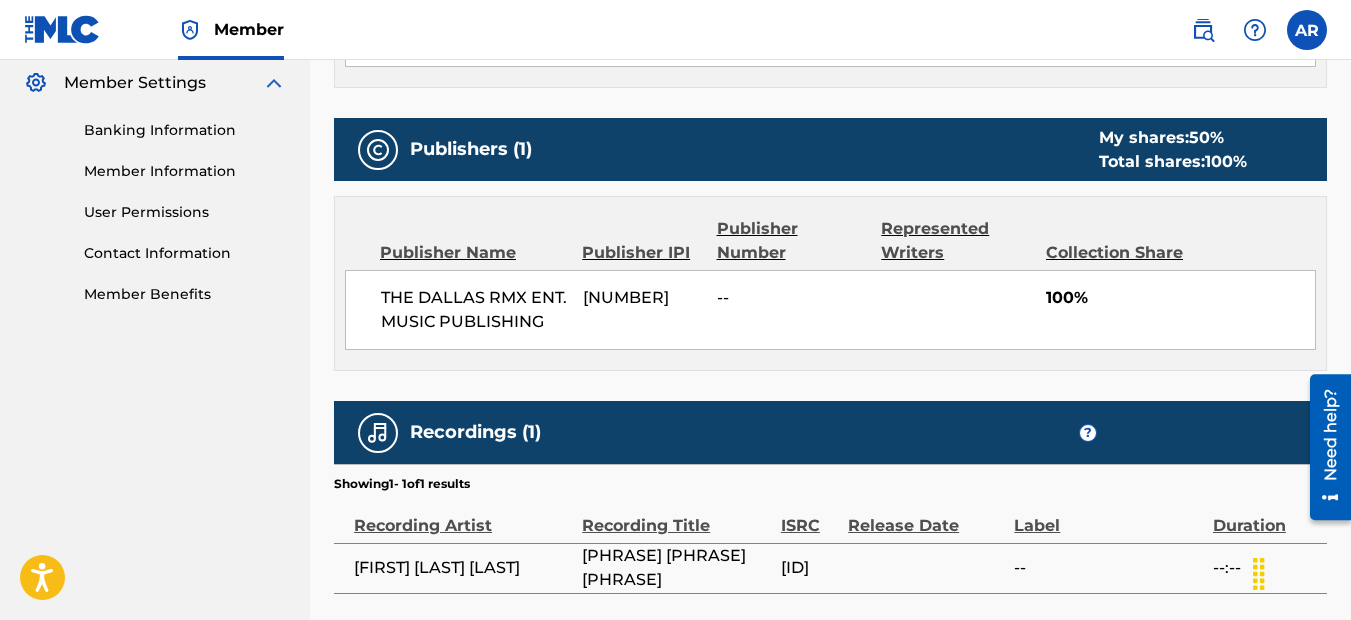 scroll, scrollTop: 1000, scrollLeft: 0, axis: vertical 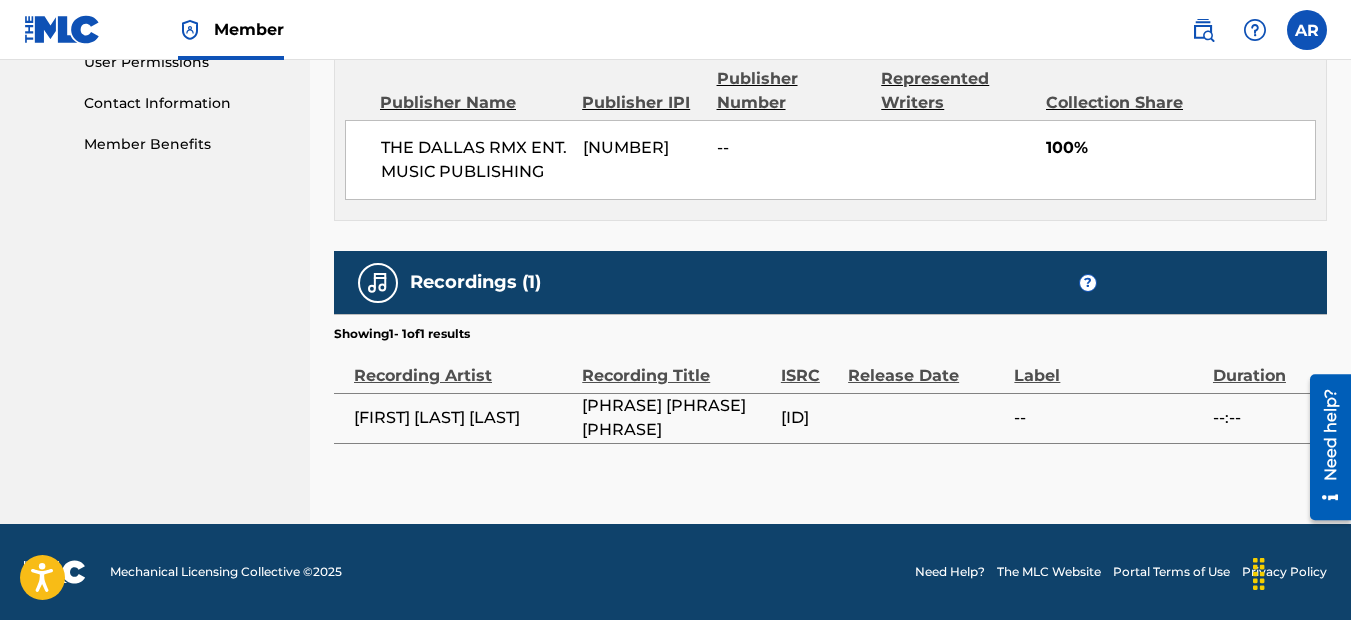 click on "[PHRASE] [PHRASE] [PHRASE]" at bounding box center [676, 418] 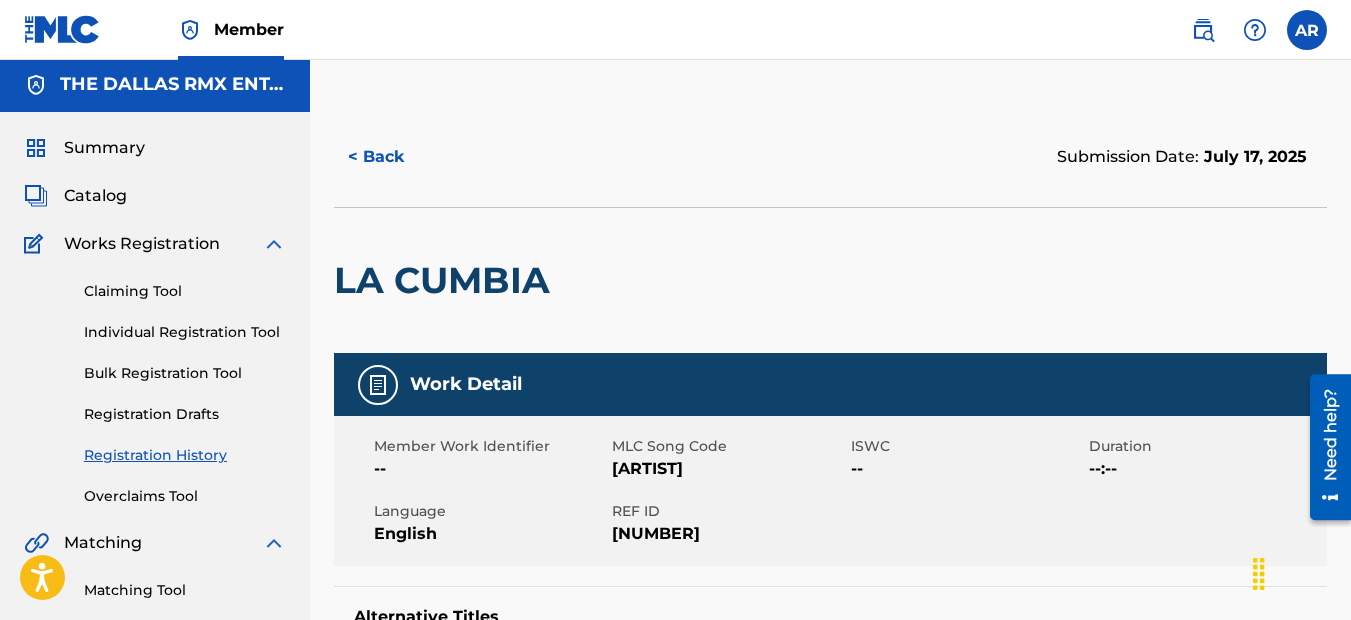scroll, scrollTop: 0, scrollLeft: 0, axis: both 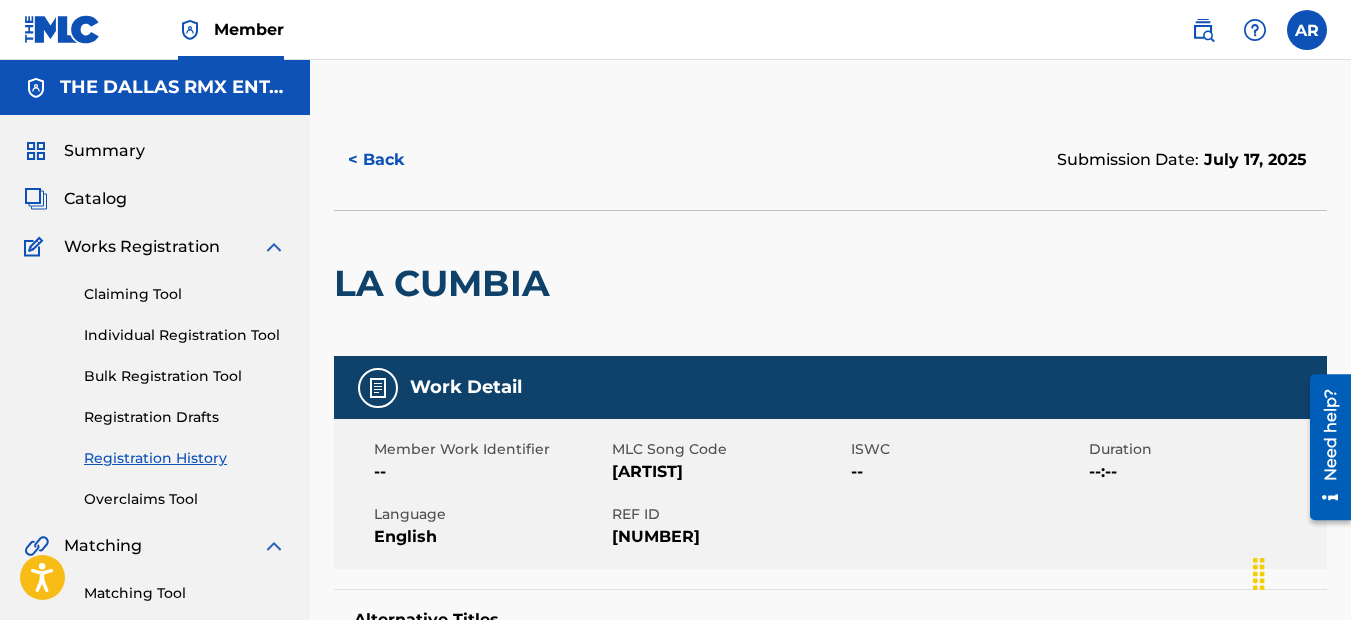 click on "Claiming Tool" at bounding box center [185, 294] 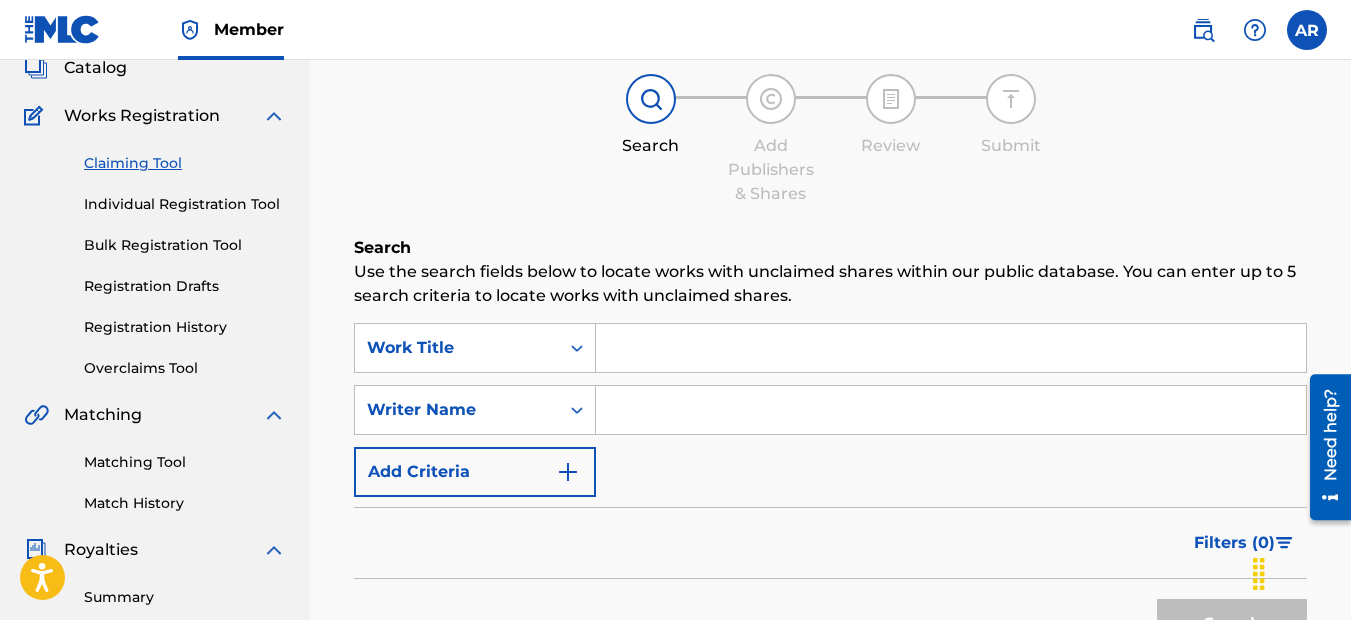 scroll, scrollTop: 100, scrollLeft: 0, axis: vertical 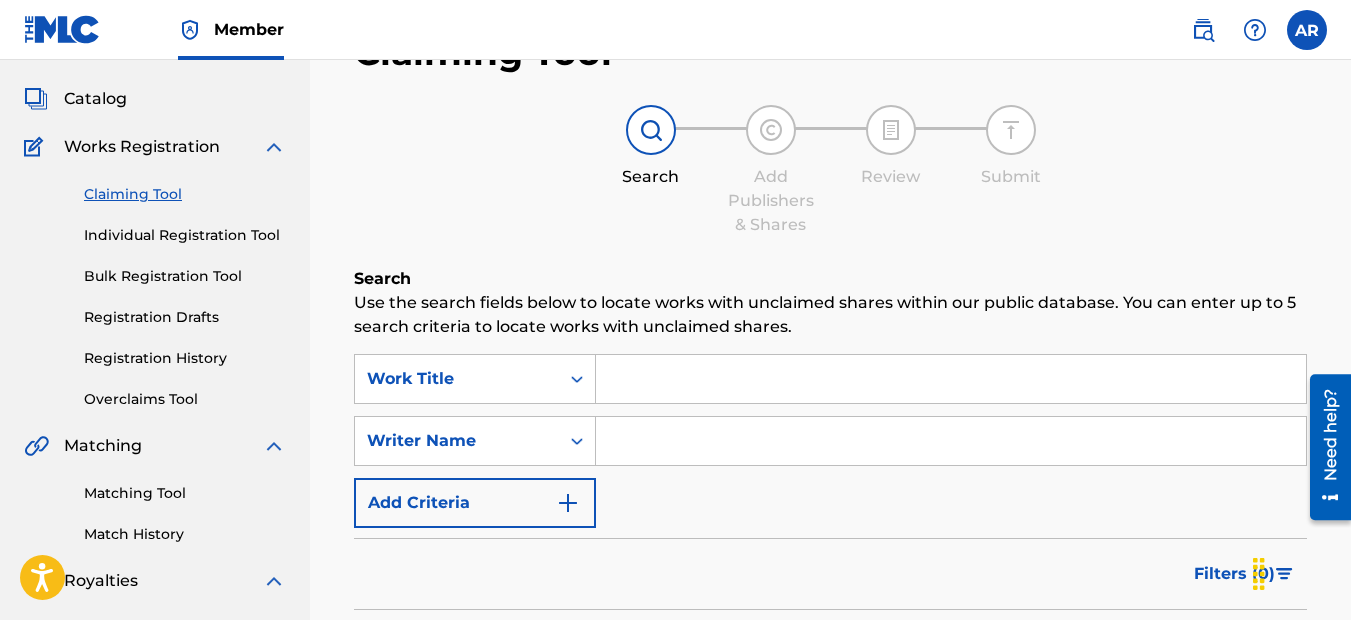 click at bounding box center (951, 379) 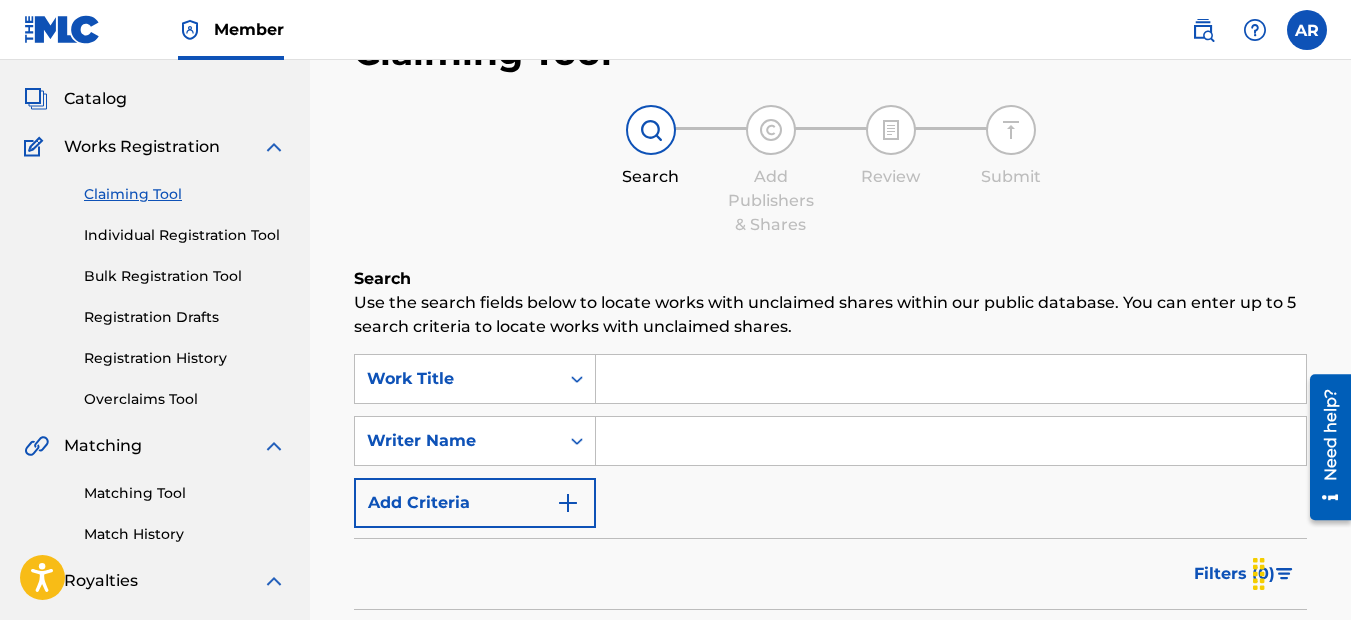 click on "Matching Tool" at bounding box center (185, 493) 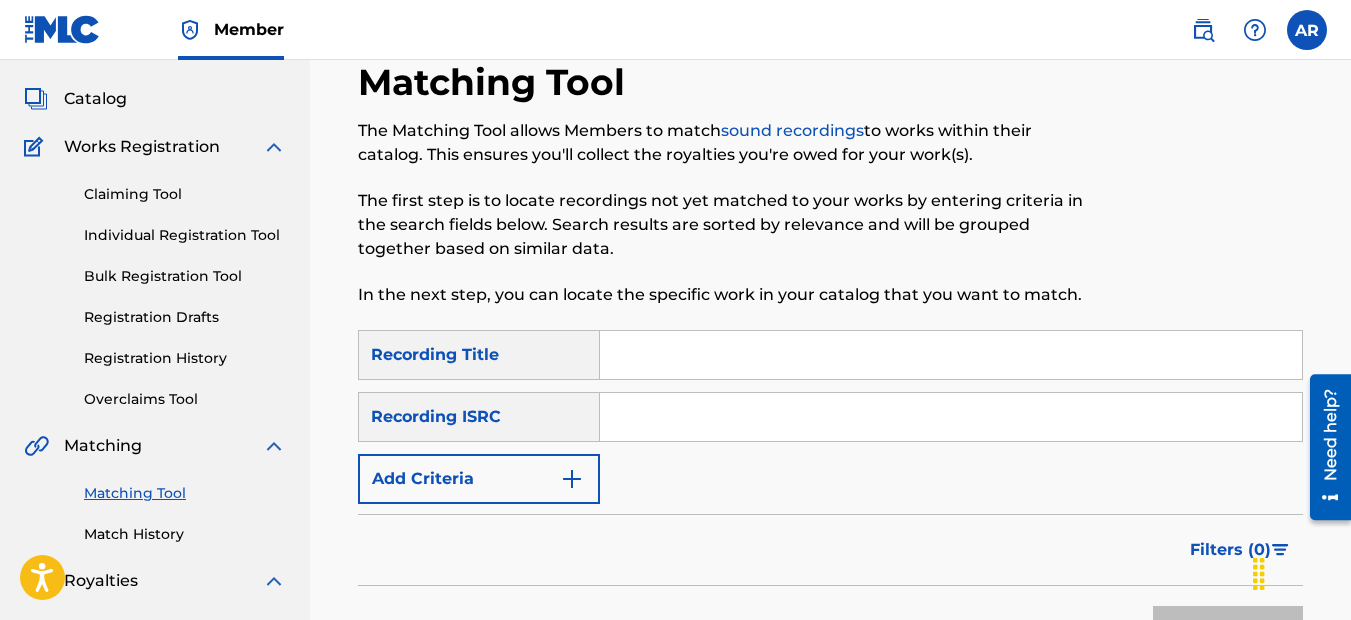 scroll, scrollTop: 0, scrollLeft: 0, axis: both 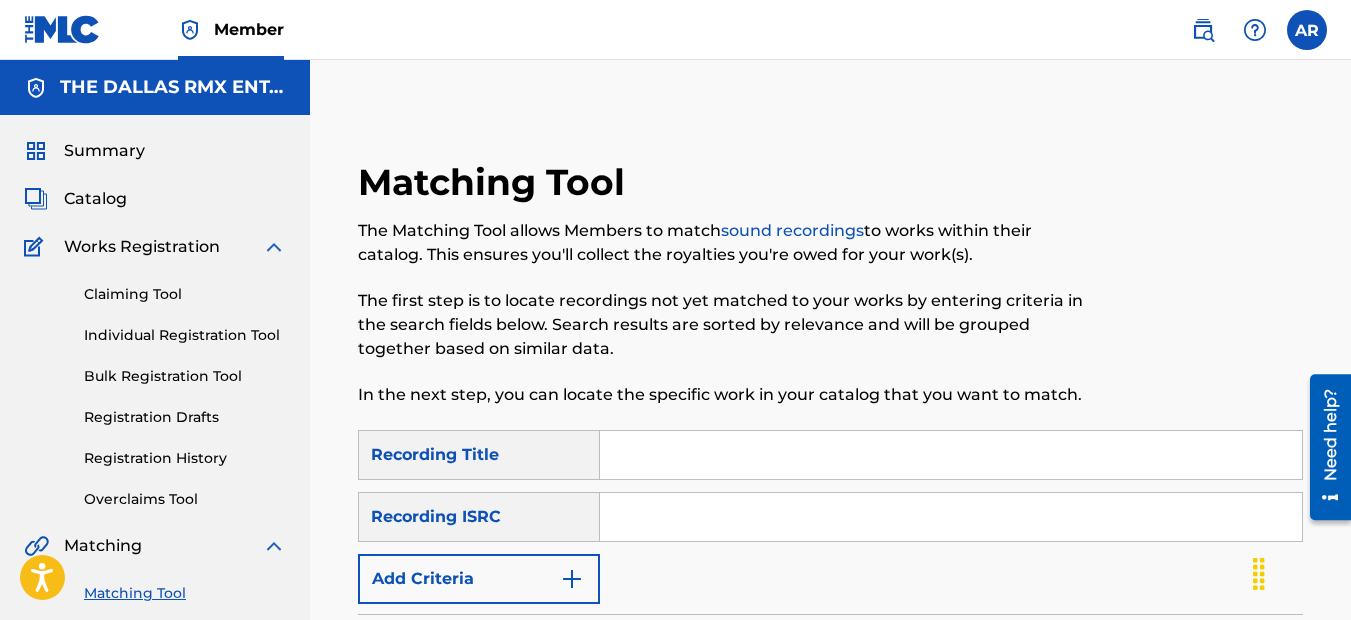 click at bounding box center (951, 455) 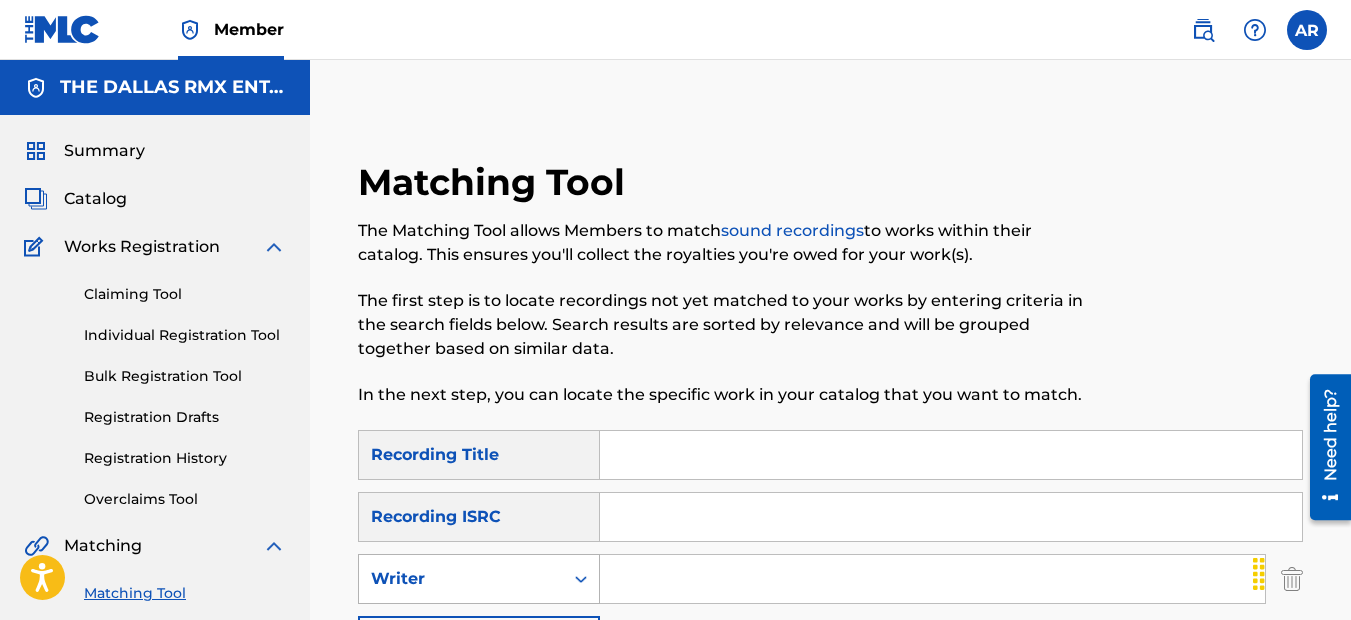 click 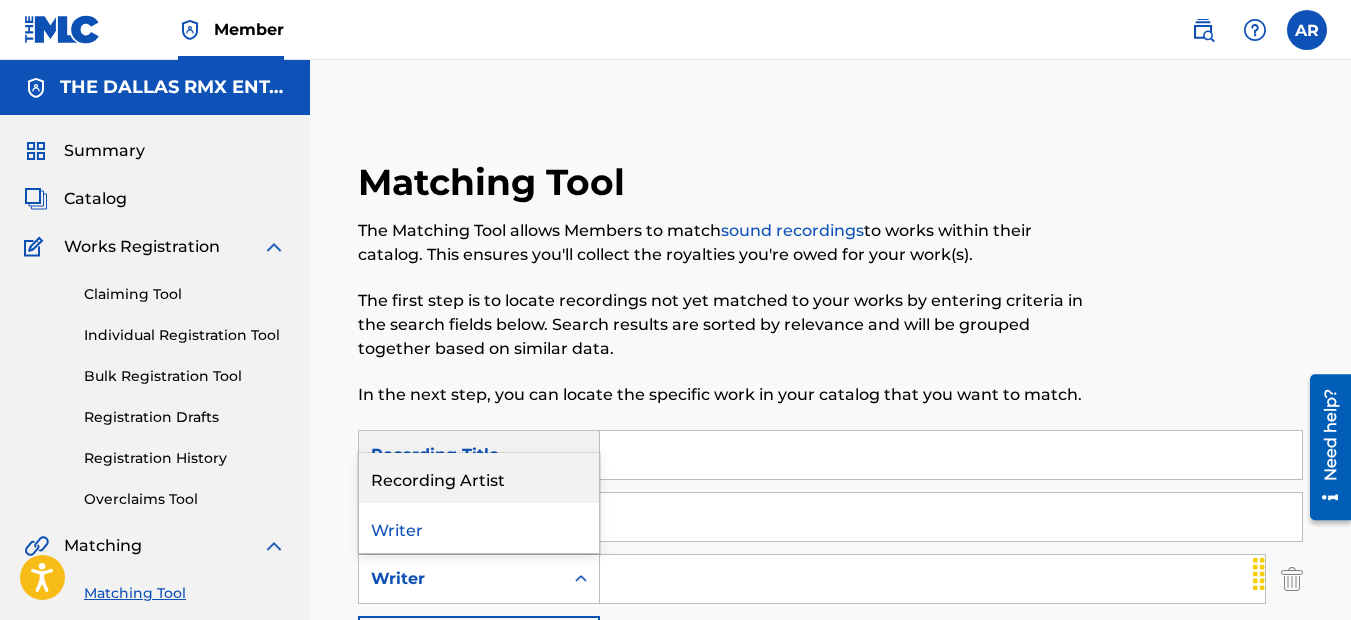 click on "Recording Artist" at bounding box center [479, 478] 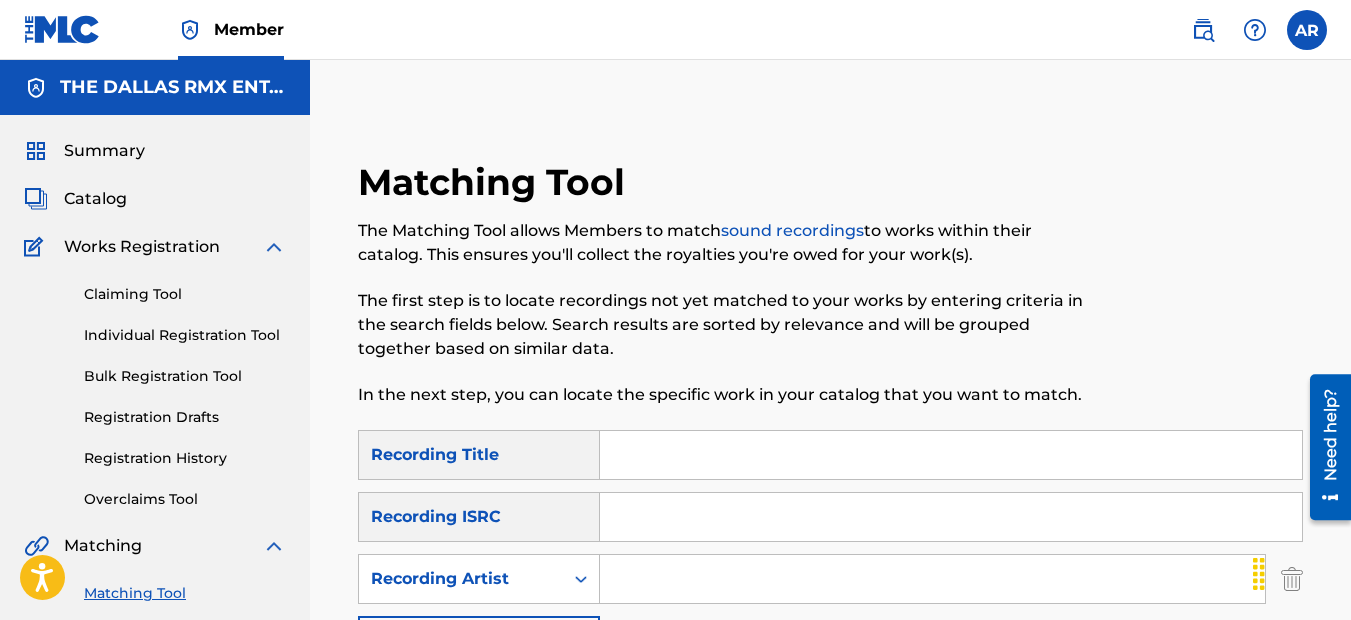 click at bounding box center [932, 579] 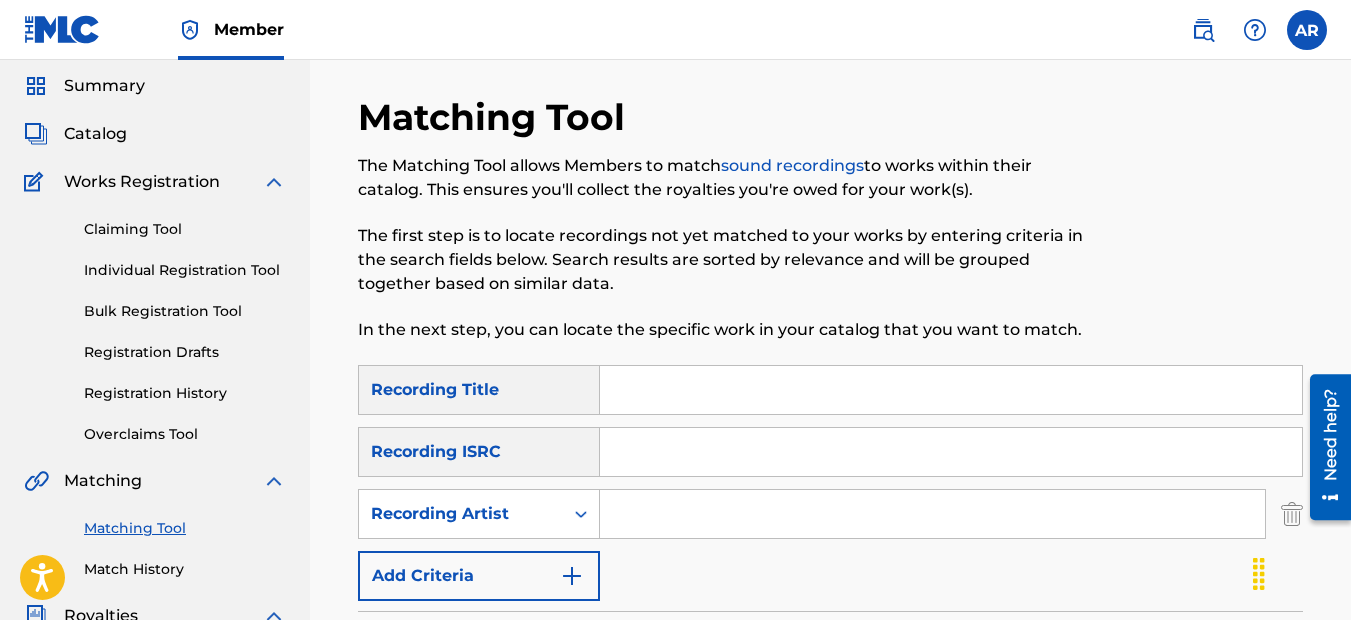 scroll, scrollTop: 100, scrollLeft: 0, axis: vertical 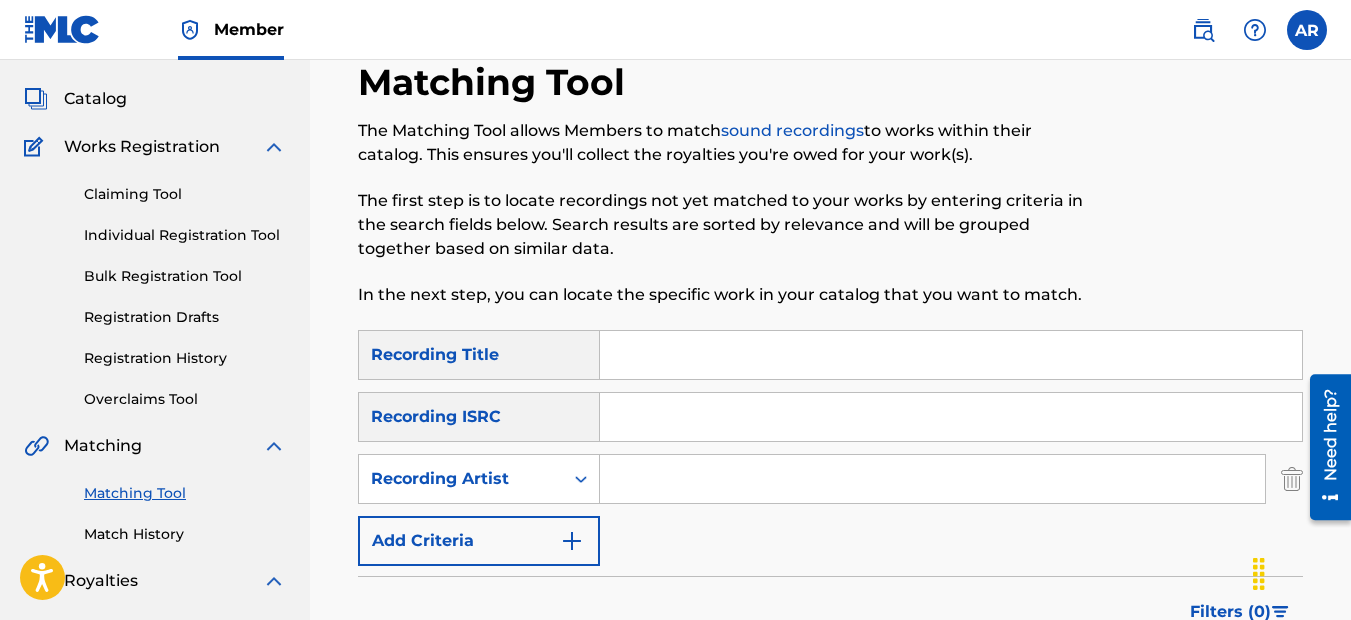 click at bounding box center (932, 479) 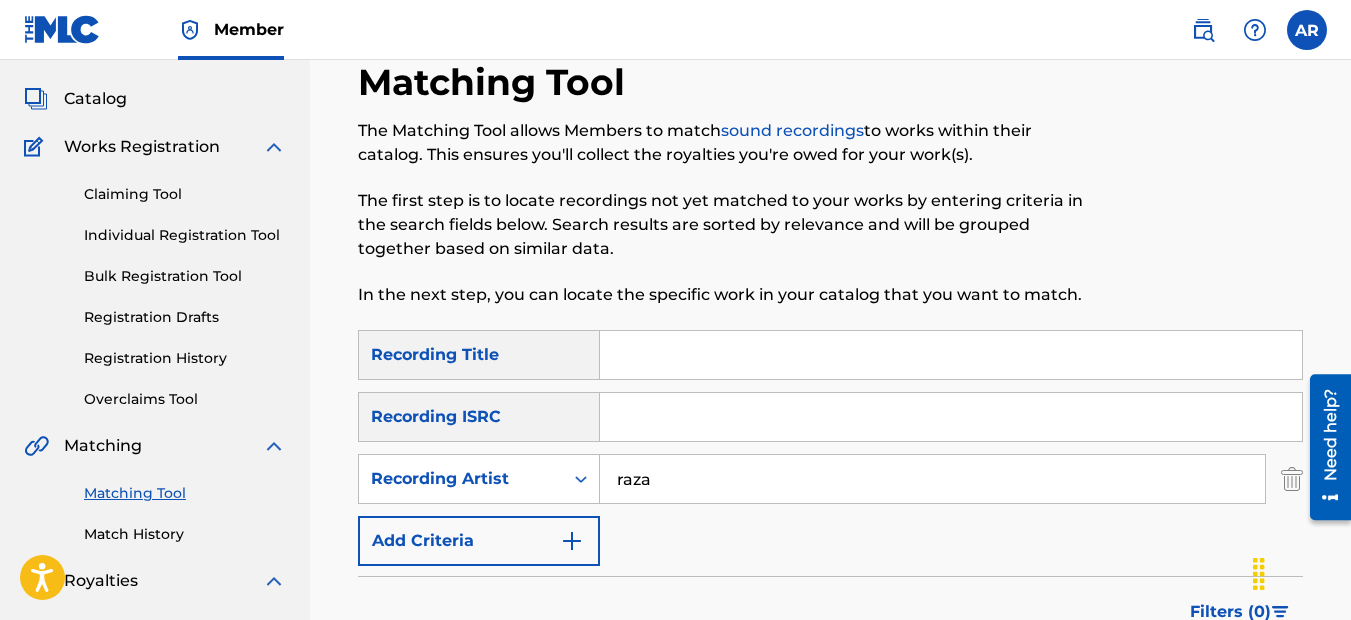 type on "[COMPANY_NAME]" 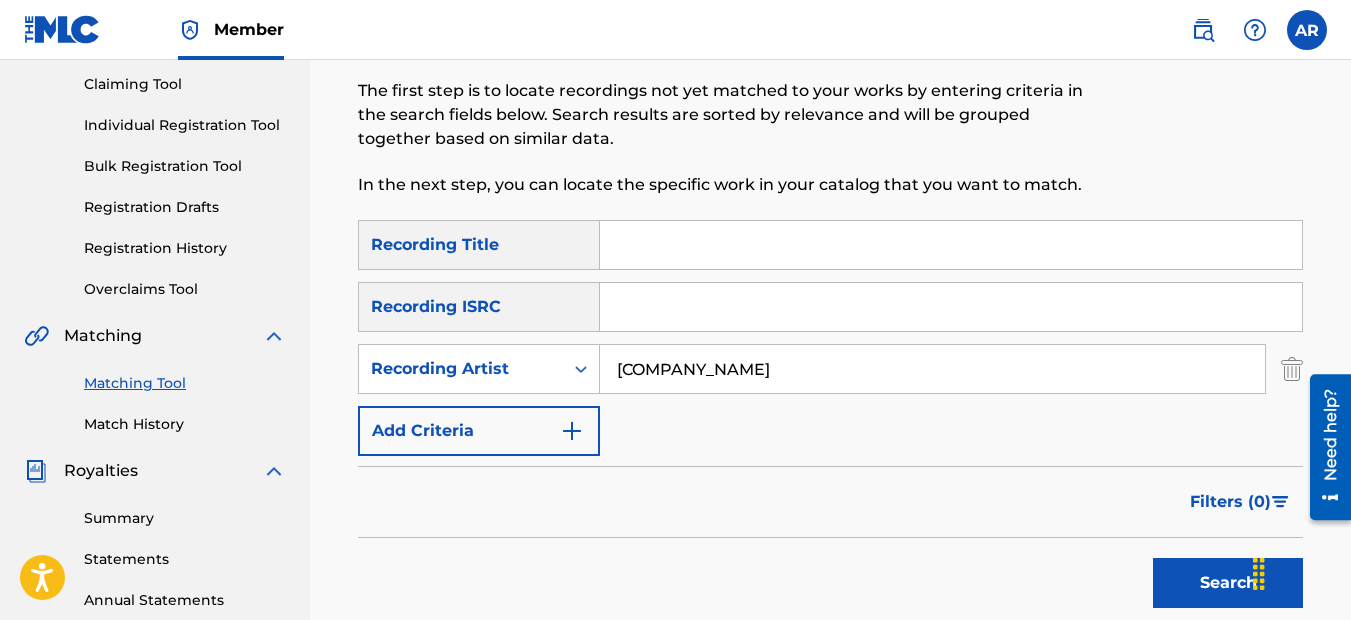 scroll, scrollTop: 600, scrollLeft: 0, axis: vertical 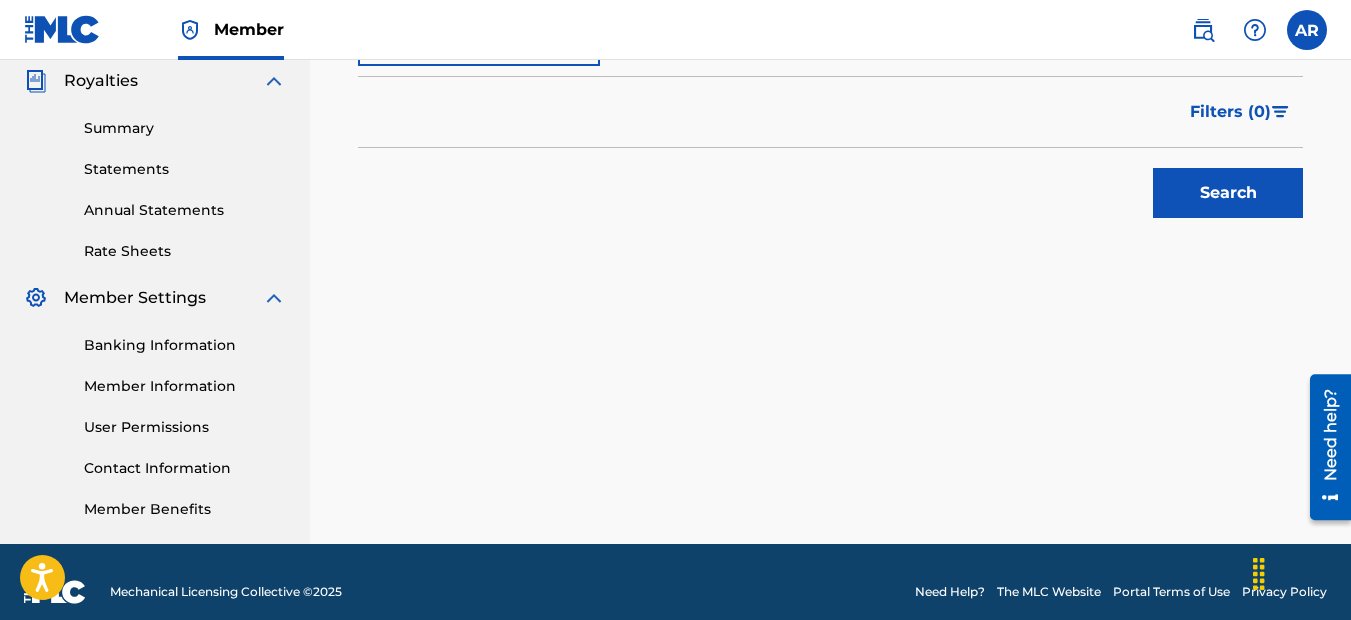 click on "Search" at bounding box center [1228, 193] 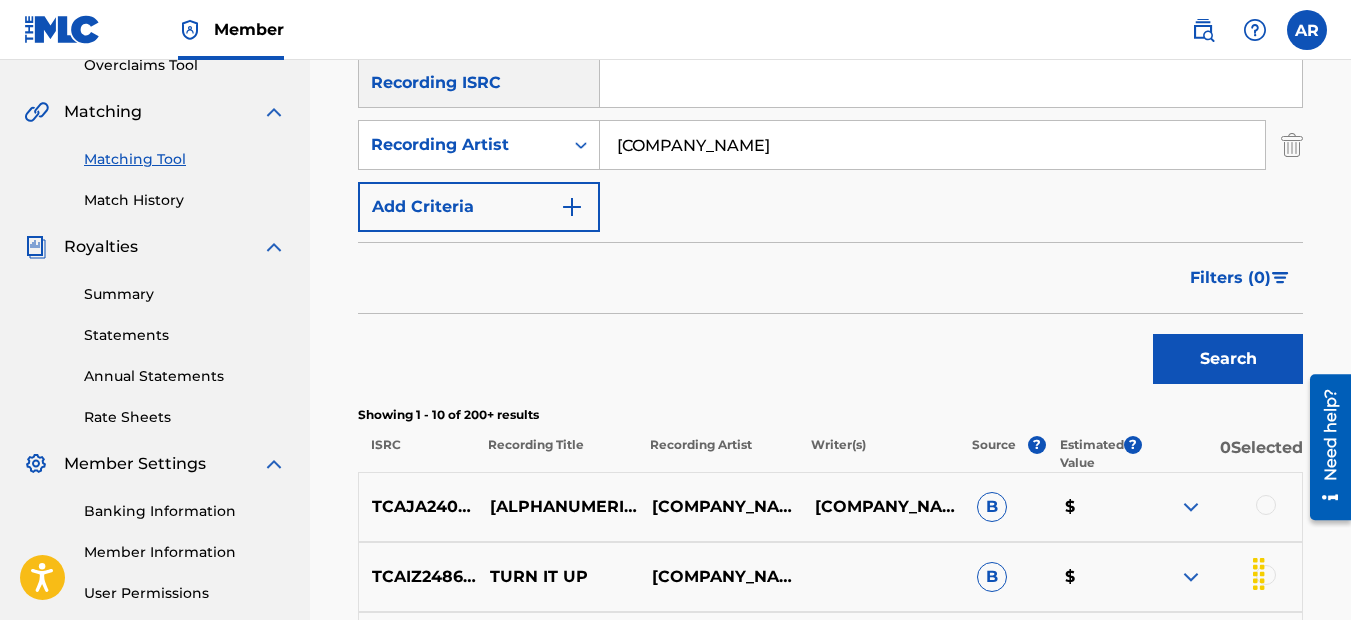 scroll, scrollTop: 400, scrollLeft: 0, axis: vertical 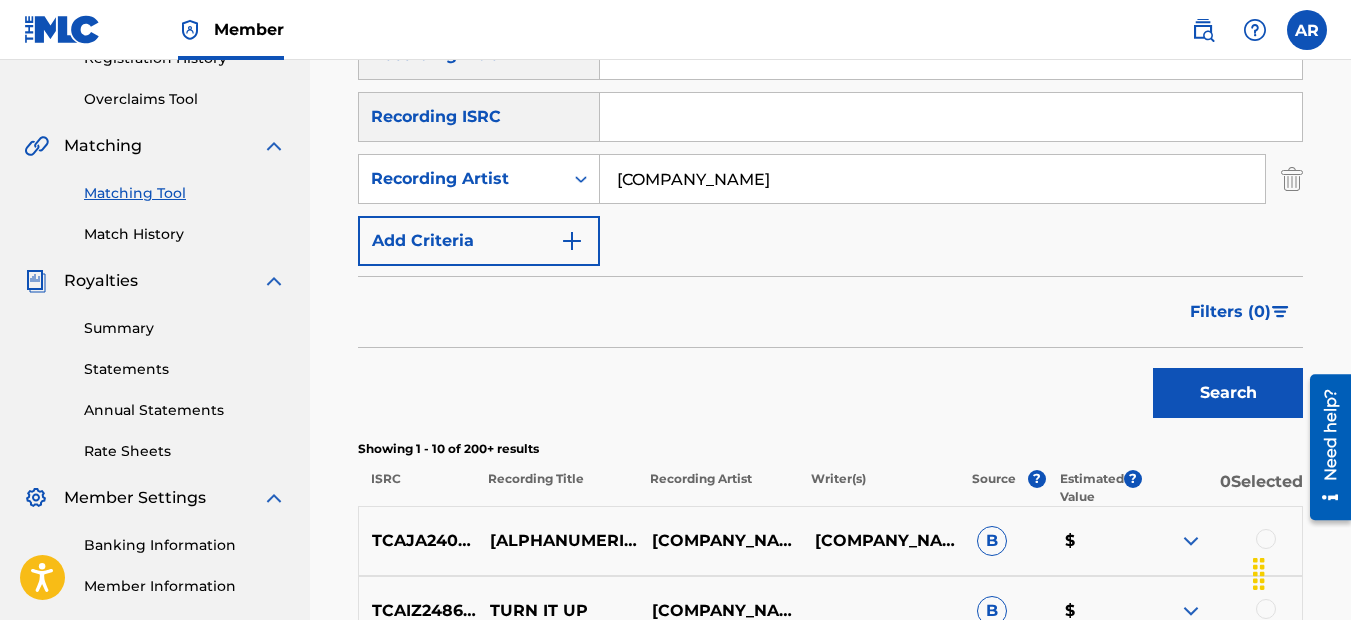 click on "Filters ( 0 )" at bounding box center (1230, 312) 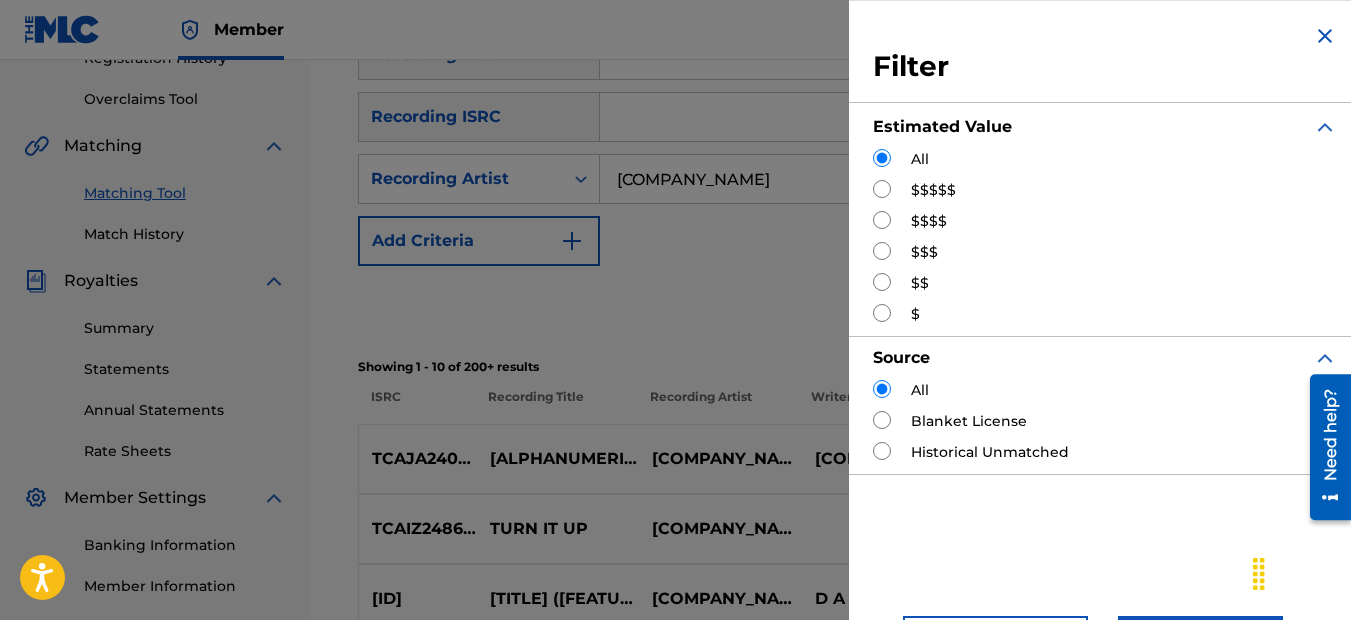 click at bounding box center (882, 189) 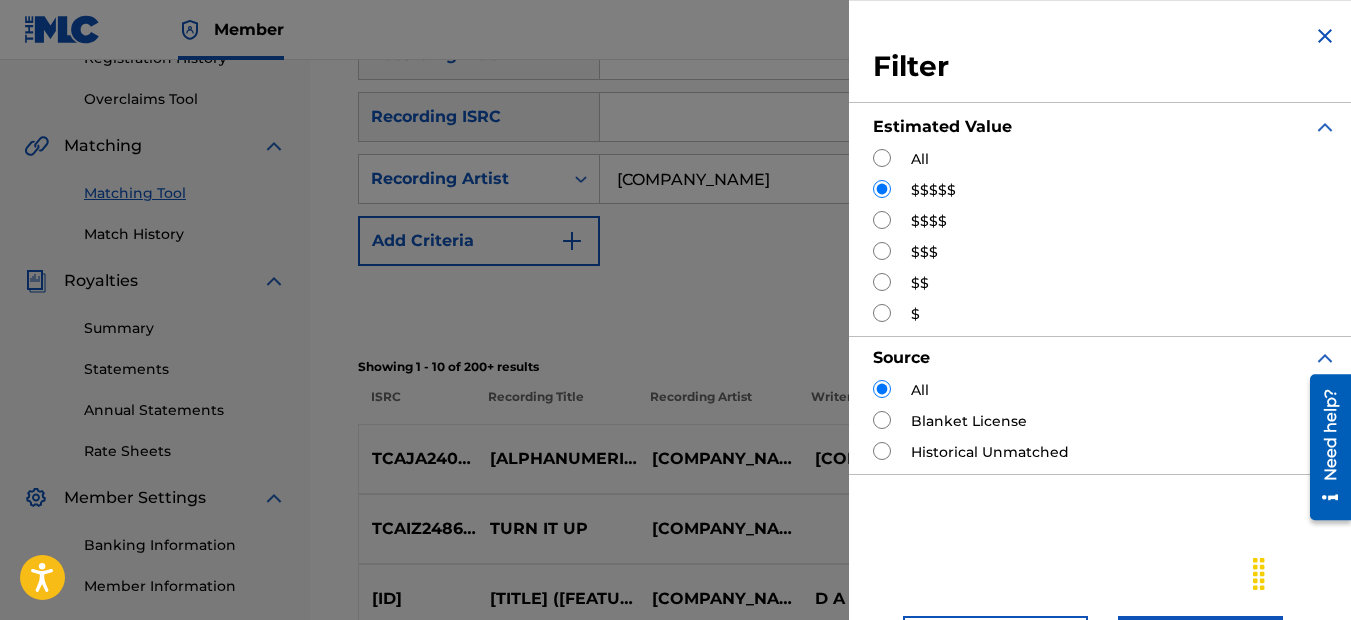 click at bounding box center (882, 220) 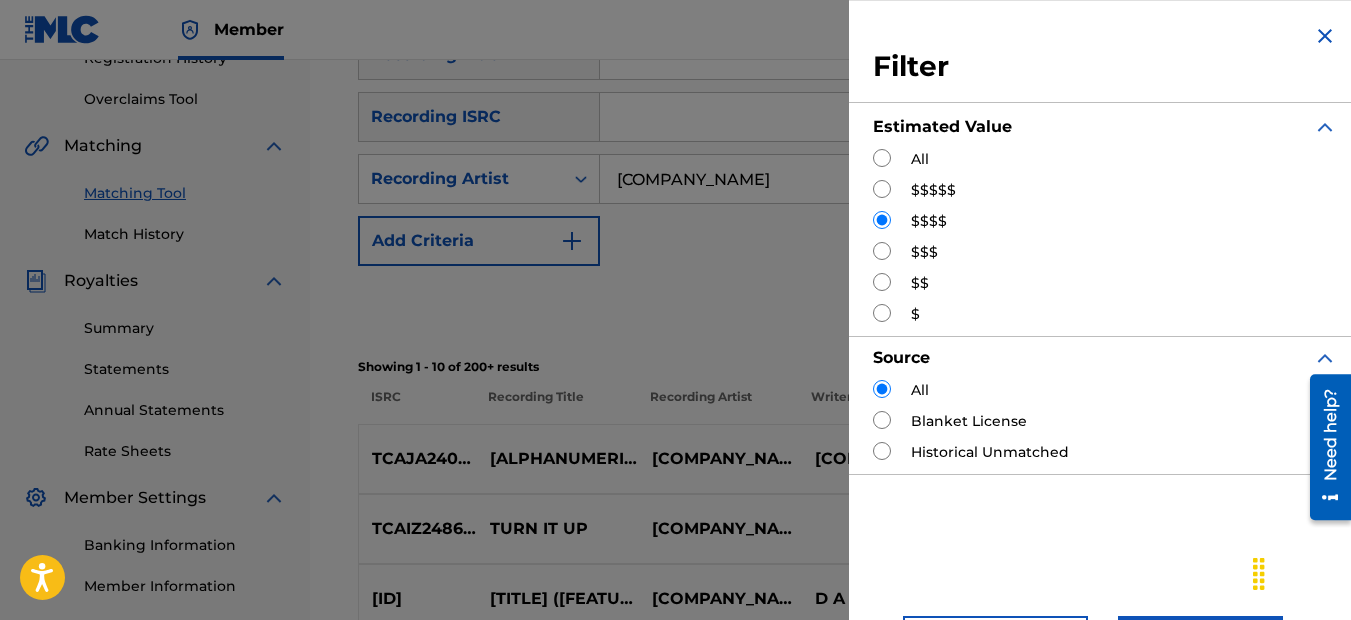 click at bounding box center (882, 189) 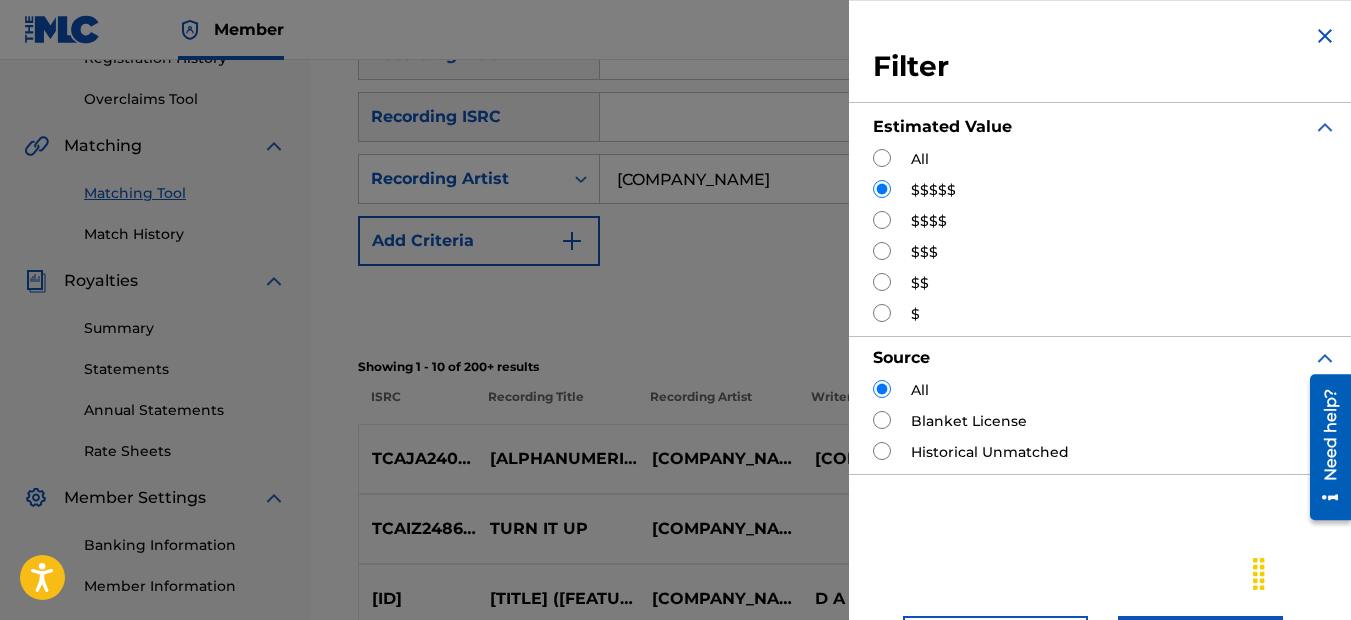 click at bounding box center [882, 451] 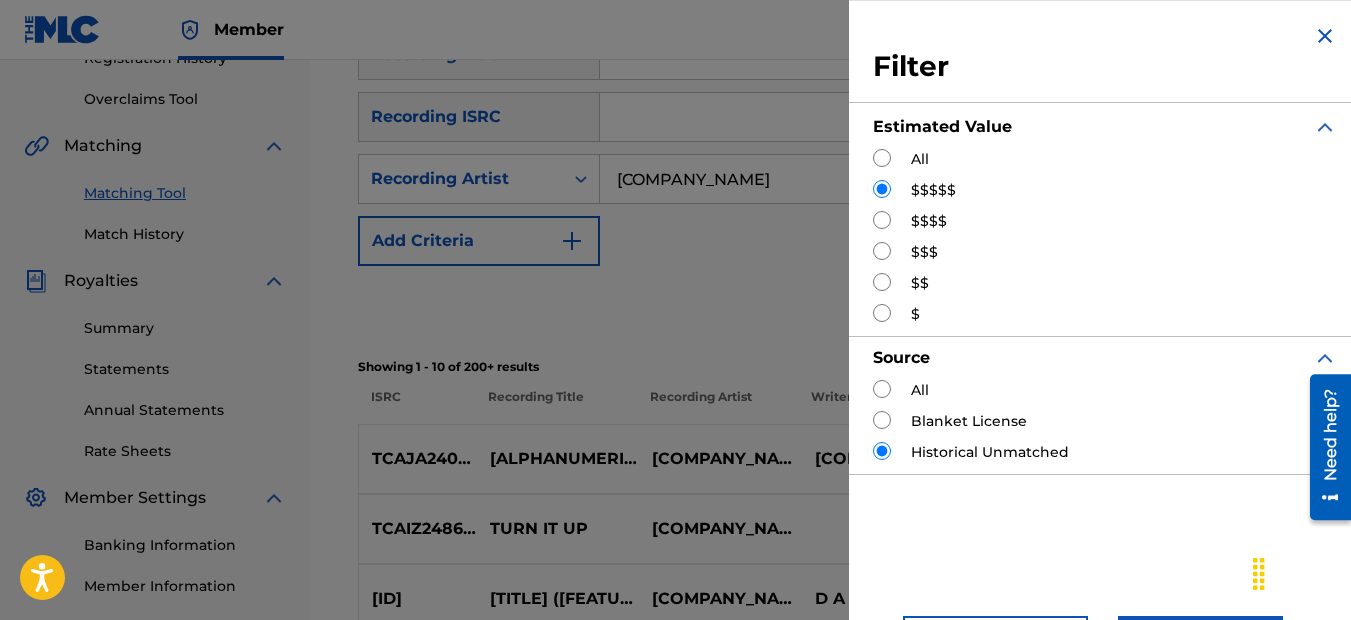 click at bounding box center [882, 420] 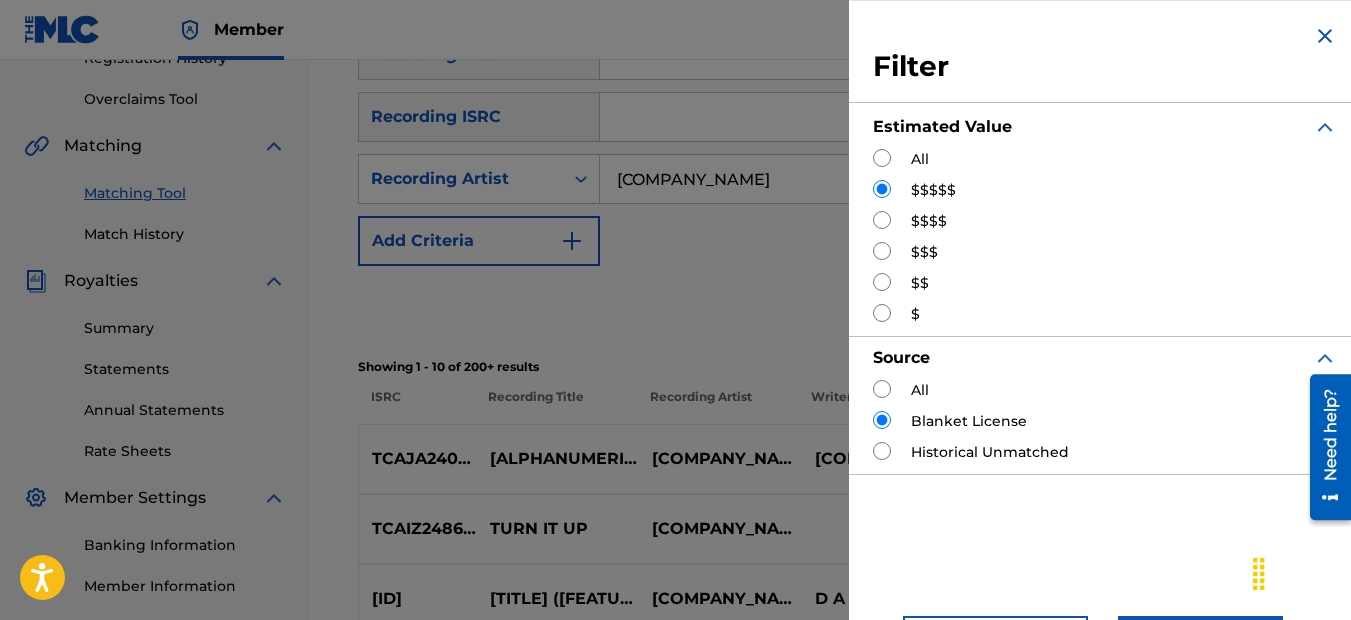 click at bounding box center [882, 389] 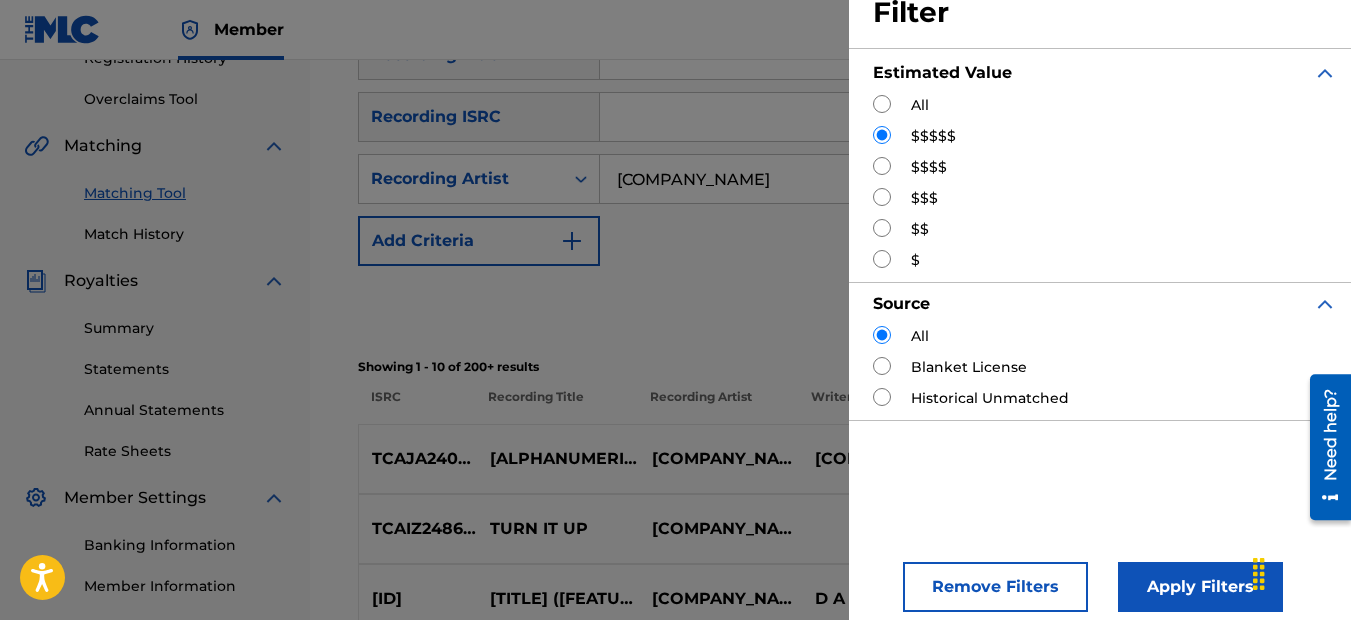 scroll, scrollTop: 70, scrollLeft: 0, axis: vertical 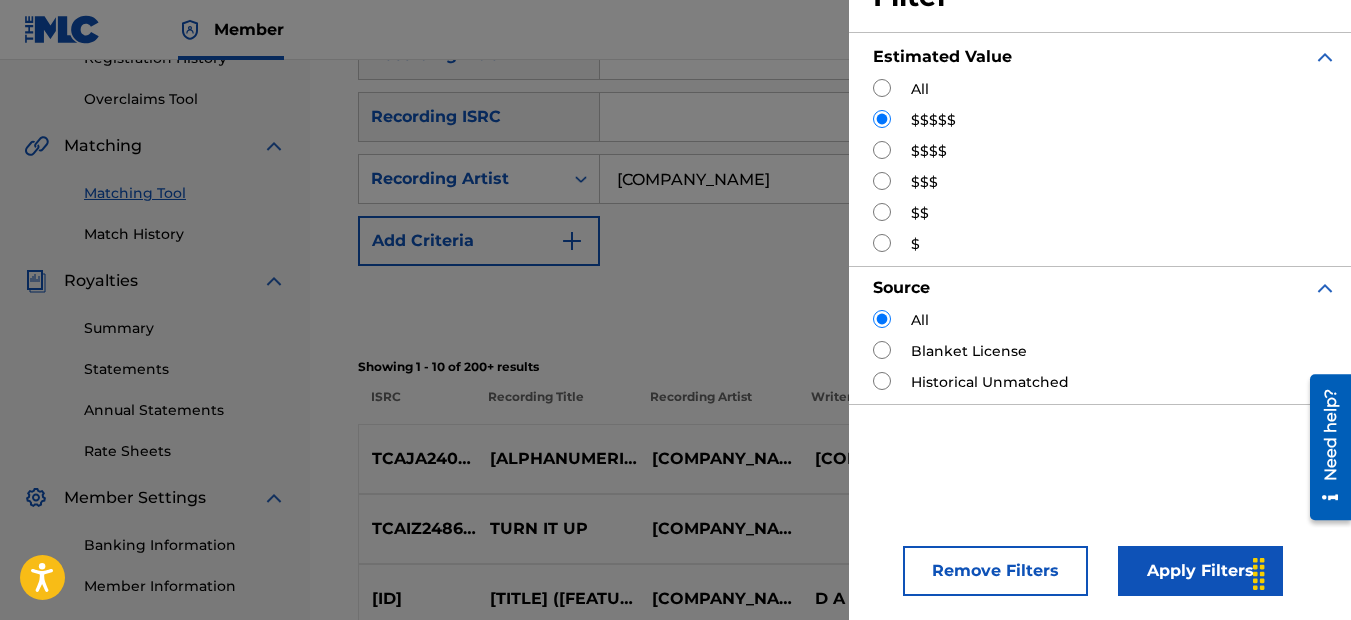 click at bounding box center [882, 88] 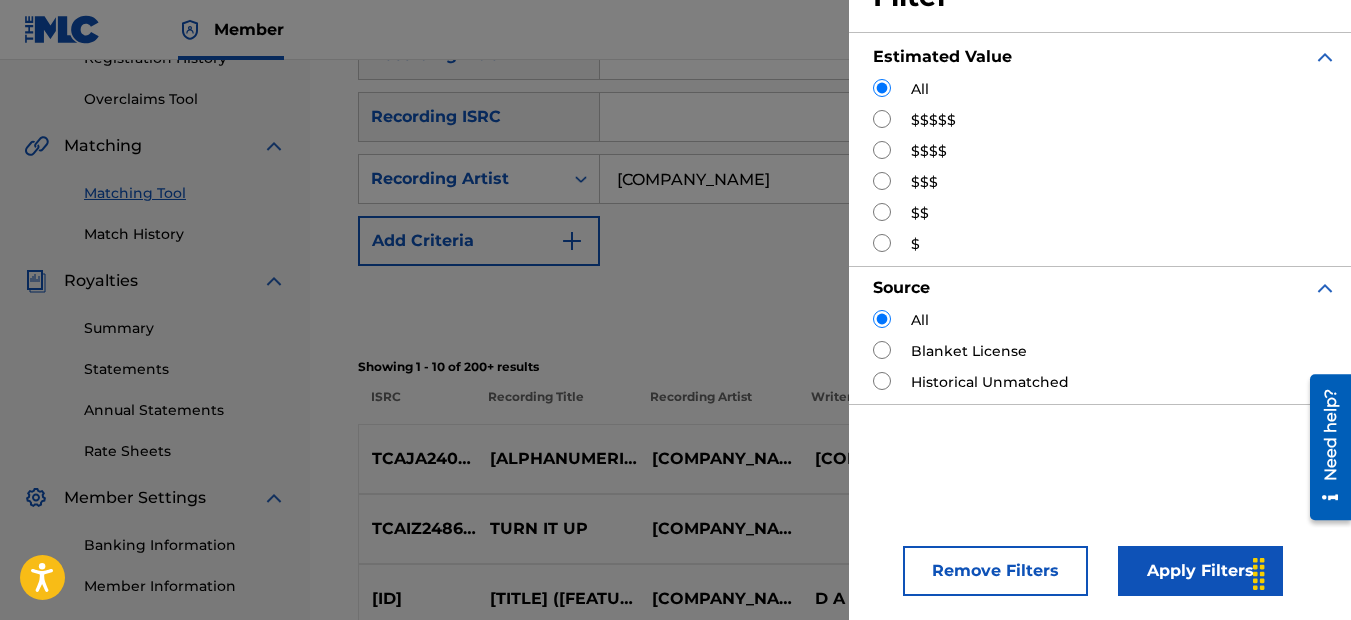 click on "Apply Filters" at bounding box center (1200, 571) 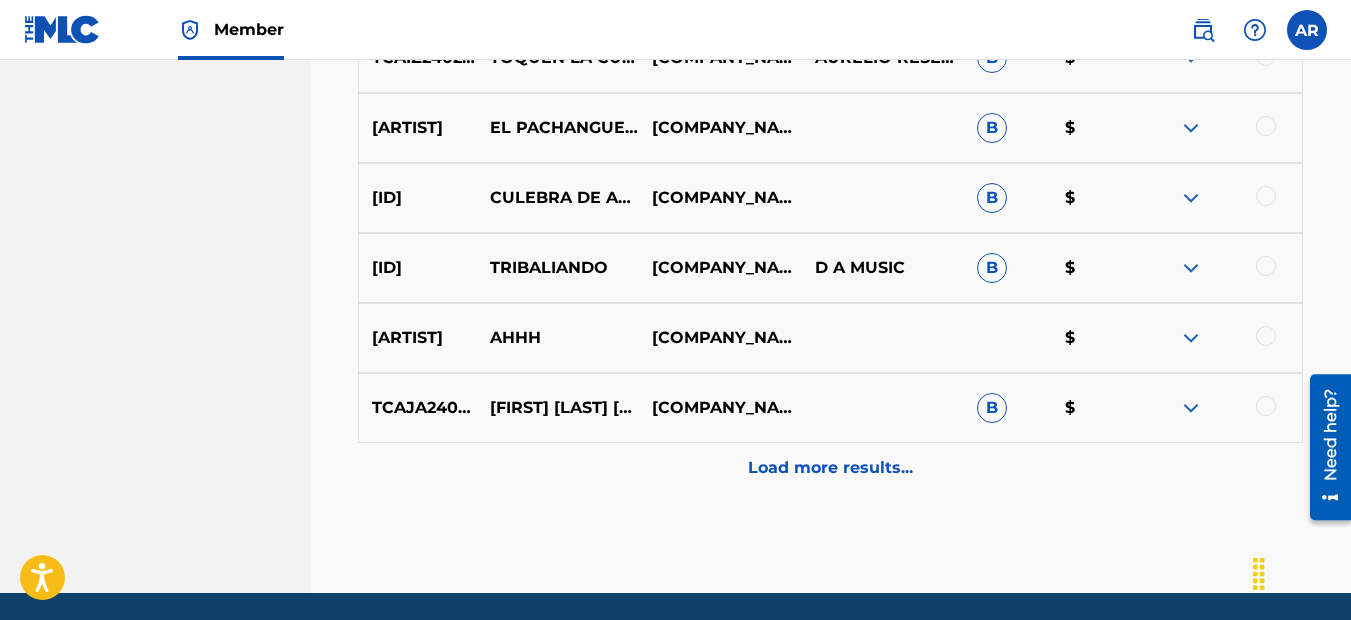 scroll, scrollTop: 1232, scrollLeft: 0, axis: vertical 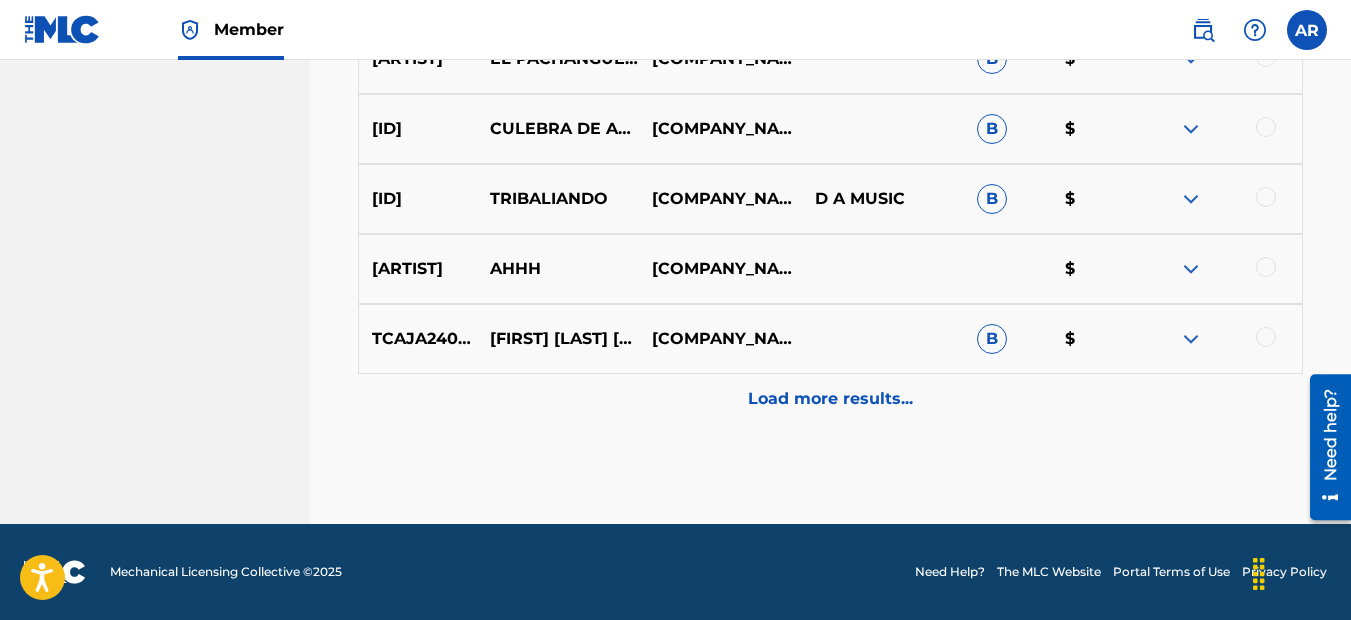 click on "Load more results..." at bounding box center [830, 399] 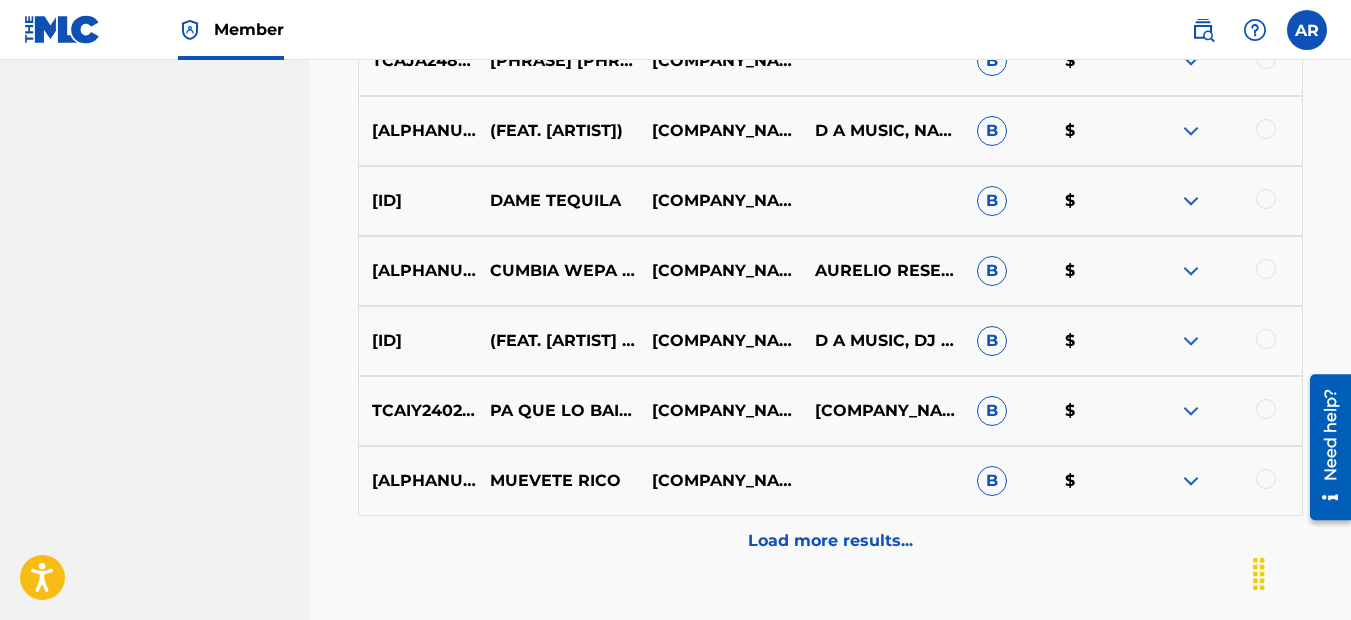scroll, scrollTop: 1932, scrollLeft: 0, axis: vertical 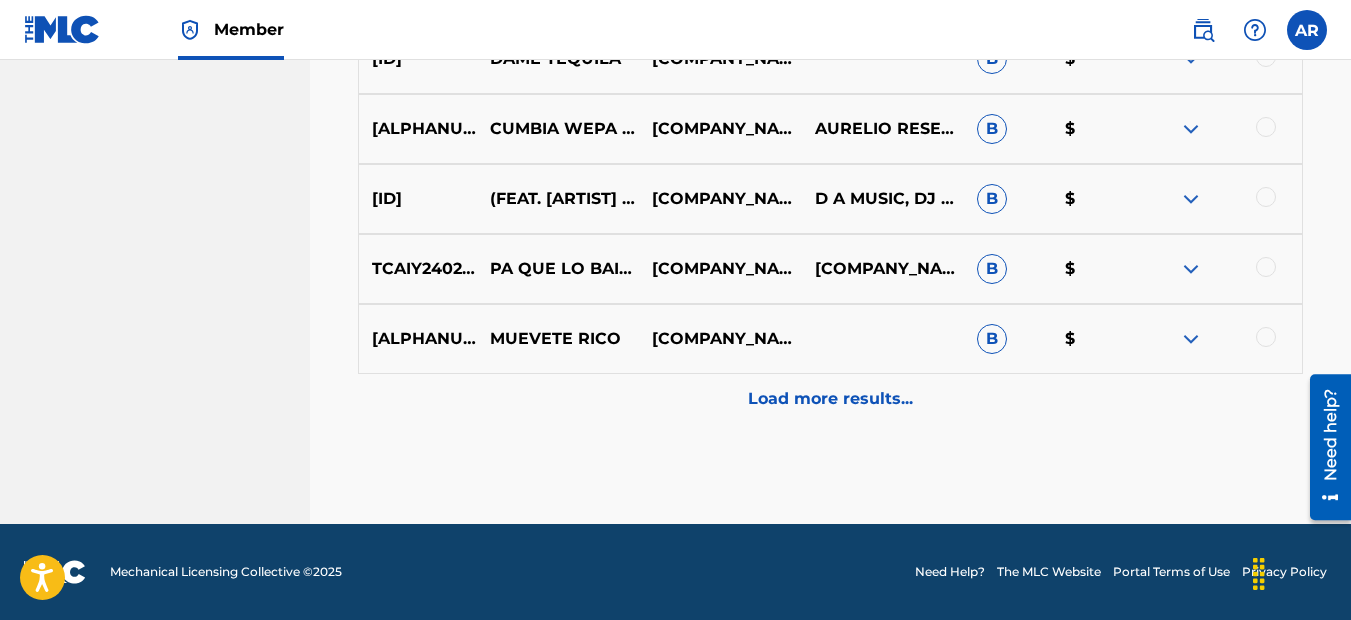 click on "Load more results..." at bounding box center (830, 399) 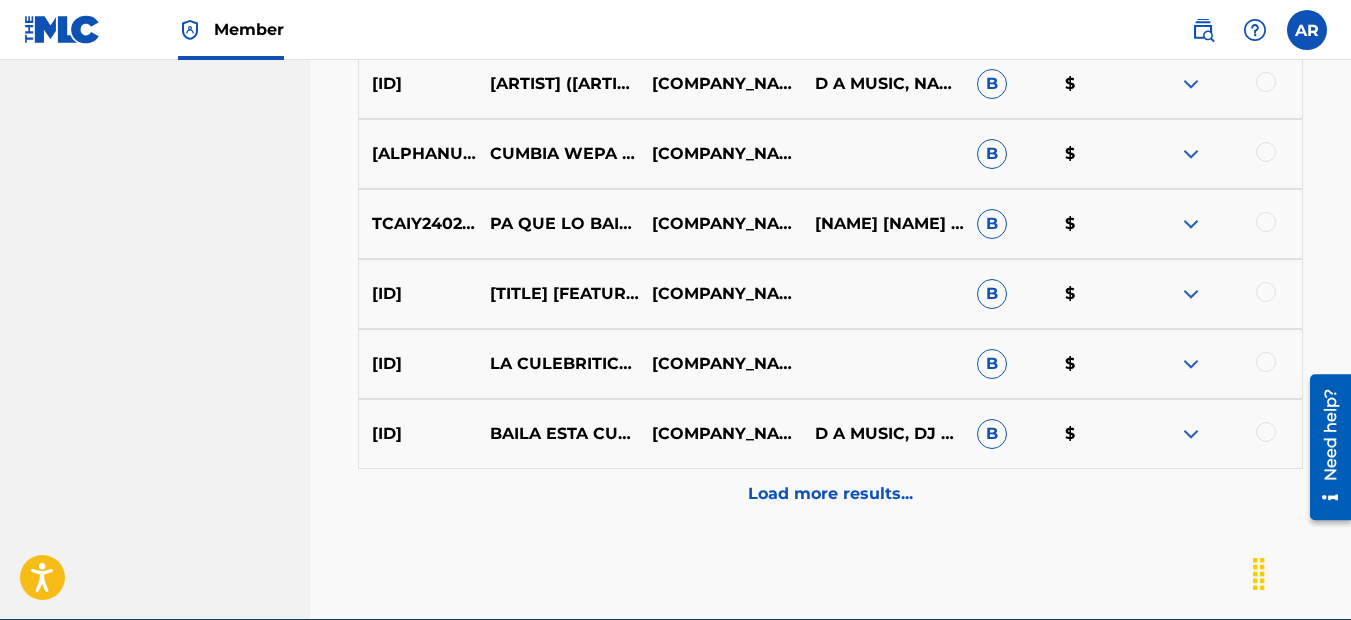 scroll, scrollTop: 2632, scrollLeft: 0, axis: vertical 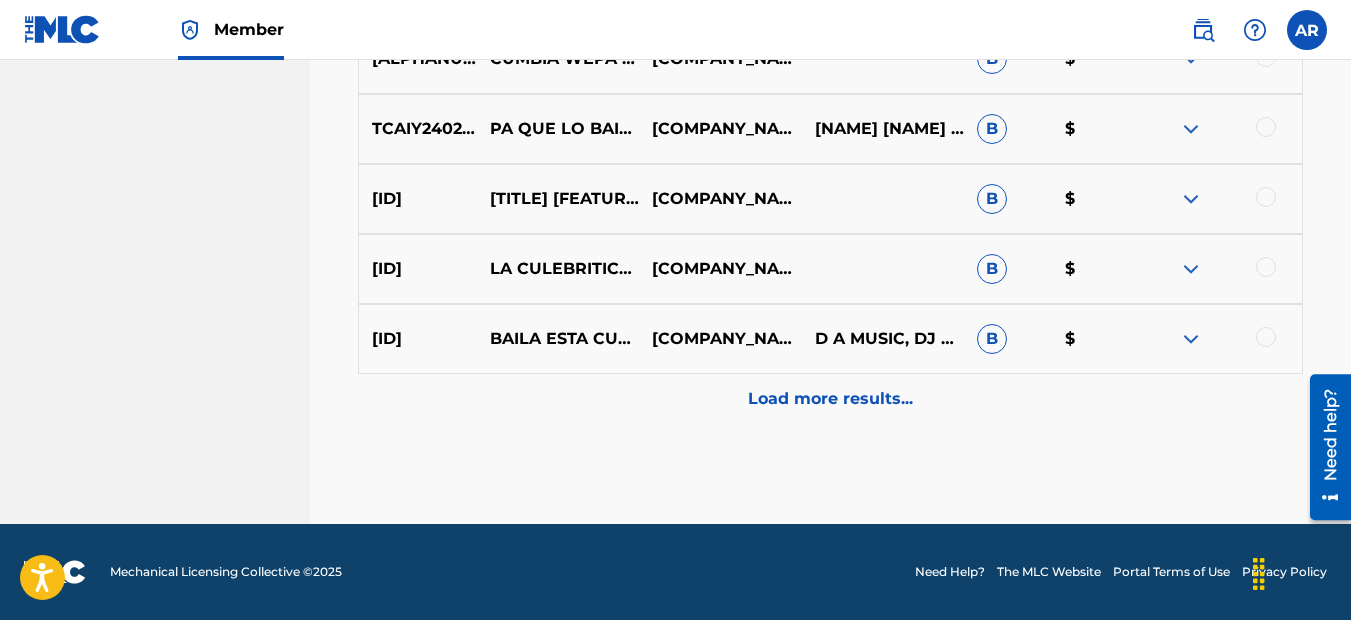 click on "Load more results..." at bounding box center [830, 399] 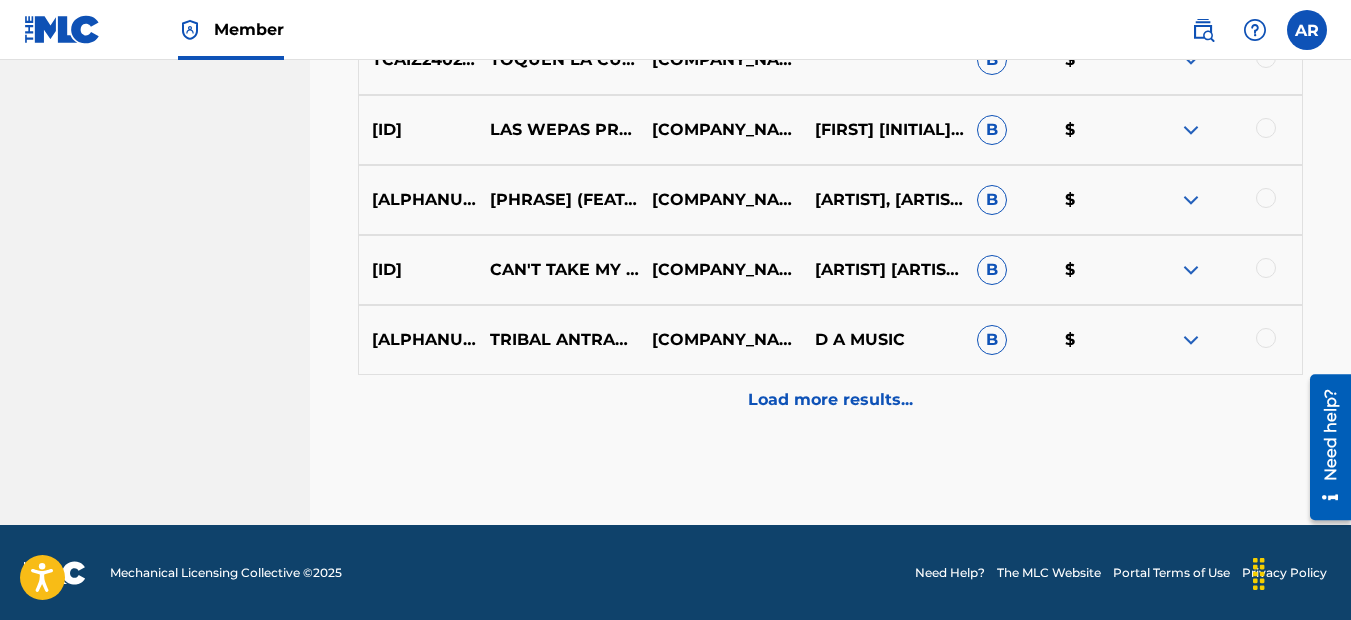 scroll, scrollTop: 3332, scrollLeft: 0, axis: vertical 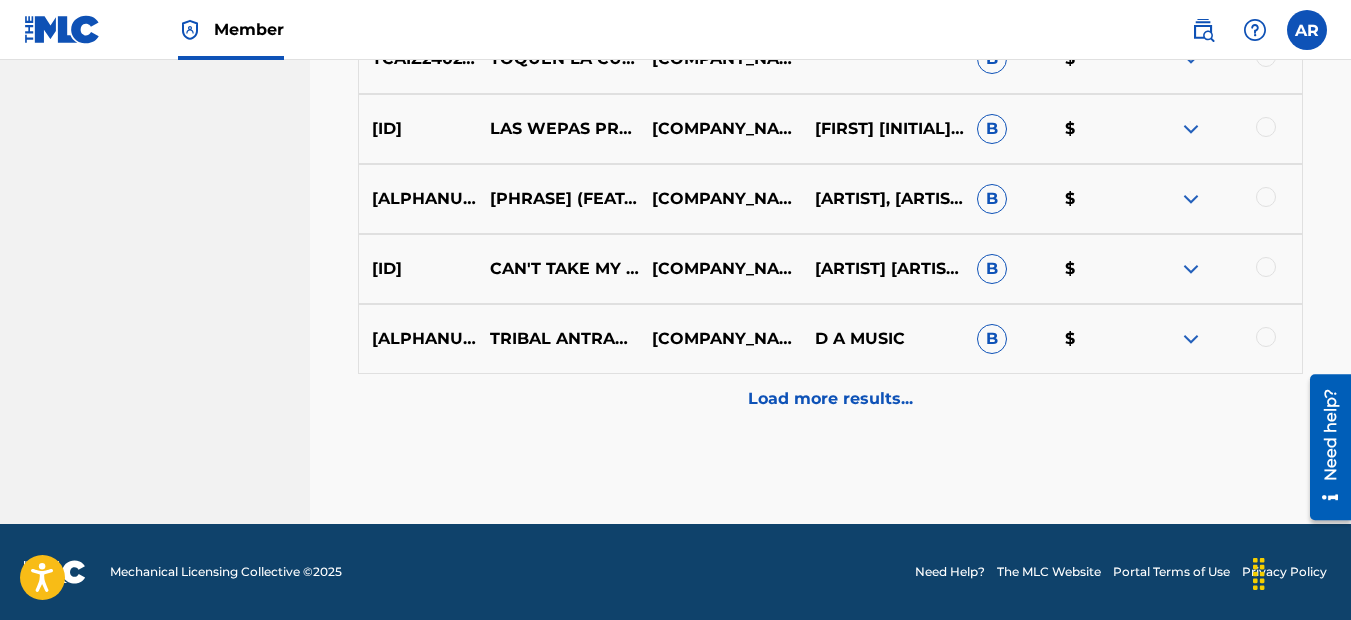 click on "Load more results..." at bounding box center [830, 399] 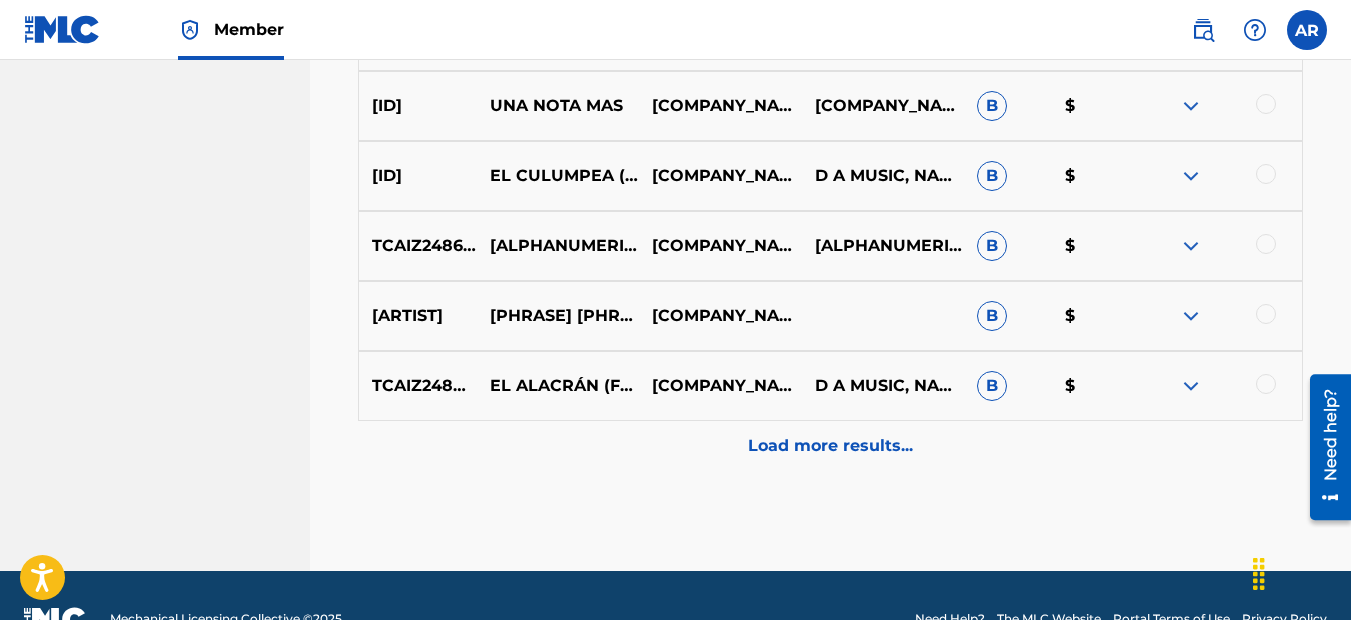 scroll, scrollTop: 4032, scrollLeft: 0, axis: vertical 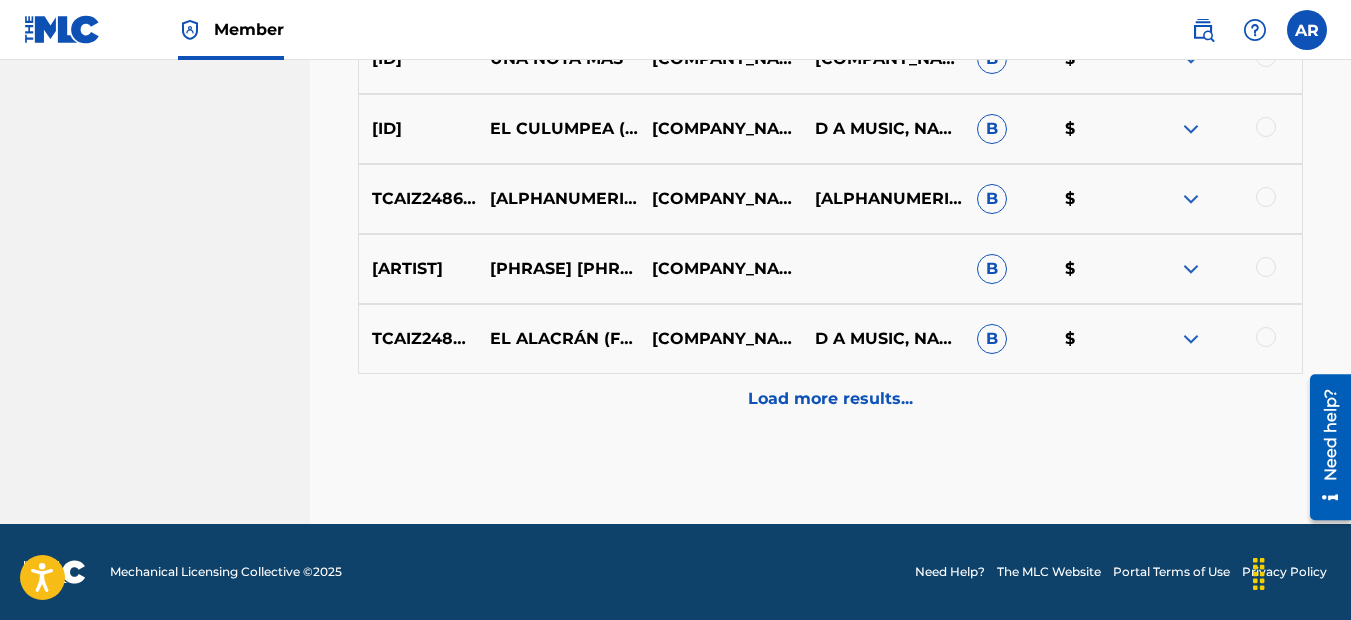 click on "Load more results..." at bounding box center (830, 399) 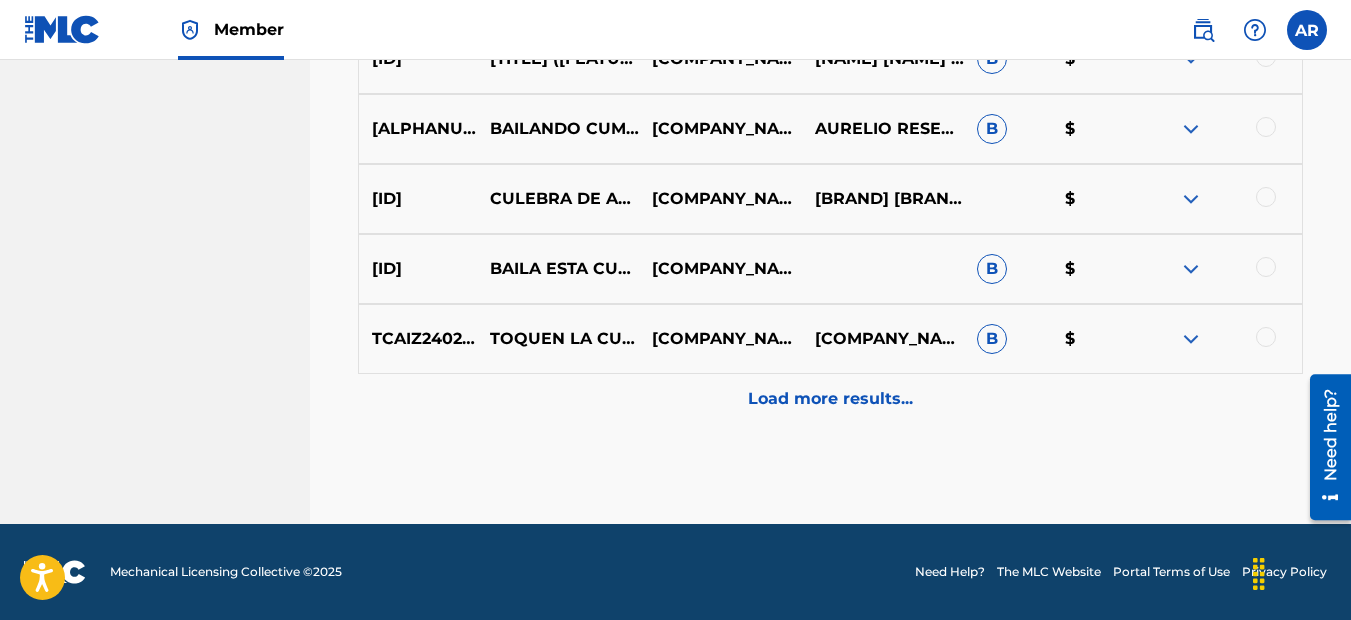 click on "Load more results..." at bounding box center (830, 399) 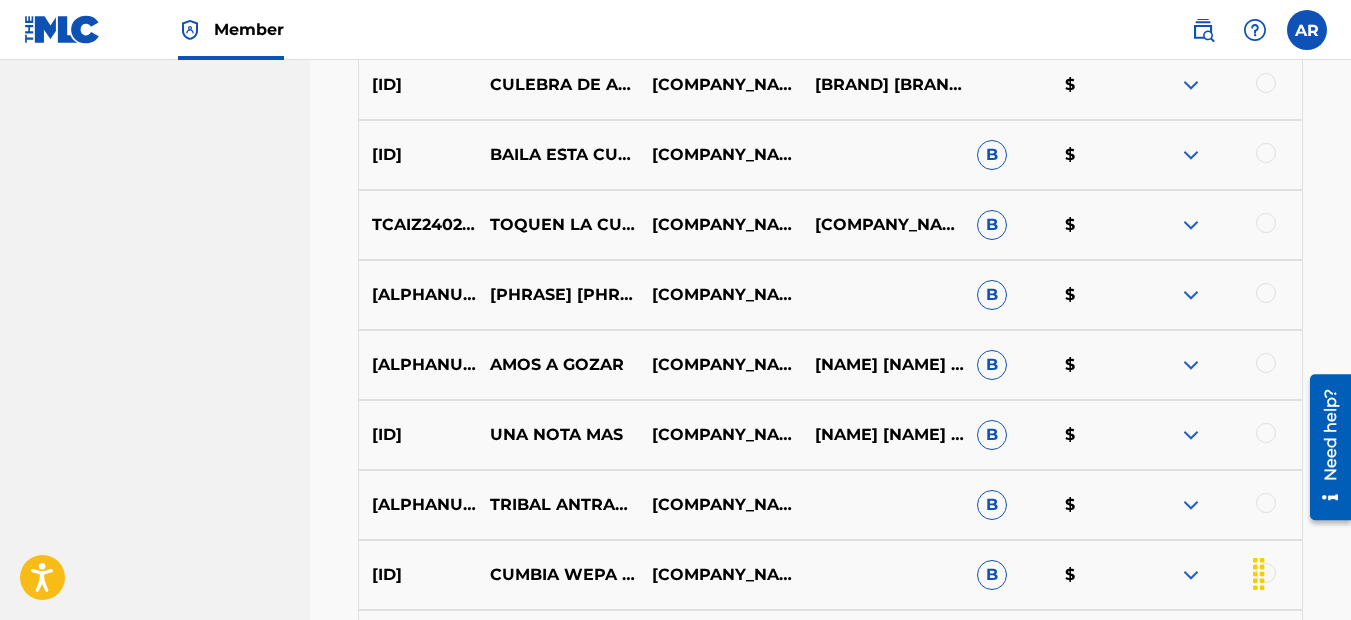 scroll, scrollTop: 5332, scrollLeft: 0, axis: vertical 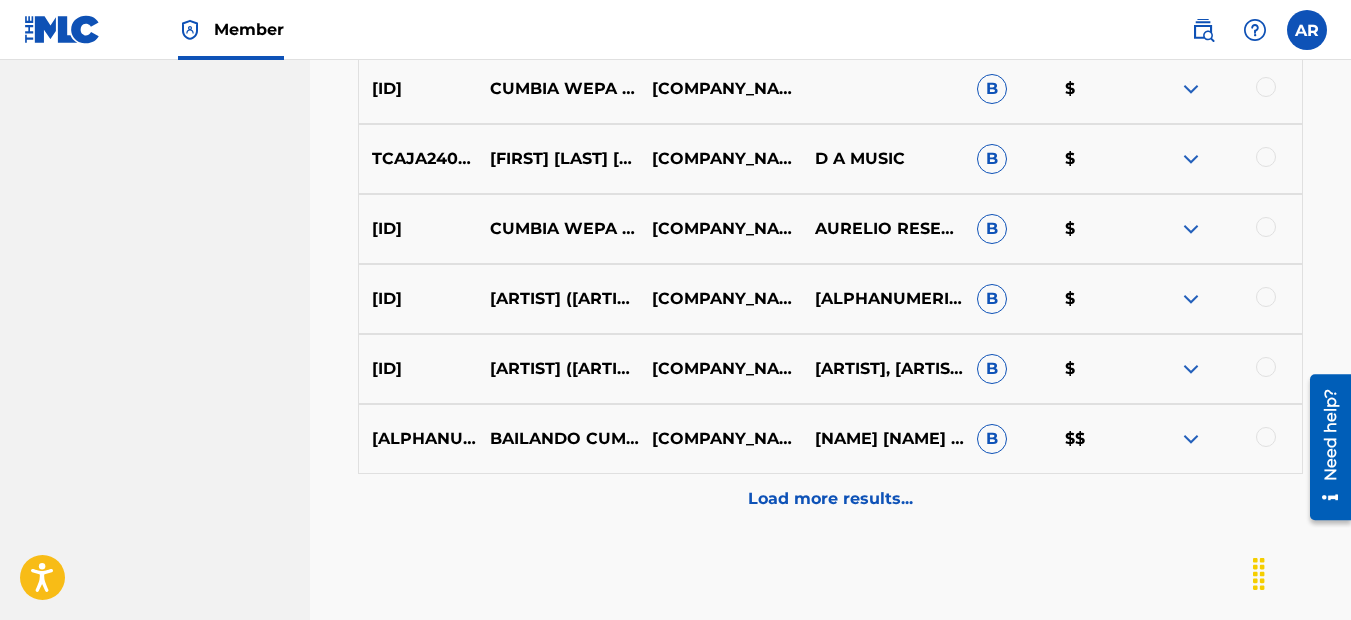 click on "Load more results..." at bounding box center (830, 499) 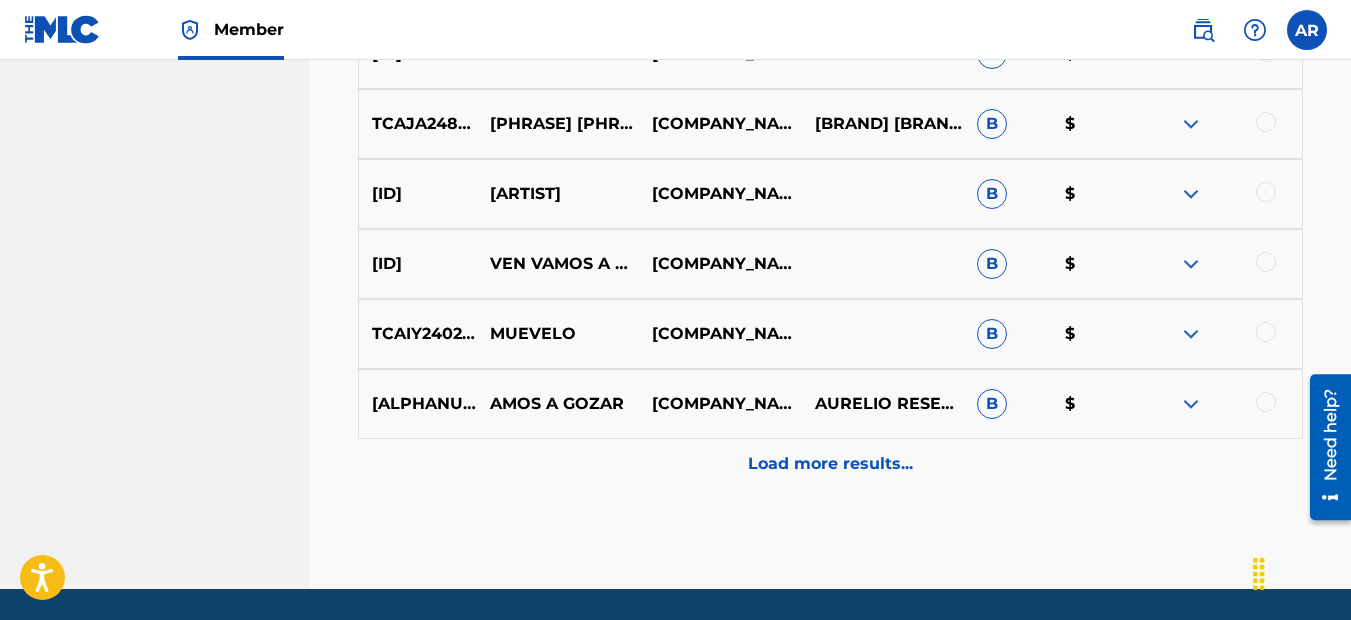 scroll, scrollTop: 6132, scrollLeft: 0, axis: vertical 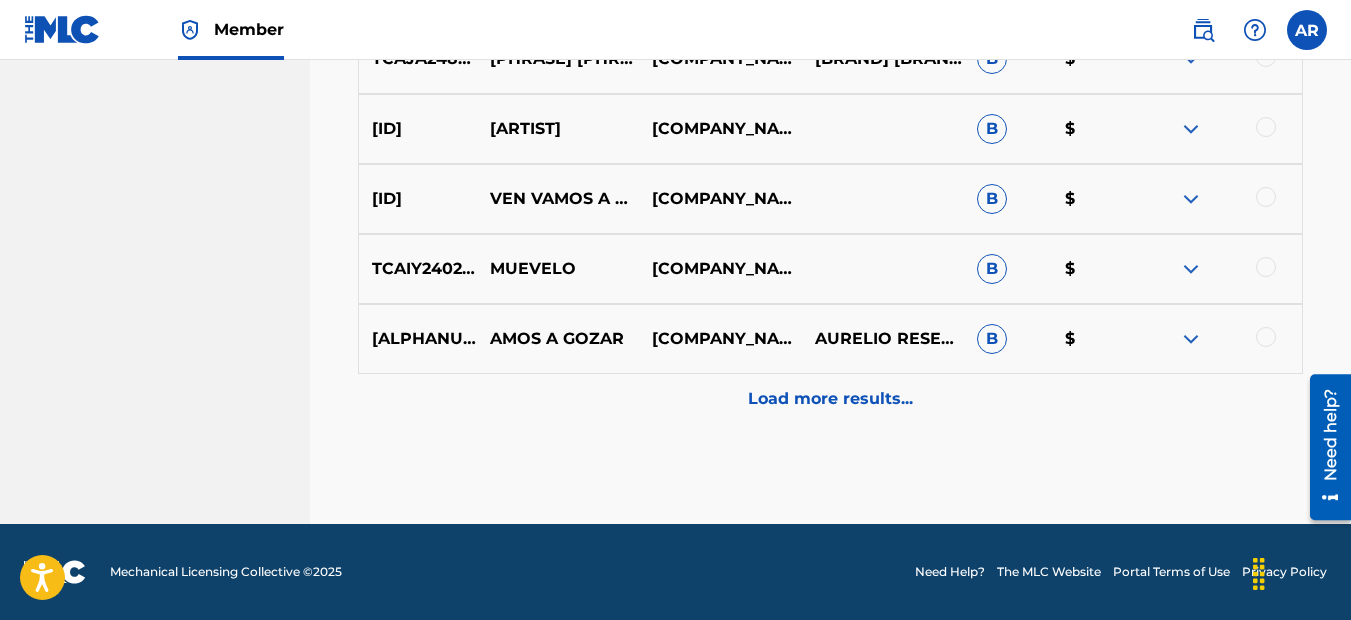 click on "Load more results..." at bounding box center (830, 399) 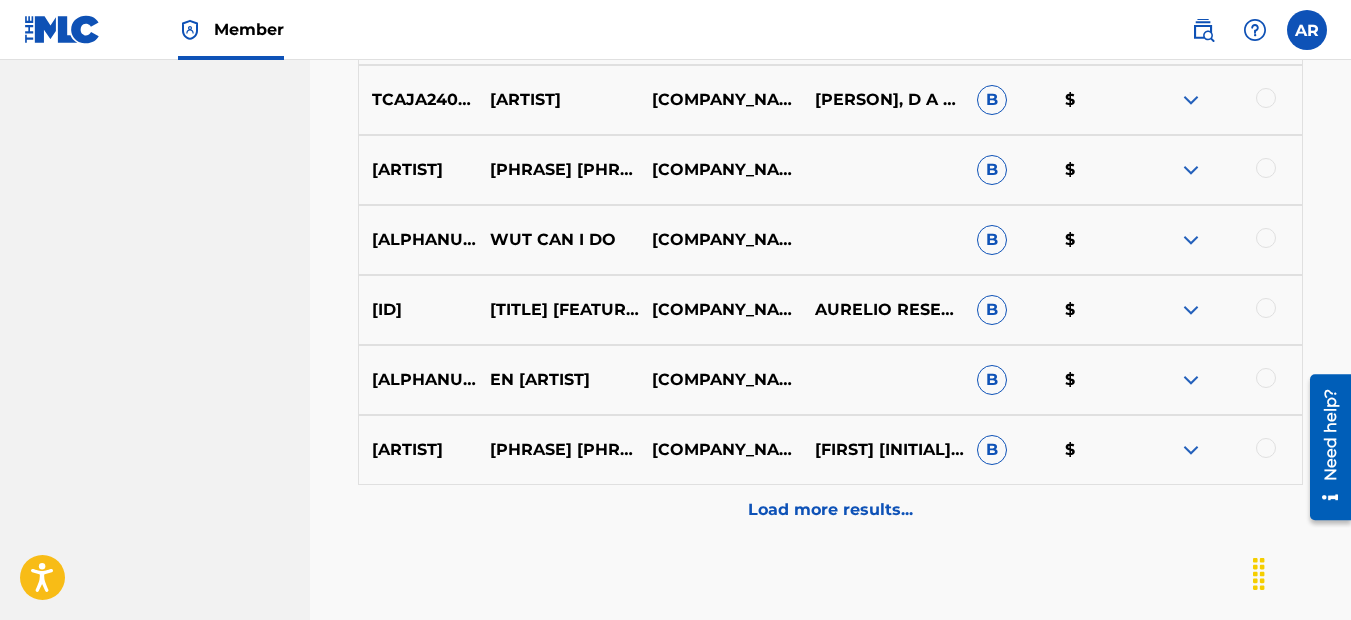 scroll, scrollTop: 6732, scrollLeft: 0, axis: vertical 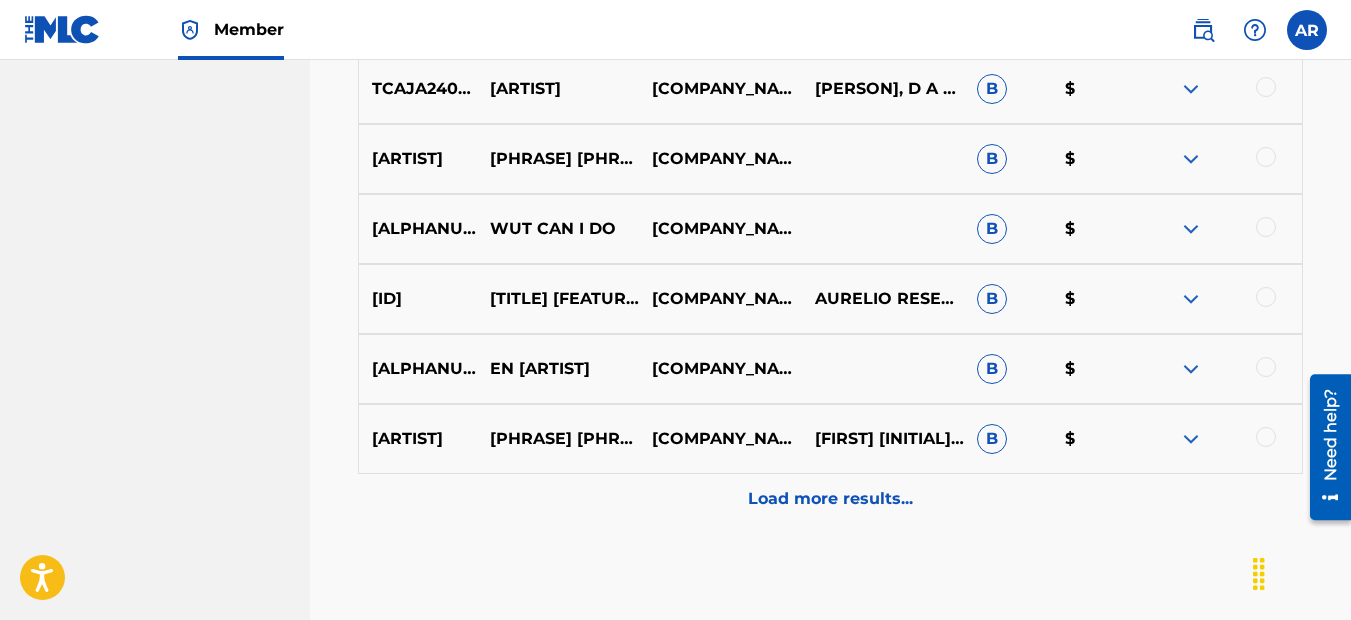 click at bounding box center (1191, 439) 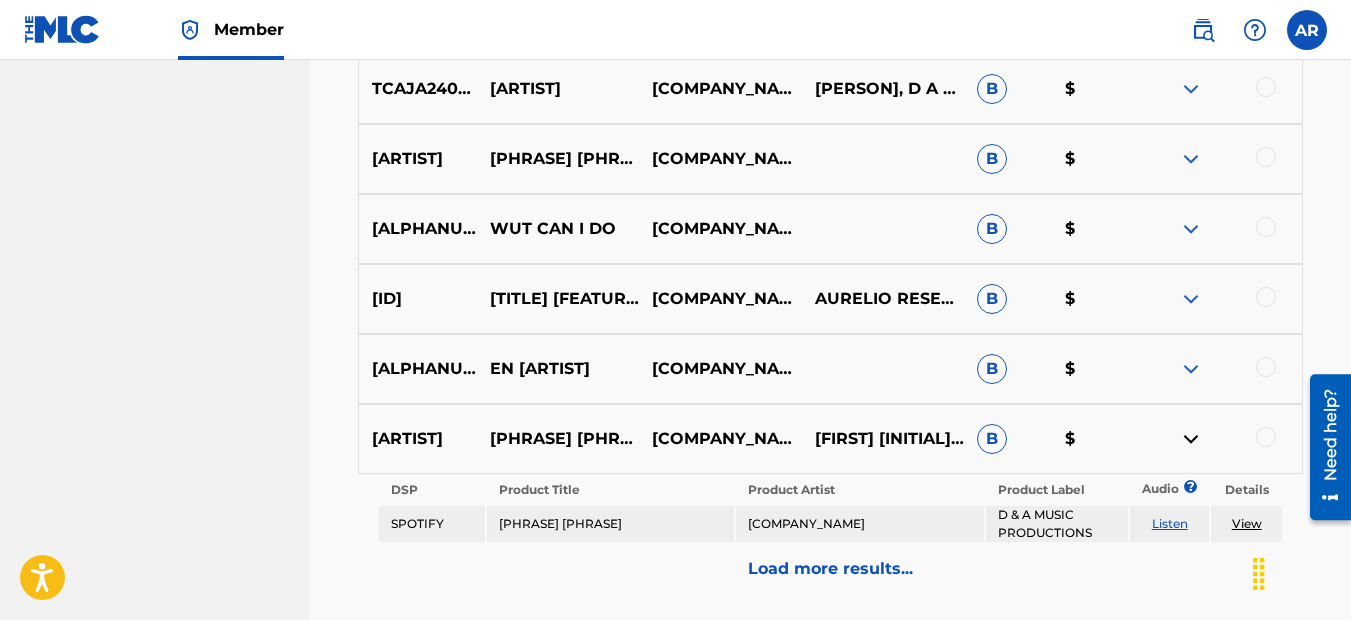 click at bounding box center (1191, 369) 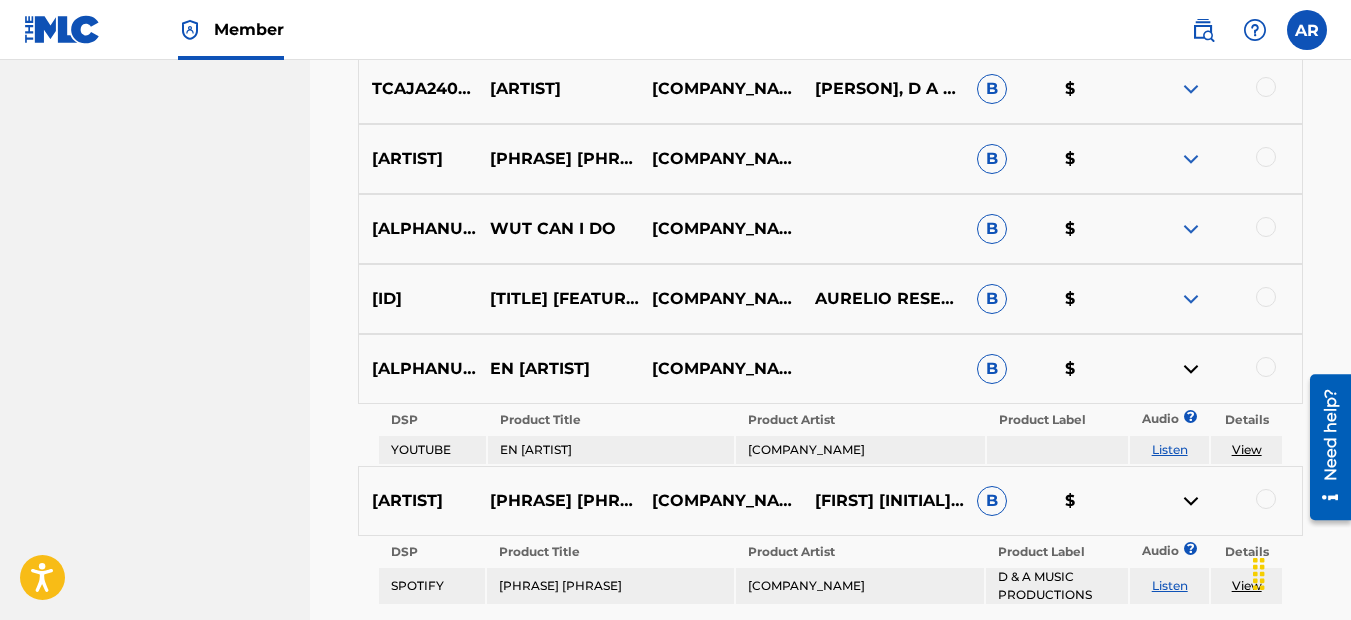 click at bounding box center (1191, 299) 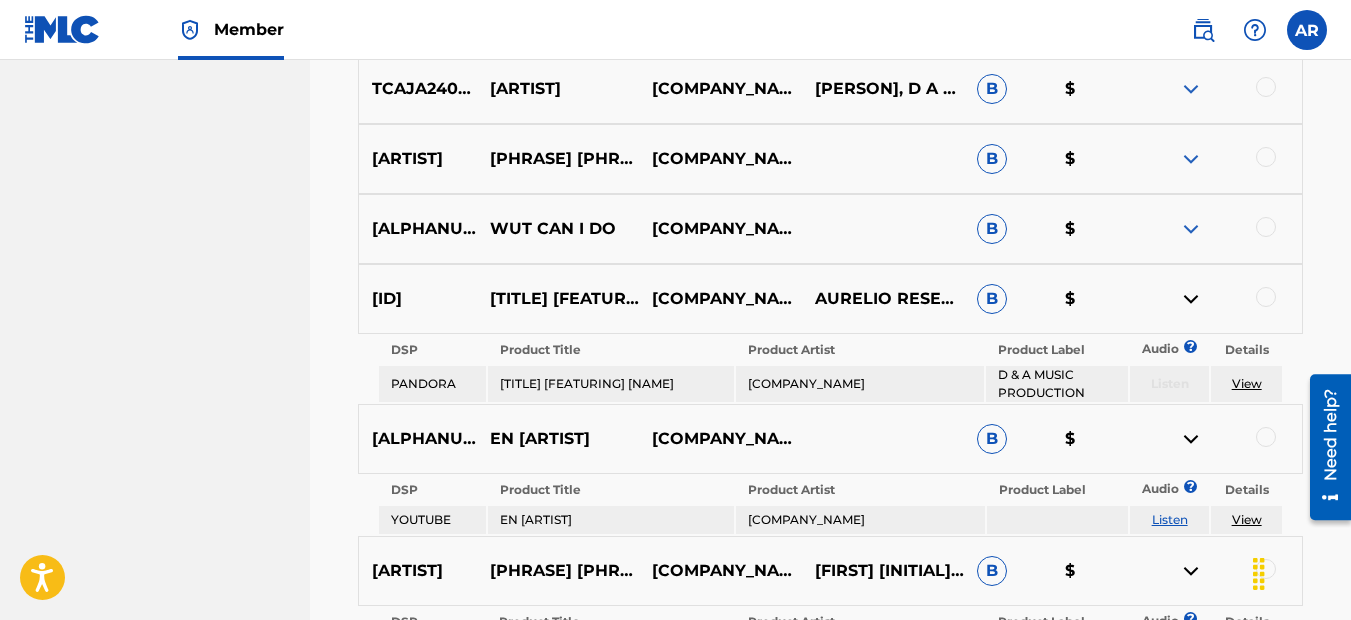 click at bounding box center (1191, 229) 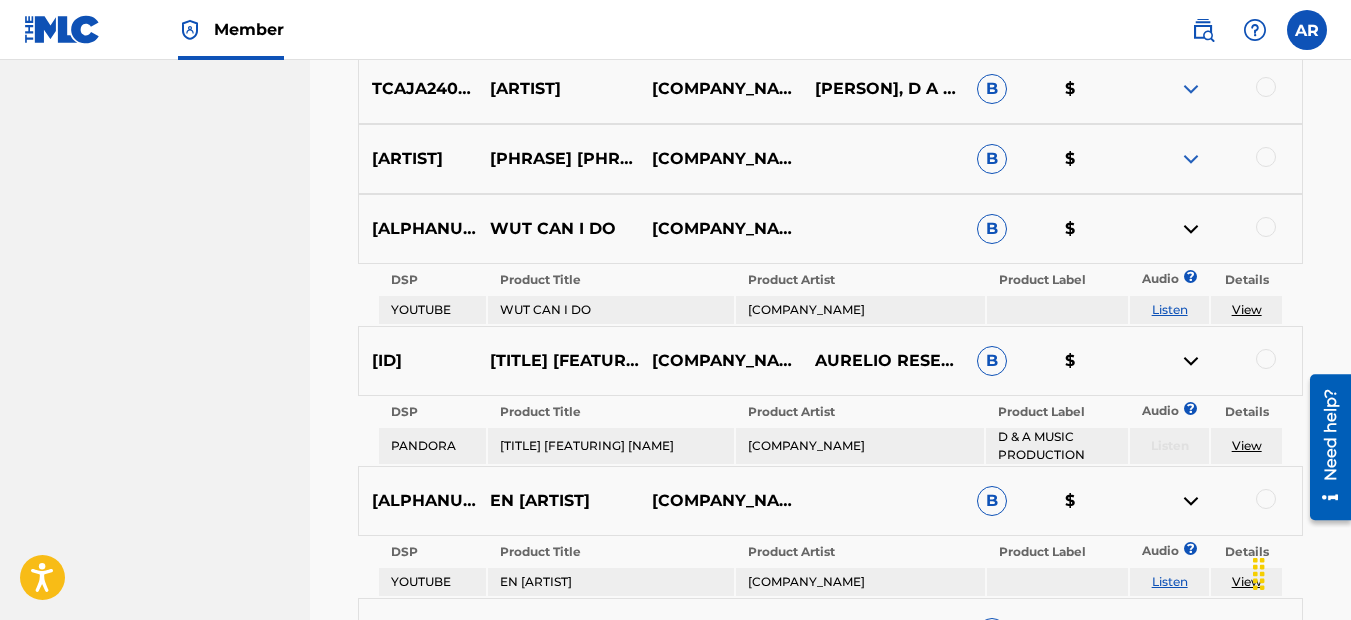 click at bounding box center (1191, 159) 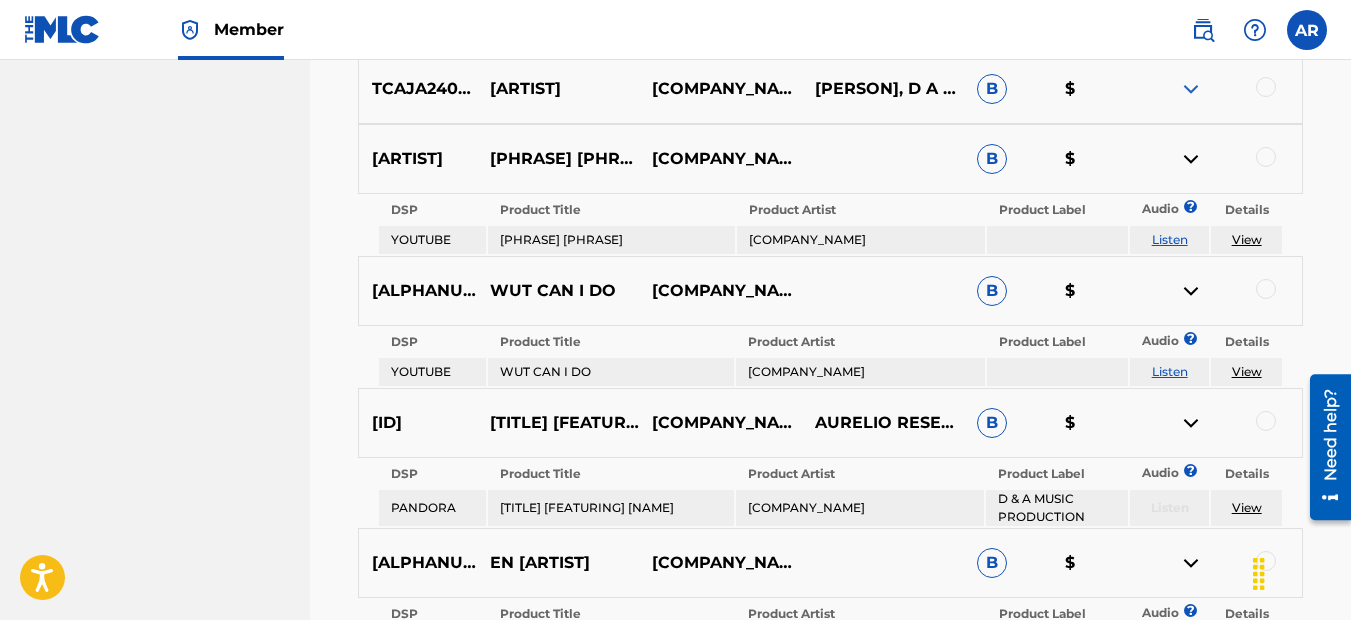 click at bounding box center [1191, 89] 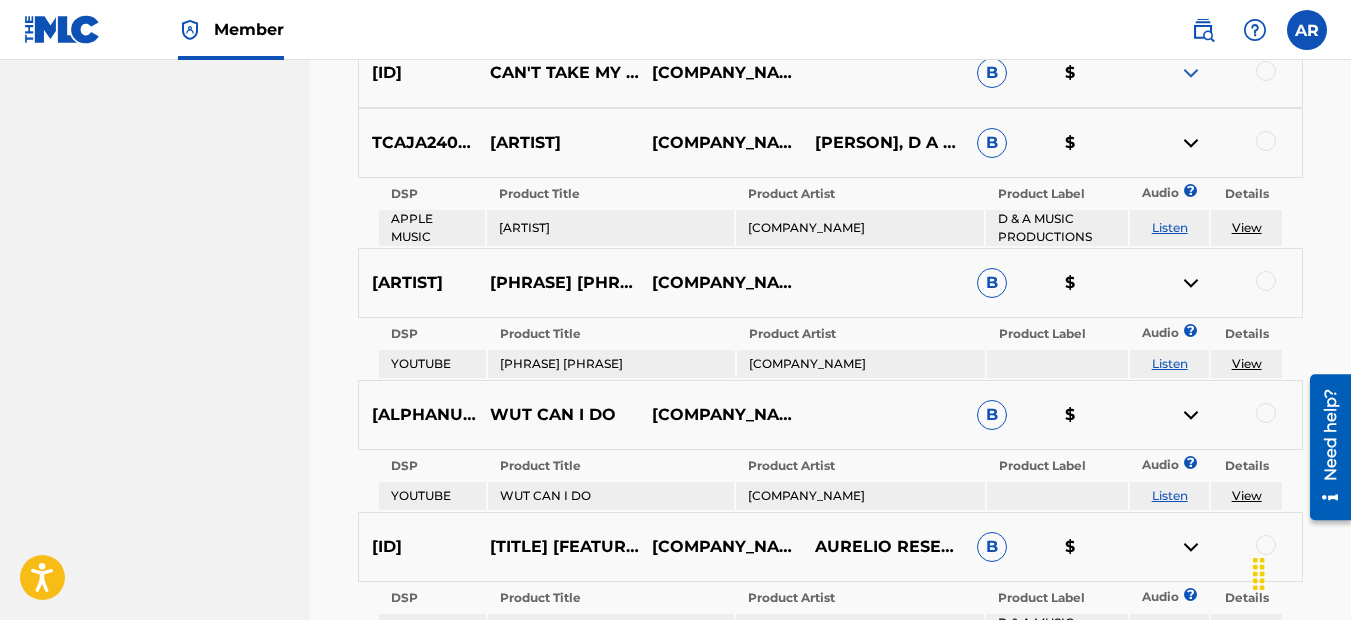 scroll, scrollTop: 6632, scrollLeft: 0, axis: vertical 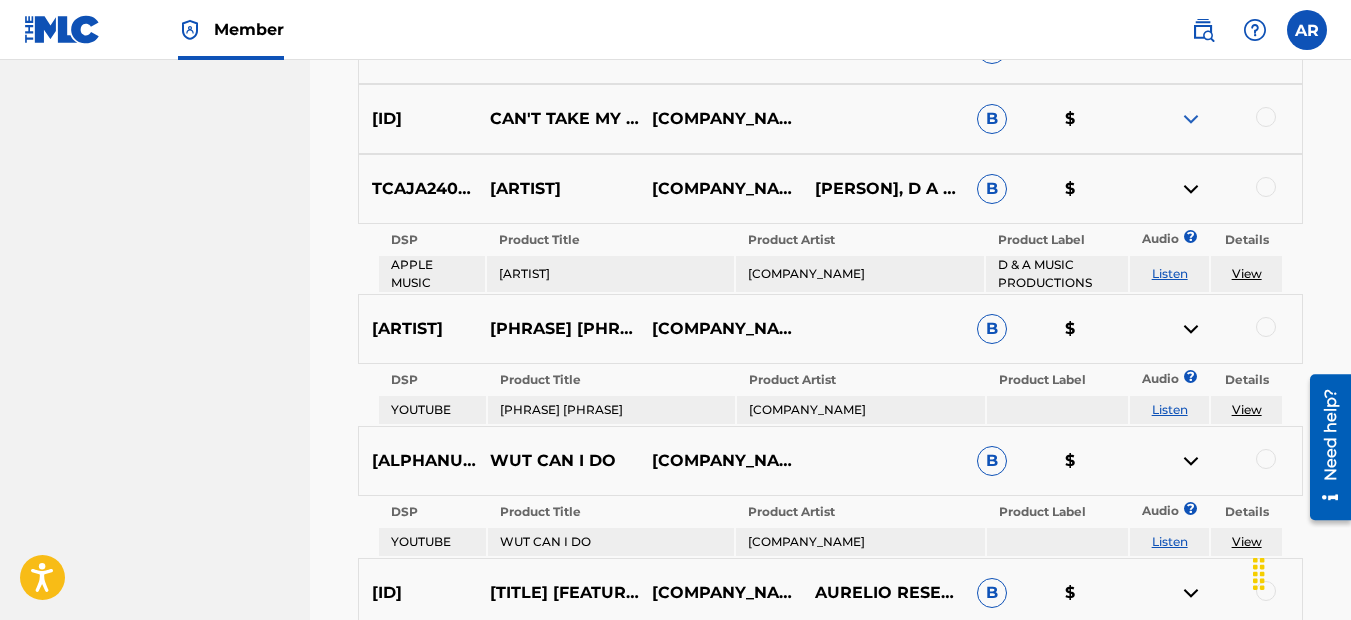 click at bounding box center [1191, 119] 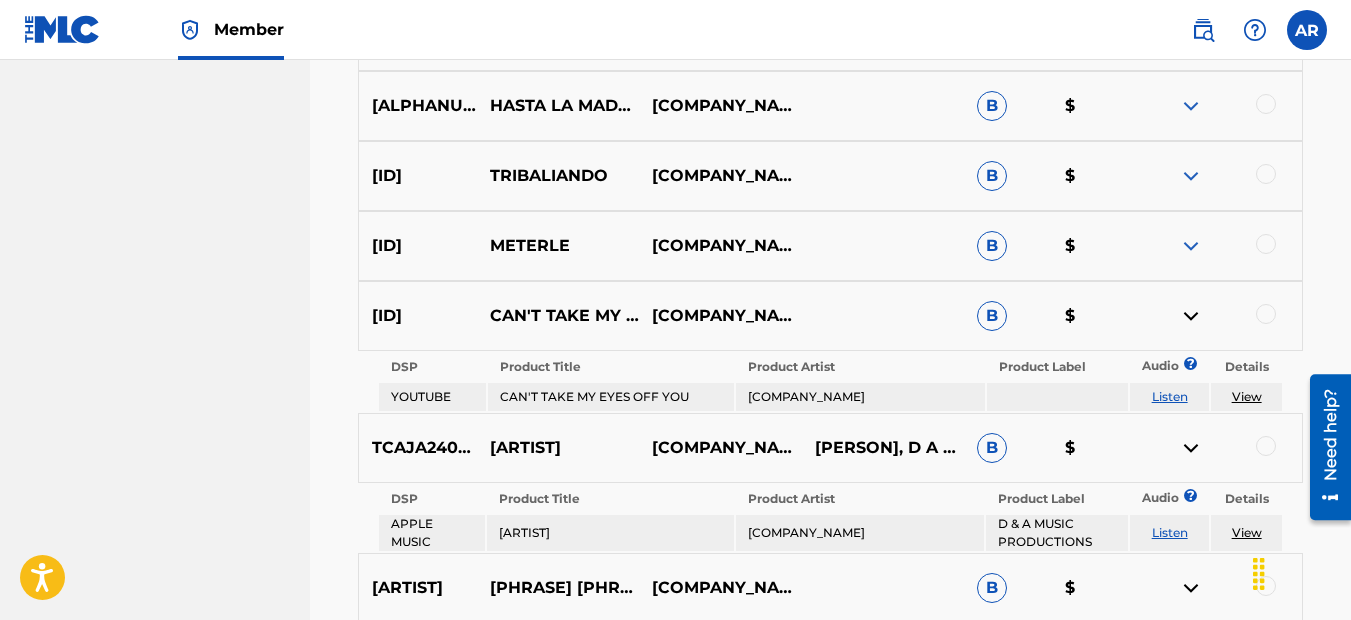 scroll, scrollTop: 6432, scrollLeft: 0, axis: vertical 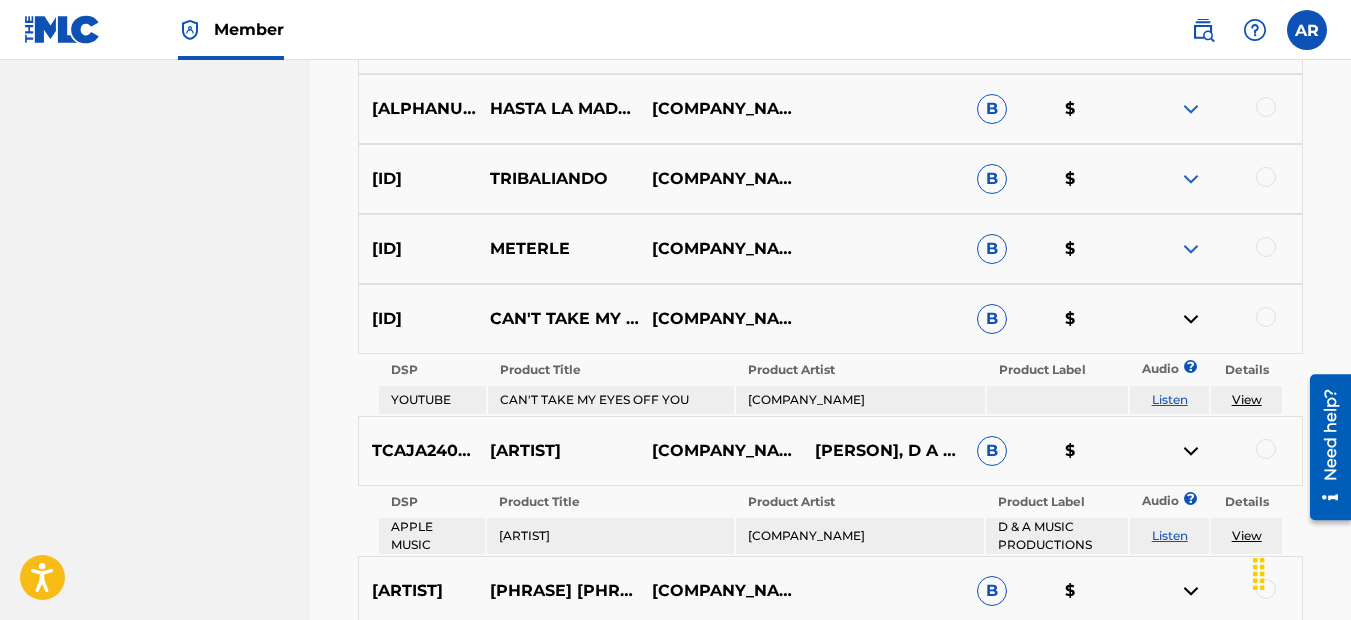 click at bounding box center (1191, 249) 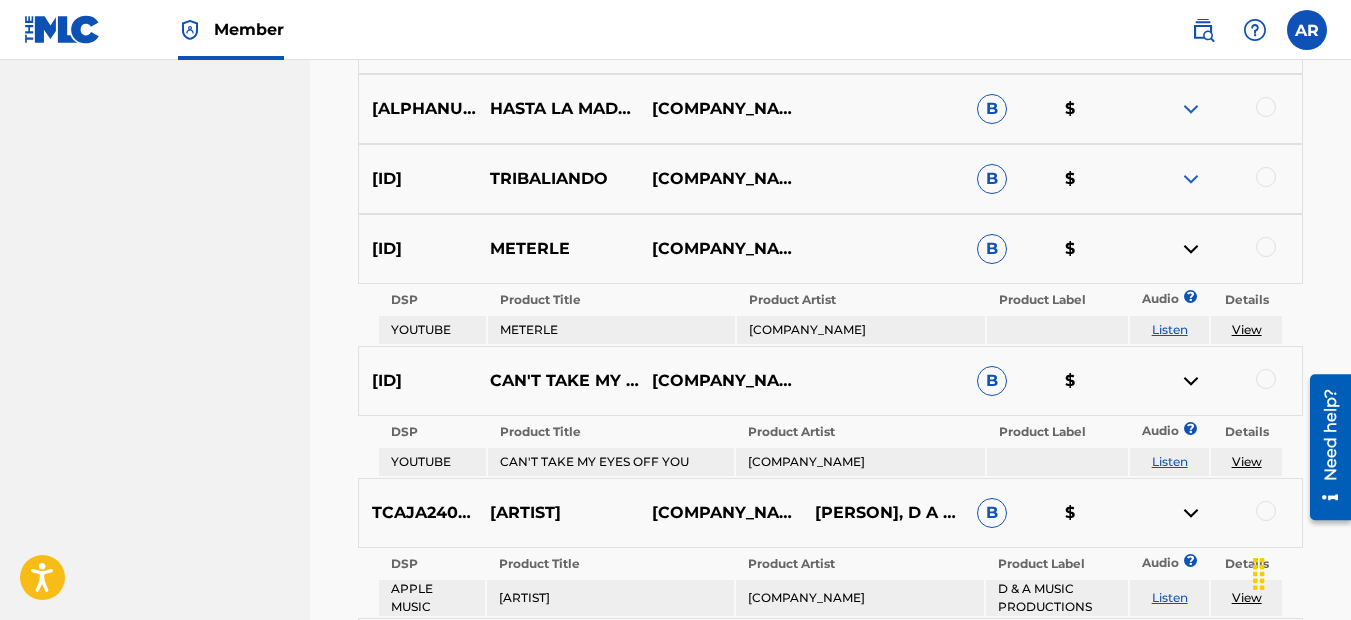 click at bounding box center (1191, 179) 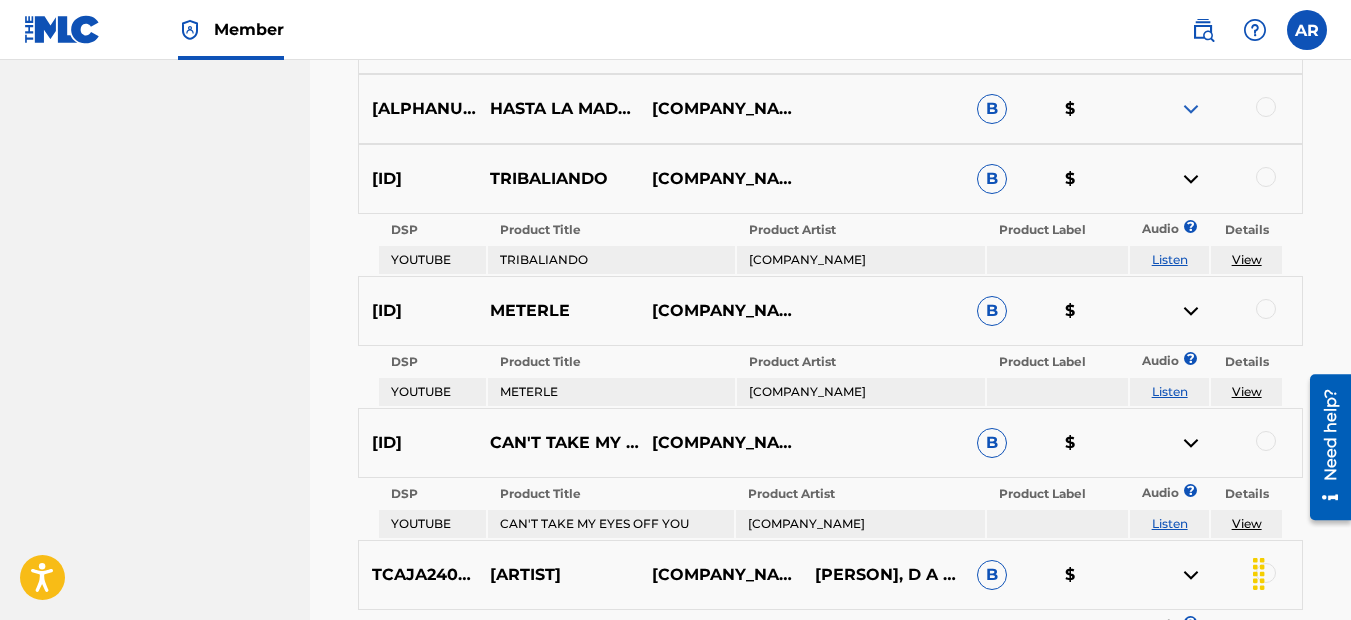 click at bounding box center (1191, 109) 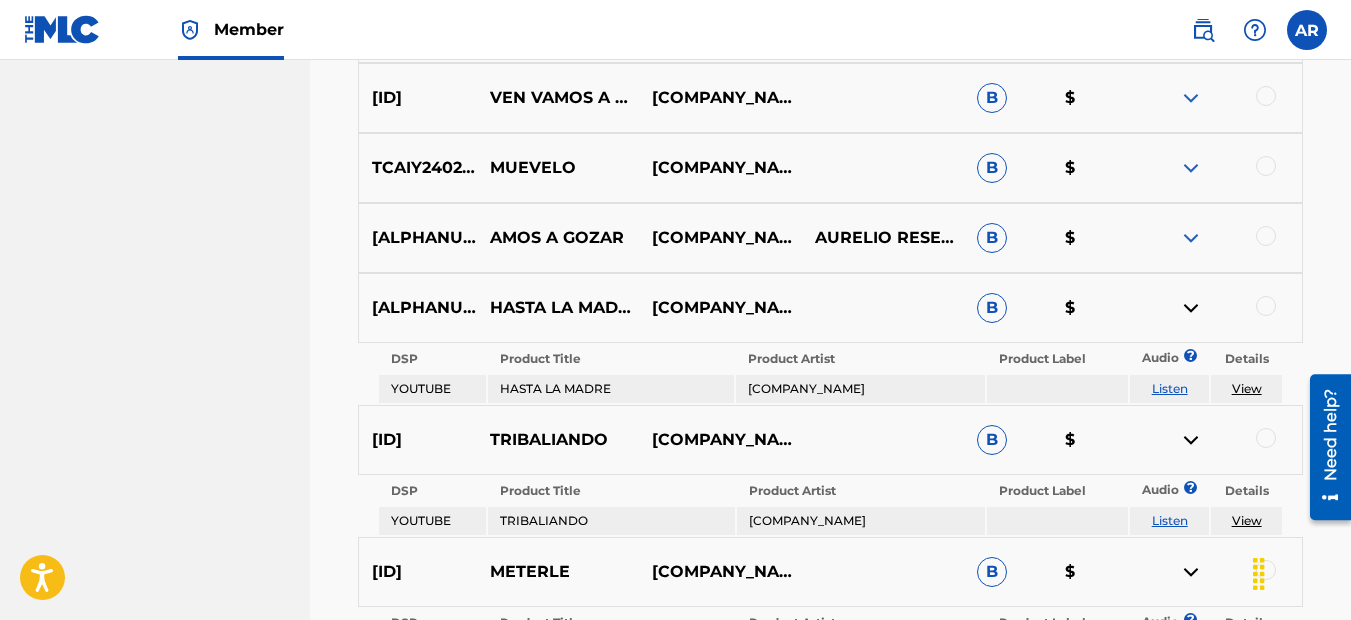 scroll, scrollTop: 6232, scrollLeft: 0, axis: vertical 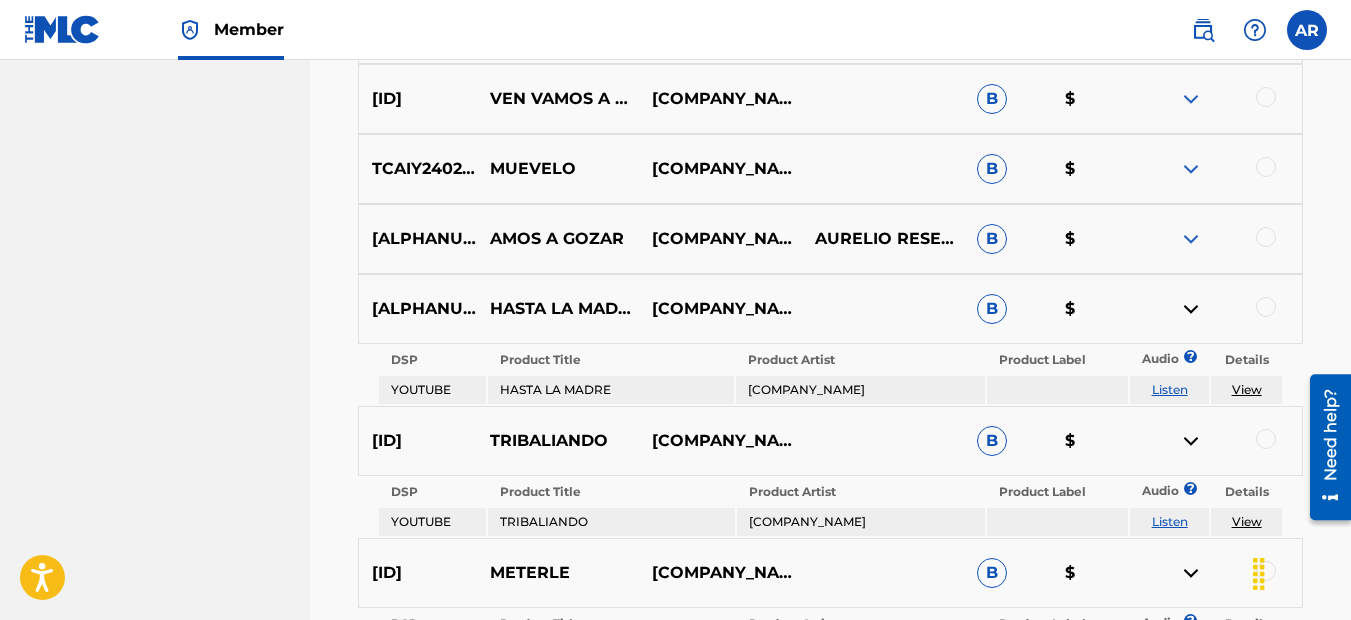click at bounding box center (1191, 239) 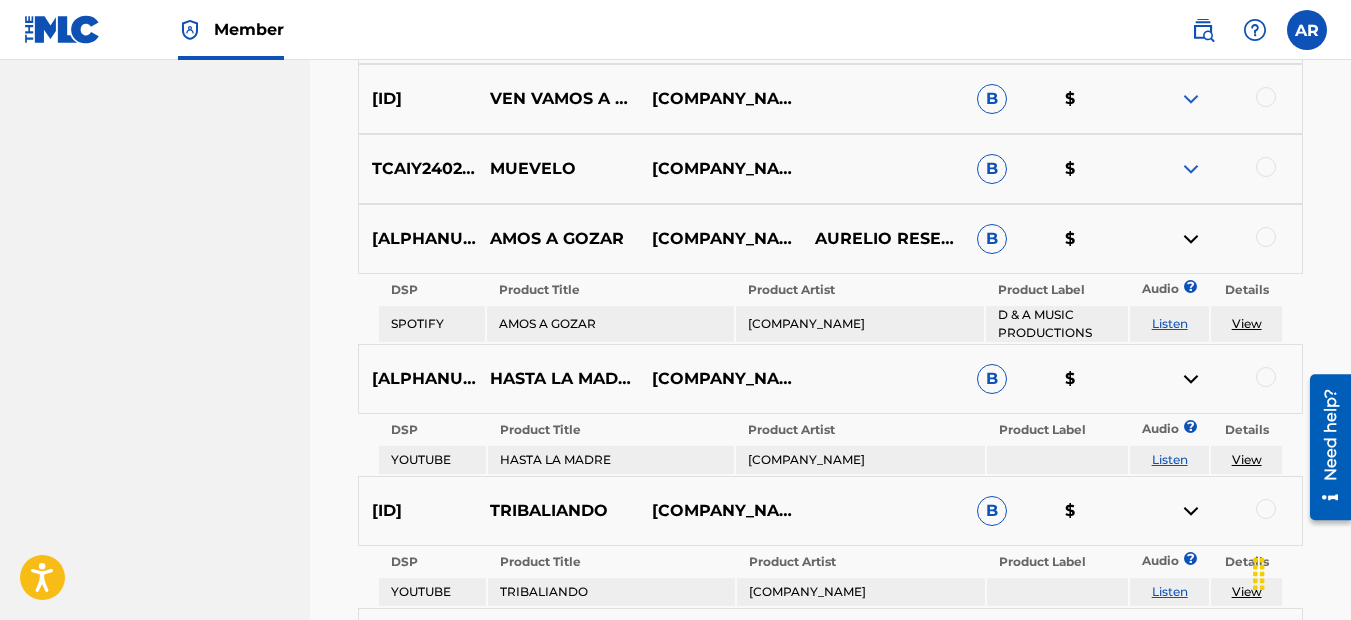 click at bounding box center (1191, 169) 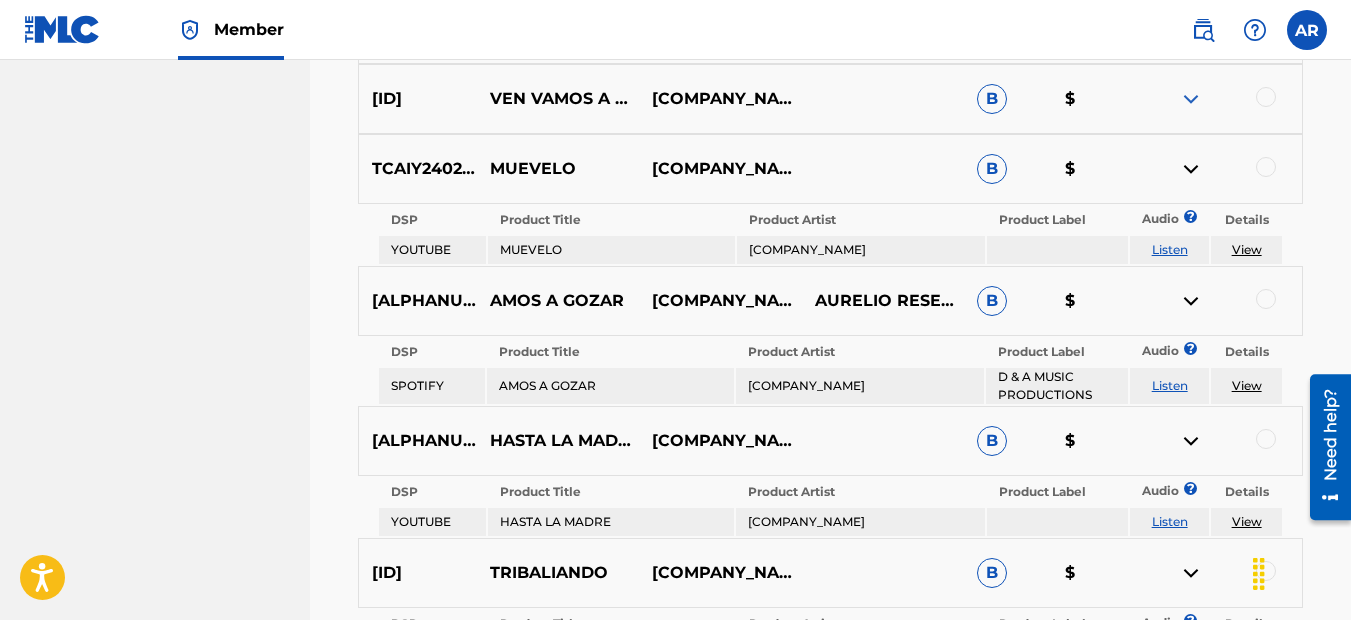 click at bounding box center [1191, 99] 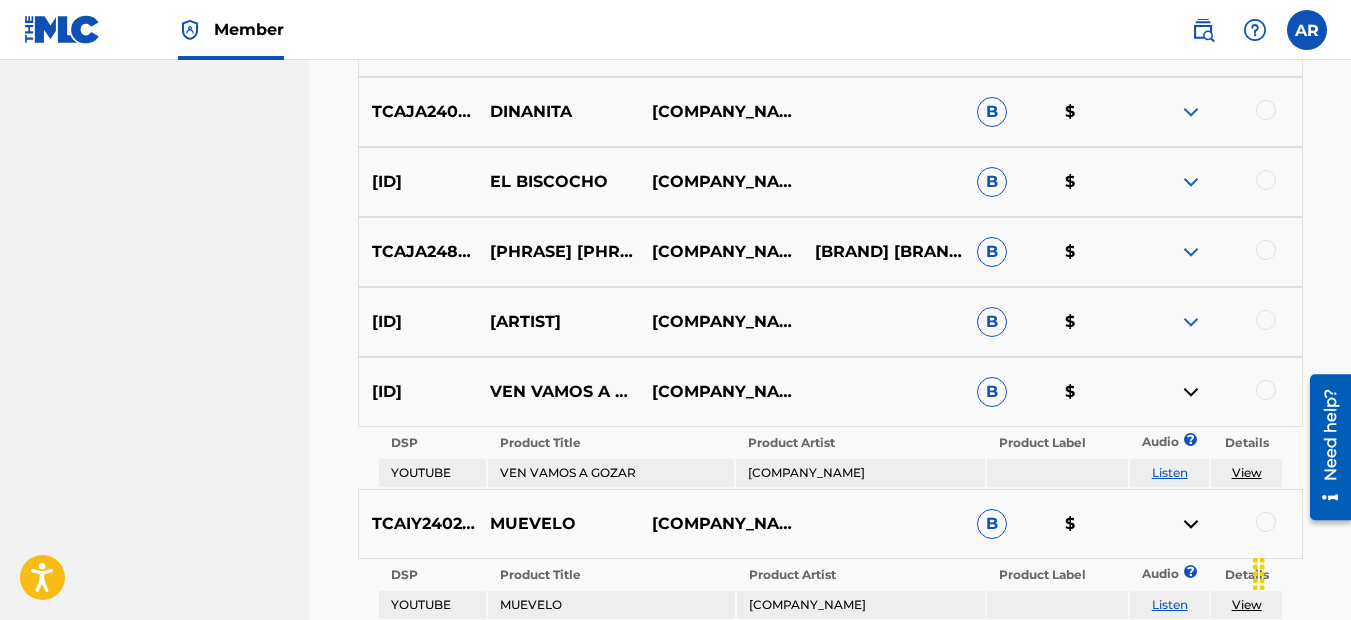 scroll, scrollTop: 5932, scrollLeft: 0, axis: vertical 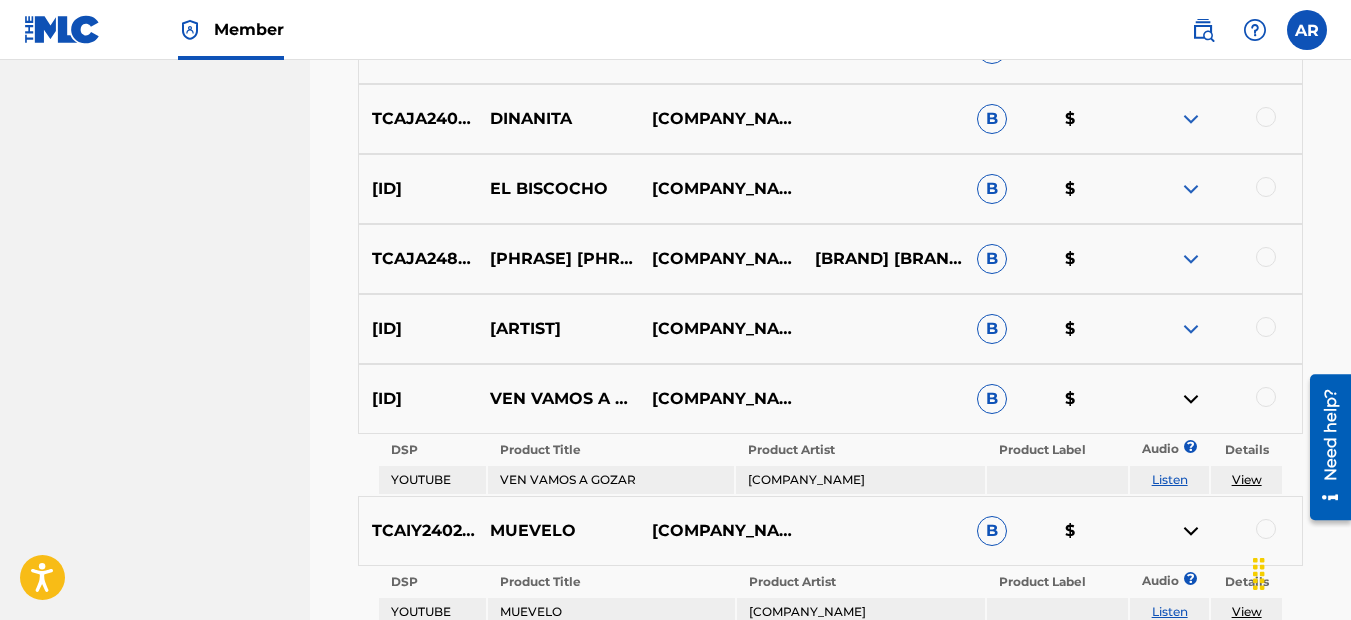 click at bounding box center (1191, 329) 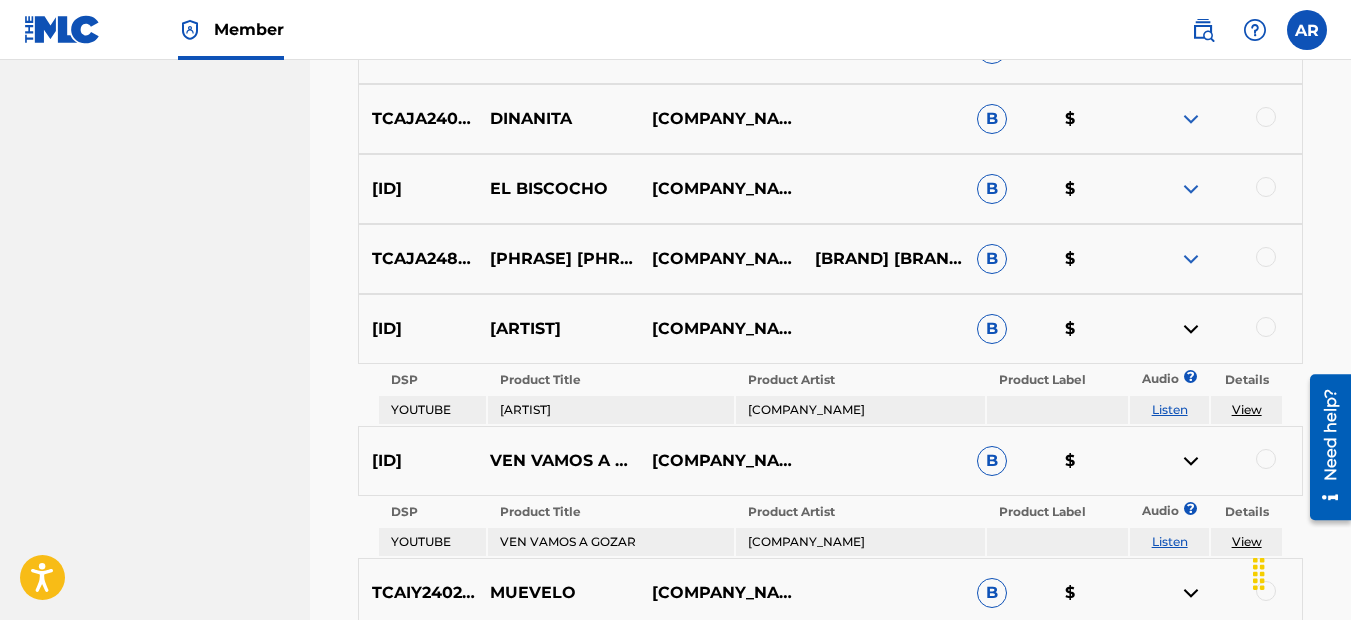 click at bounding box center (1191, 259) 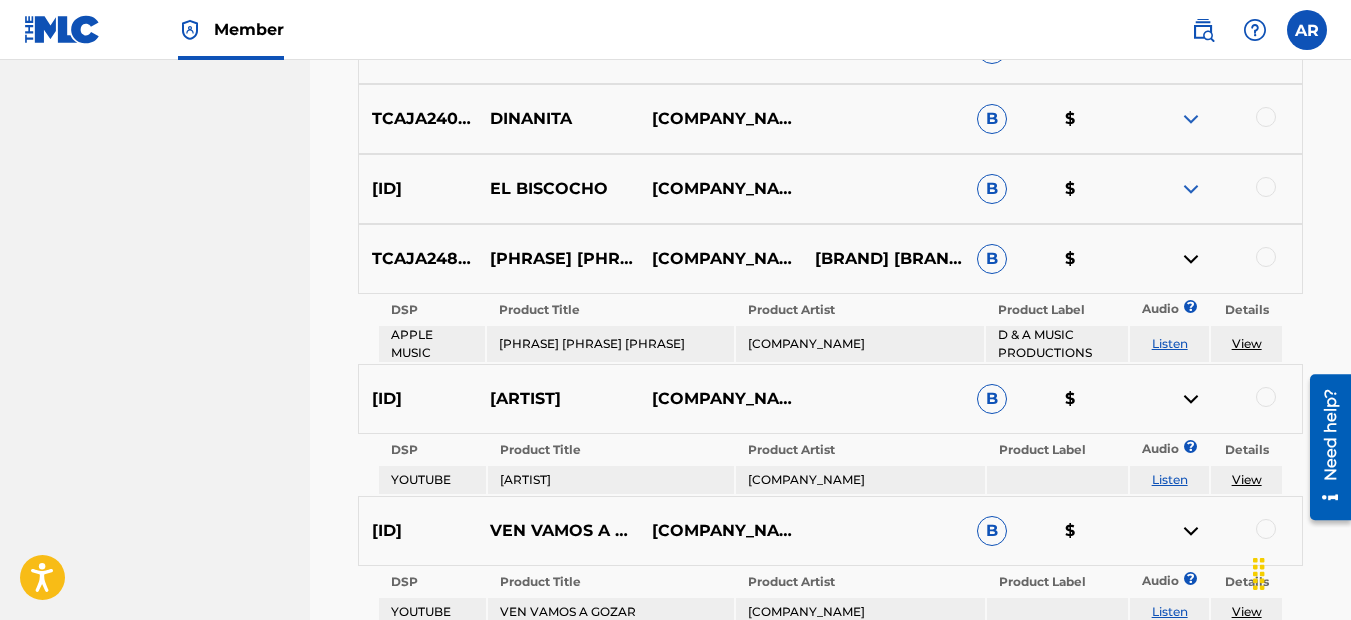 click at bounding box center [1191, 189] 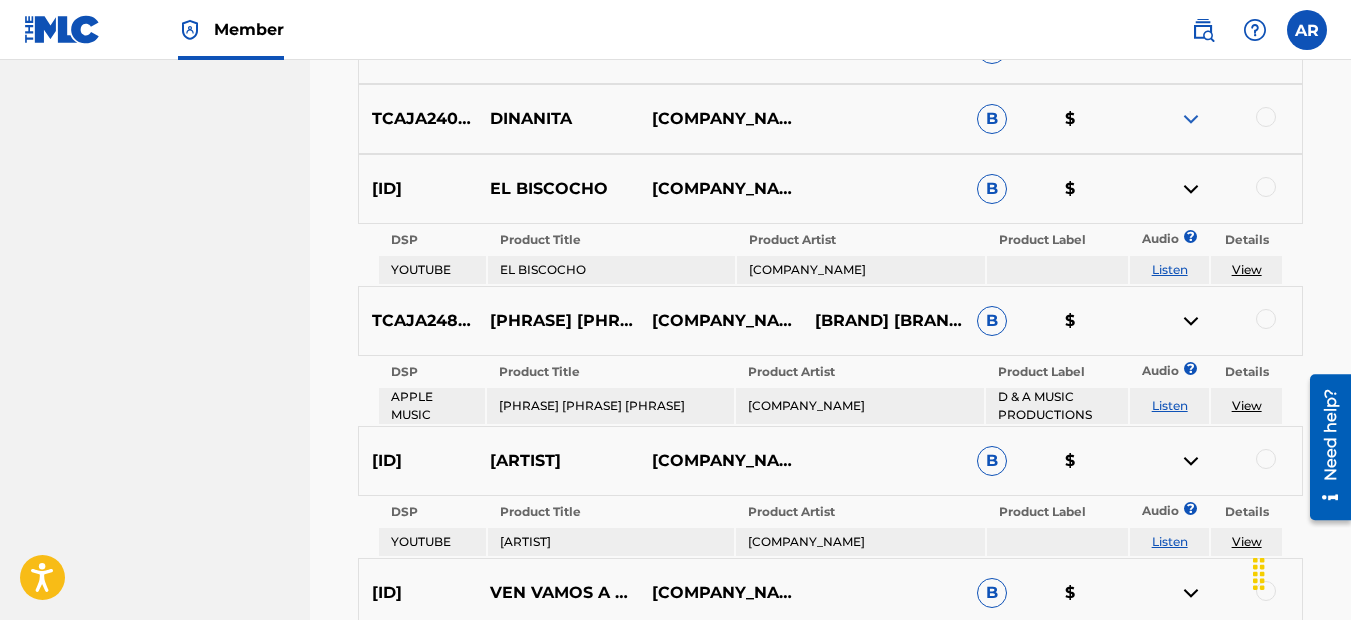 click at bounding box center [1191, 119] 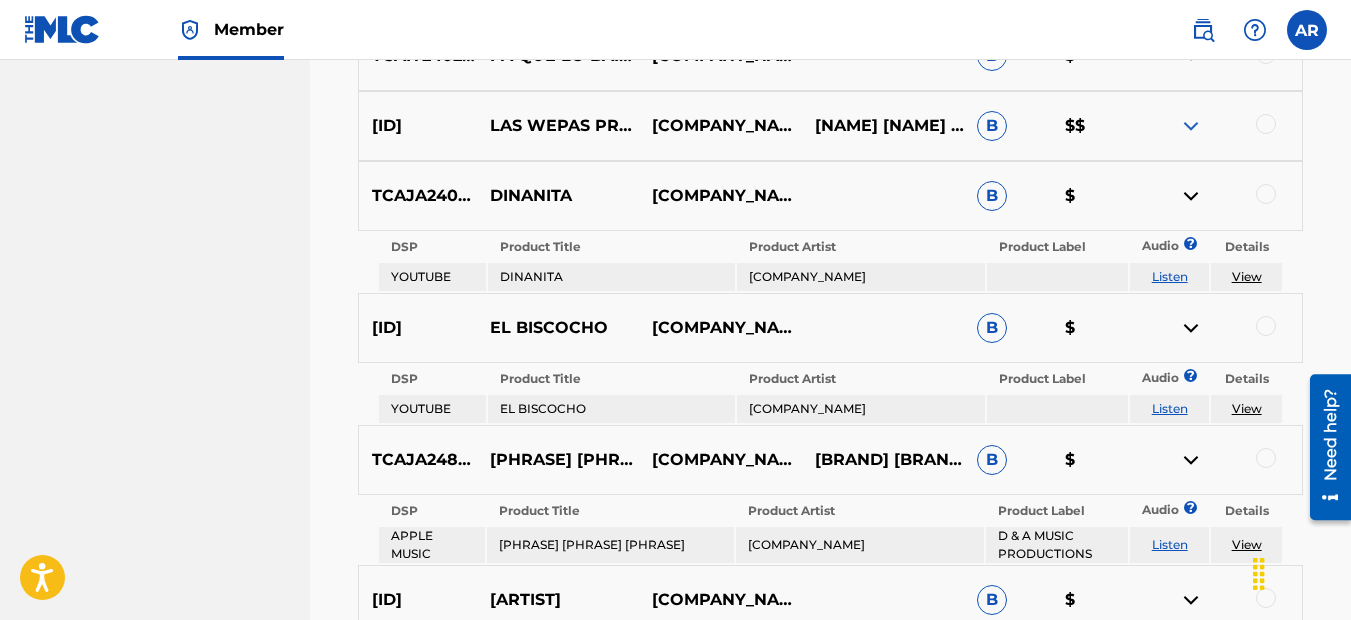 scroll, scrollTop: 5732, scrollLeft: 0, axis: vertical 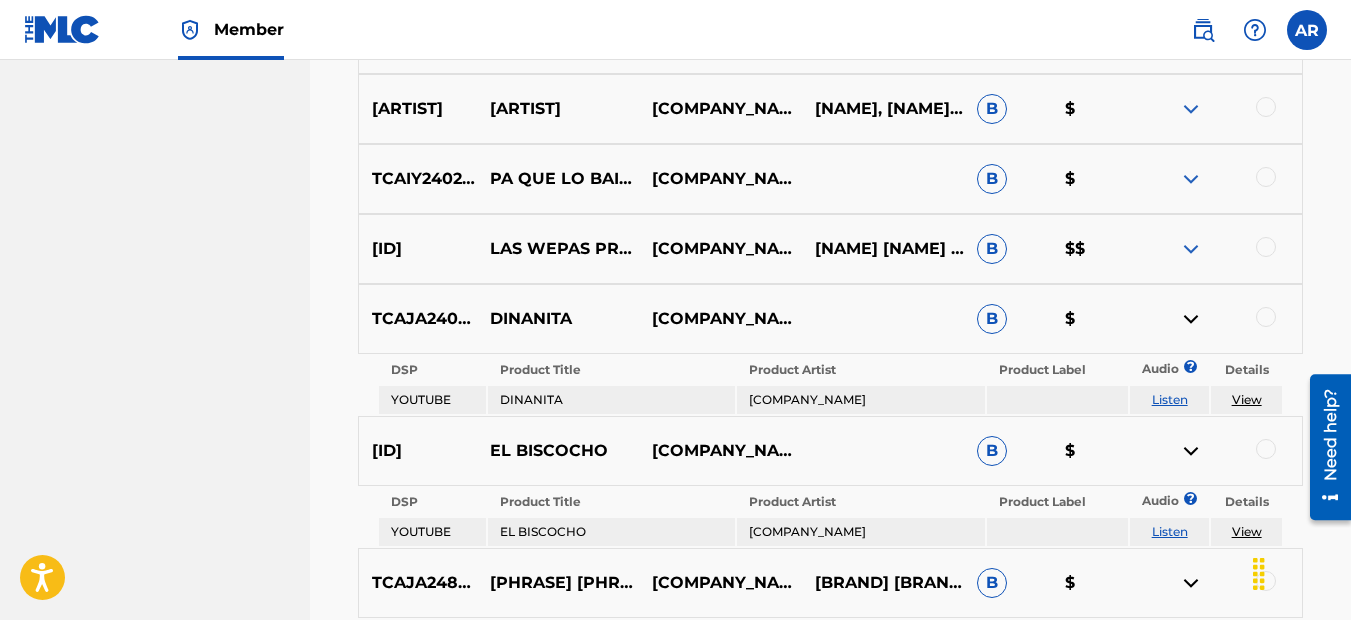 click at bounding box center (1191, 249) 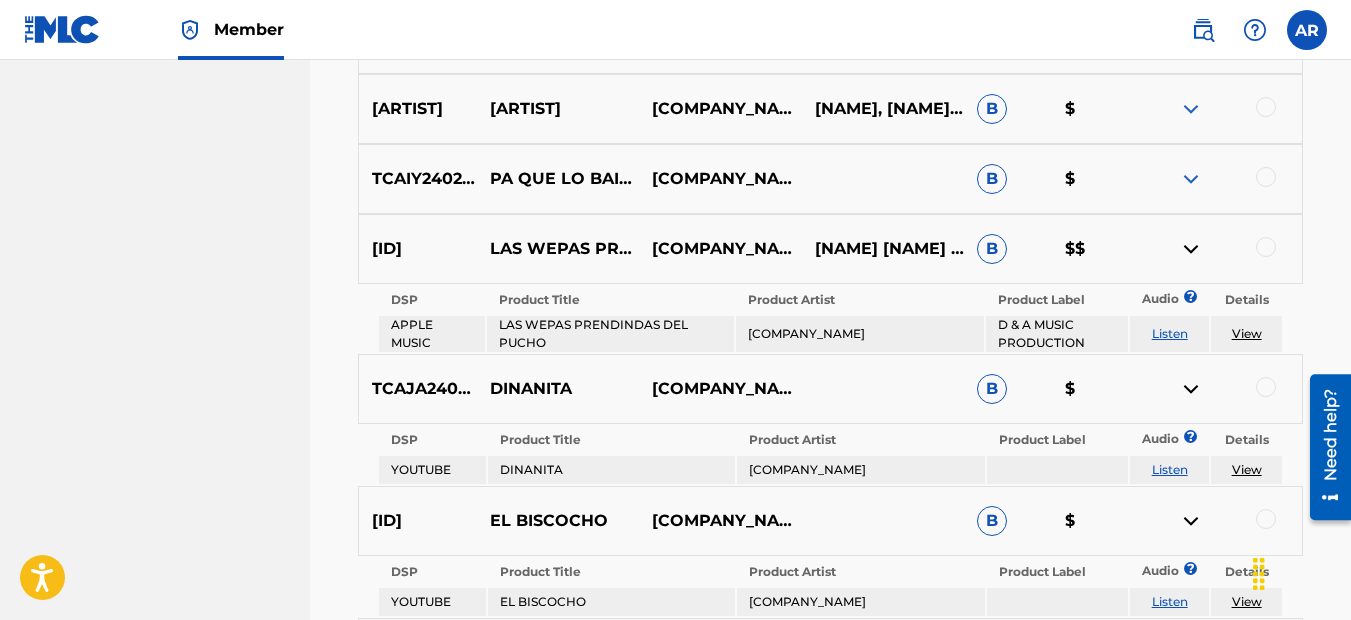 click at bounding box center (1191, 179) 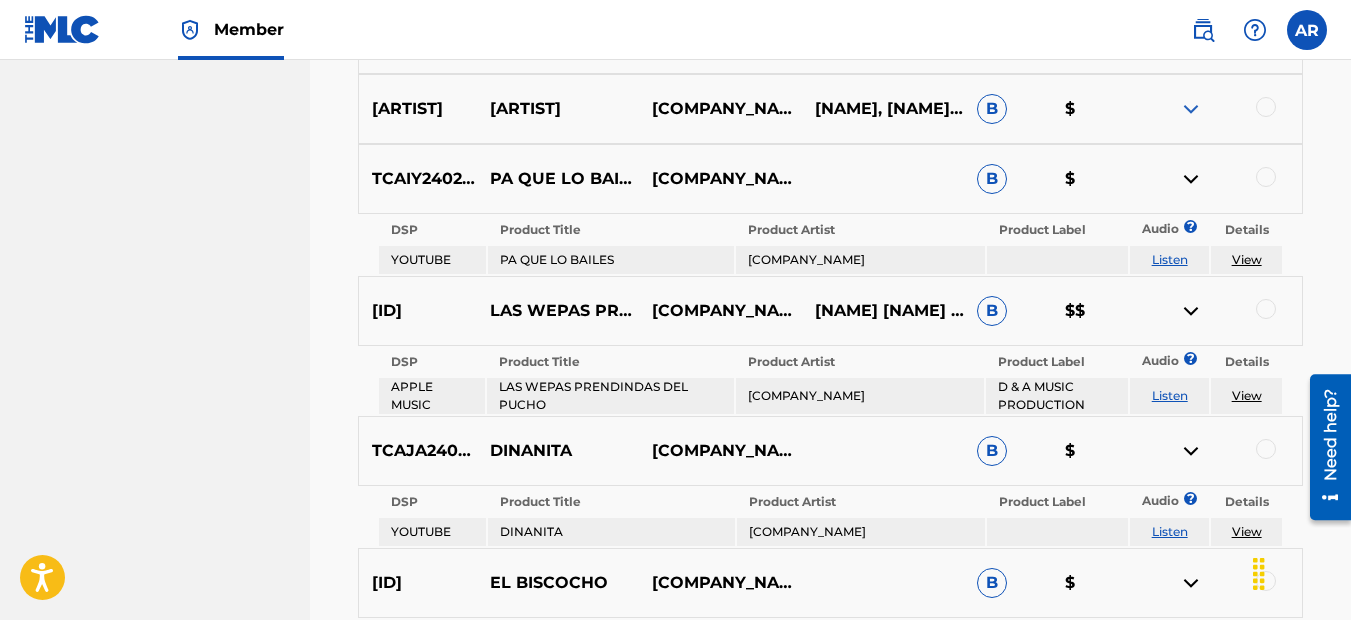 click at bounding box center (1191, 109) 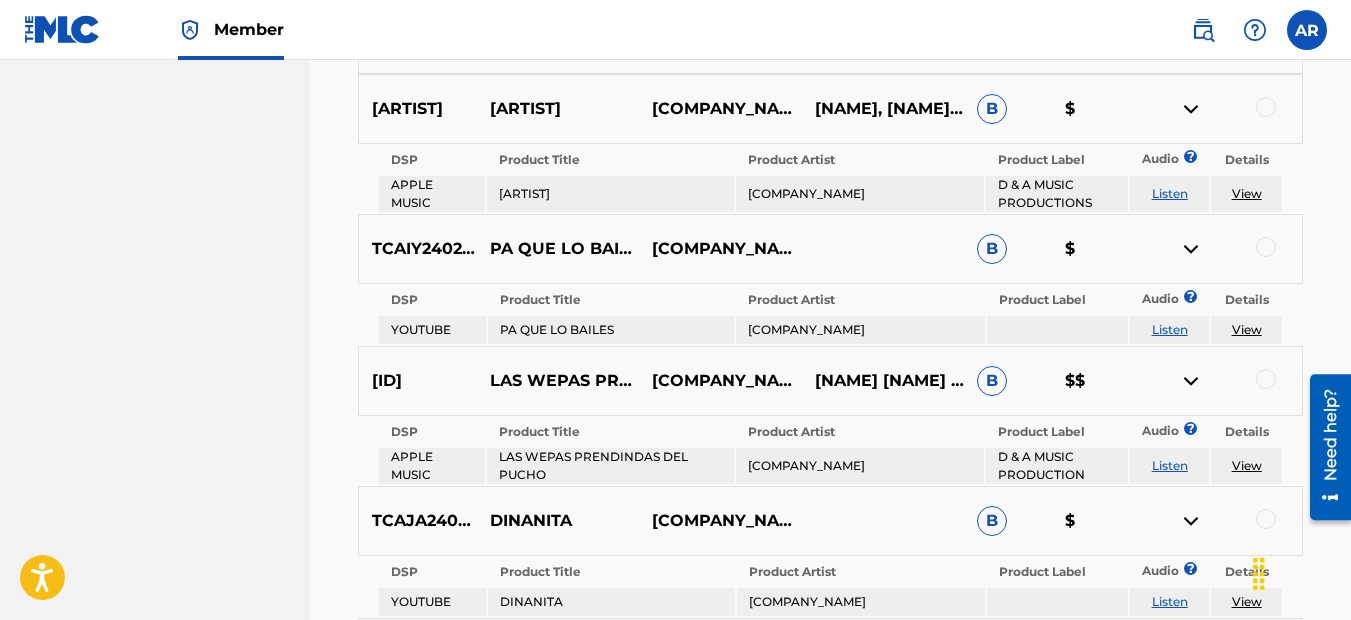scroll, scrollTop: 5532, scrollLeft: 0, axis: vertical 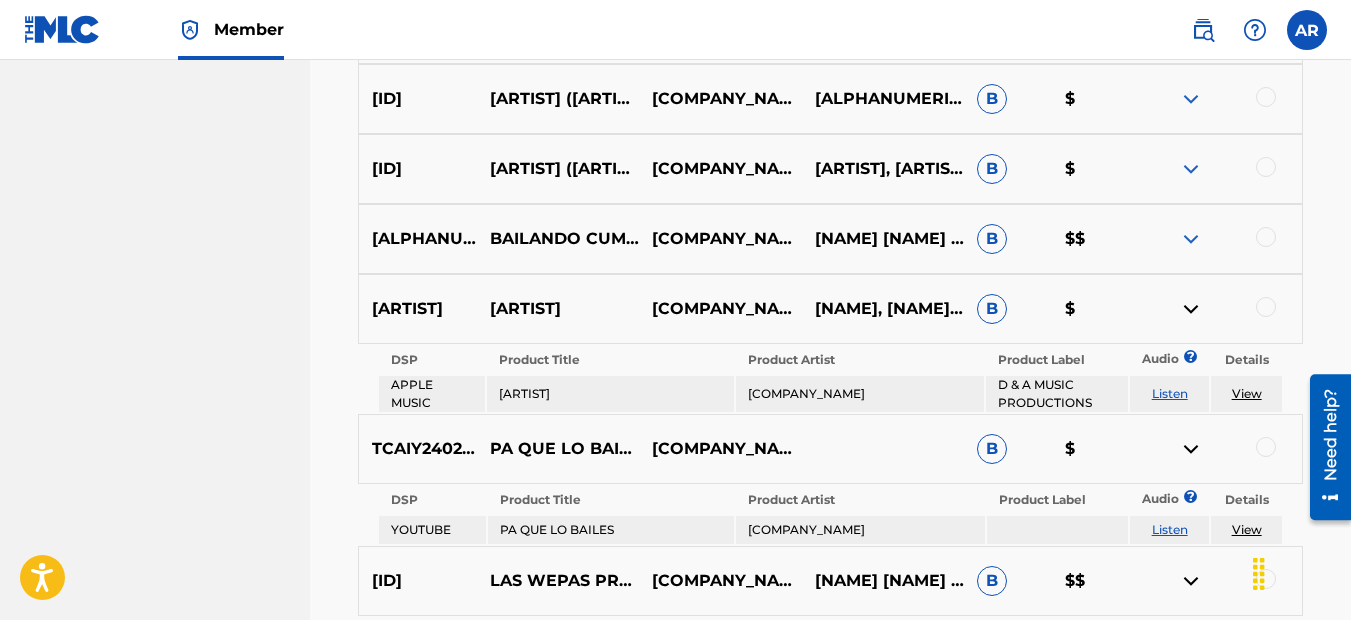 click at bounding box center (1191, 239) 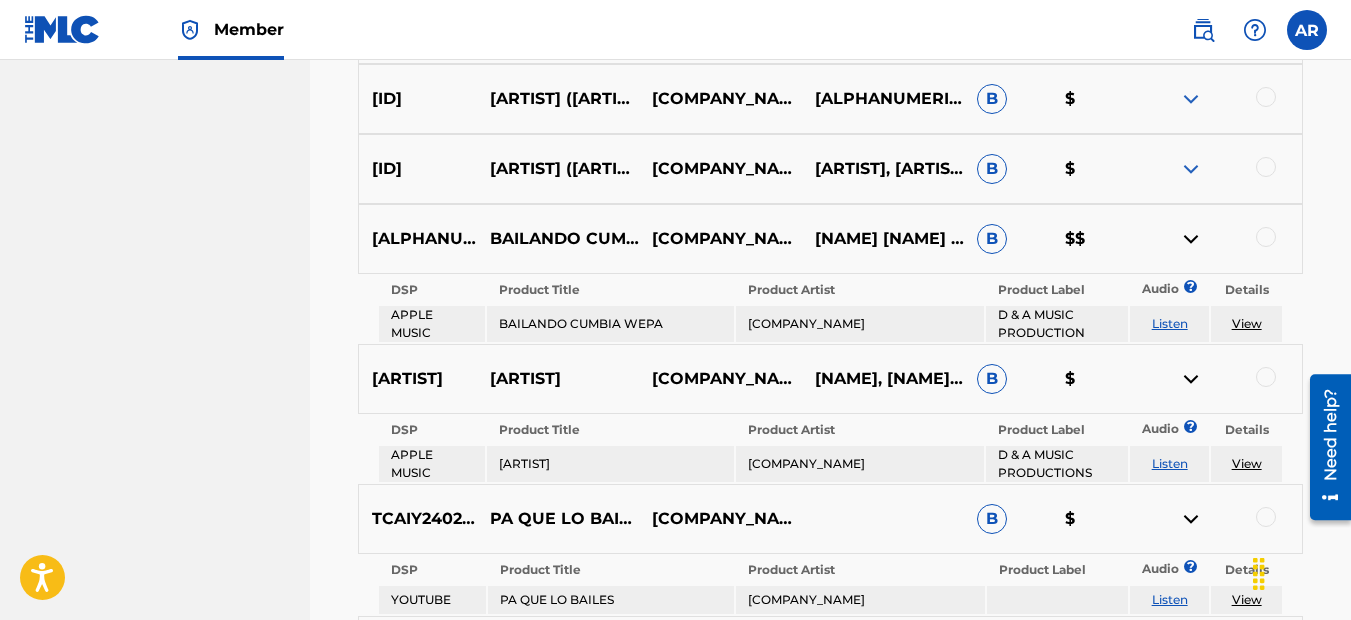click at bounding box center [1191, 169] 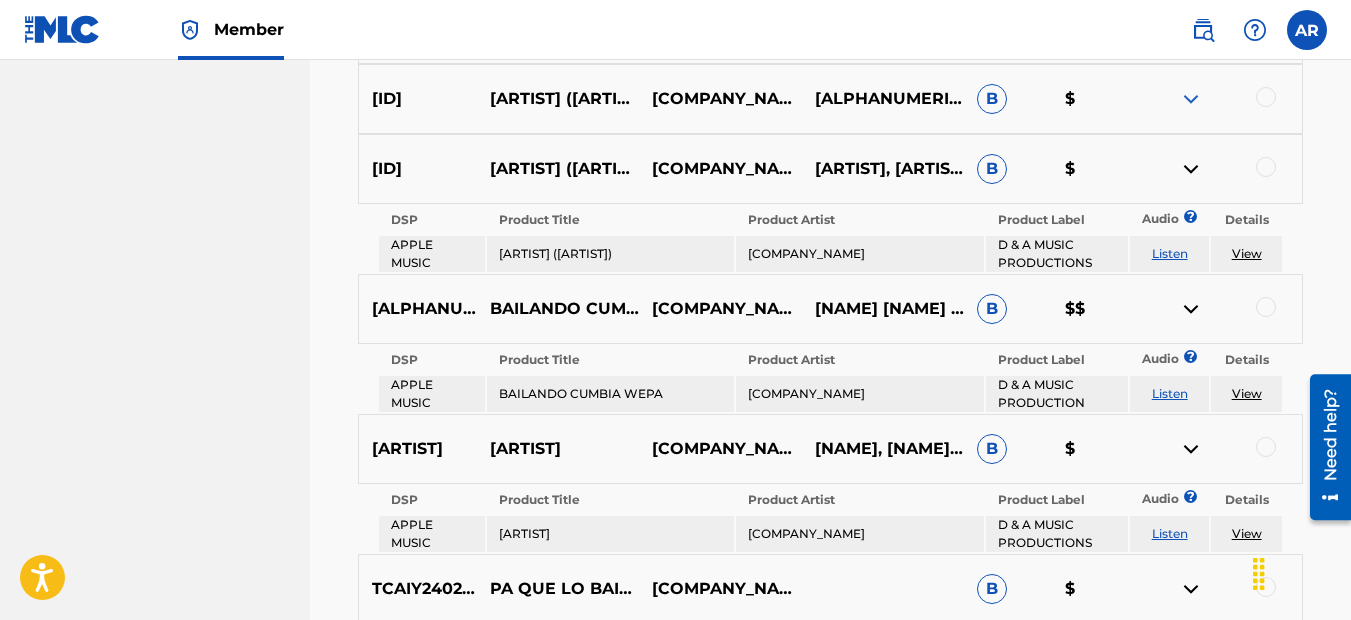 click at bounding box center (1191, 99) 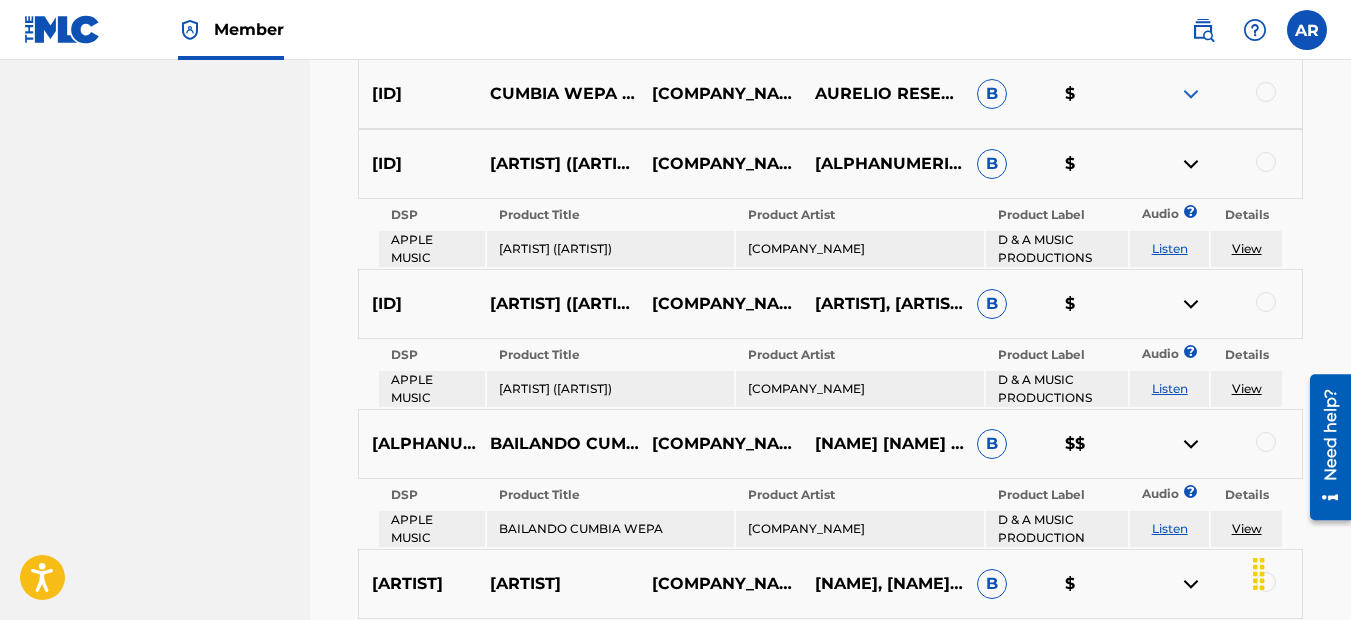 scroll, scrollTop: 5332, scrollLeft: 0, axis: vertical 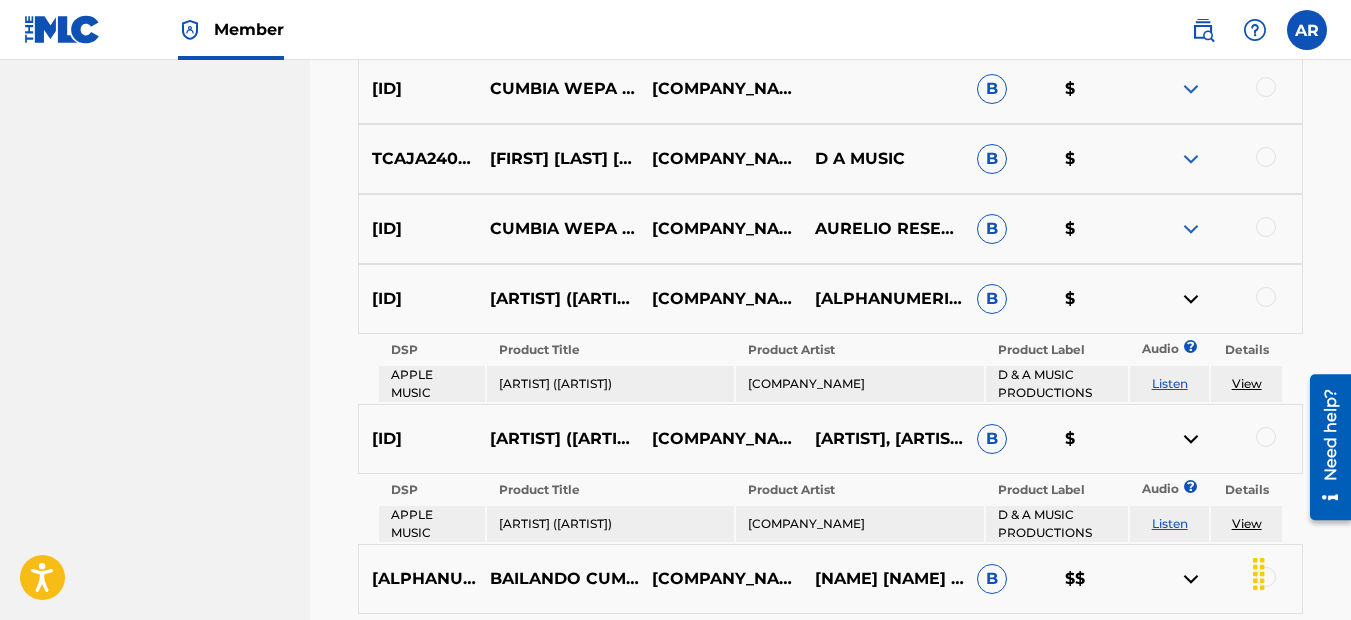 click at bounding box center [1191, 229] 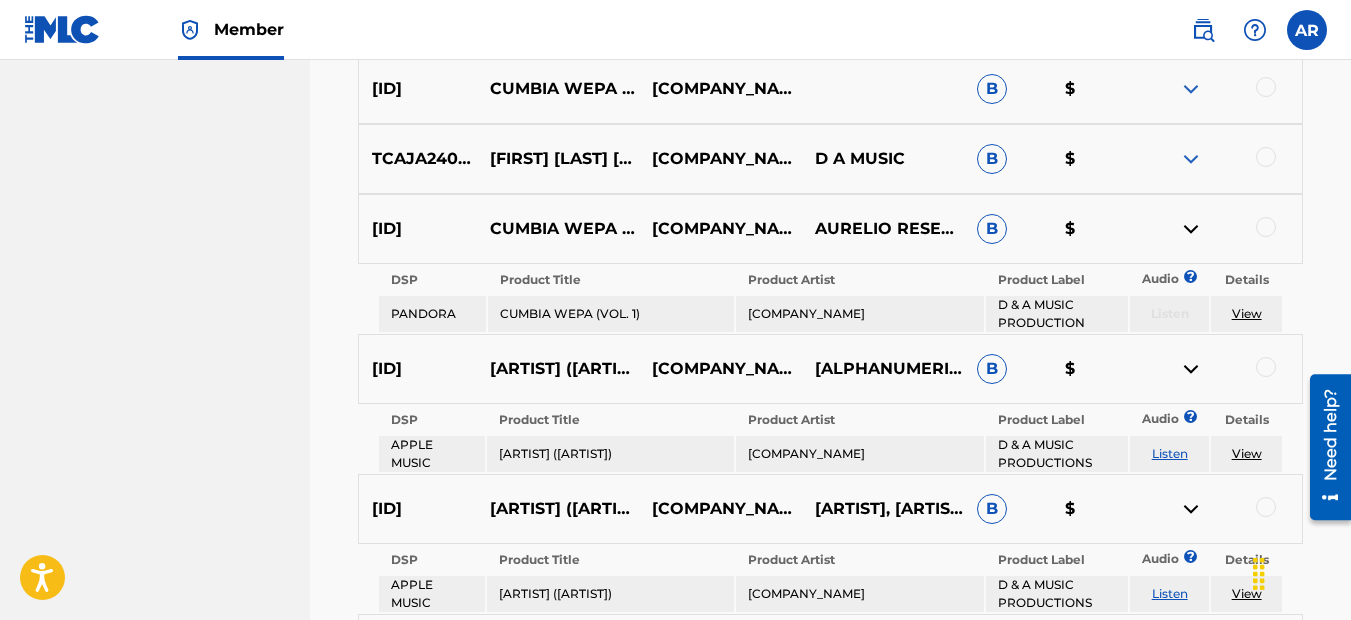 click at bounding box center (1191, 159) 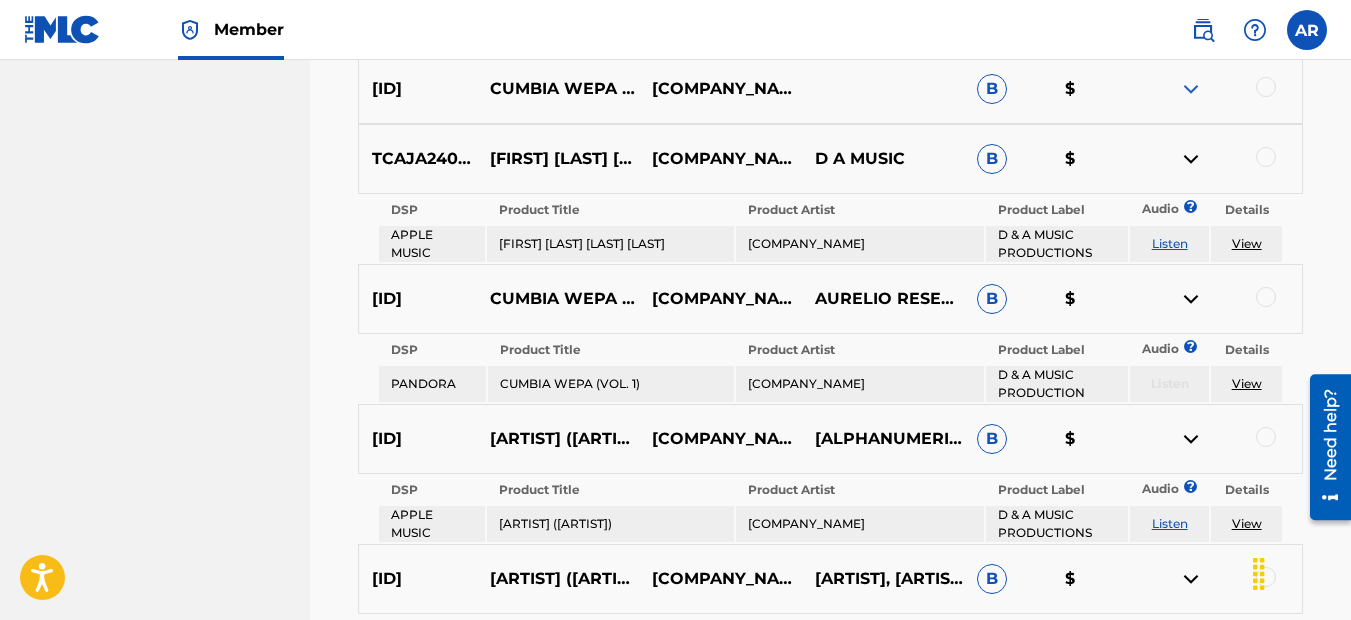 click at bounding box center [1191, 89] 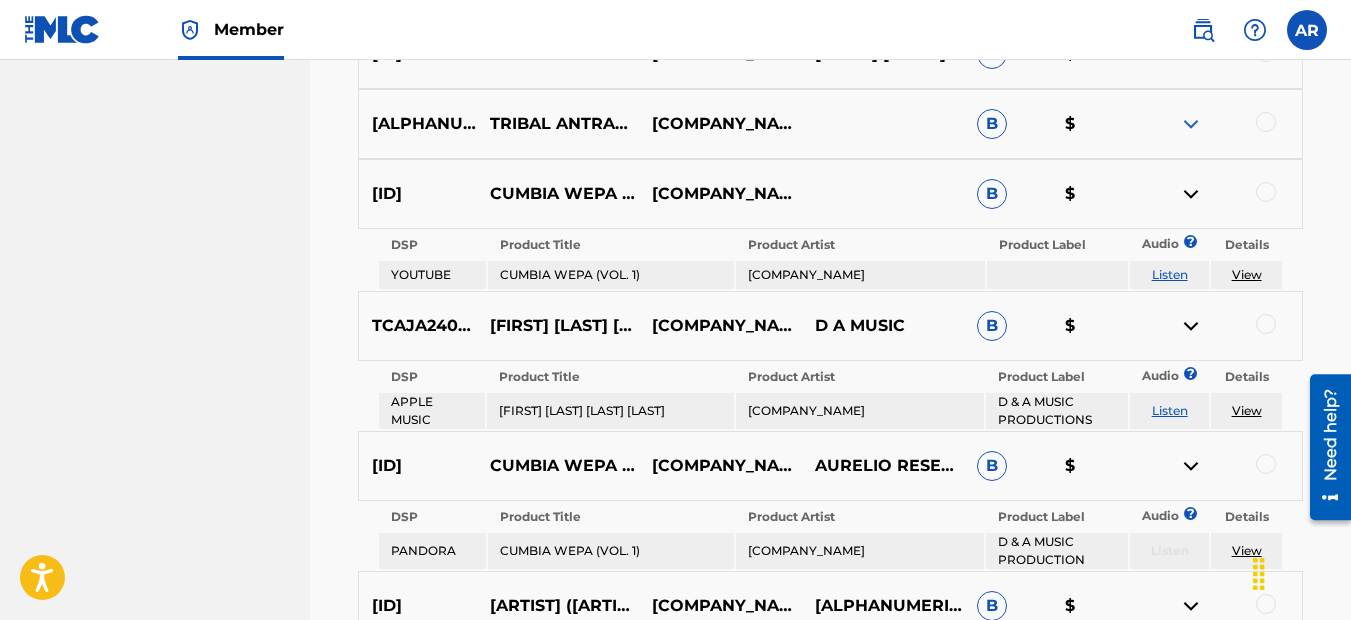 scroll, scrollTop: 5132, scrollLeft: 0, axis: vertical 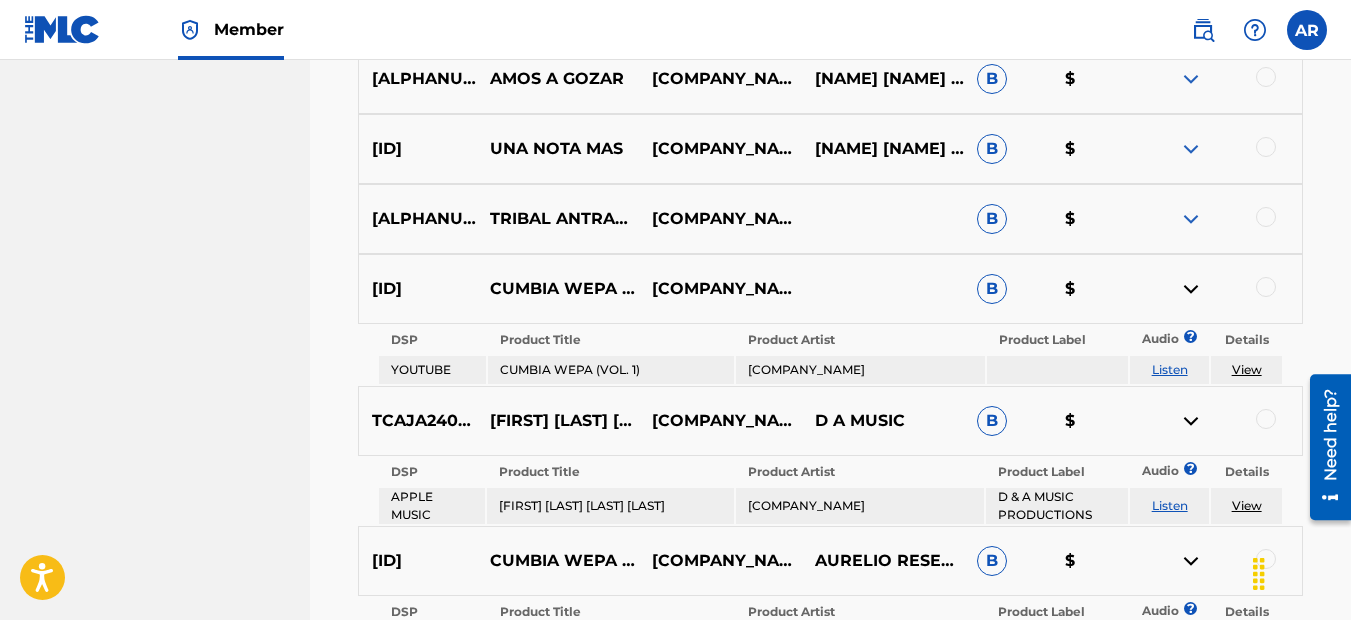 click at bounding box center (1191, 219) 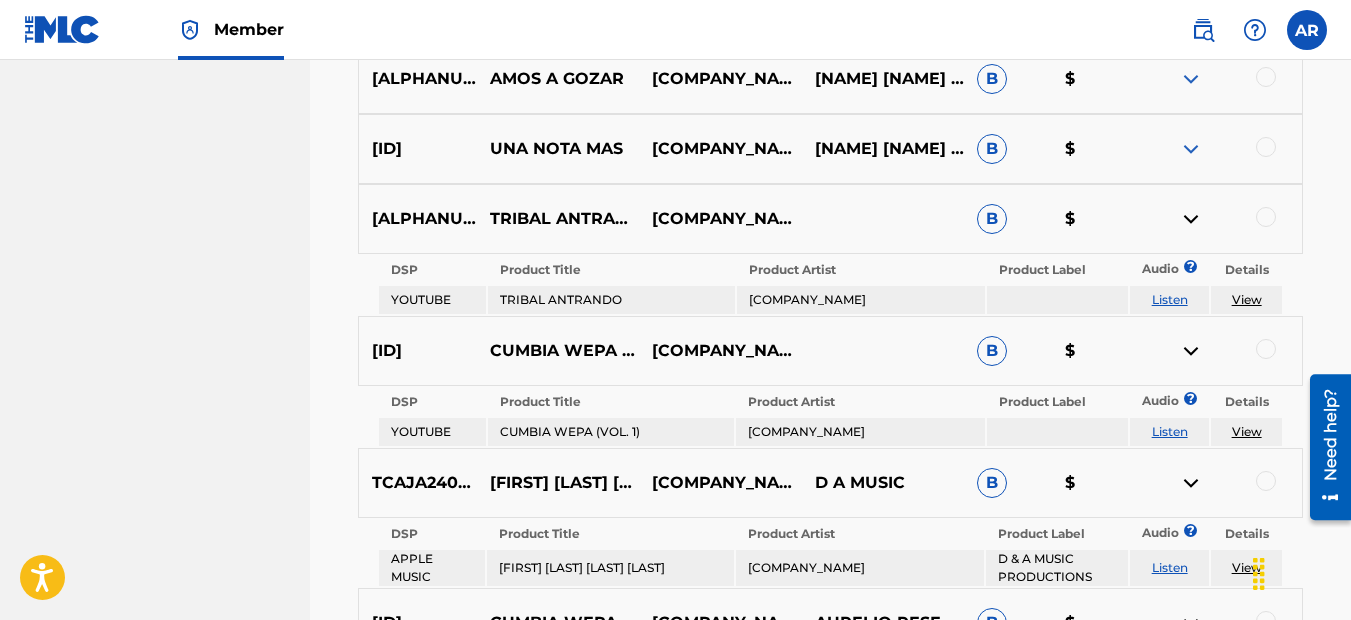 click at bounding box center [1191, 149] 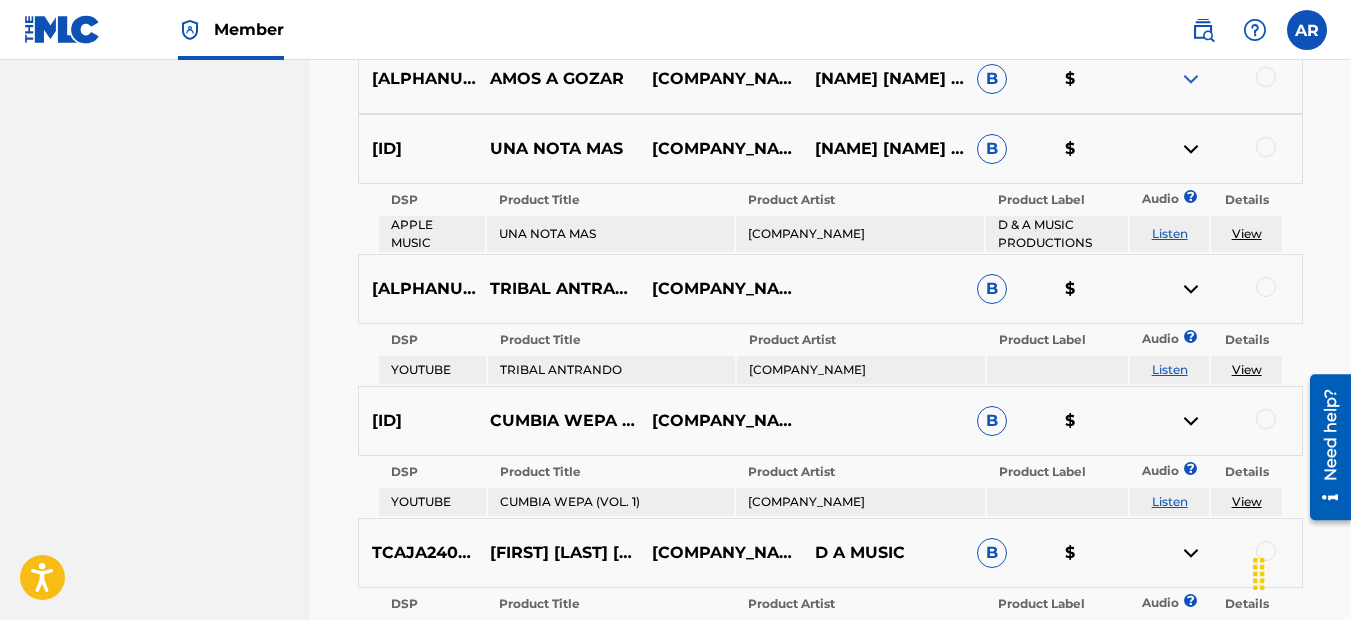 click at bounding box center [1191, 79] 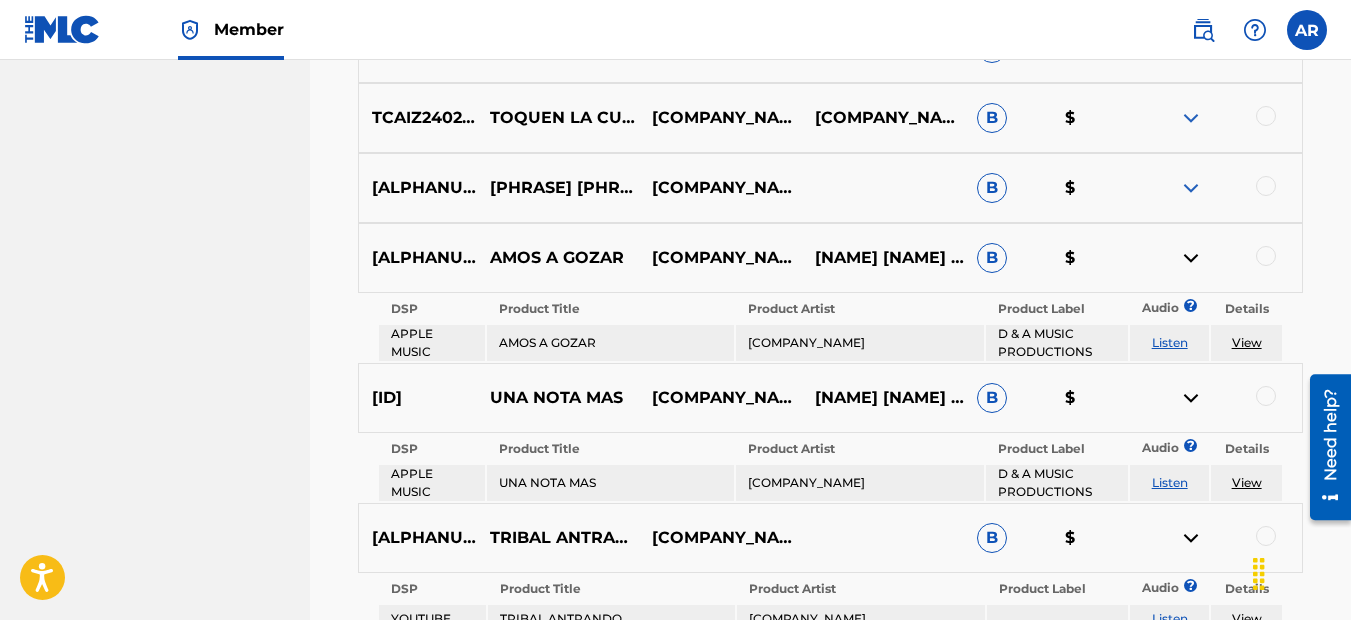 scroll, scrollTop: 4932, scrollLeft: 0, axis: vertical 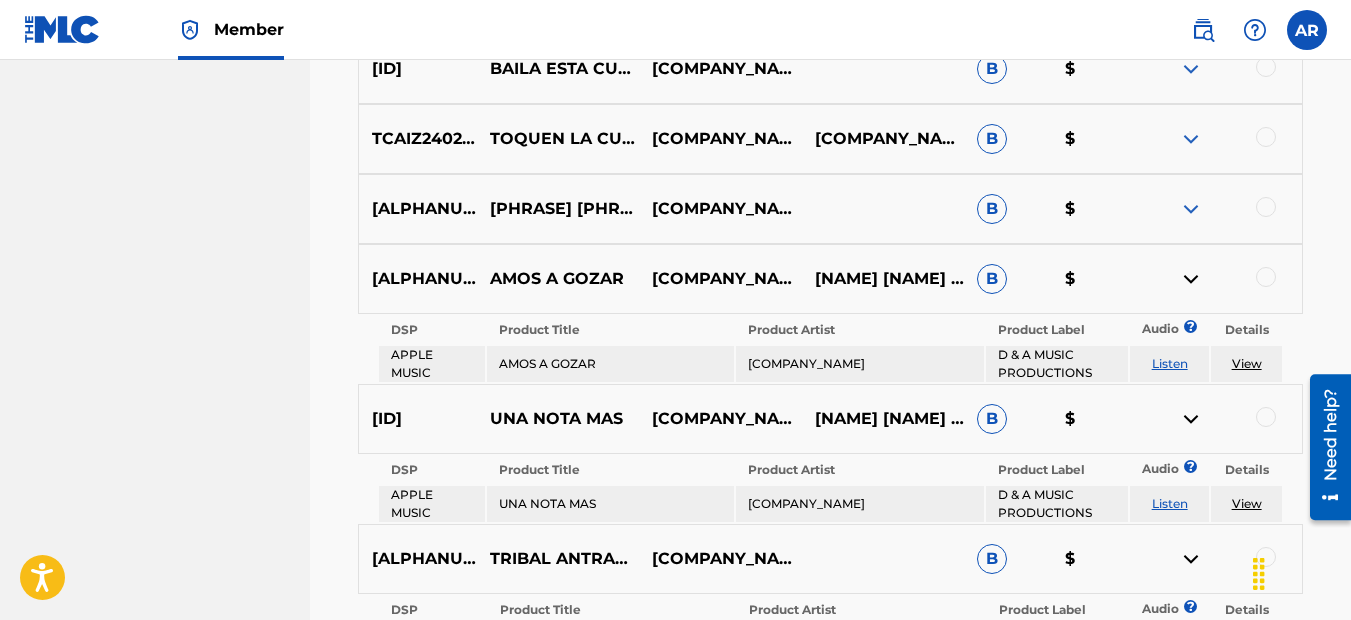click at bounding box center (1191, 209) 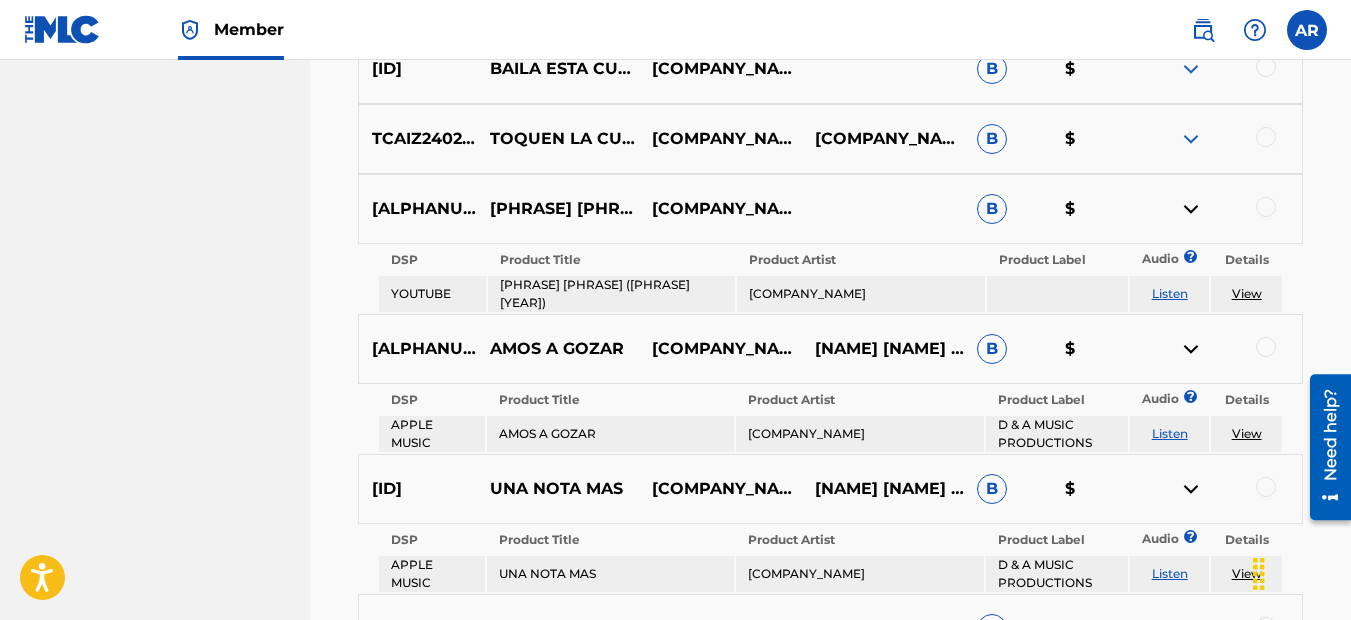 click at bounding box center (1191, 139) 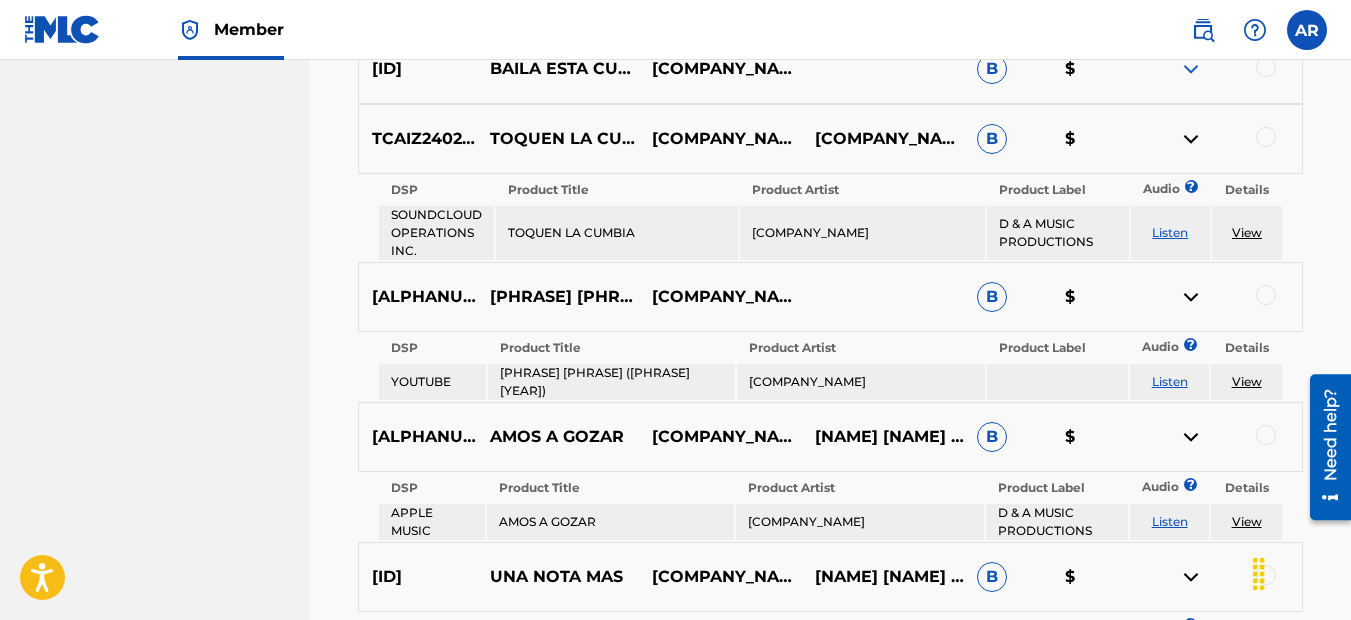 click at bounding box center (1191, 69) 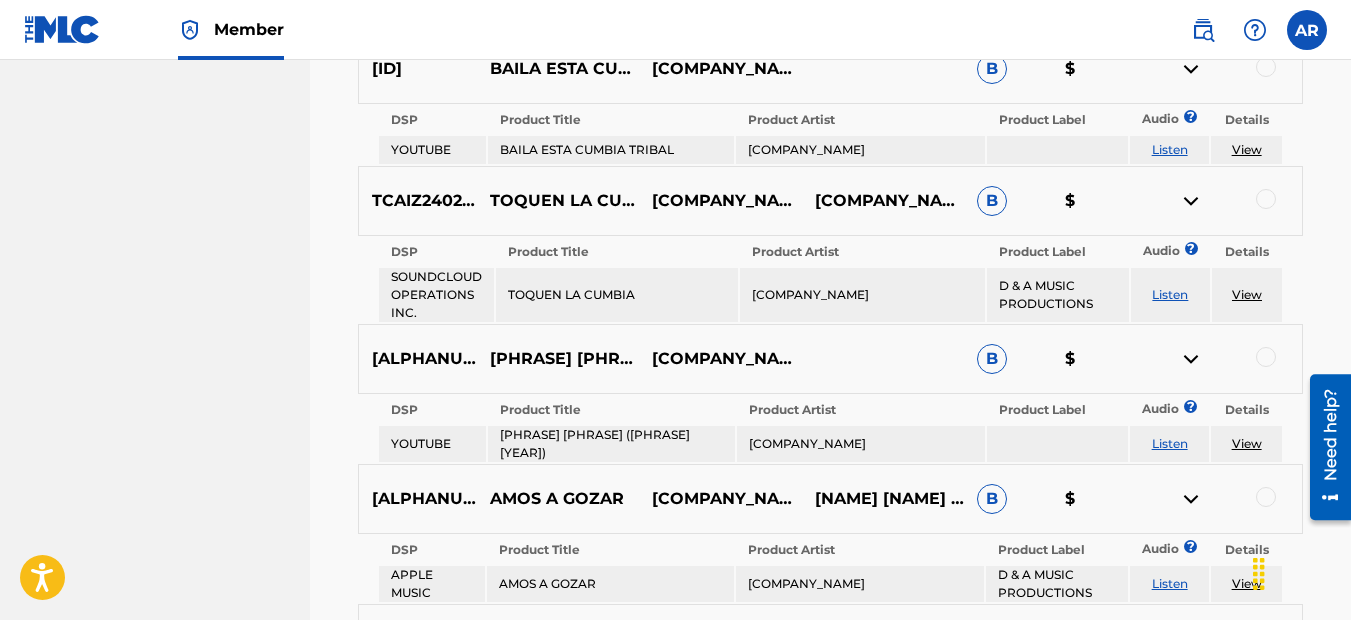 scroll, scrollTop: 4732, scrollLeft: 0, axis: vertical 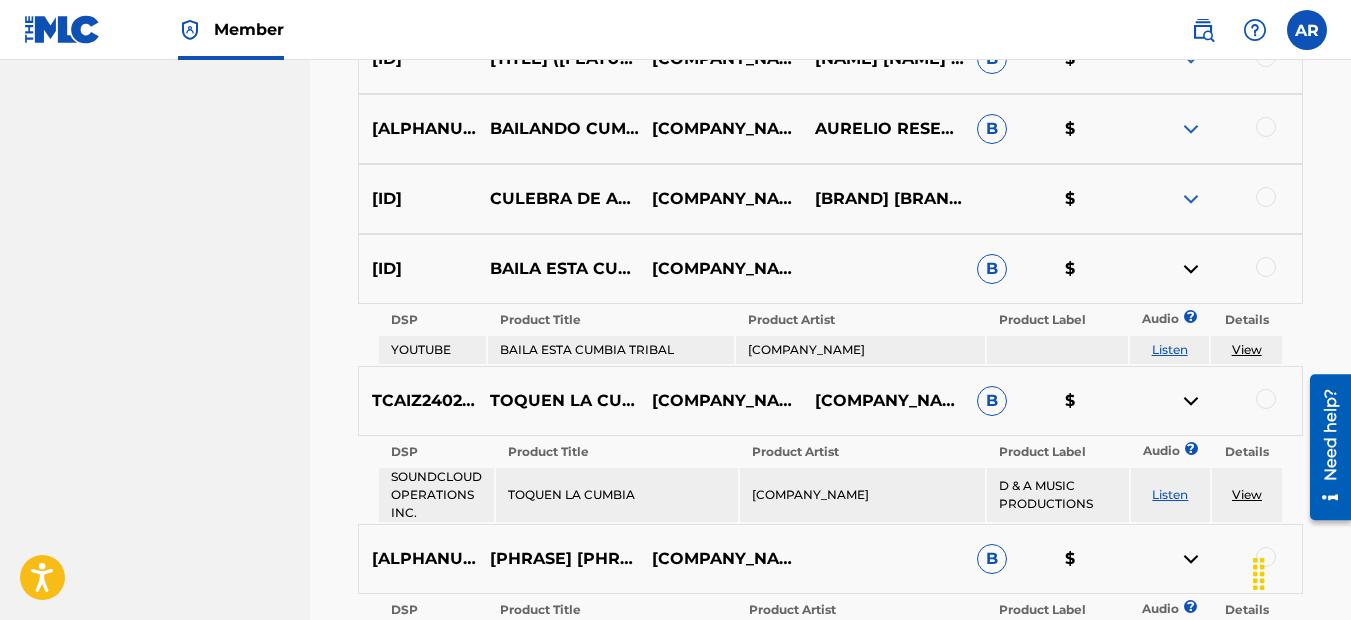 click at bounding box center [1191, 199] 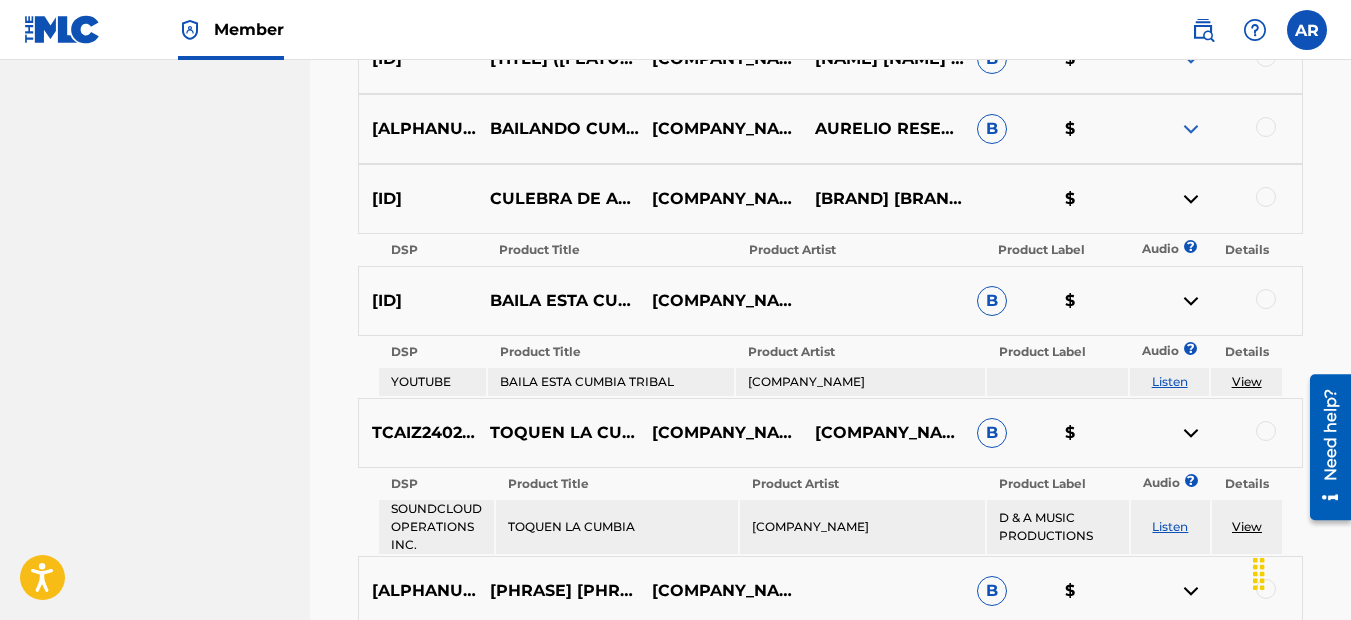click at bounding box center [1191, 129] 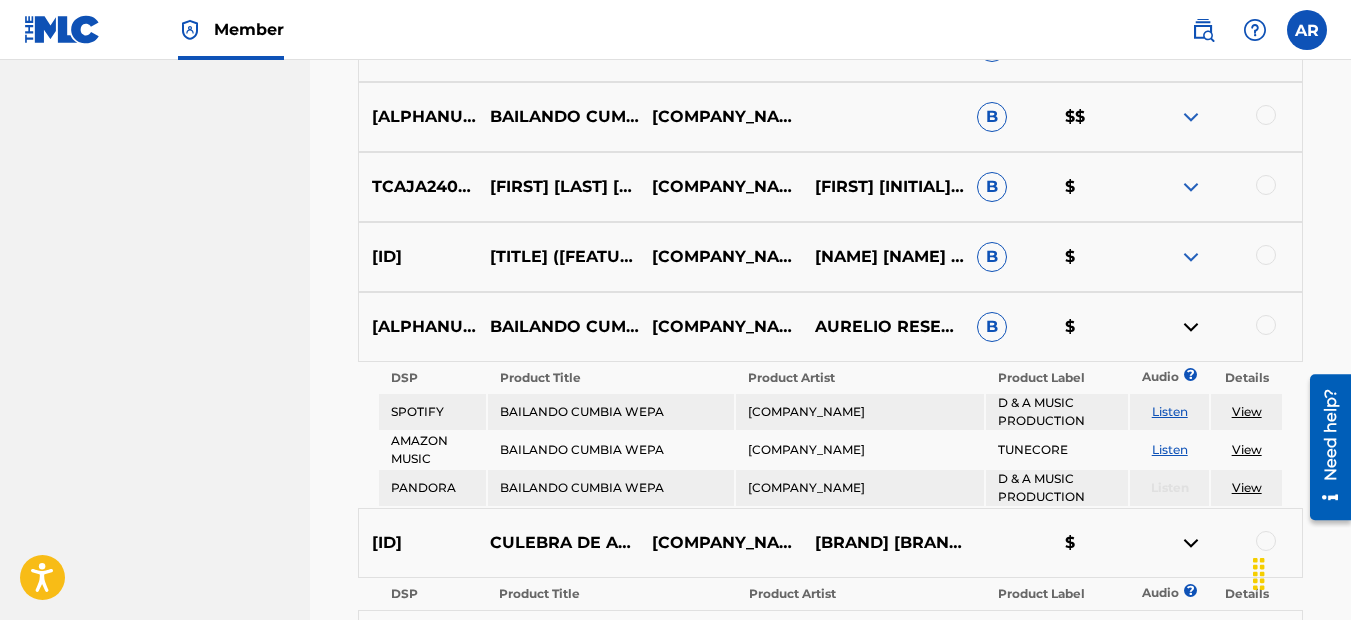 scroll, scrollTop: 4532, scrollLeft: 0, axis: vertical 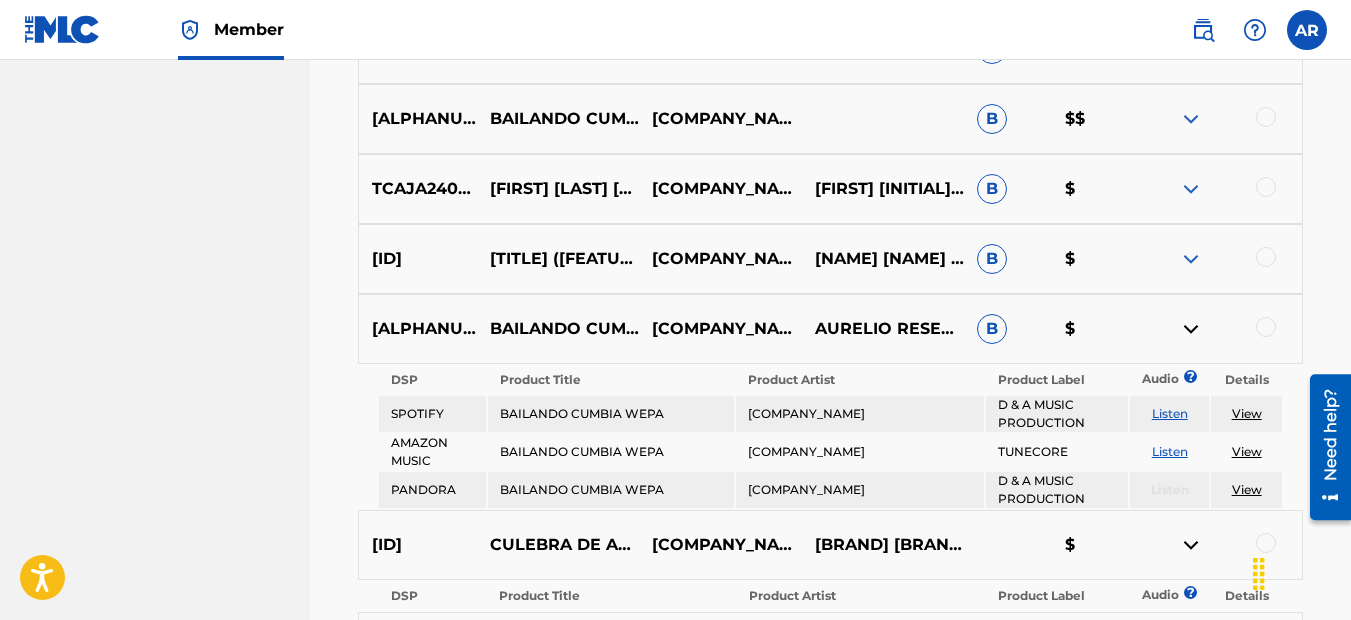 click at bounding box center [1191, 259] 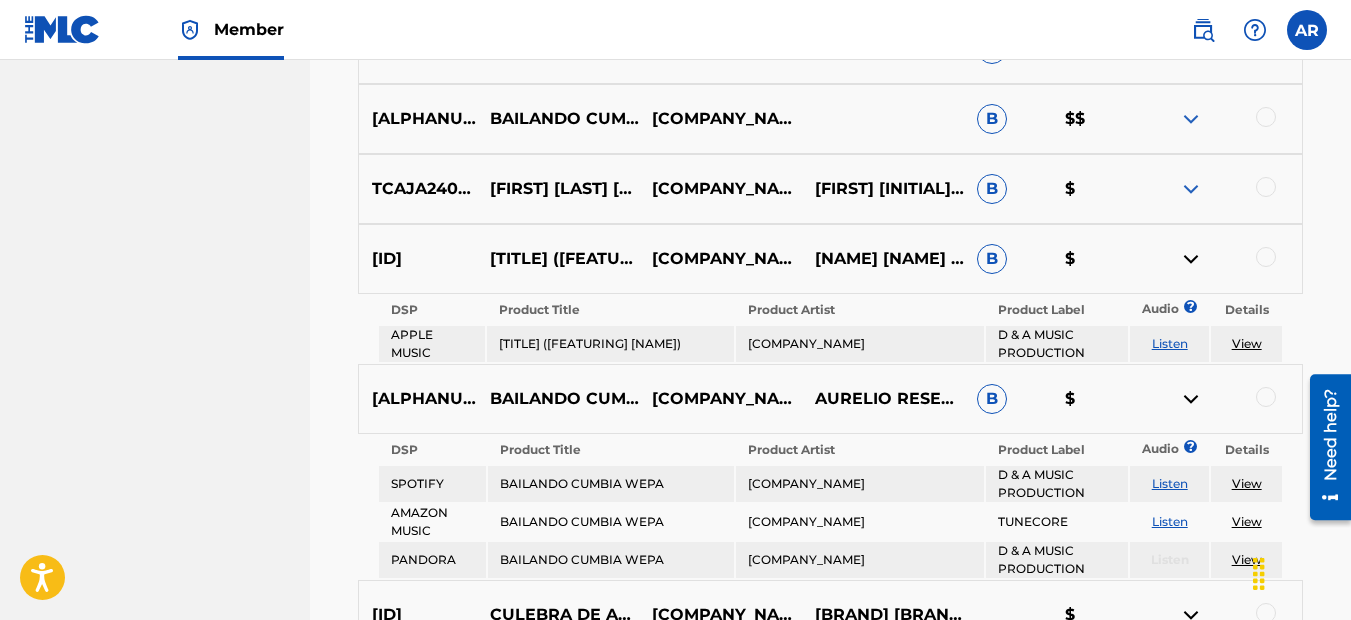 click at bounding box center (1191, 189) 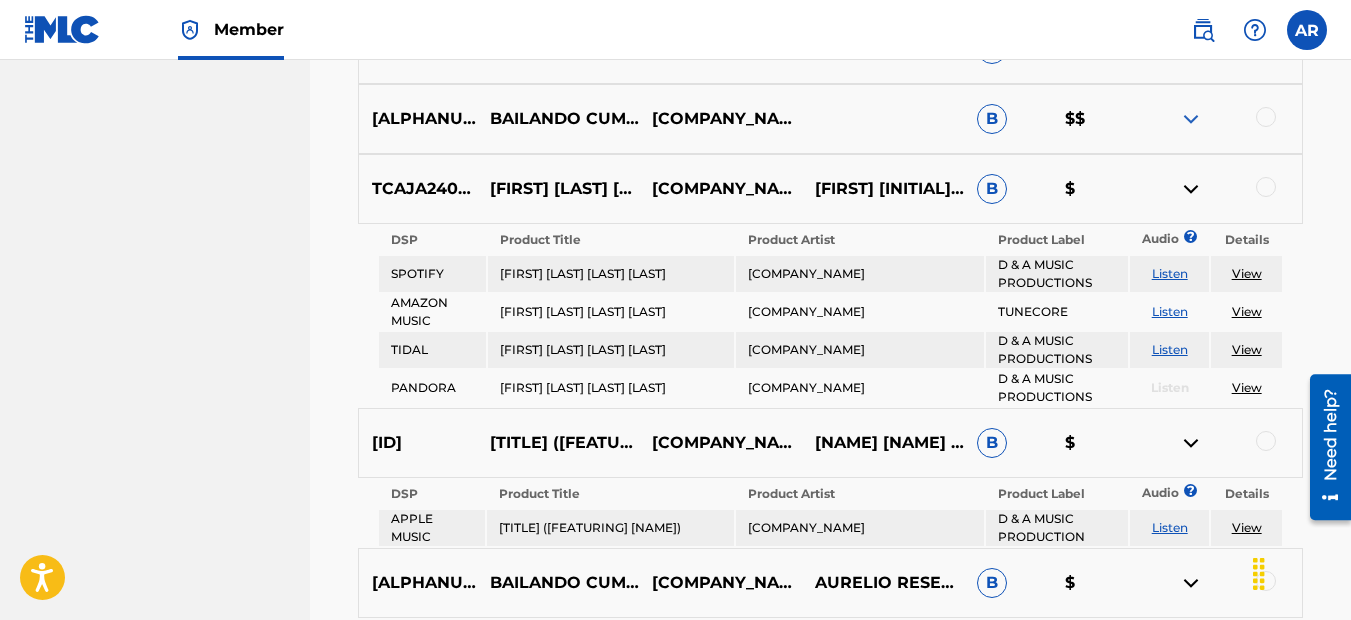 click at bounding box center (1191, 119) 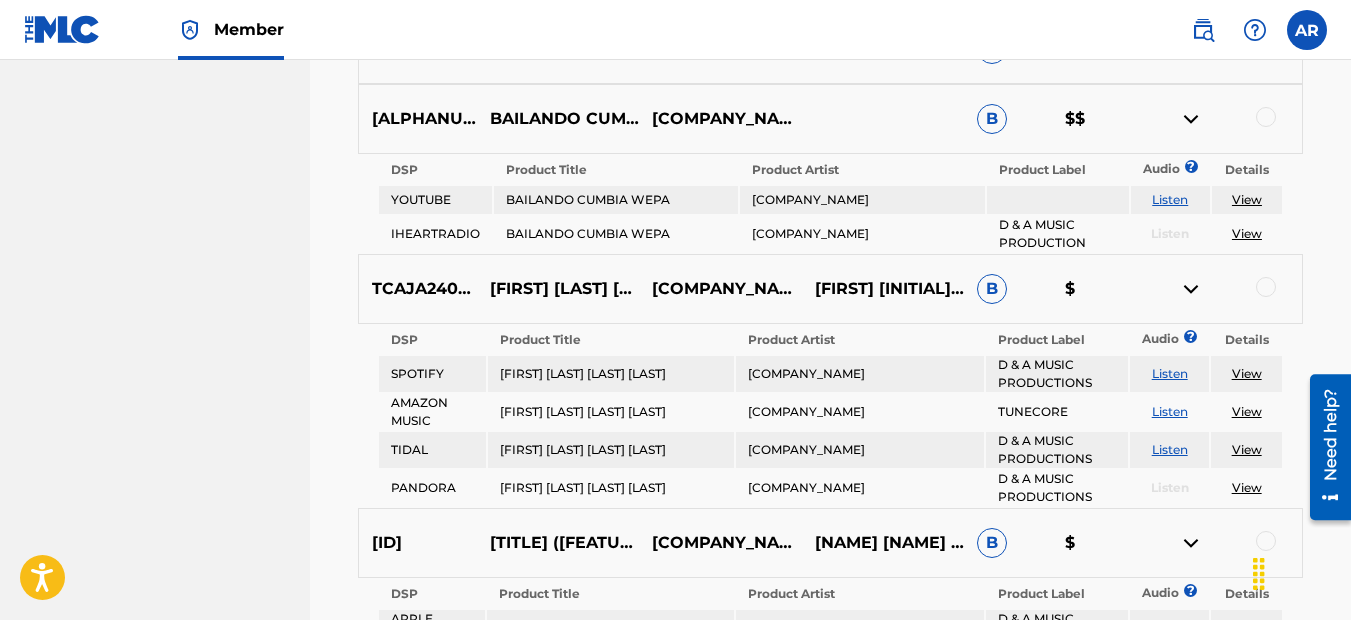 scroll, scrollTop: 4332, scrollLeft: 0, axis: vertical 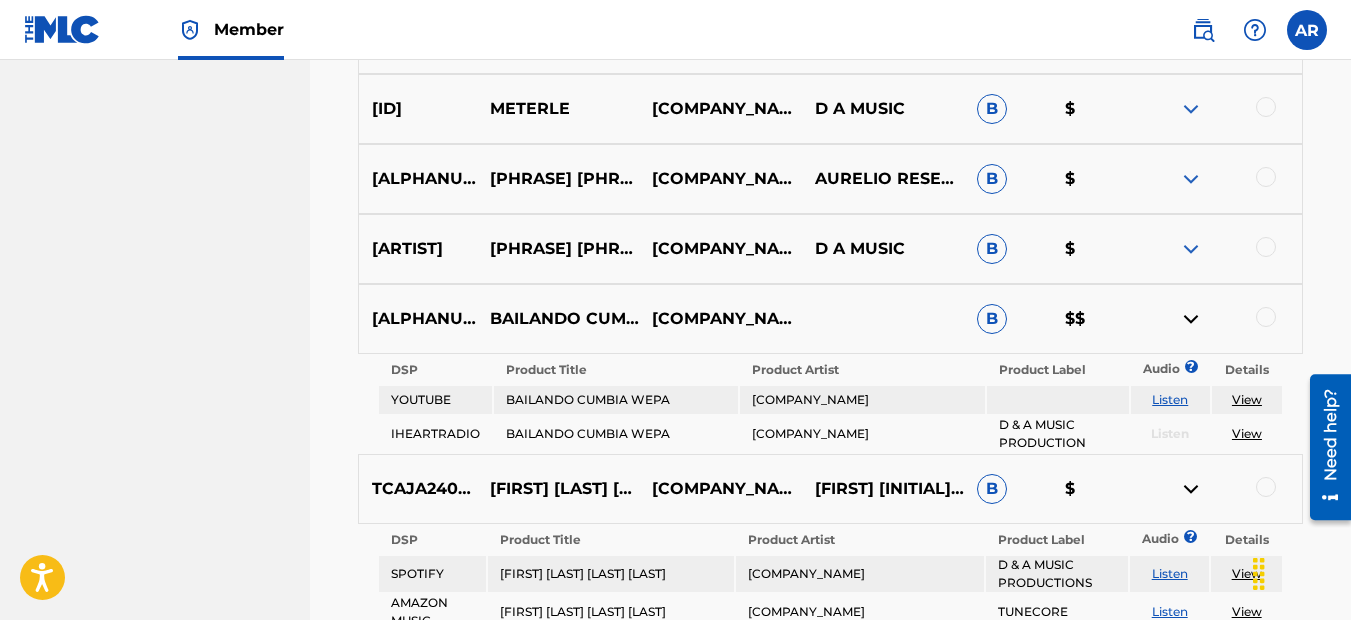 click at bounding box center [1191, 249] 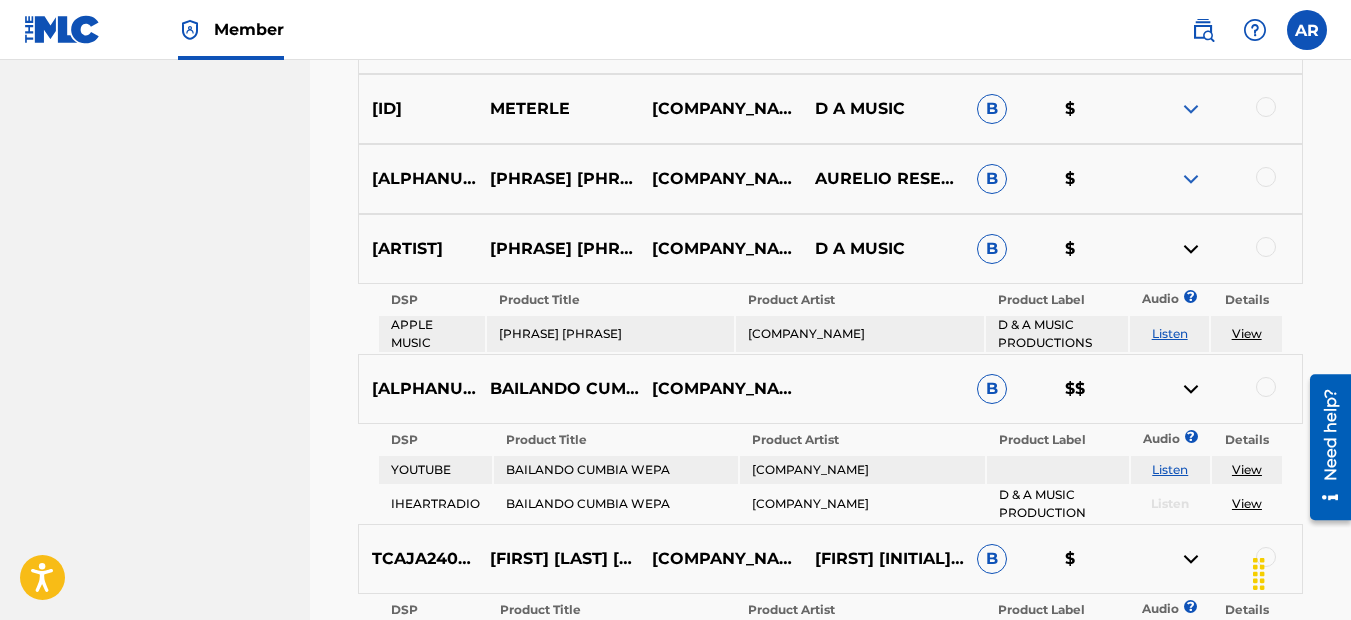 click at bounding box center (1191, 179) 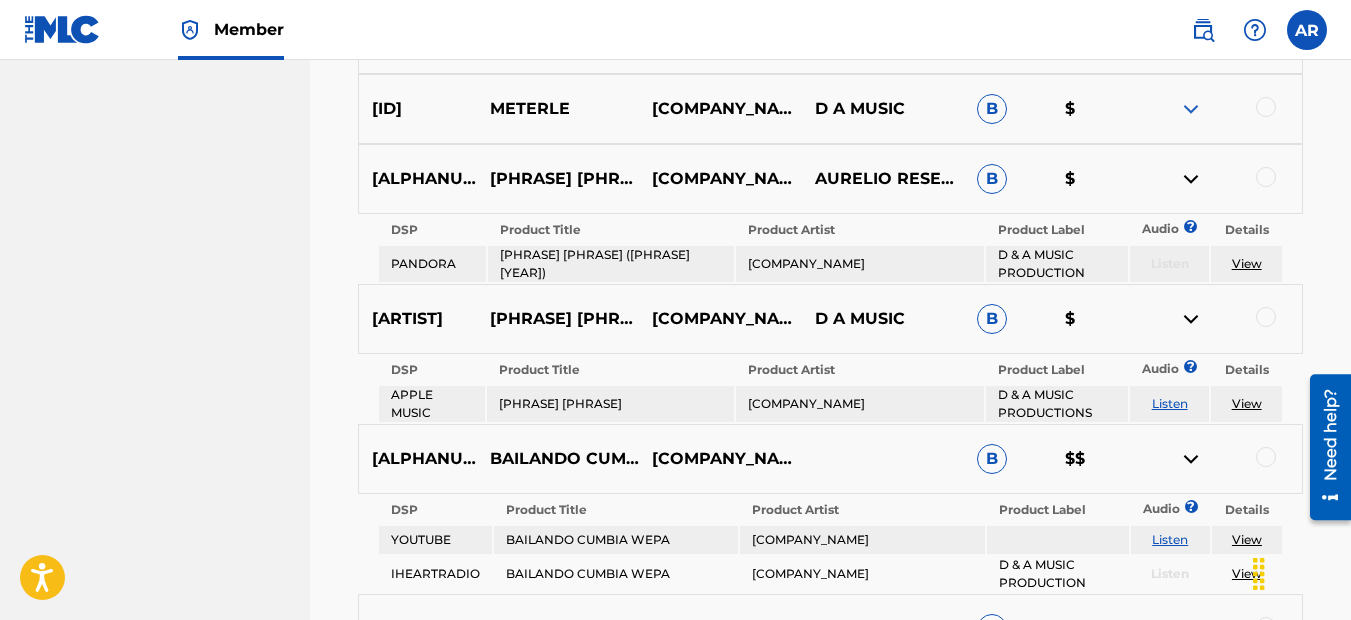 click at bounding box center [1191, 109] 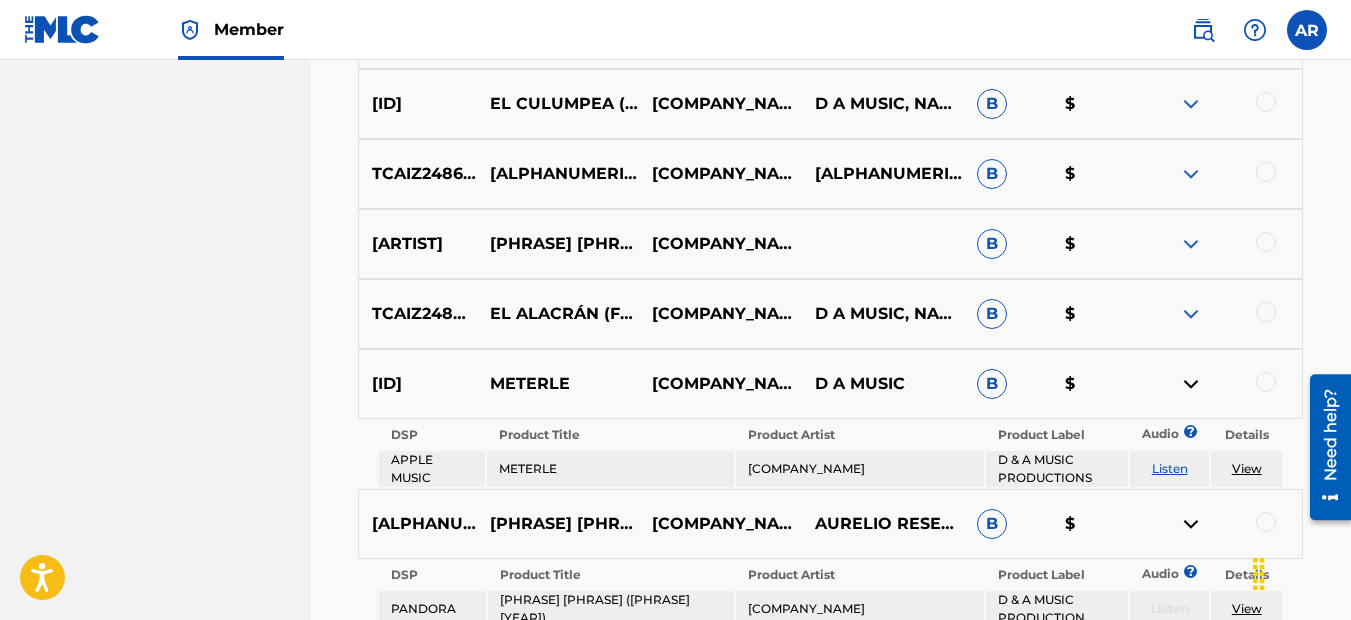 scroll, scrollTop: 4032, scrollLeft: 0, axis: vertical 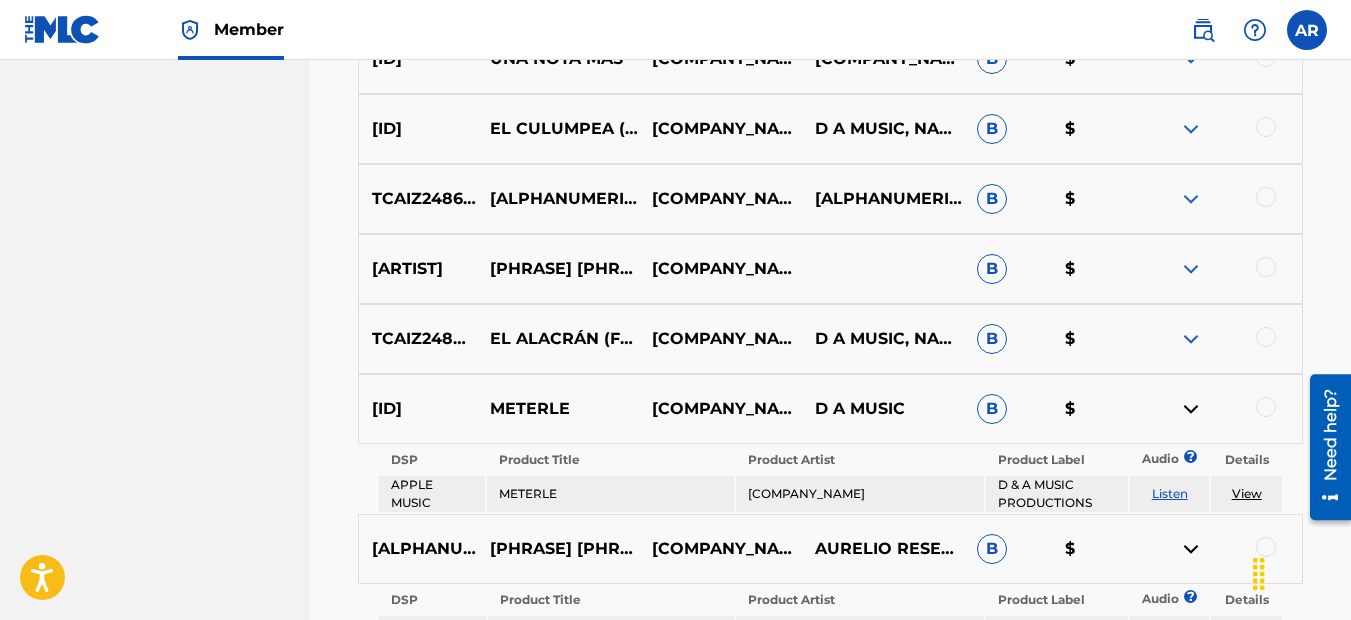 click at bounding box center [1191, 339] 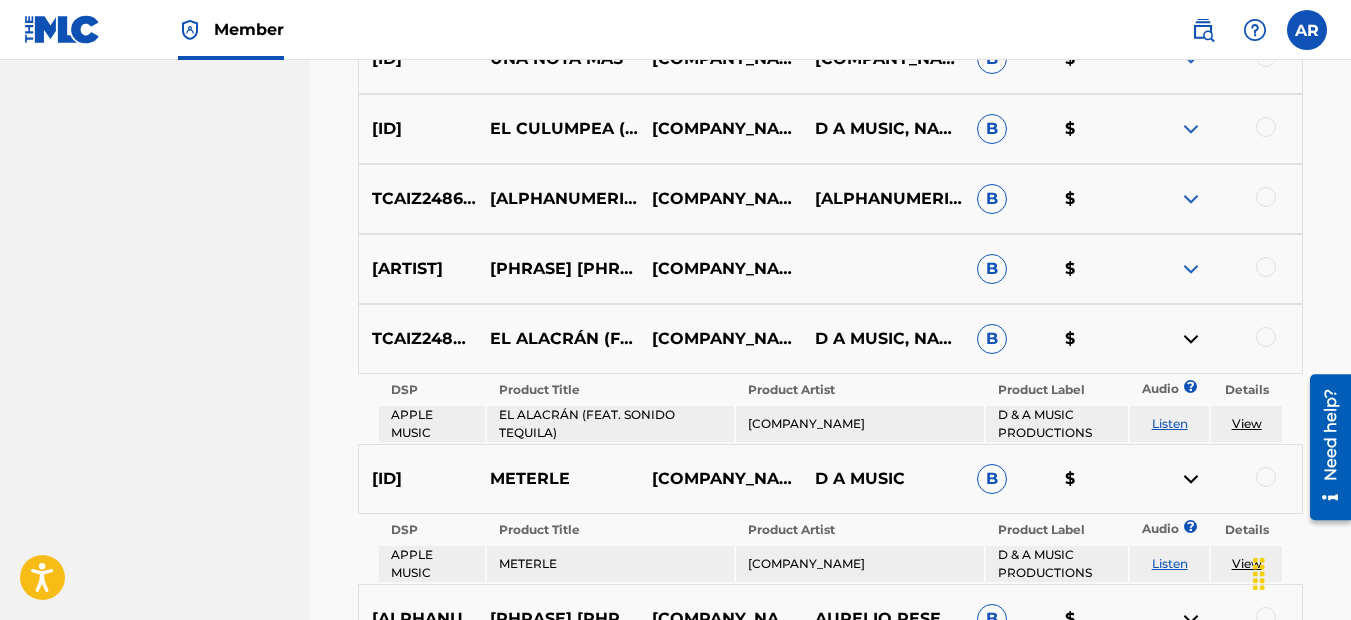 click at bounding box center (1191, 269) 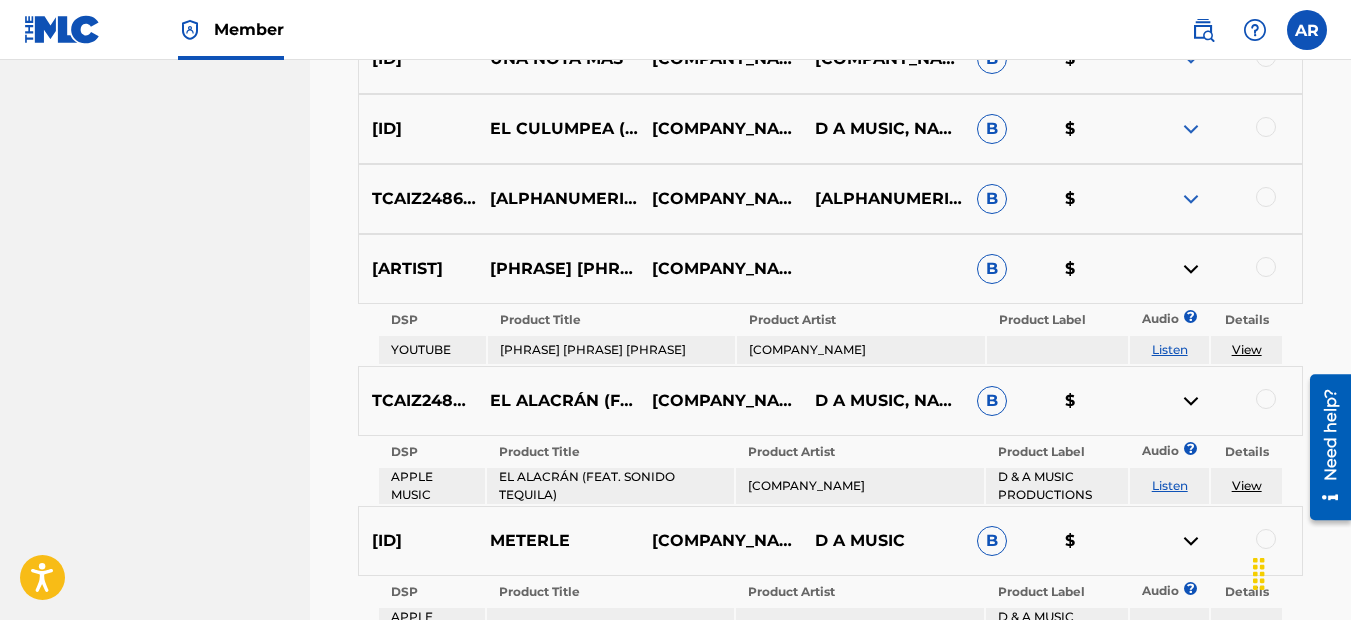 click at bounding box center (1191, 199) 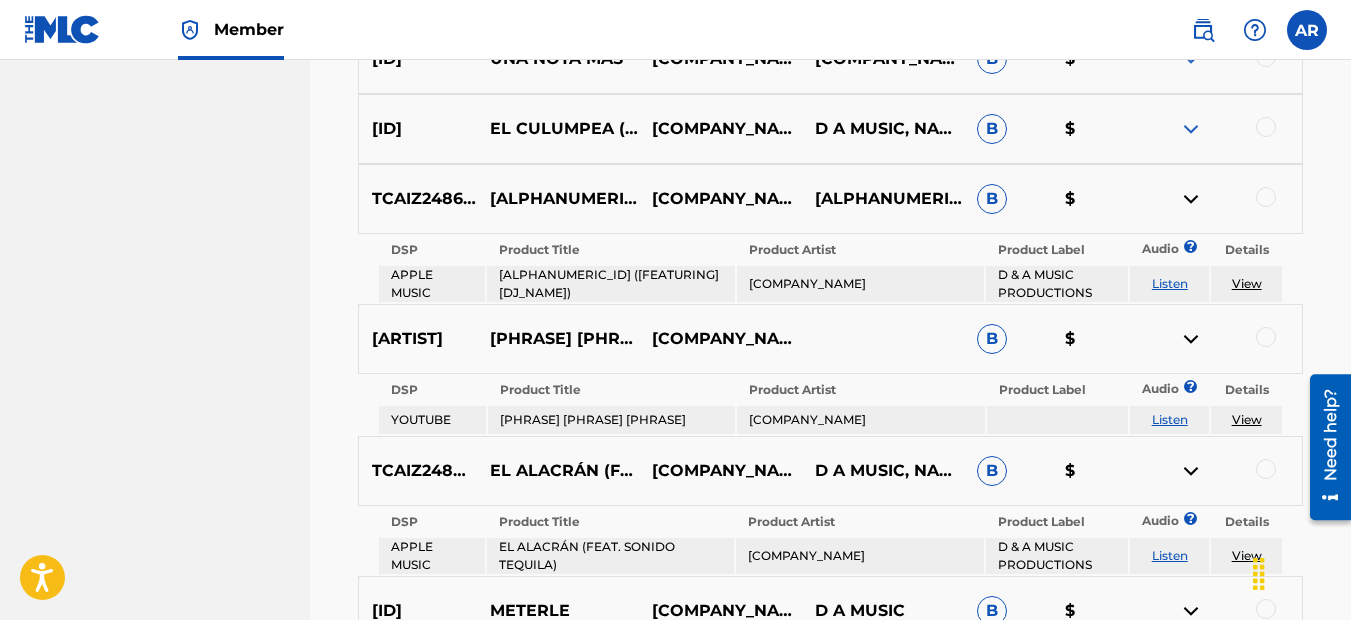 click at bounding box center [1191, 129] 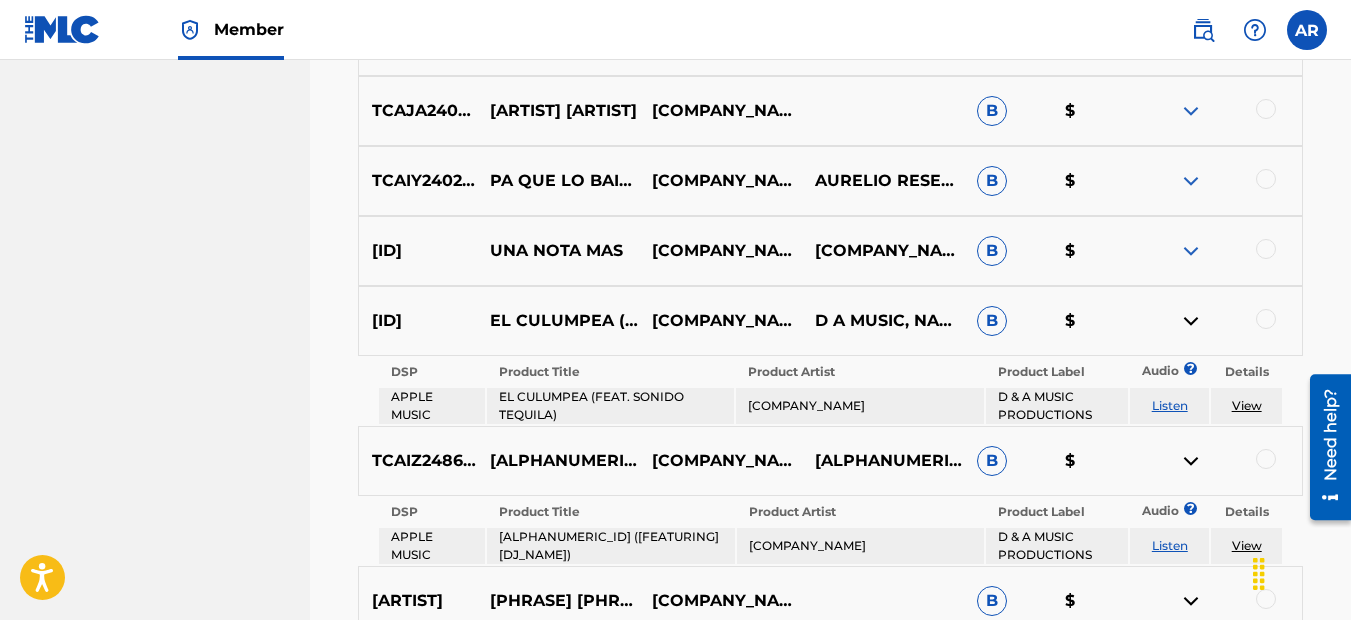 scroll, scrollTop: 3832, scrollLeft: 0, axis: vertical 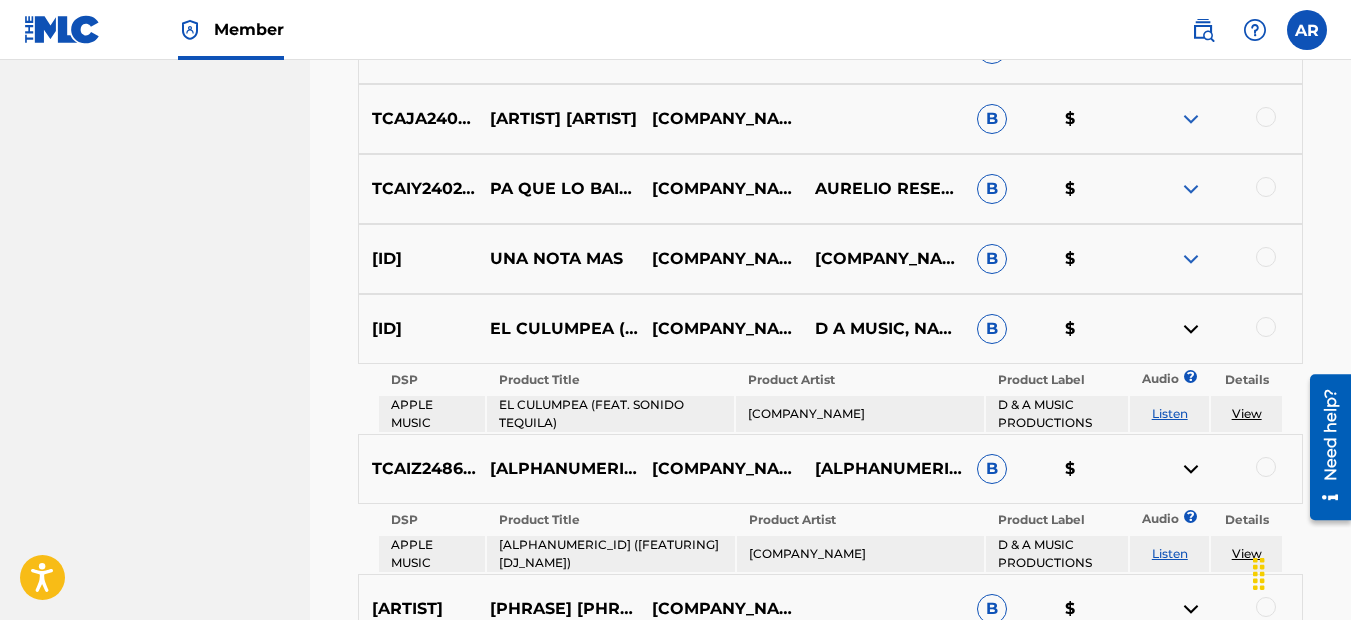 click at bounding box center (1191, 259) 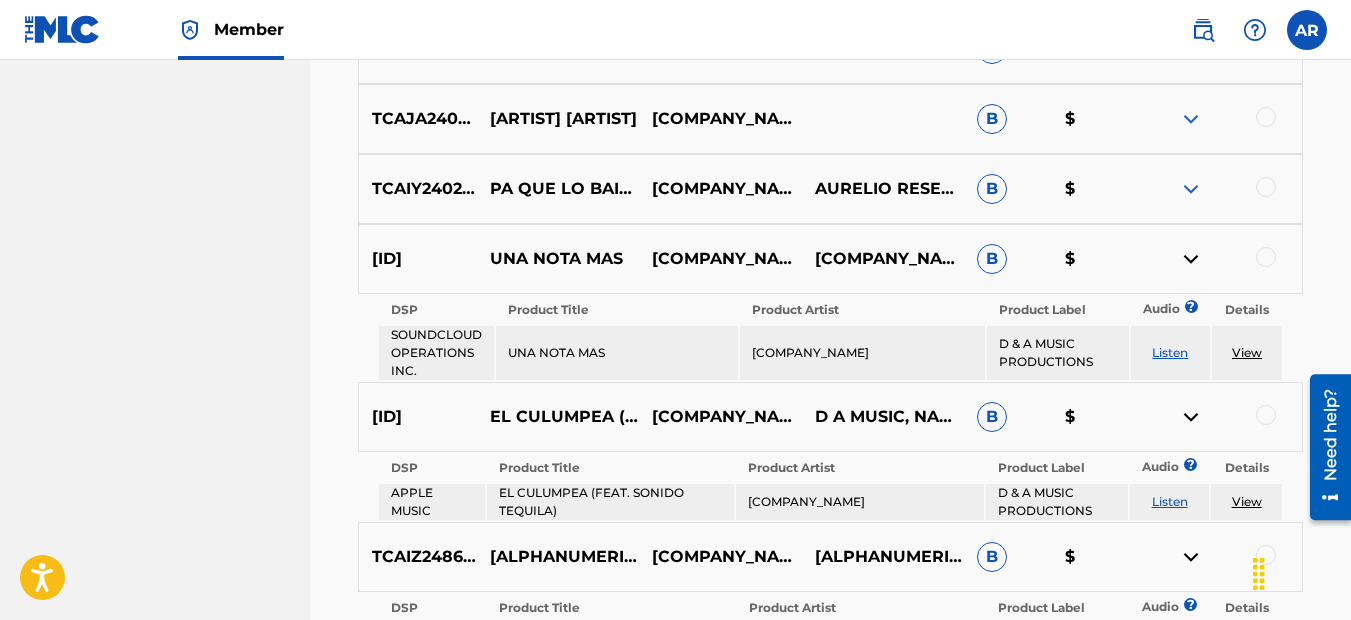 click at bounding box center (1191, 189) 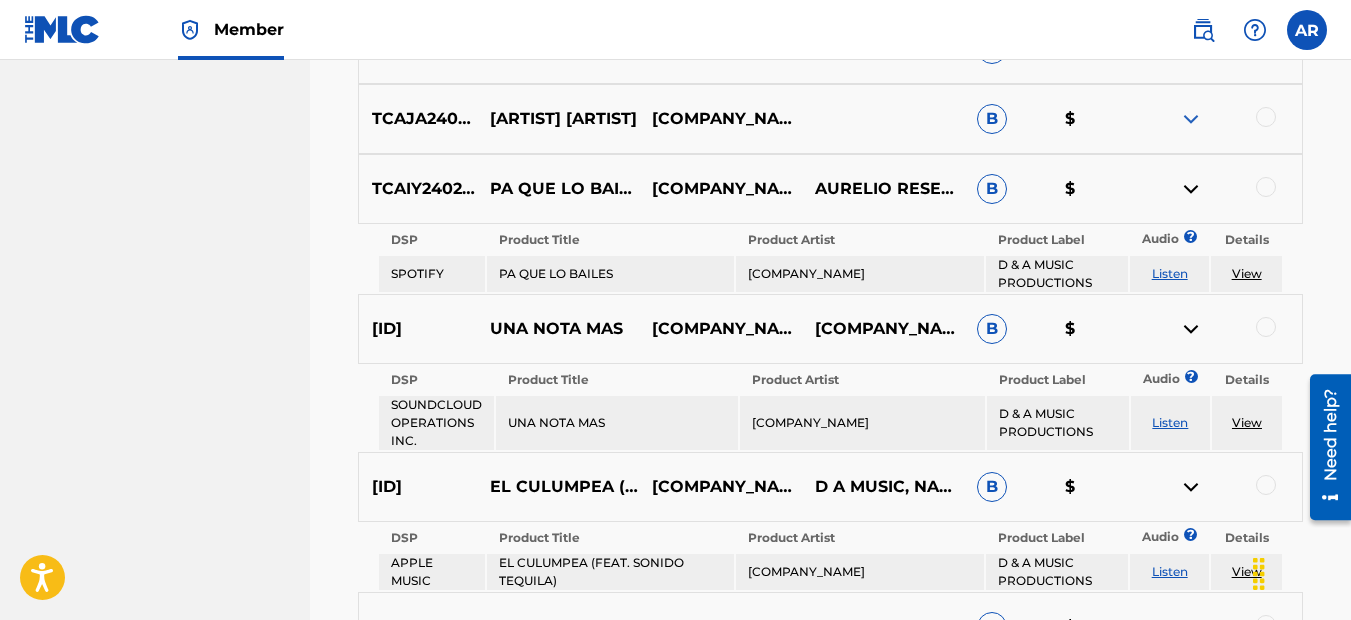 click at bounding box center [1191, 119] 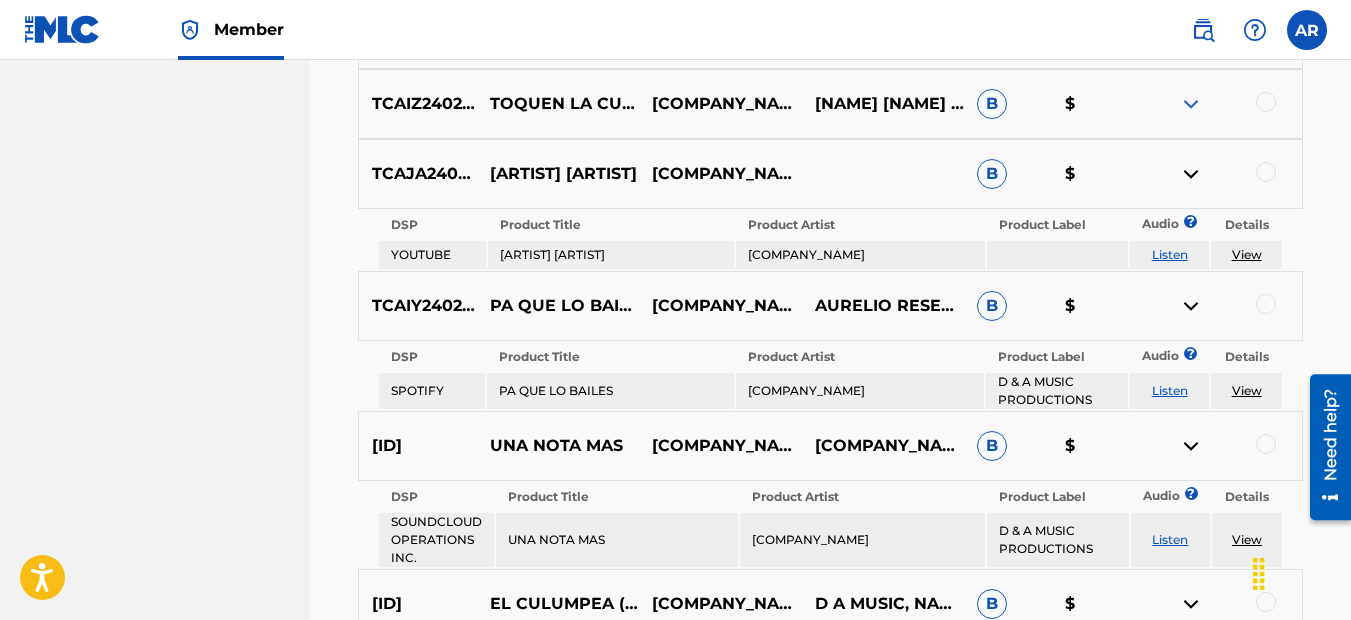 scroll, scrollTop: 3732, scrollLeft: 0, axis: vertical 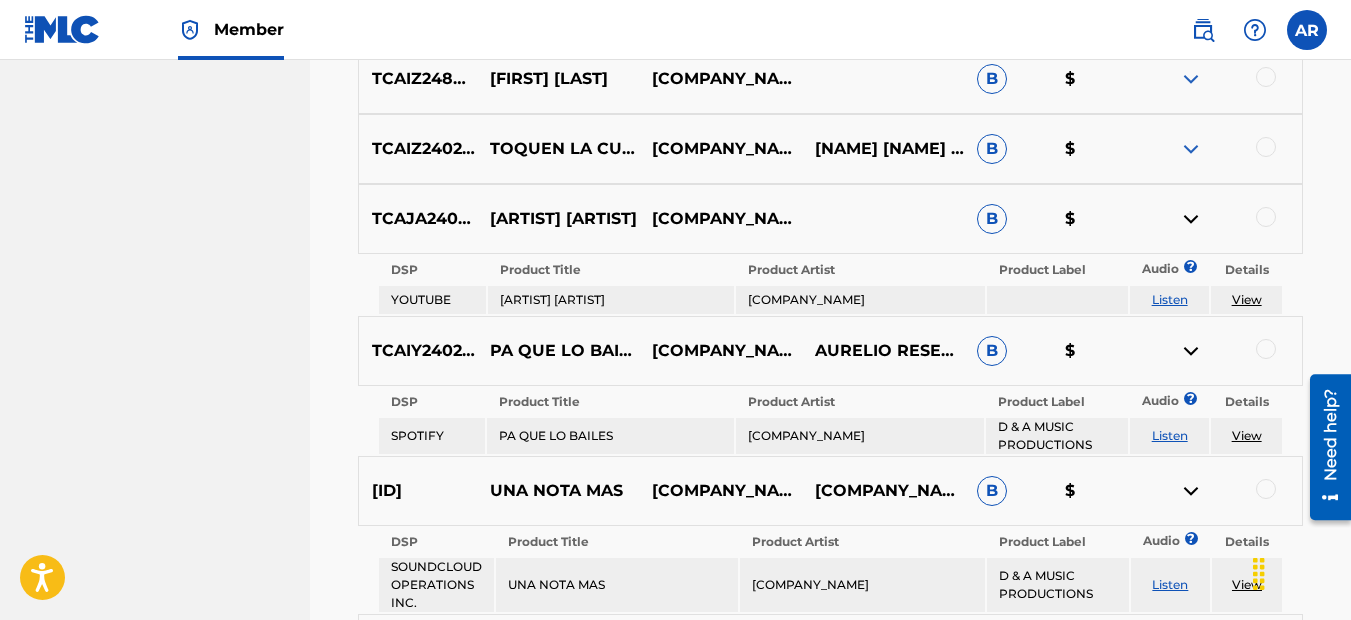 click at bounding box center [1191, 149] 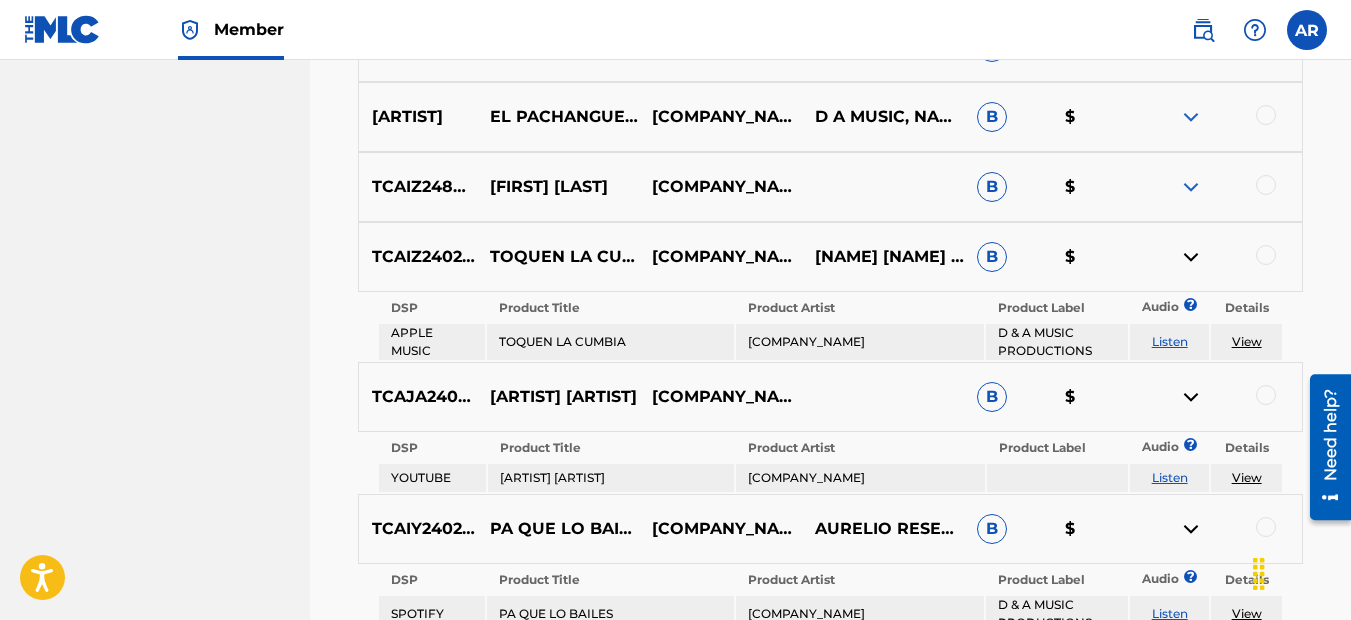 scroll, scrollTop: 3532, scrollLeft: 0, axis: vertical 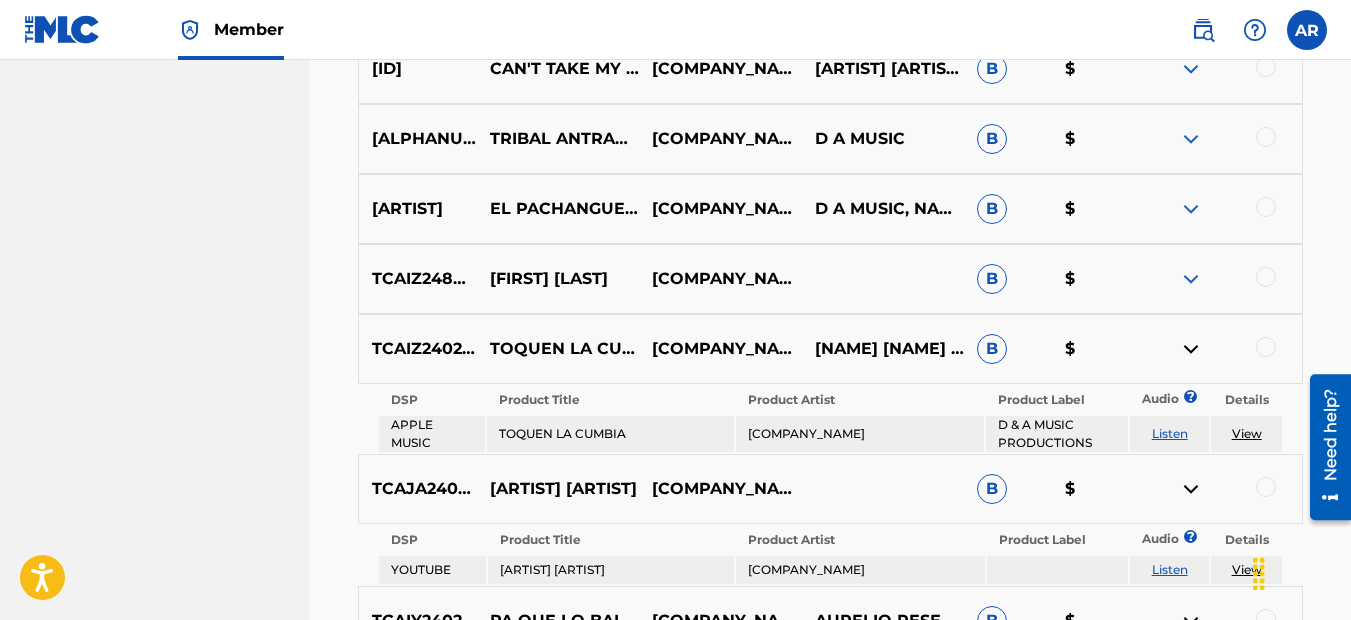 click at bounding box center (1191, 209) 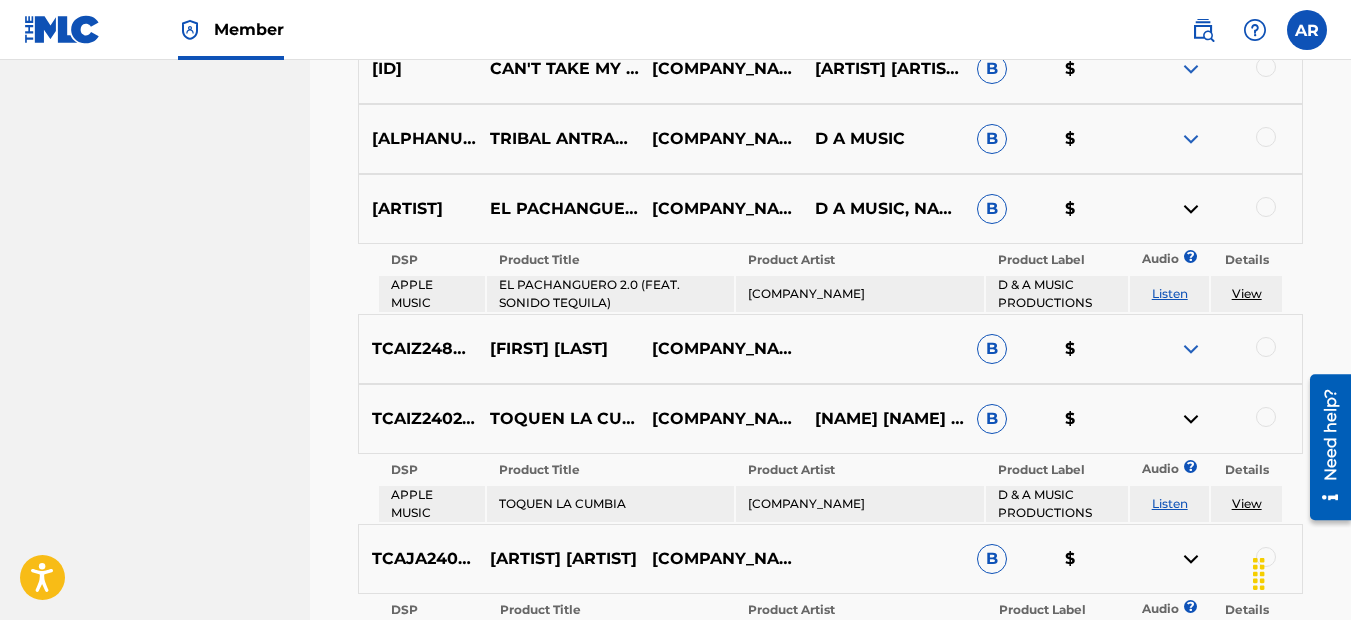 click at bounding box center [1191, 349] 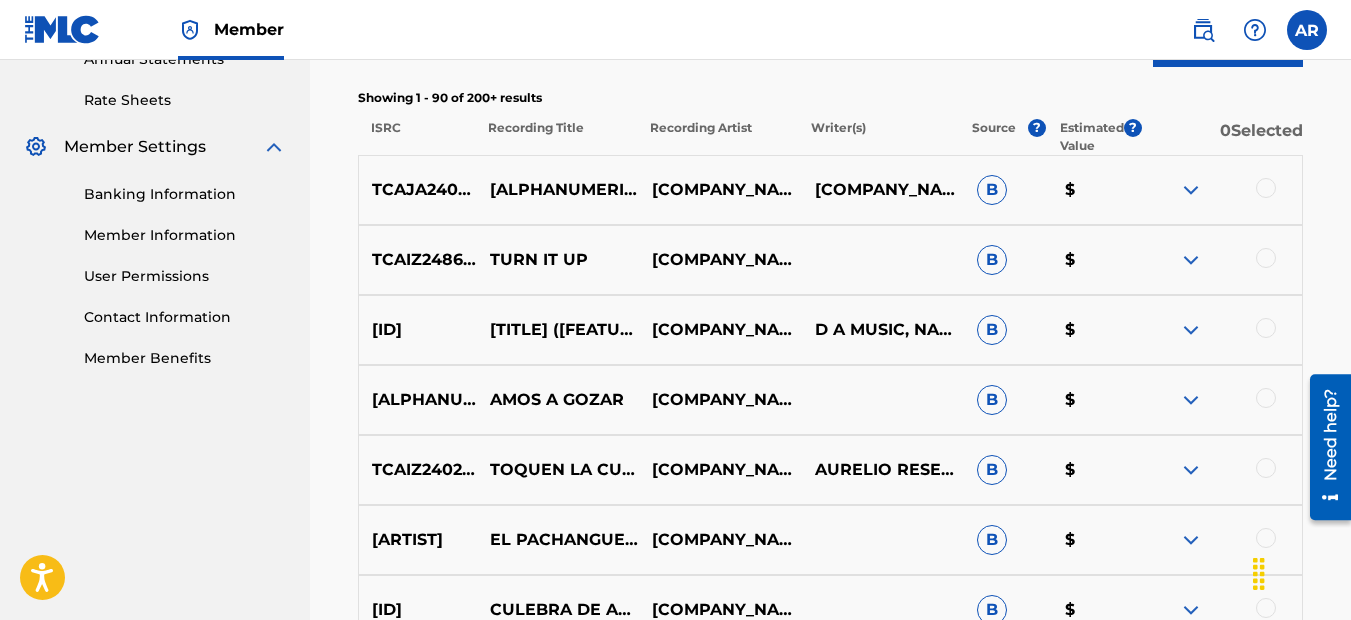 scroll, scrollTop: 632, scrollLeft: 0, axis: vertical 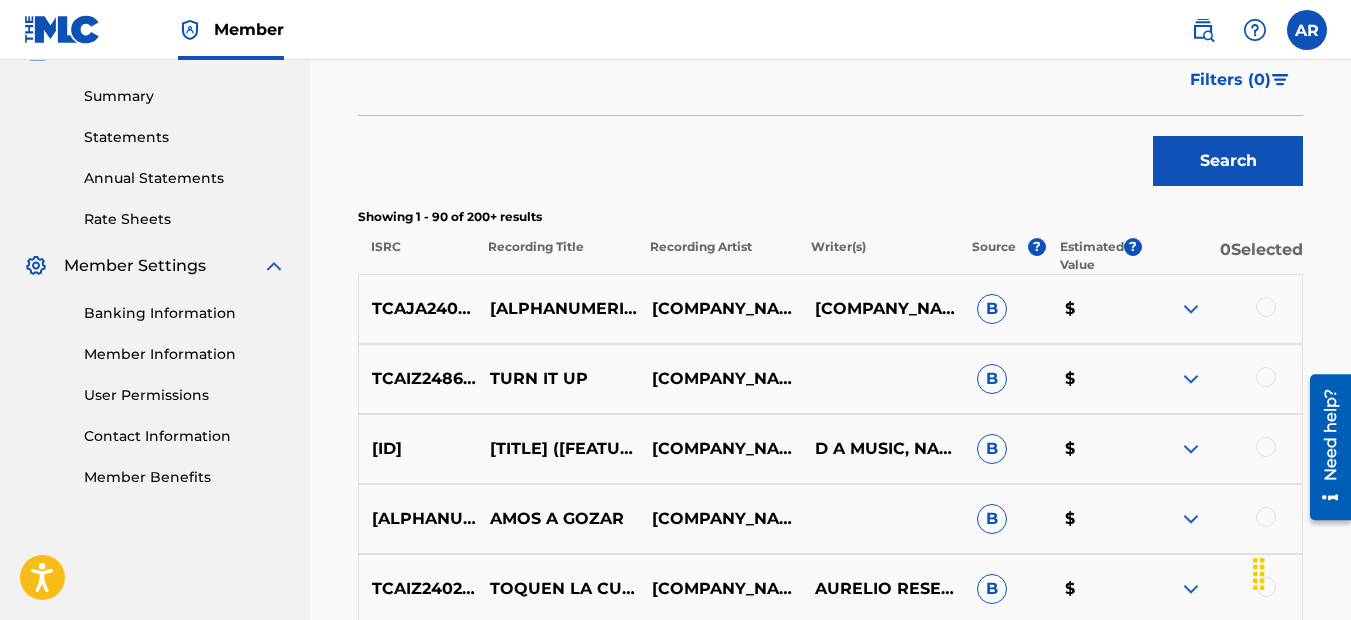 click at bounding box center [1191, 309] 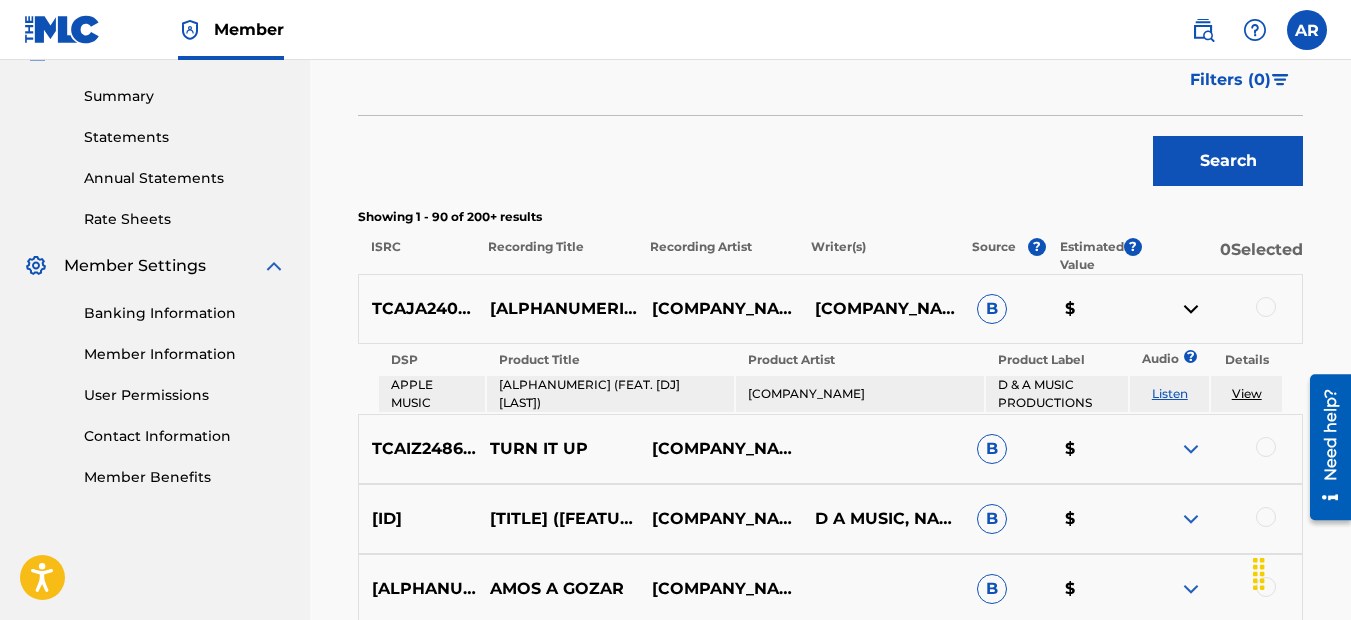 click at bounding box center (1191, 449) 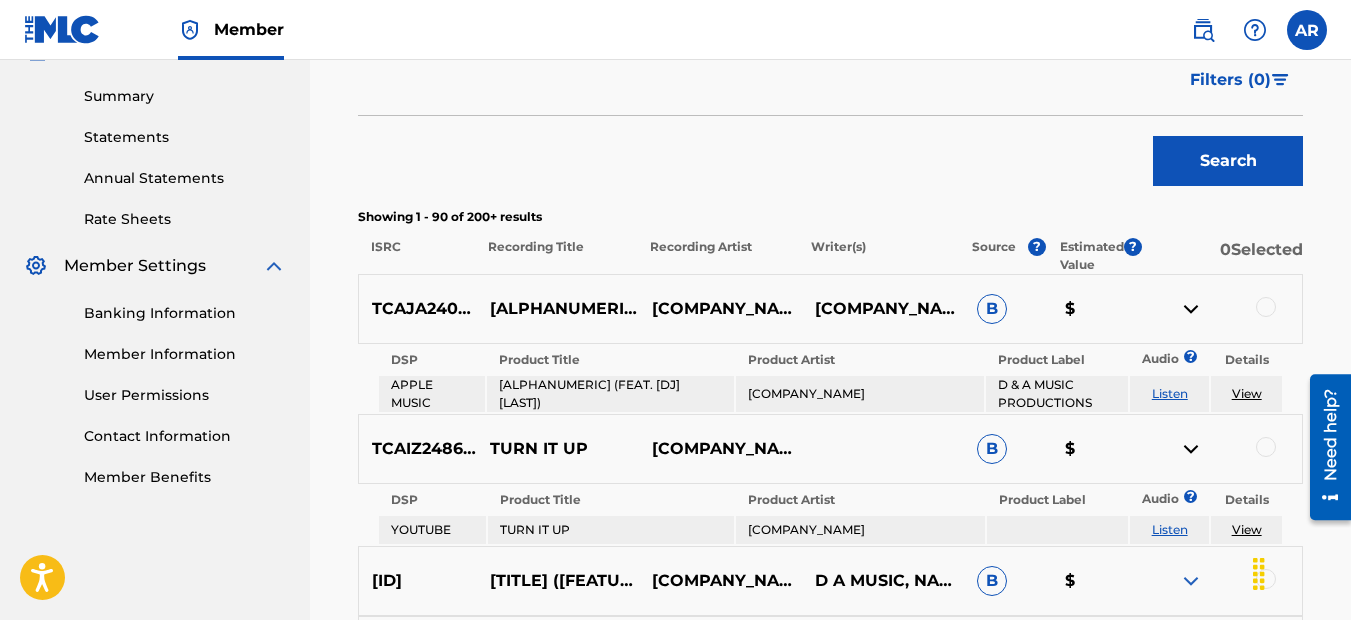 click at bounding box center [1191, 581] 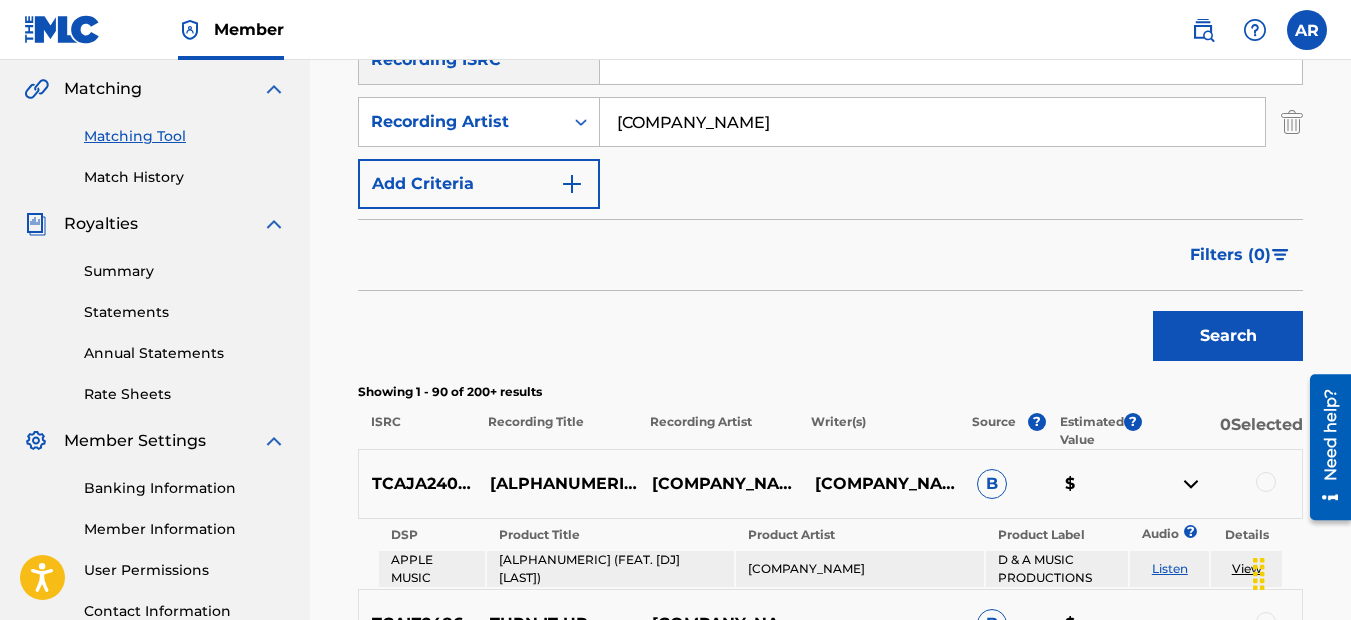 scroll, scrollTop: 432, scrollLeft: 0, axis: vertical 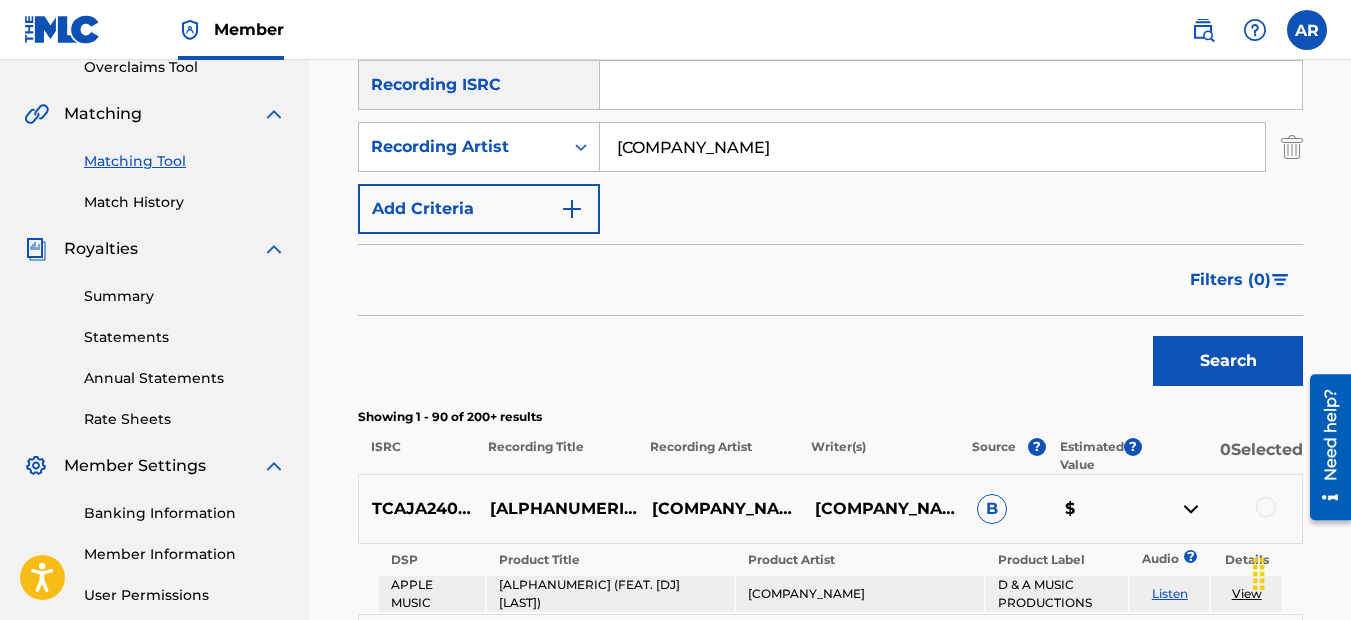 click on "Filters ( 0 )" at bounding box center (1230, 280) 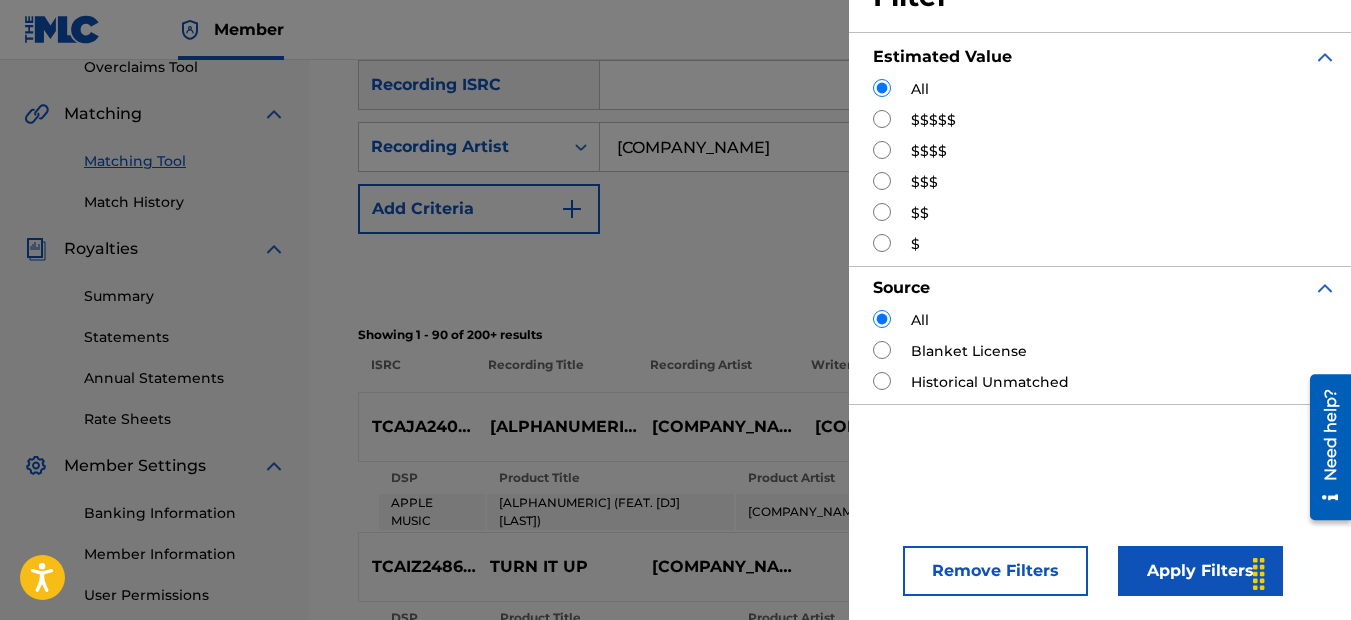 click at bounding box center [882, 181] 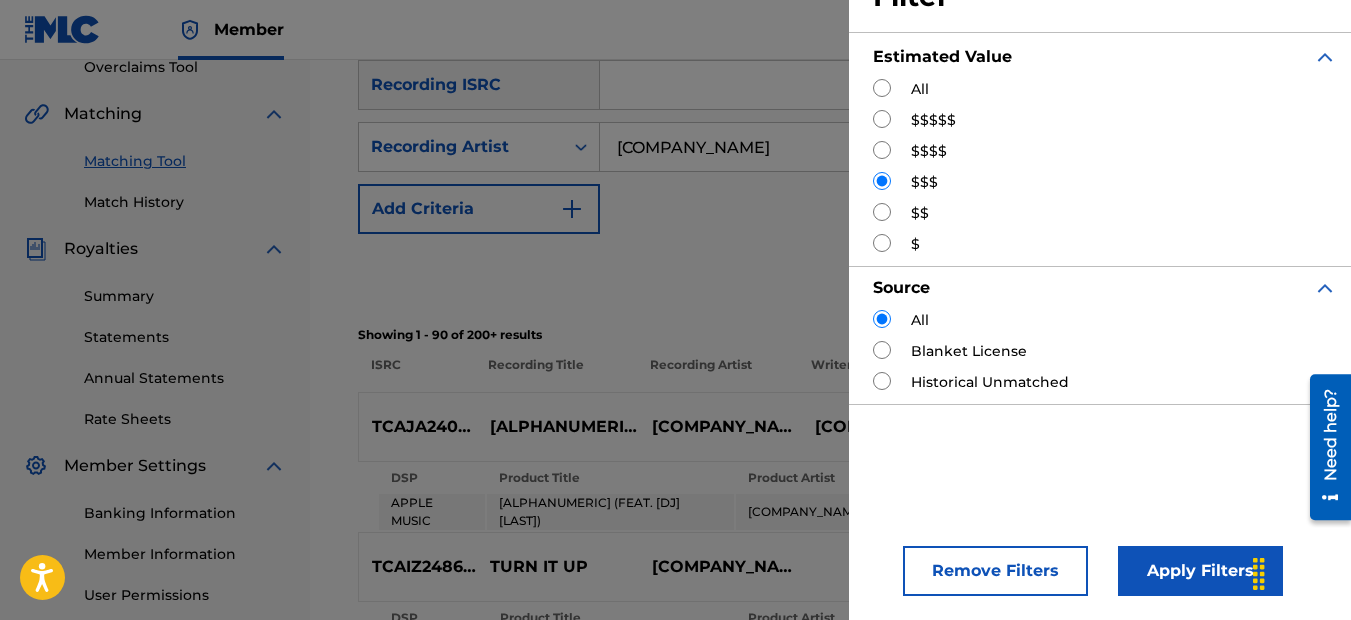 click at bounding box center [882, 212] 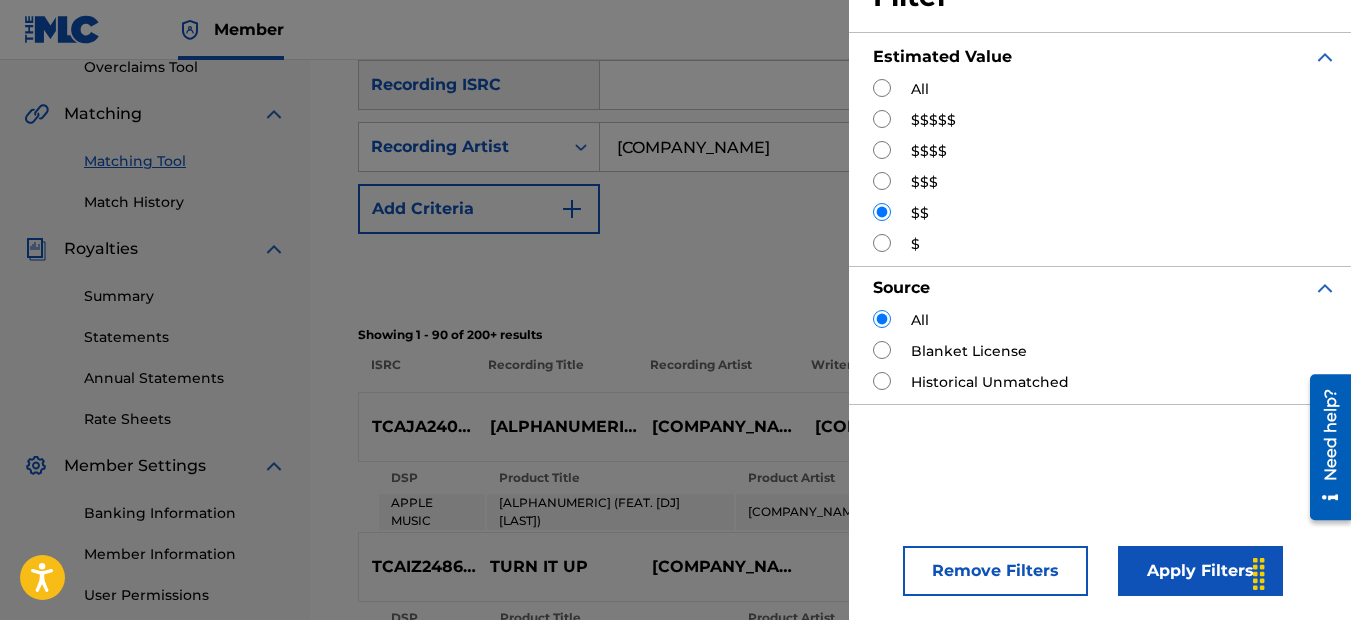 click on "Apply Filters" at bounding box center (1200, 571) 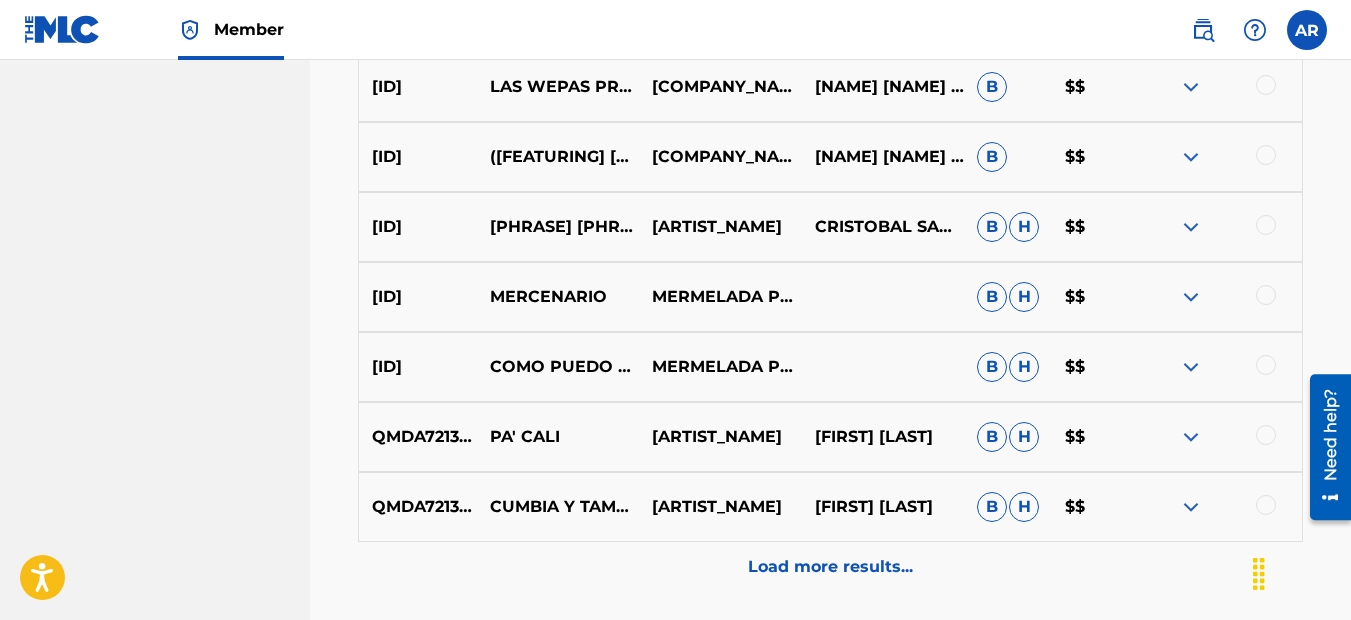 scroll, scrollTop: 1232, scrollLeft: 0, axis: vertical 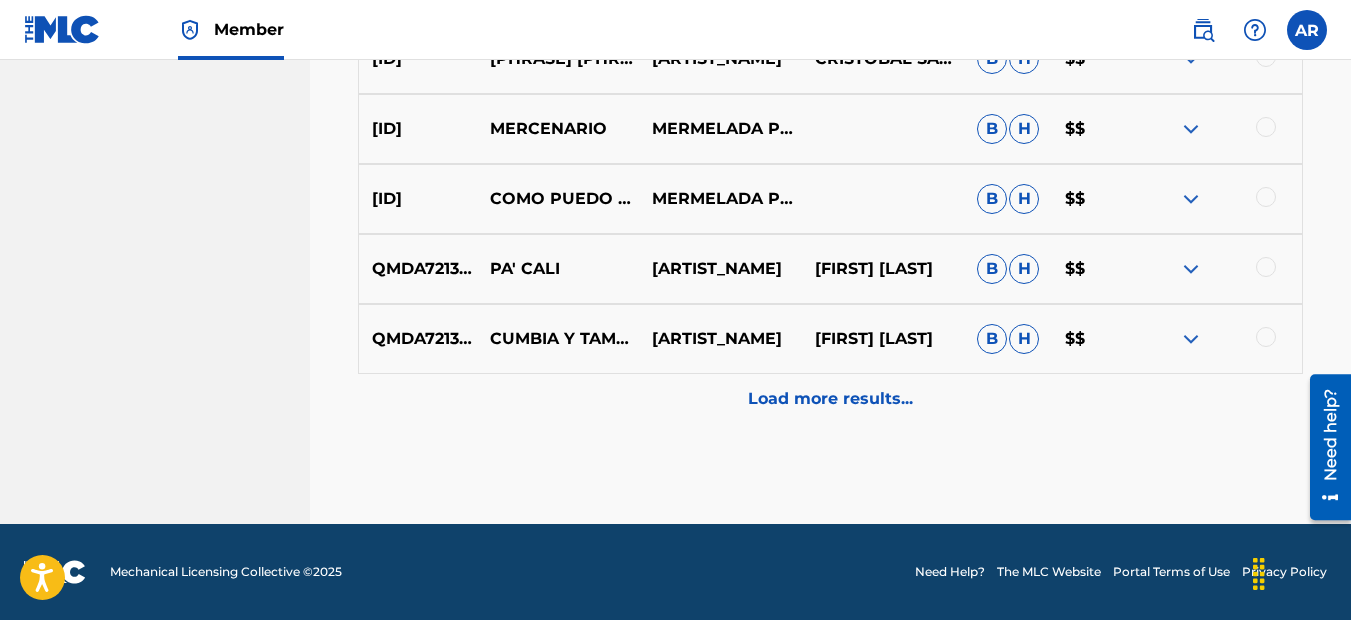 click on "Load more results..." at bounding box center [830, 399] 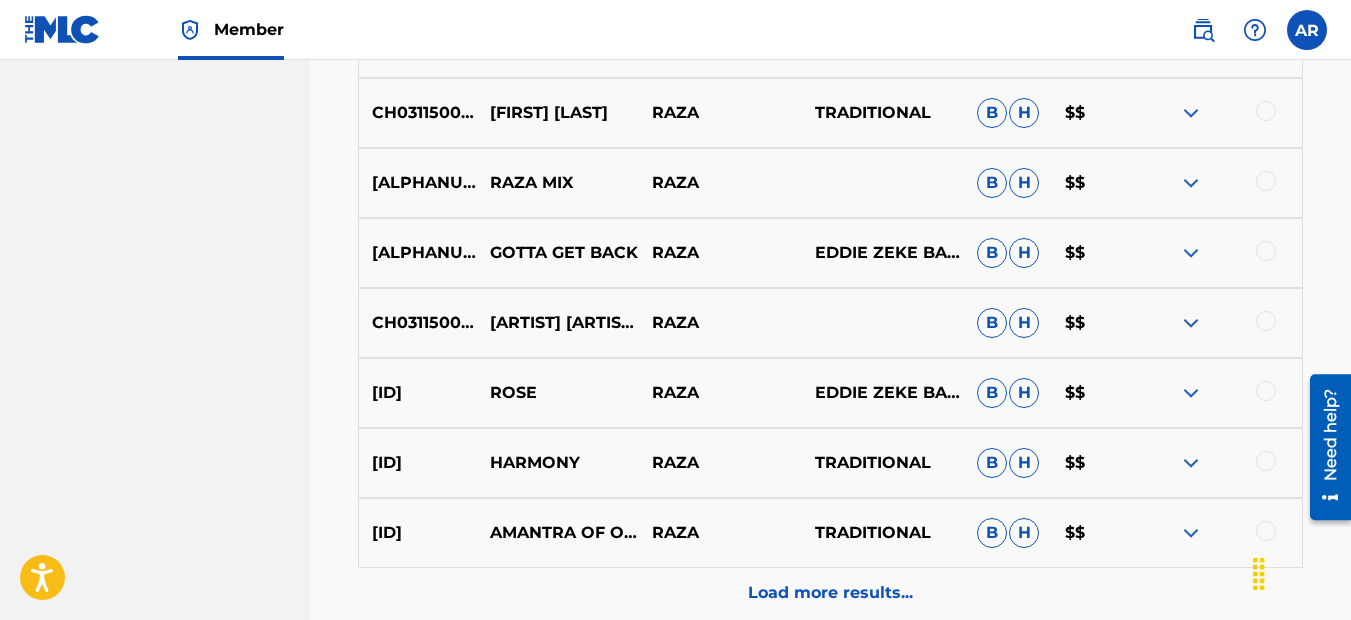 scroll, scrollTop: 1932, scrollLeft: 0, axis: vertical 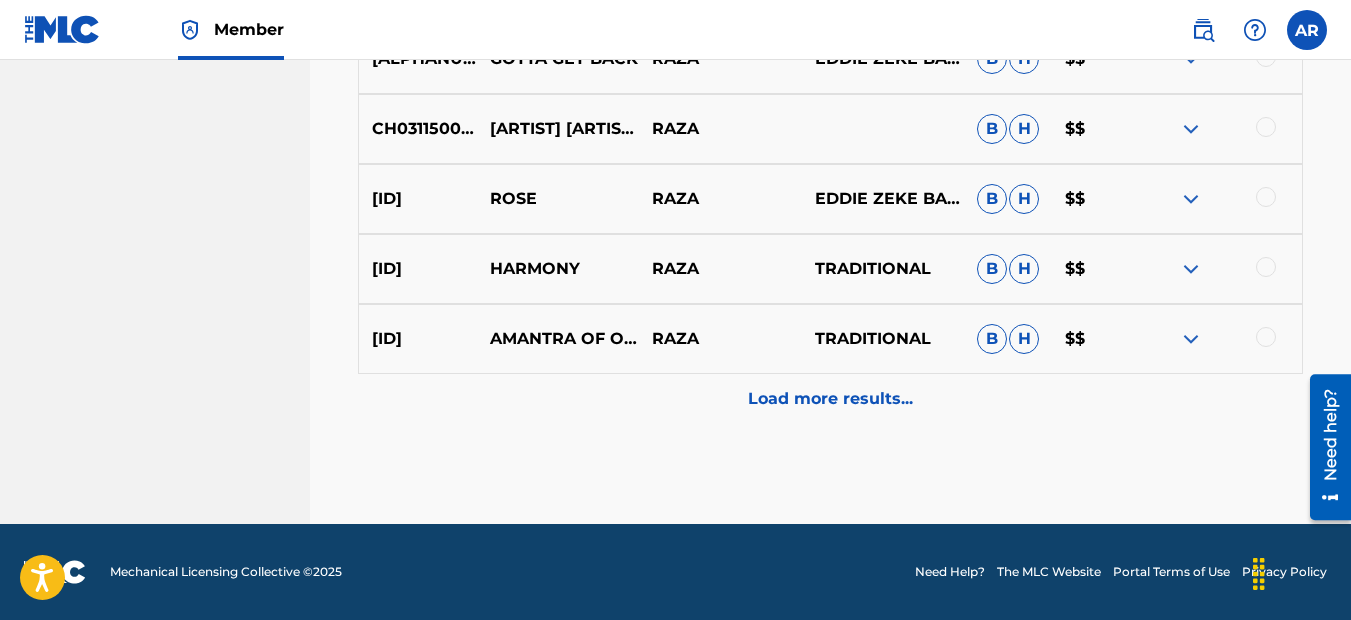 click on "Load more results..." at bounding box center [830, 399] 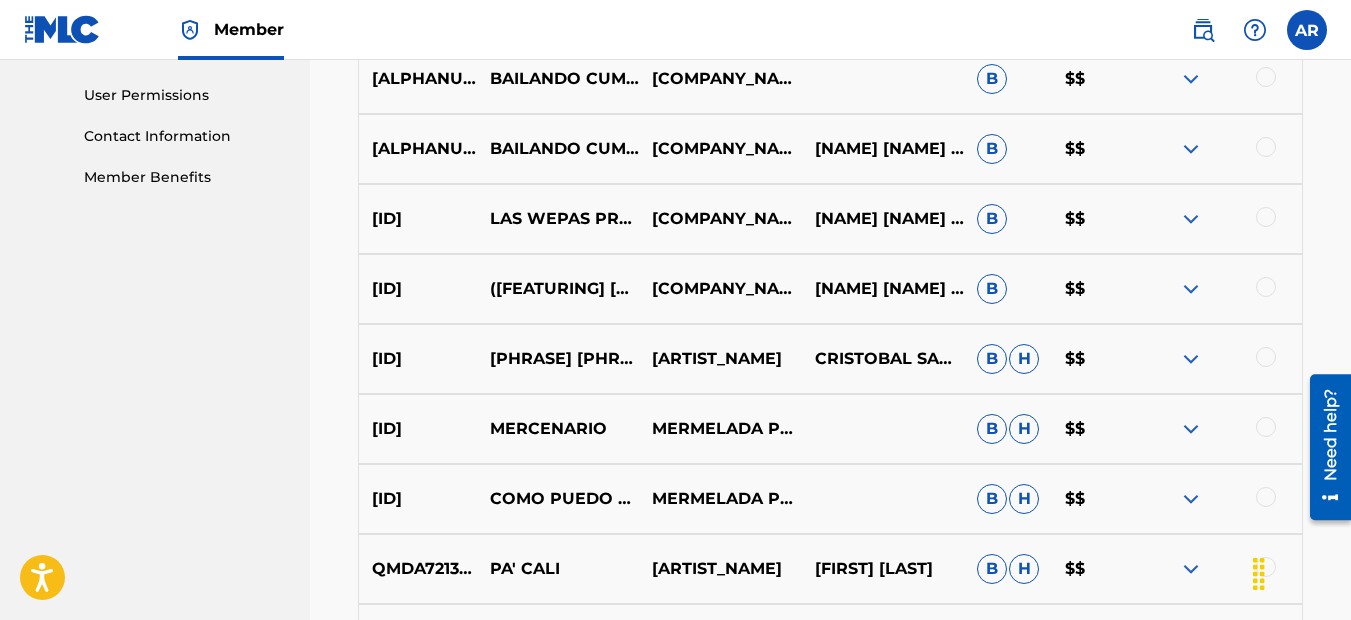 scroll, scrollTop: 832, scrollLeft: 0, axis: vertical 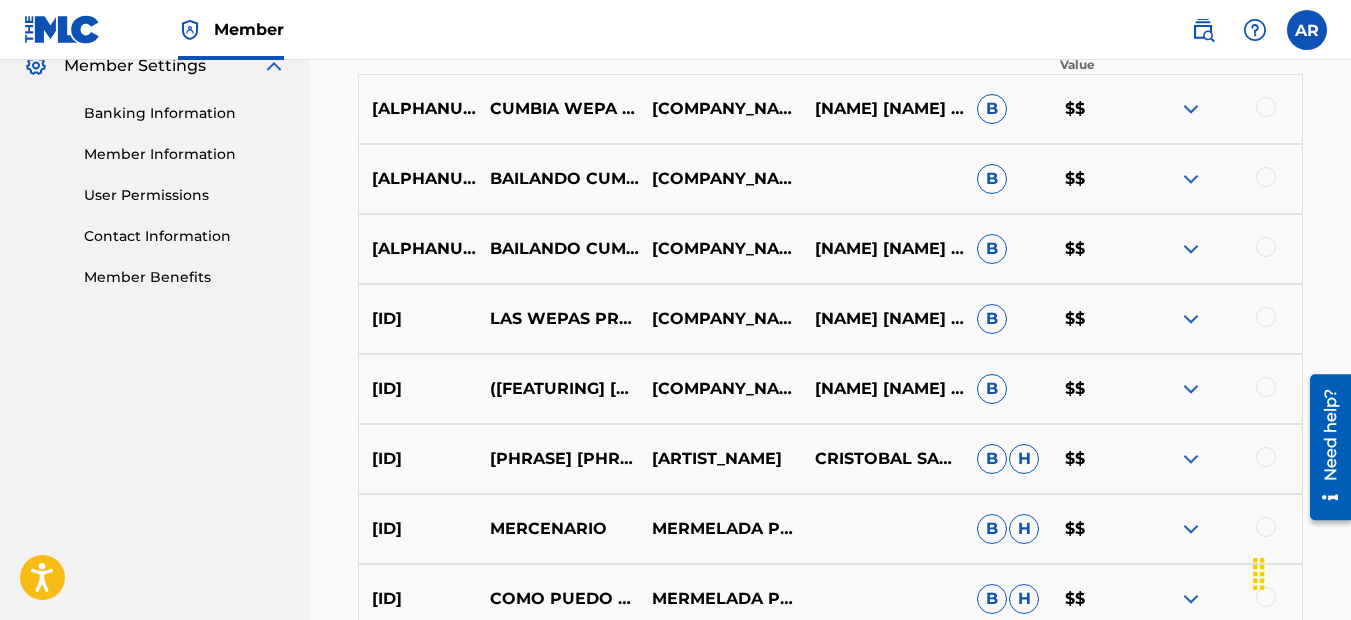 click at bounding box center [1191, 389] 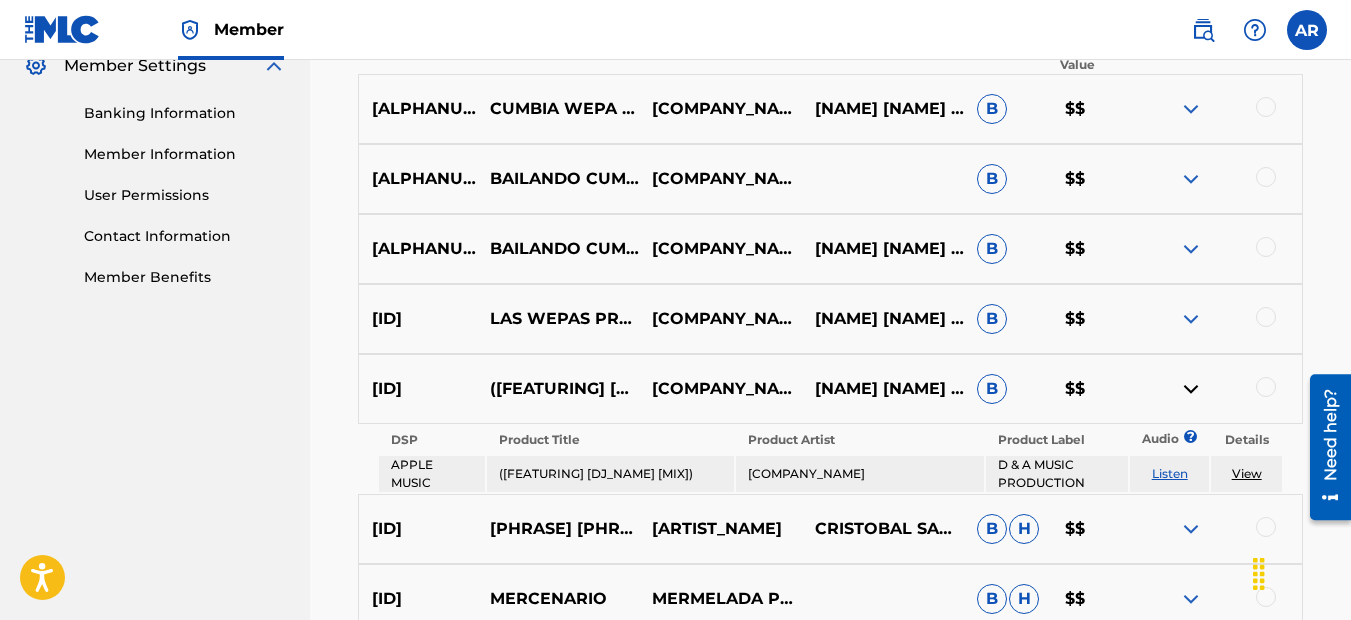 click at bounding box center (1191, 389) 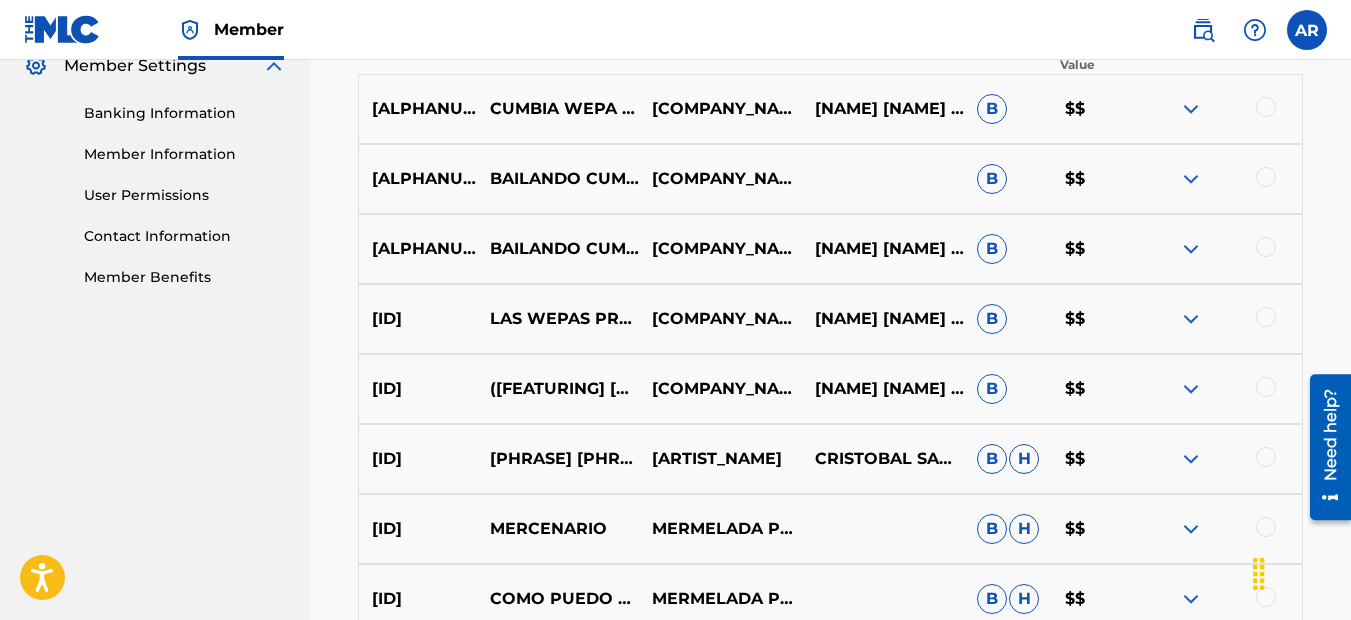 click at bounding box center (1191, 389) 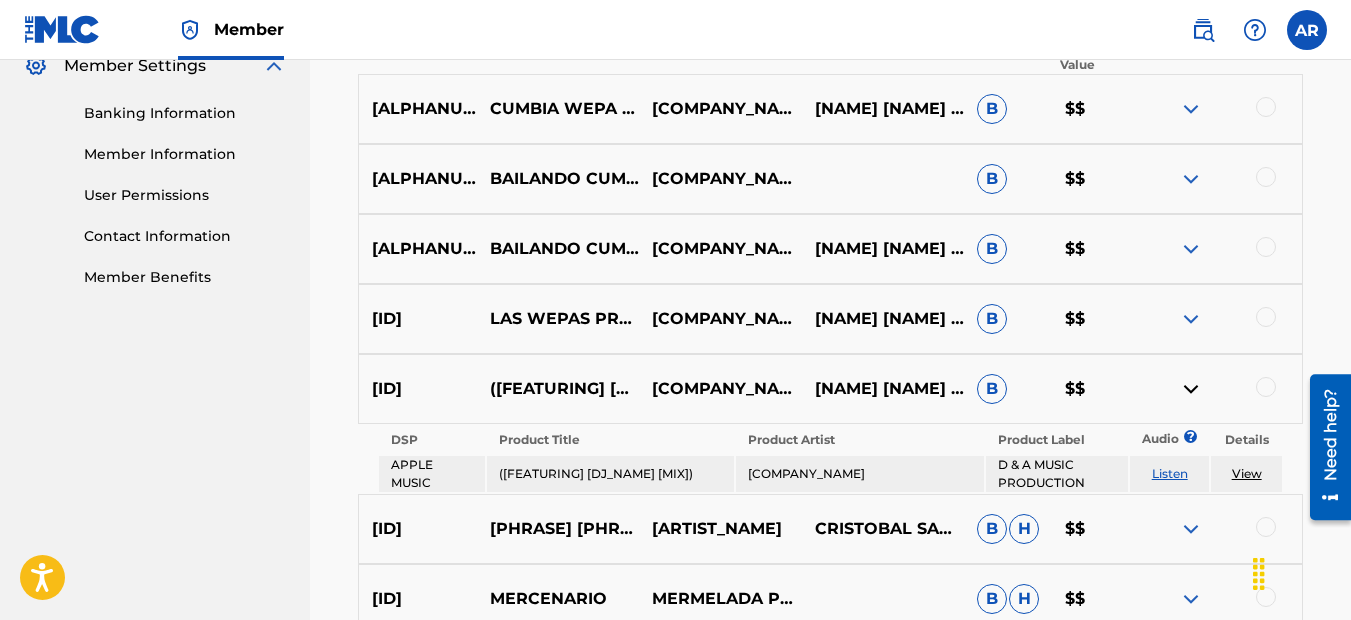 click at bounding box center [1191, 319] 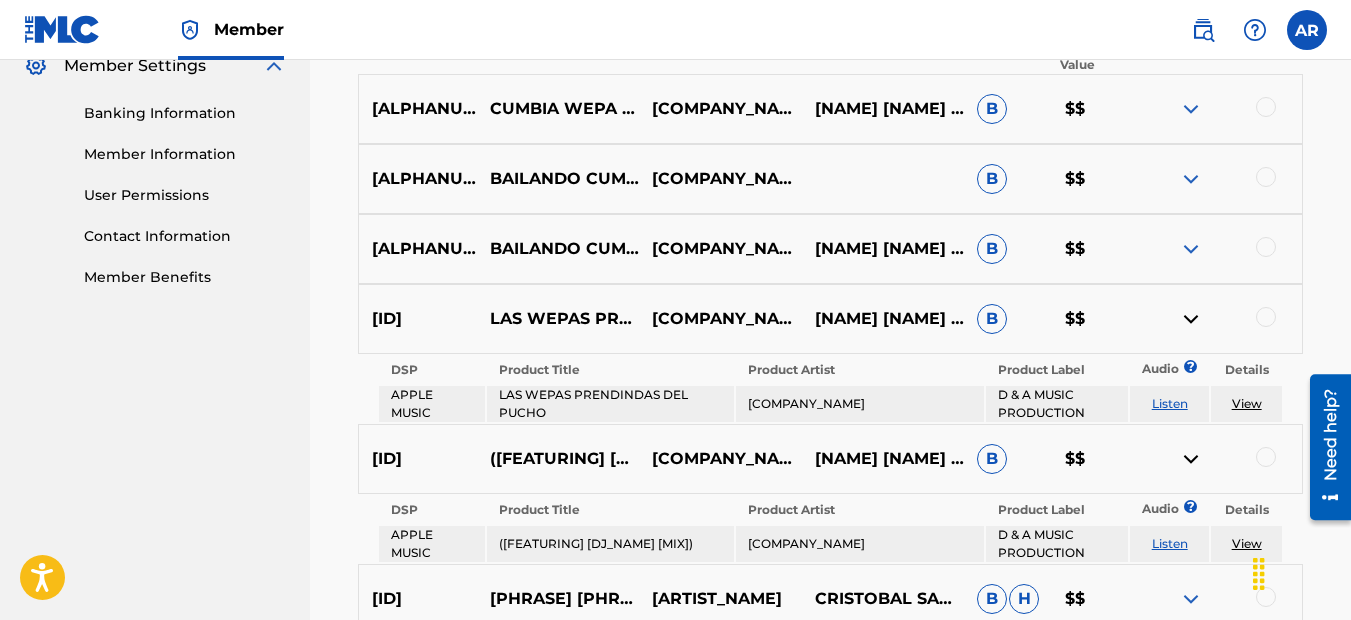 click at bounding box center [1191, 249] 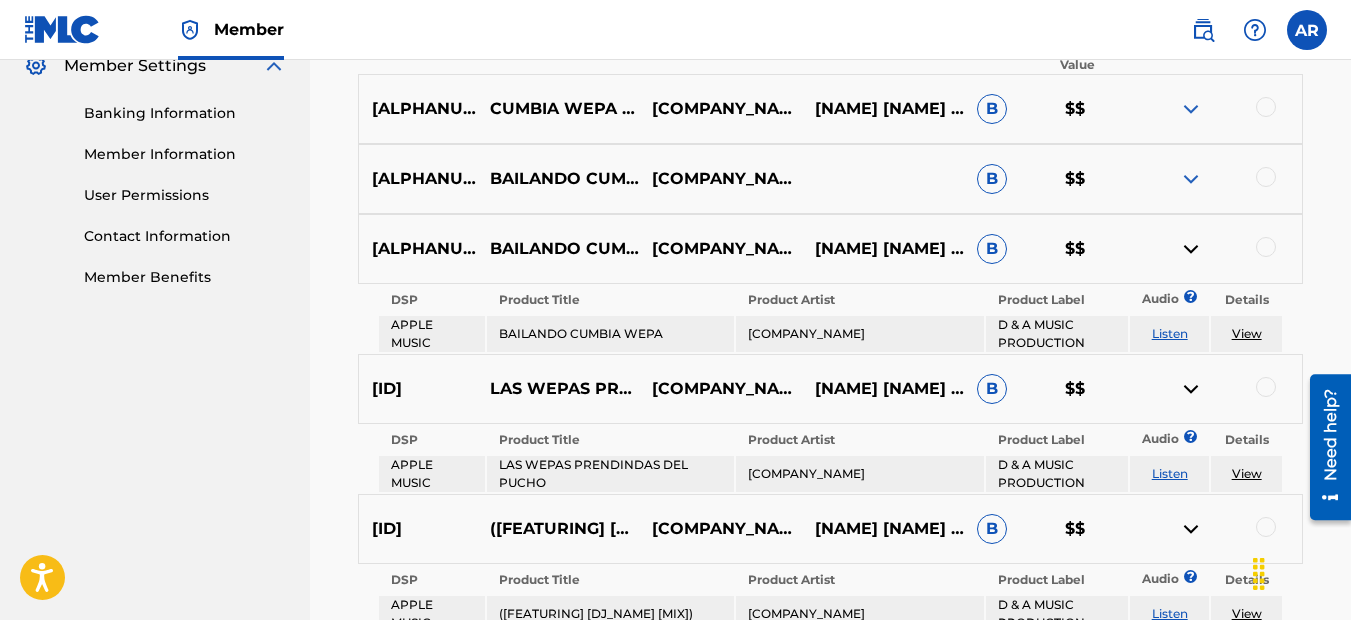 click at bounding box center (1191, 179) 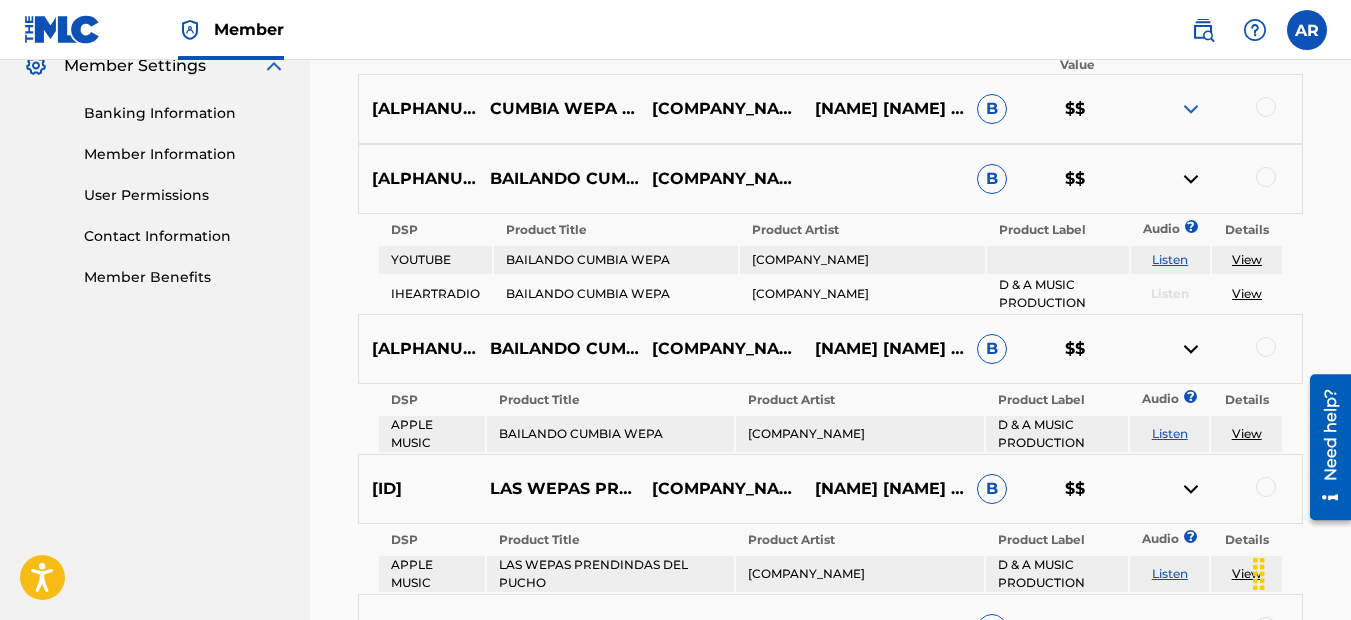 click at bounding box center [1191, 109] 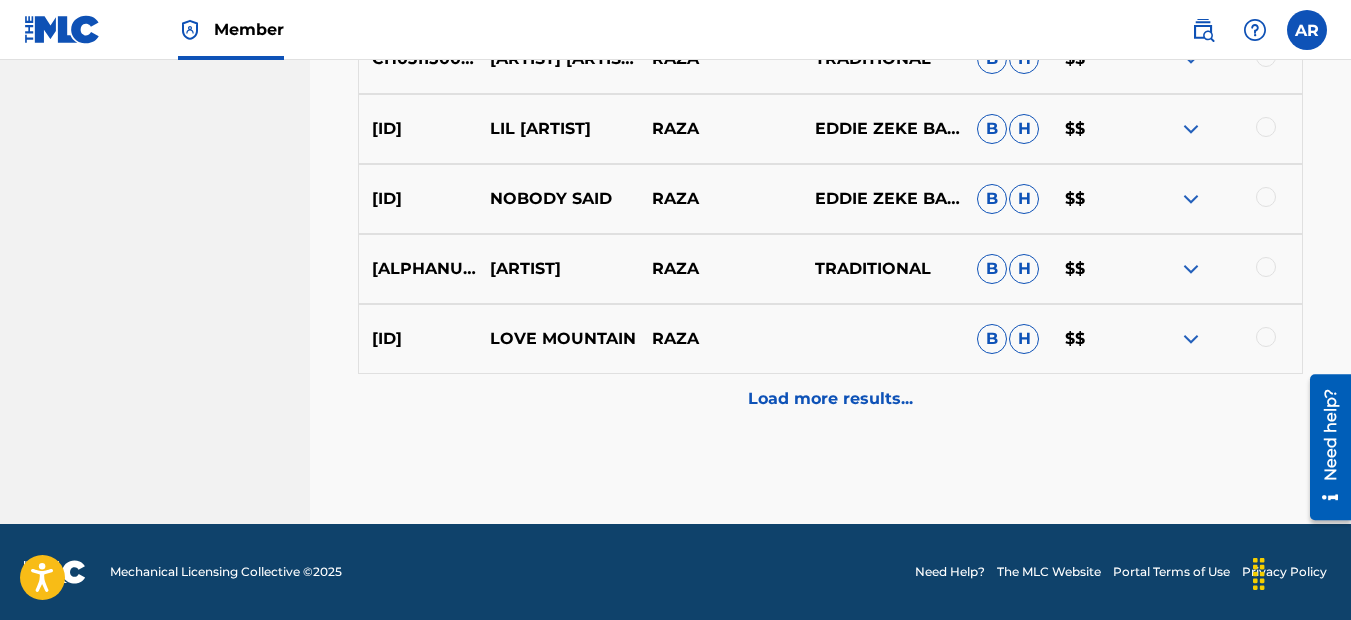 scroll, scrollTop: 3030, scrollLeft: 0, axis: vertical 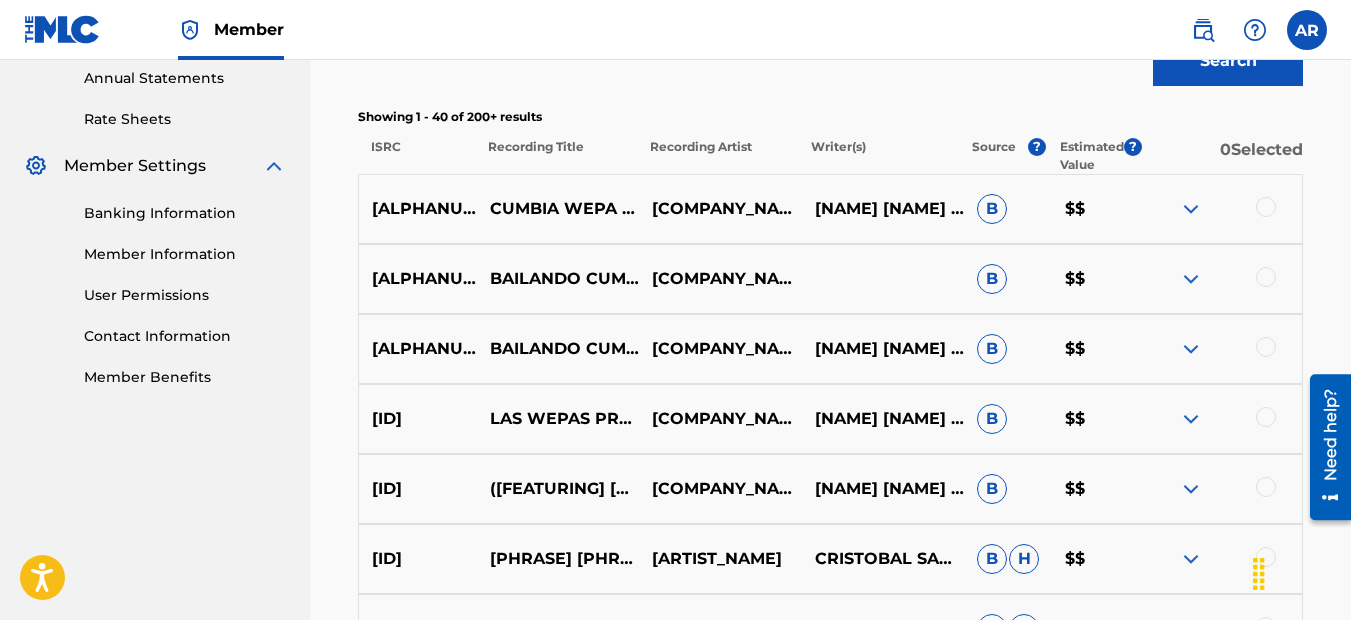 click at bounding box center (1191, 489) 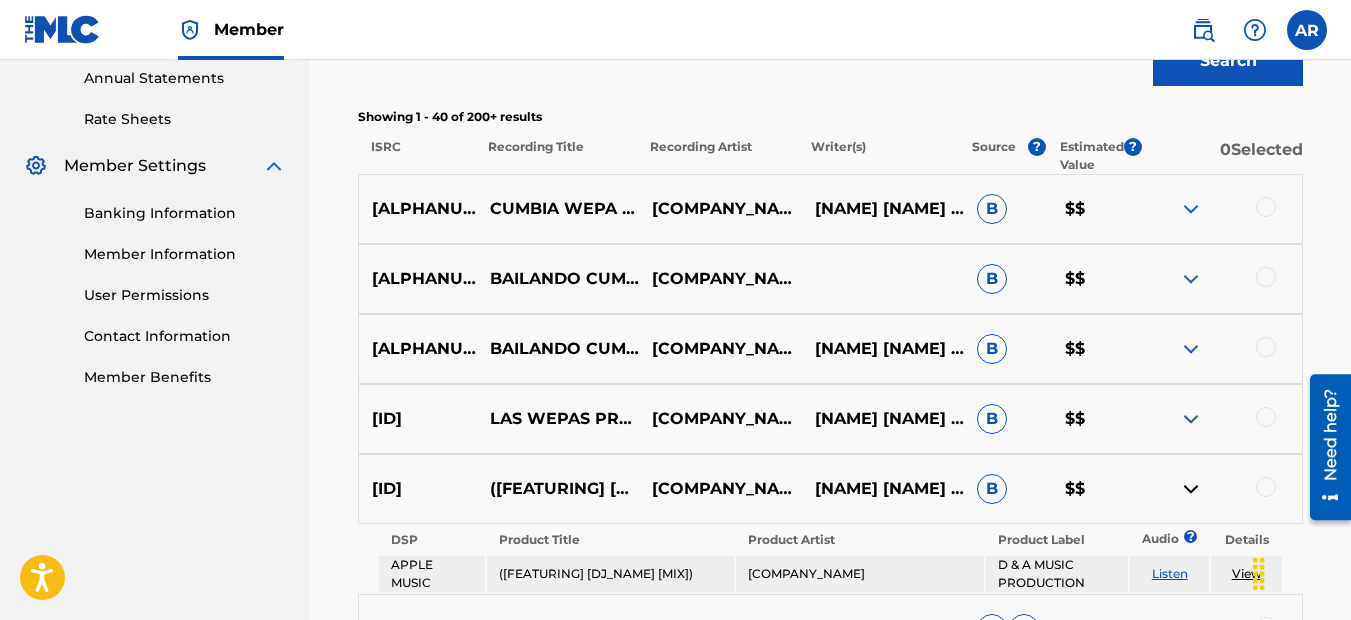 click at bounding box center [1191, 419] 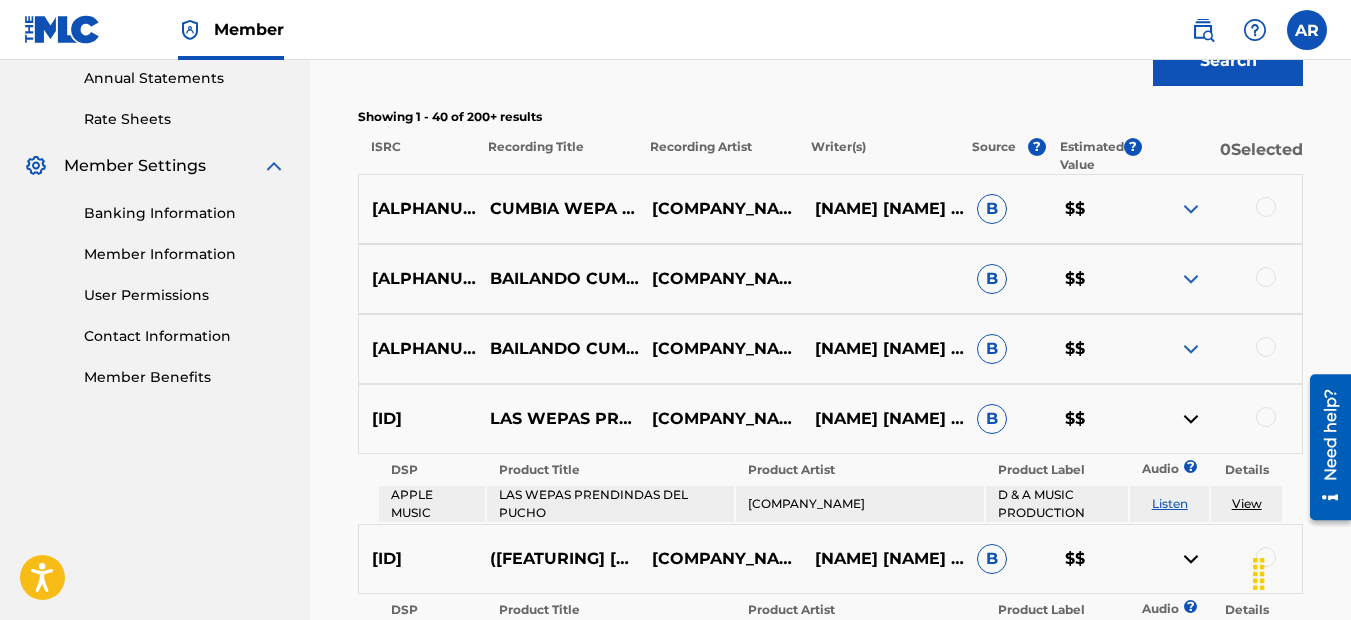 click at bounding box center [1191, 349] 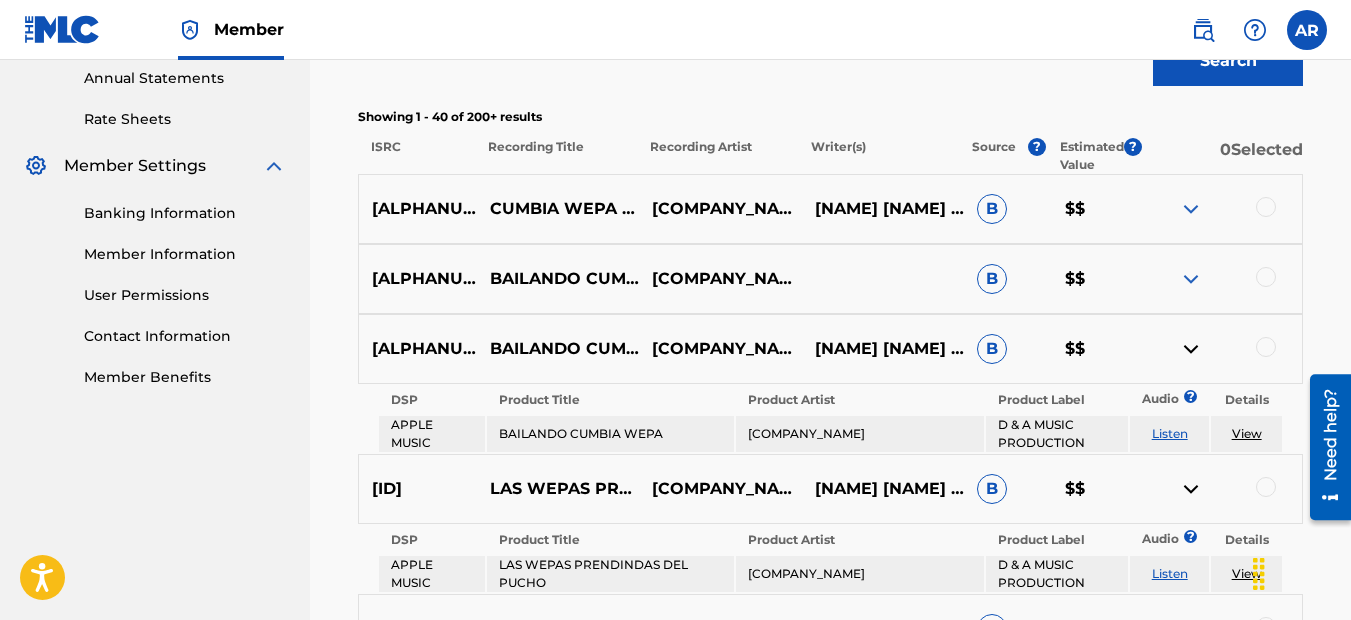 click at bounding box center [1191, 279] 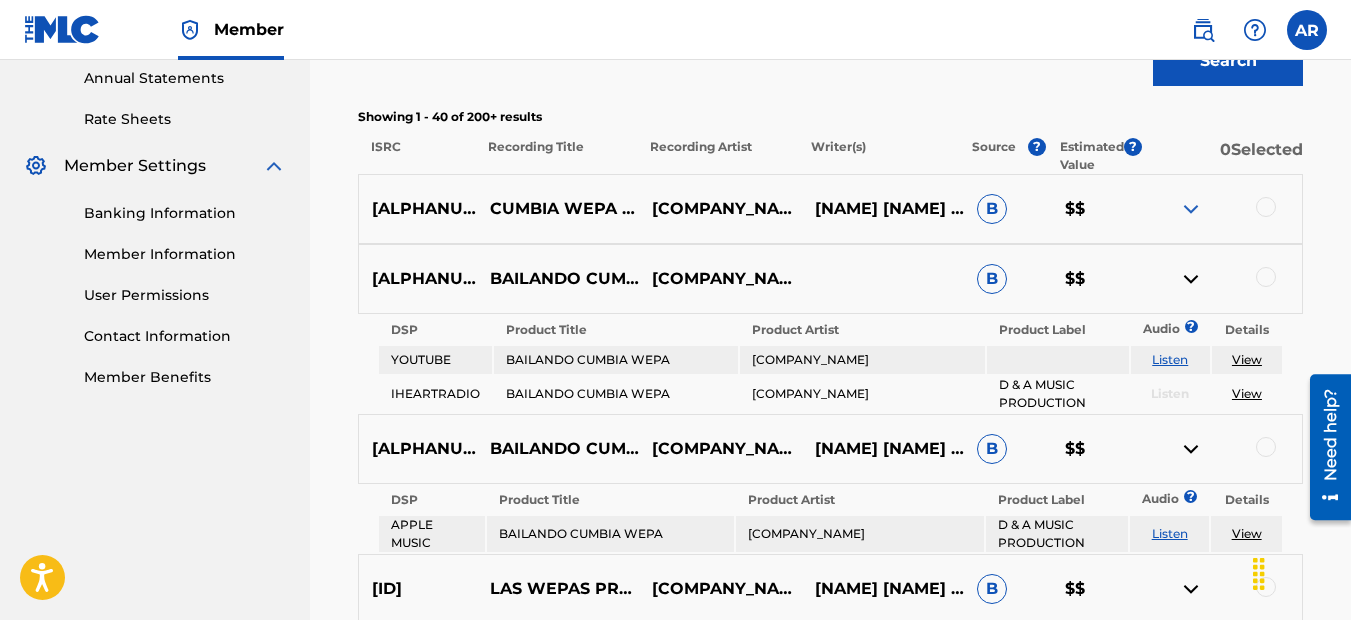 click at bounding box center [1191, 209] 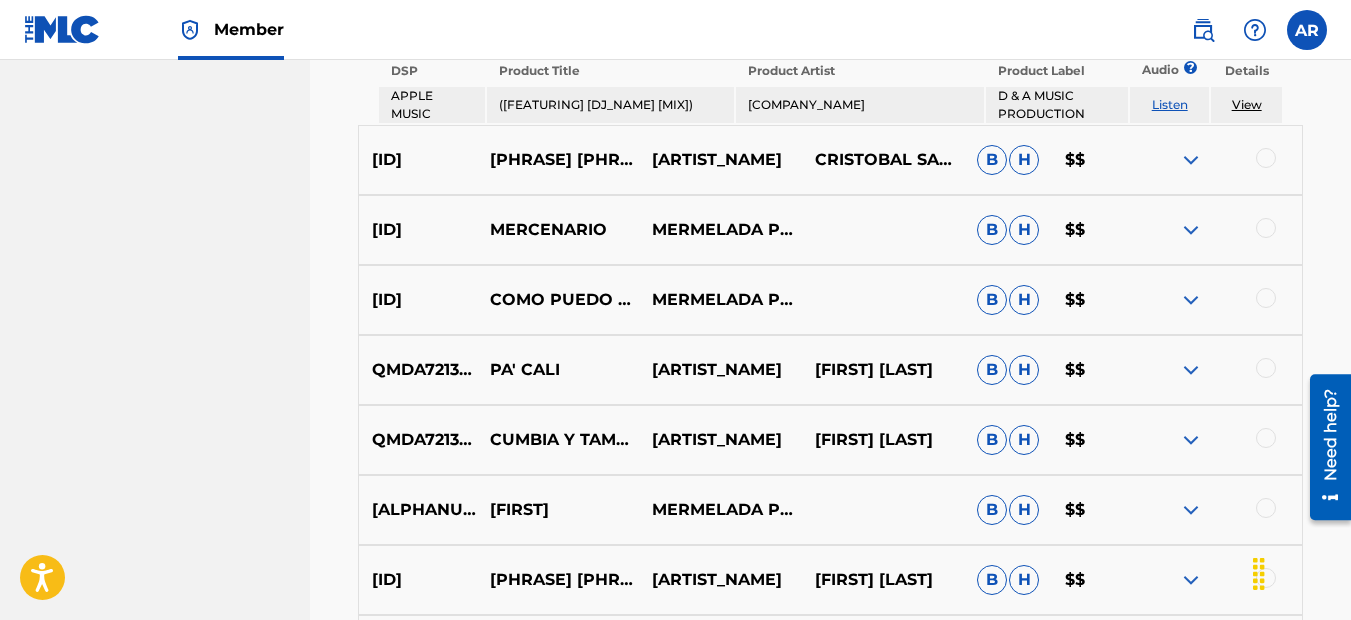 scroll, scrollTop: 1332, scrollLeft: 0, axis: vertical 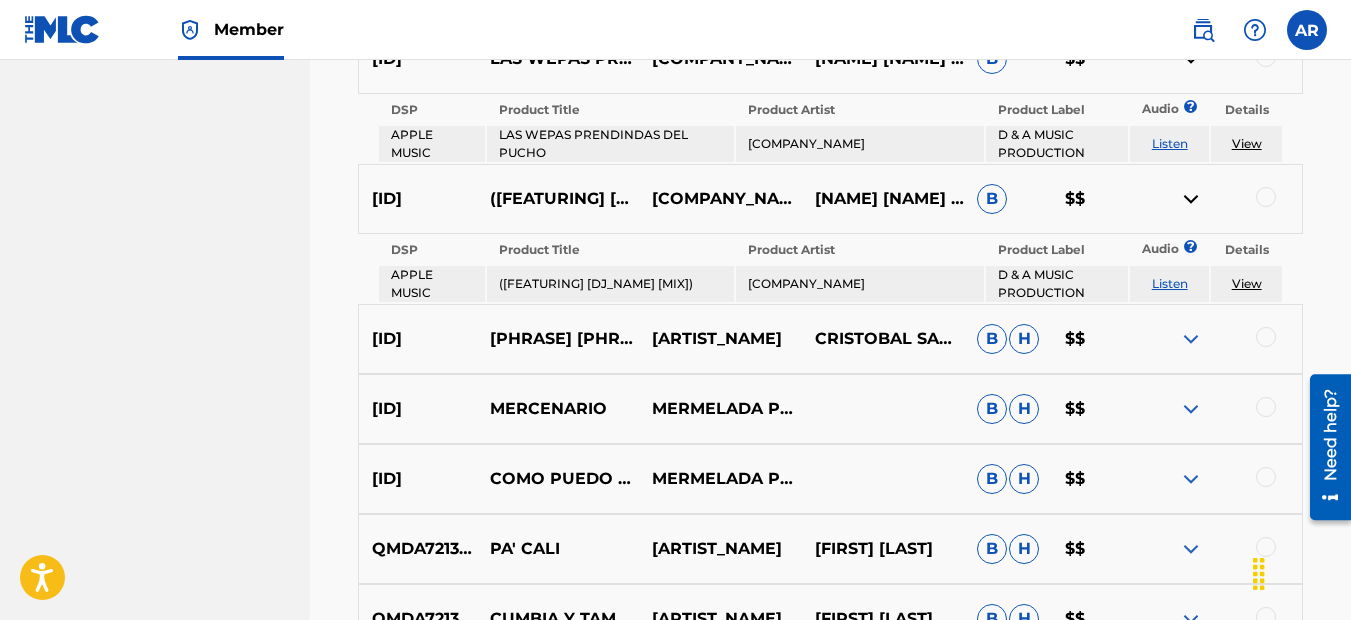 drag, startPoint x: 347, startPoint y: 304, endPoint x: 1361, endPoint y: 251, distance: 1015.38416 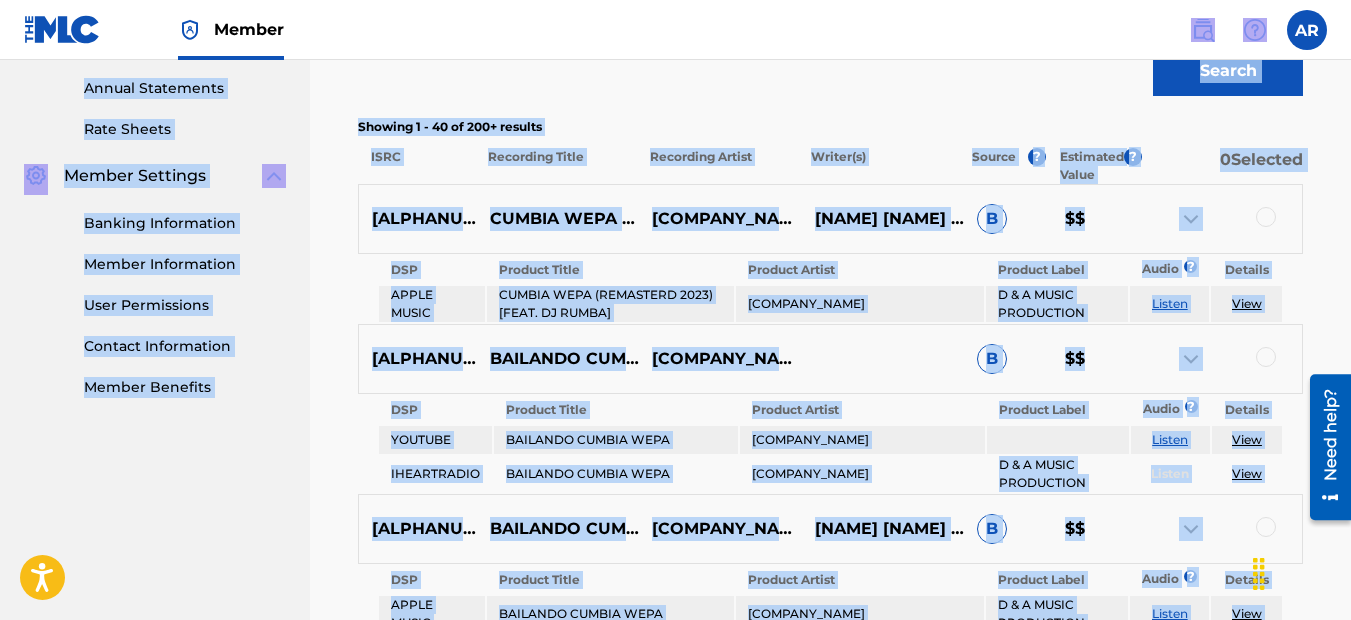 scroll, scrollTop: 687, scrollLeft: 0, axis: vertical 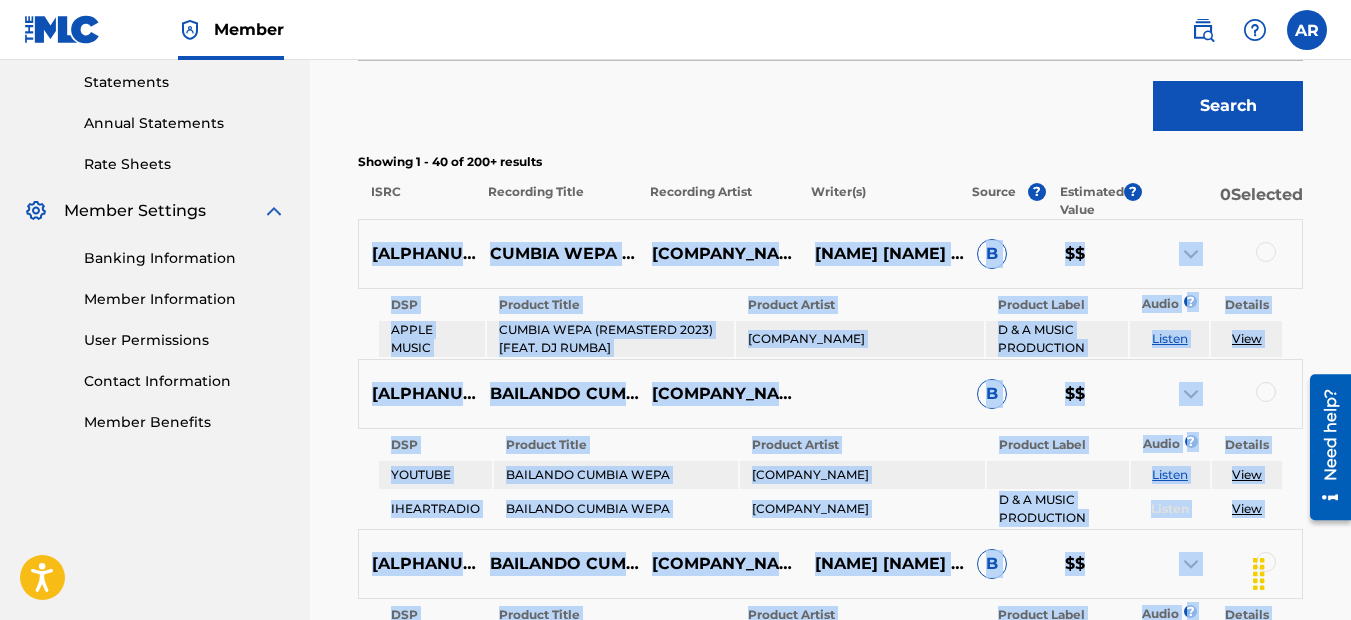 drag, startPoint x: 1336, startPoint y: 281, endPoint x: 368, endPoint y: 256, distance: 968.32275 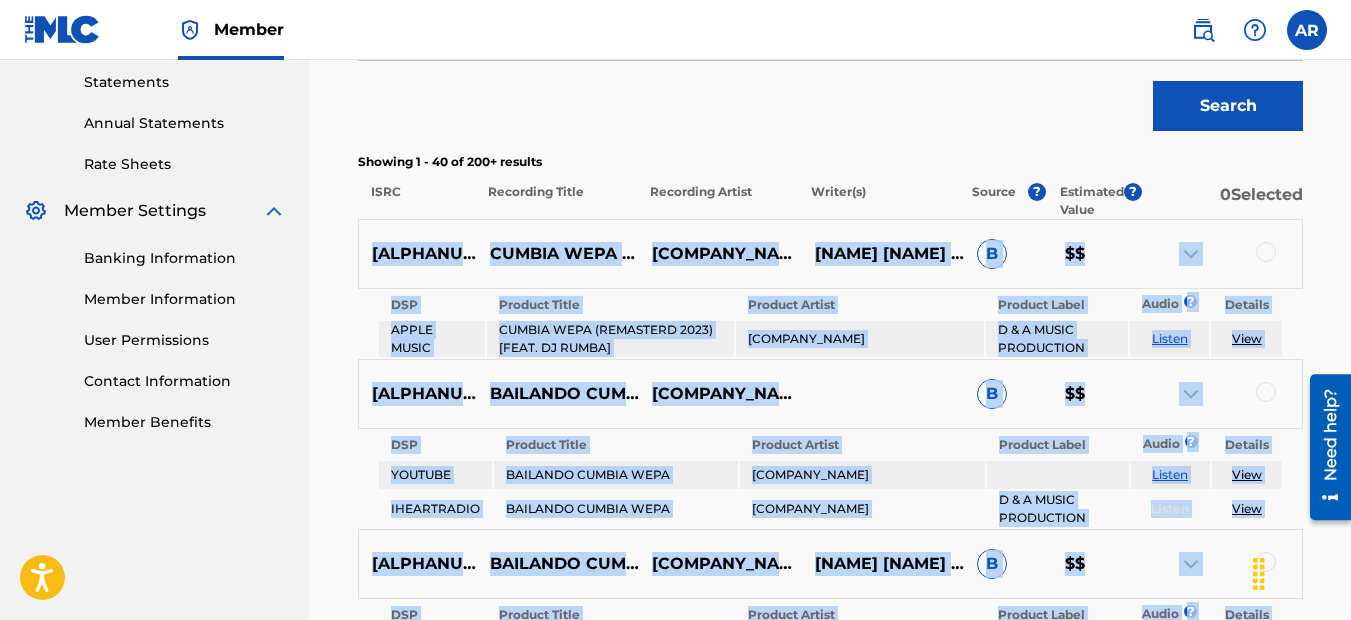 copy on "[ID] [ARTIST] (REMASTERD [YEAR]) [FEAT. [ARTIST]] [BRAND] [ARTIST], [FIRST] [LAST], [BRAND] [BRAND] B $$ DSP Product Title Product Artist Product Label Audio ? Details [BRAND] [ARTIST] (REMASTERD [YEAR]) [FEAT. [ARTIST]] [BRAND] [BRAND] [BRAND] Listen View [ID] [ARTIST] [BRAND] [ARTIST] $$ DSP Product Title Product Artist Product Label Audio ? Details YOUTUBE [ARTIST] [BRAND] Listen View [BRAND] [ARTIST] [BRAND] [BRAND] Listen View [ID] [ARTIST] [BRAND] [ARTIST] $$ DSP Product Title Product Artist Product Label Audio ? Details APPLE MUSIC [ARTIST] [BRAND] [BRAND] [BRAND] Listen View [ID] [ARTIST] [BRAND] [ARTIST] $$ DSP Product Title Product Artist Product Label Audio ? Details APPLE MUSIC [ARTIST] [BRAND] [BRAND] [BRAND] [BRAND]..." 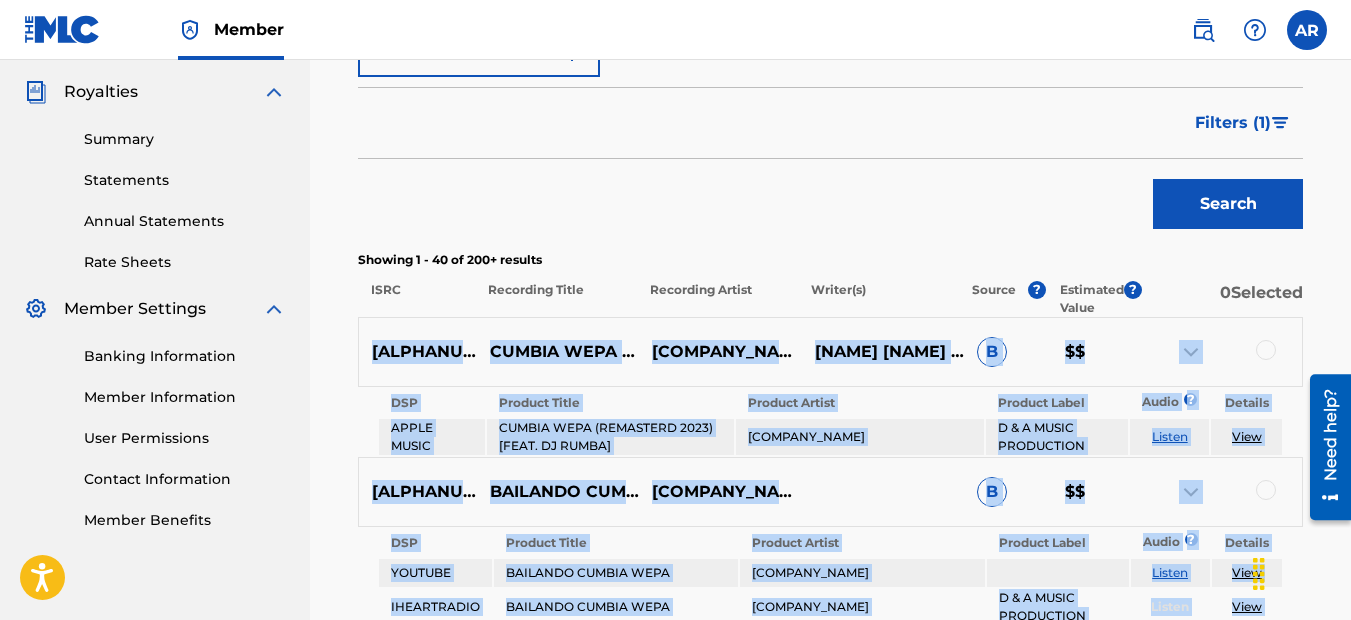 scroll, scrollTop: 487, scrollLeft: 0, axis: vertical 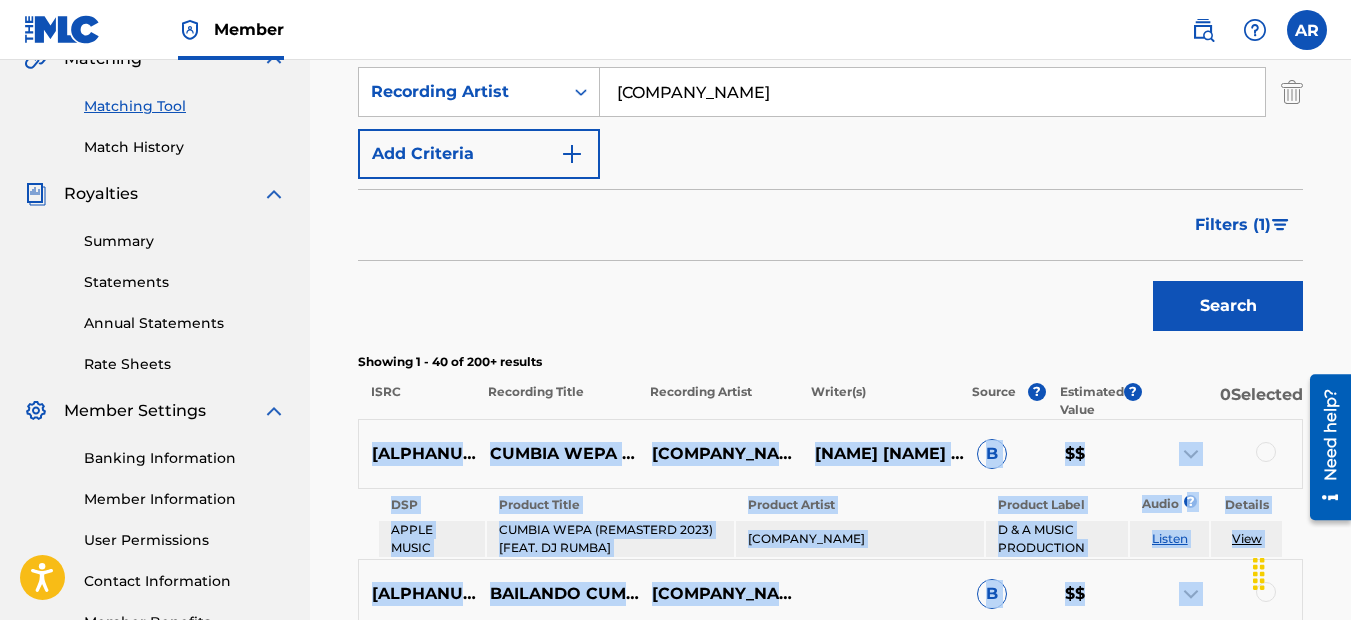 click on "Filters ( 1 )" at bounding box center [1233, 225] 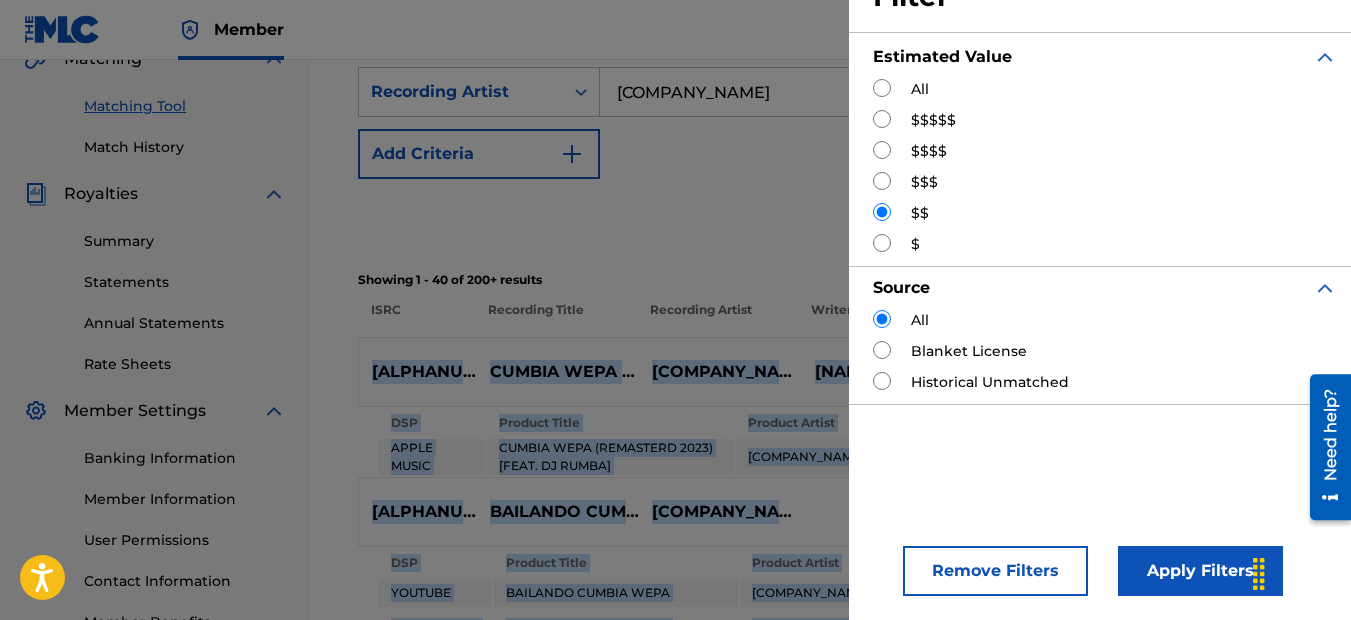 click at bounding box center (882, 181) 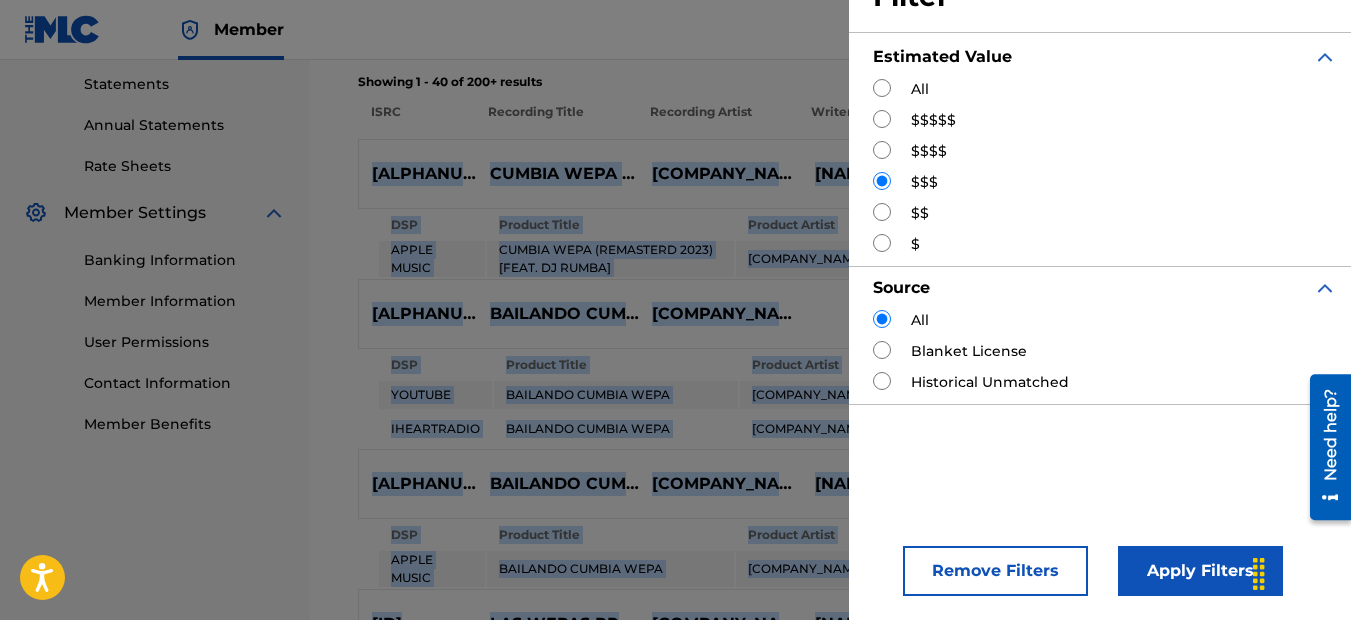 scroll, scrollTop: 687, scrollLeft: 0, axis: vertical 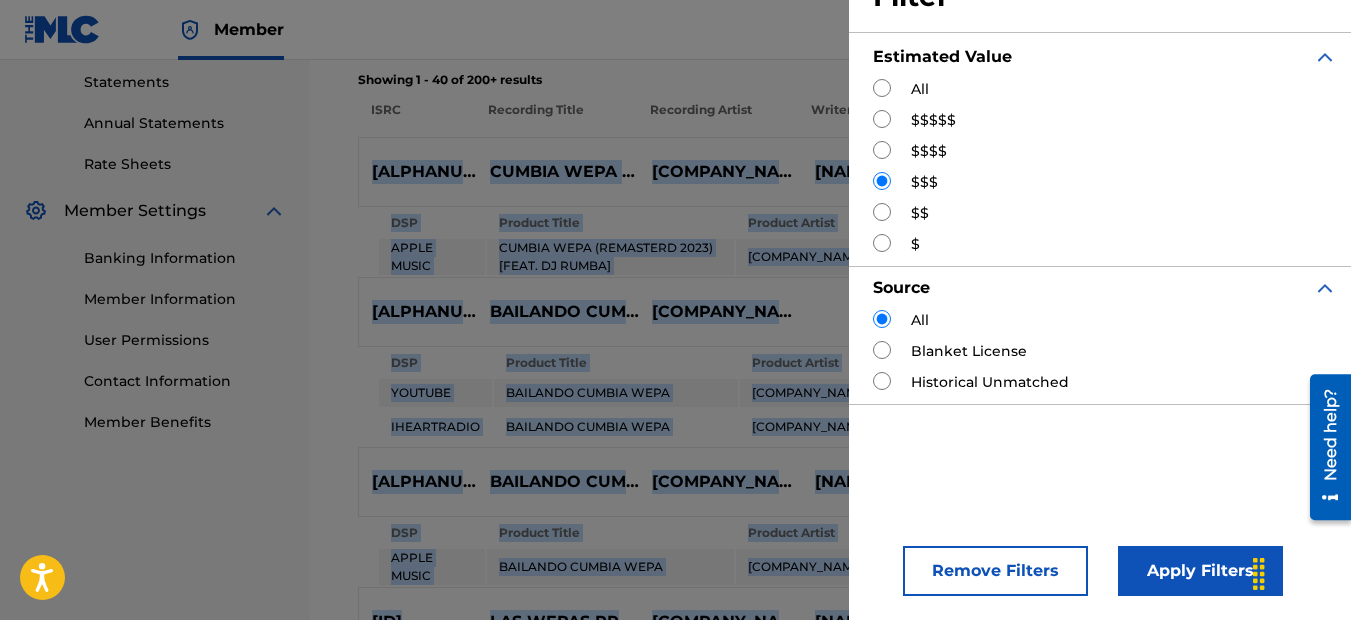 click on "Apply Filters" at bounding box center (1200, 571) 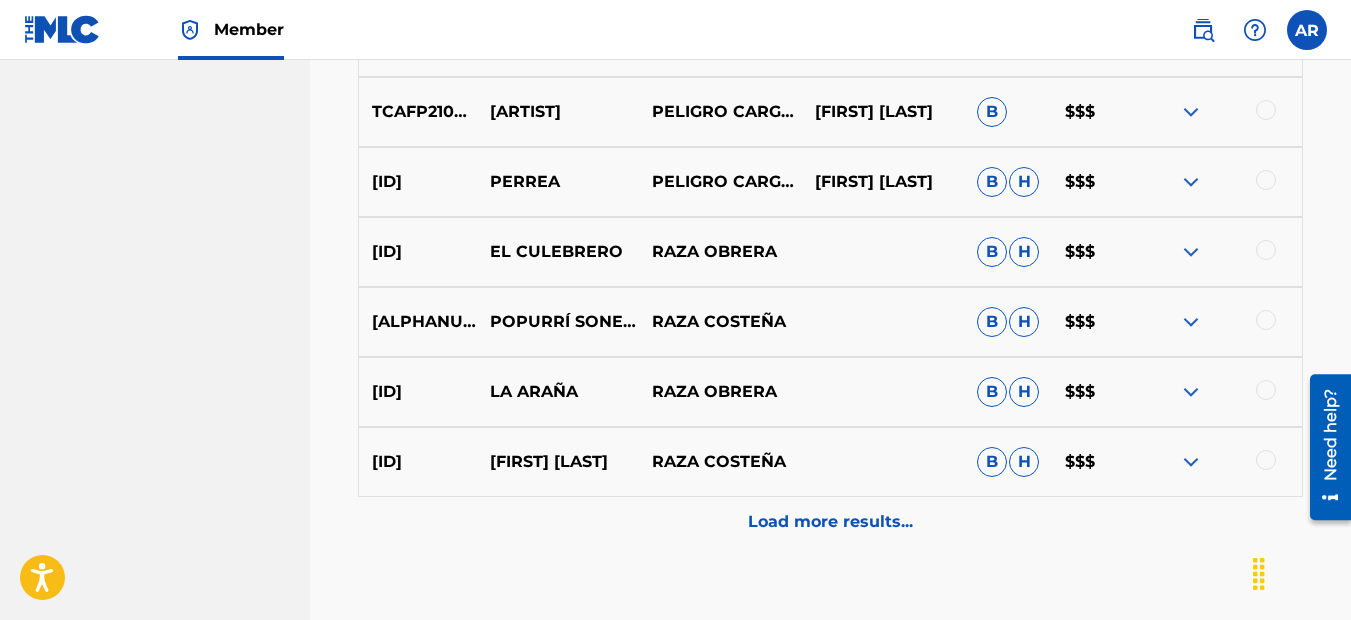 scroll, scrollTop: 1232, scrollLeft: 0, axis: vertical 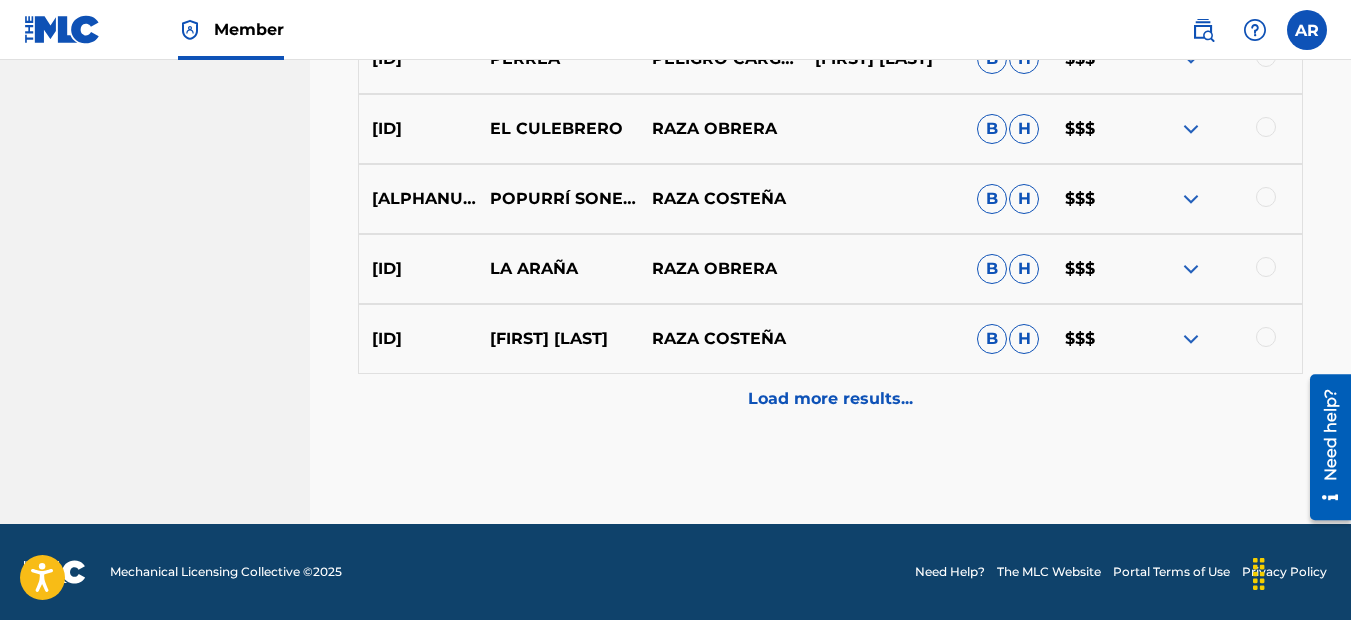 click on "Load more results..." at bounding box center [830, 399] 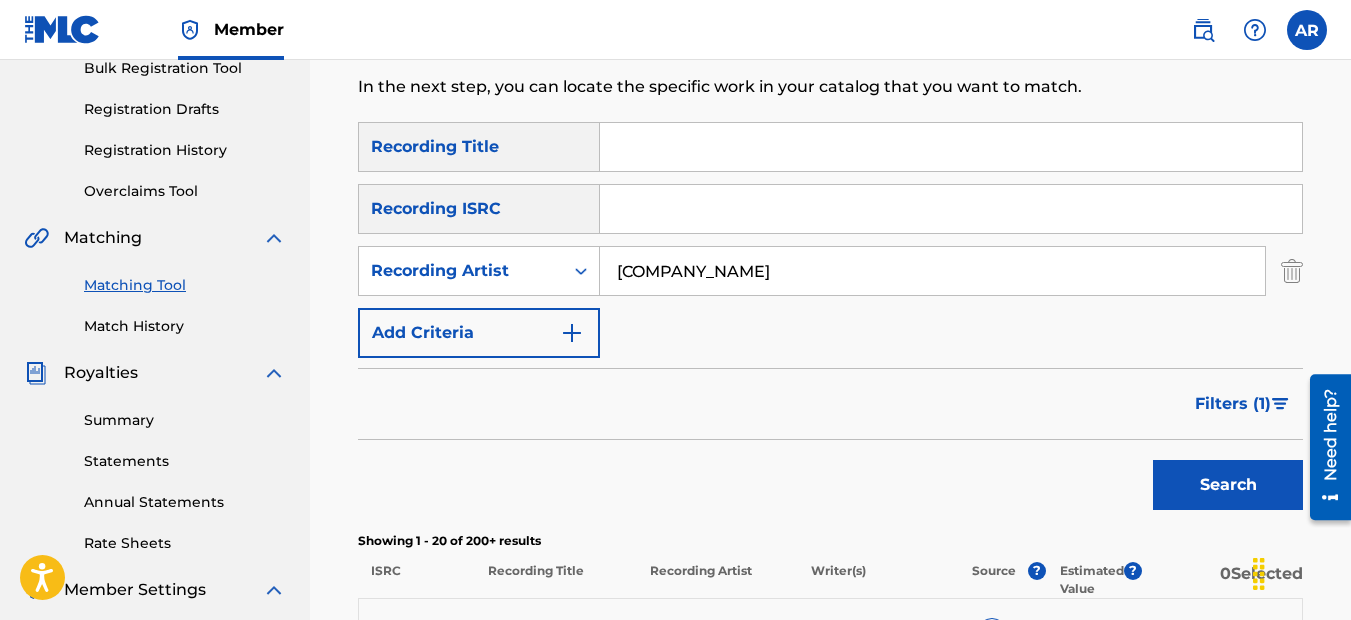 scroll, scrollTop: 432, scrollLeft: 0, axis: vertical 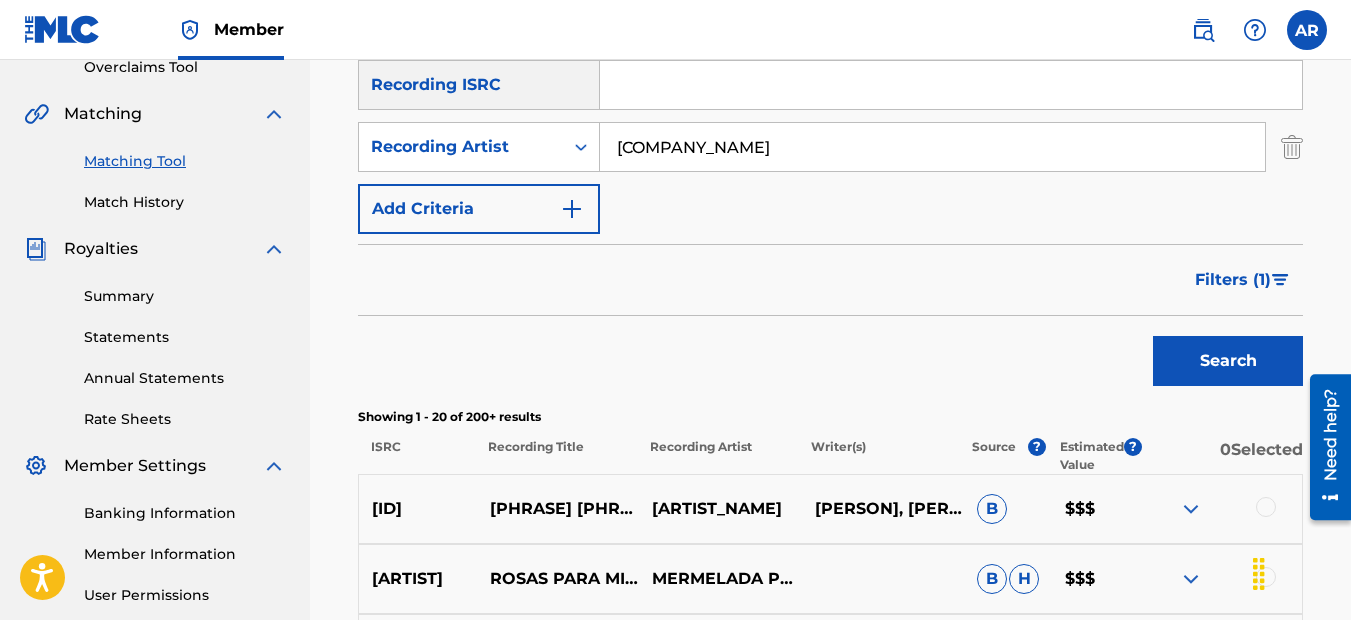 click on "Filters ( 1 )" at bounding box center [1233, 280] 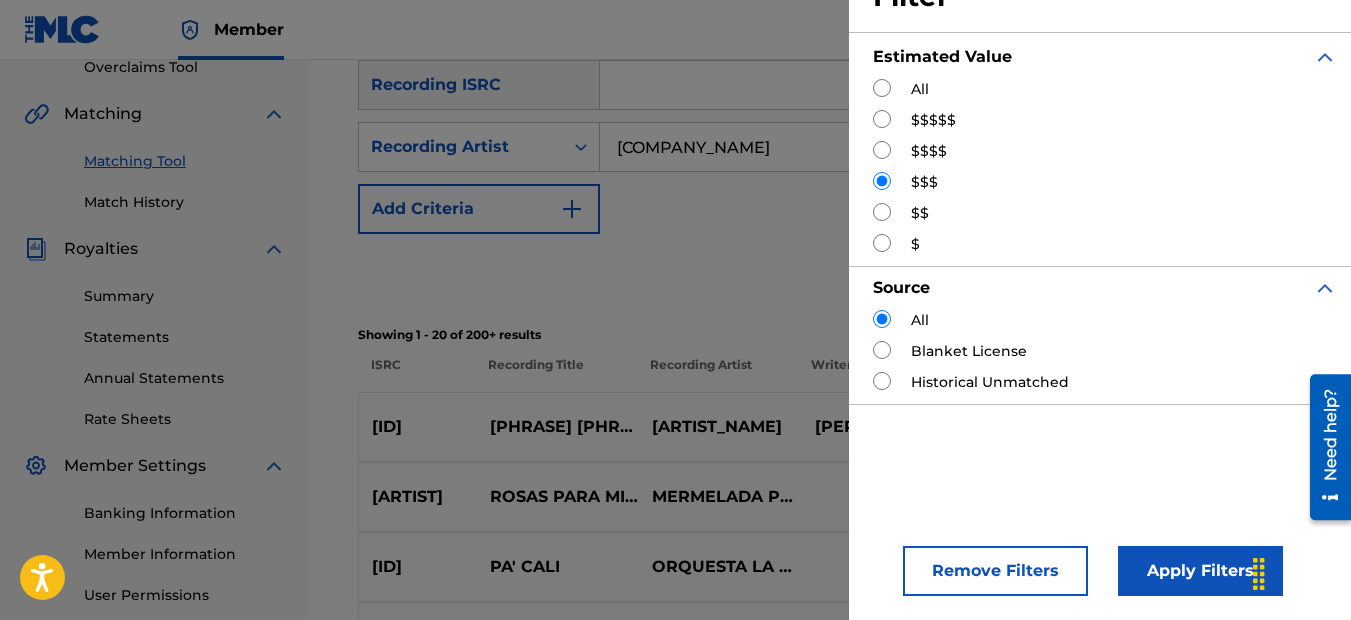 click at bounding box center [882, 150] 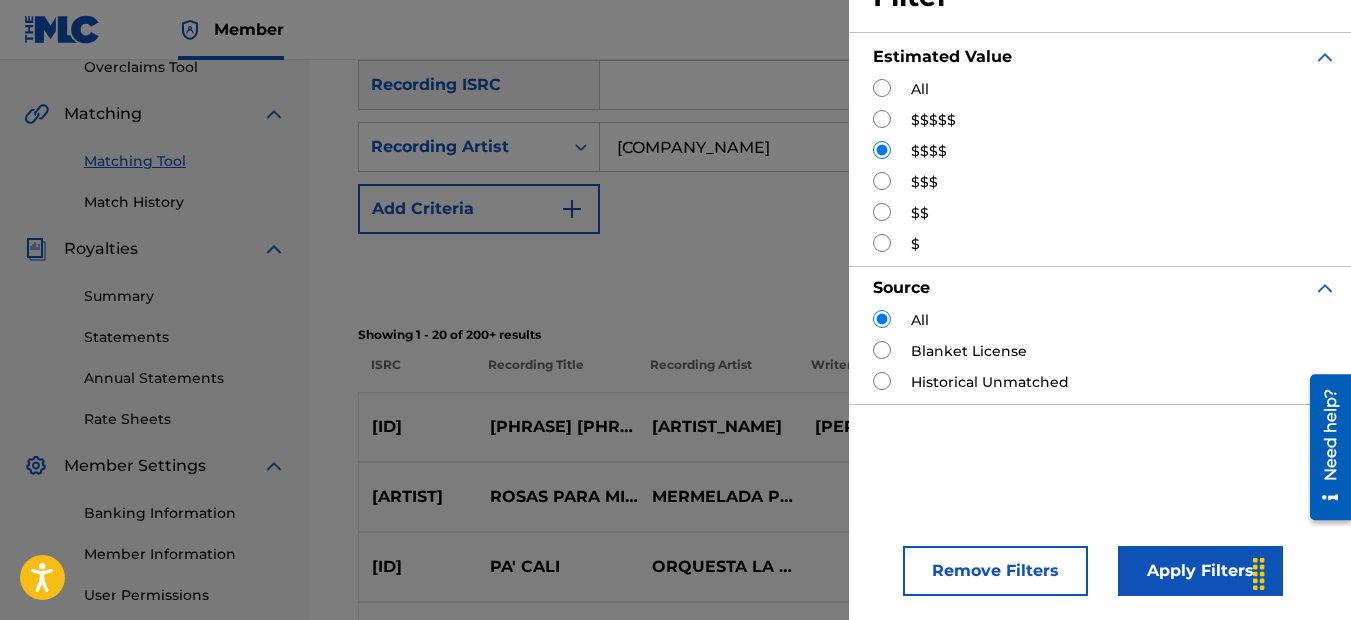 click on "Apply Filters" at bounding box center (1200, 571) 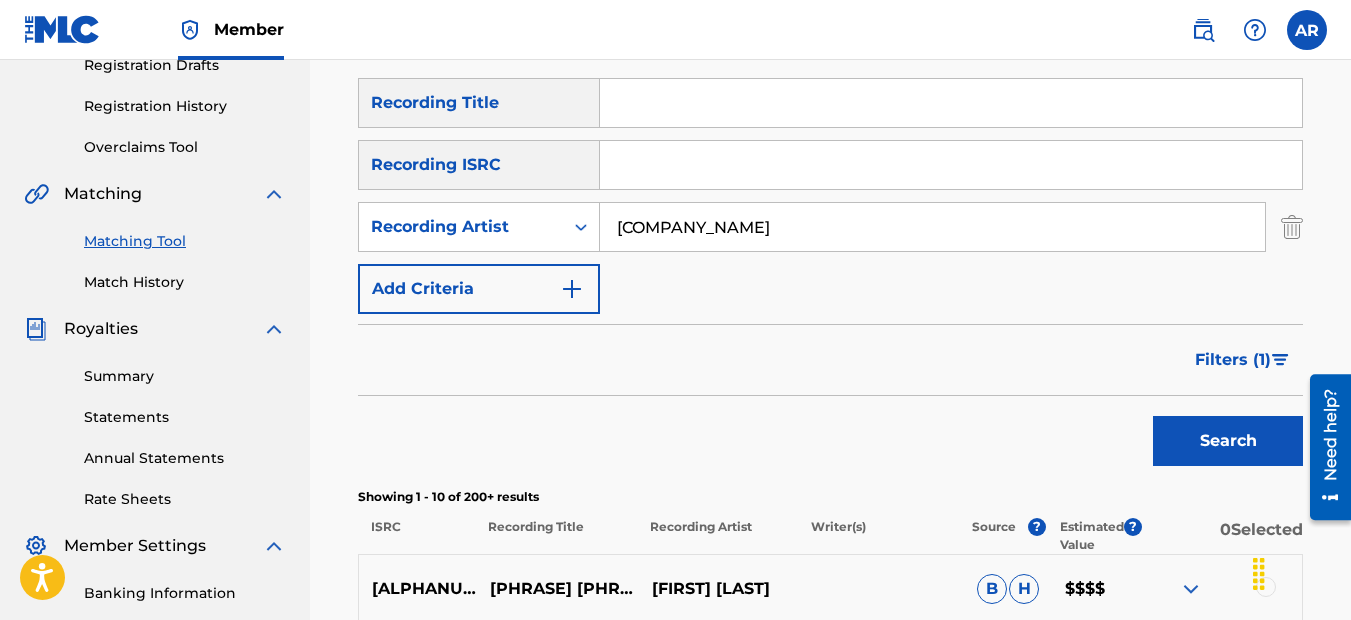 scroll, scrollTop: 132, scrollLeft: 0, axis: vertical 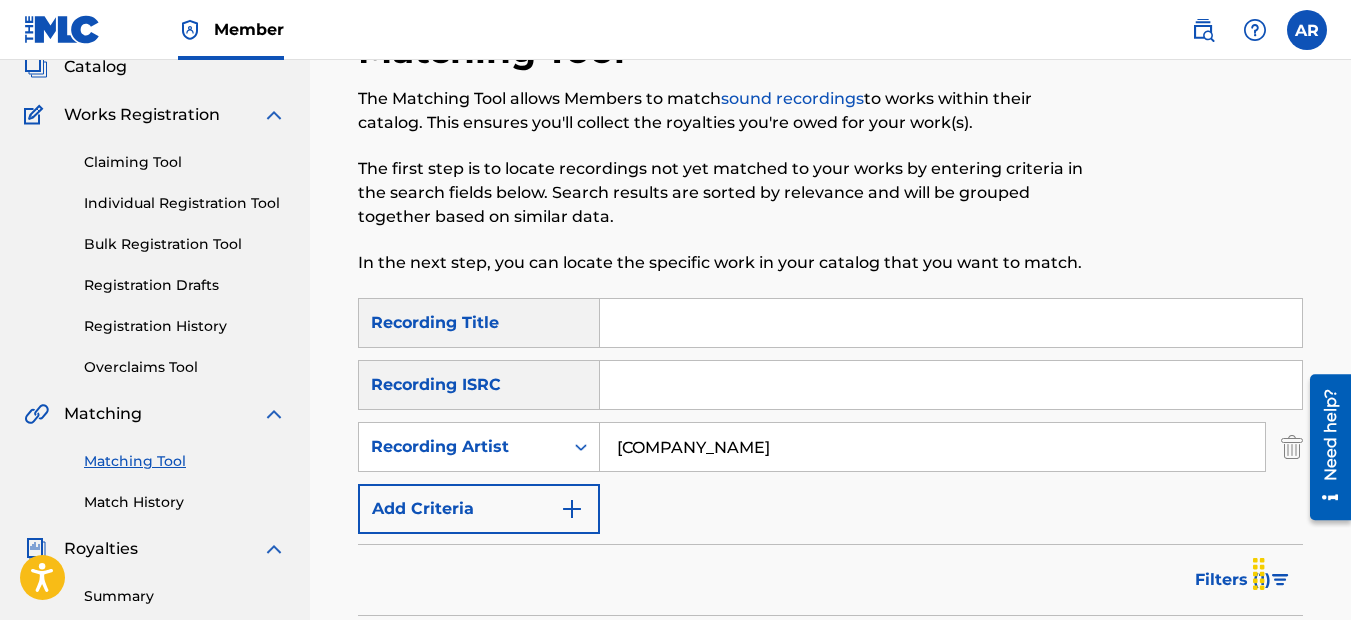 click at bounding box center [1292, 447] 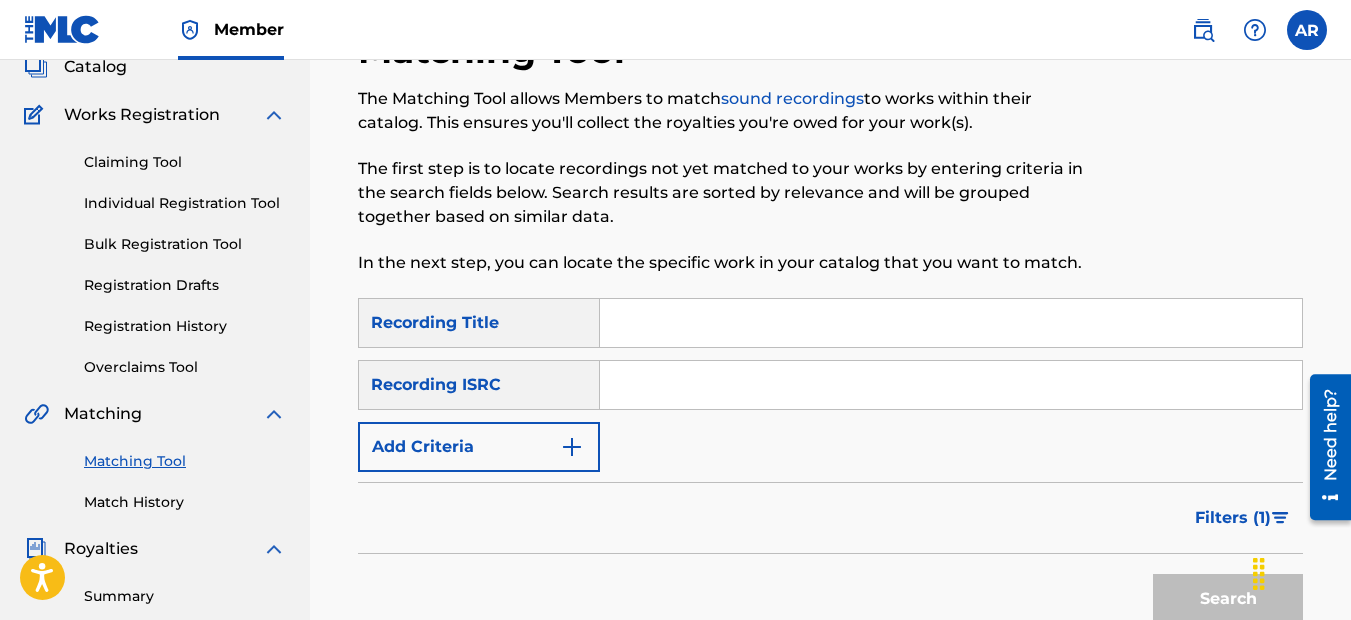 click at bounding box center (572, 447) 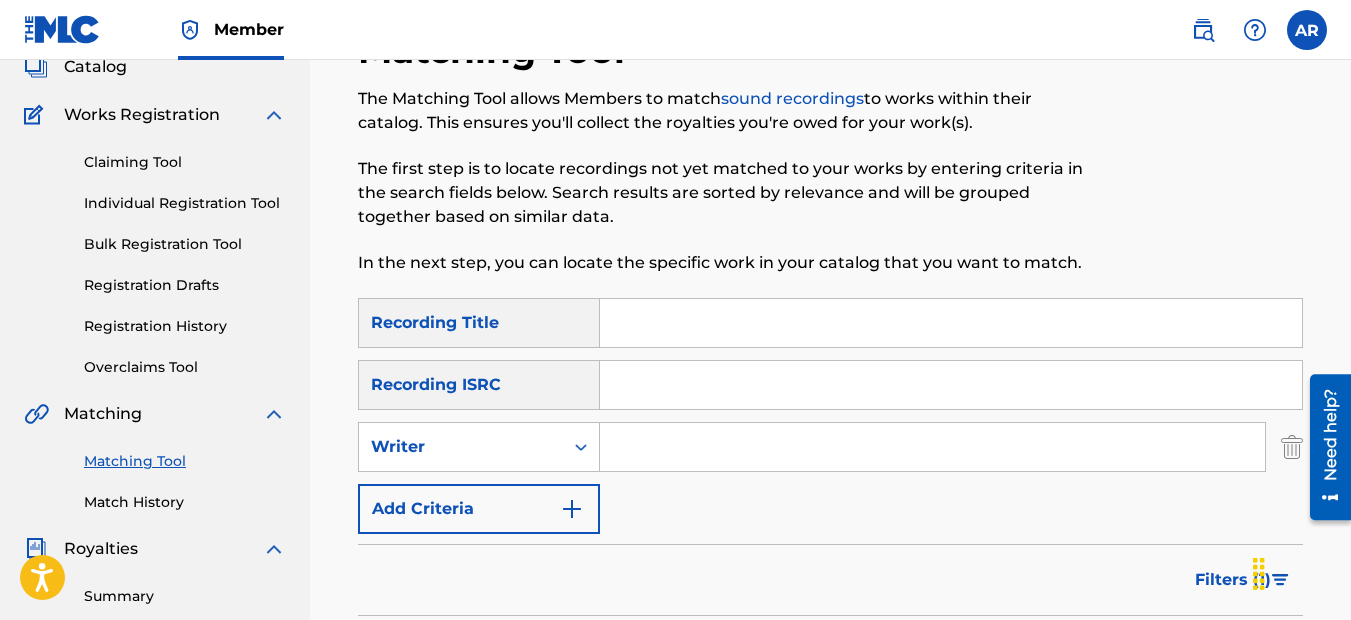 click 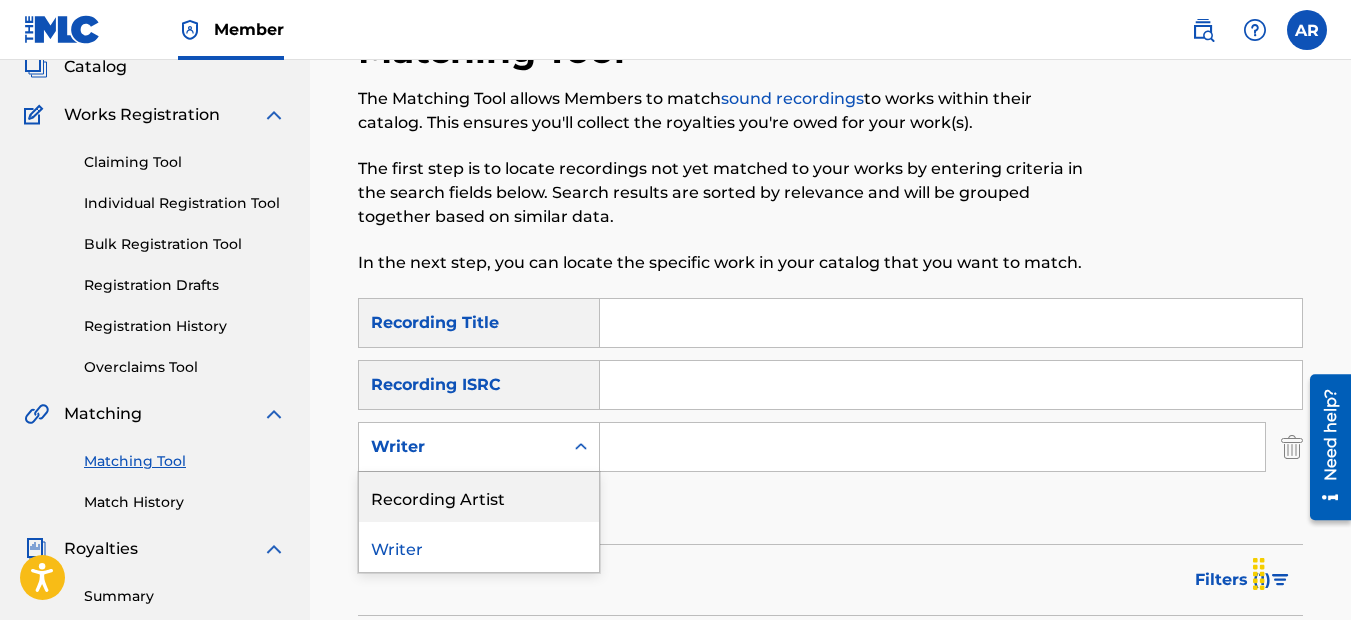 click on "Recording Artist" at bounding box center (479, 497) 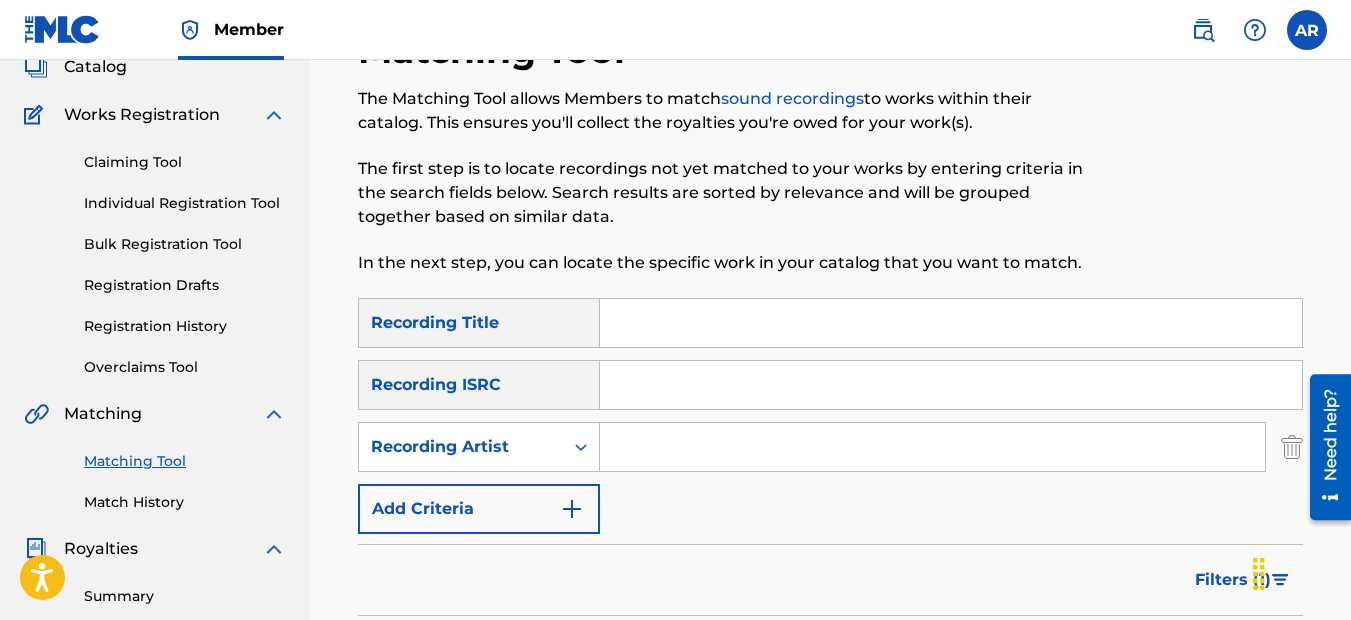 click at bounding box center (932, 447) 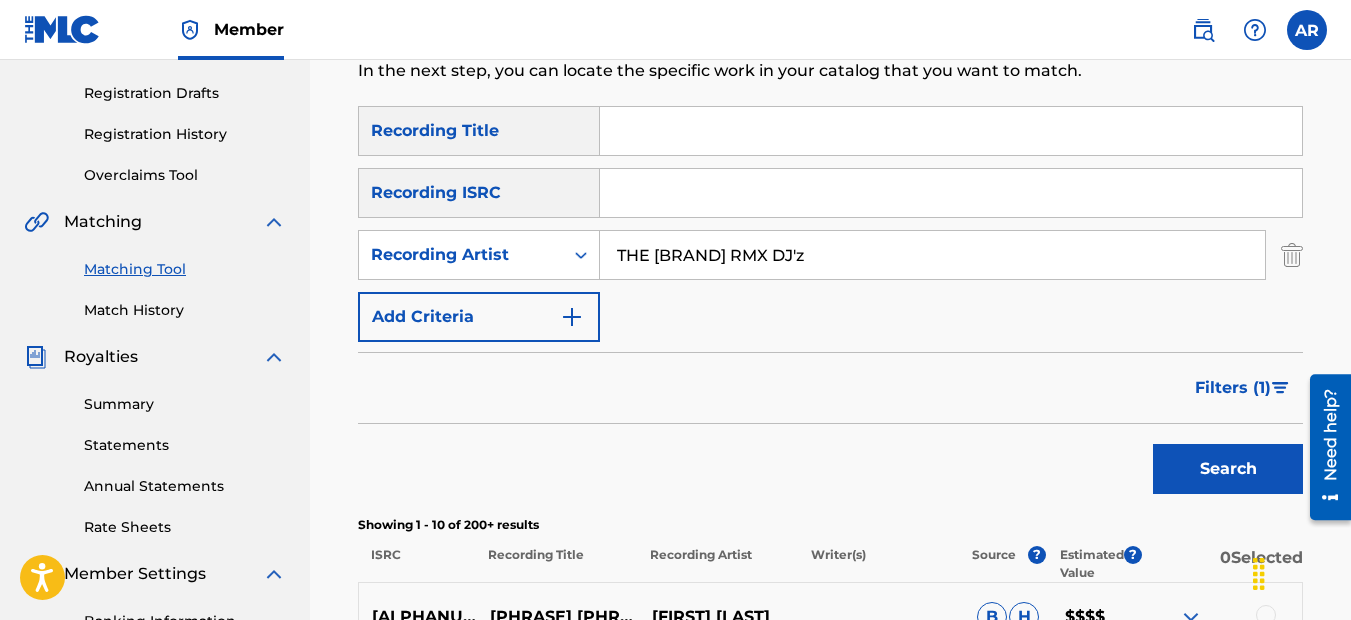 scroll, scrollTop: 332, scrollLeft: 0, axis: vertical 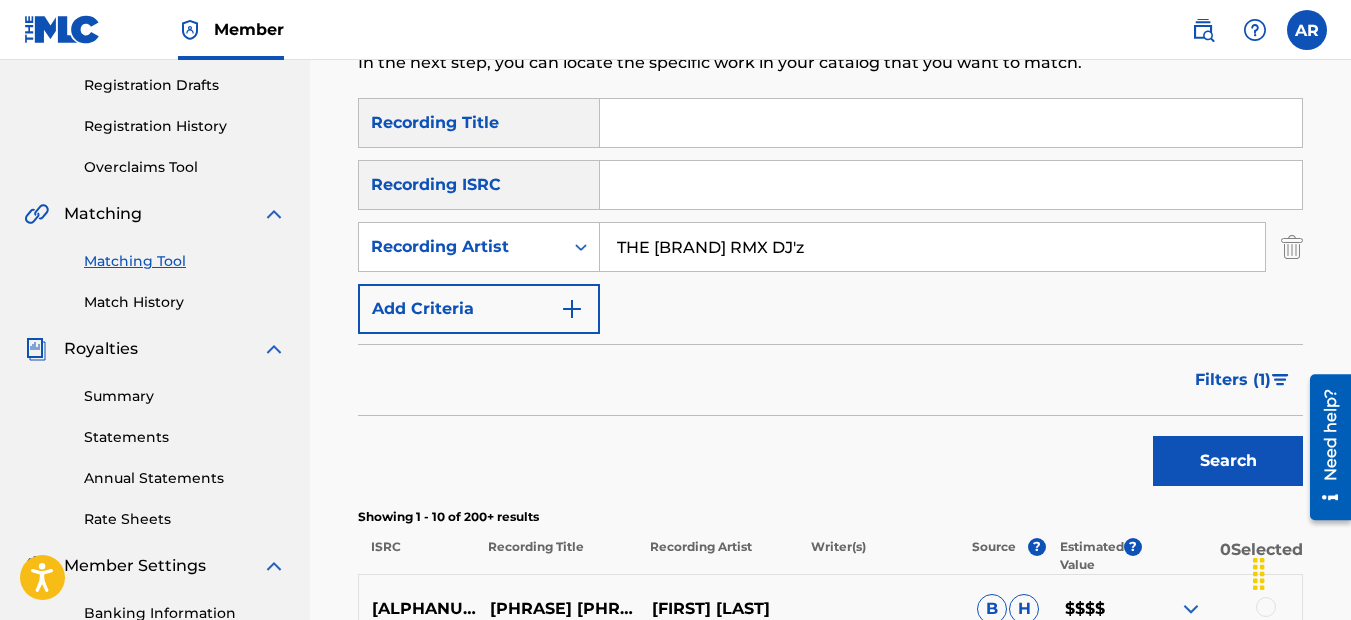 click on "Search" at bounding box center (1228, 461) 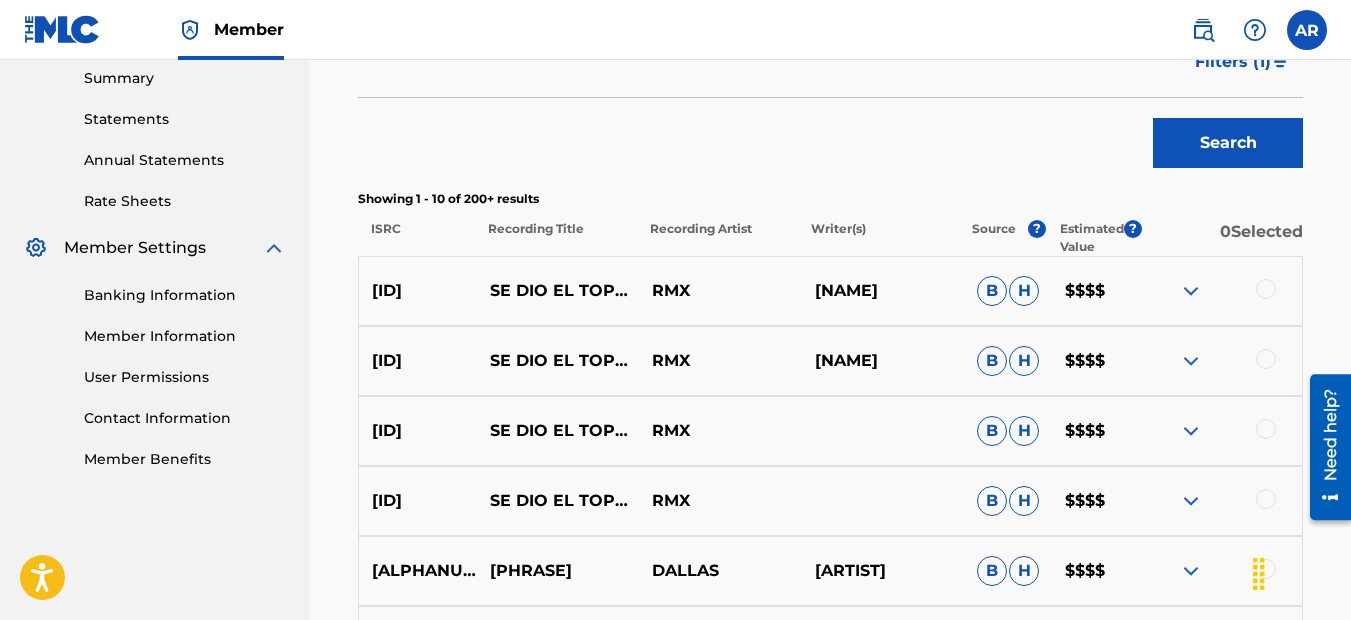 scroll, scrollTop: 532, scrollLeft: 0, axis: vertical 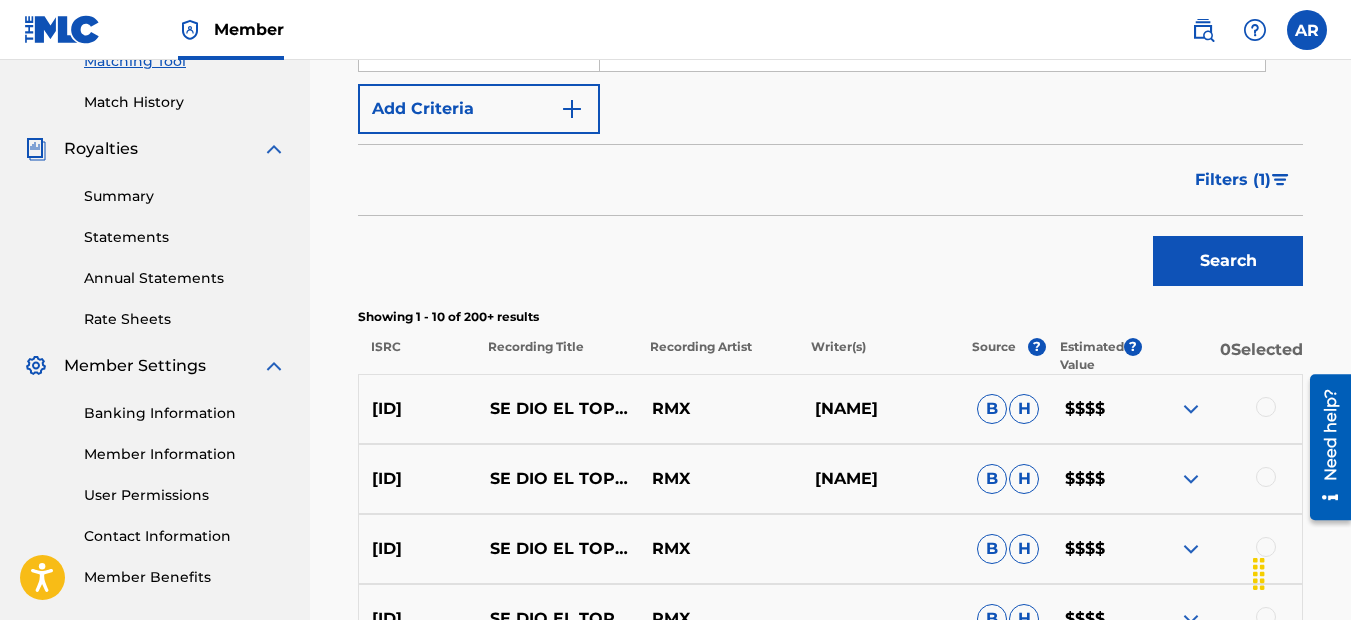 click on "Filters ( 1 )" at bounding box center [1233, 180] 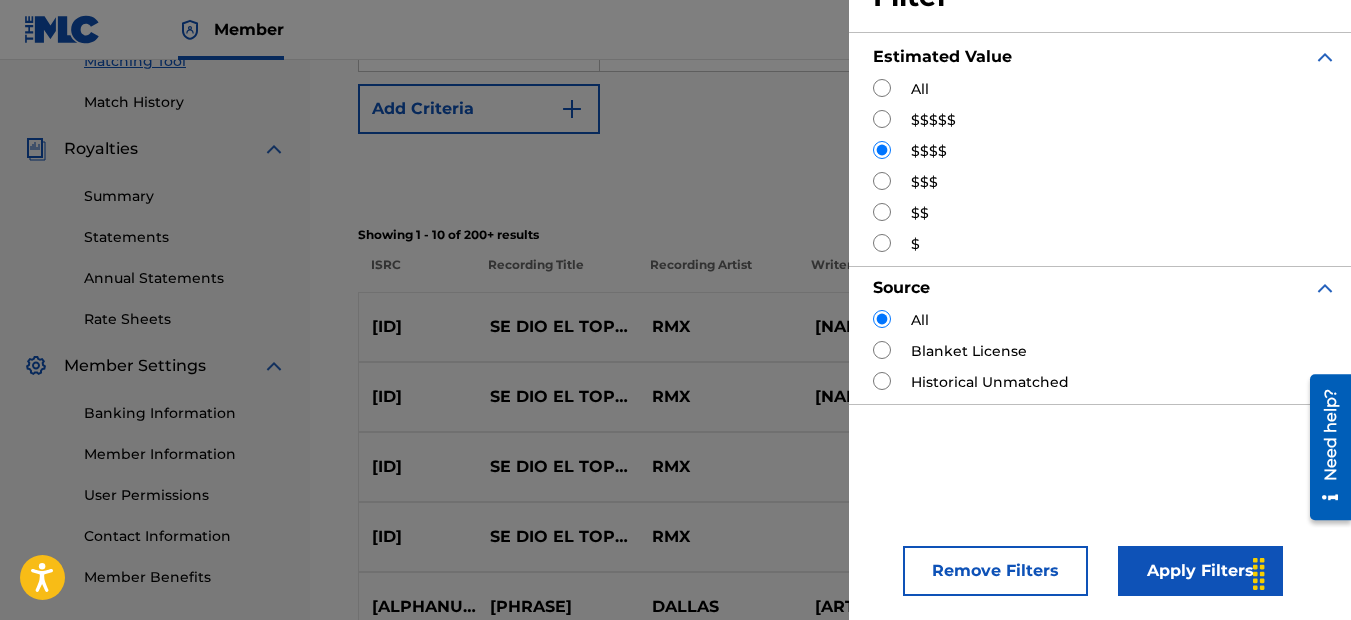click at bounding box center [882, 88] 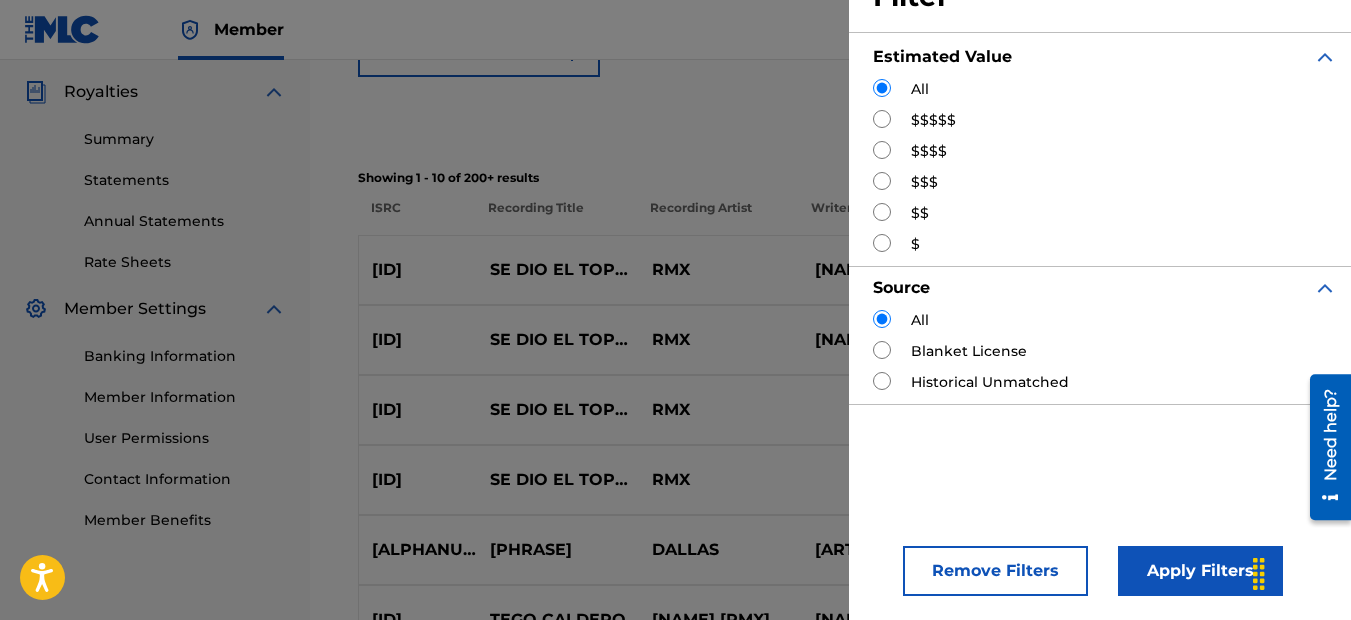 scroll, scrollTop: 632, scrollLeft: 0, axis: vertical 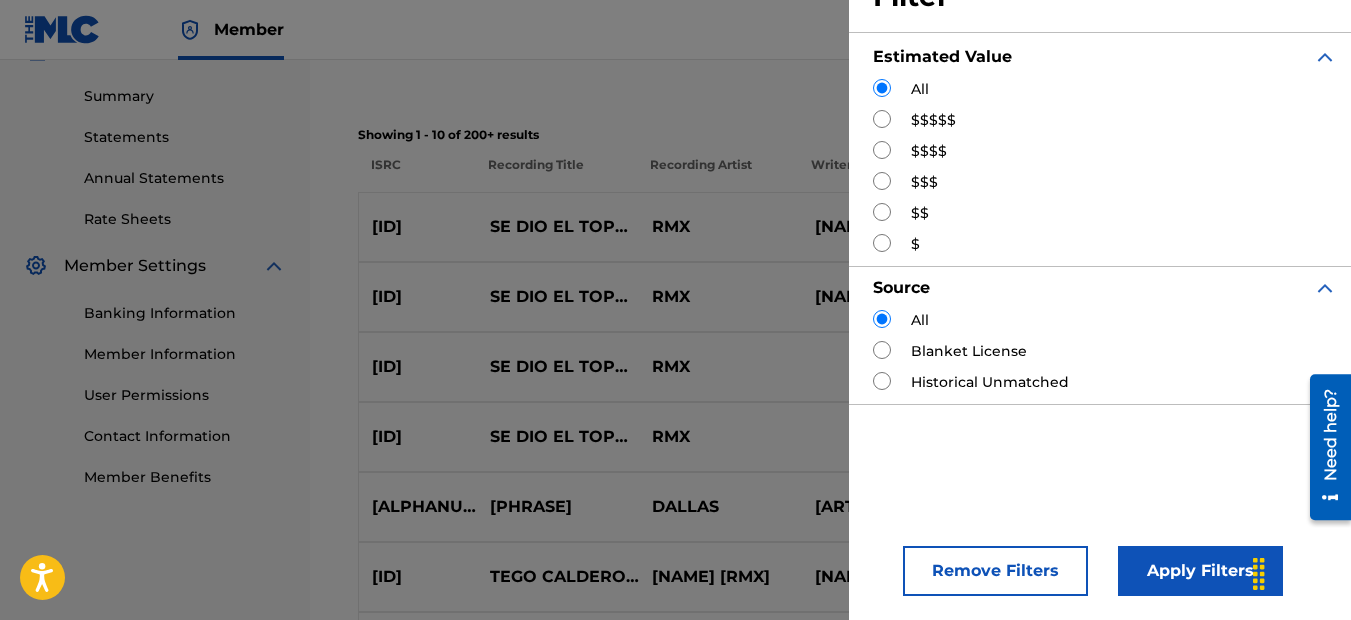 click on "Apply Filters" at bounding box center (1200, 571) 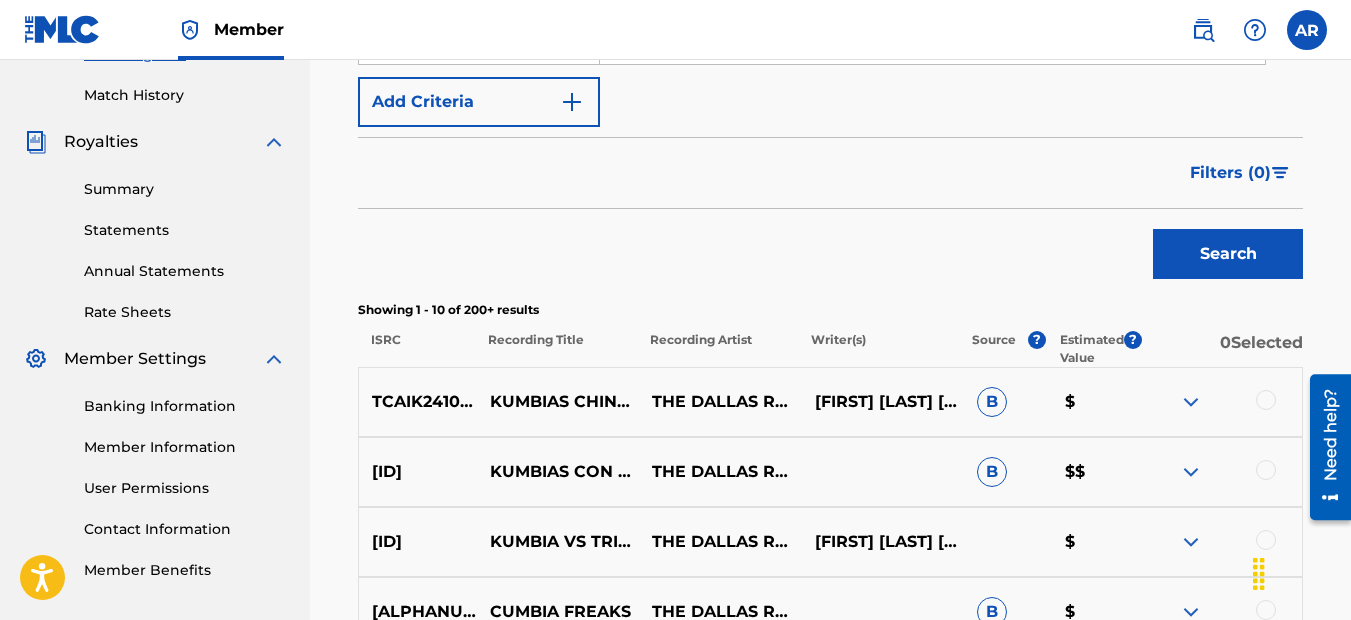 scroll, scrollTop: 420, scrollLeft: 0, axis: vertical 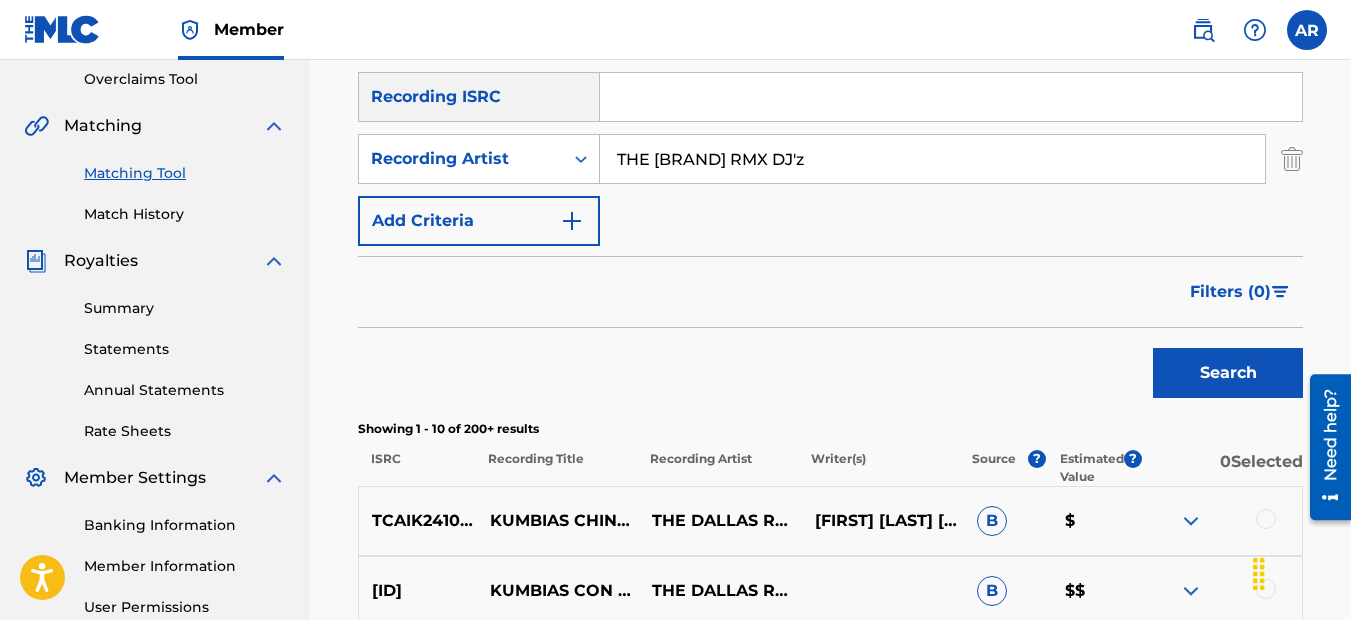 click on "Filters ( 0 )" at bounding box center [1230, 292] 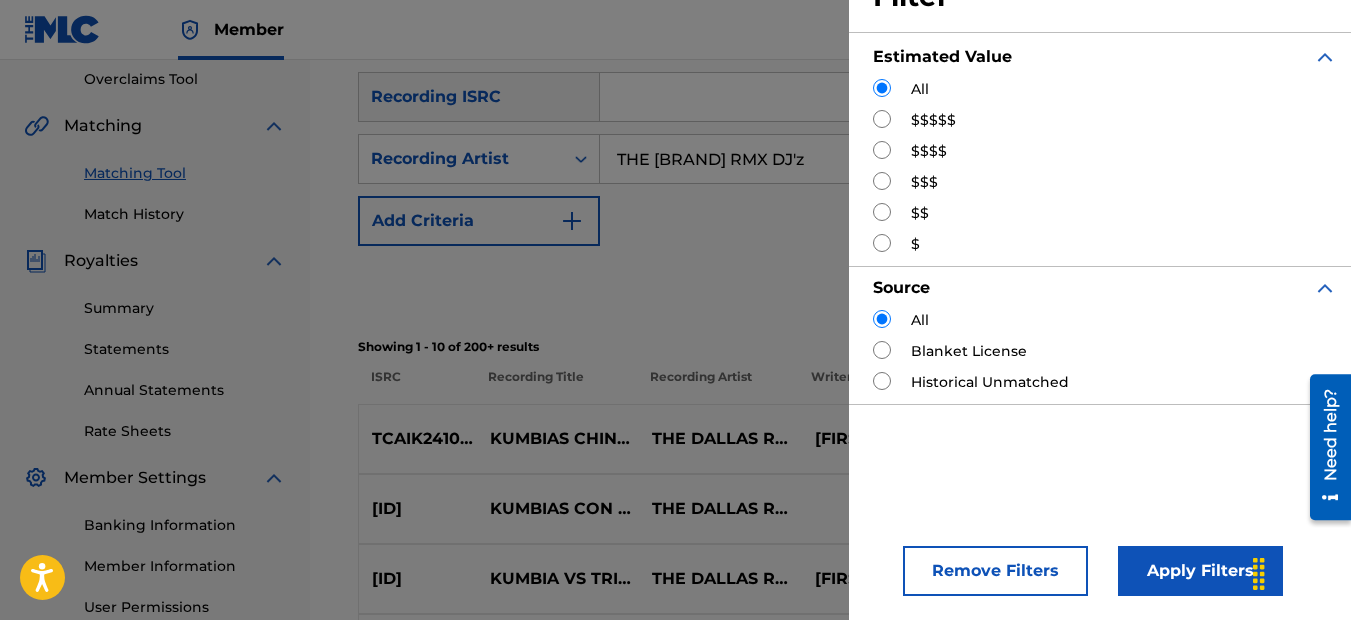 click at bounding box center [882, 212] 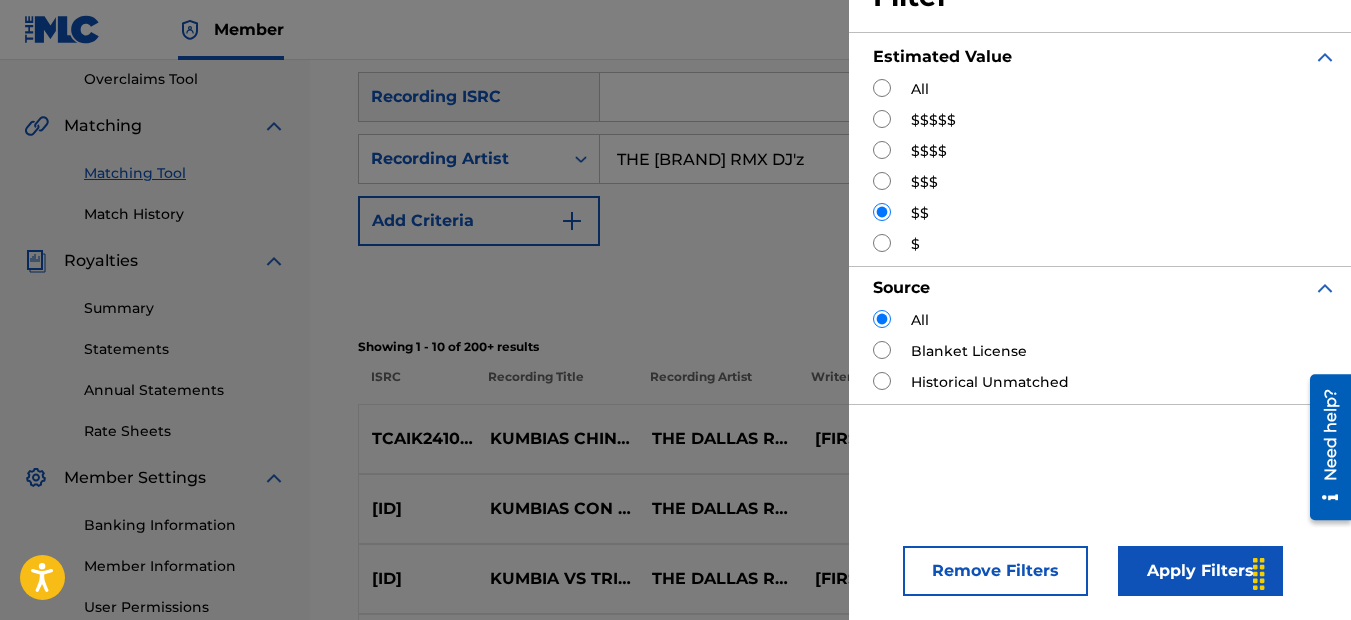 click on "Apply Filters" at bounding box center [1200, 571] 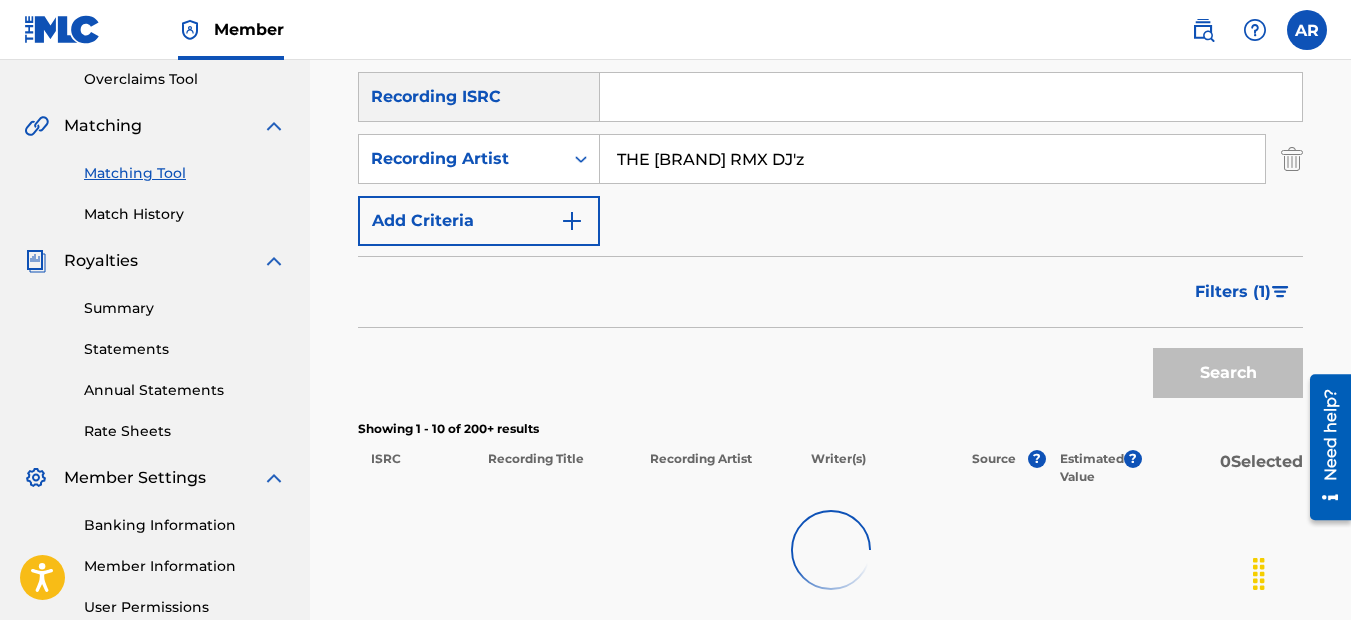 scroll, scrollTop: 620, scrollLeft: 0, axis: vertical 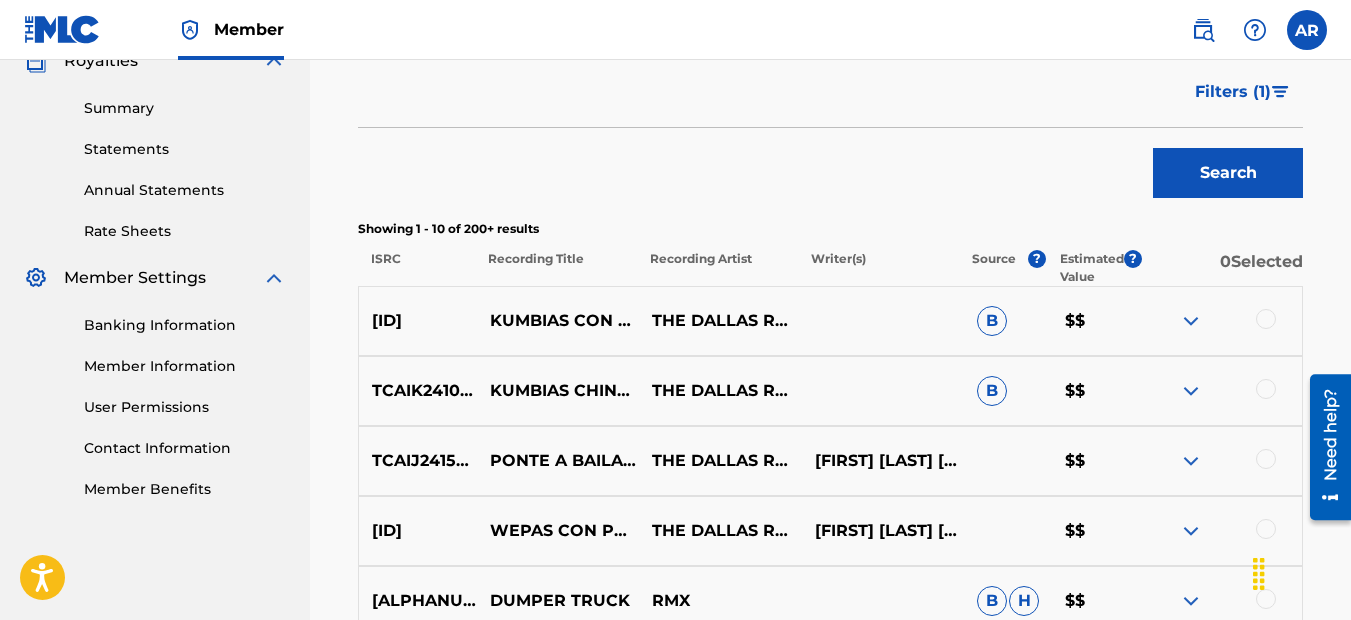 click at bounding box center (1191, 321) 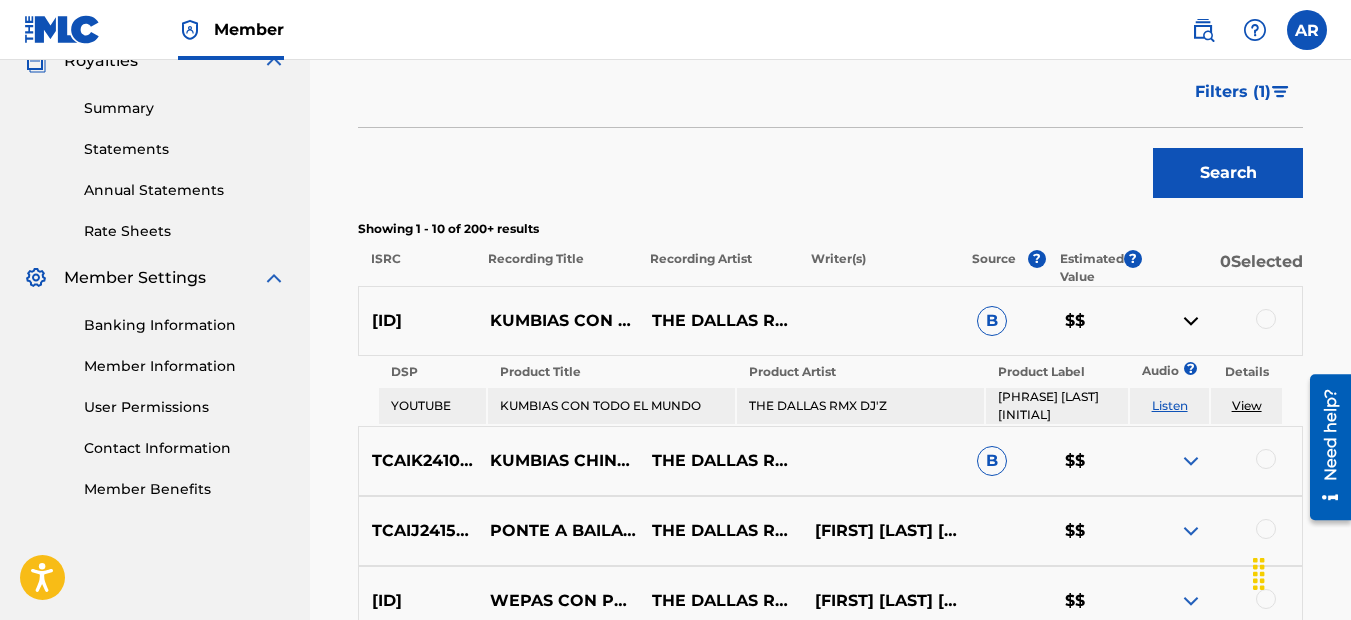 click at bounding box center (1191, 461) 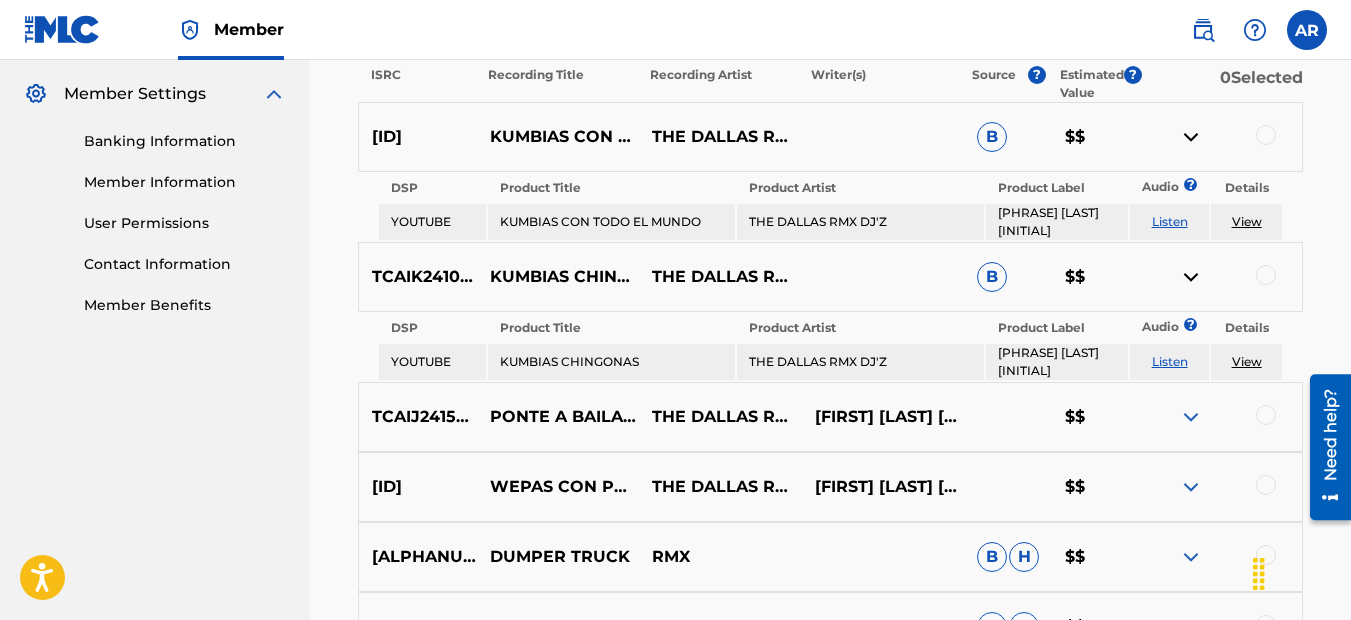 scroll, scrollTop: 820, scrollLeft: 0, axis: vertical 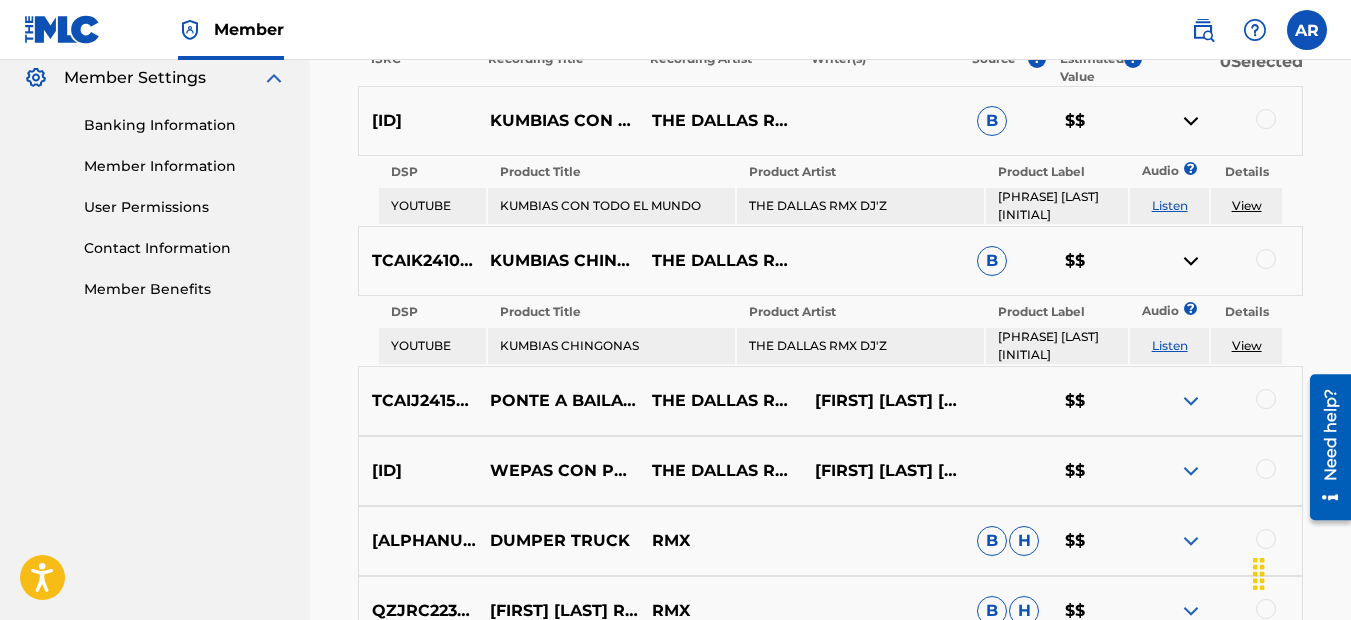 click at bounding box center [1191, 401] 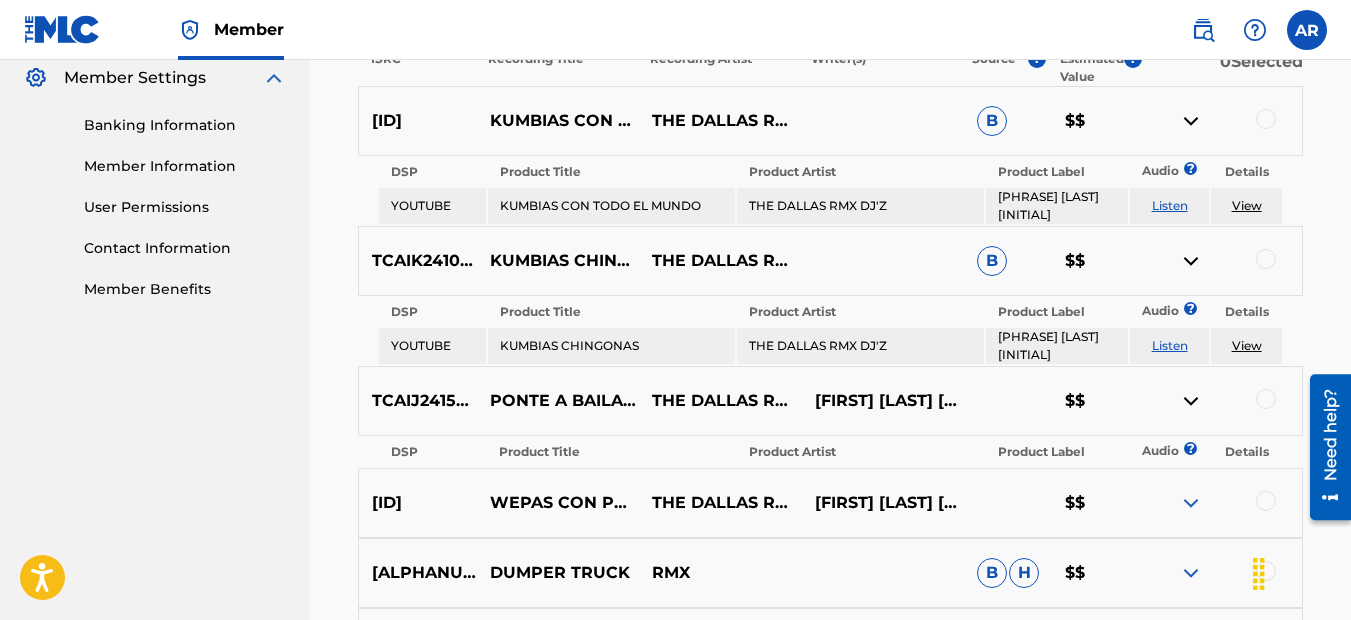 click at bounding box center (1191, 503) 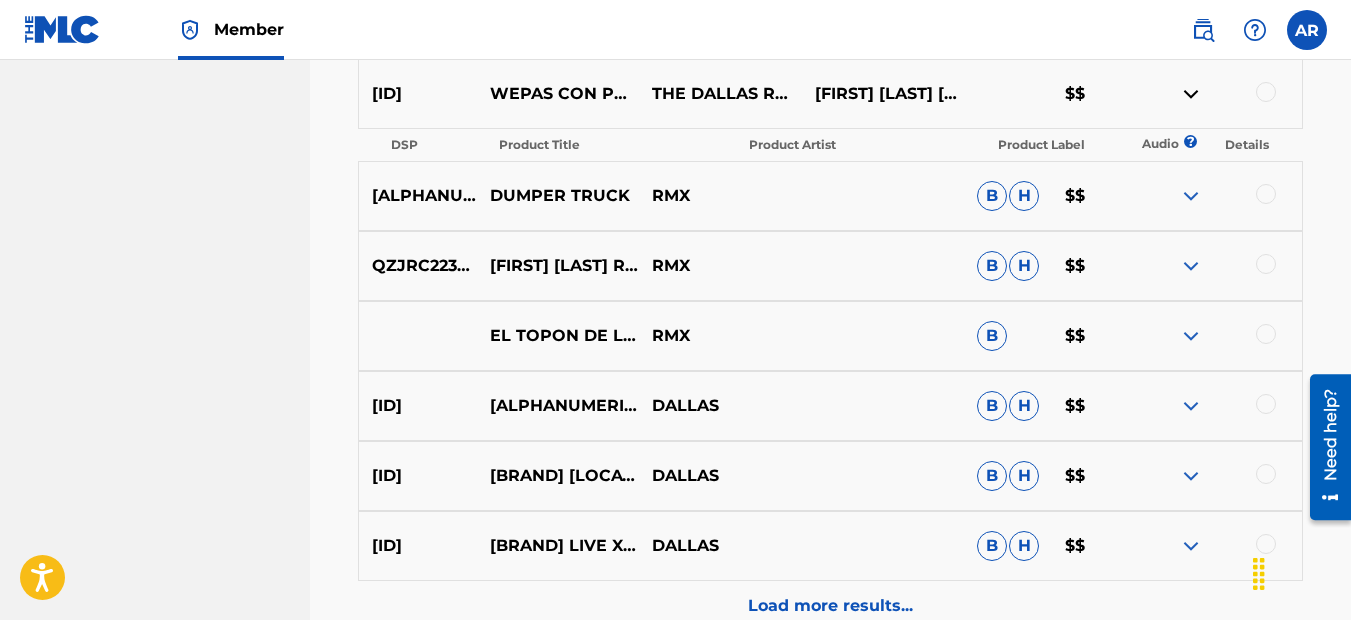 scroll, scrollTop: 1320, scrollLeft: 0, axis: vertical 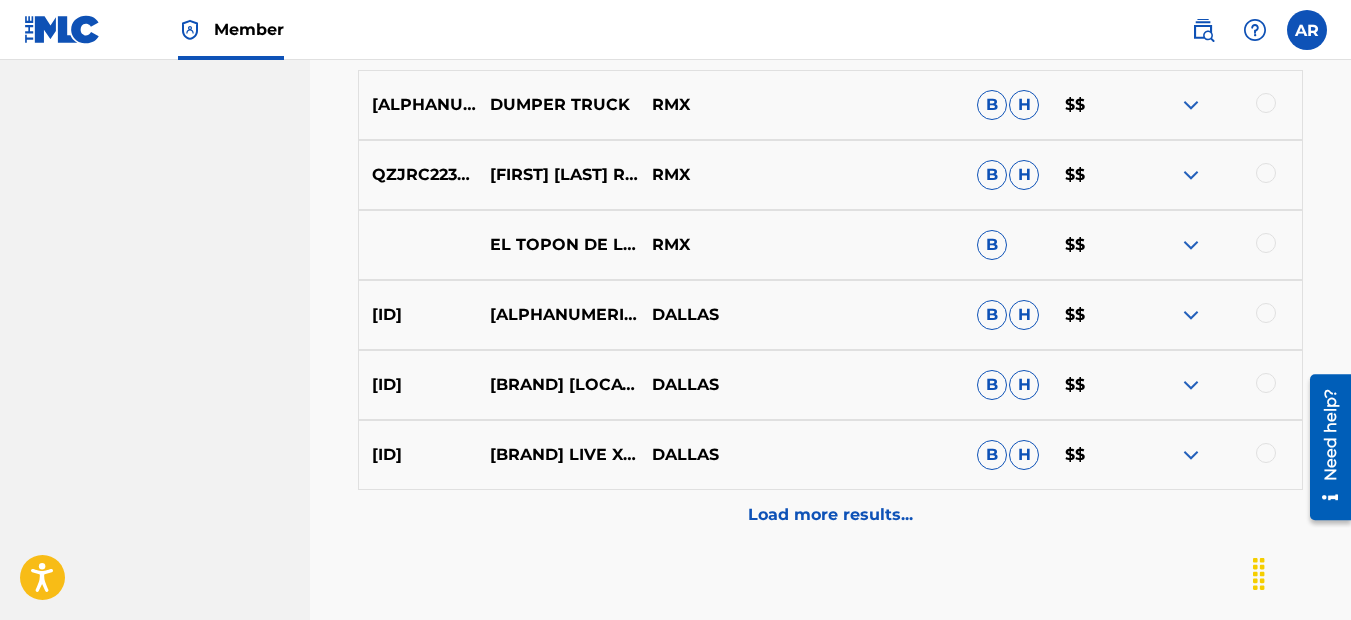 click on "Load more results..." at bounding box center [830, 515] 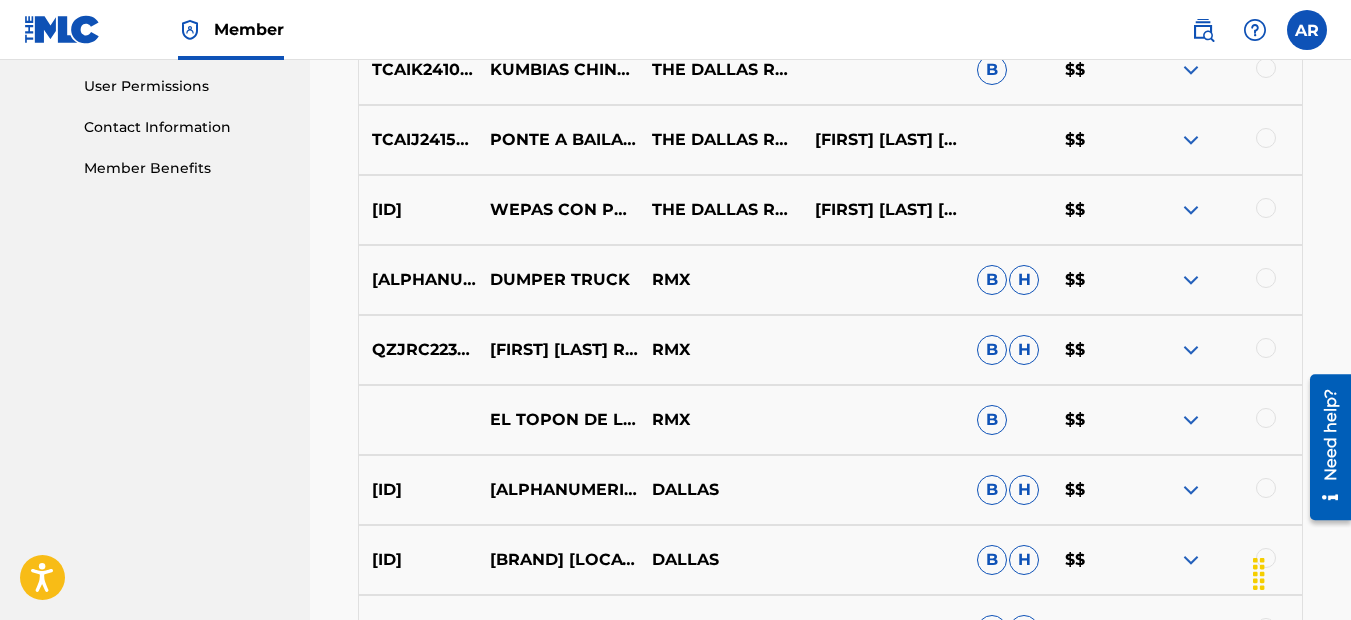 scroll, scrollTop: 932, scrollLeft: 0, axis: vertical 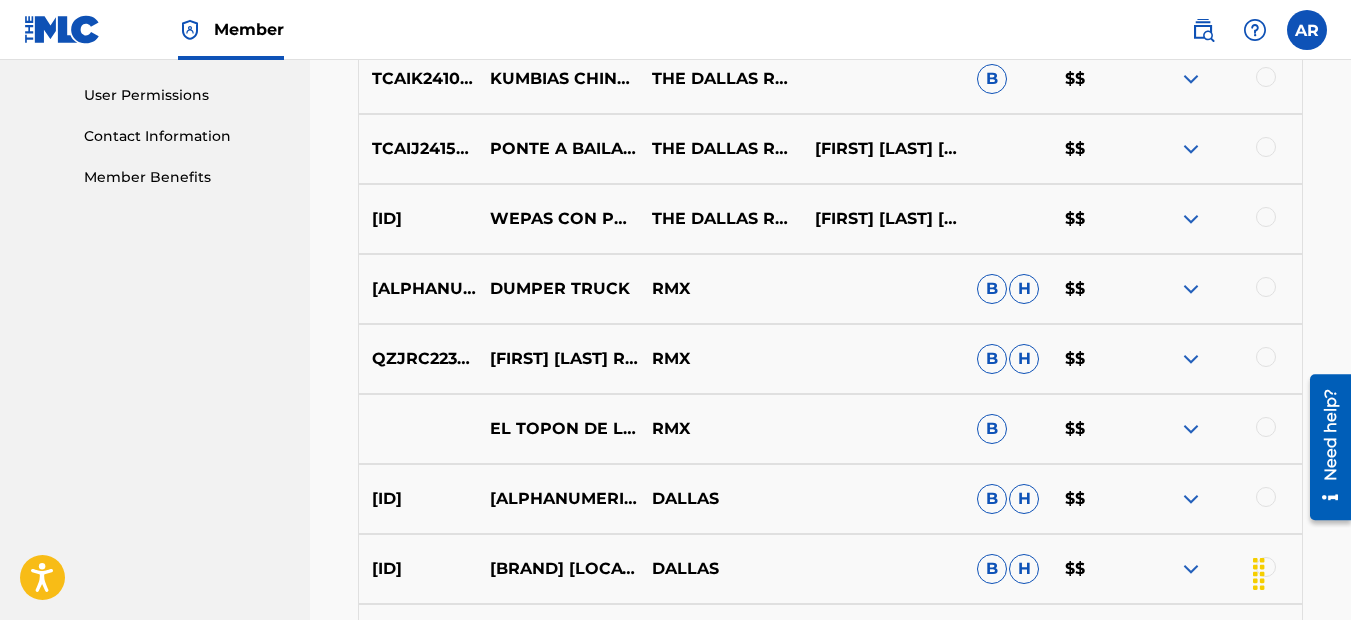 click at bounding box center (1191, 219) 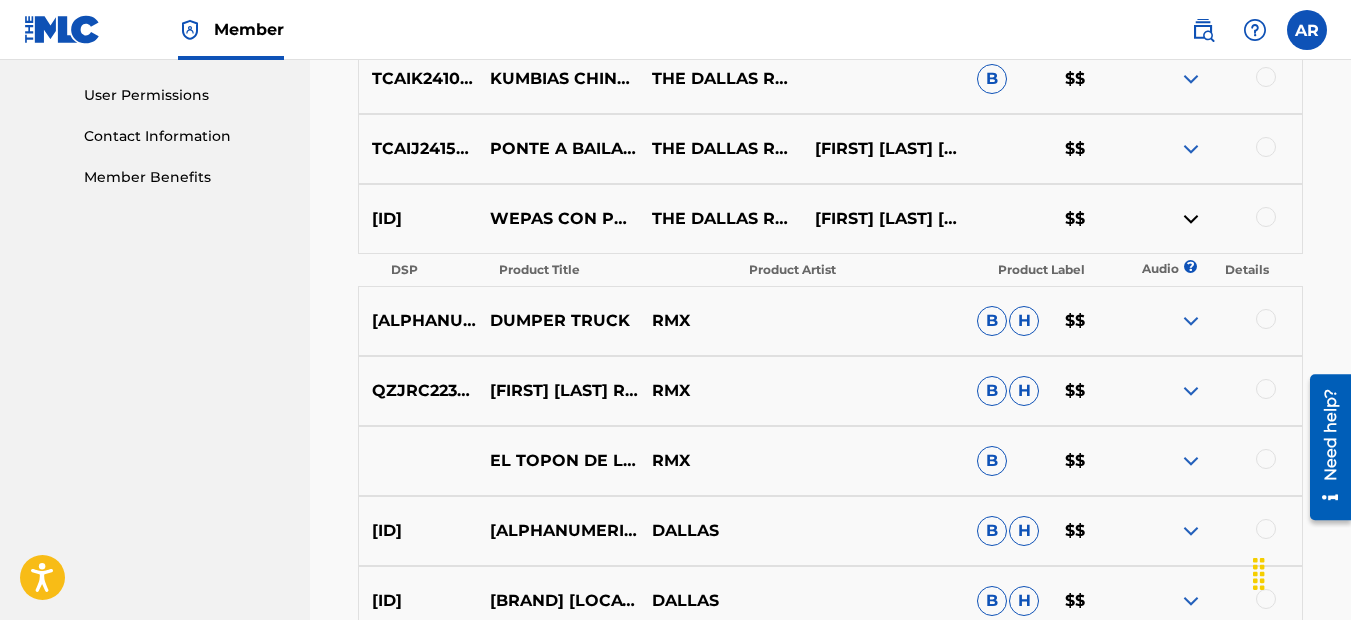 click at bounding box center [1191, 149] 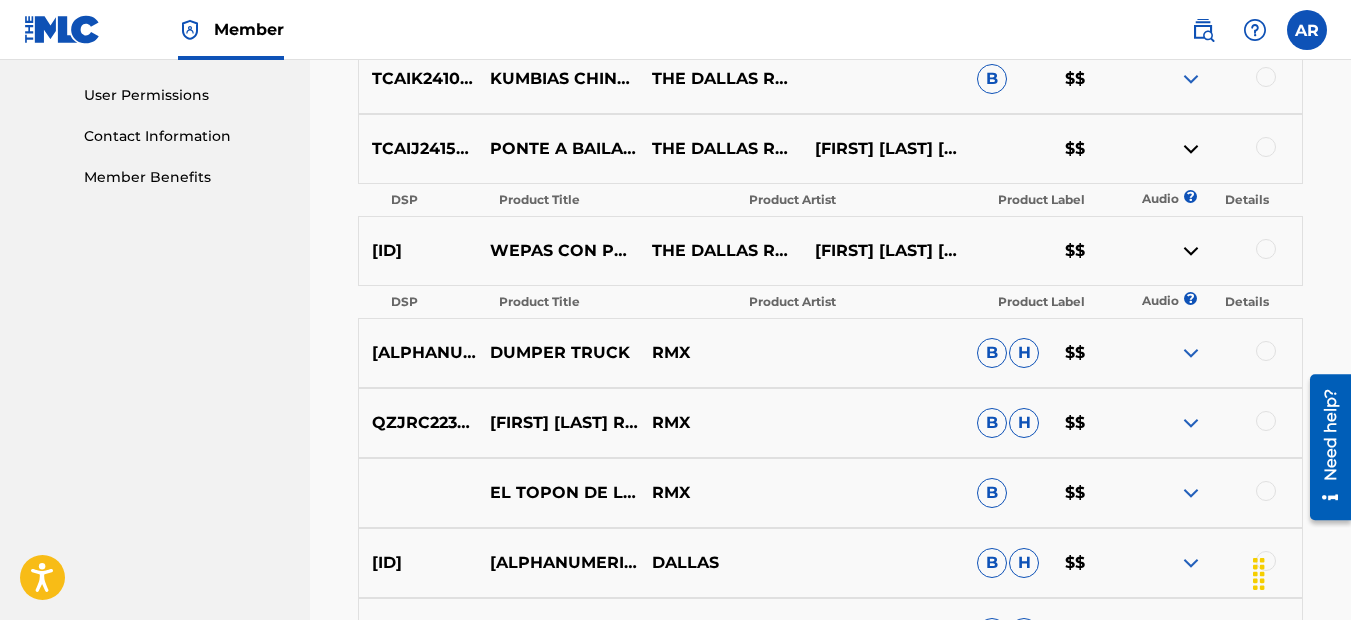 click at bounding box center [1191, 79] 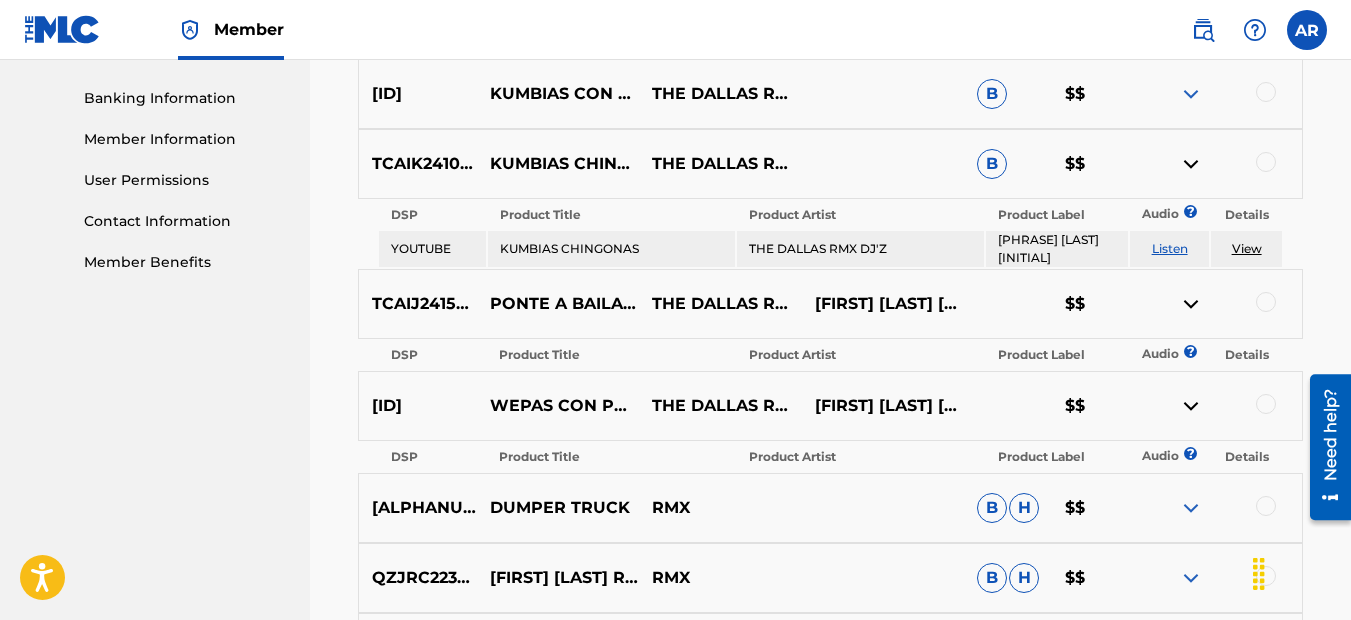 scroll, scrollTop: 732, scrollLeft: 0, axis: vertical 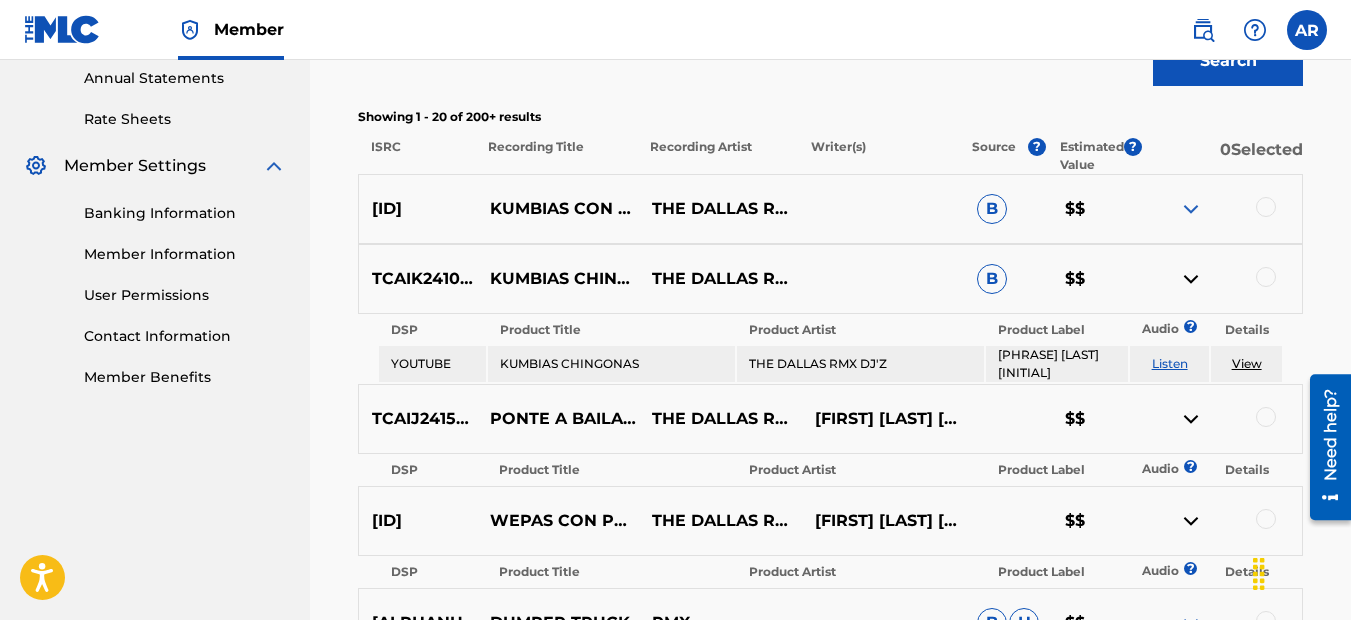 click at bounding box center (1191, 209) 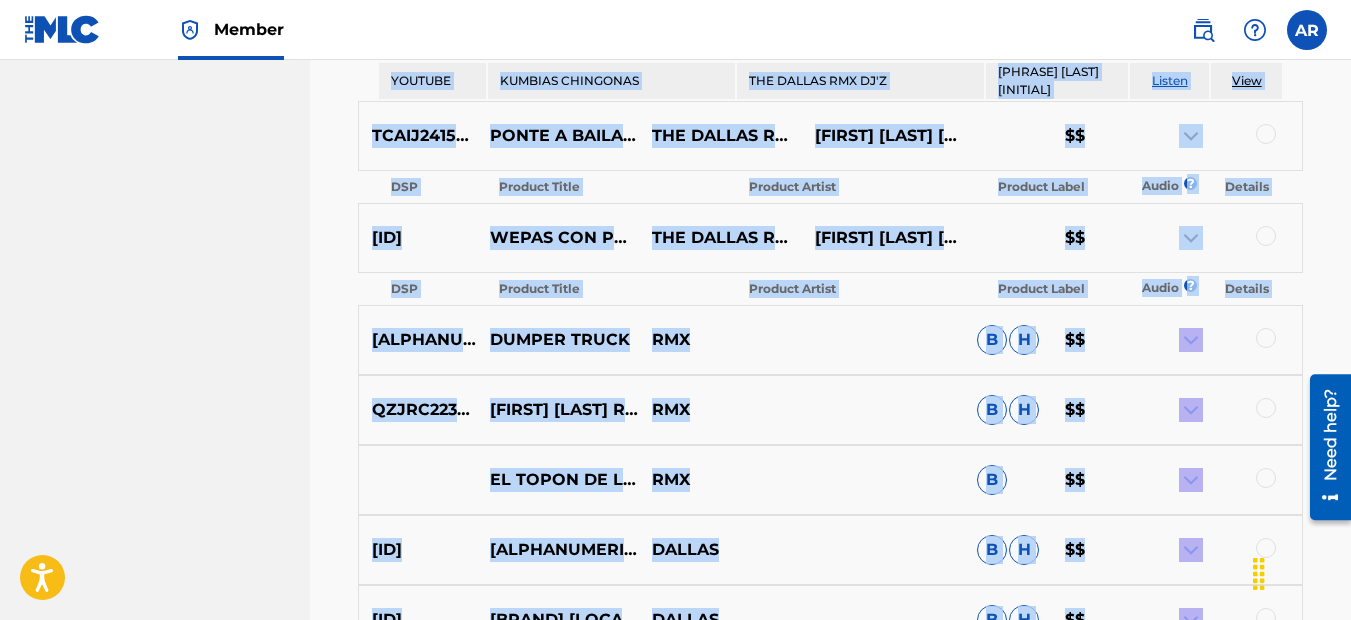 scroll, scrollTop: 1199, scrollLeft: 0, axis: vertical 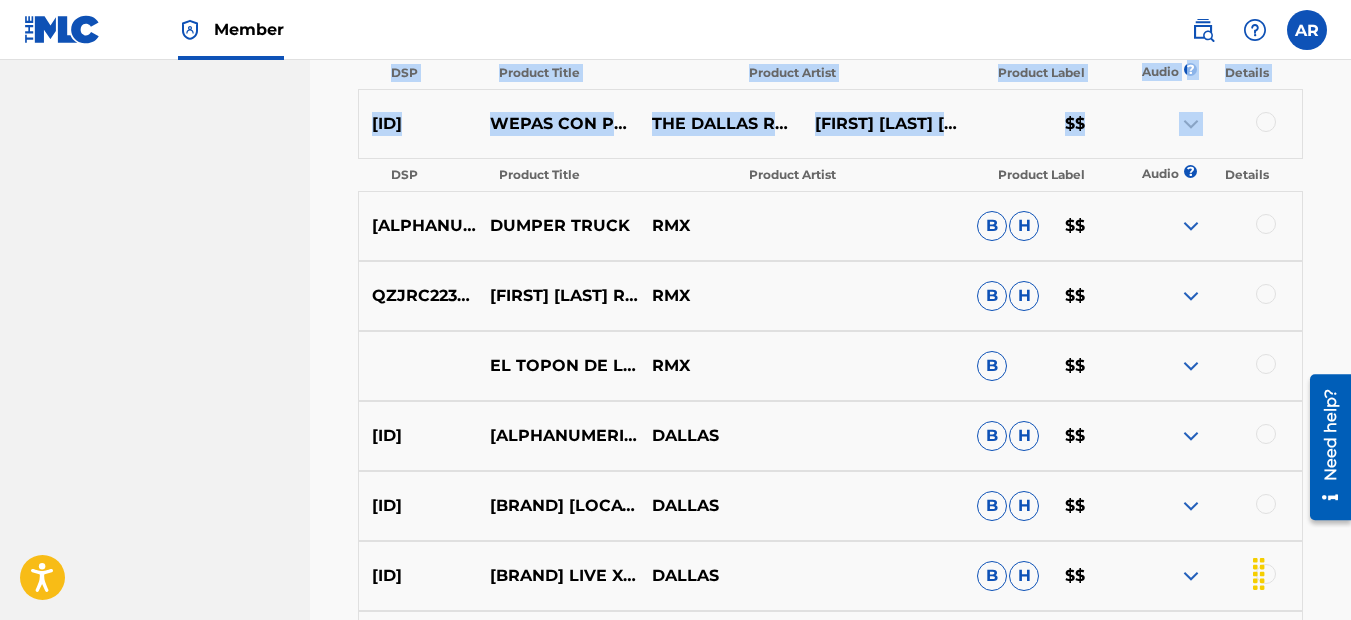 drag, startPoint x: 355, startPoint y: 151, endPoint x: 1247, endPoint y: 128, distance: 892.29645 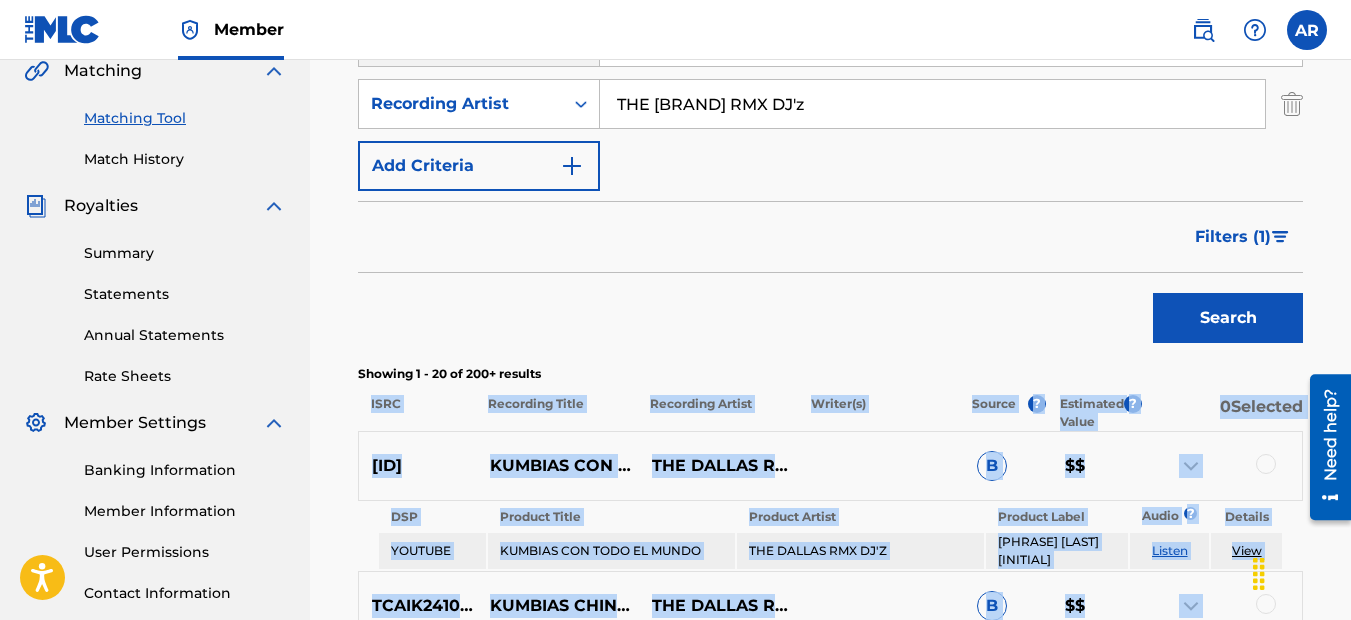 scroll, scrollTop: 299, scrollLeft: 0, axis: vertical 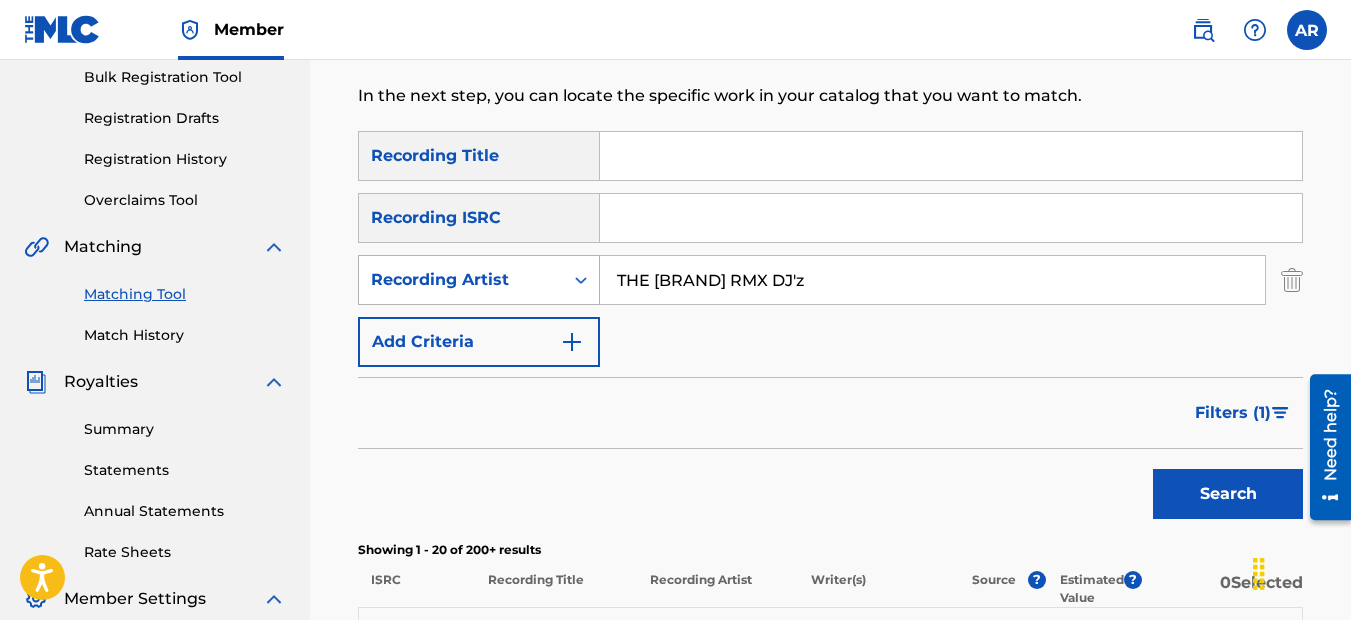 drag, startPoint x: 805, startPoint y: 288, endPoint x: 594, endPoint y: 283, distance: 211.05923 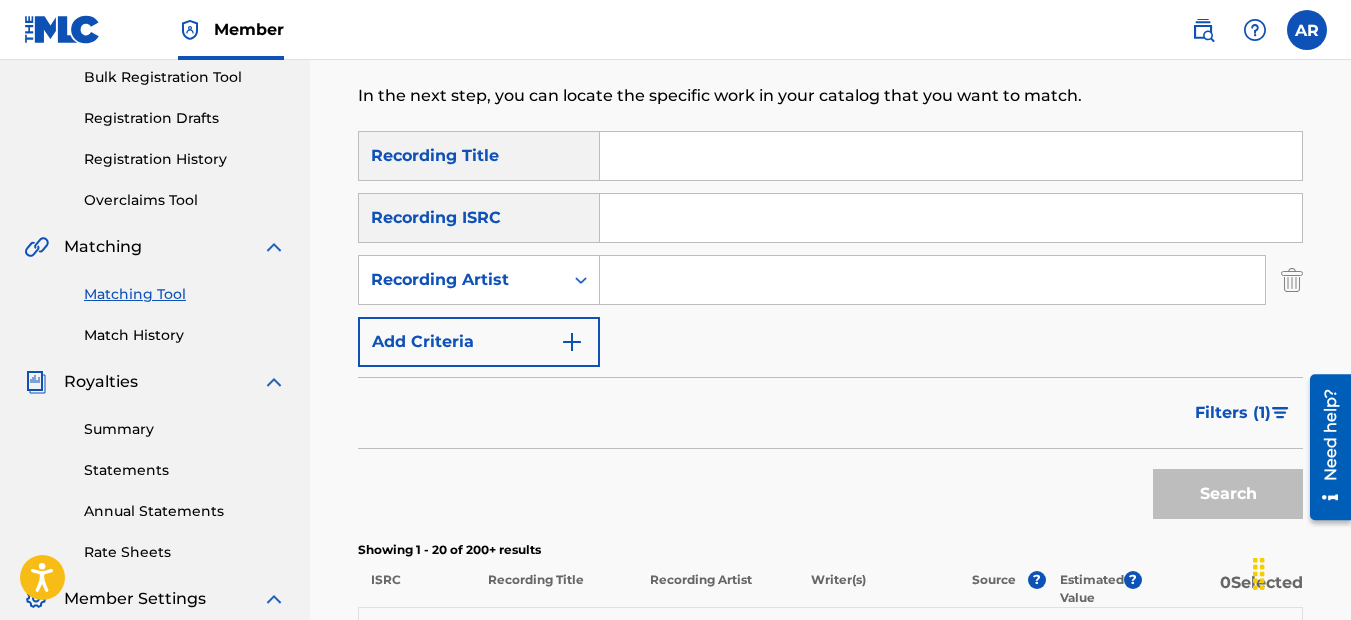 click at bounding box center (932, 280) 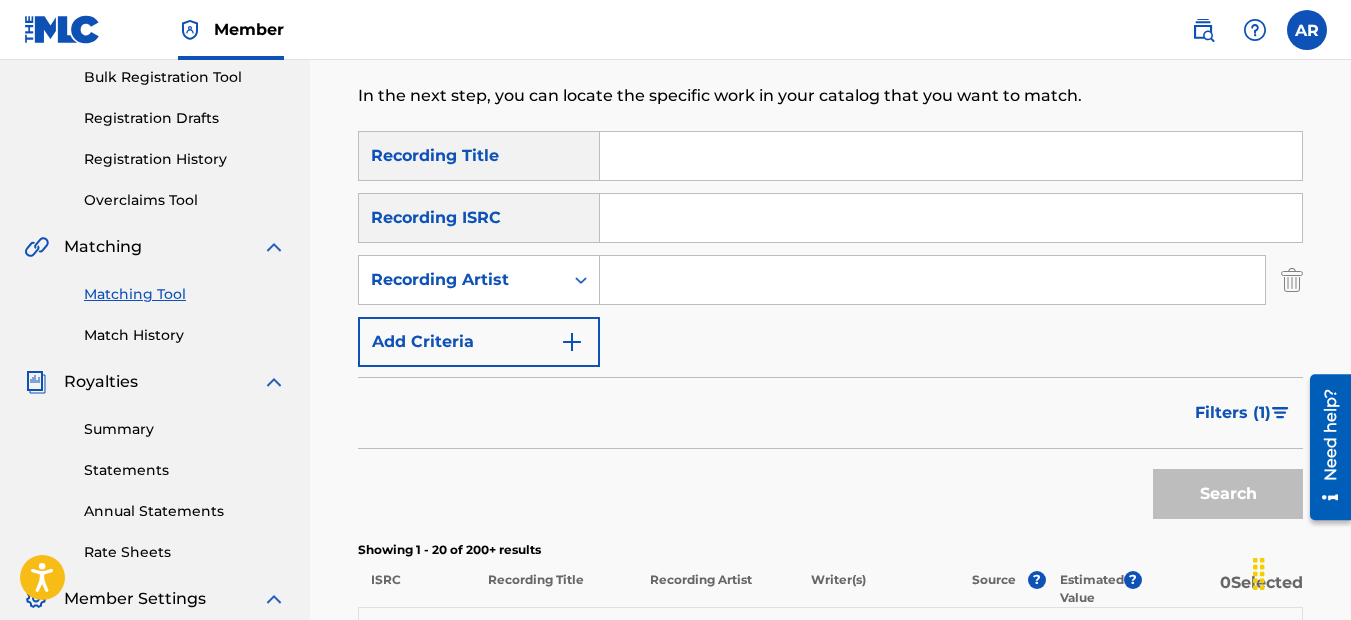 type on "THE [BRAND] RMX DJ'z" 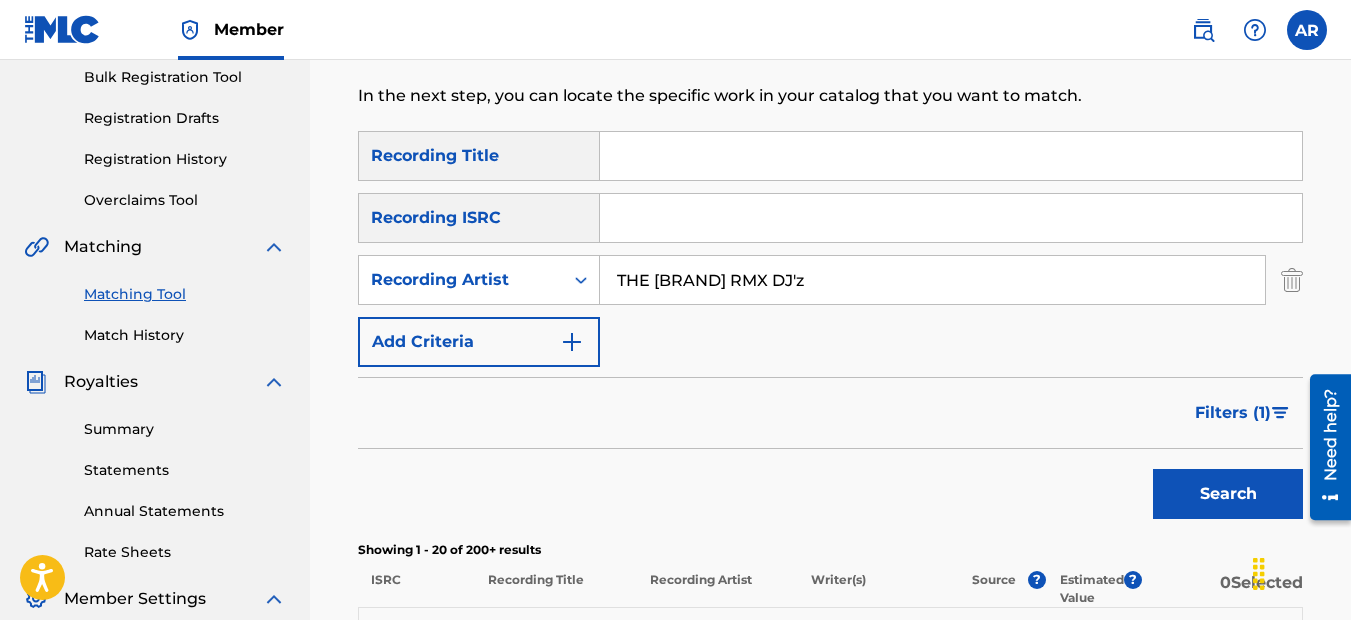 click on "Filters ( 1 )" at bounding box center [1233, 413] 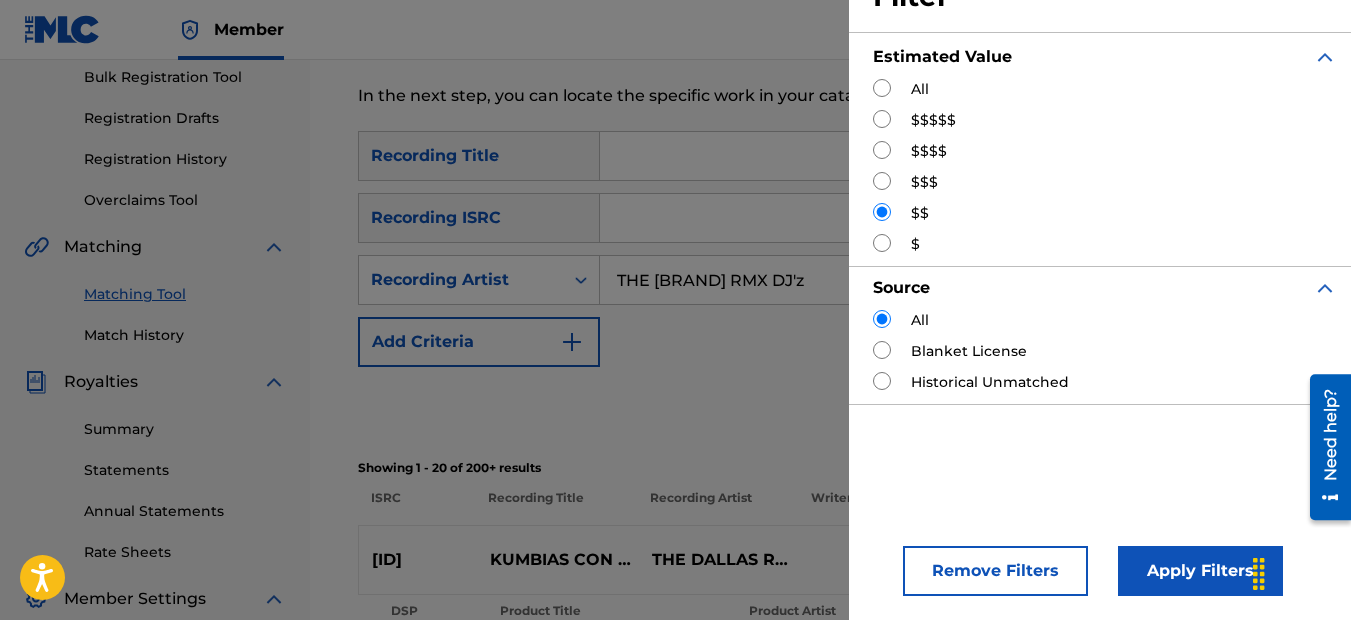 click at bounding box center [882, 119] 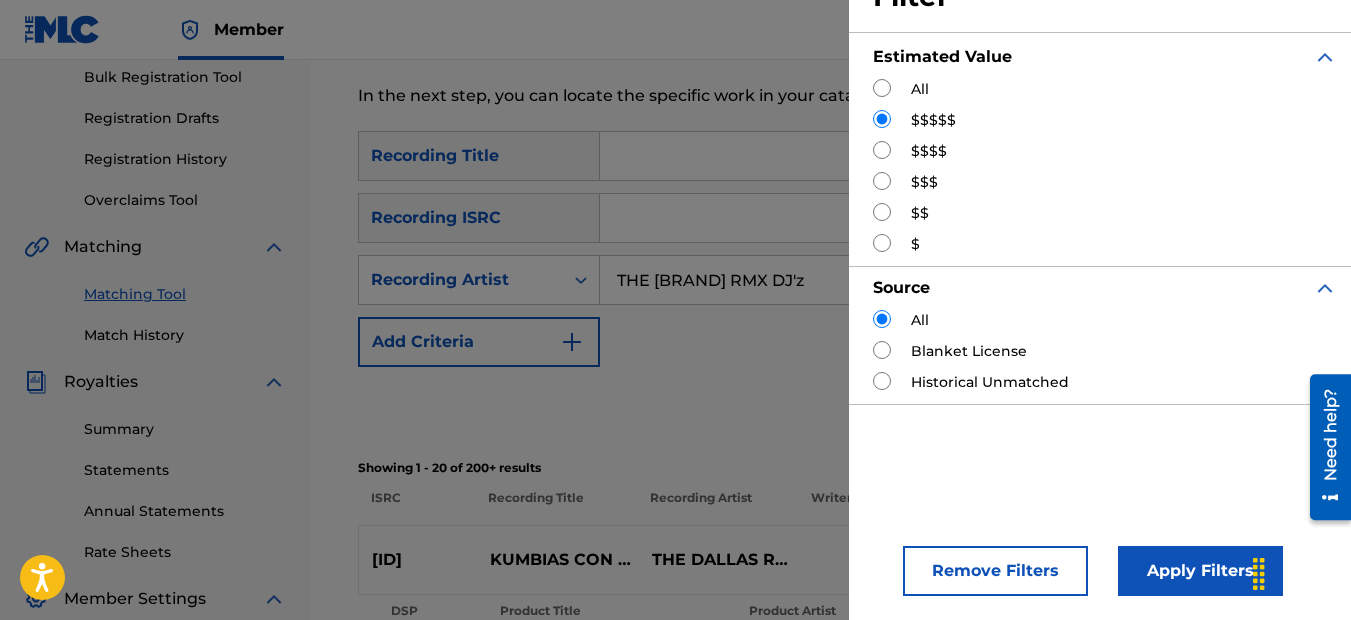 click on "Apply Filters" at bounding box center [1200, 571] 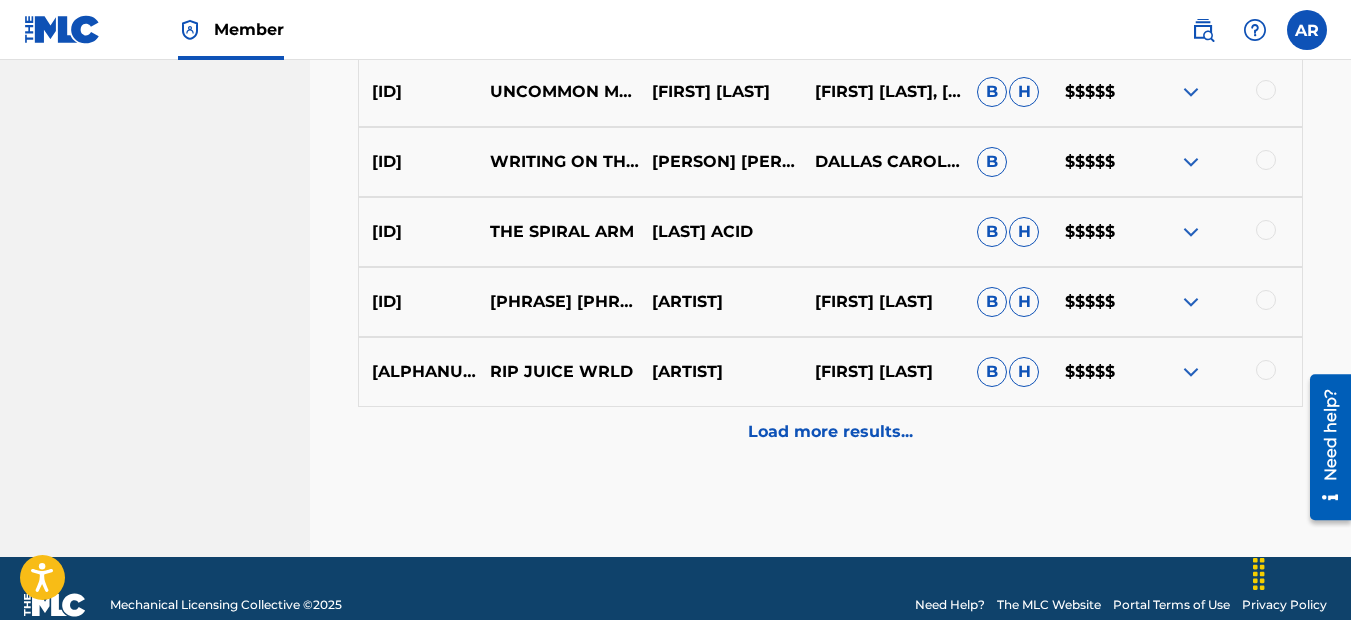 scroll, scrollTop: 1232, scrollLeft: 0, axis: vertical 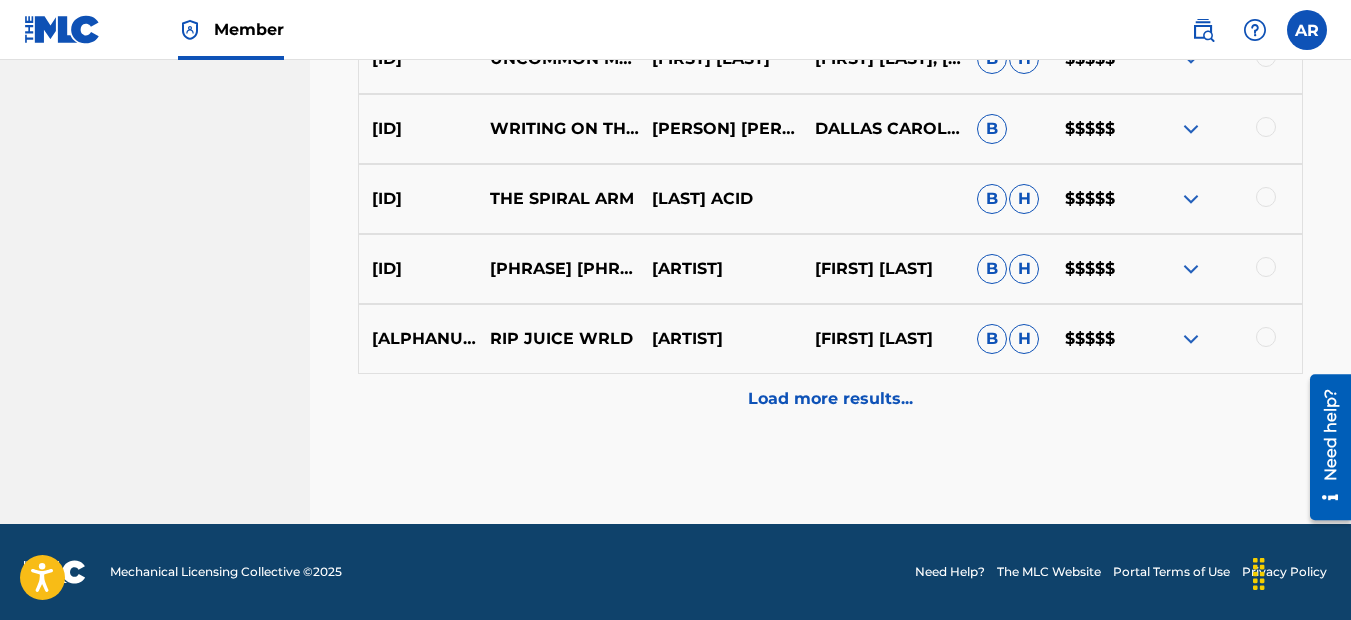 click on "Load more results..." at bounding box center [830, 399] 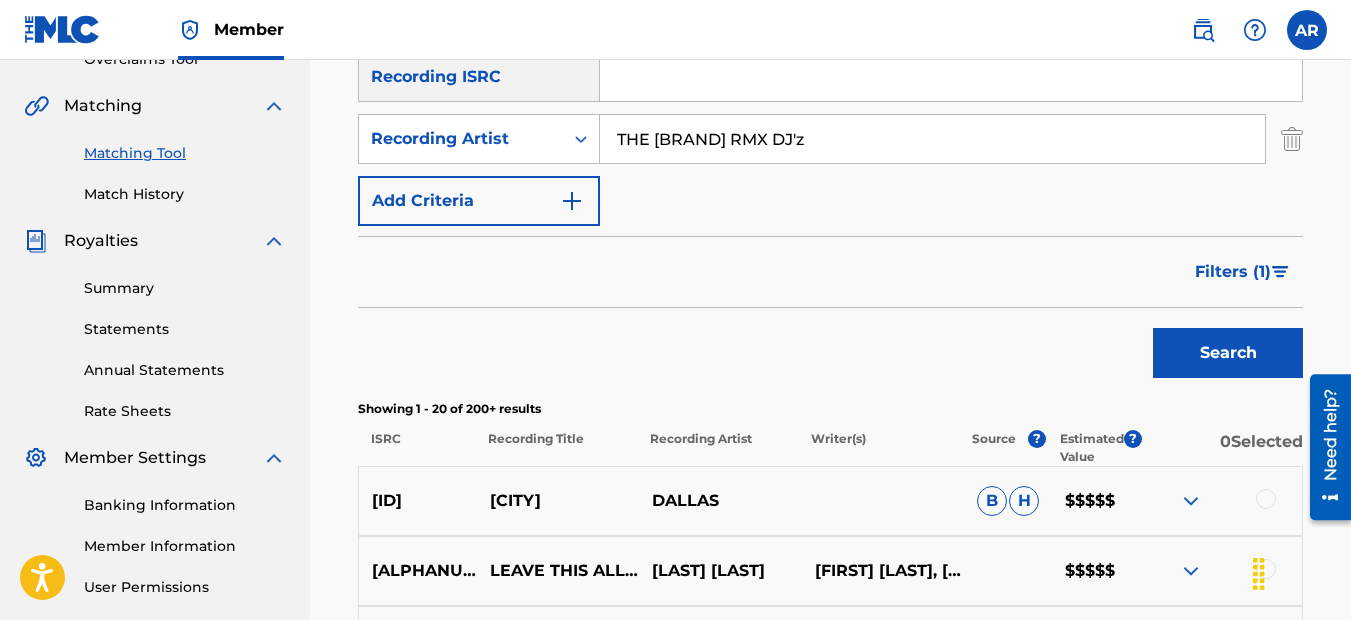 scroll, scrollTop: 232, scrollLeft: 0, axis: vertical 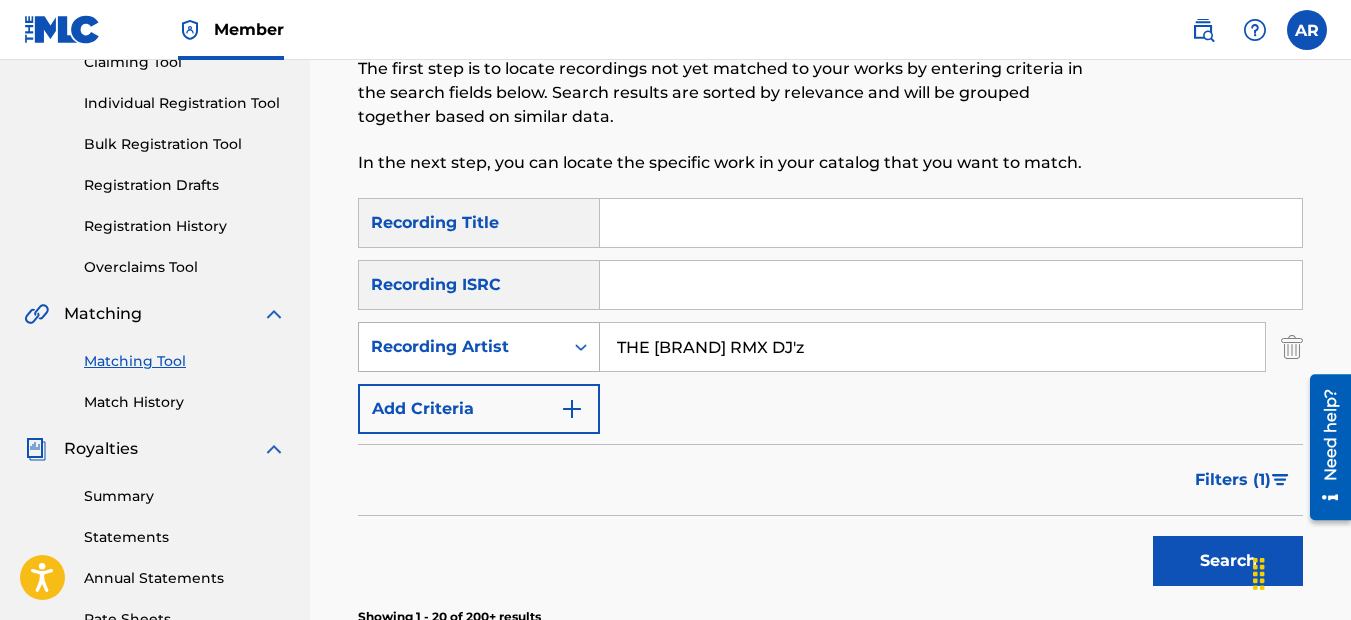drag, startPoint x: 859, startPoint y: 358, endPoint x: 569, endPoint y: 333, distance: 291.0756 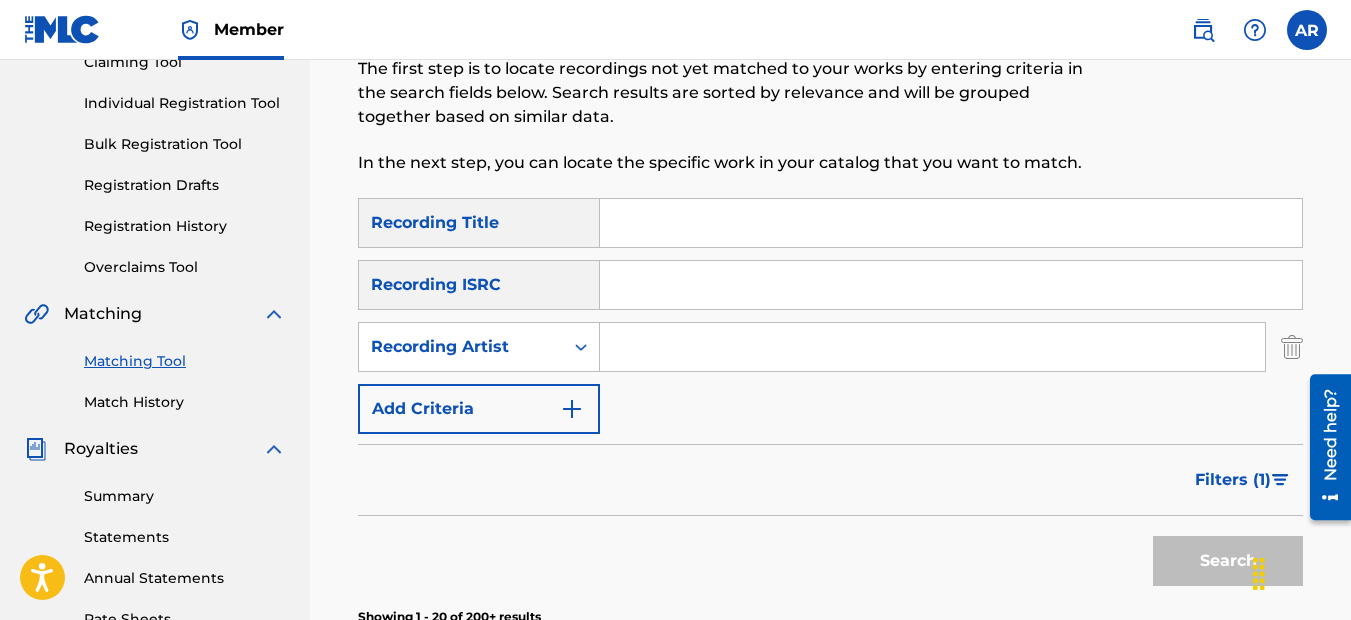 click at bounding box center (932, 347) 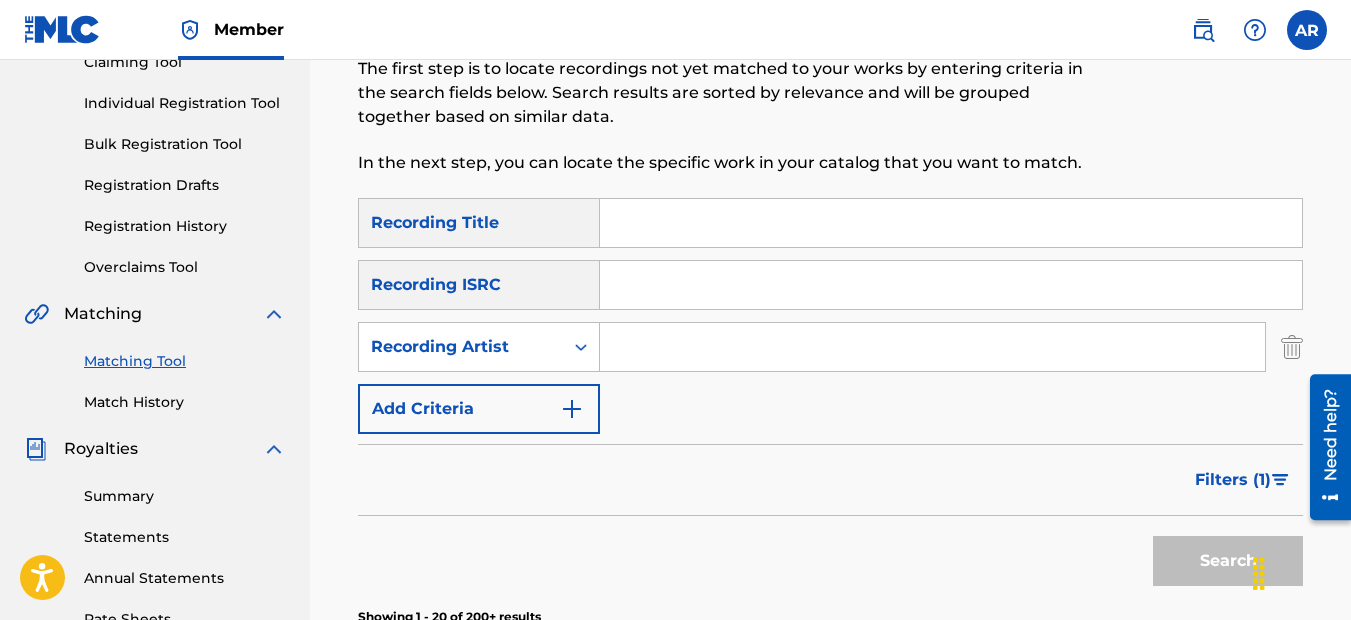 type on "[FIRST] [LAST]" 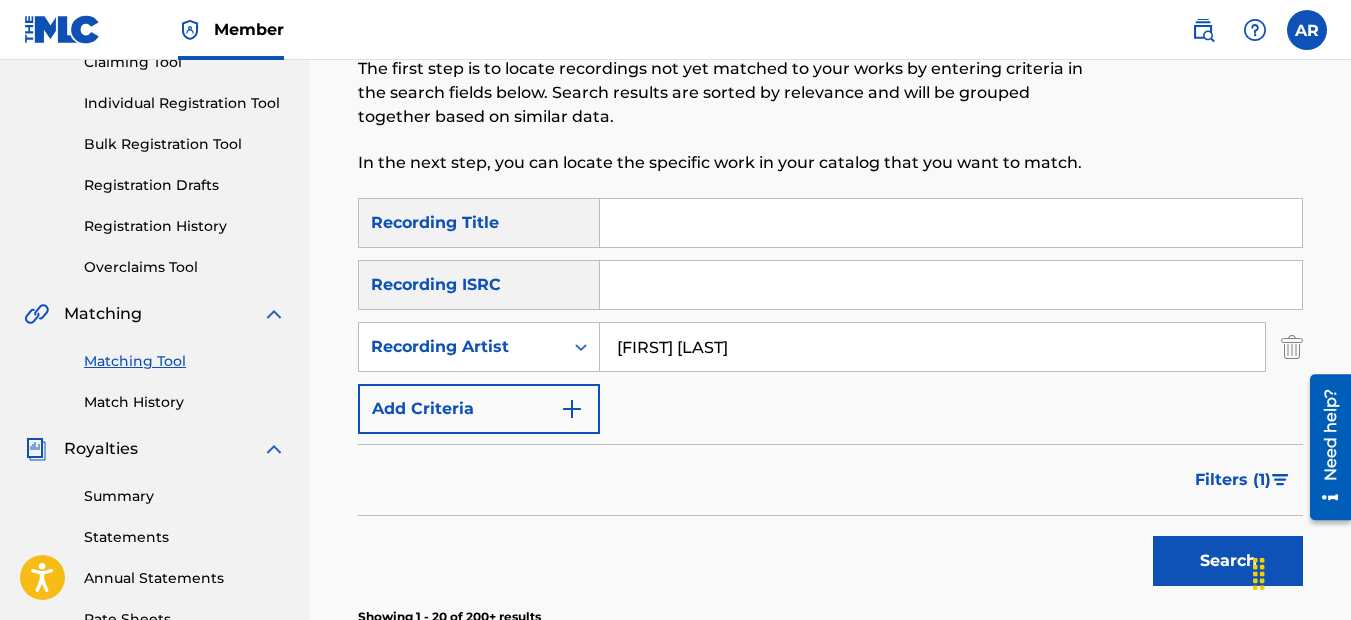 click on "Search" at bounding box center (1228, 561) 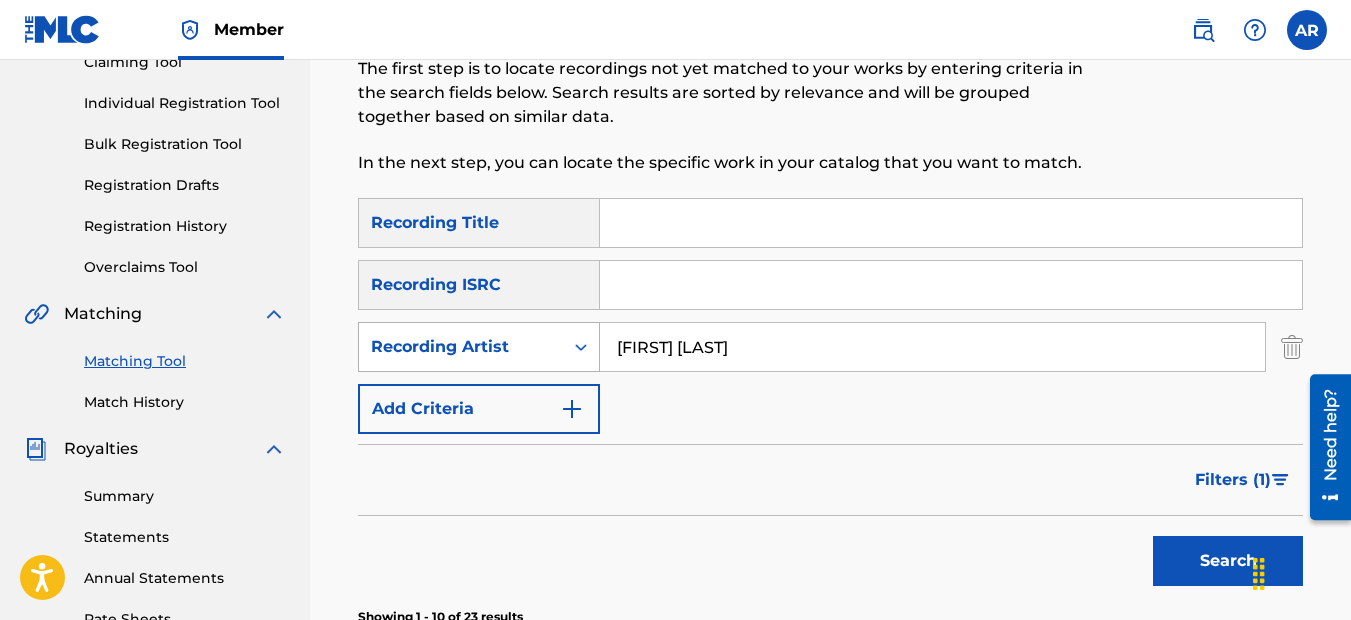click at bounding box center (581, 347) 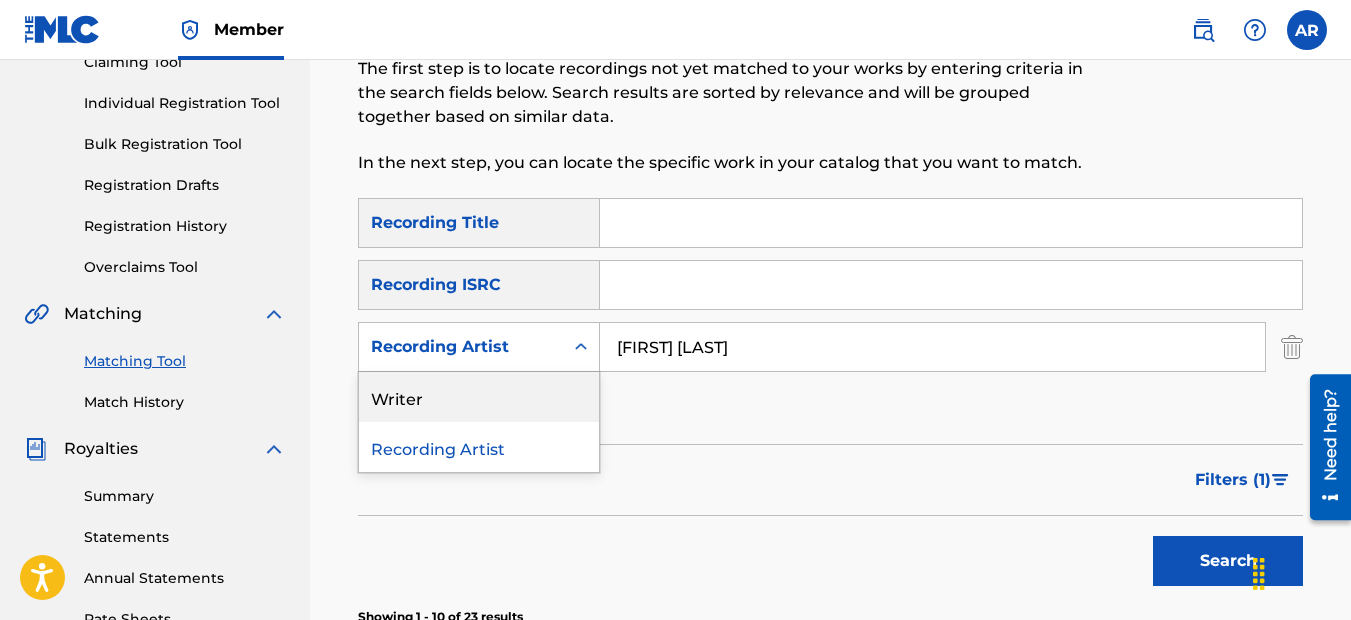 click on "Writer" at bounding box center [479, 397] 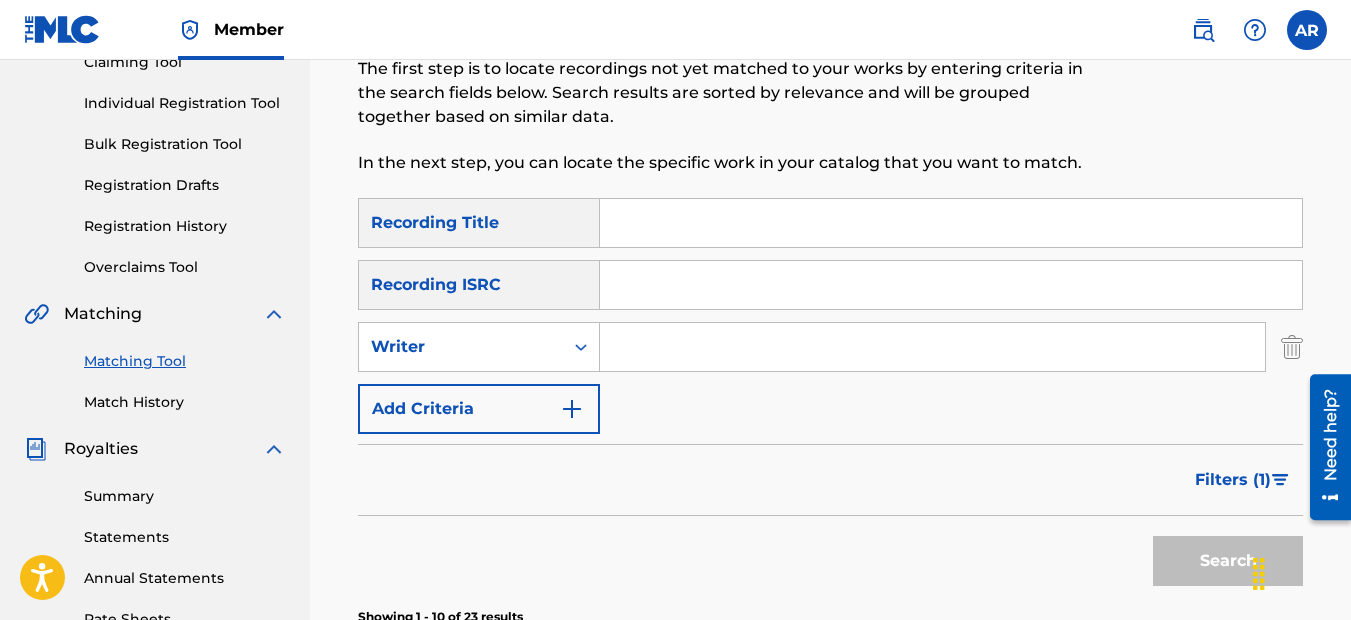 click at bounding box center (932, 347) 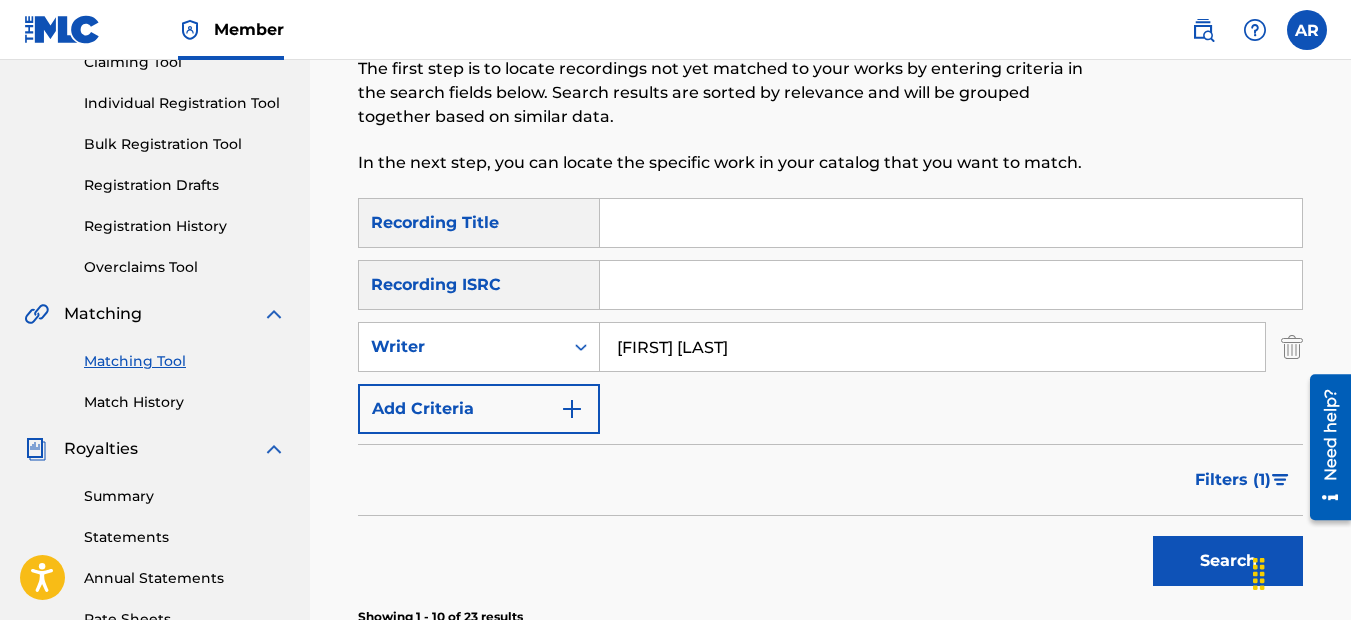 click on "Search" at bounding box center [1228, 561] 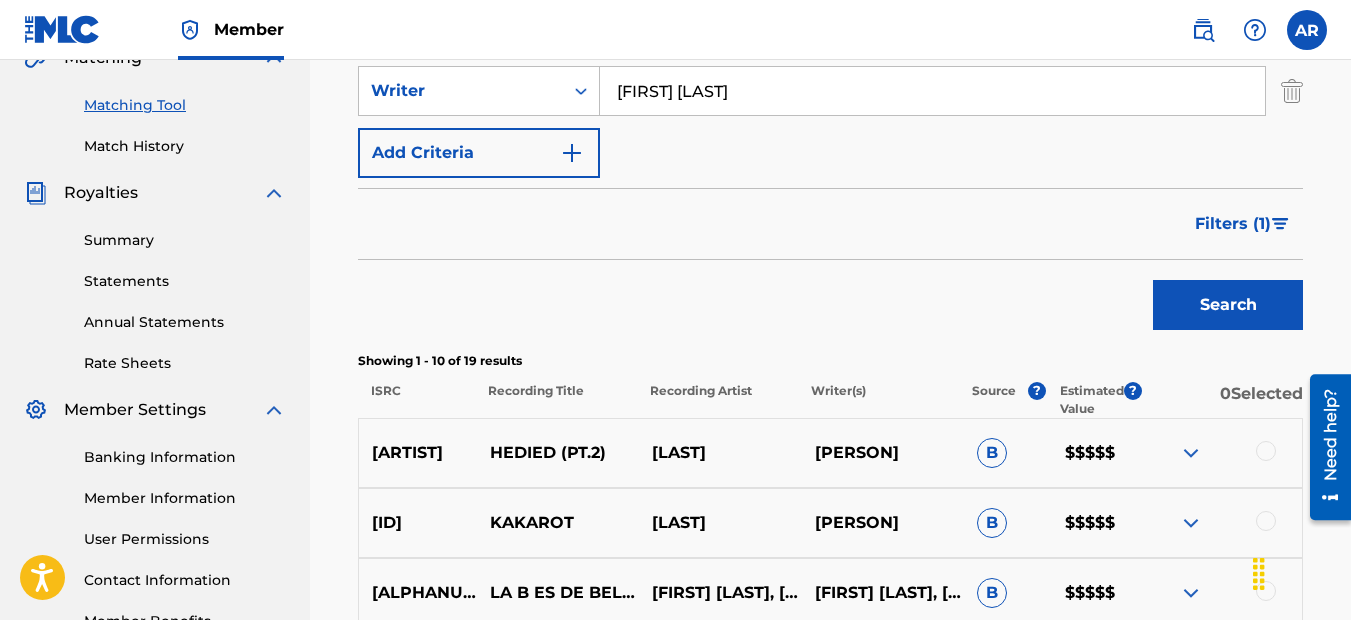 scroll, scrollTop: 532, scrollLeft: 0, axis: vertical 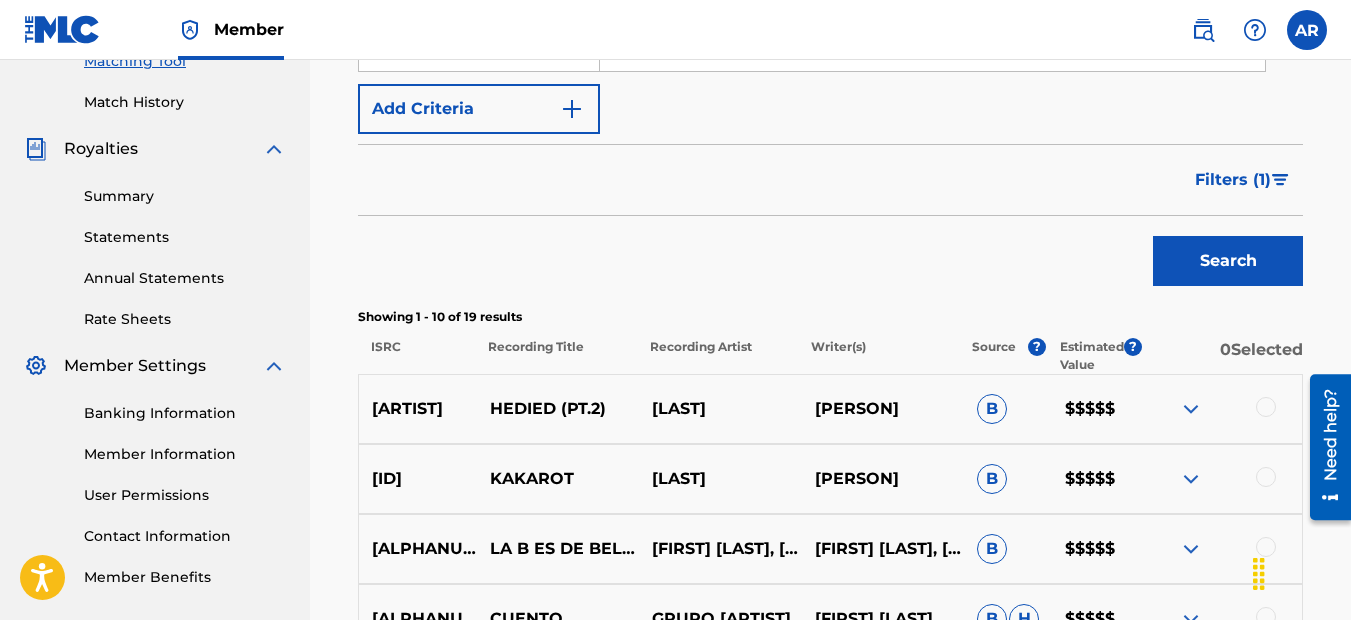 click on "Filters ( 1 )" at bounding box center [1233, 180] 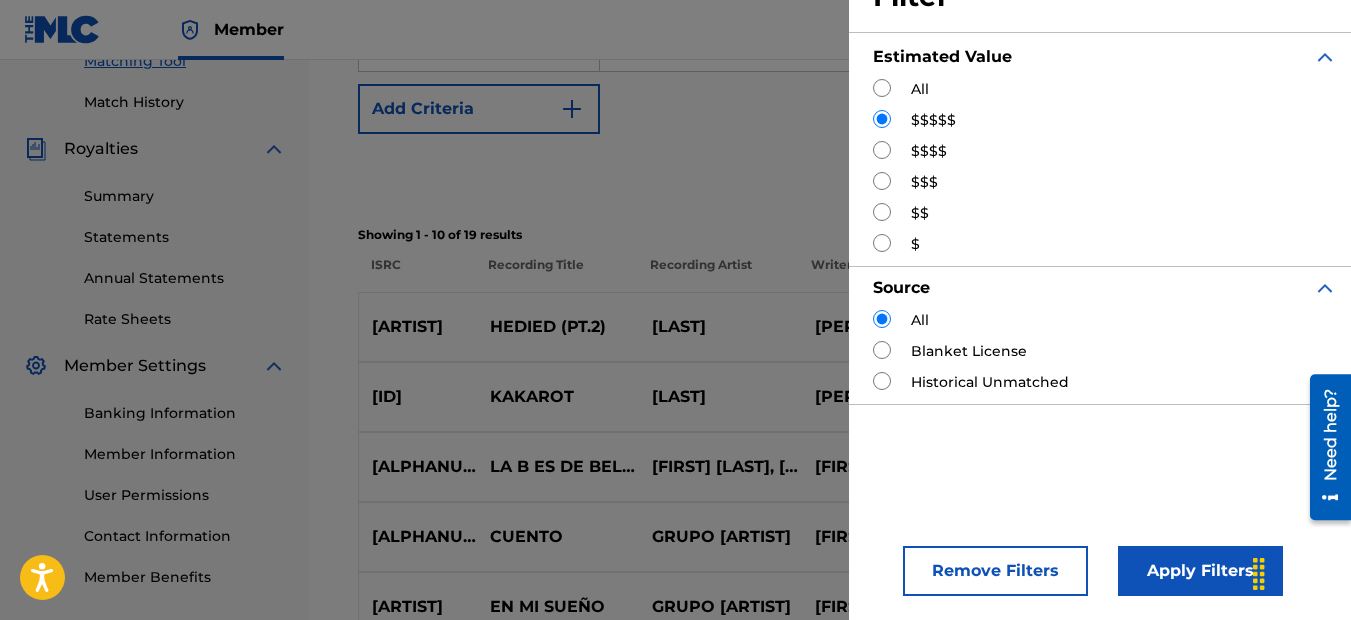 click at bounding box center (882, 150) 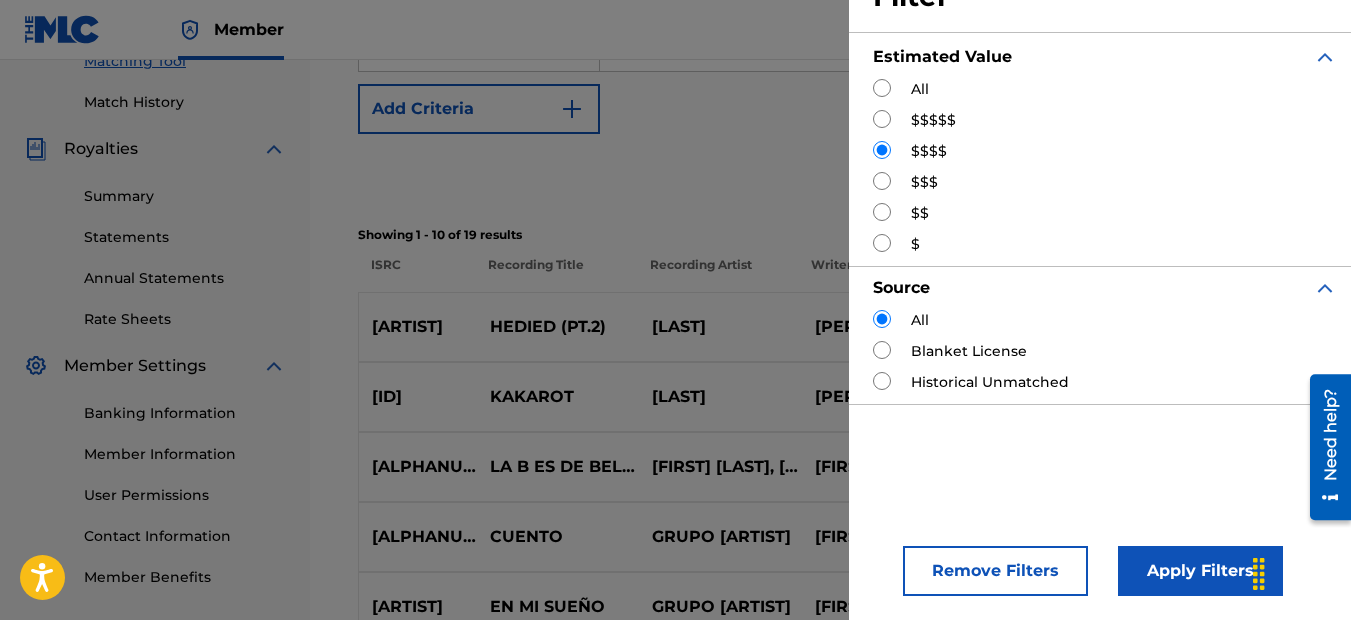 click on "Apply Filters" at bounding box center (1200, 571) 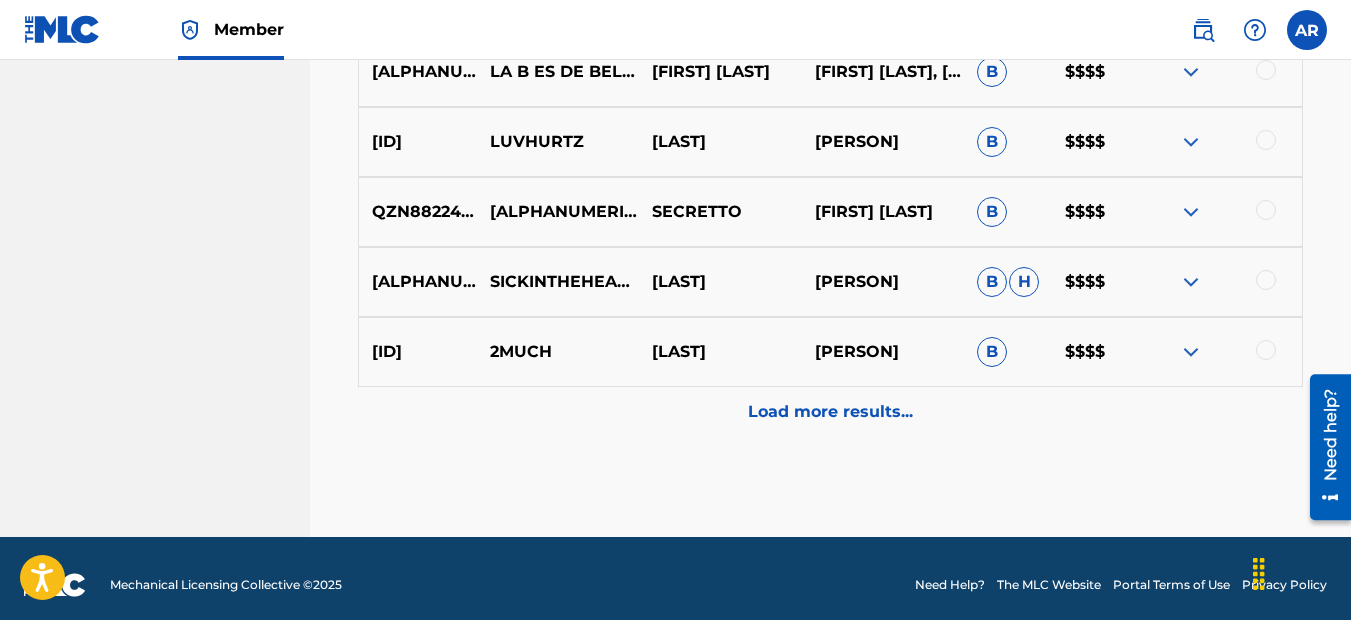 scroll, scrollTop: 1232, scrollLeft: 0, axis: vertical 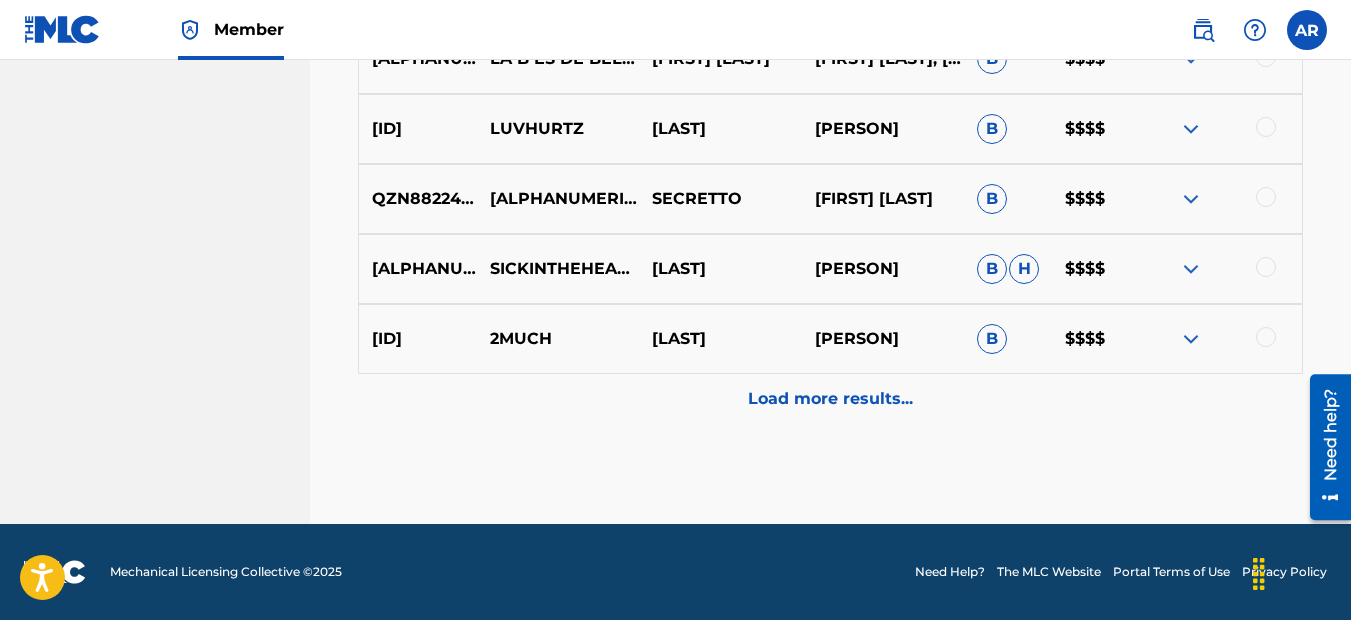 click on "Load more results..." at bounding box center [830, 399] 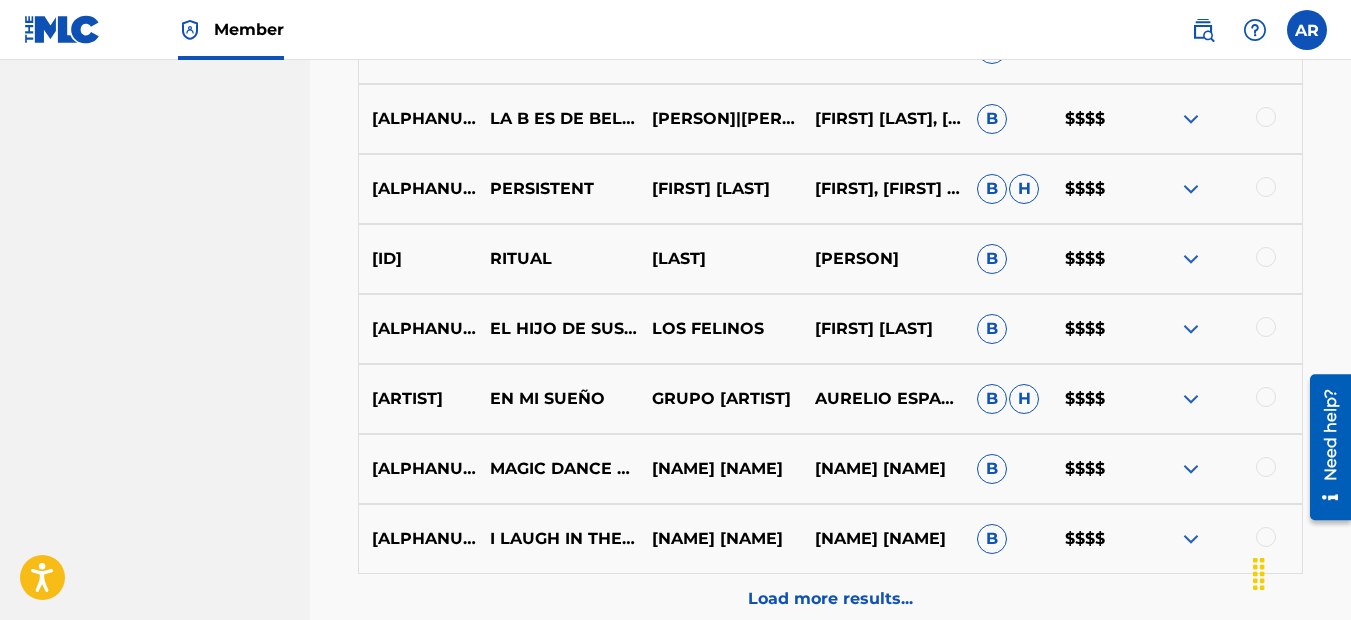 scroll, scrollTop: 1832, scrollLeft: 0, axis: vertical 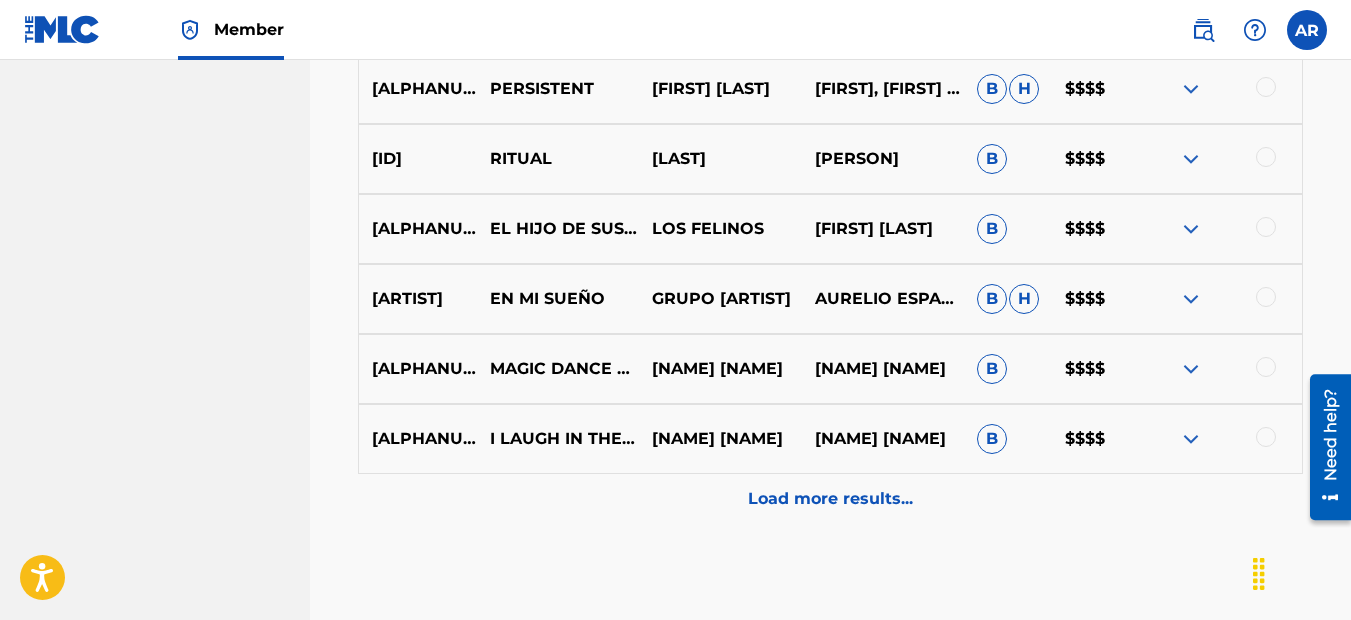 click on "Load more results..." at bounding box center [830, 499] 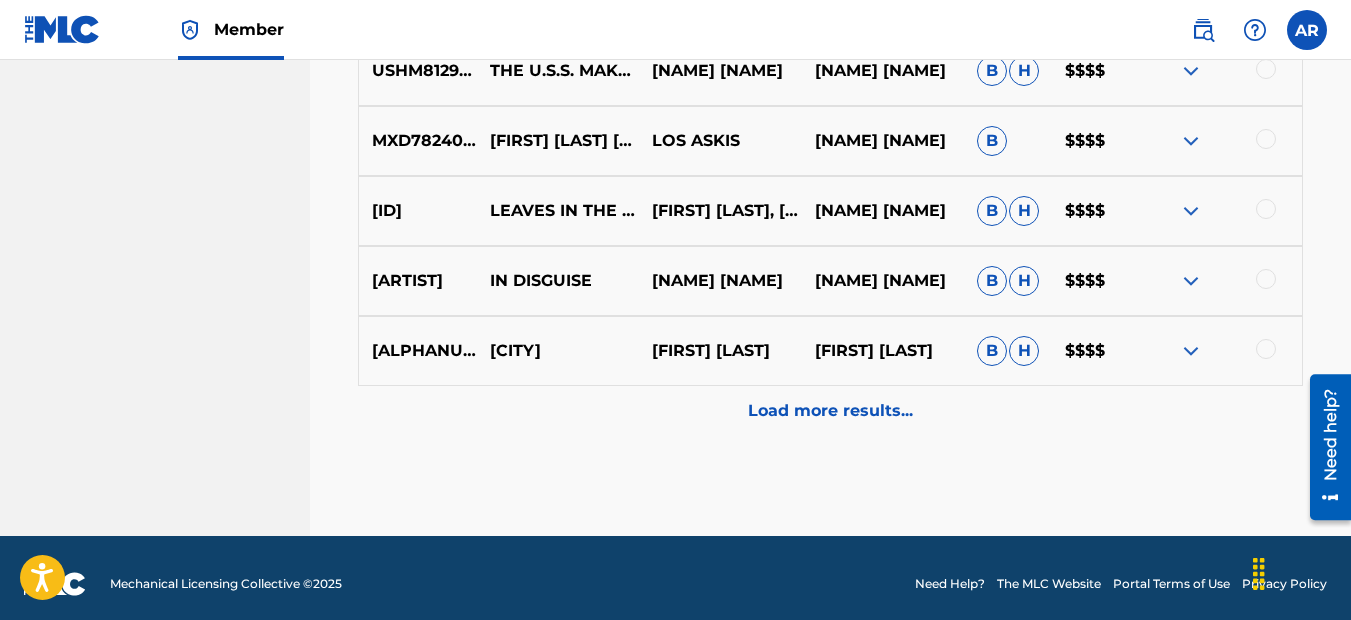 scroll, scrollTop: 2632, scrollLeft: 0, axis: vertical 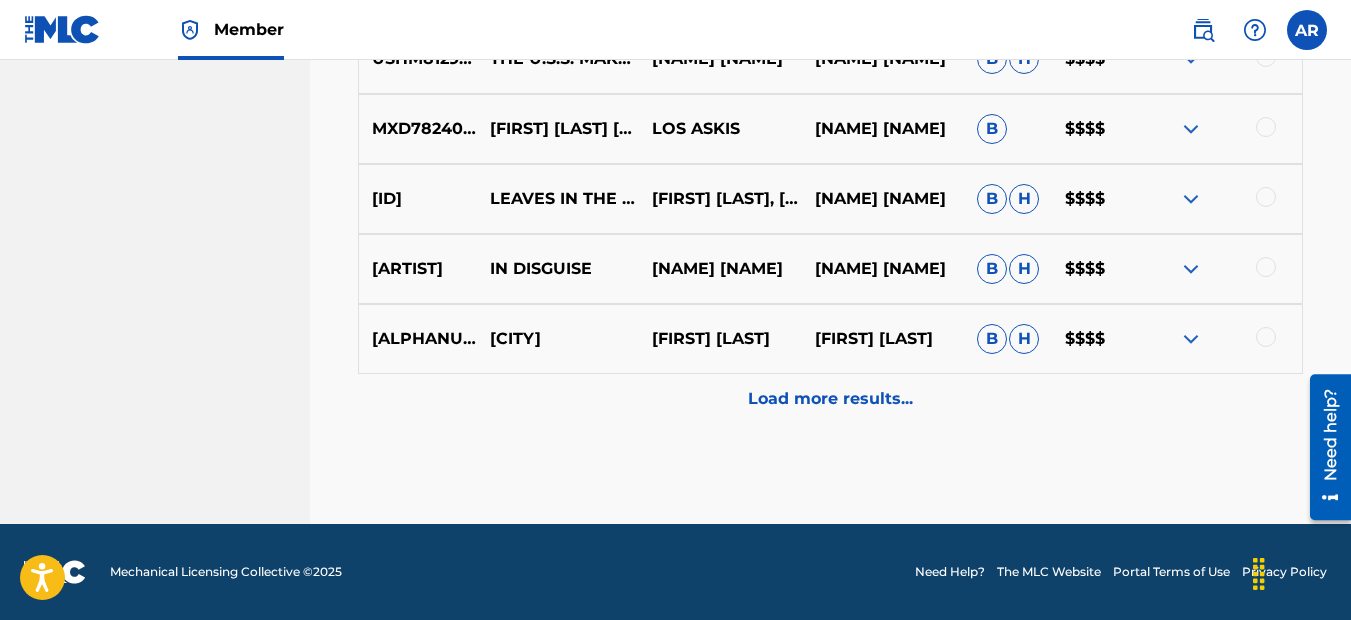 click on "Load more results..." at bounding box center (830, 399) 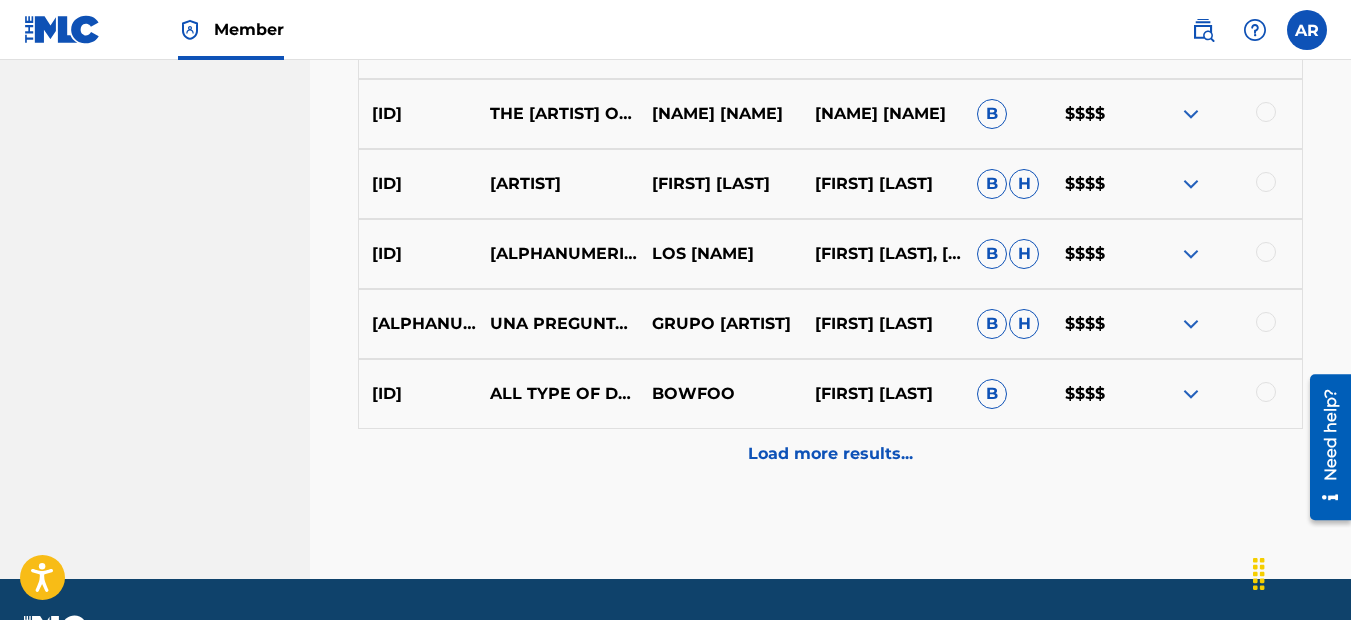 scroll, scrollTop: 3332, scrollLeft: 0, axis: vertical 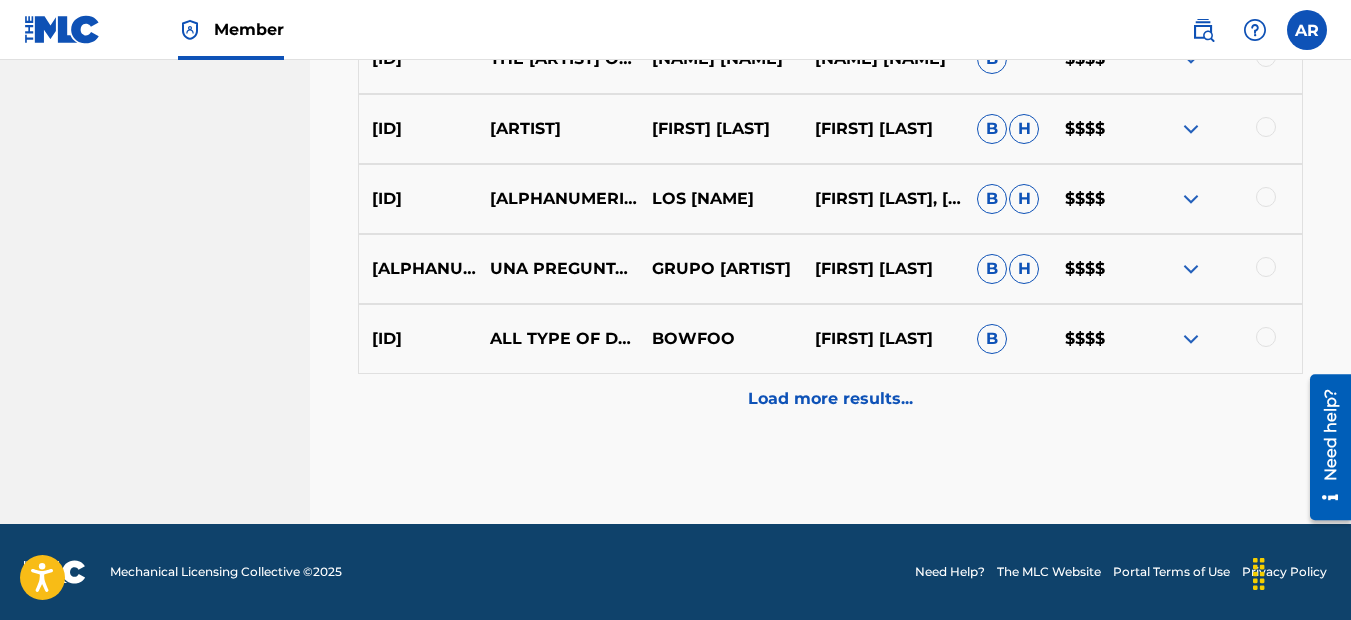click on "Load more results..." at bounding box center (830, 399) 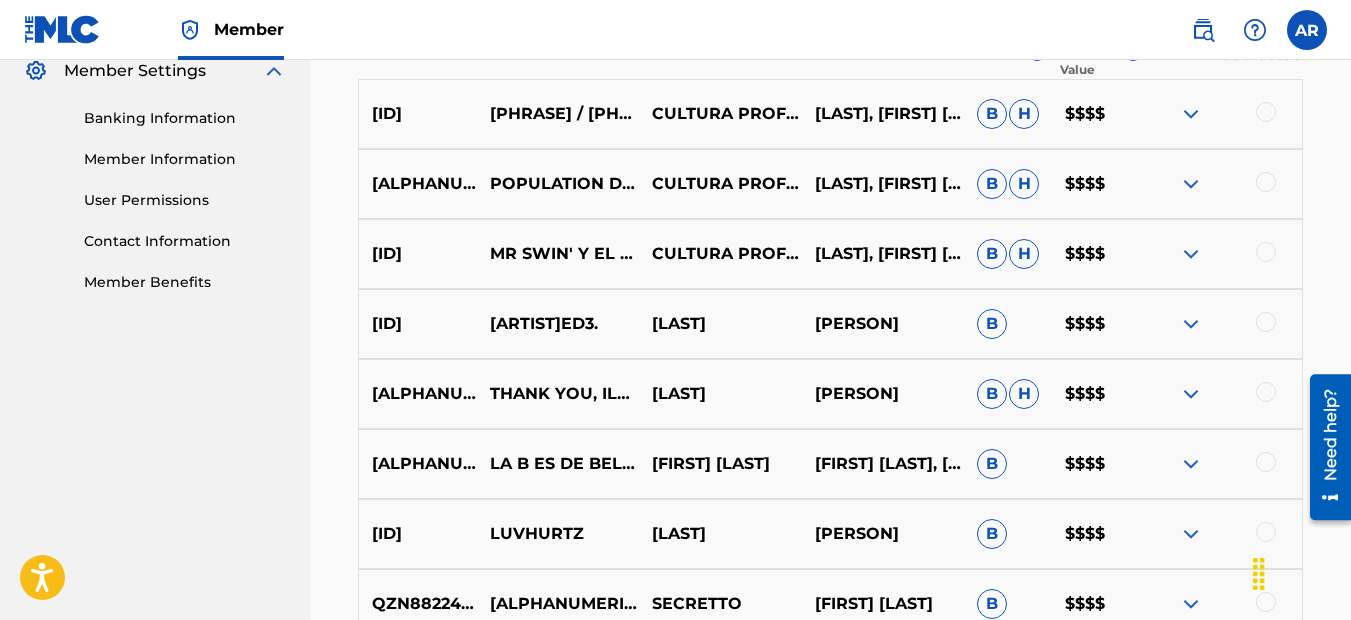 scroll, scrollTop: 532, scrollLeft: 0, axis: vertical 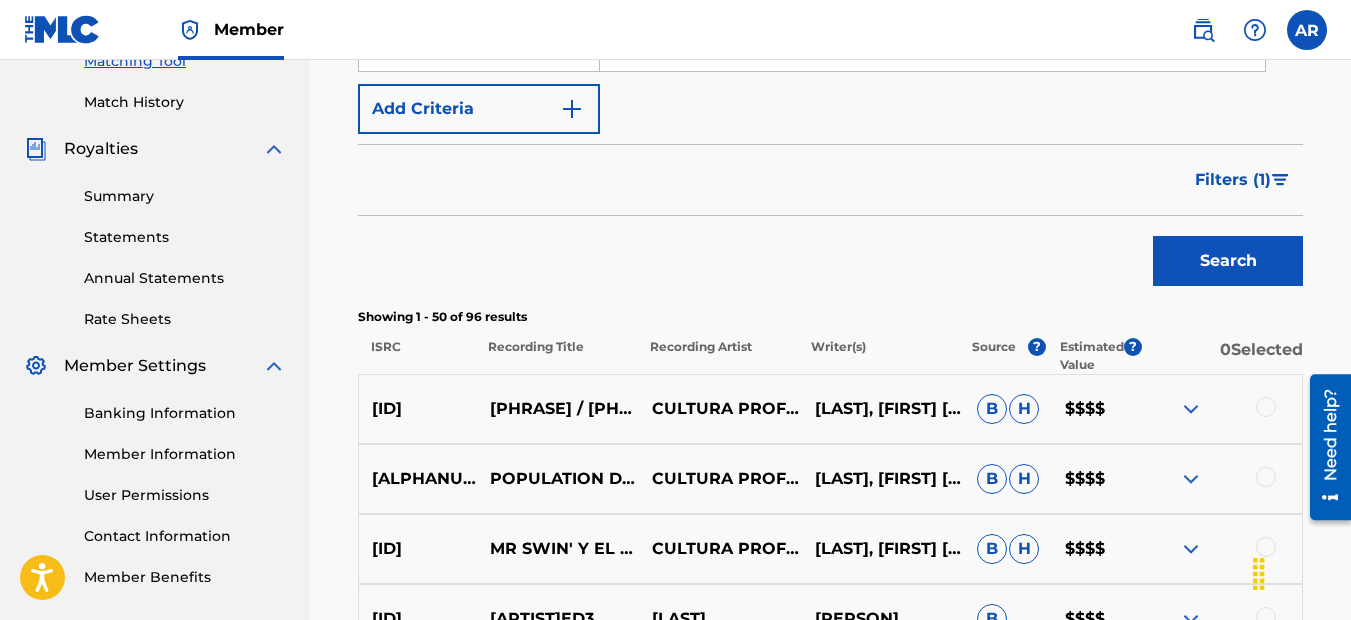 click on "Filters ( 1 )" at bounding box center [1233, 180] 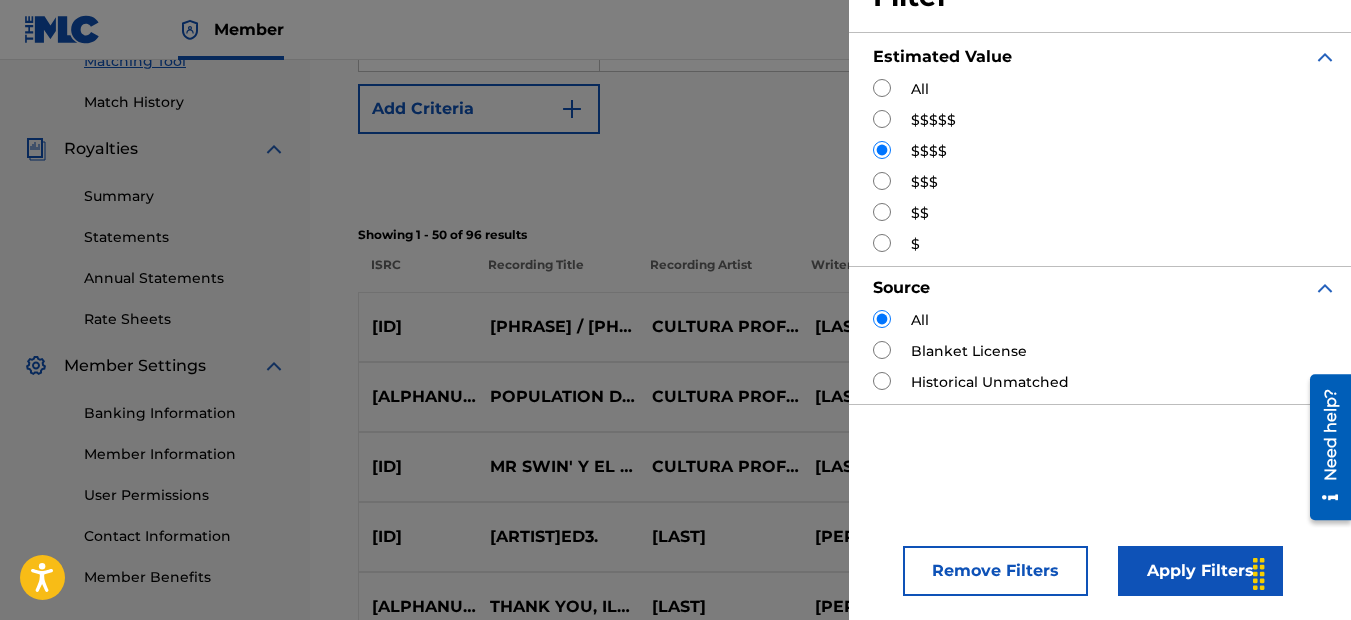 click at bounding box center (882, 181) 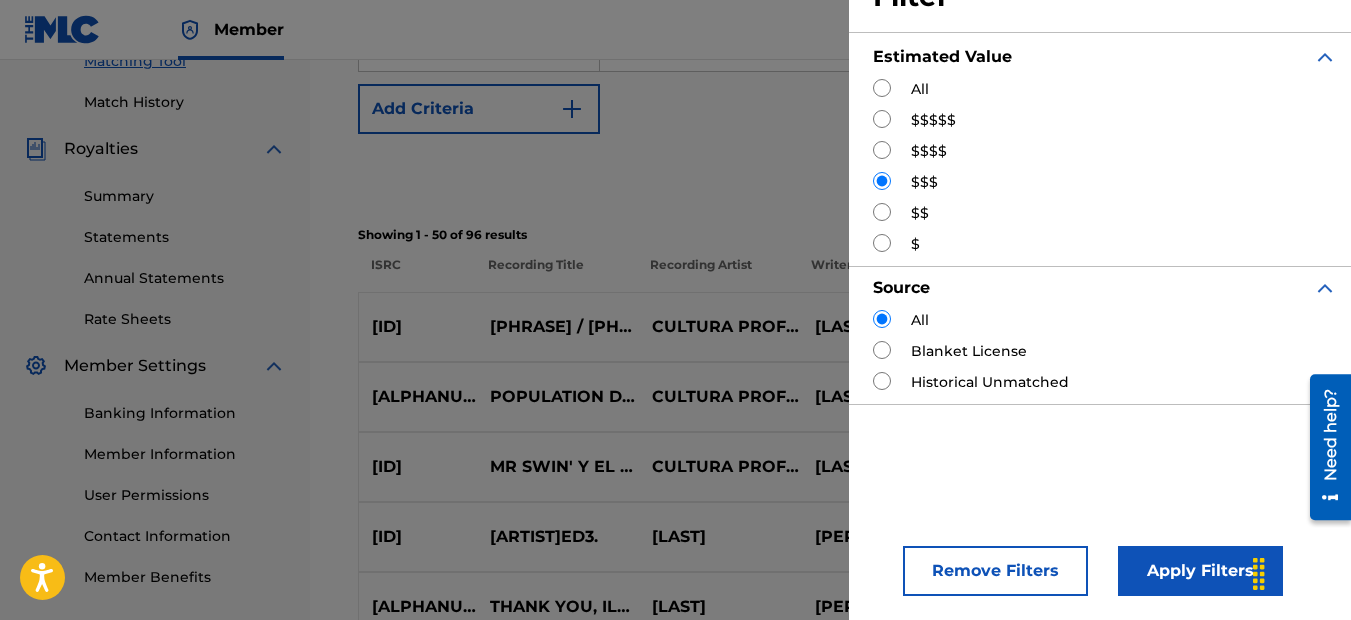 click on "Apply Filters" at bounding box center (1200, 571) 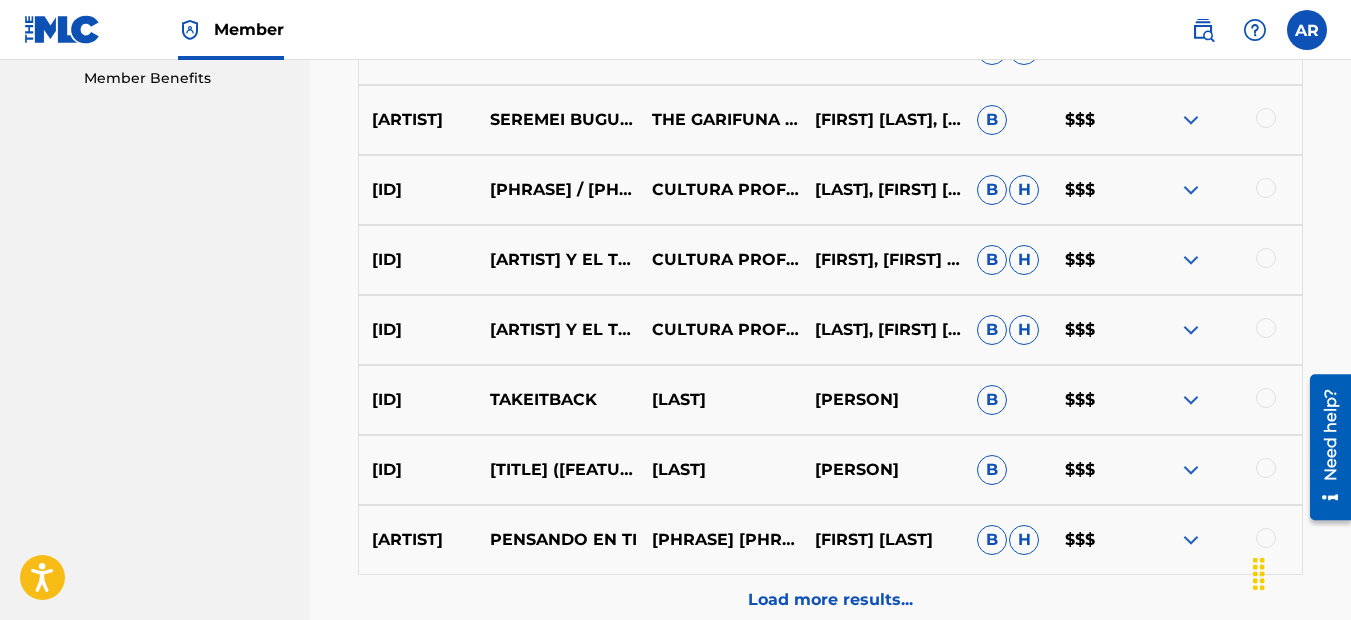 scroll, scrollTop: 1032, scrollLeft: 0, axis: vertical 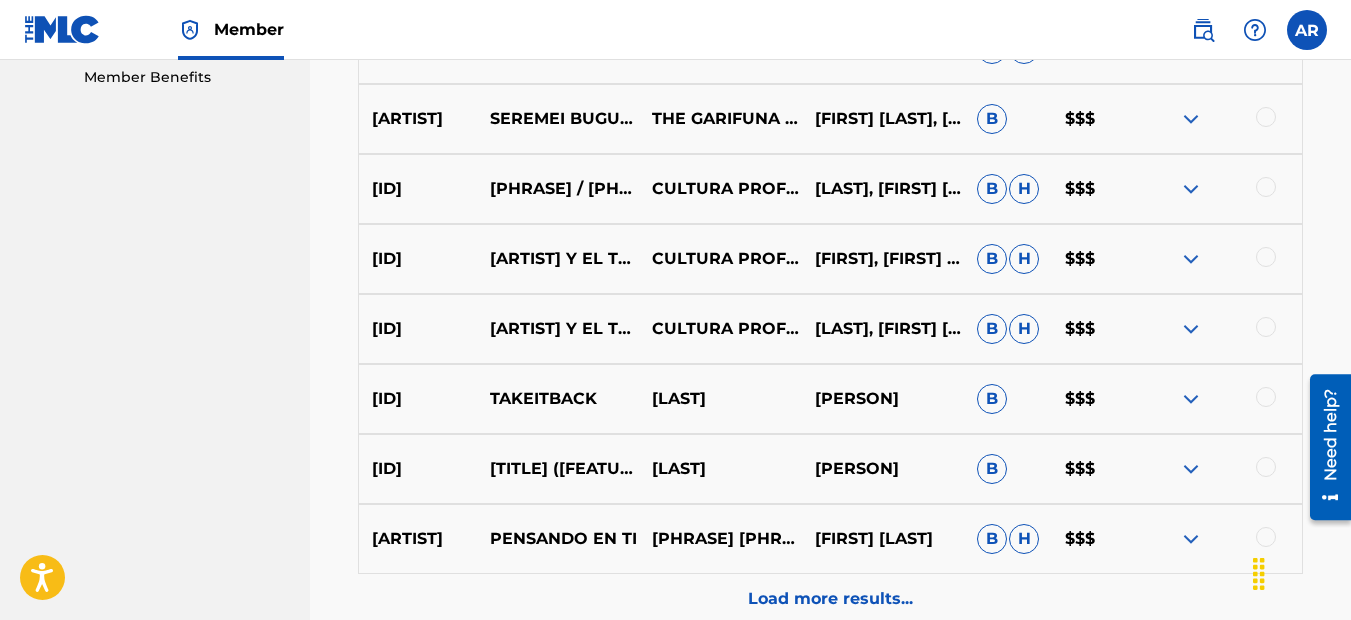click on "Load more results..." at bounding box center [830, 599] 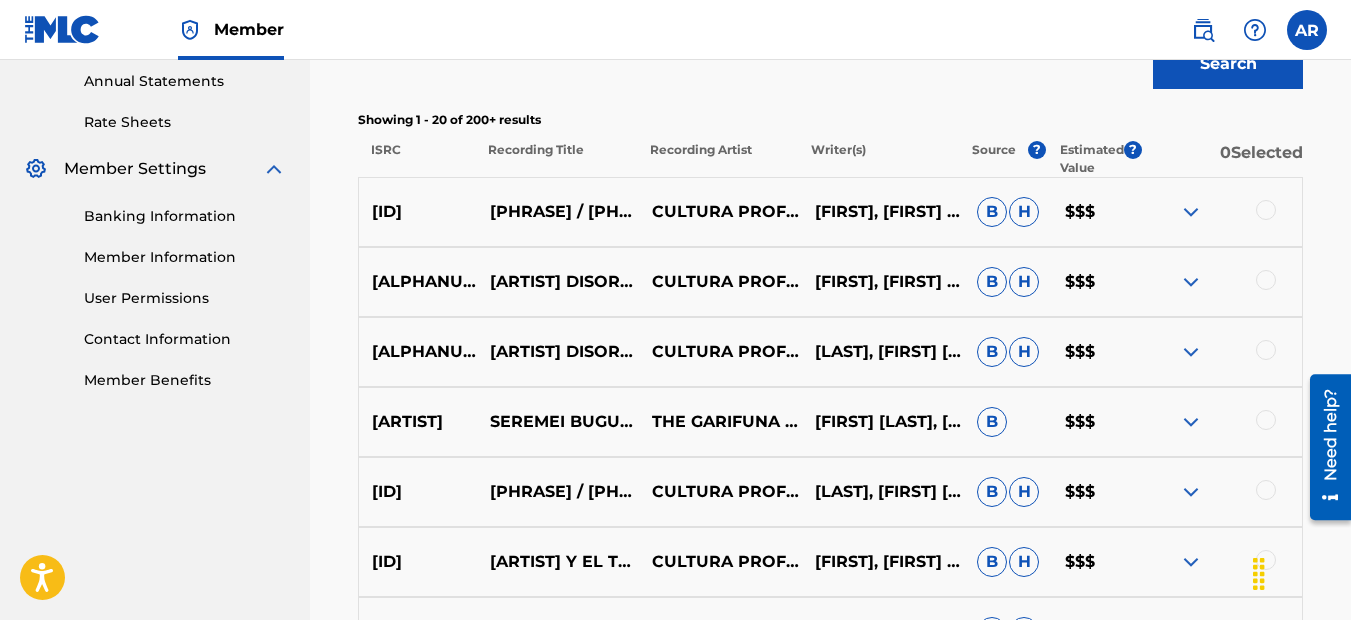 scroll, scrollTop: 532, scrollLeft: 0, axis: vertical 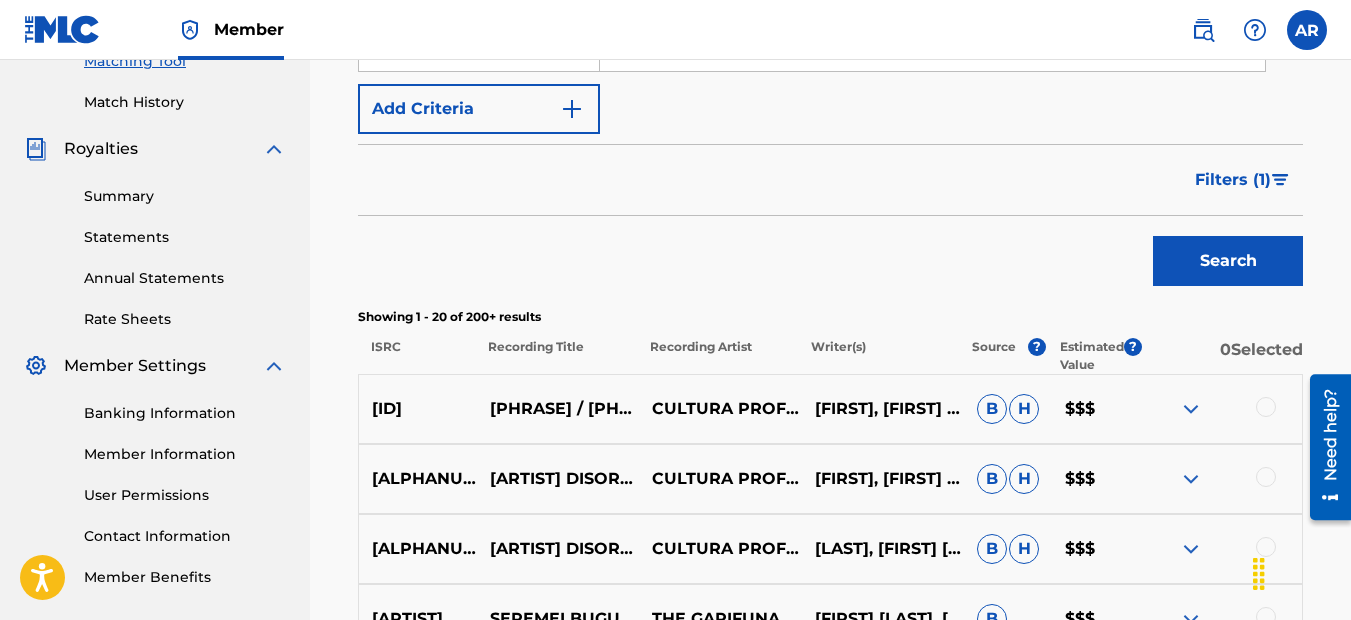 click on "Filters ( 1 )" at bounding box center (1233, 180) 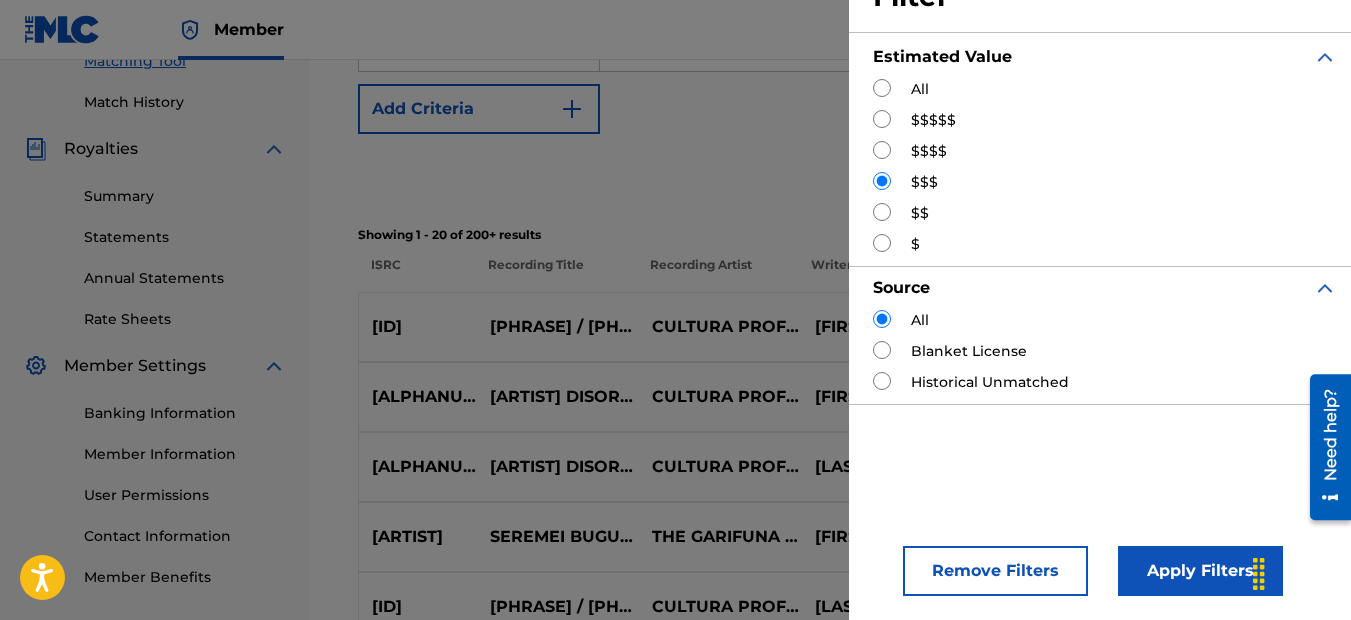 click at bounding box center (882, 212) 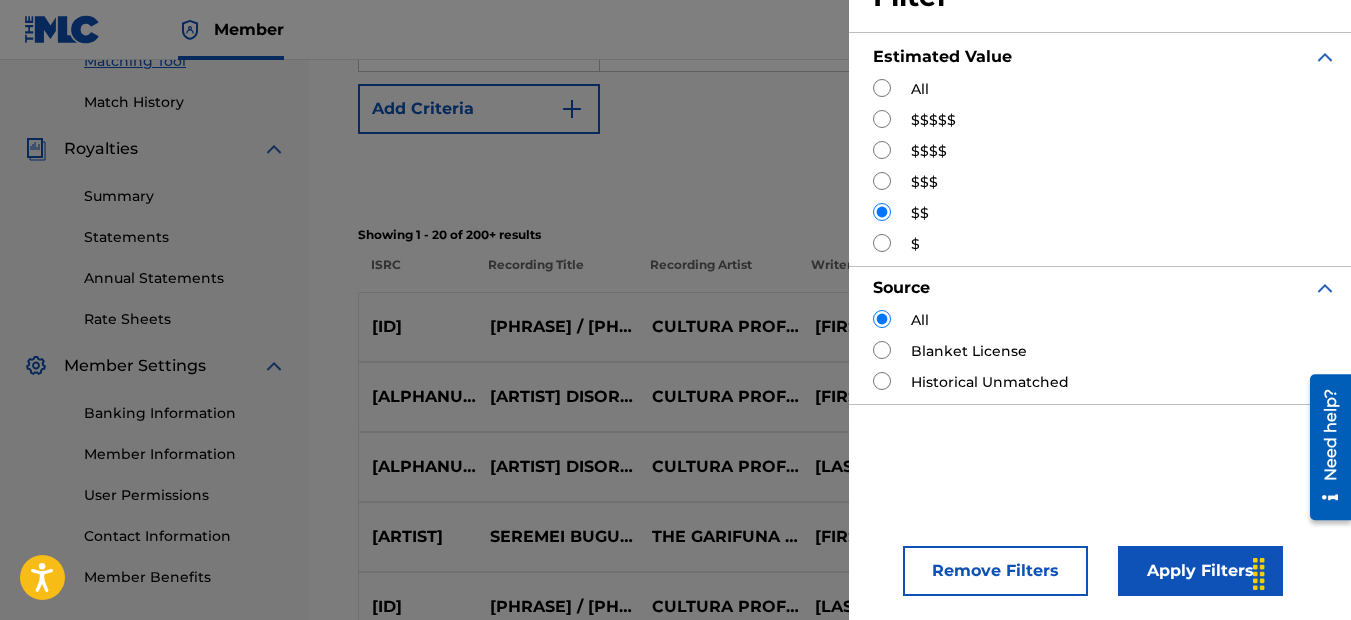 click on "Apply Filters" at bounding box center [1200, 571] 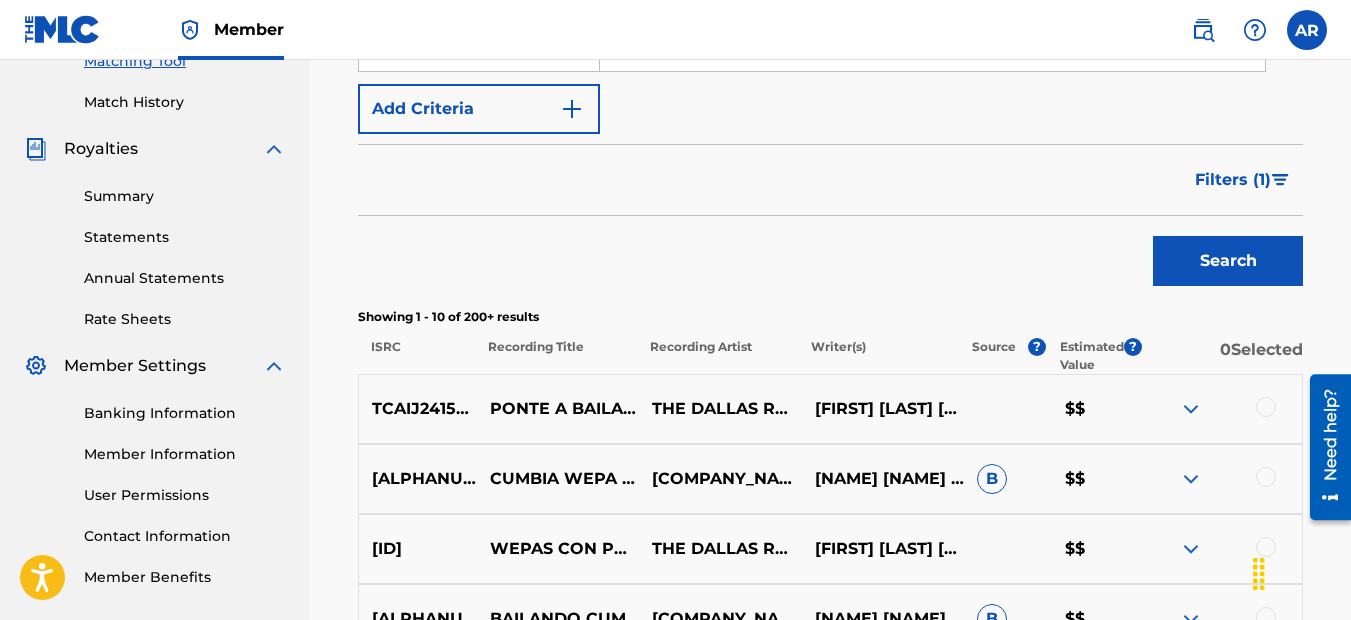 click at bounding box center (1191, 409) 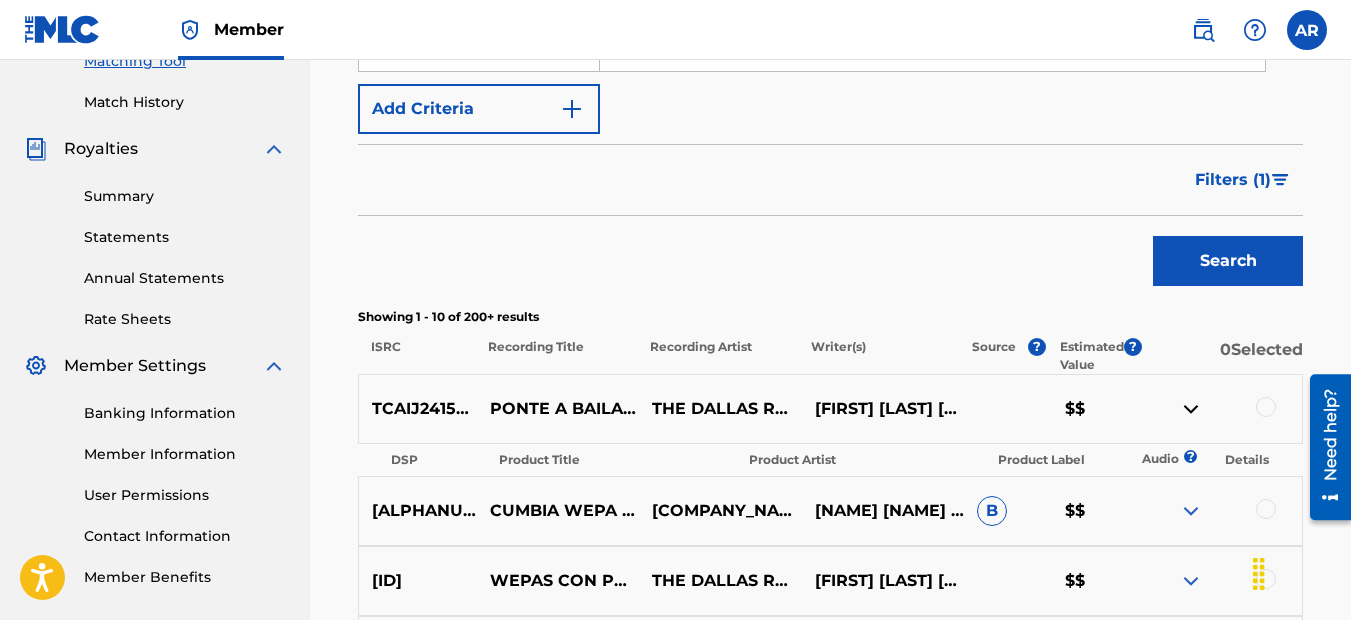 click at bounding box center (1191, 511) 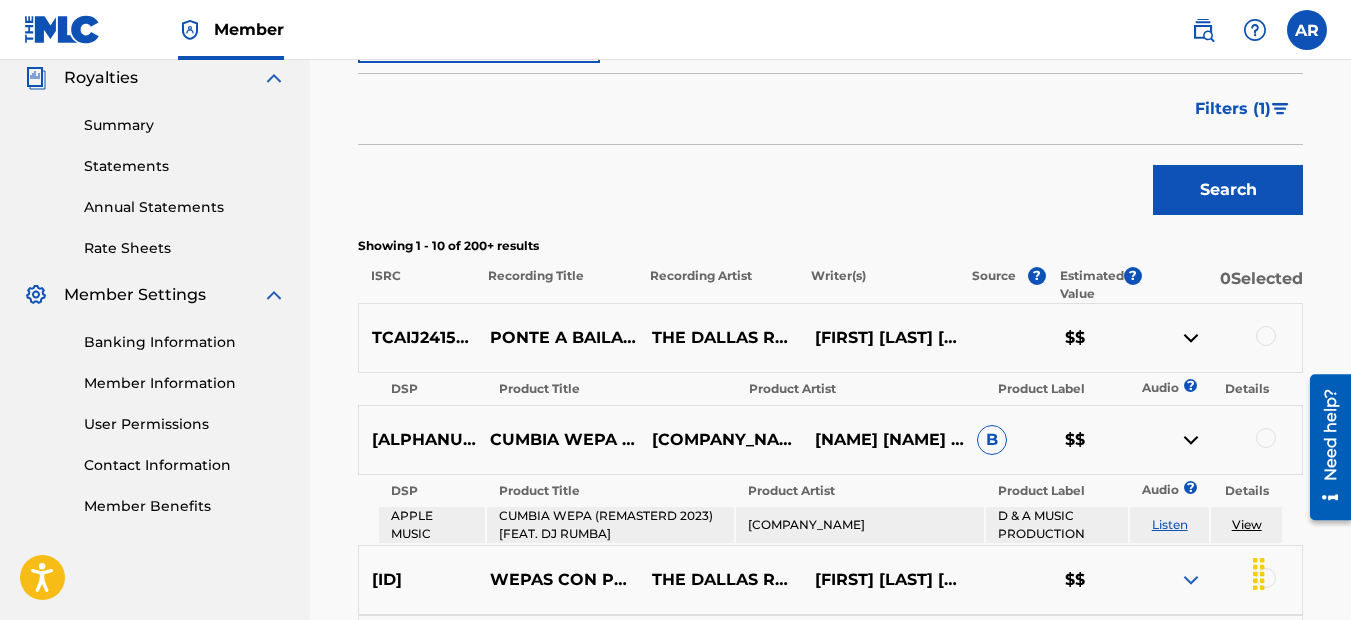 scroll, scrollTop: 732, scrollLeft: 0, axis: vertical 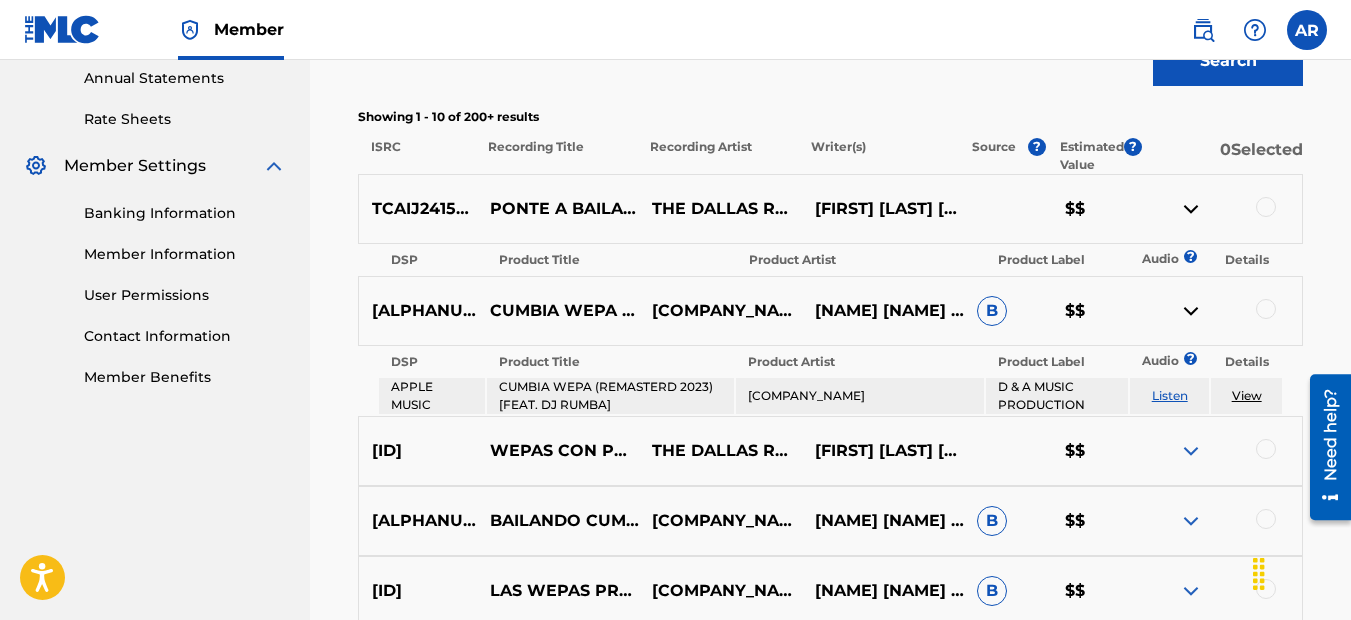 click at bounding box center [1191, 451] 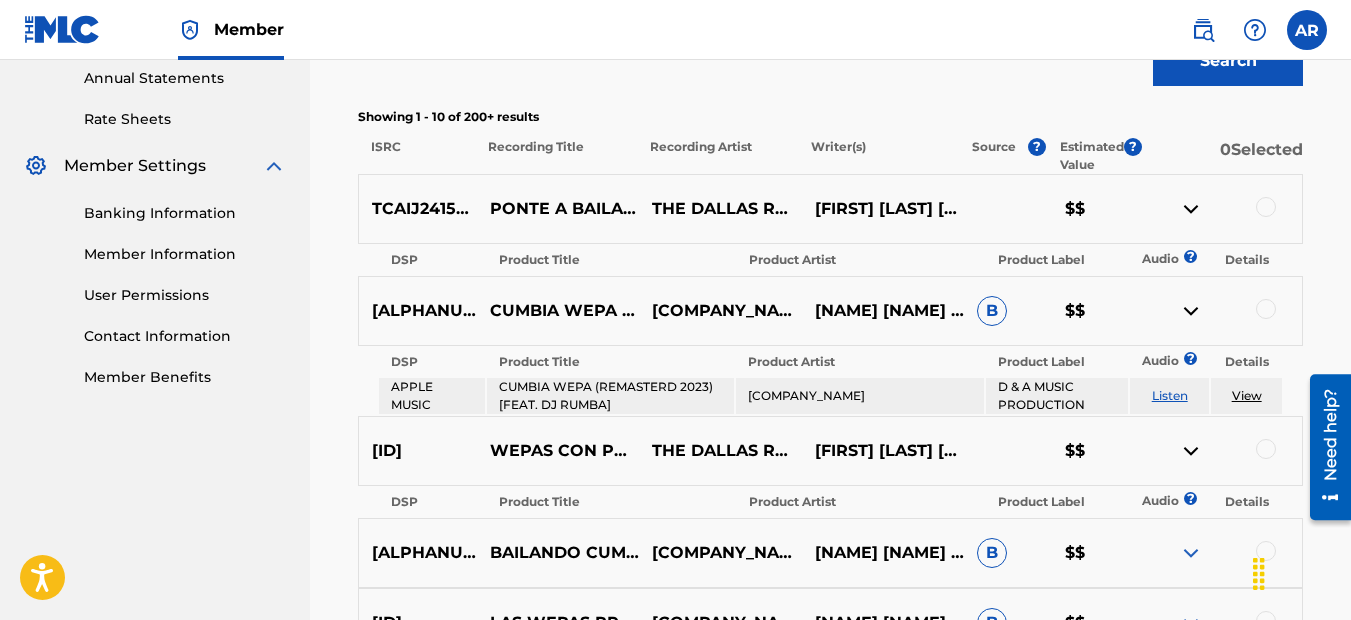 click at bounding box center (1191, 553) 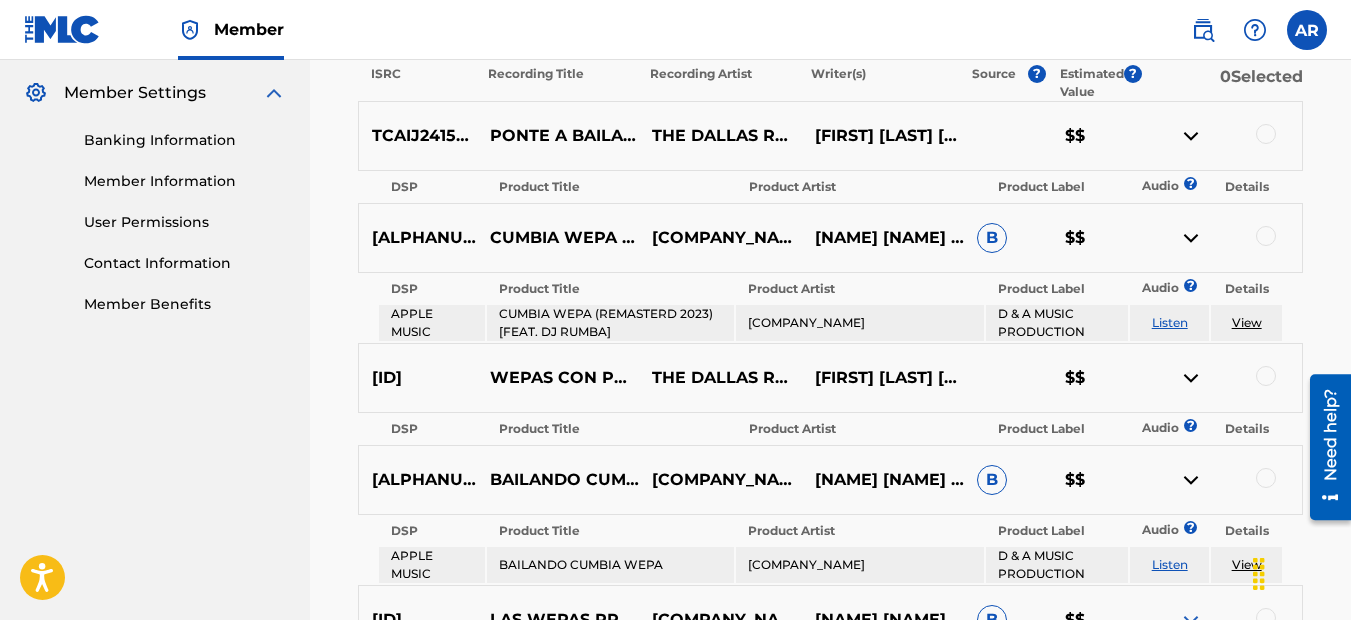 scroll, scrollTop: 932, scrollLeft: 0, axis: vertical 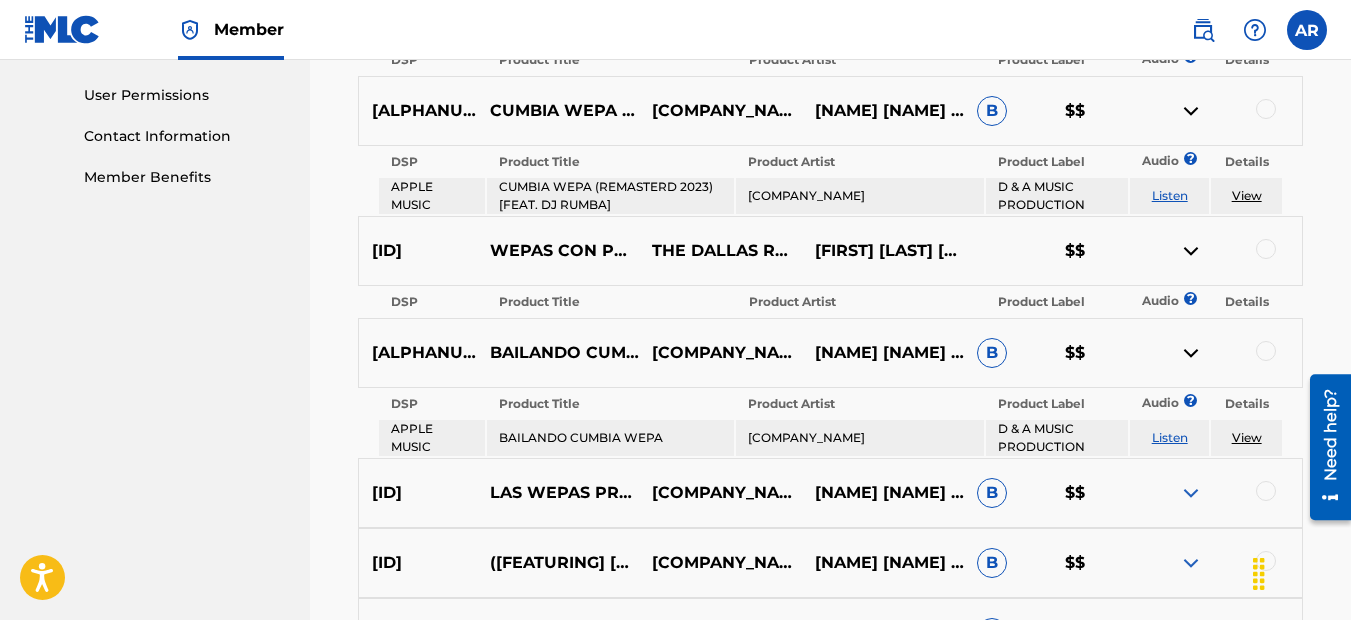 click at bounding box center (1191, 493) 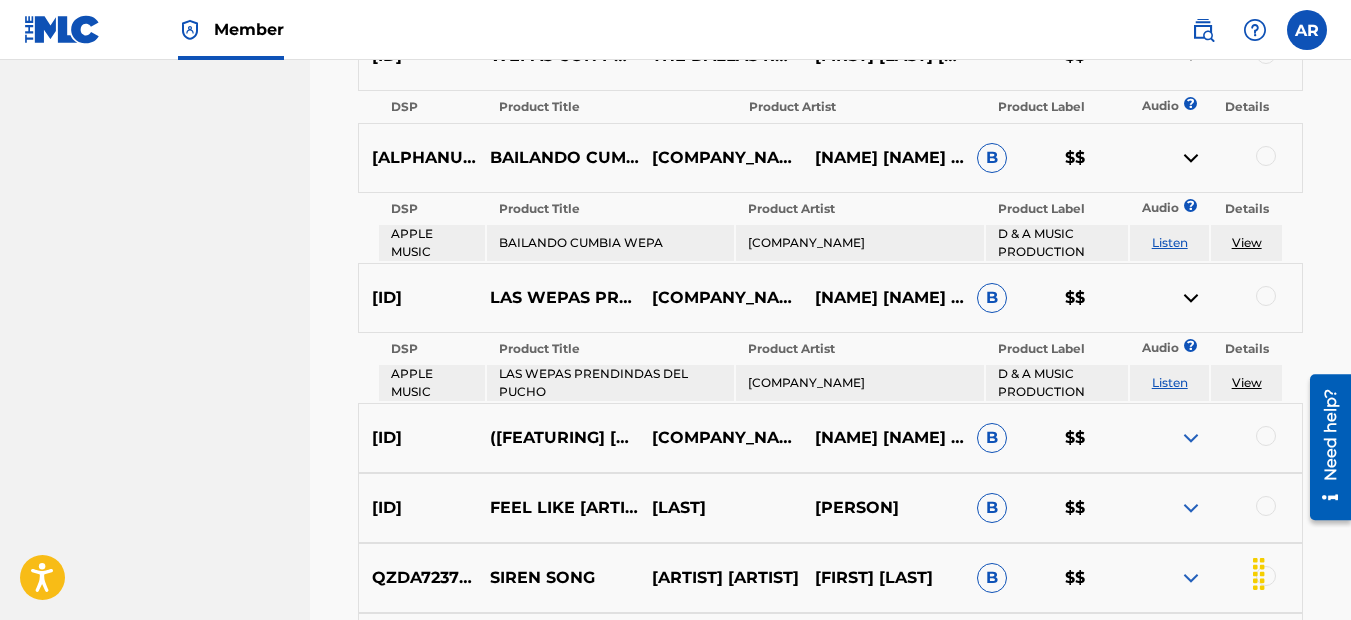 scroll, scrollTop: 1132, scrollLeft: 0, axis: vertical 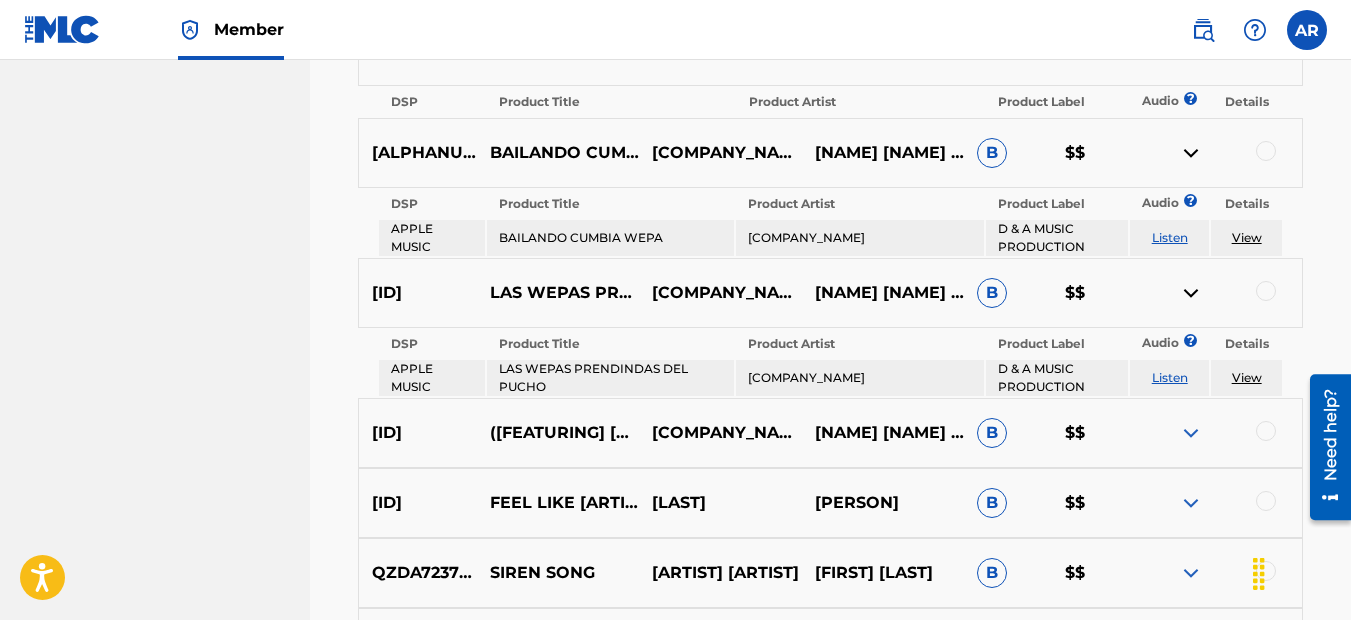 click at bounding box center (1191, 433) 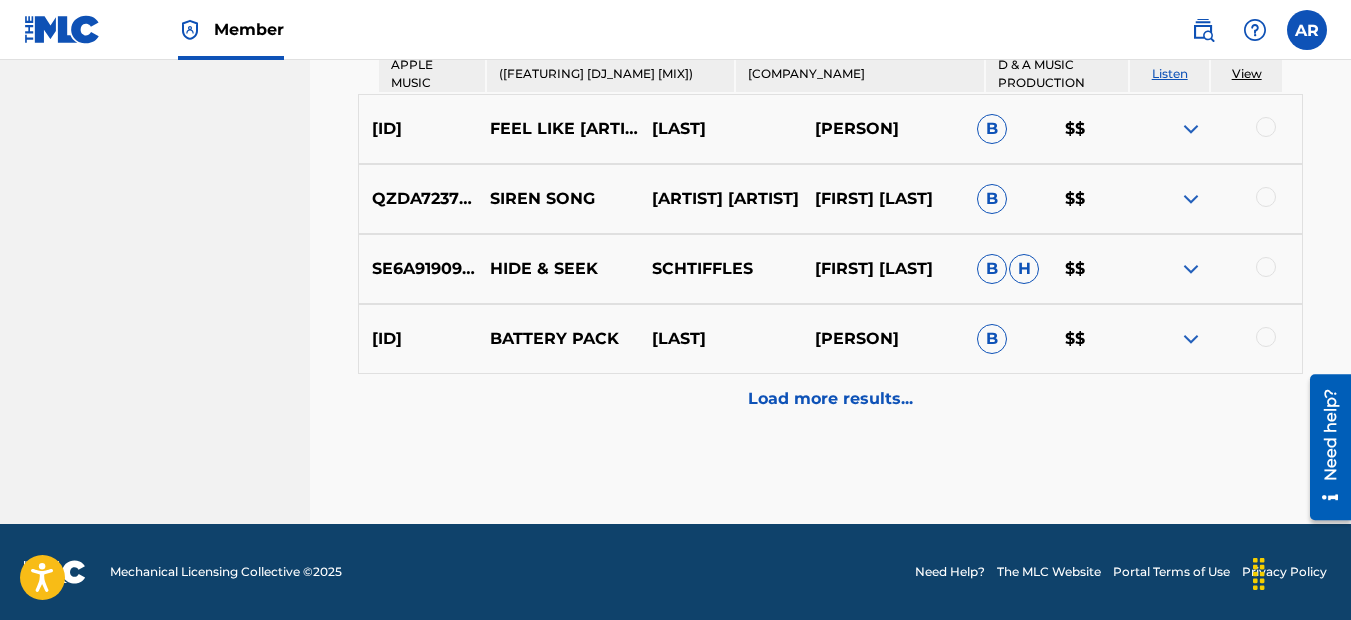scroll, scrollTop: 1594, scrollLeft: 0, axis: vertical 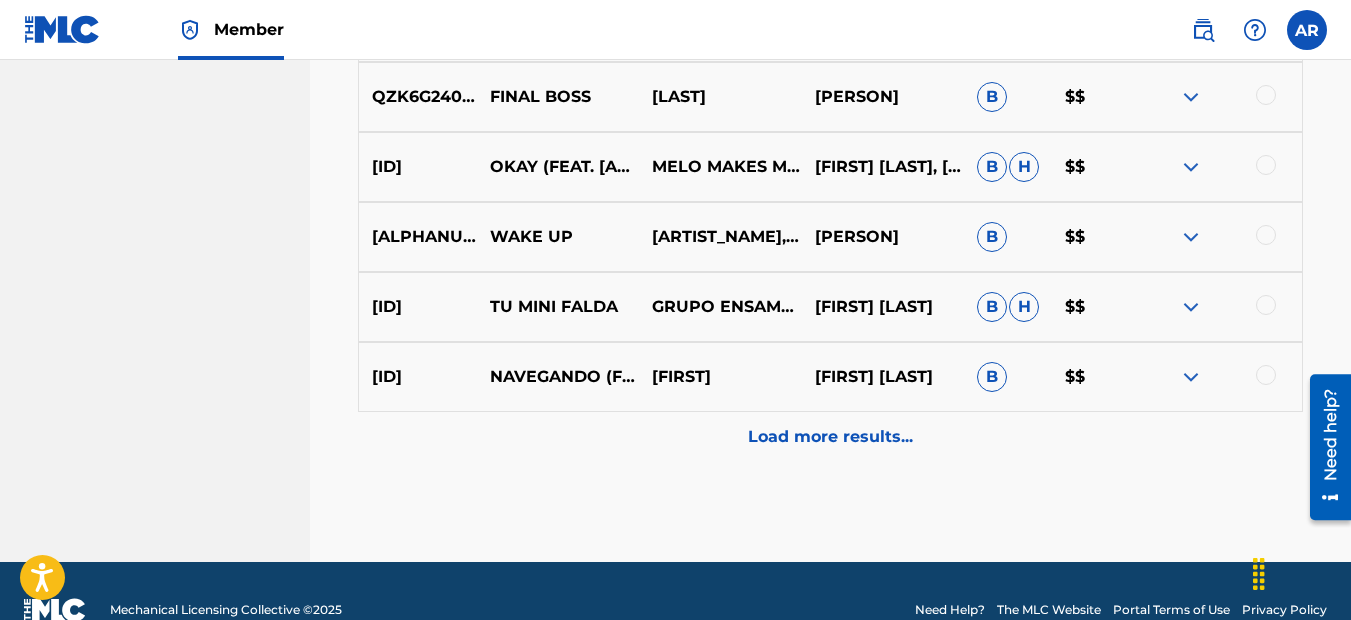 click on "Load more results..." at bounding box center [830, 437] 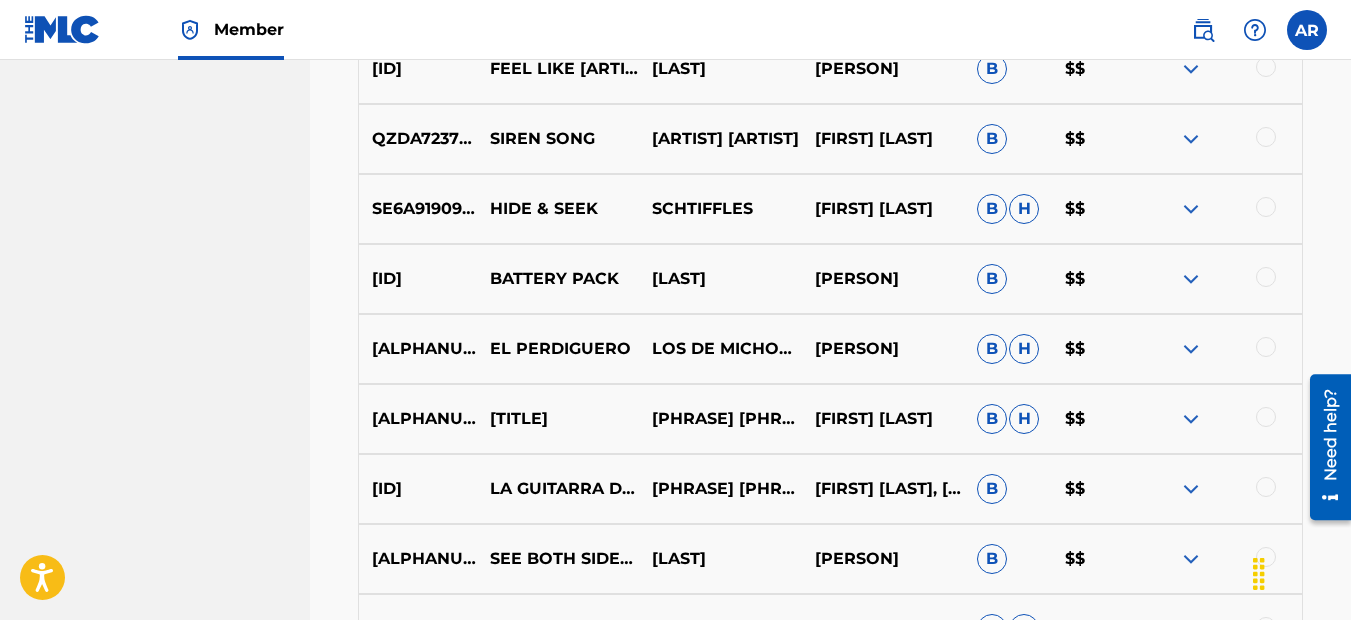 scroll, scrollTop: 1194, scrollLeft: 0, axis: vertical 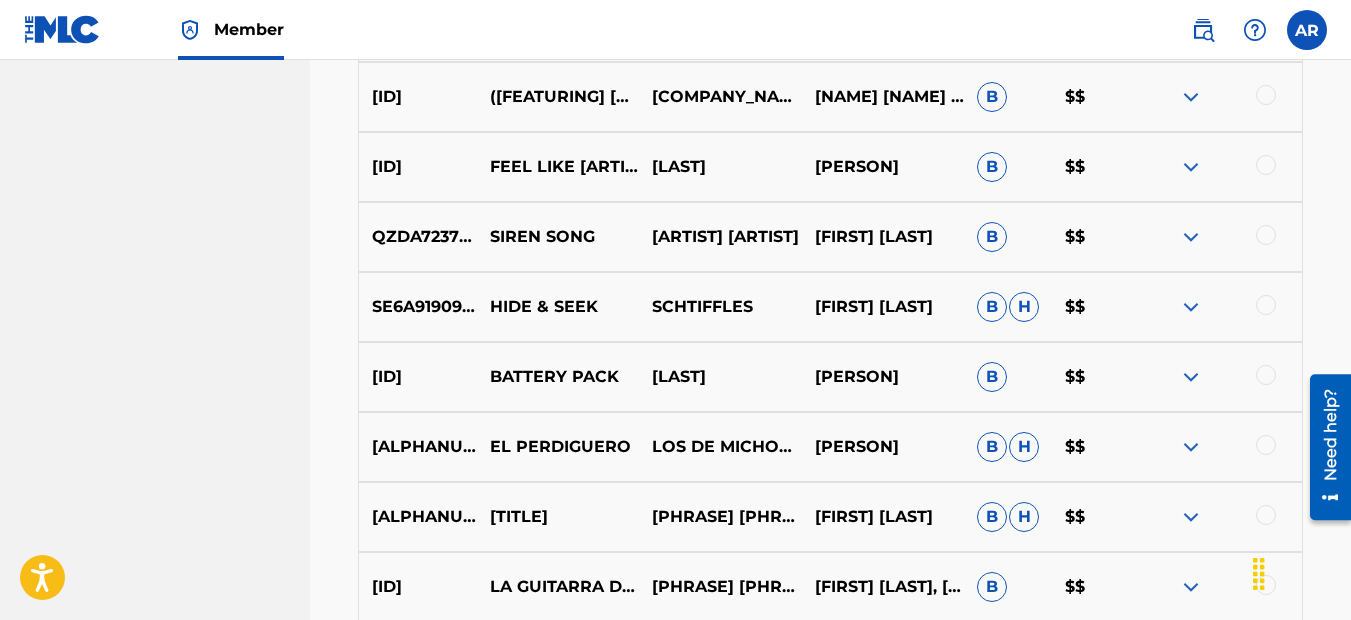 click at bounding box center [1191, 97] 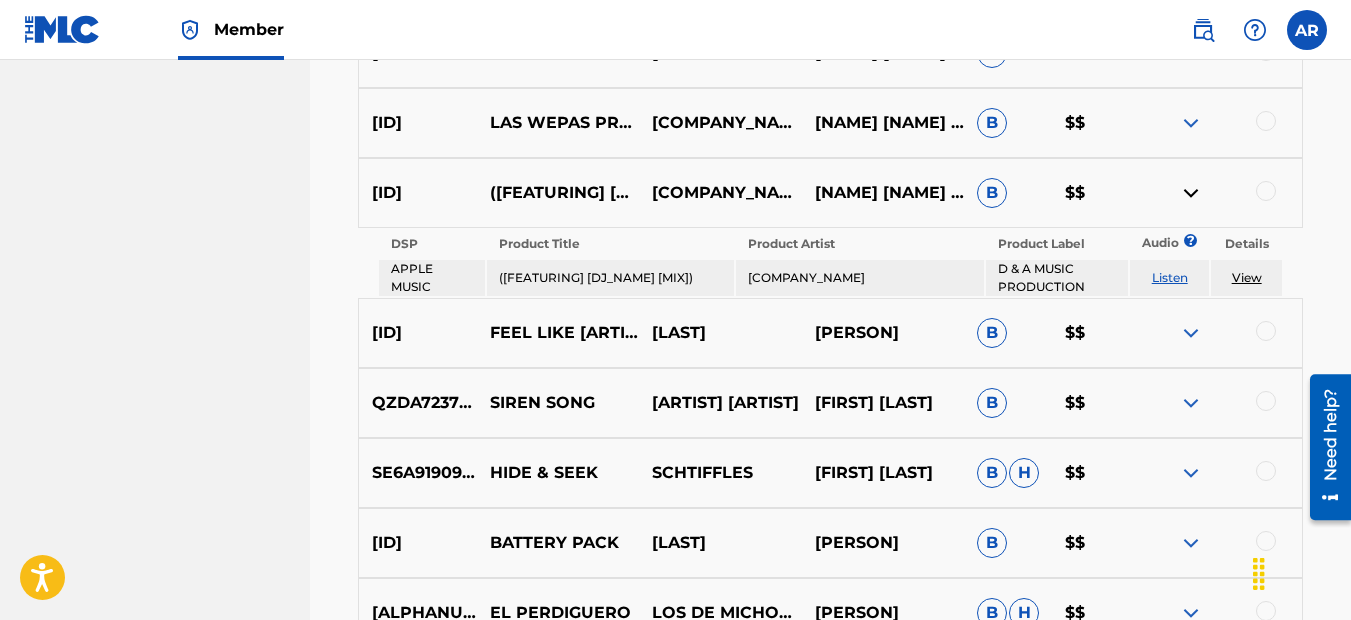 scroll, scrollTop: 1094, scrollLeft: 0, axis: vertical 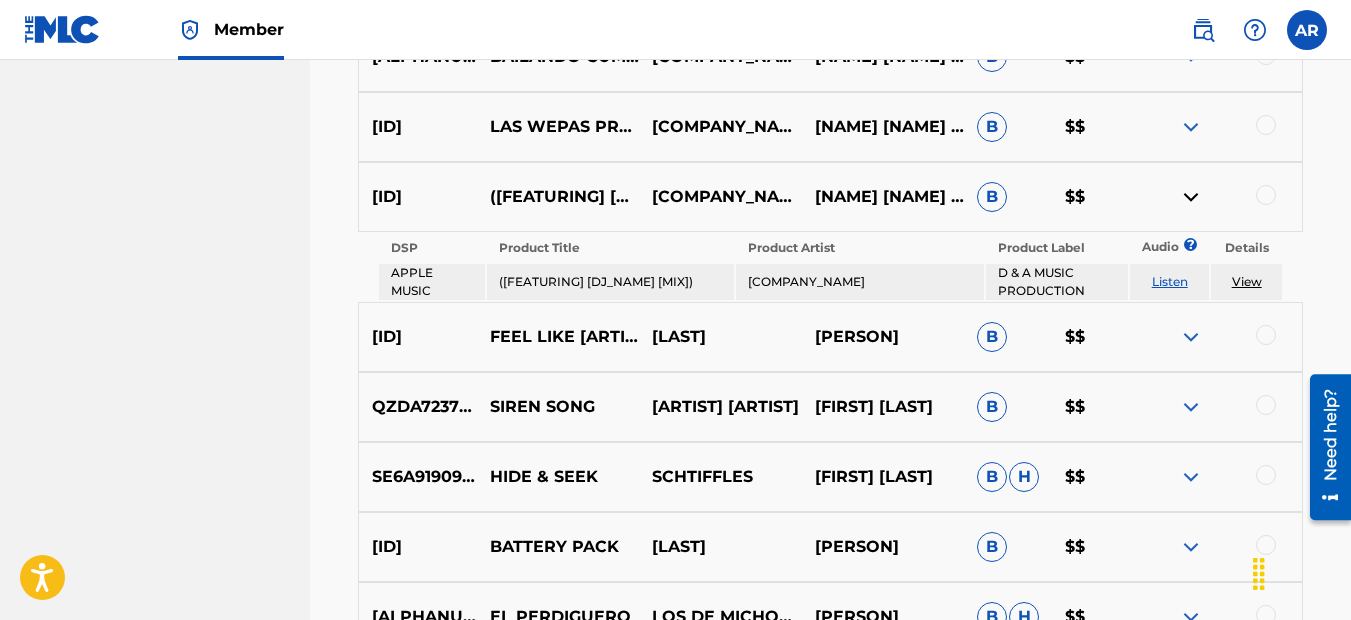 click at bounding box center [1191, 127] 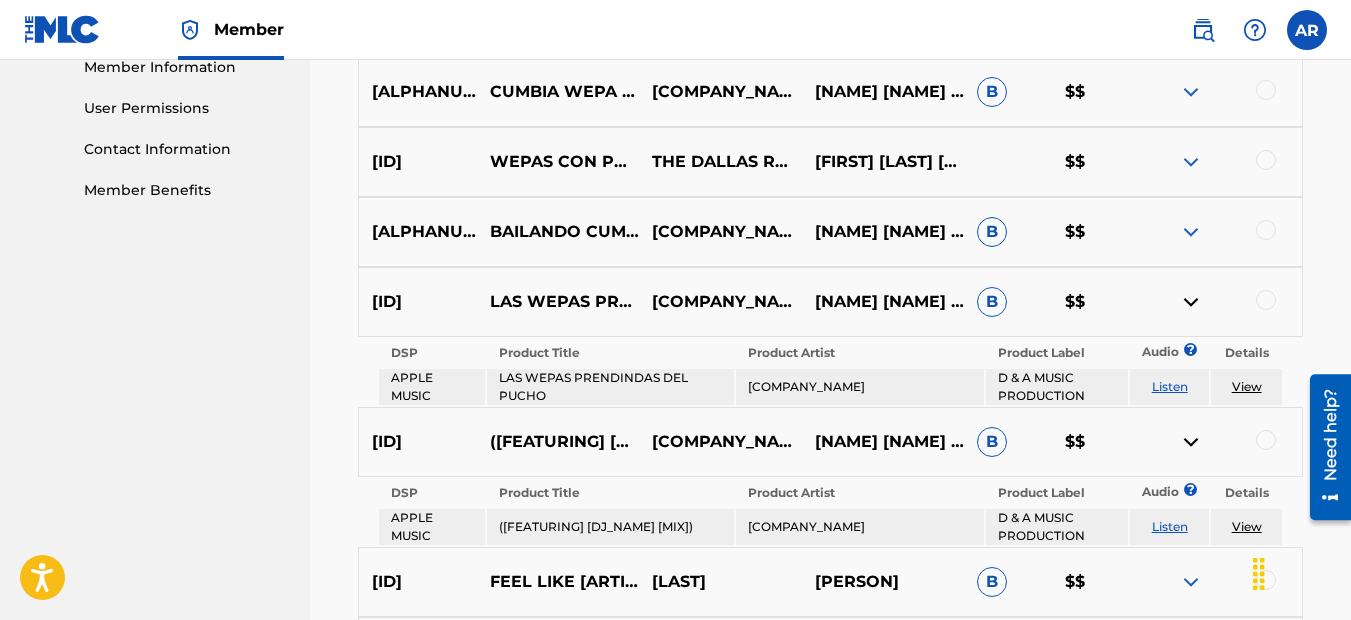 scroll, scrollTop: 894, scrollLeft: 0, axis: vertical 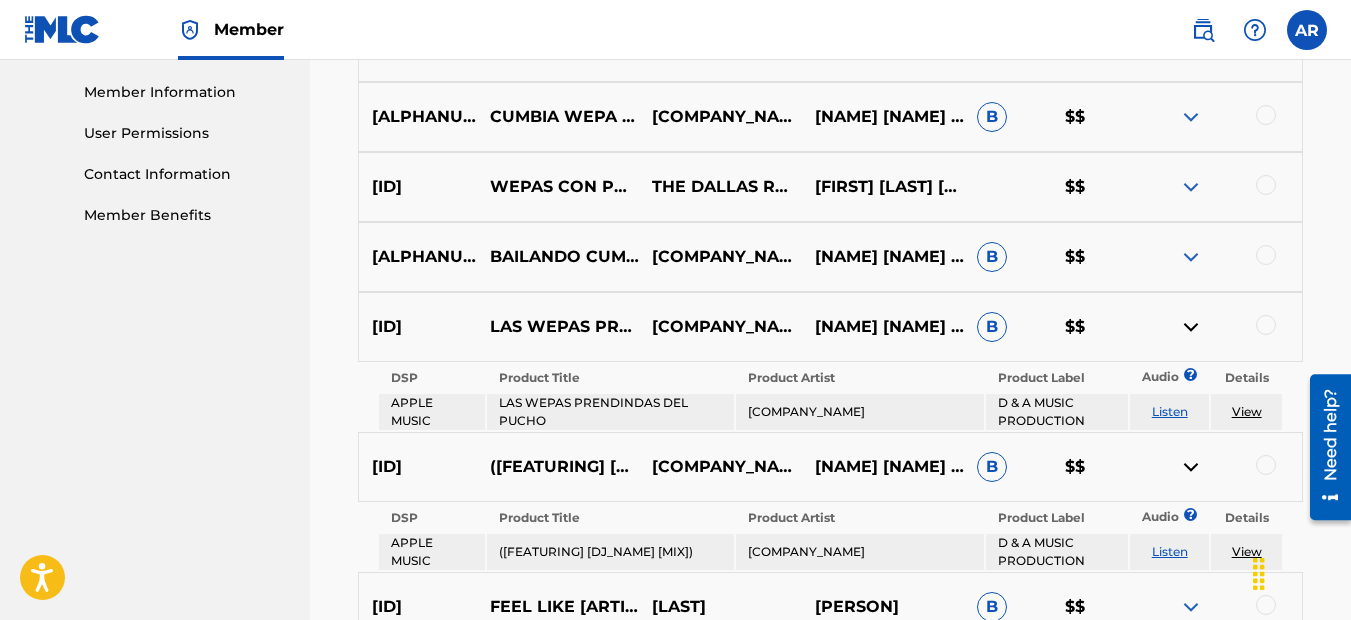 click at bounding box center [1191, 257] 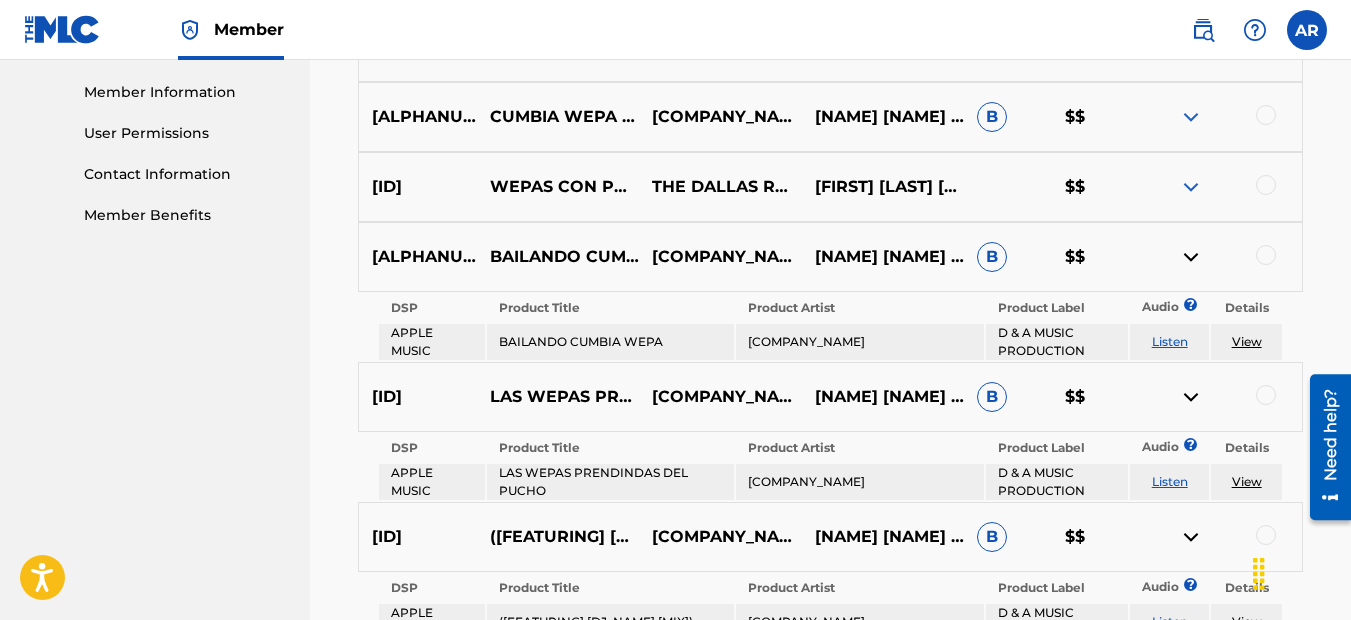 click at bounding box center (1191, 187) 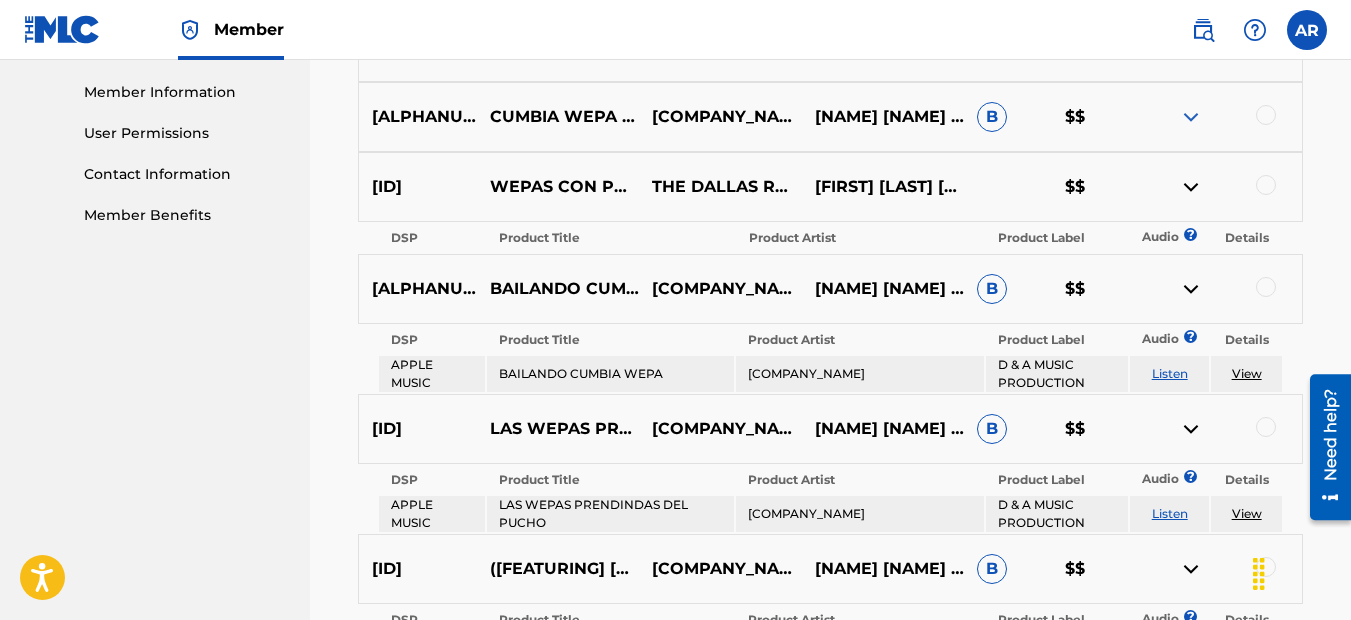 click at bounding box center (1191, 117) 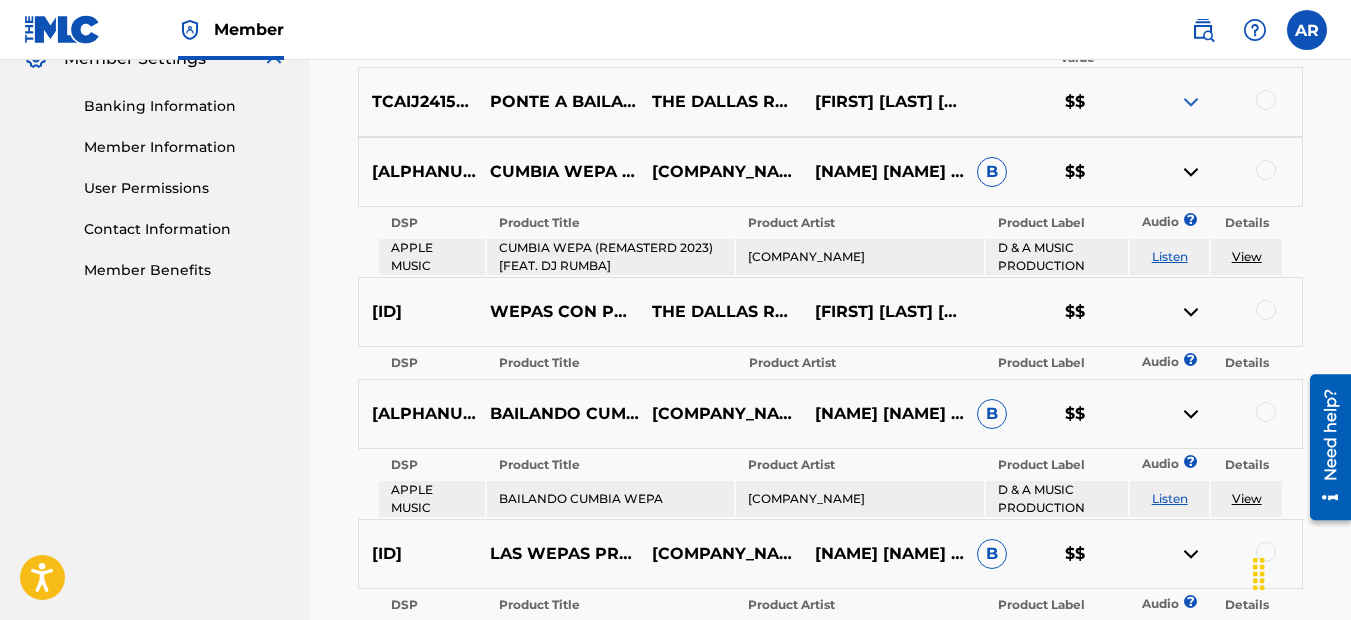 scroll, scrollTop: 794, scrollLeft: 0, axis: vertical 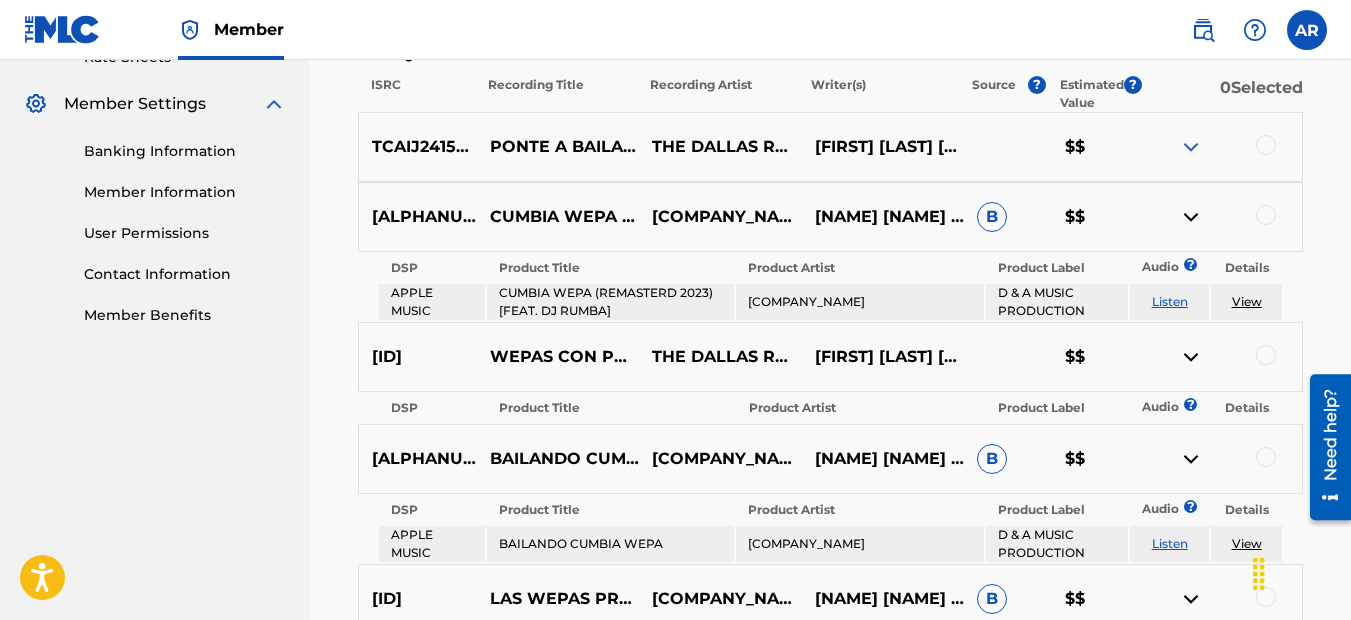 click at bounding box center (1191, 217) 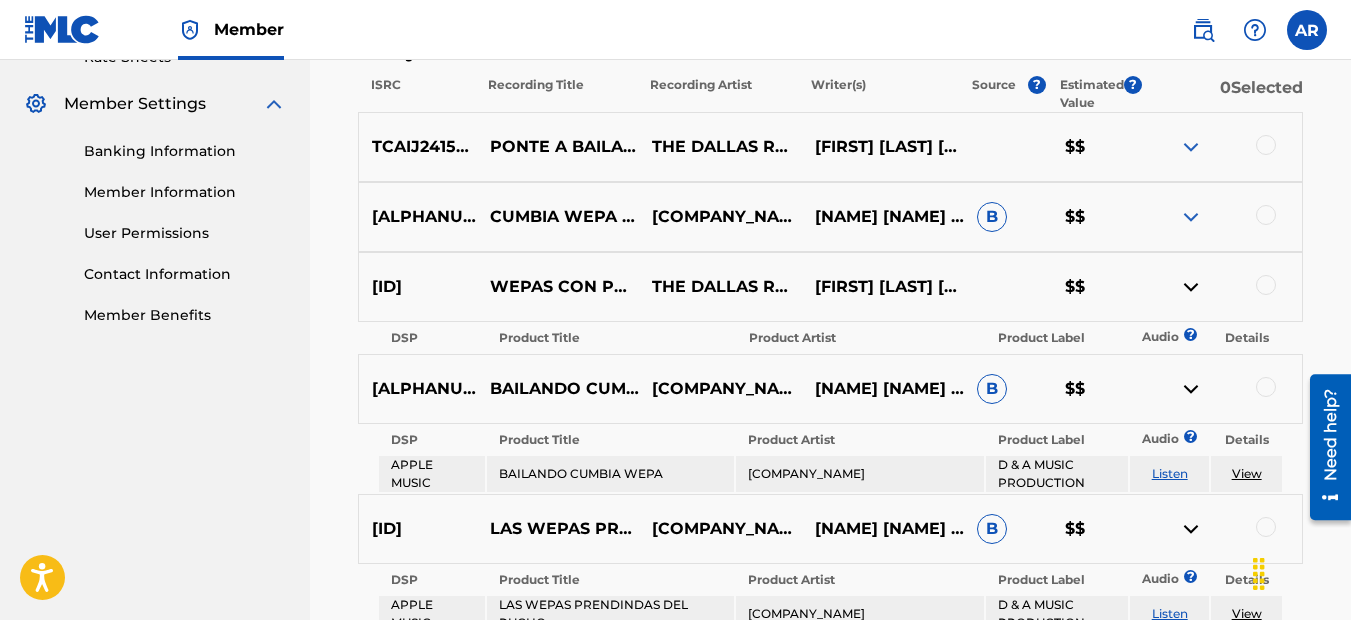 click at bounding box center [1191, 147] 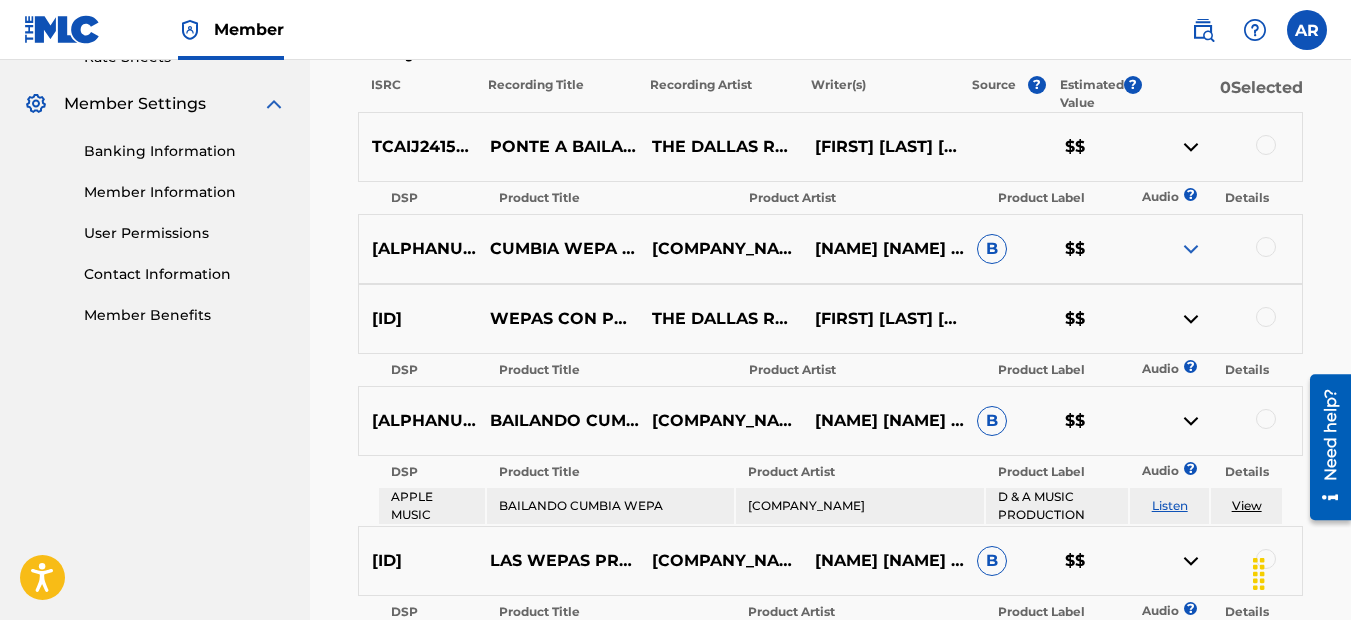 click at bounding box center [1191, 319] 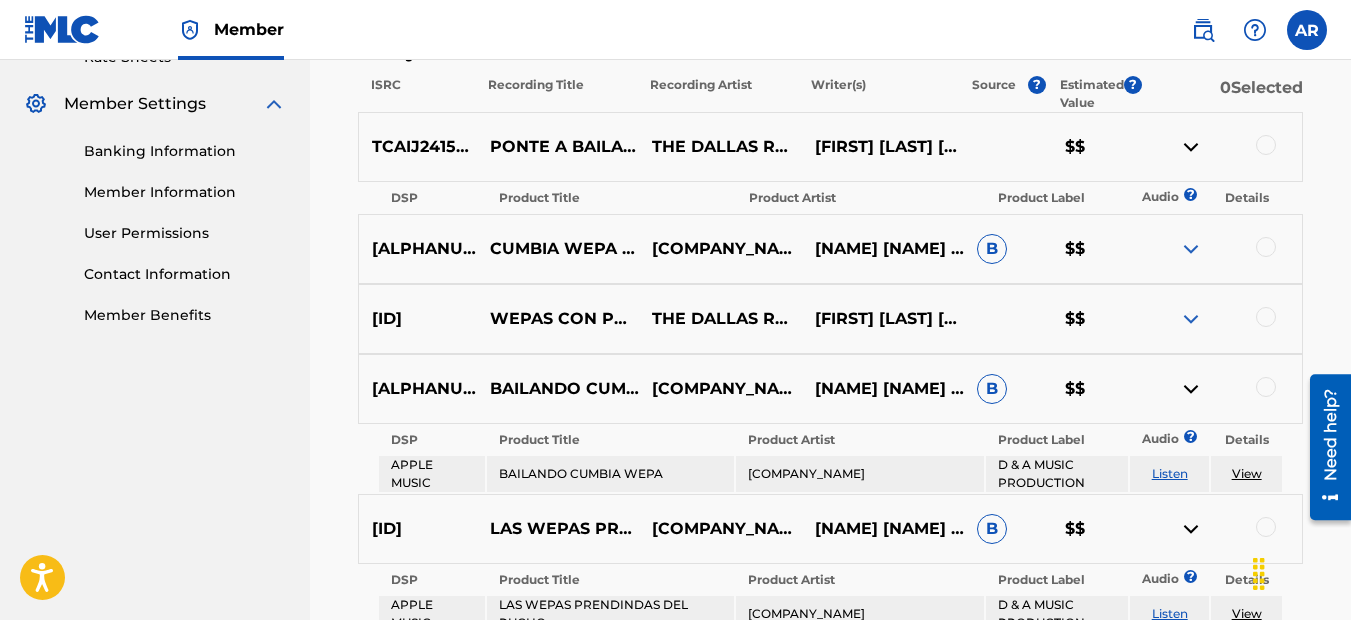 click at bounding box center (1191, 319) 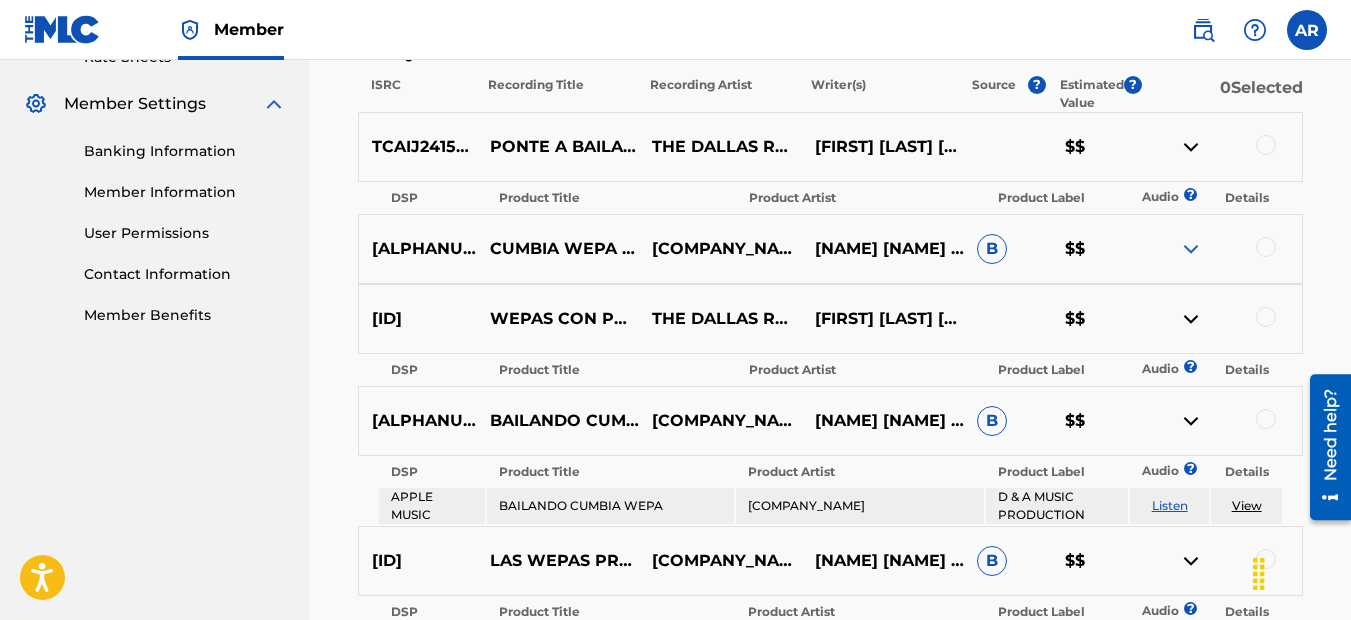 click at bounding box center (1191, 421) 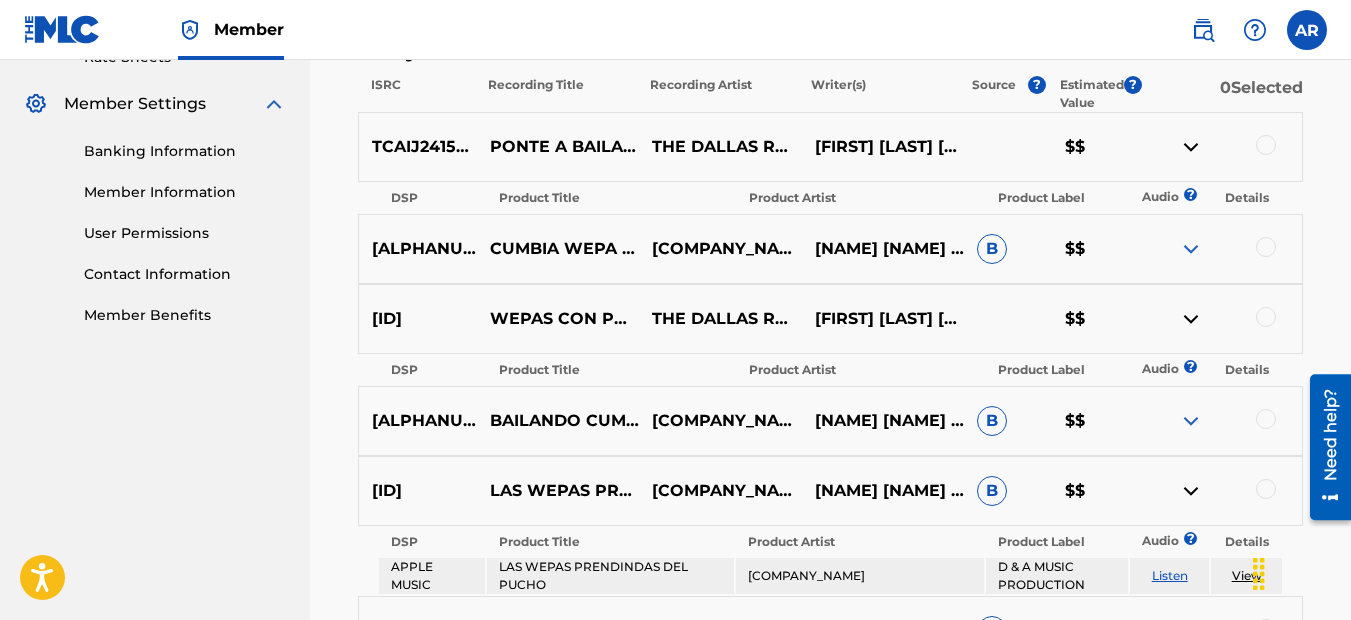 click at bounding box center [1191, 421] 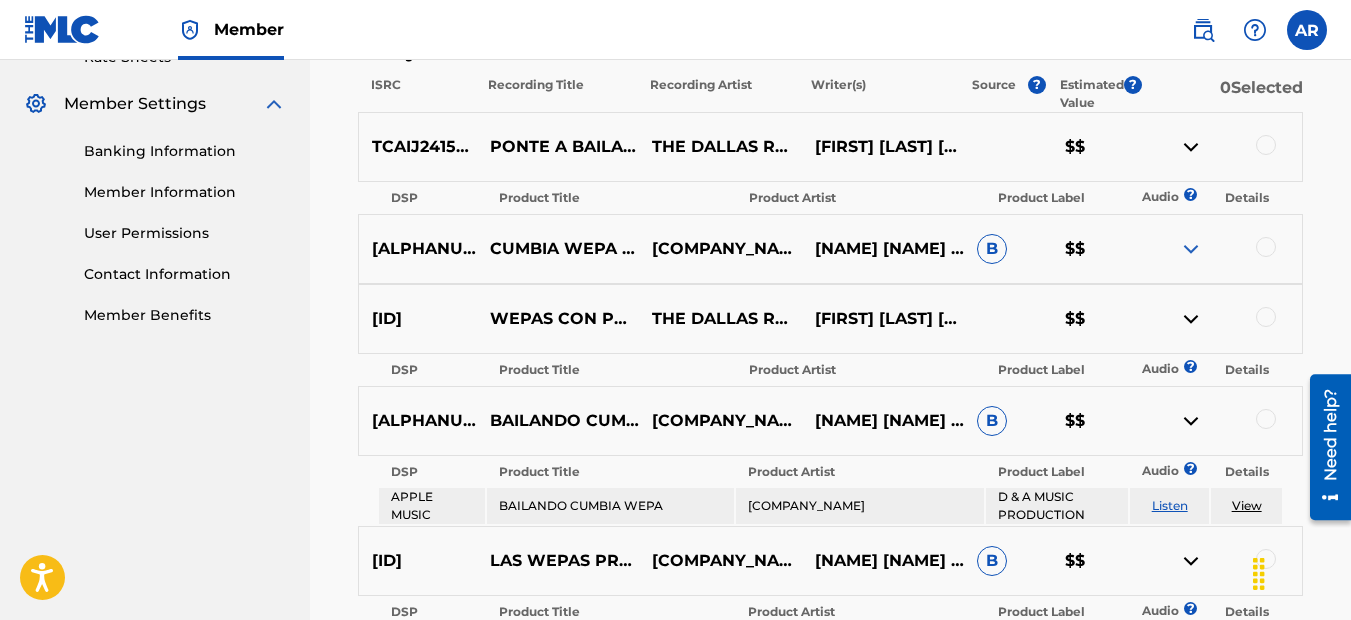 click at bounding box center (1191, 249) 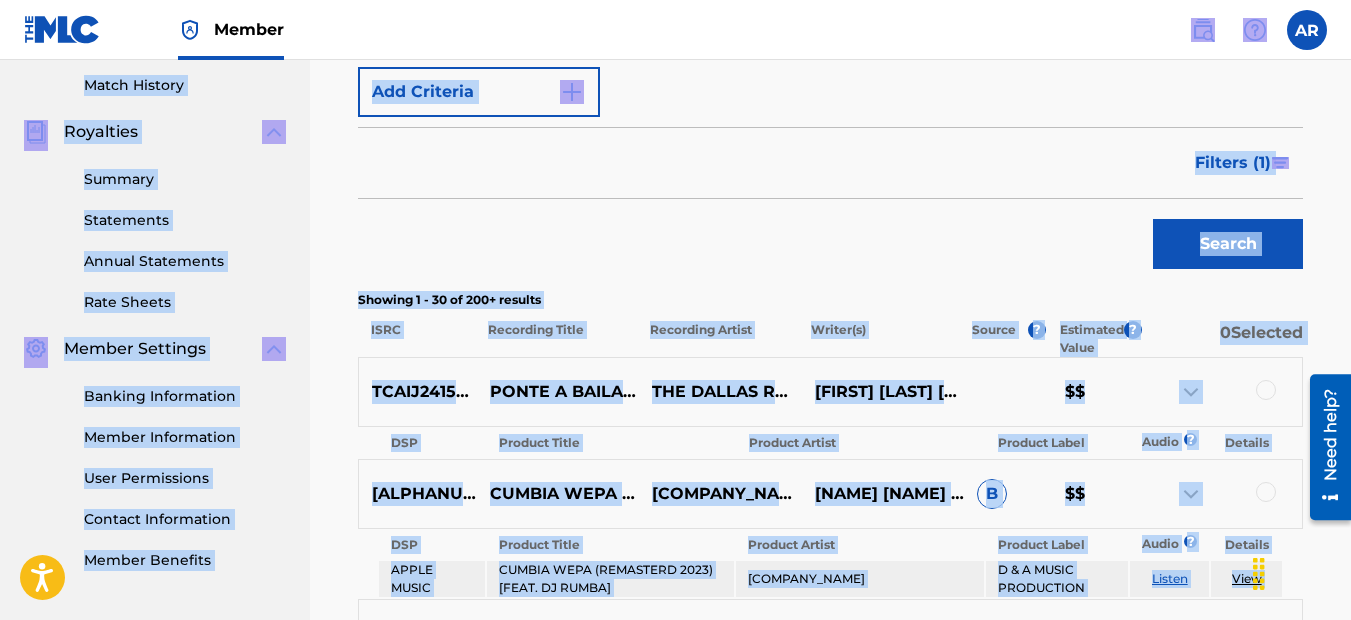 scroll, scrollTop: 533, scrollLeft: 0, axis: vertical 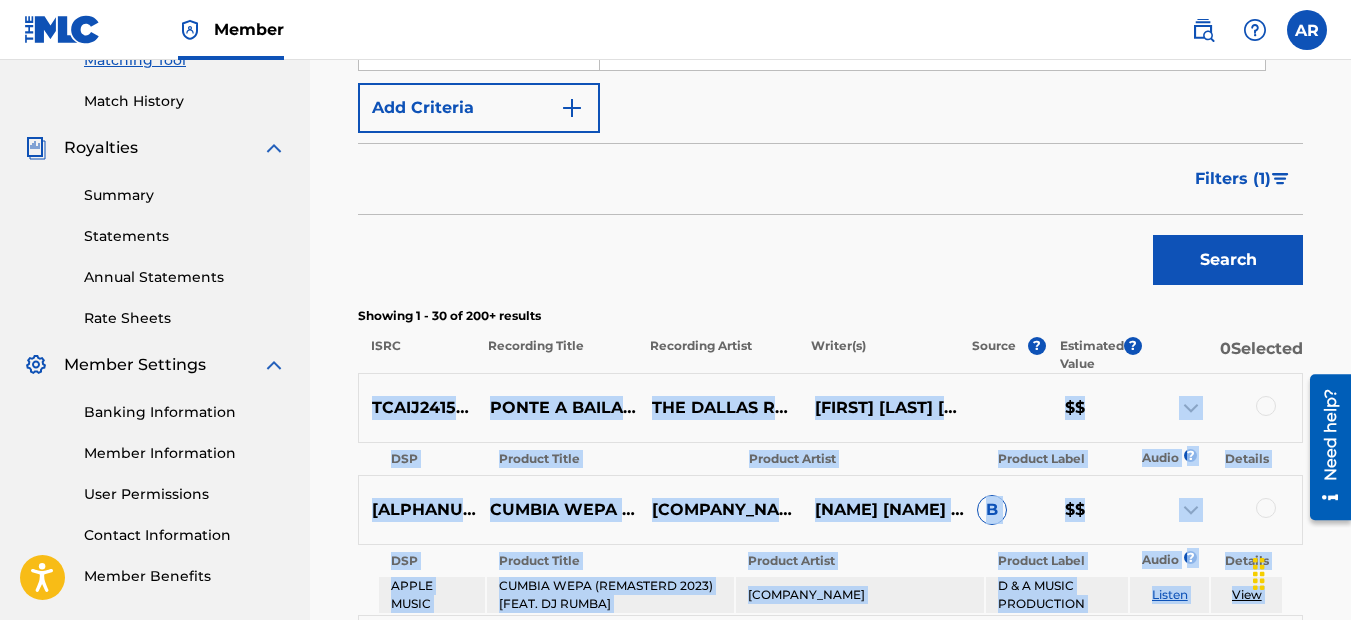 drag, startPoint x: 1286, startPoint y: 264, endPoint x: 364, endPoint y: 403, distance: 932.4189 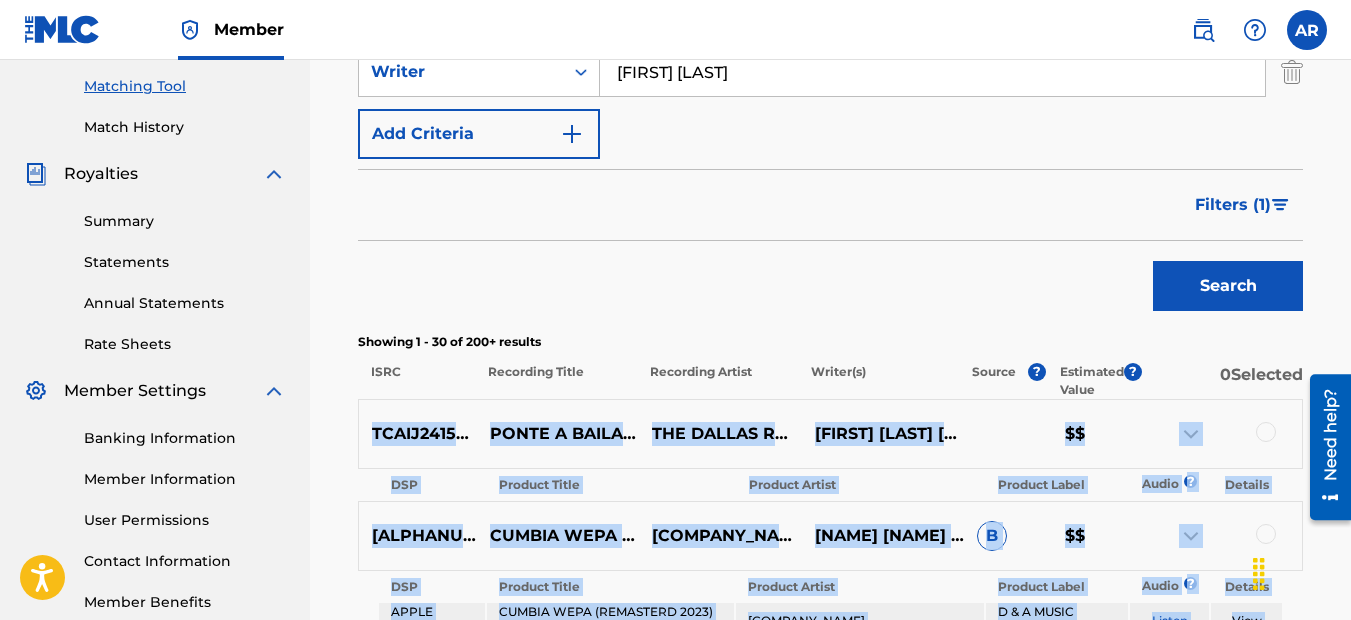 scroll, scrollTop: 333, scrollLeft: 0, axis: vertical 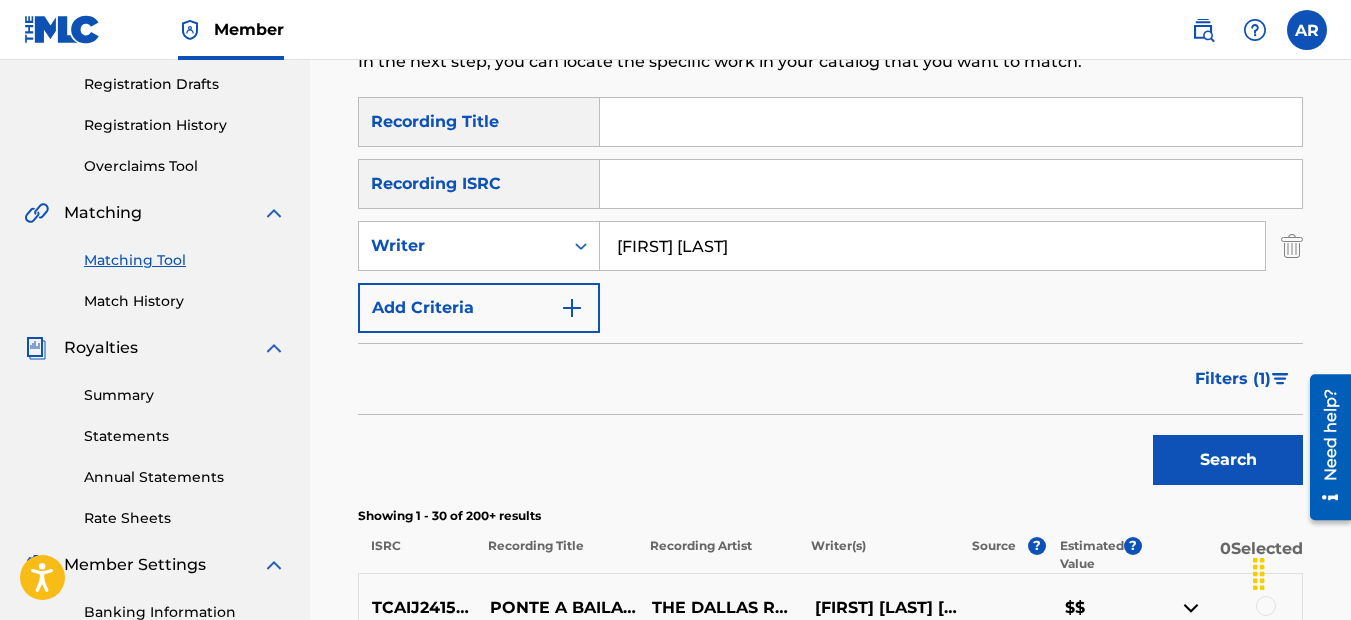 click on "[FIRST] [LAST]" at bounding box center (932, 246) 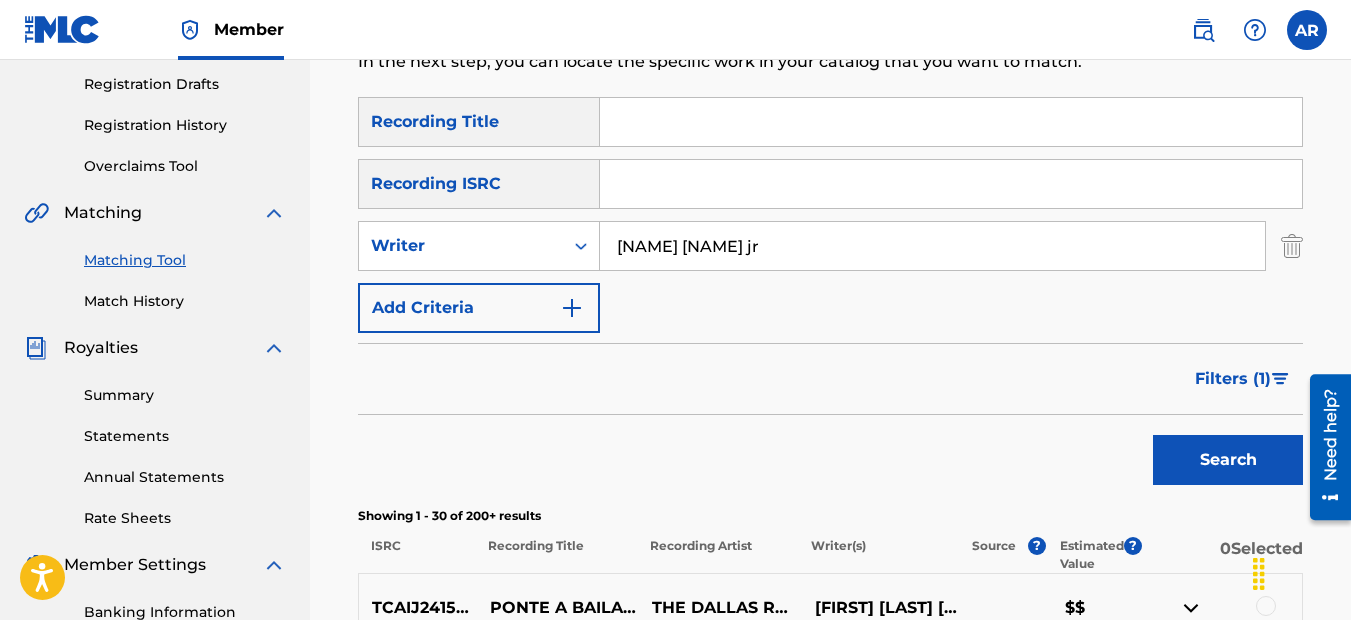 type on "[NAME] [NAME] jr" 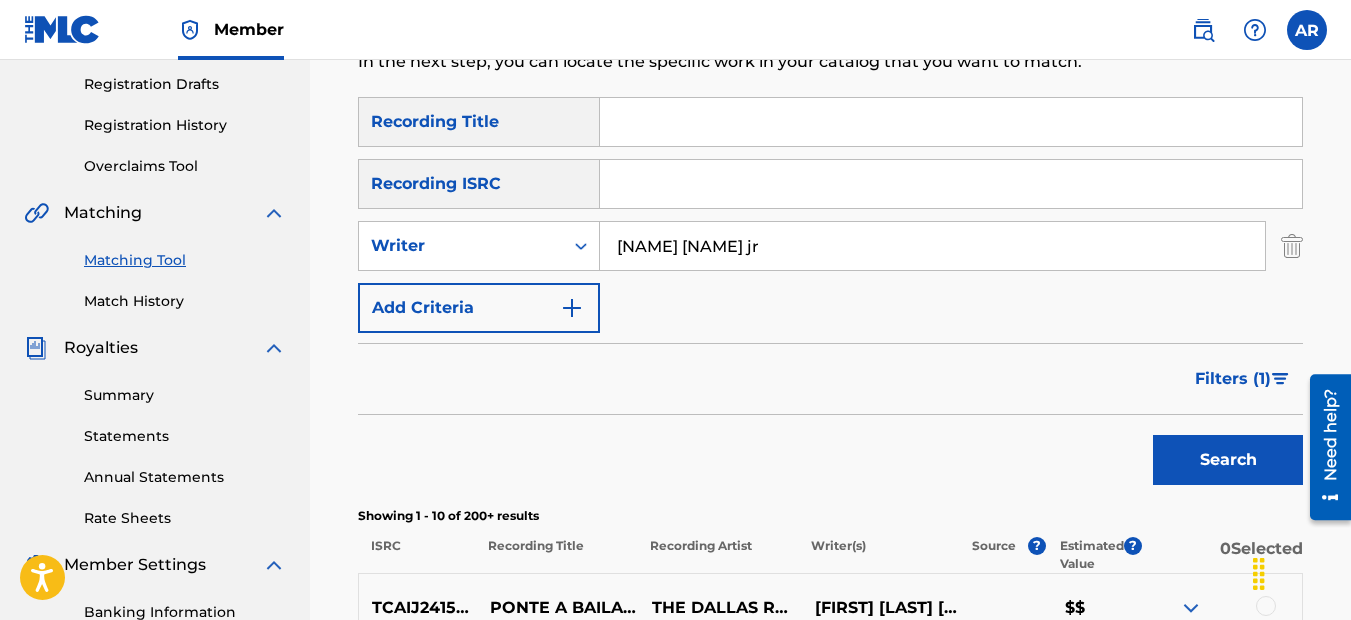click on "Search" at bounding box center (1228, 460) 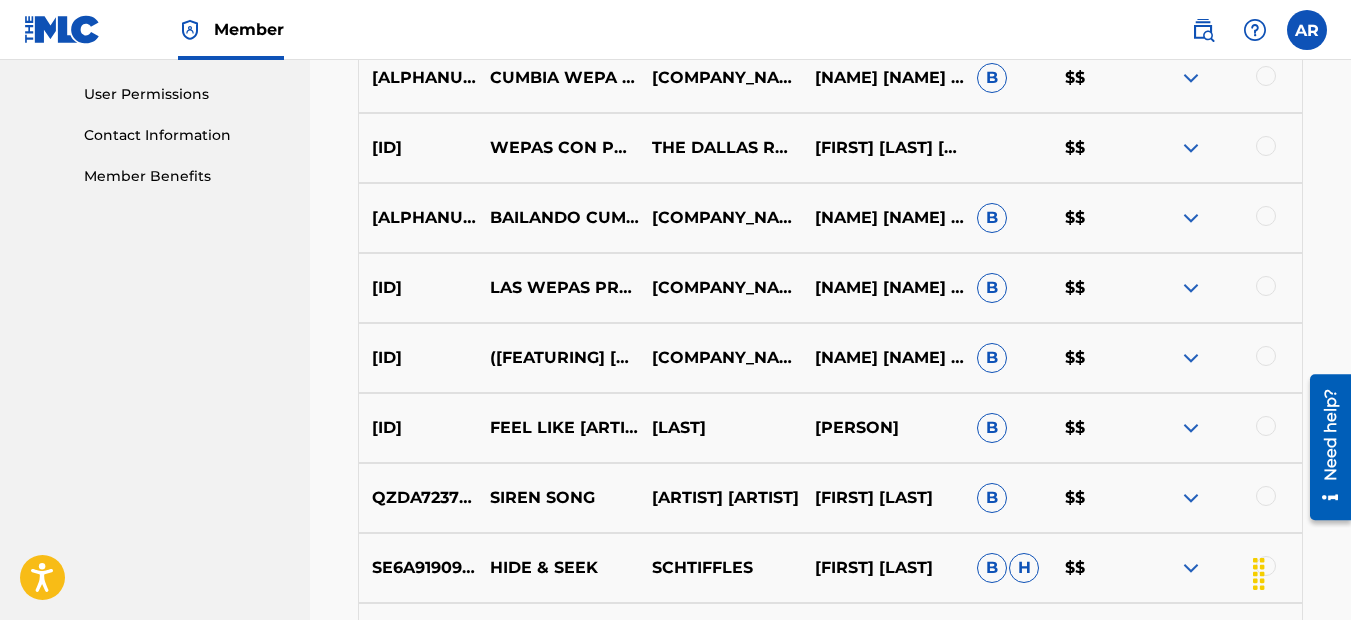 scroll, scrollTop: 833, scrollLeft: 0, axis: vertical 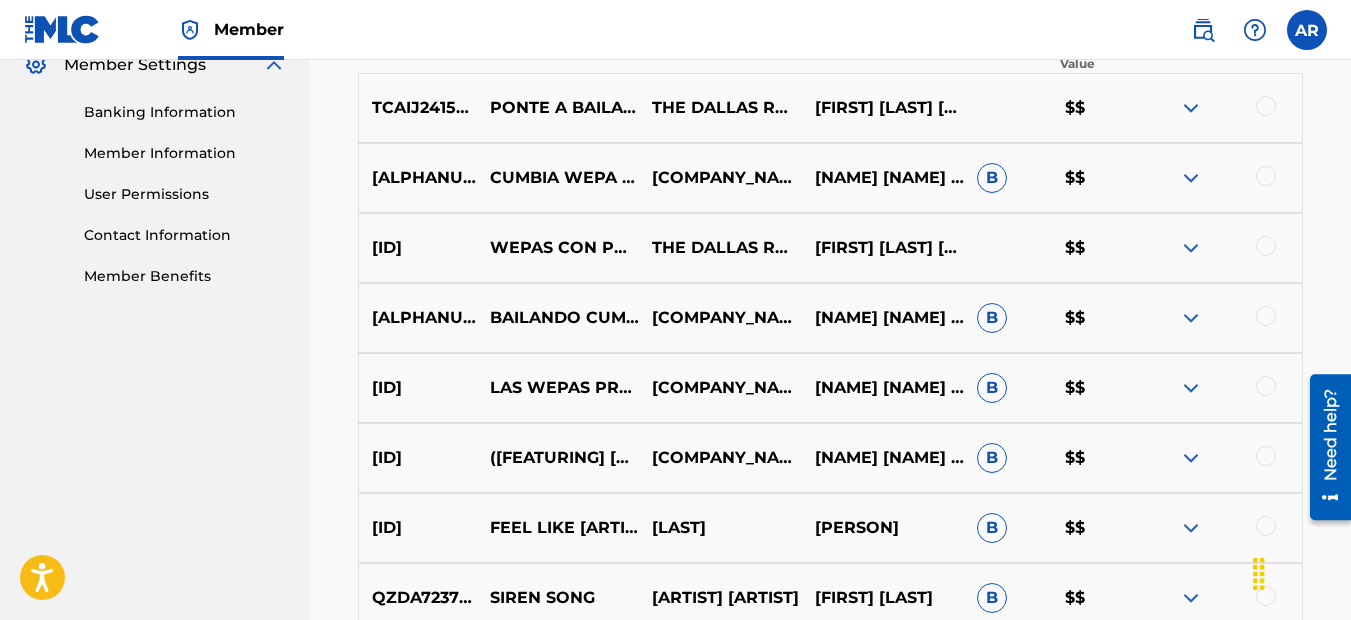 click at bounding box center [1191, 318] 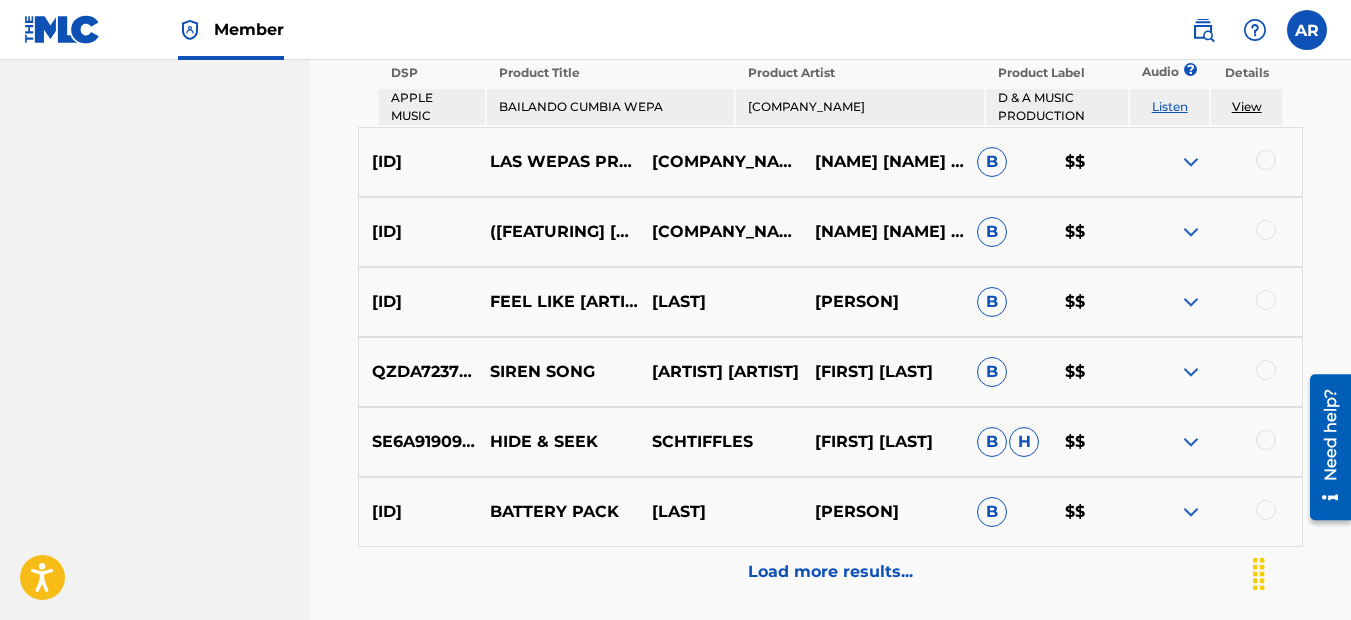 scroll, scrollTop: 1233, scrollLeft: 0, axis: vertical 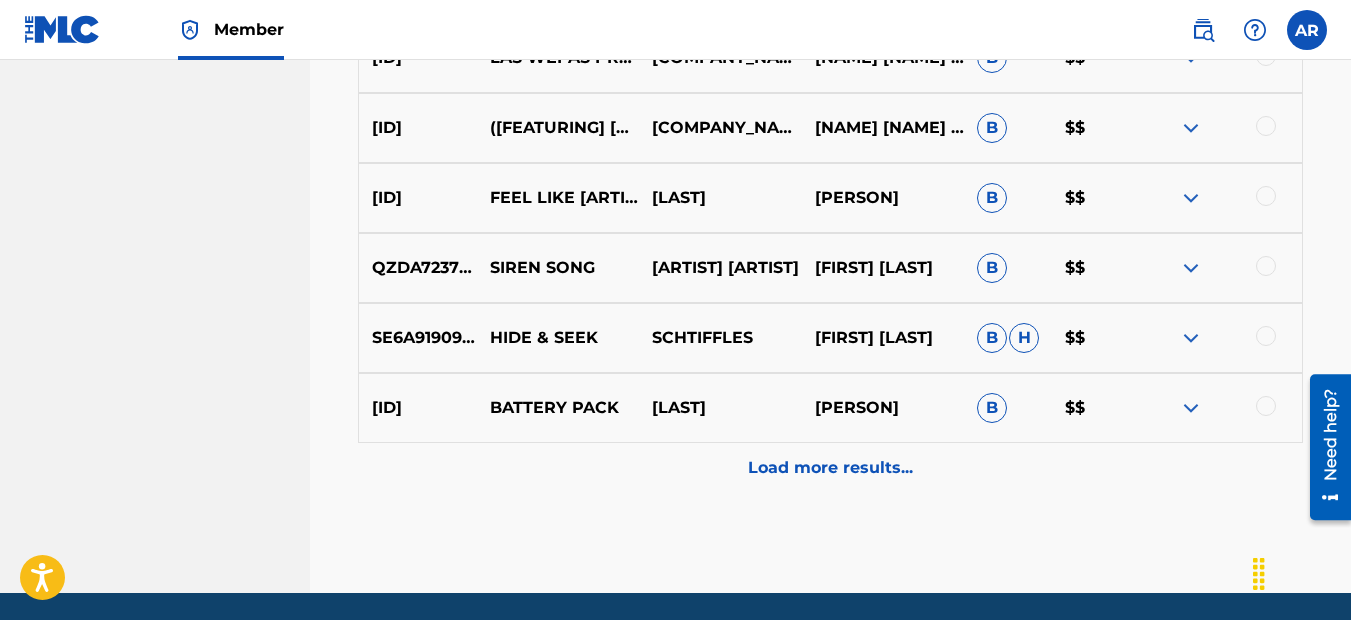 click on "Load more results..." at bounding box center [830, 468] 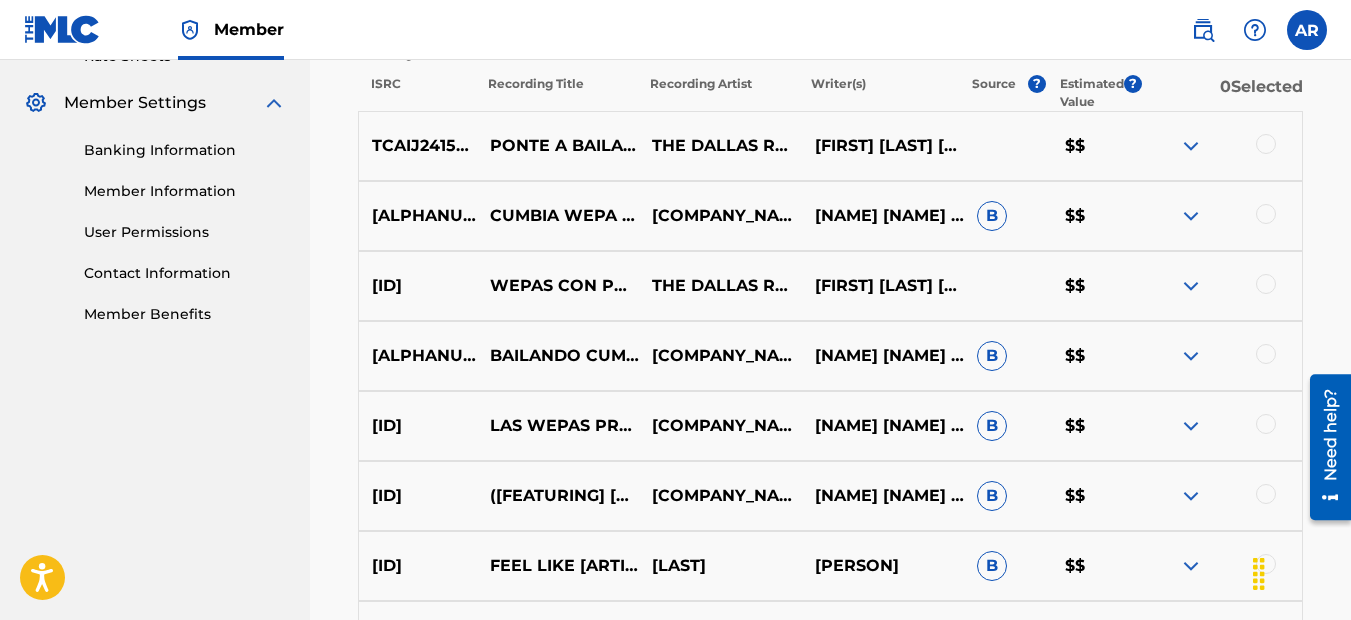 scroll, scrollTop: 633, scrollLeft: 0, axis: vertical 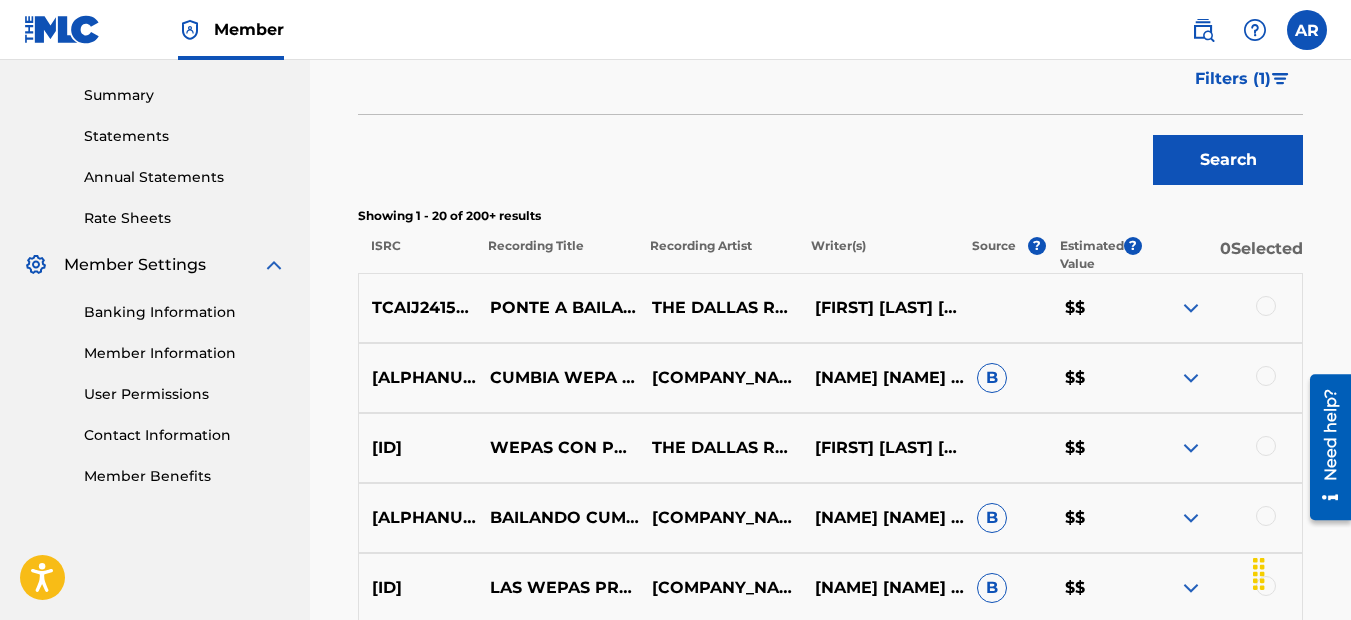 click on "Filters ( 1 )" at bounding box center (1233, 79) 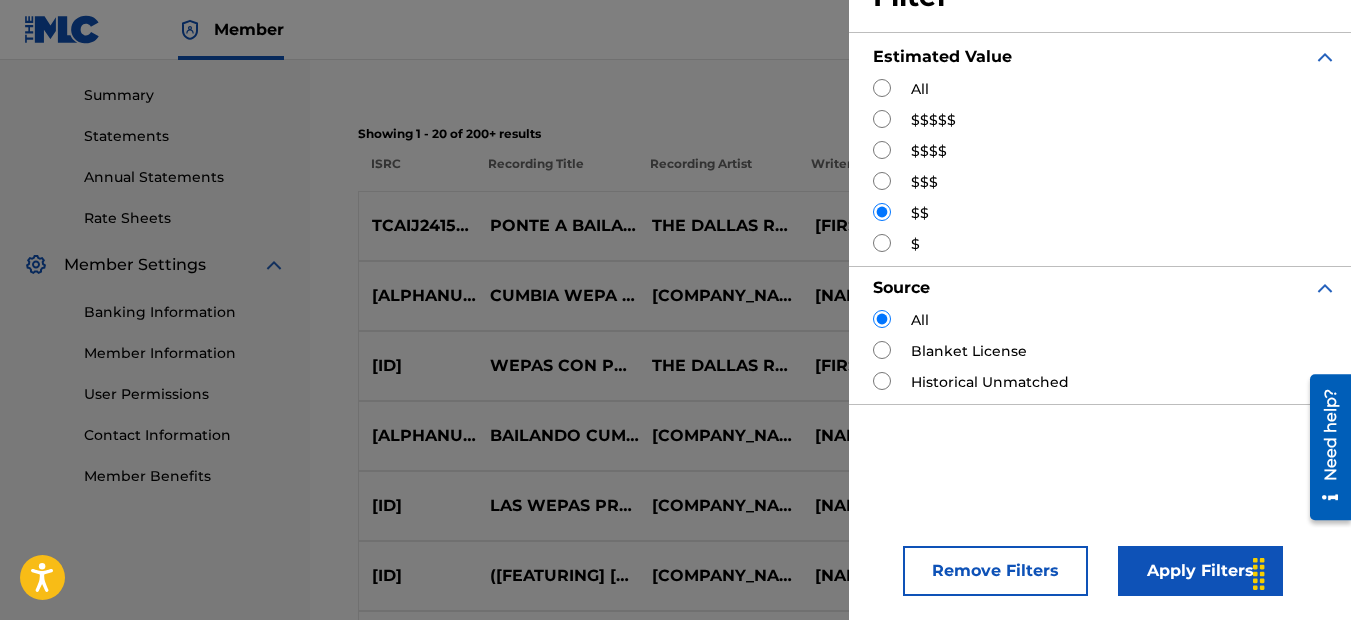 click at bounding box center (882, 181) 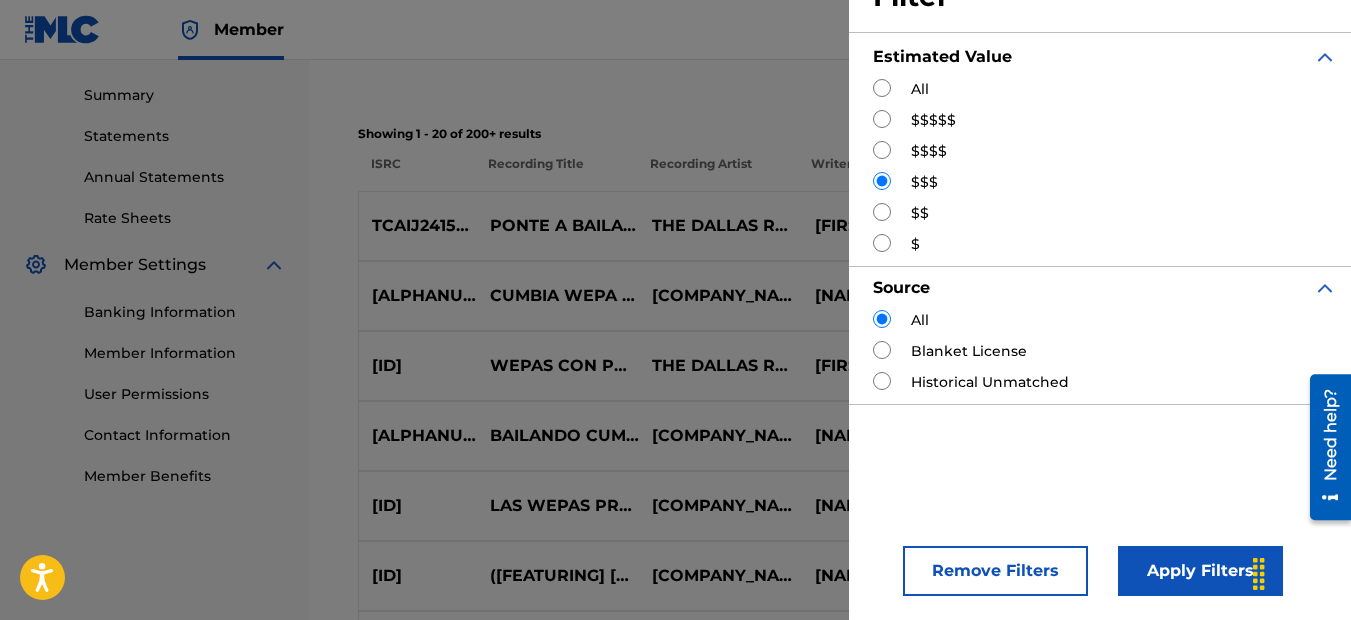 click on "Apply Filters" at bounding box center [1200, 571] 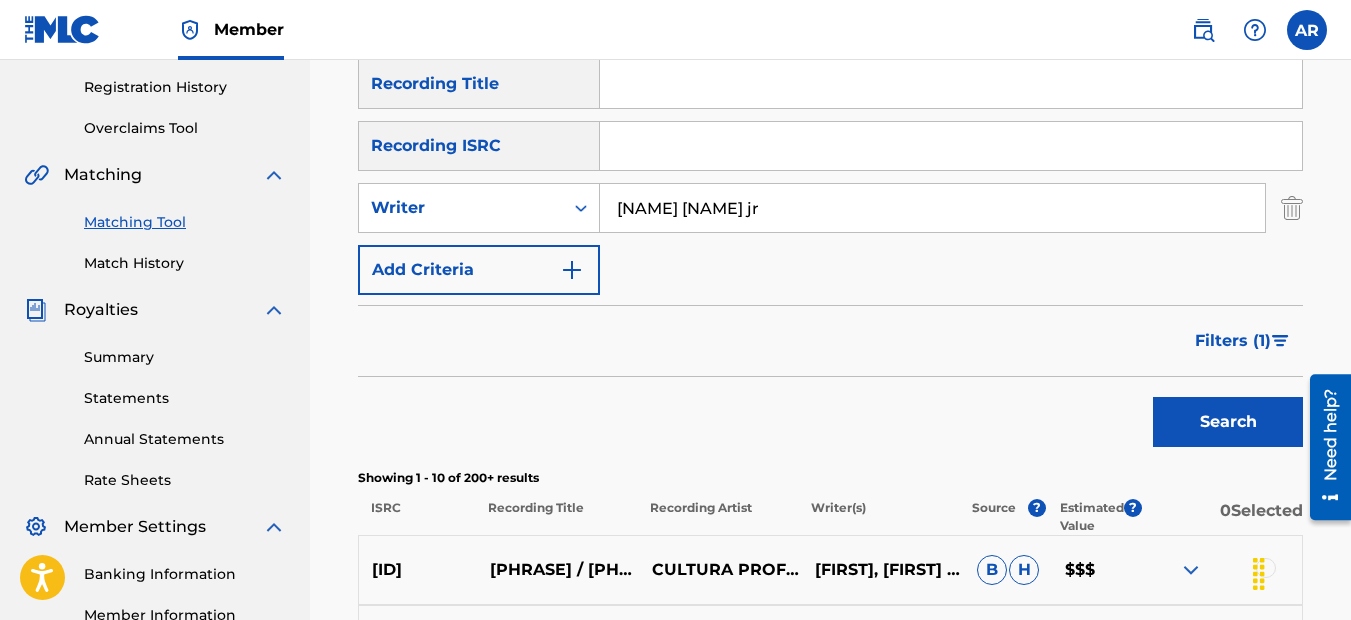 scroll, scrollTop: 320, scrollLeft: 0, axis: vertical 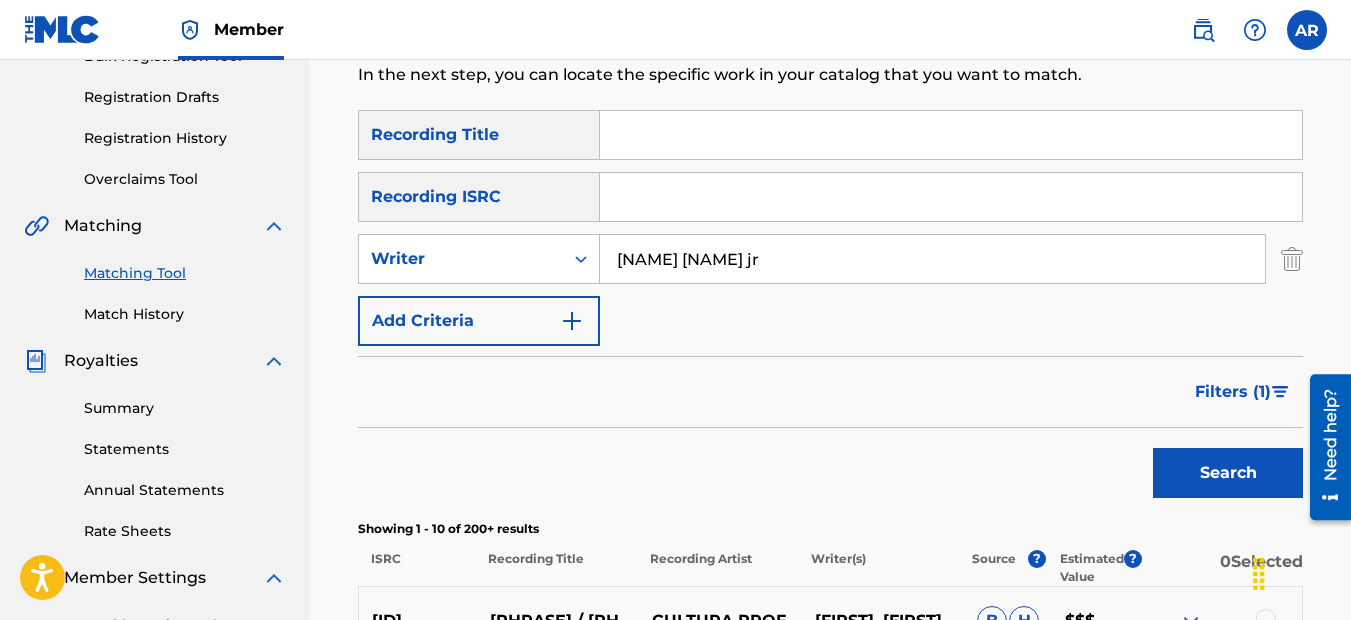 click on "Filters ( 1 )" at bounding box center [1233, 392] 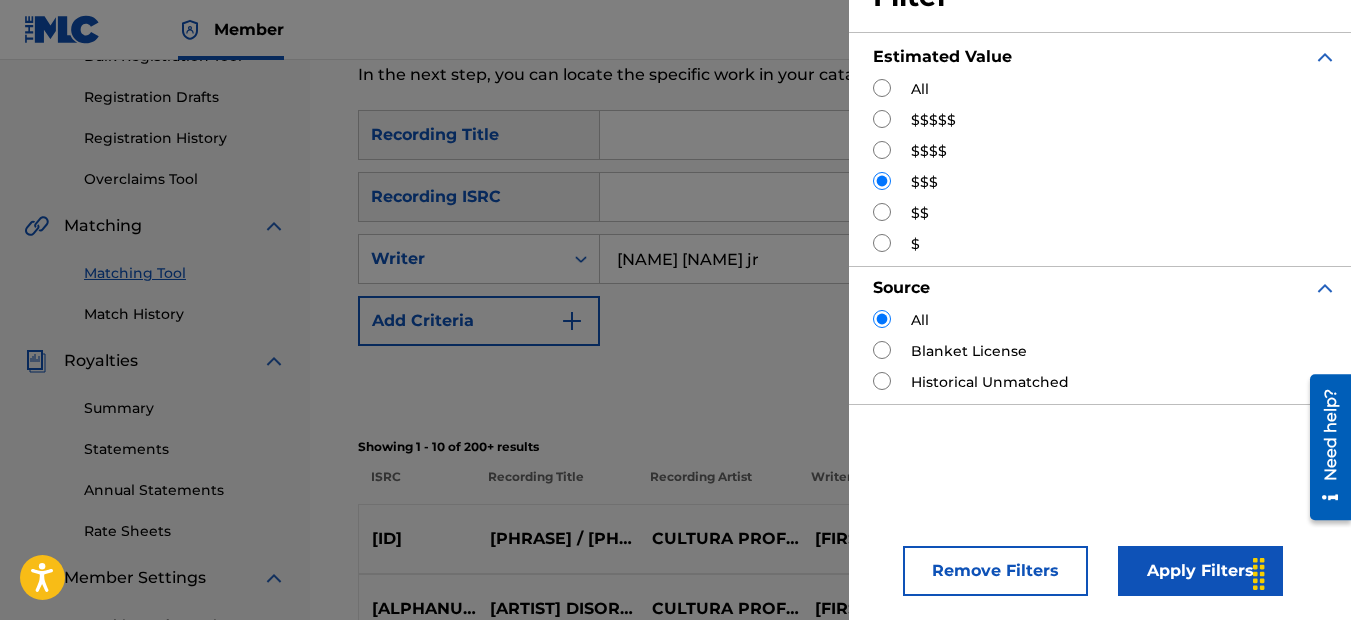 click at bounding box center (882, 119) 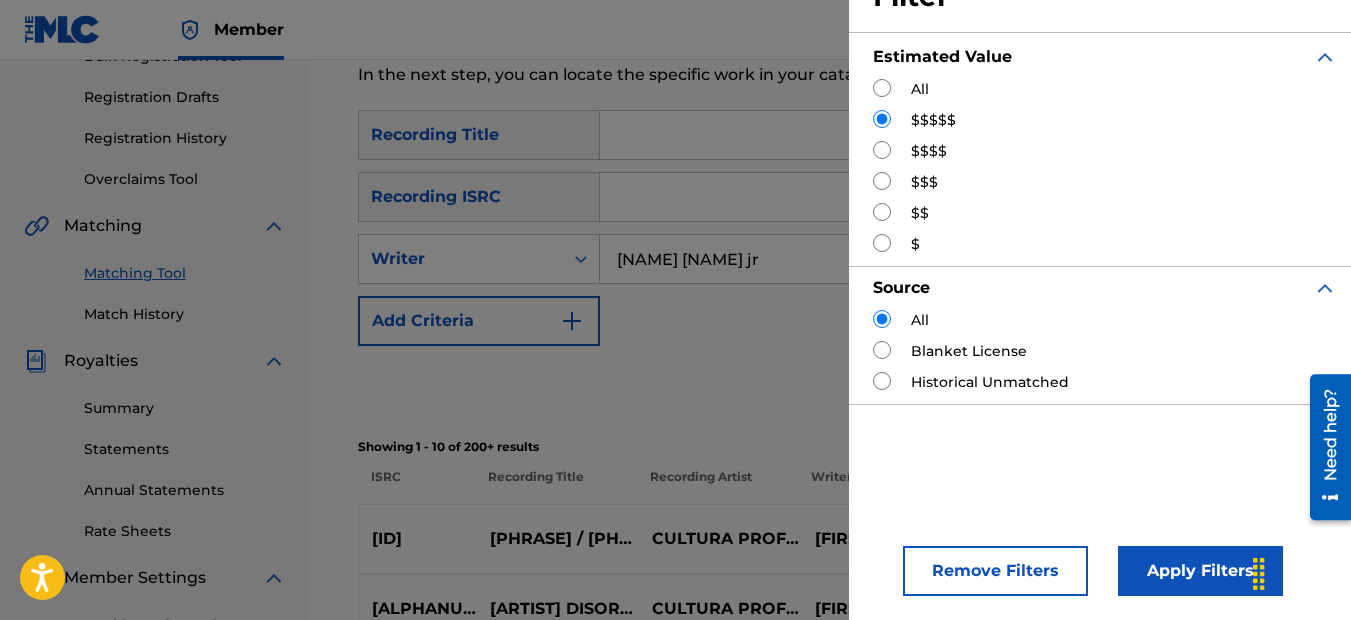 click on "Apply Filters" at bounding box center [1200, 571] 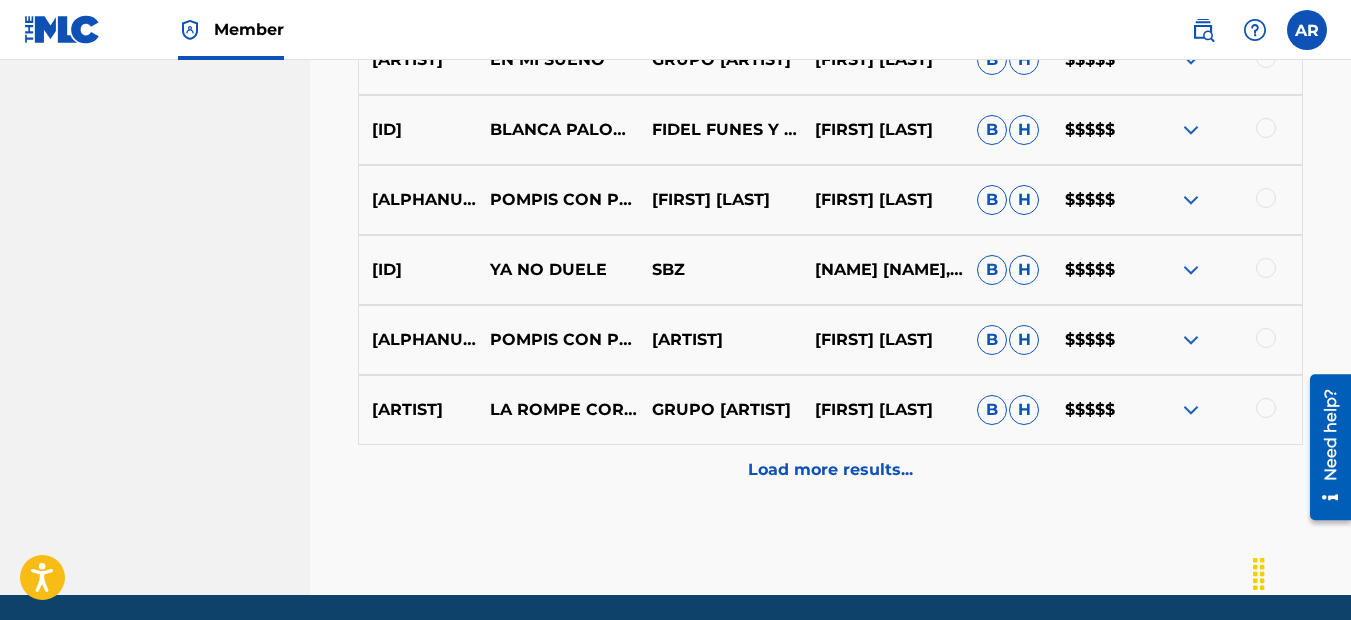 scroll, scrollTop: 1220, scrollLeft: 0, axis: vertical 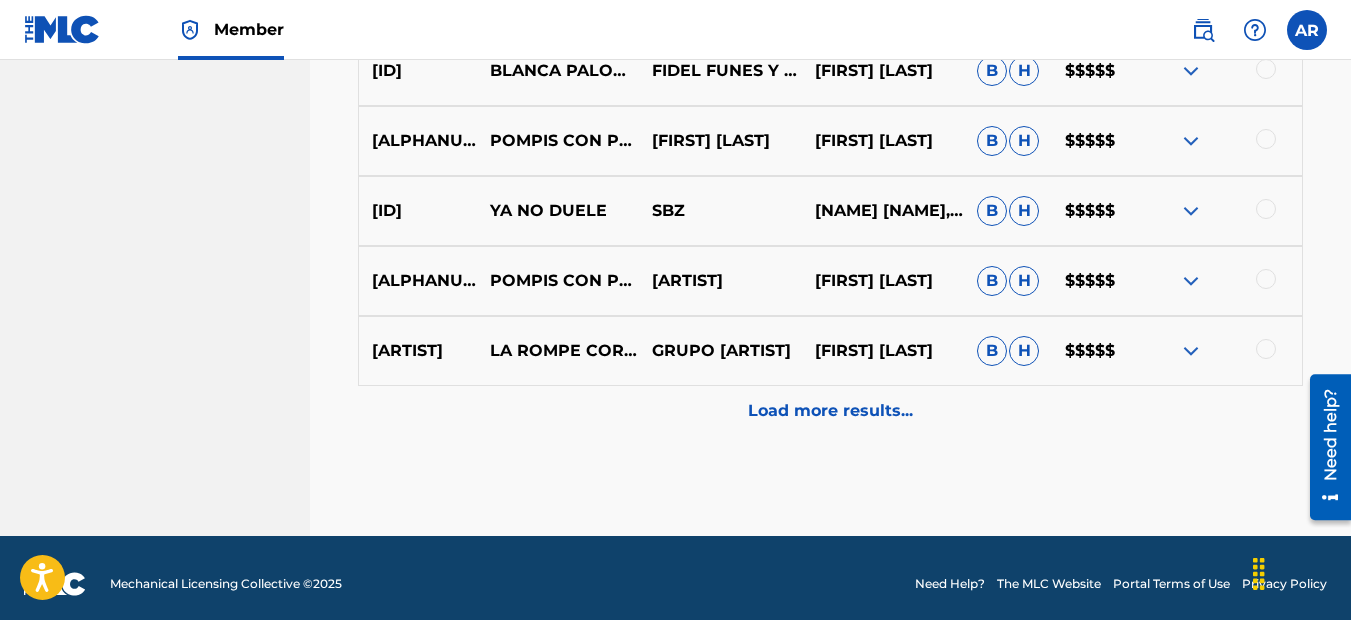 click on "Load more results..." at bounding box center (830, 411) 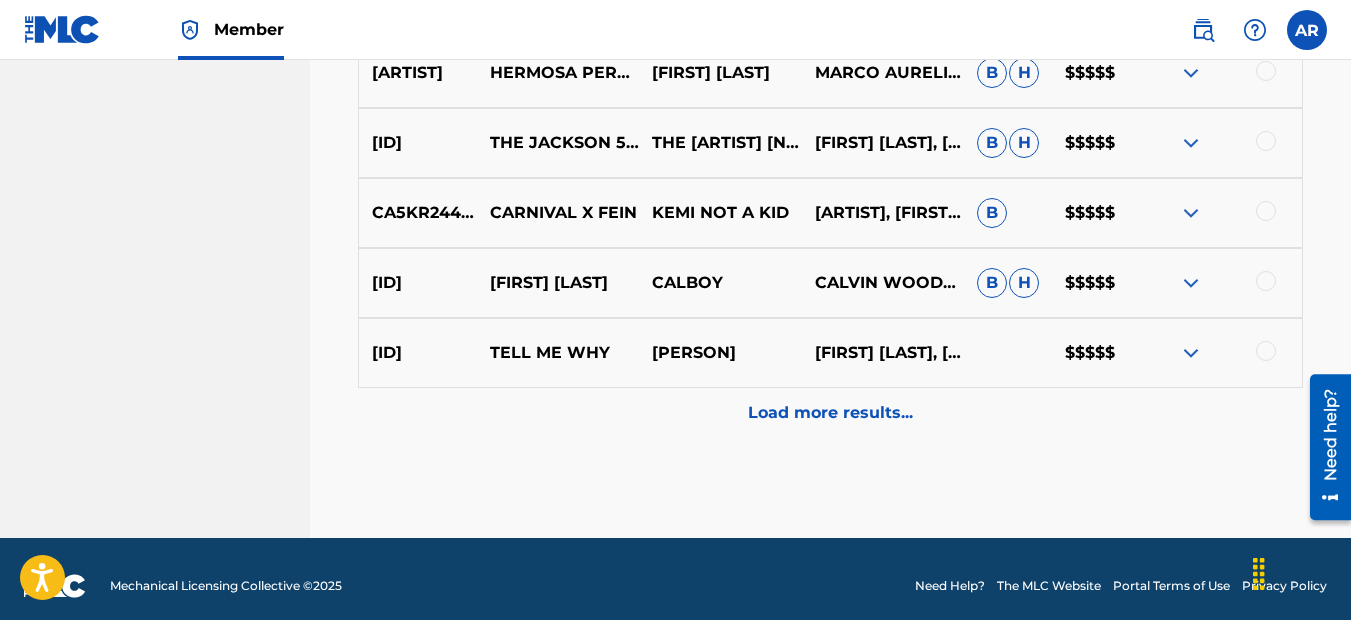 scroll, scrollTop: 1920, scrollLeft: 0, axis: vertical 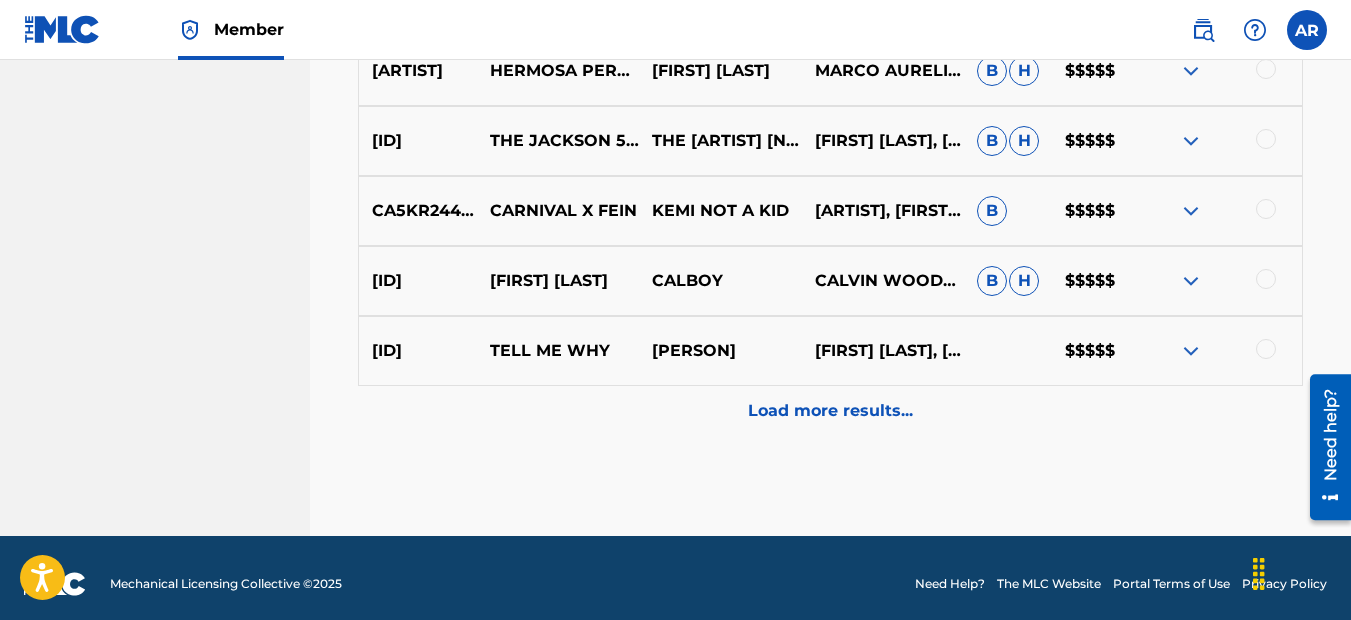 click on "Load more results..." at bounding box center (830, 411) 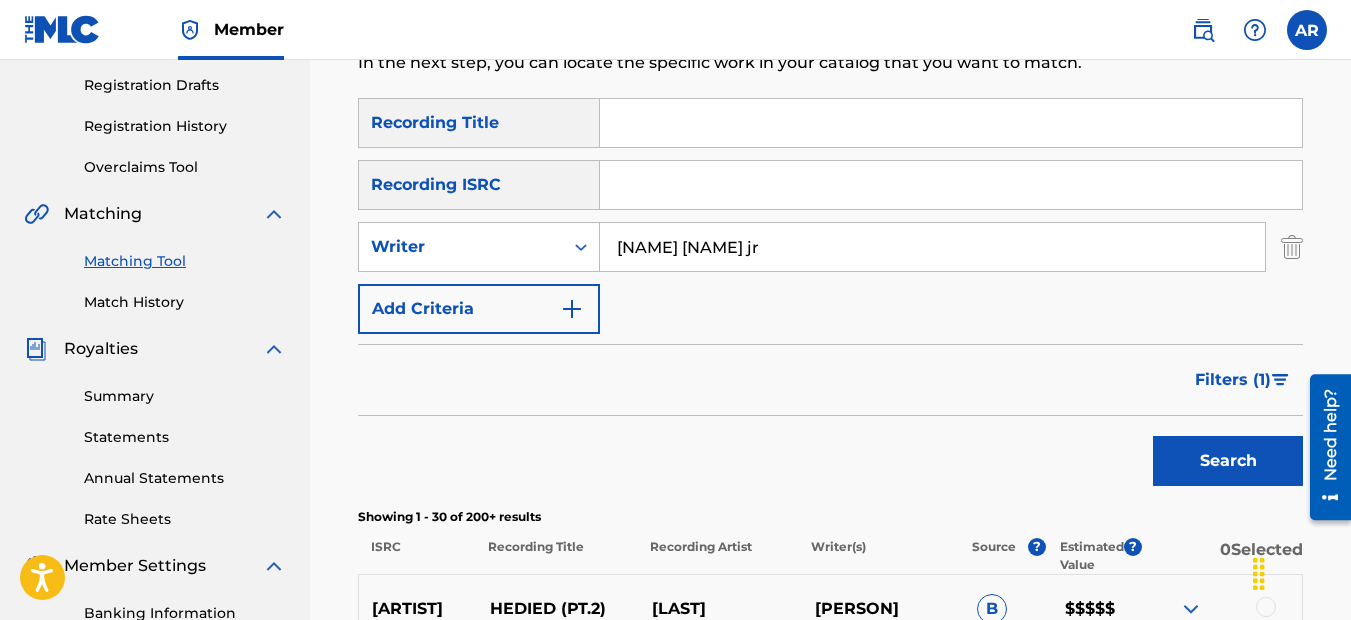 scroll, scrollTop: 320, scrollLeft: 0, axis: vertical 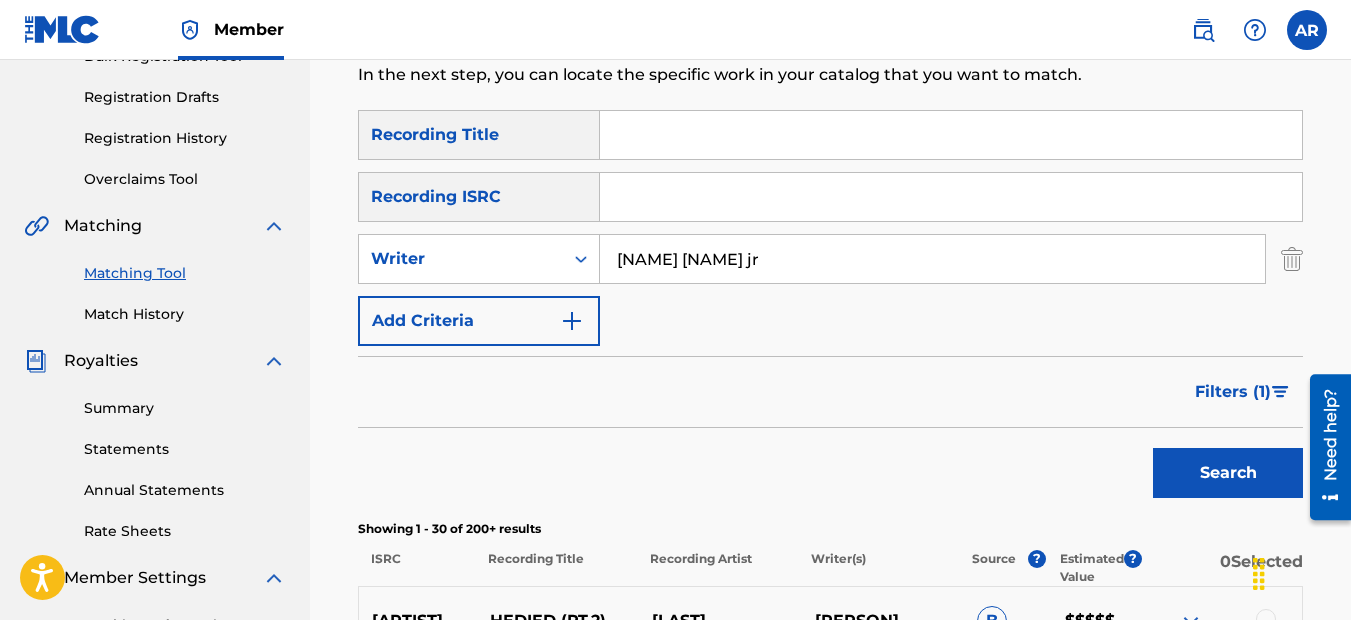 click on "Filters ( 1 )" at bounding box center (1233, 392) 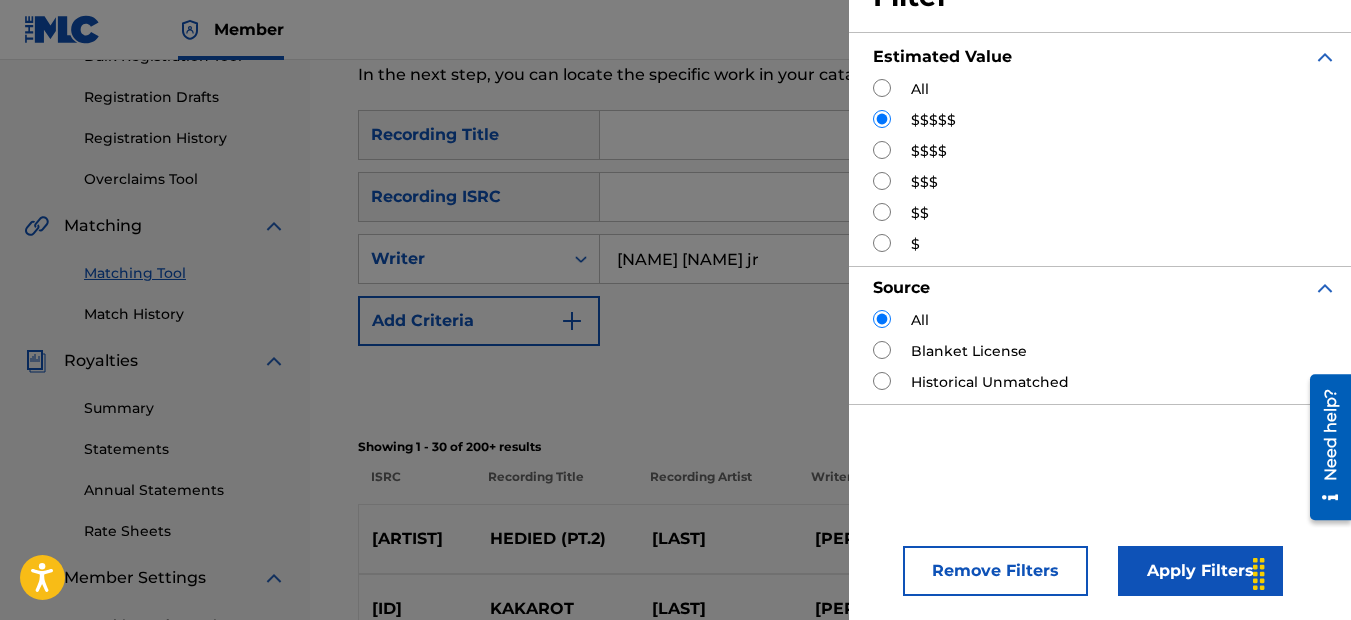 click at bounding box center [882, 150] 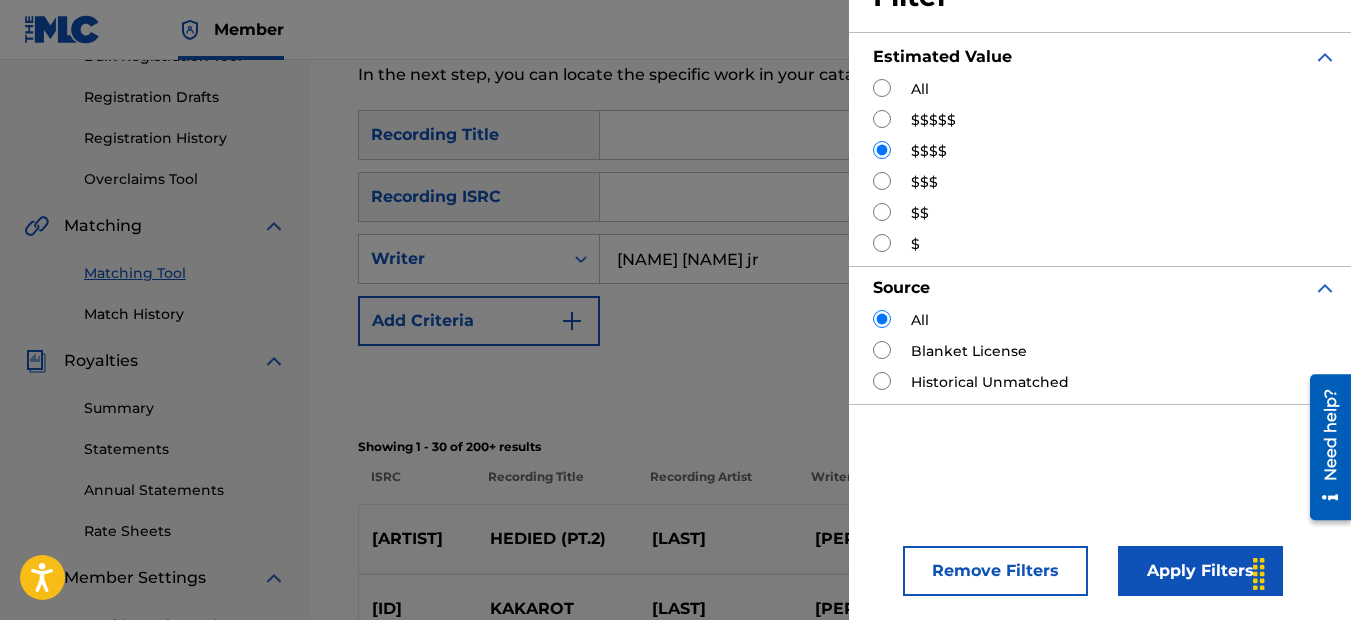 click on "Apply Filters" at bounding box center [1200, 571] 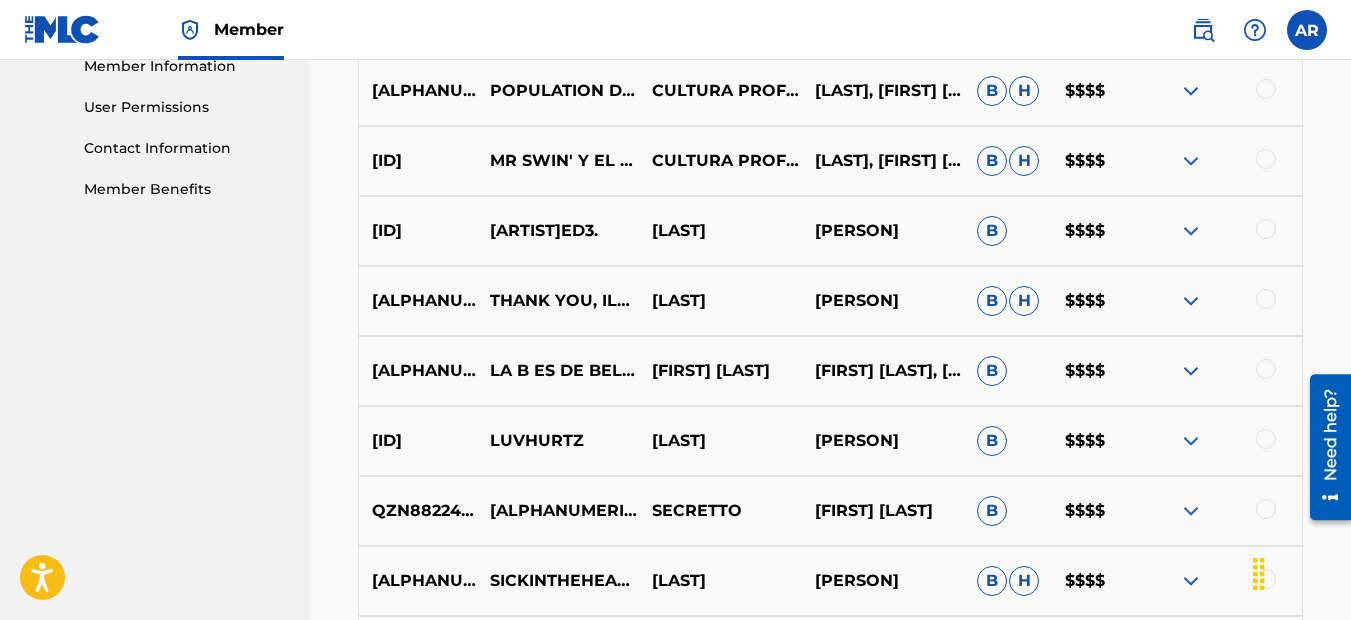 scroll, scrollTop: 520, scrollLeft: 0, axis: vertical 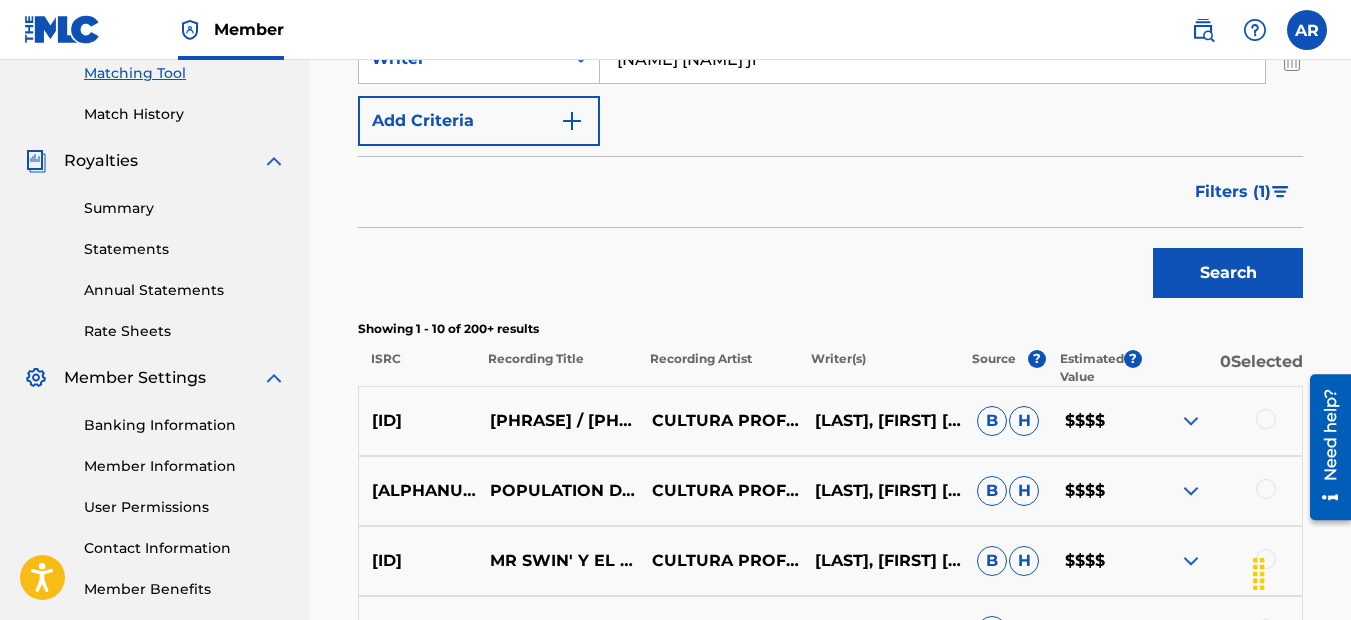 click on "Filters ( 1 )" at bounding box center (1233, 192) 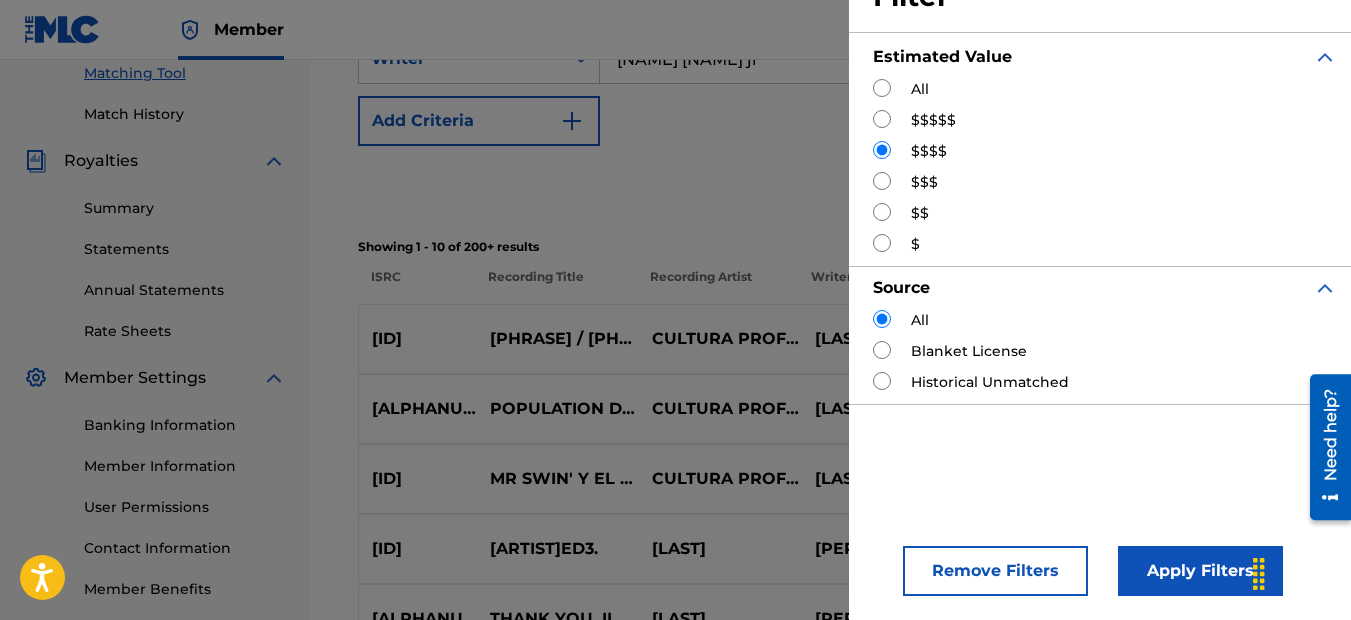 click at bounding box center (882, 243) 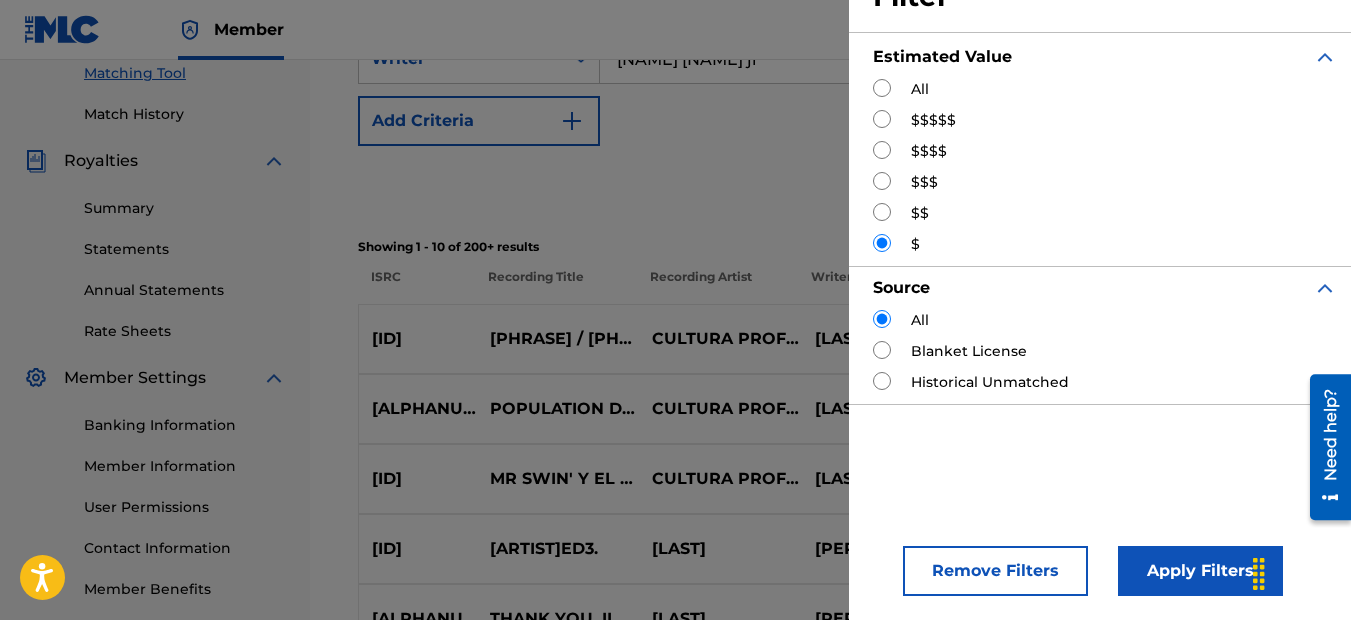 click on "Apply Filters" at bounding box center [1200, 571] 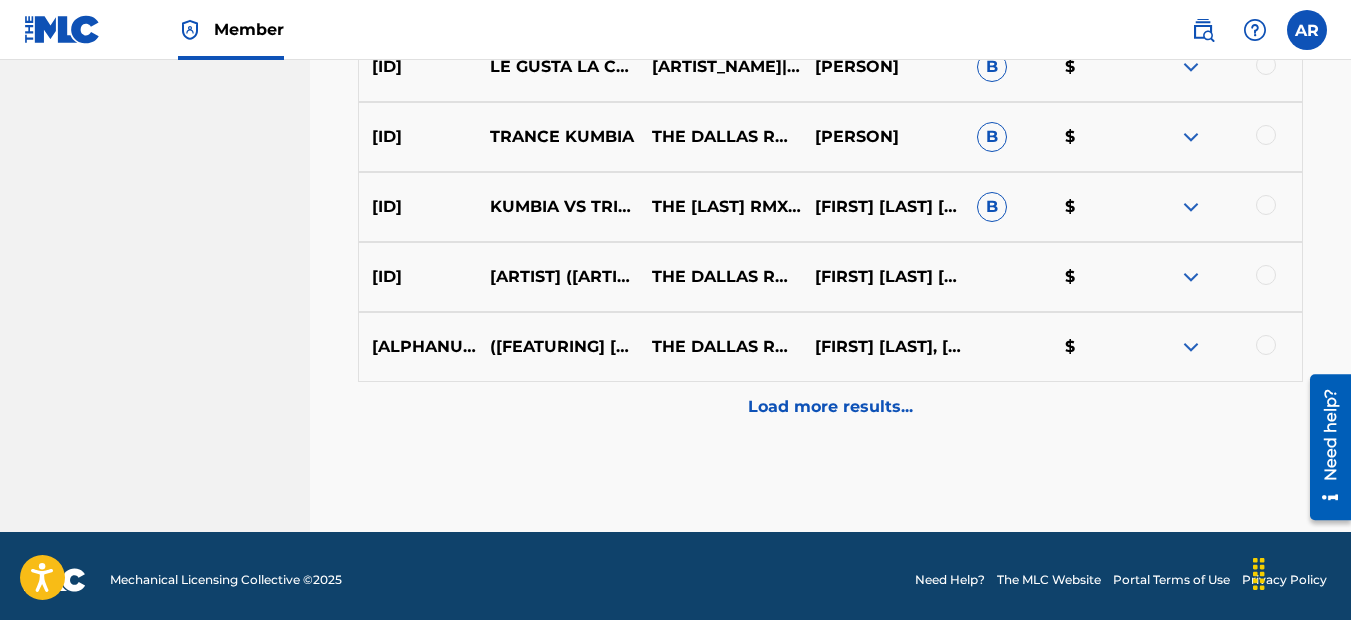 scroll, scrollTop: 1232, scrollLeft: 0, axis: vertical 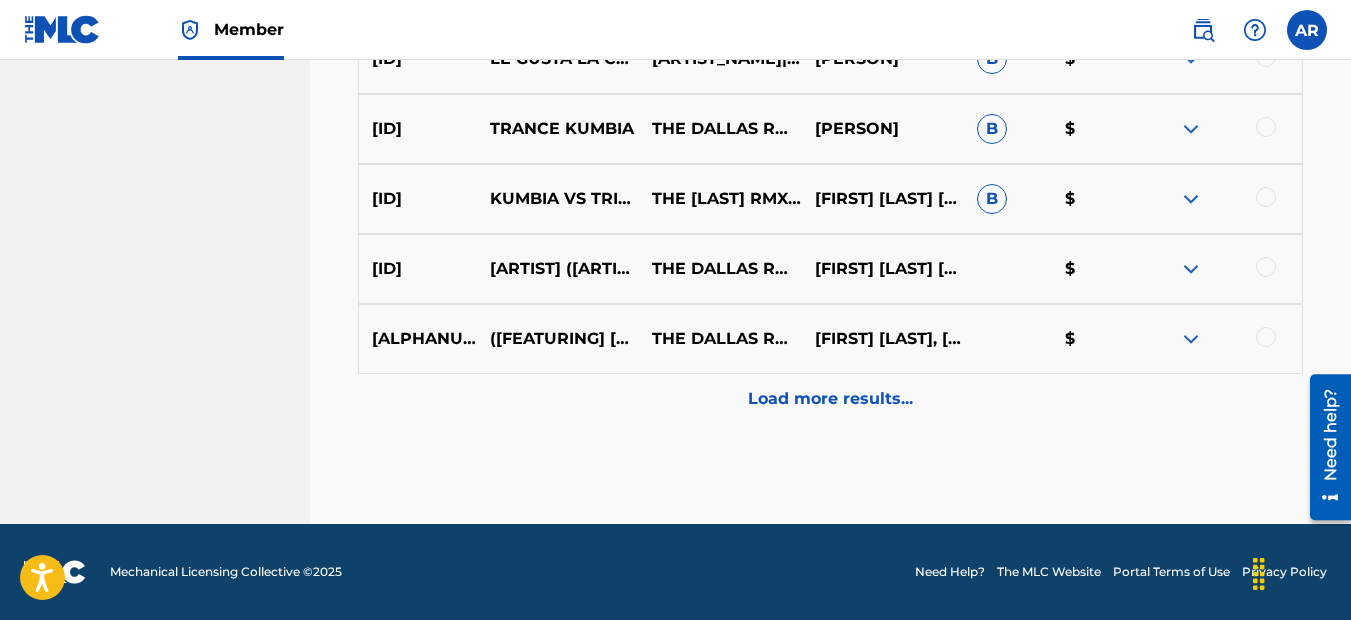 click on "Load more results..." at bounding box center [830, 399] 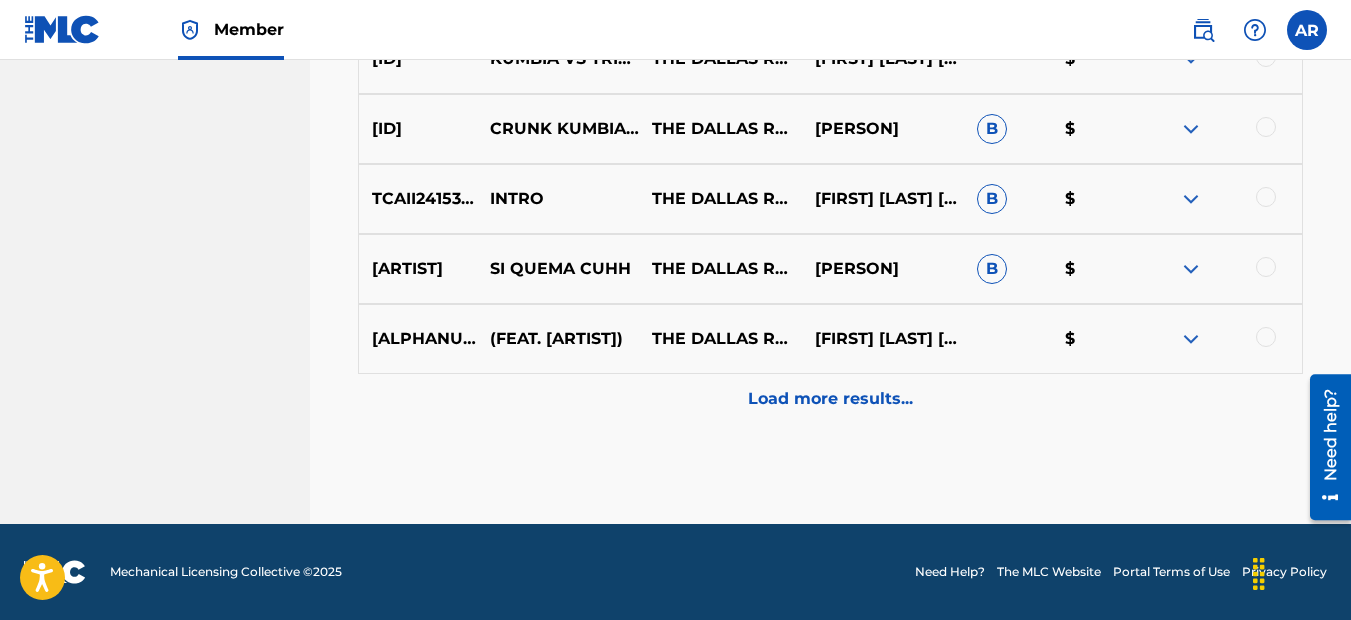 click on "Load more results..." at bounding box center (830, 399) 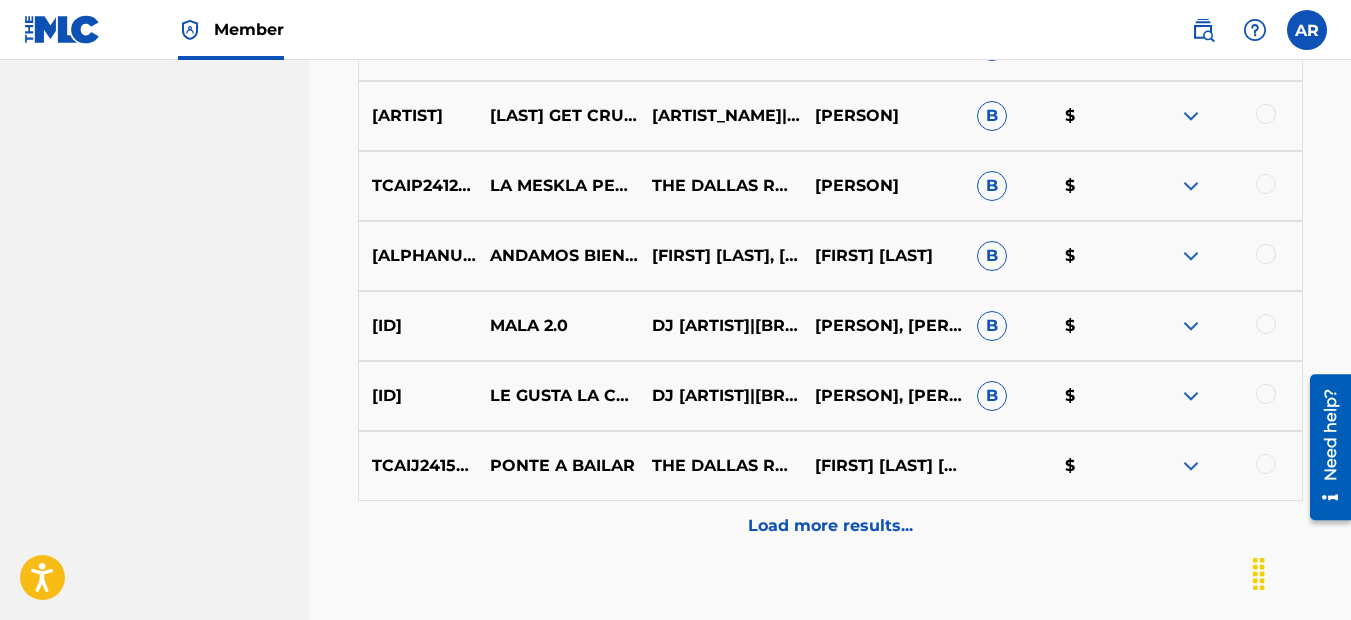 scroll, scrollTop: 2532, scrollLeft: 0, axis: vertical 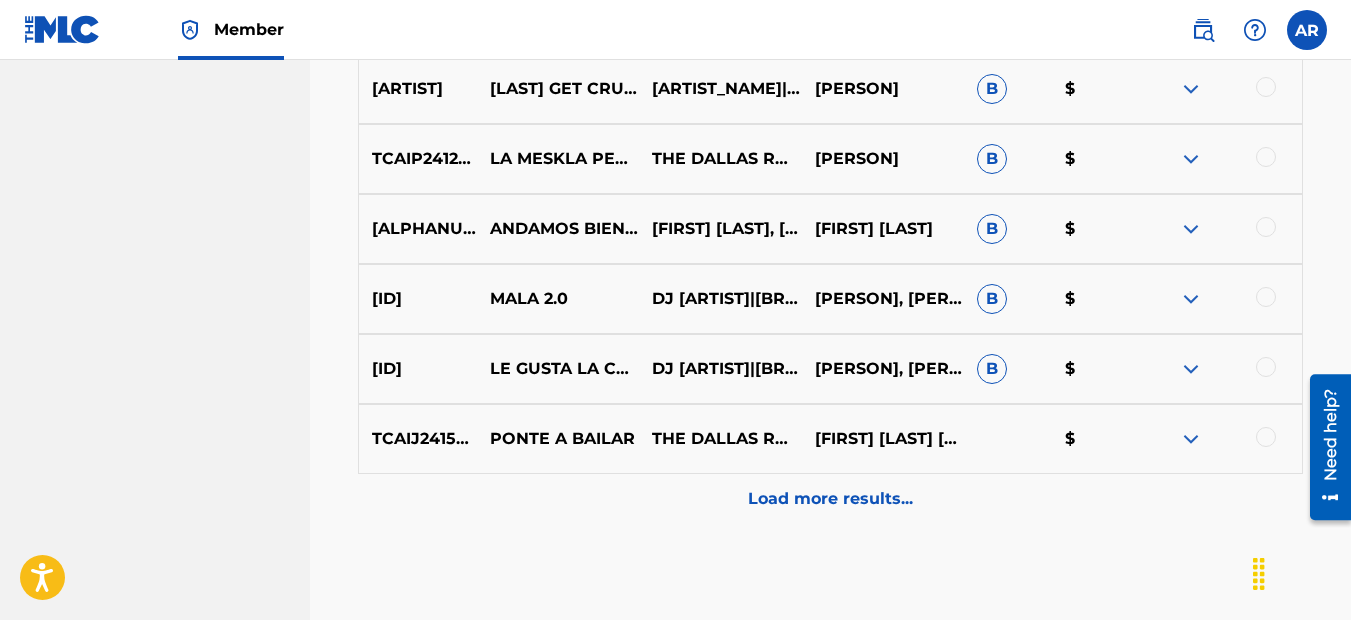 click on "Load more results..." at bounding box center [830, 499] 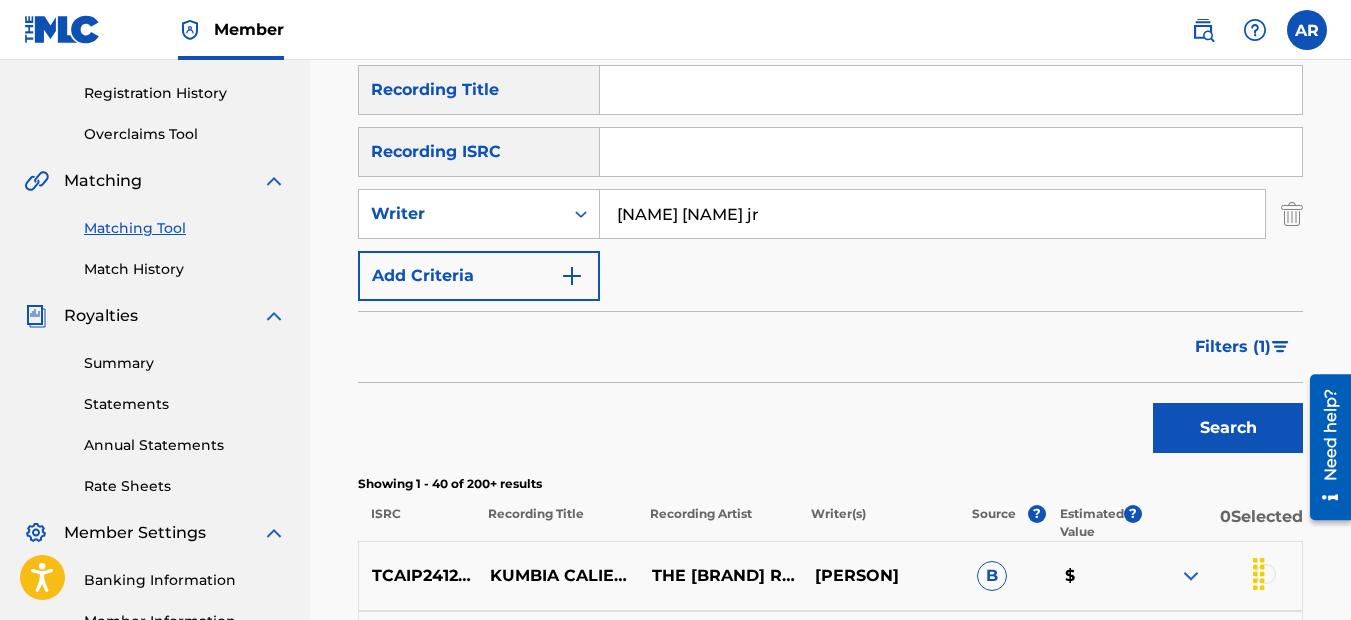 scroll, scrollTop: 332, scrollLeft: 0, axis: vertical 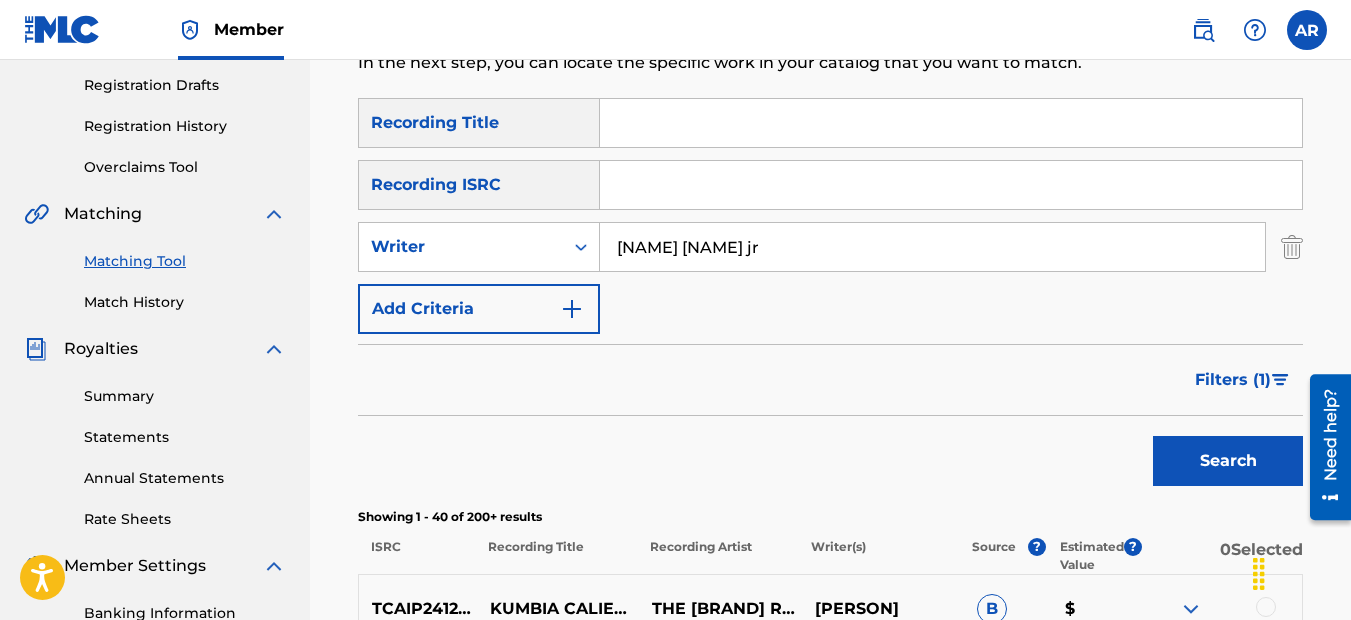 drag, startPoint x: 818, startPoint y: 248, endPoint x: 619, endPoint y: 260, distance: 199.36148 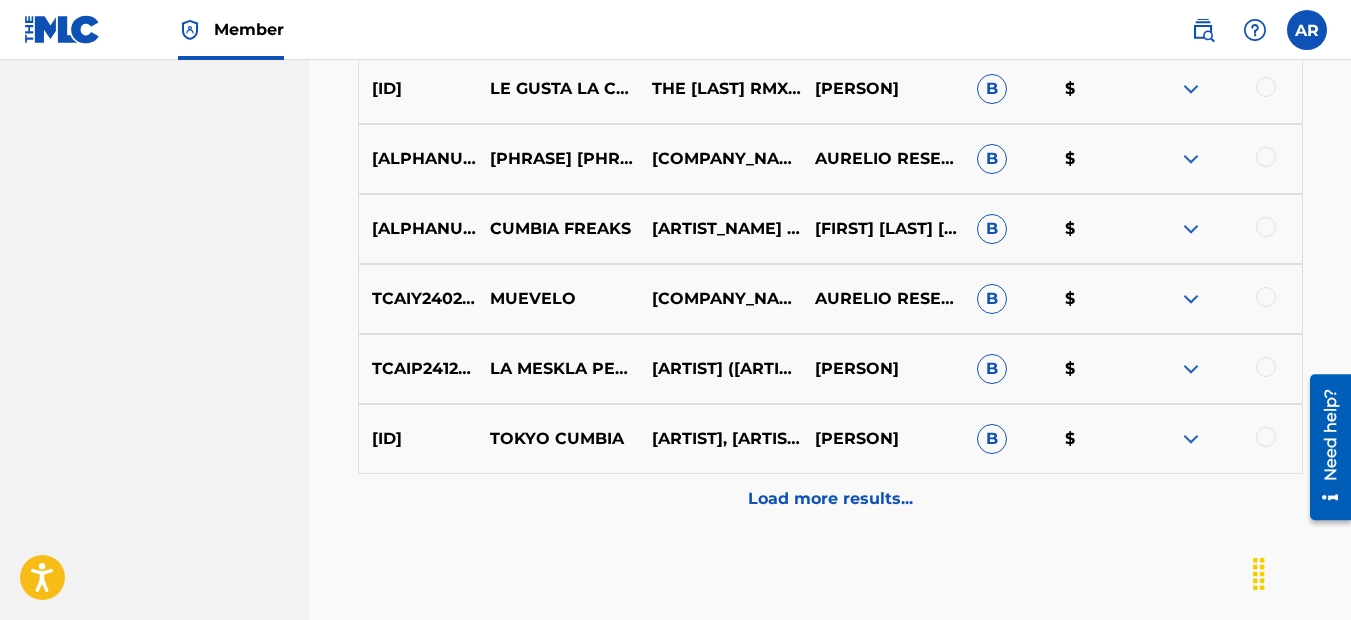 scroll, scrollTop: 3332, scrollLeft: 0, axis: vertical 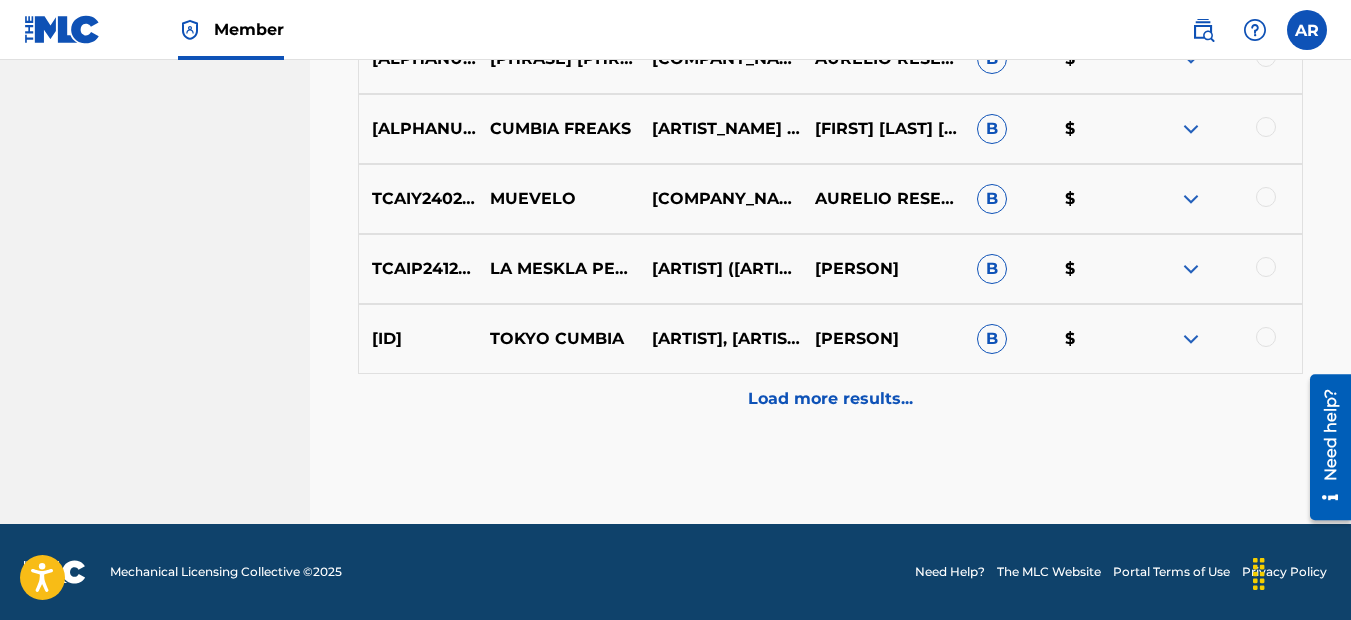 click on "Load more results..." at bounding box center [830, 399] 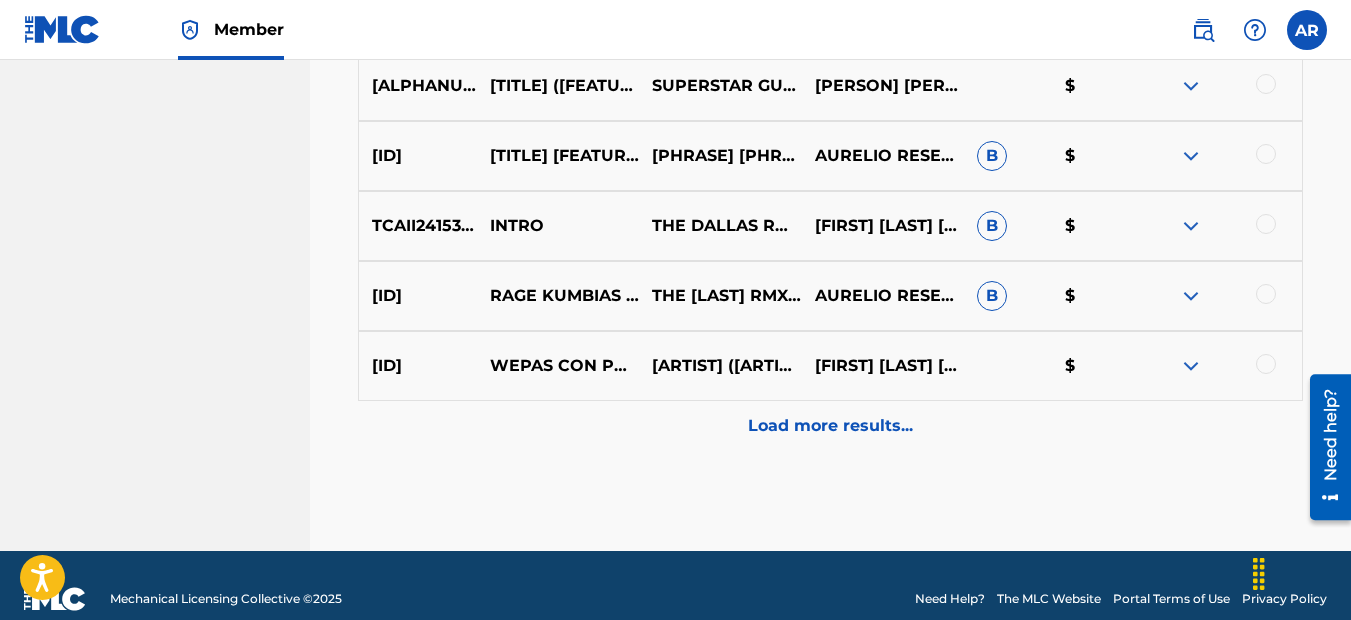 scroll, scrollTop: 4032, scrollLeft: 0, axis: vertical 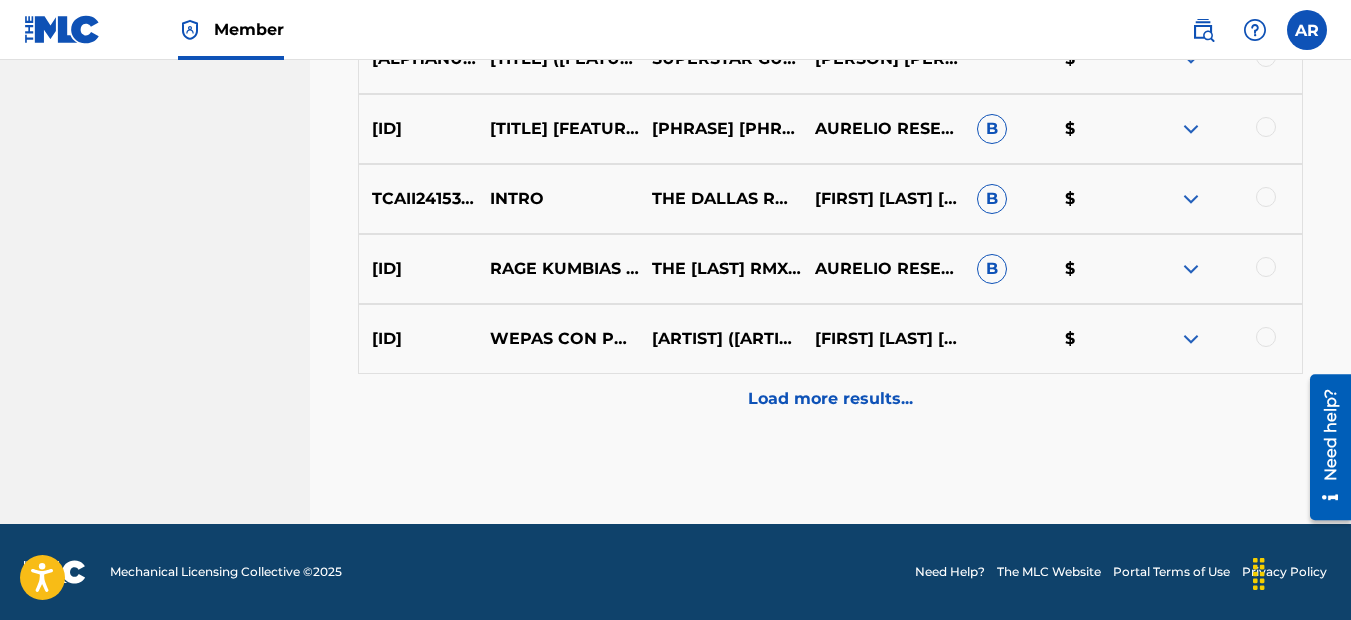 click on "Load more results..." at bounding box center (830, 399) 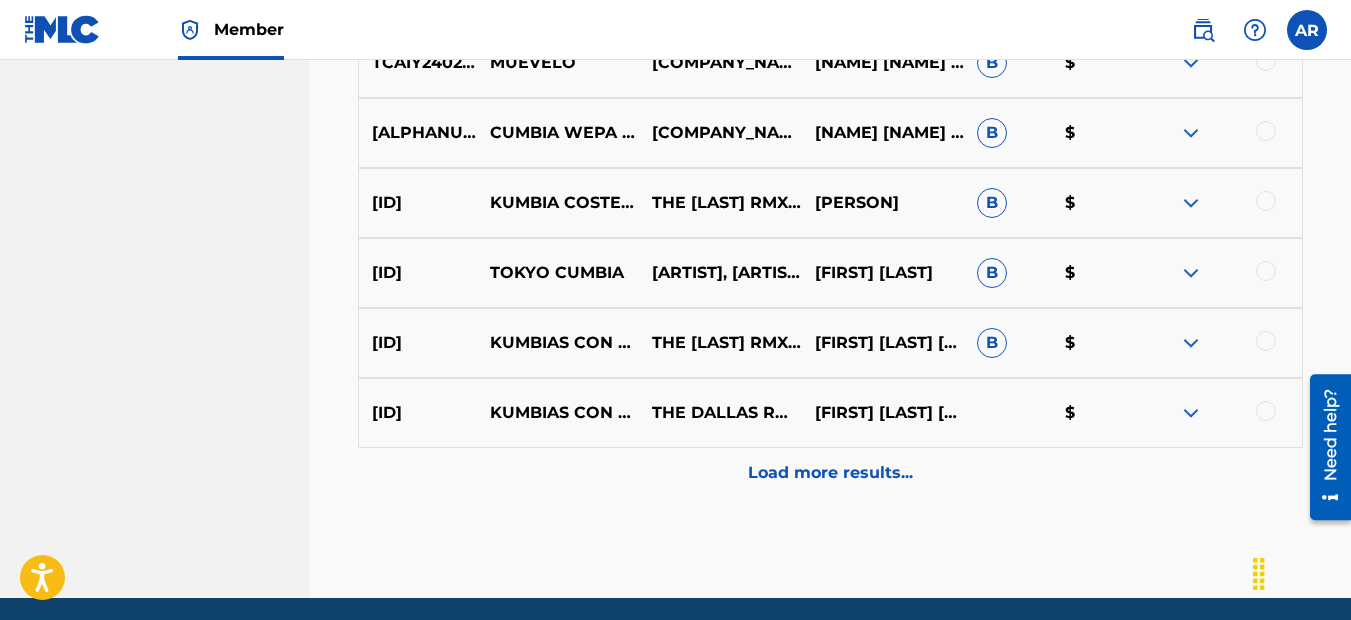 scroll, scrollTop: 4732, scrollLeft: 0, axis: vertical 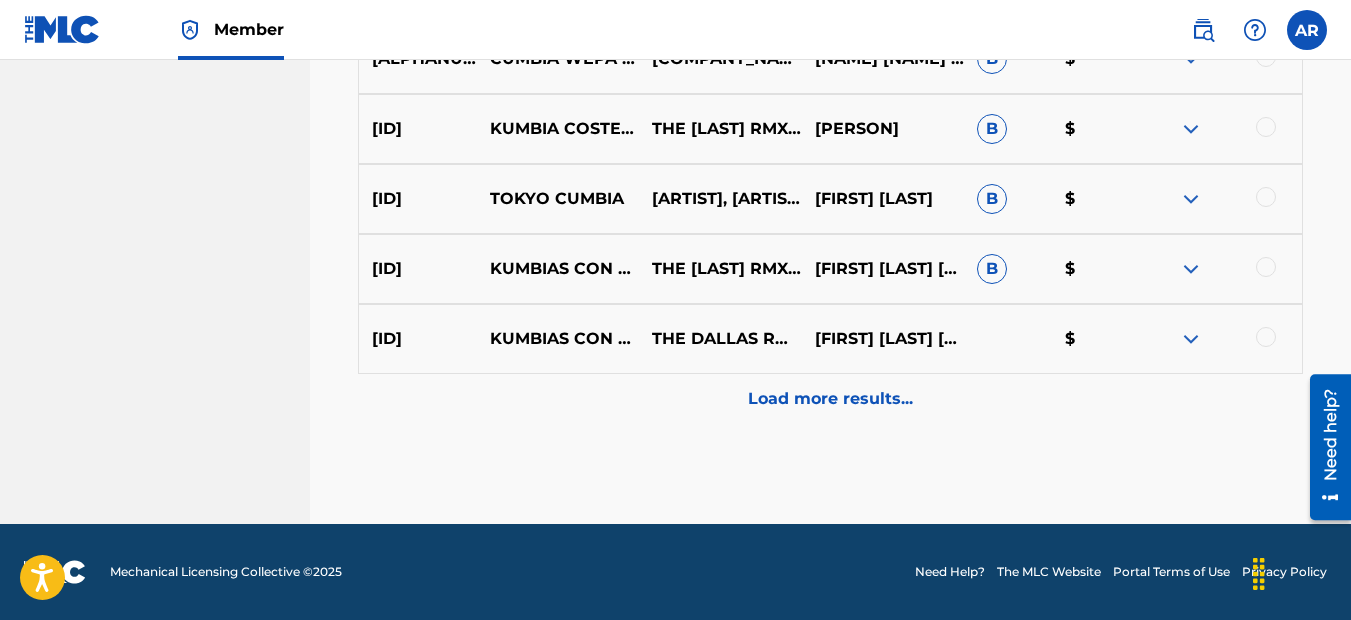 click on "Load more results..." at bounding box center (830, 399) 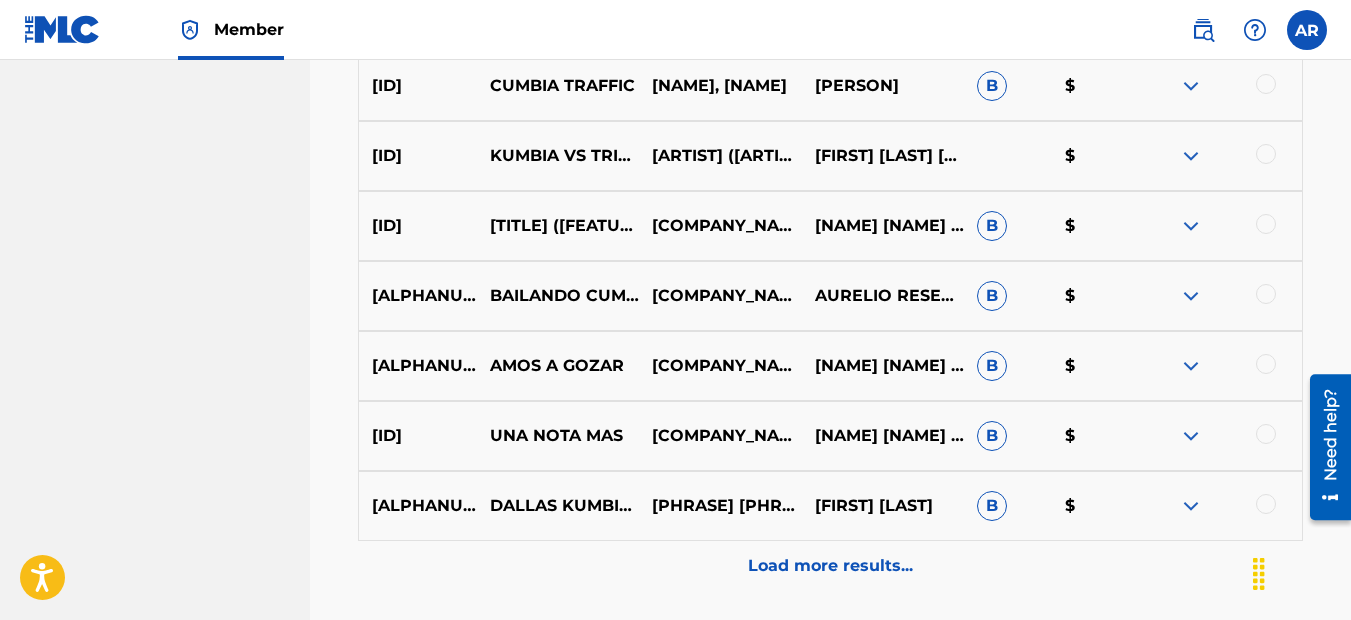 scroll, scrollTop: 5432, scrollLeft: 0, axis: vertical 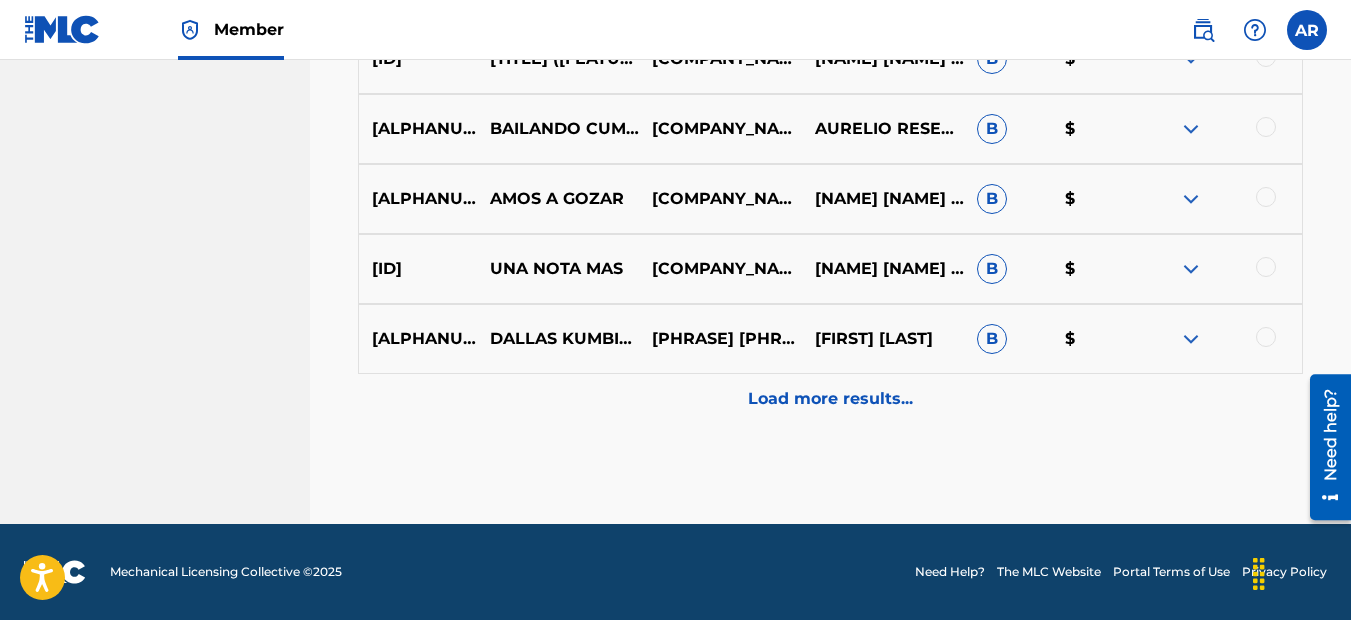 click on "Load more results..." at bounding box center (830, 399) 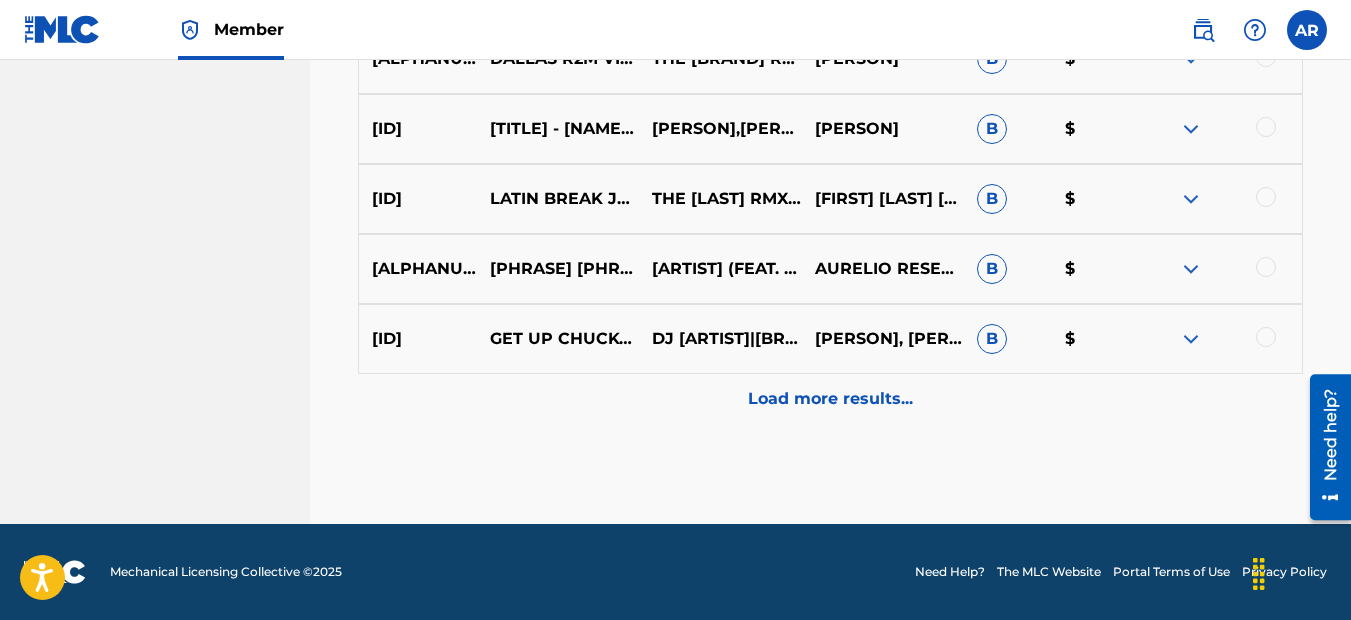 click on "Load more results..." at bounding box center [830, 399] 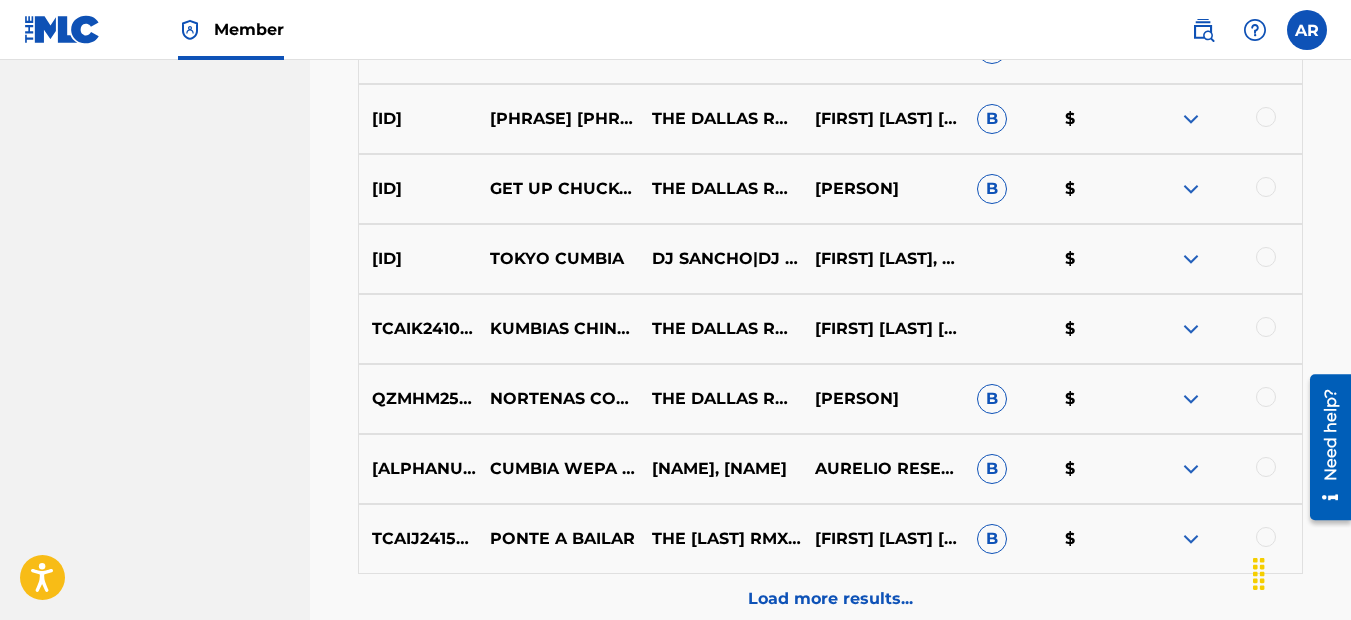 scroll, scrollTop: 6832, scrollLeft: 0, axis: vertical 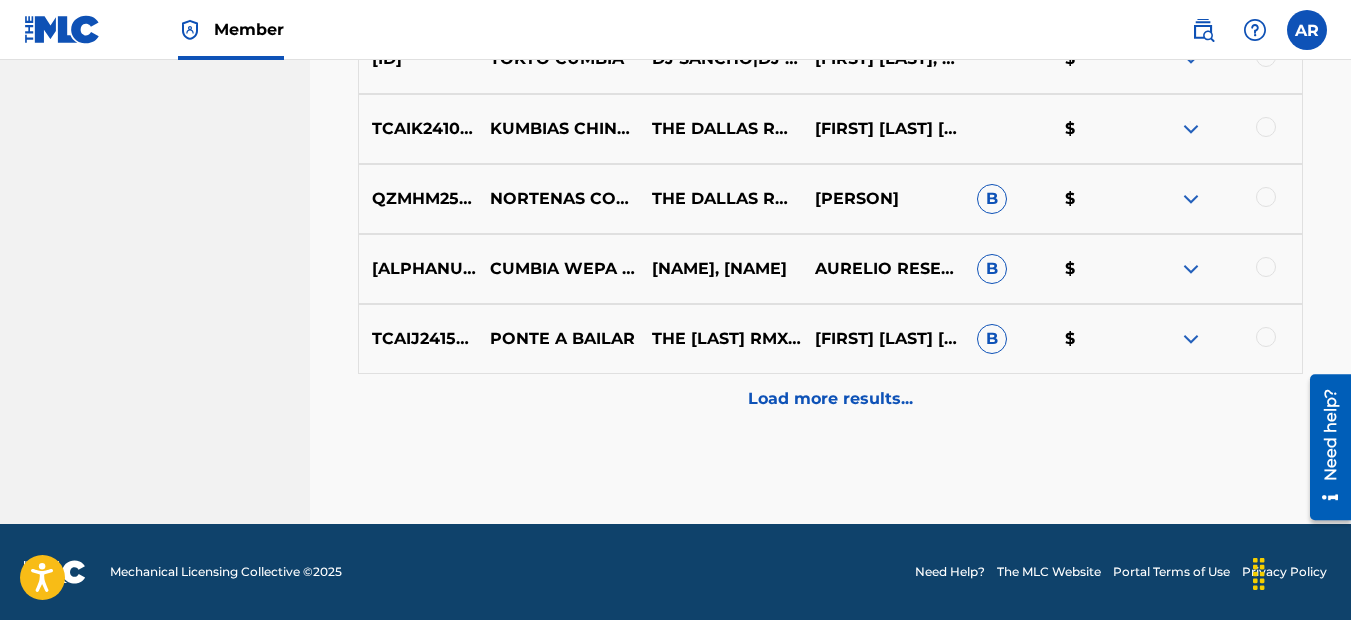 click on "Load more results..." at bounding box center [830, 399] 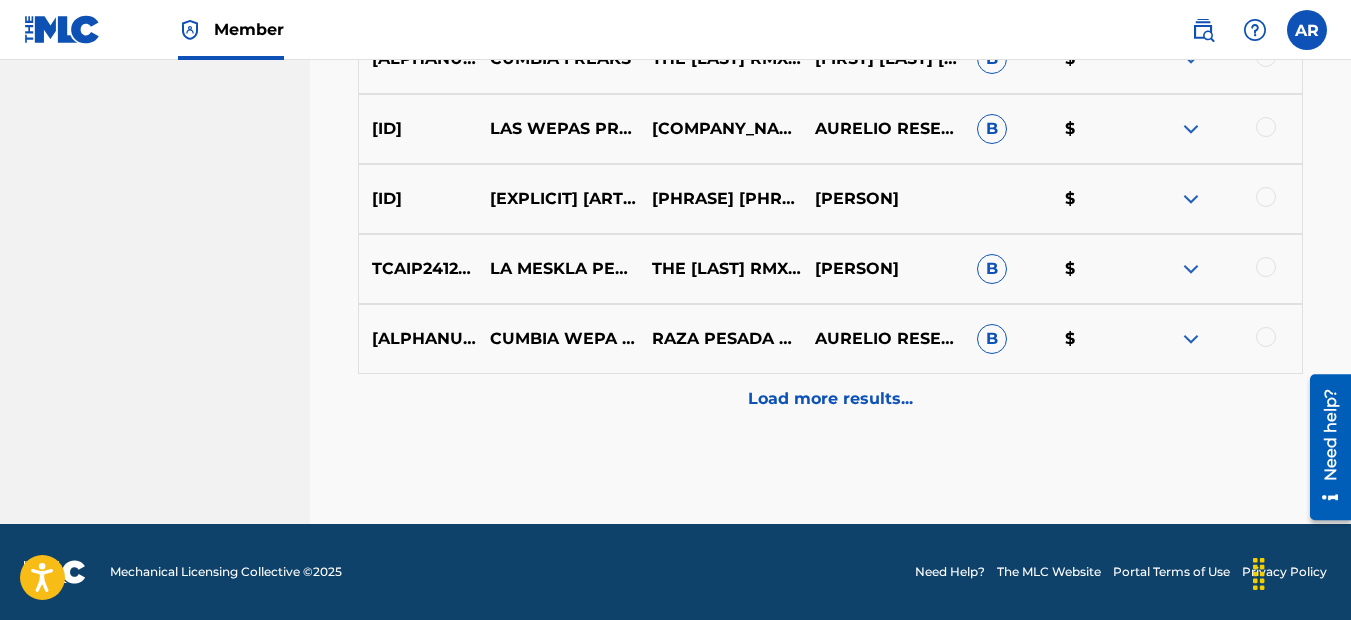 click on "Load more results..." at bounding box center [830, 399] 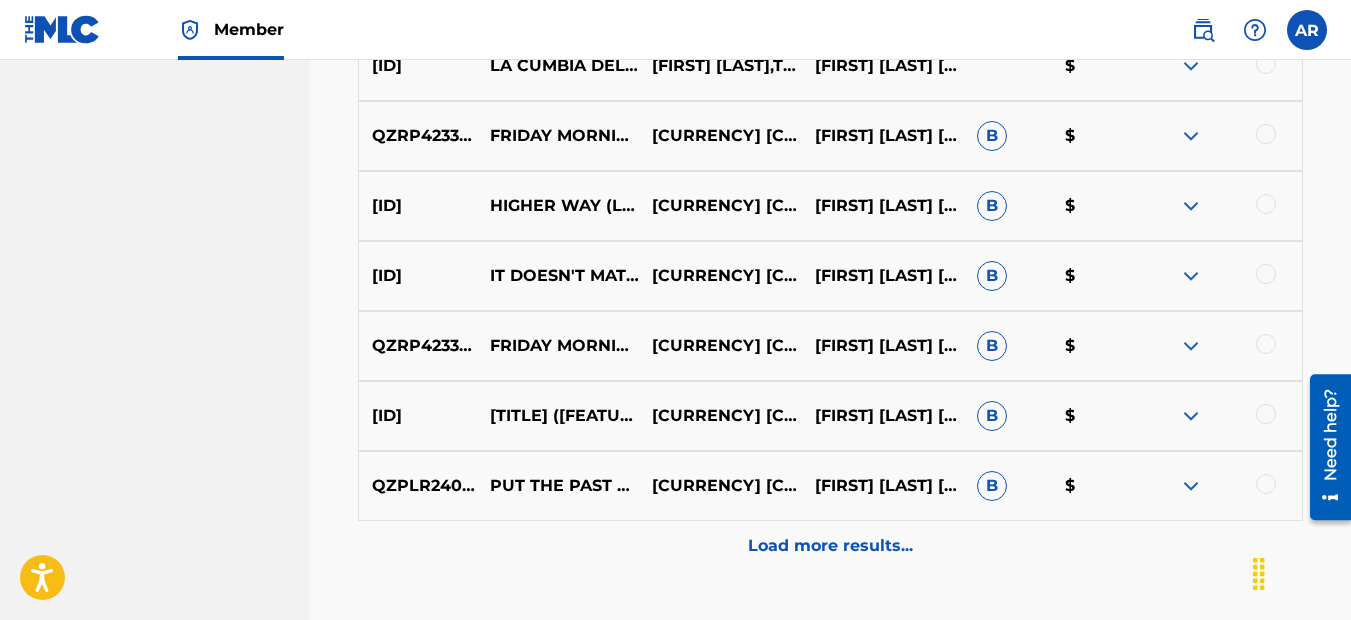 scroll, scrollTop: 8132, scrollLeft: 0, axis: vertical 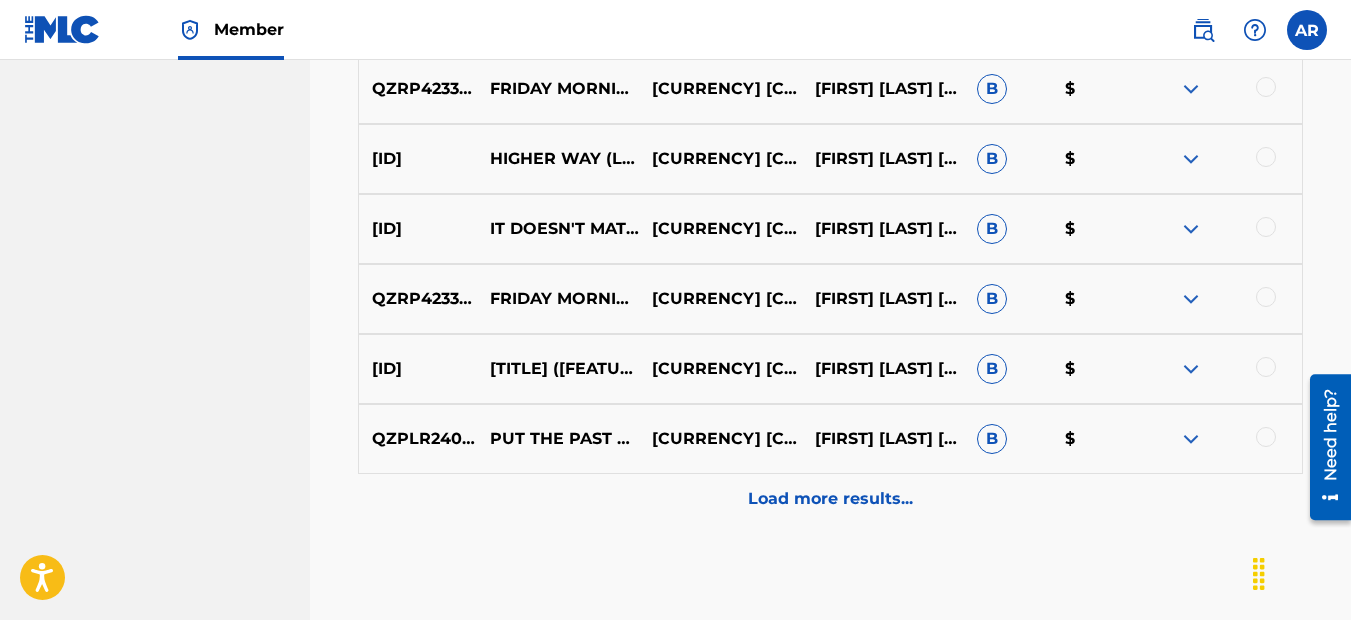 click on "Load more results..." at bounding box center [830, 499] 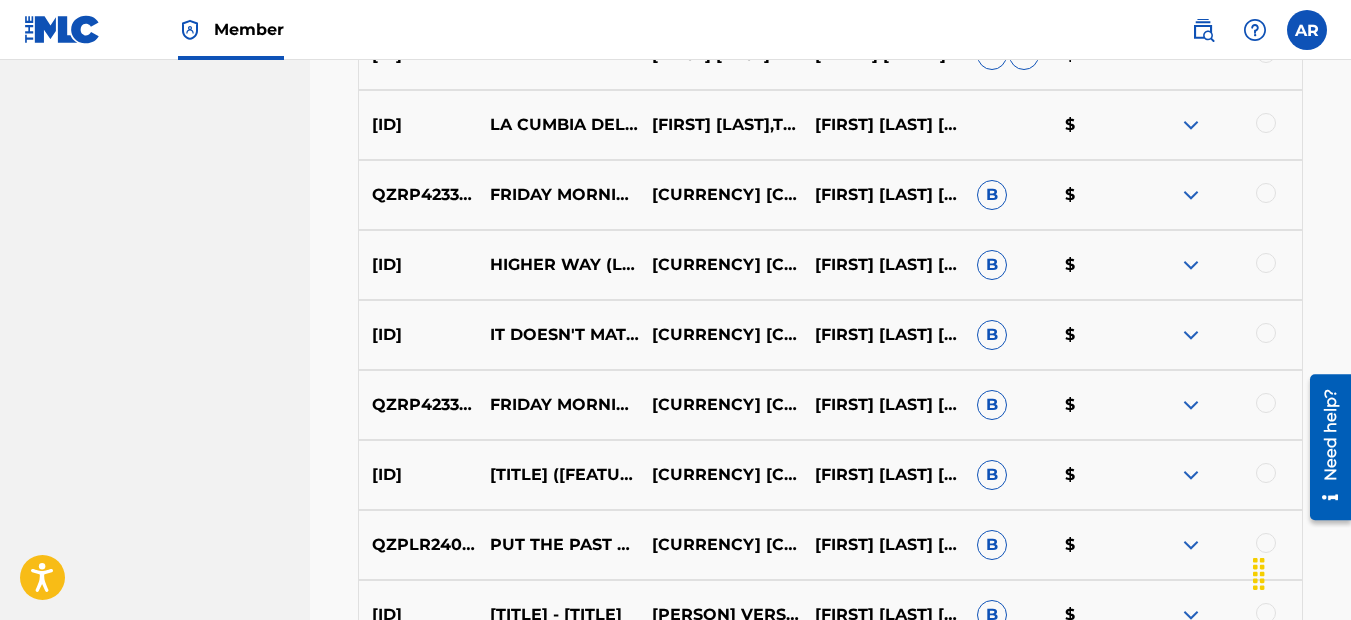 scroll, scrollTop: 7932, scrollLeft: 0, axis: vertical 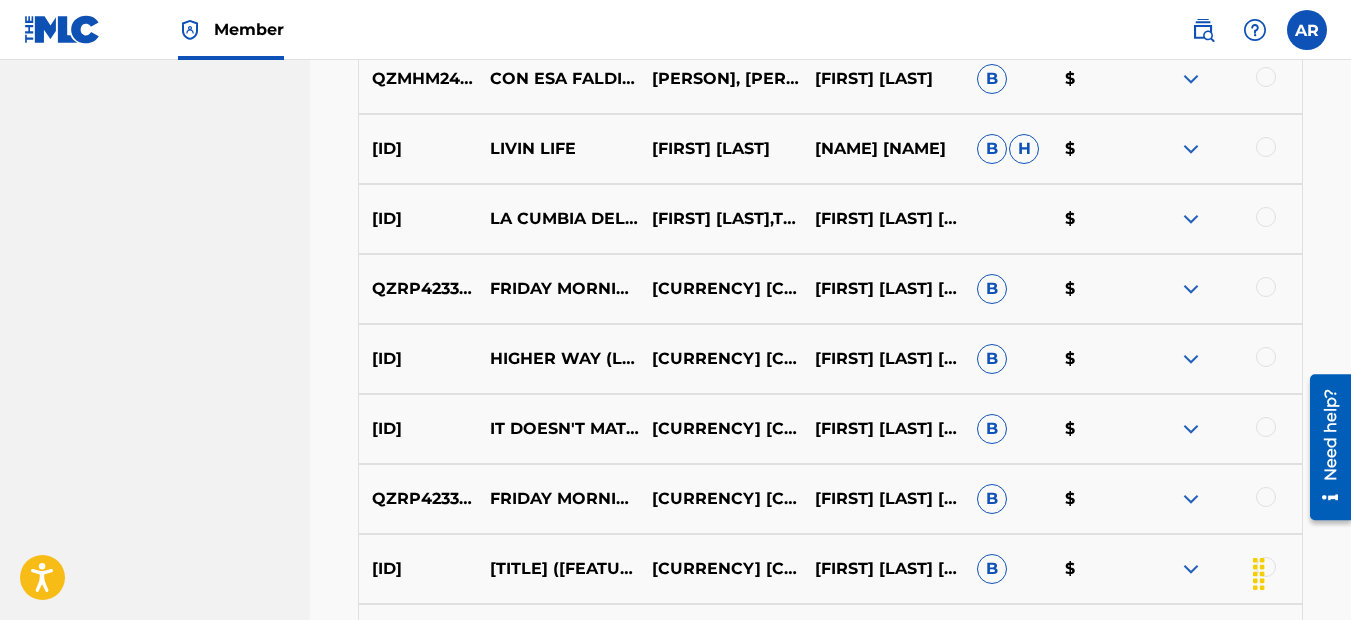 click at bounding box center (1191, 219) 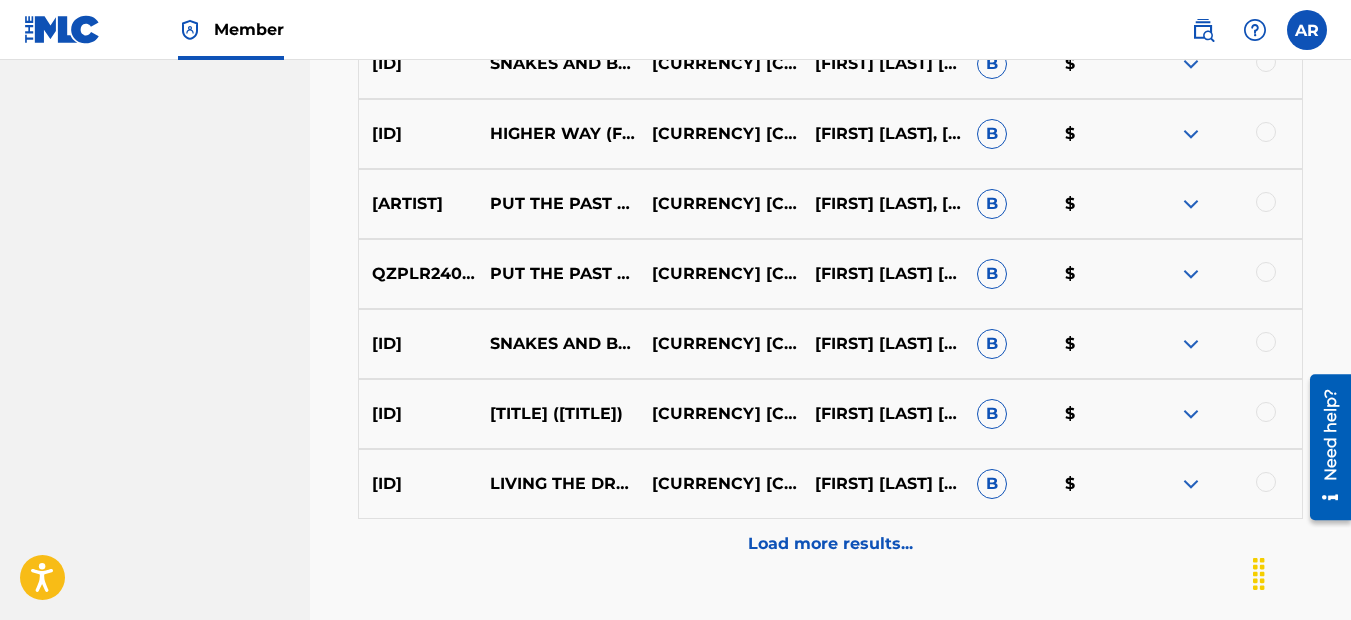 scroll, scrollTop: 8964, scrollLeft: 0, axis: vertical 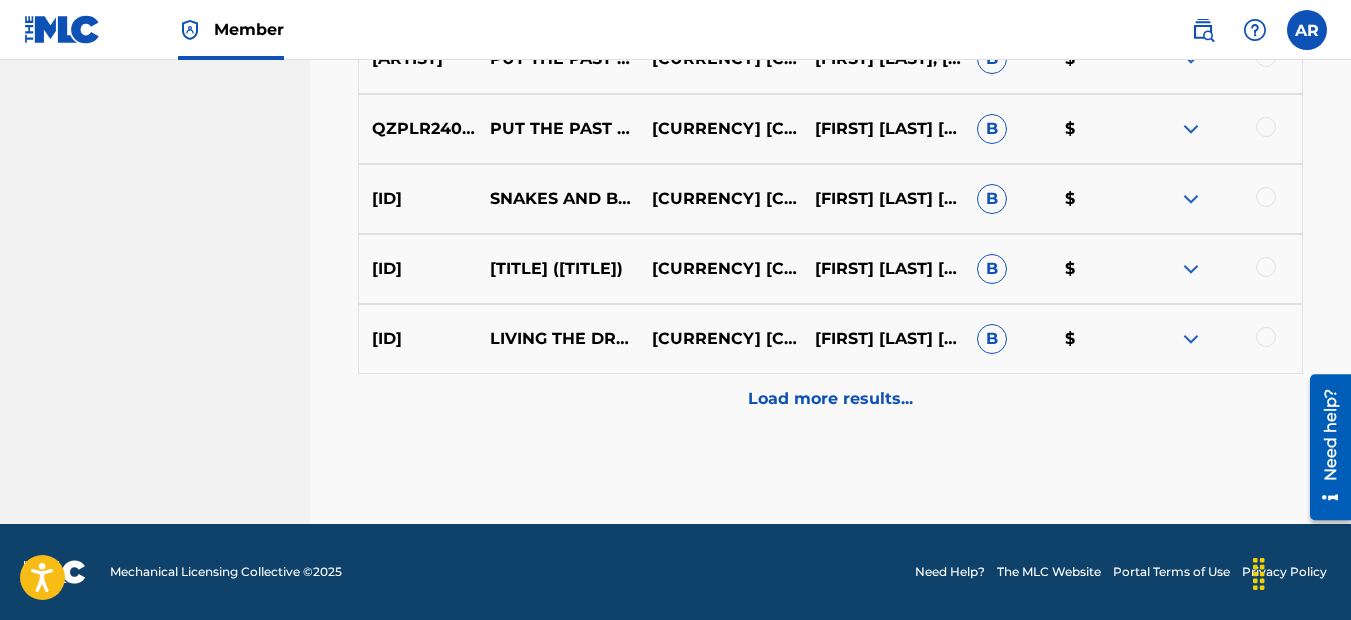 click on "Load more results..." at bounding box center [830, 399] 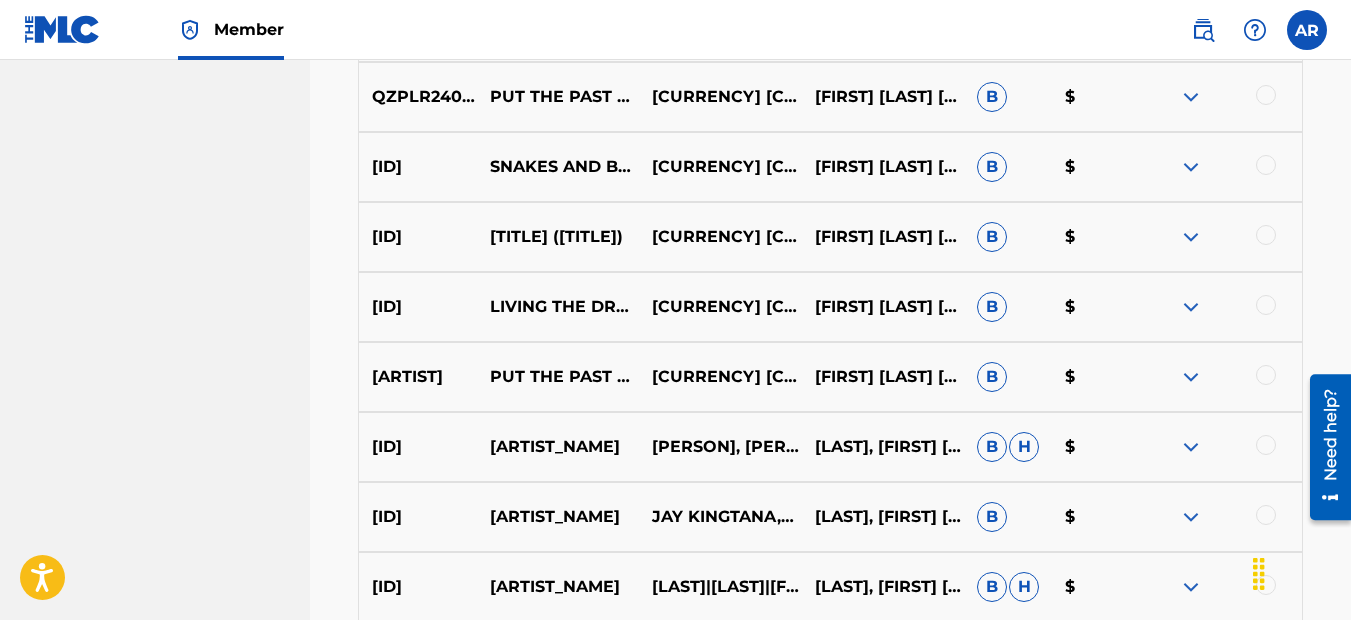 scroll, scrollTop: 9264, scrollLeft: 0, axis: vertical 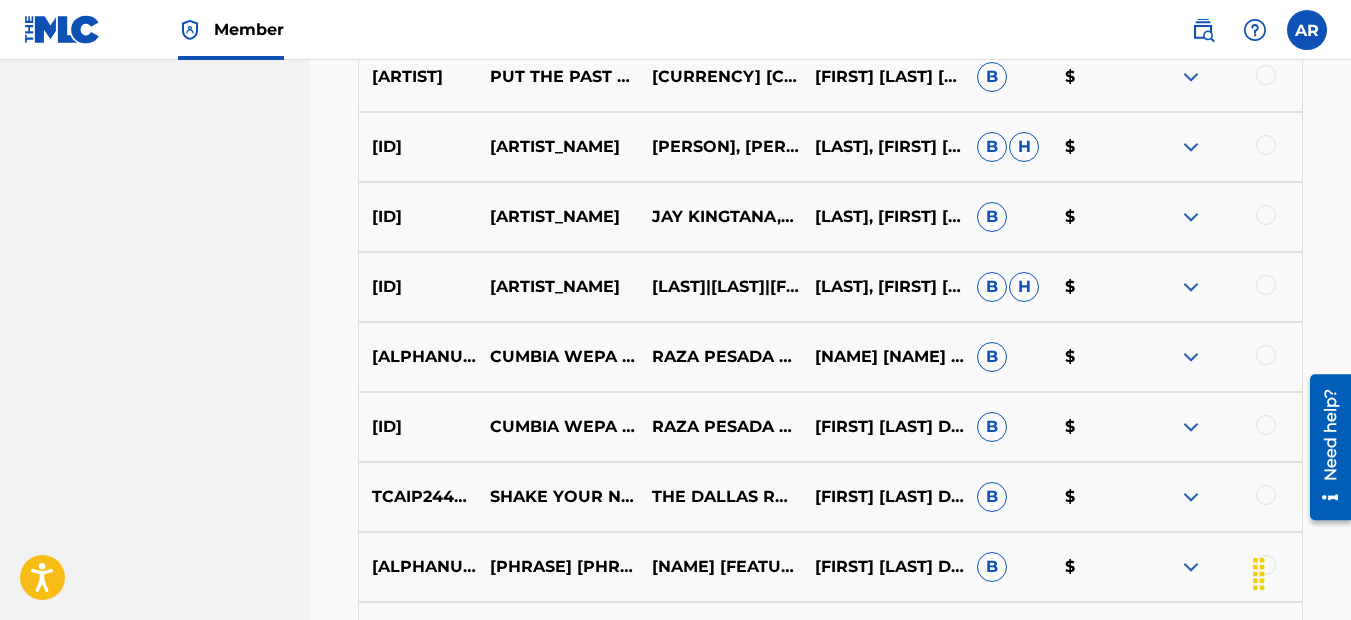 click at bounding box center [1191, 427] 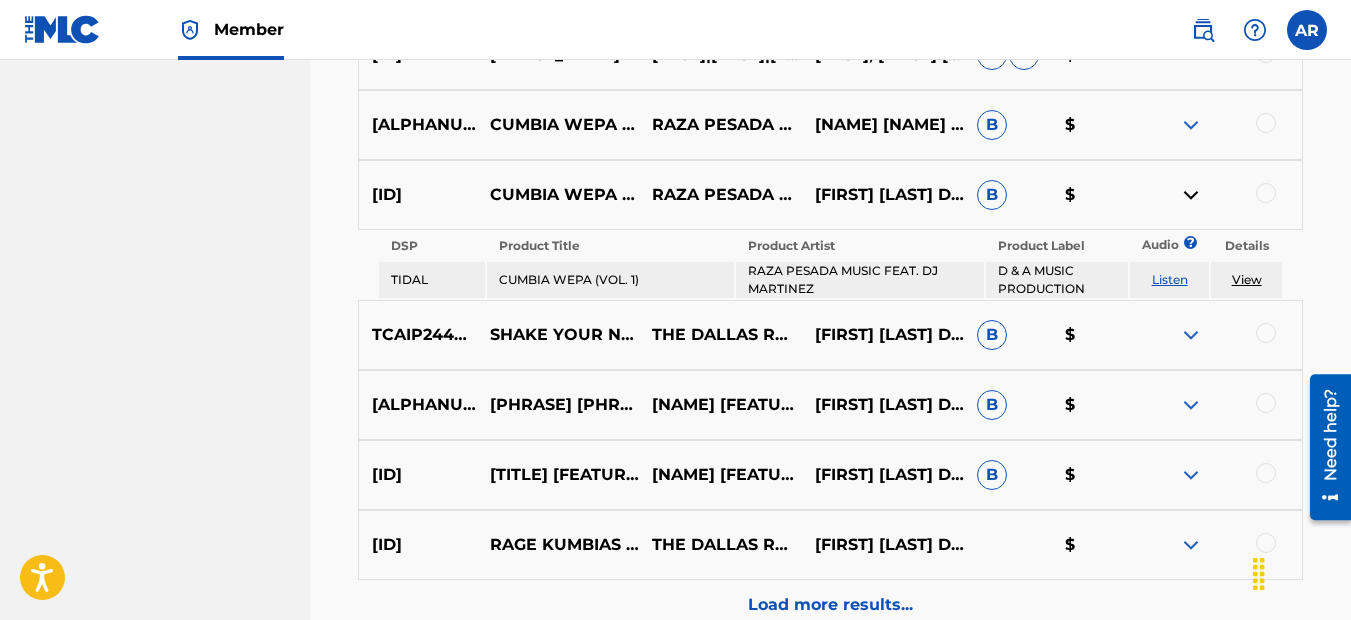 scroll, scrollTop: 9564, scrollLeft: 0, axis: vertical 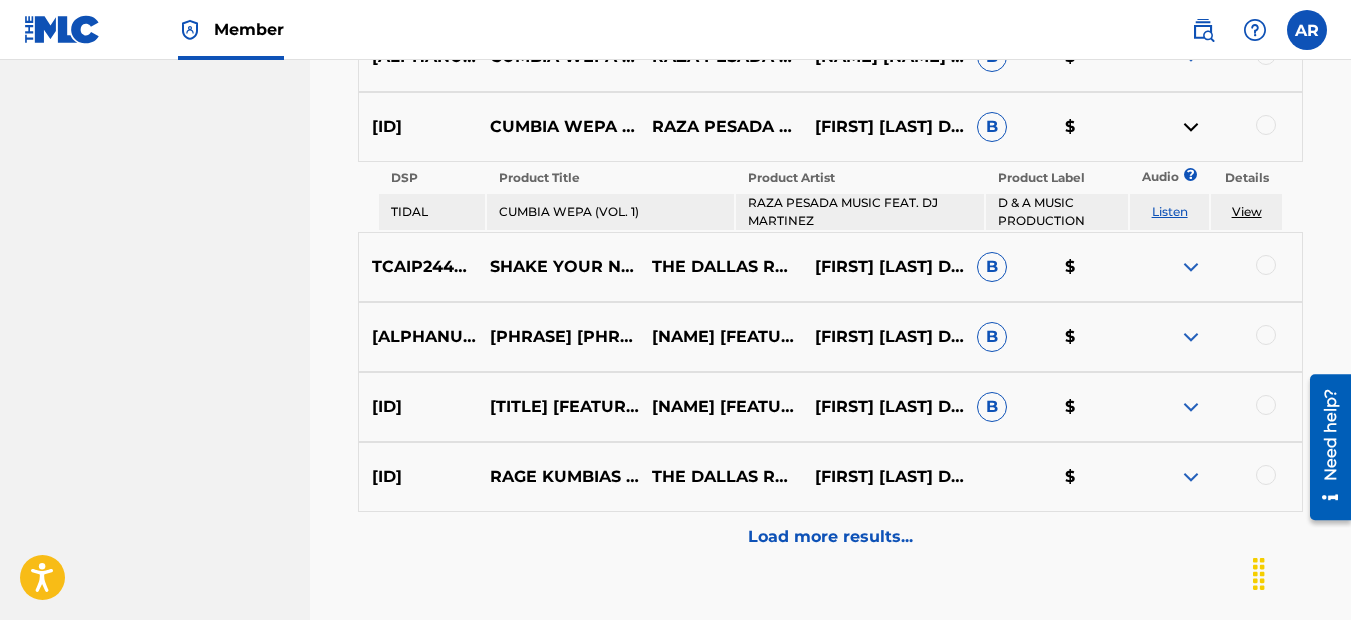 drag, startPoint x: 908, startPoint y: 294, endPoint x: 812, endPoint y: 246, distance: 107.33126 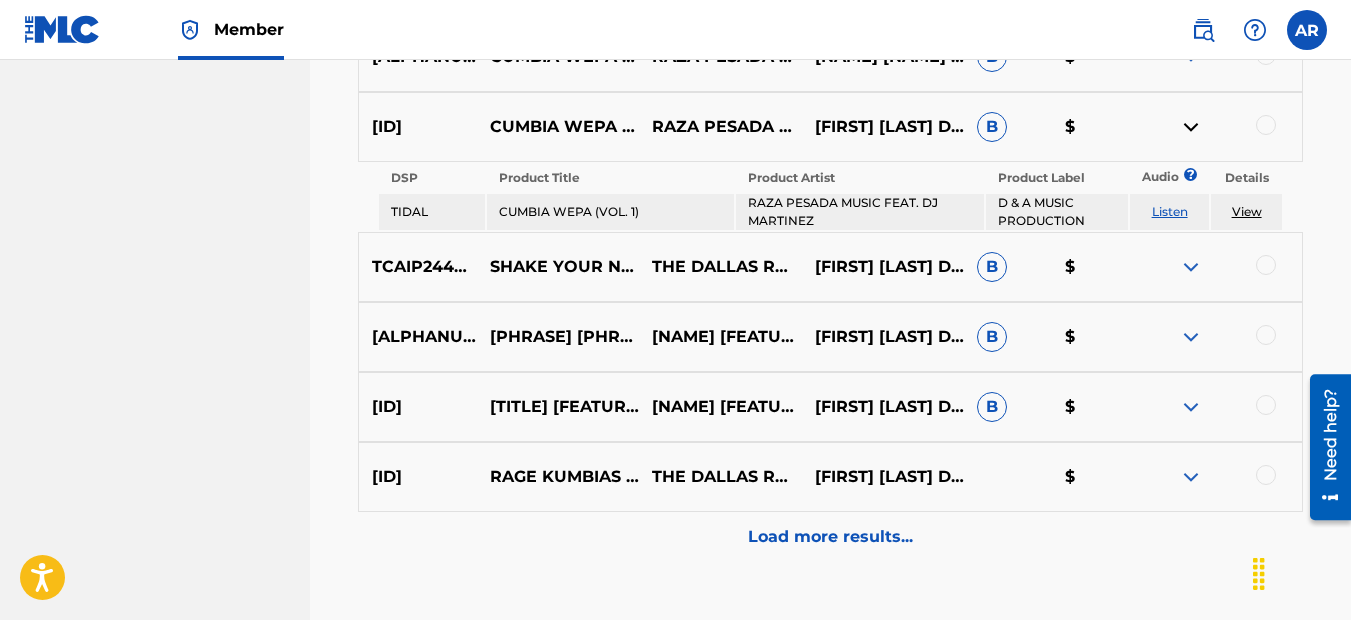 copy on "[FIRST] [LAST] D & A [BRAND]" 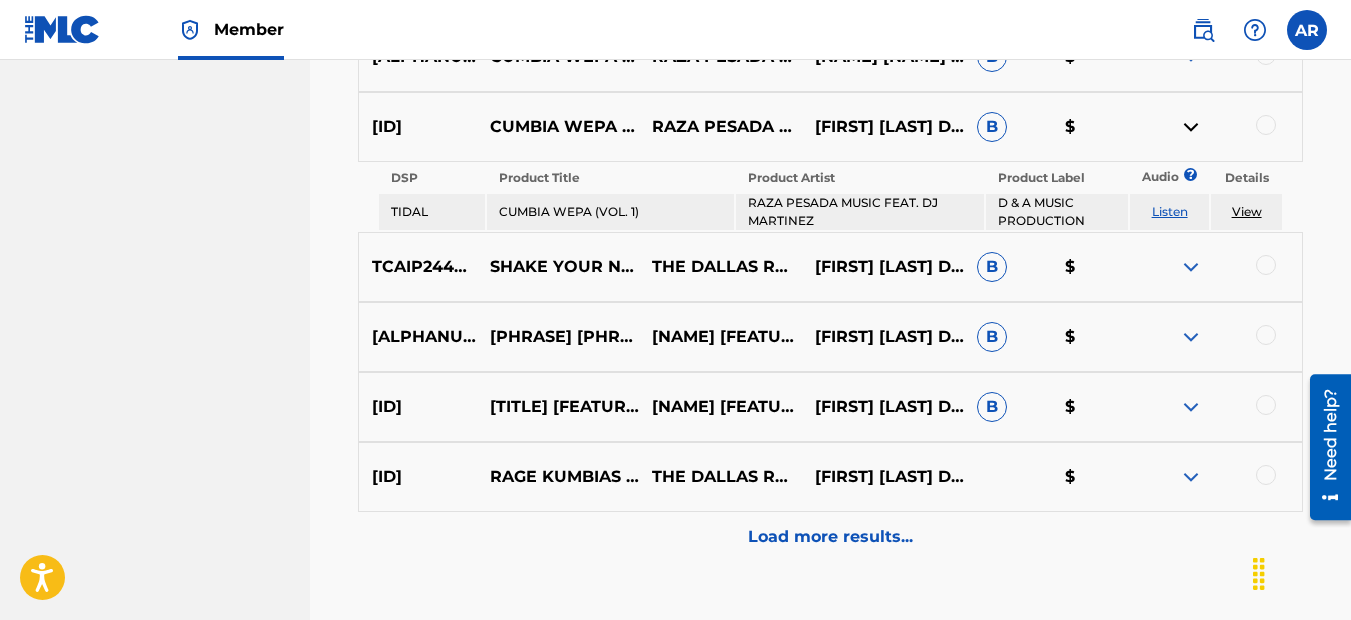 click at bounding box center (1191, 267) 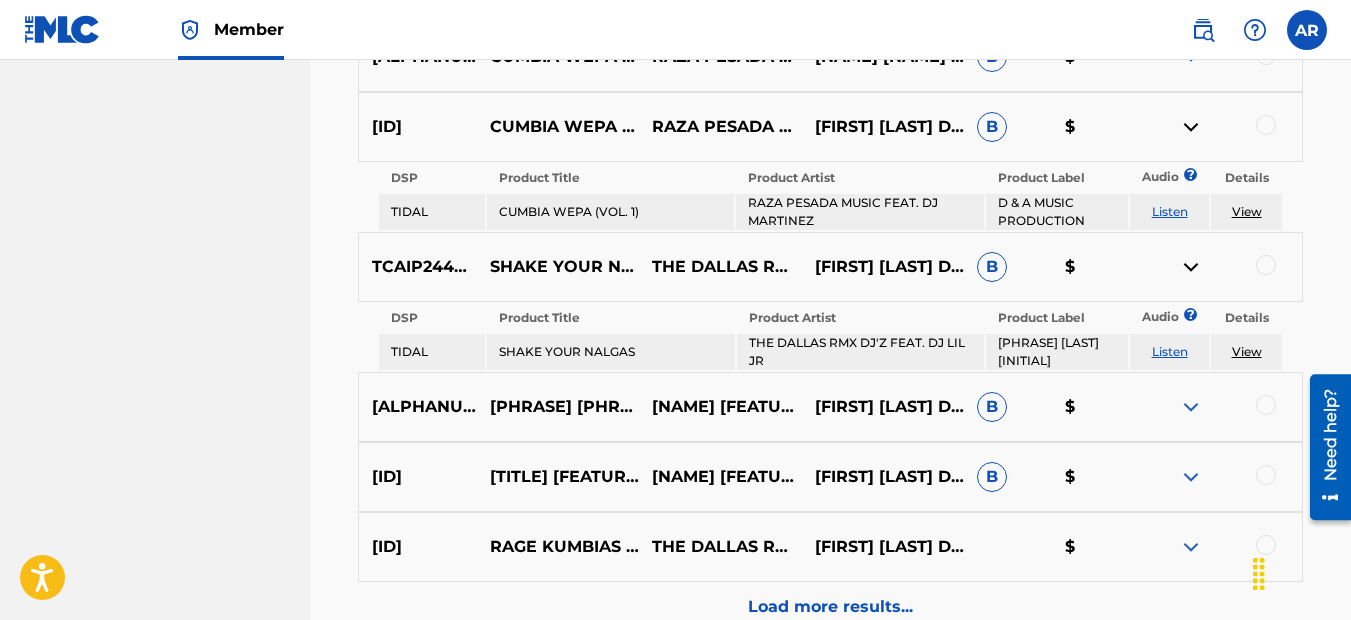 click at bounding box center (1191, 407) 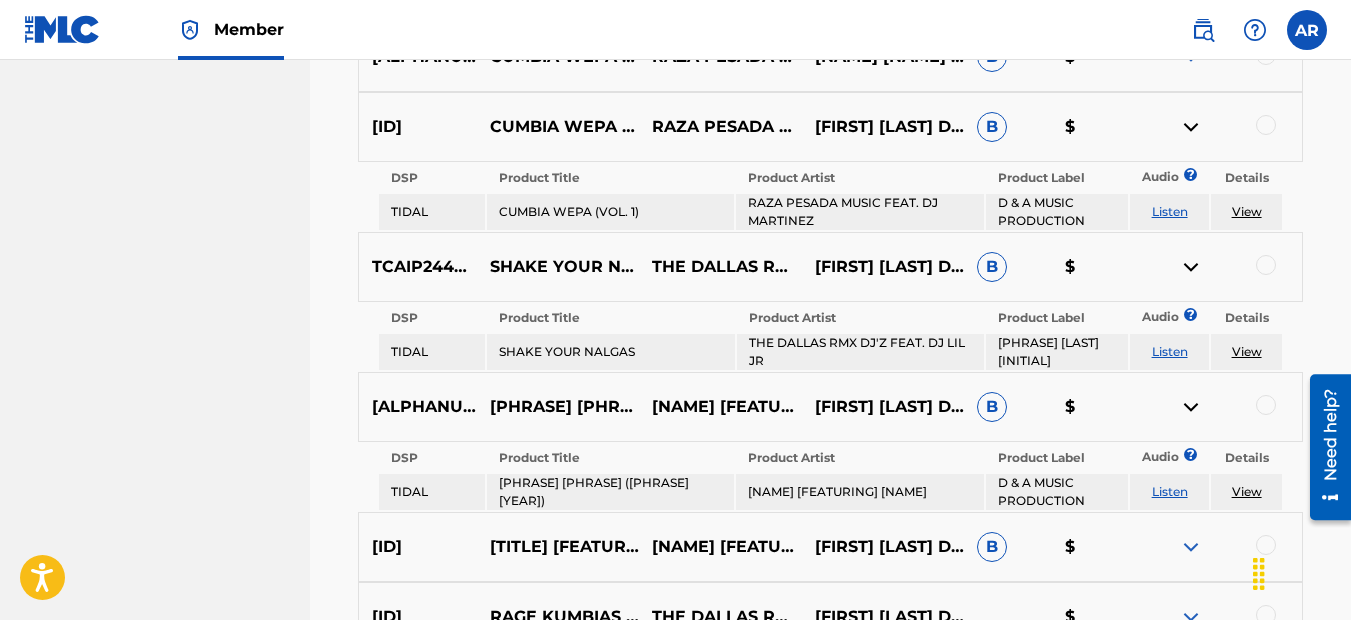 click at bounding box center (1191, 547) 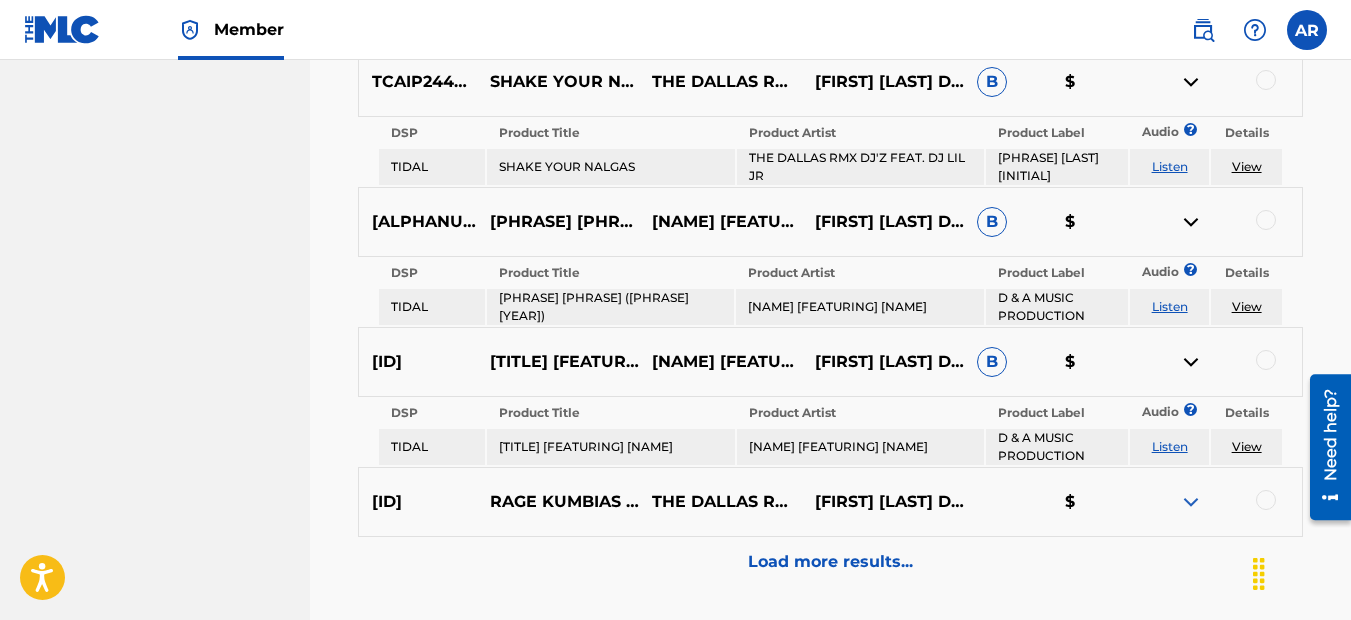 scroll, scrollTop: 9764, scrollLeft: 0, axis: vertical 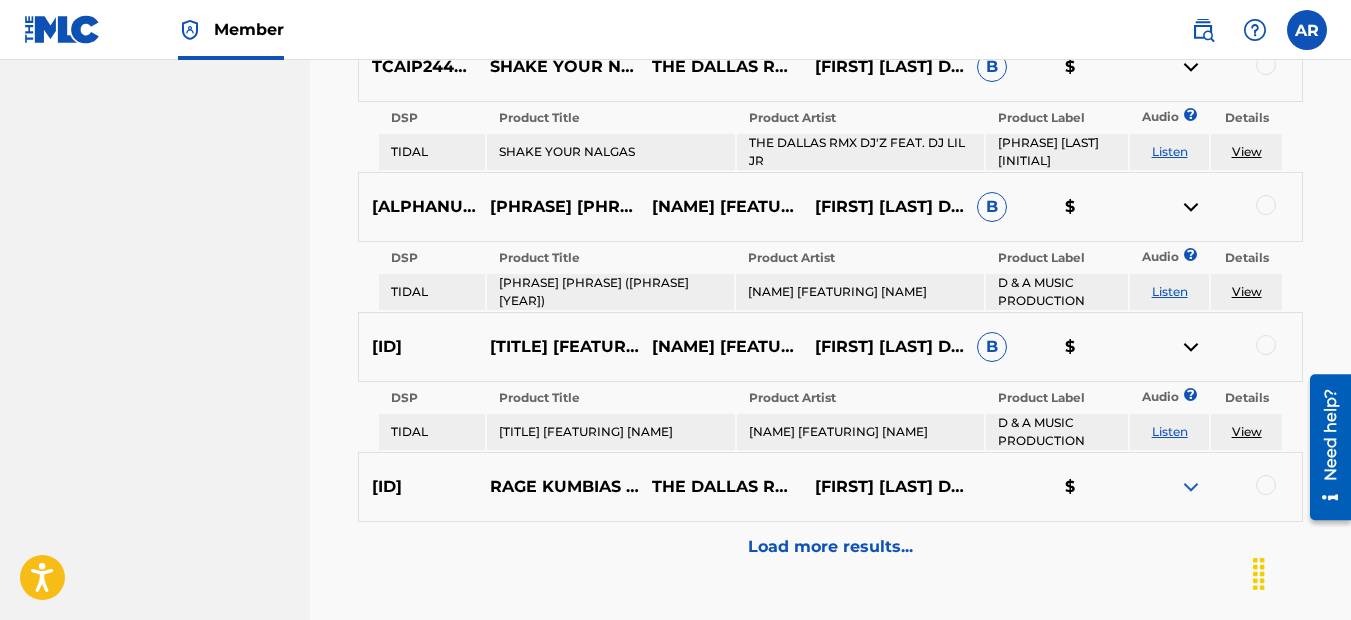 click at bounding box center [1191, 487] 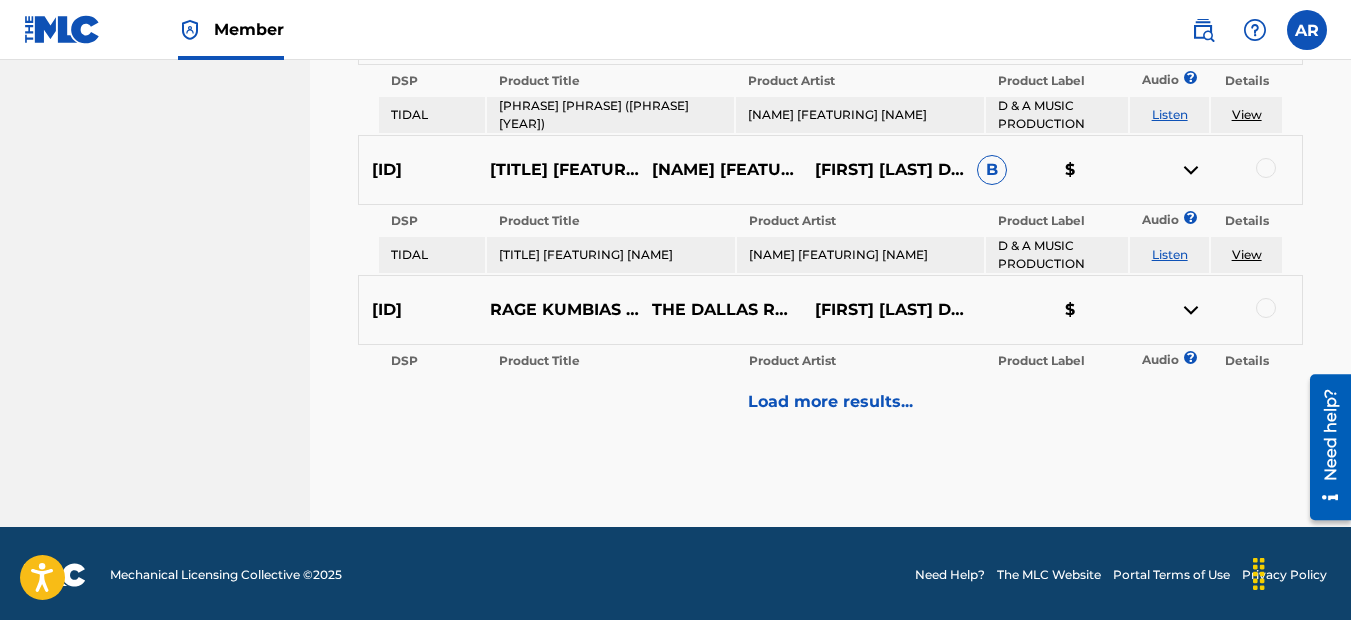 scroll, scrollTop: 9944, scrollLeft: 0, axis: vertical 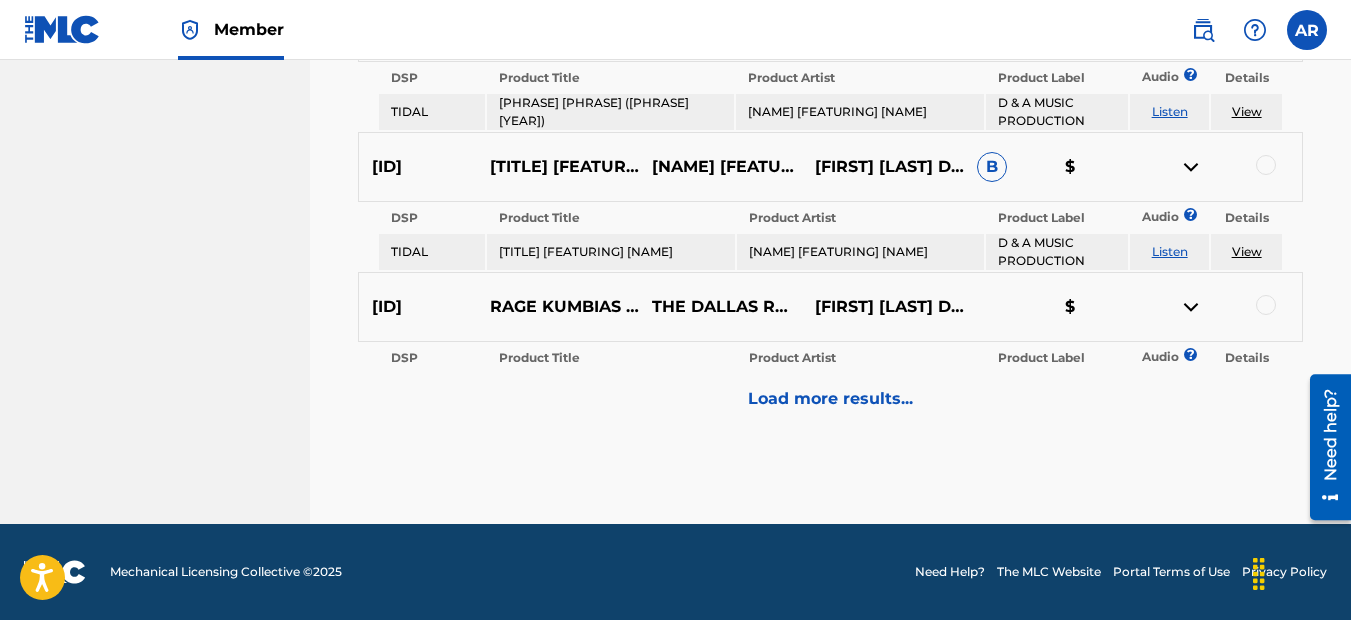 click on "Load more results..." at bounding box center (830, 399) 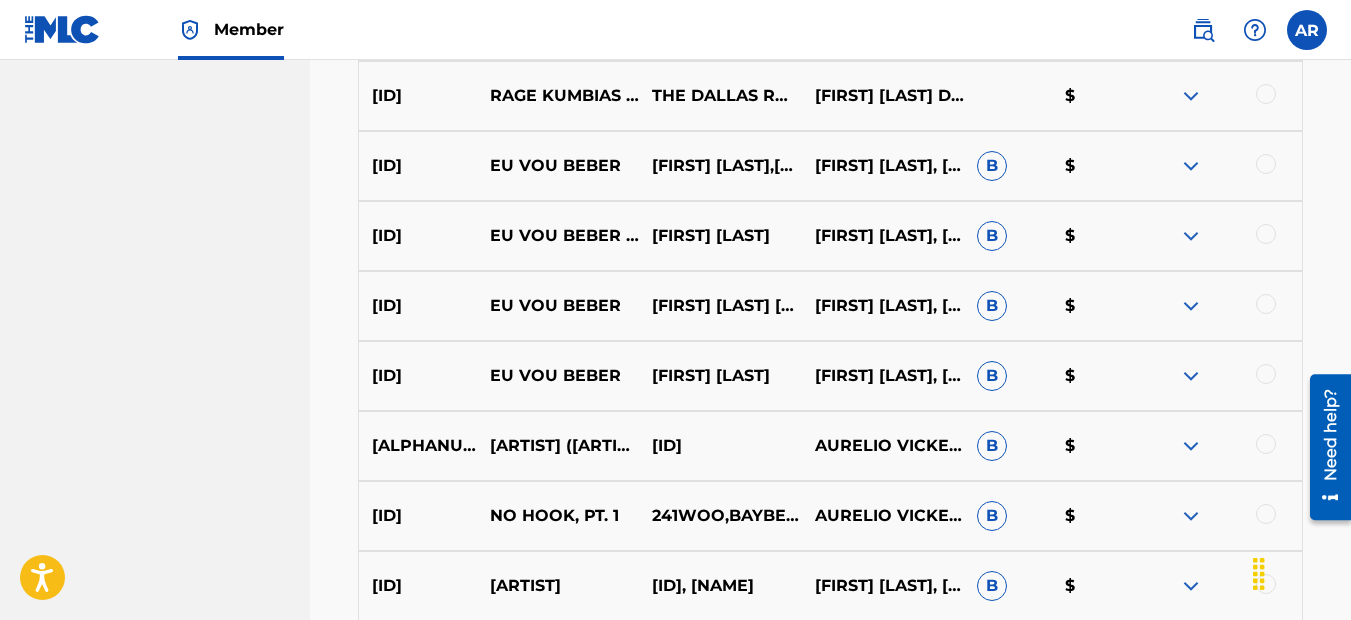 scroll, scrollTop: 9744, scrollLeft: 0, axis: vertical 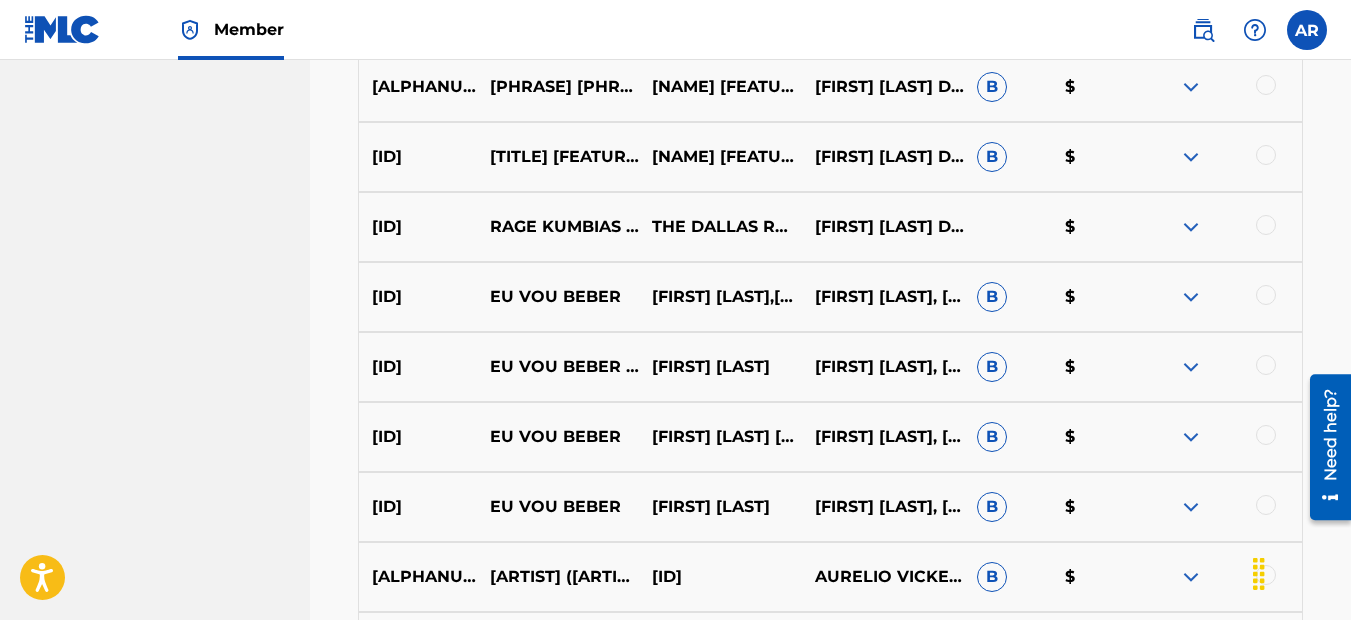 click at bounding box center [1191, 227] 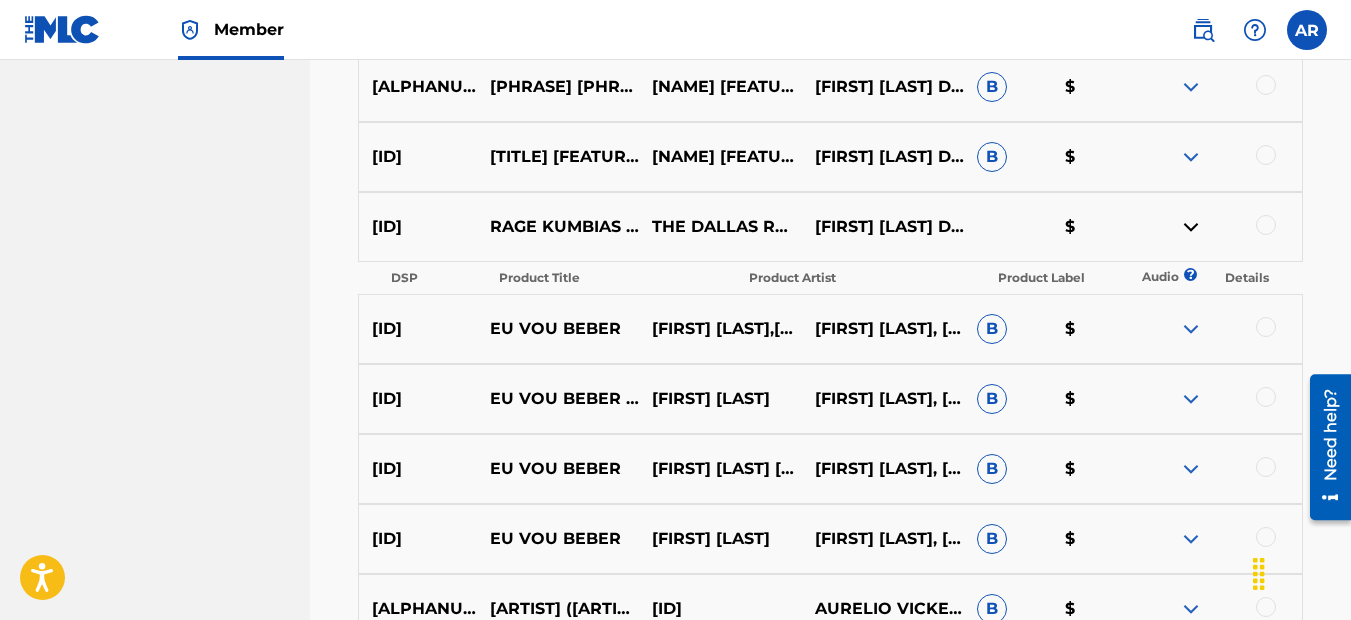 click at bounding box center [1191, 157] 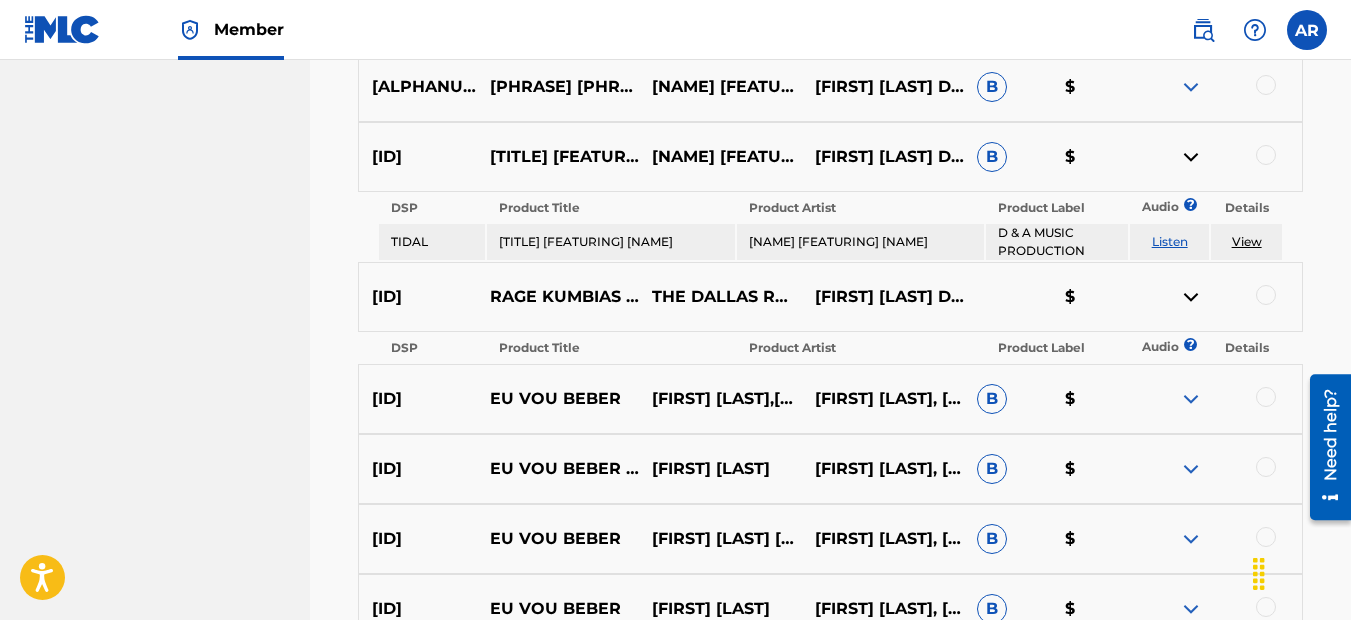 click at bounding box center [1191, 87] 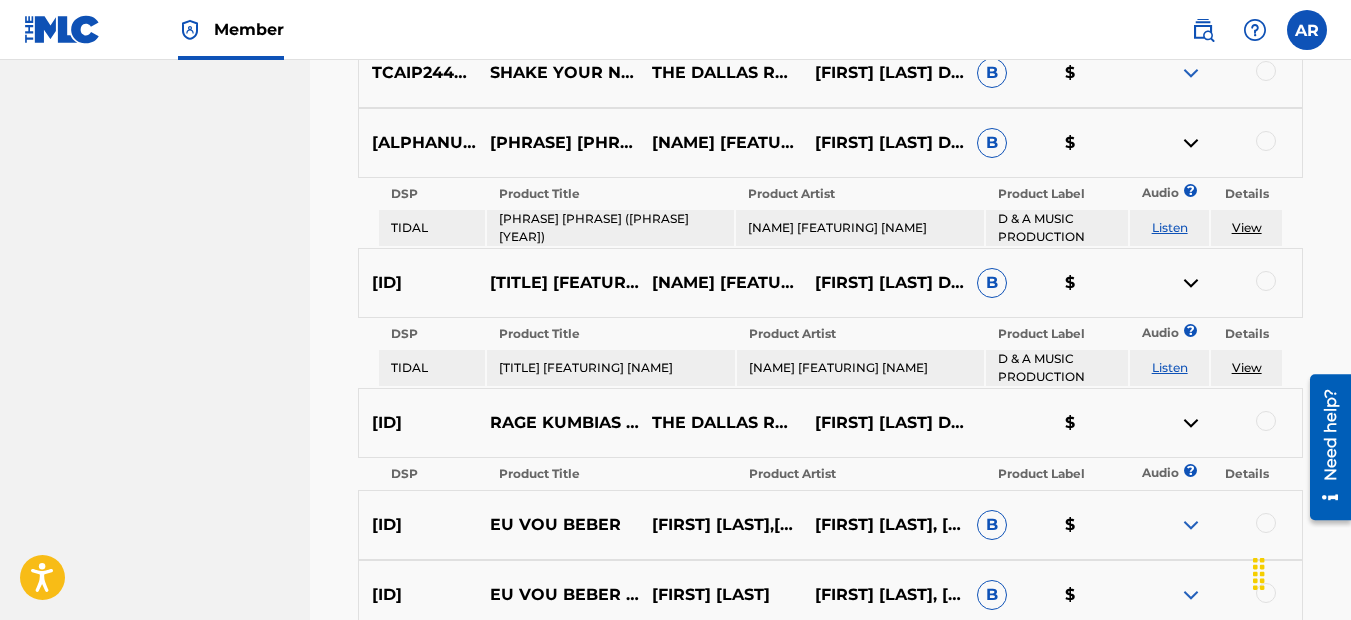 scroll, scrollTop: 9644, scrollLeft: 0, axis: vertical 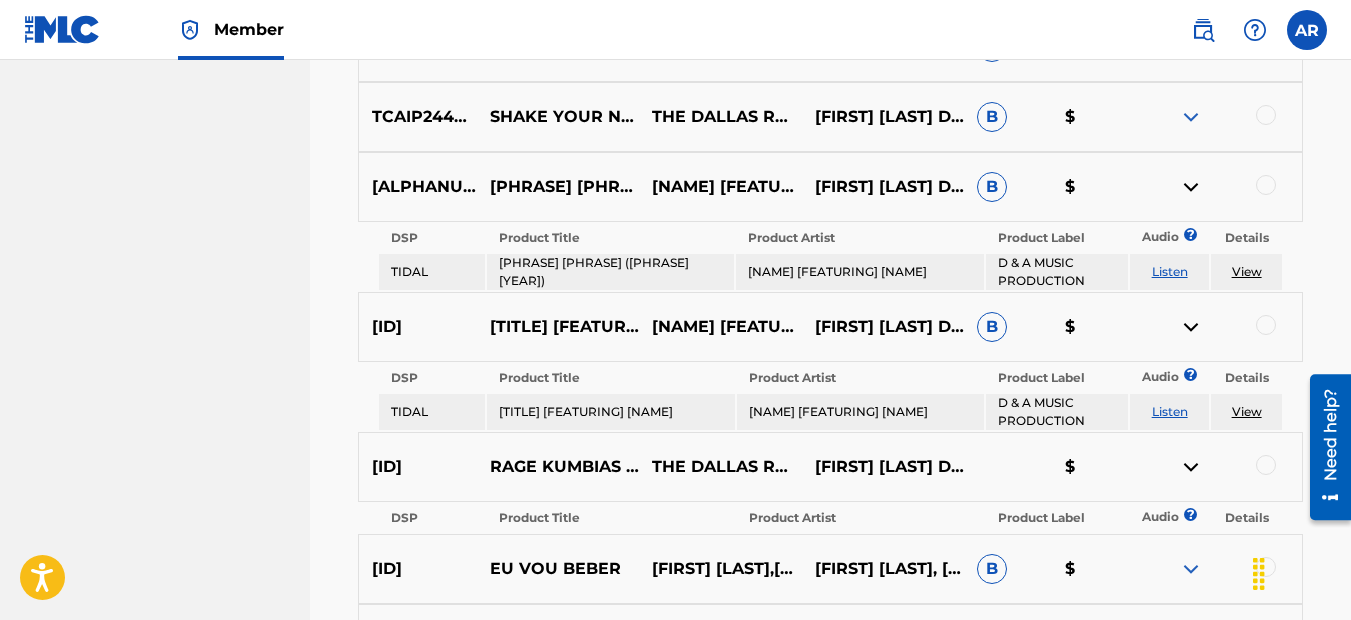 click at bounding box center [1191, 117] 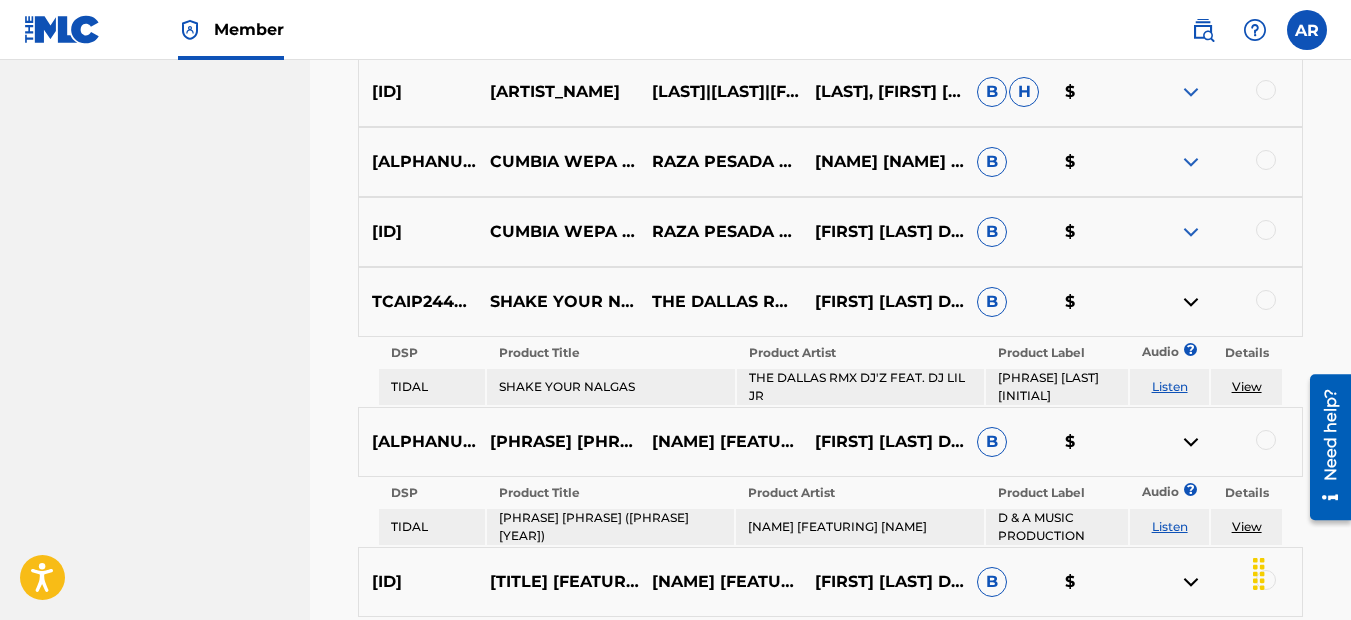 scroll, scrollTop: 9444, scrollLeft: 0, axis: vertical 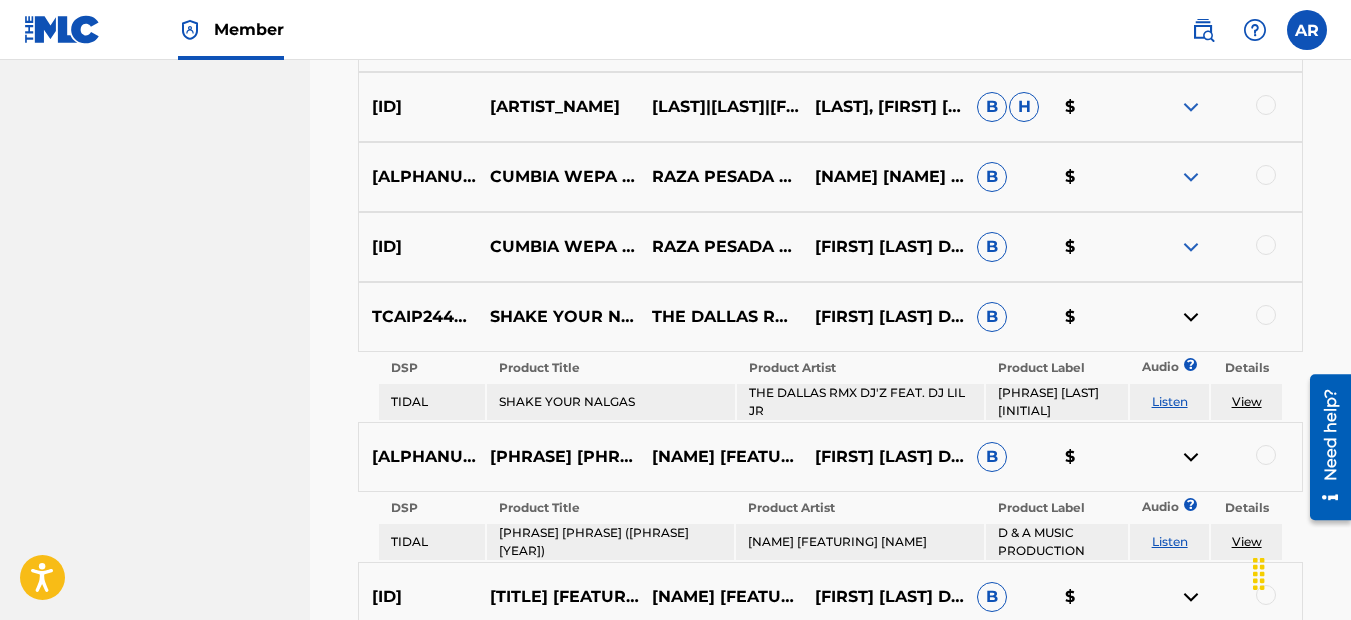 click at bounding box center (1191, 247) 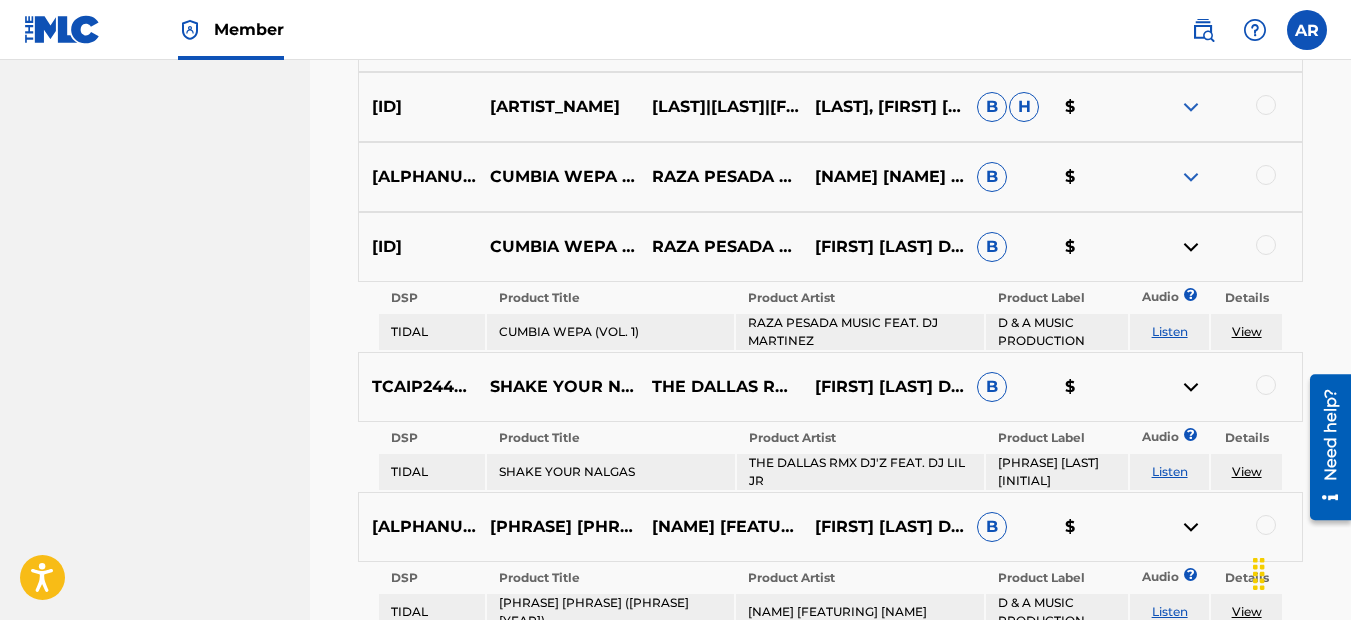 click at bounding box center (1191, 177) 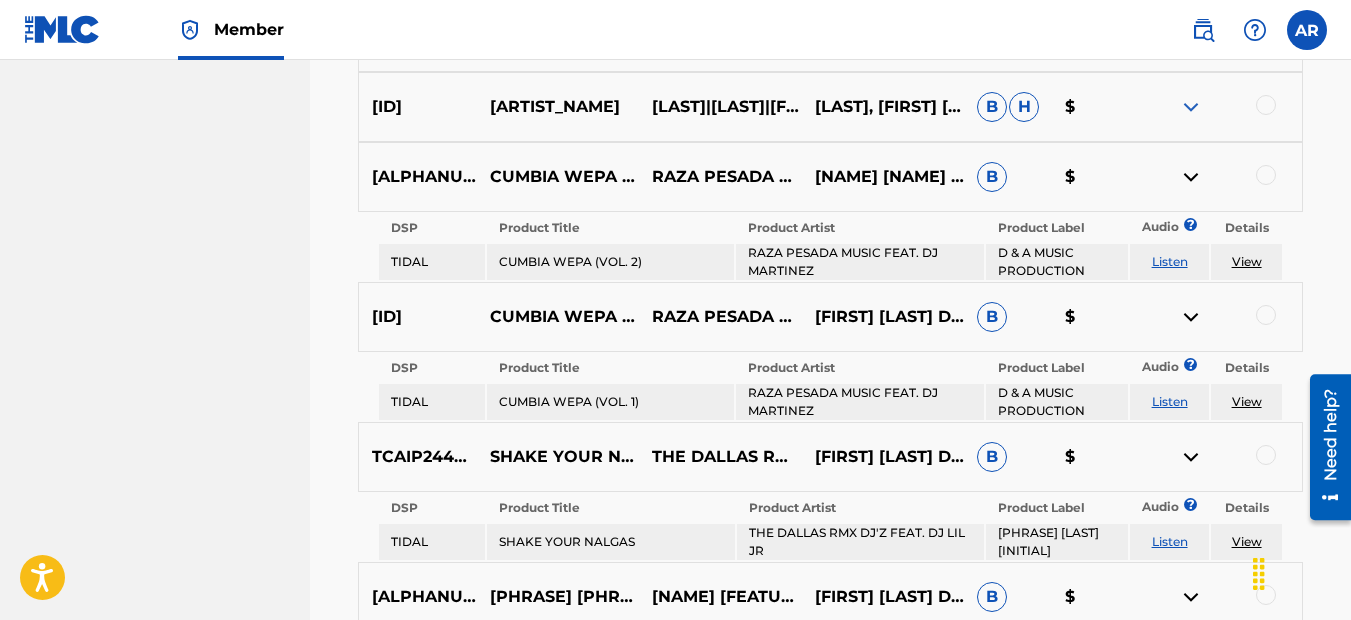 click at bounding box center [1191, 107] 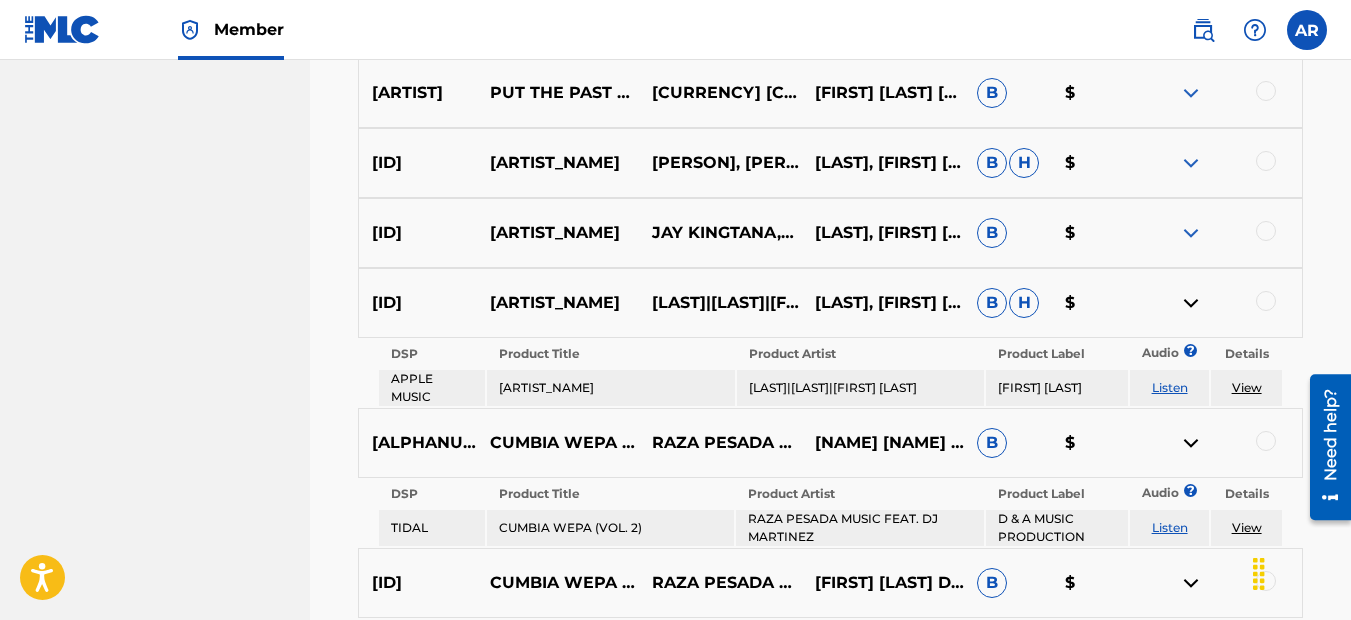 scroll, scrollTop: 9244, scrollLeft: 0, axis: vertical 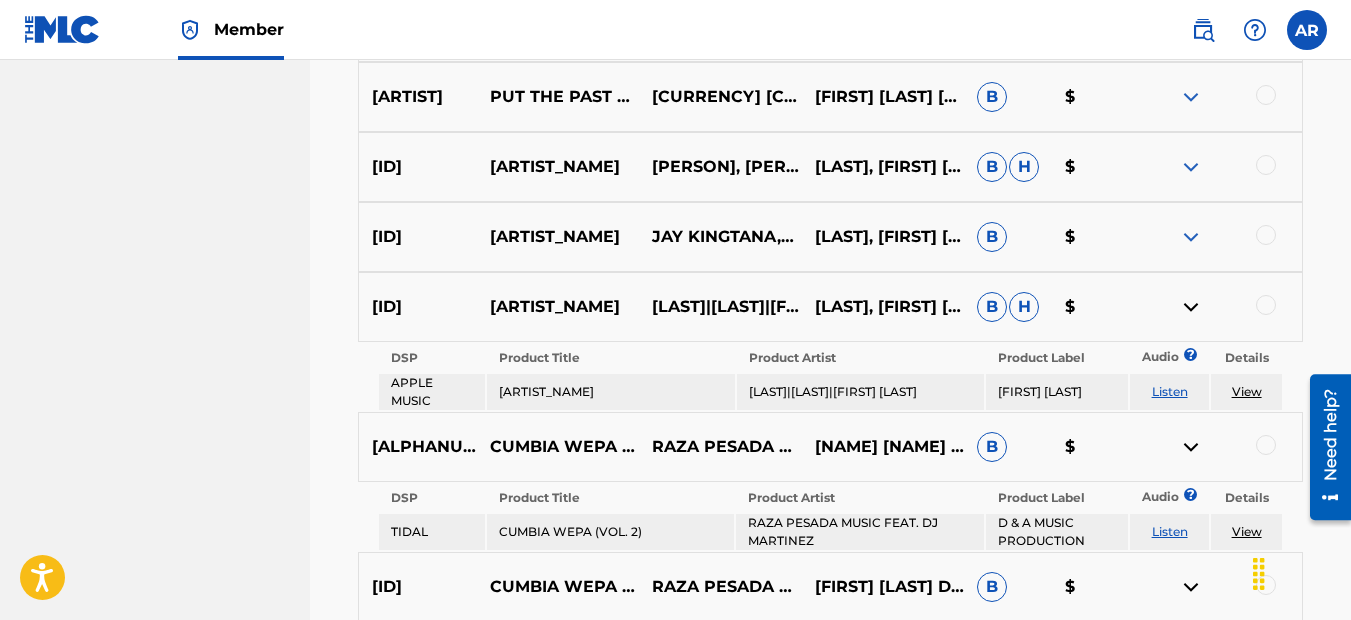 click at bounding box center [1191, 237] 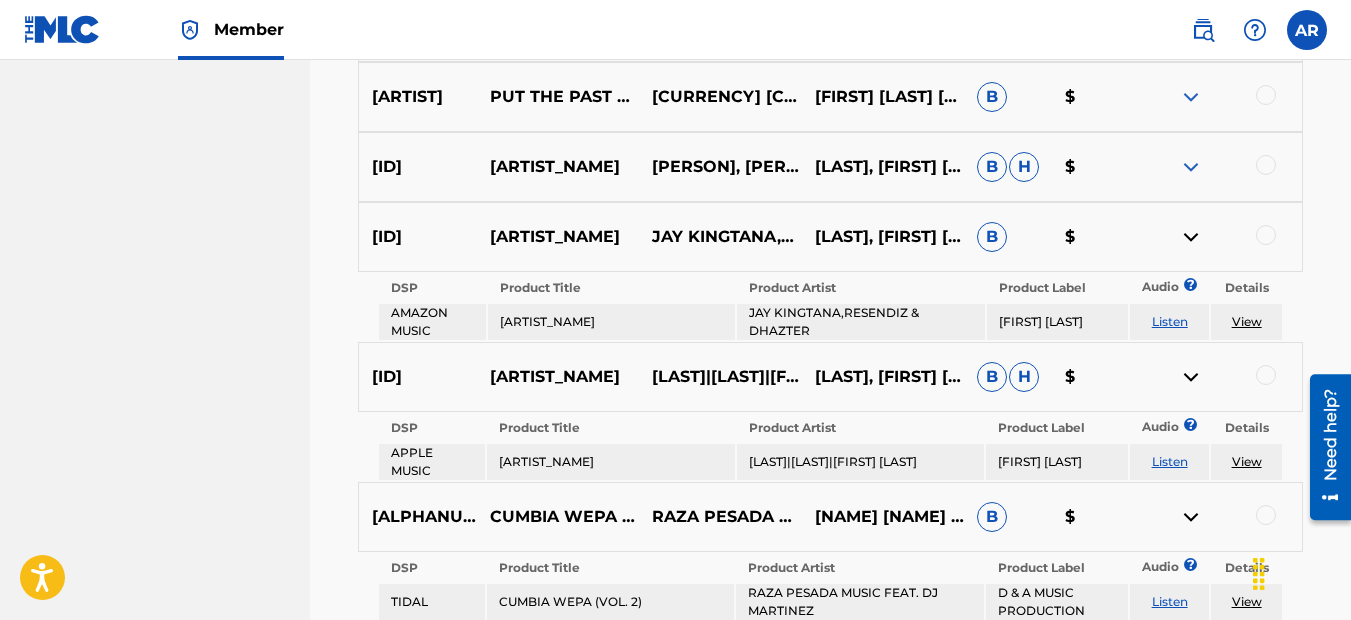 click at bounding box center (1191, 167) 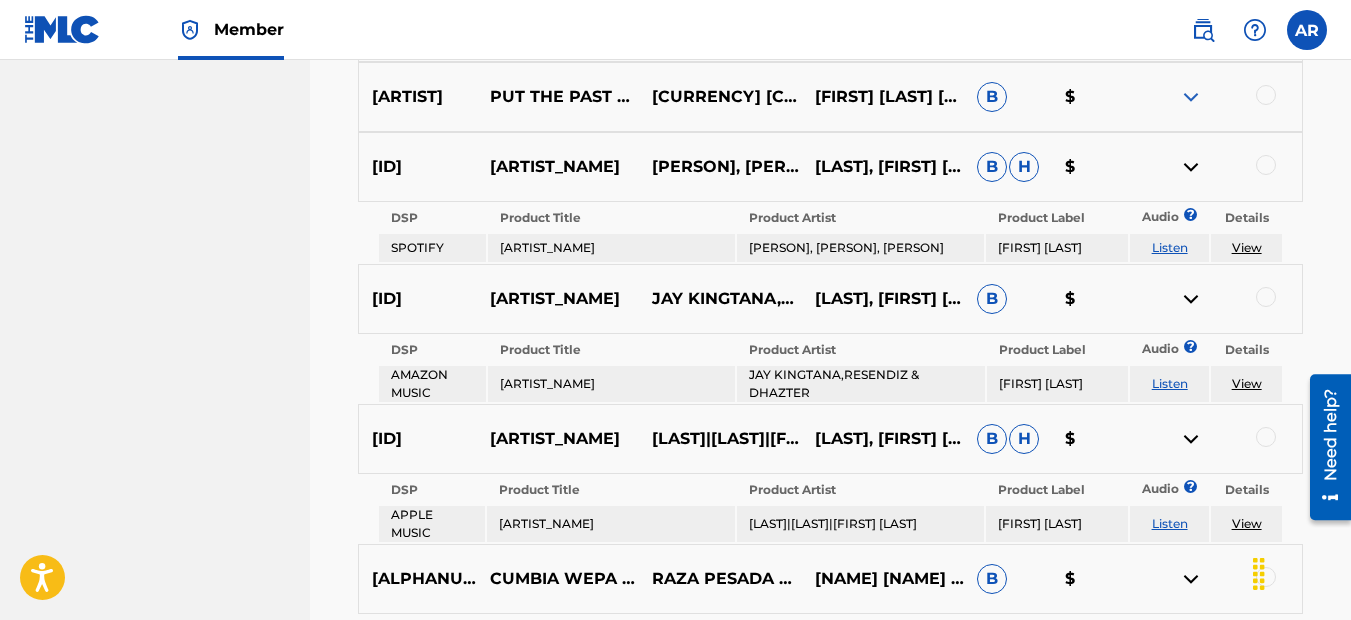 click at bounding box center [1191, 97] 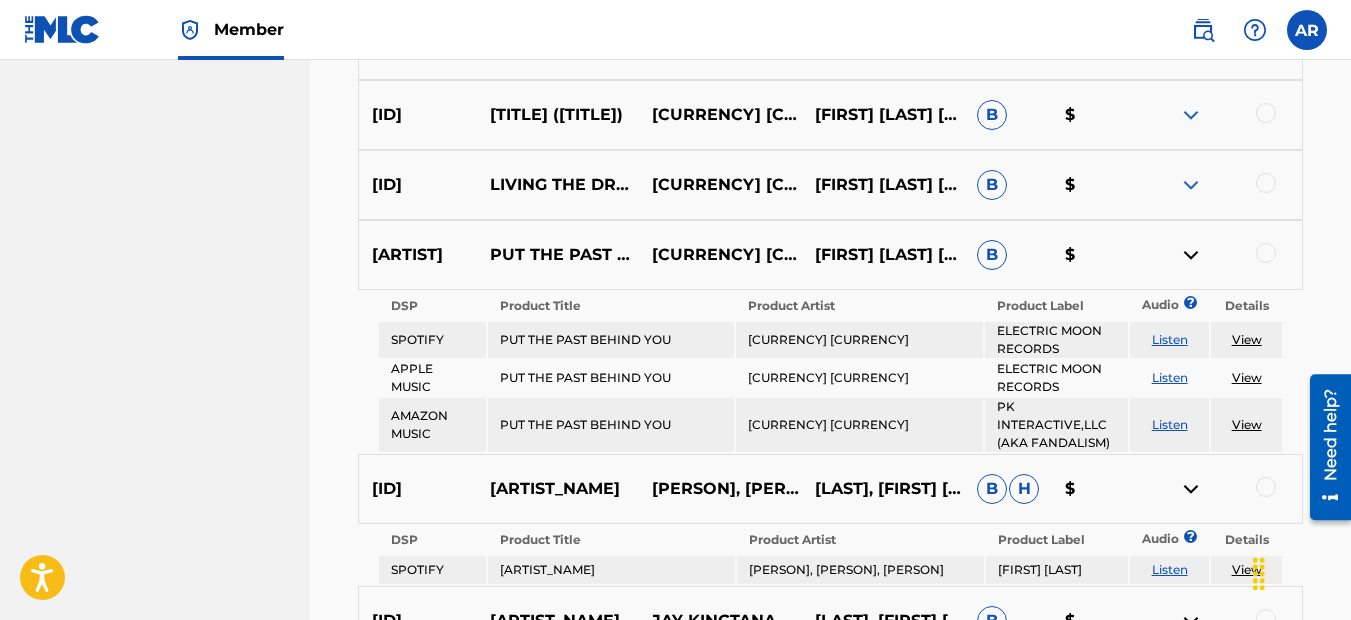 scroll, scrollTop: 9044, scrollLeft: 0, axis: vertical 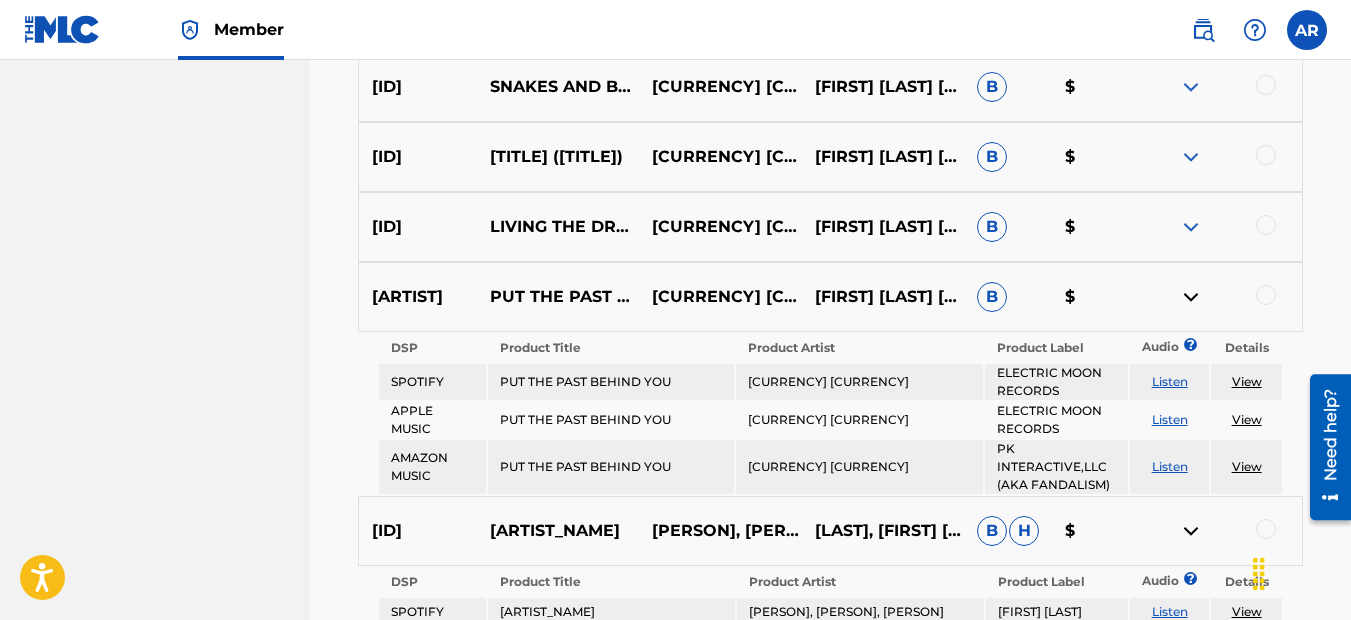 click at bounding box center (1191, 227) 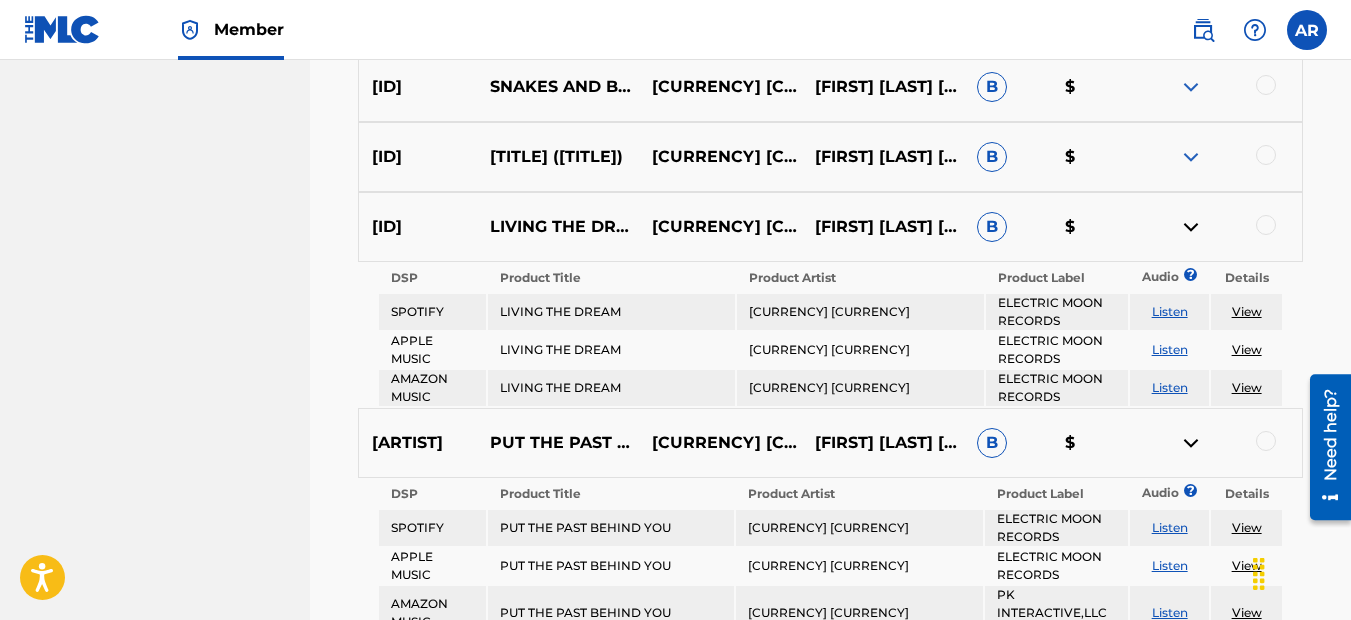 click at bounding box center [1191, 157] 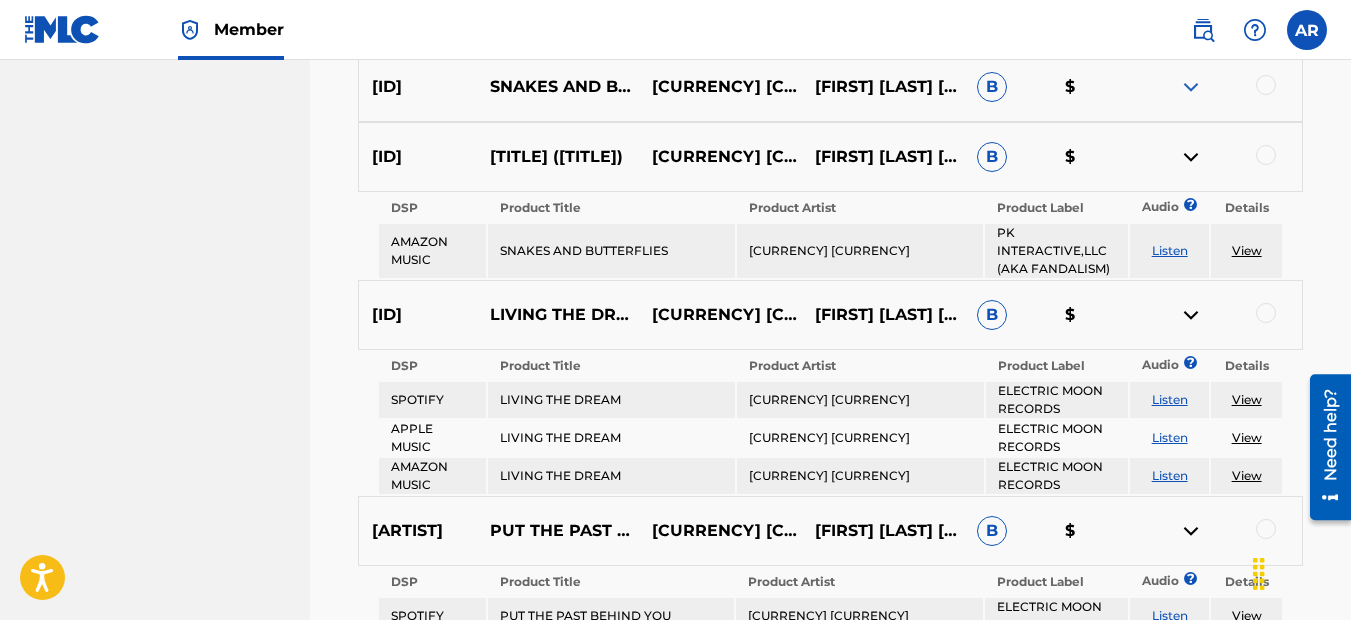 click at bounding box center [1191, 87] 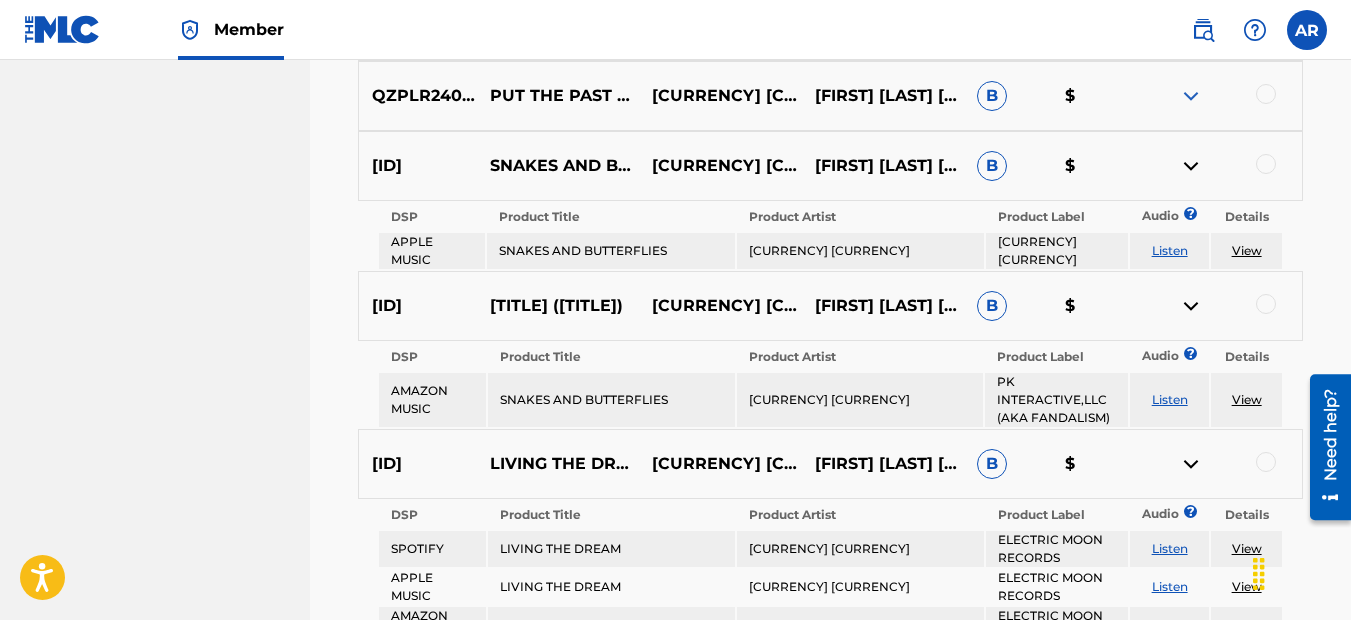 scroll, scrollTop: 8844, scrollLeft: 0, axis: vertical 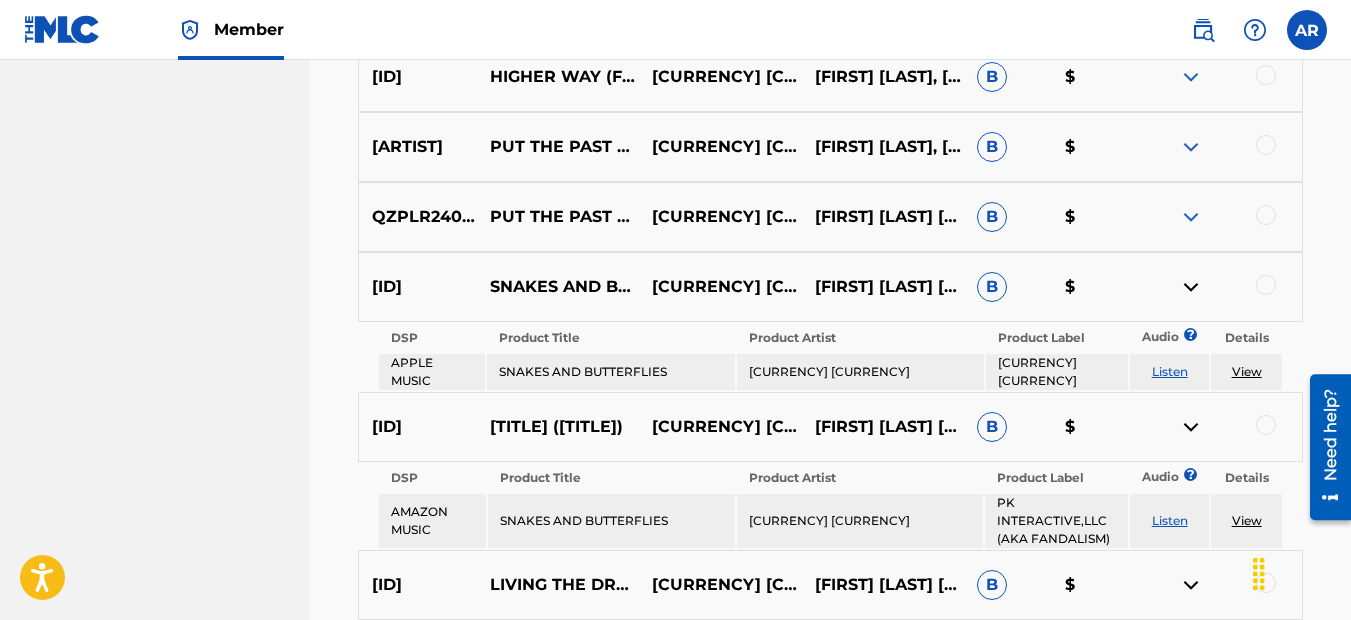 click at bounding box center (1191, 217) 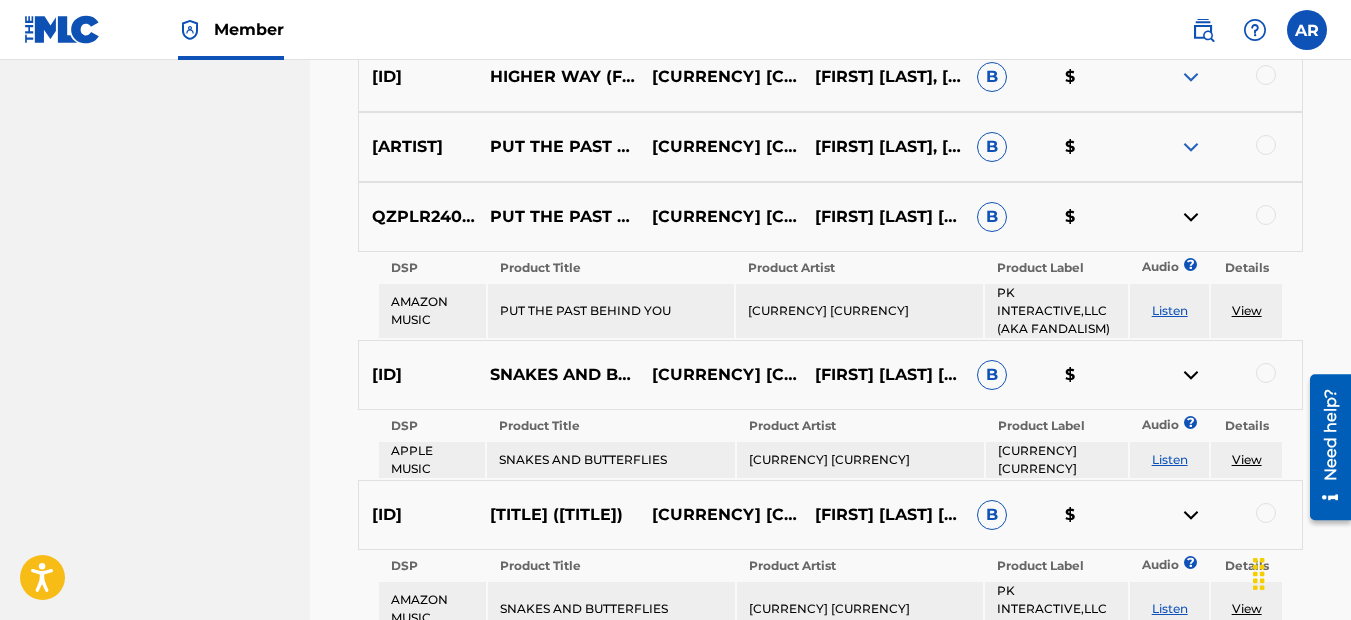 click at bounding box center [1191, 147] 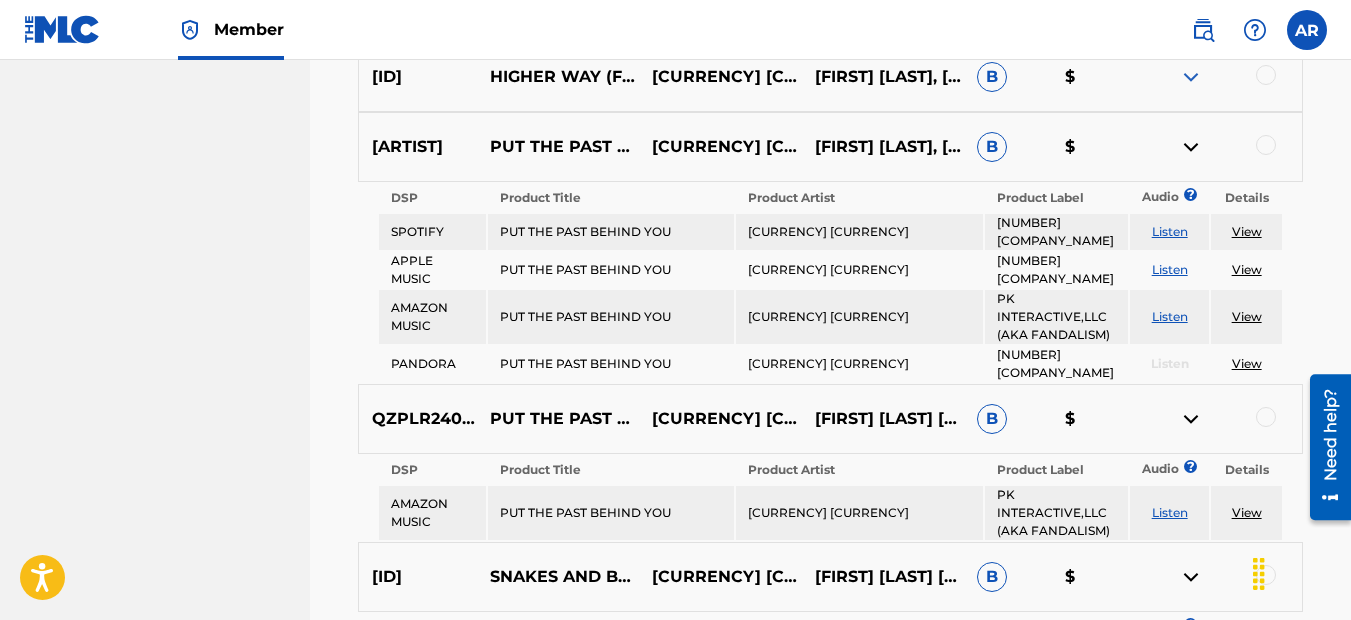 click at bounding box center (1191, 77) 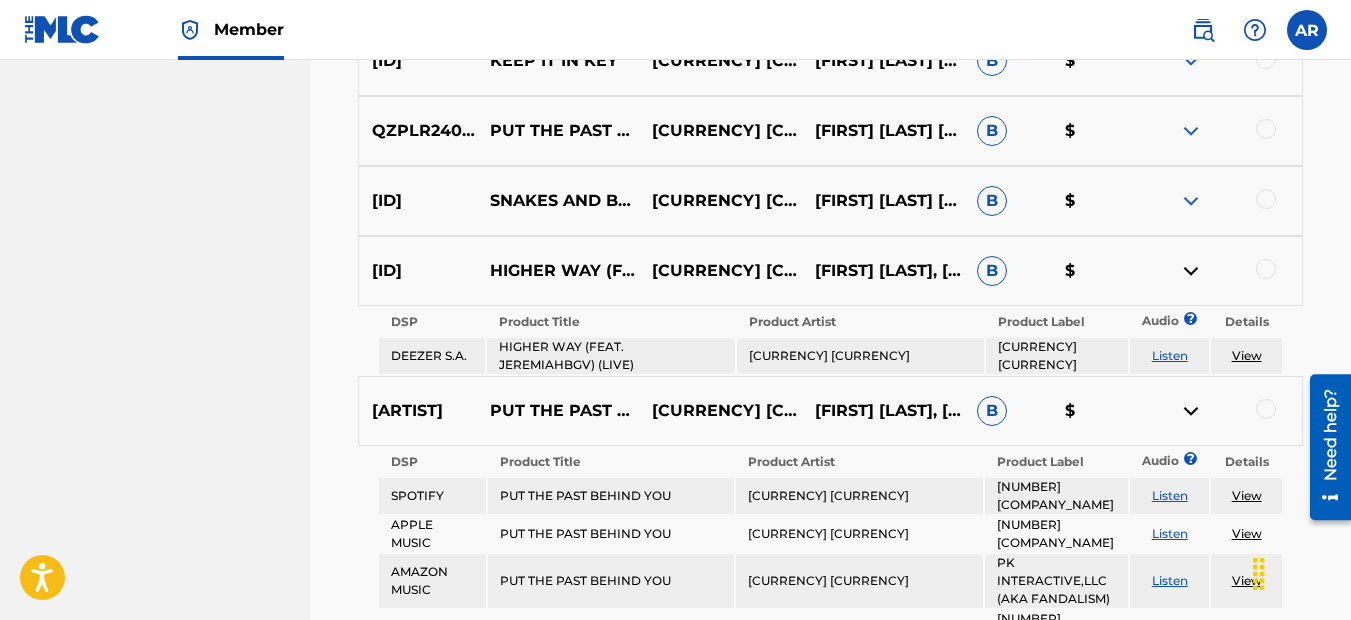 scroll, scrollTop: 8644, scrollLeft: 0, axis: vertical 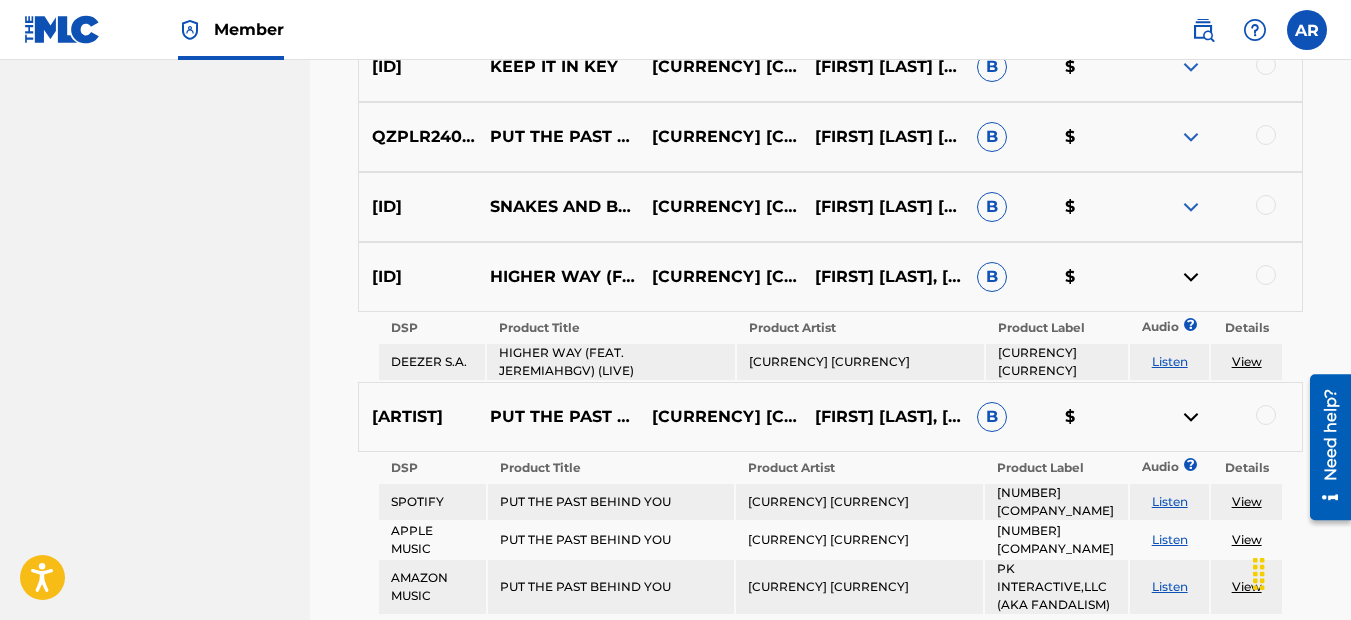 click at bounding box center (1191, 207) 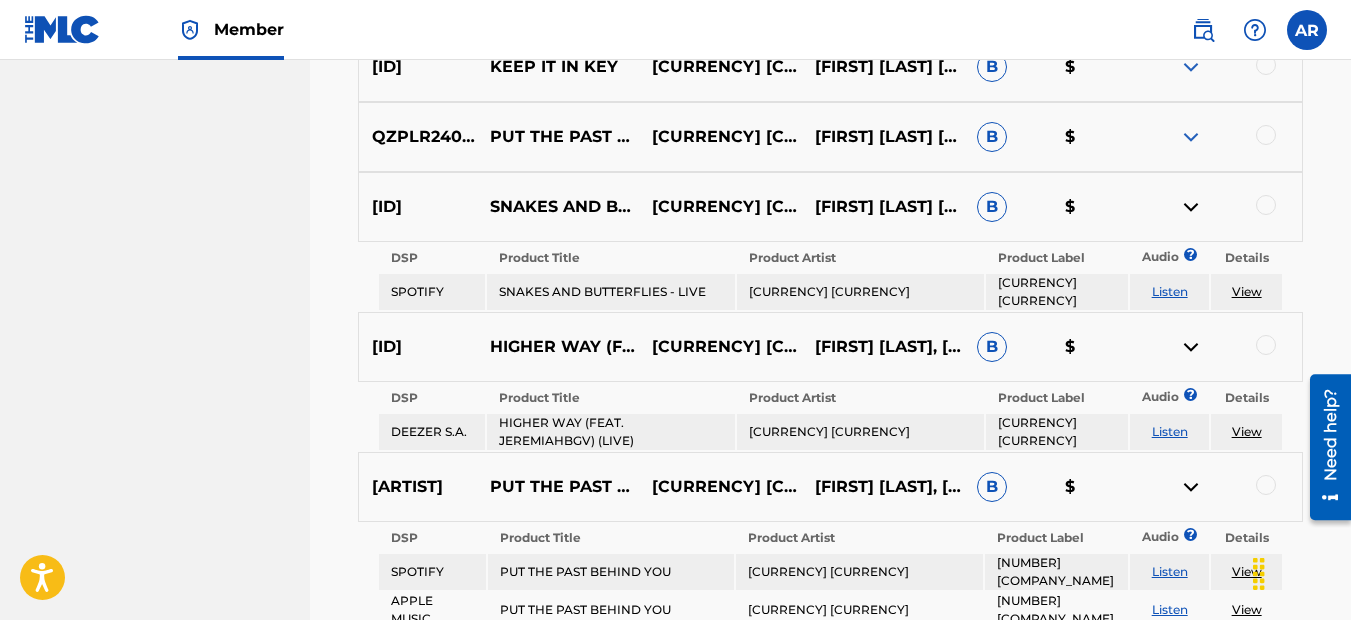 click at bounding box center [1191, 137] 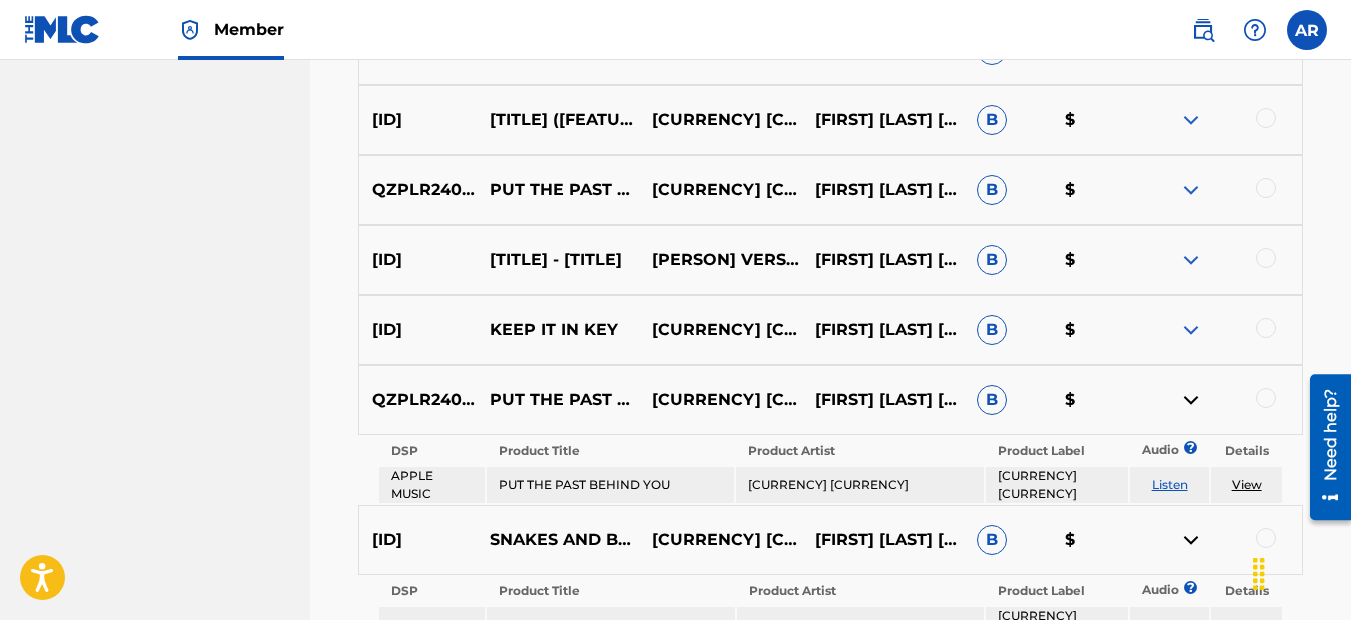 scroll, scrollTop: 8344, scrollLeft: 0, axis: vertical 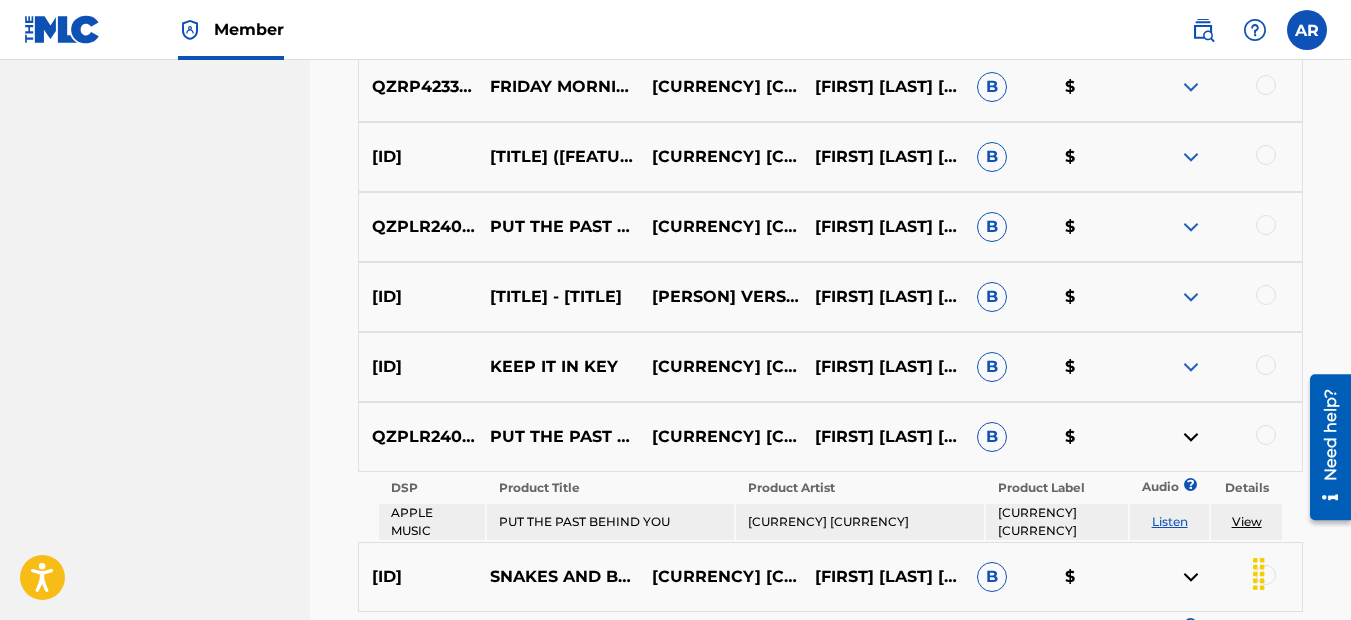 click at bounding box center (1191, 367) 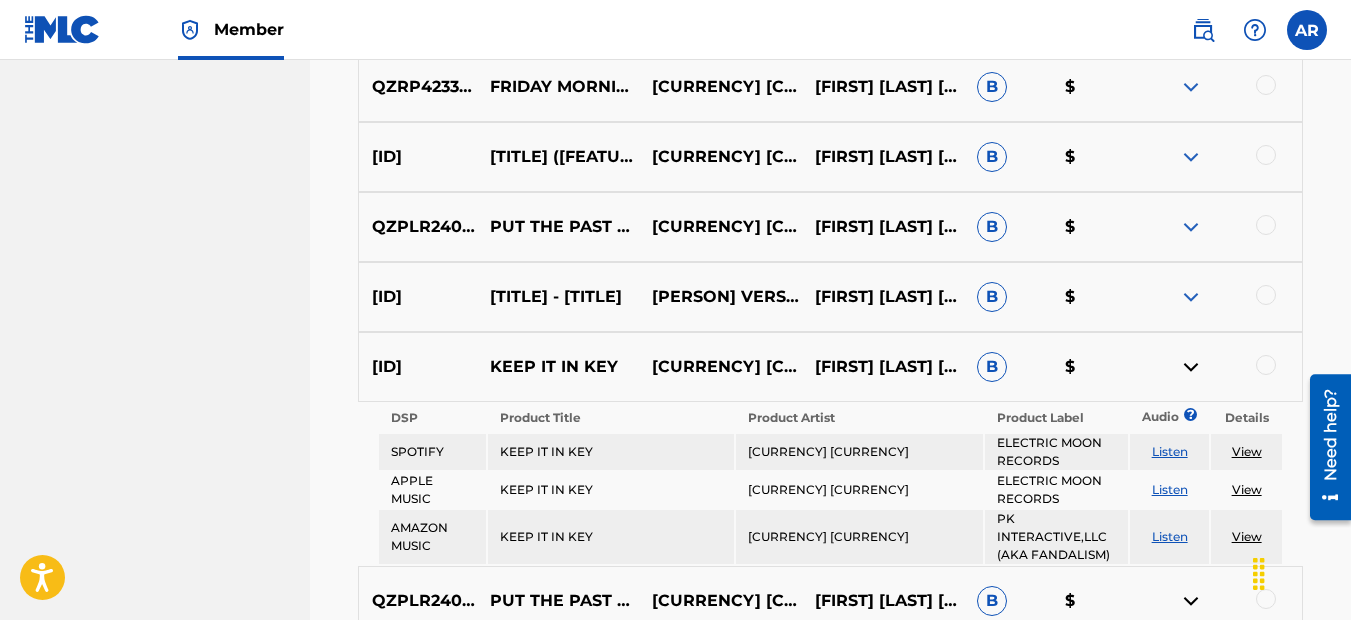 click at bounding box center [1191, 297] 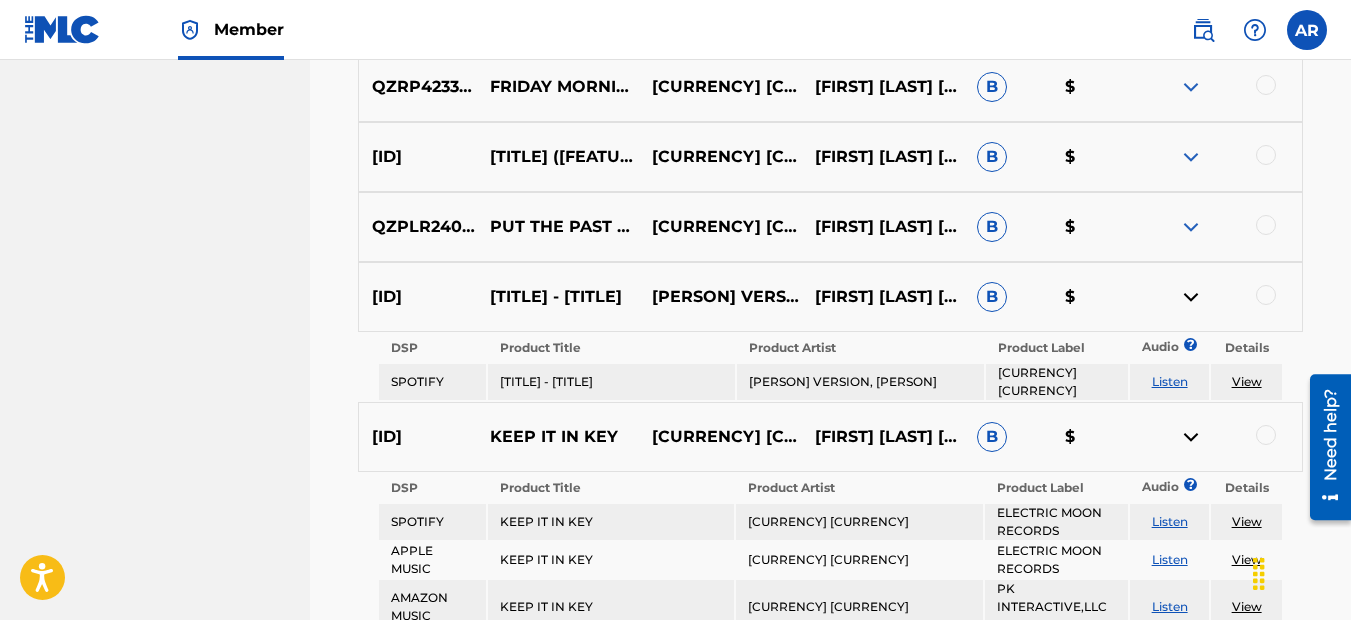 click at bounding box center [1191, 227] 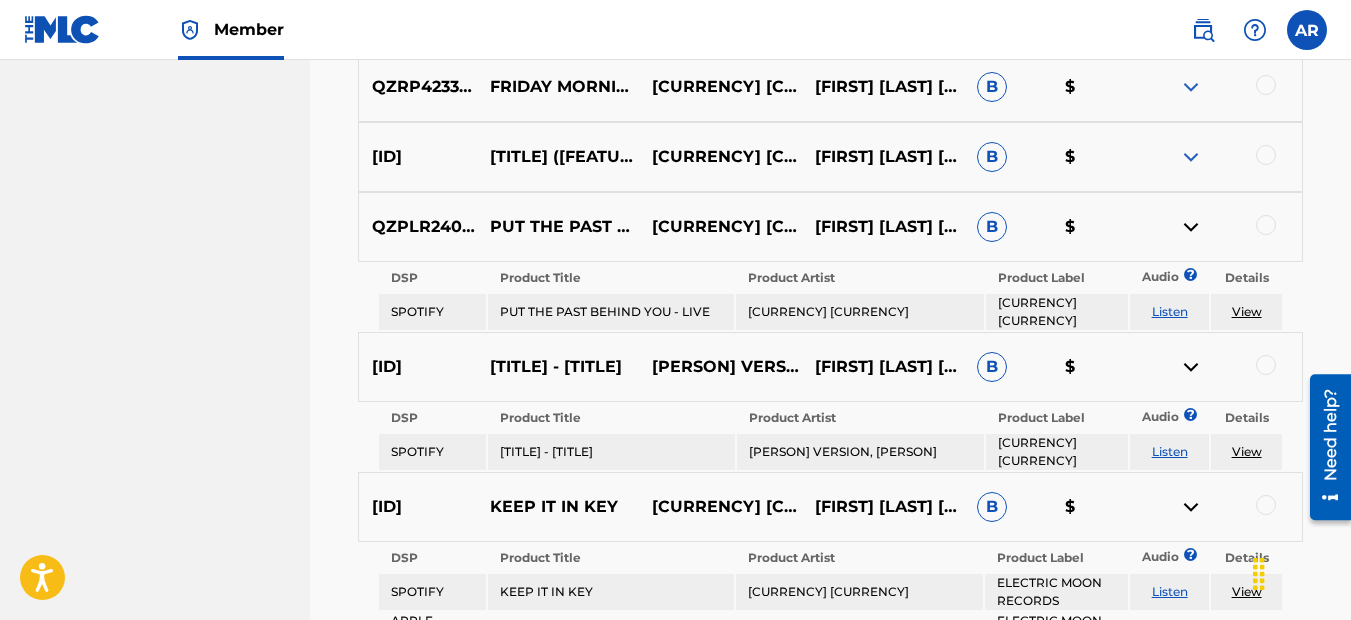click at bounding box center (1191, 157) 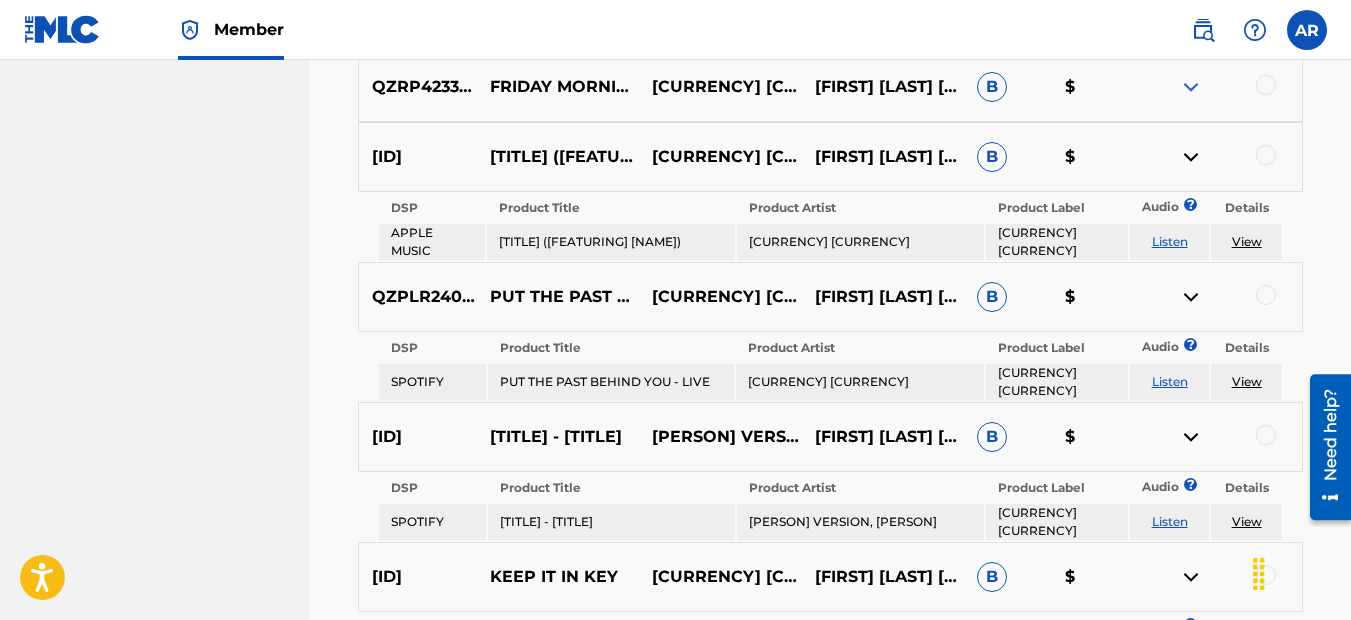 click at bounding box center (1191, 87) 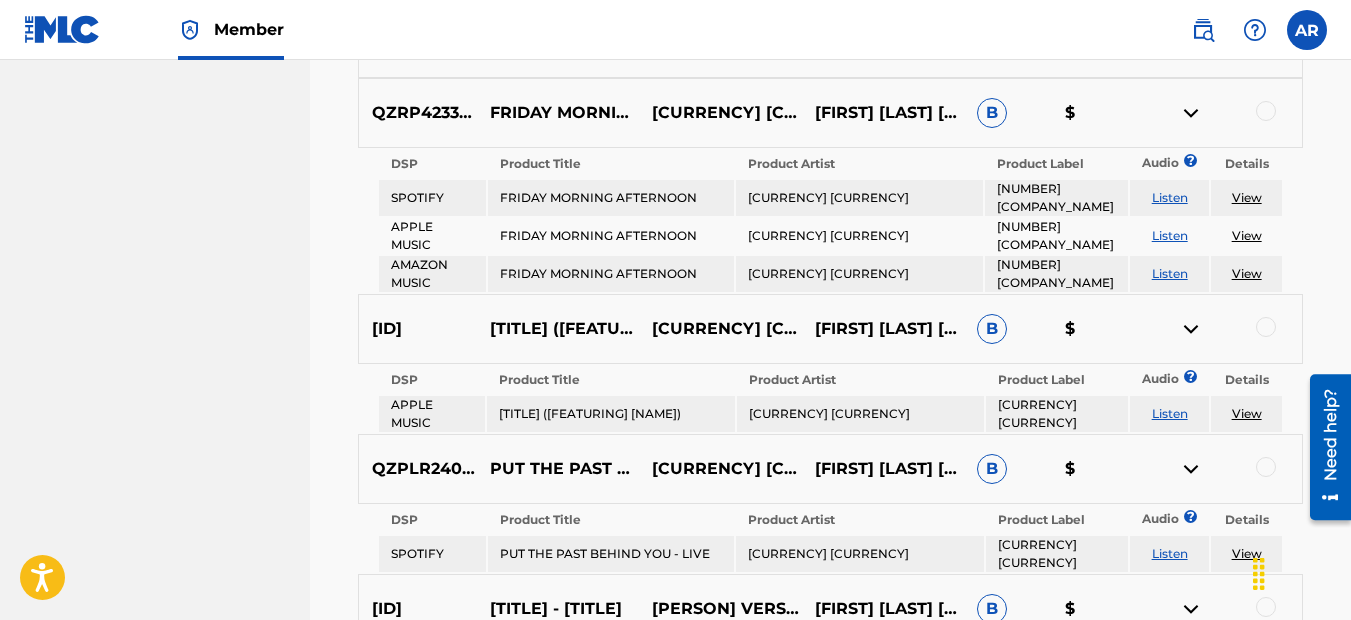 scroll, scrollTop: 8144, scrollLeft: 0, axis: vertical 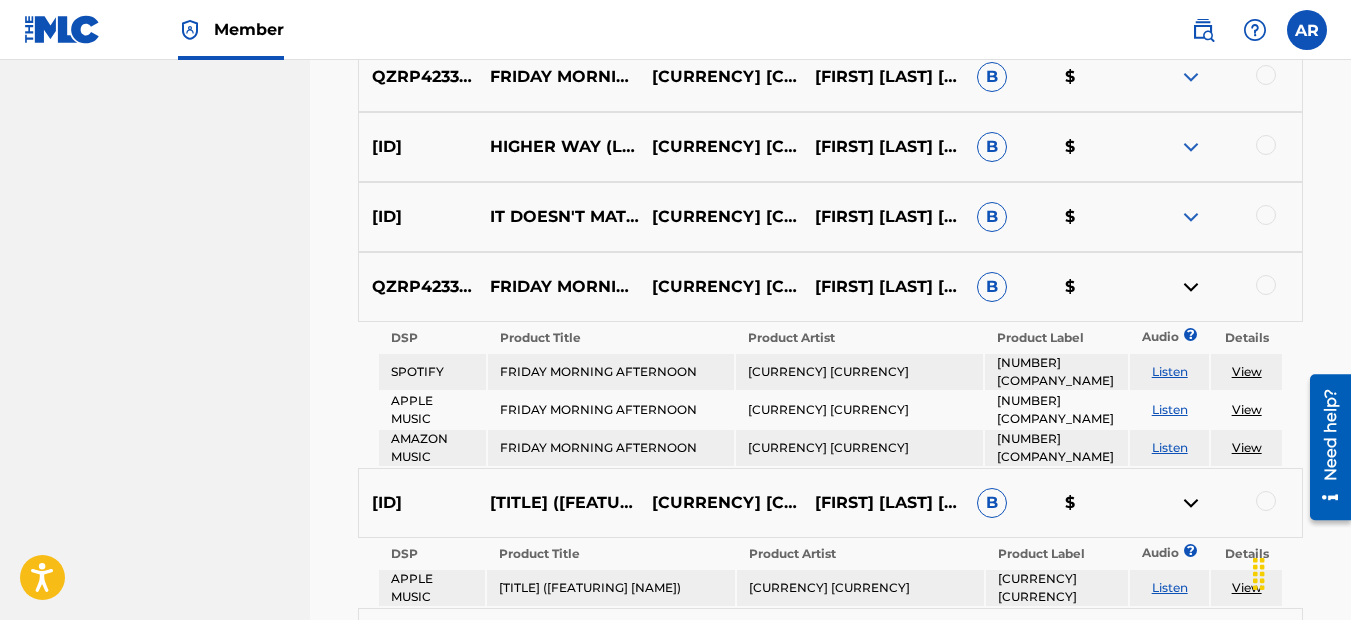 click at bounding box center (1191, 217) 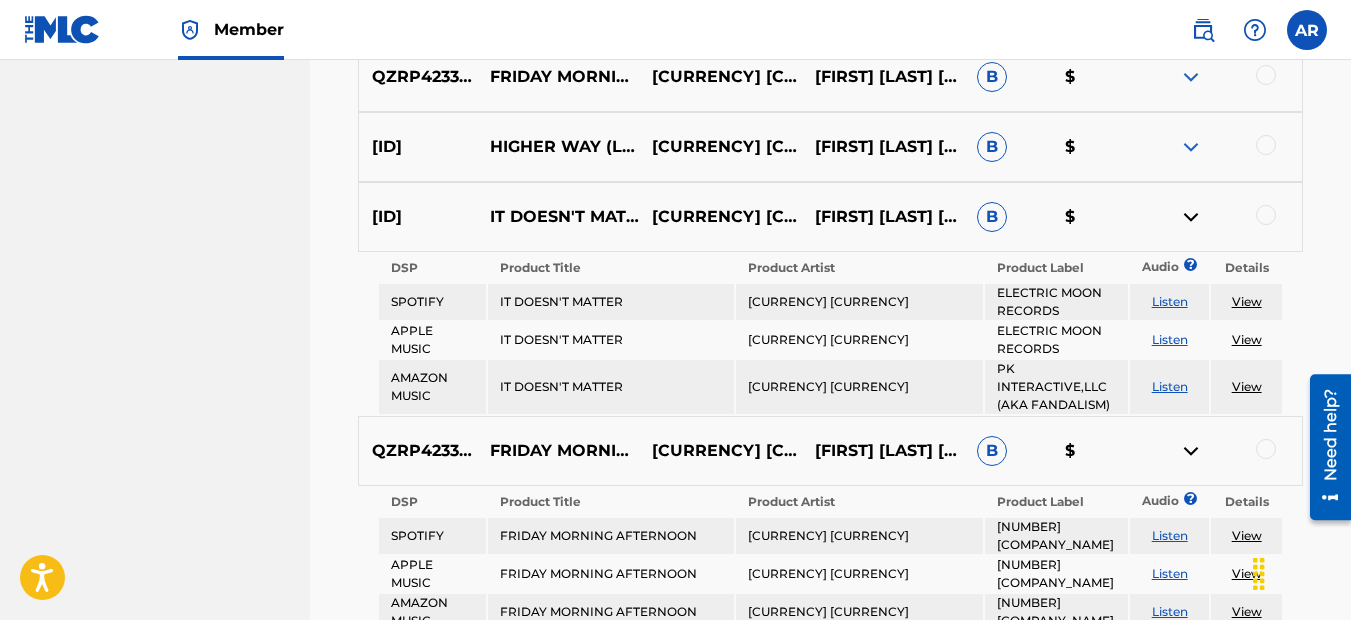 click at bounding box center [1191, 147] 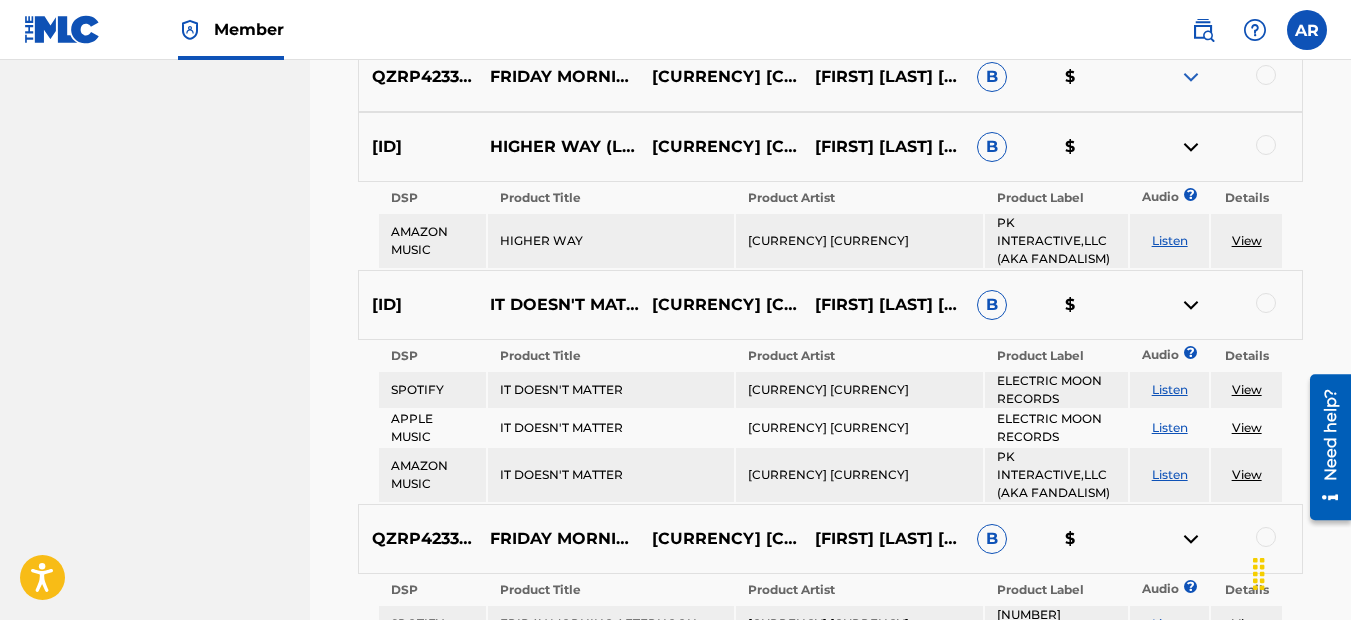 click at bounding box center [1191, 77] 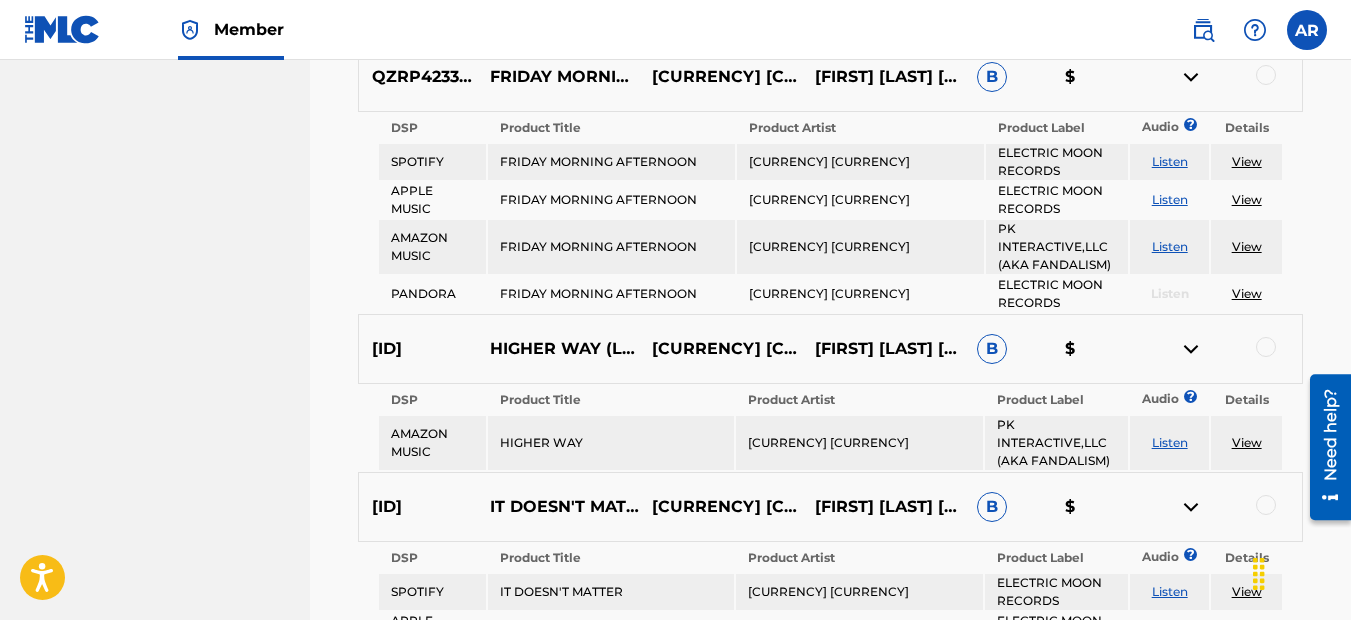 scroll, scrollTop: 7944, scrollLeft: 0, axis: vertical 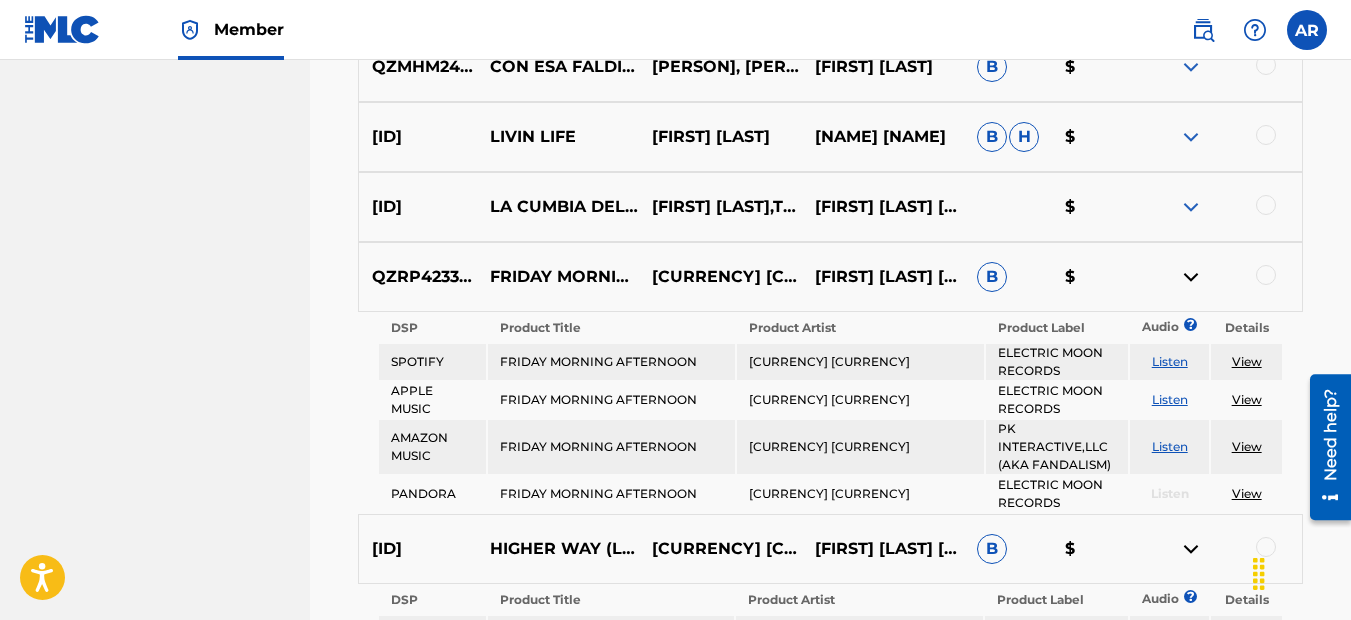 click at bounding box center [1191, 277] 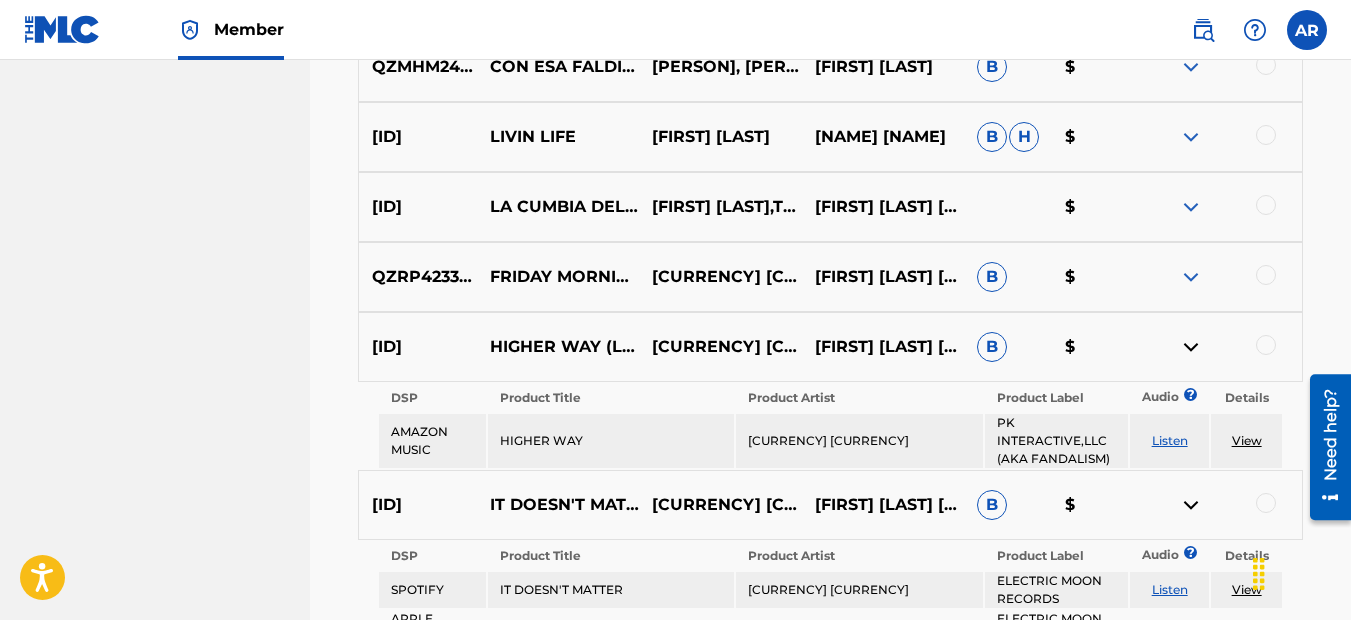 click at bounding box center [1191, 207] 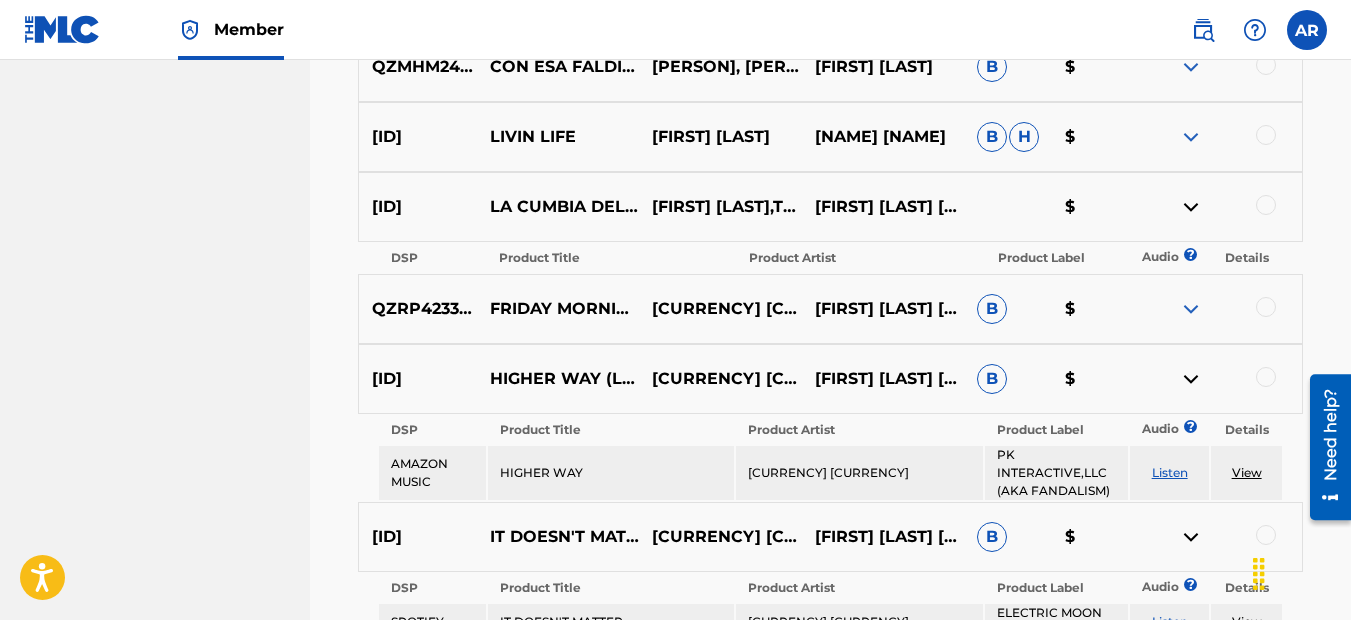 click at bounding box center [1191, 379] 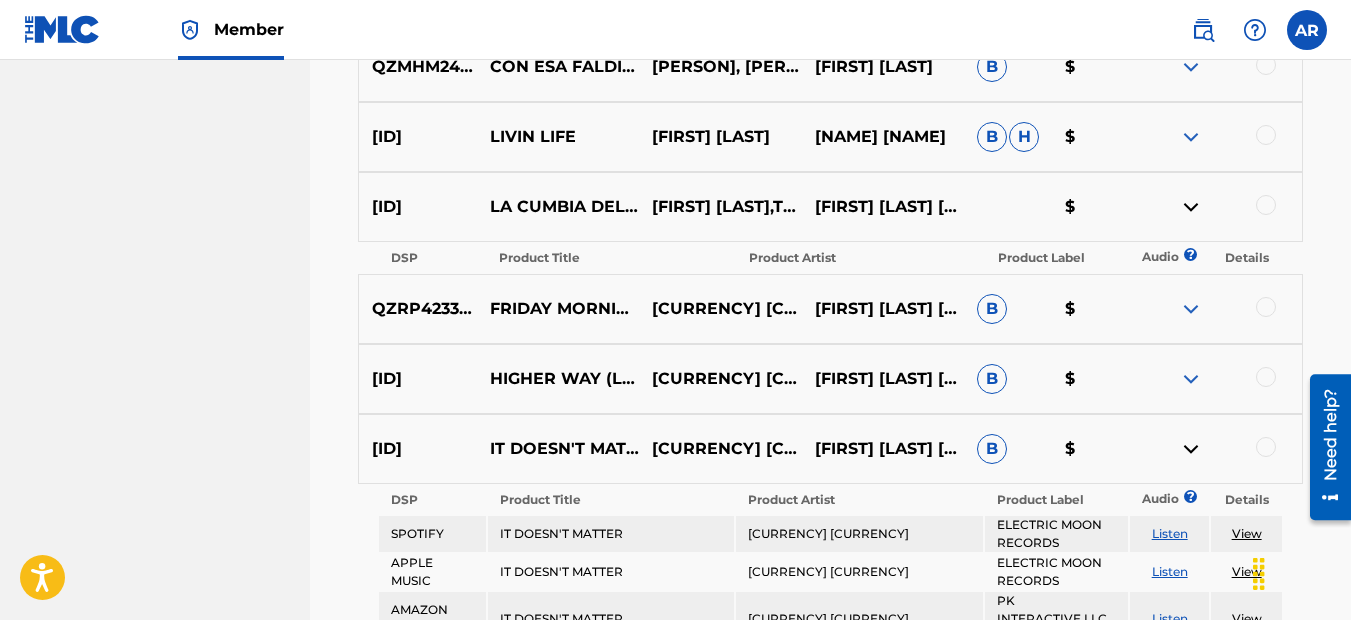 scroll, scrollTop: 8044, scrollLeft: 0, axis: vertical 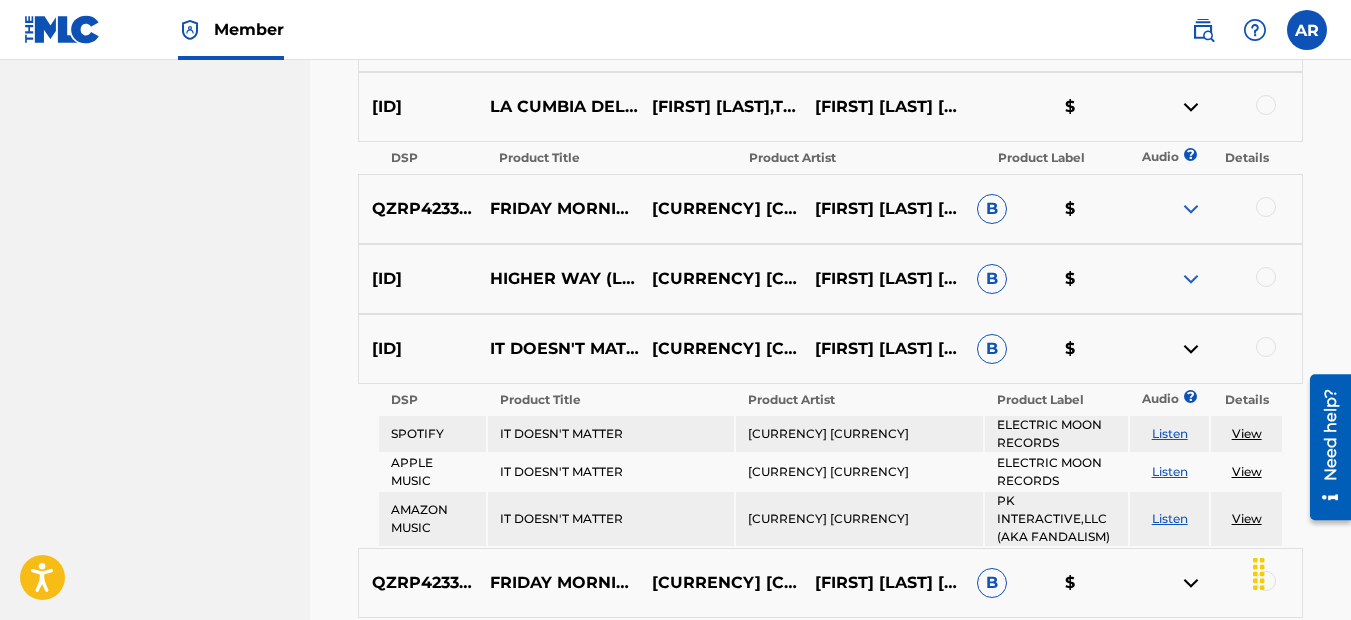click at bounding box center (1191, 349) 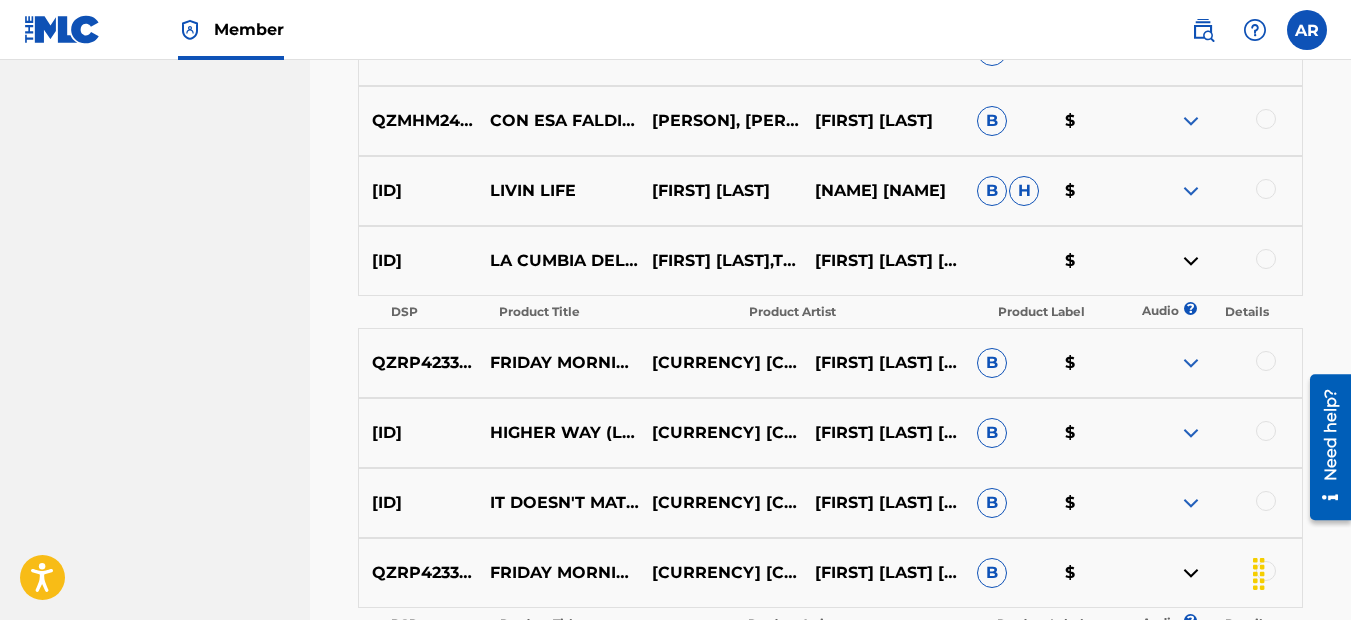 scroll, scrollTop: 7844, scrollLeft: 0, axis: vertical 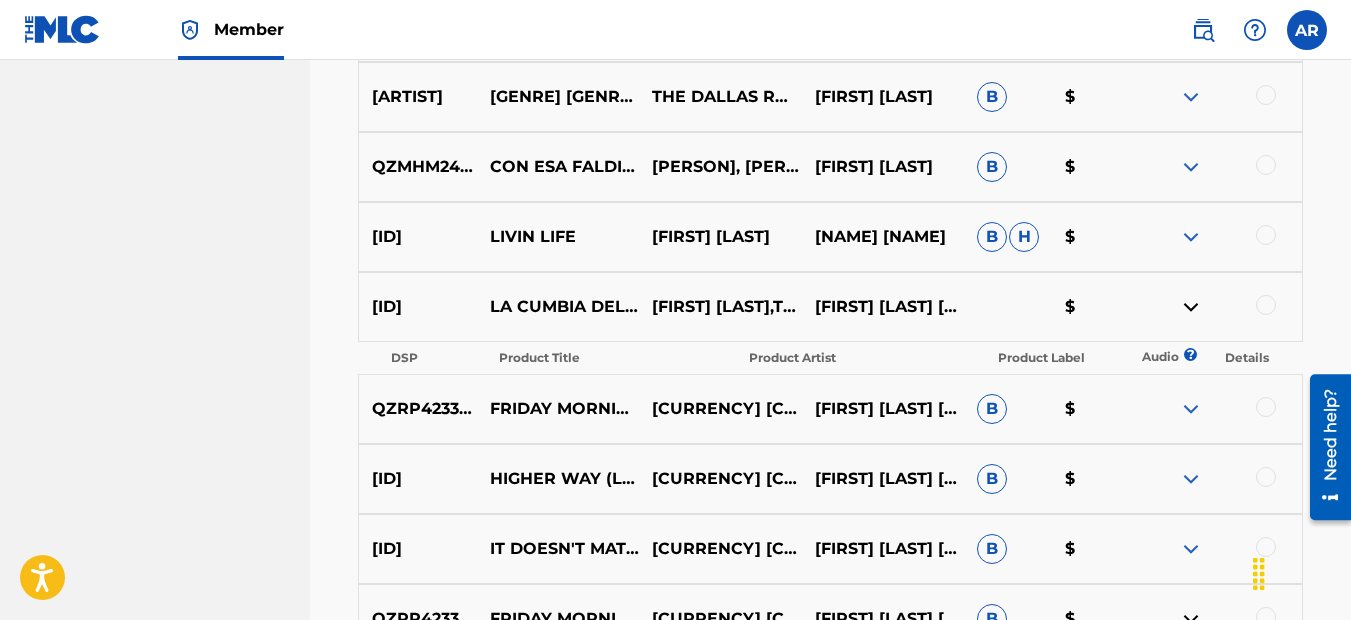 click at bounding box center [1191, 237] 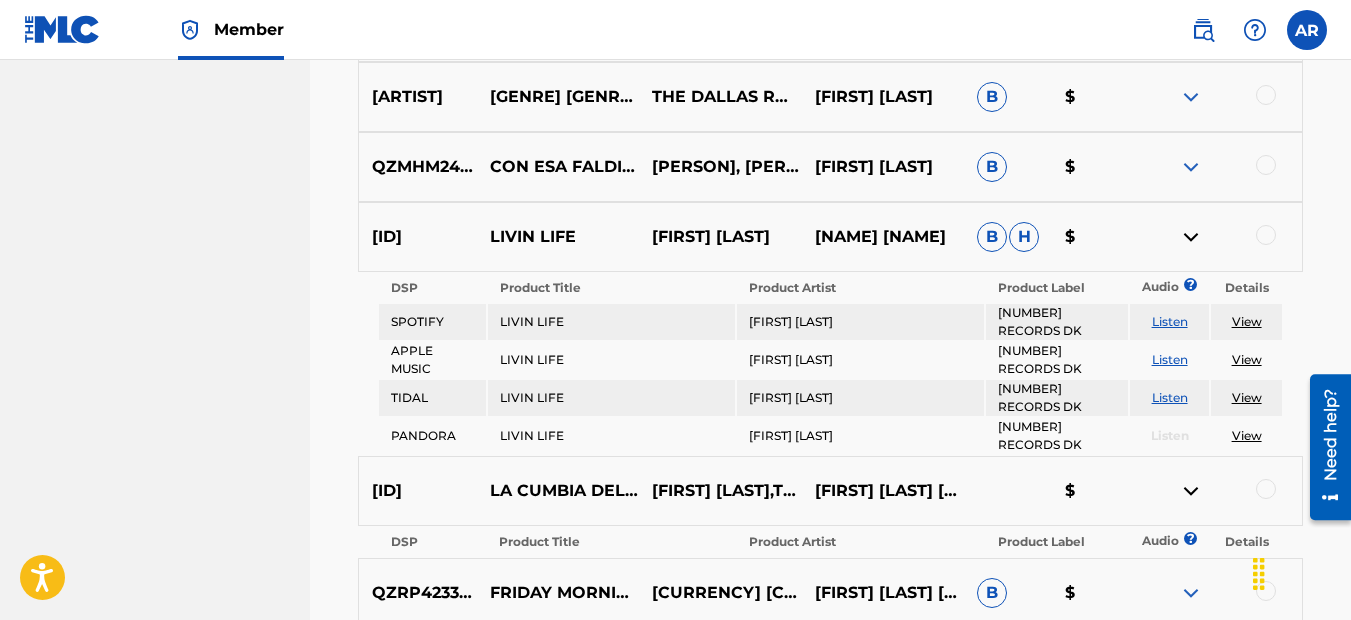 click at bounding box center (1191, 167) 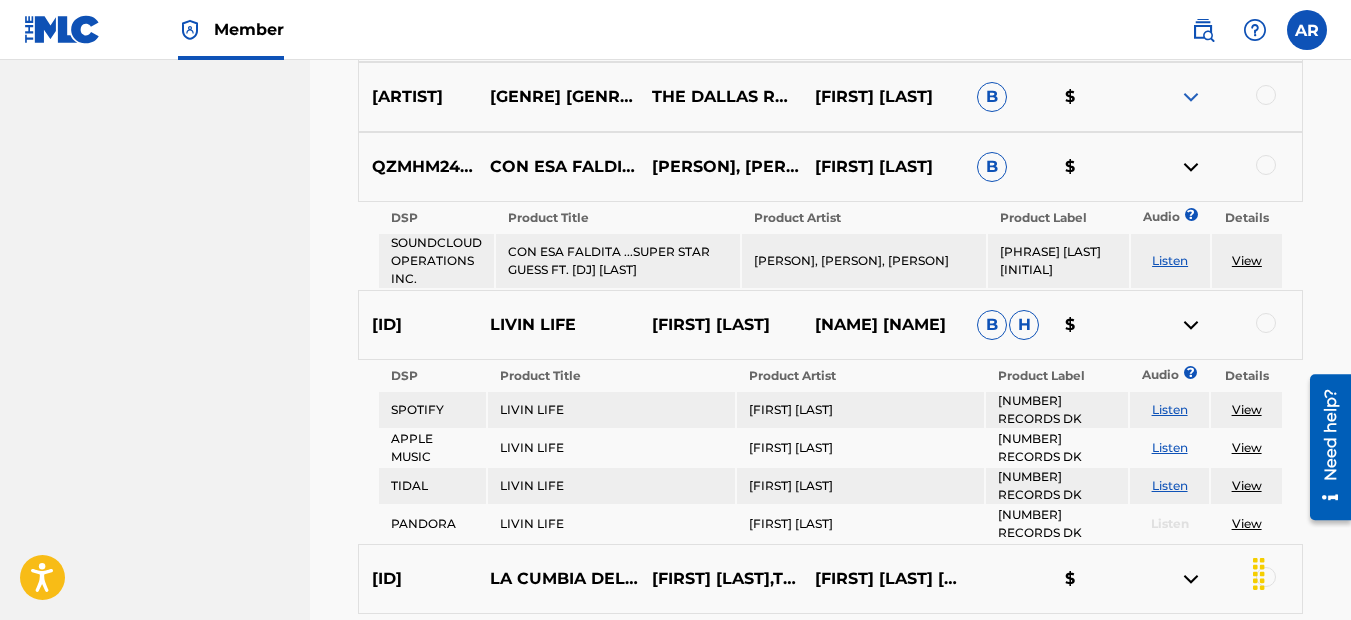 click at bounding box center (1191, 97) 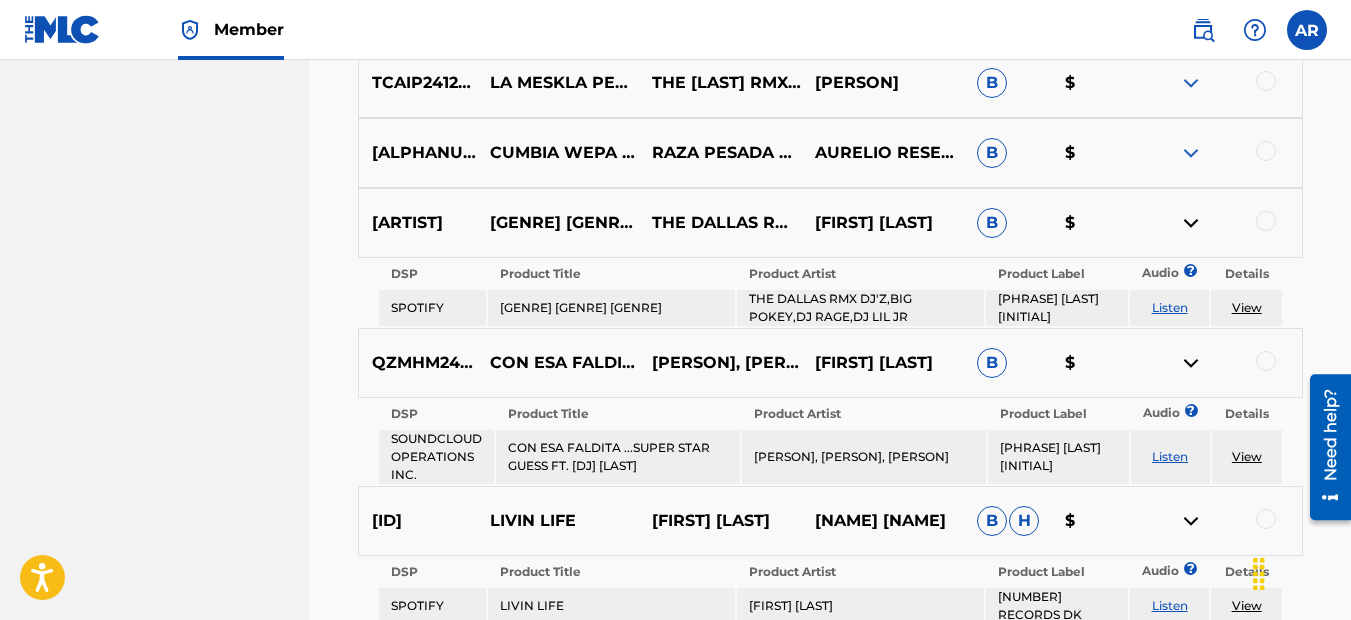 scroll, scrollTop: 7644, scrollLeft: 0, axis: vertical 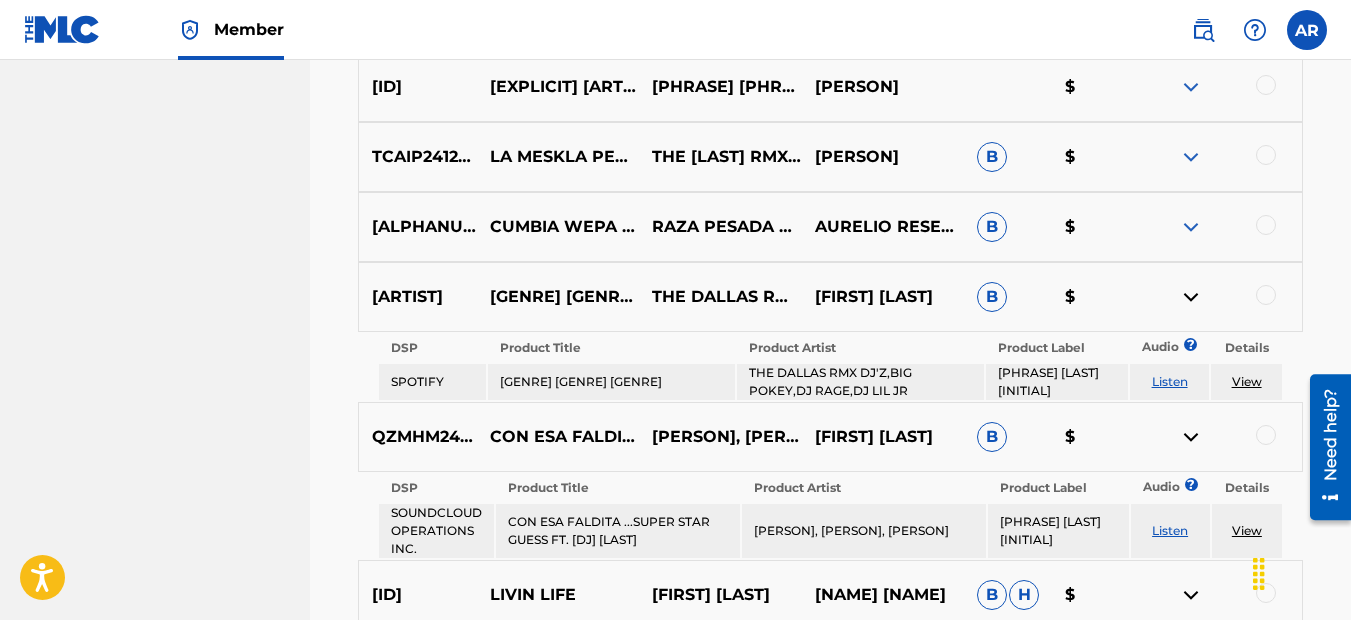 click at bounding box center [1191, 227] 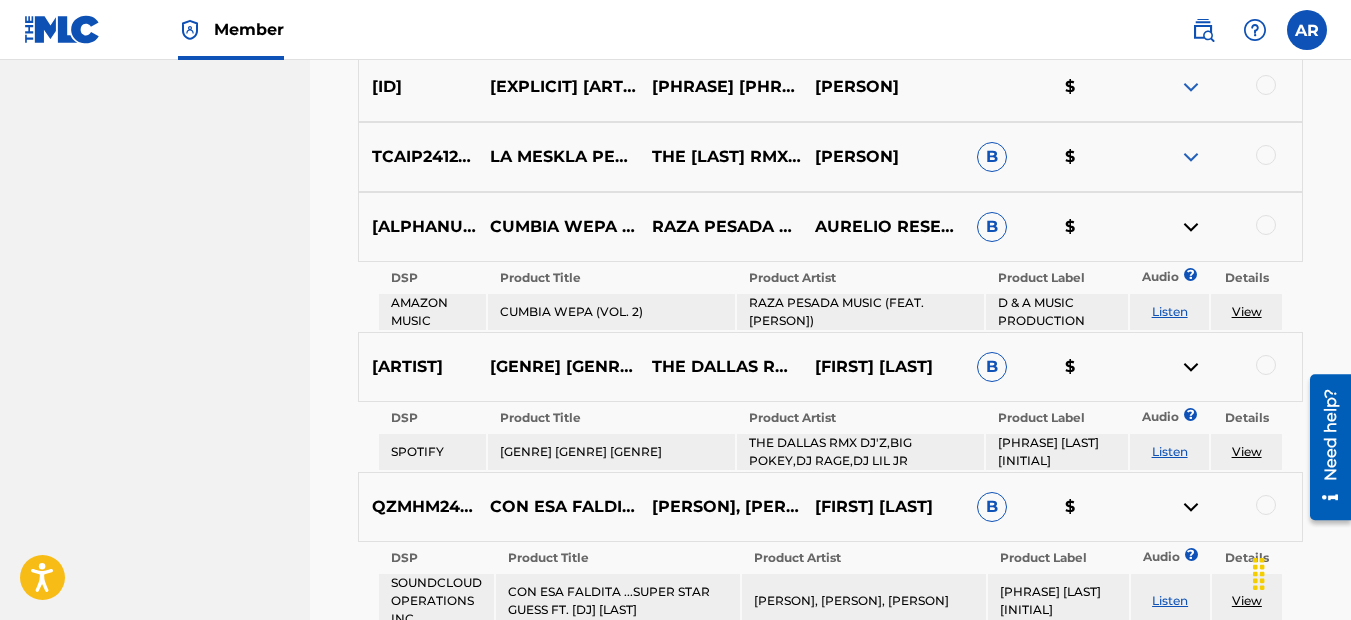 click at bounding box center (1191, 157) 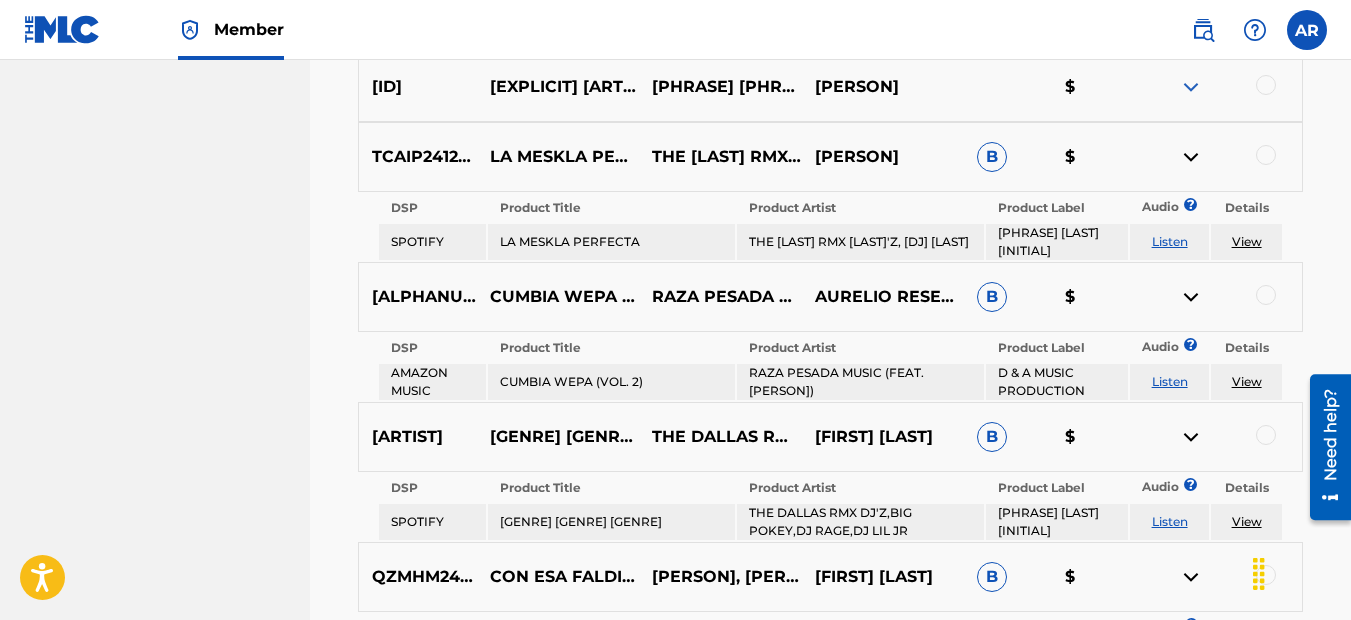 click at bounding box center [1191, 87] 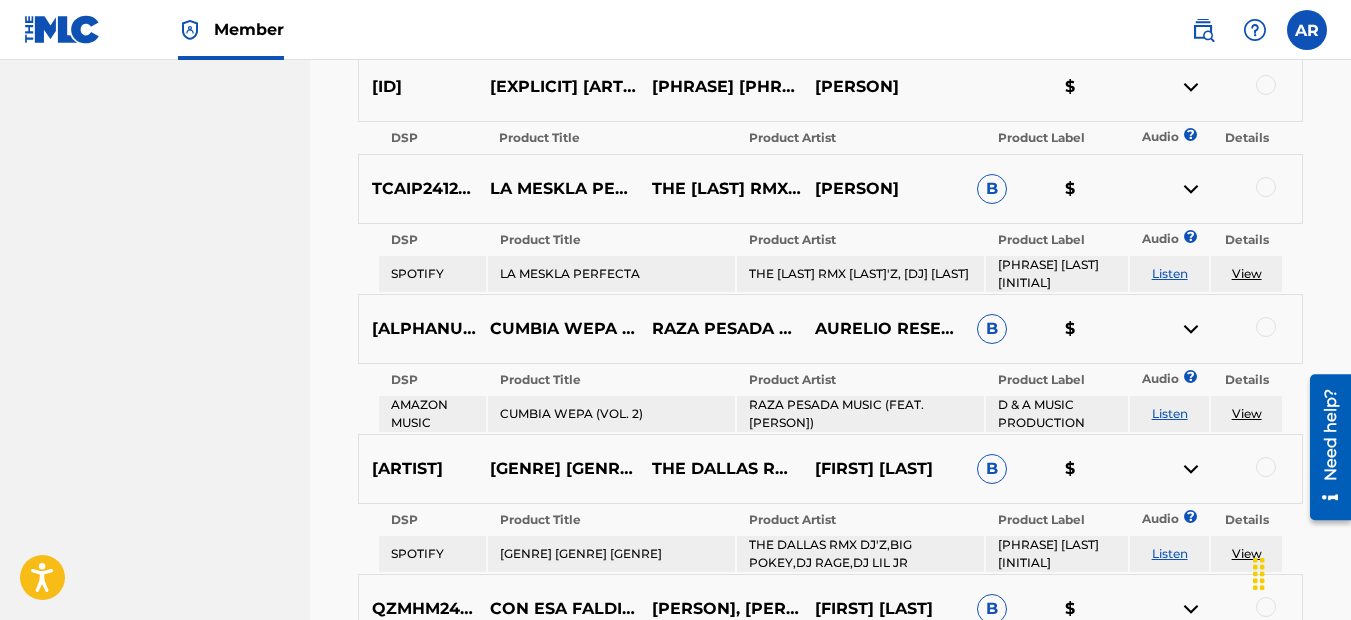 scroll, scrollTop: 7544, scrollLeft: 0, axis: vertical 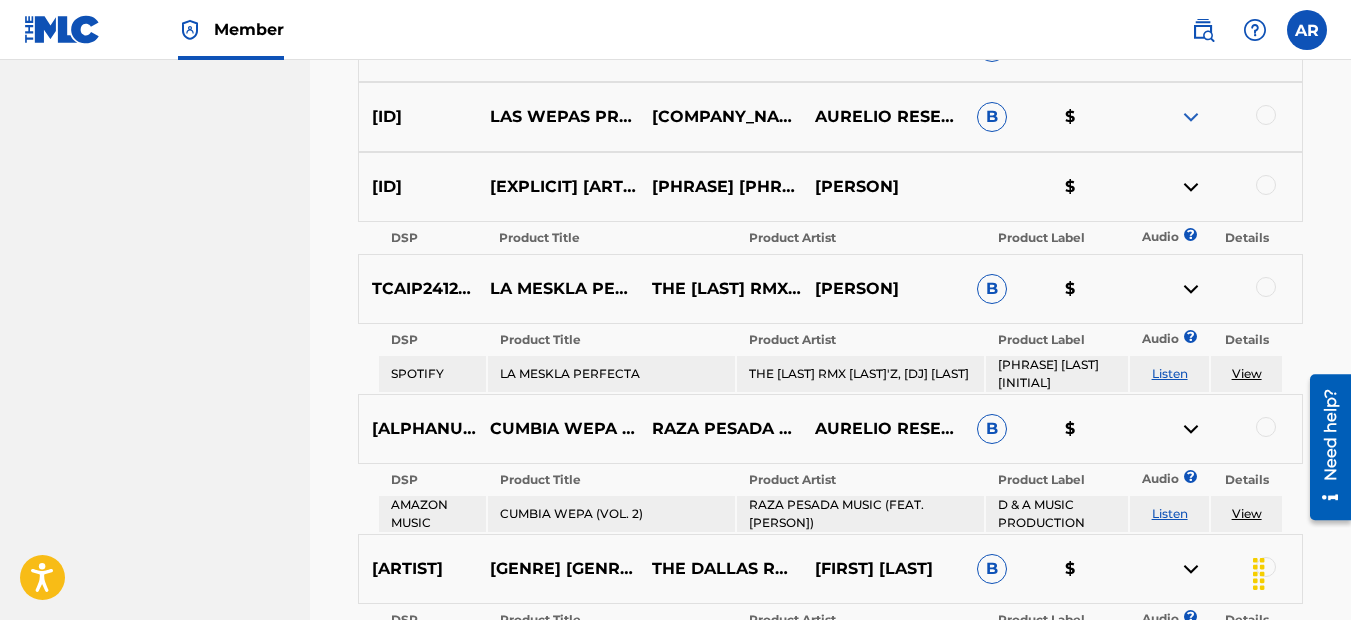 click at bounding box center [1191, 117] 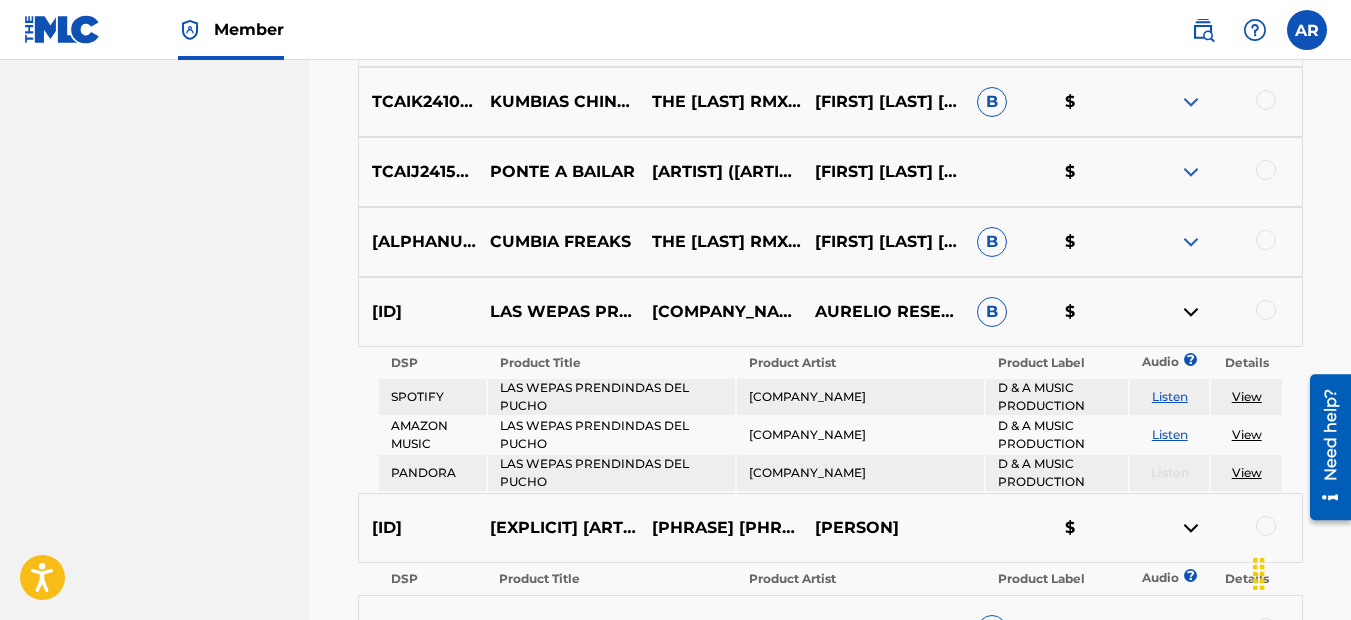 scroll, scrollTop: 7344, scrollLeft: 0, axis: vertical 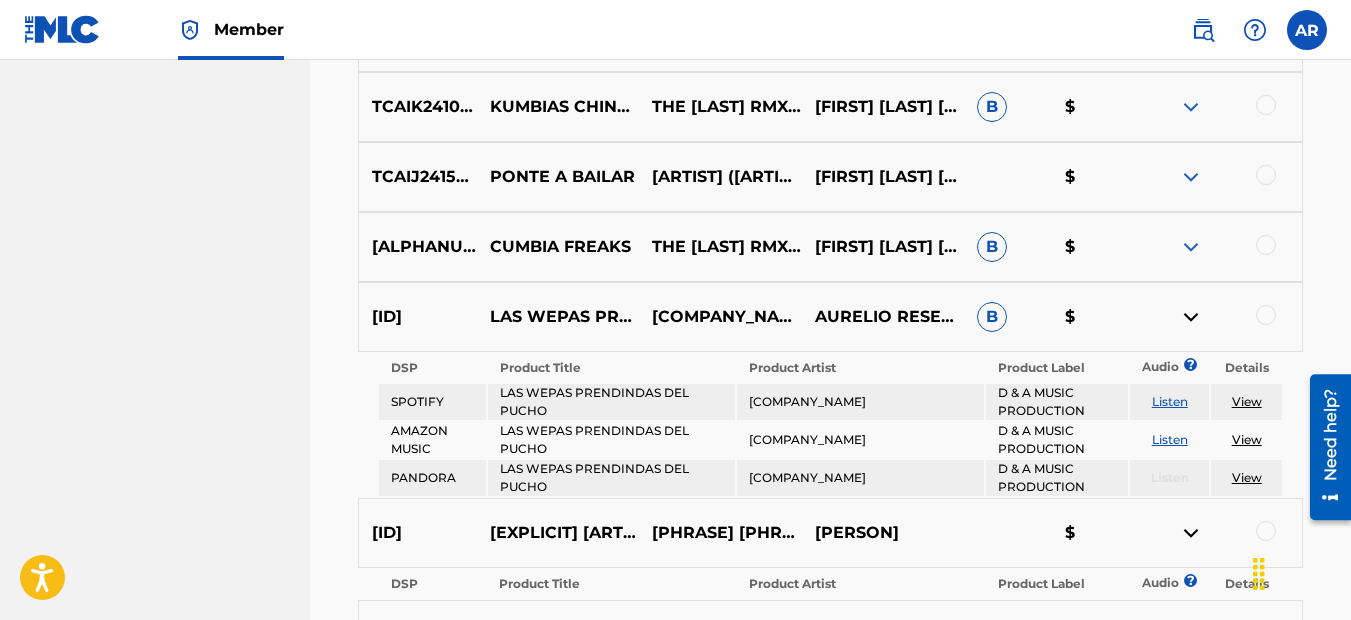 click at bounding box center [1191, 247] 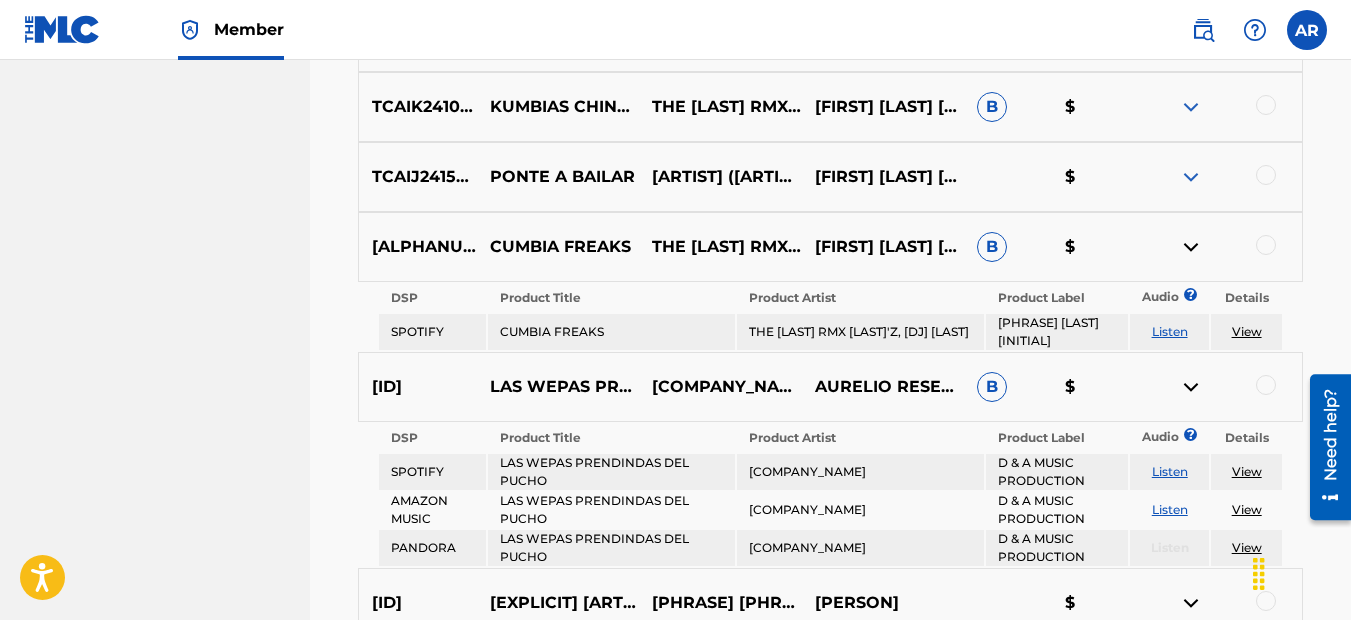 click at bounding box center (1191, 177) 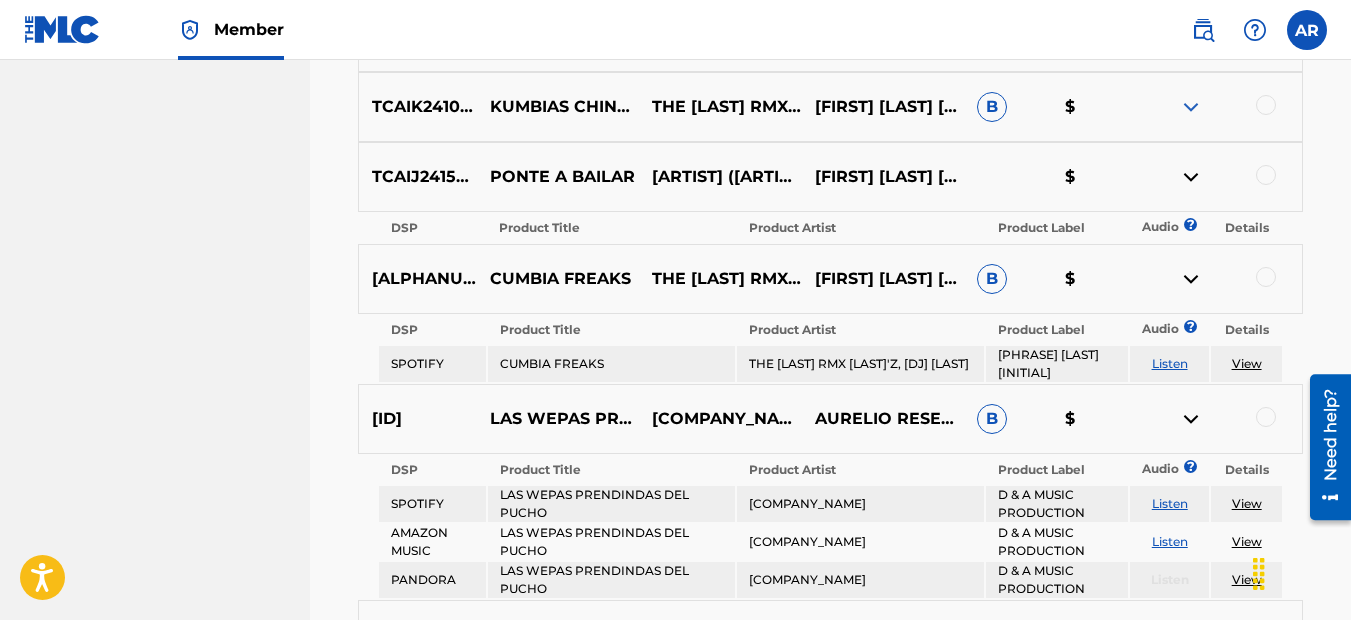 click at bounding box center (1191, 107) 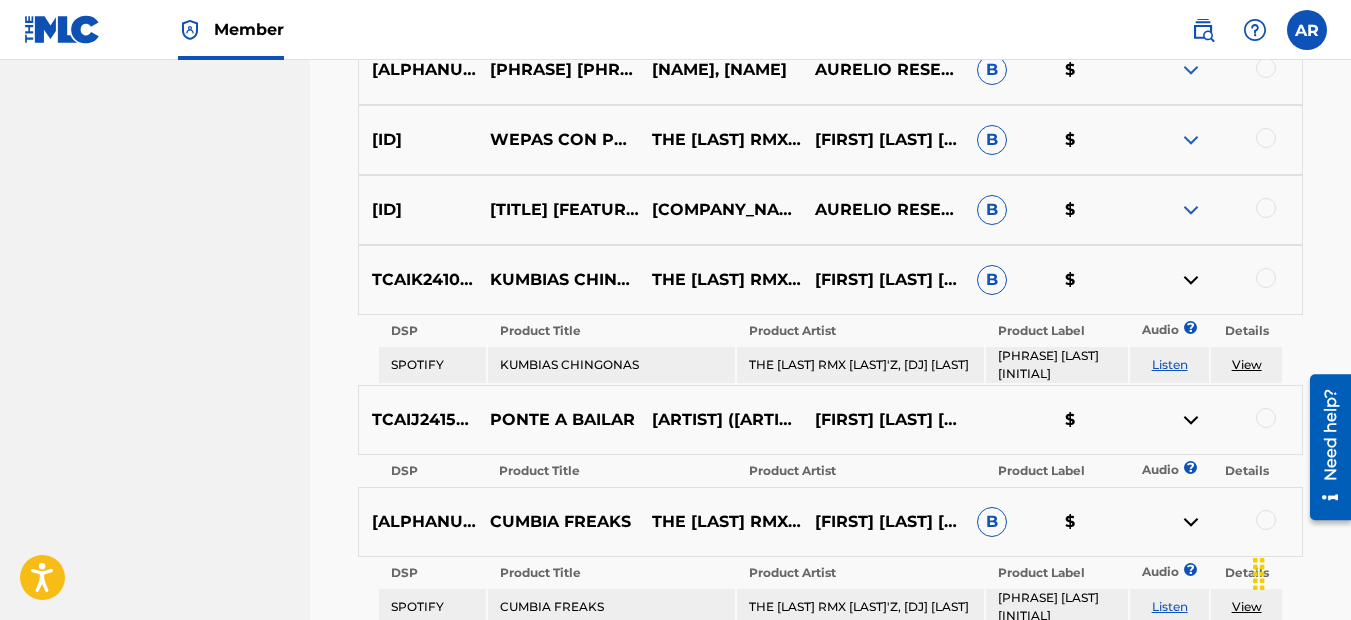 scroll, scrollTop: 7144, scrollLeft: 0, axis: vertical 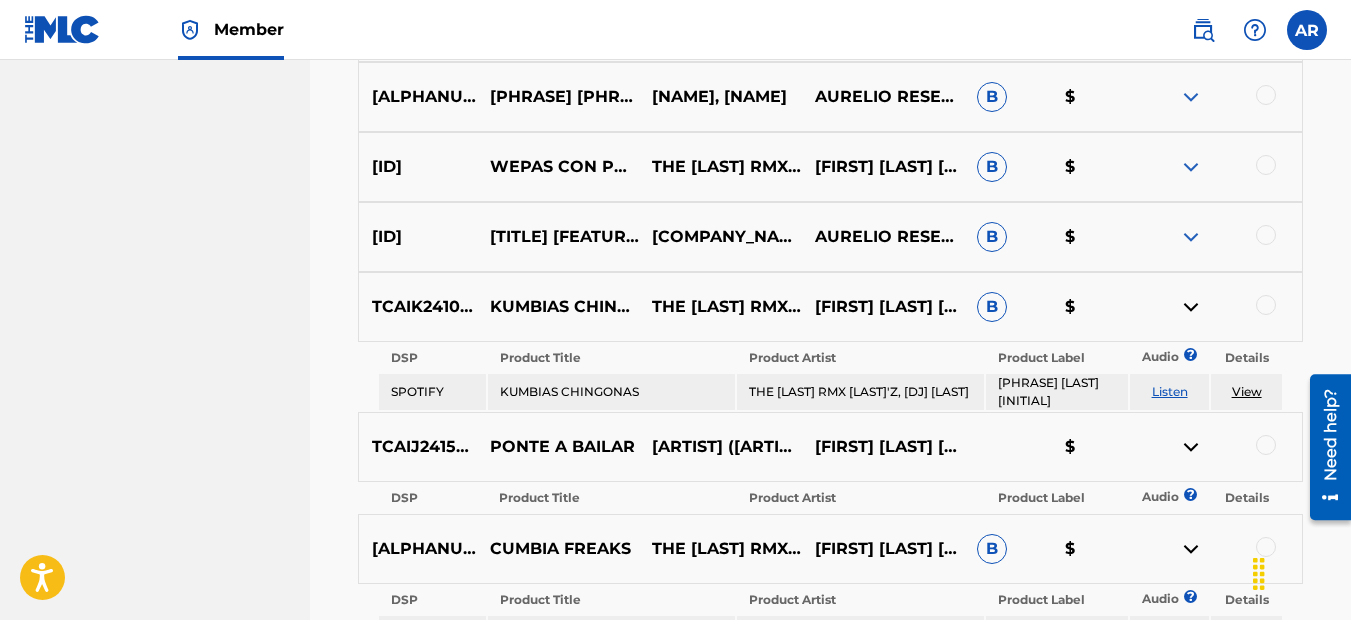click at bounding box center [1191, 237] 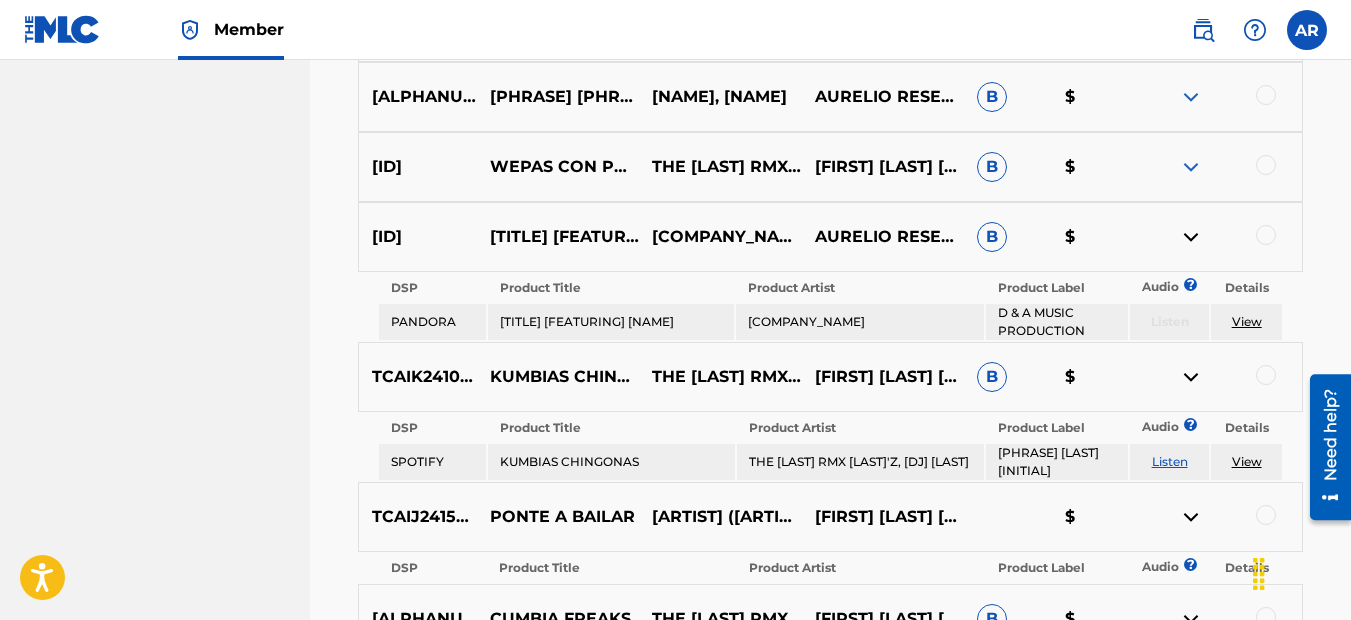 click at bounding box center [1191, 167] 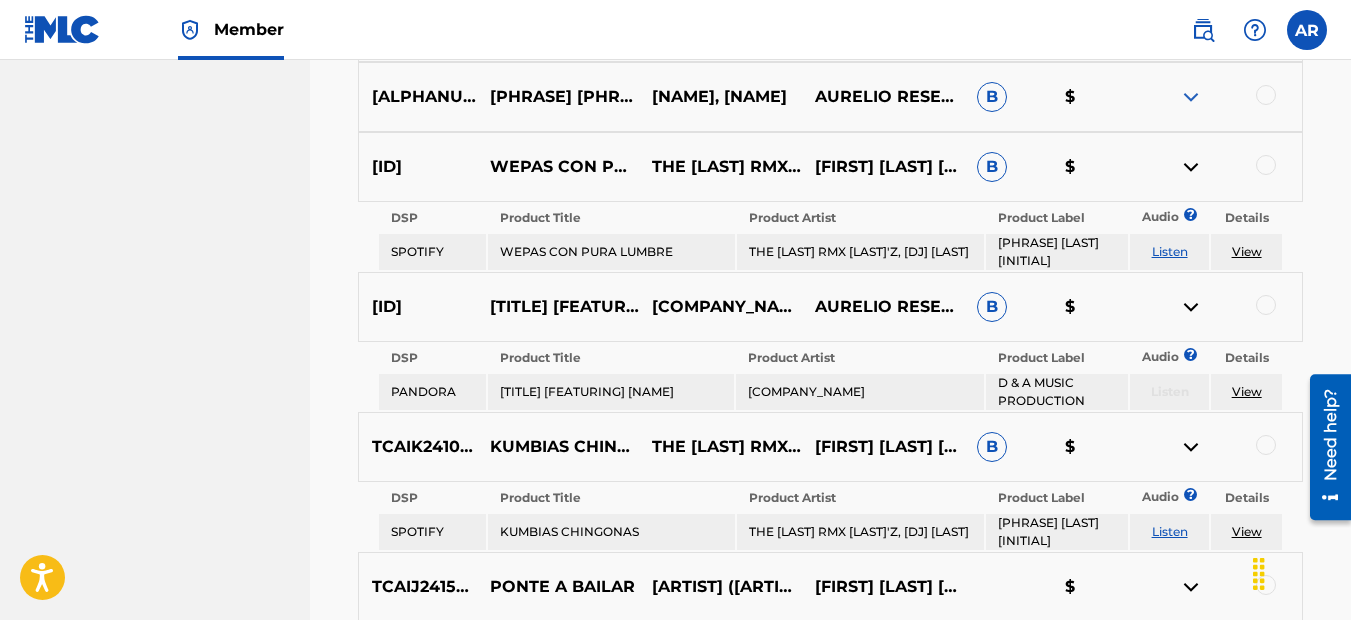 click at bounding box center [1191, 97] 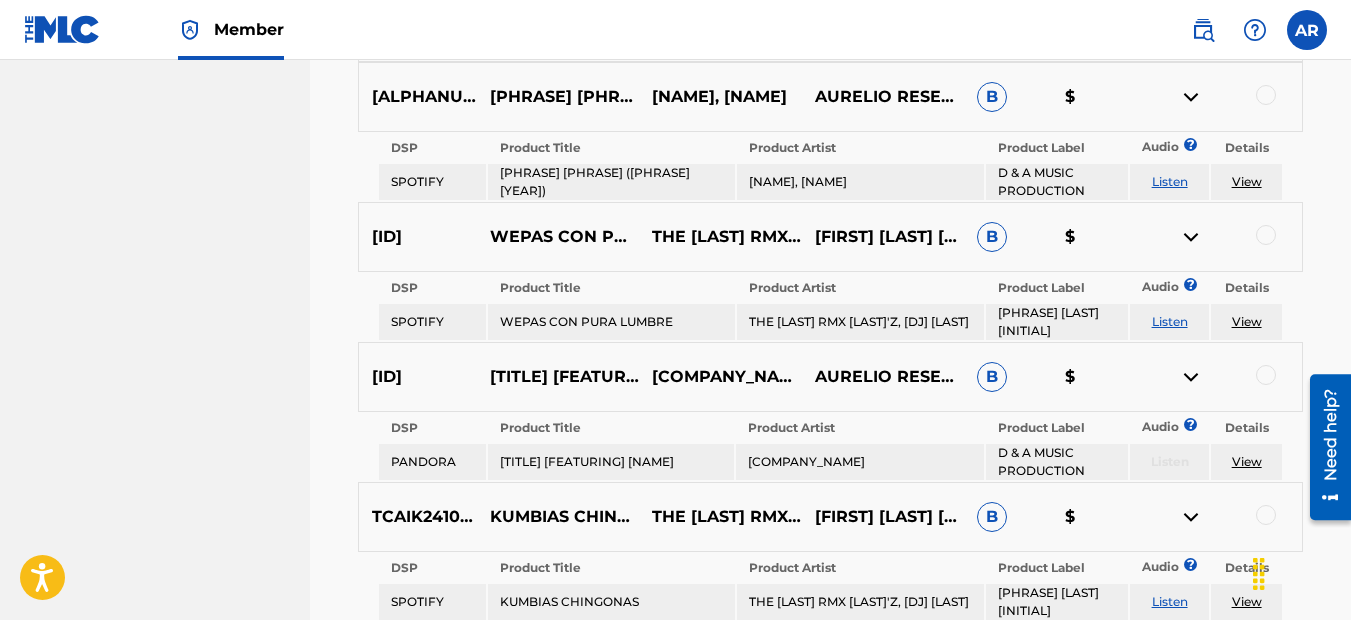 scroll, scrollTop: 7044, scrollLeft: 0, axis: vertical 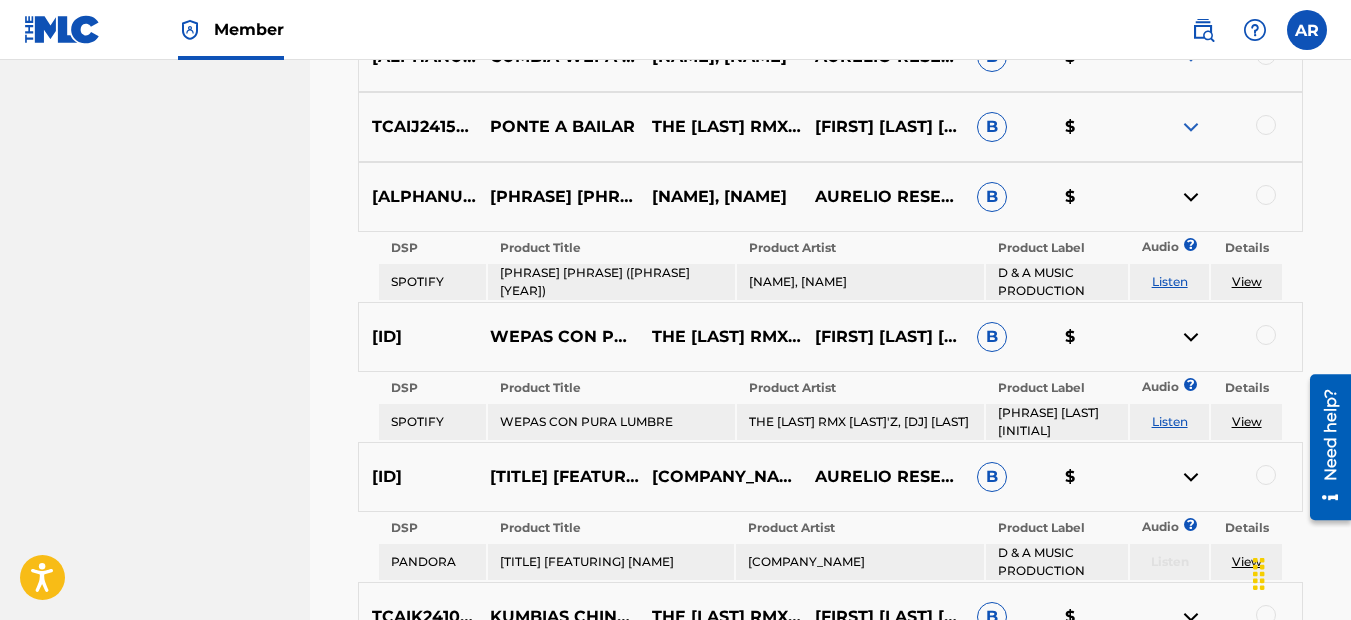click at bounding box center [1191, 127] 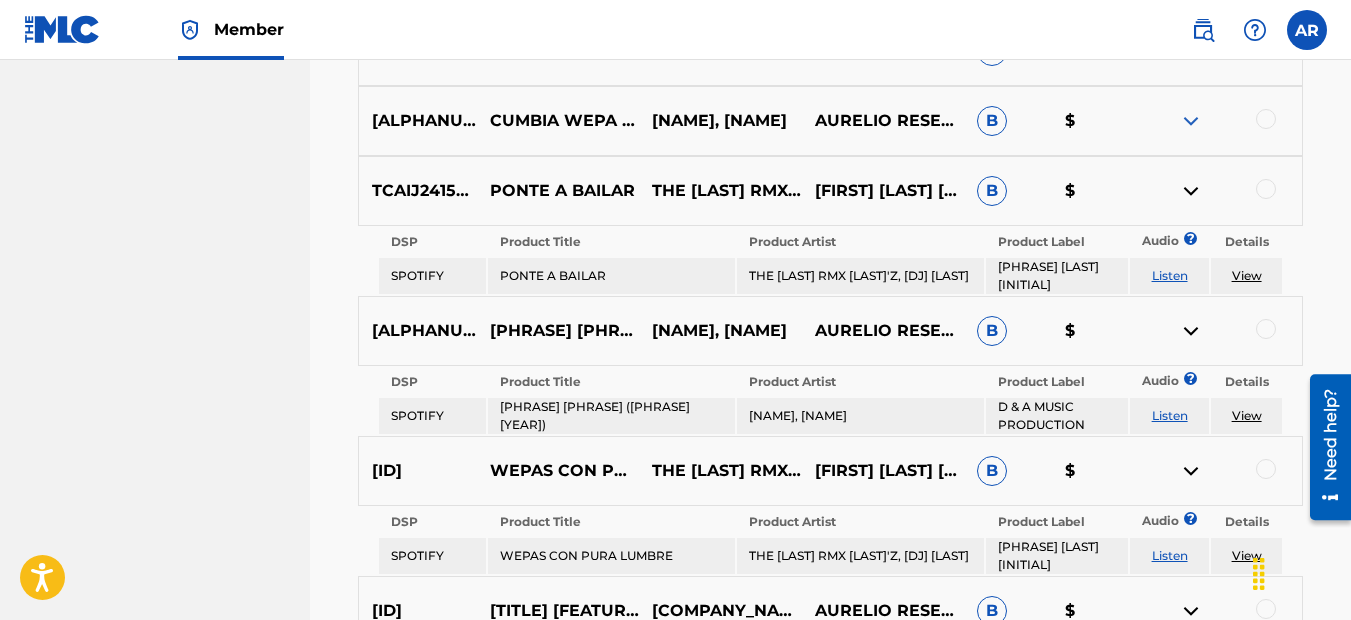 scroll, scrollTop: 6944, scrollLeft: 0, axis: vertical 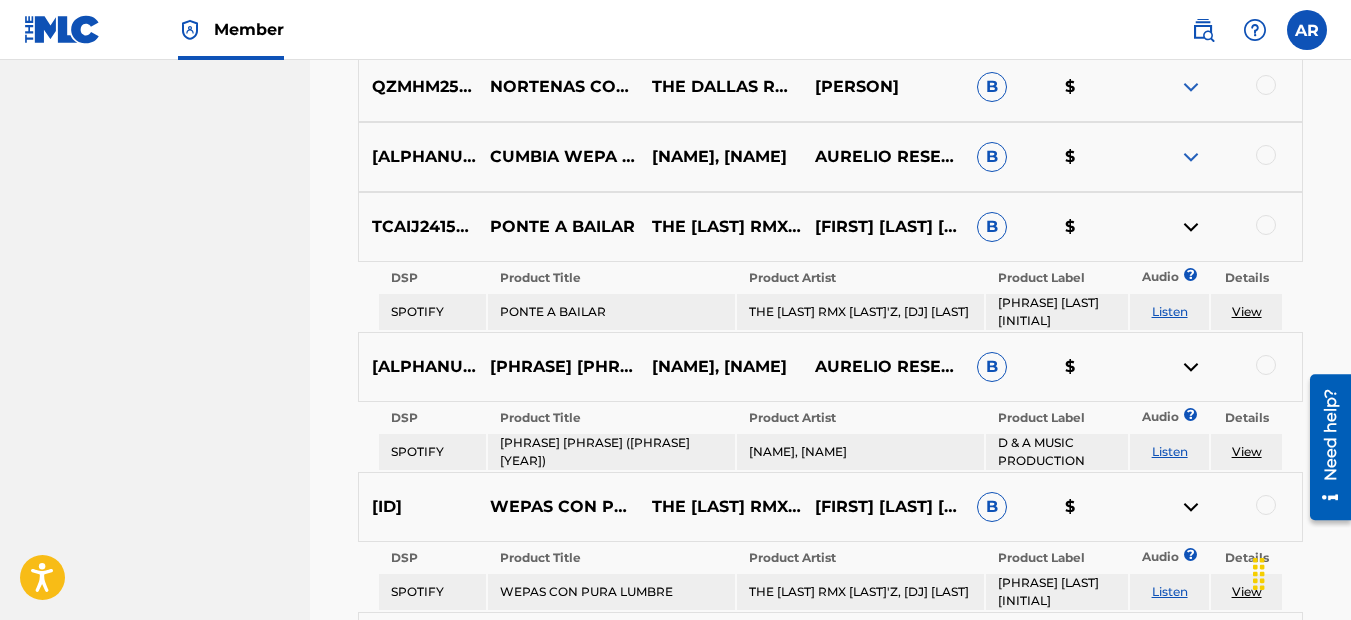 click at bounding box center (1191, 157) 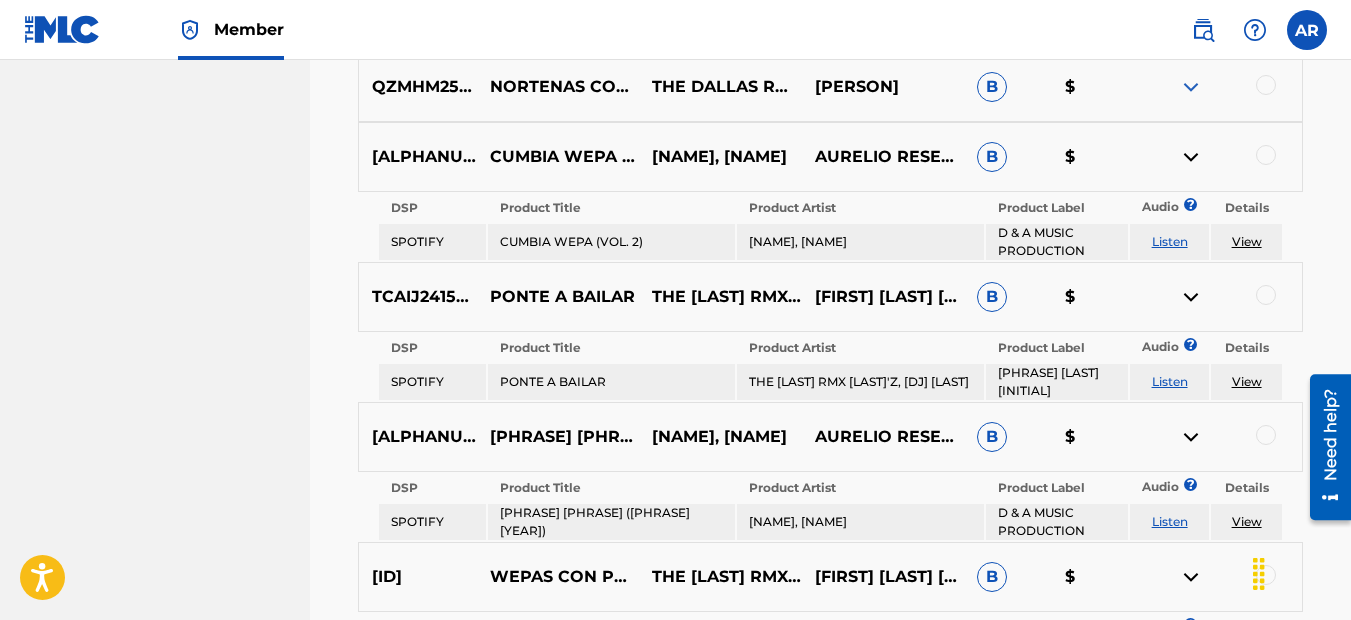 click at bounding box center (1191, 87) 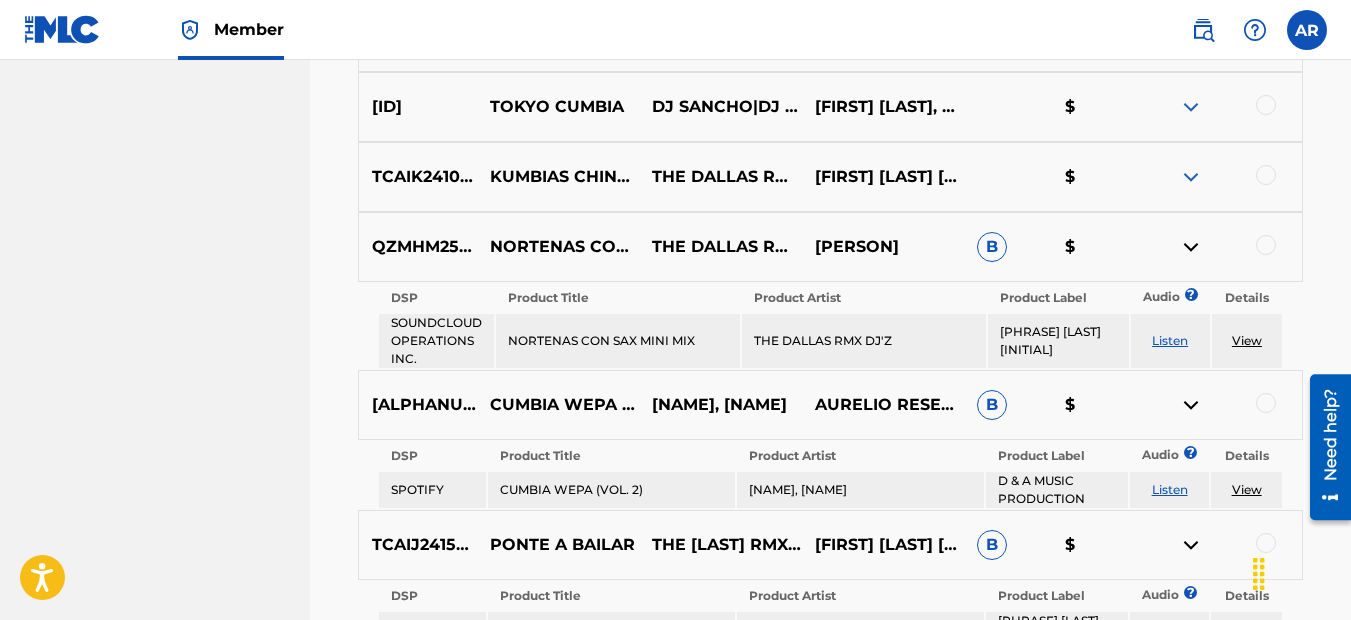 scroll, scrollTop: 6744, scrollLeft: 0, axis: vertical 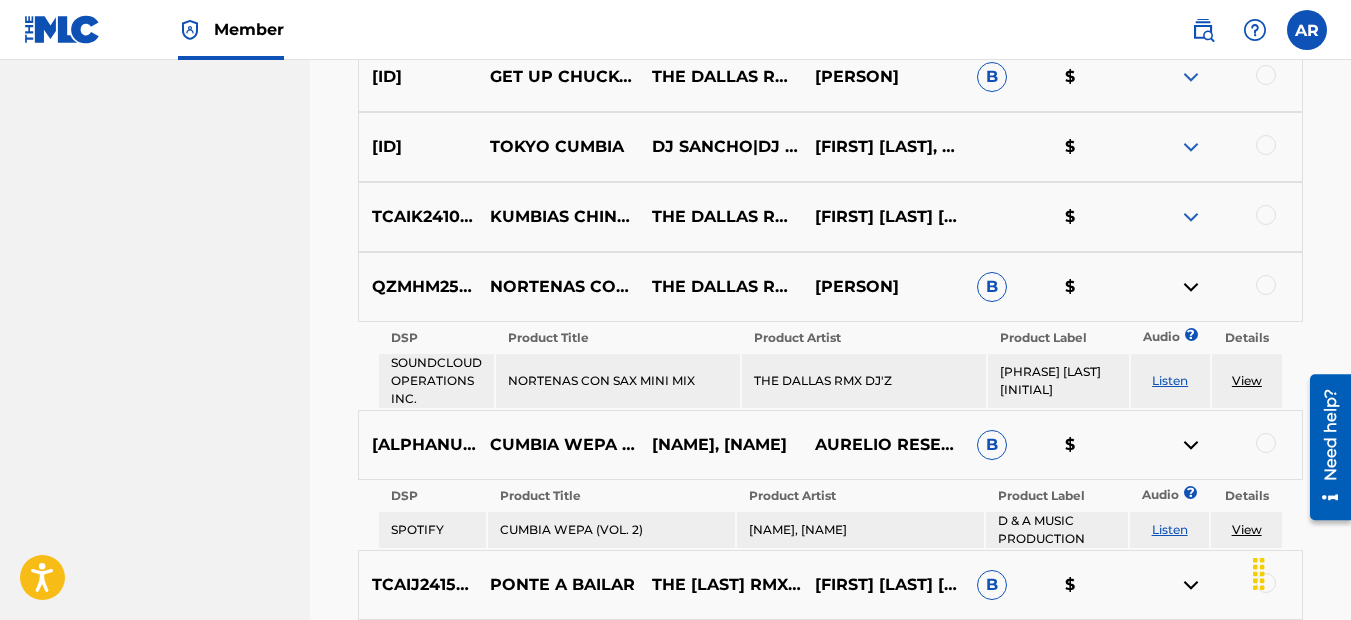 click at bounding box center [1191, 217] 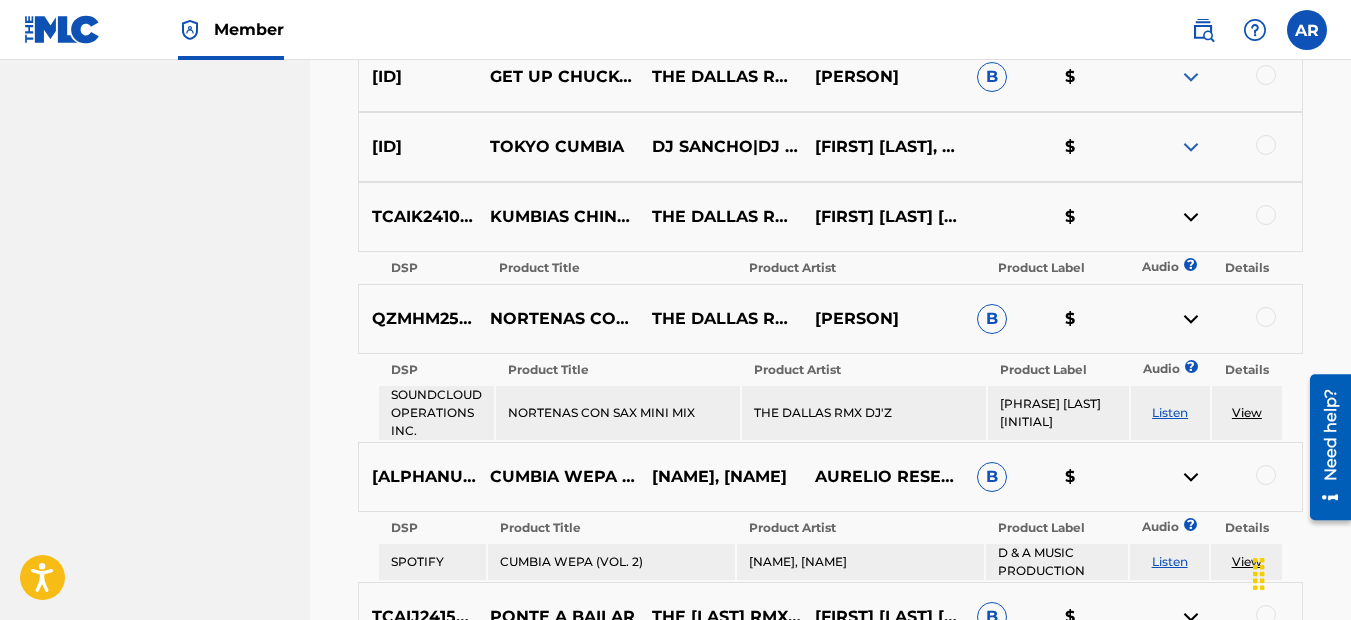 click at bounding box center [1191, 147] 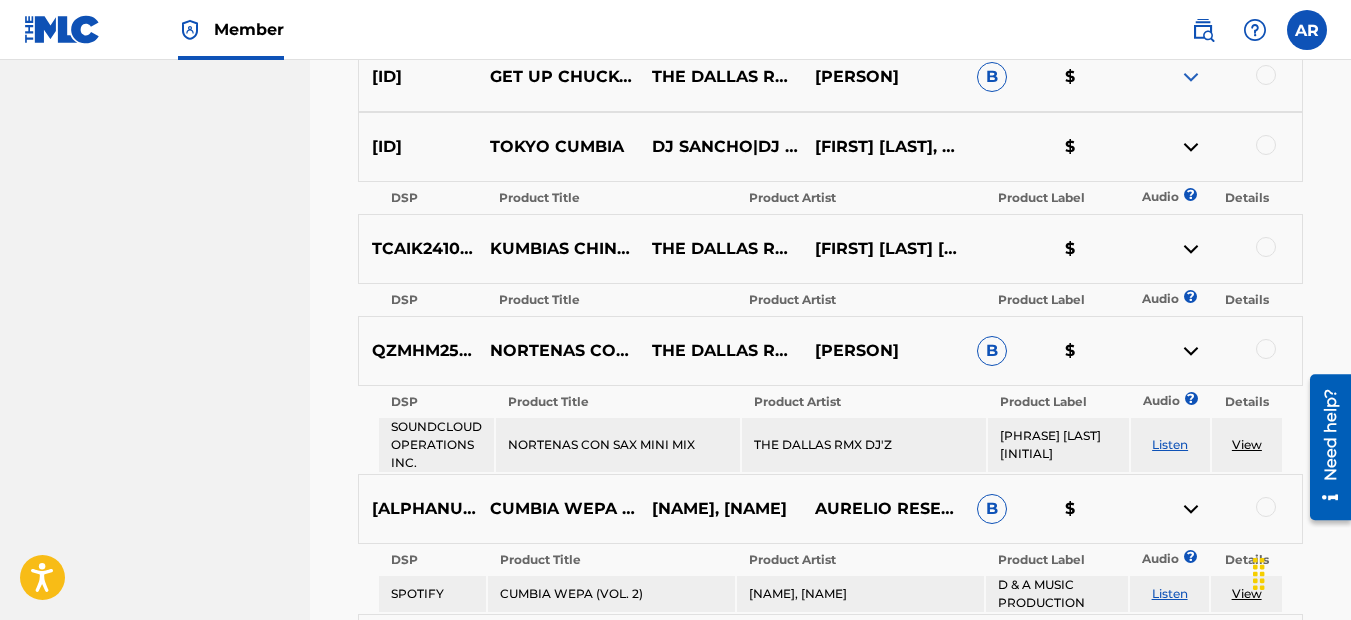 click at bounding box center (1191, 77) 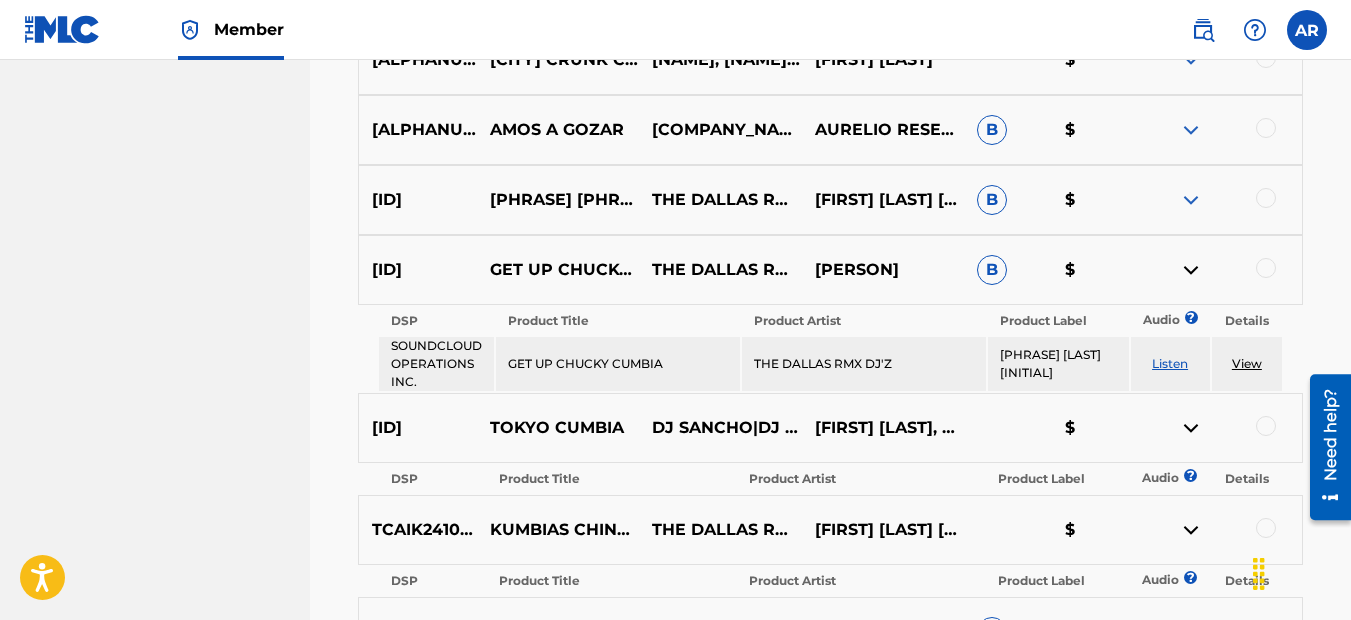 scroll, scrollTop: 6544, scrollLeft: 0, axis: vertical 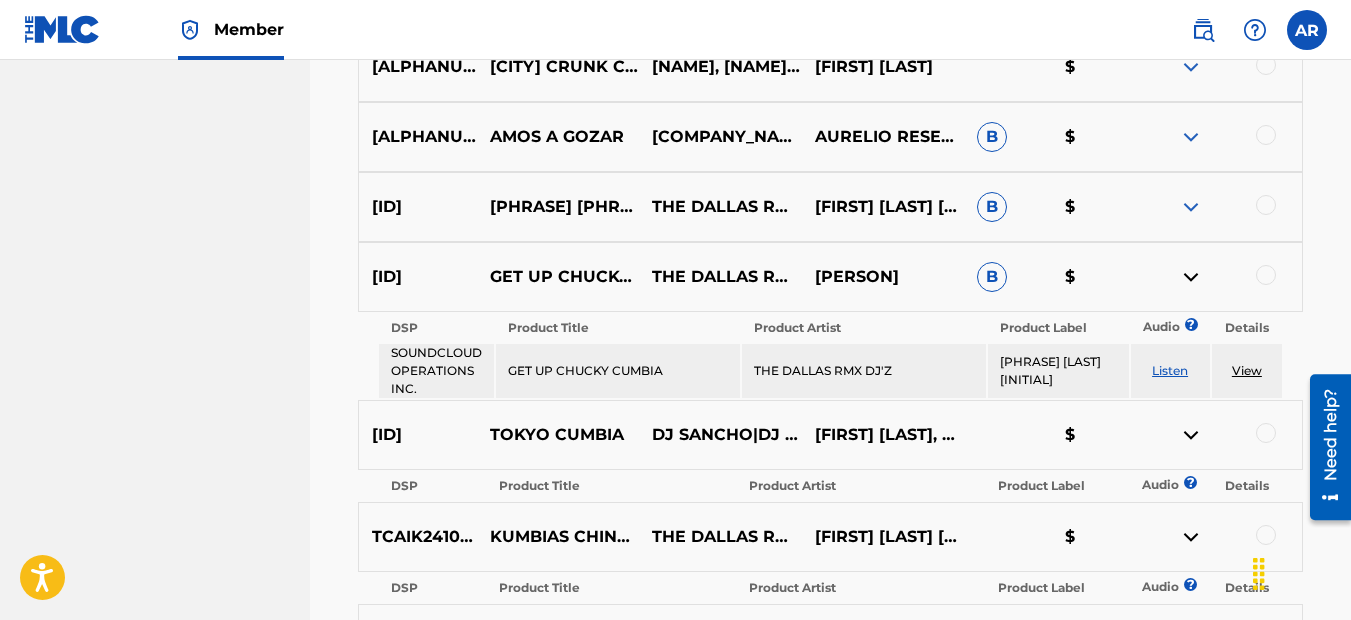 click at bounding box center (1191, 207) 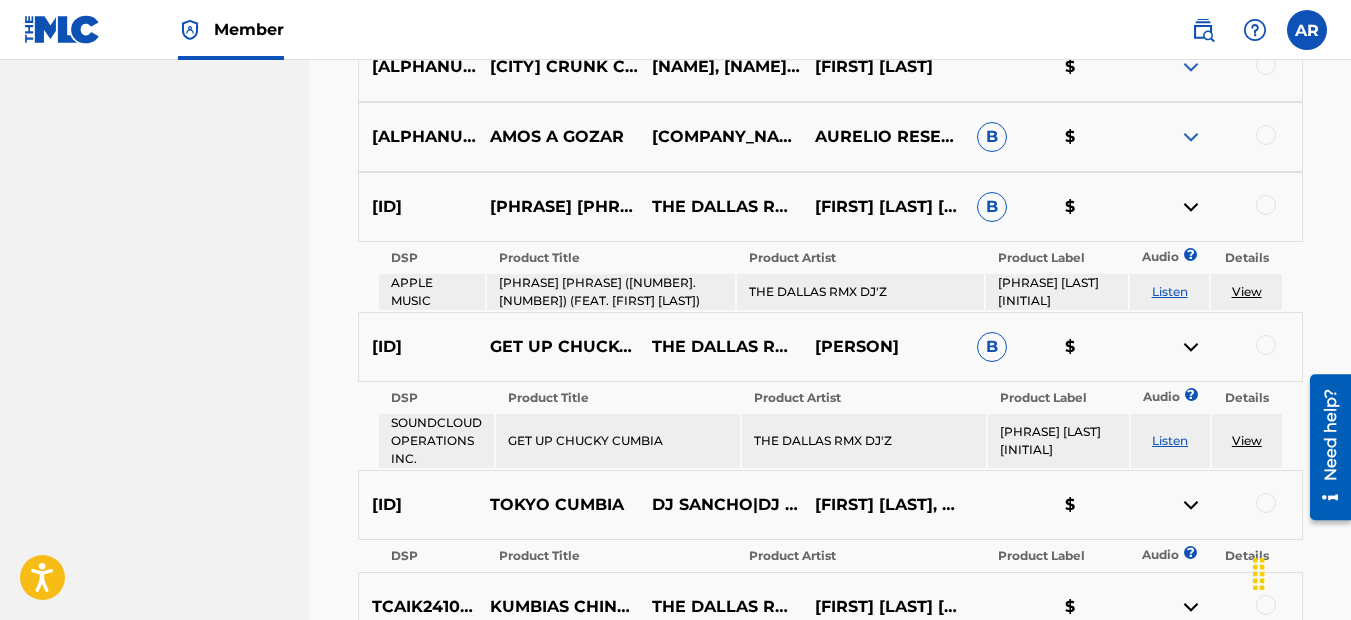 click at bounding box center [1191, 137] 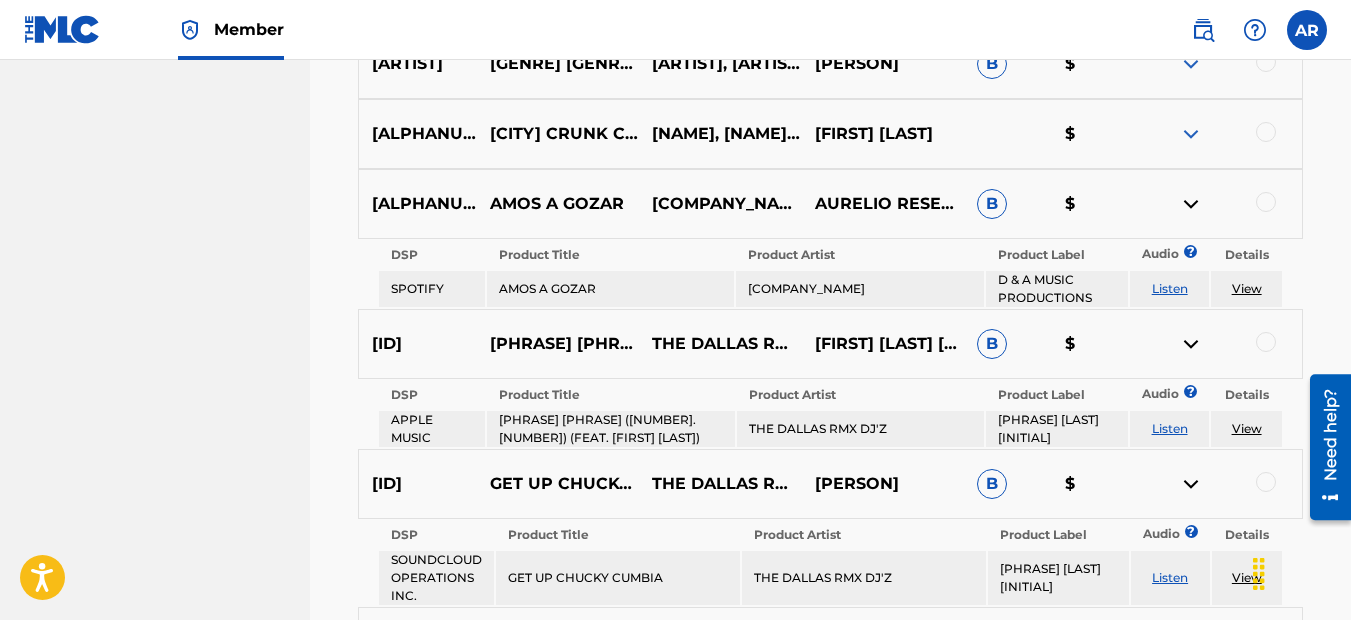 scroll, scrollTop: 6444, scrollLeft: 0, axis: vertical 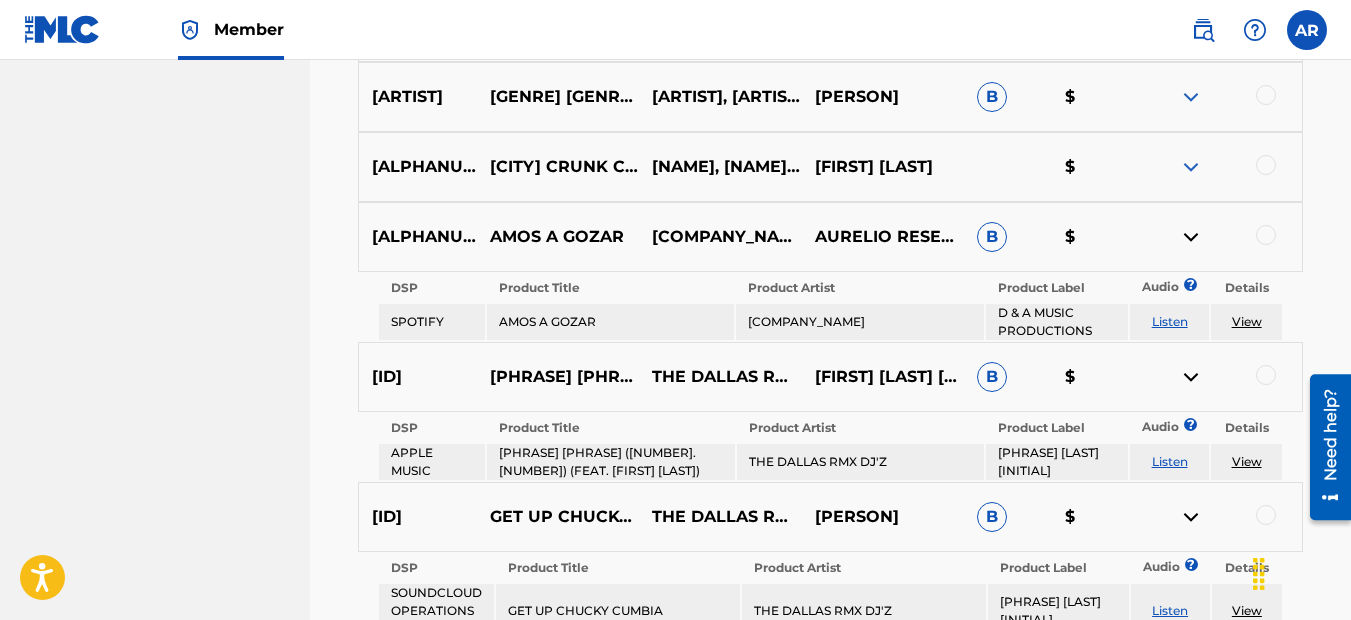 click at bounding box center (1191, 167) 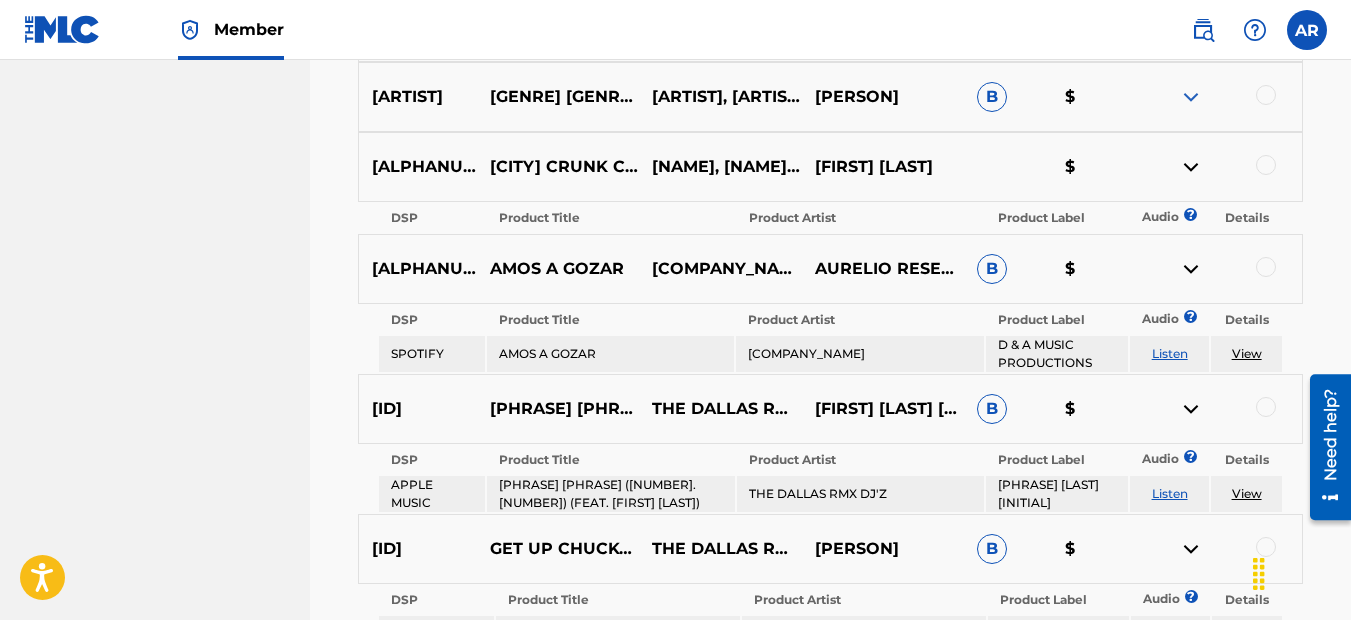 click at bounding box center (1191, 97) 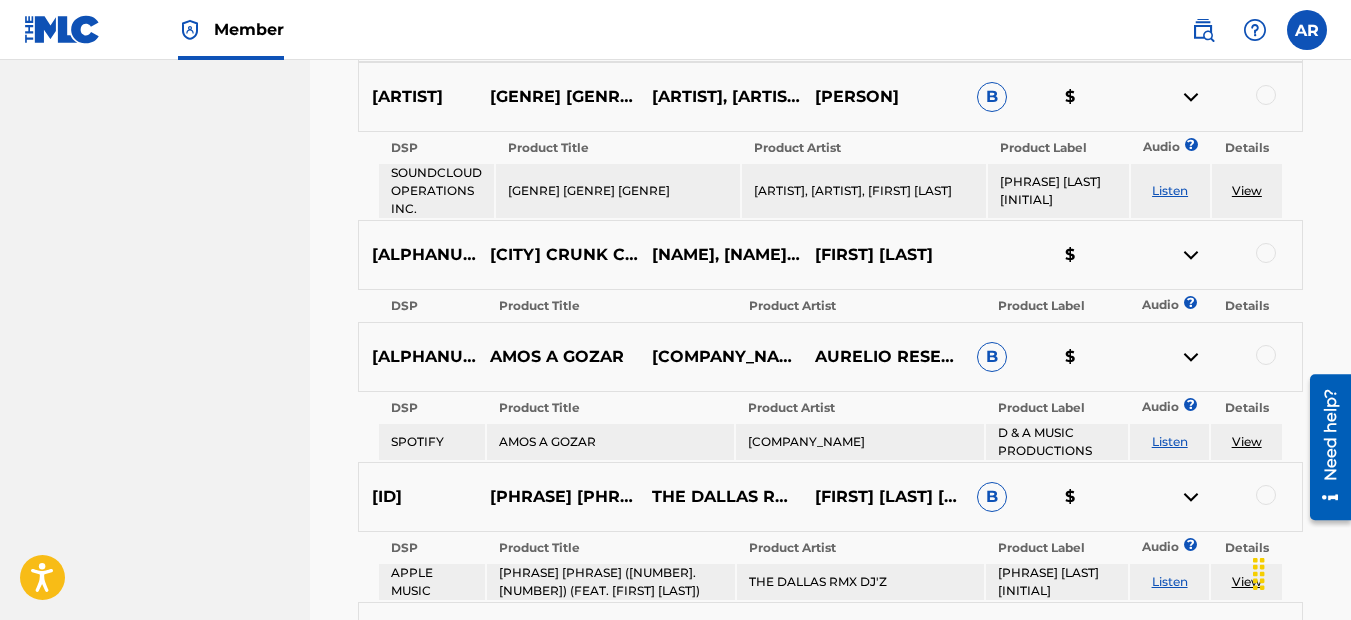 scroll, scrollTop: 6144, scrollLeft: 0, axis: vertical 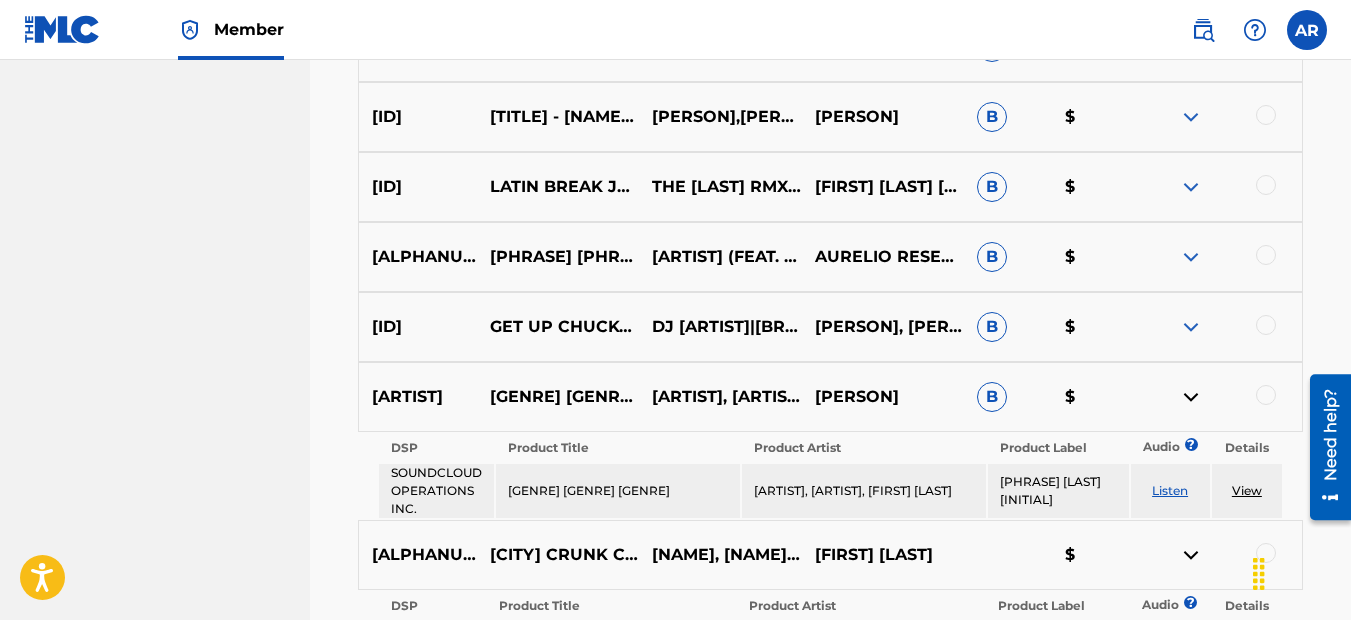 click at bounding box center (1191, 327) 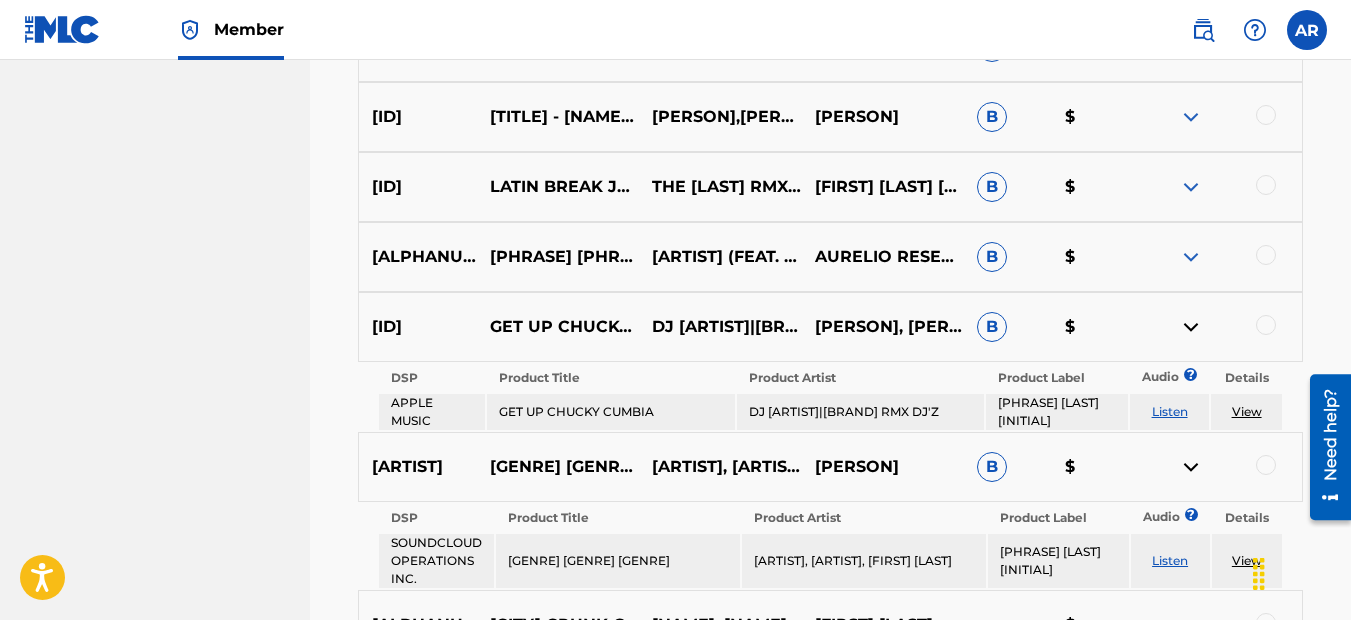 click at bounding box center (1191, 257) 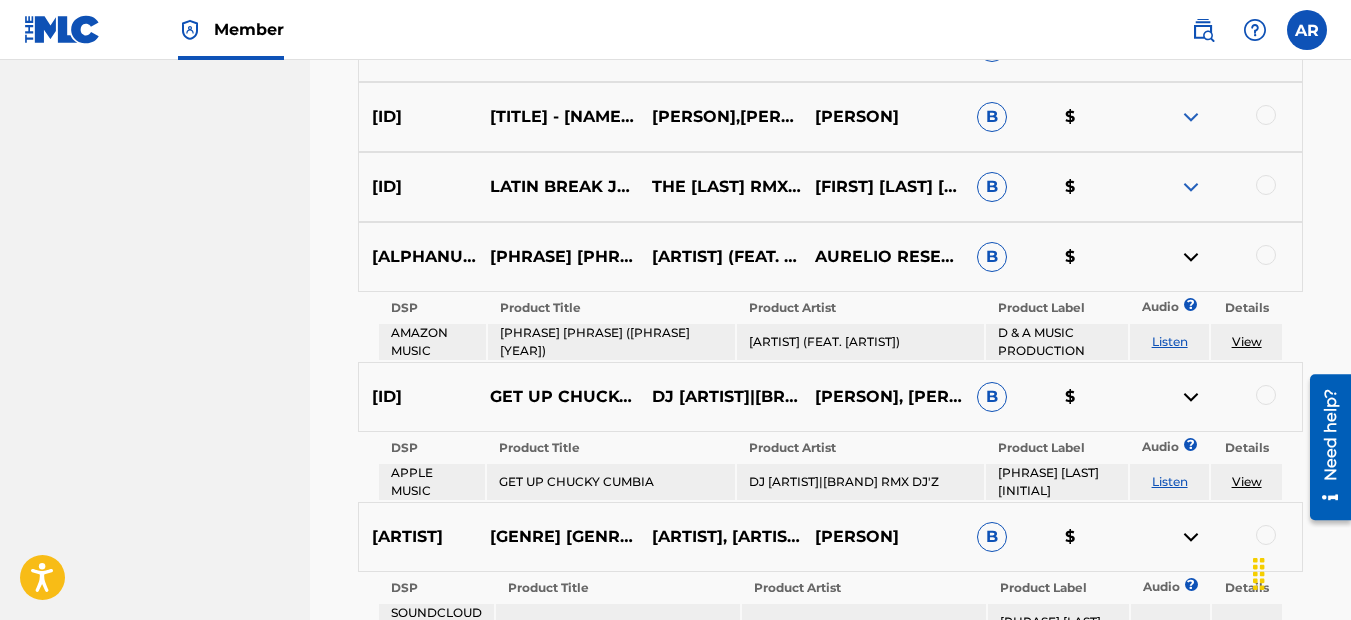 click at bounding box center [1191, 187] 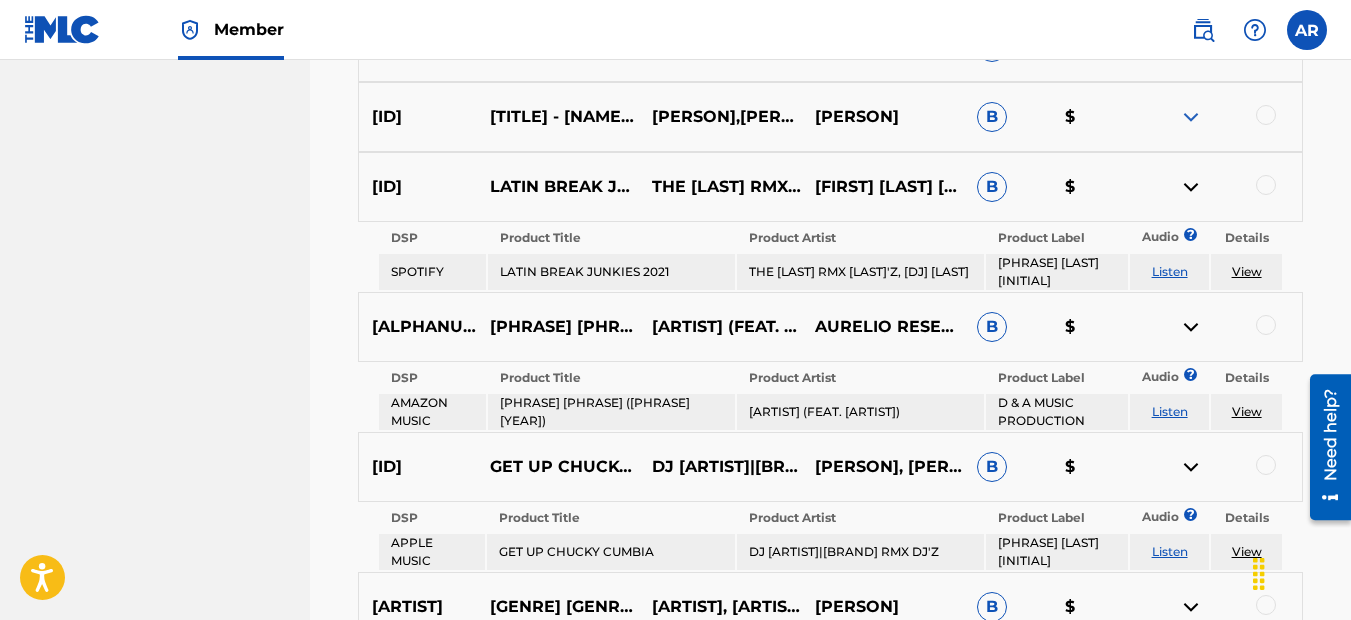 click at bounding box center (1191, 117) 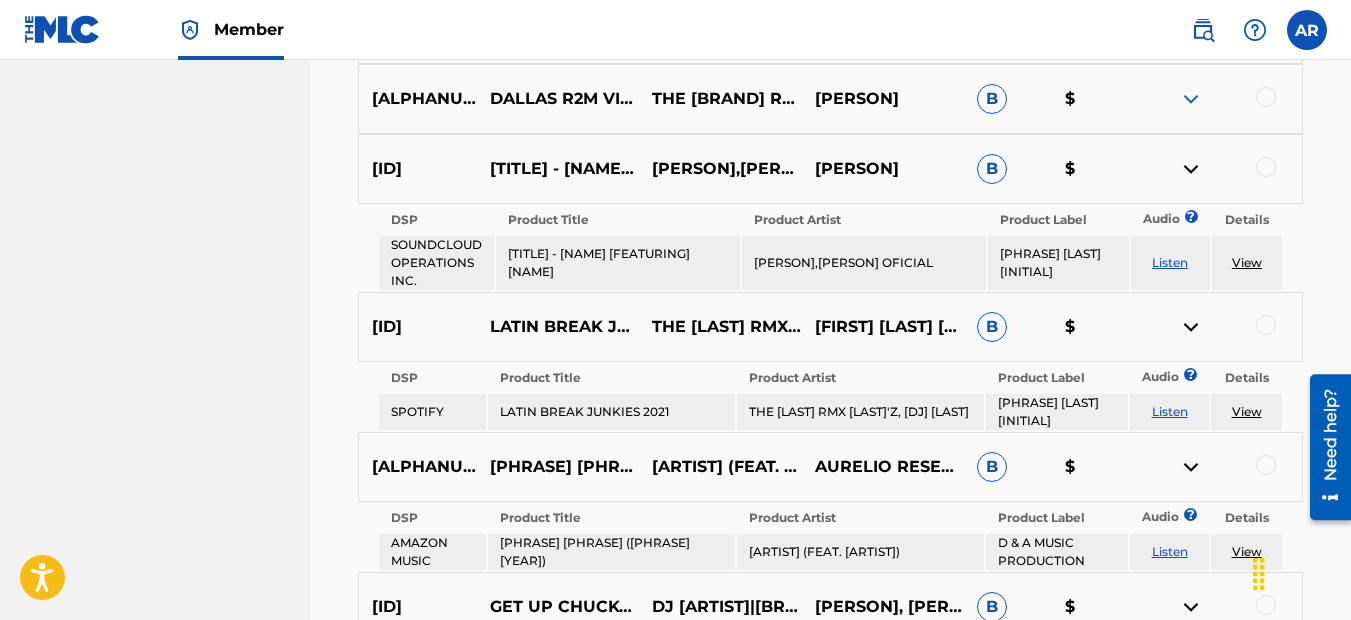scroll, scrollTop: 6044, scrollLeft: 0, axis: vertical 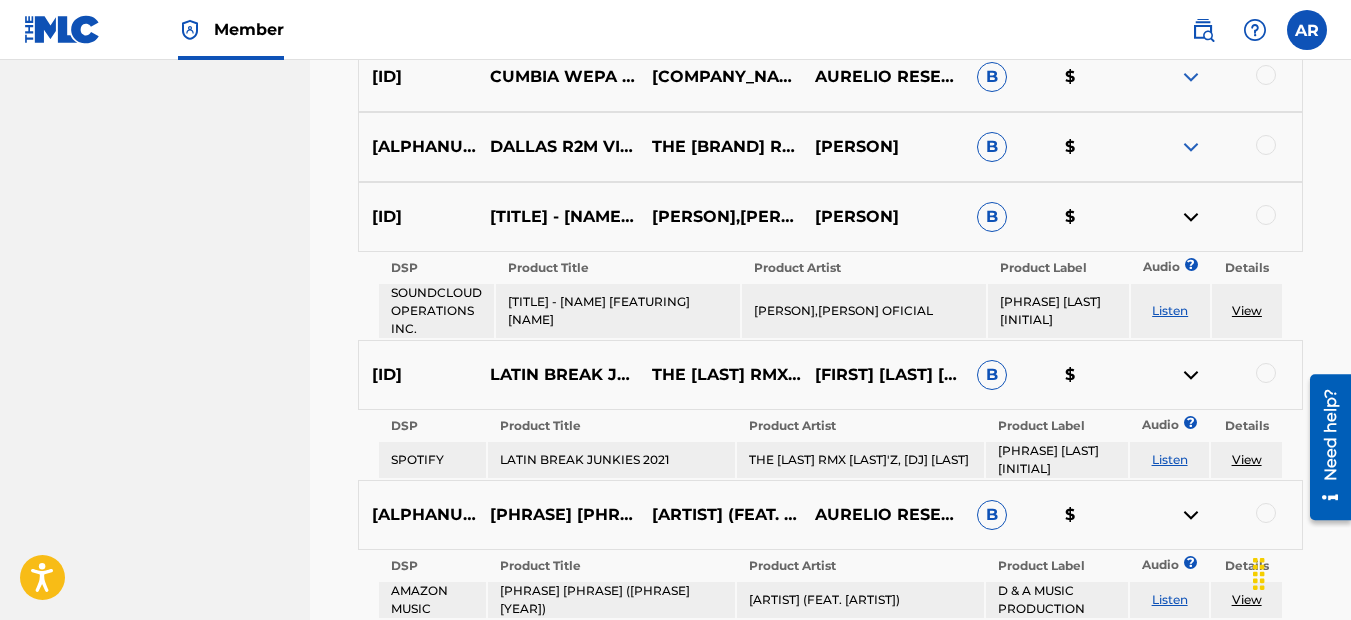 click at bounding box center (1191, 147) 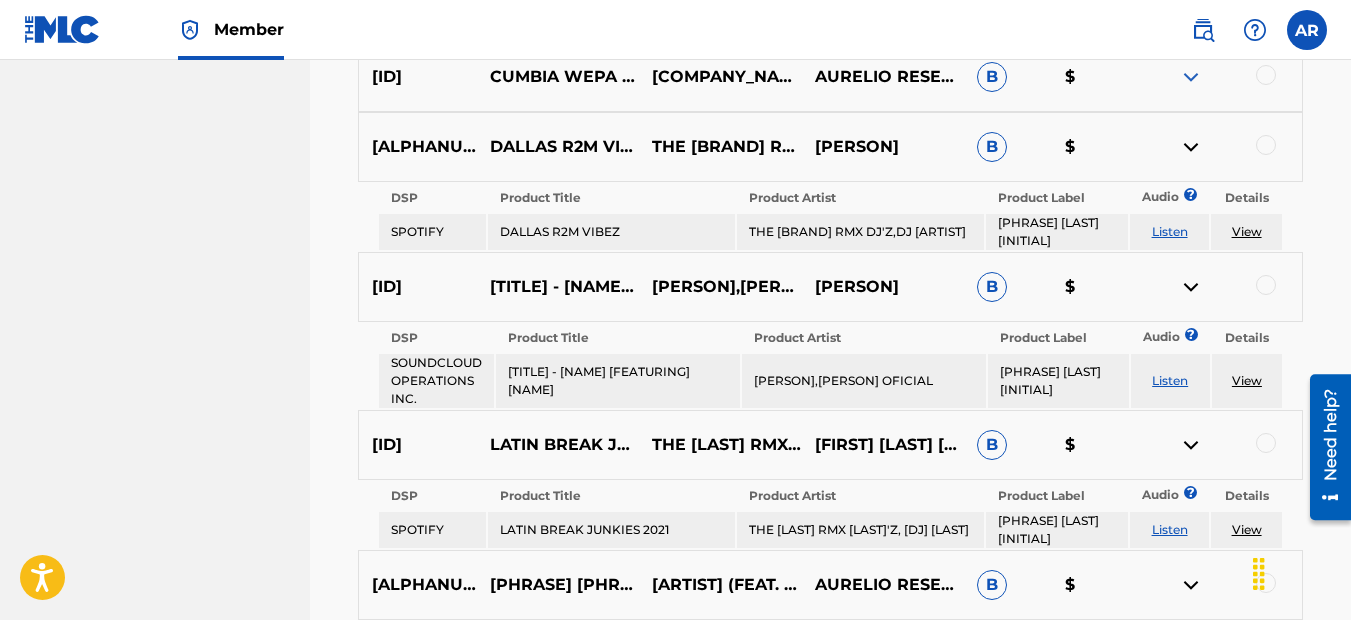 click at bounding box center [1191, 77] 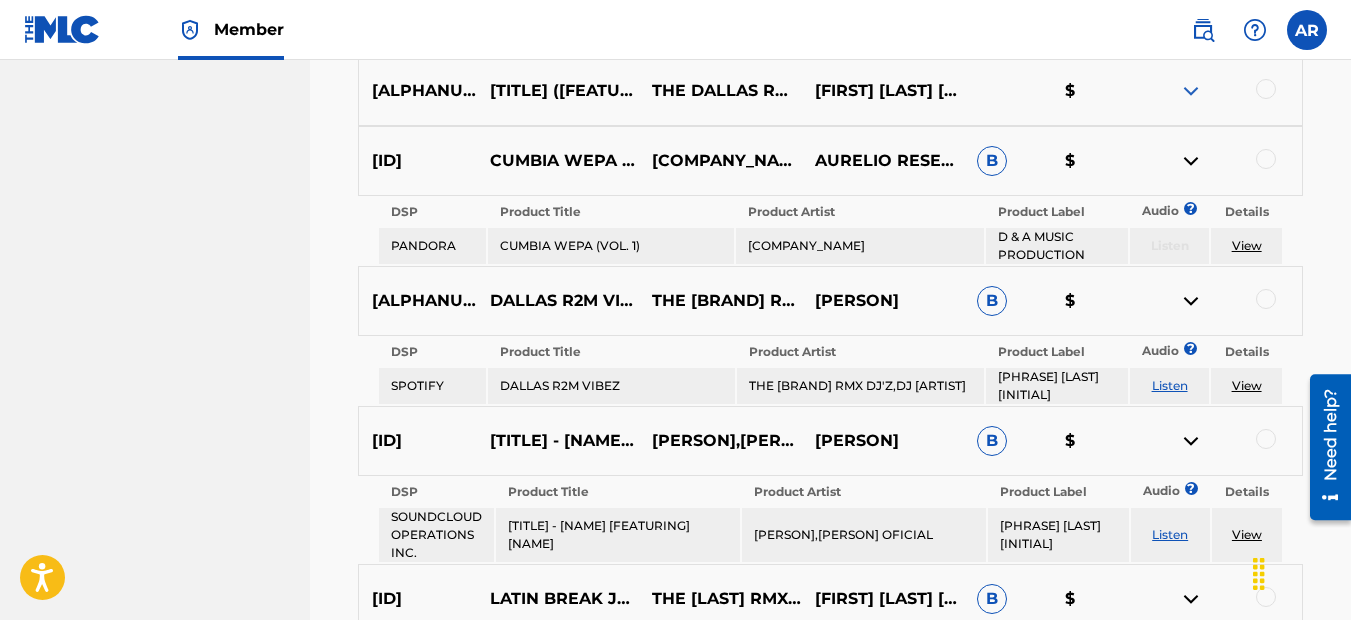scroll, scrollTop: 5844, scrollLeft: 0, axis: vertical 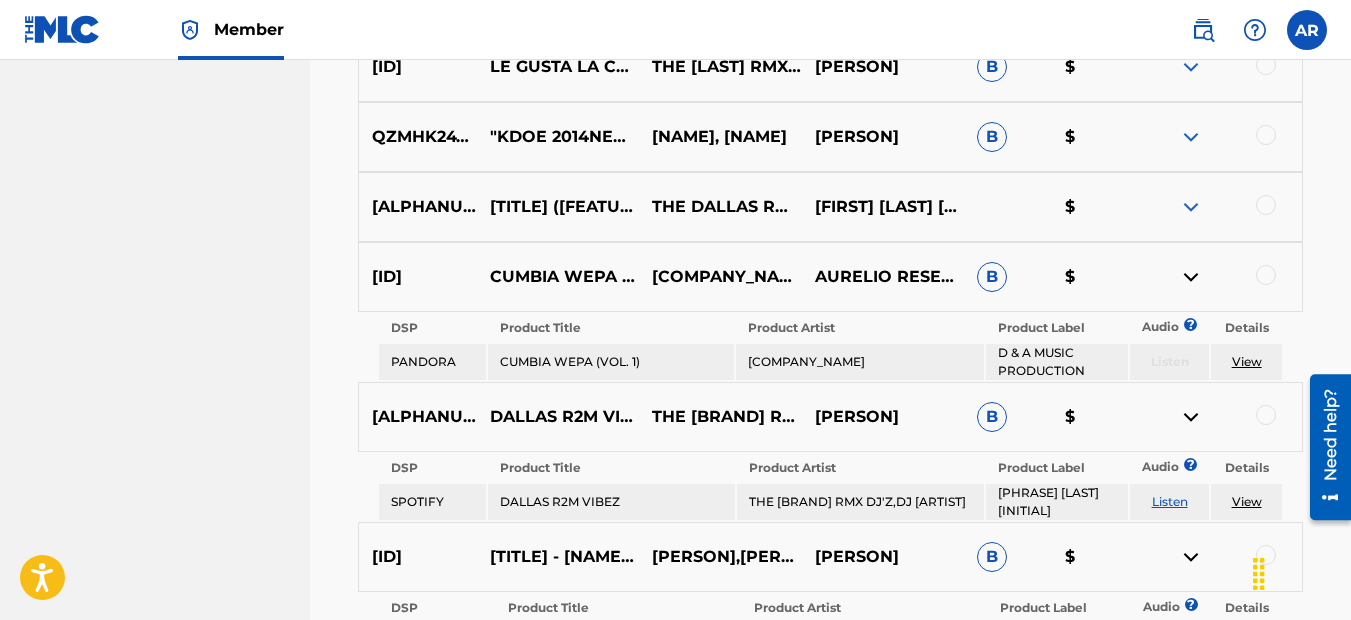 click at bounding box center [1191, 207] 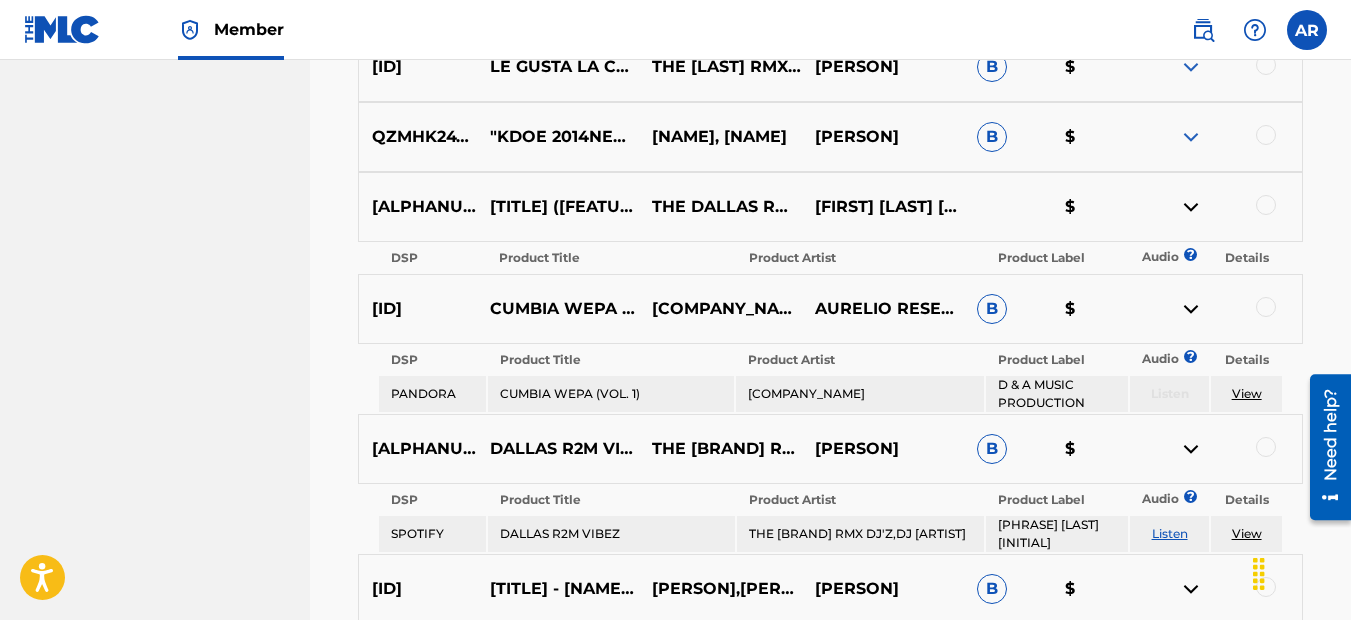 click at bounding box center (1191, 137) 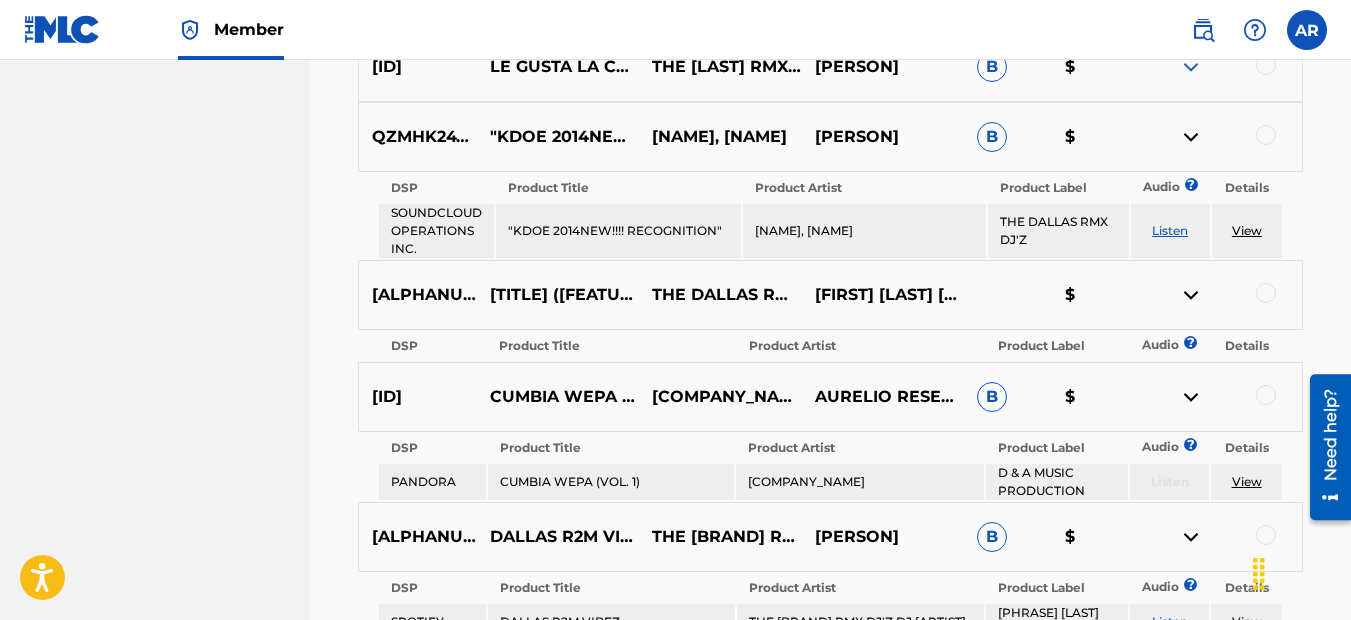 click at bounding box center [1191, 67] 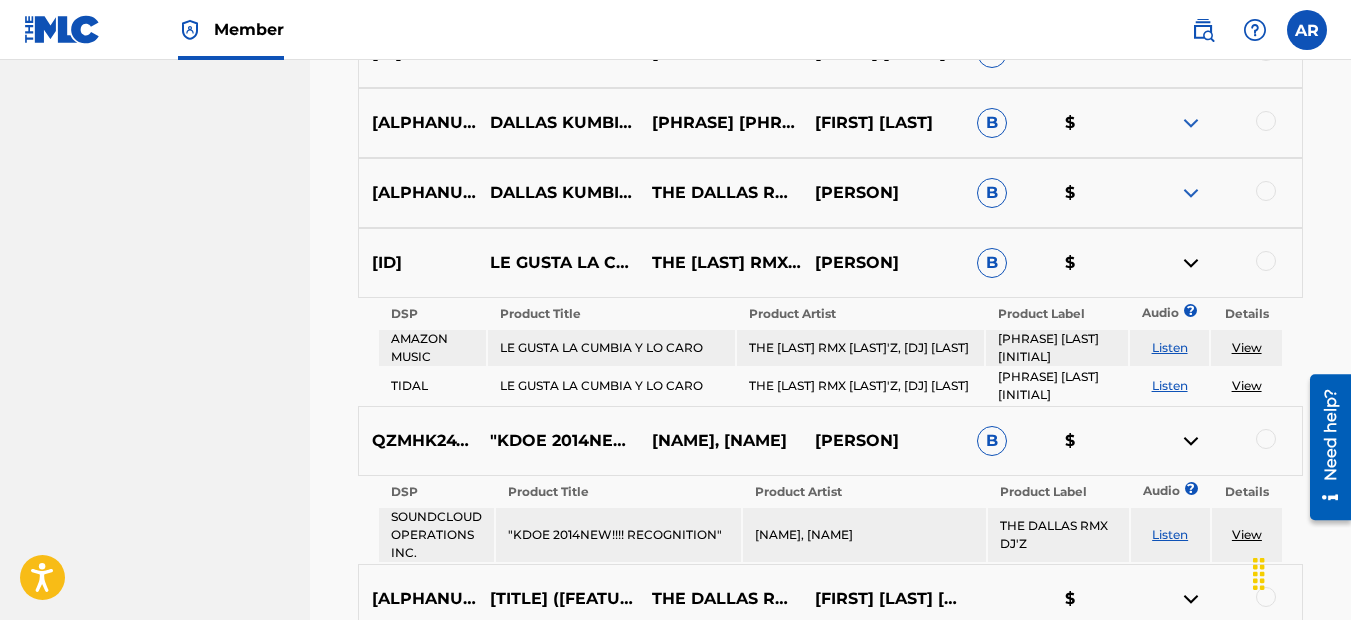 scroll, scrollTop: 5644, scrollLeft: 0, axis: vertical 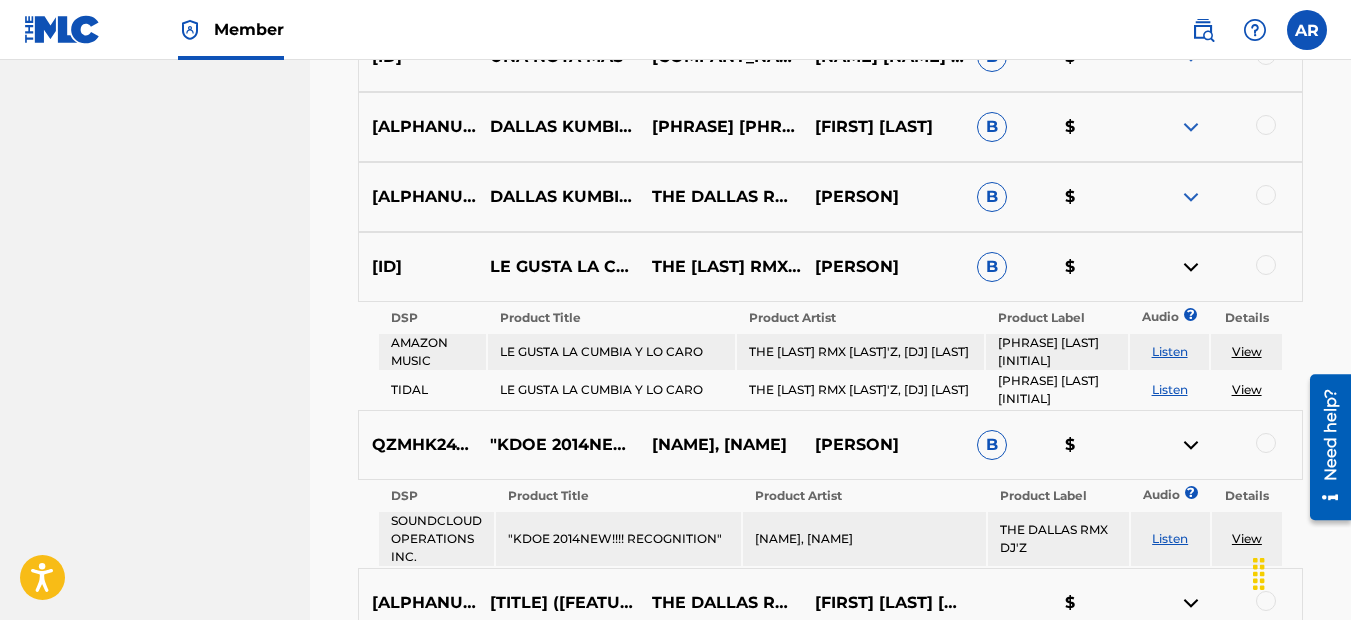 click at bounding box center (1191, 197) 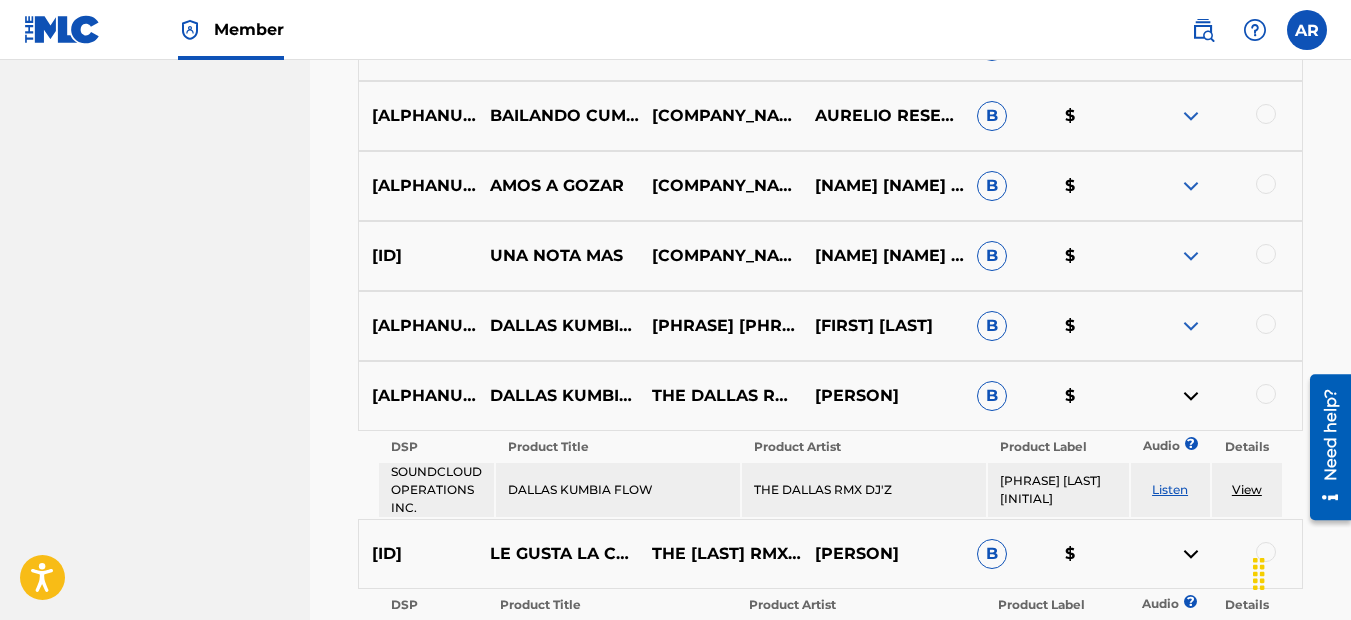 scroll, scrollTop: 5444, scrollLeft: 0, axis: vertical 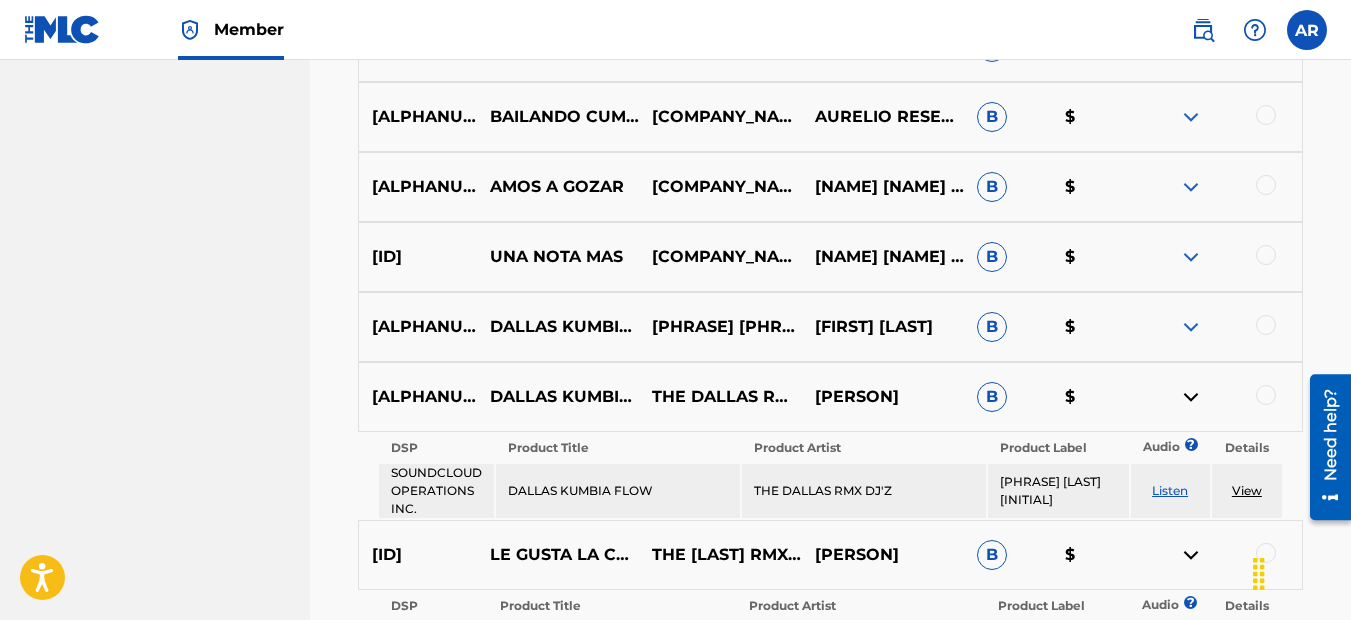 click at bounding box center [1191, 327] 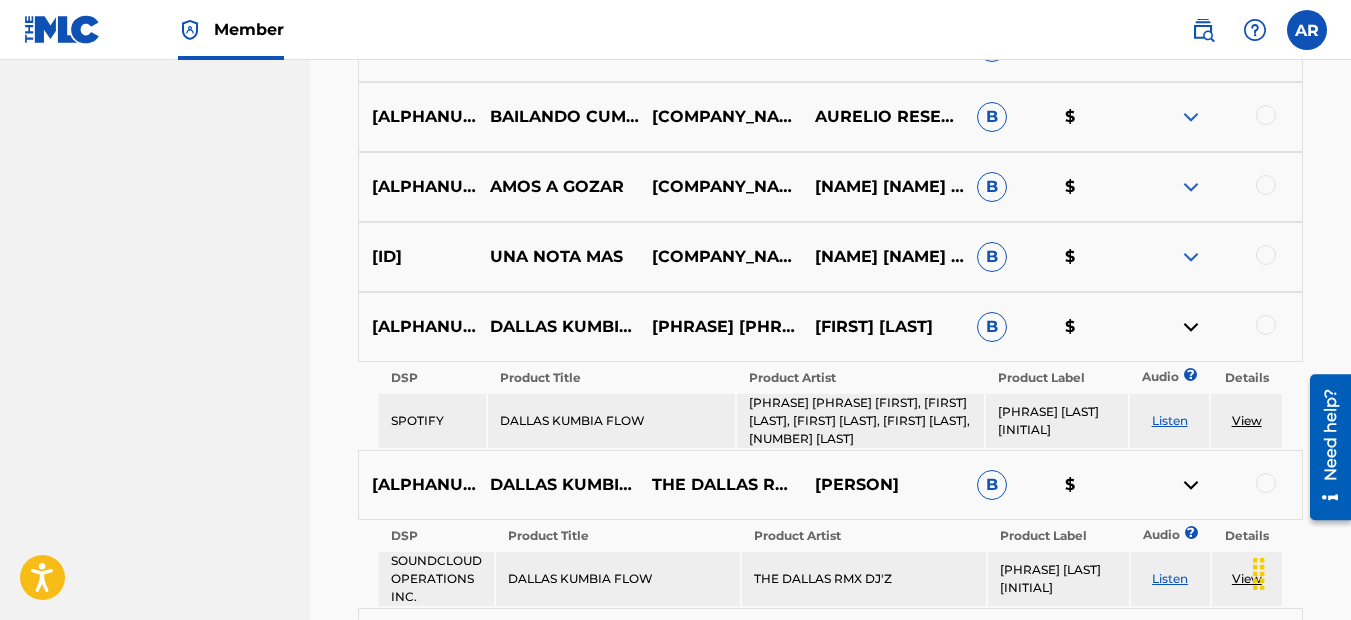 click at bounding box center [1191, 257] 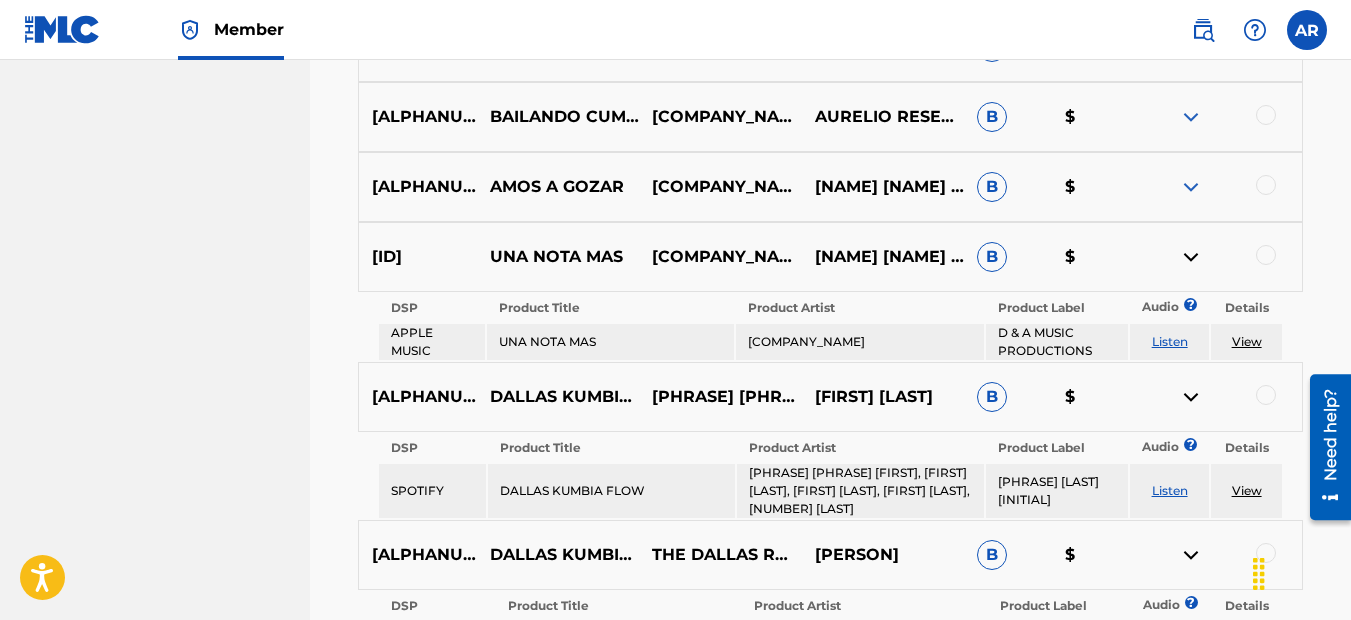 click at bounding box center (1191, 187) 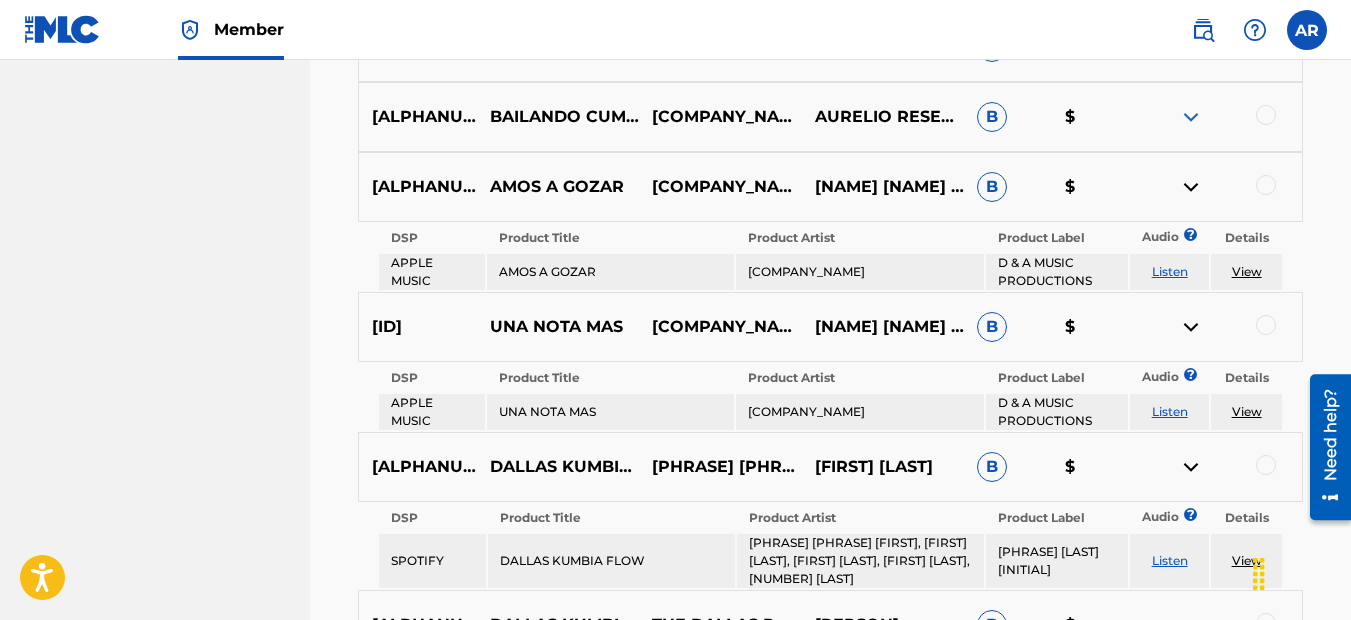 click at bounding box center [1191, 117] 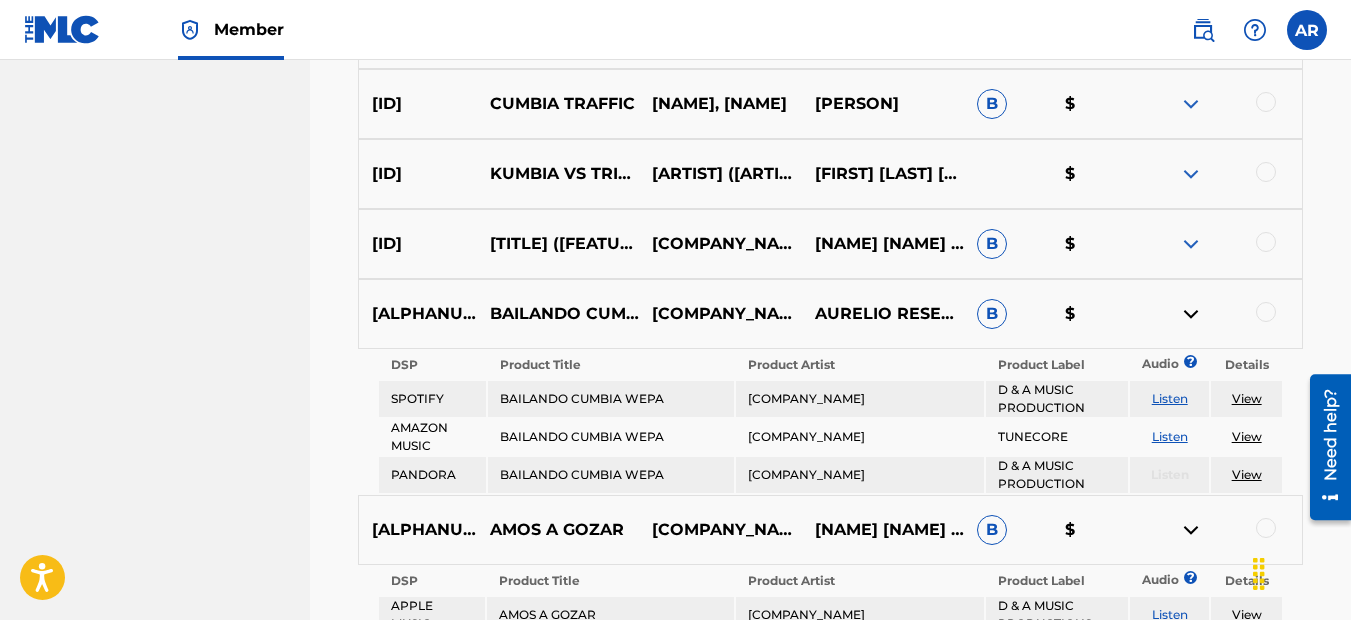 scroll, scrollTop: 5244, scrollLeft: 0, axis: vertical 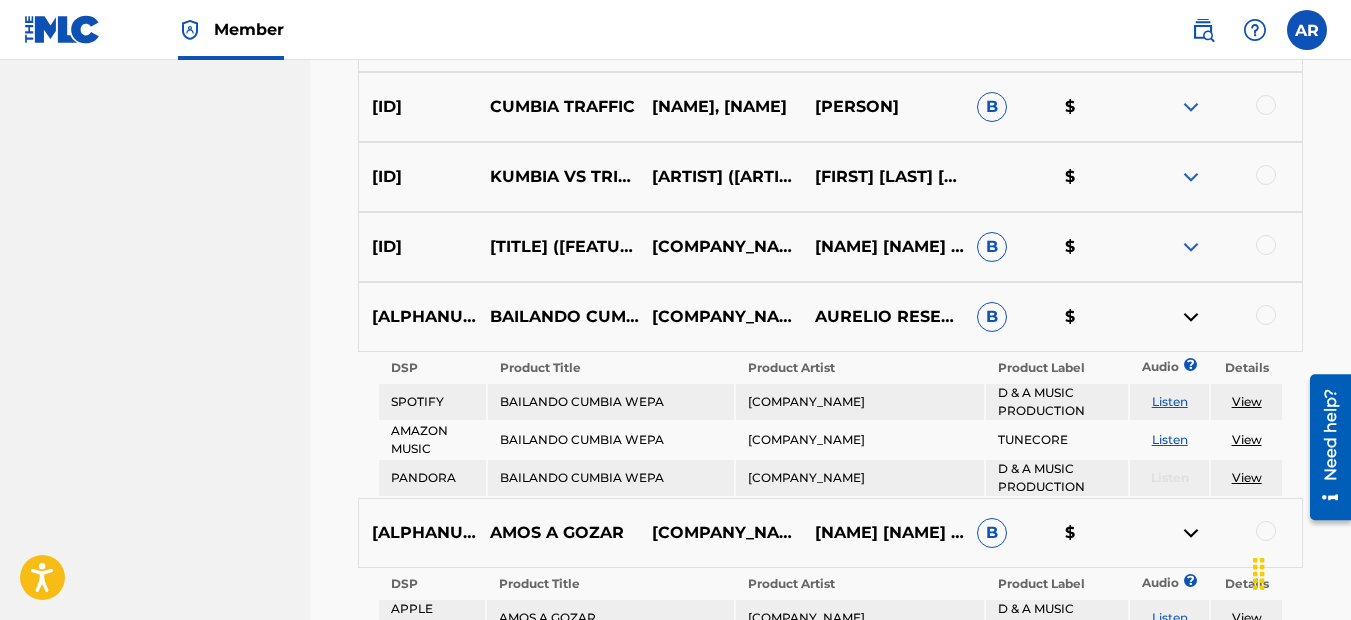 click at bounding box center (1191, 247) 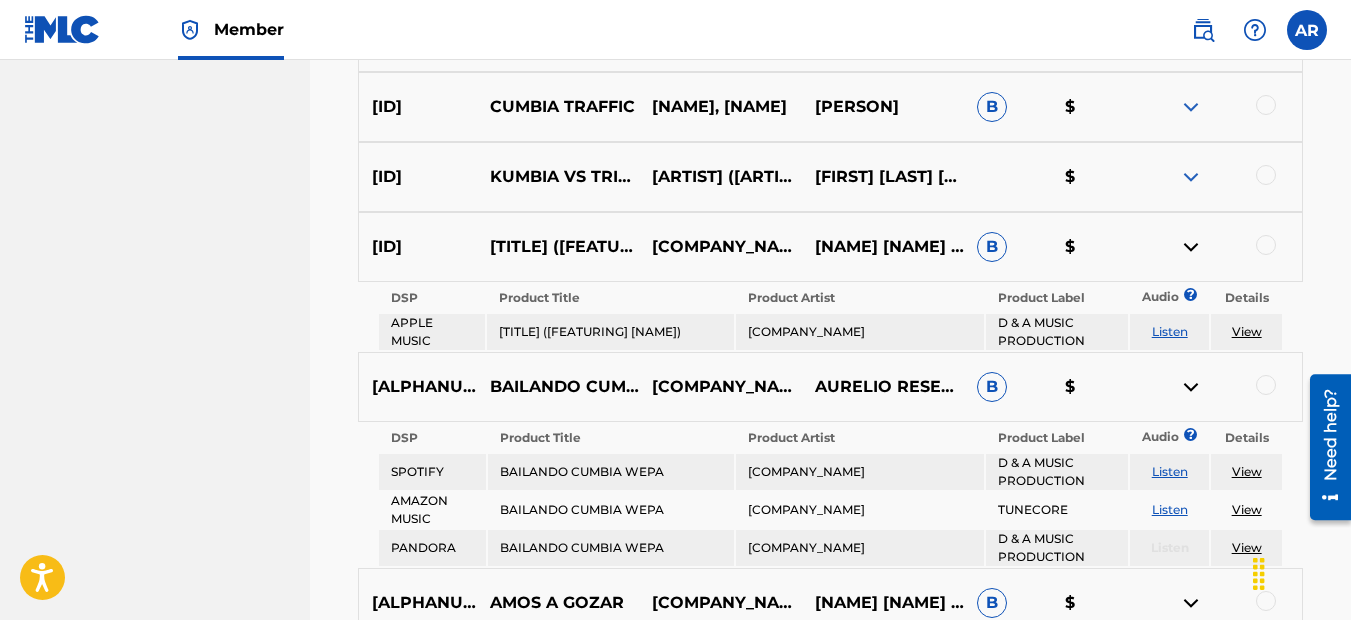 click at bounding box center [1191, 177] 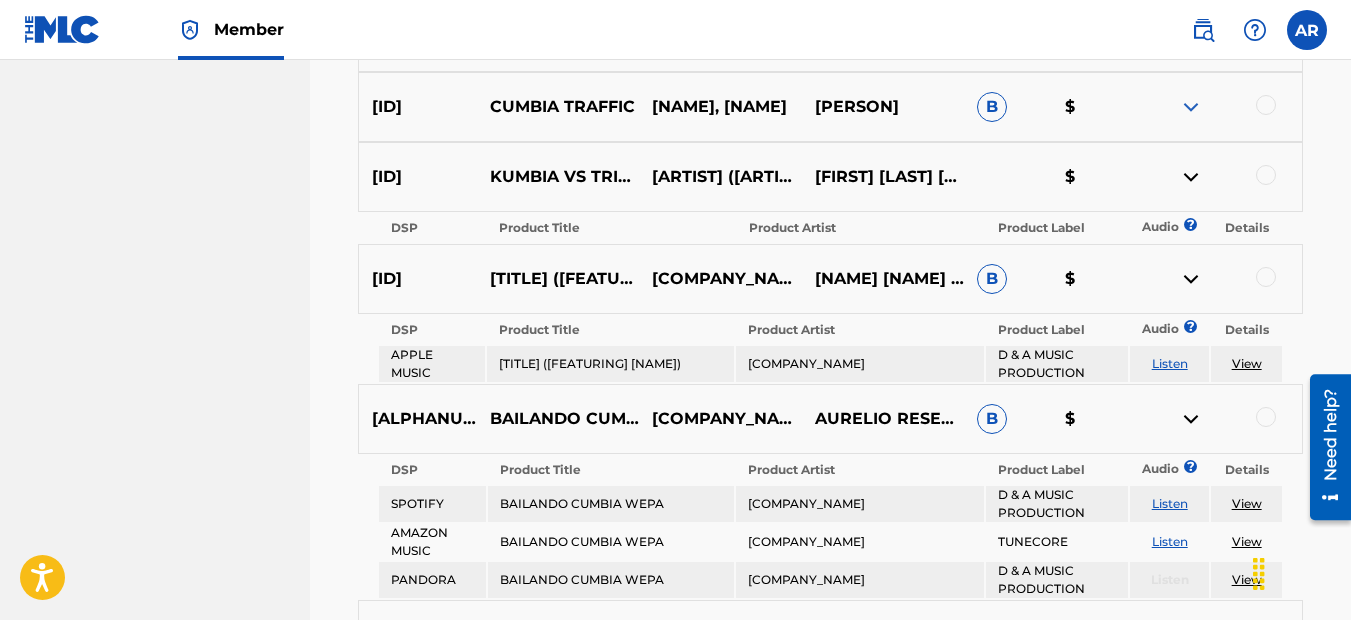 click at bounding box center (1191, 107) 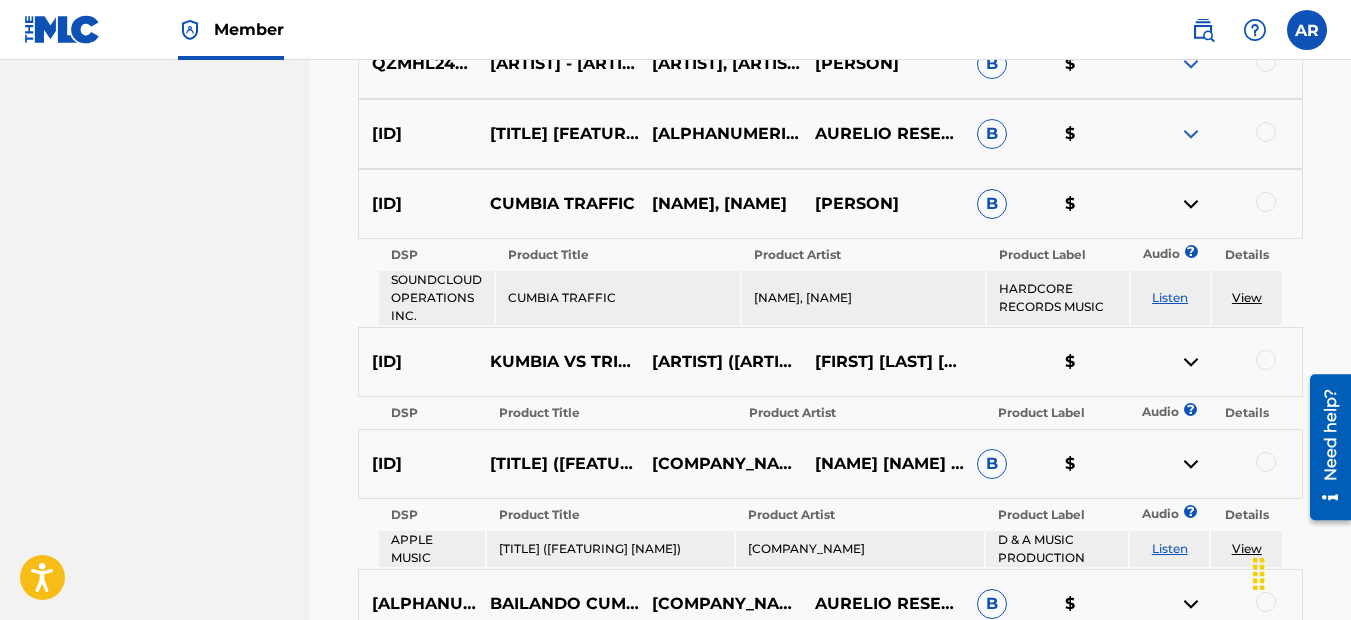 scroll, scrollTop: 5044, scrollLeft: 0, axis: vertical 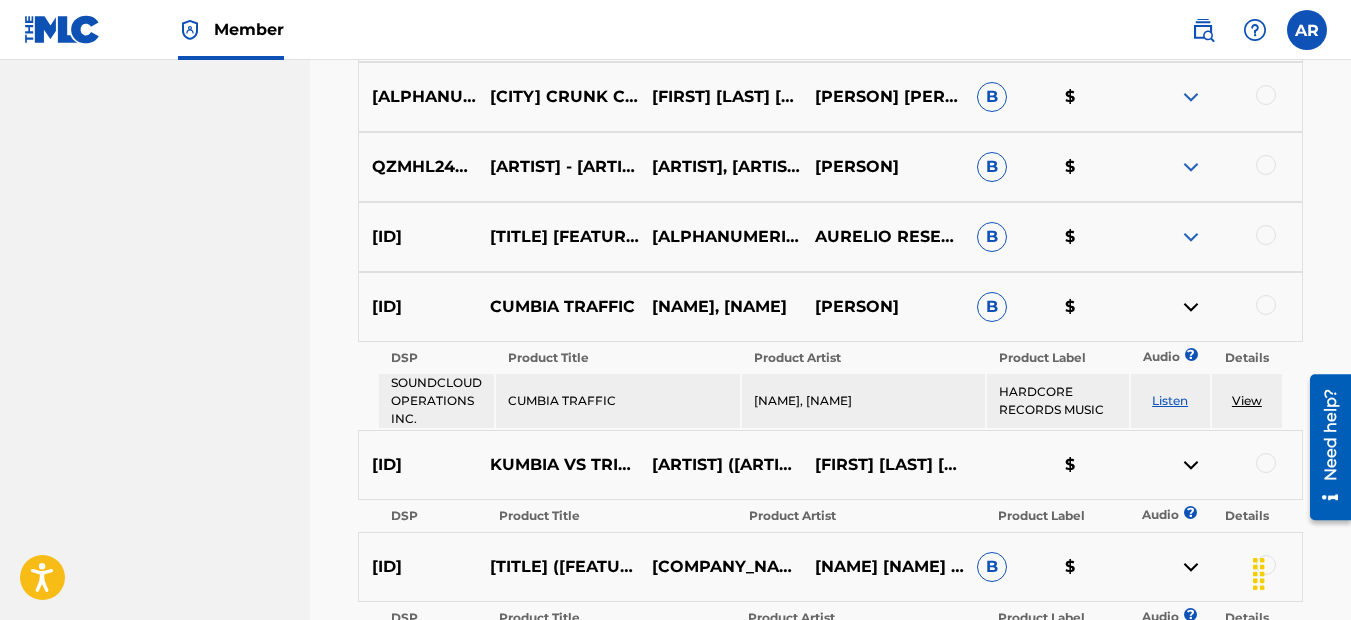 click at bounding box center [1191, 237] 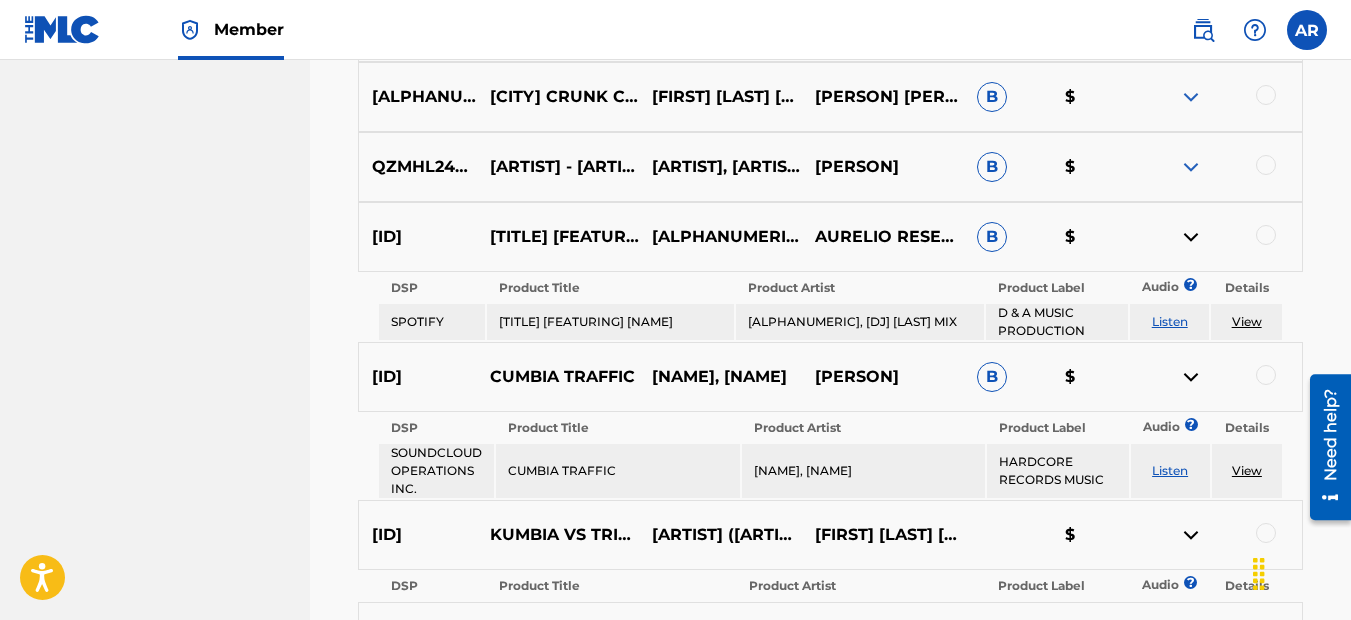 click at bounding box center [1191, 167] 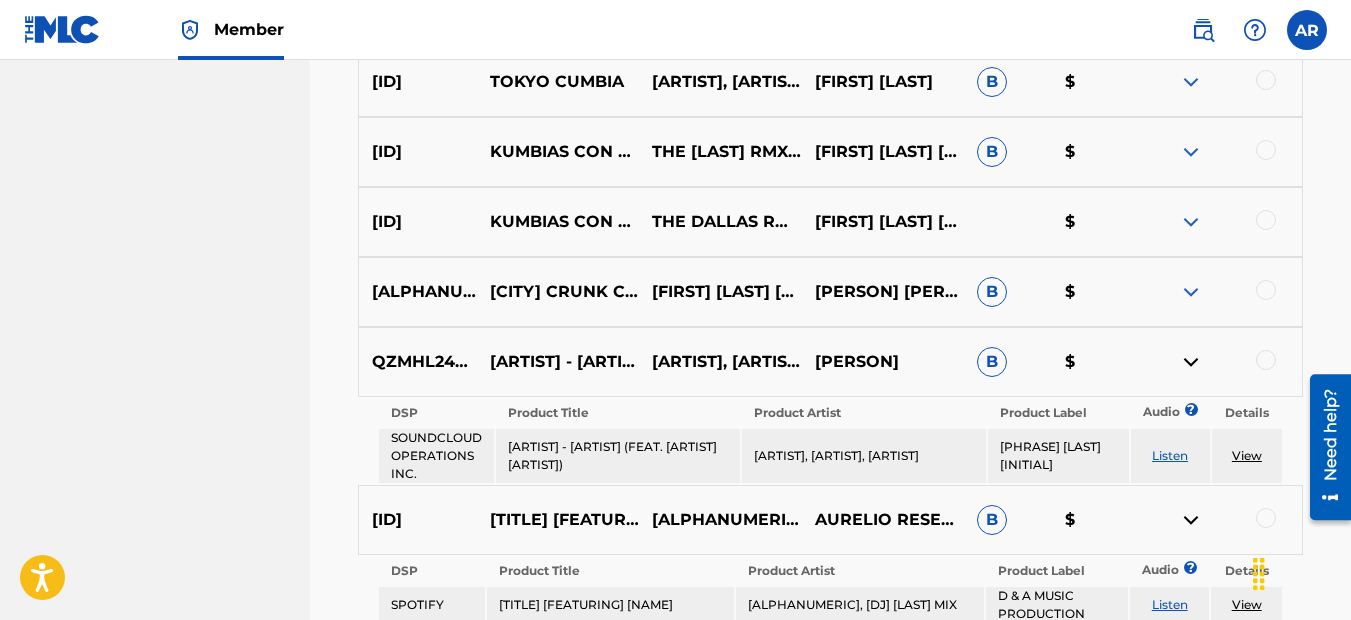scroll, scrollTop: 4844, scrollLeft: 0, axis: vertical 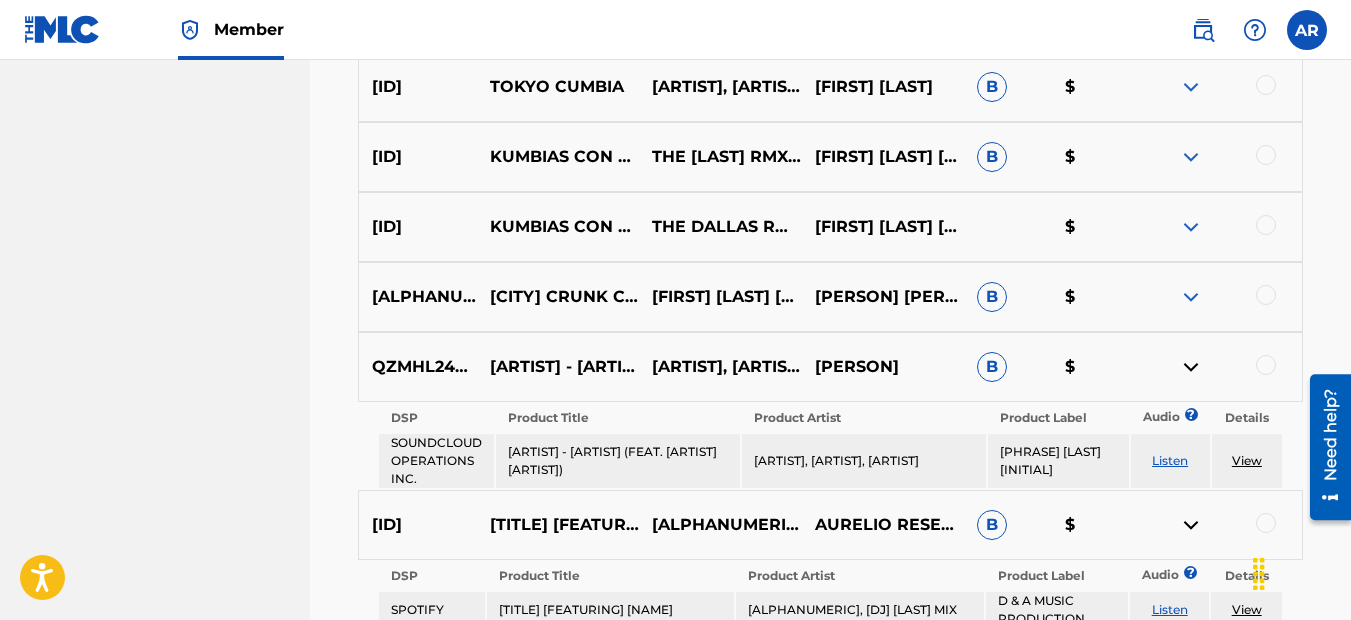 click at bounding box center [1191, 227] 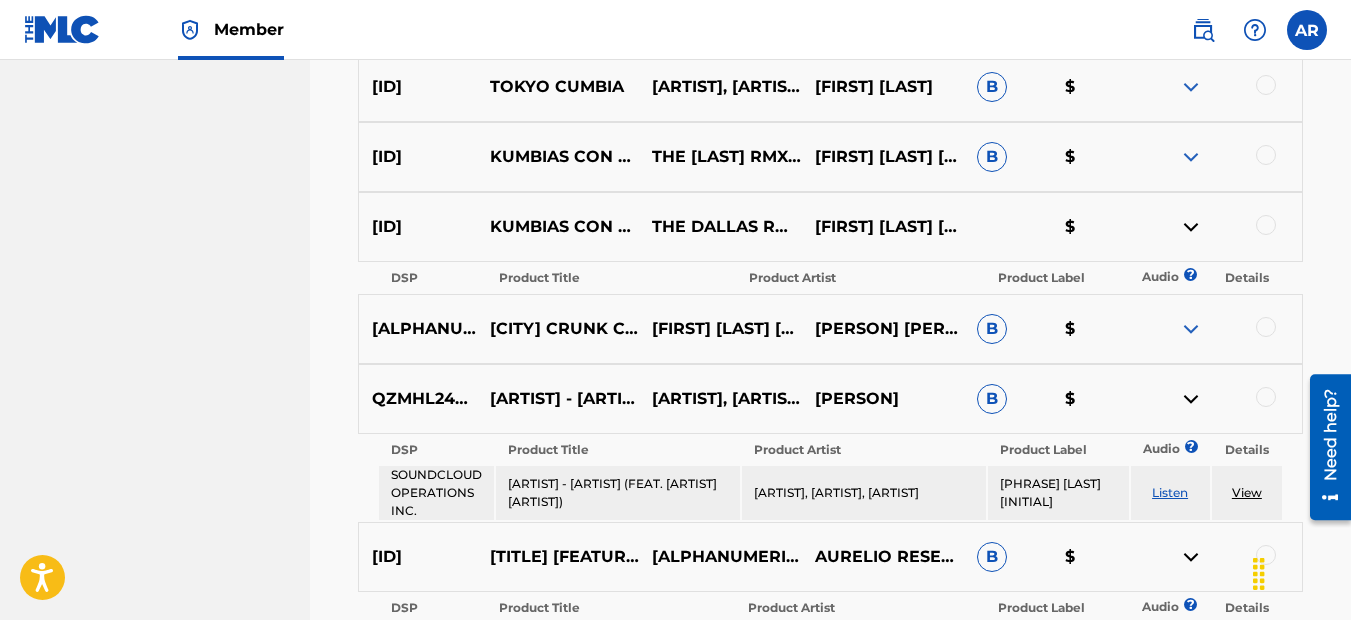 click at bounding box center [1191, 329] 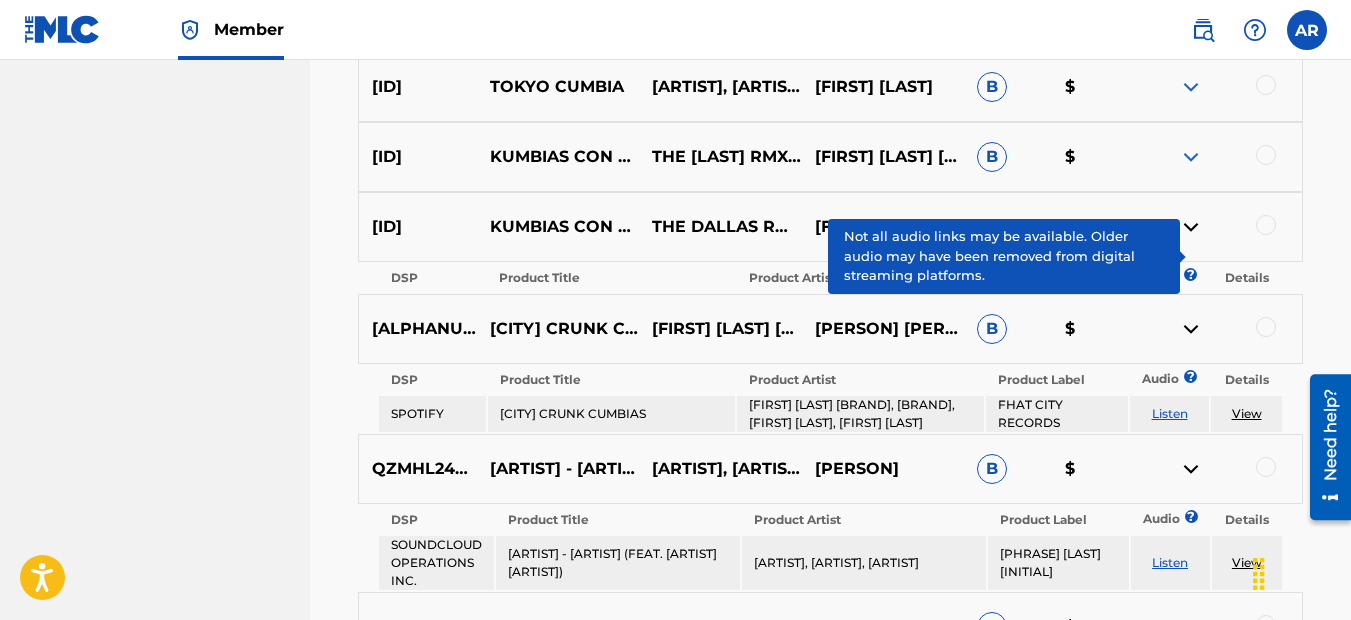 click at bounding box center [1191, 157] 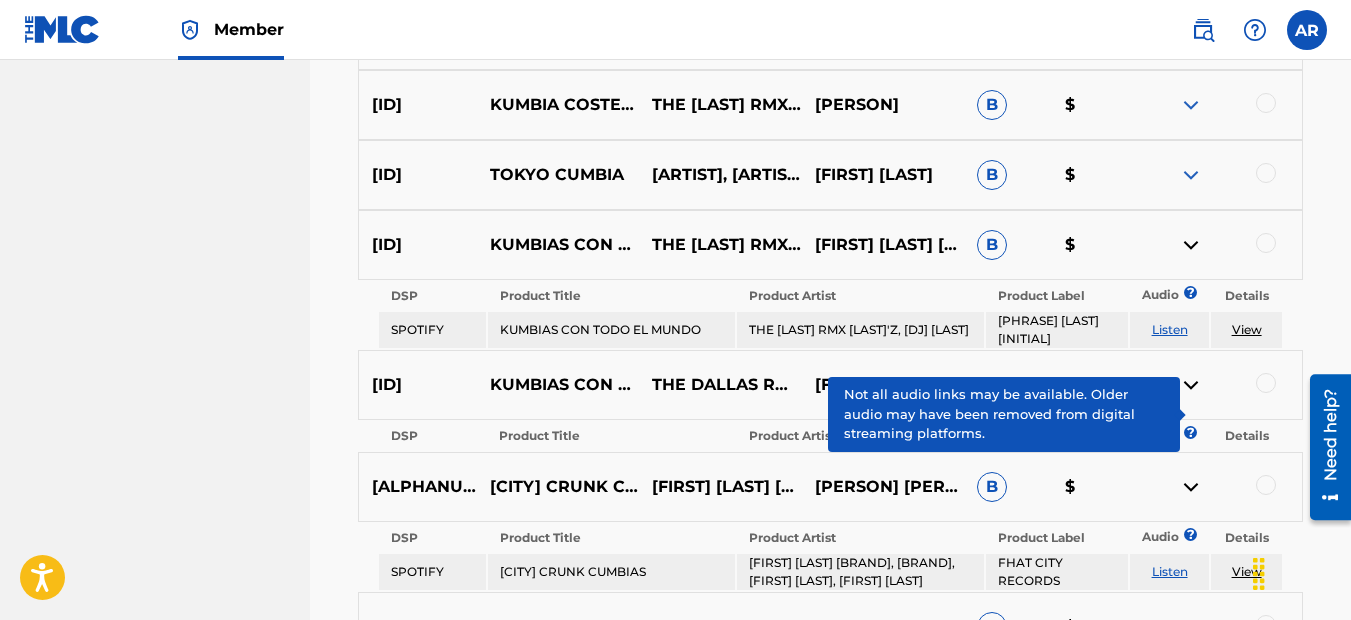 scroll, scrollTop: 4744, scrollLeft: 0, axis: vertical 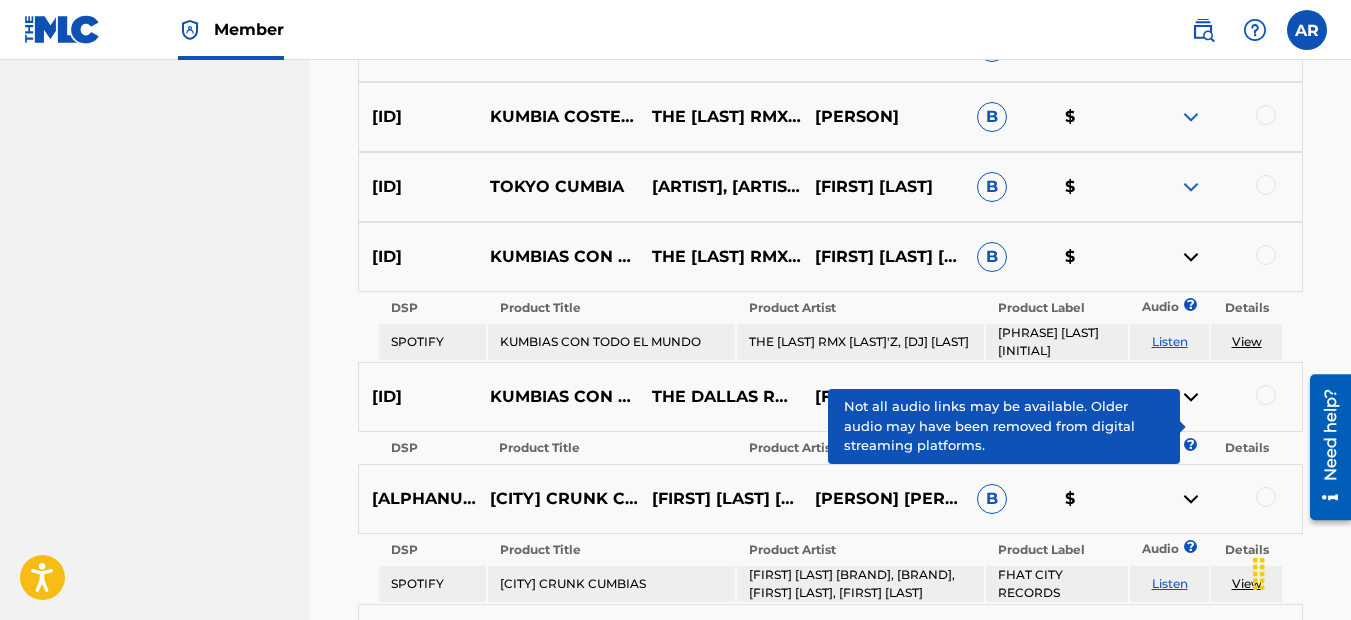 click at bounding box center (1191, 187) 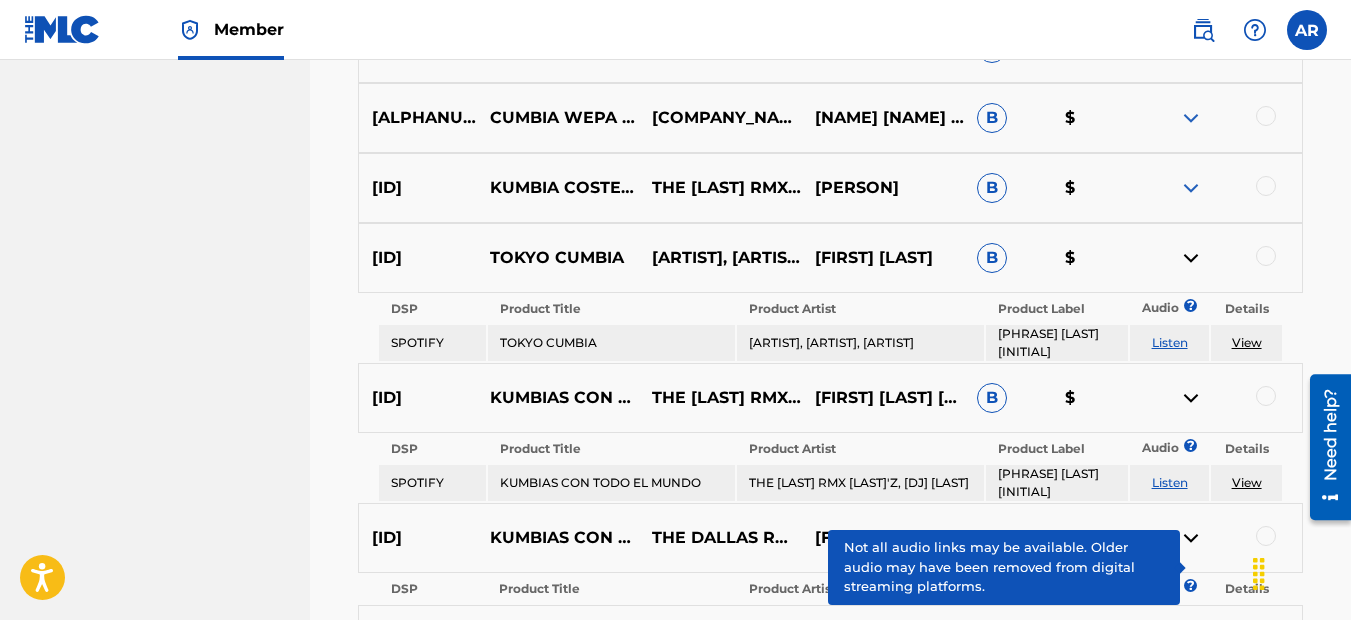 scroll, scrollTop: 4644, scrollLeft: 0, axis: vertical 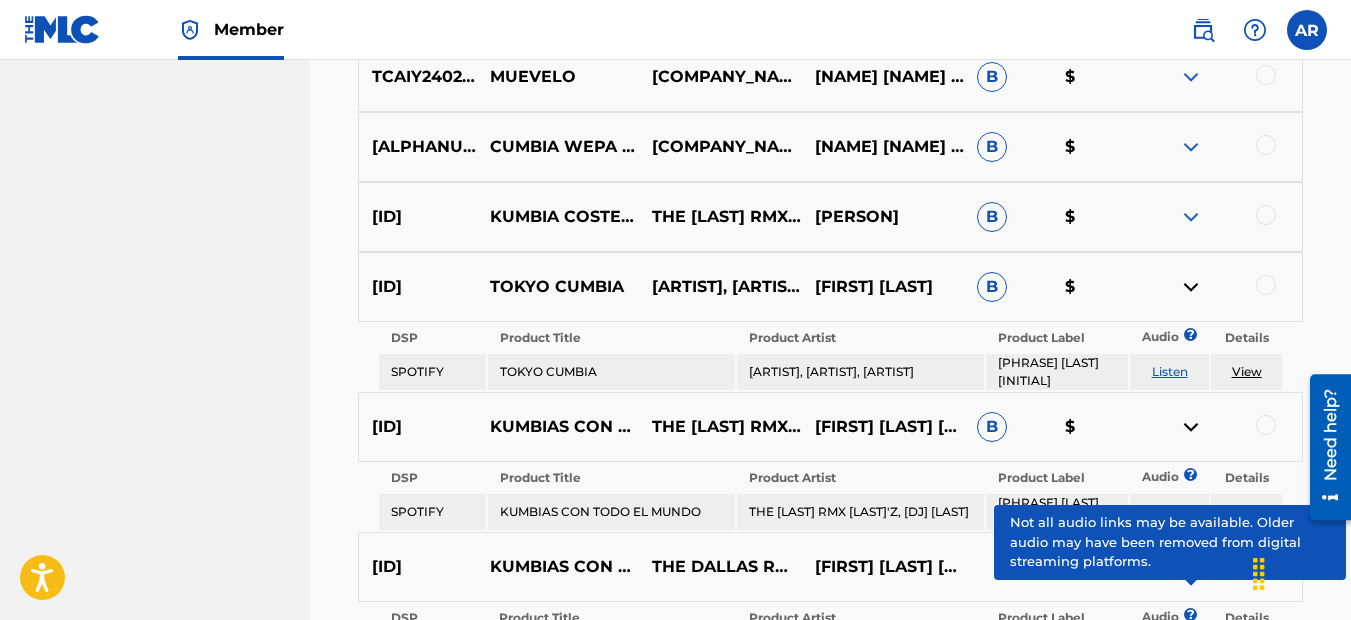 click at bounding box center [1191, 217] 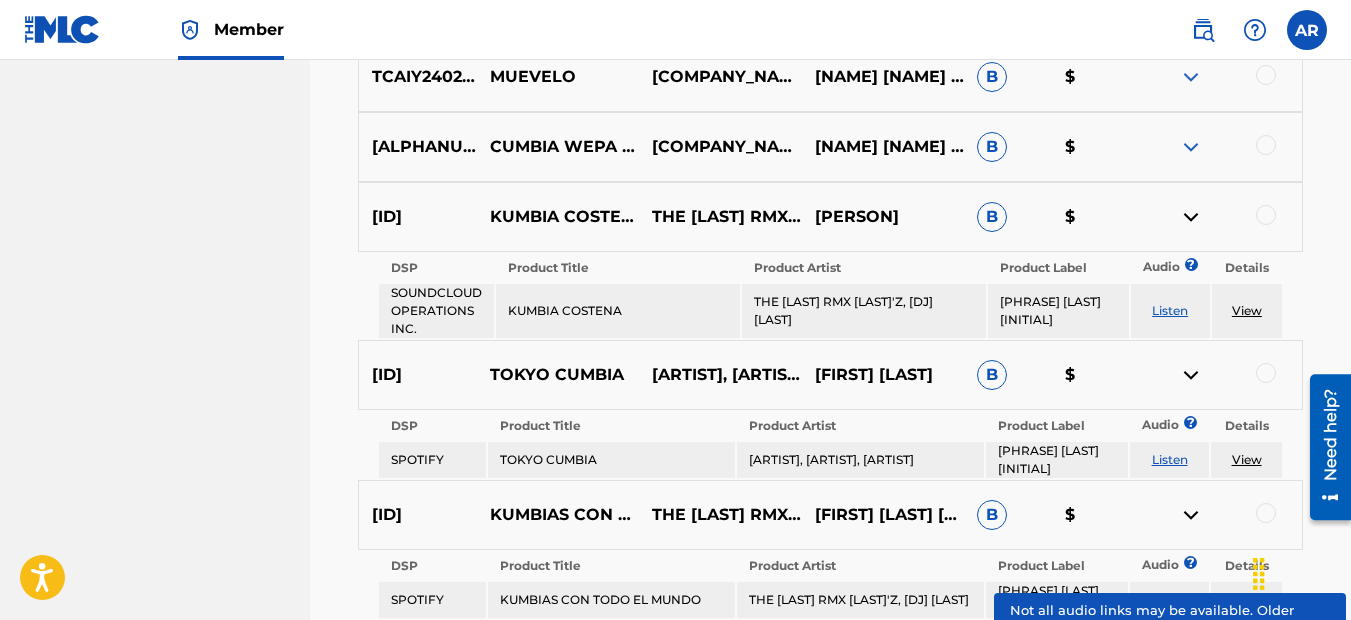 click at bounding box center (1191, 147) 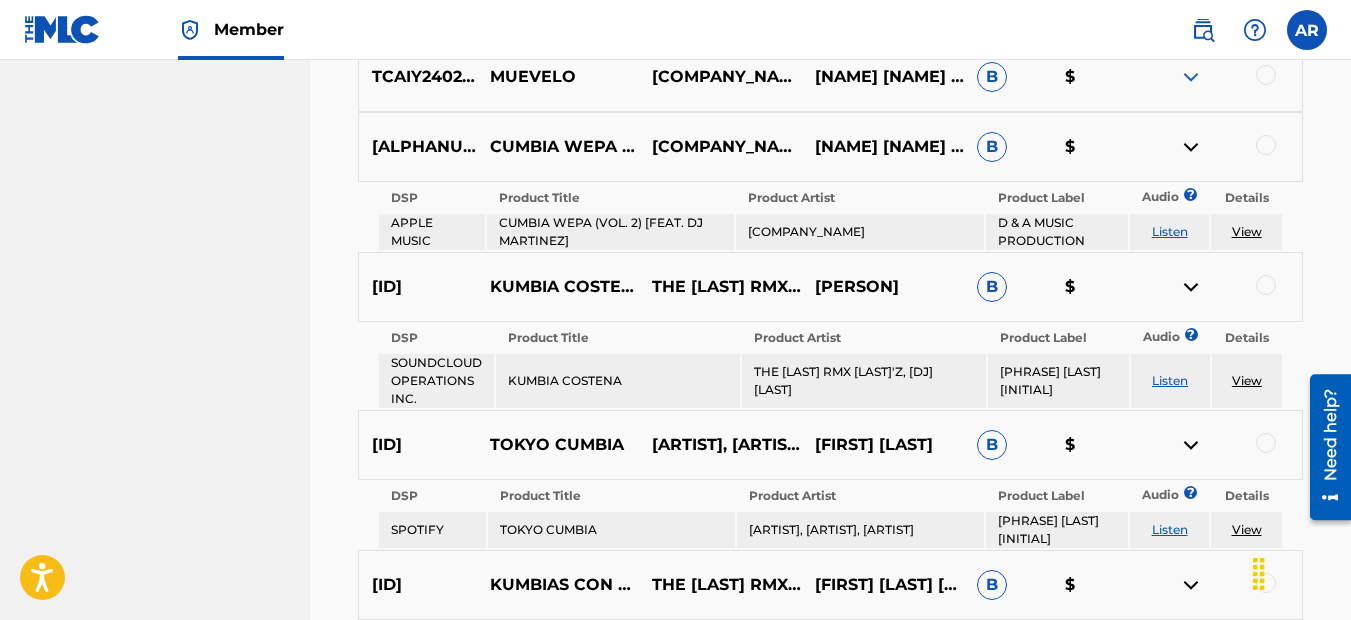 click at bounding box center (1191, 77) 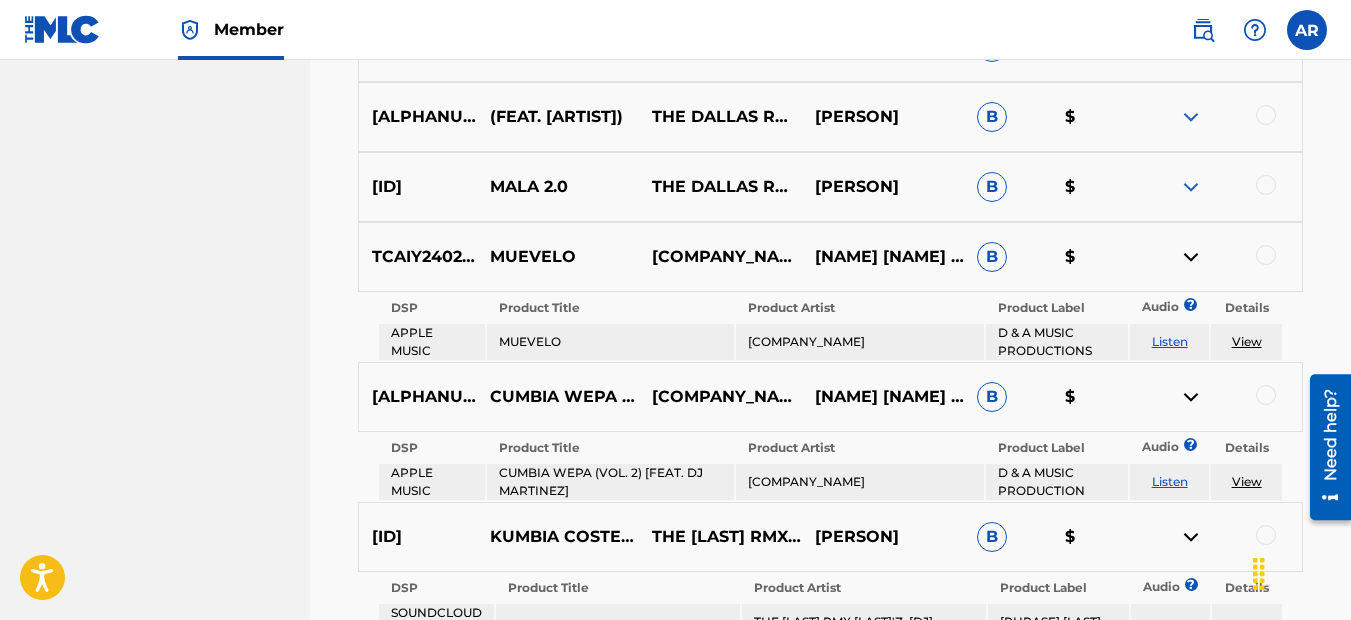 scroll, scrollTop: 4444, scrollLeft: 0, axis: vertical 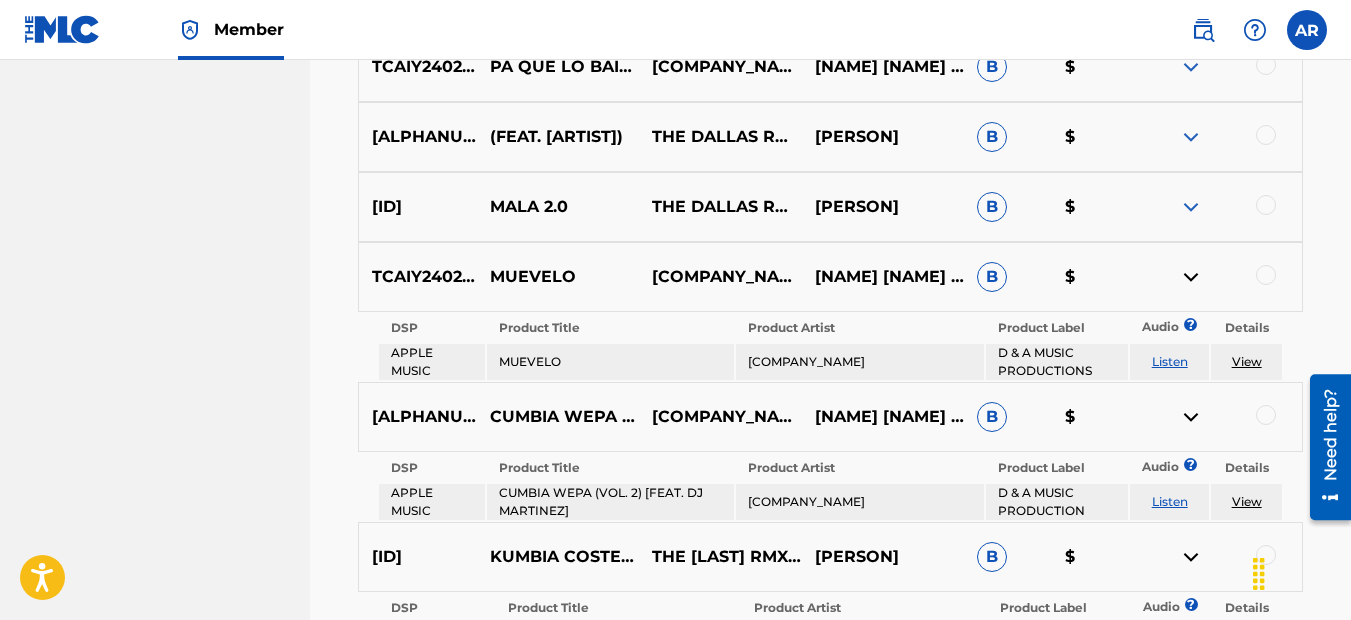 click at bounding box center (1191, 207) 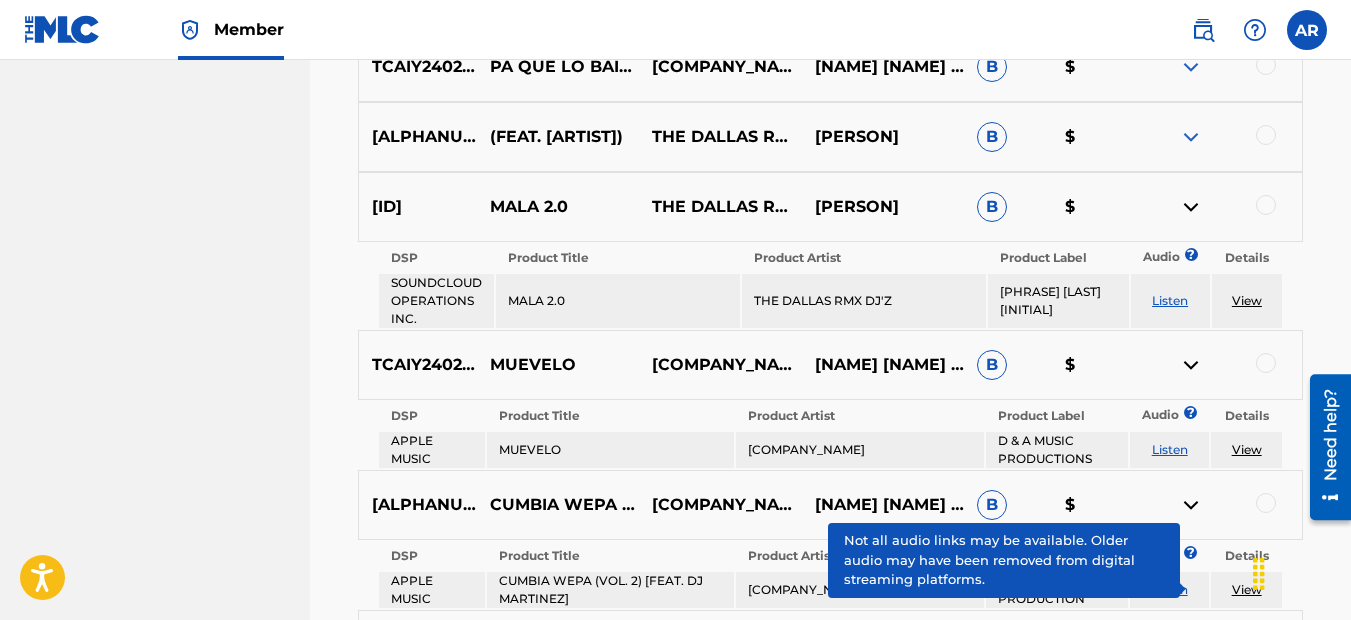 click at bounding box center (1191, 137) 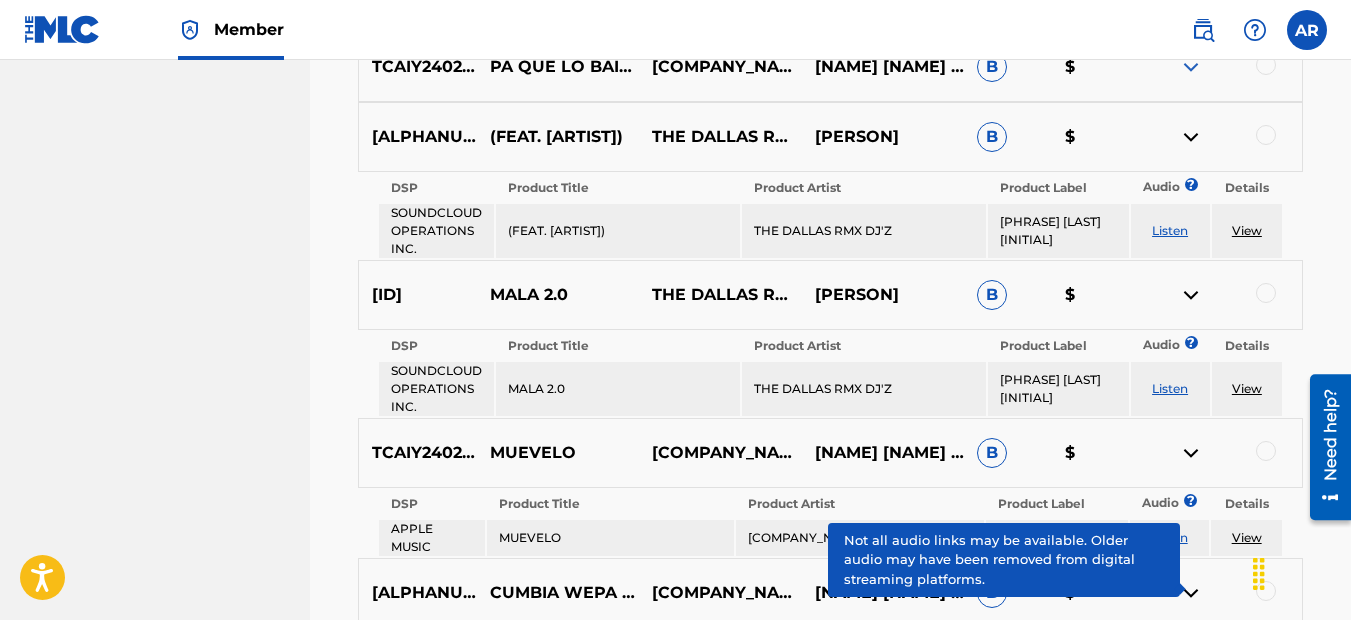 click at bounding box center (1191, 67) 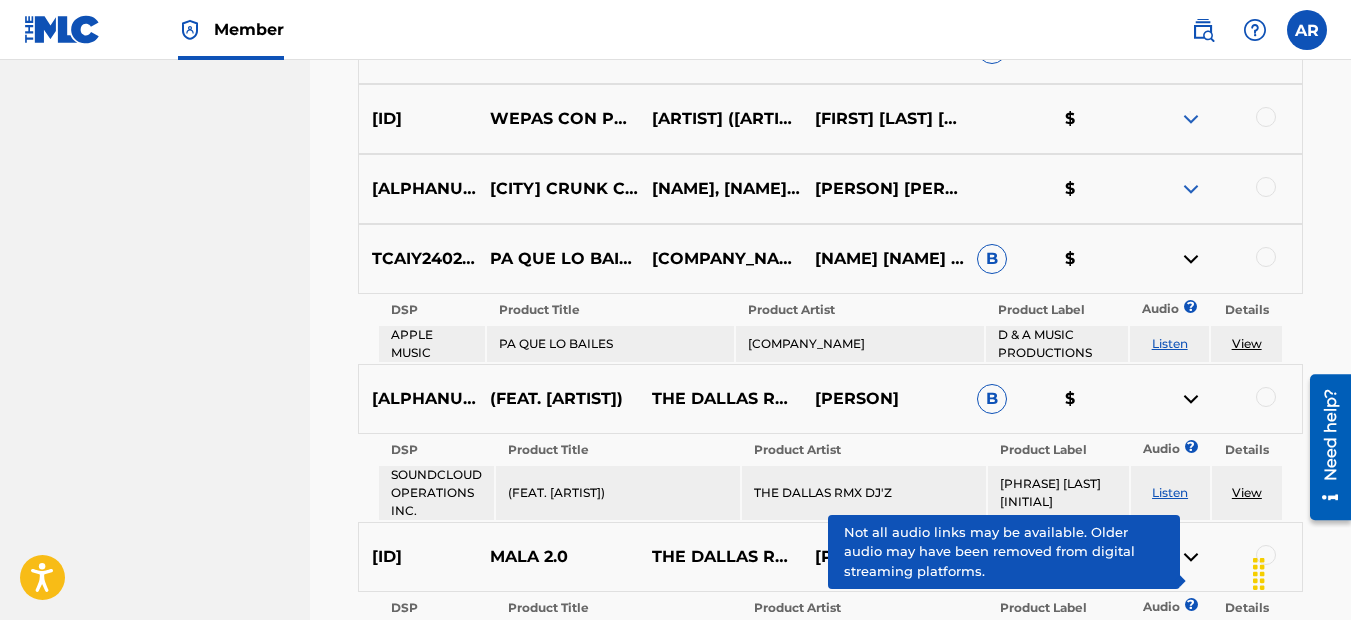 scroll, scrollTop: 4244, scrollLeft: 0, axis: vertical 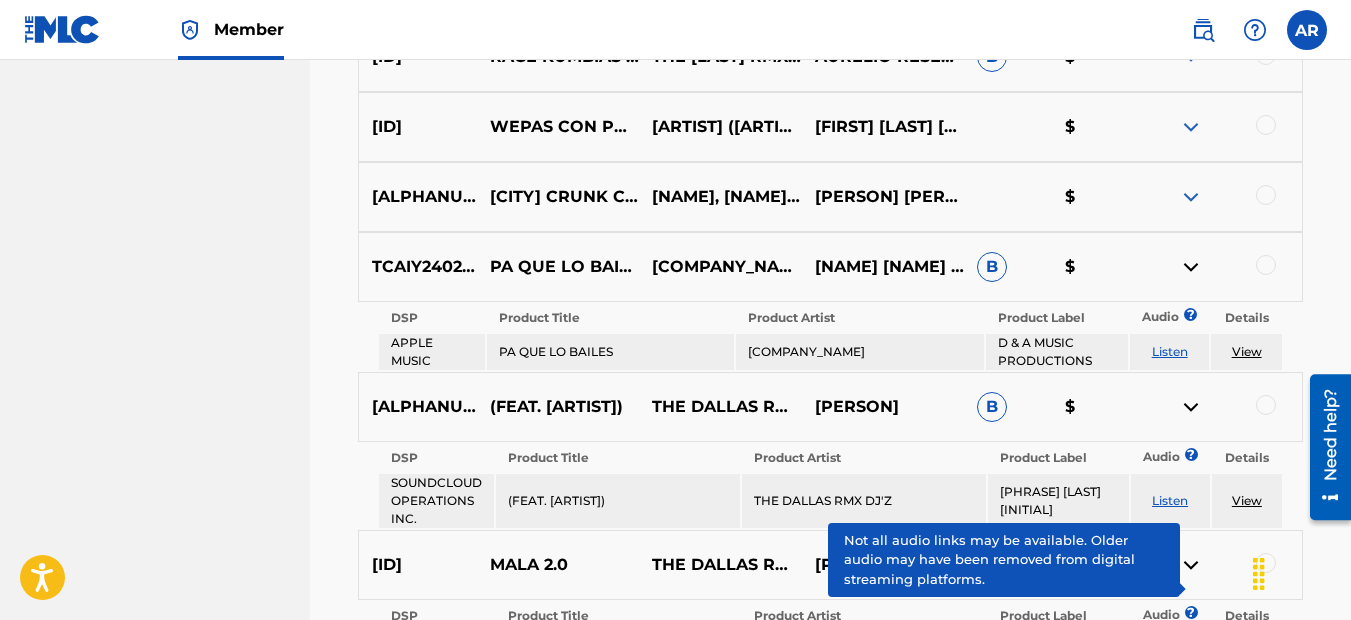 click at bounding box center (1191, 197) 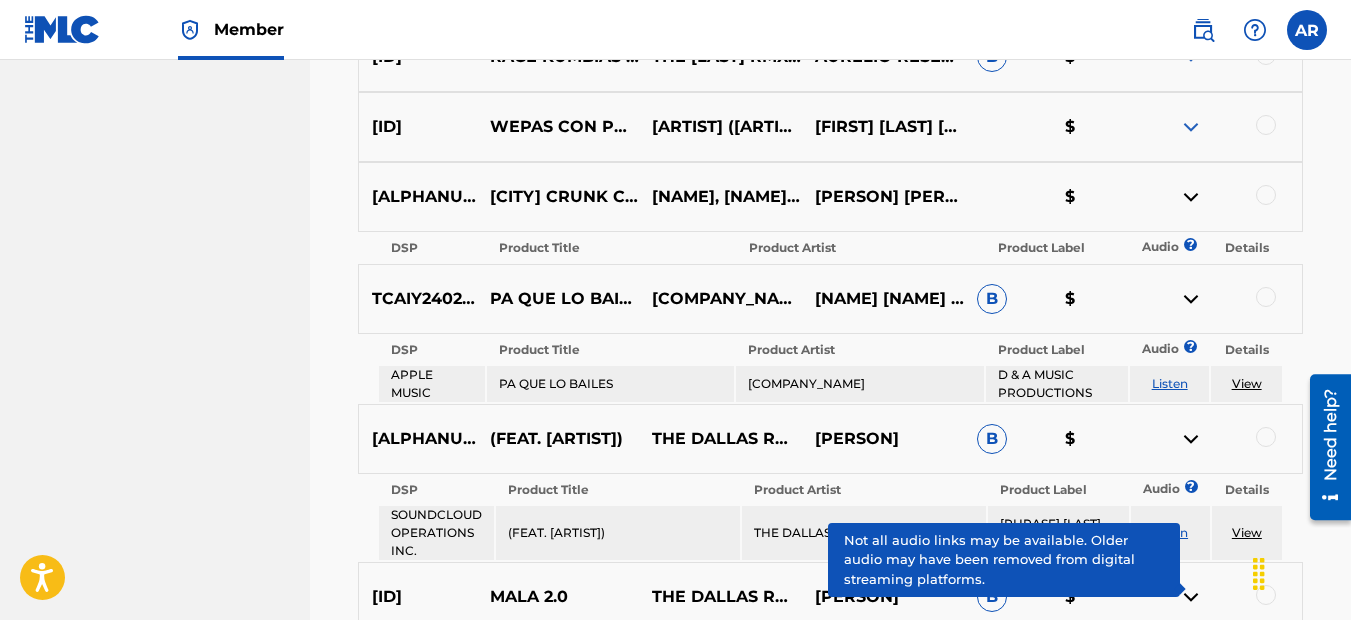 click at bounding box center [1191, 127] 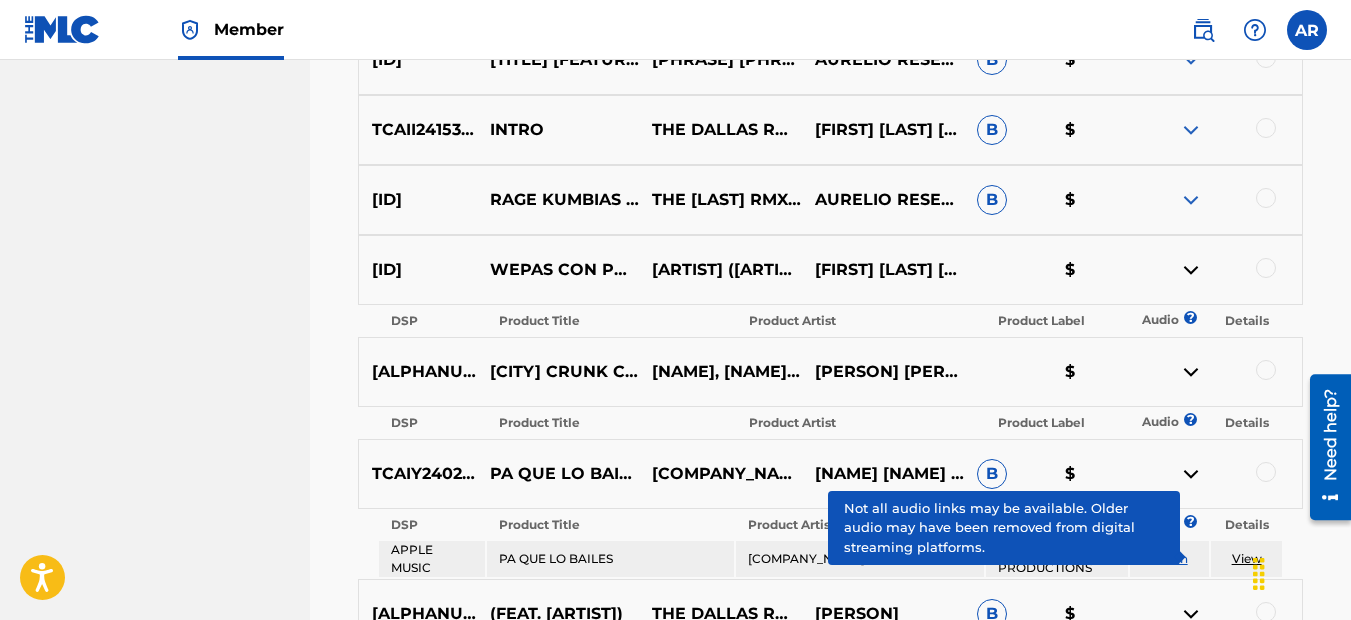 scroll, scrollTop: 4044, scrollLeft: 0, axis: vertical 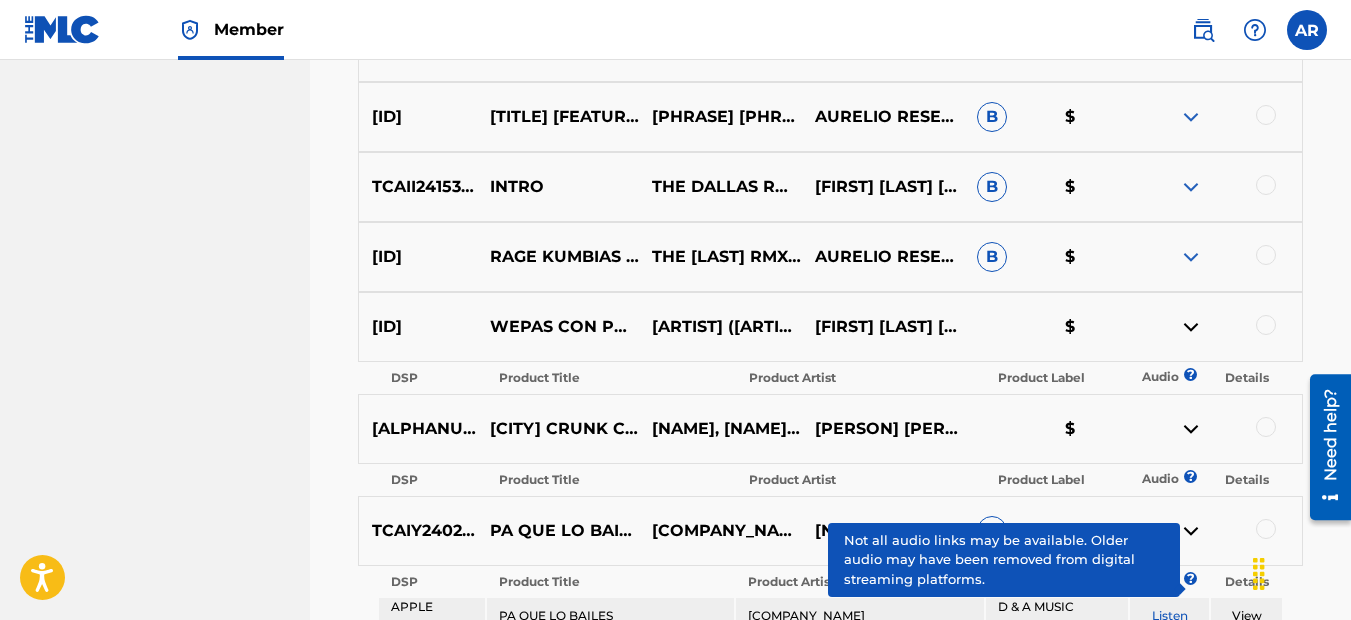 click at bounding box center (1191, 257) 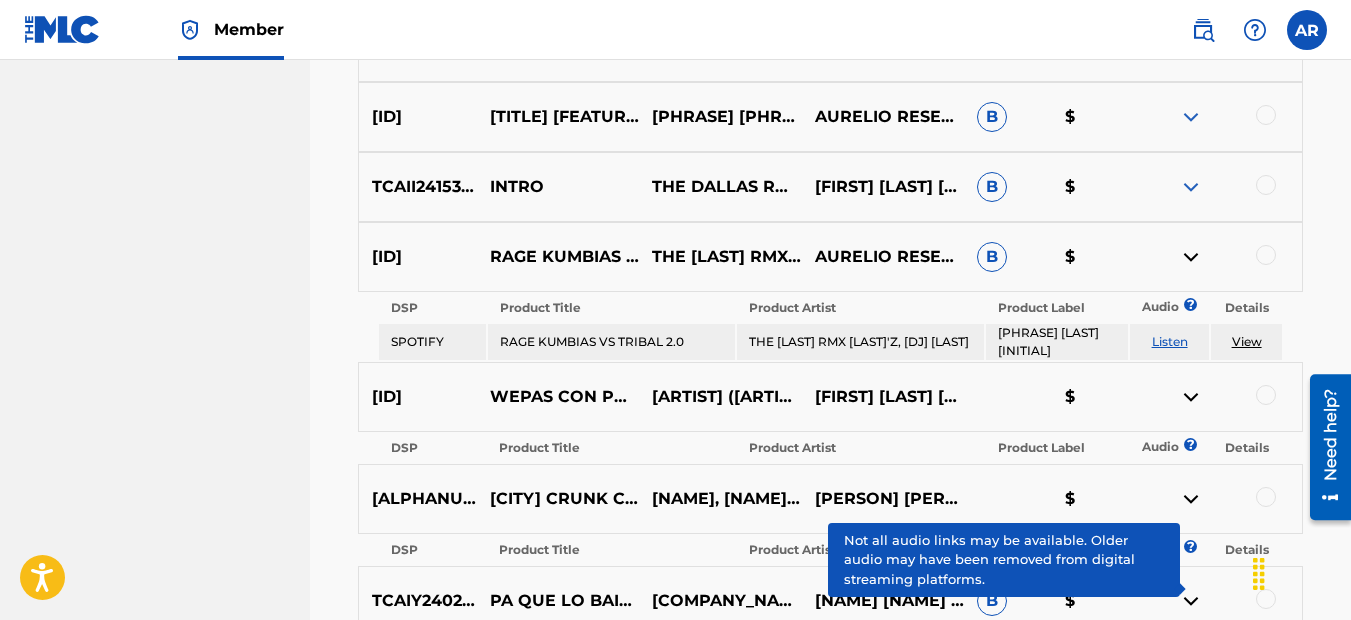 click at bounding box center (1191, 187) 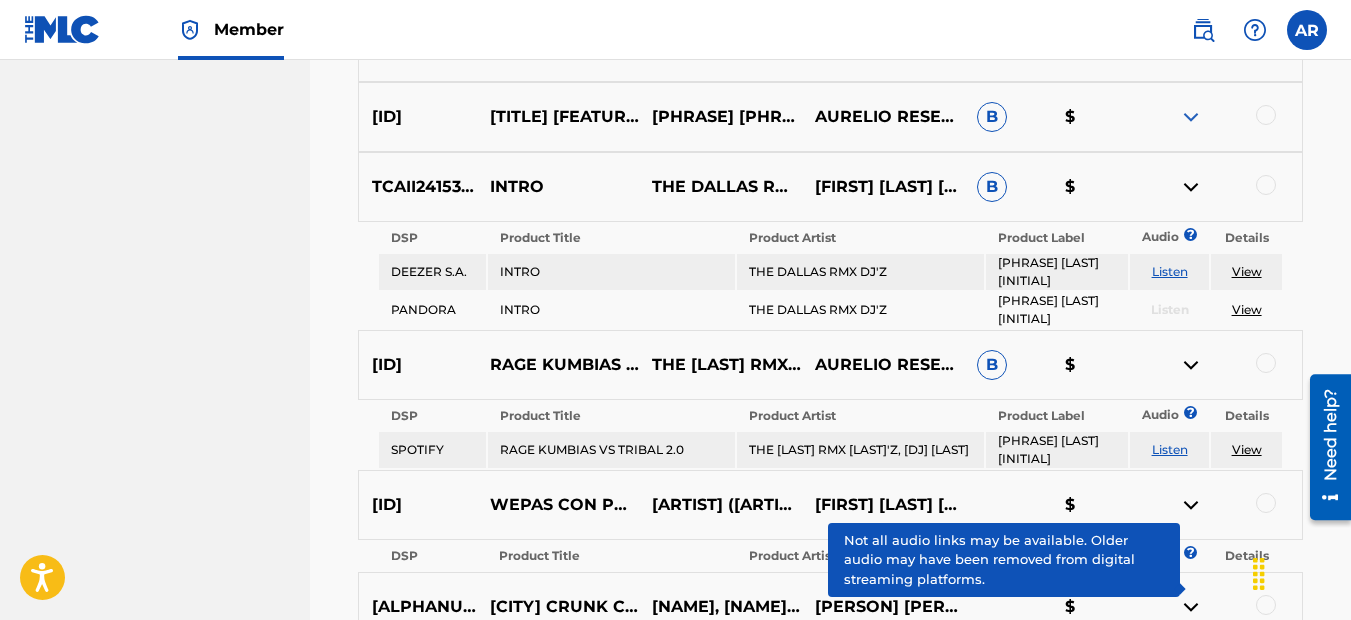 click at bounding box center [1191, 117] 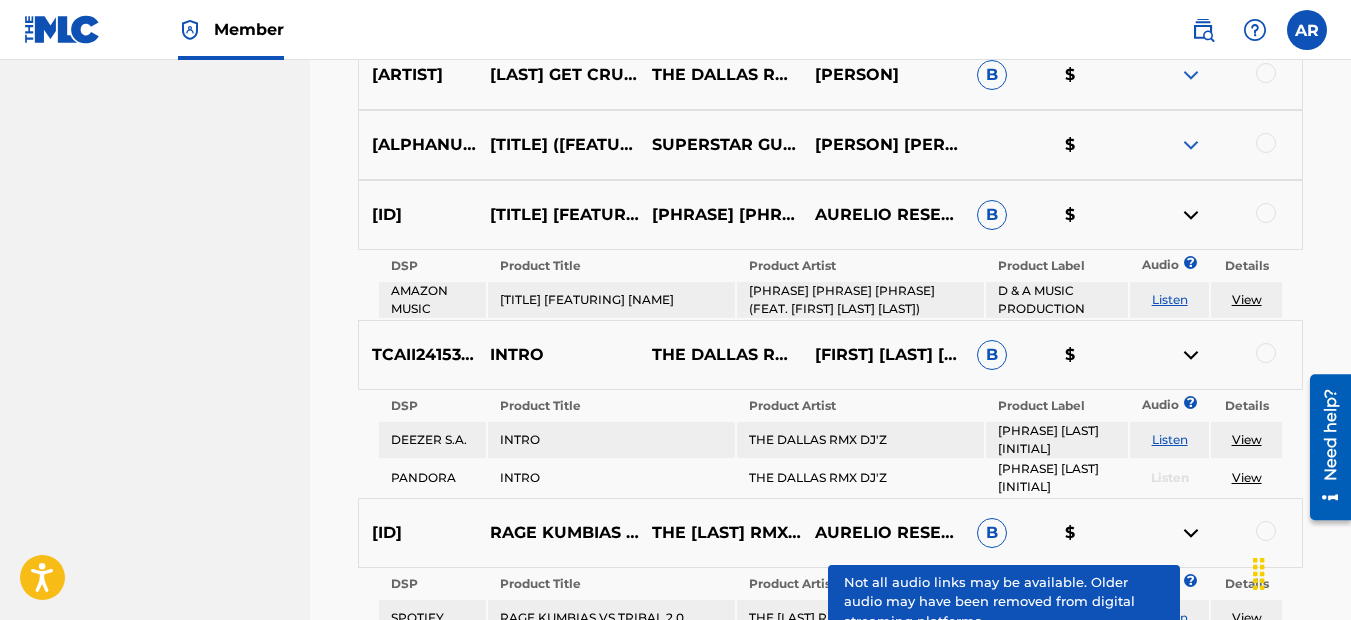 scroll, scrollTop: 3944, scrollLeft: 0, axis: vertical 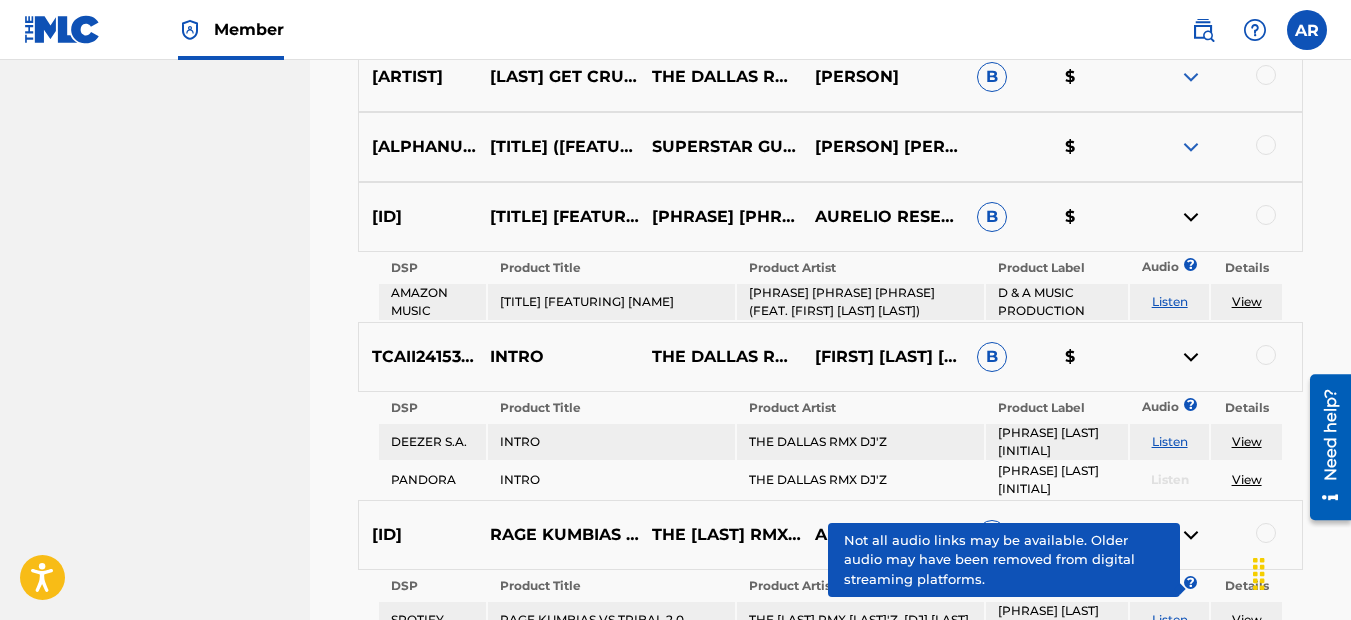 click at bounding box center [1191, 147] 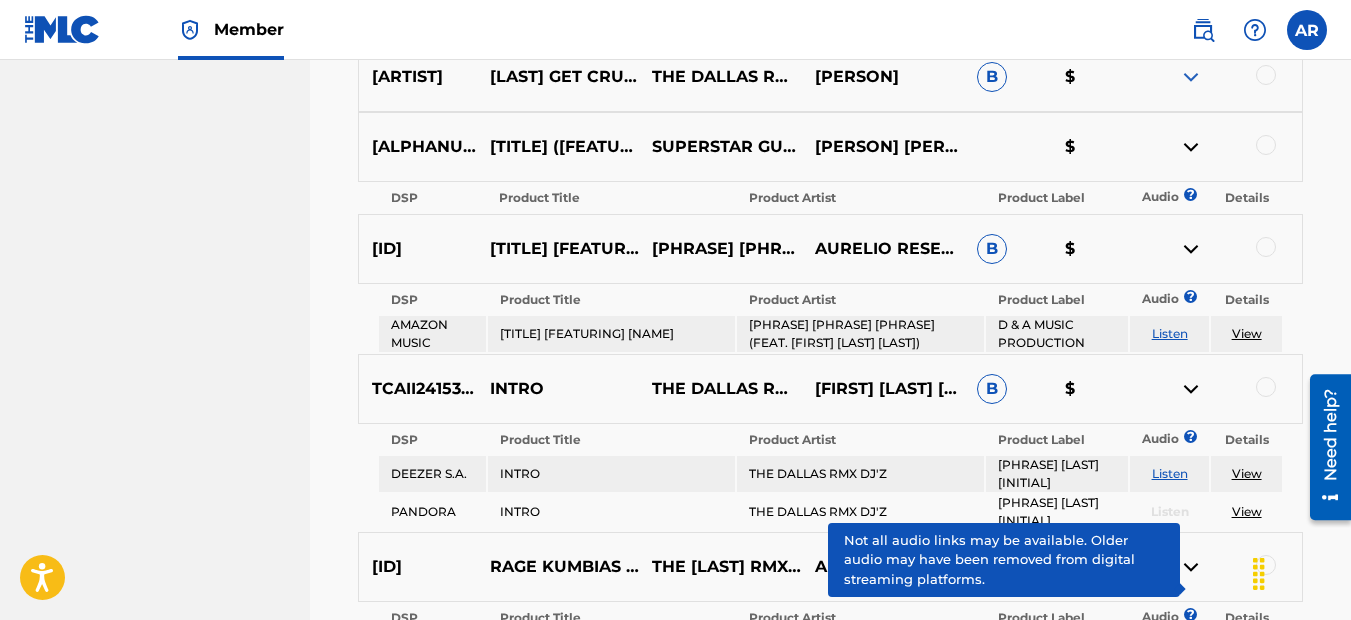 click at bounding box center [1191, 77] 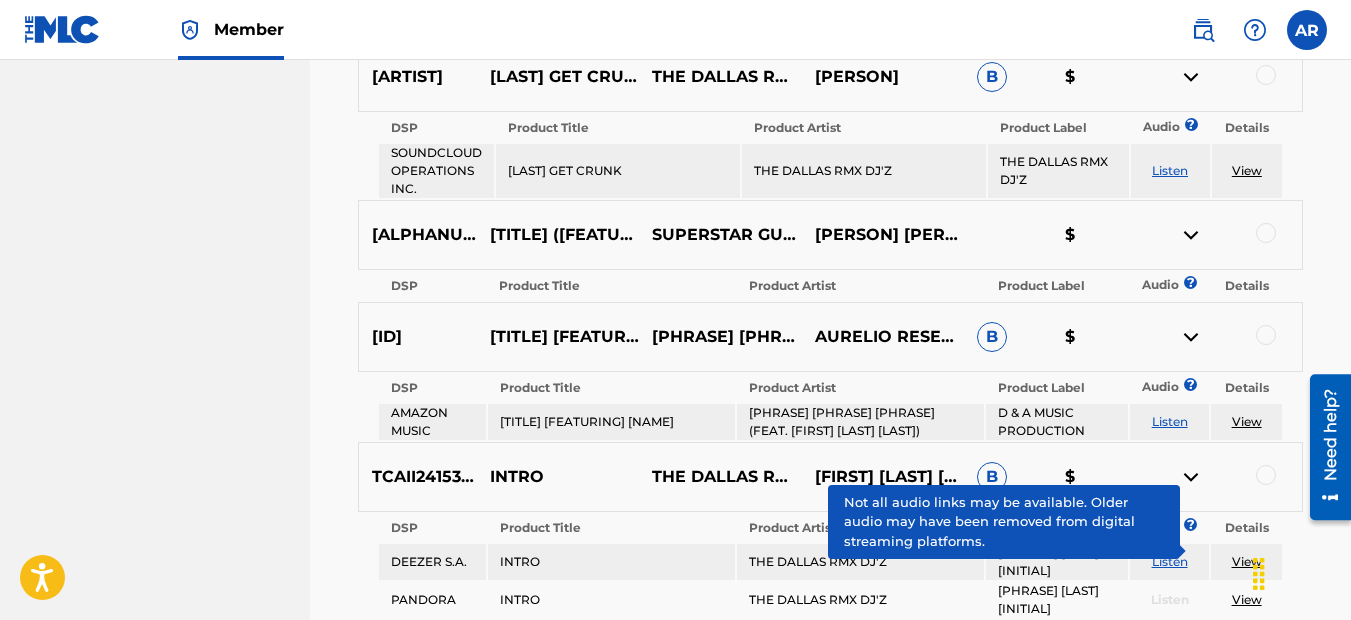 scroll, scrollTop: 3844, scrollLeft: 0, axis: vertical 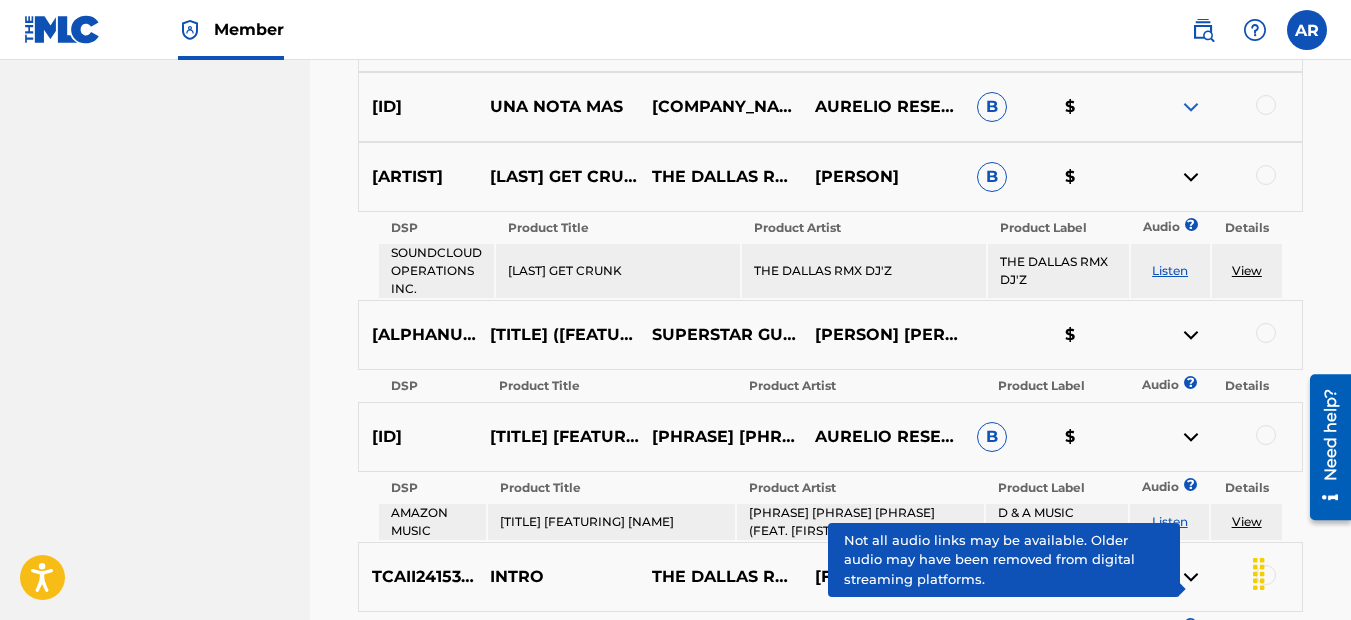 click at bounding box center [1191, 107] 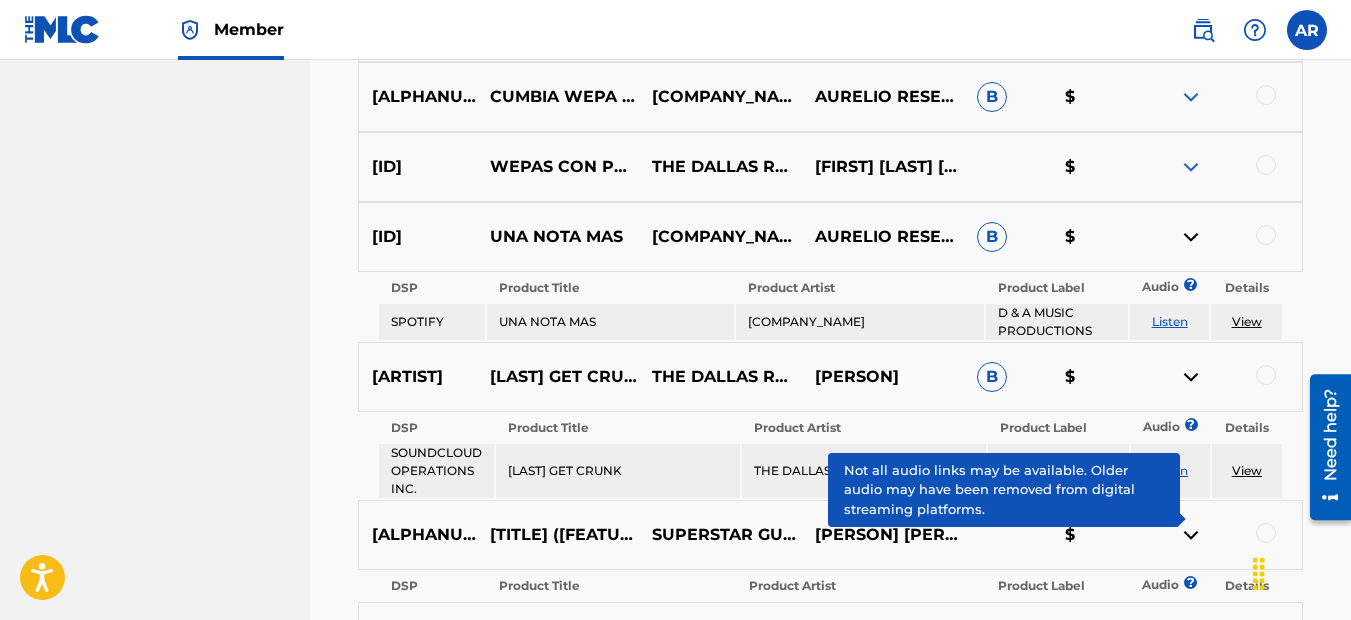 scroll, scrollTop: 3644, scrollLeft: 0, axis: vertical 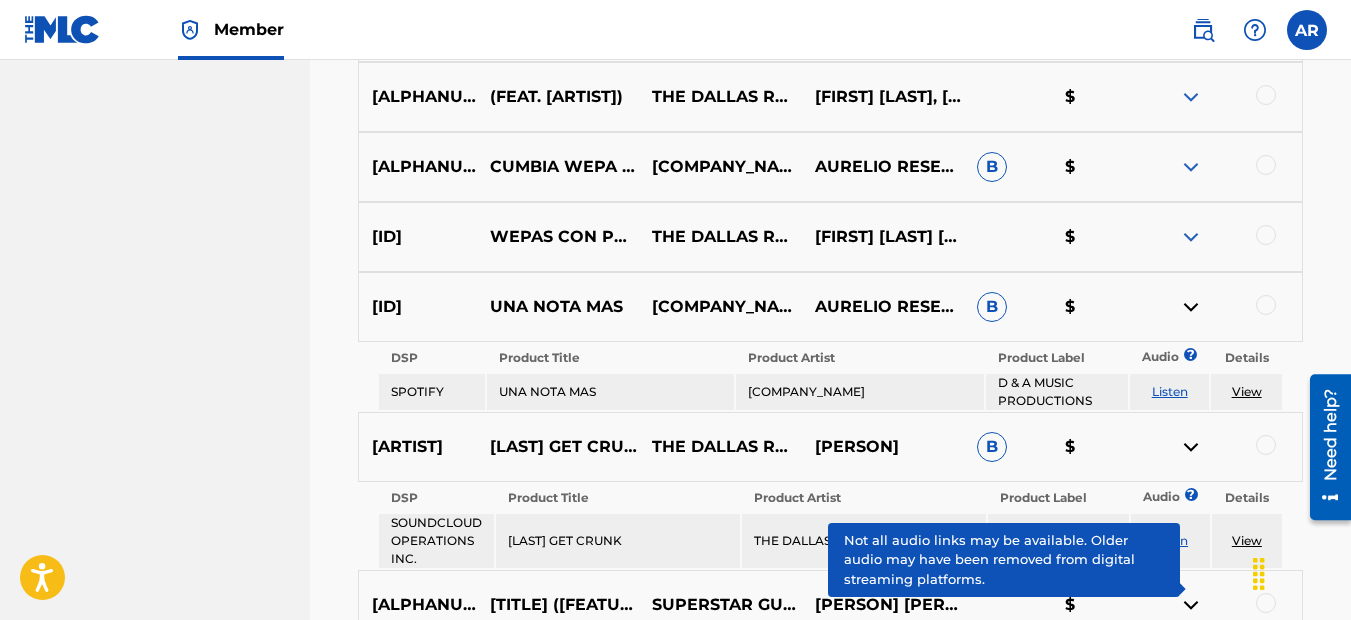 click at bounding box center (1191, 237) 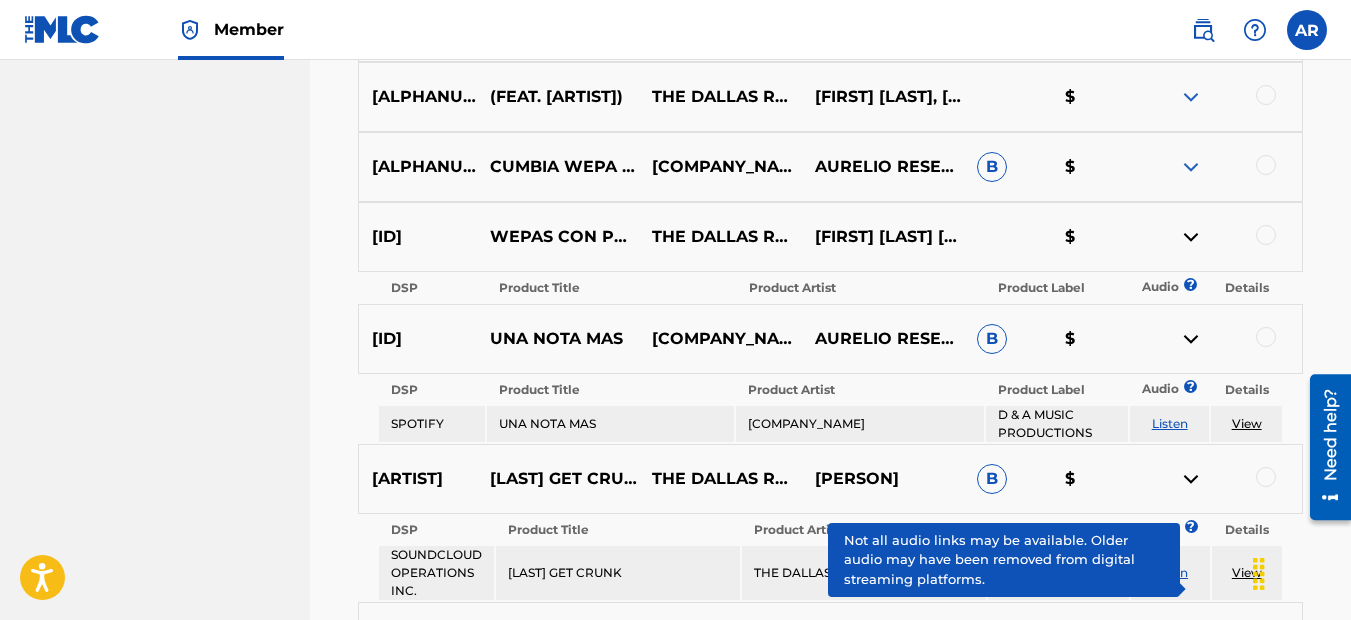 click at bounding box center [1191, 167] 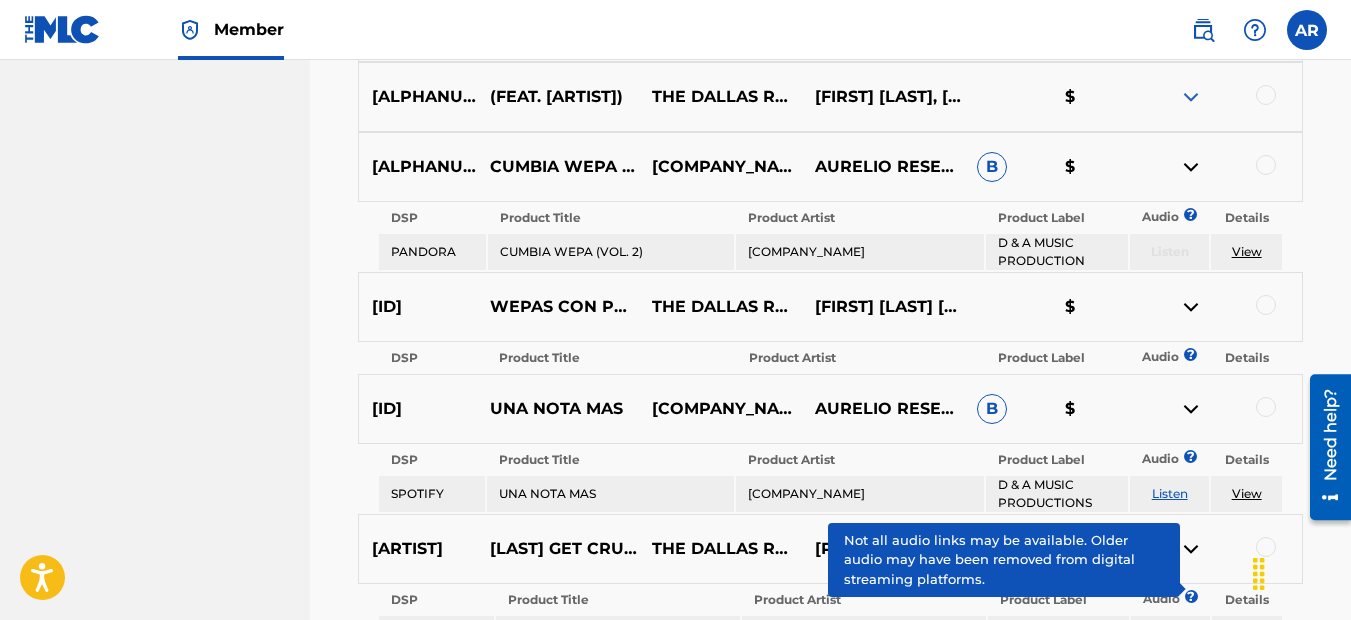 click at bounding box center [1191, 97] 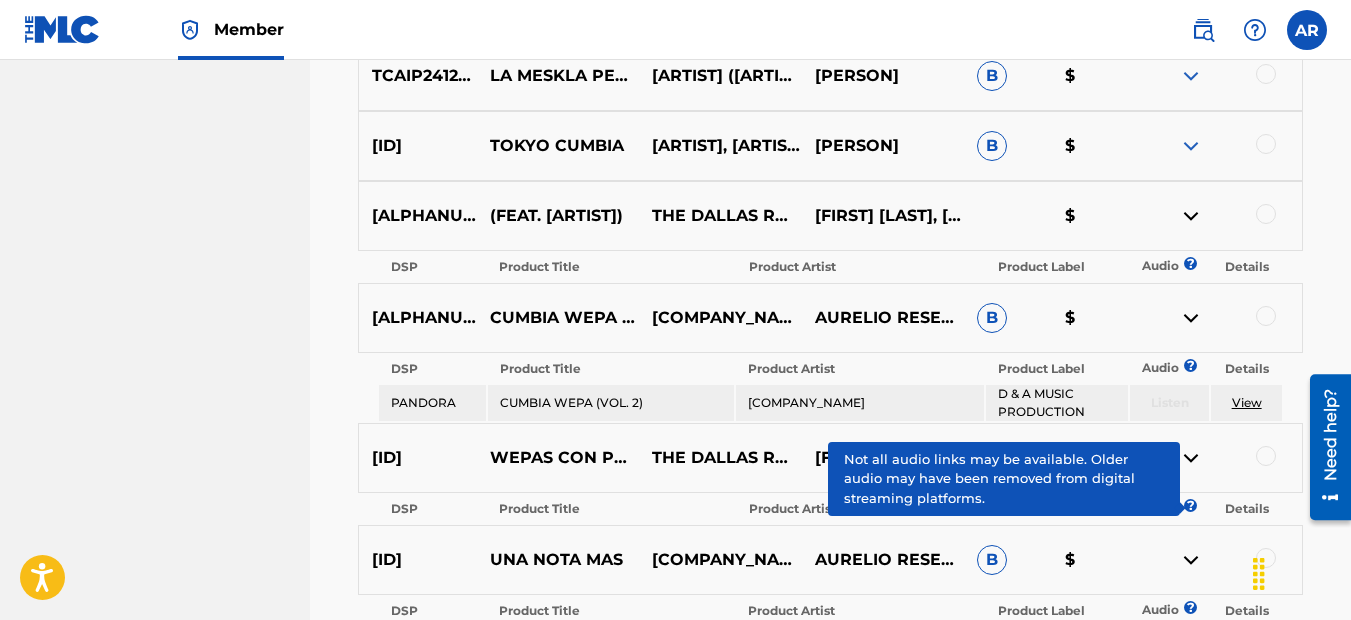 scroll, scrollTop: 3444, scrollLeft: 0, axis: vertical 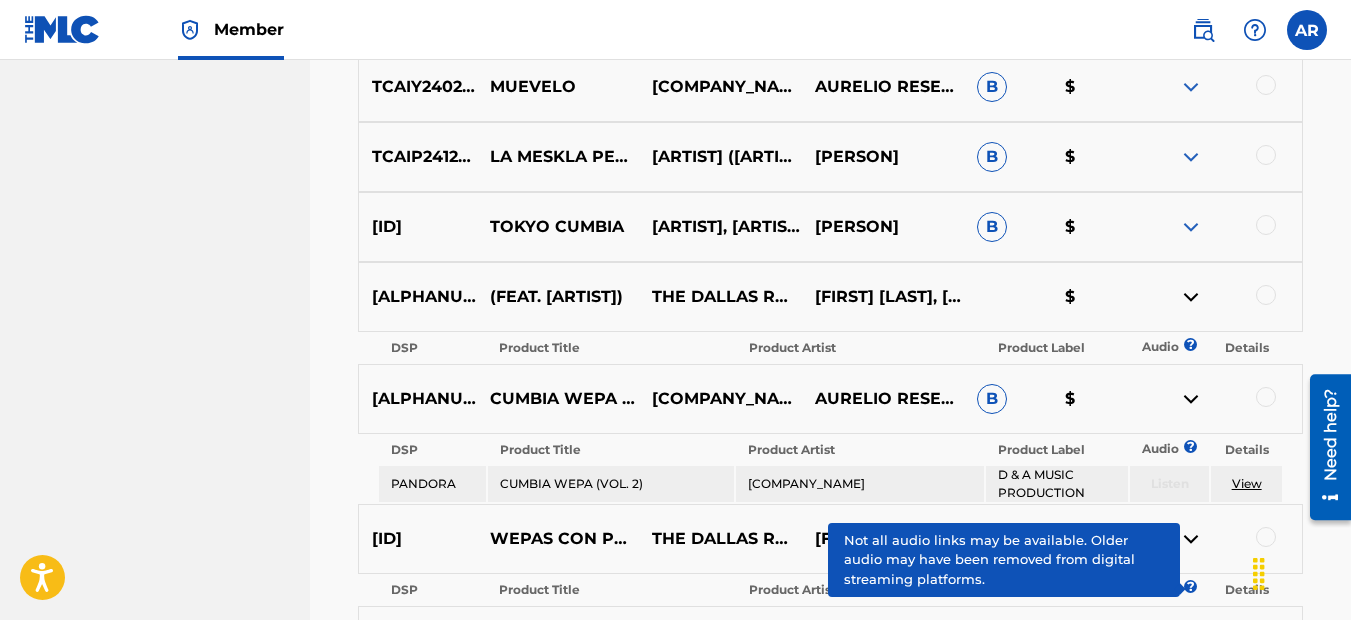 click at bounding box center [1191, 227] 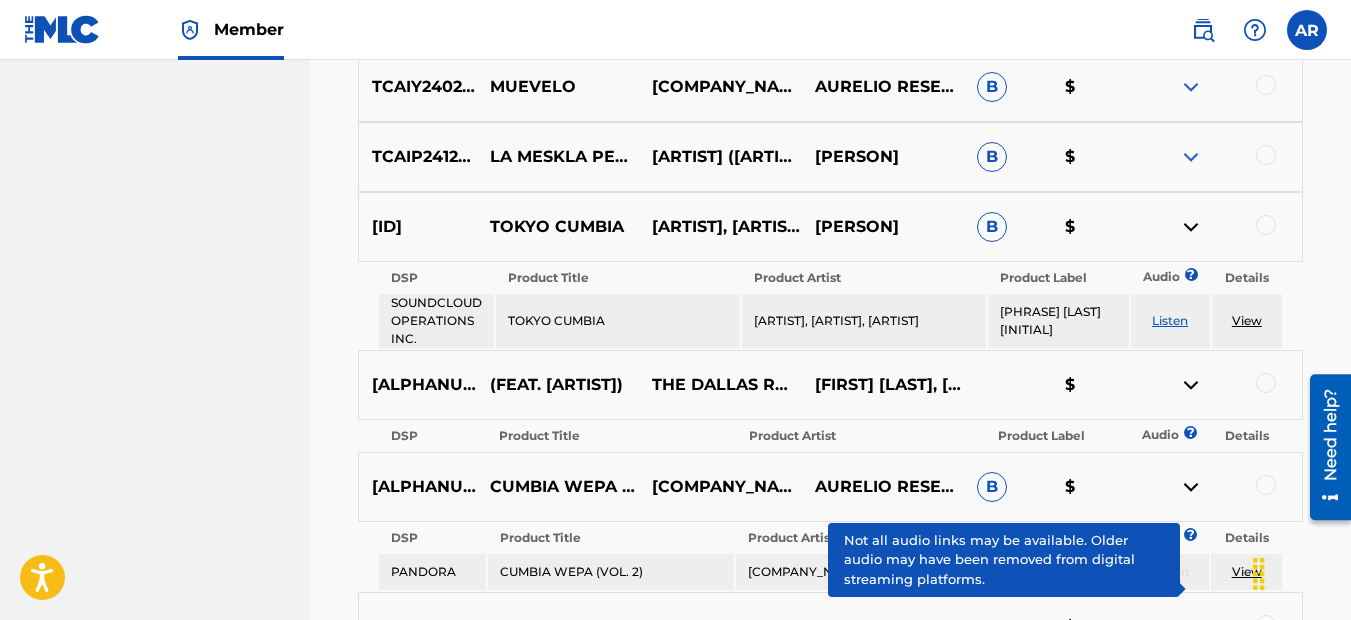 click at bounding box center [1191, 157] 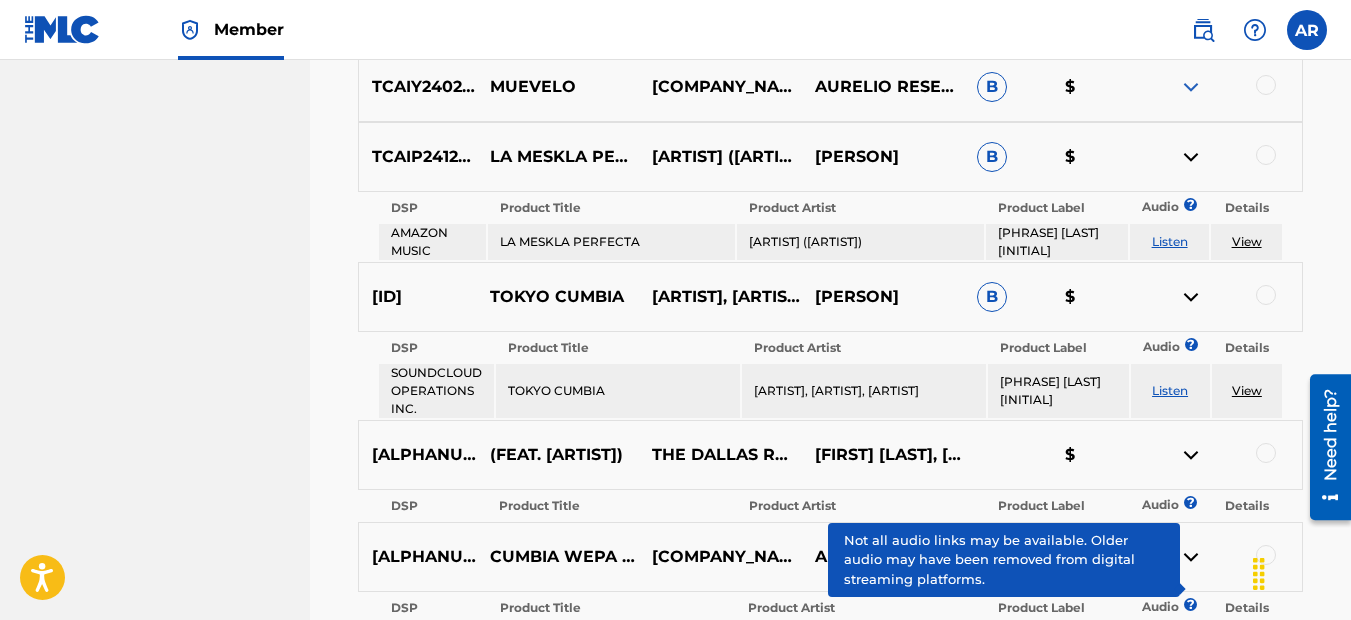 click at bounding box center [1191, 87] 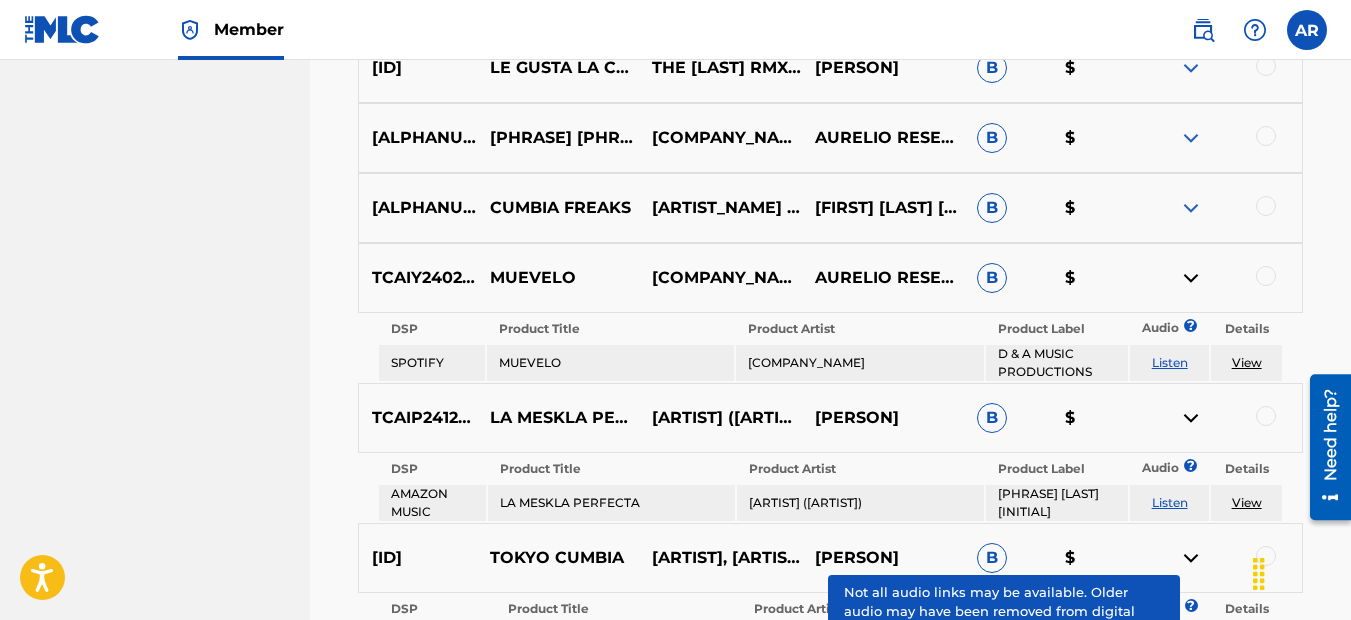 scroll, scrollTop: 3244, scrollLeft: 0, axis: vertical 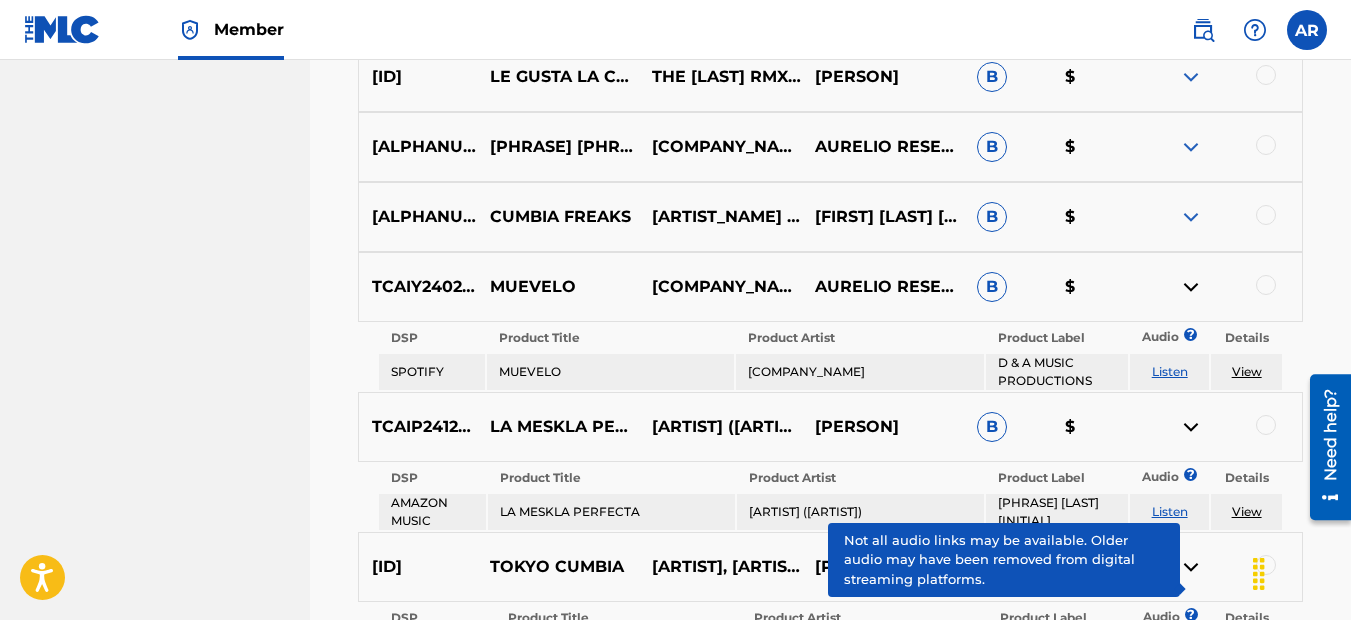 click at bounding box center (1191, 217) 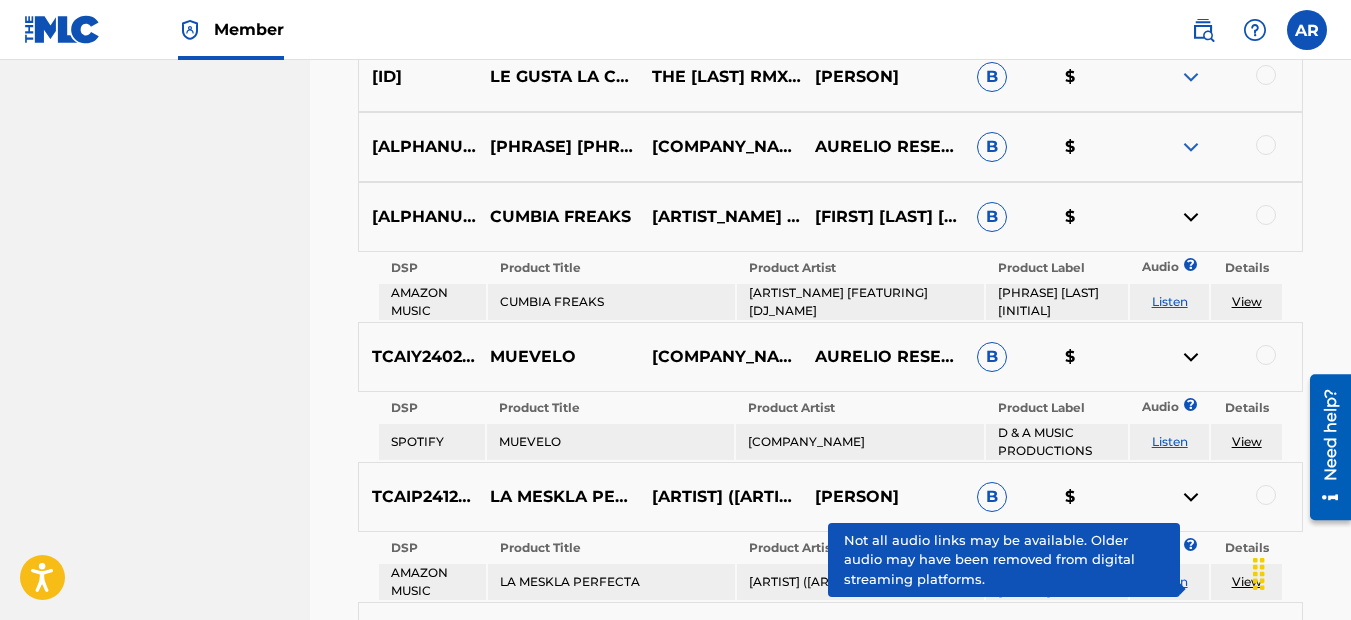click at bounding box center (1191, 147) 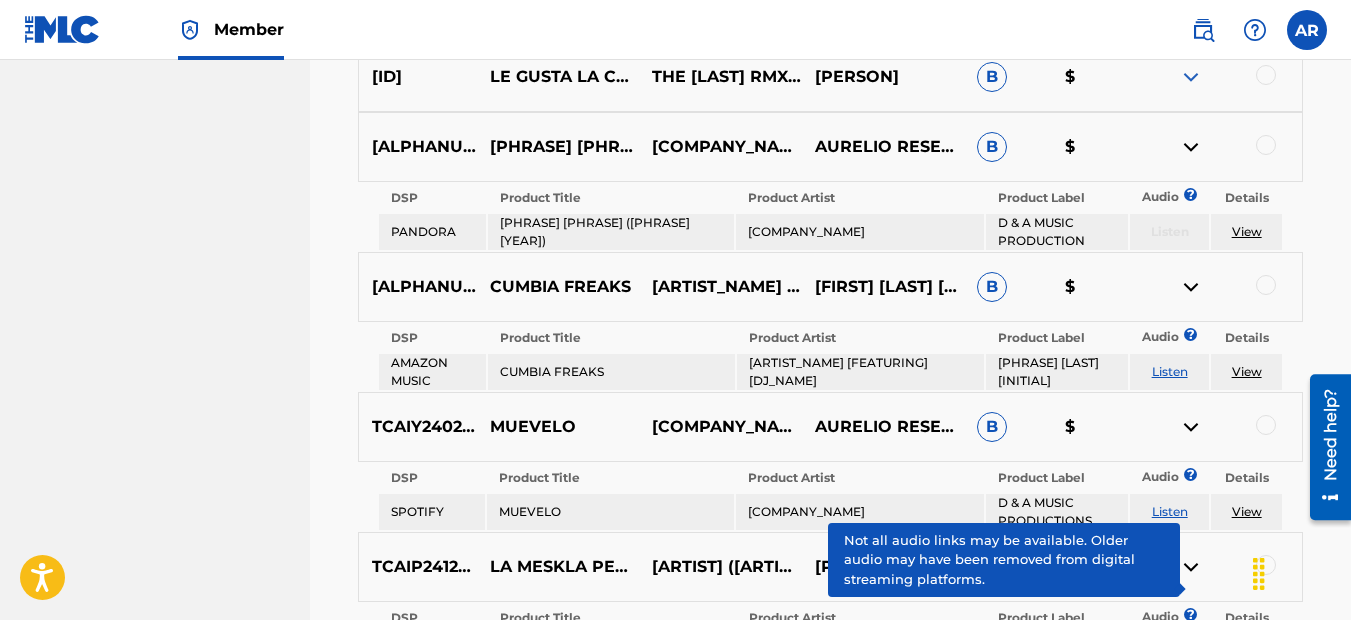 click at bounding box center (1191, 77) 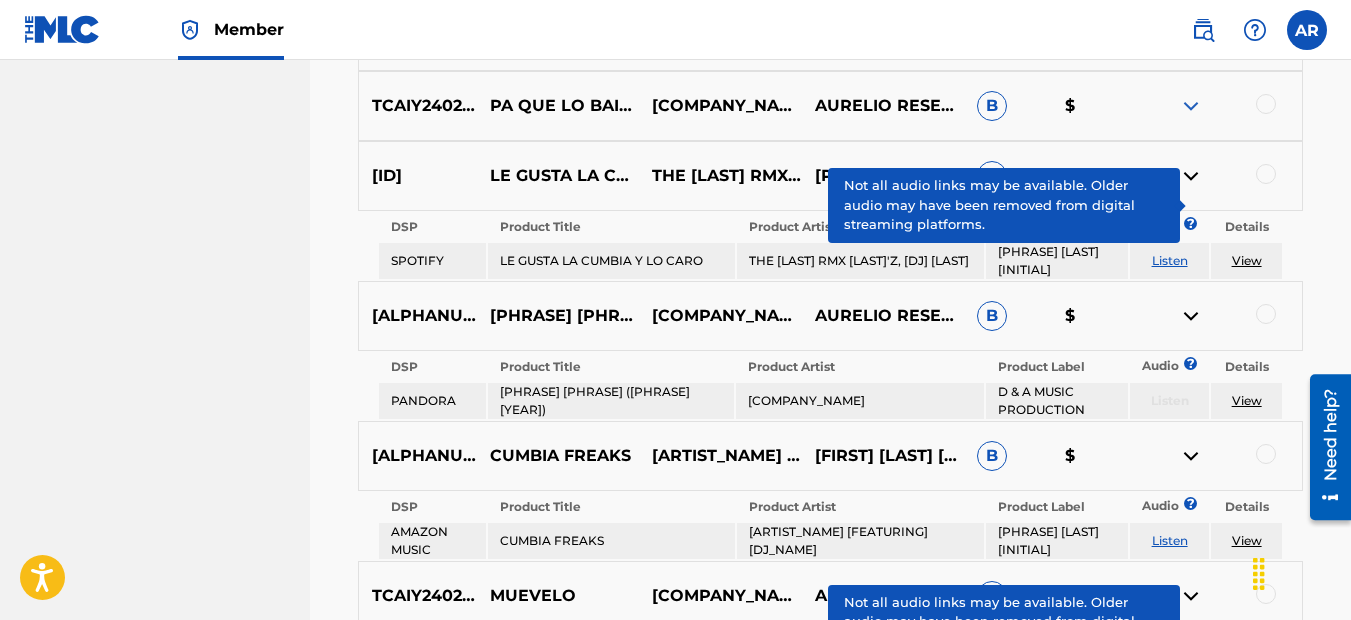 scroll, scrollTop: 3144, scrollLeft: 0, axis: vertical 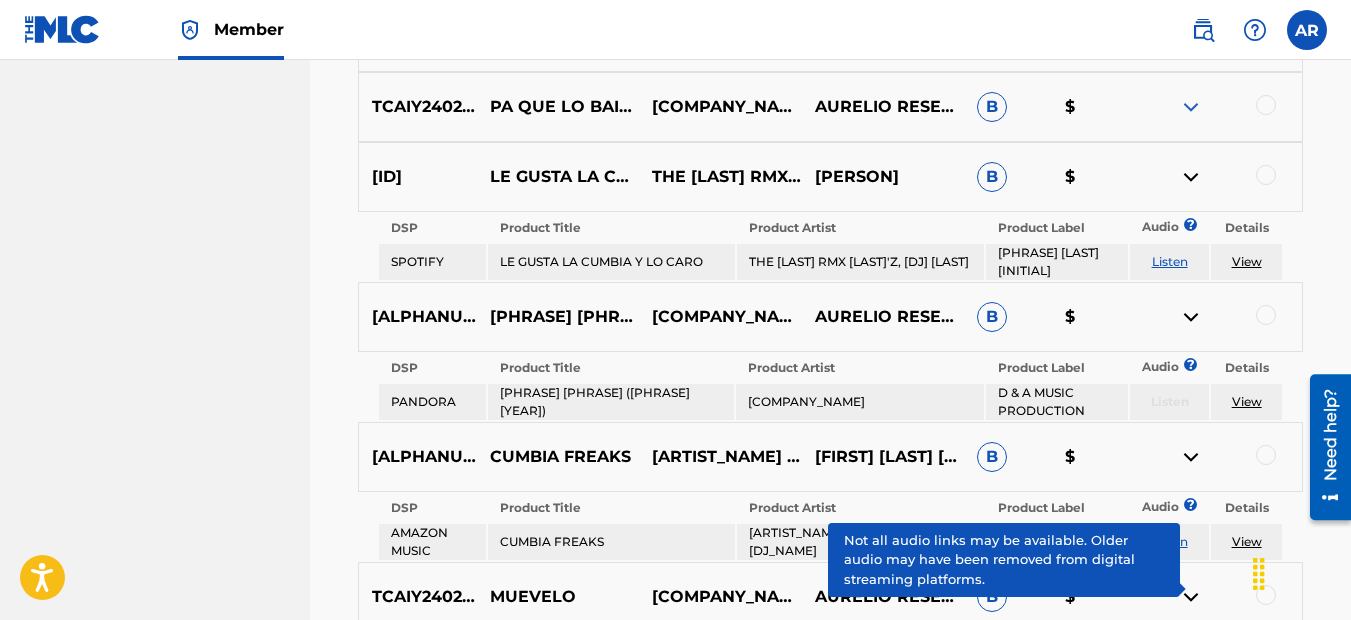 click at bounding box center (1191, 107) 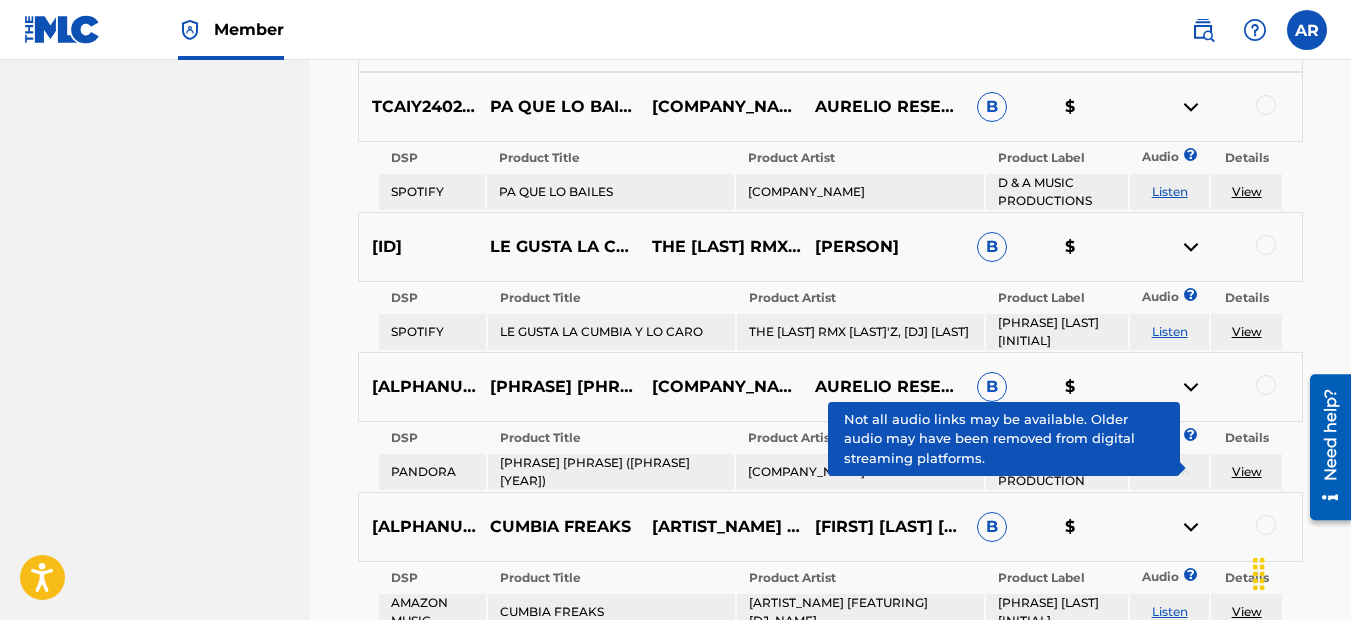 scroll, scrollTop: 2944, scrollLeft: 0, axis: vertical 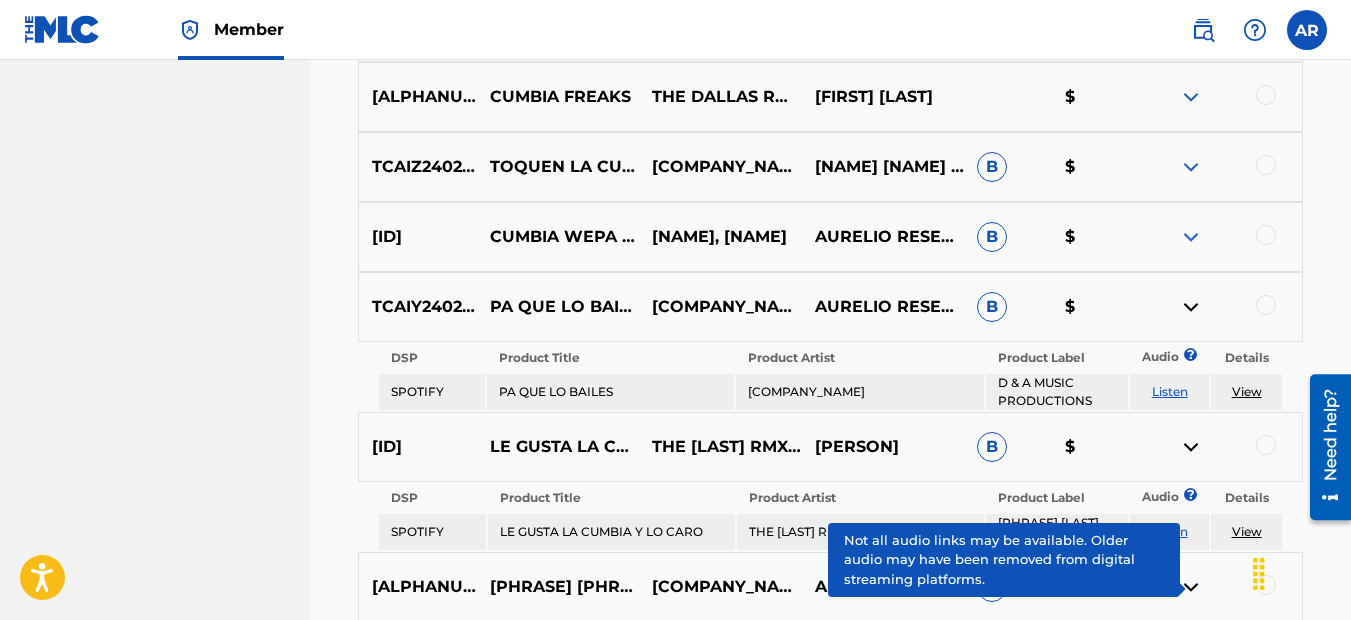 click at bounding box center [1191, 237] 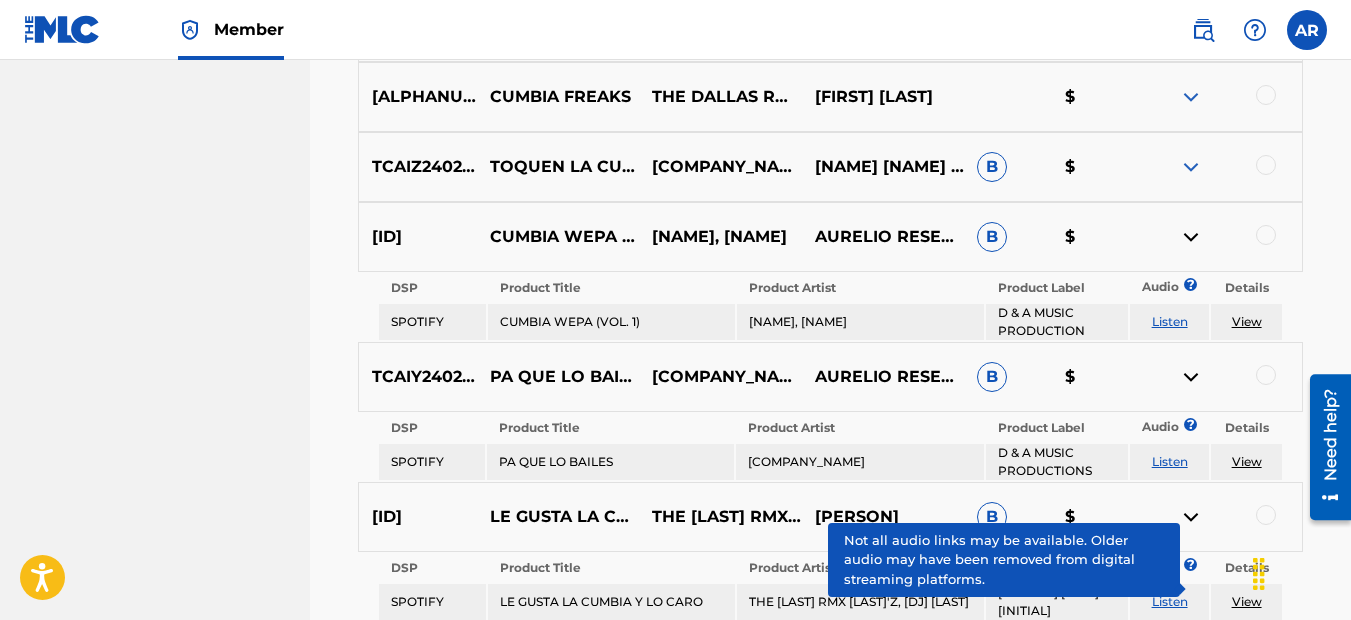click at bounding box center (1191, 167) 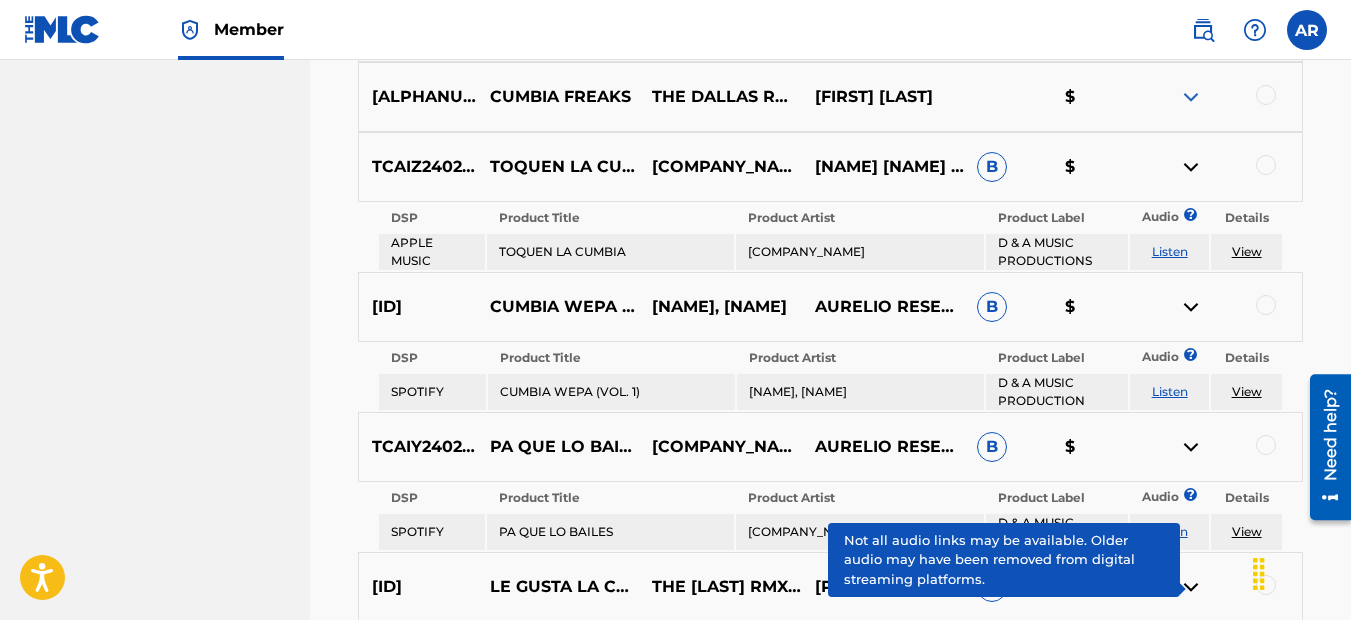 click at bounding box center (1191, 97) 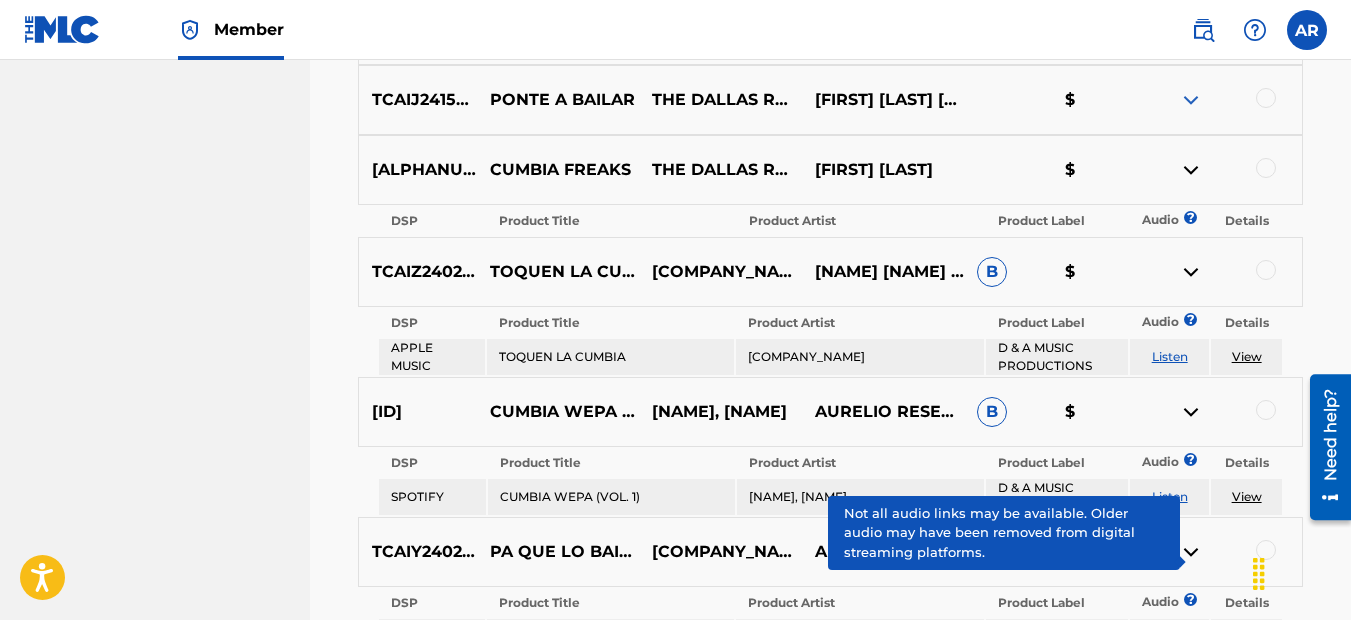 scroll, scrollTop: 2844, scrollLeft: 0, axis: vertical 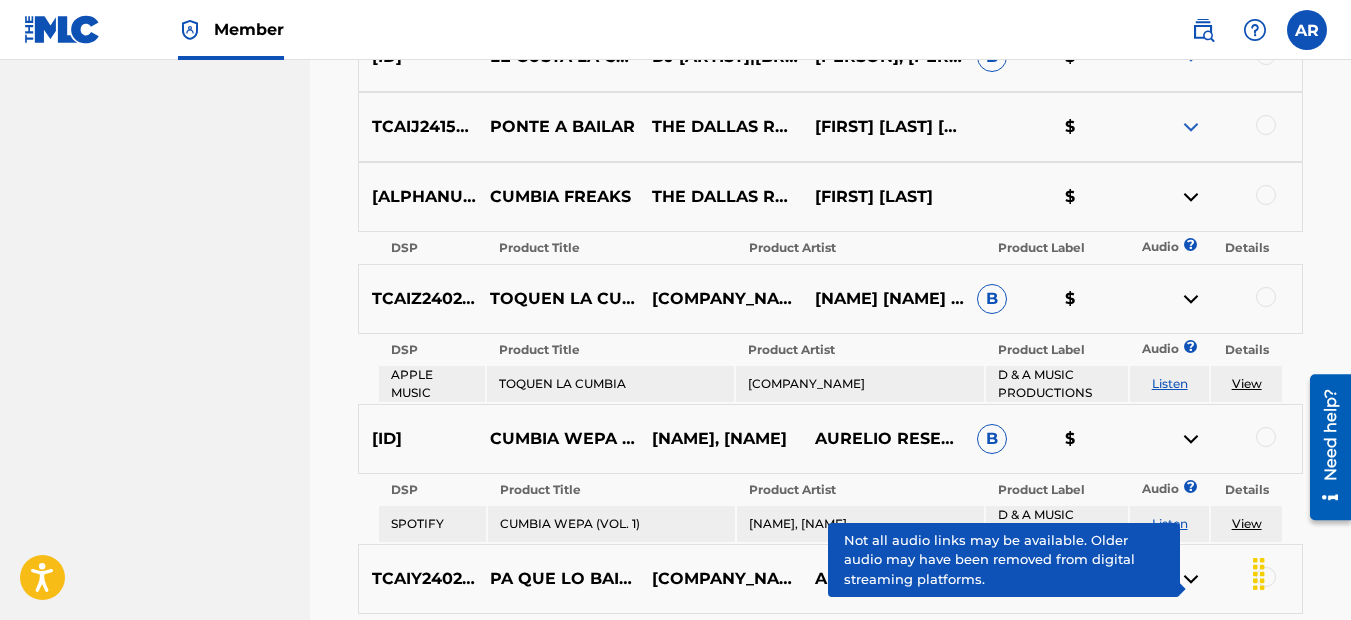 click at bounding box center (1191, 127) 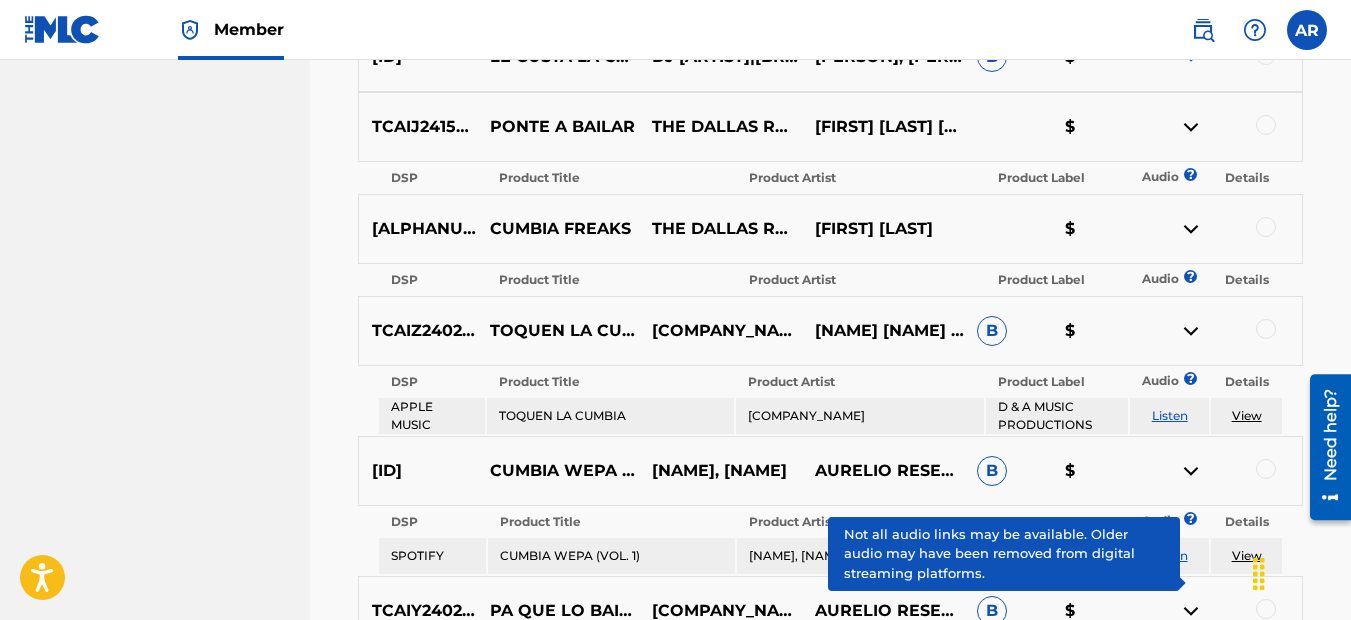 scroll, scrollTop: 2644, scrollLeft: 0, axis: vertical 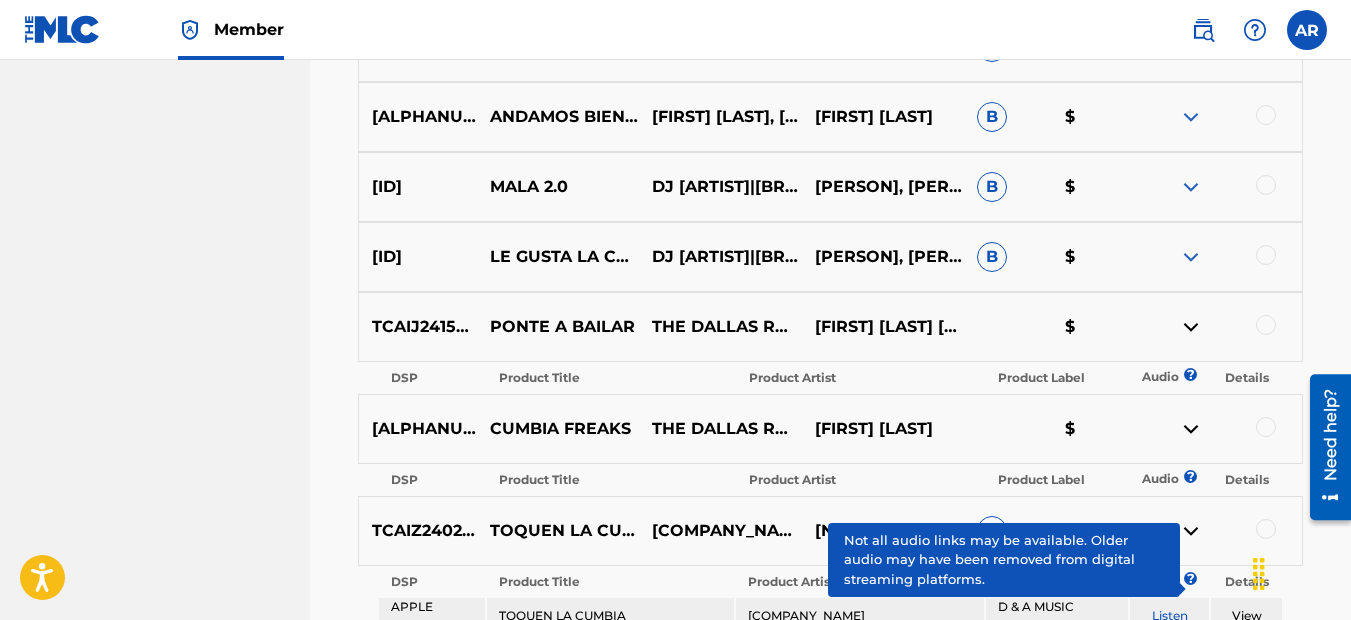 click at bounding box center [1191, 257] 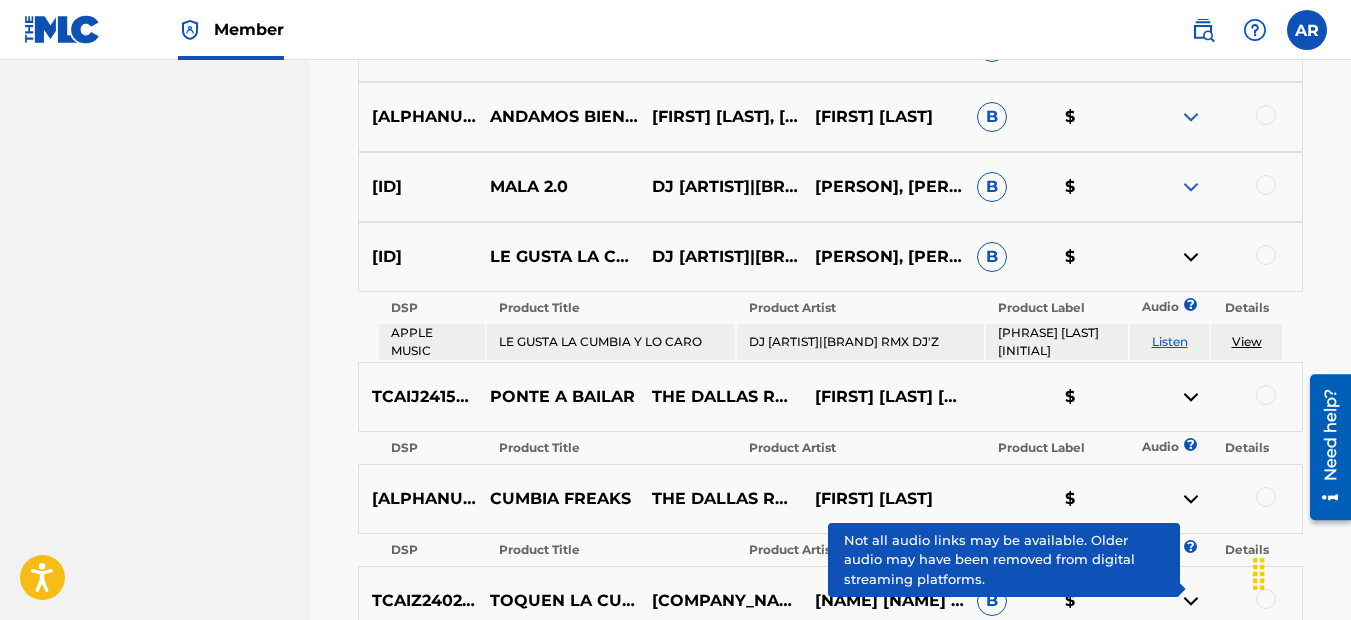 click at bounding box center [1191, 187] 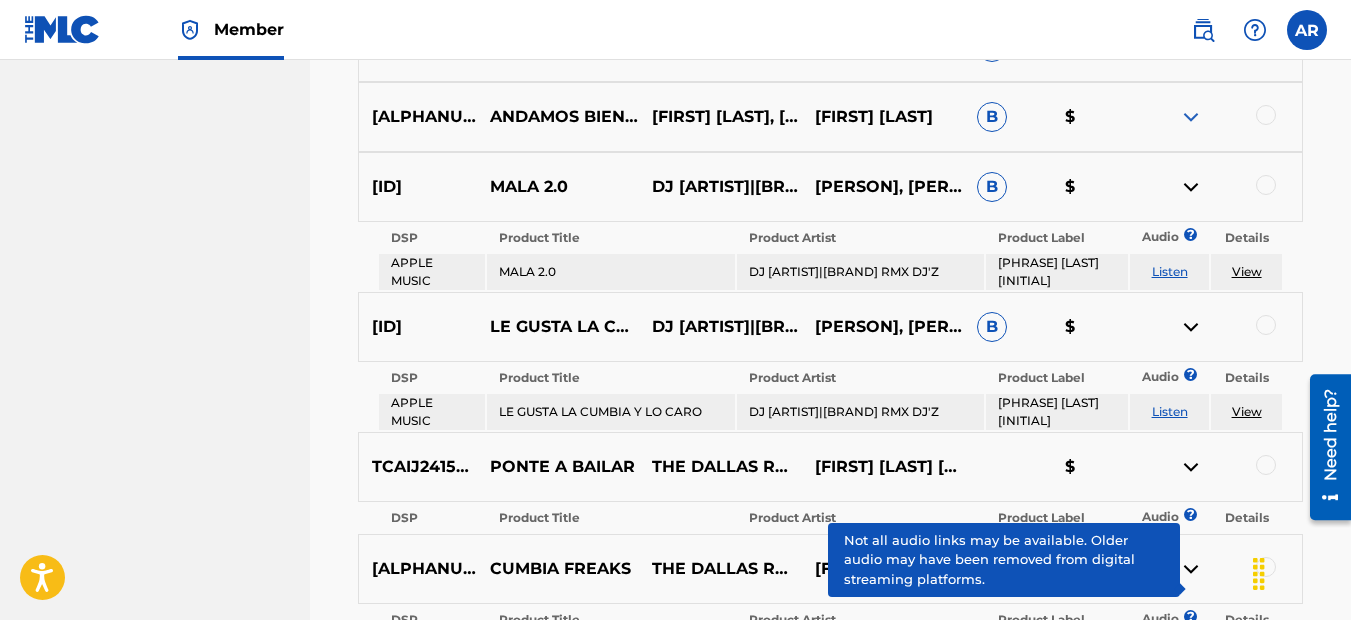 click at bounding box center [1191, 117] 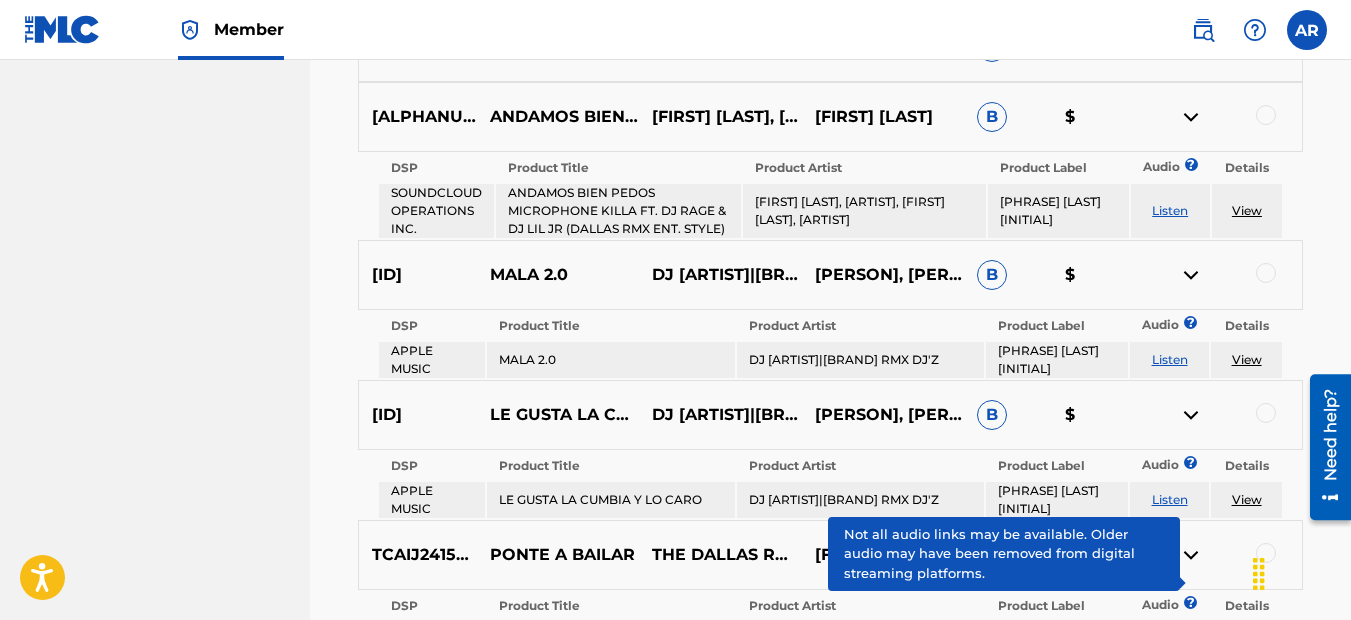 scroll, scrollTop: 2544, scrollLeft: 0, axis: vertical 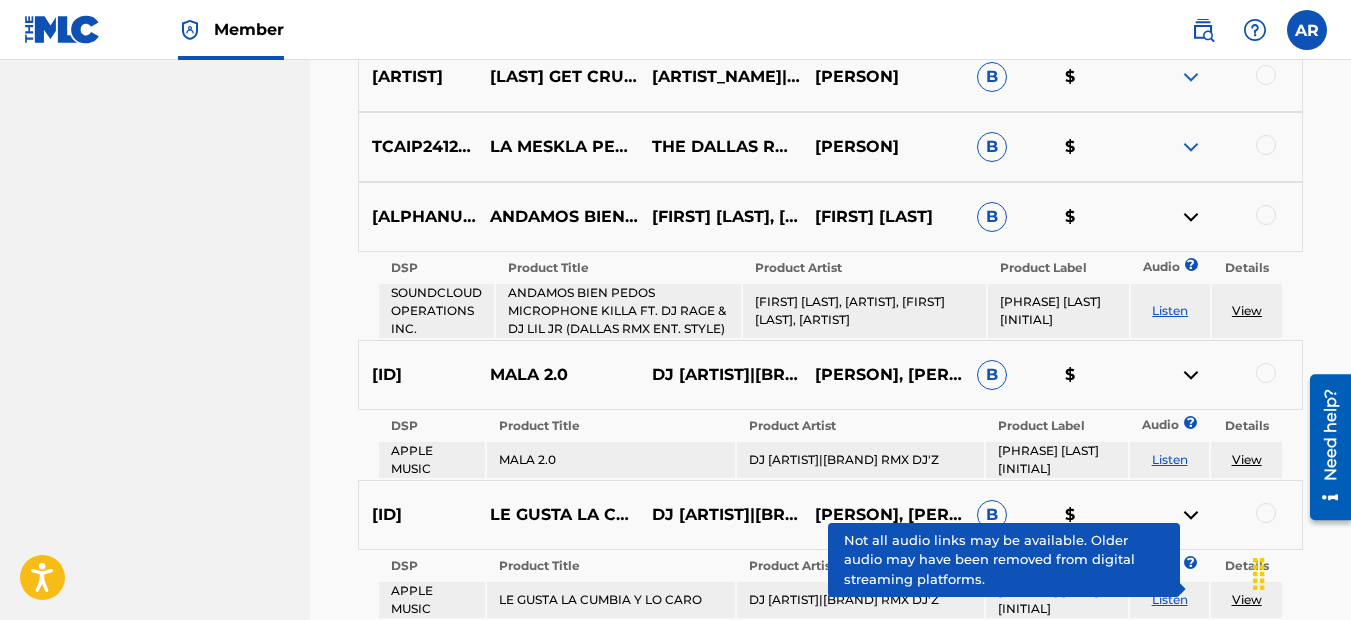 click at bounding box center [1191, 147] 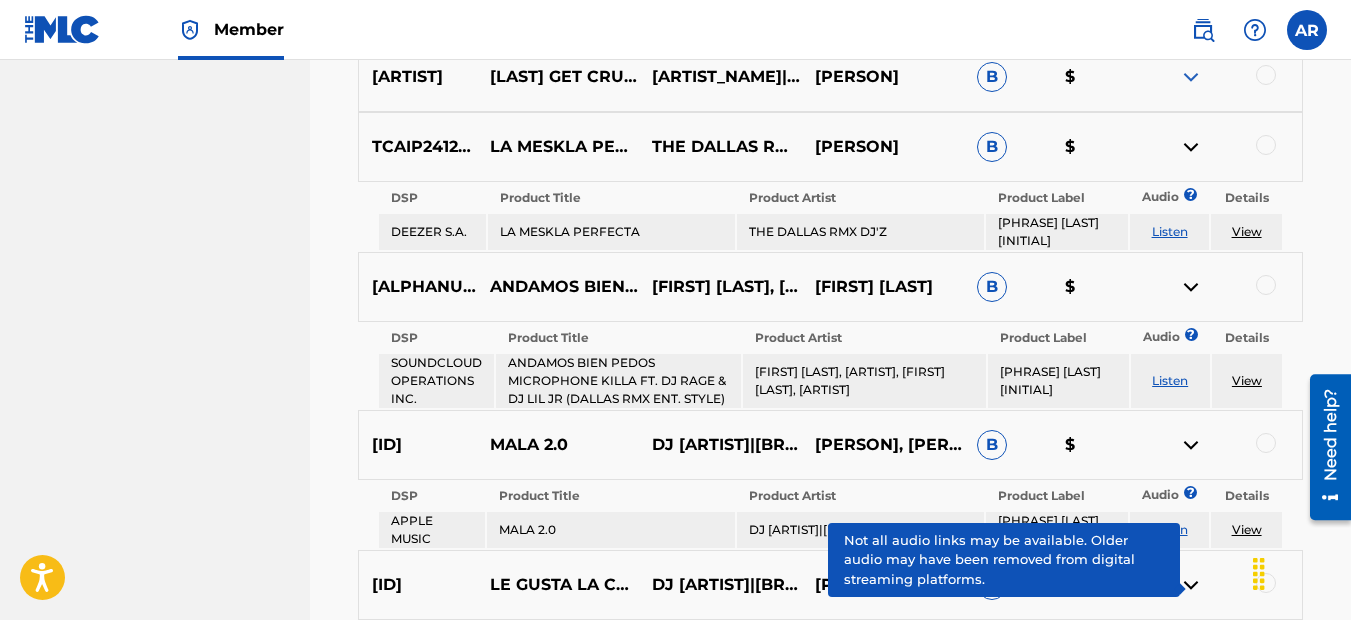 click at bounding box center [1191, 77] 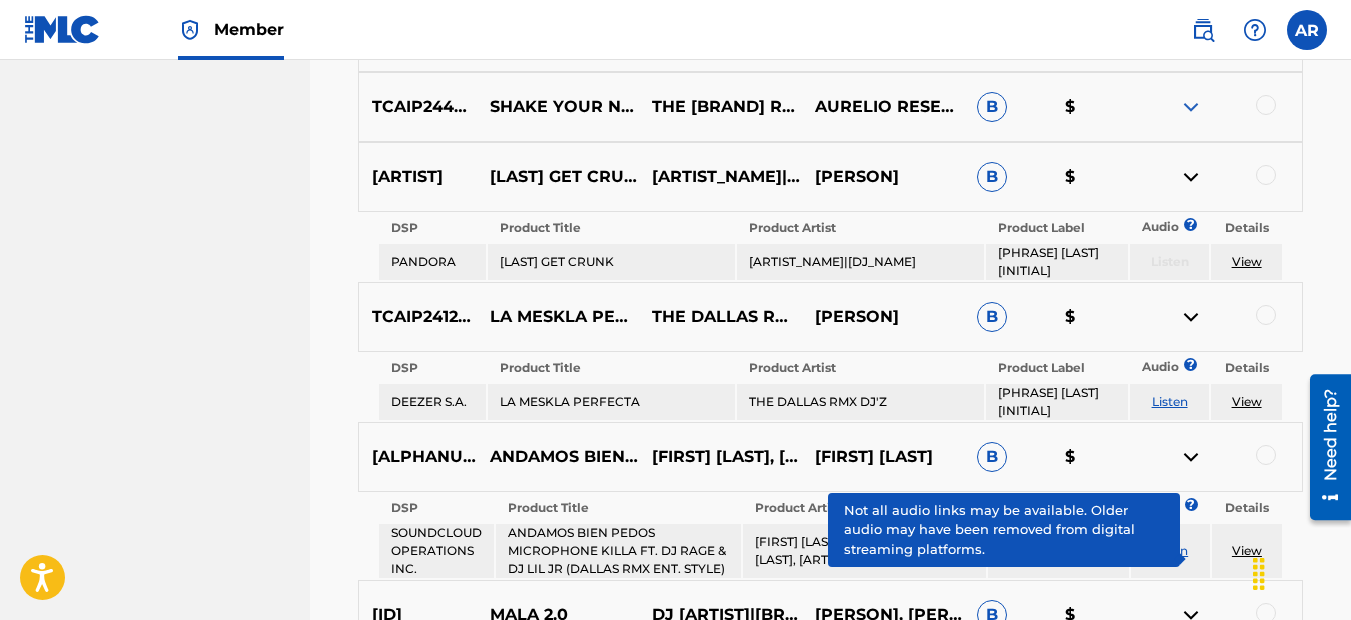 scroll, scrollTop: 2344, scrollLeft: 0, axis: vertical 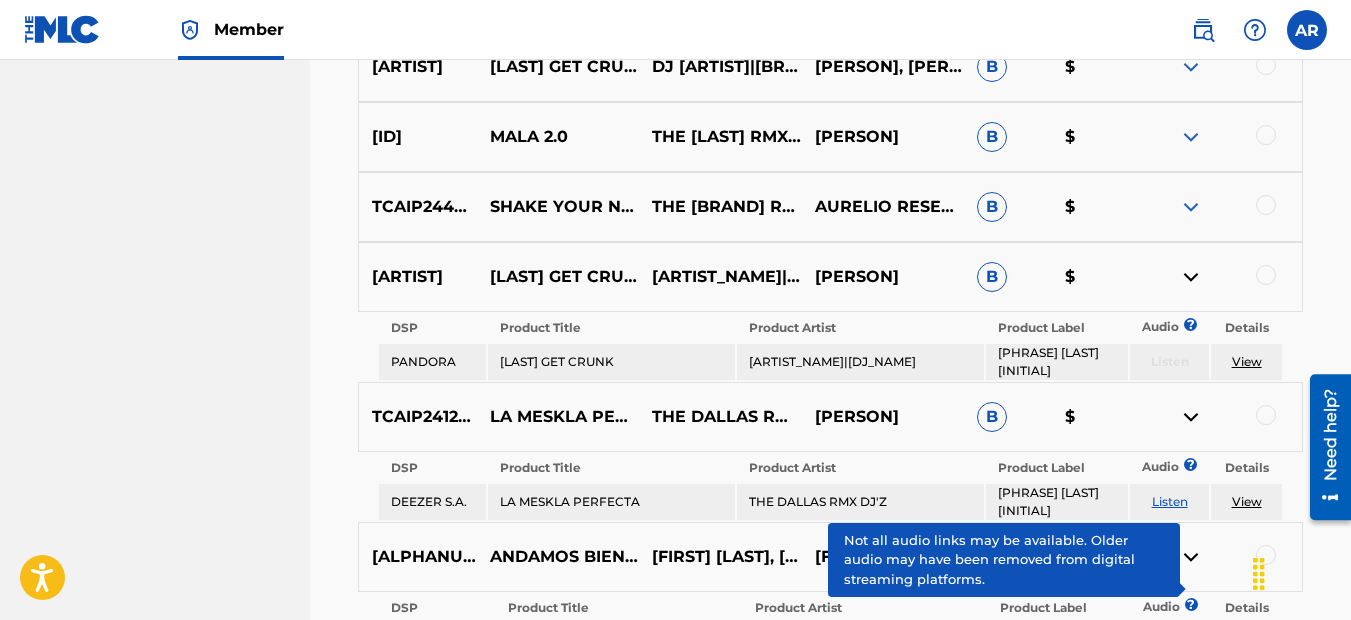 click at bounding box center (1191, 207) 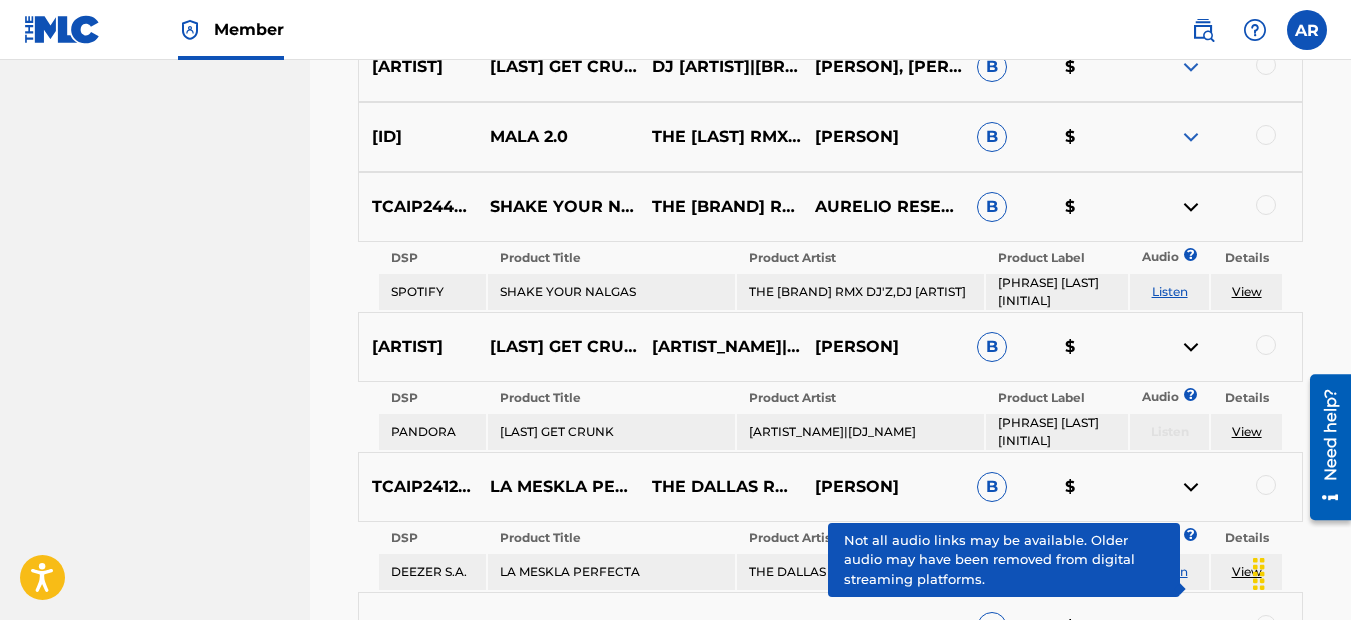 click at bounding box center [1191, 137] 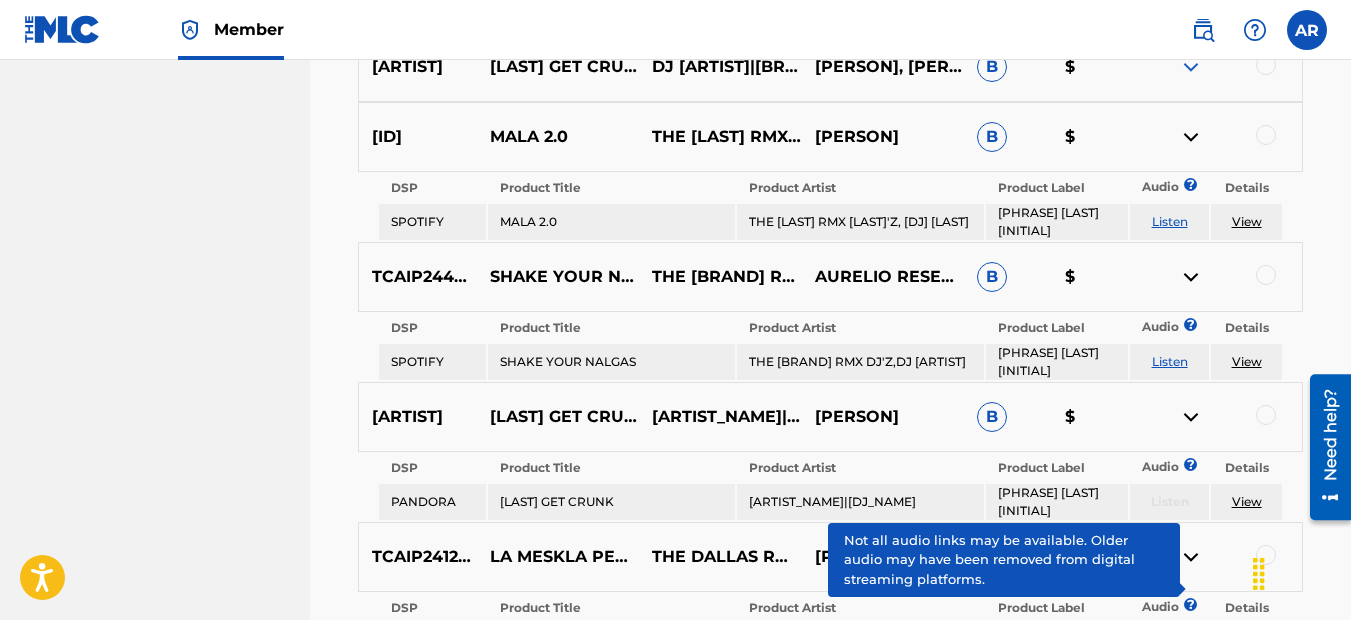 click at bounding box center (1191, 67) 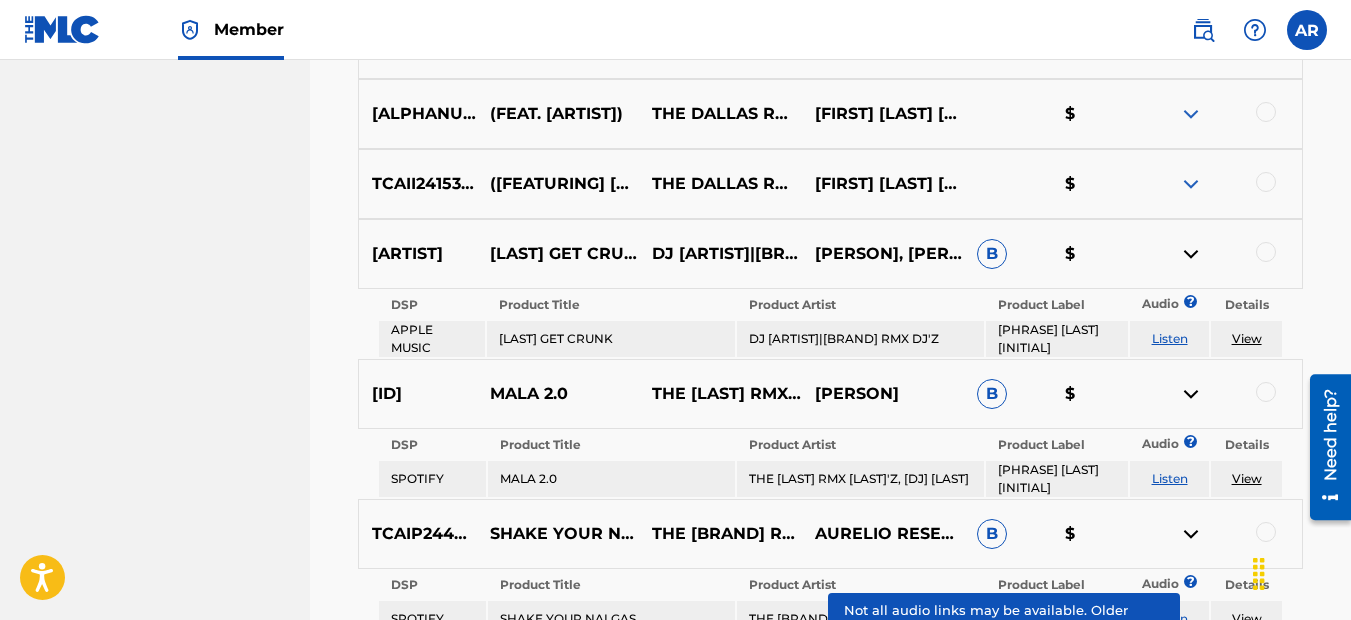 scroll, scrollTop: 2144, scrollLeft: 0, axis: vertical 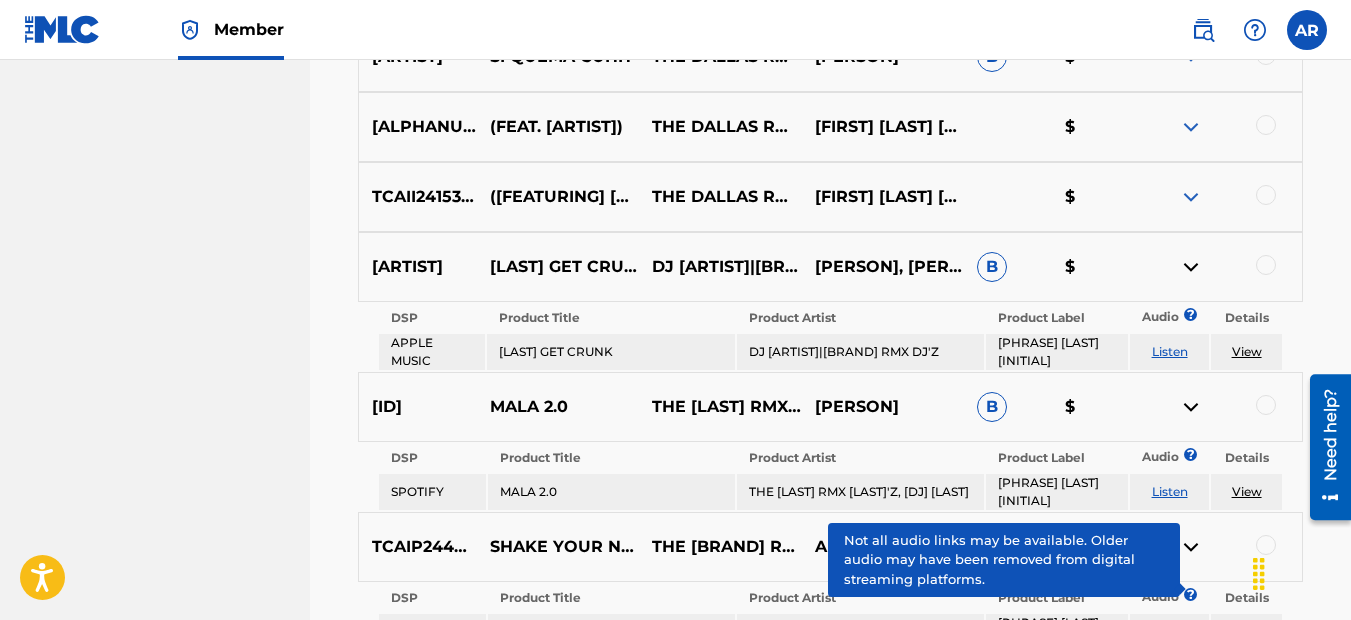click at bounding box center [1191, 197] 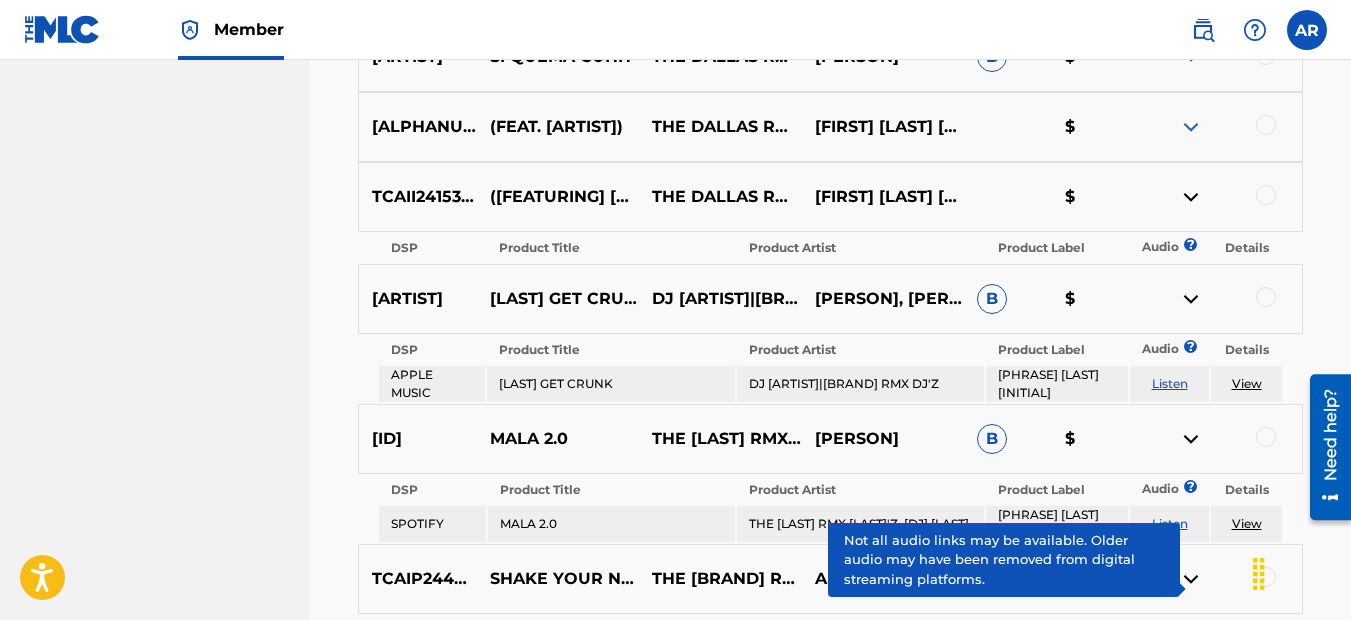 click at bounding box center (1191, 127) 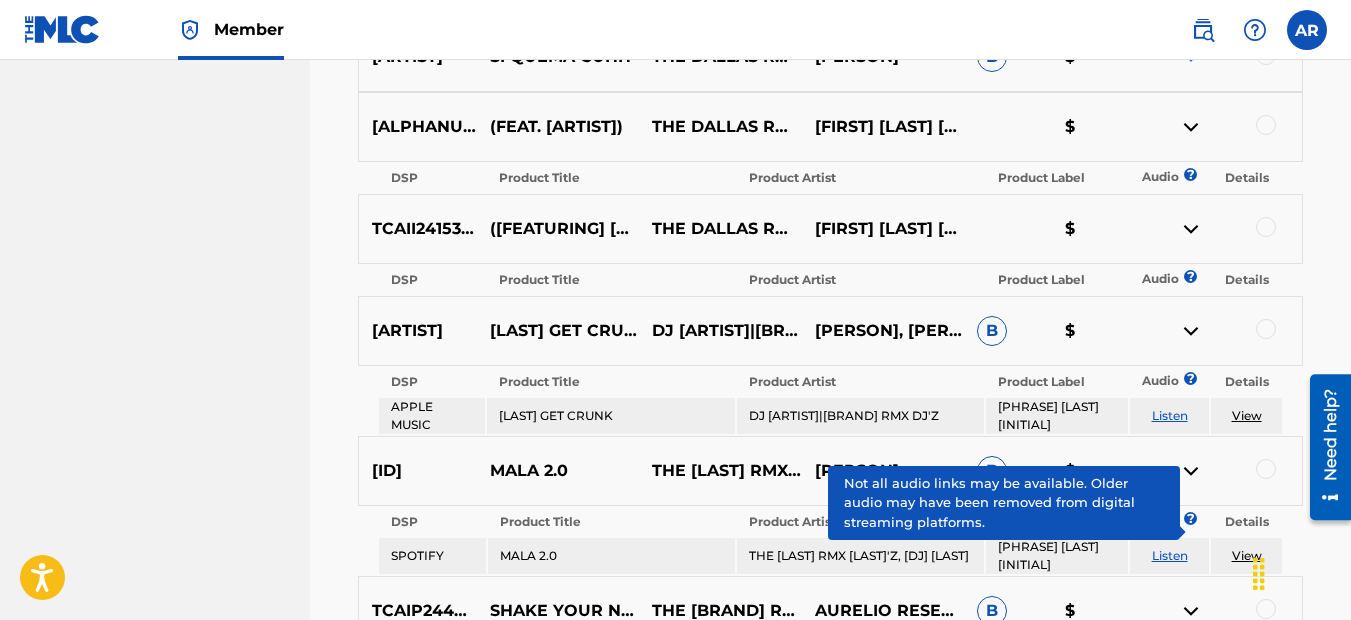 scroll, scrollTop: 2044, scrollLeft: 0, axis: vertical 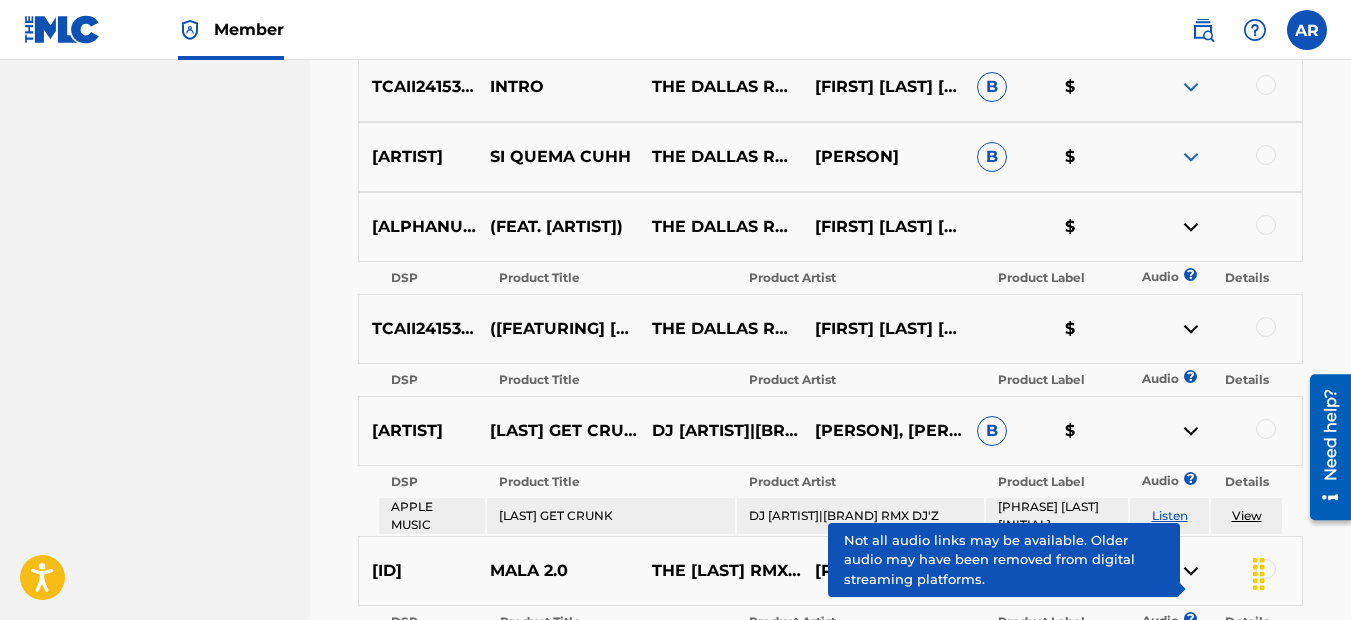 click at bounding box center [1191, 157] 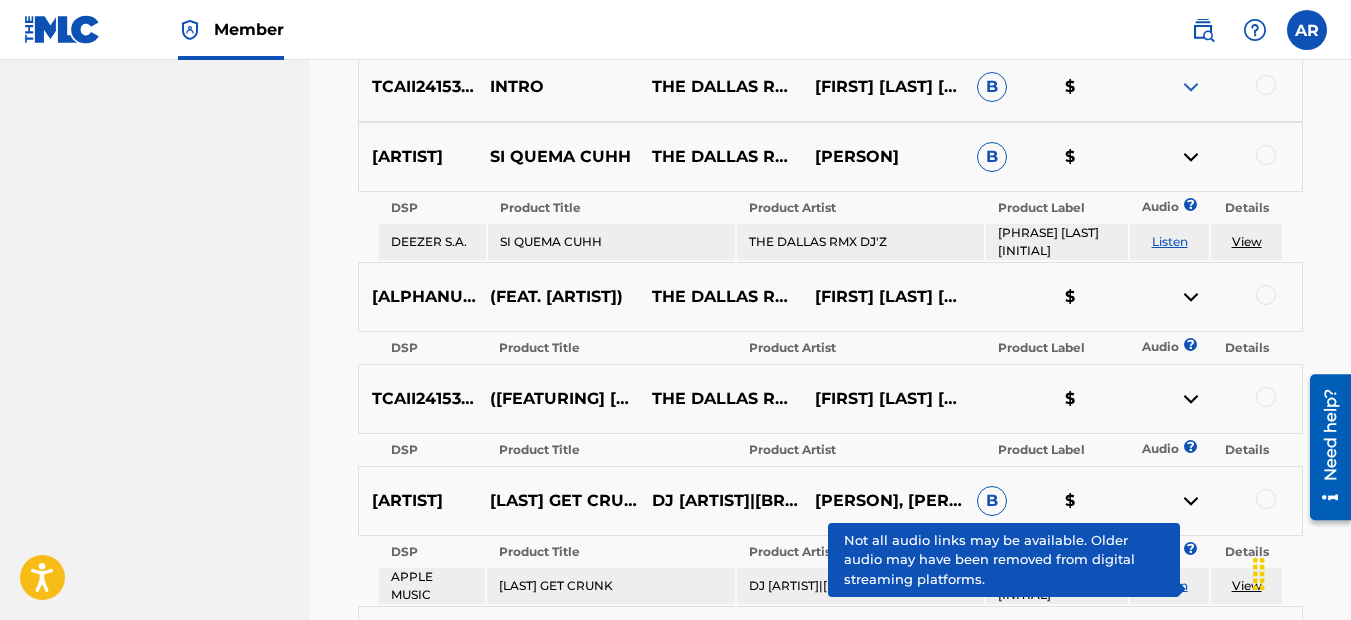 click at bounding box center [1191, 87] 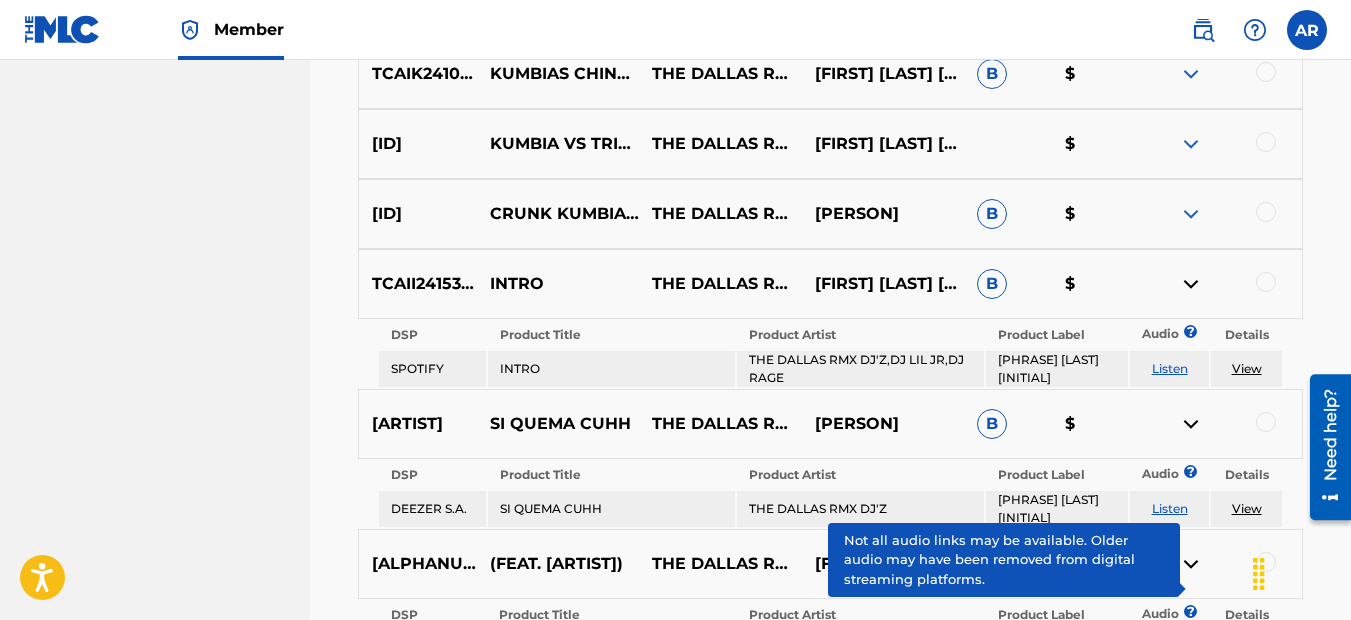 scroll, scrollTop: 1844, scrollLeft: 0, axis: vertical 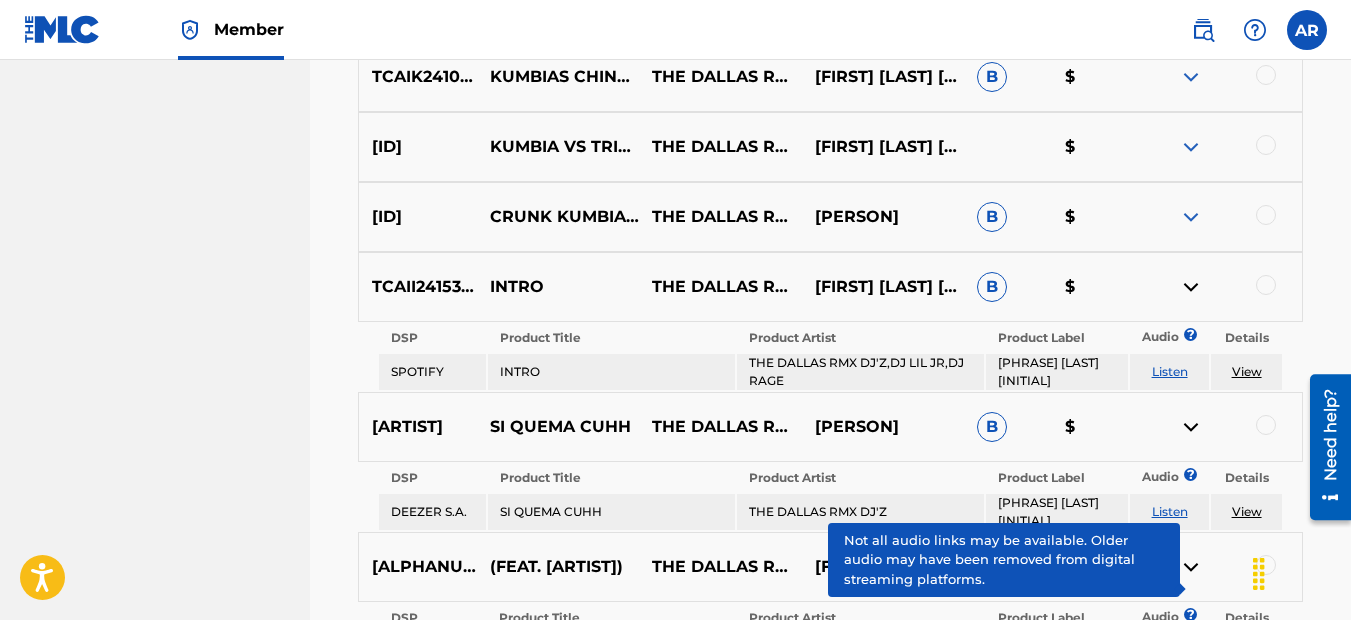 click at bounding box center (1191, 217) 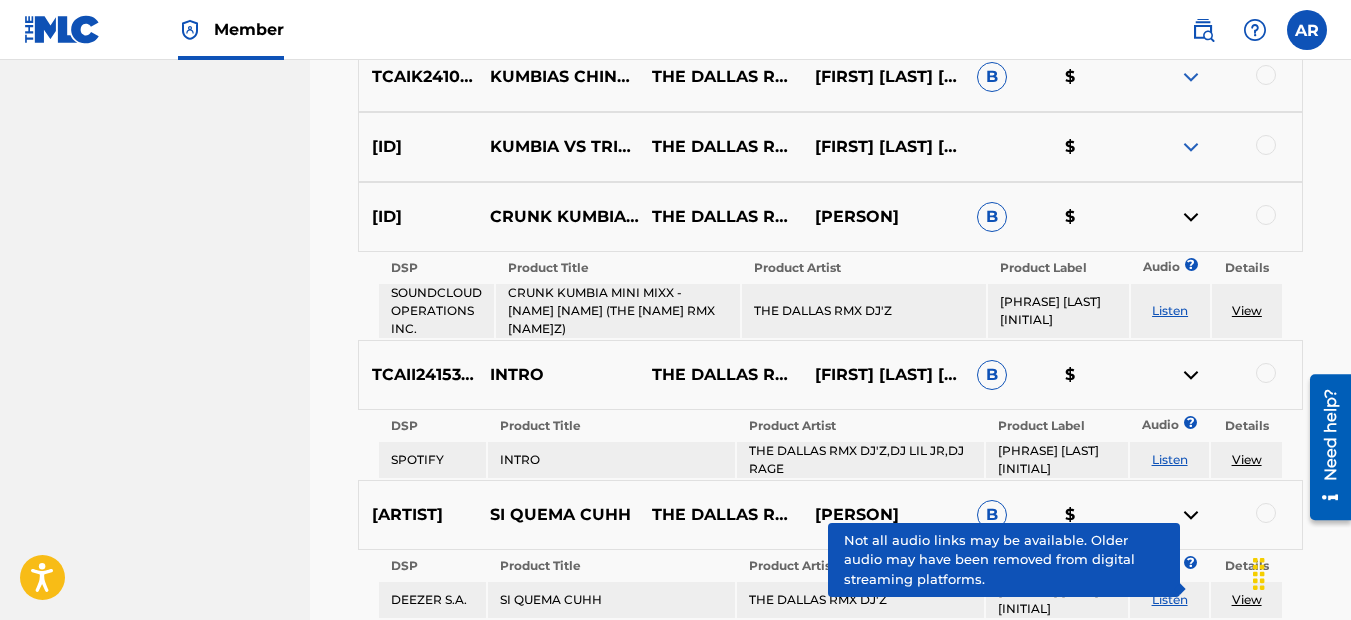 click at bounding box center [1191, 147] 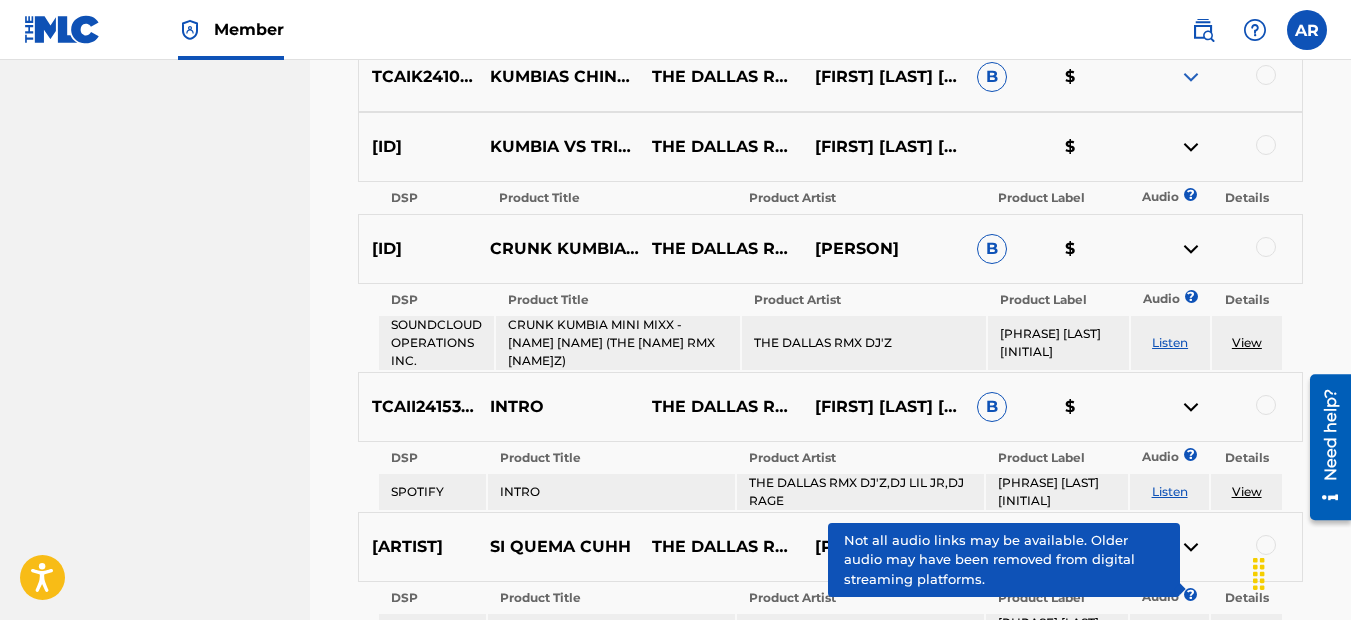 click at bounding box center (1191, 77) 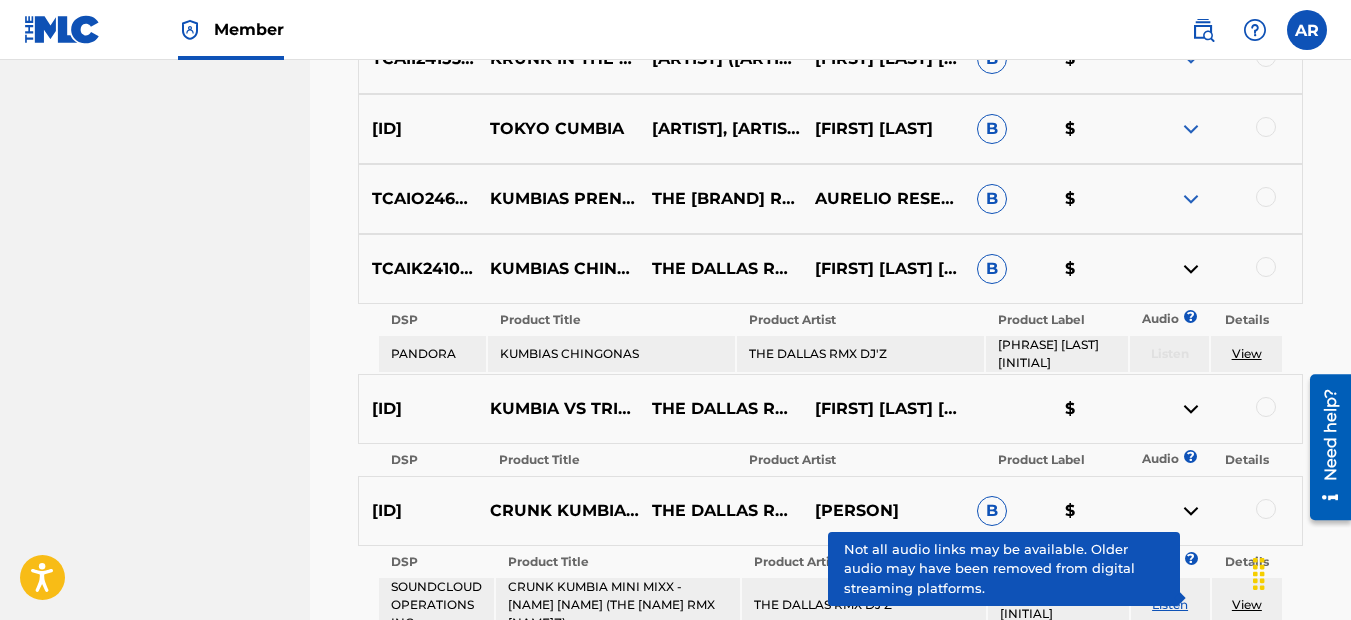 scroll, scrollTop: 1644, scrollLeft: 0, axis: vertical 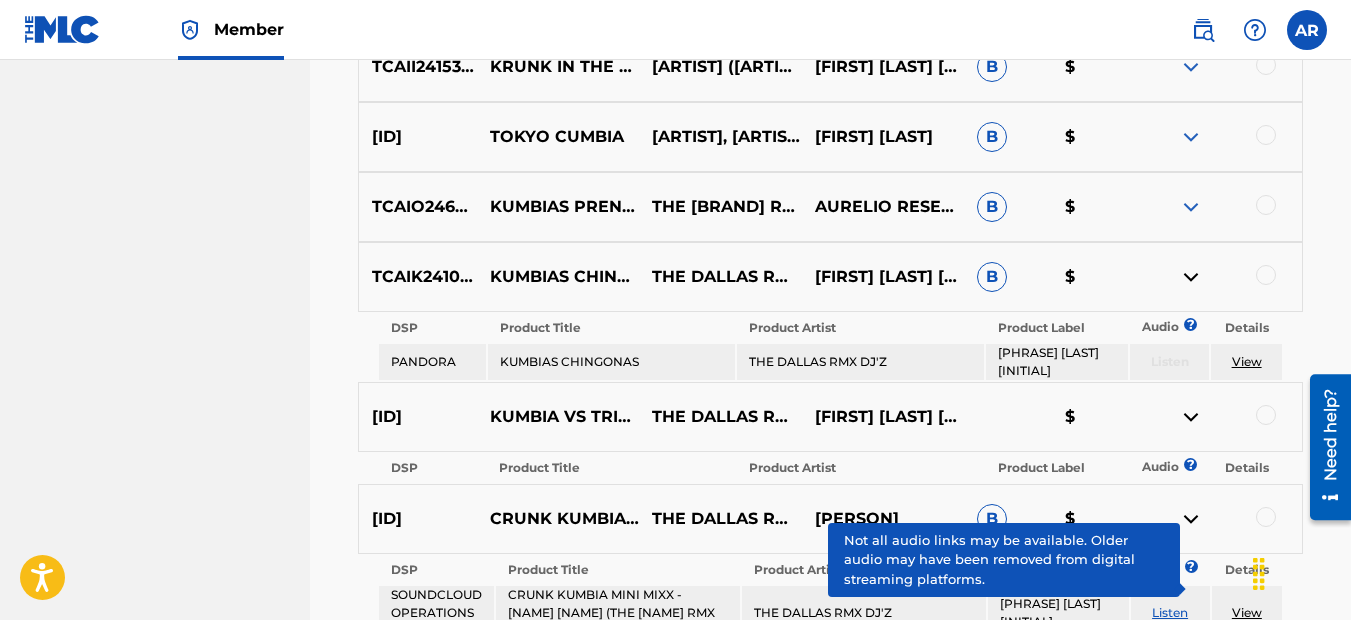 click at bounding box center [1191, 207] 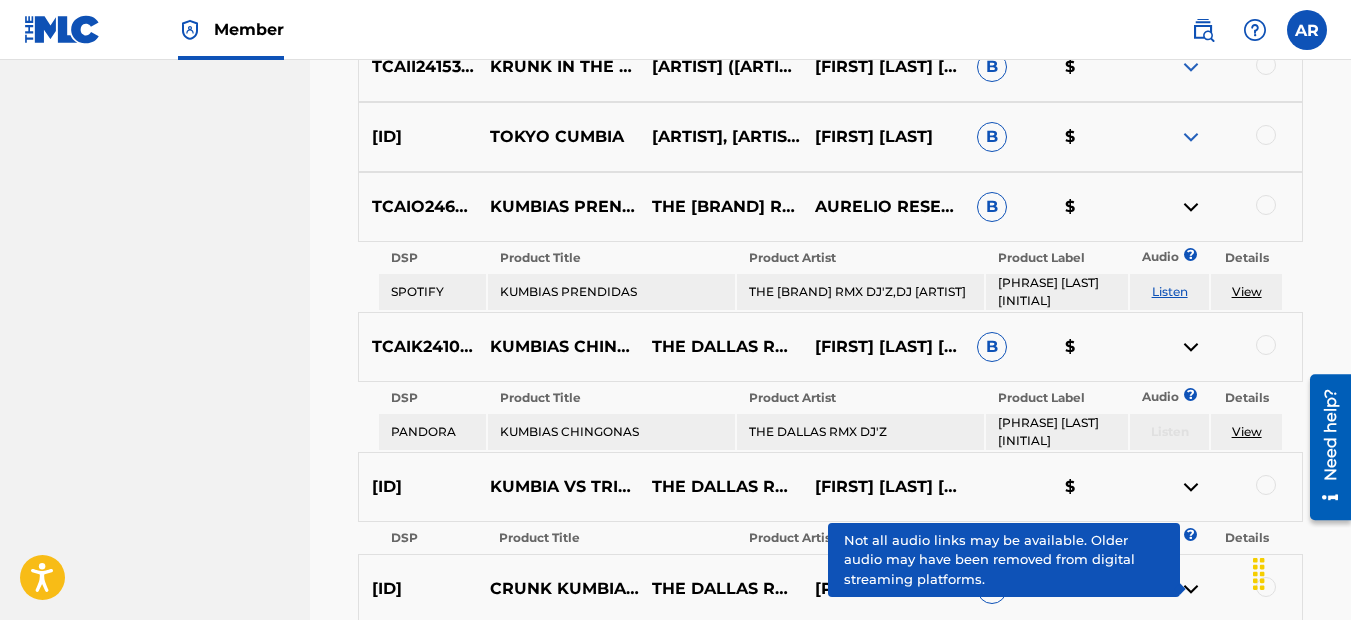 click at bounding box center [1191, 137] 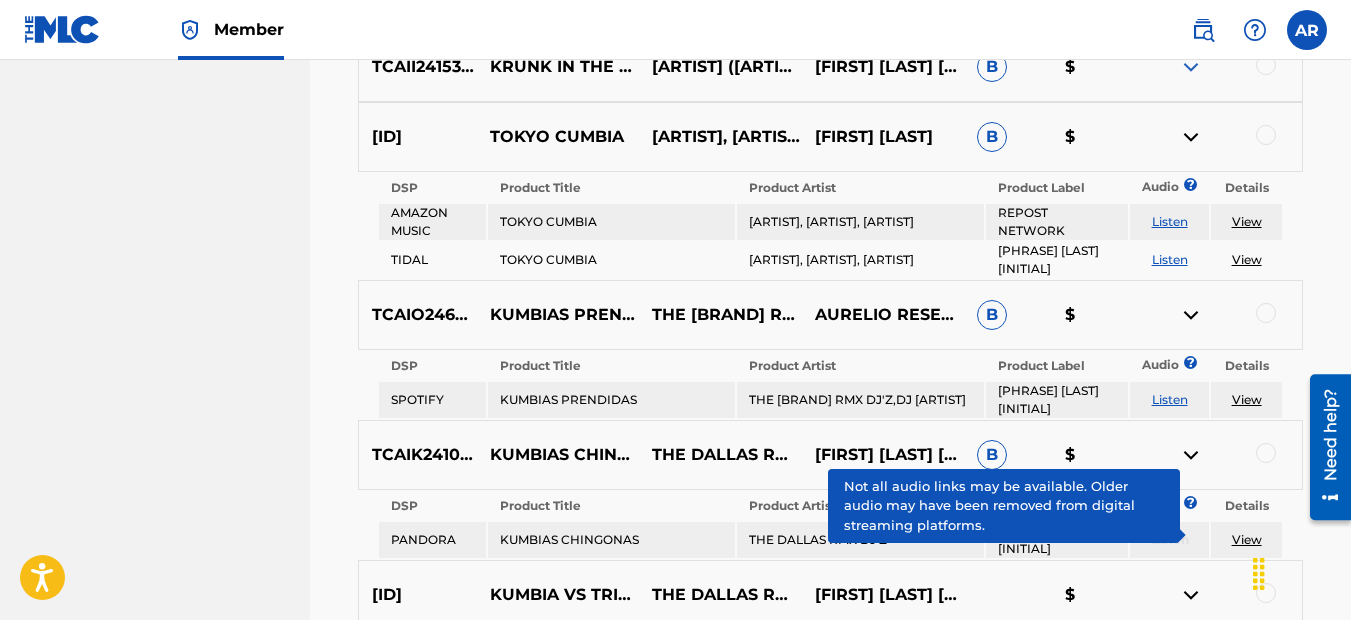 scroll, scrollTop: 1544, scrollLeft: 0, axis: vertical 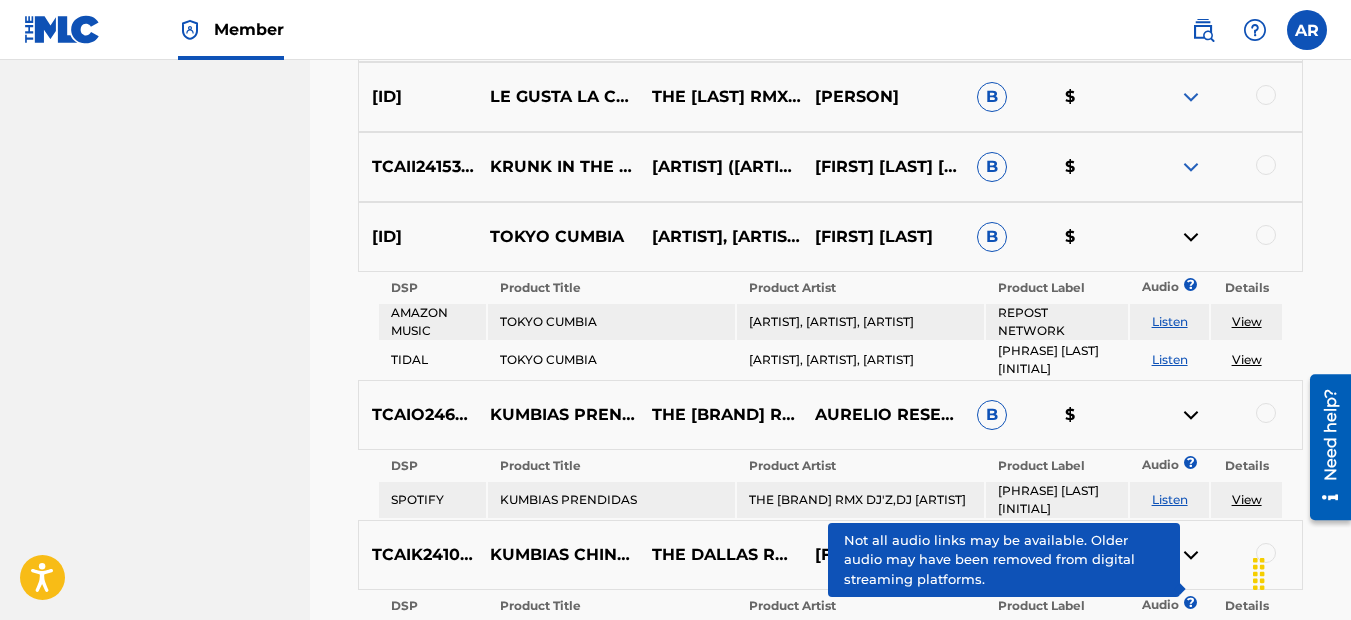 click at bounding box center (1191, 167) 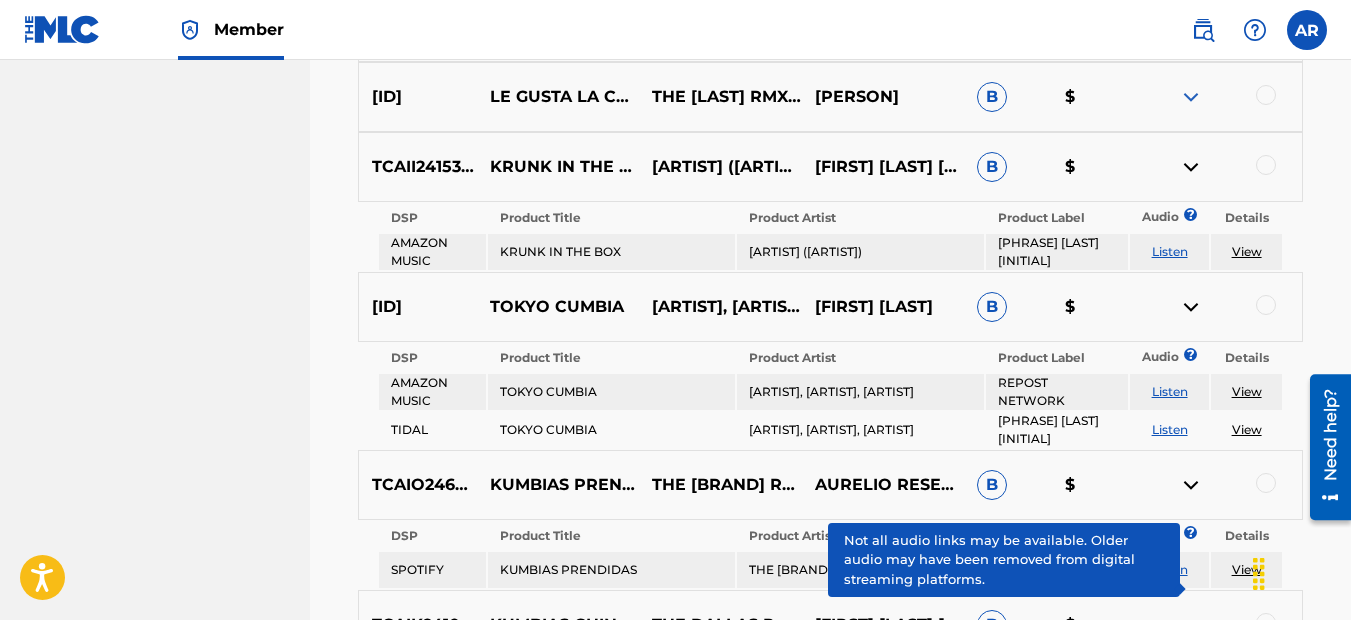 click at bounding box center (1191, 97) 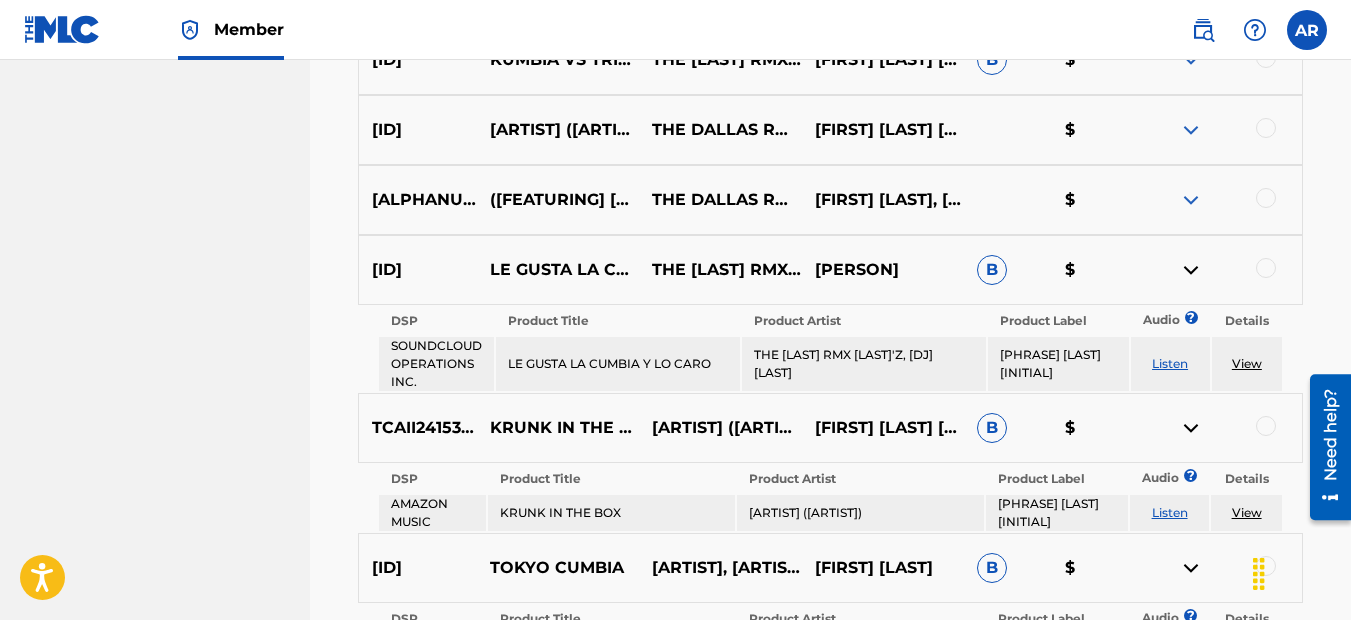 scroll, scrollTop: 1344, scrollLeft: 0, axis: vertical 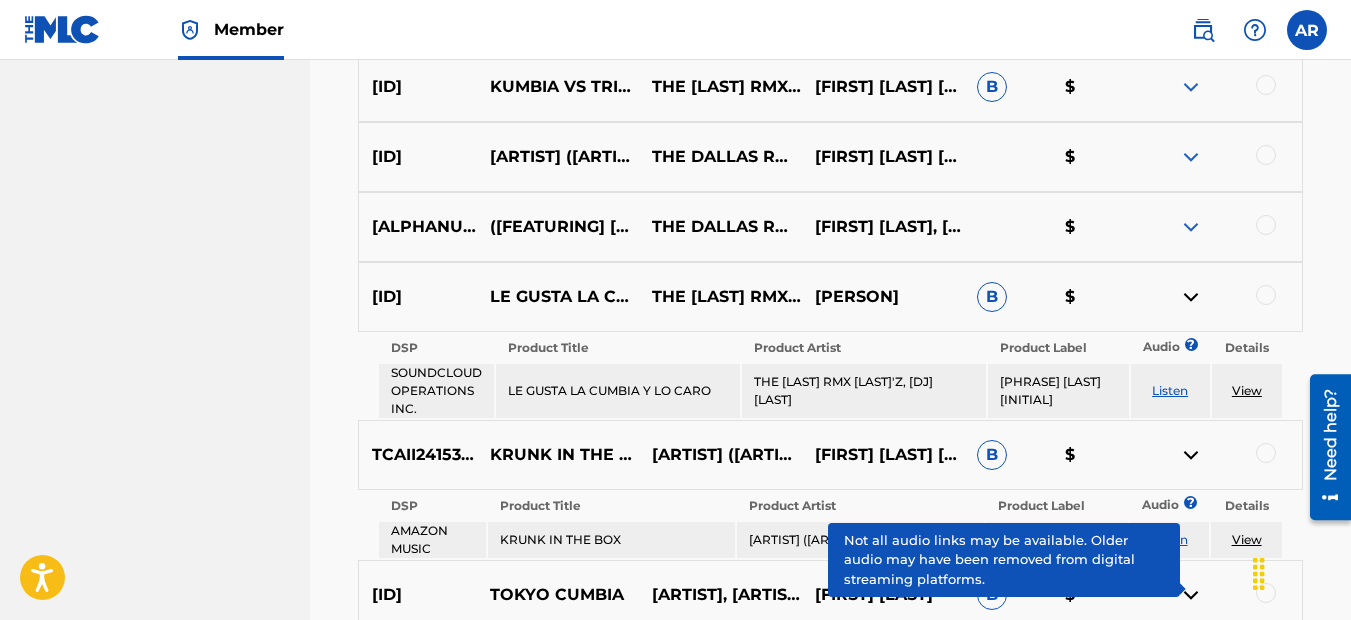 click at bounding box center (1191, 227) 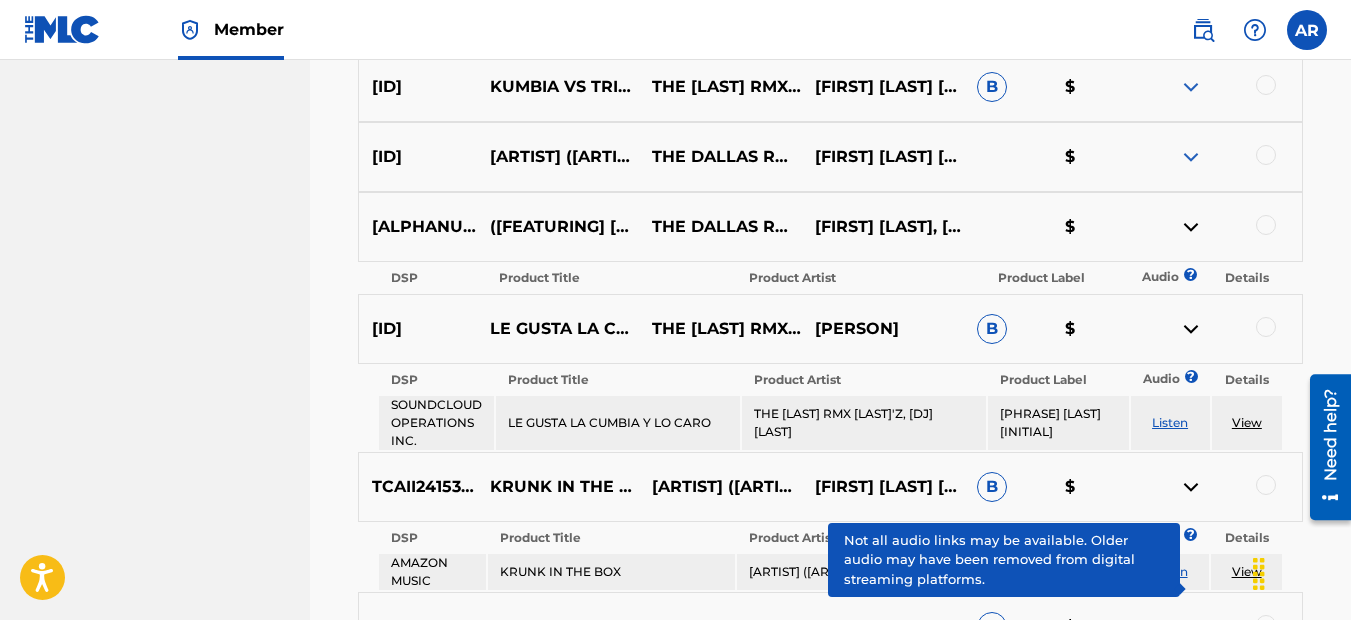 click at bounding box center (1191, 157) 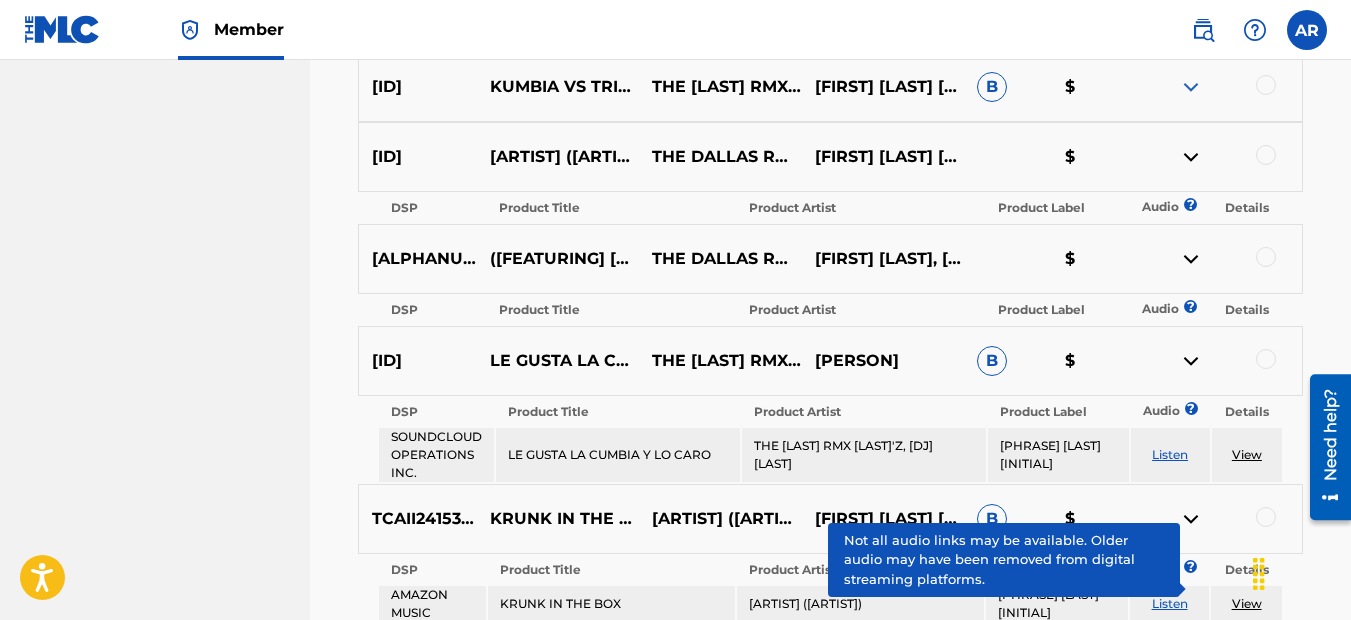 click at bounding box center [1191, 87] 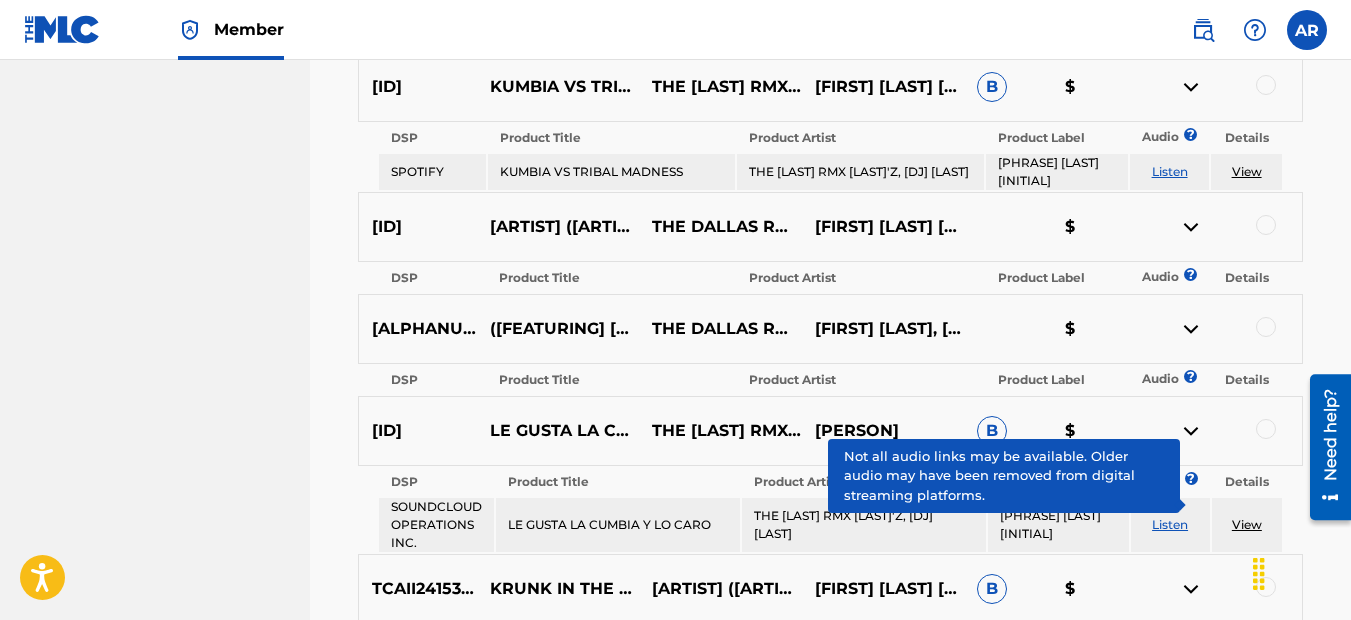 scroll, scrollTop: 1244, scrollLeft: 0, axis: vertical 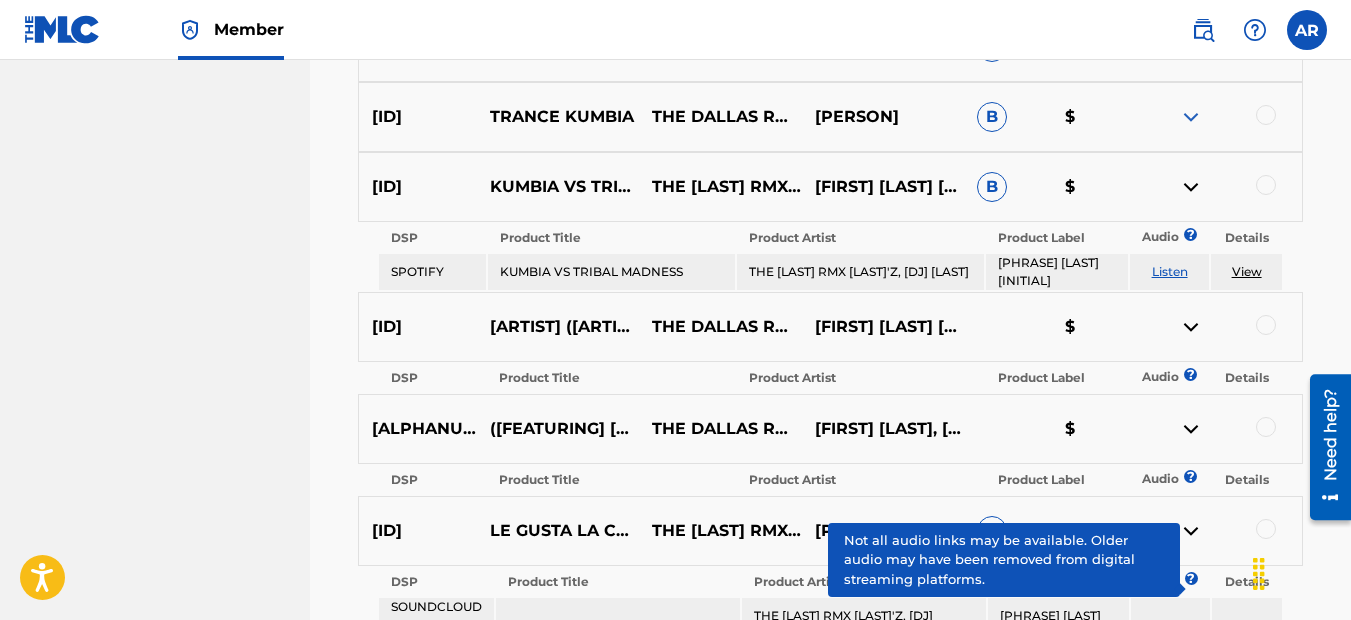 click at bounding box center (1191, 117) 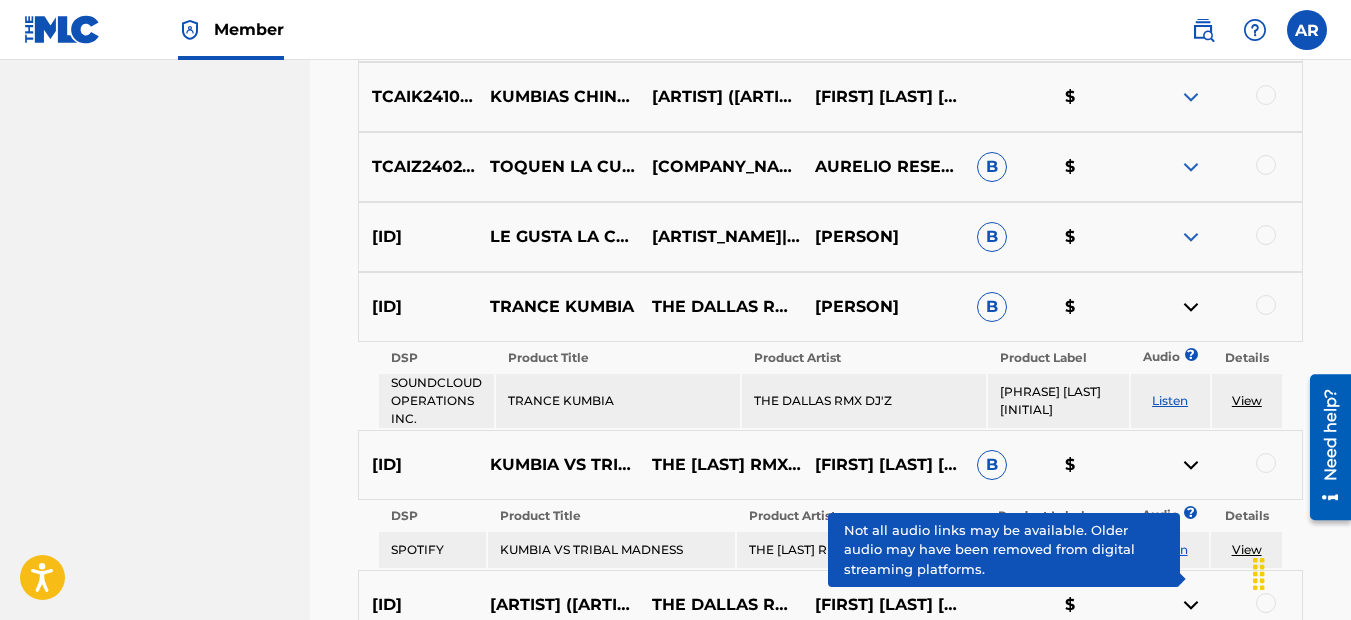 scroll, scrollTop: 1044, scrollLeft: 0, axis: vertical 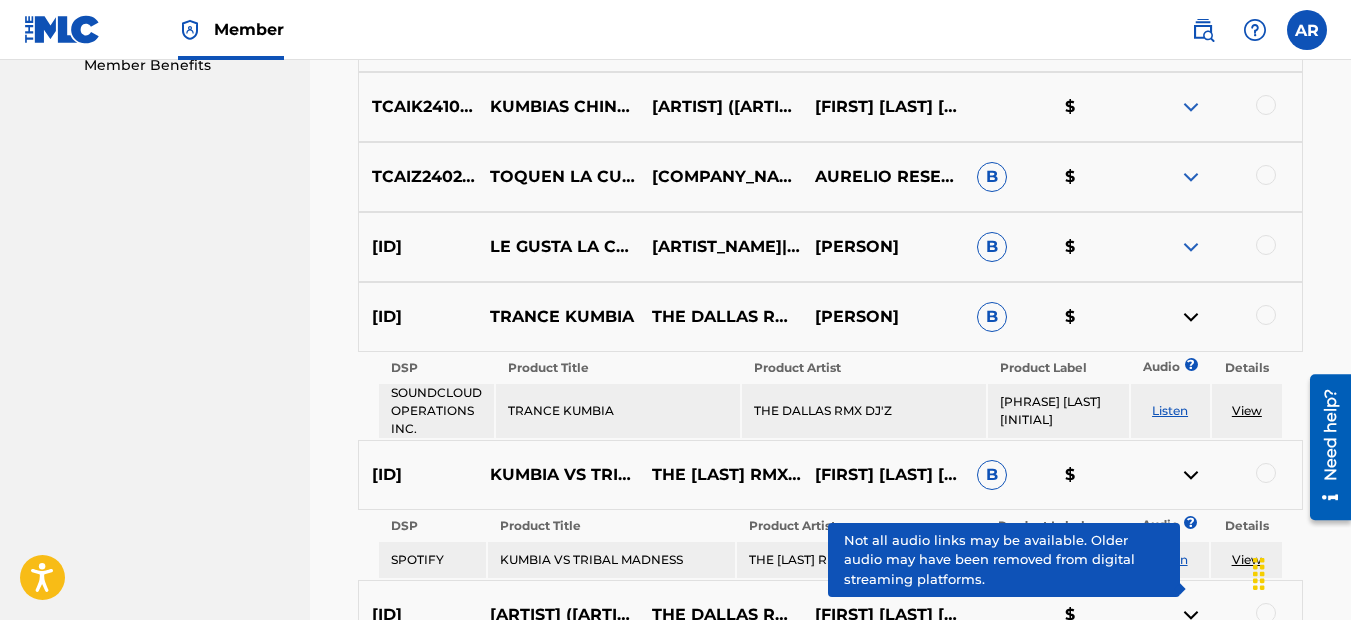 click at bounding box center [1191, 247] 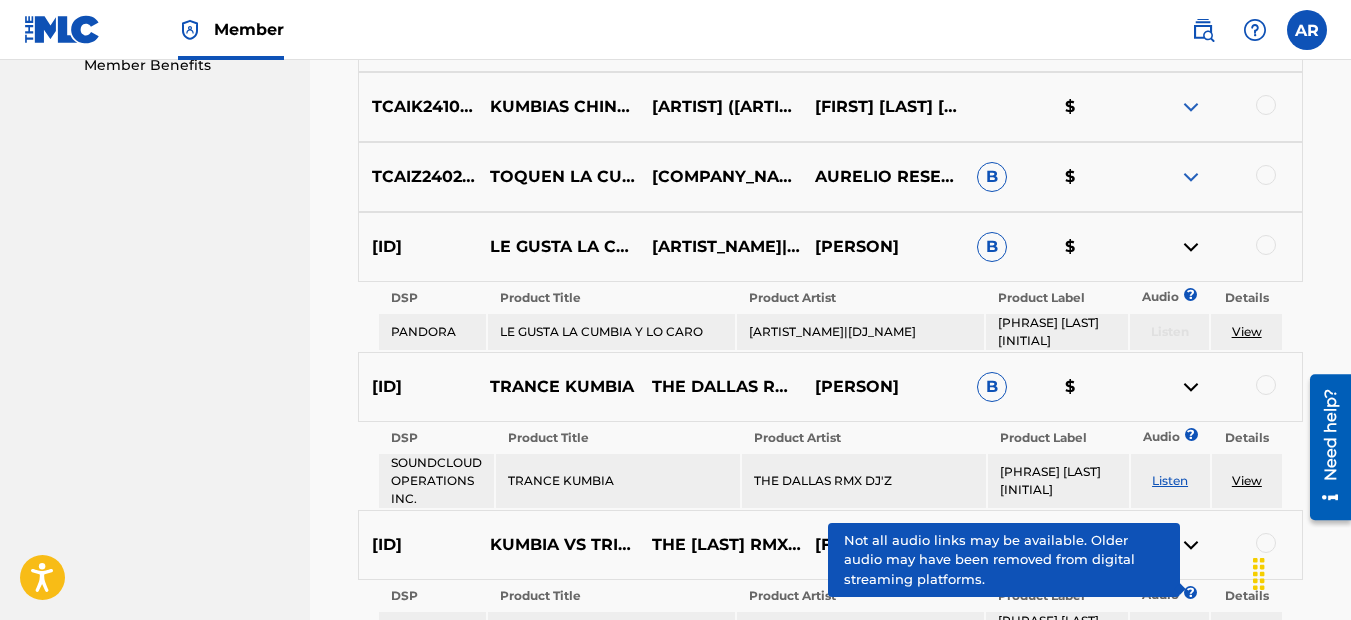 click at bounding box center [1191, 177] 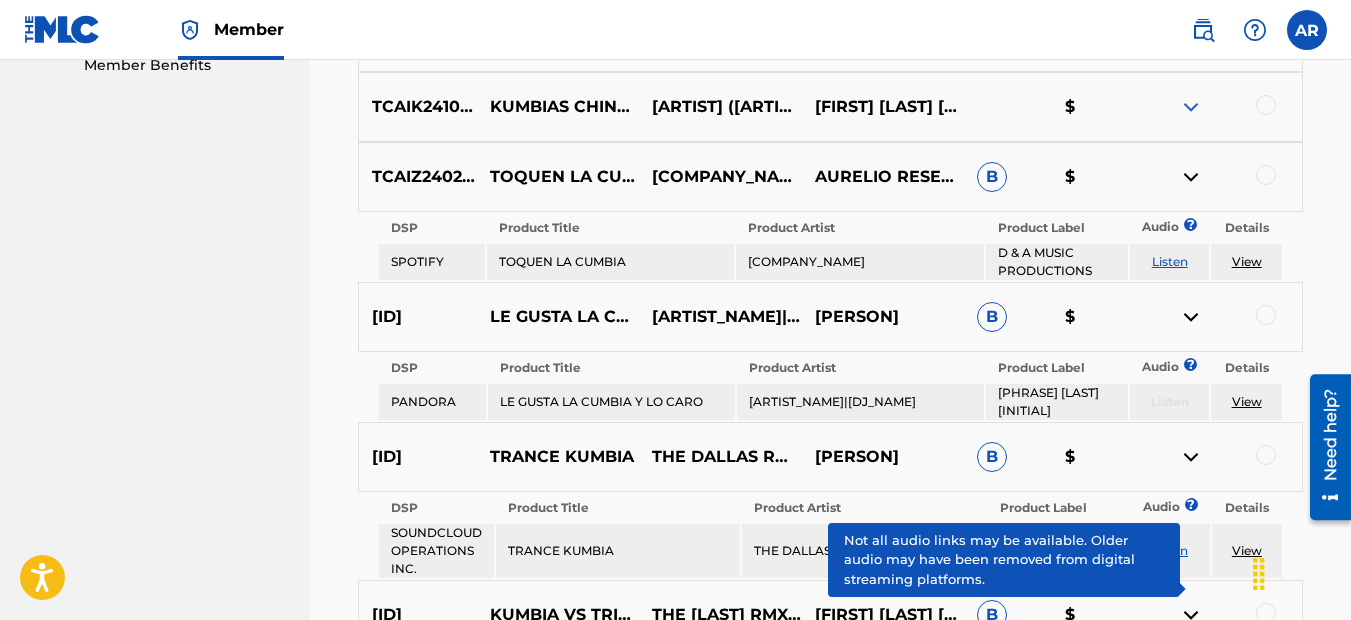 click at bounding box center [1191, 107] 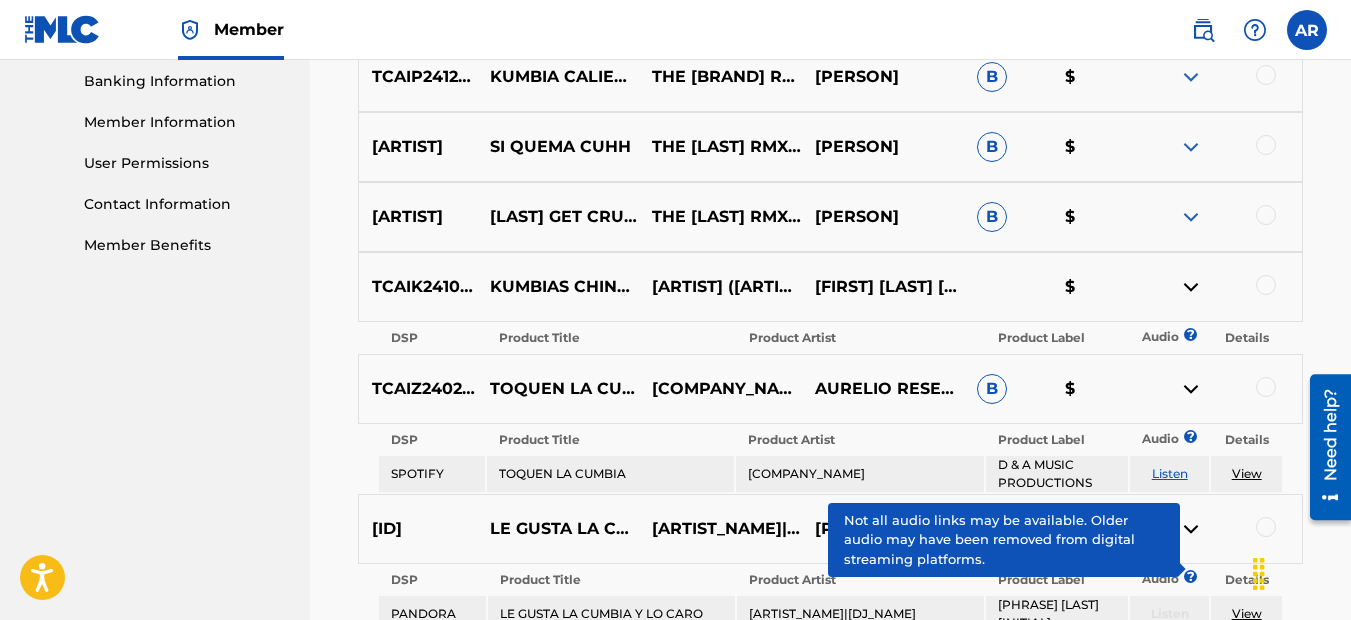 scroll, scrollTop: 844, scrollLeft: 0, axis: vertical 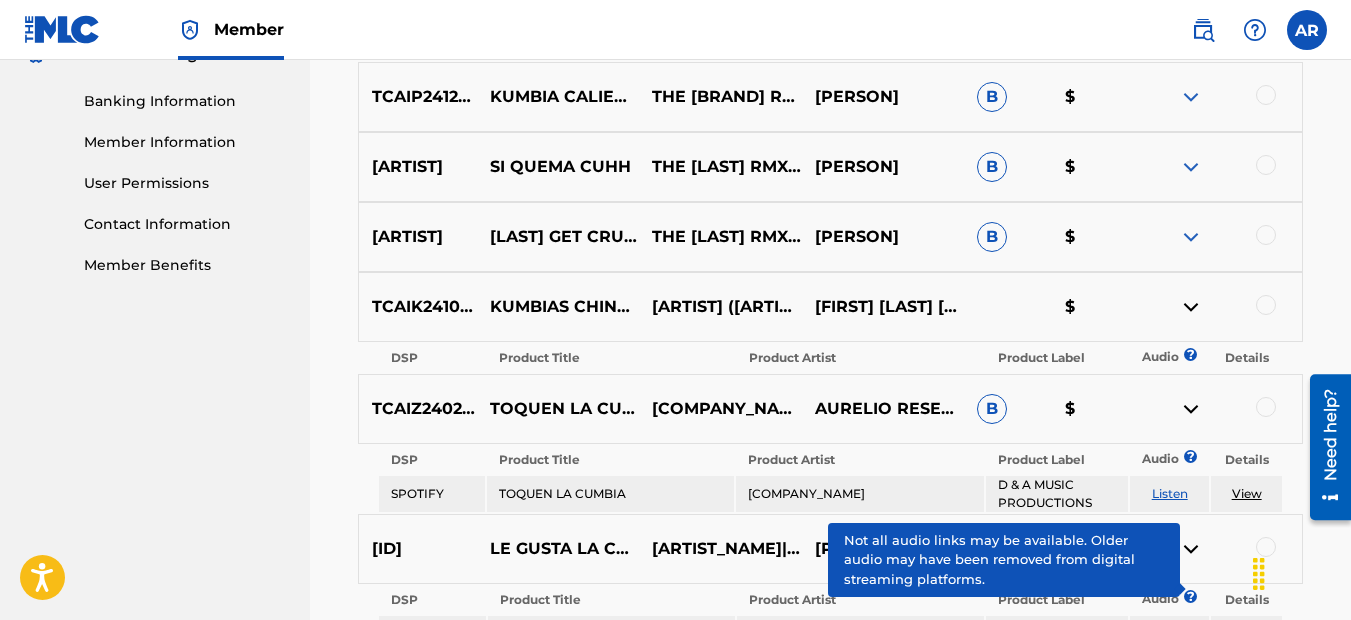 click at bounding box center [1191, 237] 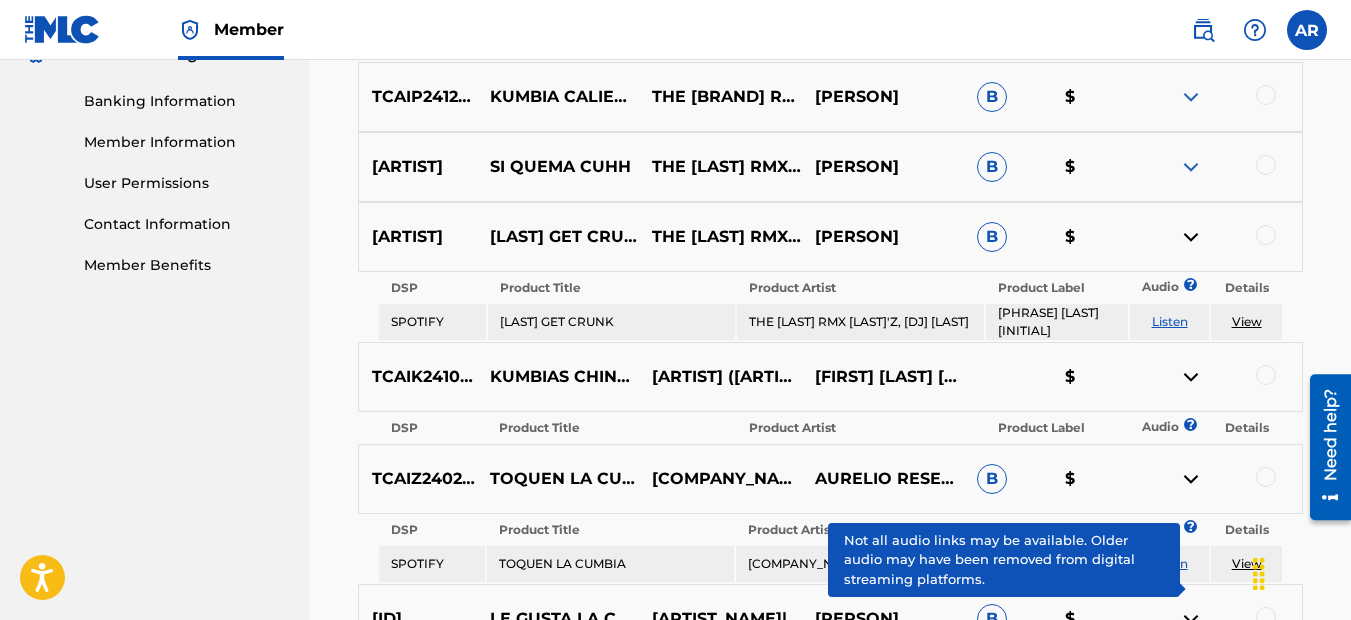 click at bounding box center [1191, 167] 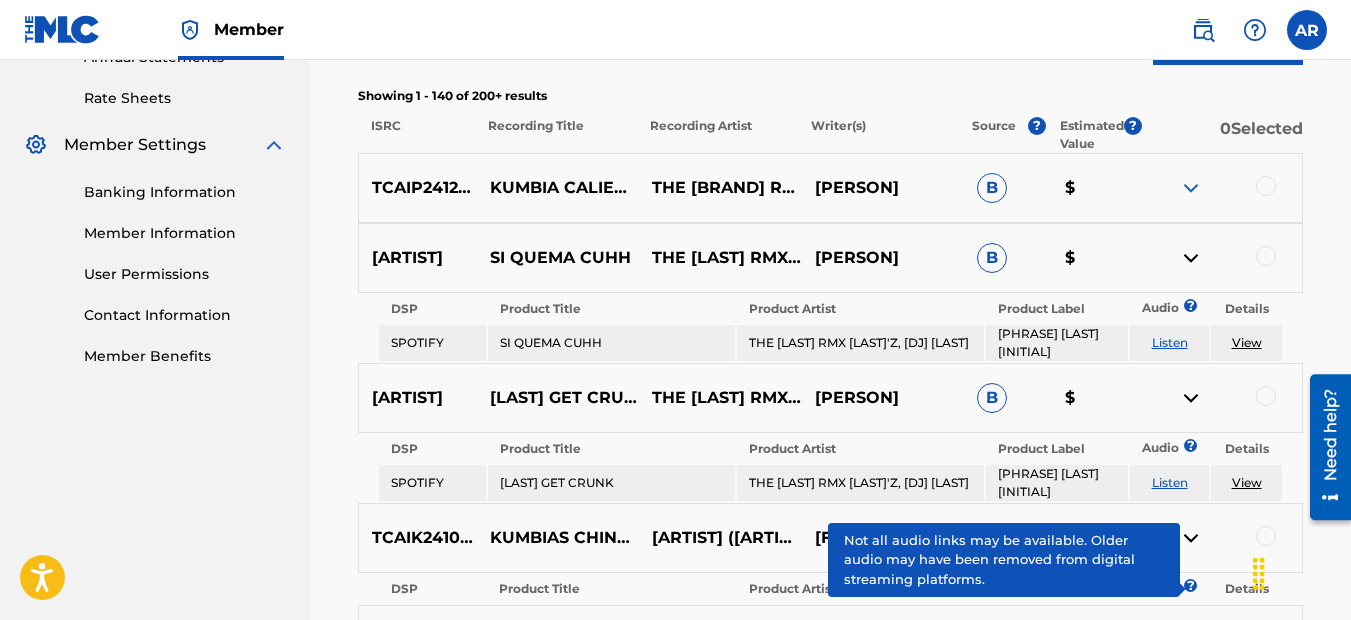 scroll, scrollTop: 744, scrollLeft: 0, axis: vertical 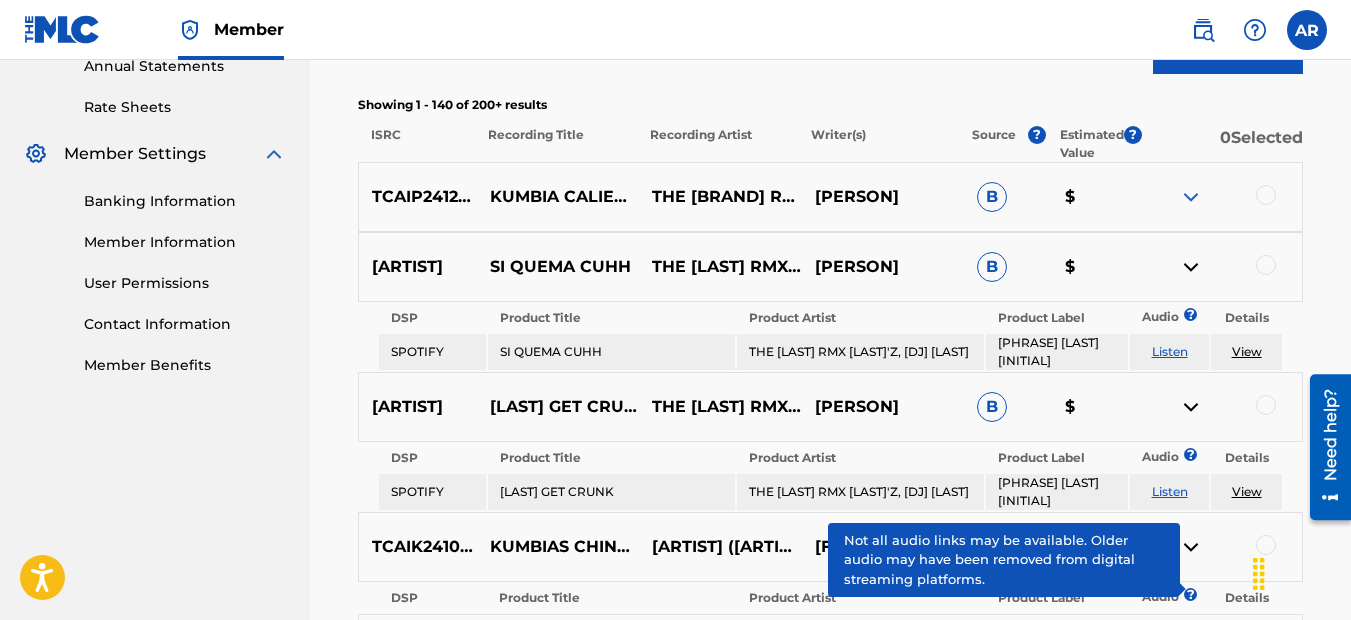 click at bounding box center (1191, 197) 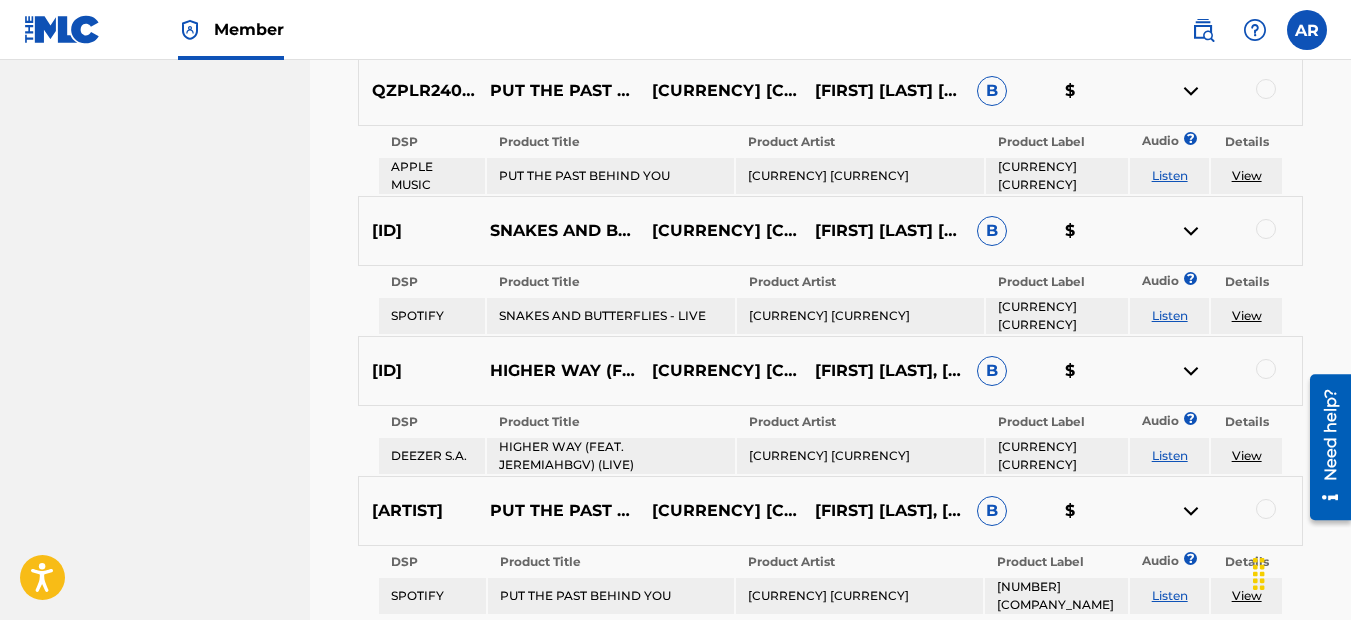 scroll, scrollTop: 16344, scrollLeft: 0, axis: vertical 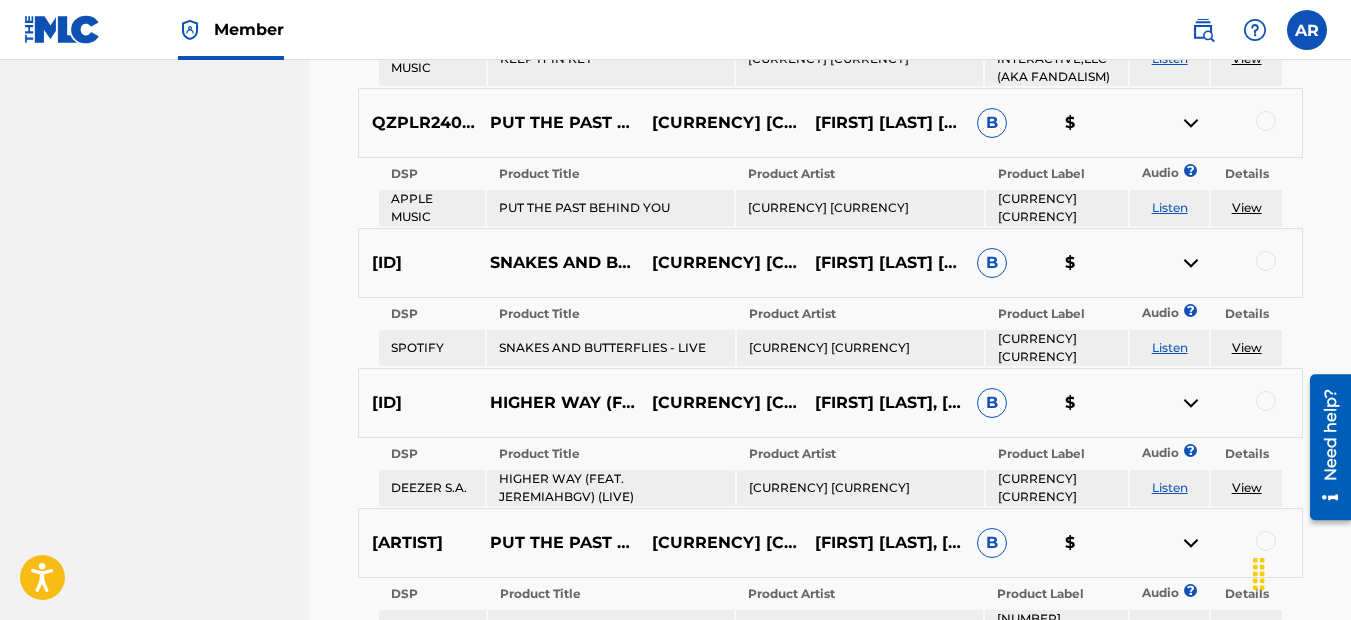 click at bounding box center (1191, 403) 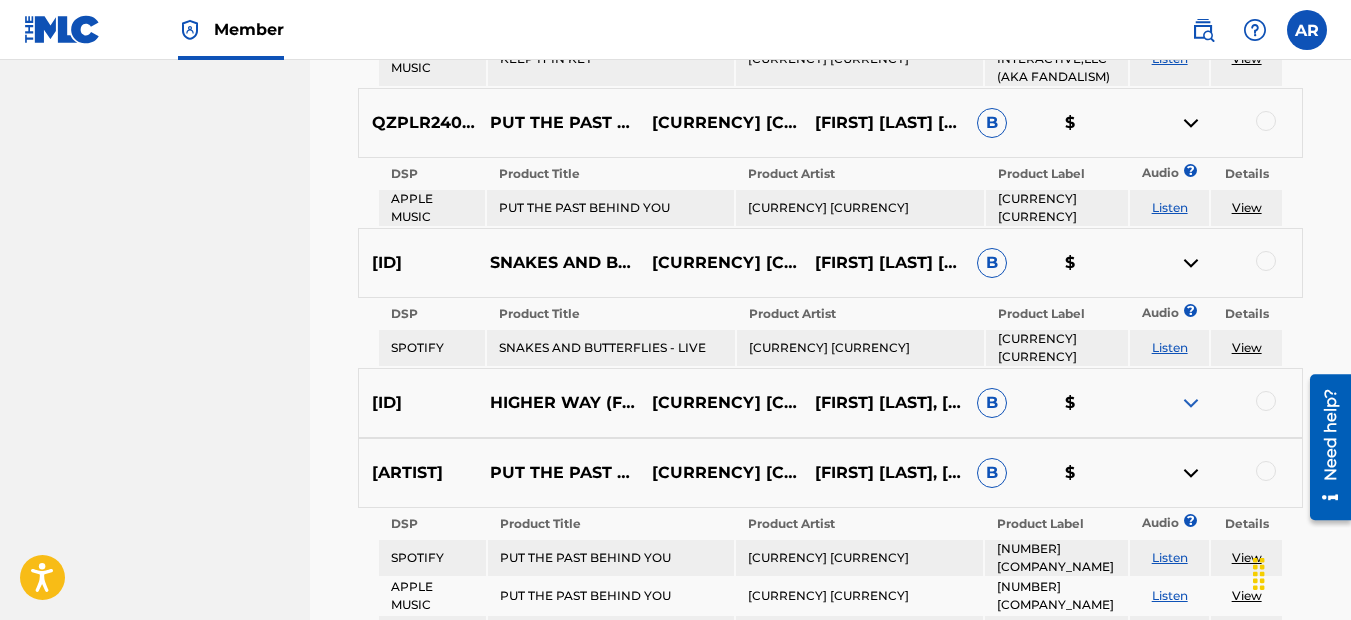 click at bounding box center [1191, 473] 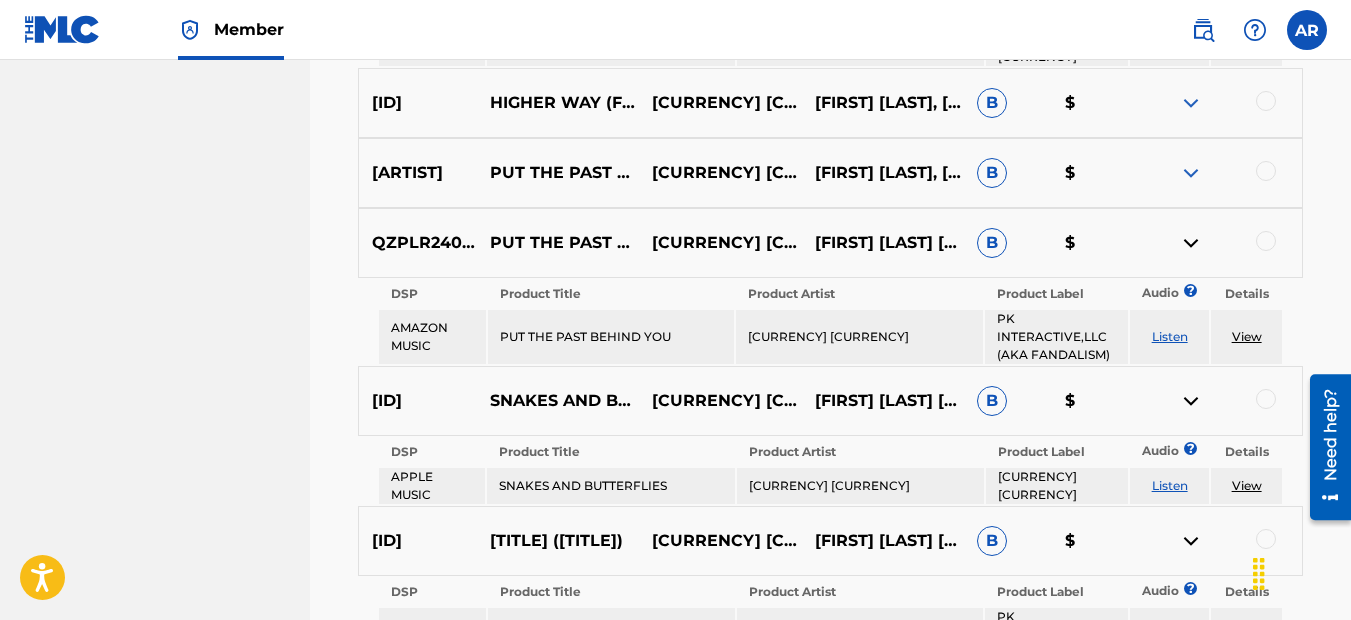 scroll, scrollTop: 17144, scrollLeft: 0, axis: vertical 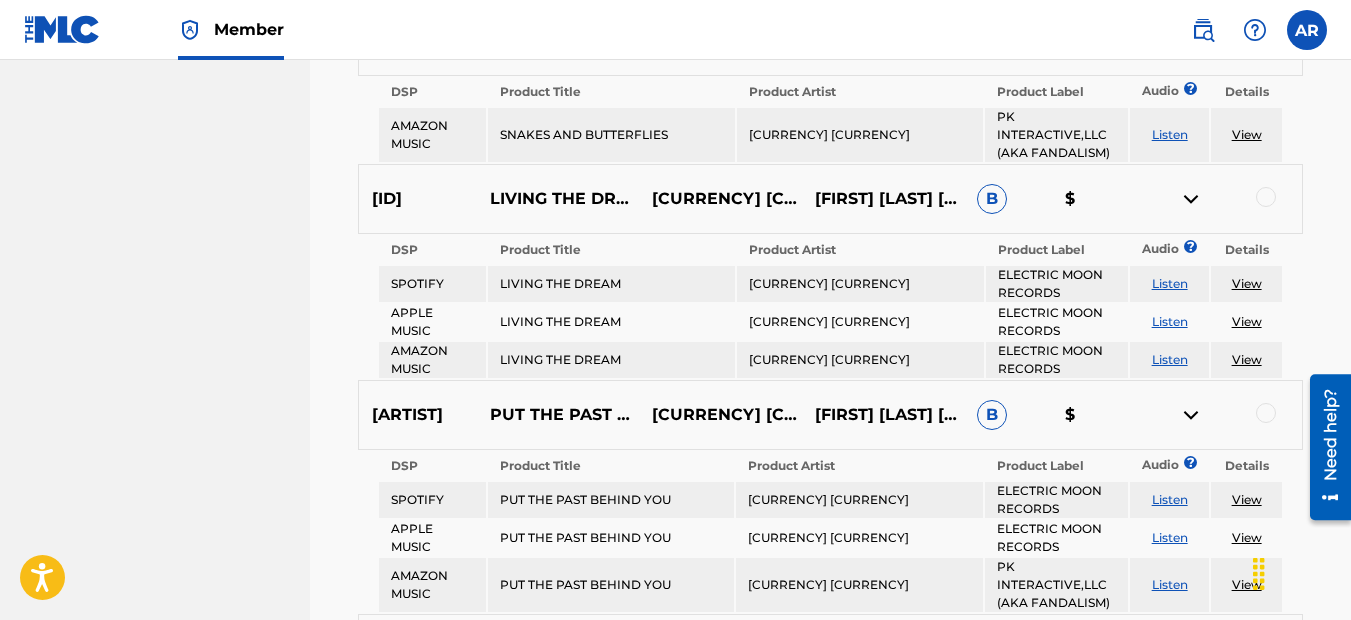 click at bounding box center [1191, 415] 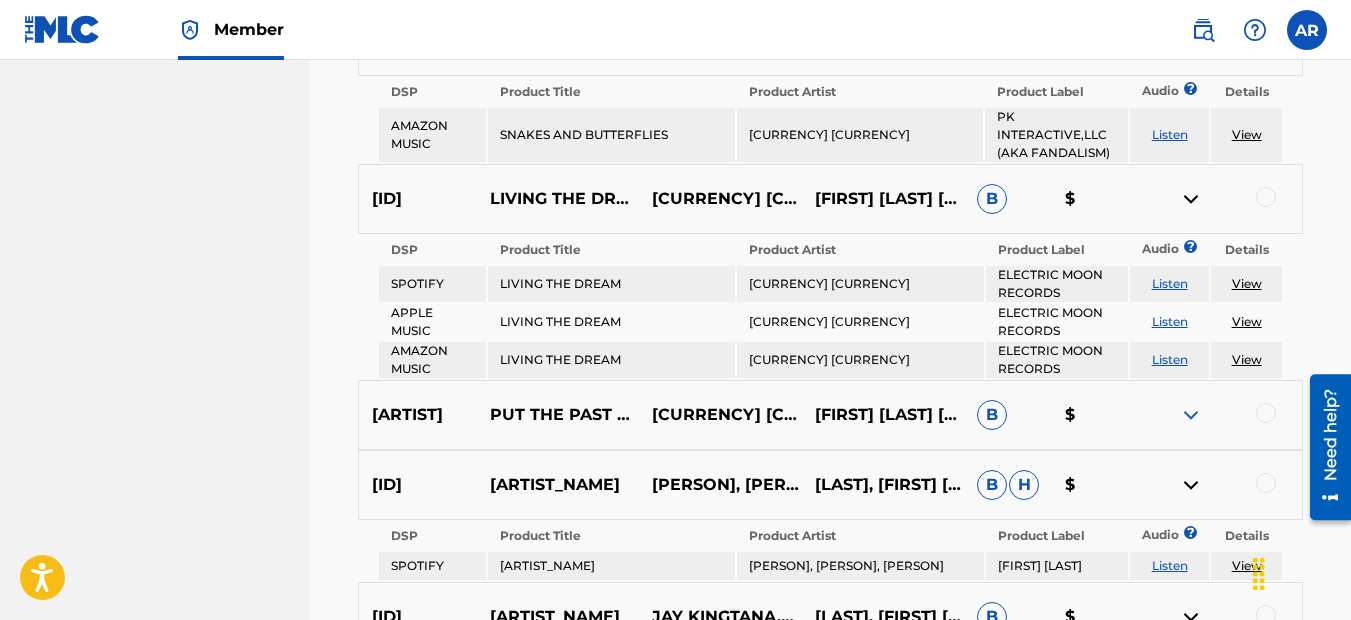 click at bounding box center [1191, 199] 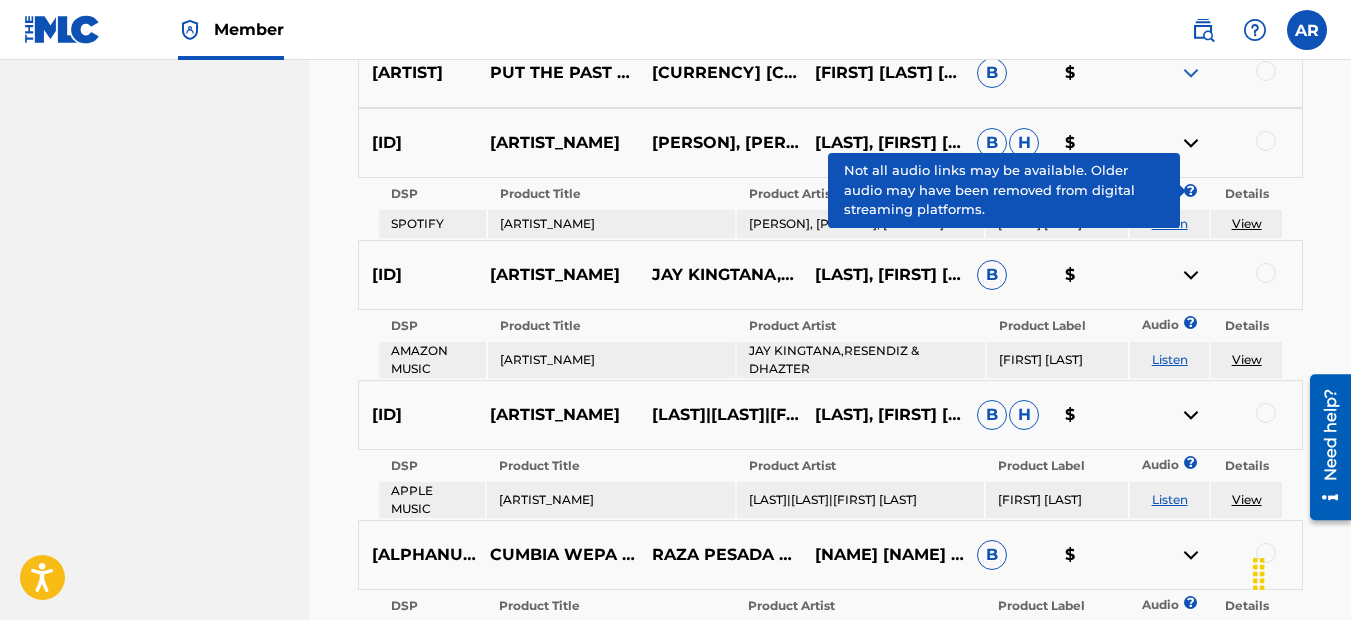 scroll, scrollTop: 17344, scrollLeft: 0, axis: vertical 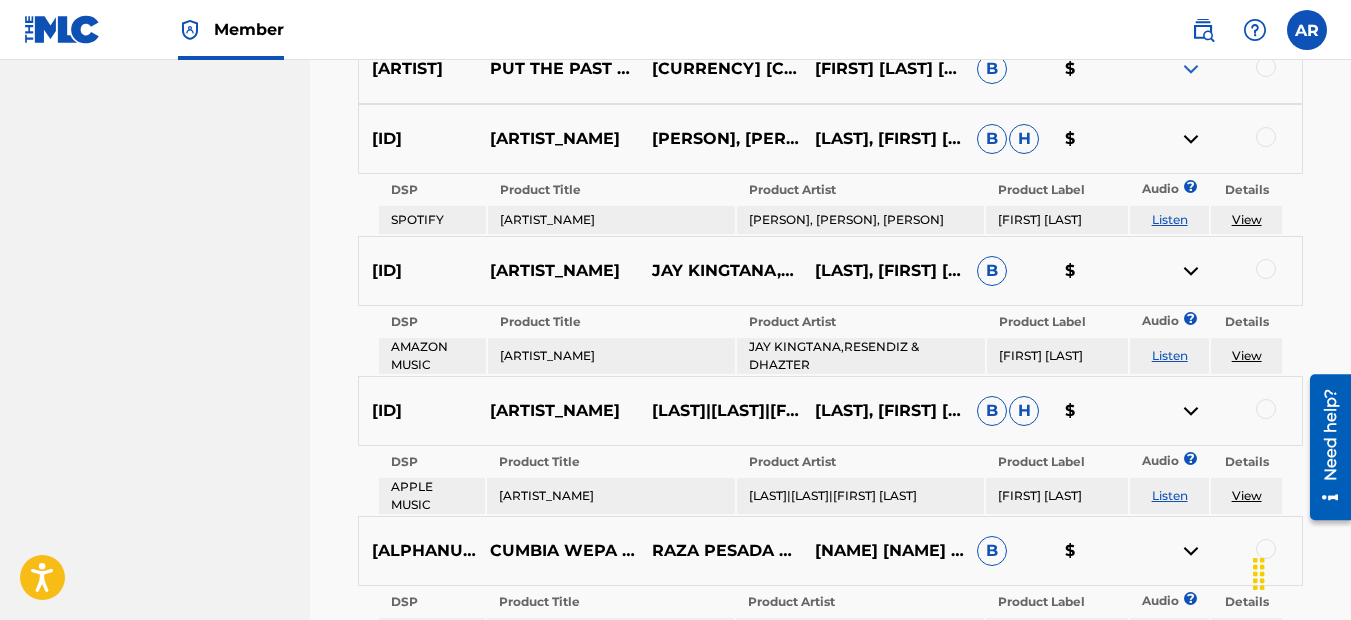 click at bounding box center [1191, 271] 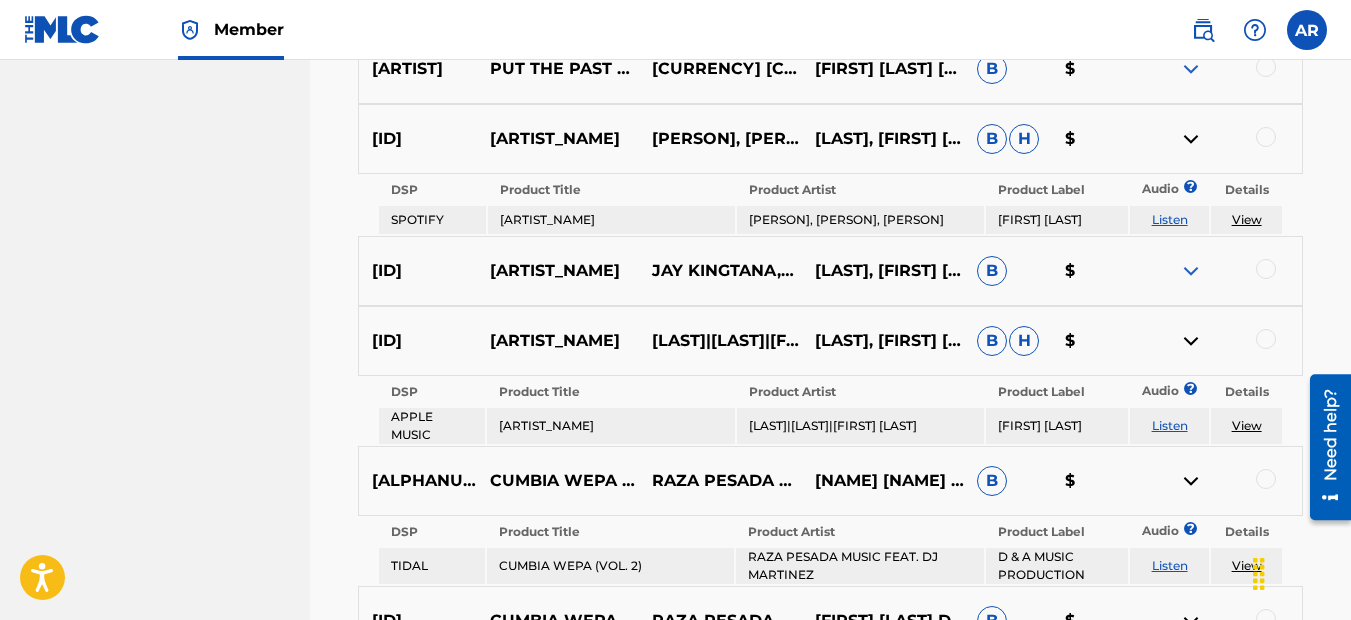 click at bounding box center (1191, 341) 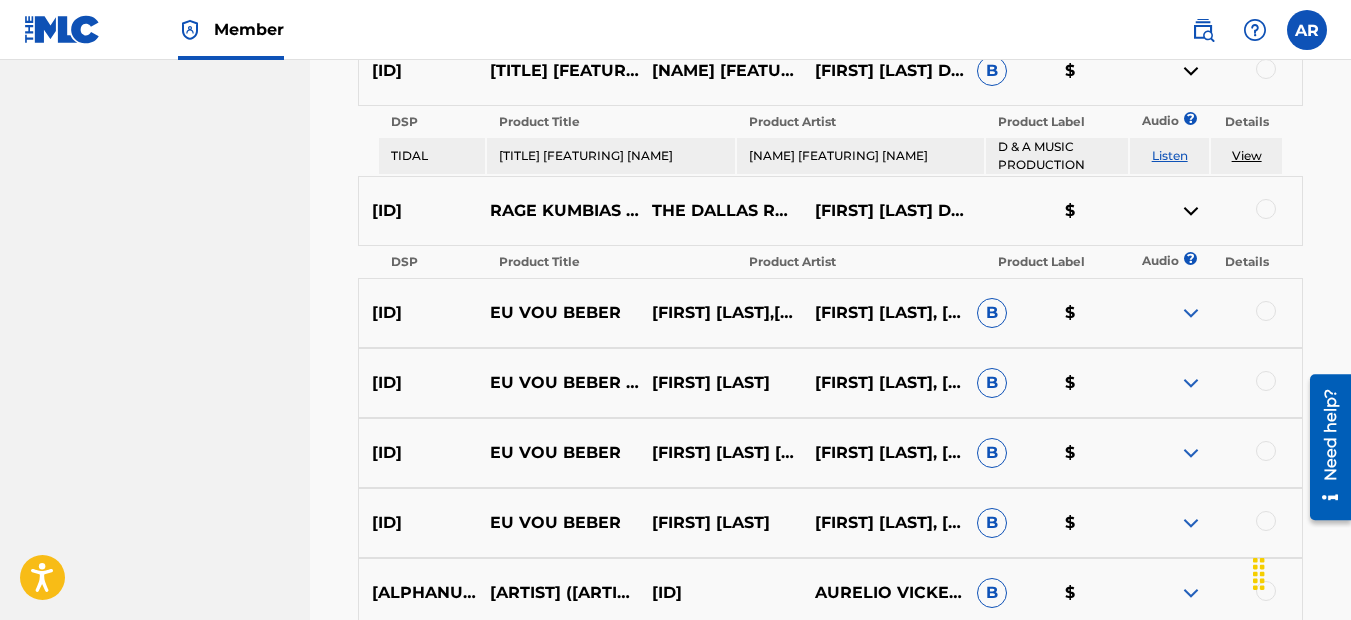 scroll, scrollTop: 18344, scrollLeft: 0, axis: vertical 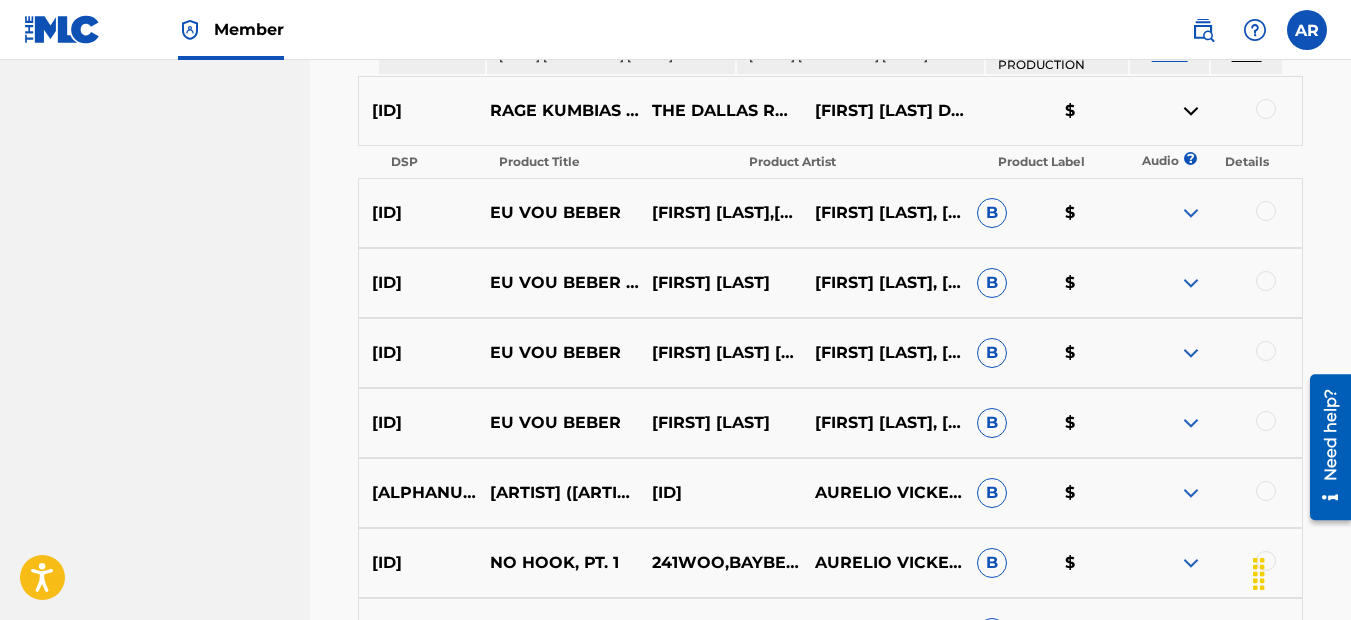click at bounding box center [1191, 353] 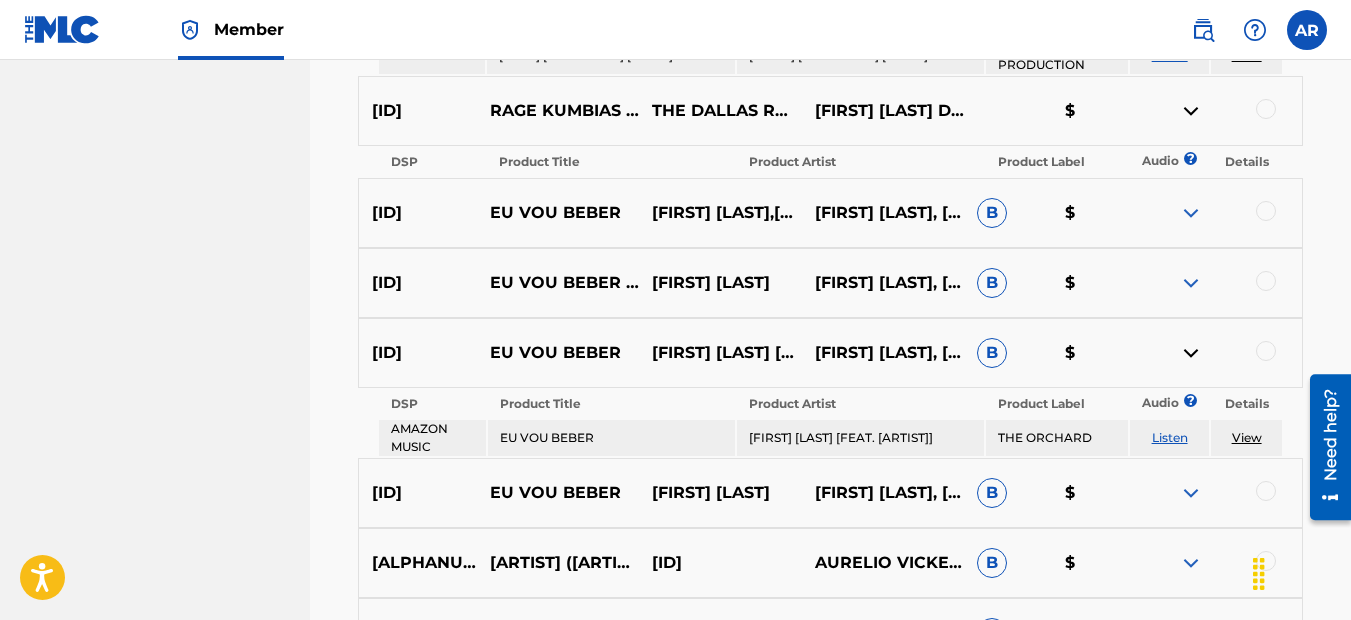 click at bounding box center [1191, 283] 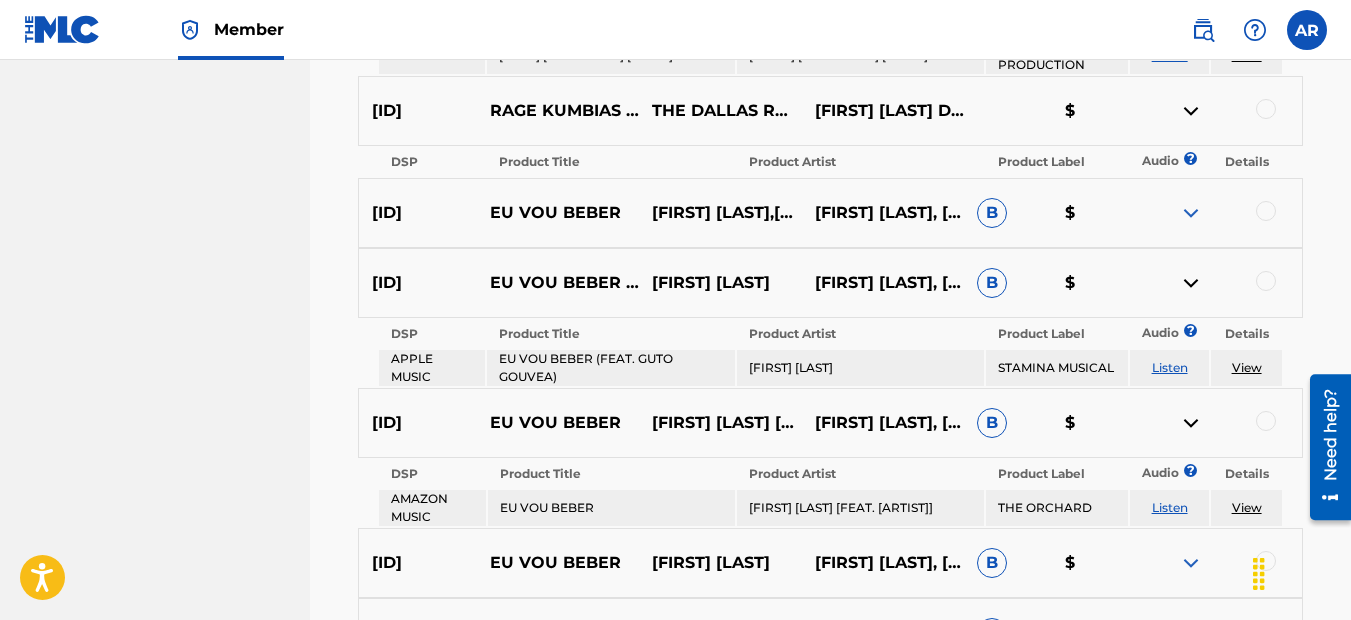 click at bounding box center [1191, 283] 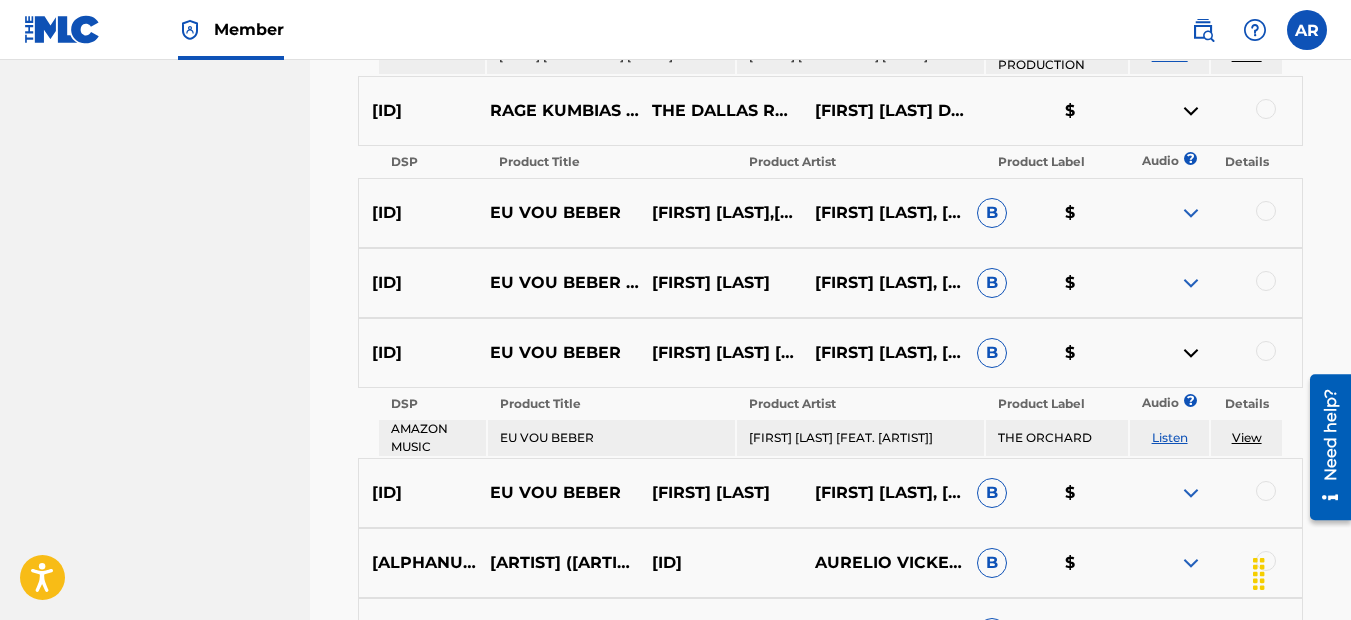 click at bounding box center [1191, 353] 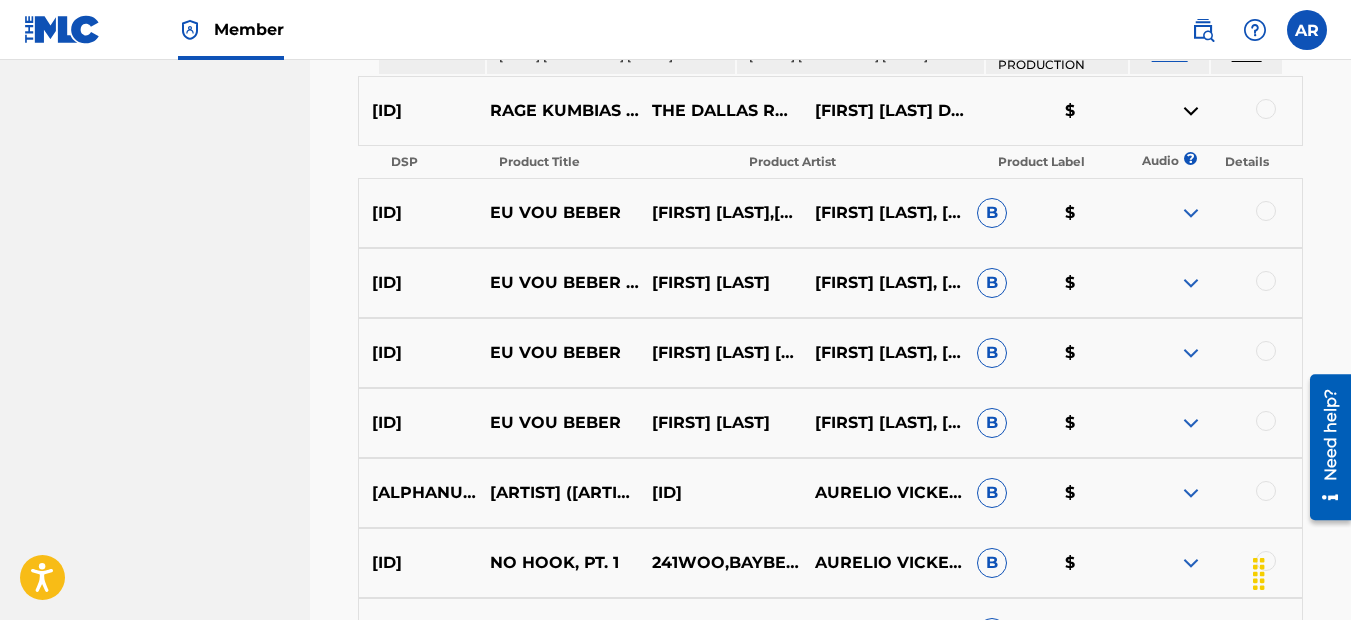 click at bounding box center (1191, 111) 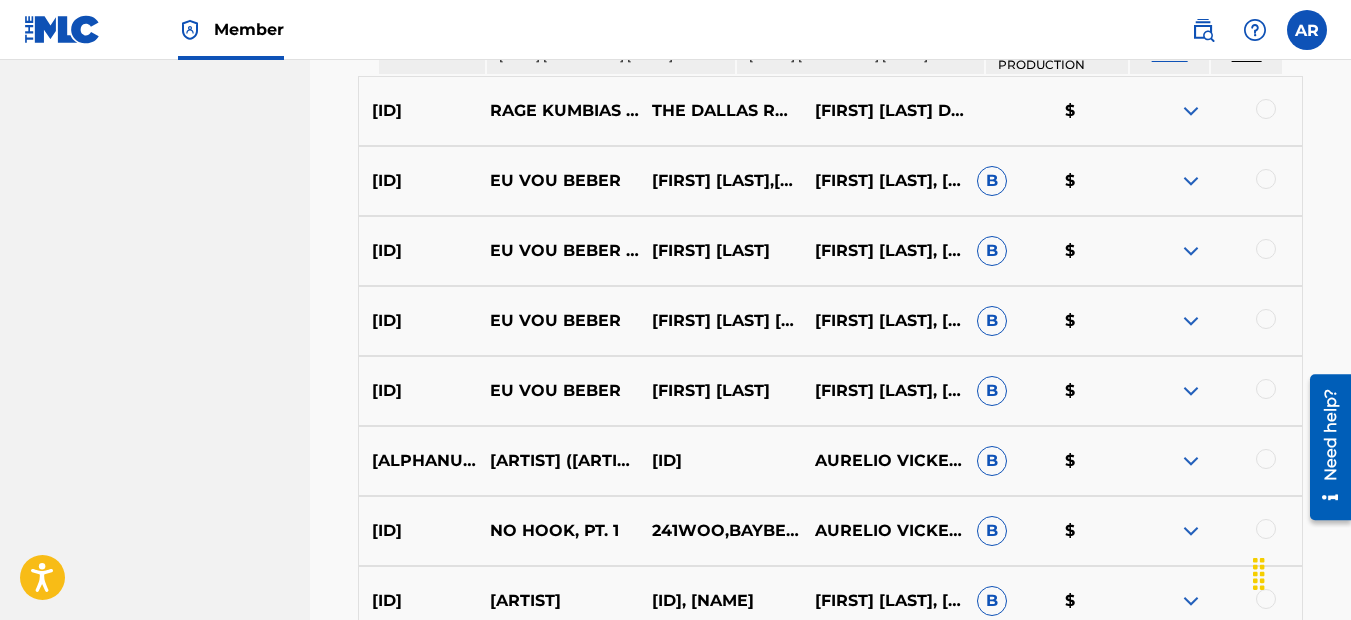 scroll, scrollTop: 18244, scrollLeft: 0, axis: vertical 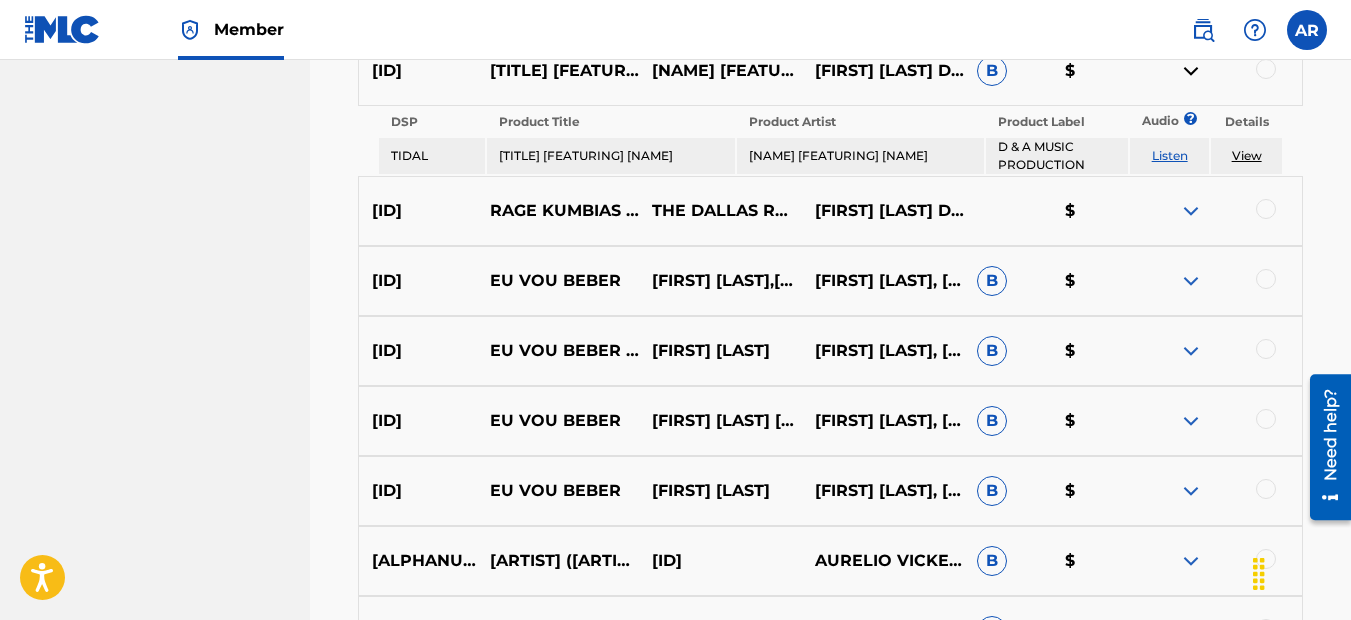 click at bounding box center (1191, 211) 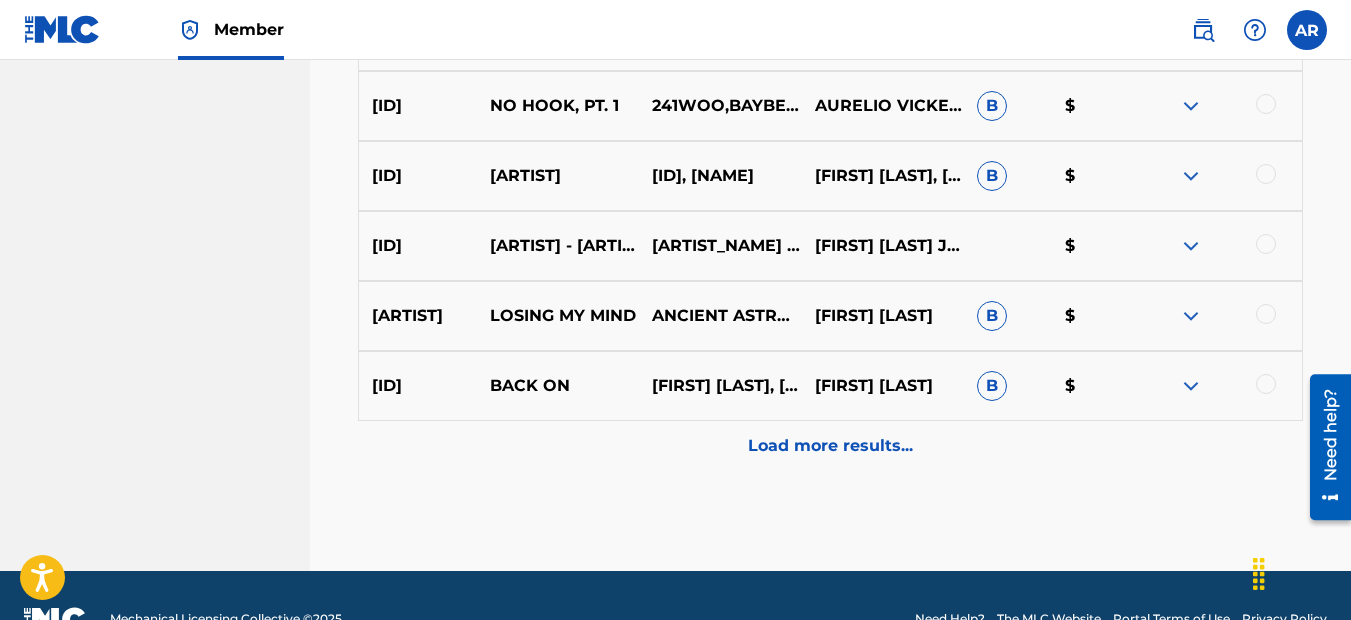 scroll, scrollTop: 18844, scrollLeft: 0, axis: vertical 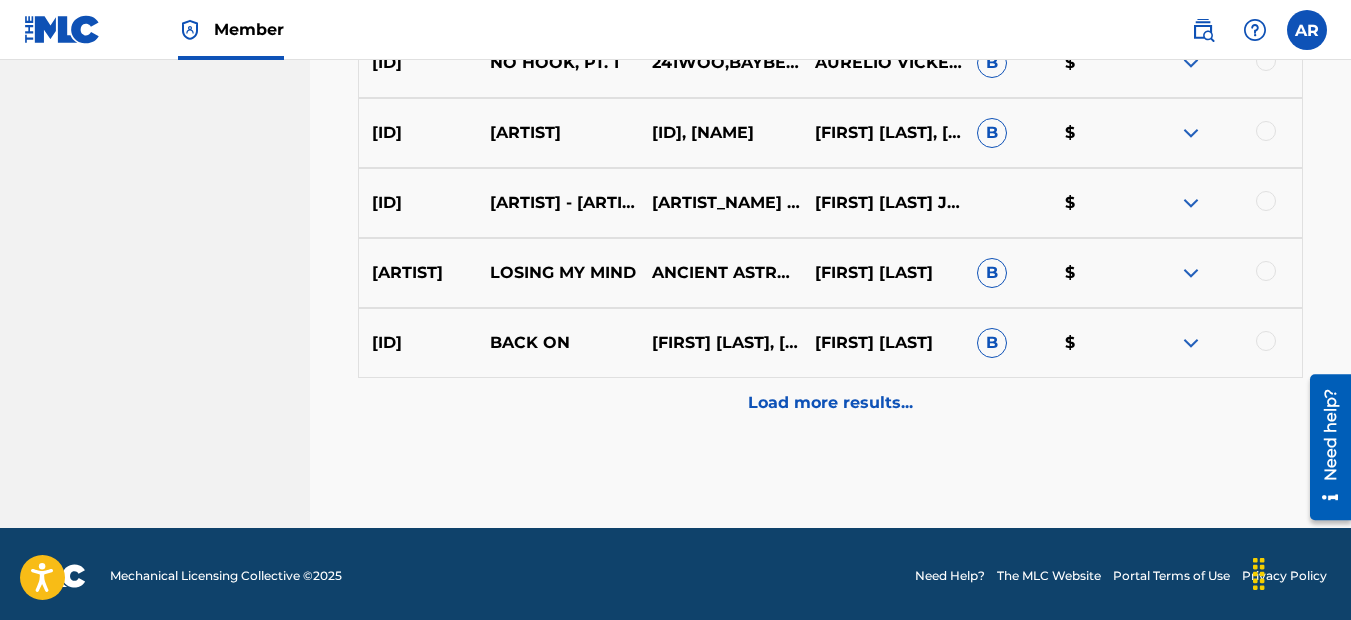 click at bounding box center (1191, 203) 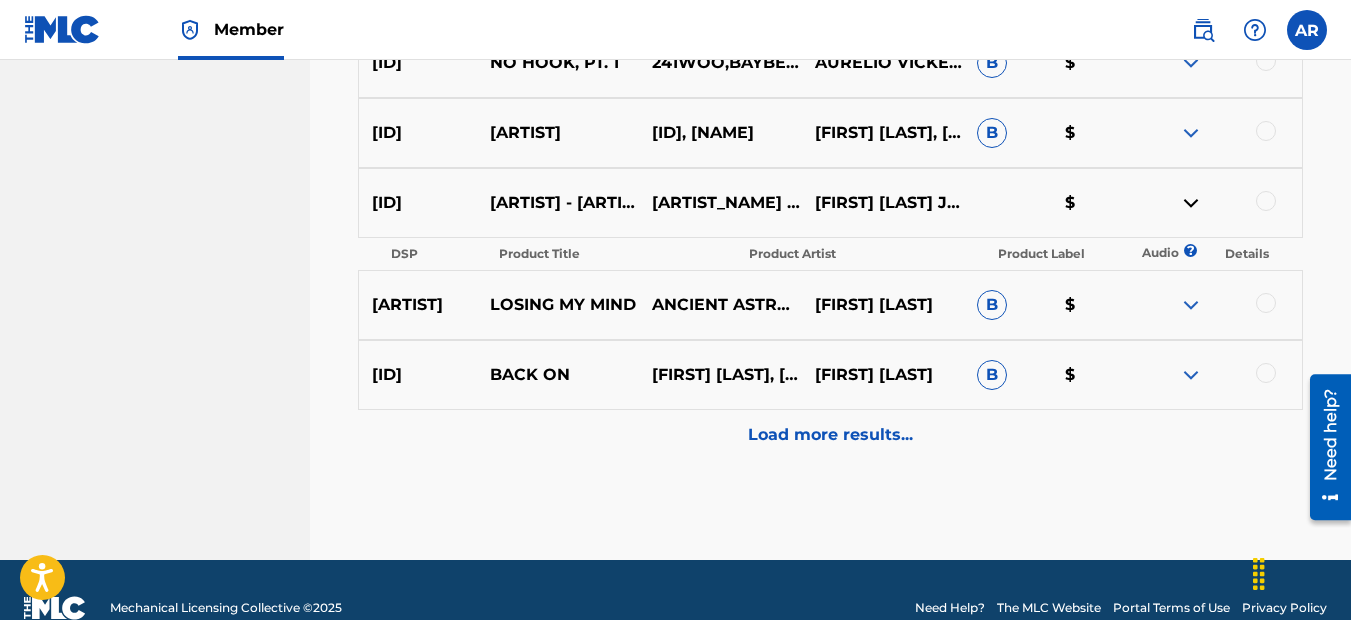 click on "Load more results..." at bounding box center [830, 435] 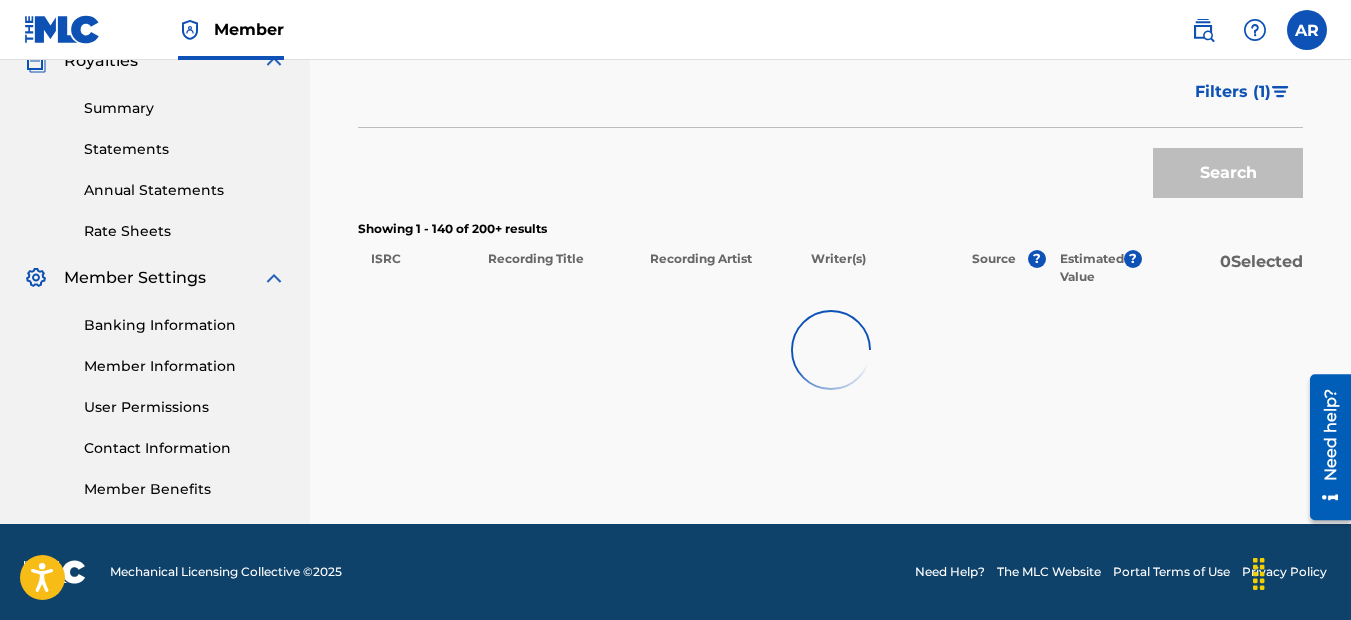 scroll, scrollTop: 11032, scrollLeft: 0, axis: vertical 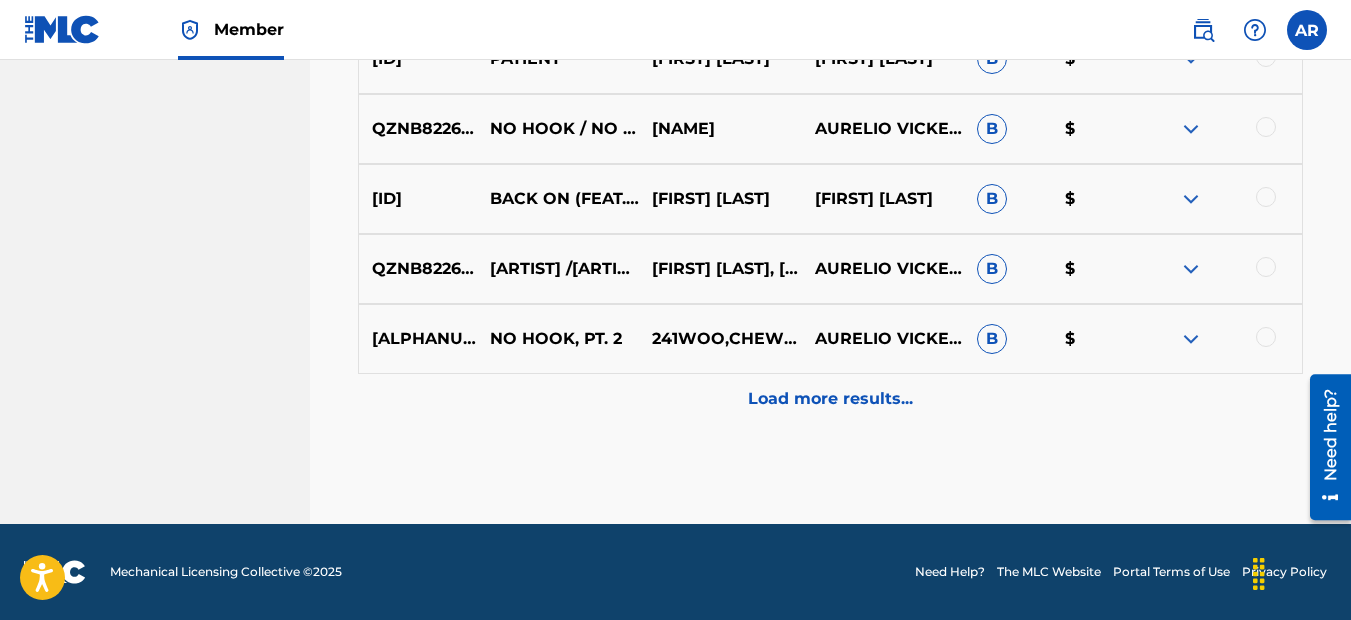 click on "Load more results..." at bounding box center [830, 399] 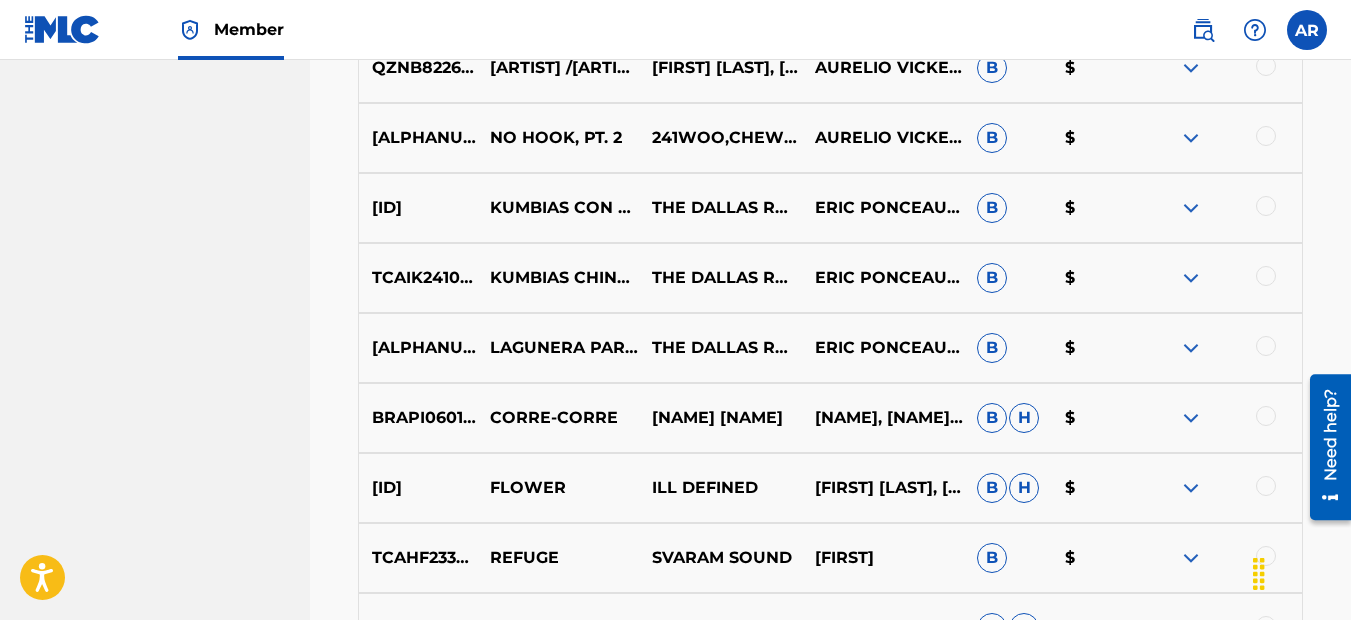 scroll, scrollTop: 11232, scrollLeft: 0, axis: vertical 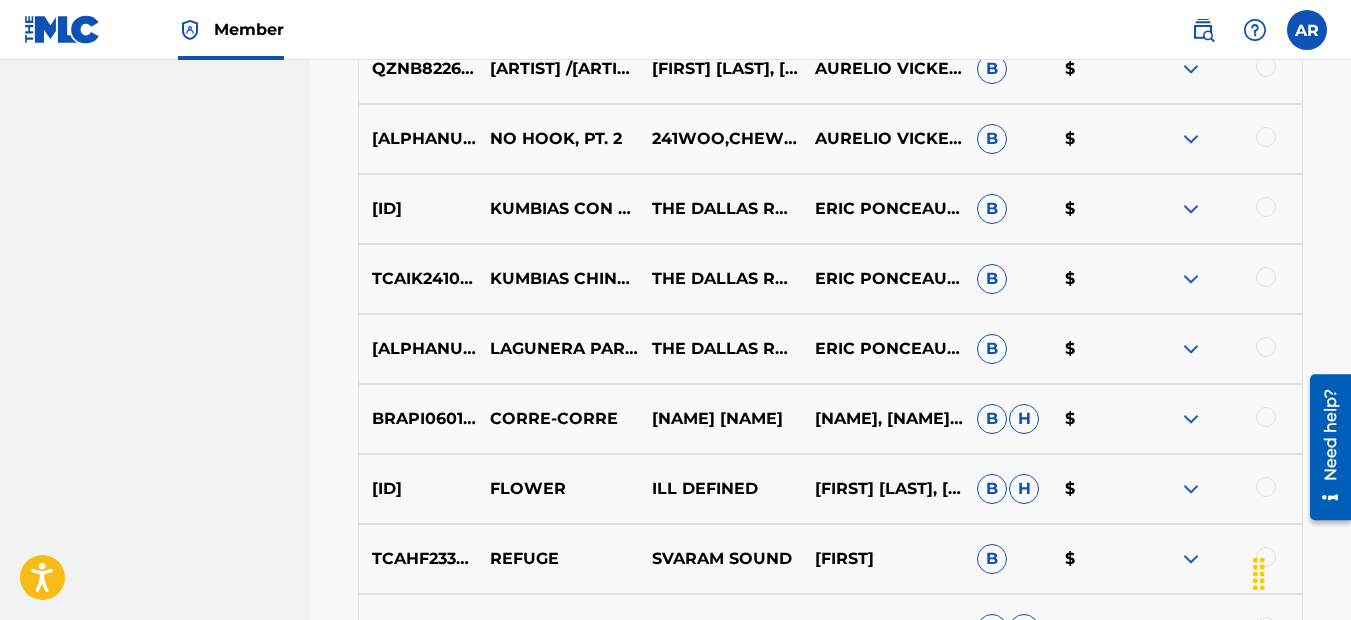 click at bounding box center [1191, 279] 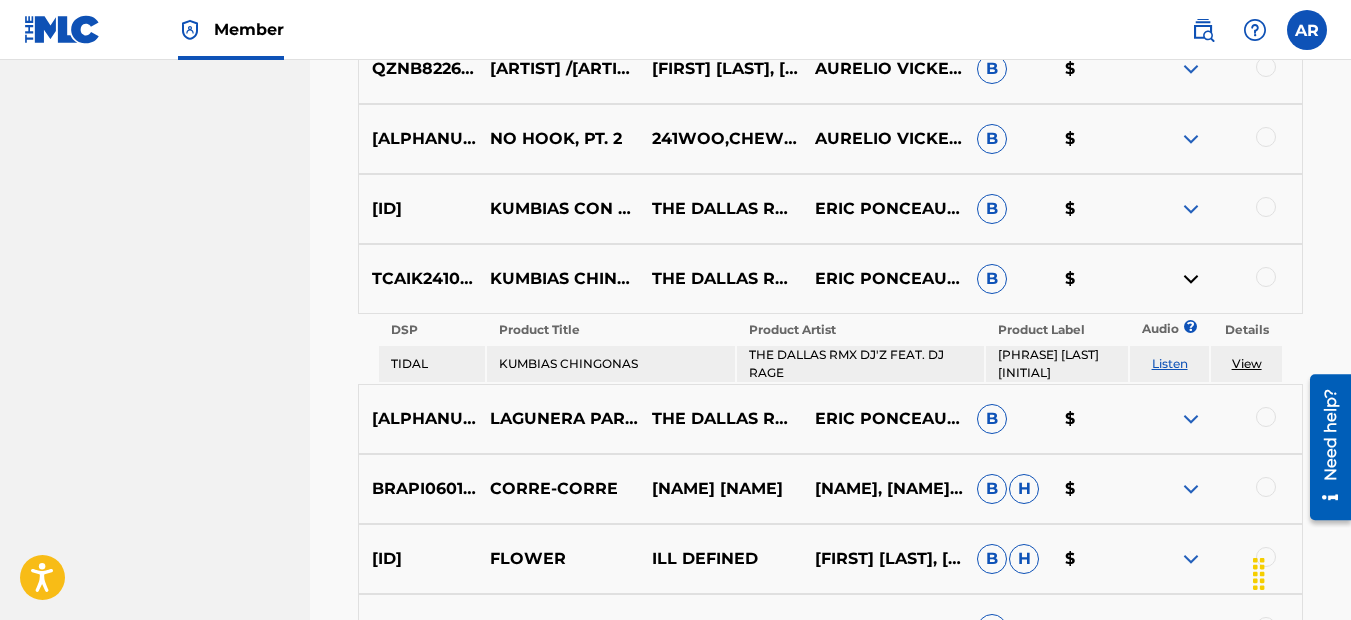 click at bounding box center (1191, 419) 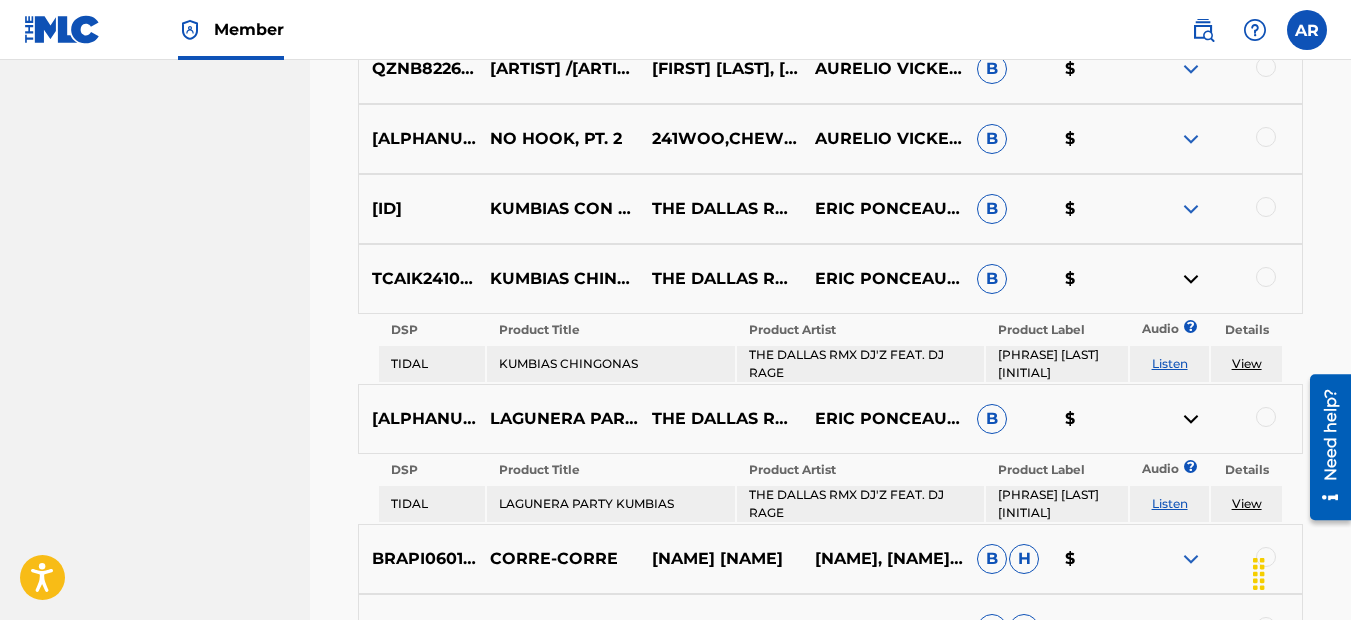 click at bounding box center [1191, 209] 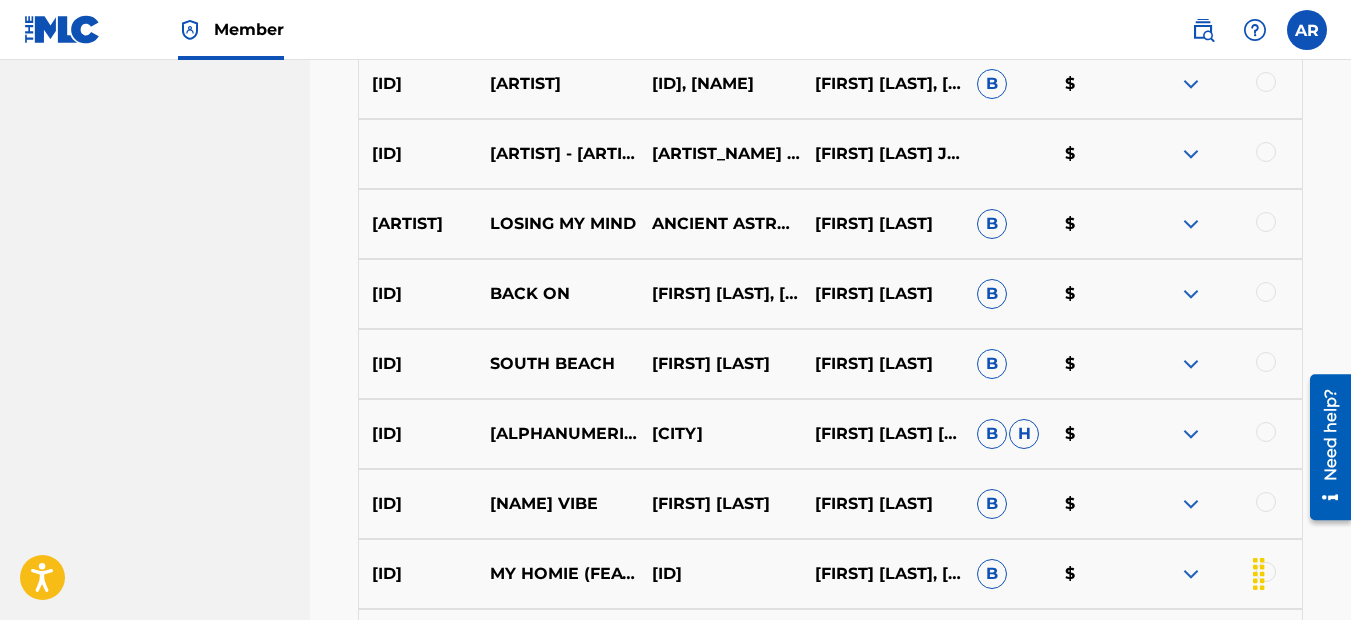 scroll, scrollTop: 10332, scrollLeft: 0, axis: vertical 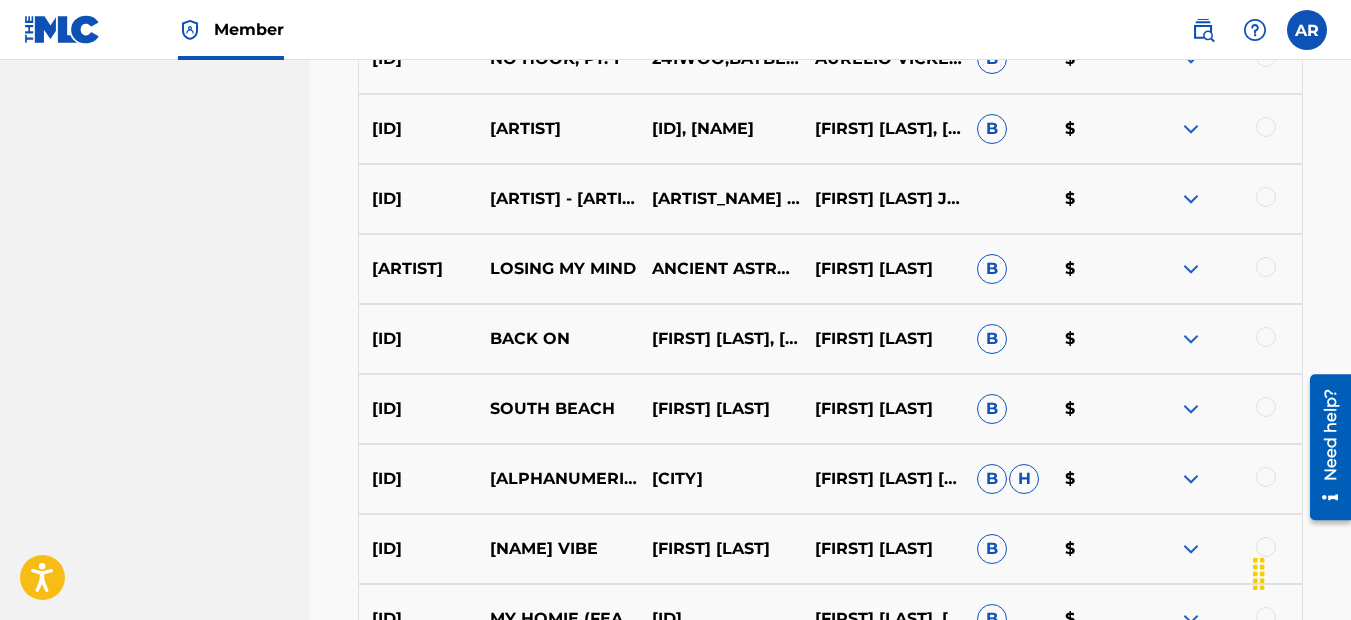 click at bounding box center [1191, 199] 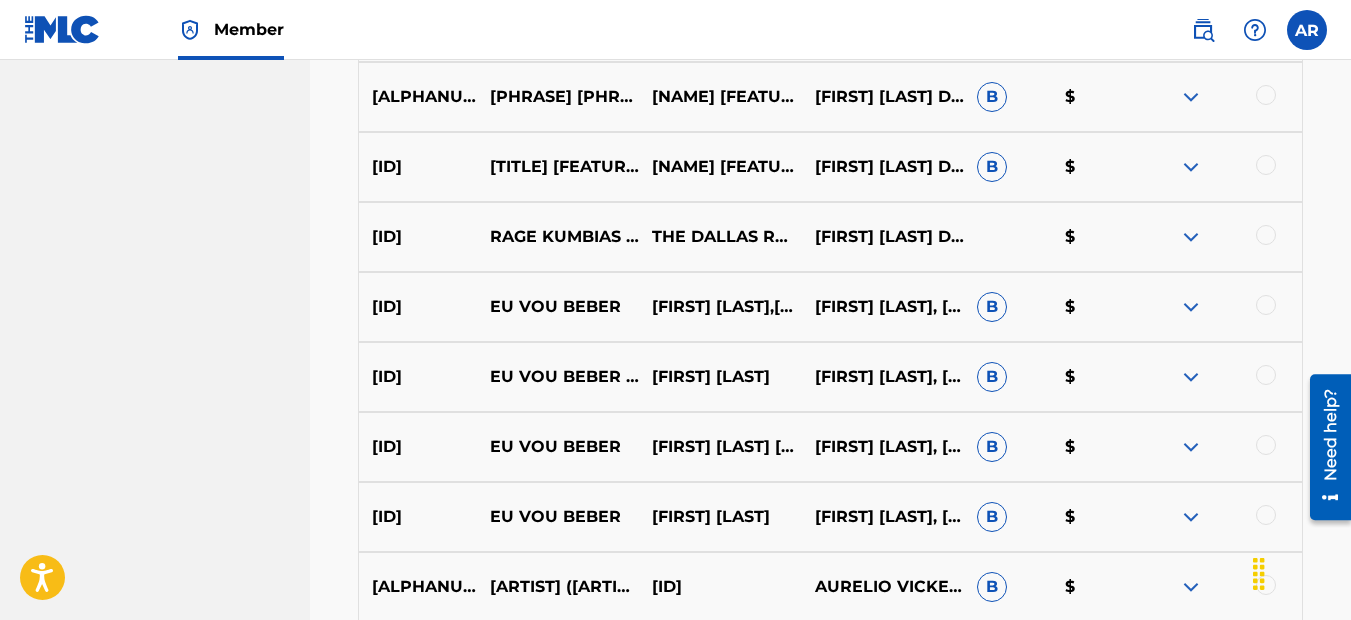 scroll, scrollTop: 9732, scrollLeft: 0, axis: vertical 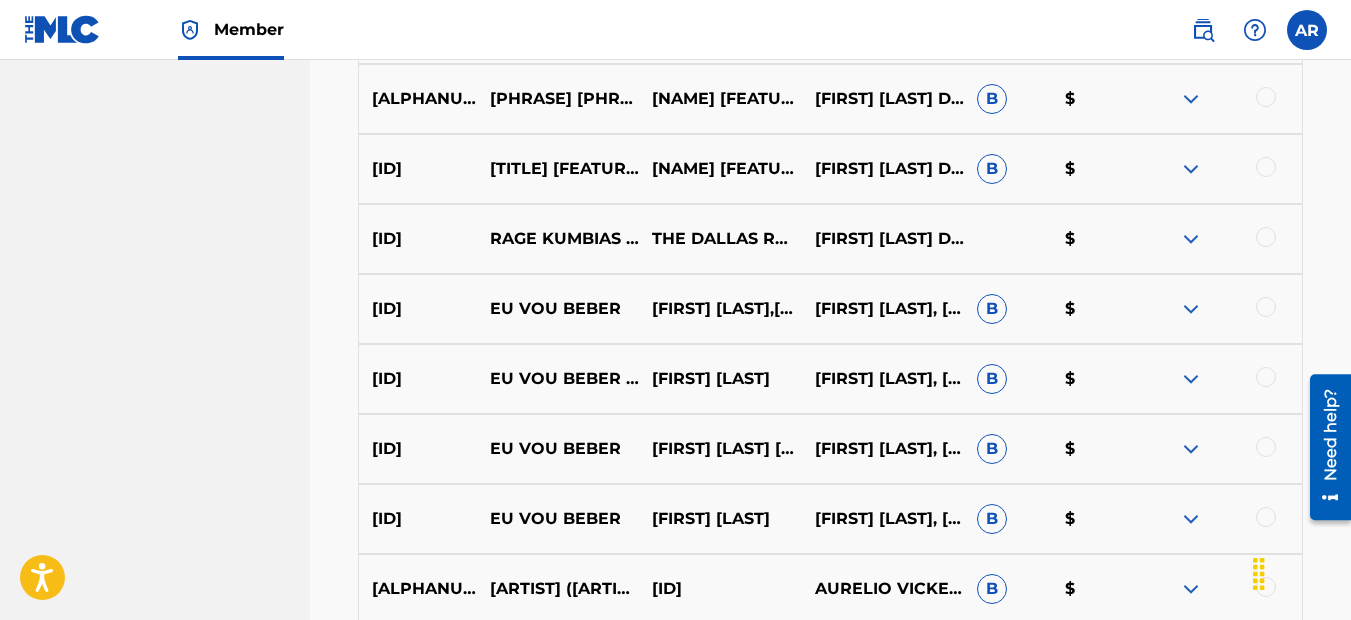 click at bounding box center [1191, 239] 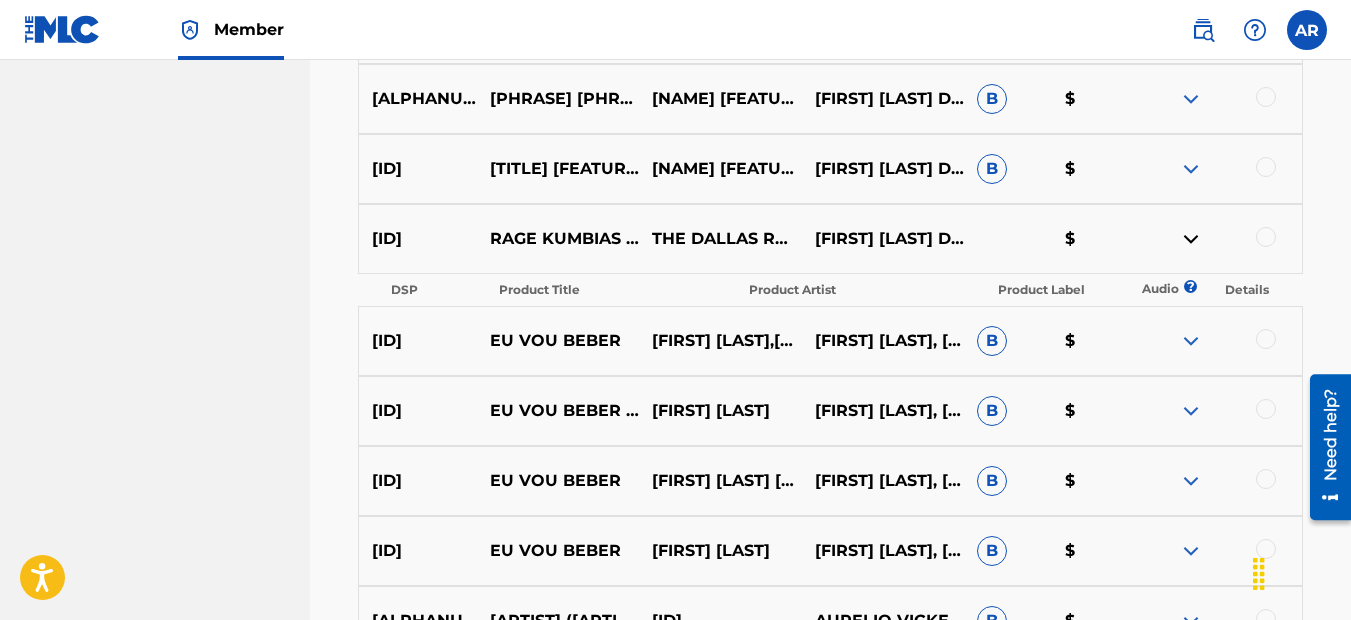click at bounding box center [1191, 169] 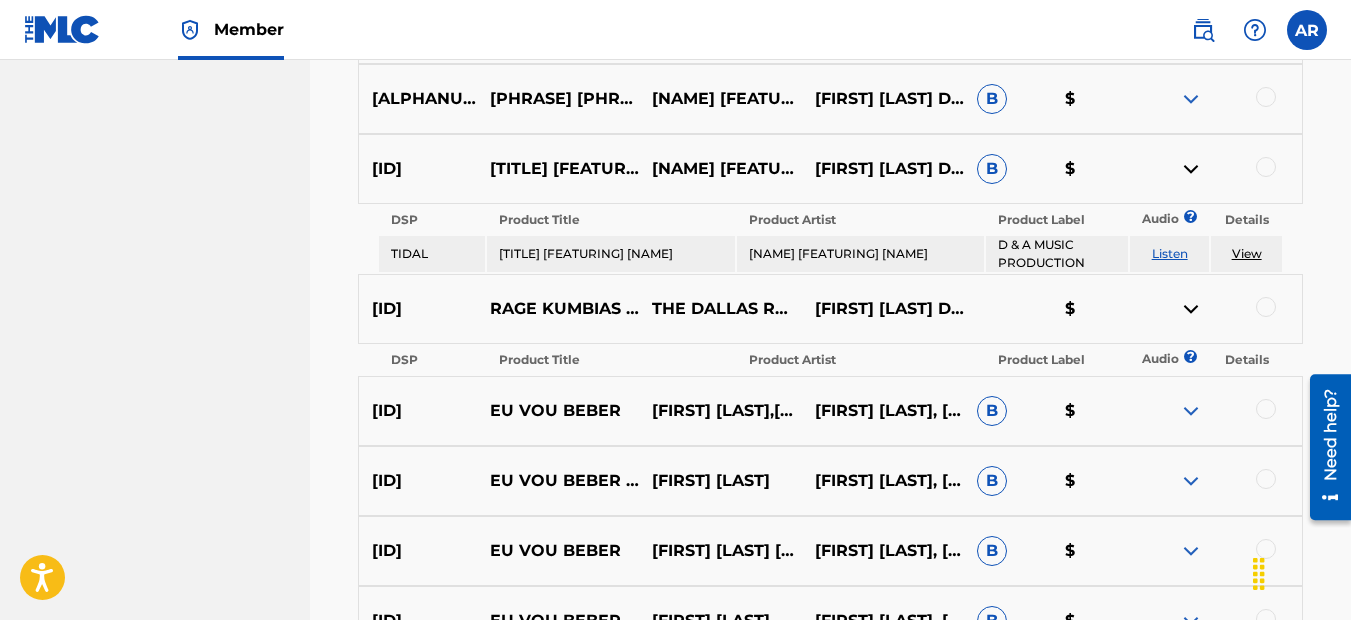 click at bounding box center [1191, 99] 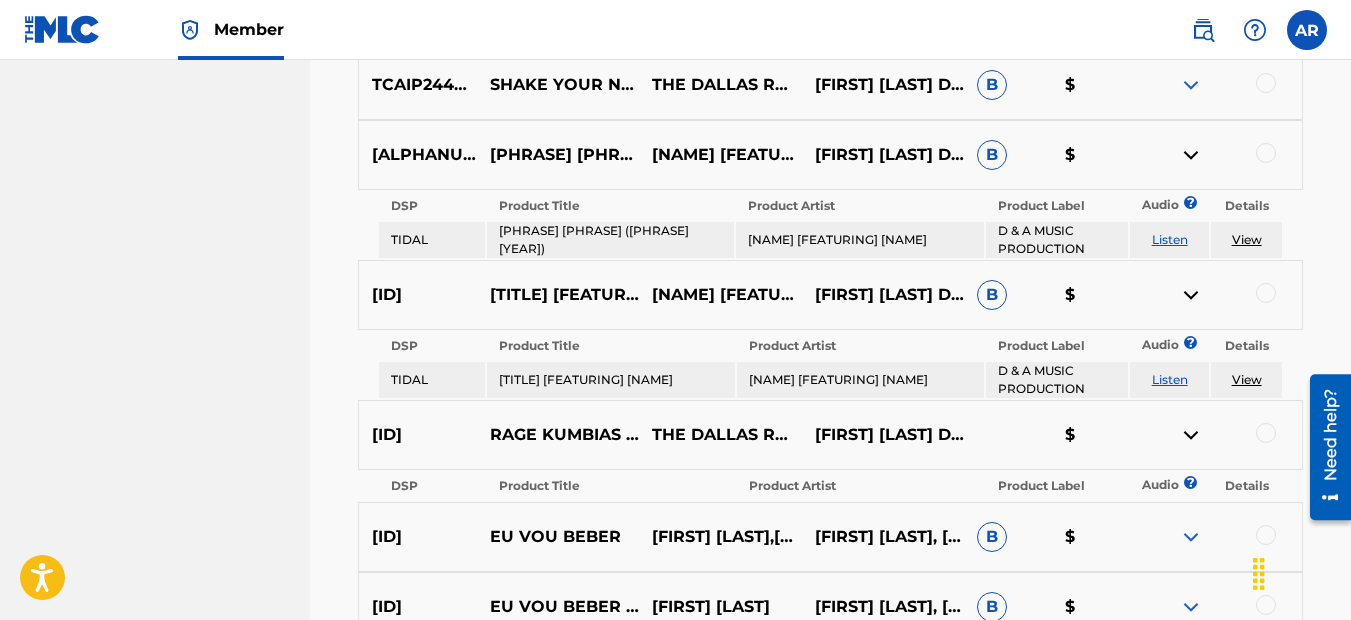 scroll, scrollTop: 9632, scrollLeft: 0, axis: vertical 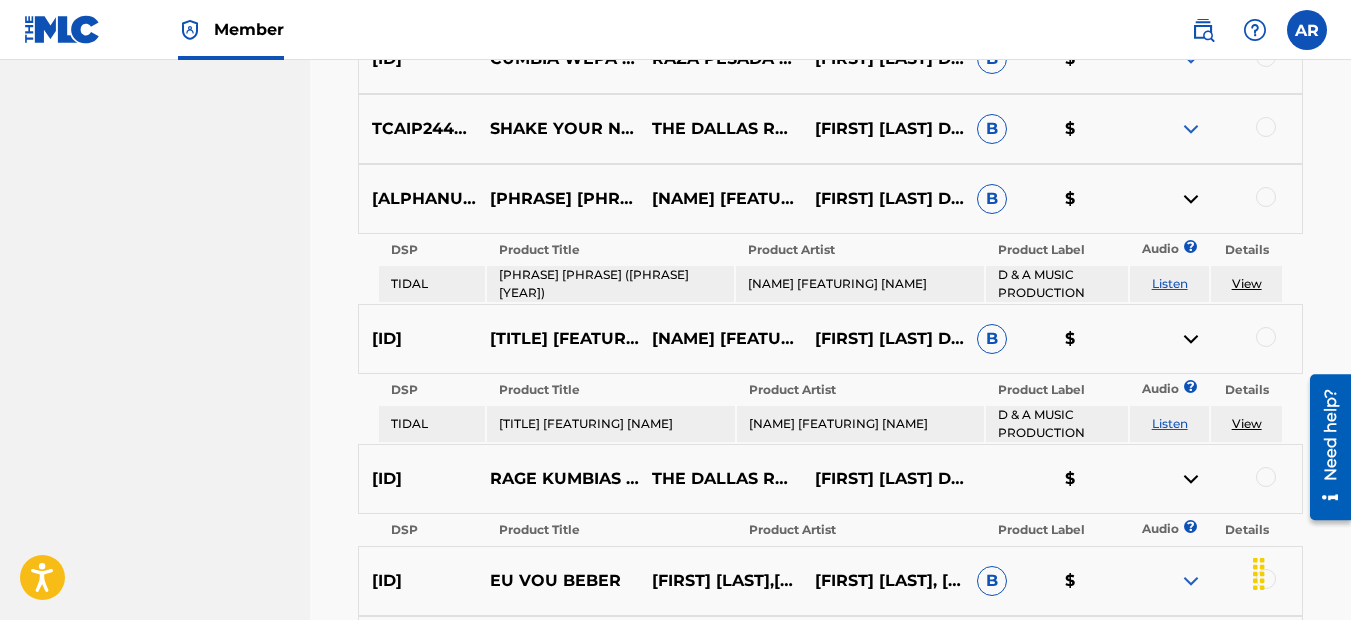 click at bounding box center (1191, 129) 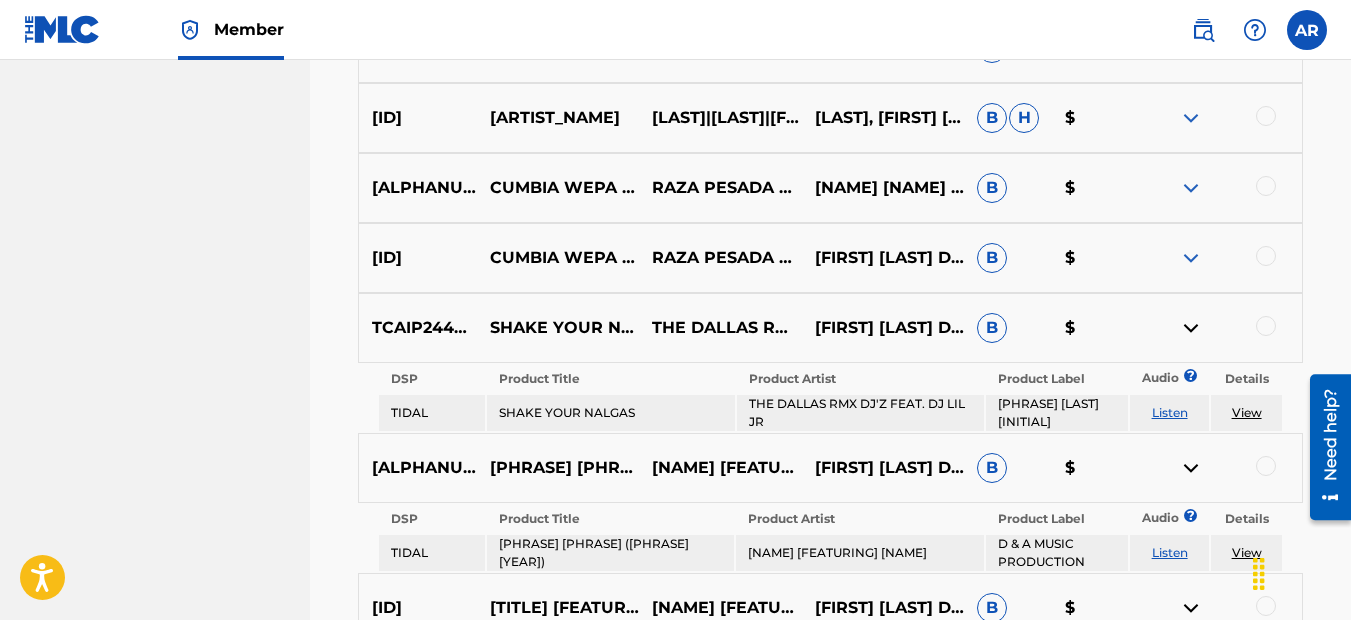 scroll, scrollTop: 9432, scrollLeft: 0, axis: vertical 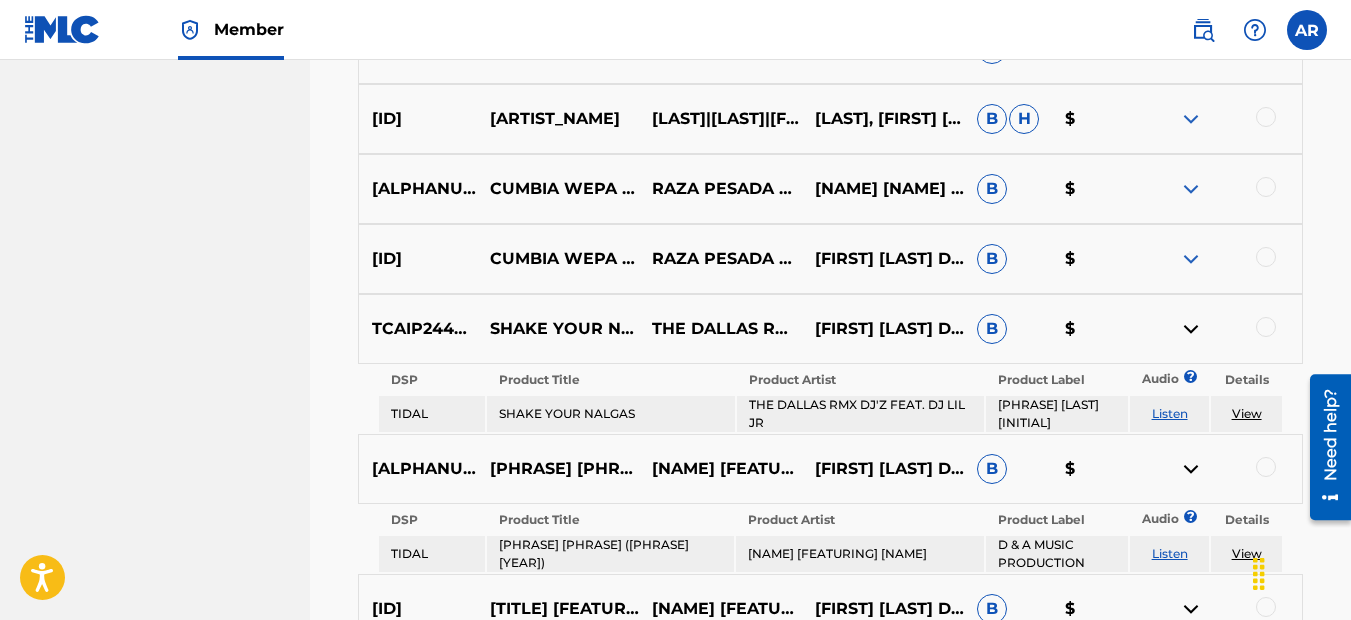 click at bounding box center (1191, 259) 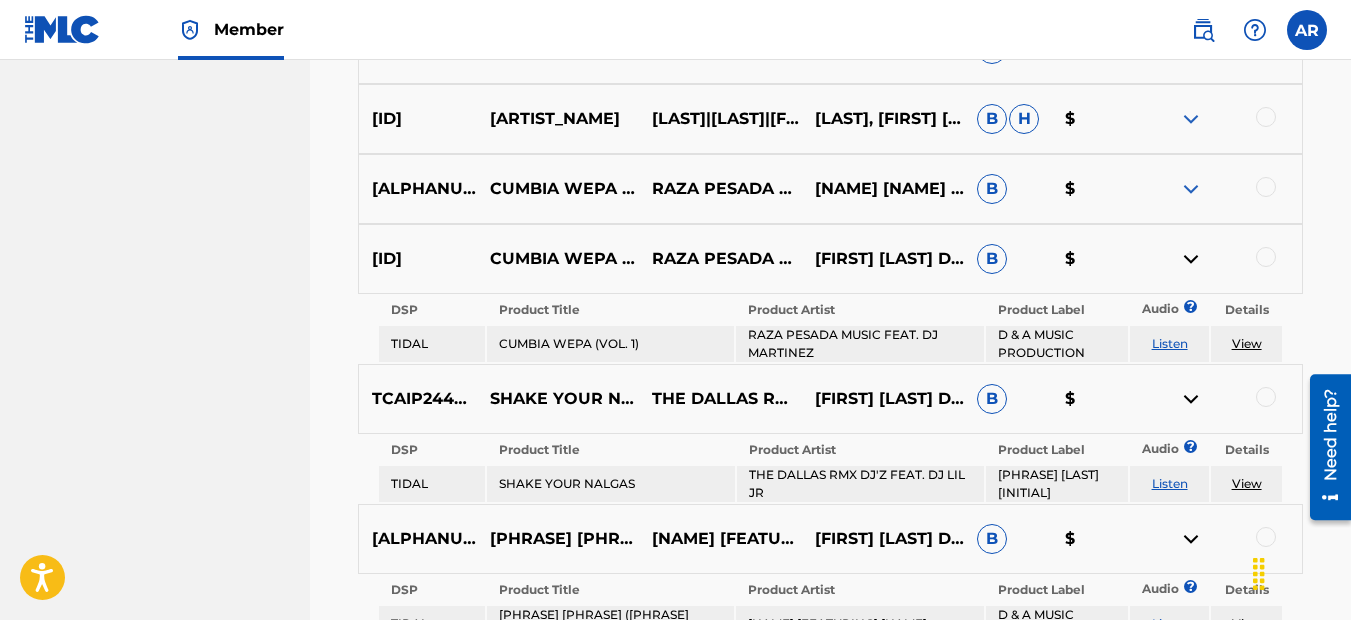 click at bounding box center (1191, 189) 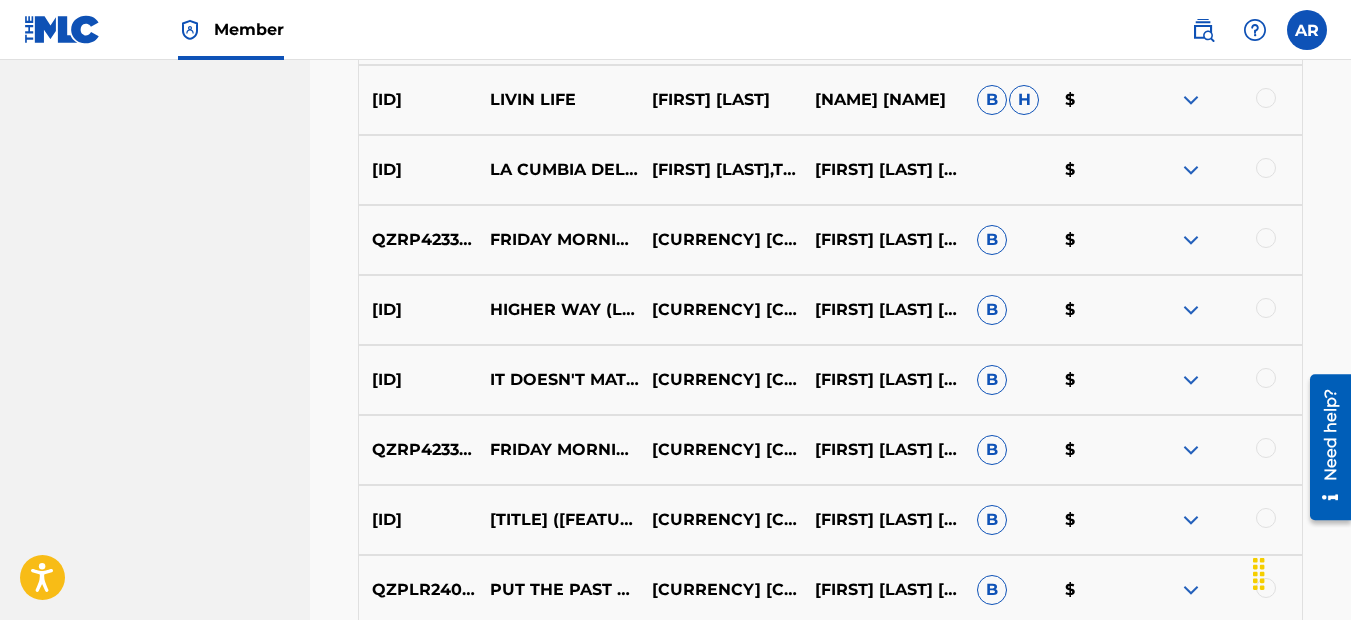 scroll, scrollTop: 7932, scrollLeft: 0, axis: vertical 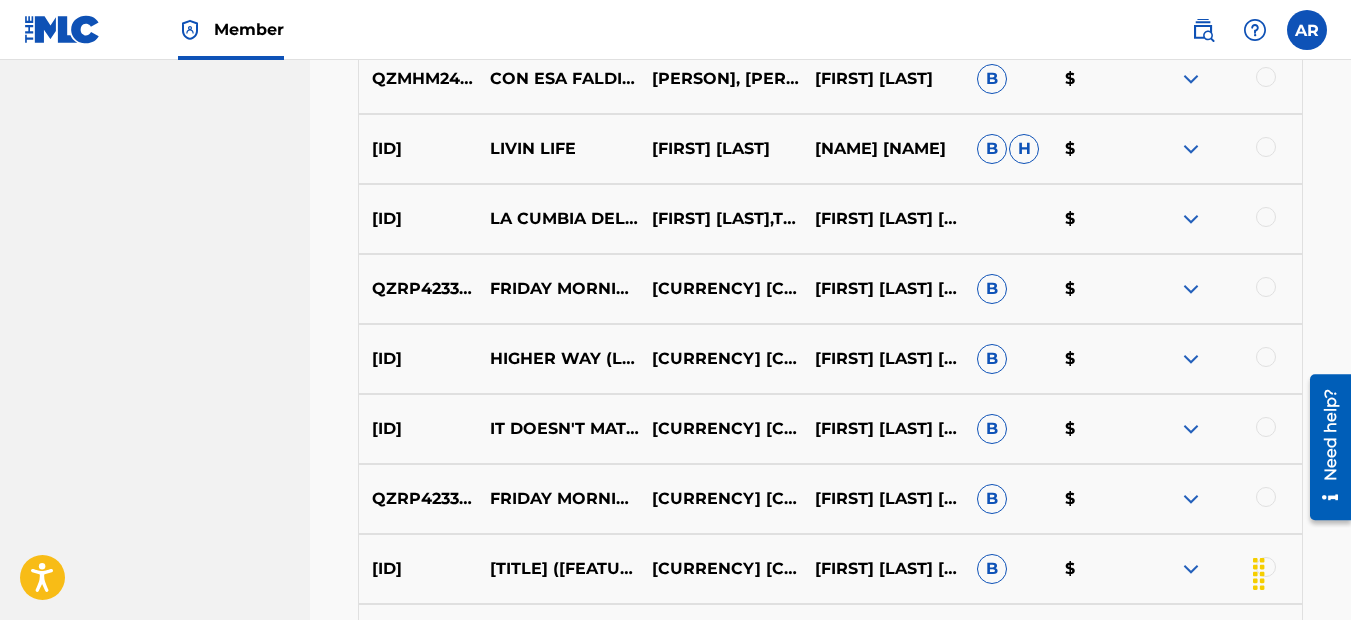 click at bounding box center (1191, 219) 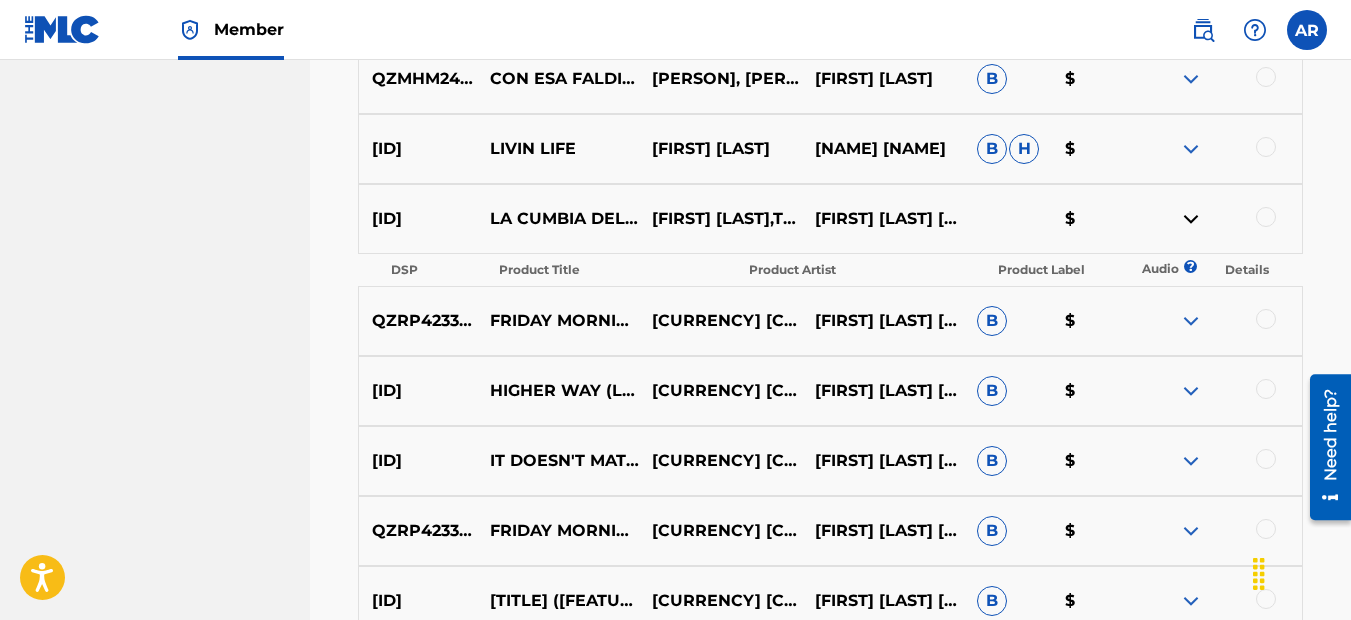 click at bounding box center (1191, 149) 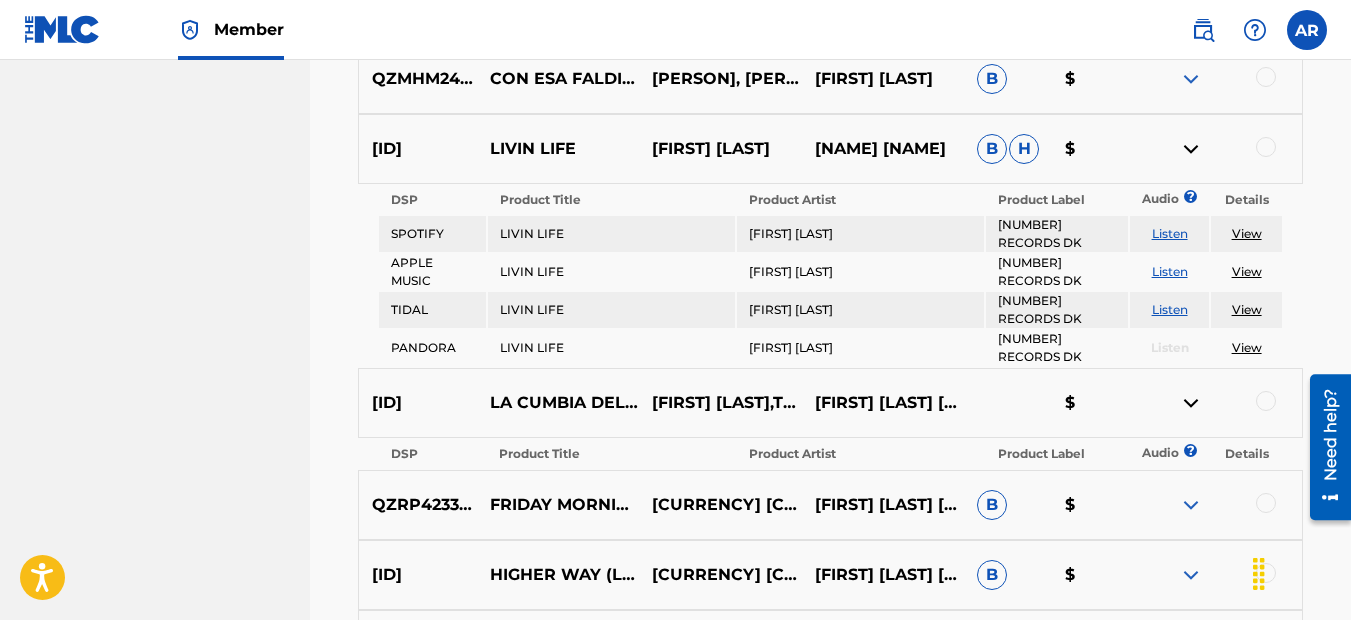 click at bounding box center [1191, 149] 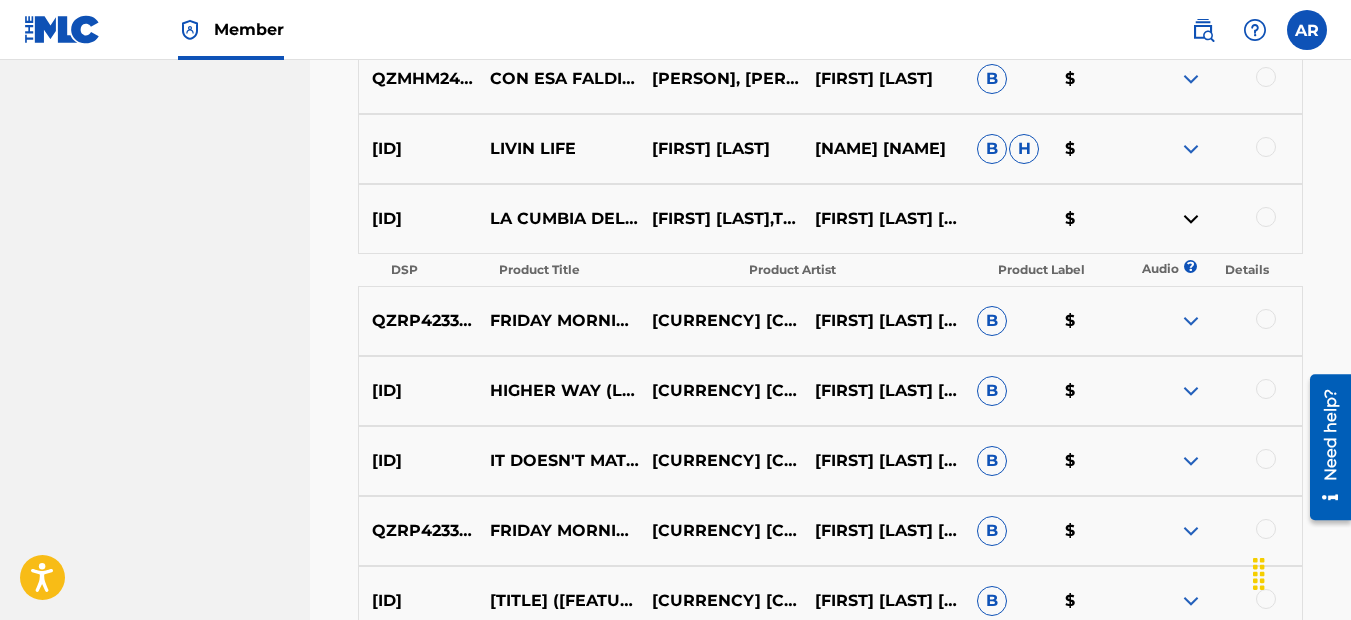 click at bounding box center [1191, 79] 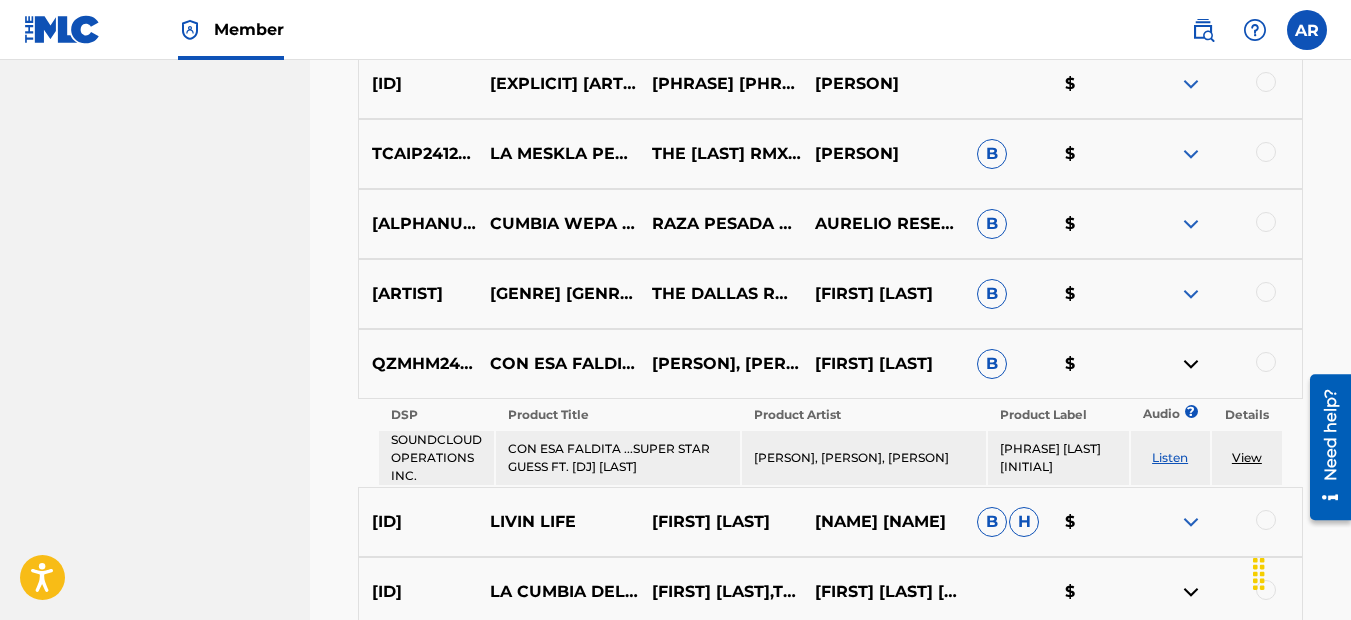 scroll, scrollTop: 7632, scrollLeft: 0, axis: vertical 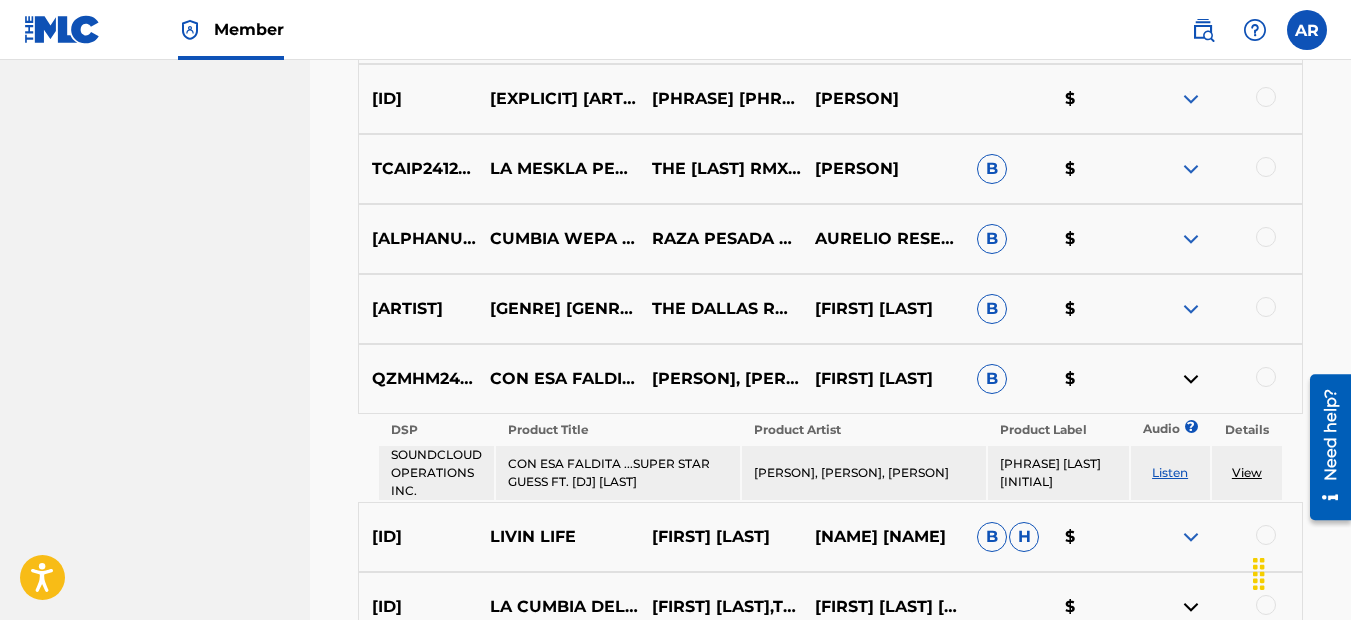 click at bounding box center [1191, 309] 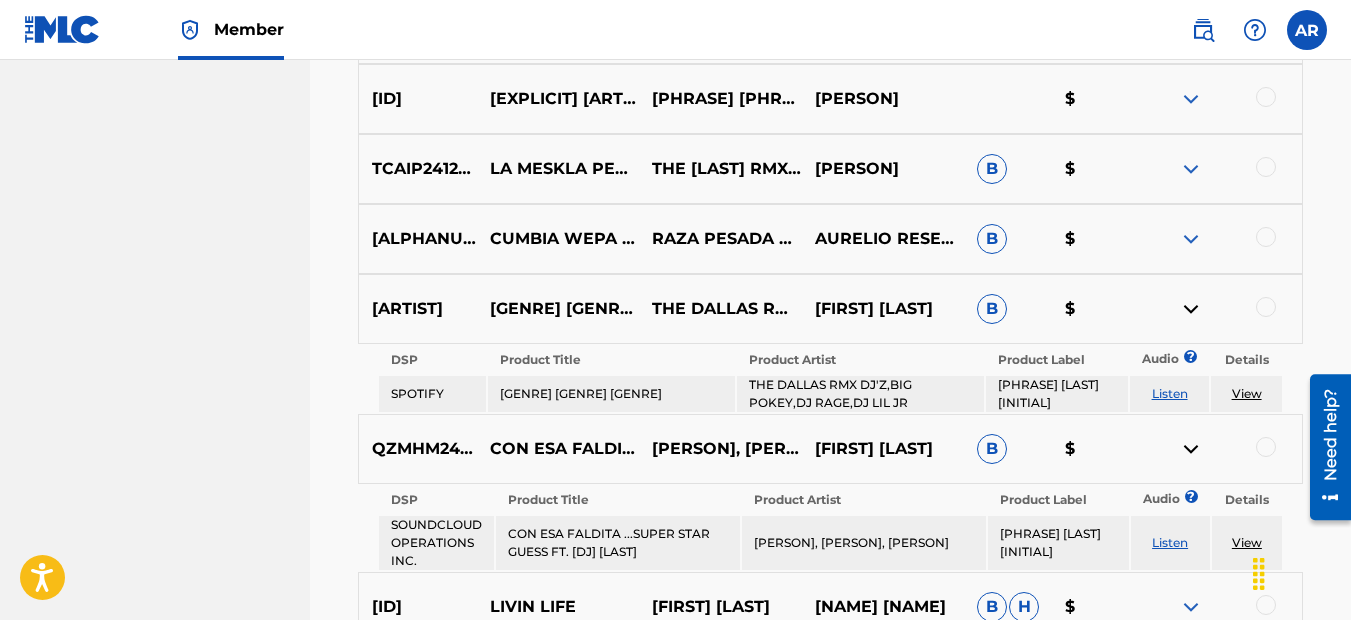 click at bounding box center (1191, 239) 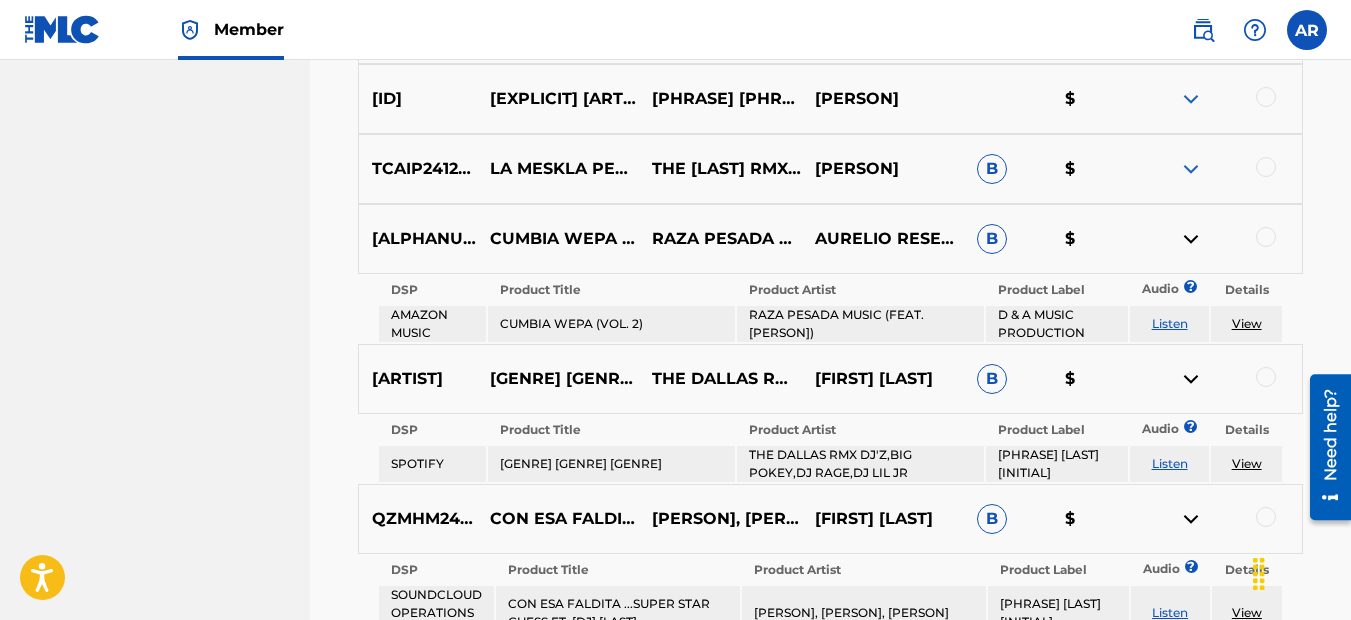 click at bounding box center (1191, 169) 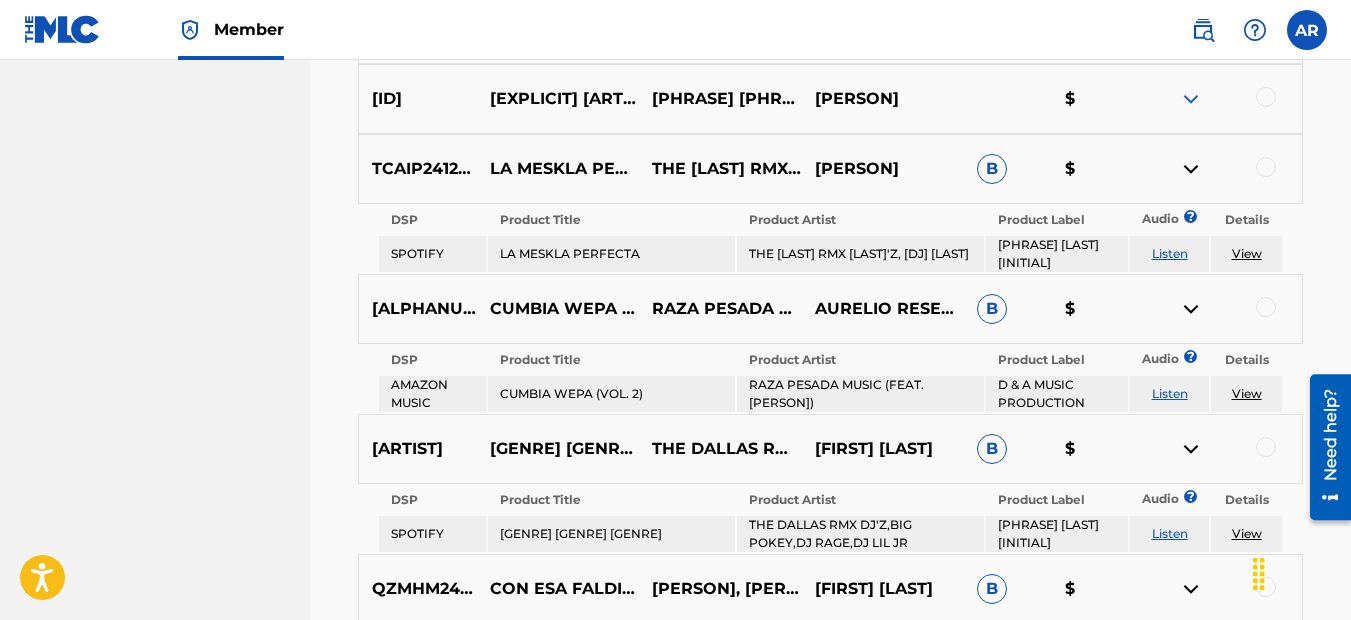 click at bounding box center [1191, 99] 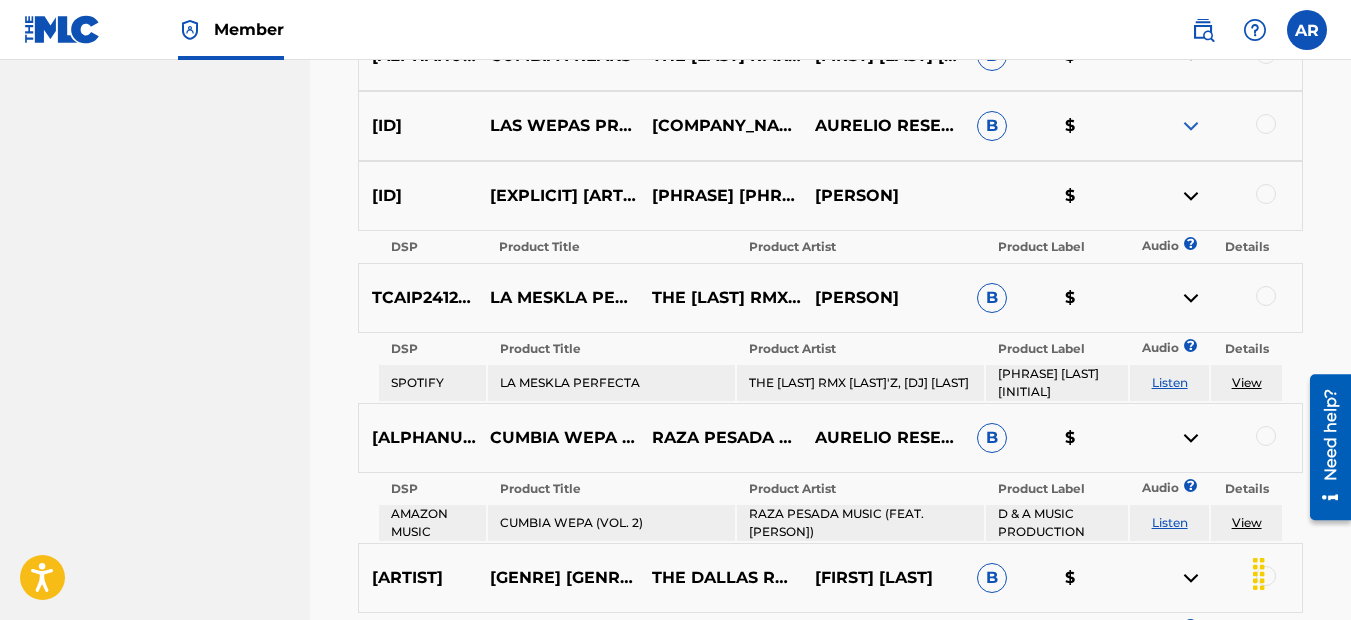 scroll, scrollTop: 7432, scrollLeft: 0, axis: vertical 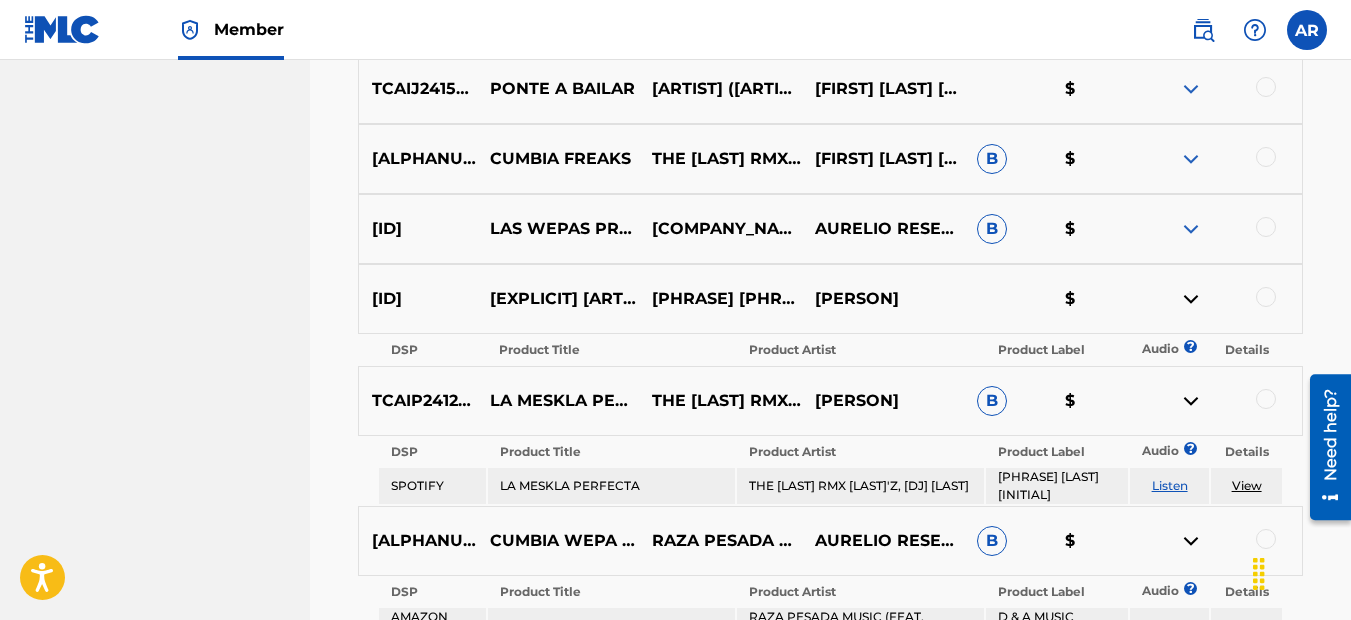 click at bounding box center (1191, 229) 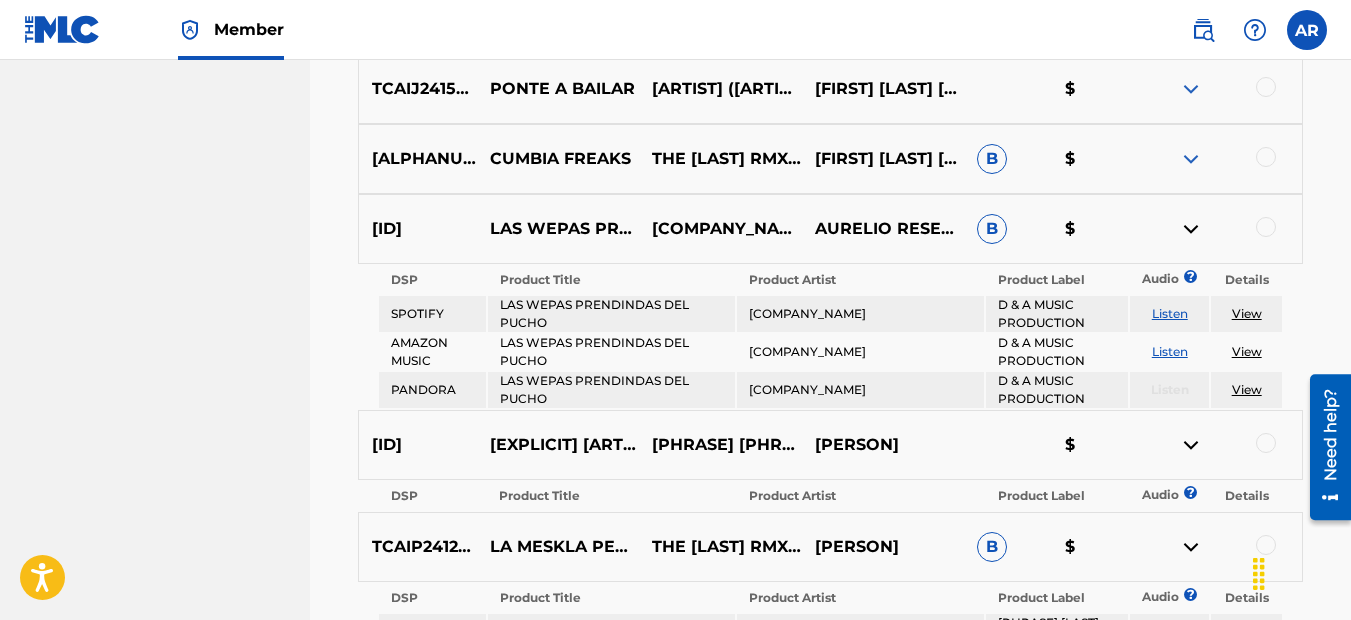 click at bounding box center [1191, 159] 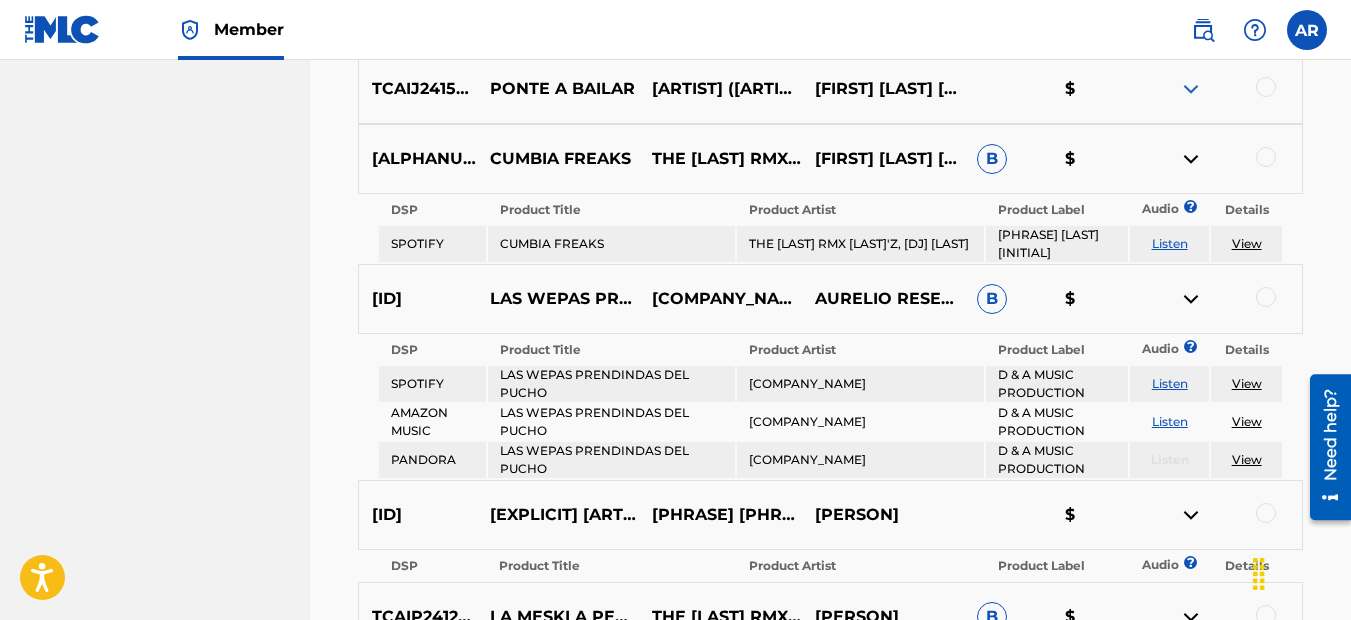click at bounding box center (1191, 89) 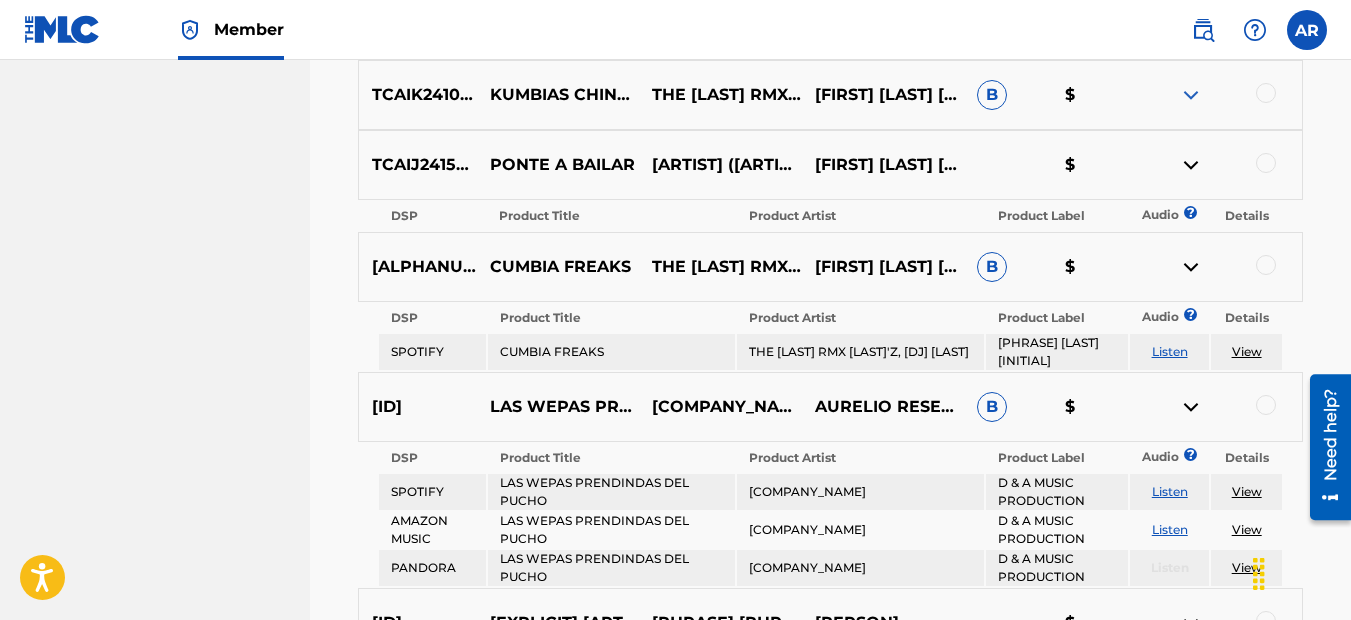 scroll, scrollTop: 7232, scrollLeft: 0, axis: vertical 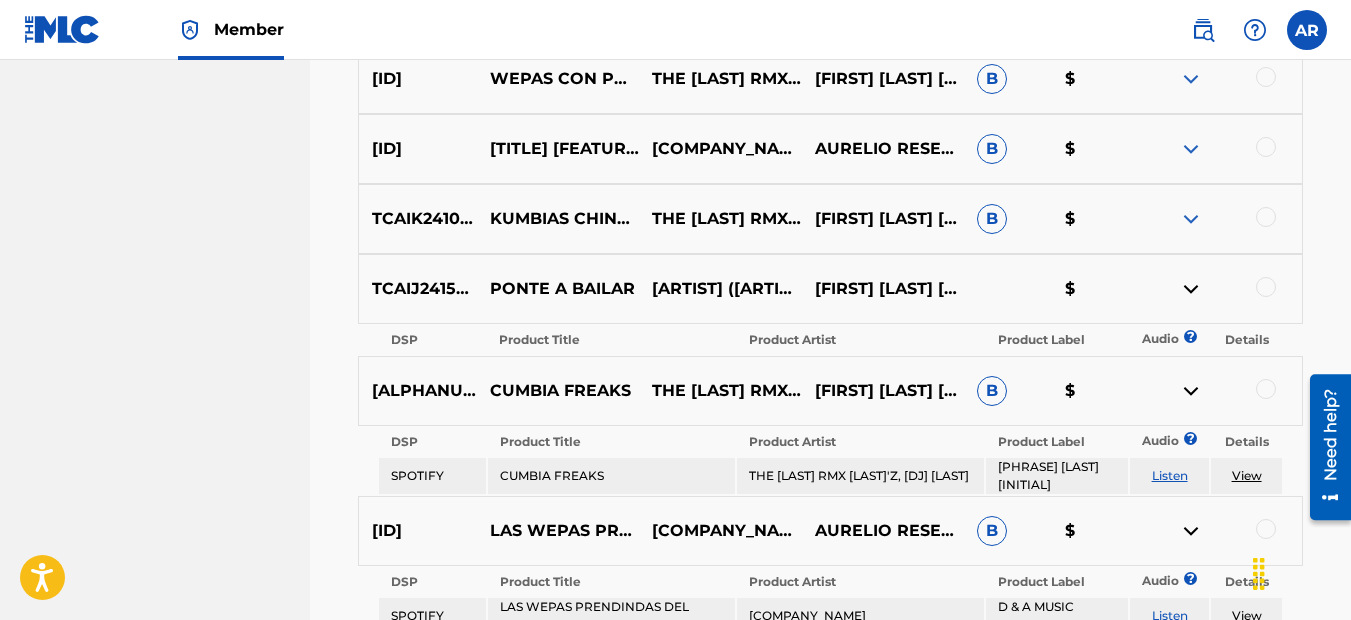 click at bounding box center (1191, 219) 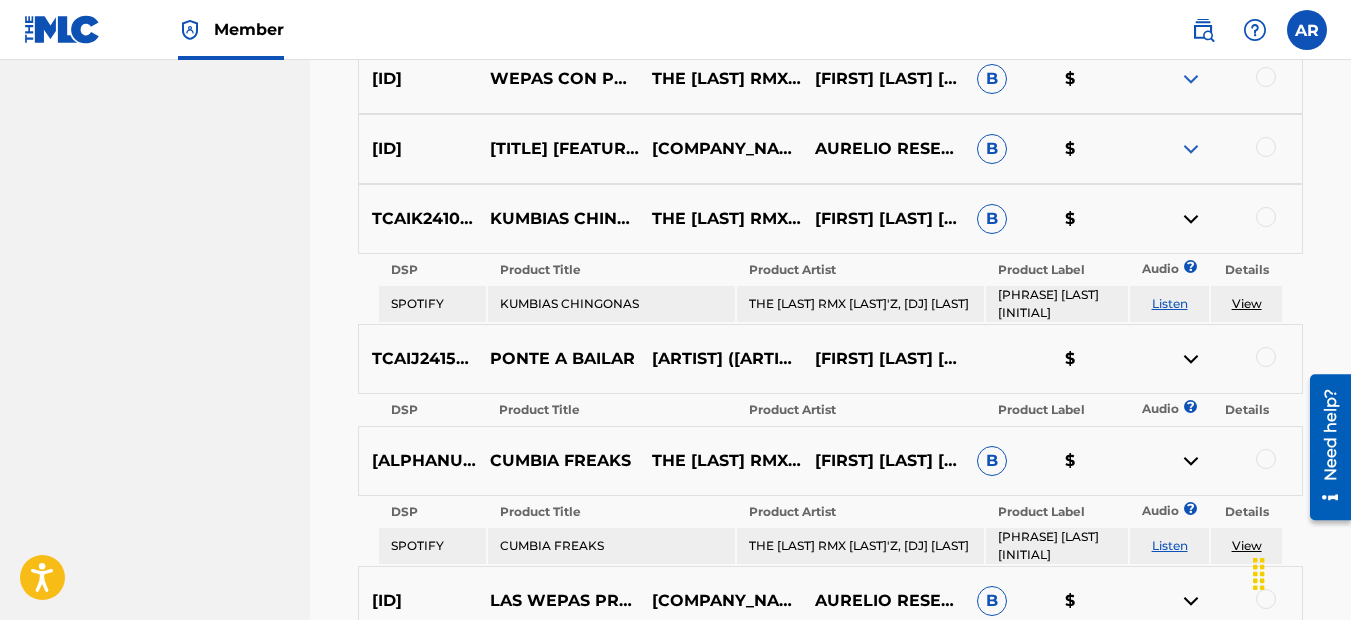 click at bounding box center (1191, 149) 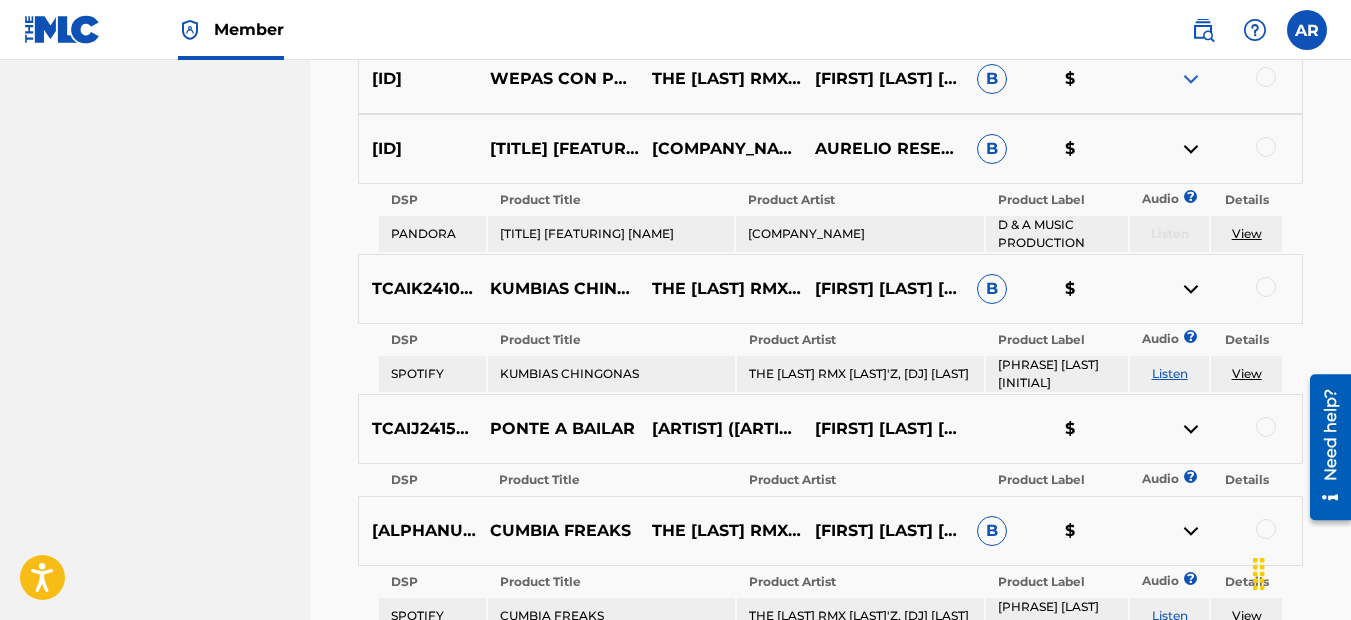 click at bounding box center [1191, 79] 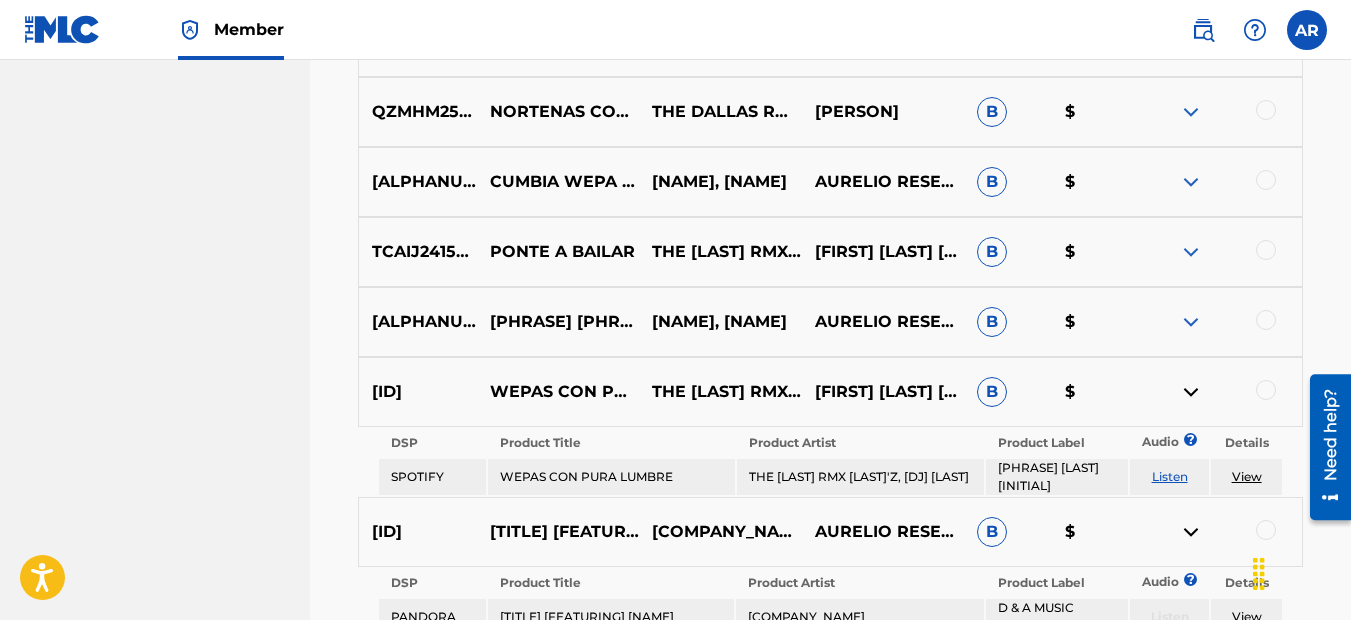 scroll, scrollTop: 6832, scrollLeft: 0, axis: vertical 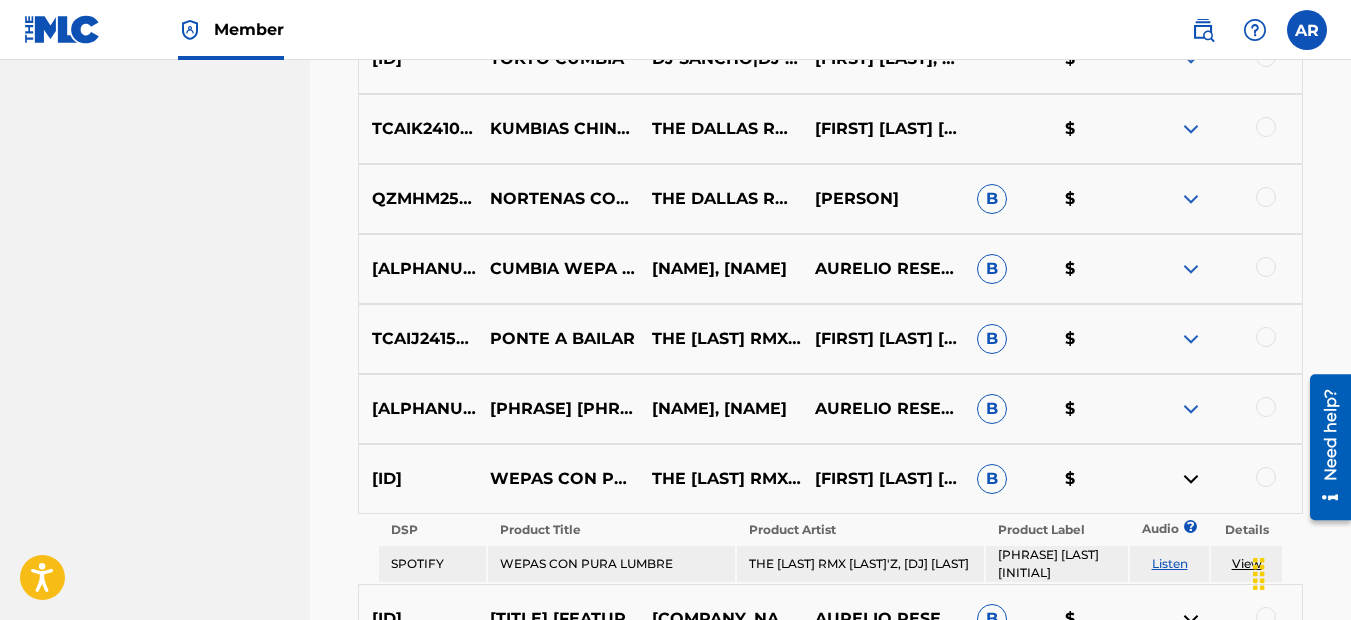 click at bounding box center [1191, 199] 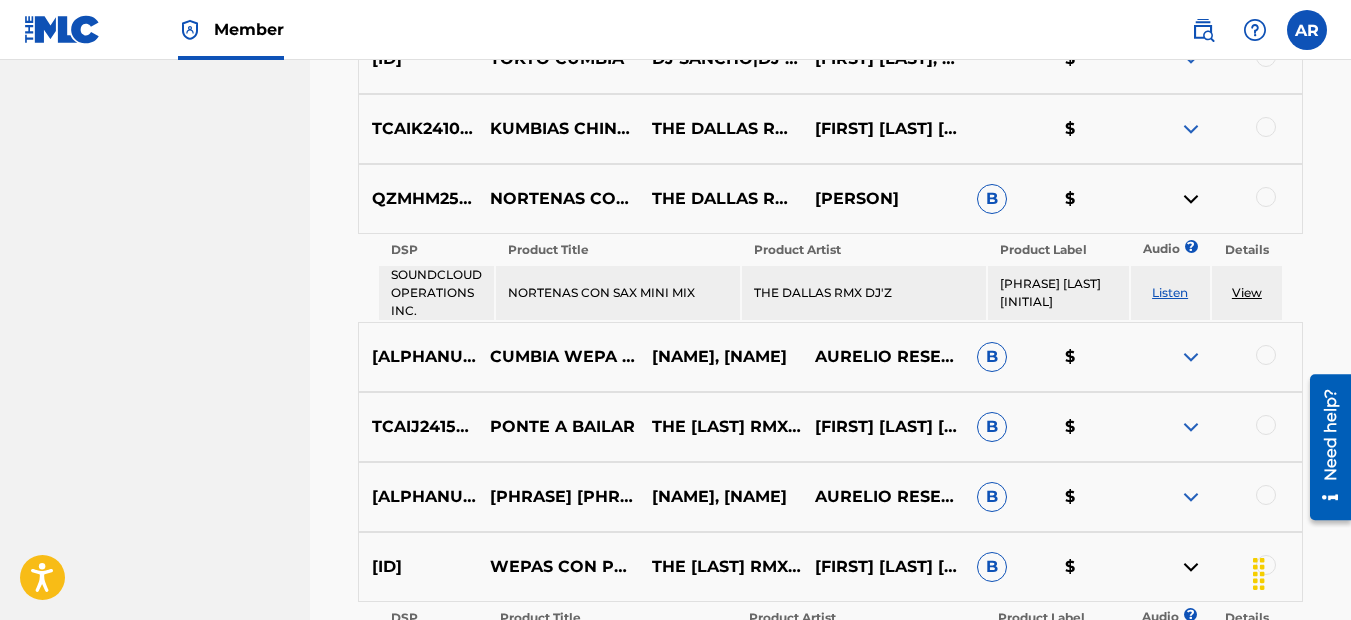 click at bounding box center (1191, 567) 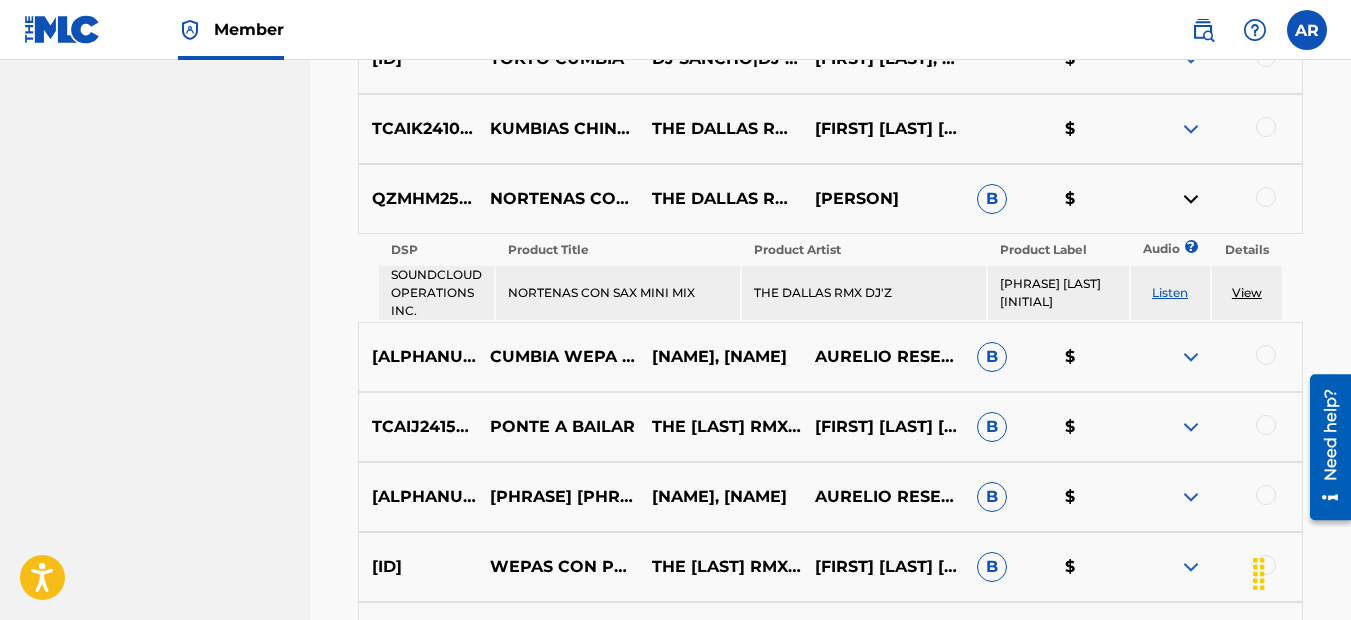 click at bounding box center [1191, 497] 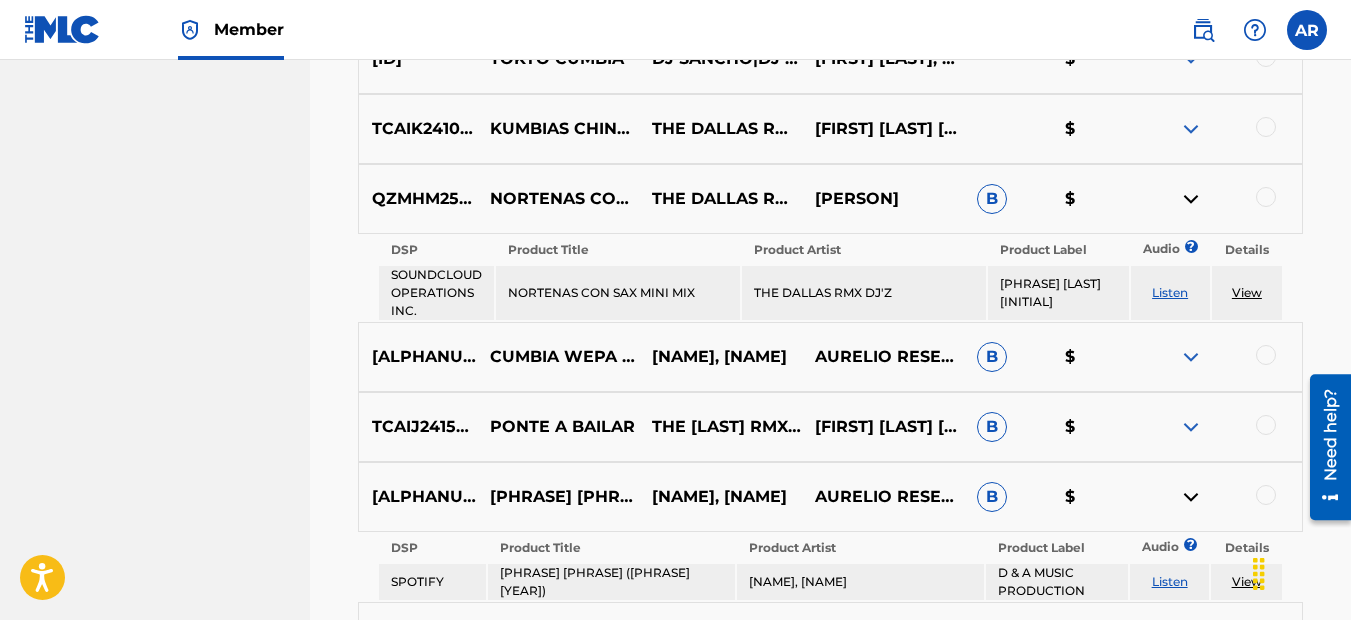 click at bounding box center (1191, 427) 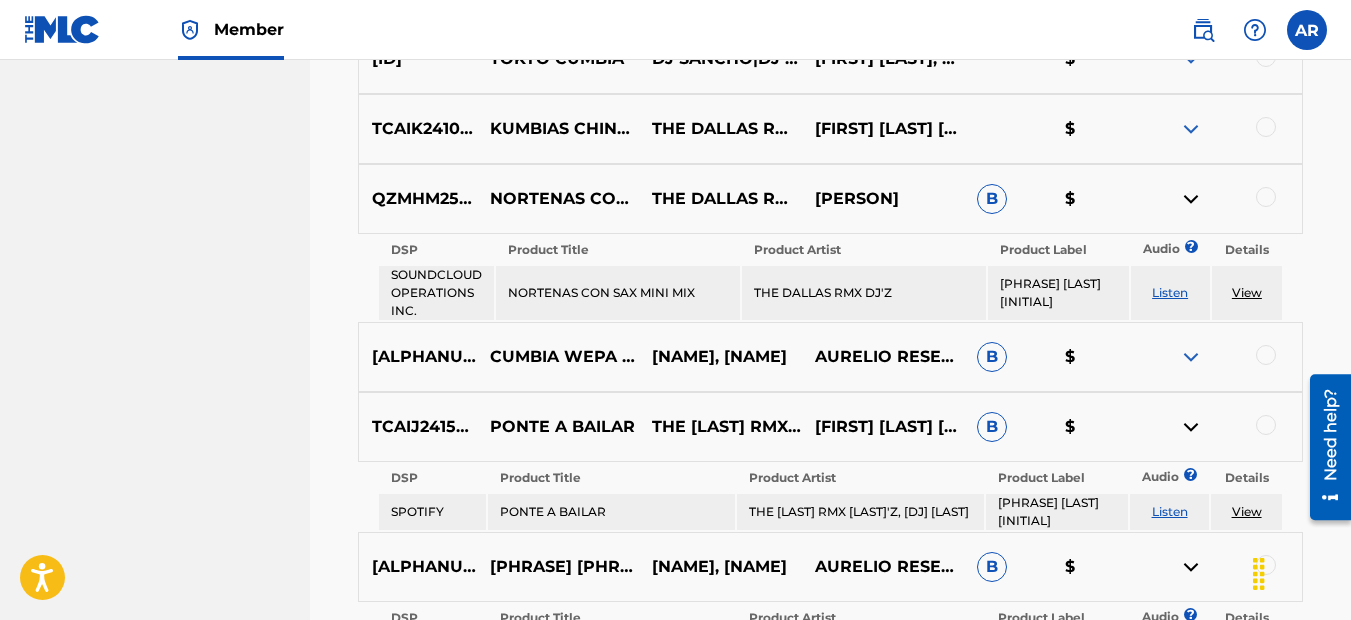 click at bounding box center (1191, 357) 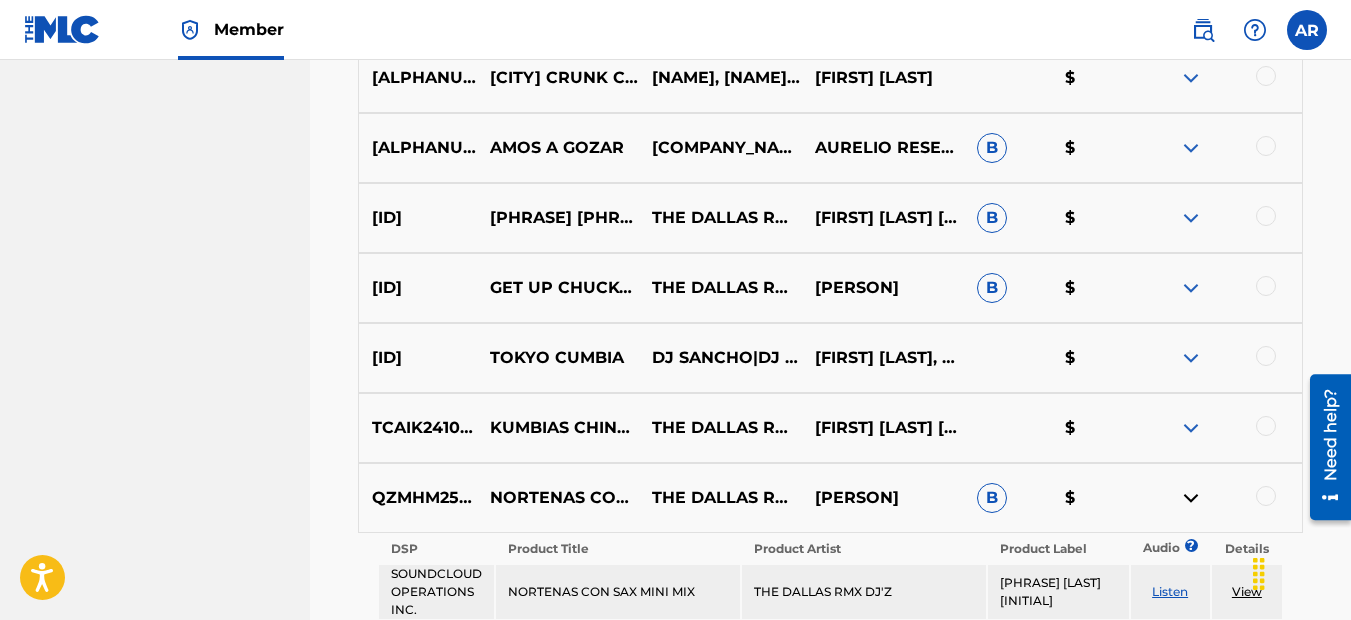 scroll, scrollTop: 6532, scrollLeft: 0, axis: vertical 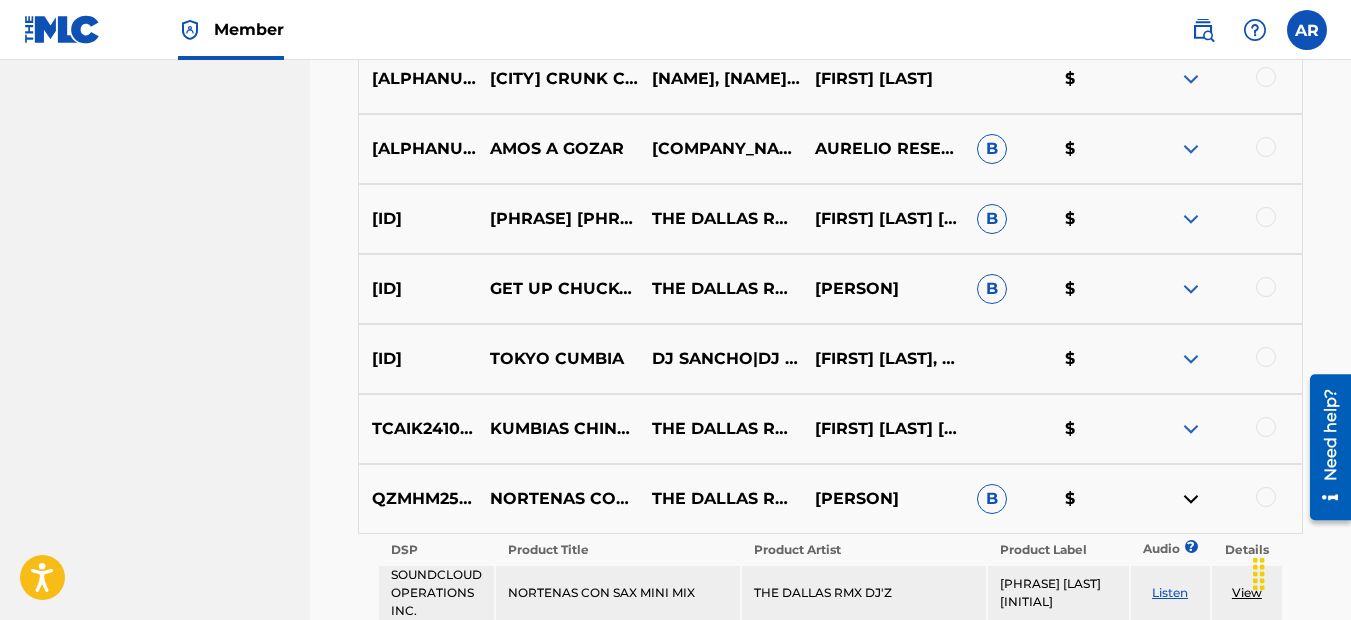 click at bounding box center [1191, 429] 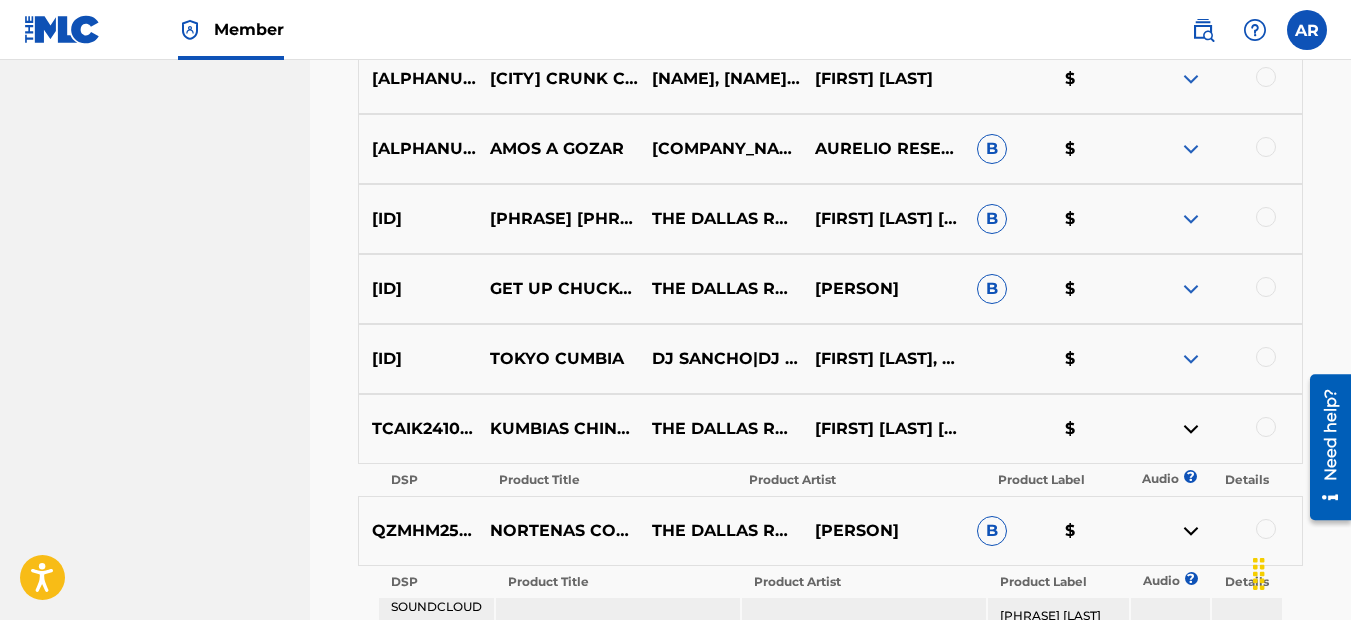 click at bounding box center [1191, 359] 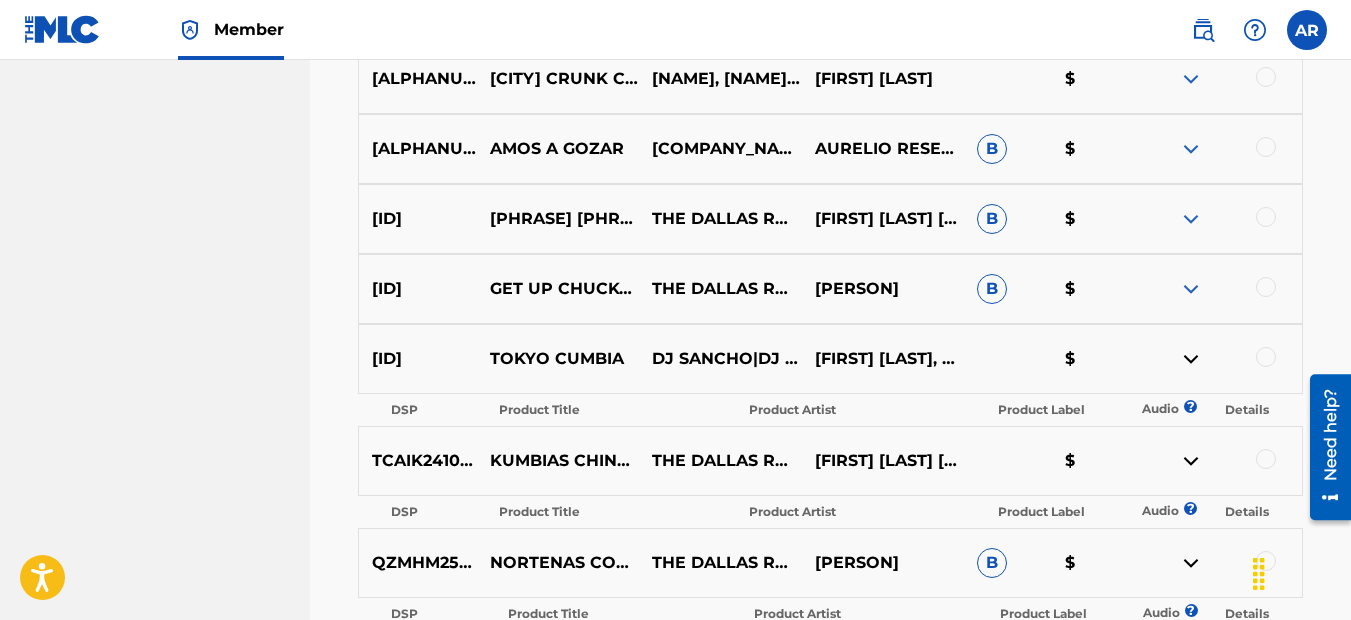 click at bounding box center [1191, 289] 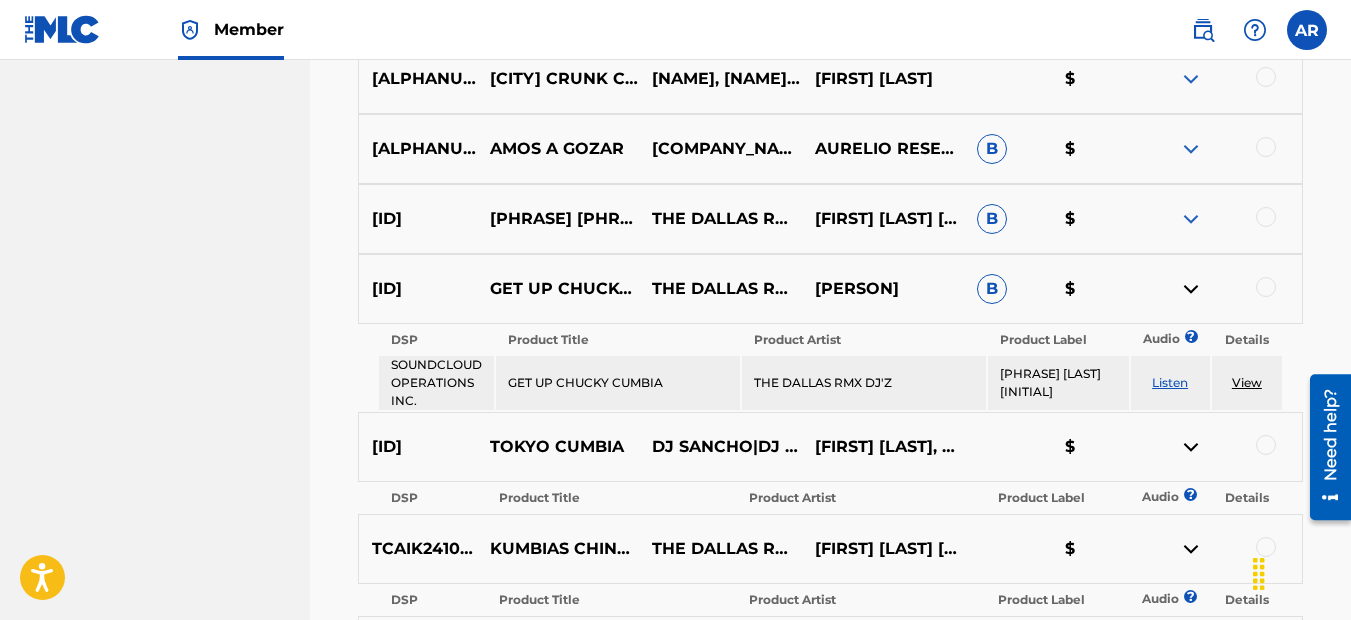 click at bounding box center [1191, 219] 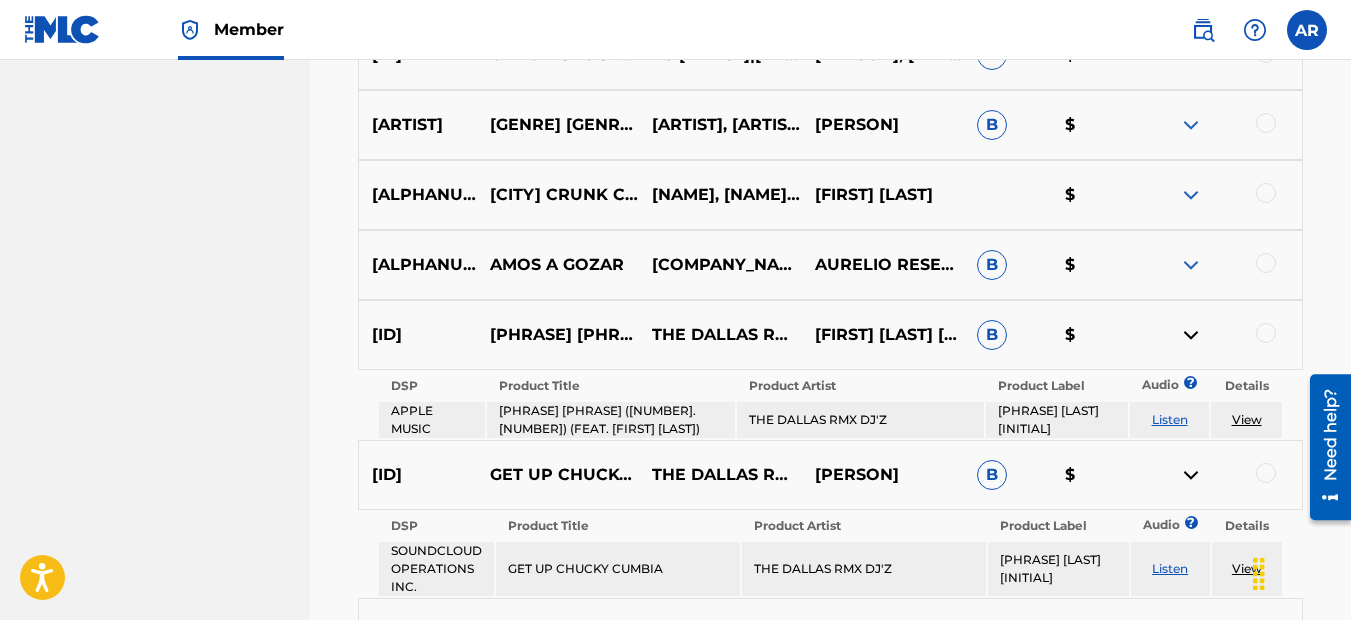 scroll, scrollTop: 6332, scrollLeft: 0, axis: vertical 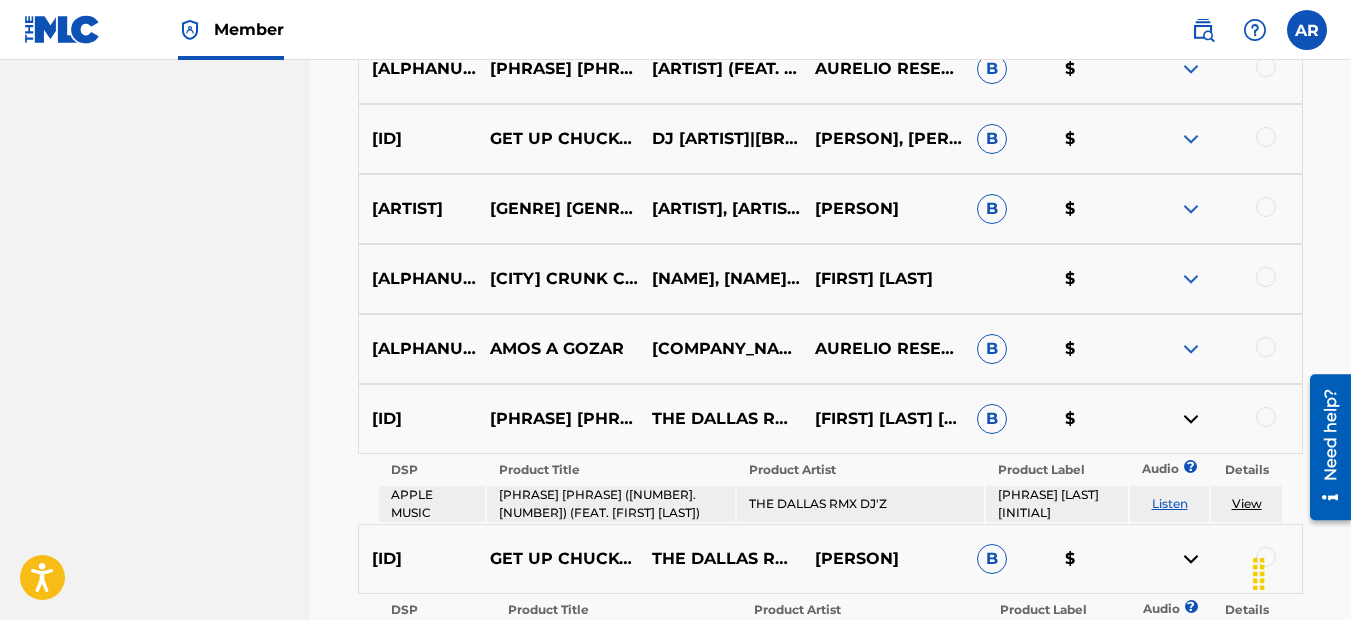 click at bounding box center (1191, 209) 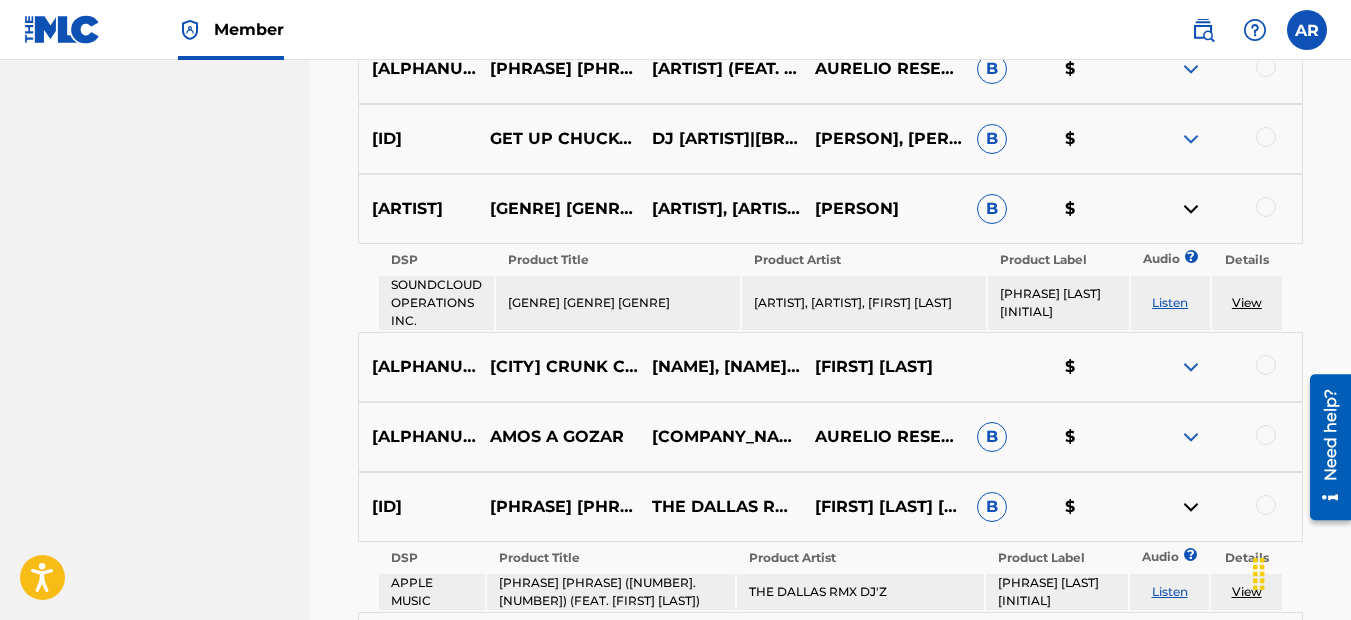 click at bounding box center [1191, 367] 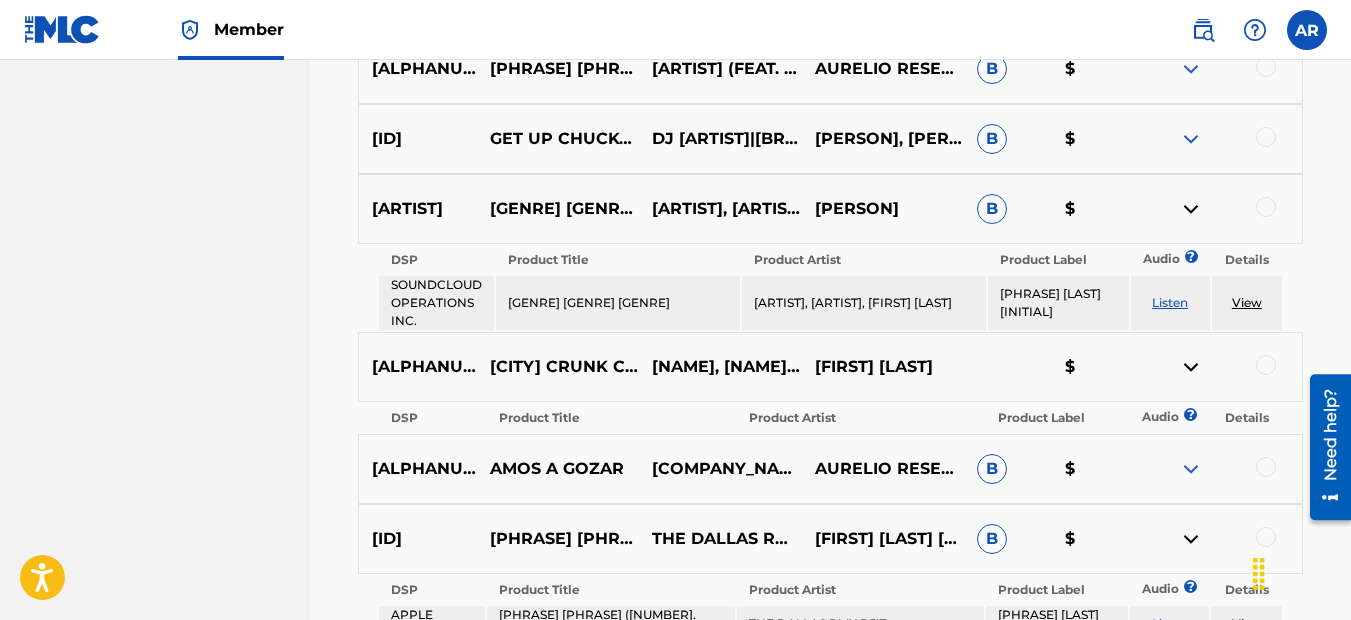 click at bounding box center (1191, 469) 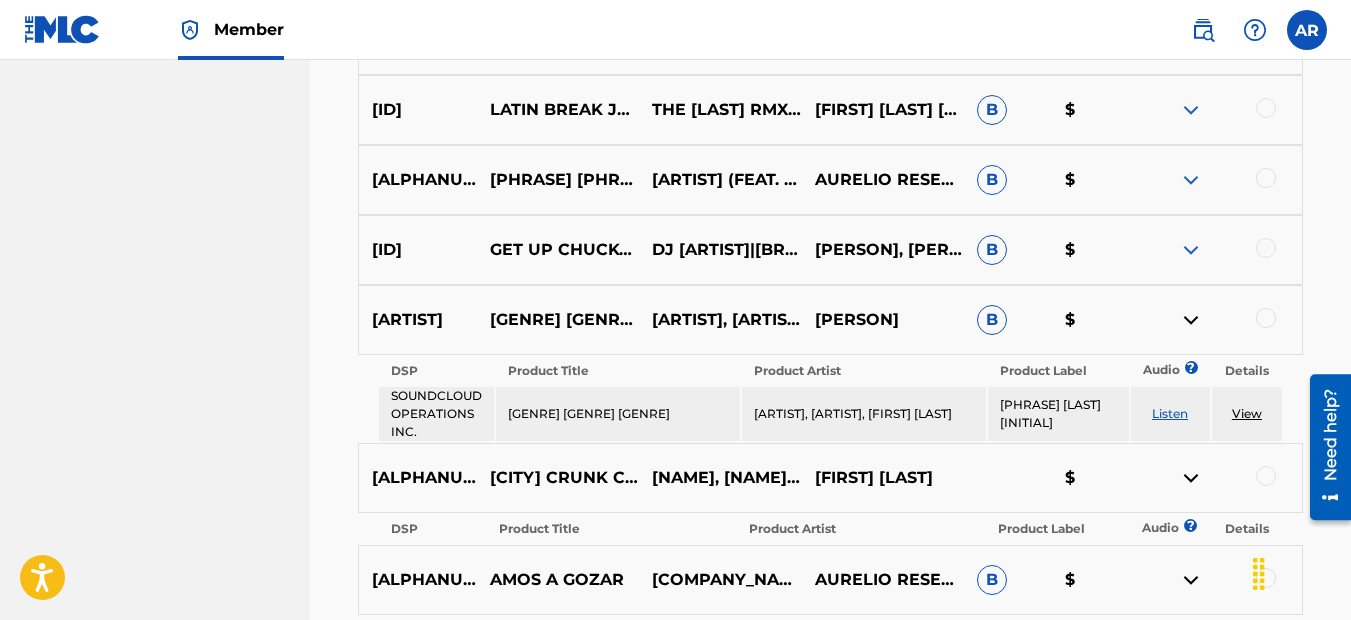 scroll, scrollTop: 6132, scrollLeft: 0, axis: vertical 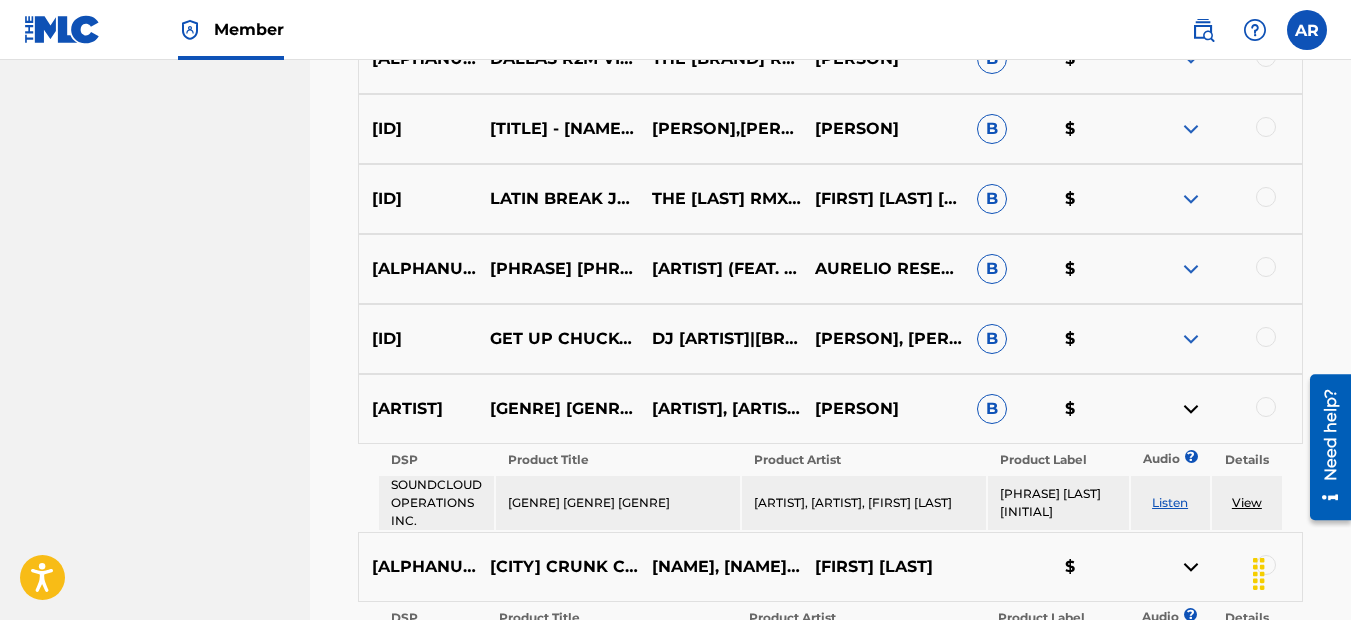 click at bounding box center [1191, 339] 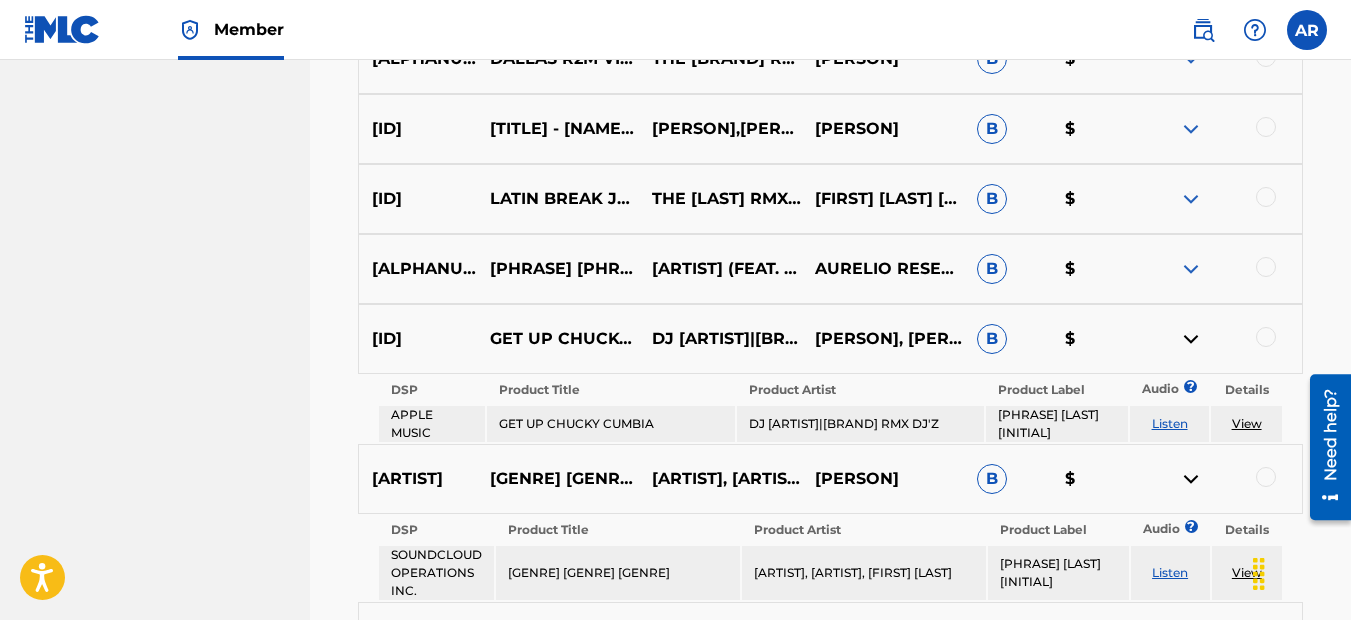 click at bounding box center (1191, 269) 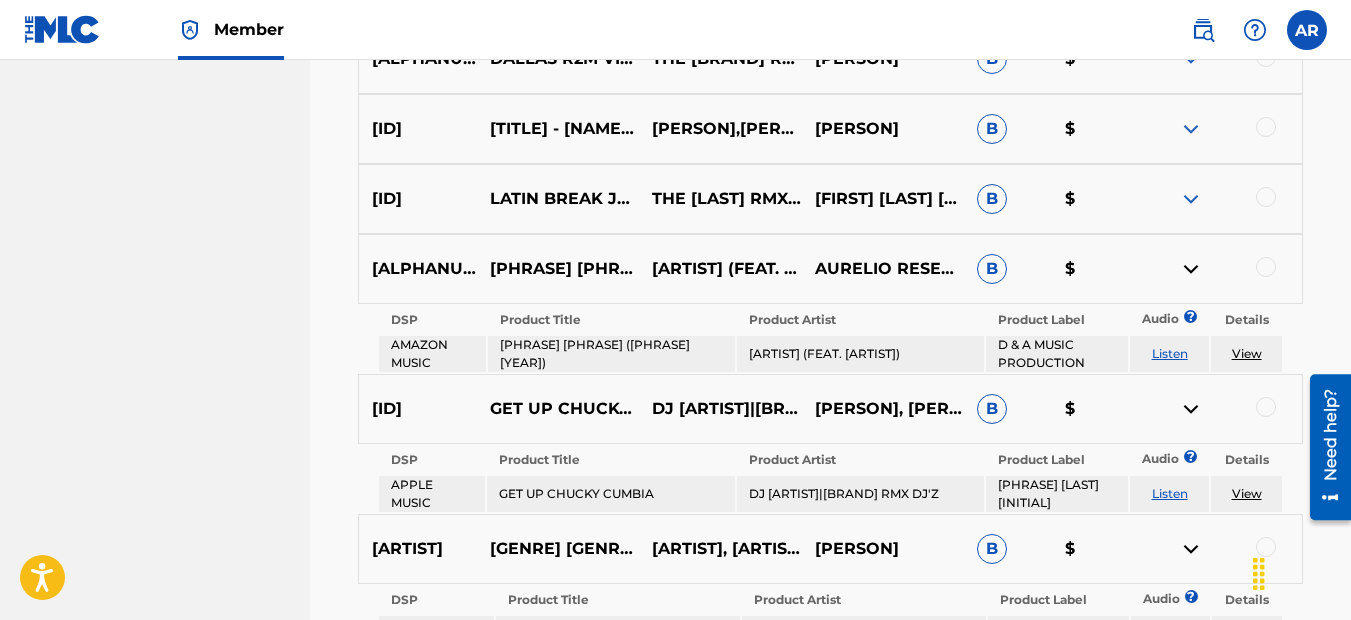click at bounding box center (1191, 199) 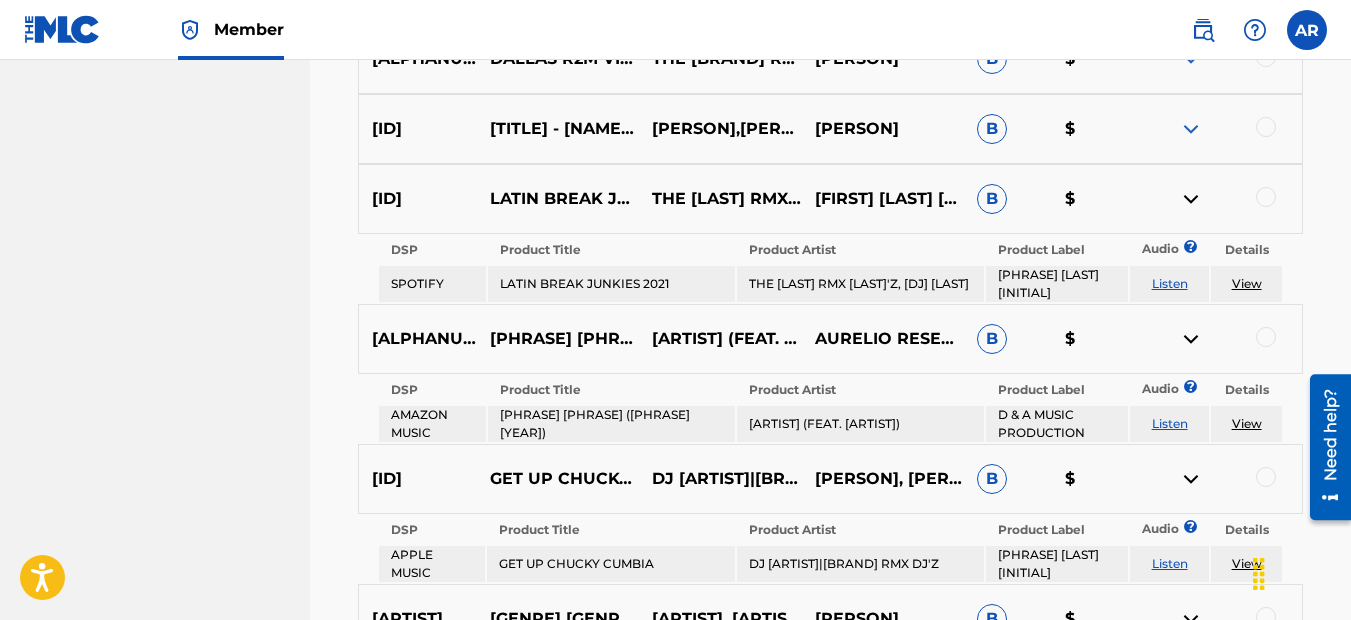click at bounding box center [1191, 129] 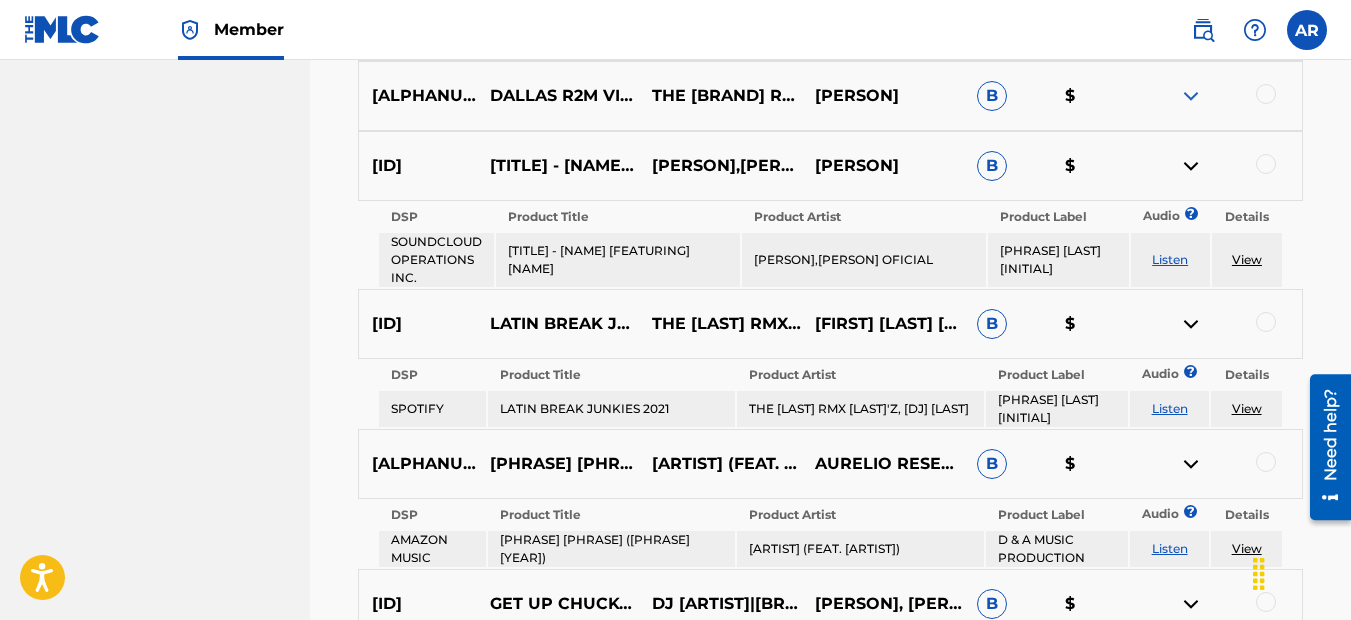 scroll, scrollTop: 6032, scrollLeft: 0, axis: vertical 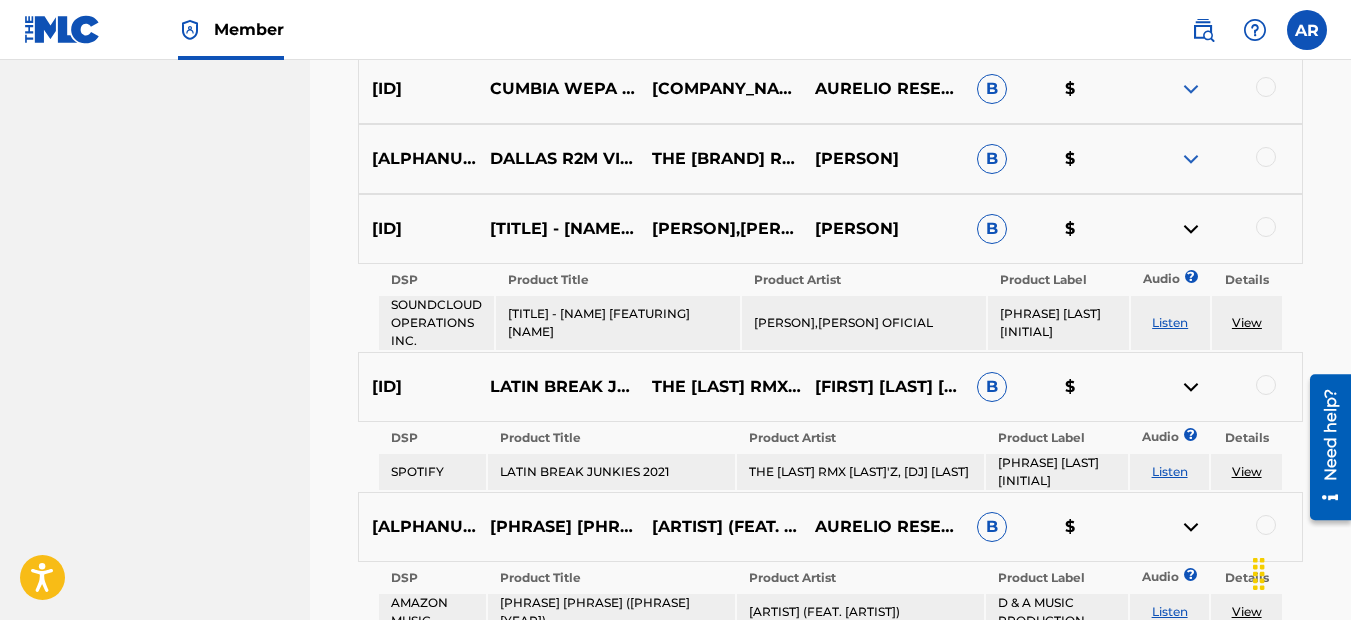 click at bounding box center [1191, 159] 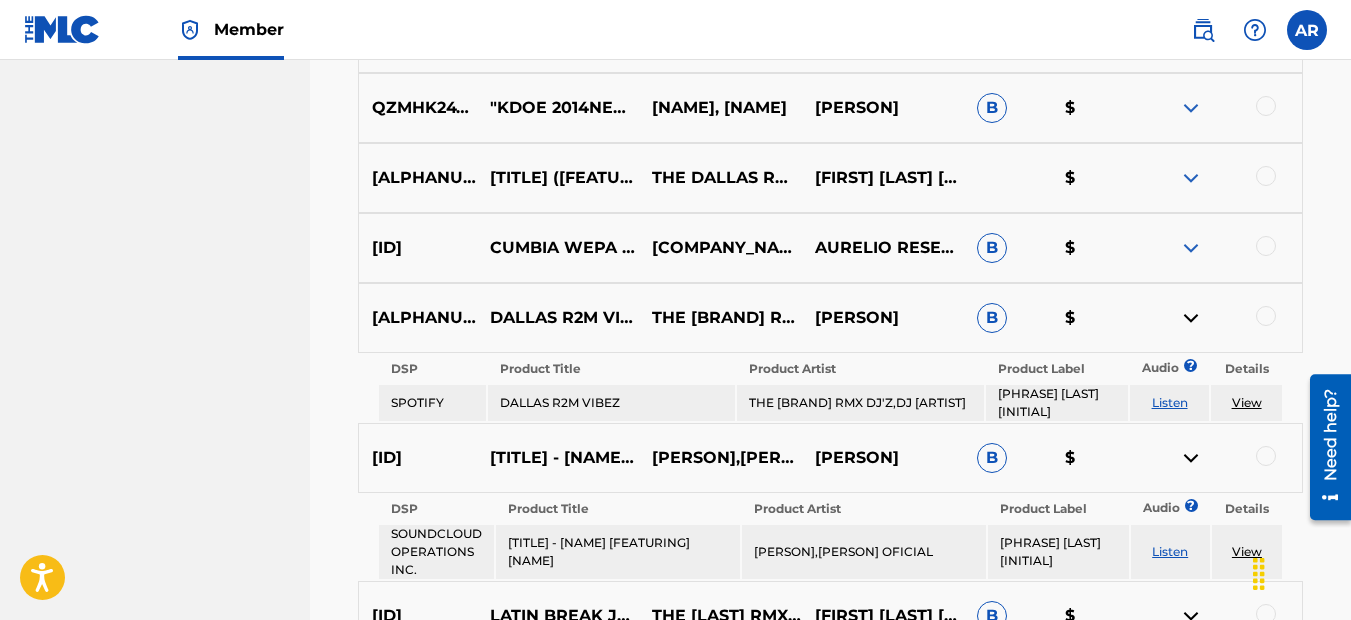 scroll, scrollTop: 5832, scrollLeft: 0, axis: vertical 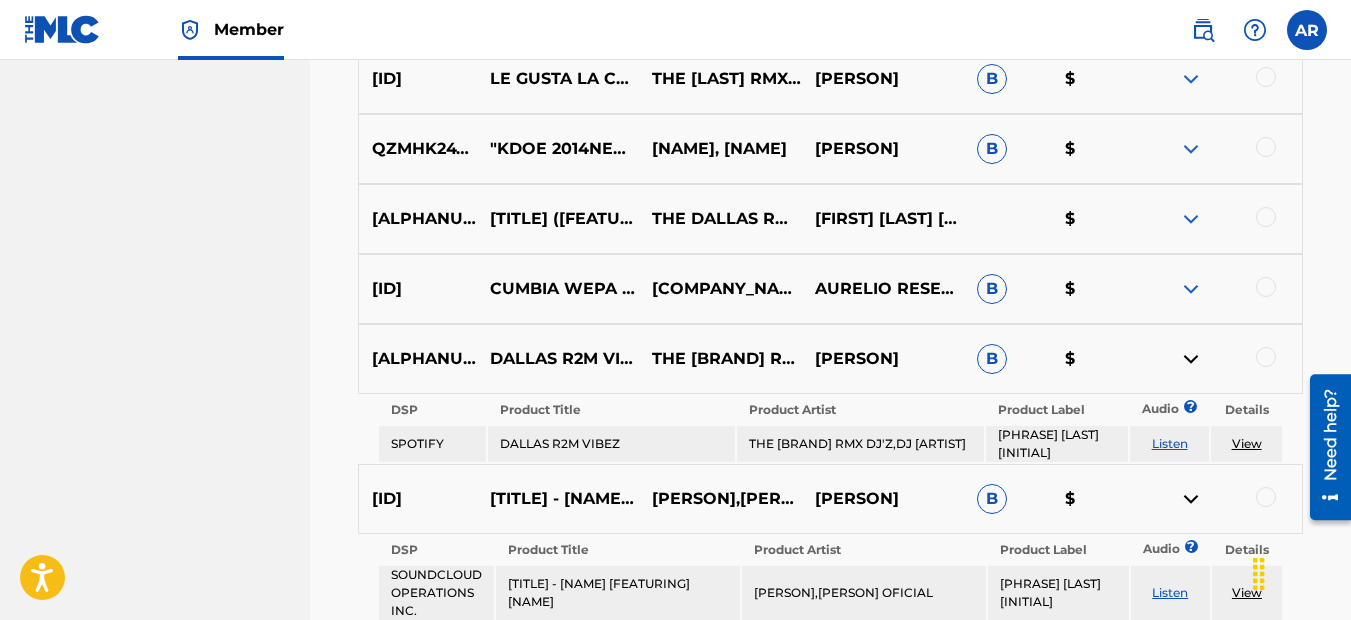 click at bounding box center (1191, 149) 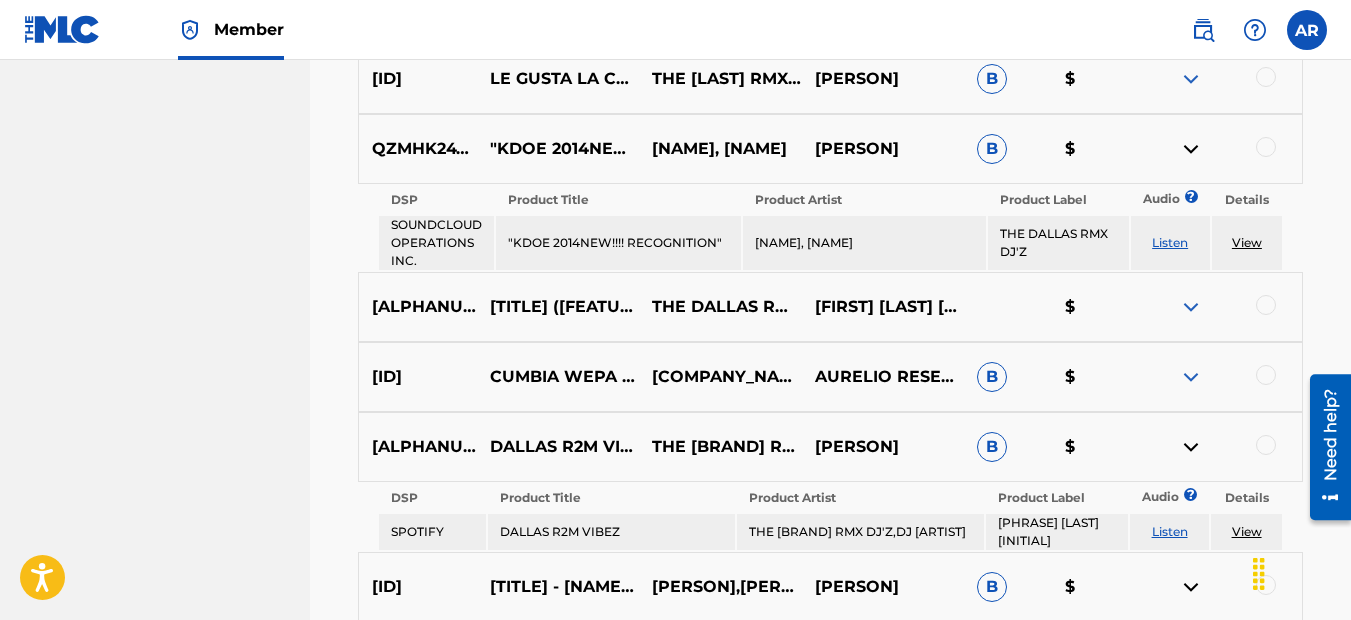 click at bounding box center (1191, 307) 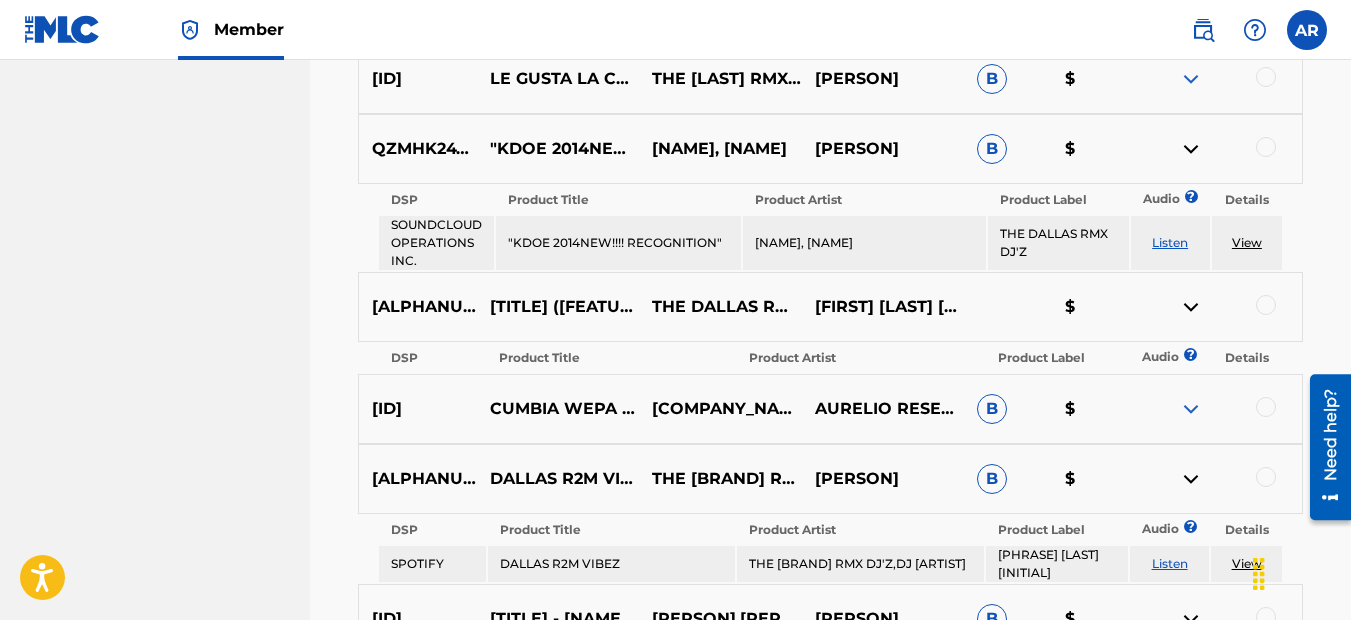 click at bounding box center (1191, 409) 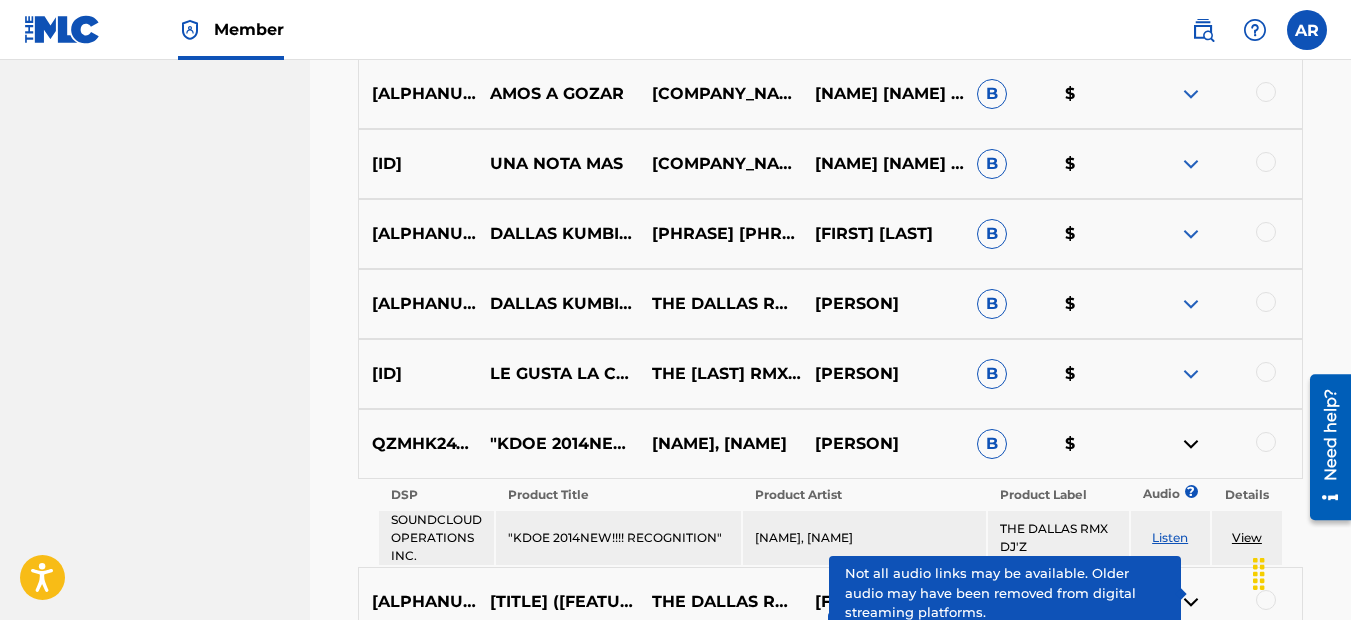 scroll, scrollTop: 5532, scrollLeft: 0, axis: vertical 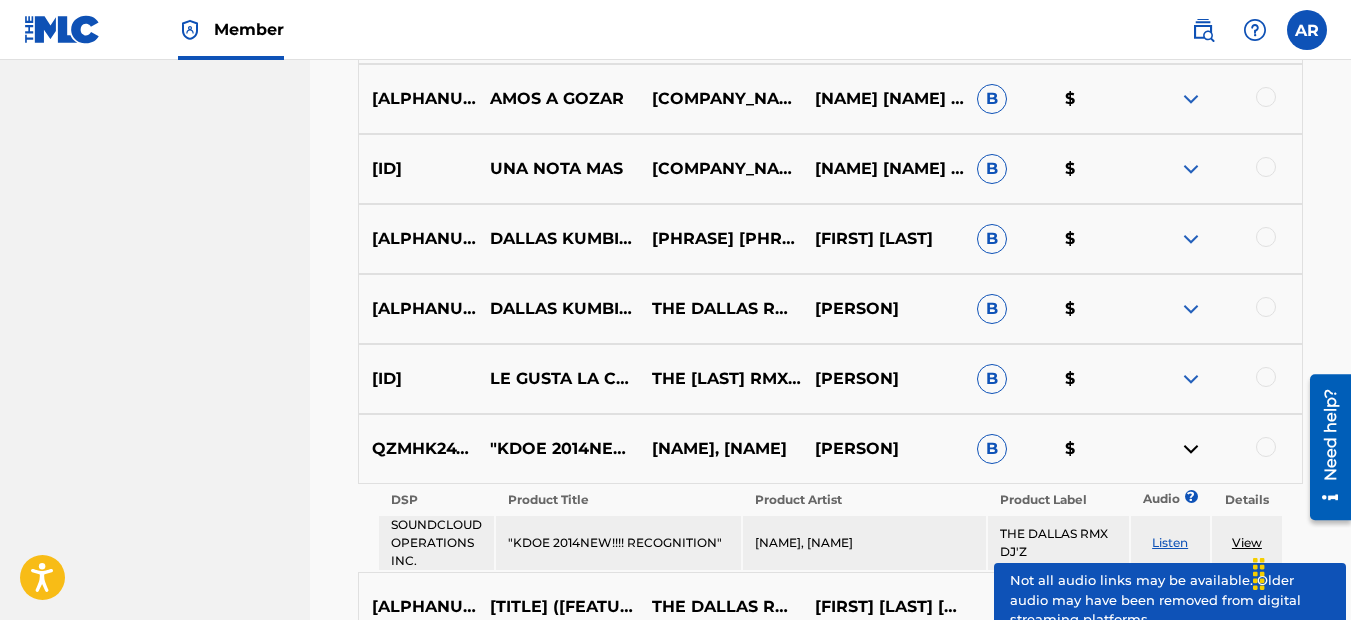 click at bounding box center [1191, 309] 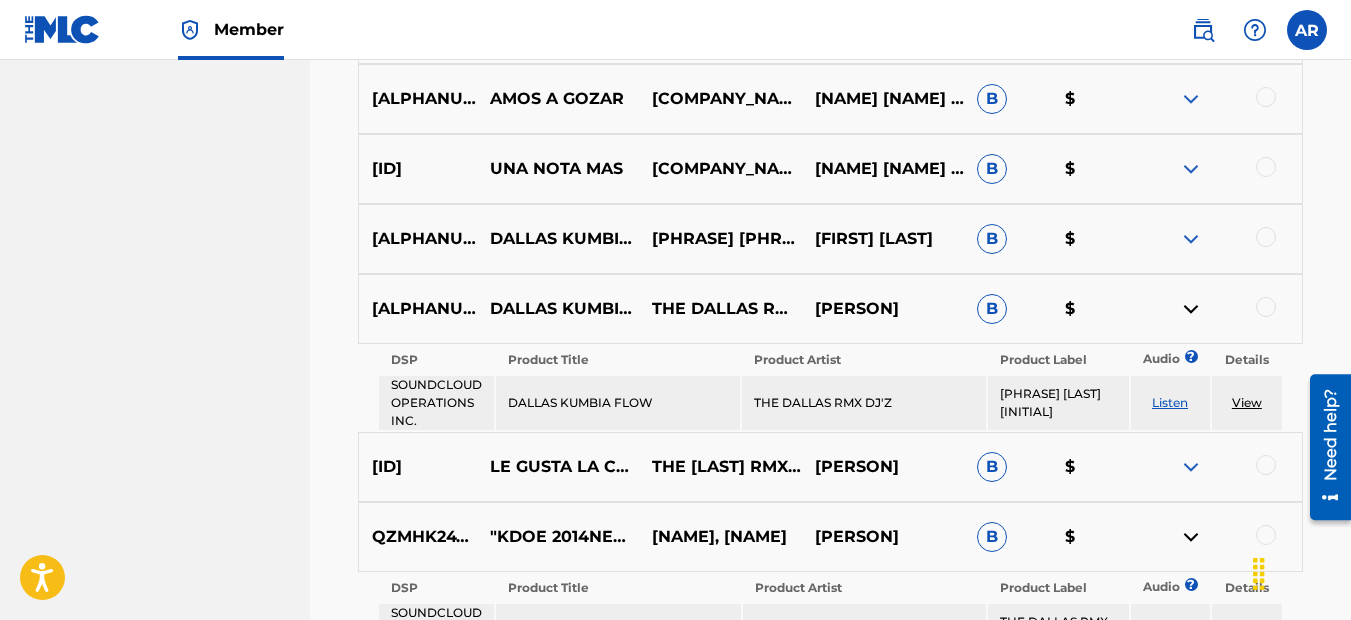 click at bounding box center [1191, 467] 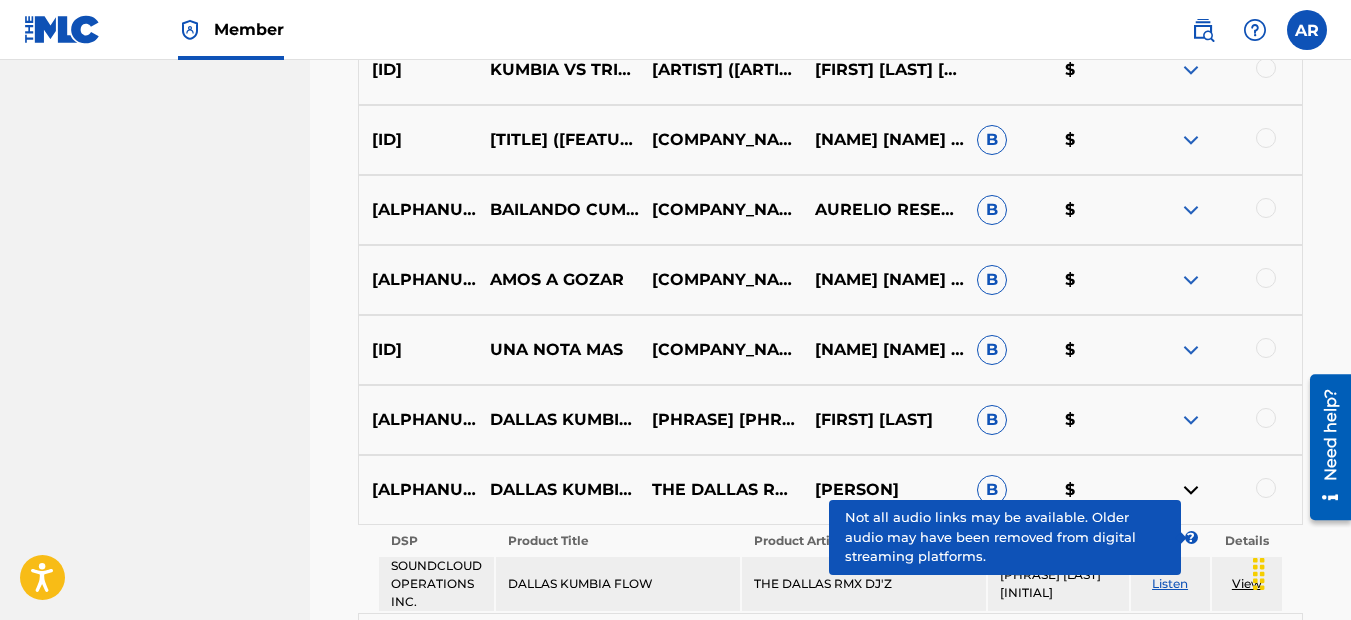 scroll, scrollTop: 5332, scrollLeft: 0, axis: vertical 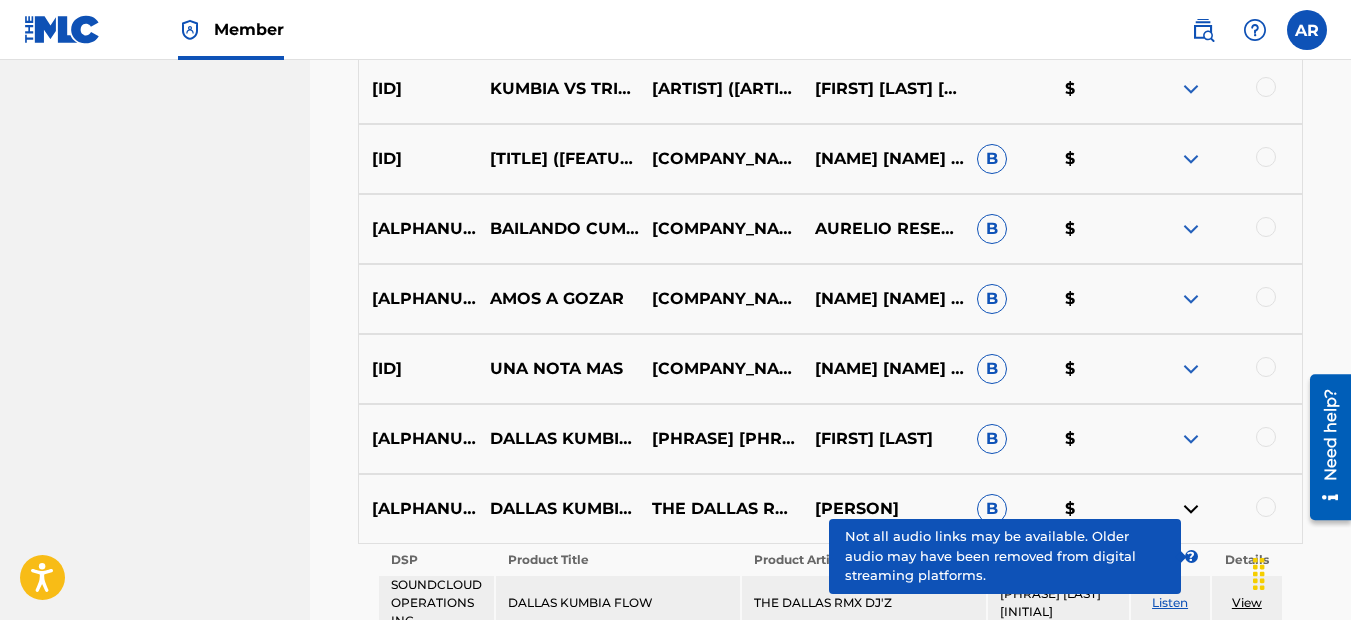 click at bounding box center [1191, 369] 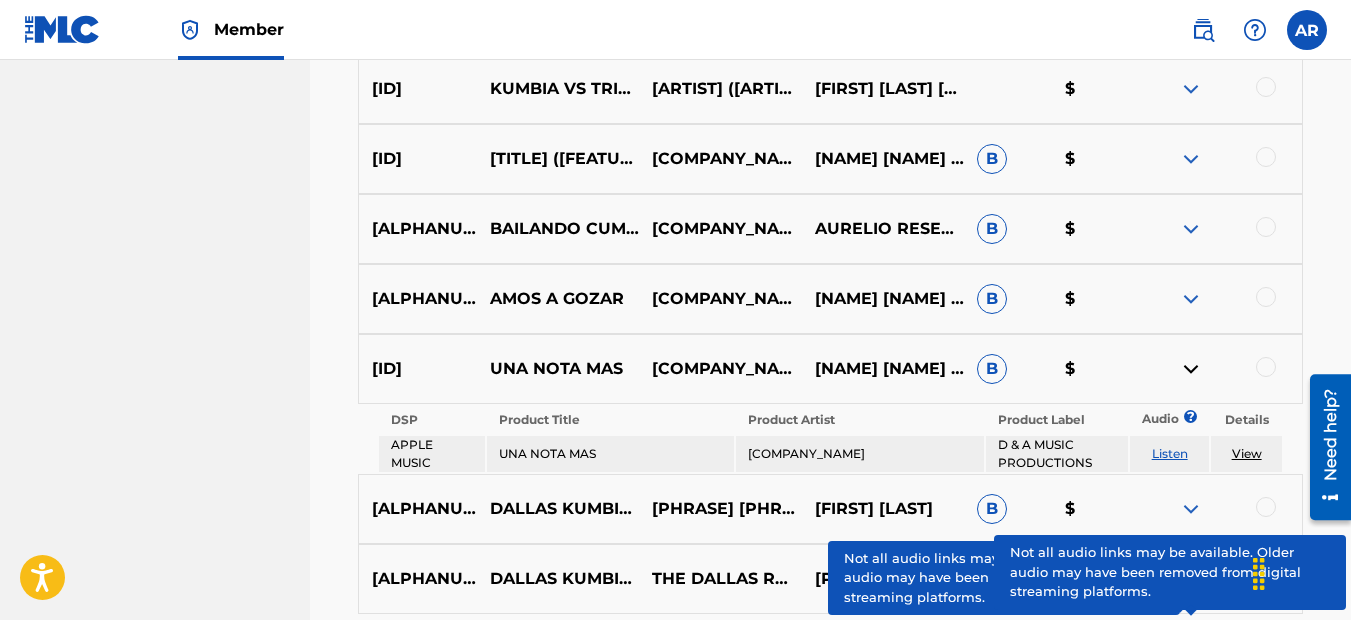 drag, startPoint x: 1188, startPoint y: 504, endPoint x: 1187, endPoint y: 494, distance: 10.049875 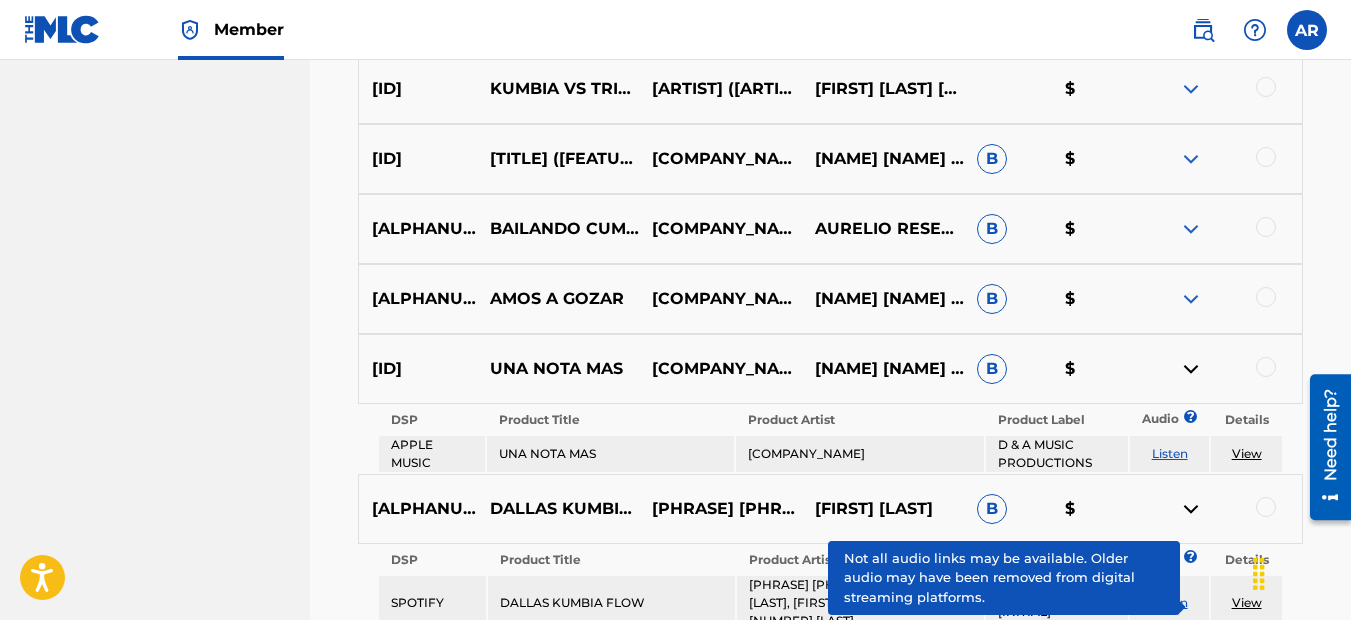 click at bounding box center (1191, 299) 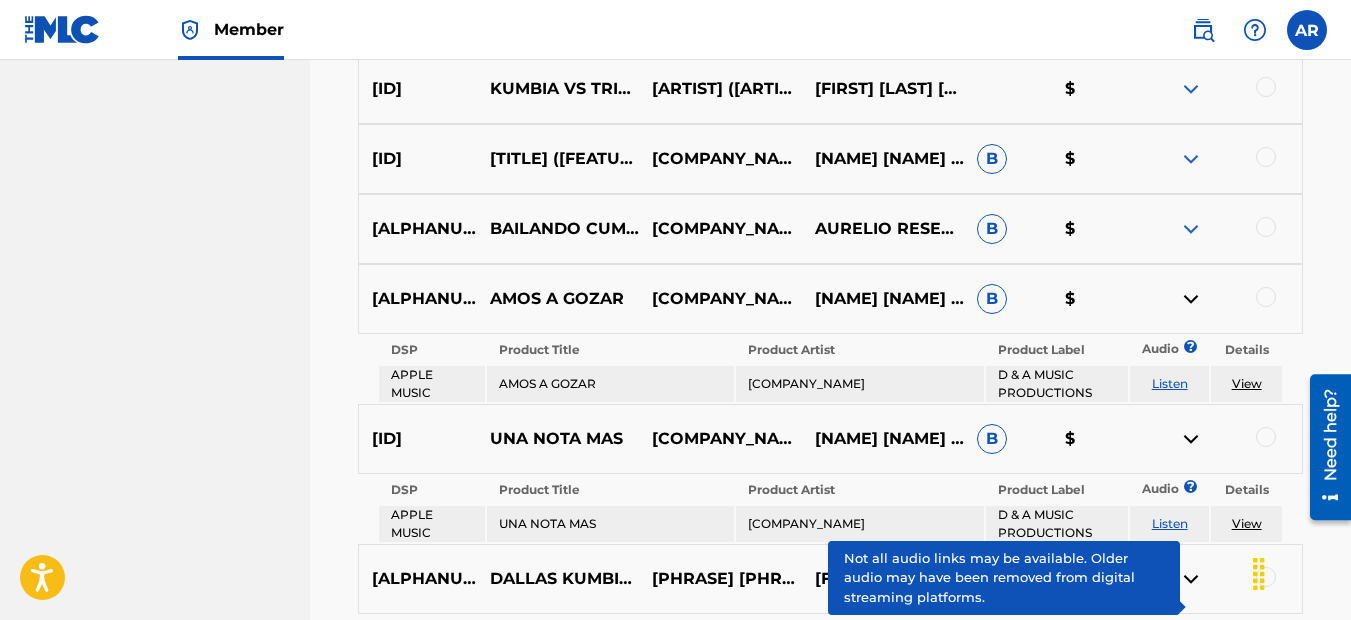 click at bounding box center (1191, 229) 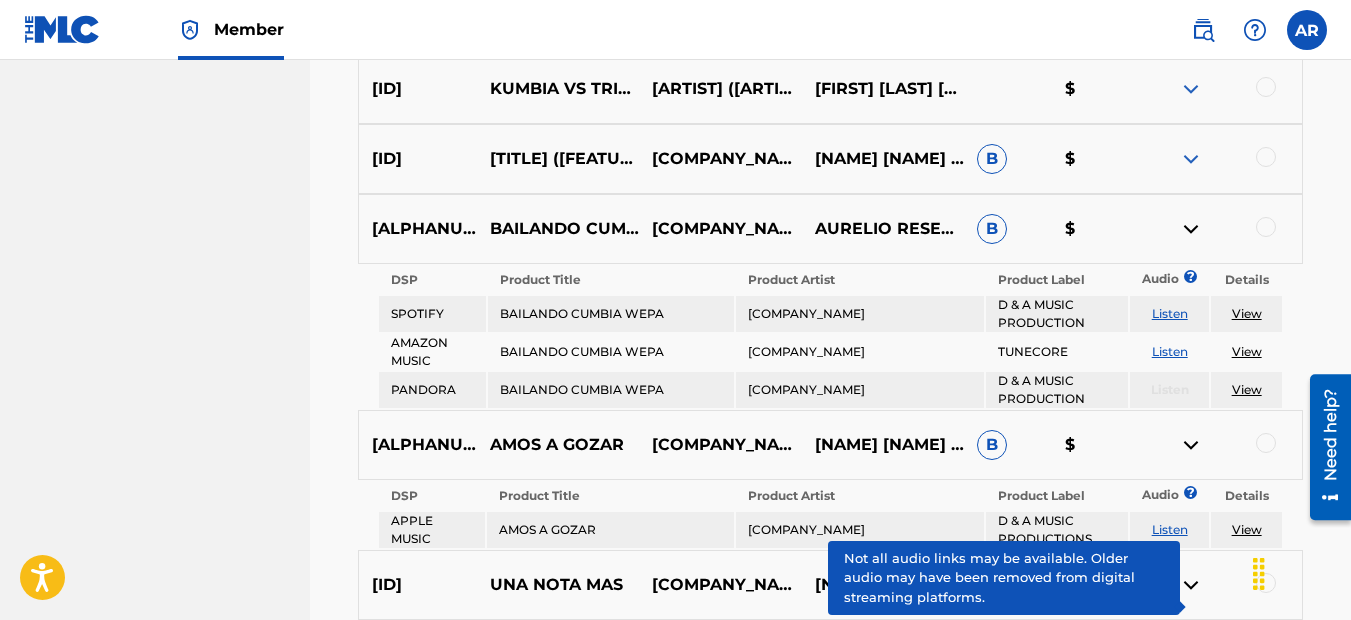 click at bounding box center (1191, 159) 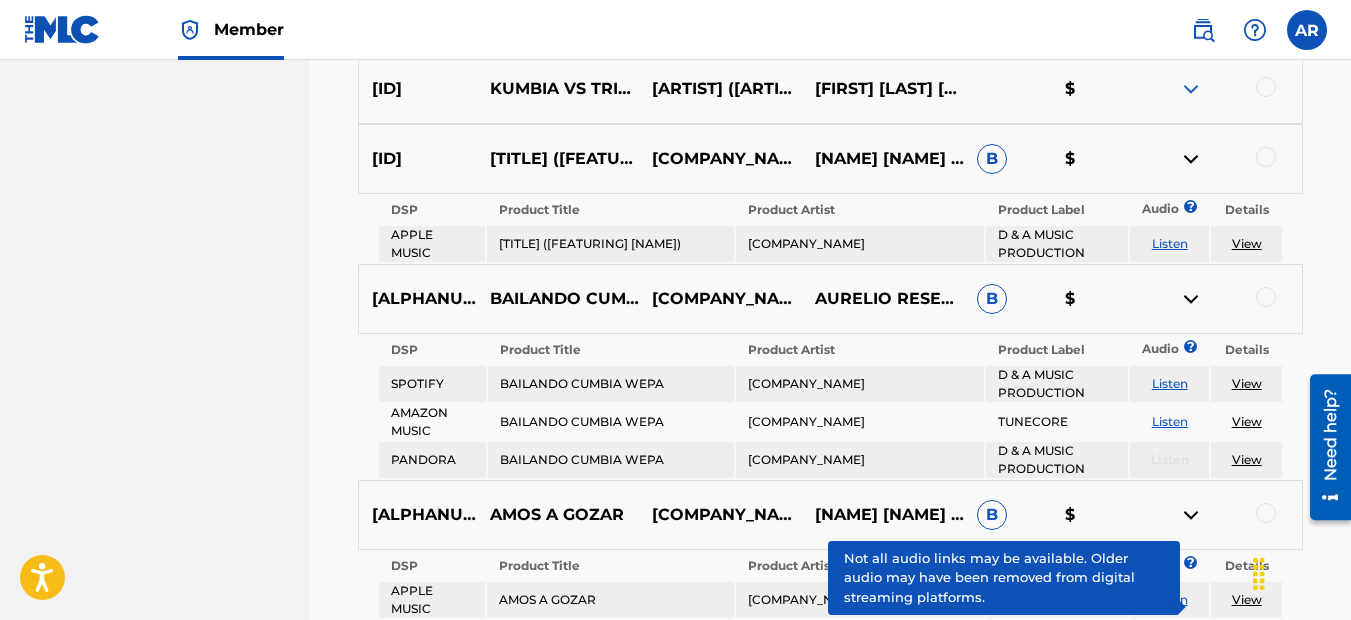 click at bounding box center (1191, 89) 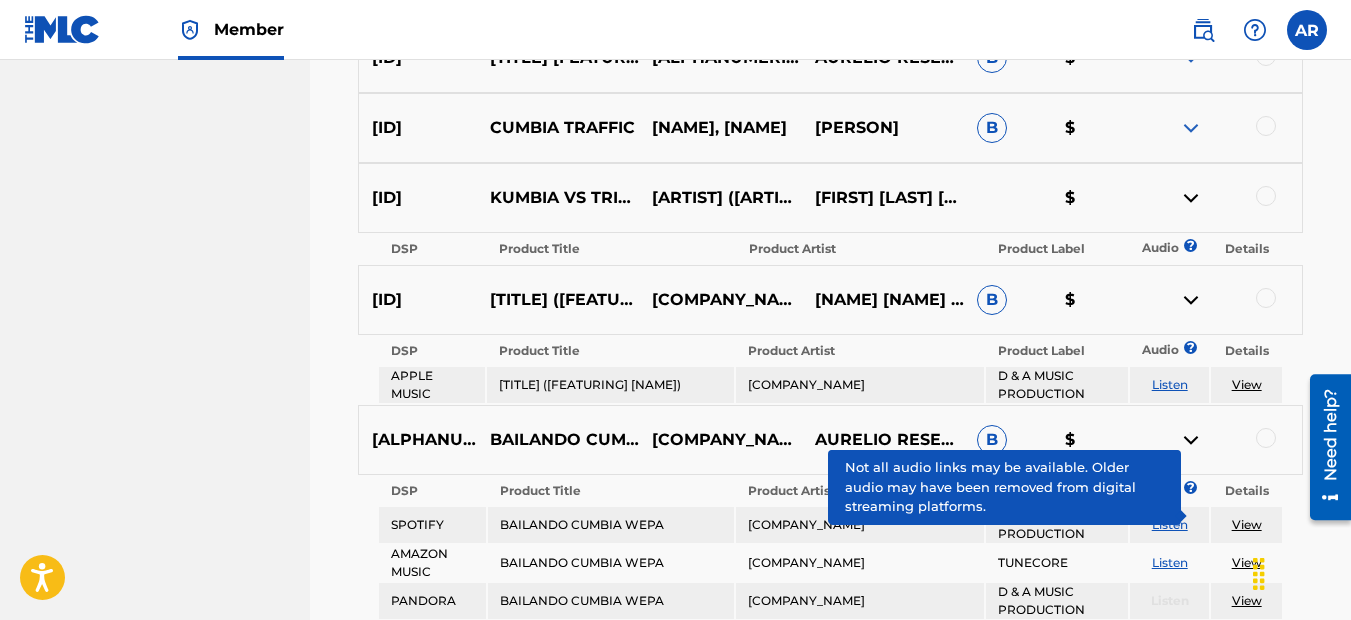 scroll, scrollTop: 5132, scrollLeft: 0, axis: vertical 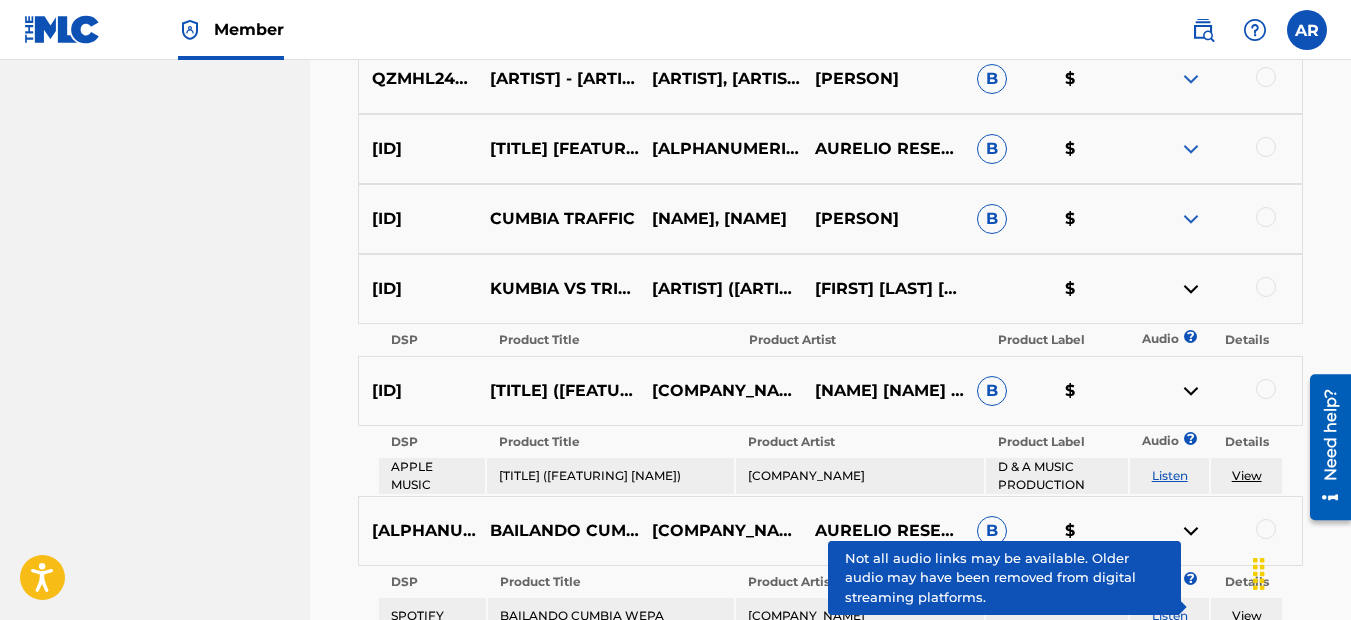 click at bounding box center [1191, 219] 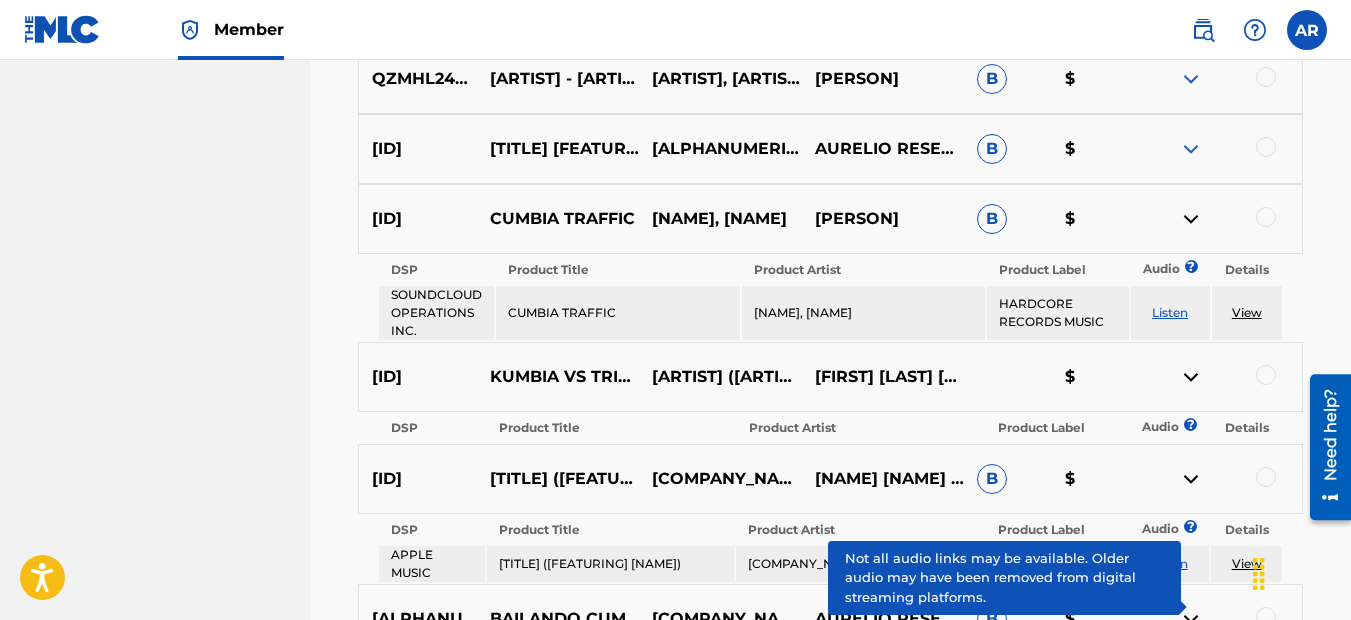 click at bounding box center [1191, 149] 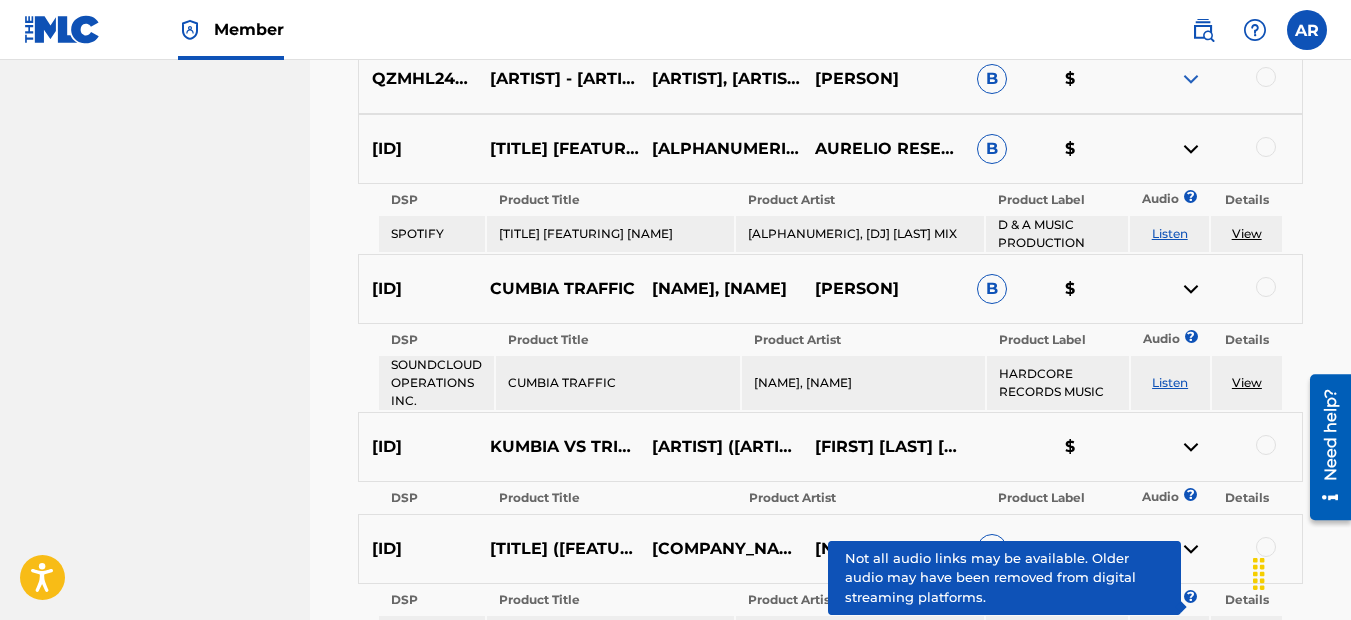 click at bounding box center [1191, 79] 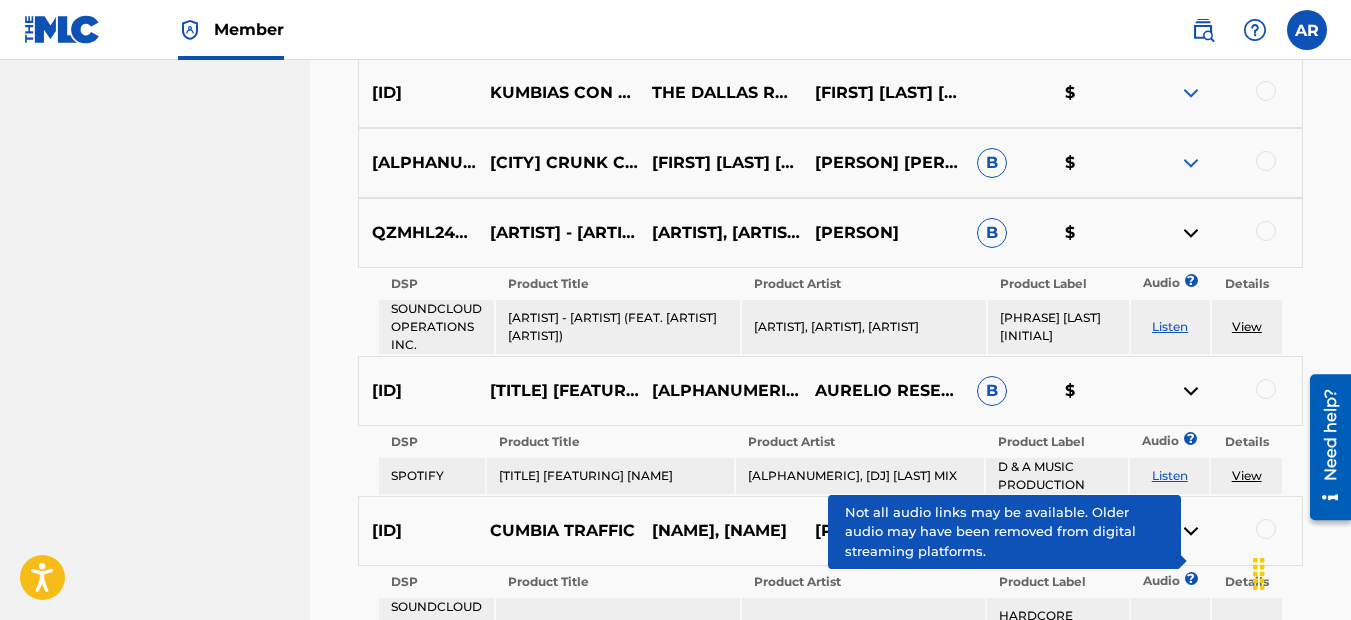 scroll, scrollTop: 4932, scrollLeft: 0, axis: vertical 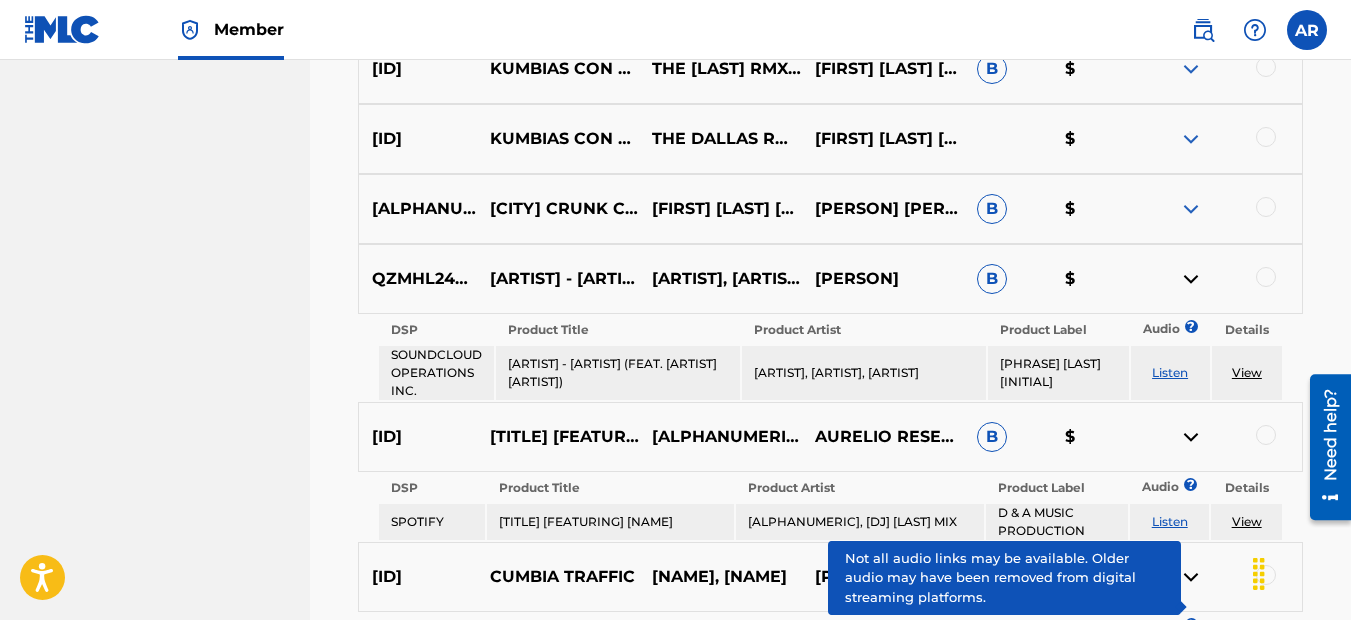 click at bounding box center (1191, 209) 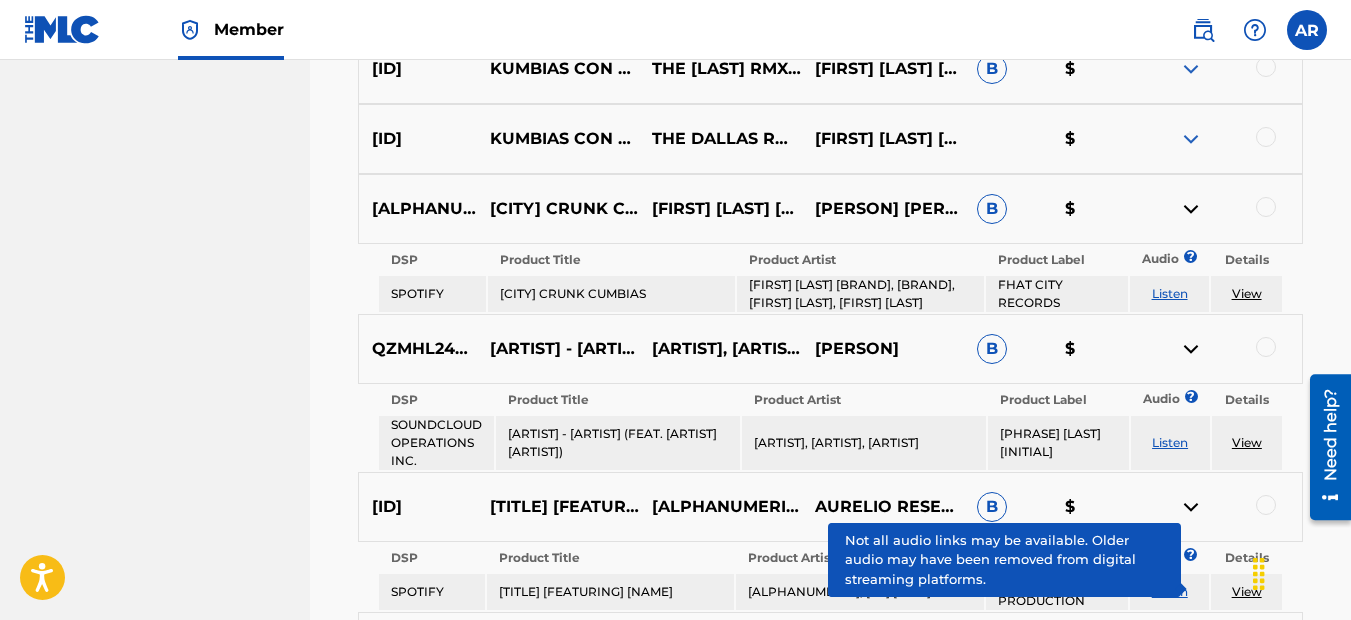 click at bounding box center [1191, 139] 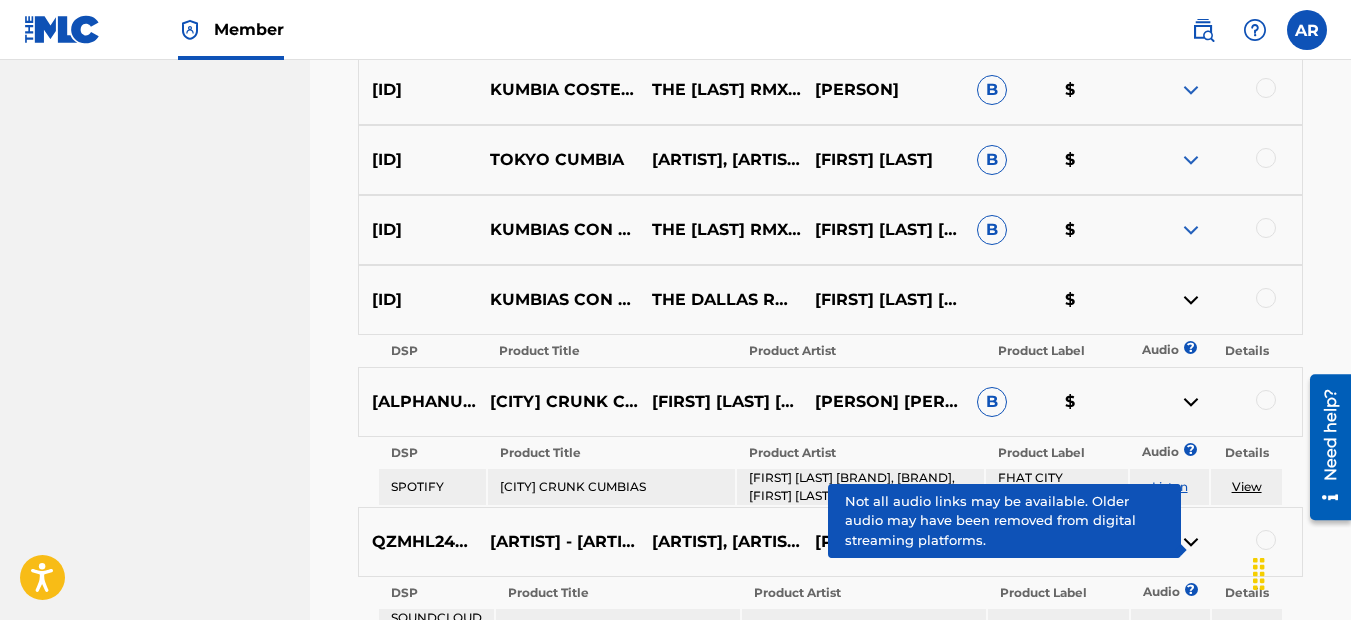 scroll, scrollTop: 4732, scrollLeft: 0, axis: vertical 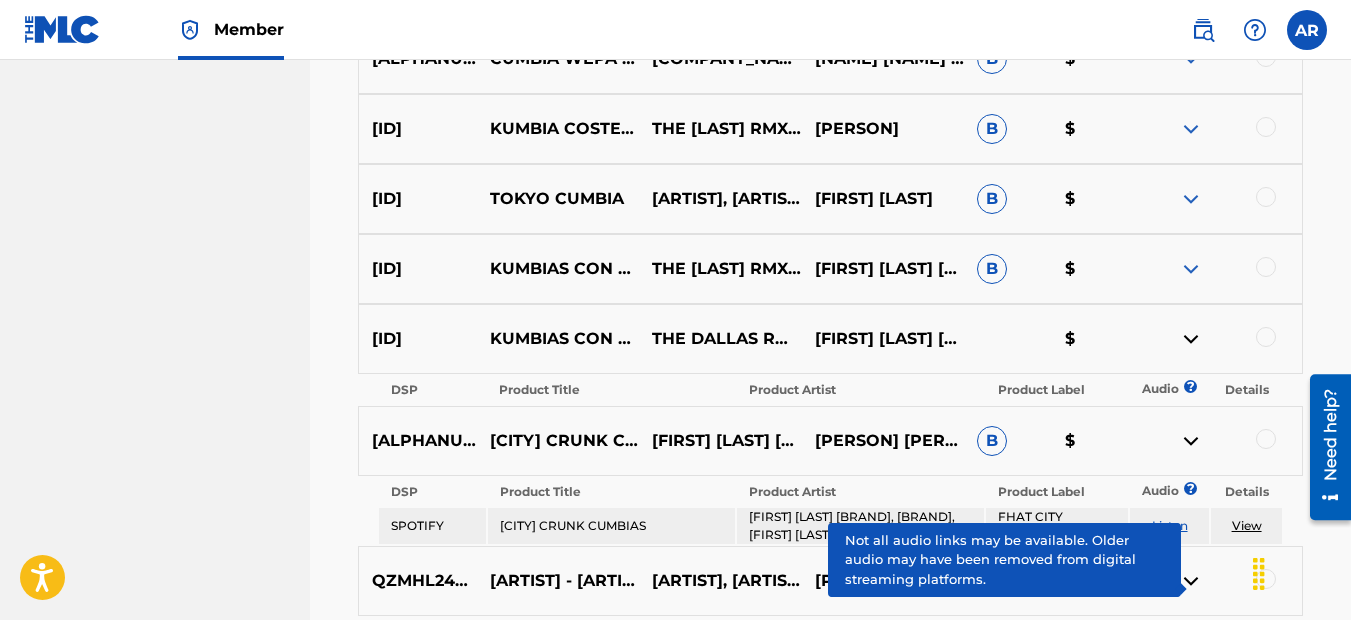 click at bounding box center [1191, 199] 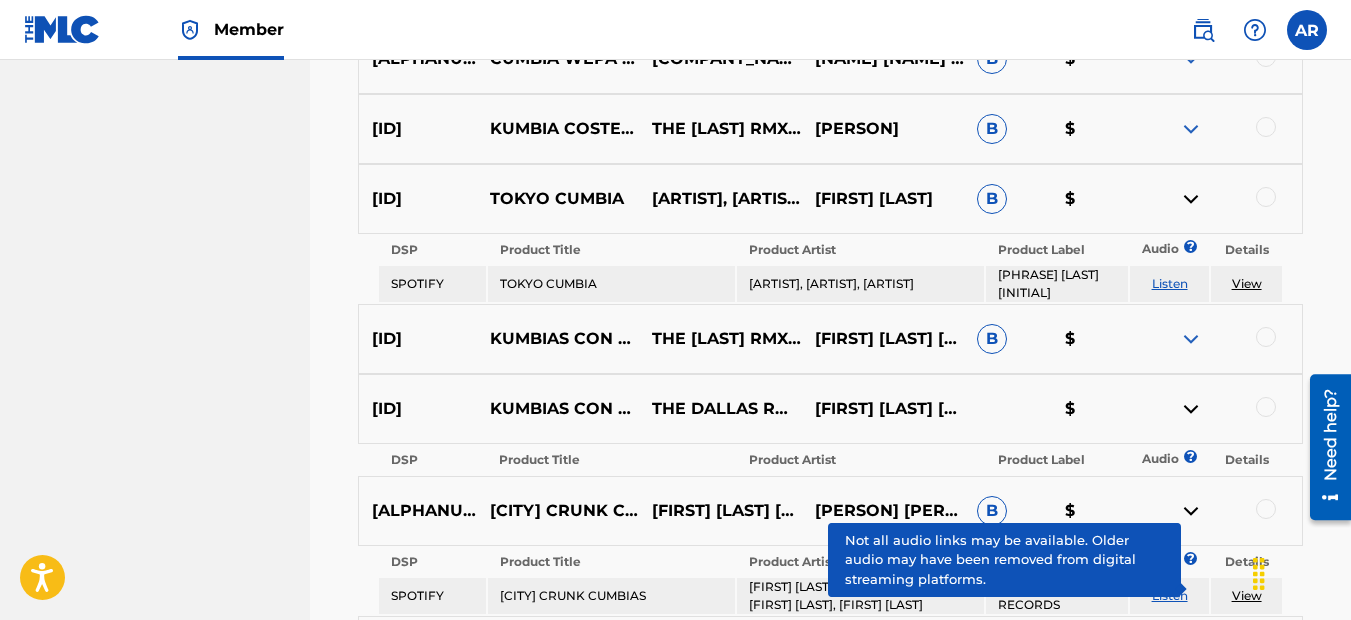 click at bounding box center [1191, 339] 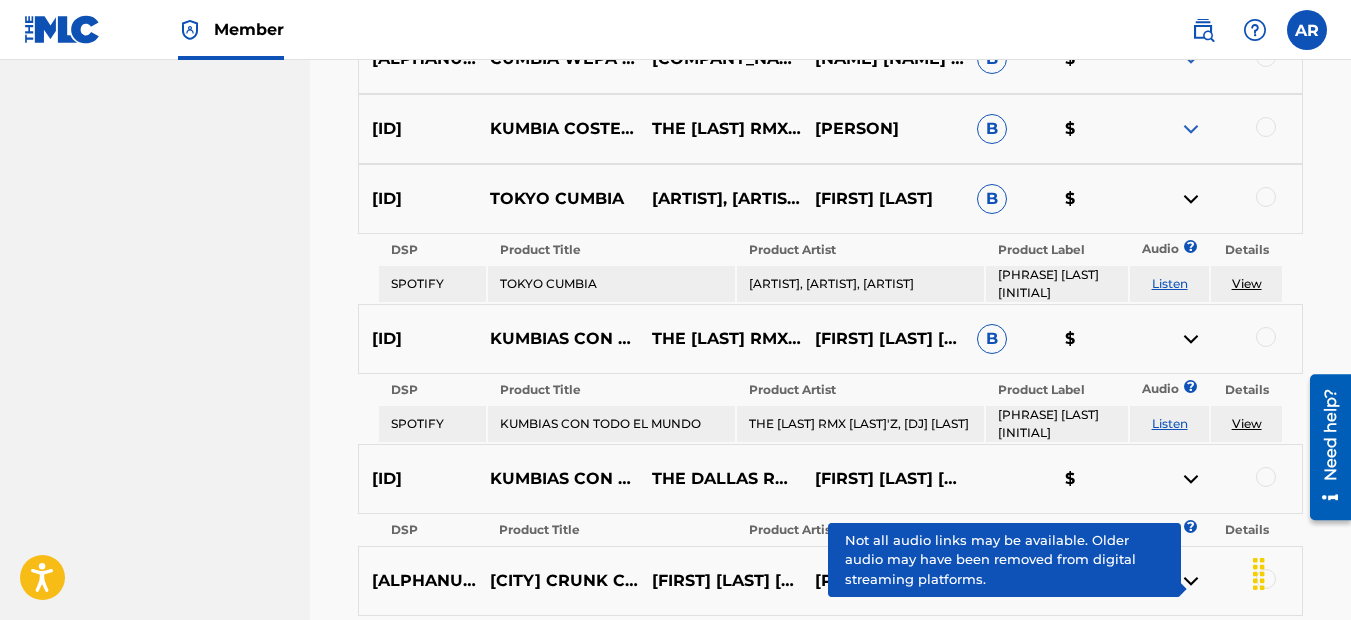 click at bounding box center [1191, 129] 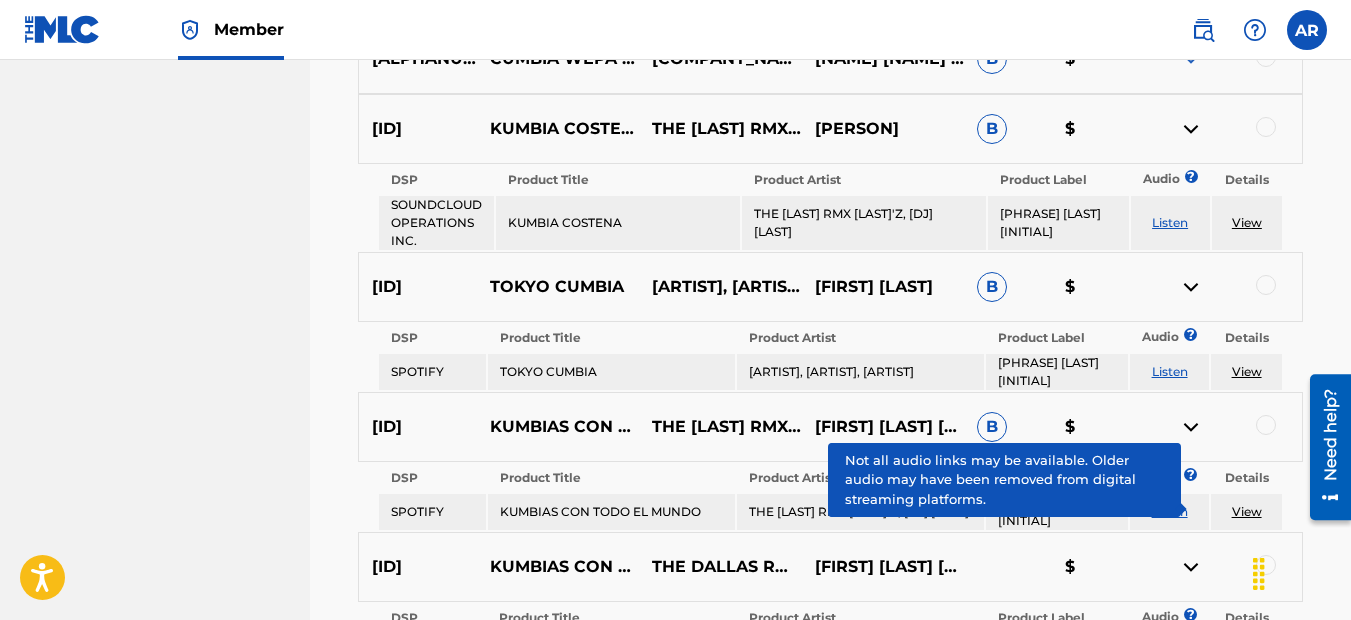 scroll, scrollTop: 4632, scrollLeft: 0, axis: vertical 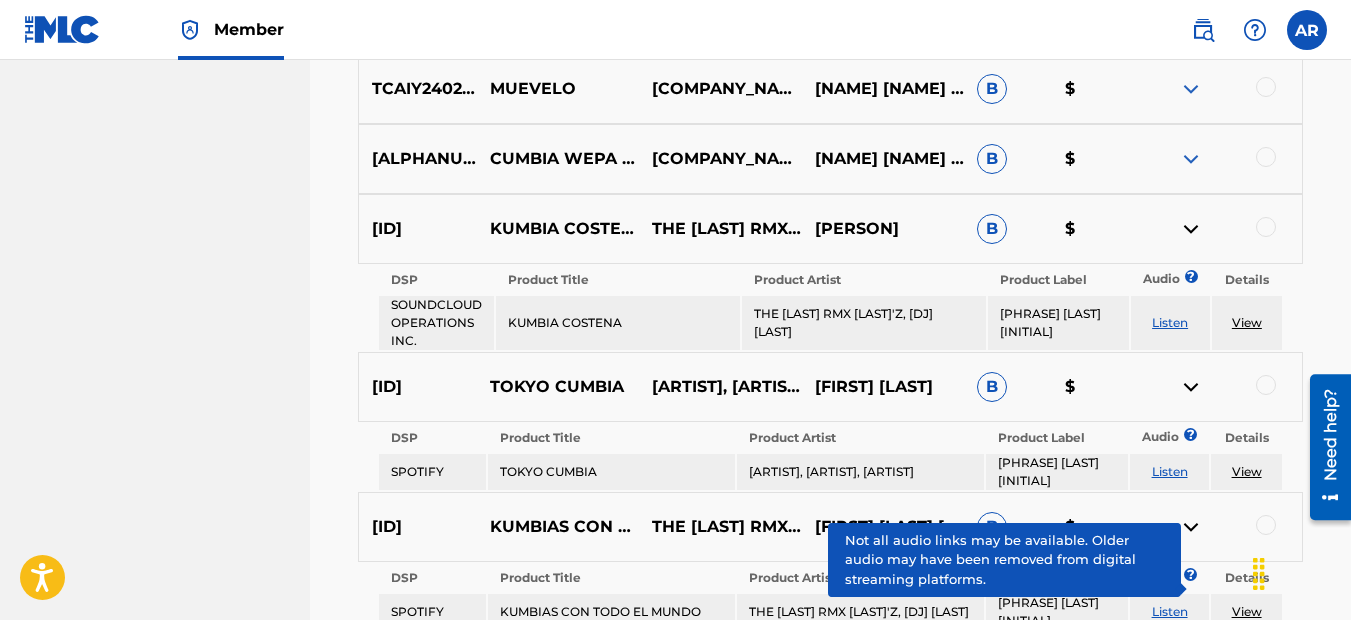 click at bounding box center [1191, 159] 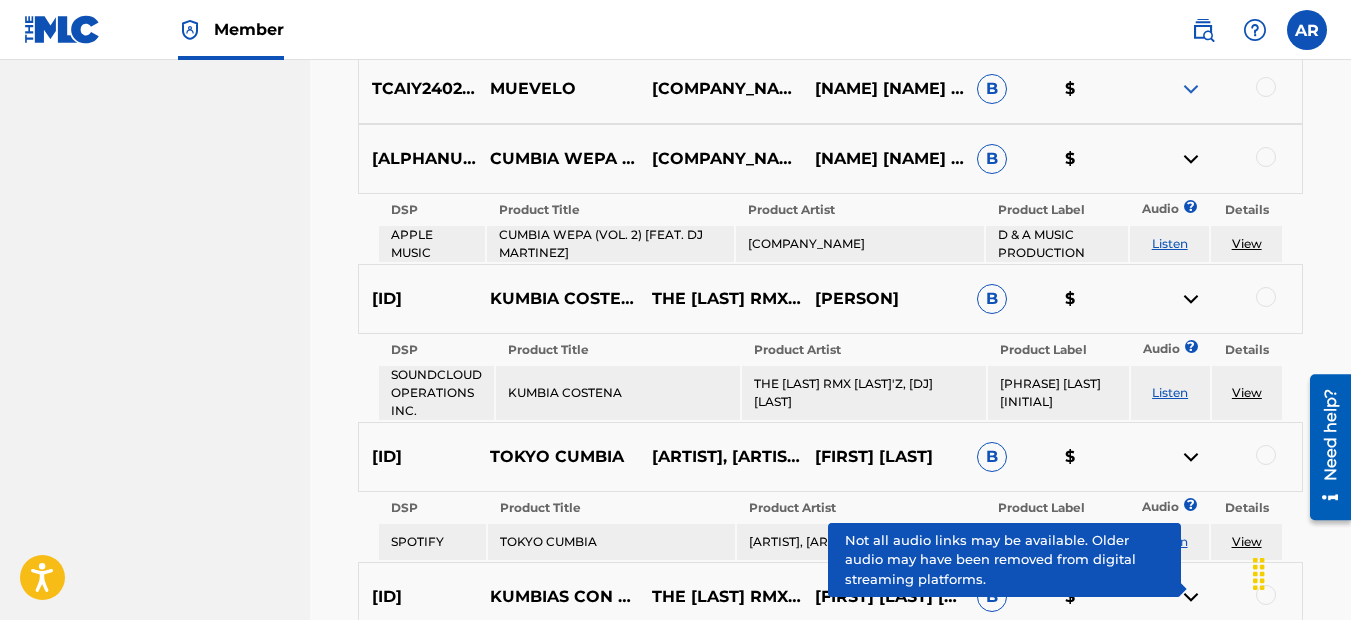 click at bounding box center (1191, 89) 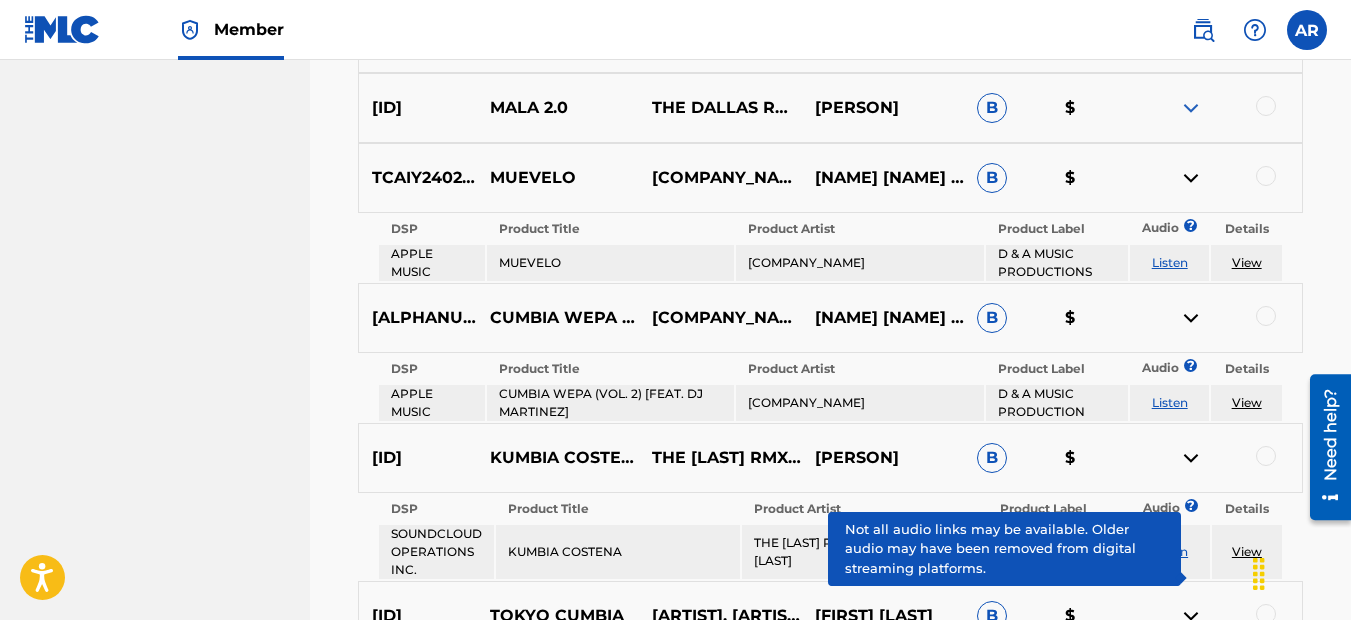 scroll, scrollTop: 4532, scrollLeft: 0, axis: vertical 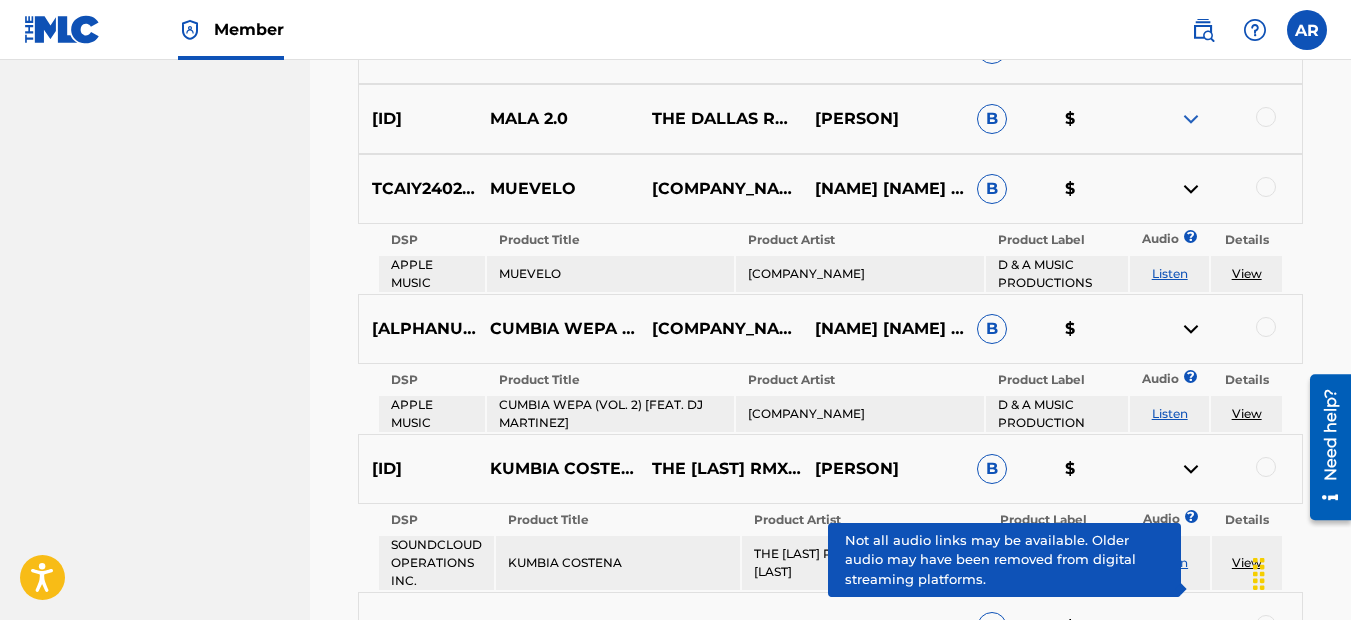 click at bounding box center (1191, 119) 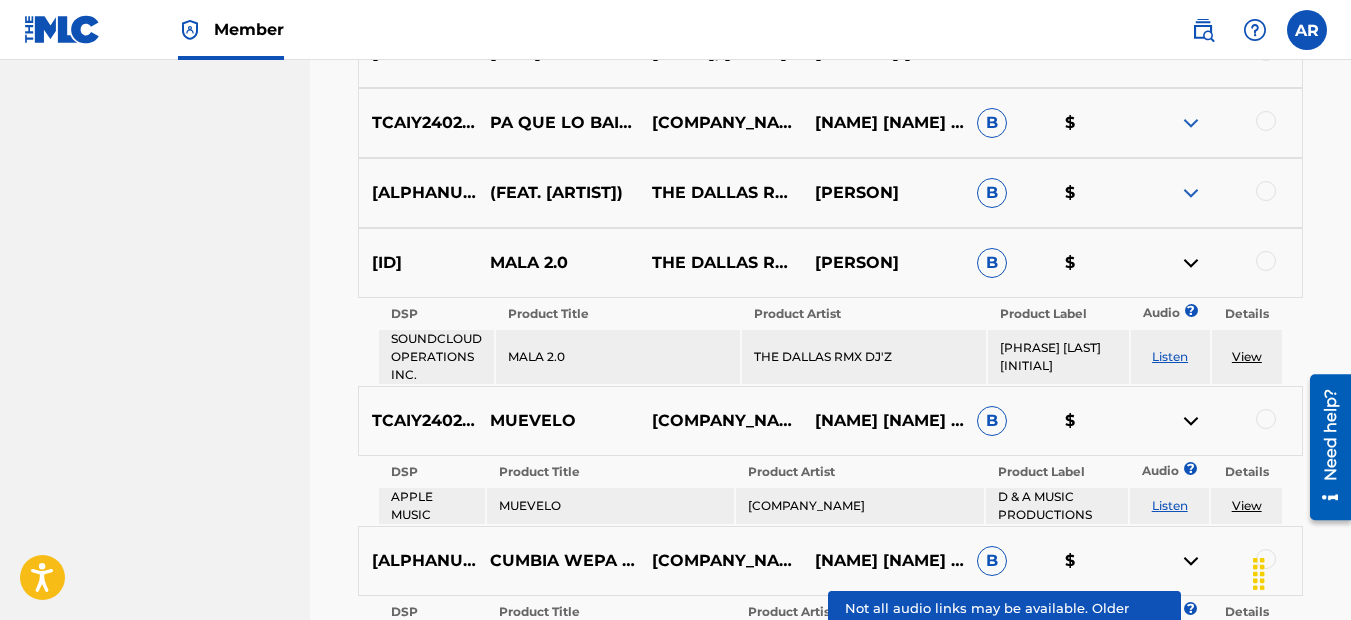 scroll, scrollTop: 4332, scrollLeft: 0, axis: vertical 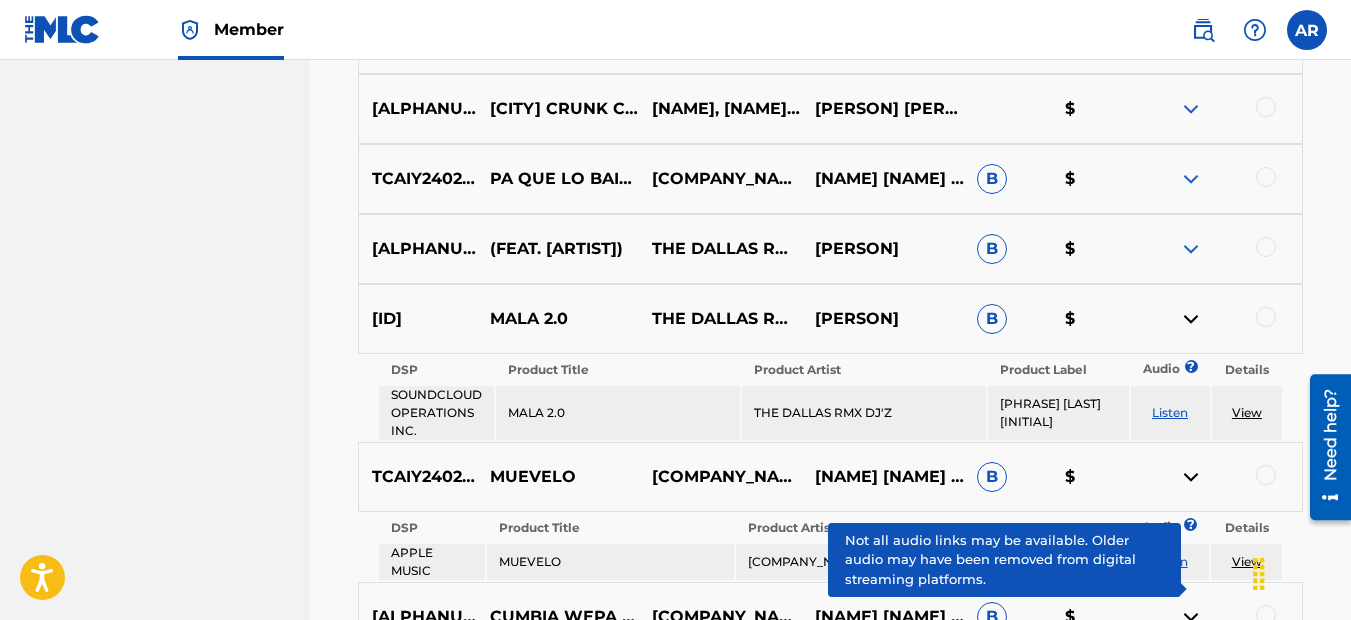click at bounding box center [1191, 179] 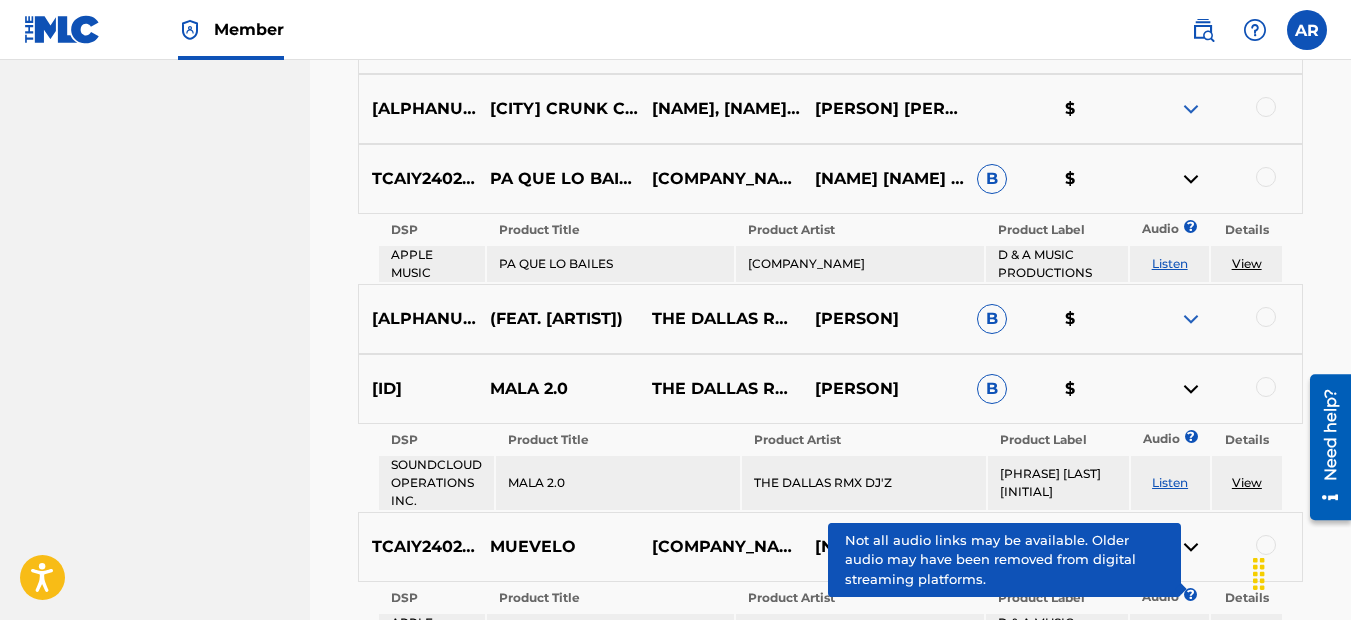 click at bounding box center [1191, 319] 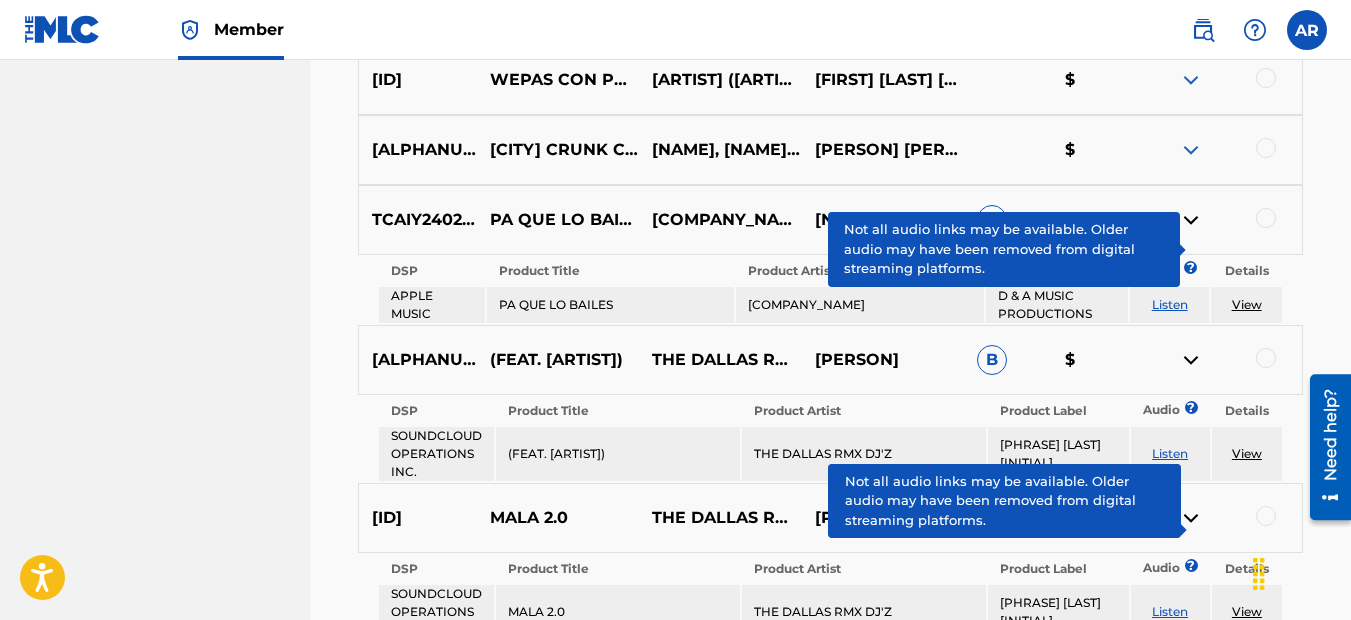 scroll, scrollTop: 4232, scrollLeft: 0, axis: vertical 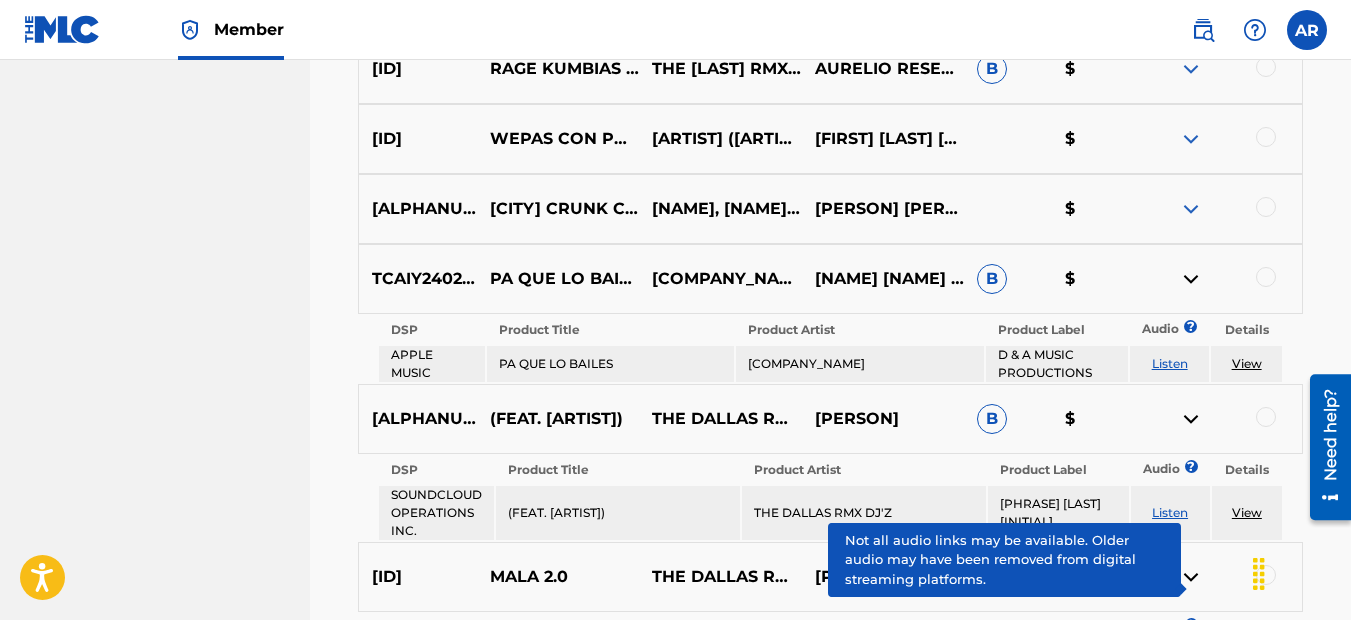 click at bounding box center (1191, 209) 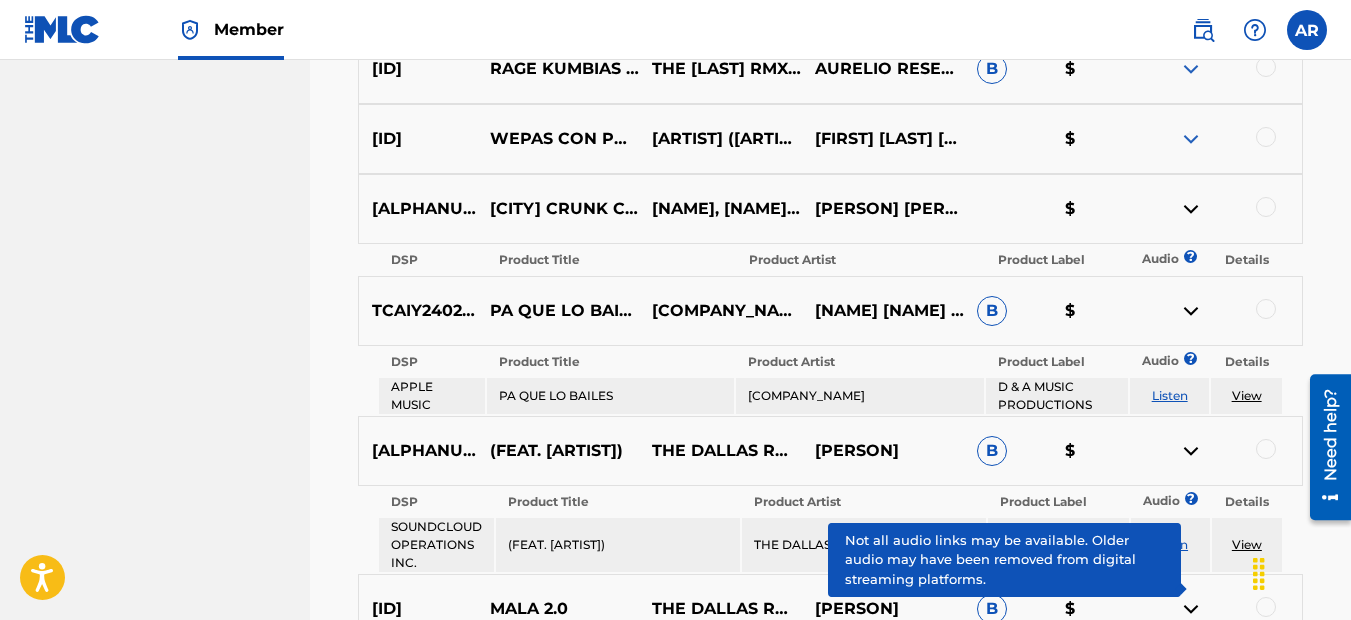 click at bounding box center (1191, 139) 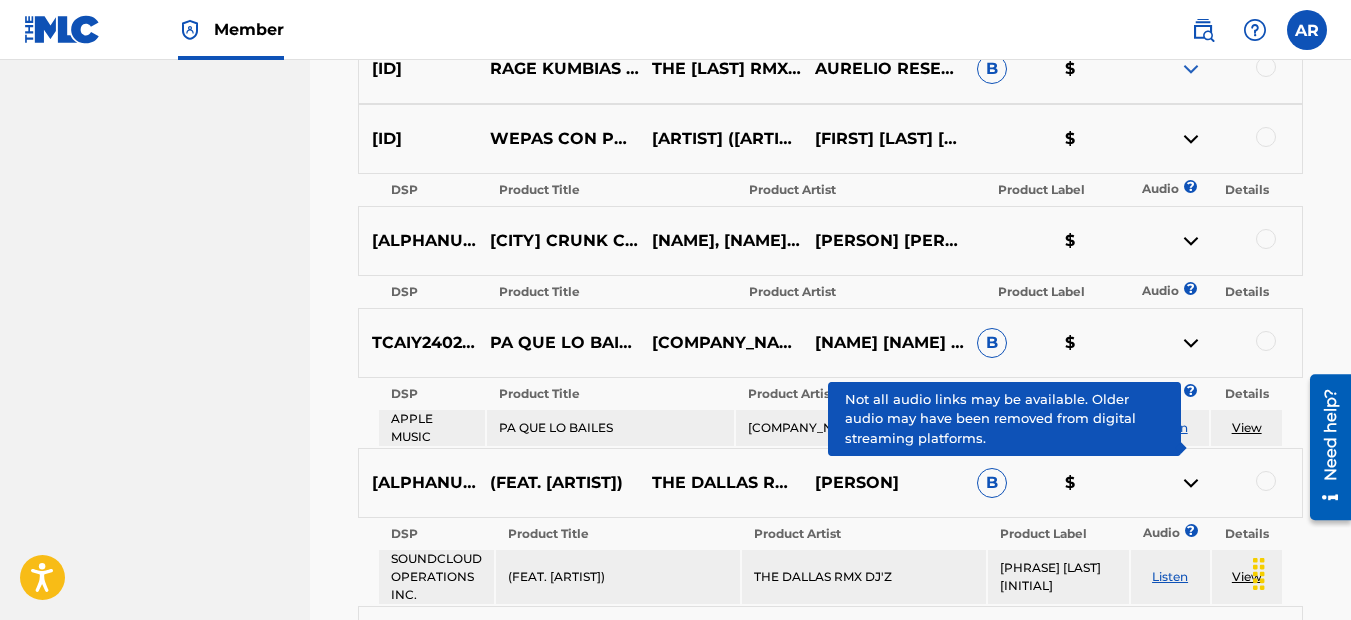 scroll, scrollTop: 4032, scrollLeft: 0, axis: vertical 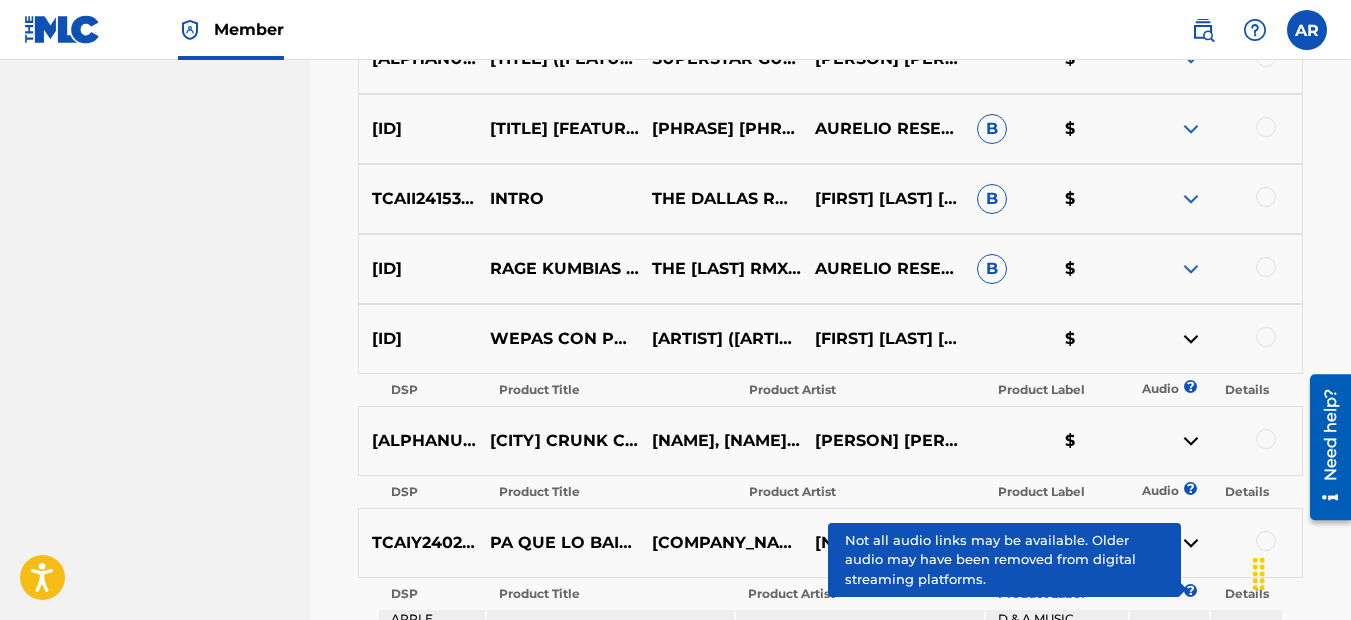 click at bounding box center [1191, 269] 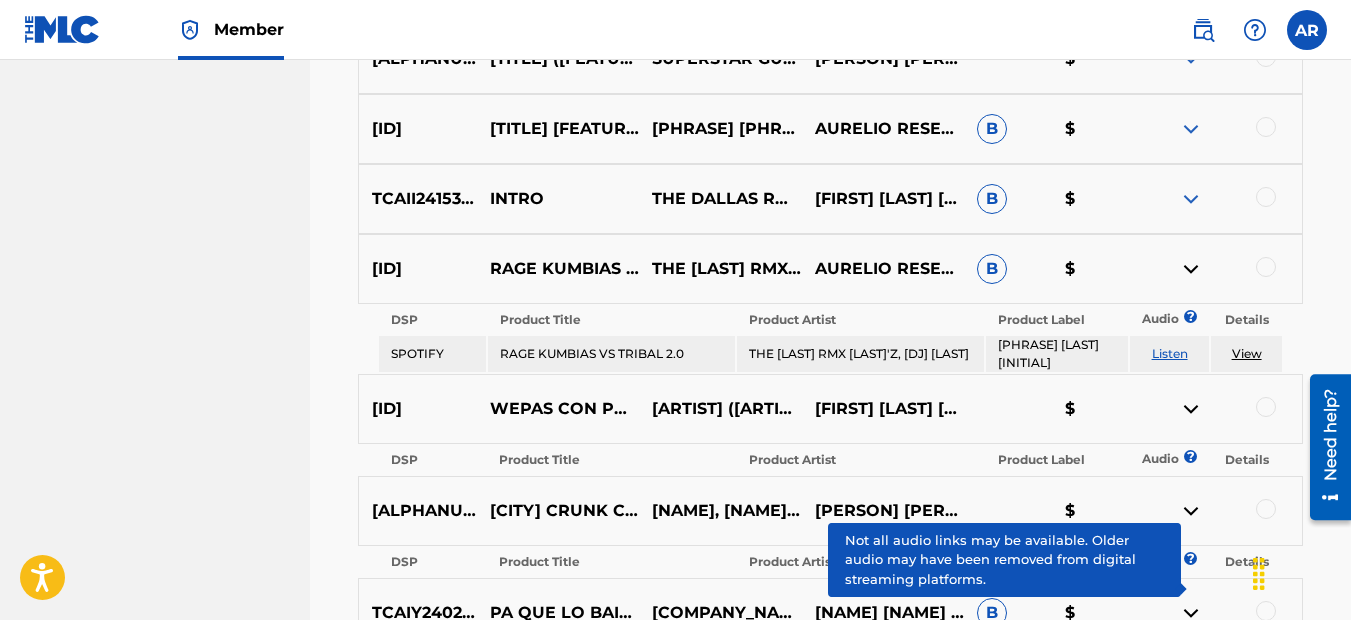 click at bounding box center (1191, 199) 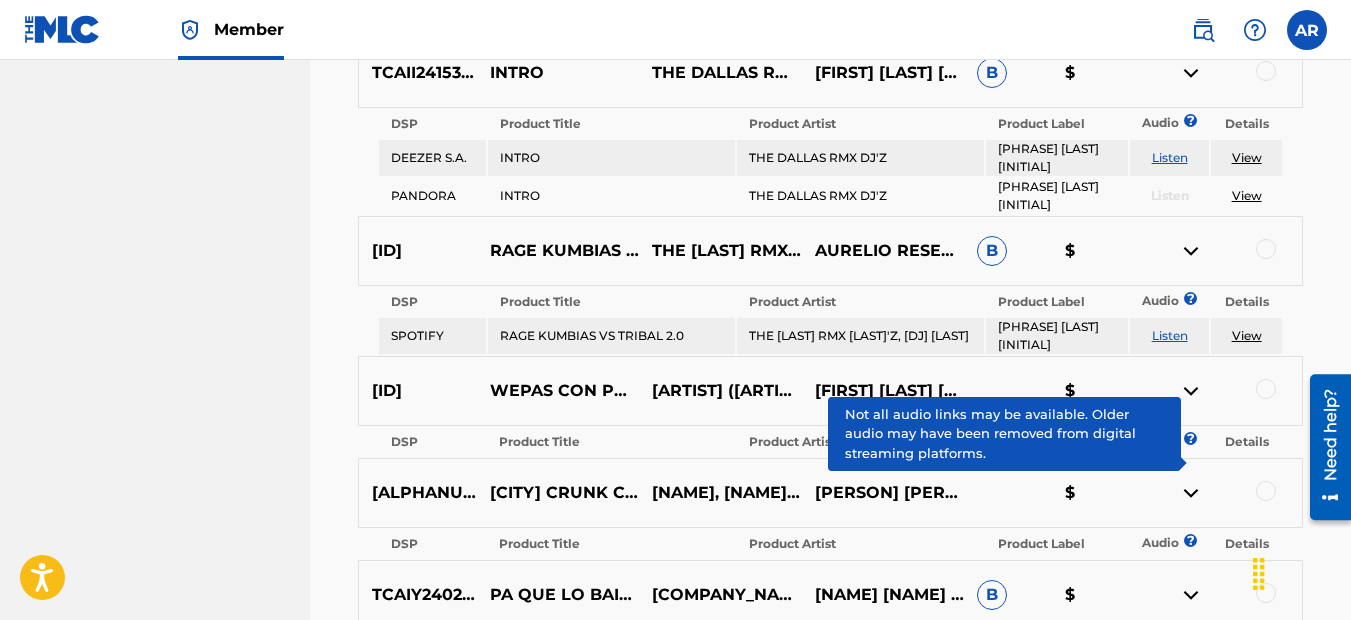 scroll, scrollTop: 4032, scrollLeft: 0, axis: vertical 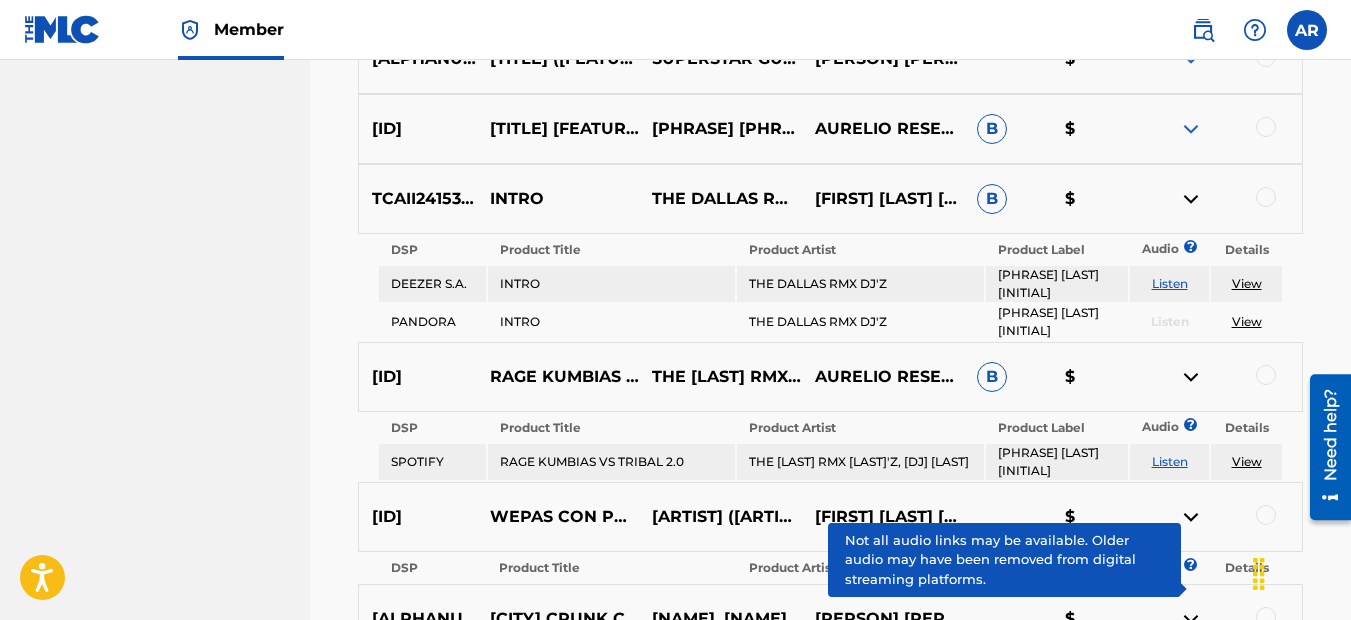 click at bounding box center (1191, 129) 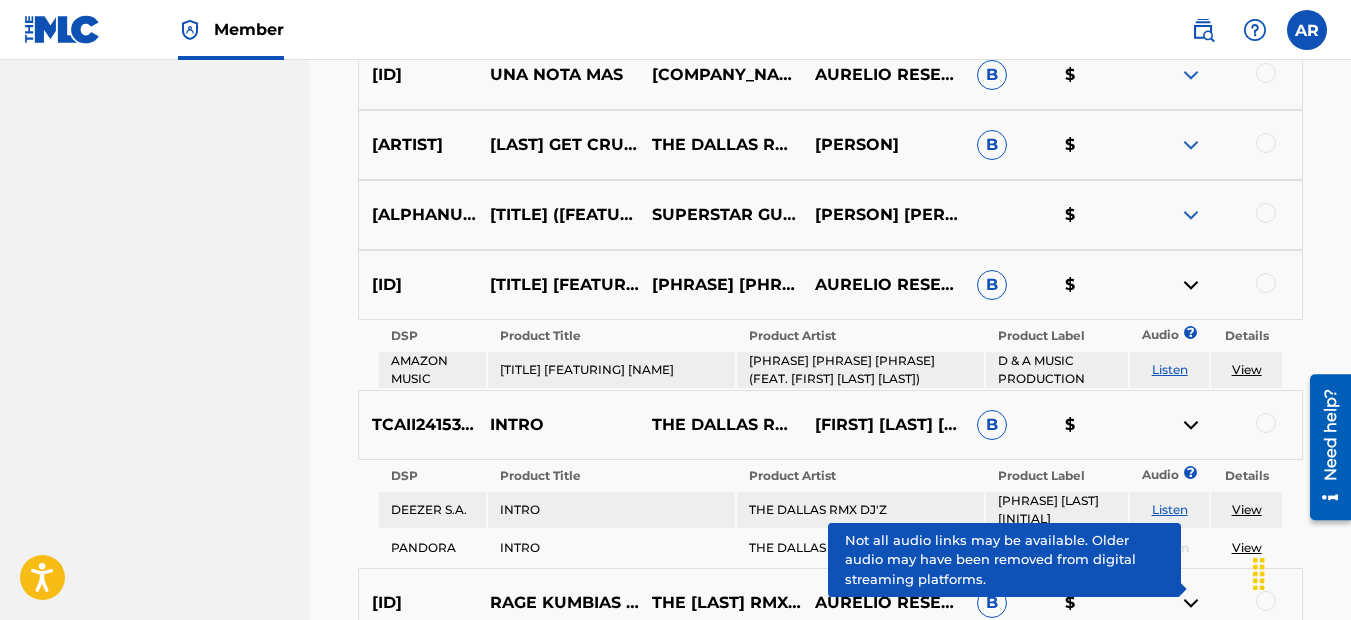 scroll, scrollTop: 3832, scrollLeft: 0, axis: vertical 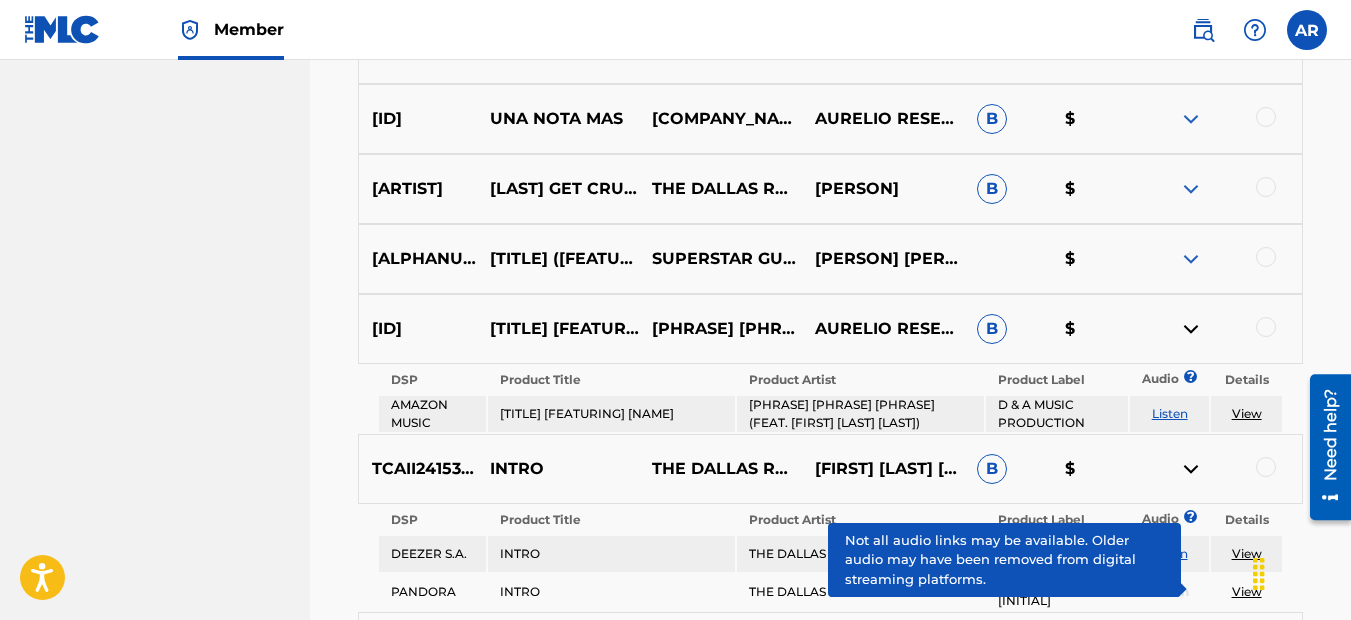 click at bounding box center [1191, 259] 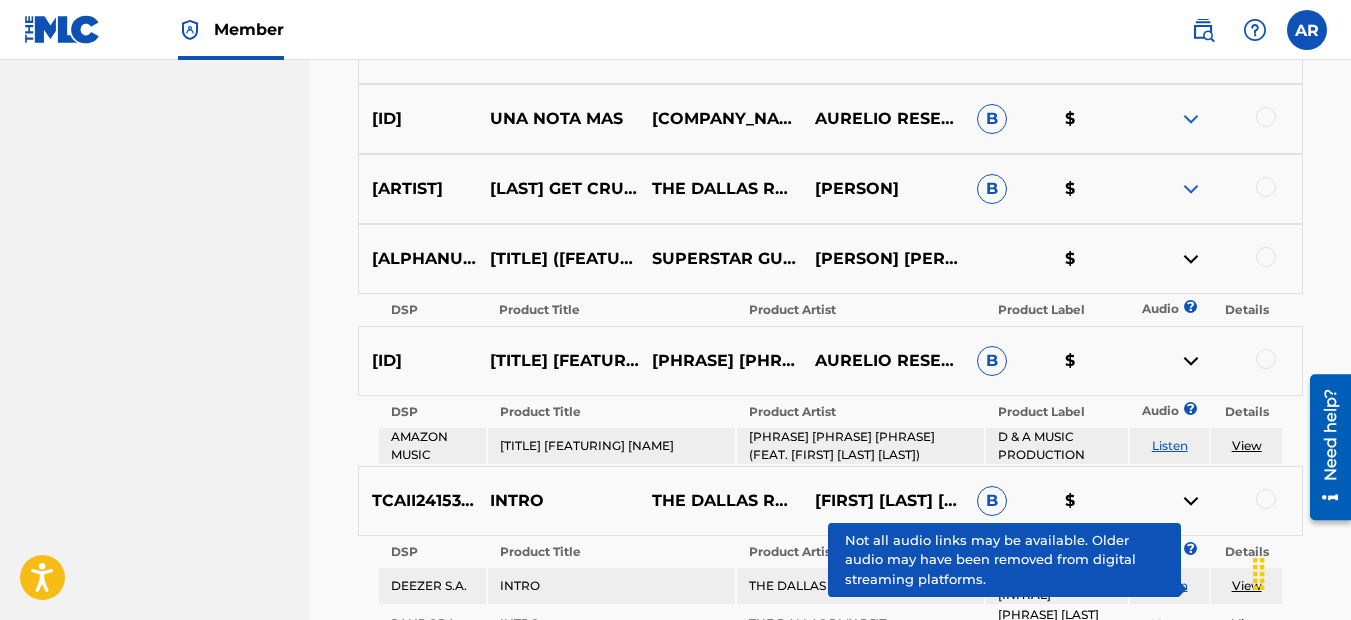 click at bounding box center [1191, 189] 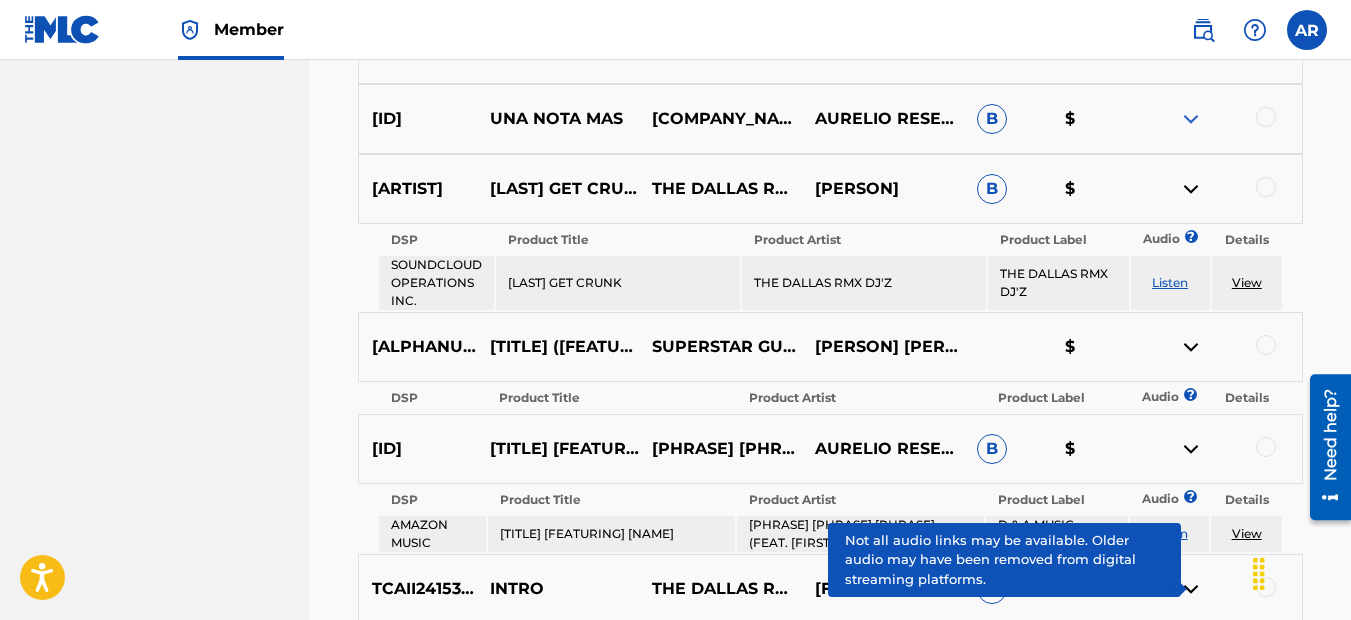 click at bounding box center [1191, 119] 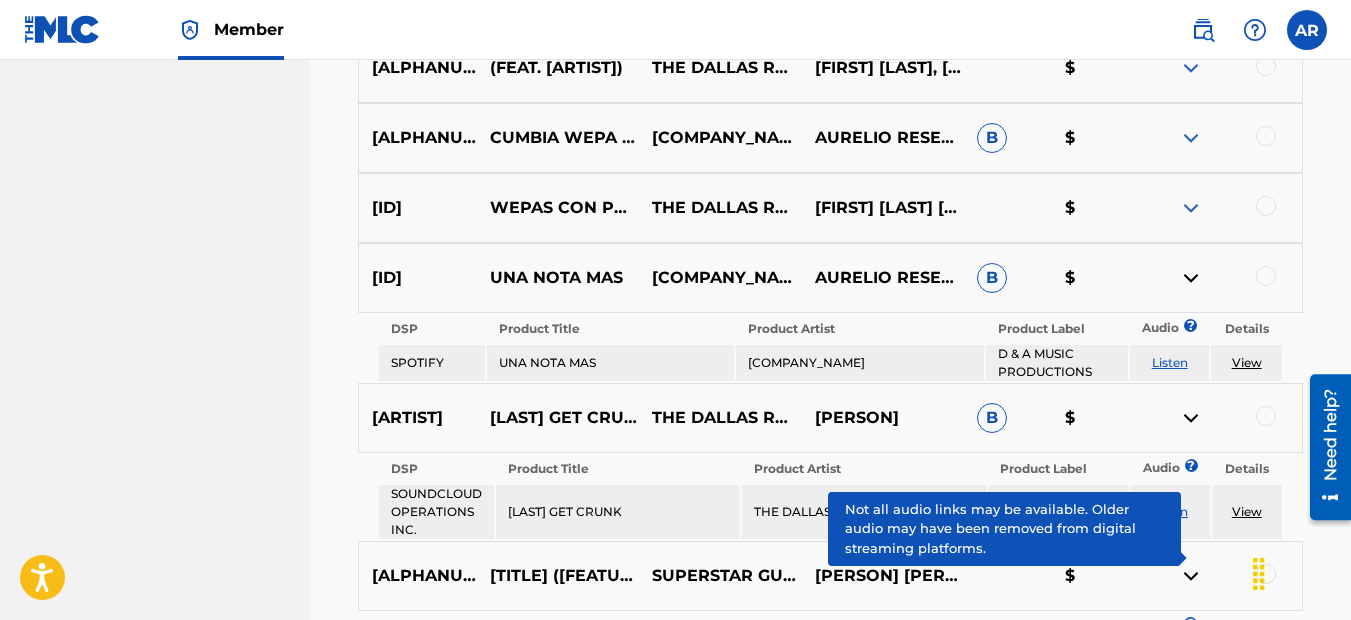 scroll, scrollTop: 3632, scrollLeft: 0, axis: vertical 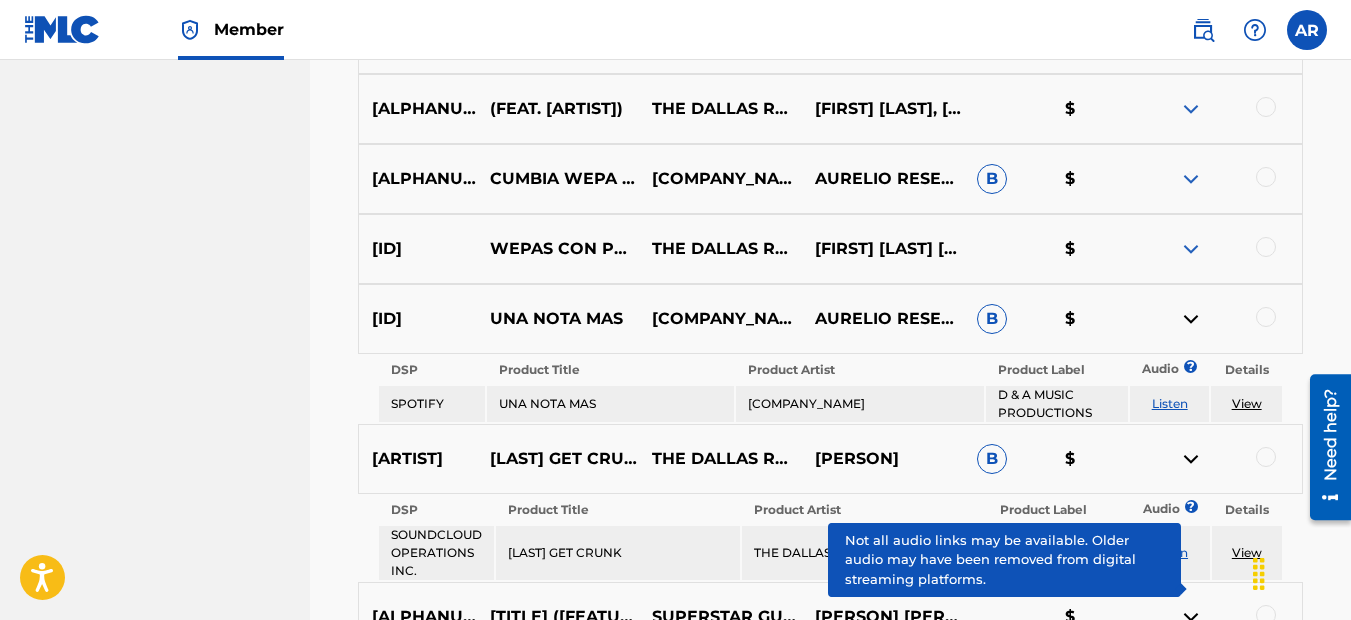click at bounding box center [1191, 249] 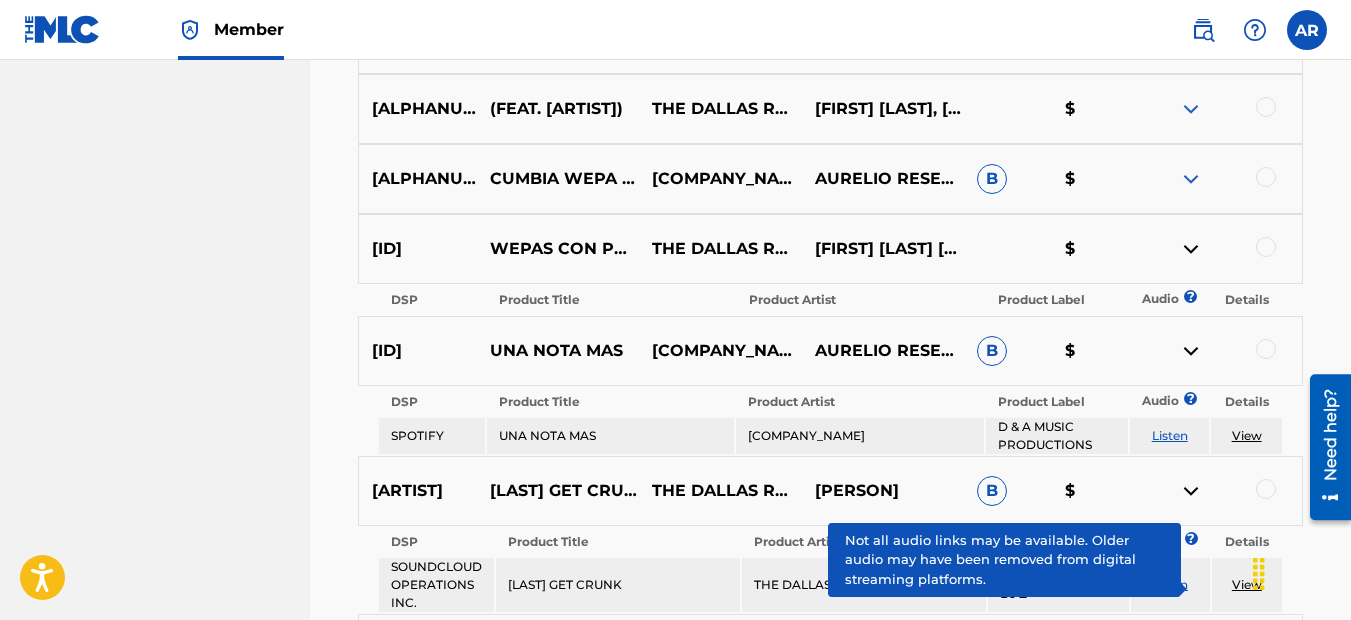 click at bounding box center [1191, 179] 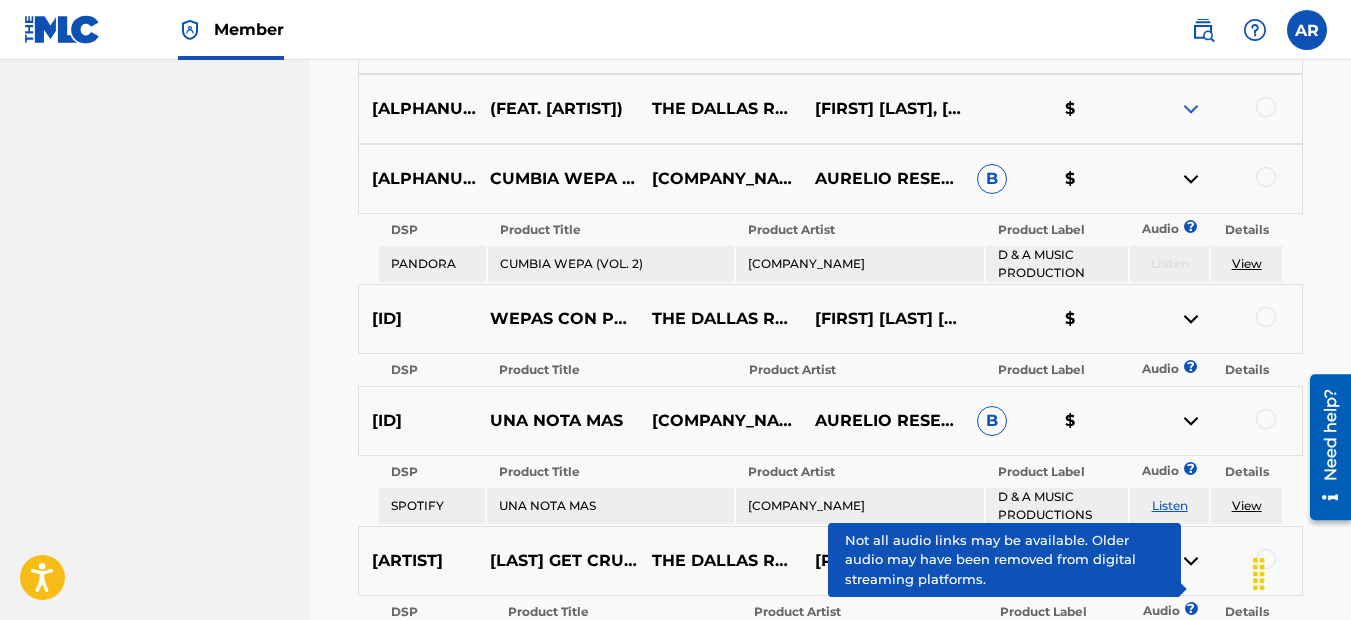 click at bounding box center (1191, 109) 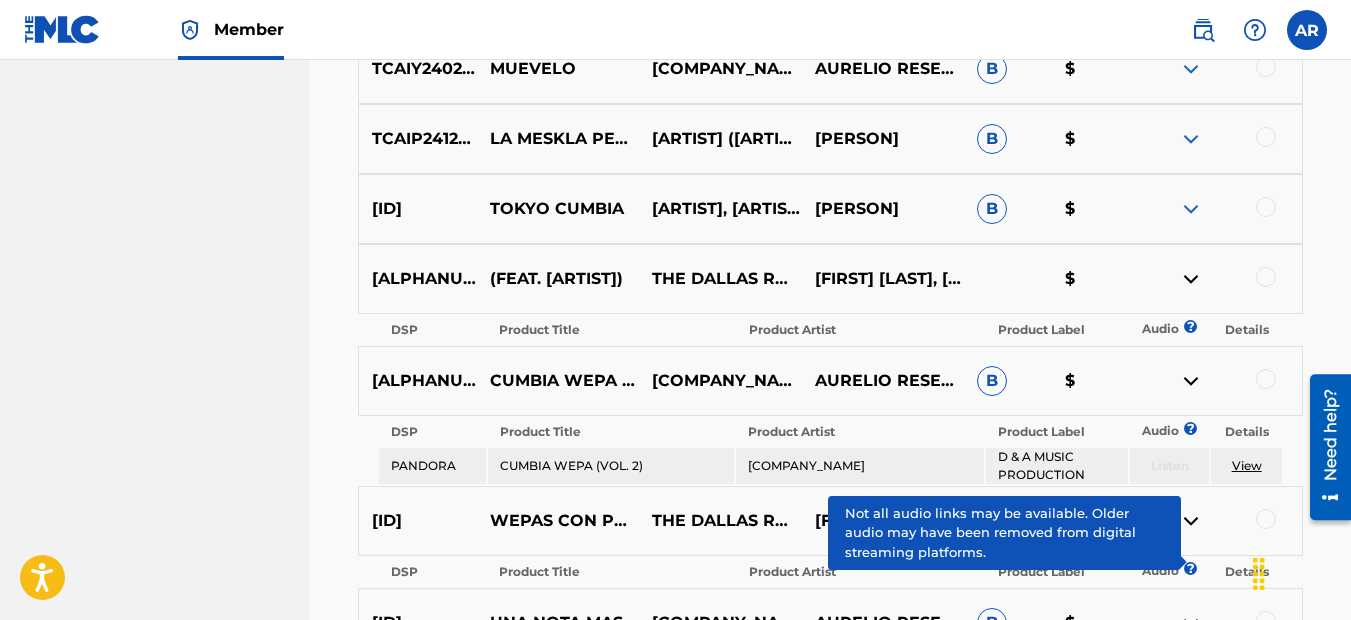 scroll, scrollTop: 3432, scrollLeft: 0, axis: vertical 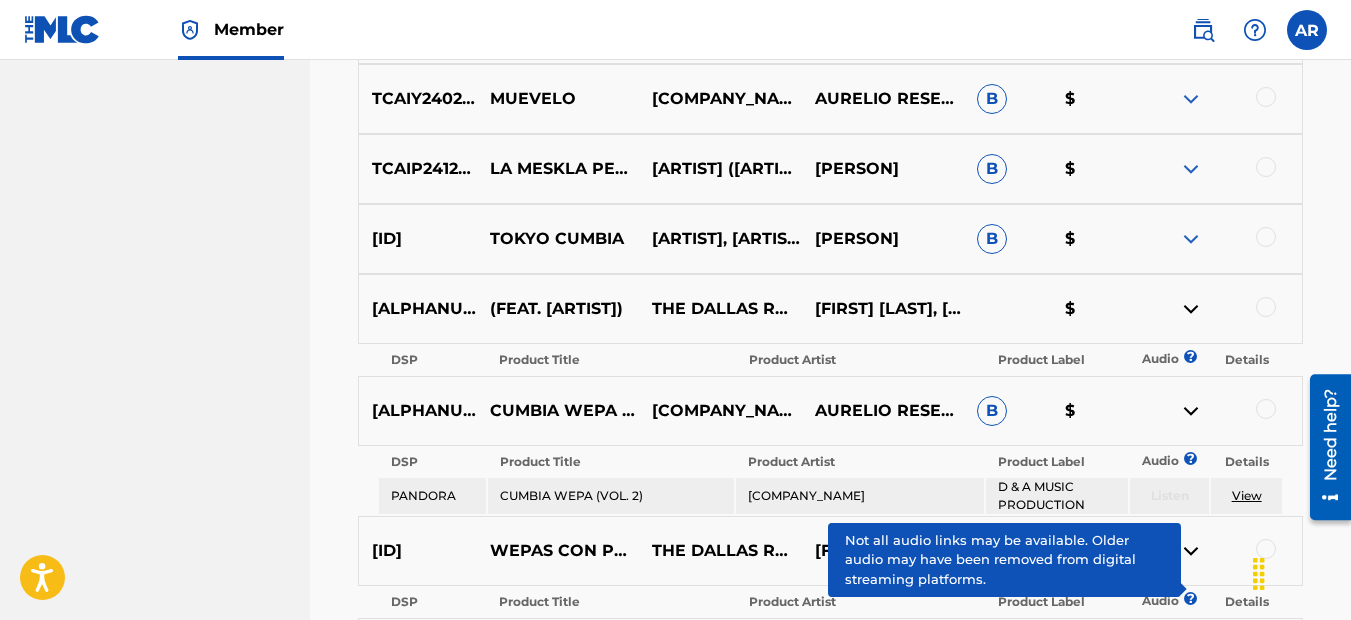 click at bounding box center (1191, 169) 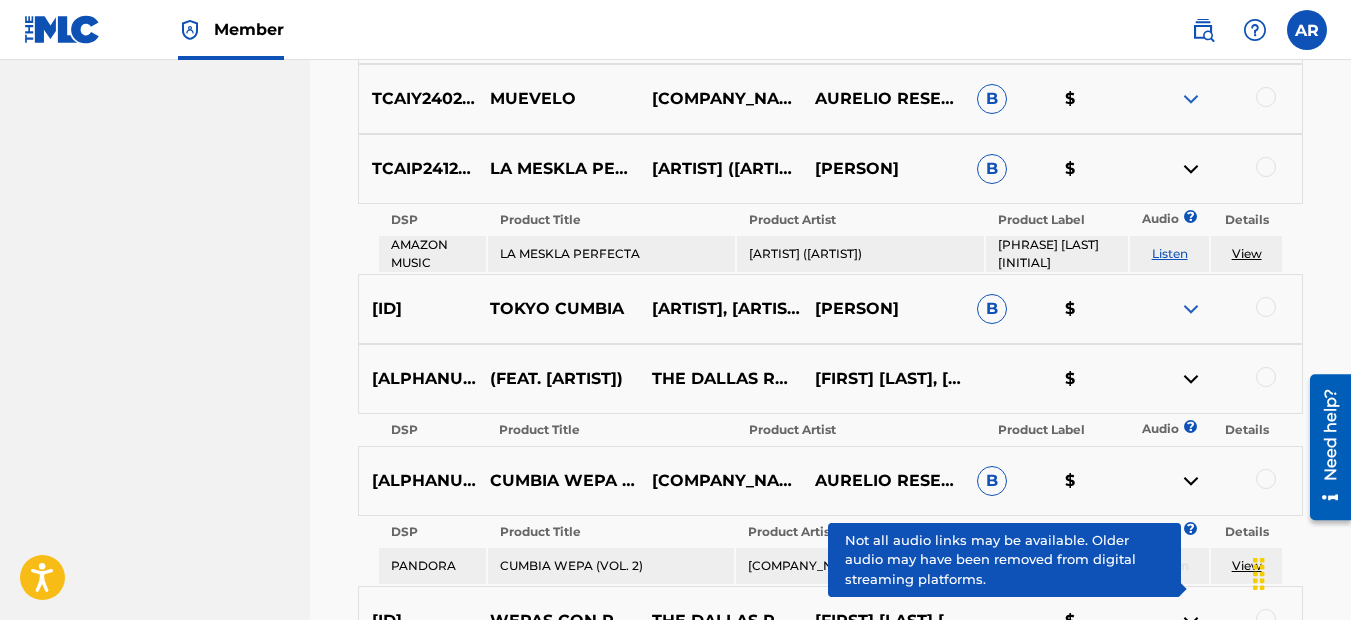 click at bounding box center (1191, 309) 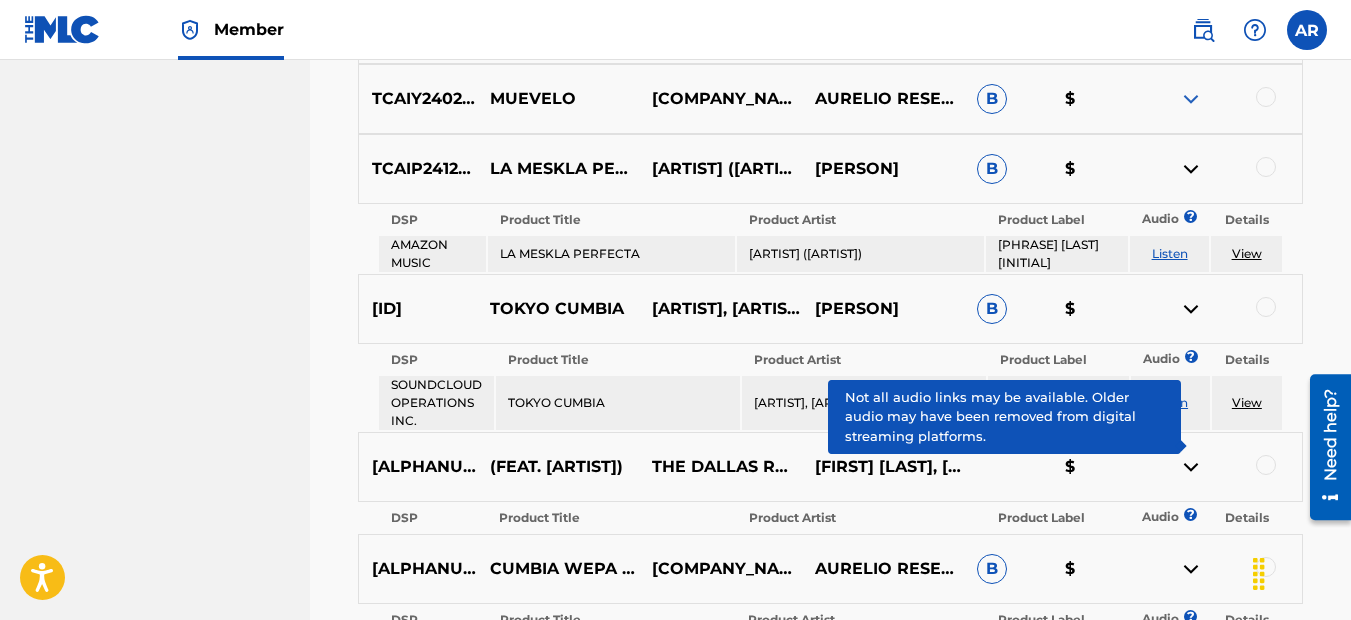 scroll, scrollTop: 3132, scrollLeft: 0, axis: vertical 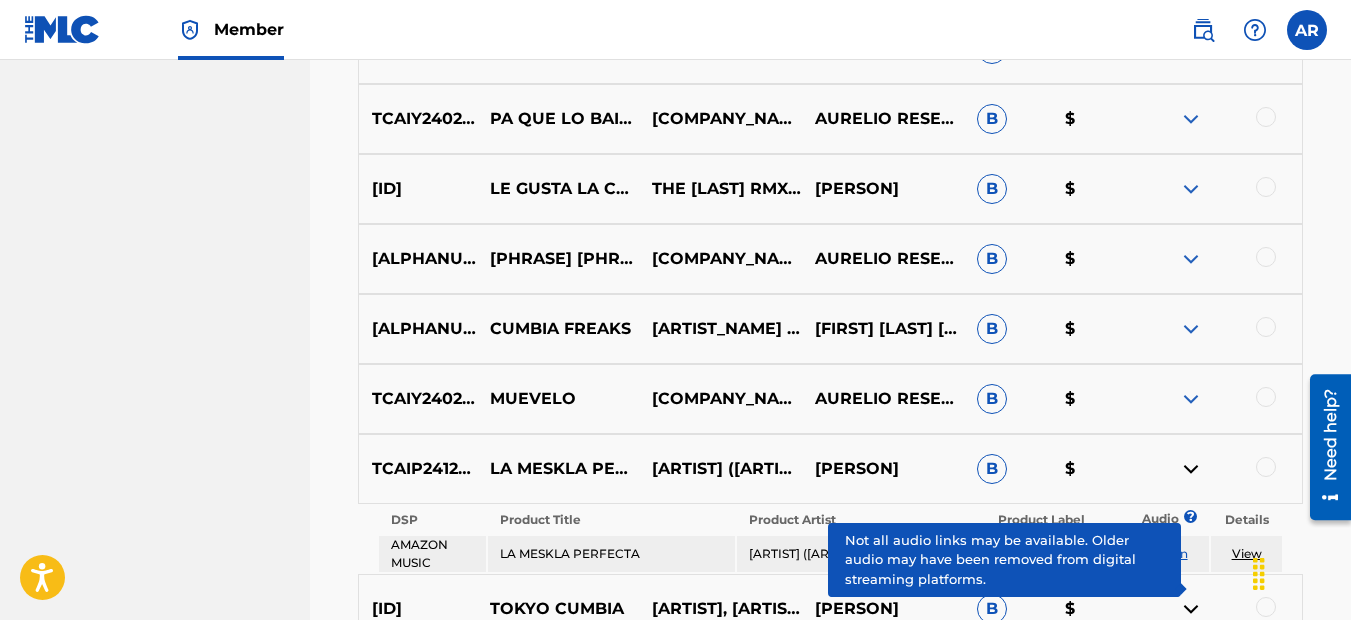 click at bounding box center [1191, 259] 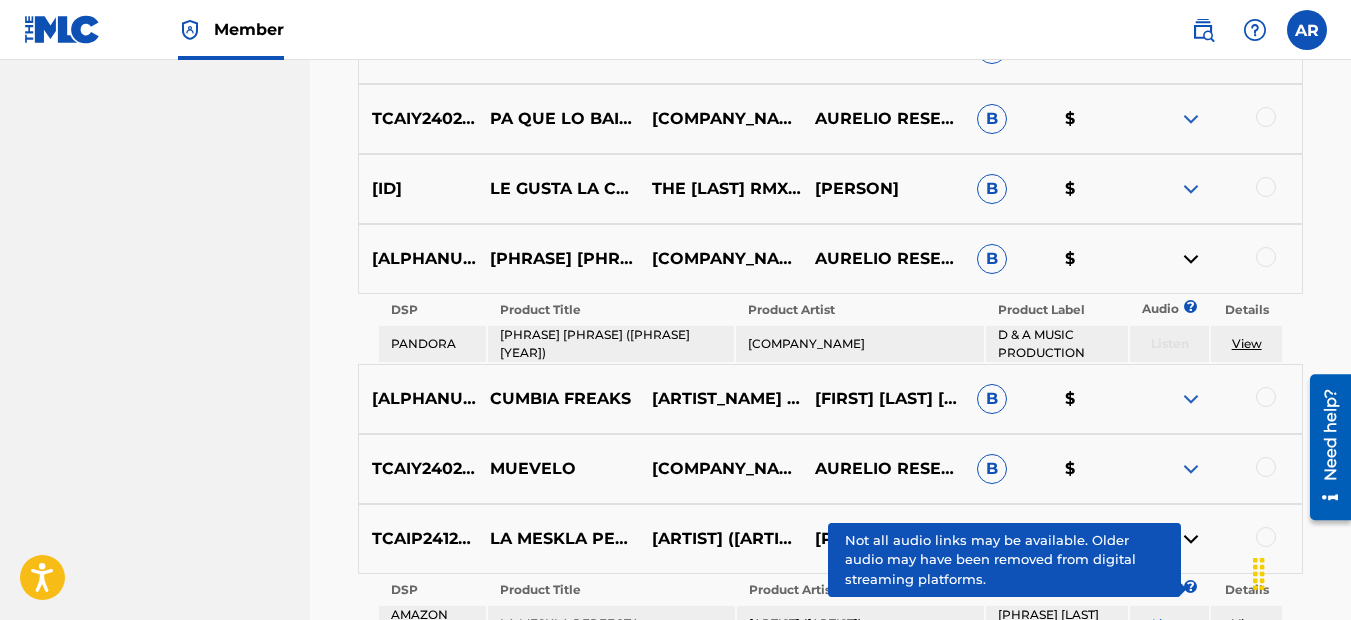 click at bounding box center (1191, 399) 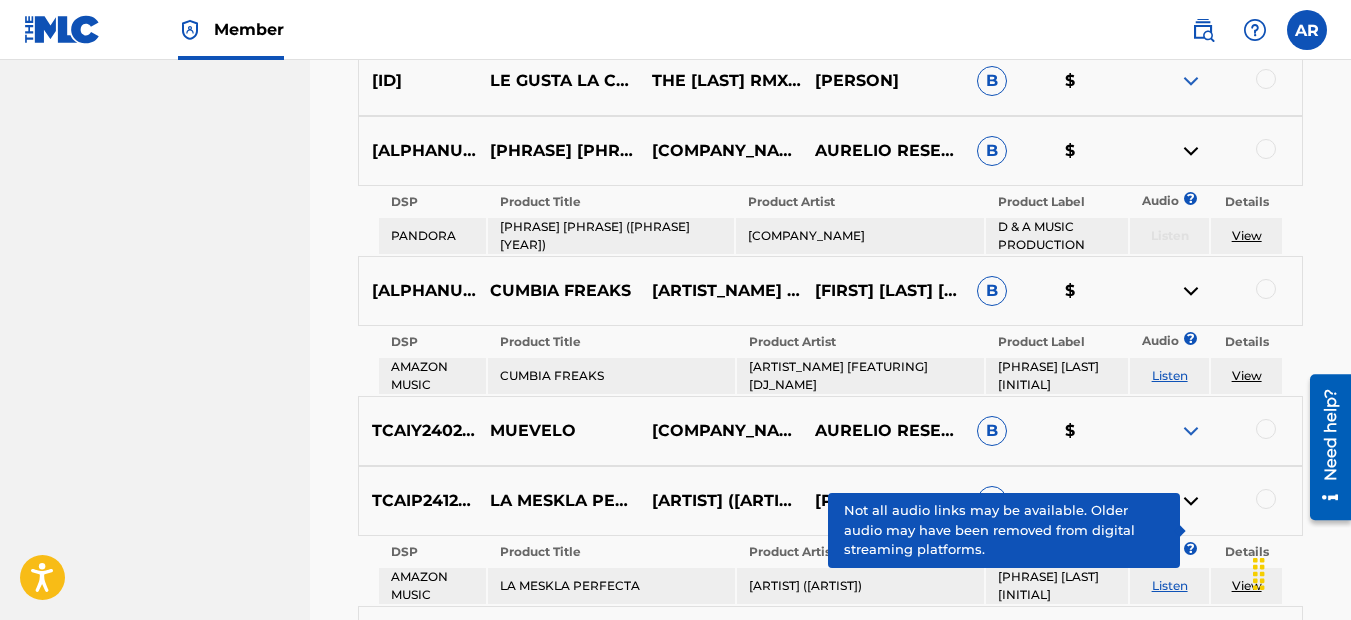 scroll, scrollTop: 3432, scrollLeft: 0, axis: vertical 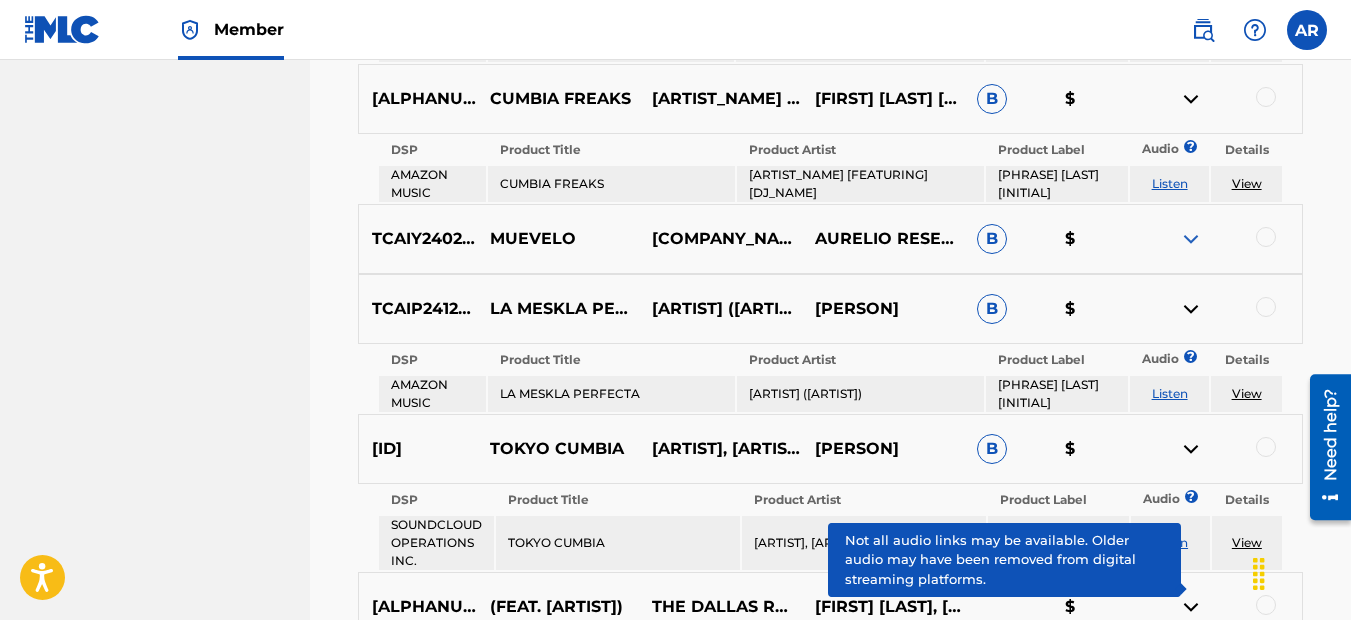 click at bounding box center [1191, 239] 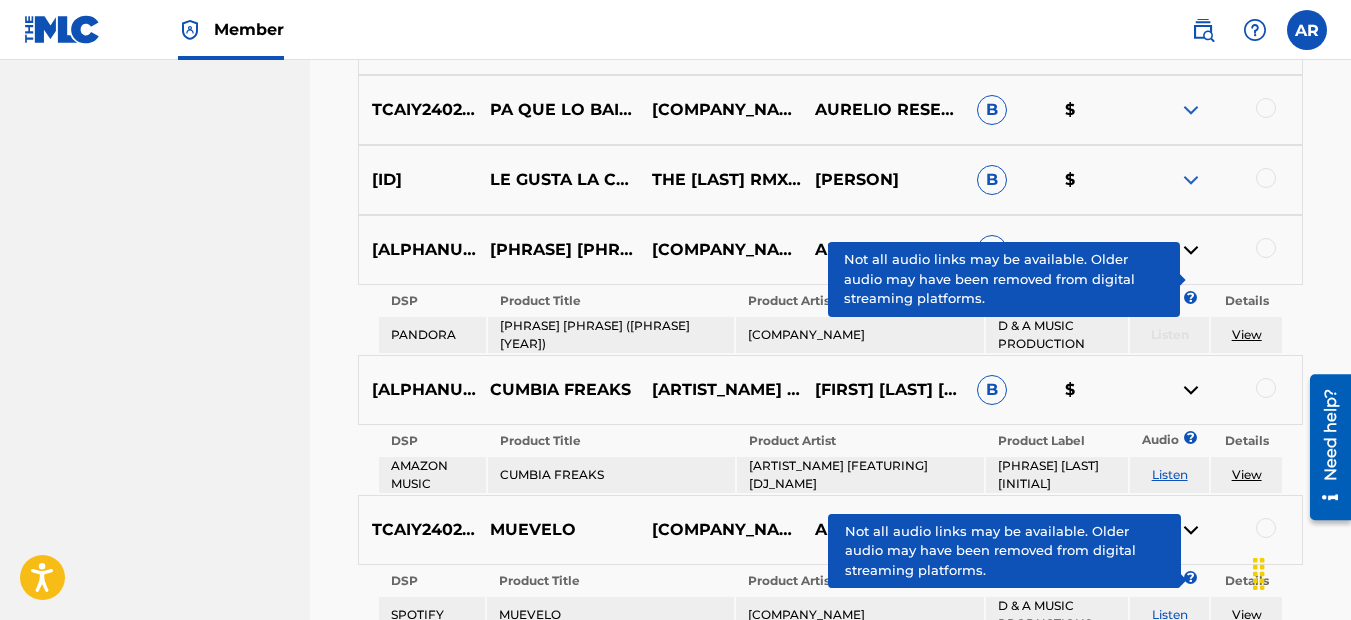 scroll, scrollTop: 3132, scrollLeft: 0, axis: vertical 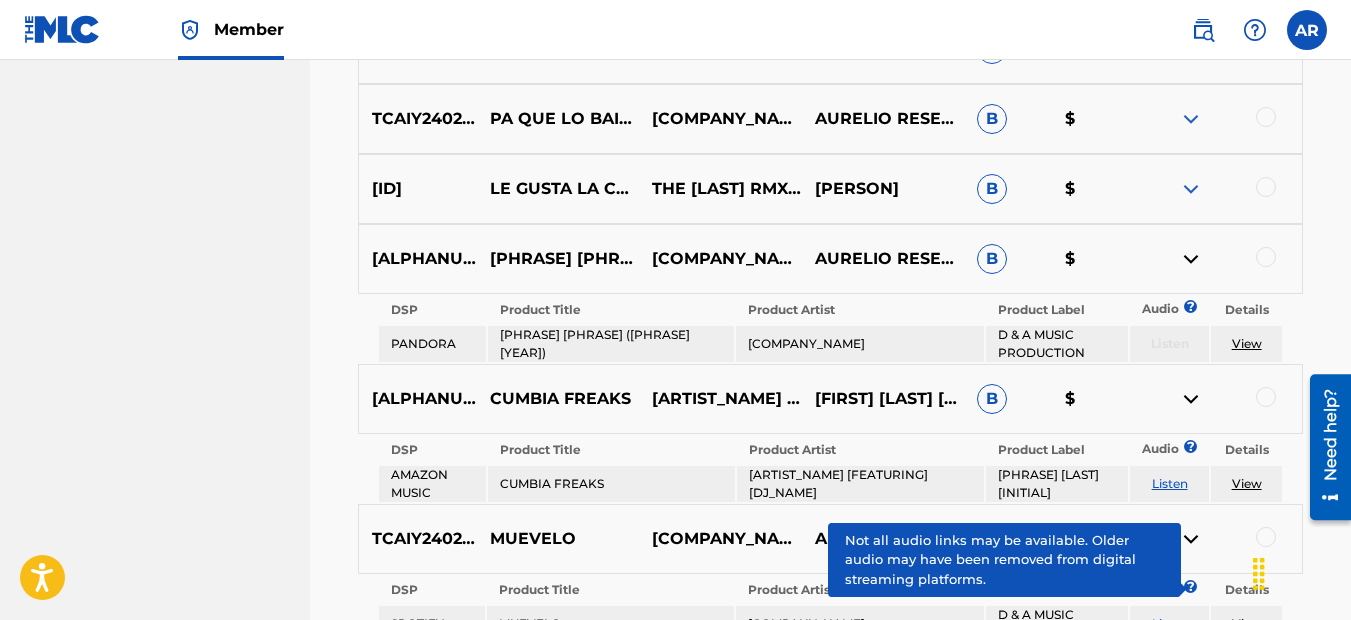 click at bounding box center (1191, 189) 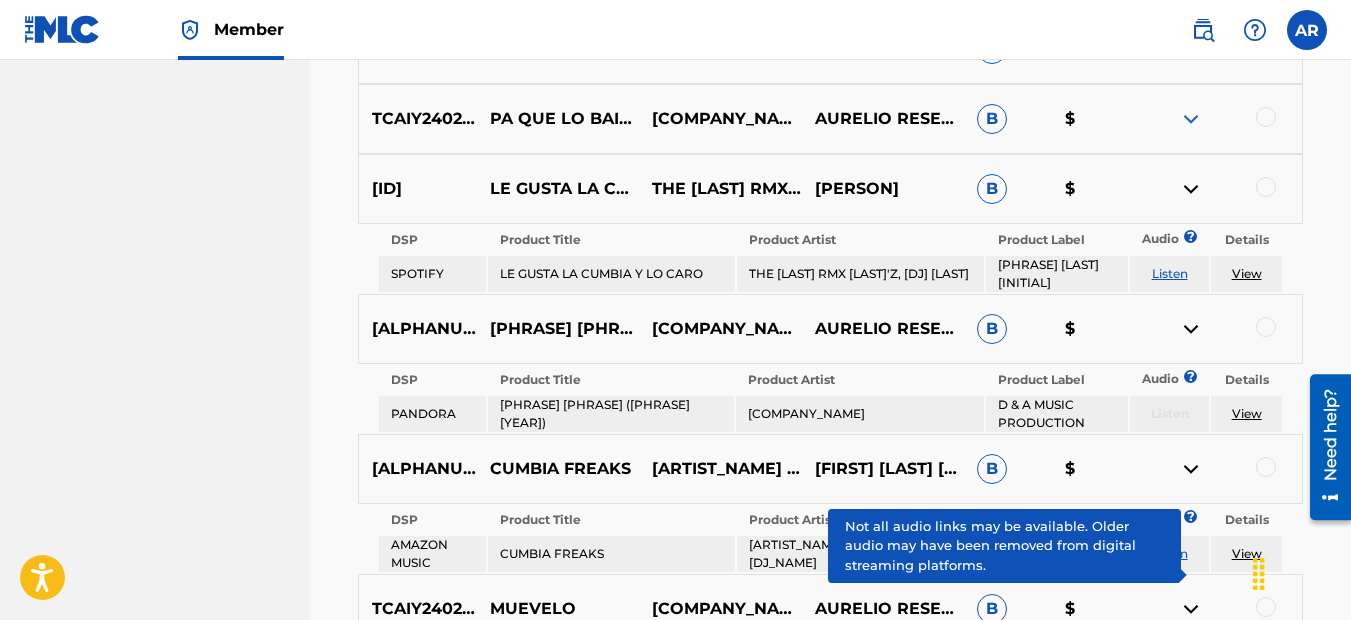 scroll, scrollTop: 2932, scrollLeft: 0, axis: vertical 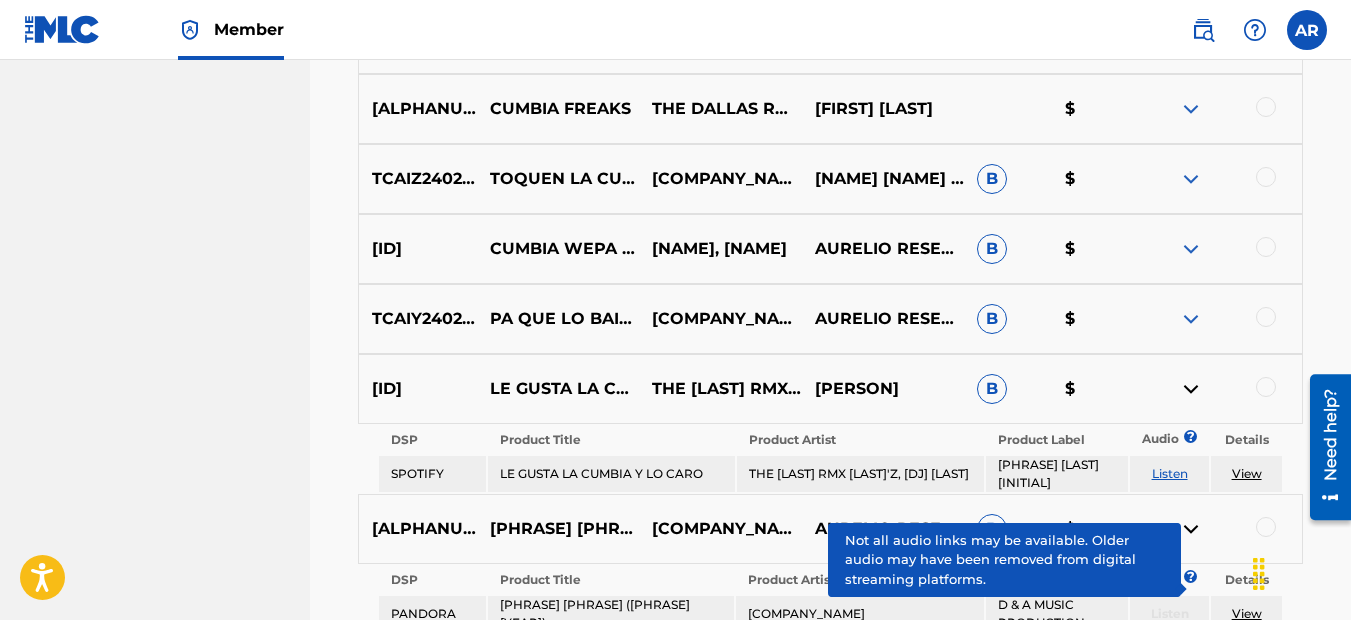 click at bounding box center [1191, 319] 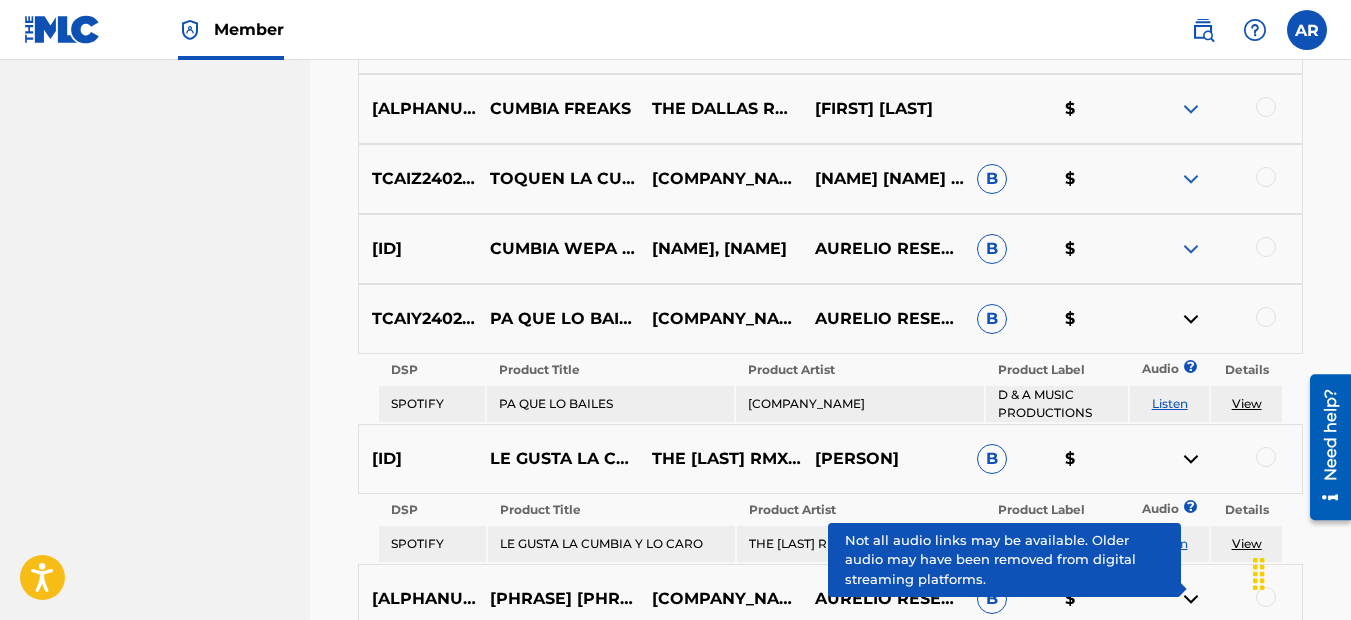 click at bounding box center (1191, 249) 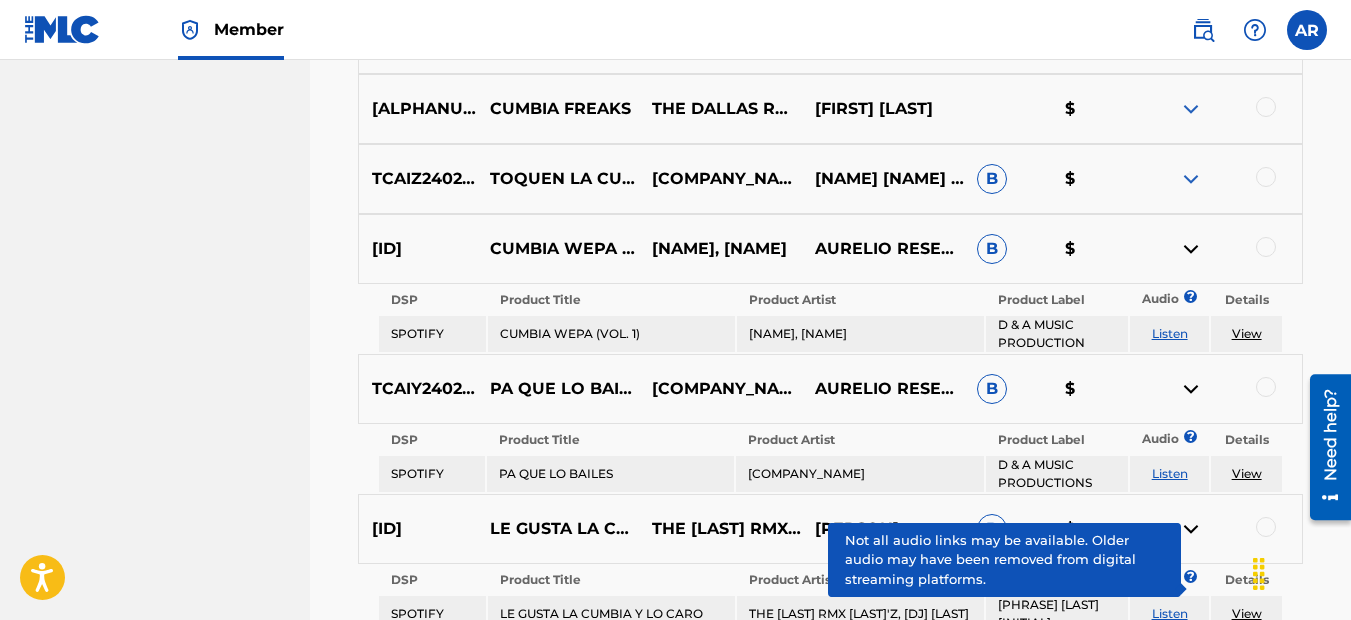 click at bounding box center [1191, 179] 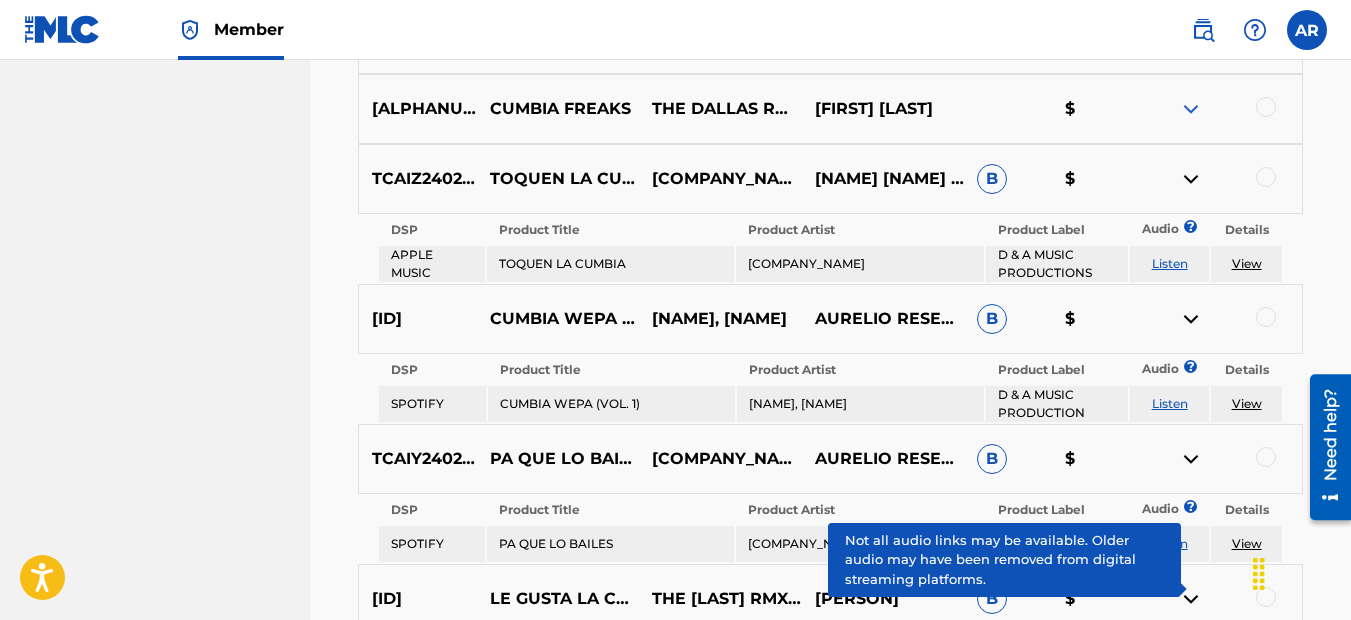 click at bounding box center (1191, 109) 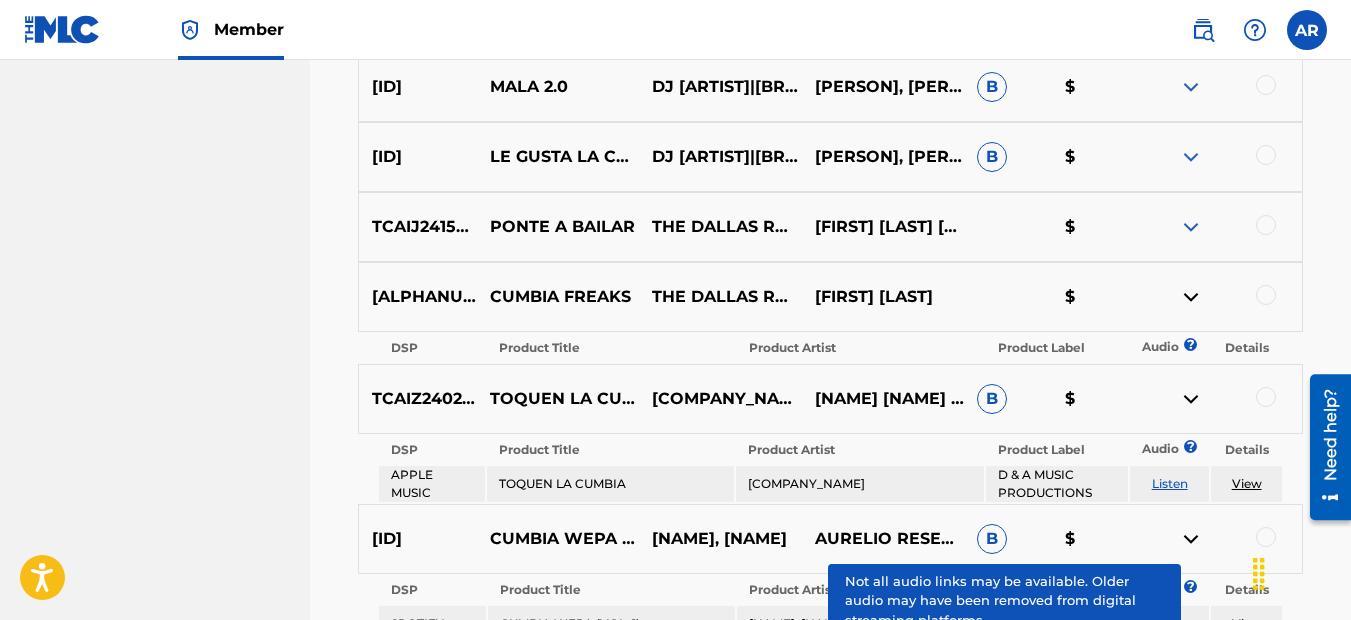 scroll, scrollTop: 2732, scrollLeft: 0, axis: vertical 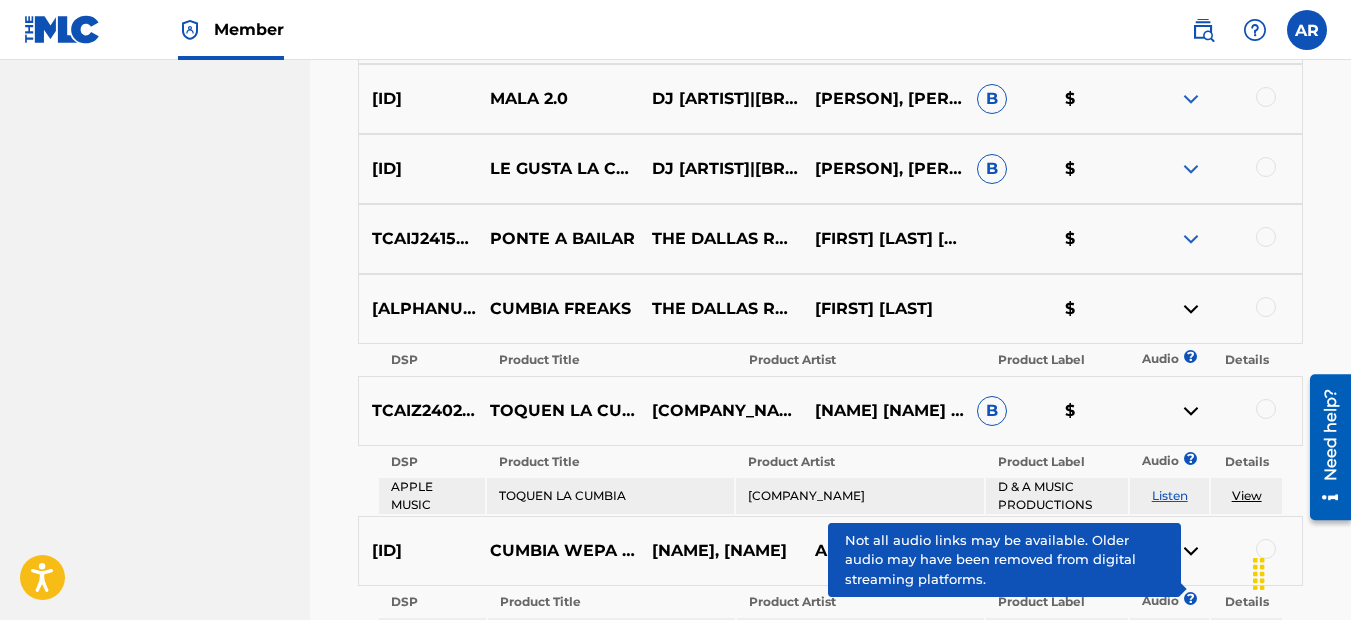 click at bounding box center (1191, 239) 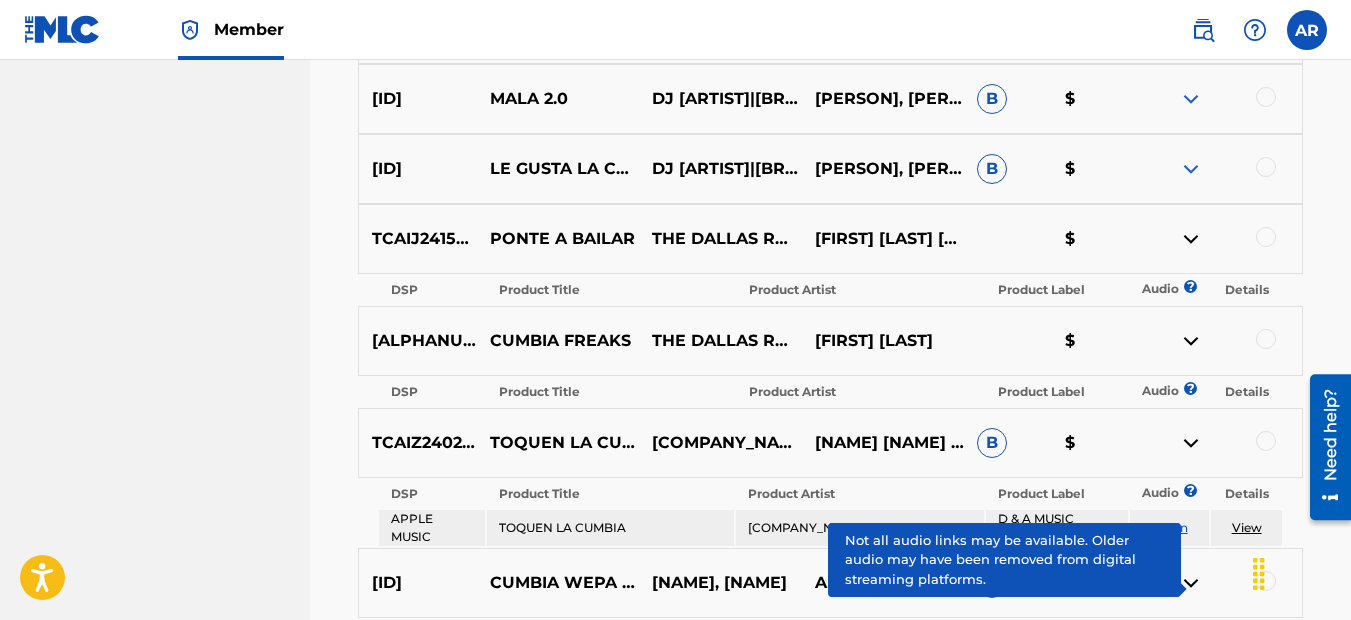 click at bounding box center (1191, 169) 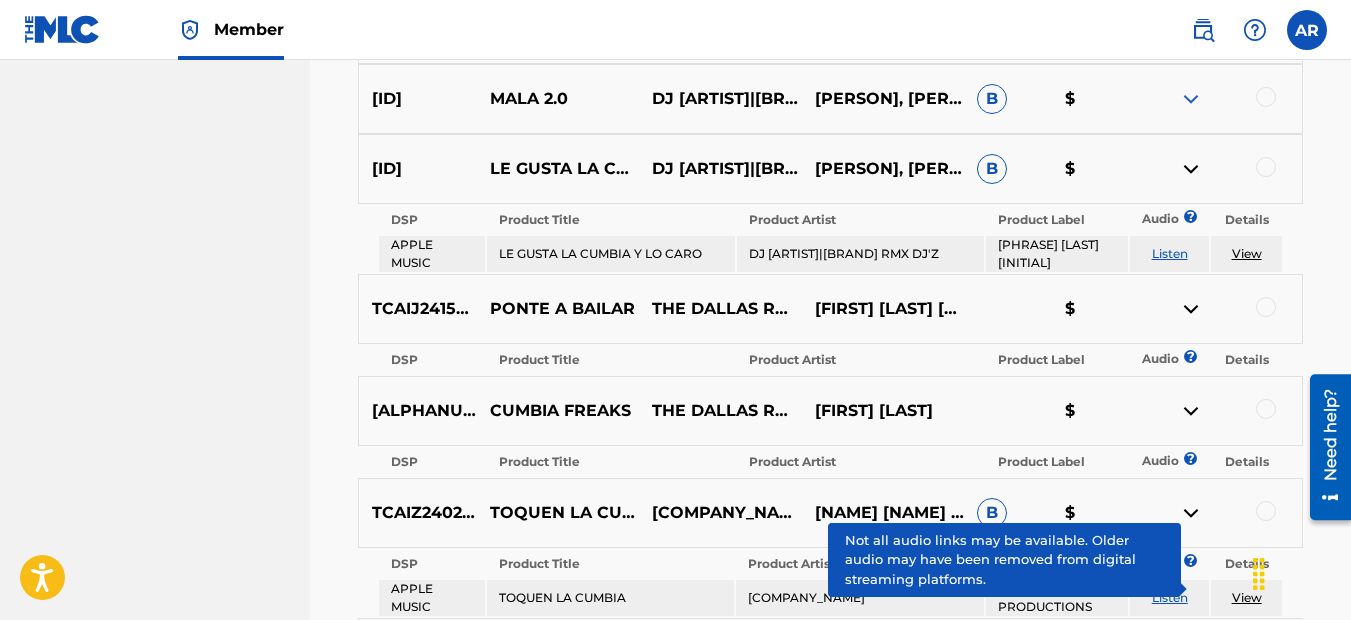 click at bounding box center (1191, 99) 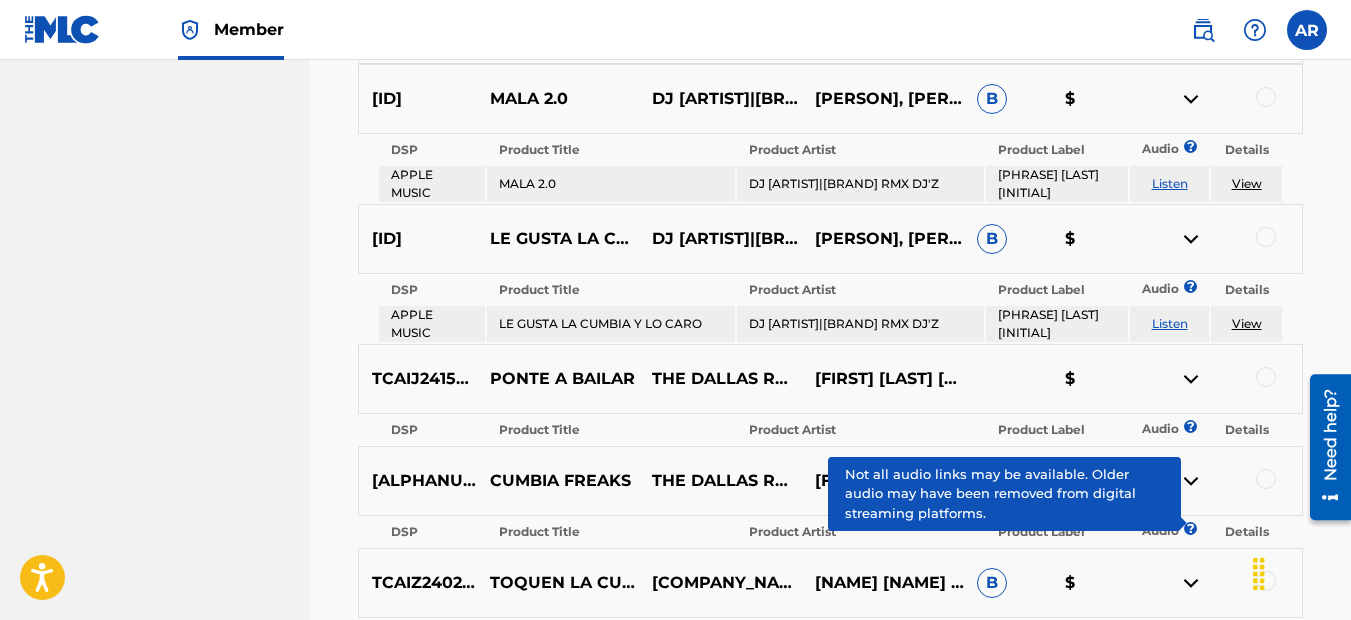 scroll, scrollTop: 2632, scrollLeft: 0, axis: vertical 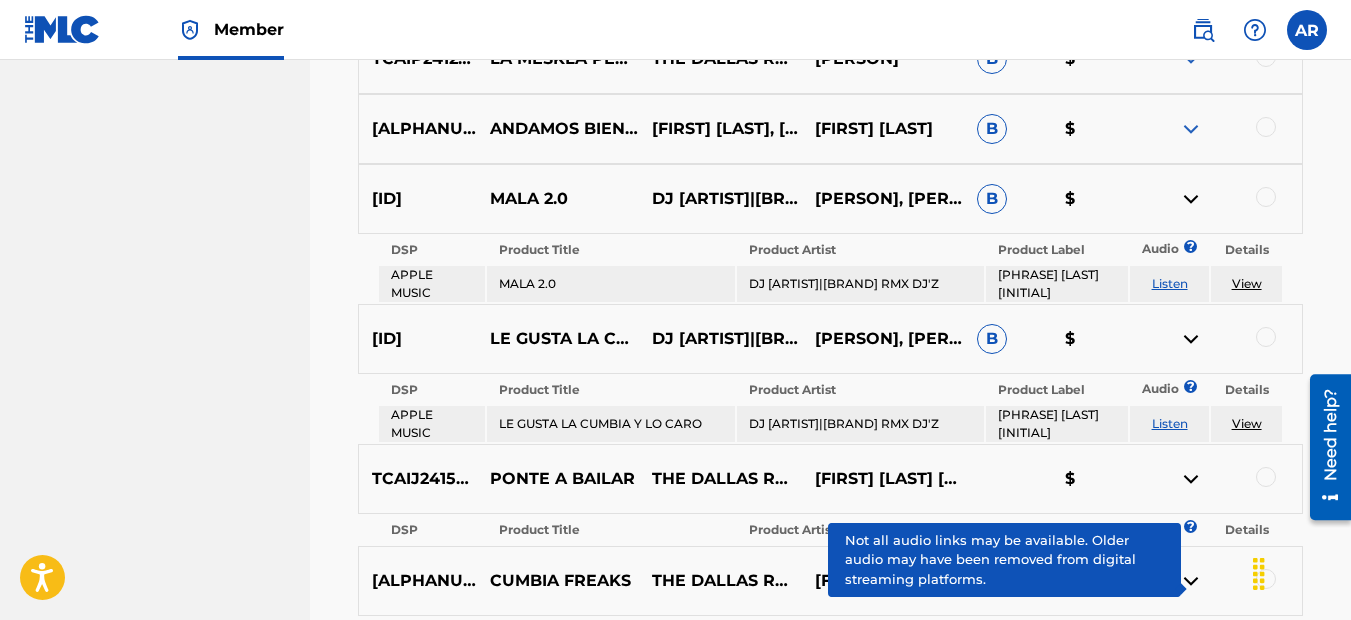 click at bounding box center (1191, 129) 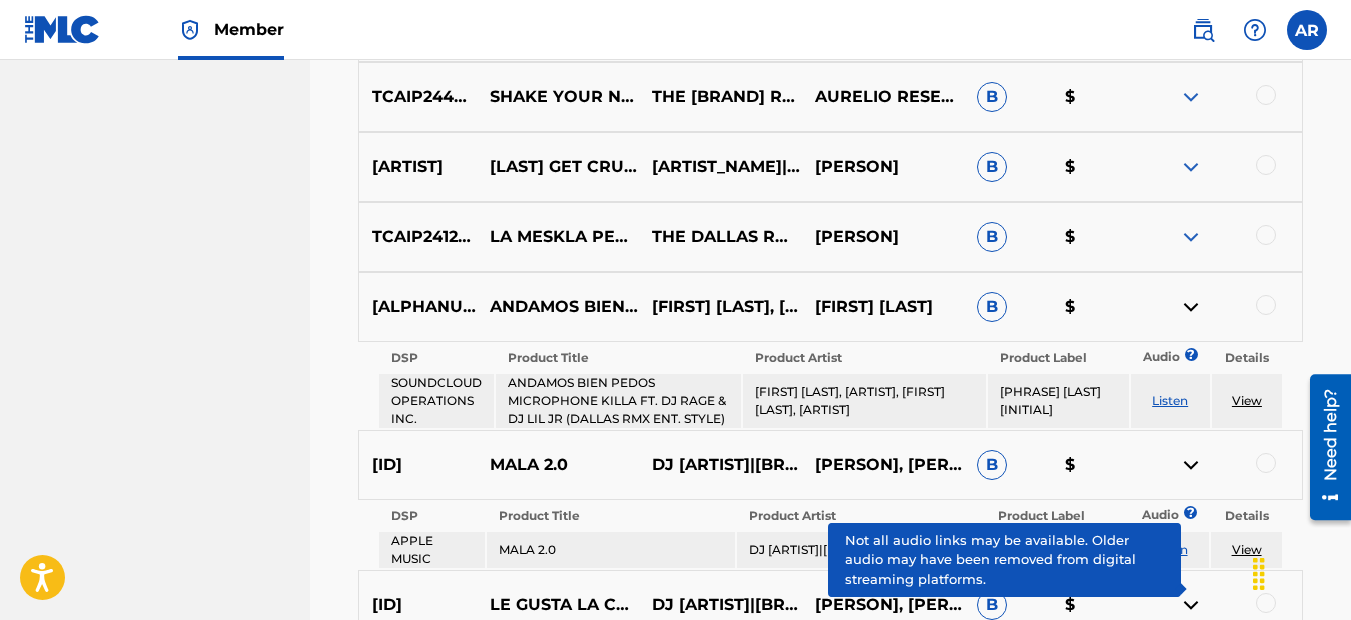 scroll, scrollTop: 2432, scrollLeft: 0, axis: vertical 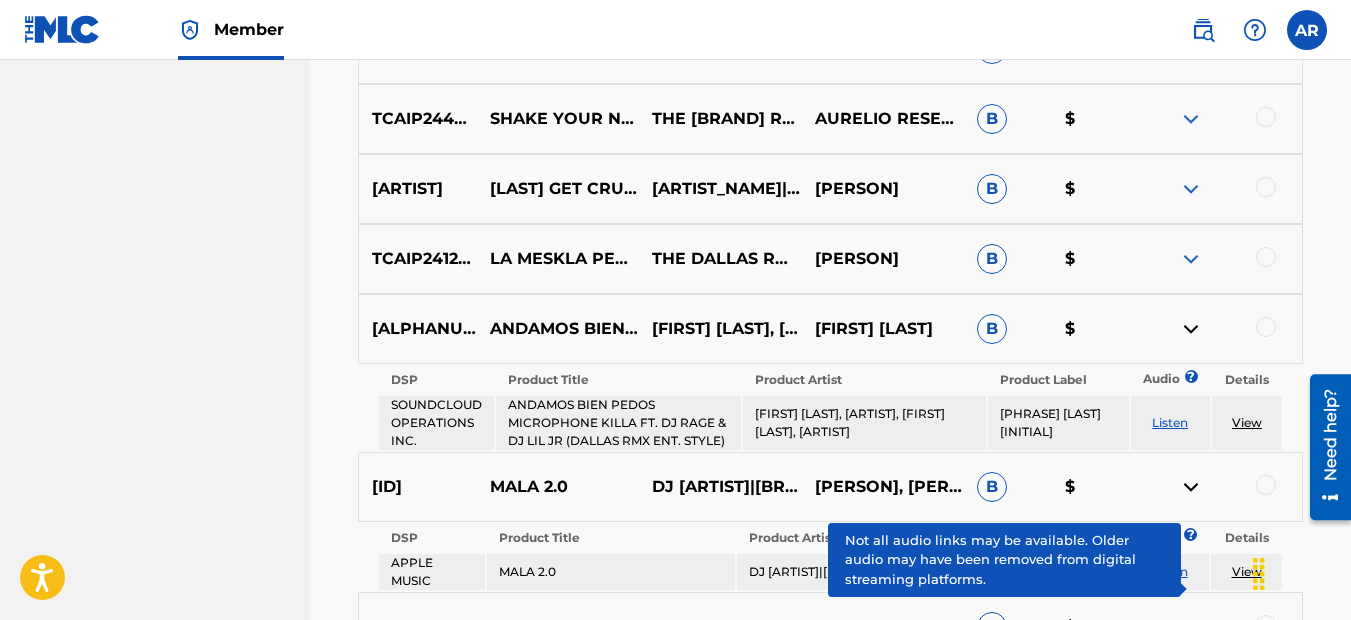 click at bounding box center (1191, 259) 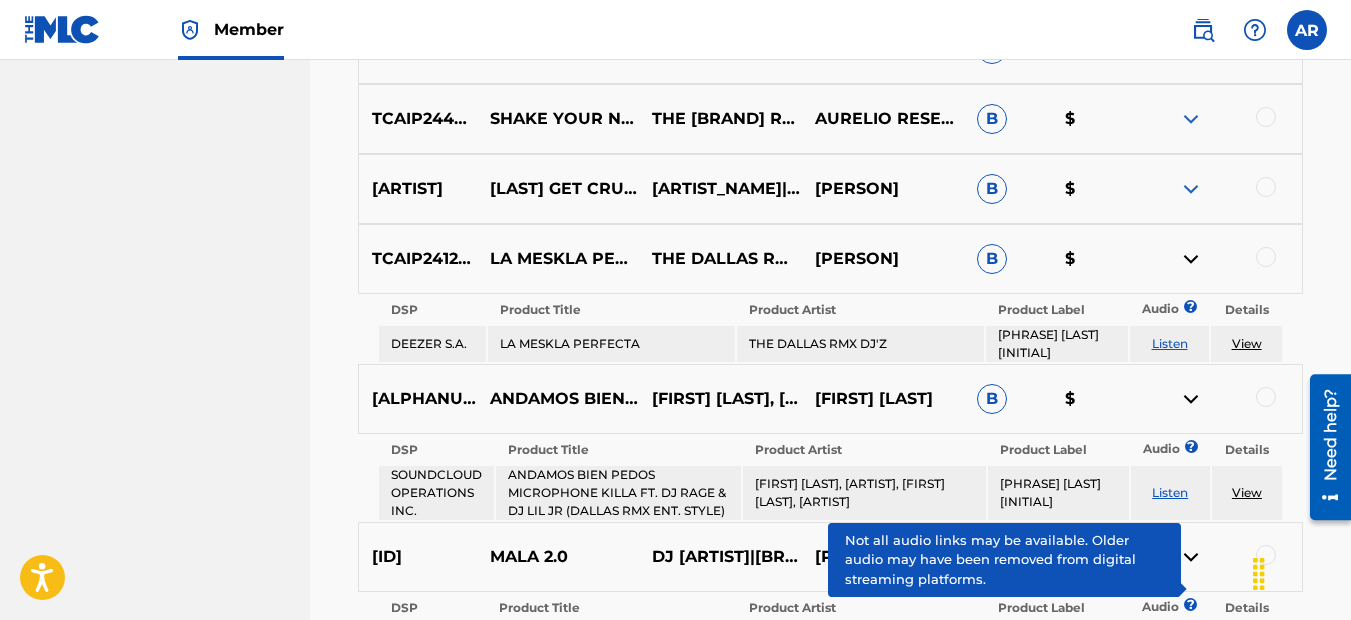 click at bounding box center (1191, 189) 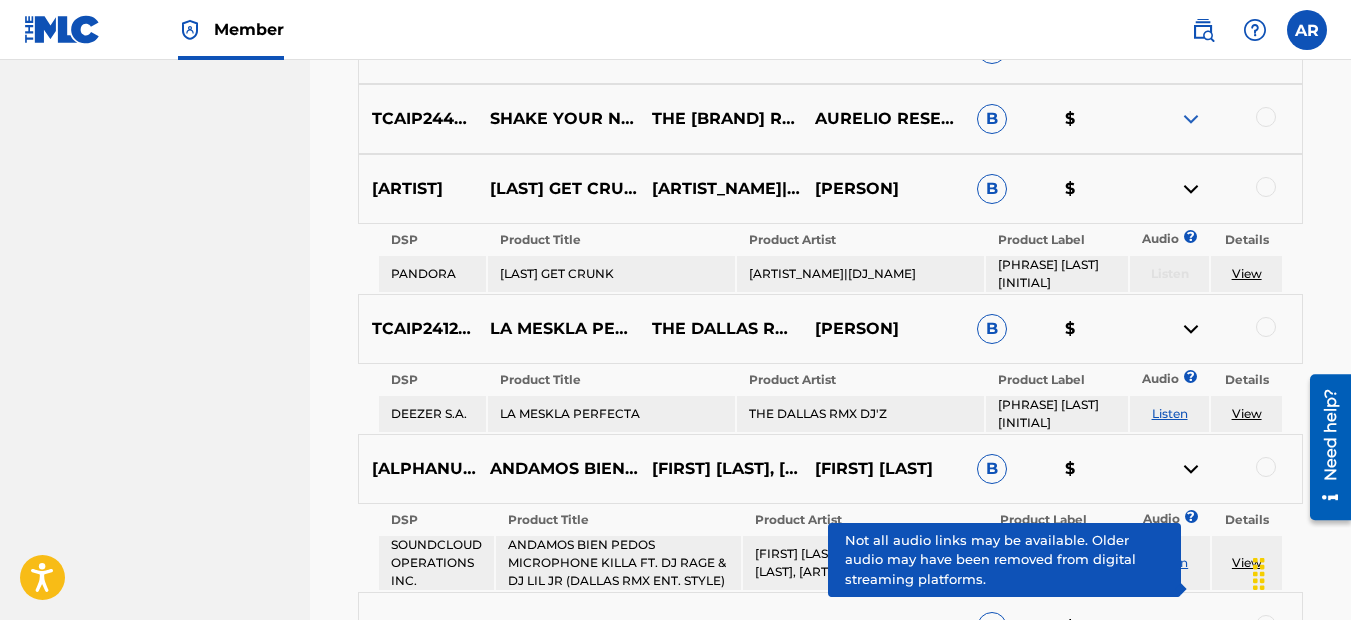 click at bounding box center [1191, 119] 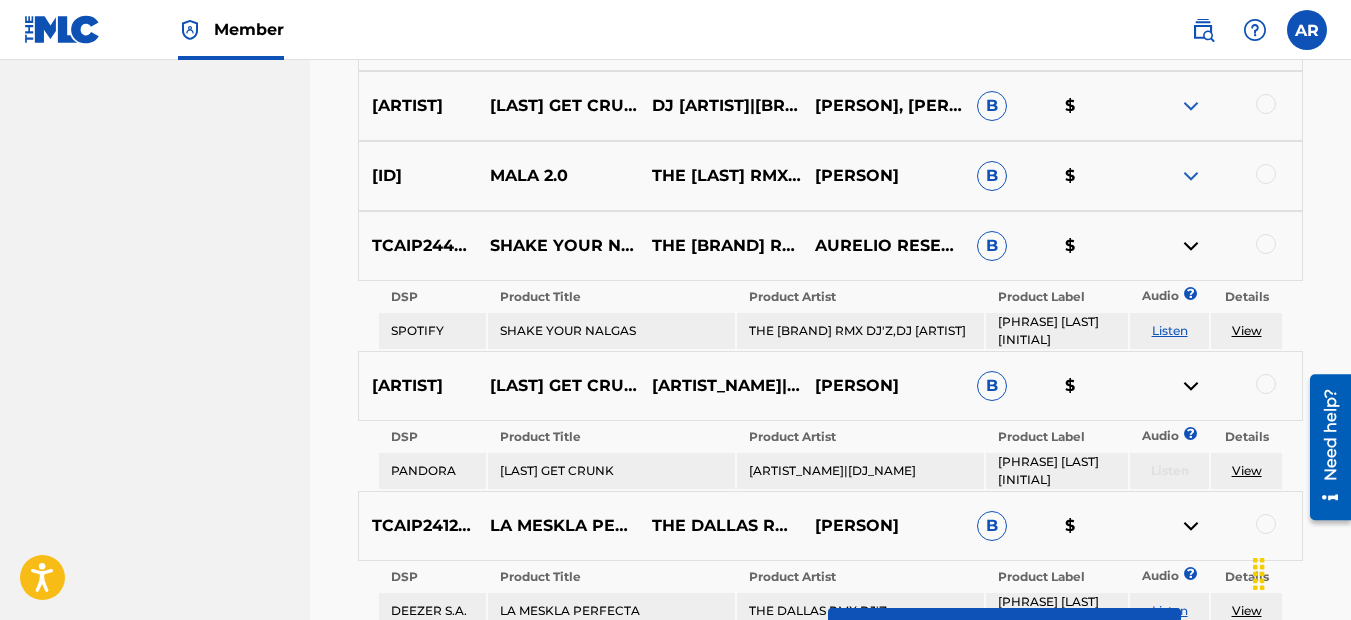 scroll, scrollTop: 2232, scrollLeft: 0, axis: vertical 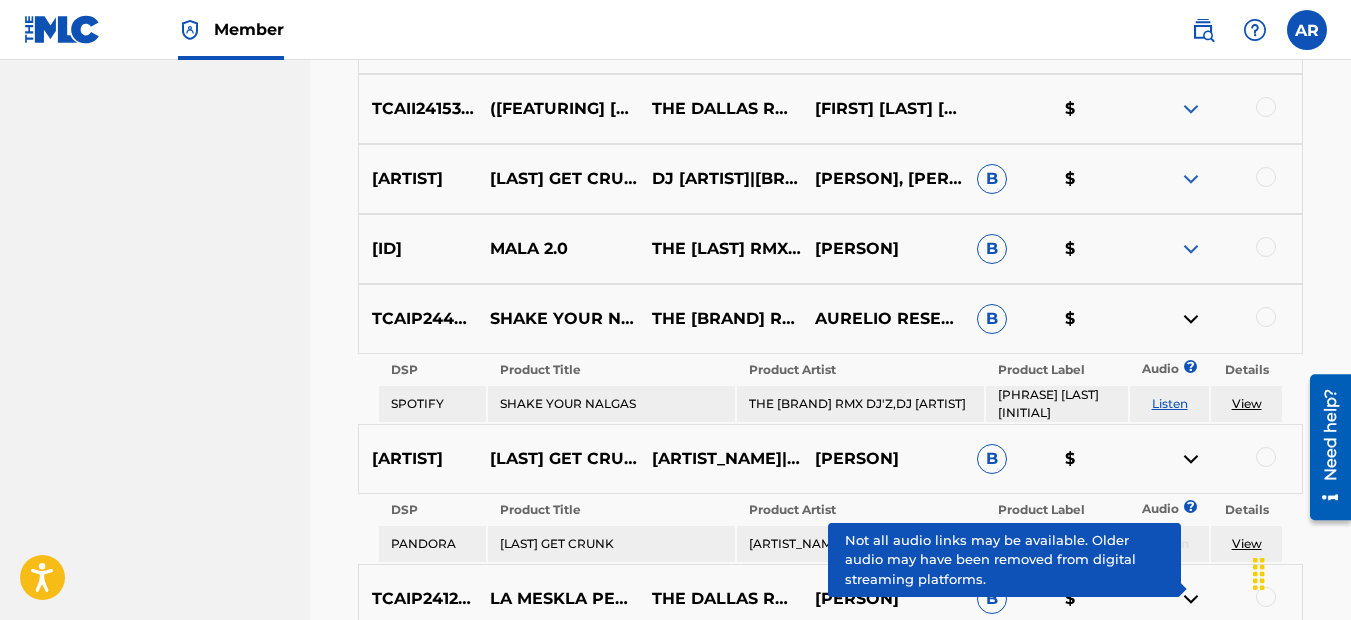 click at bounding box center [1191, 179] 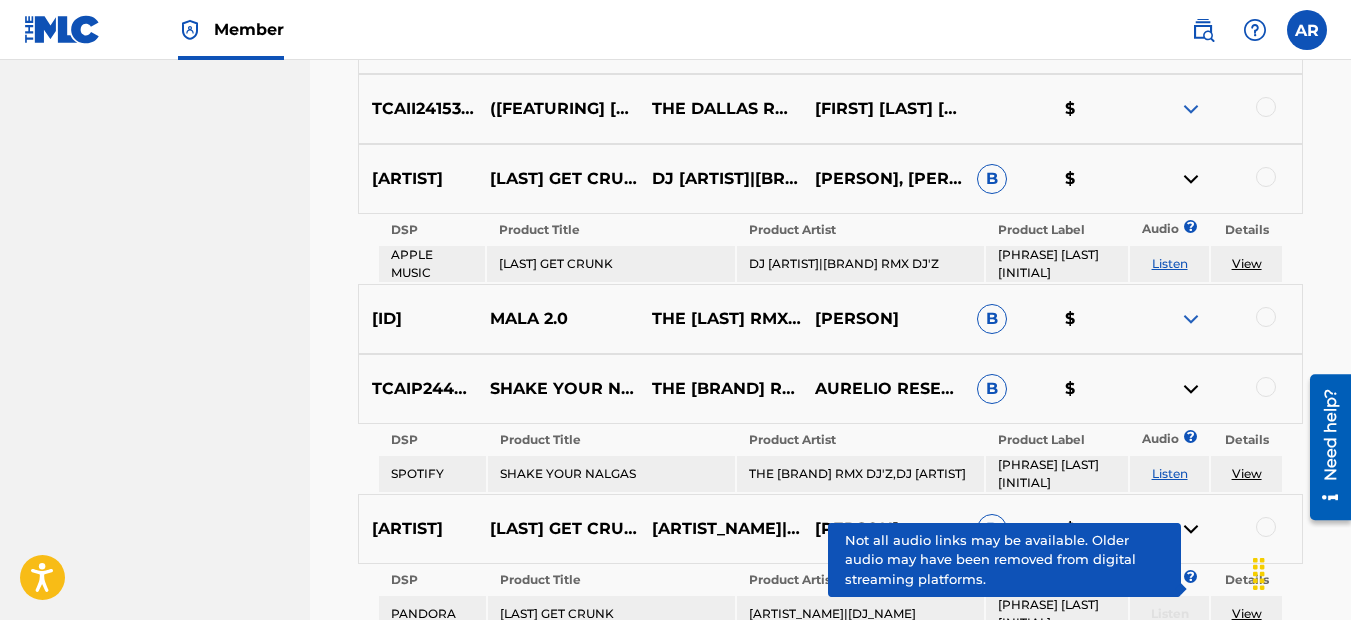 click at bounding box center [1191, 319] 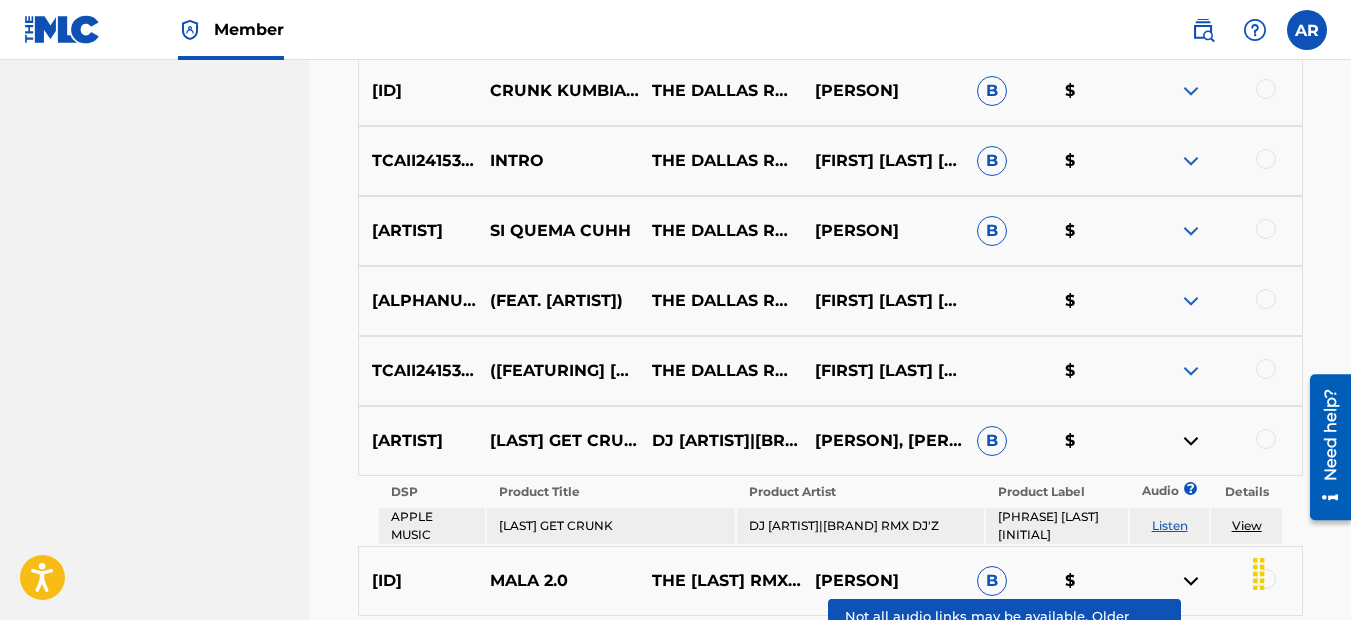scroll, scrollTop: 1932, scrollLeft: 0, axis: vertical 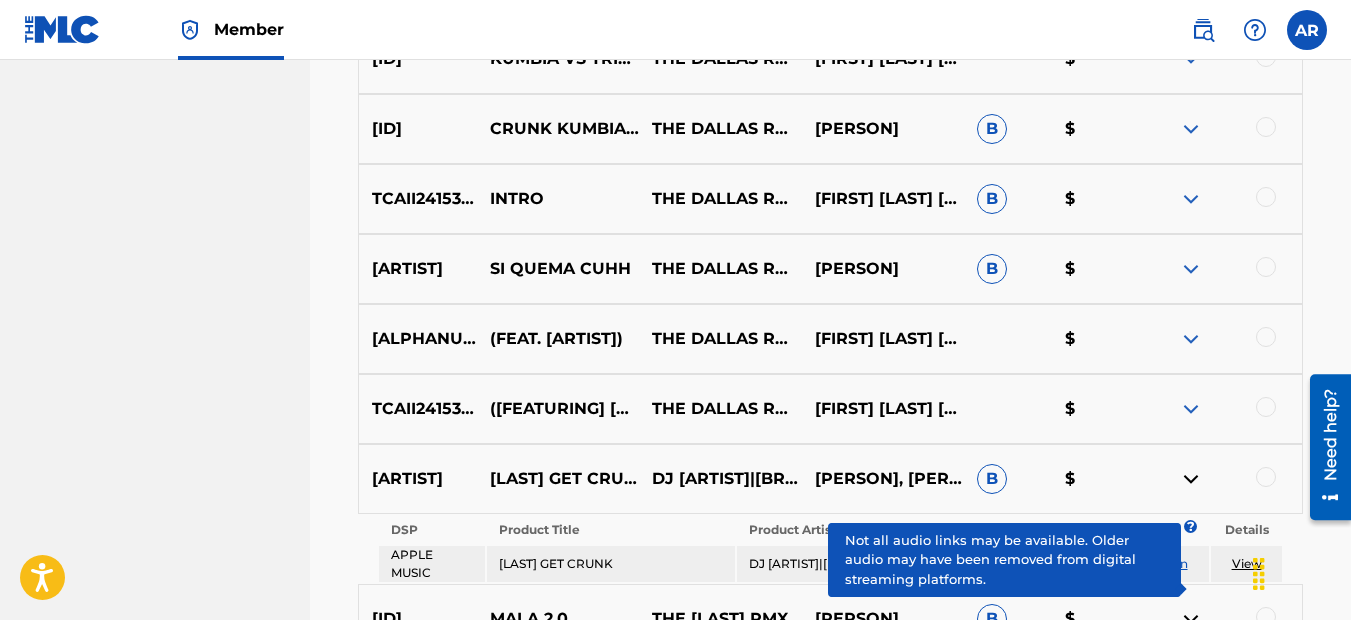 click at bounding box center [1191, 409] 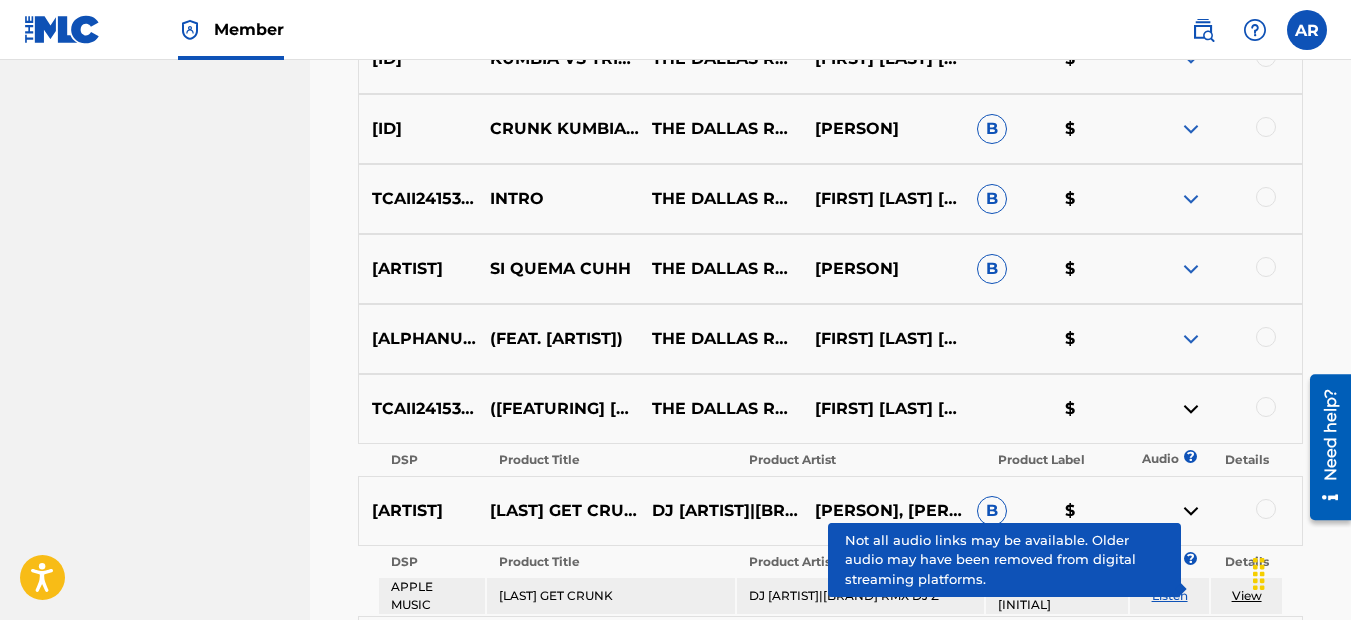 click at bounding box center (1191, 339) 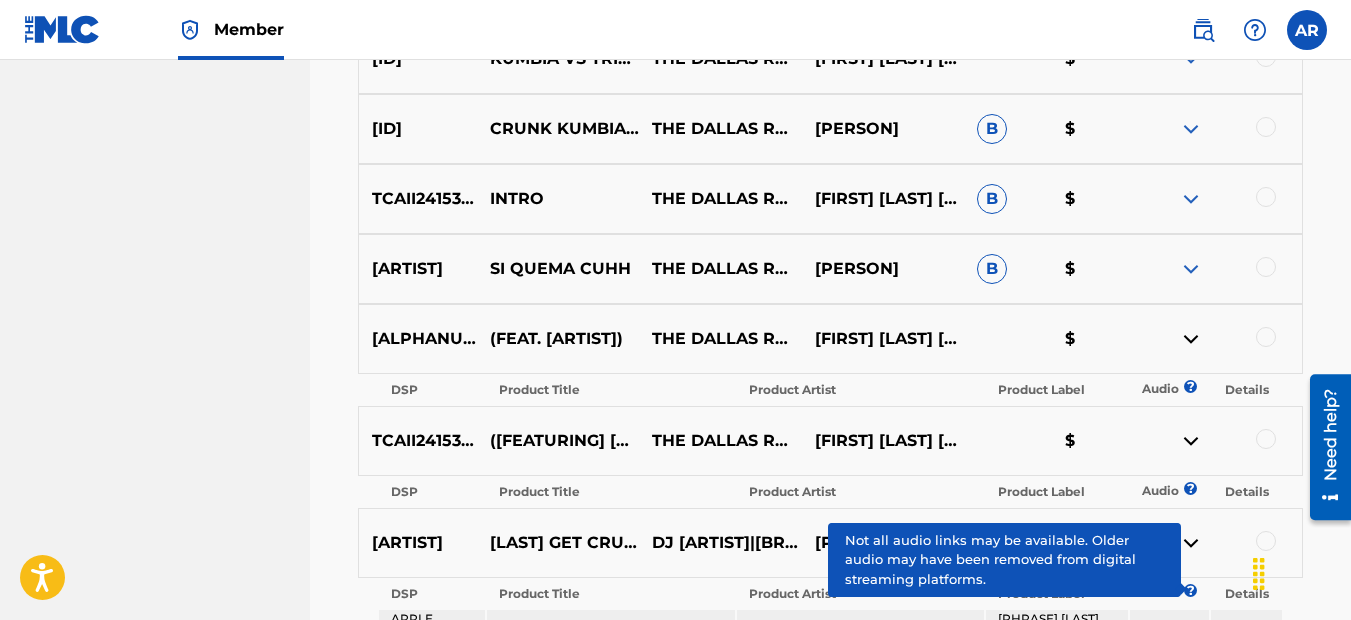 click at bounding box center [1191, 269] 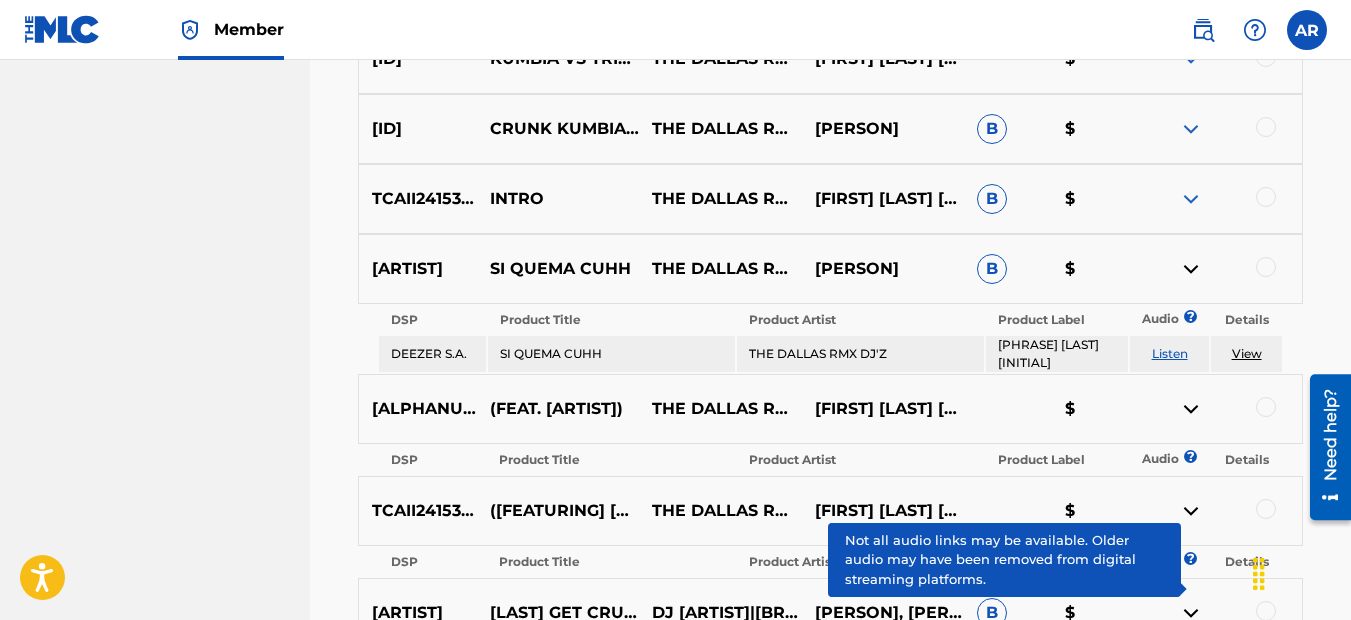 click at bounding box center [1191, 199] 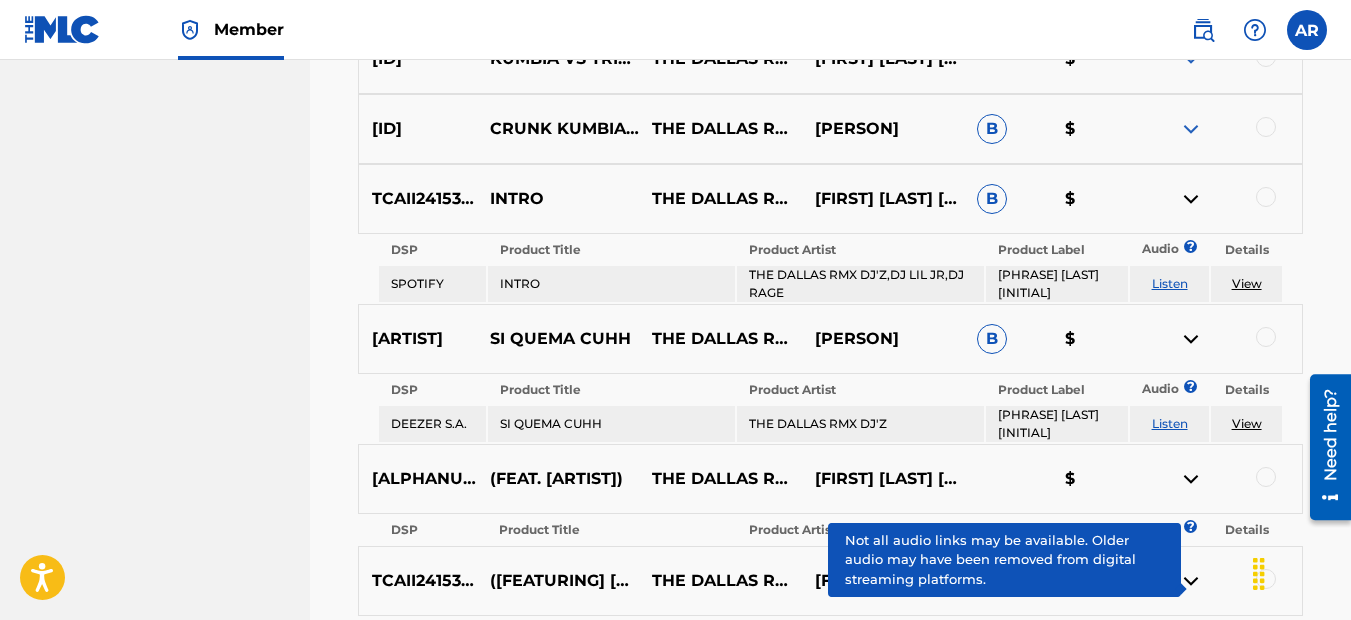 click at bounding box center [1191, 129] 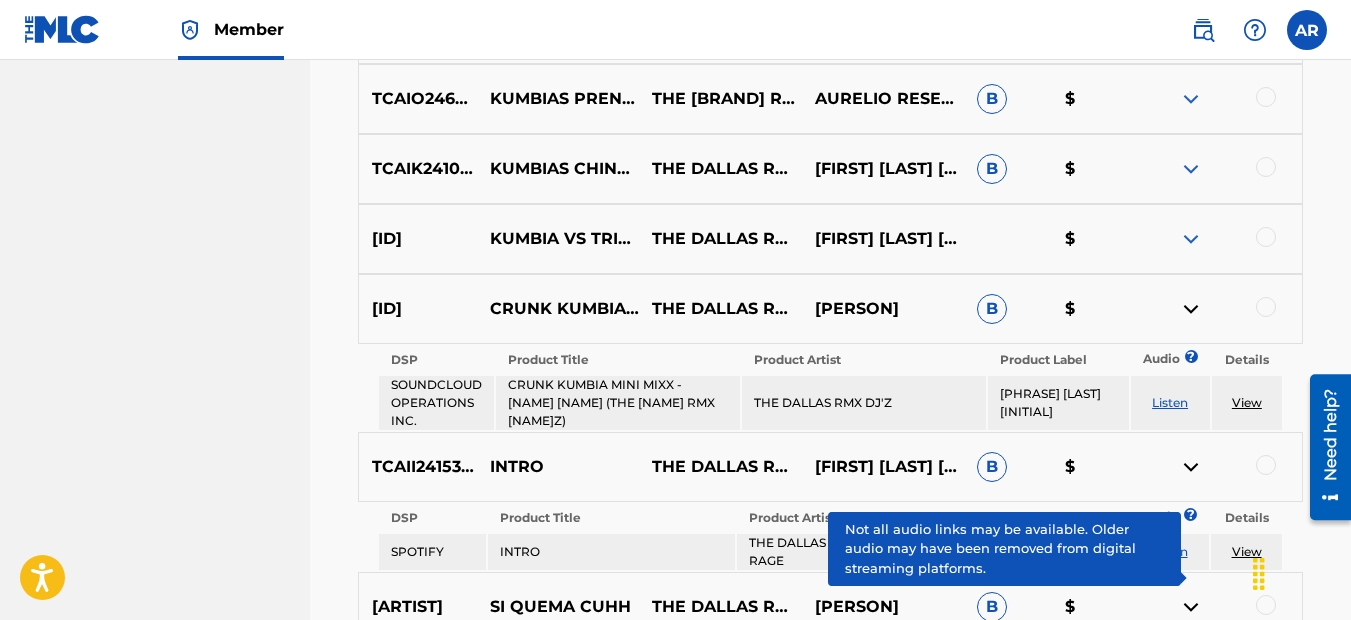 scroll, scrollTop: 1732, scrollLeft: 0, axis: vertical 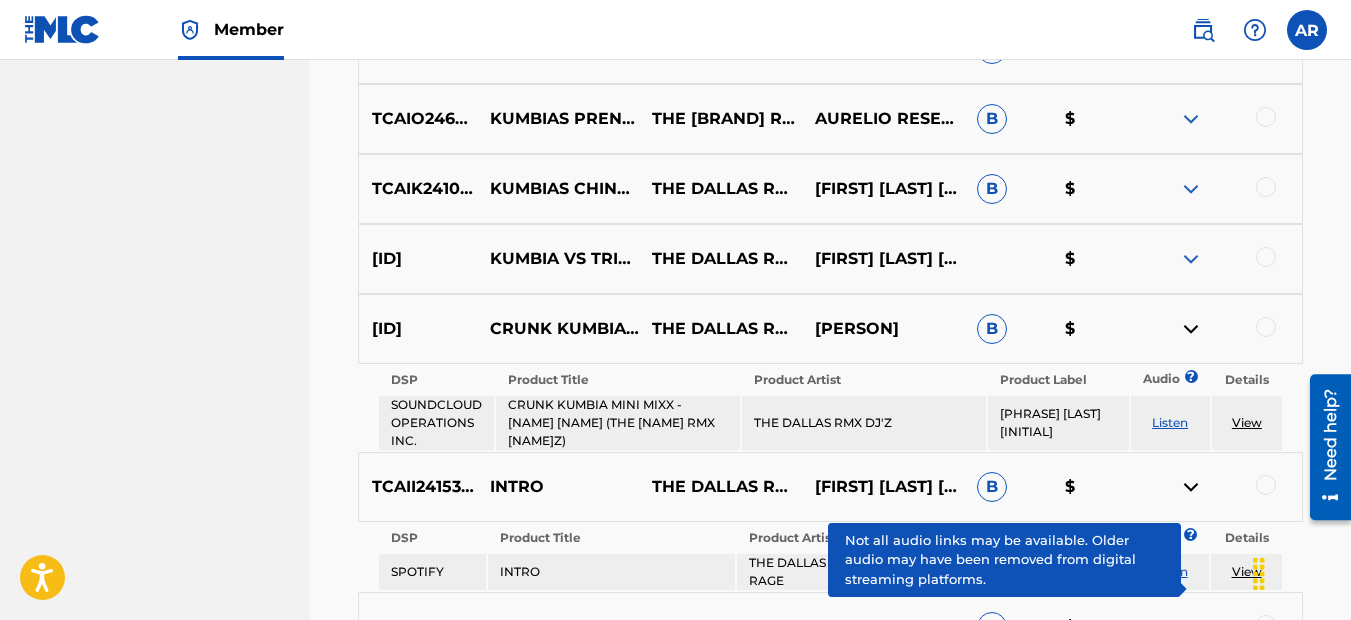 click at bounding box center [1191, 259] 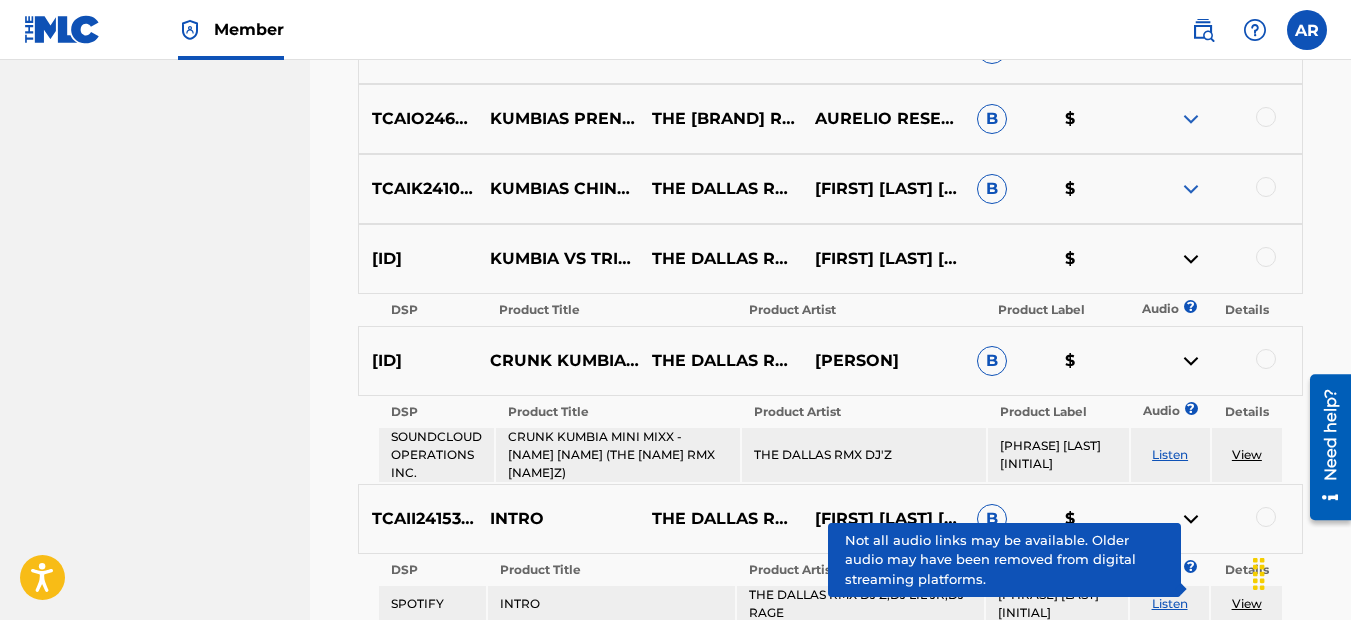 click at bounding box center (1191, 189) 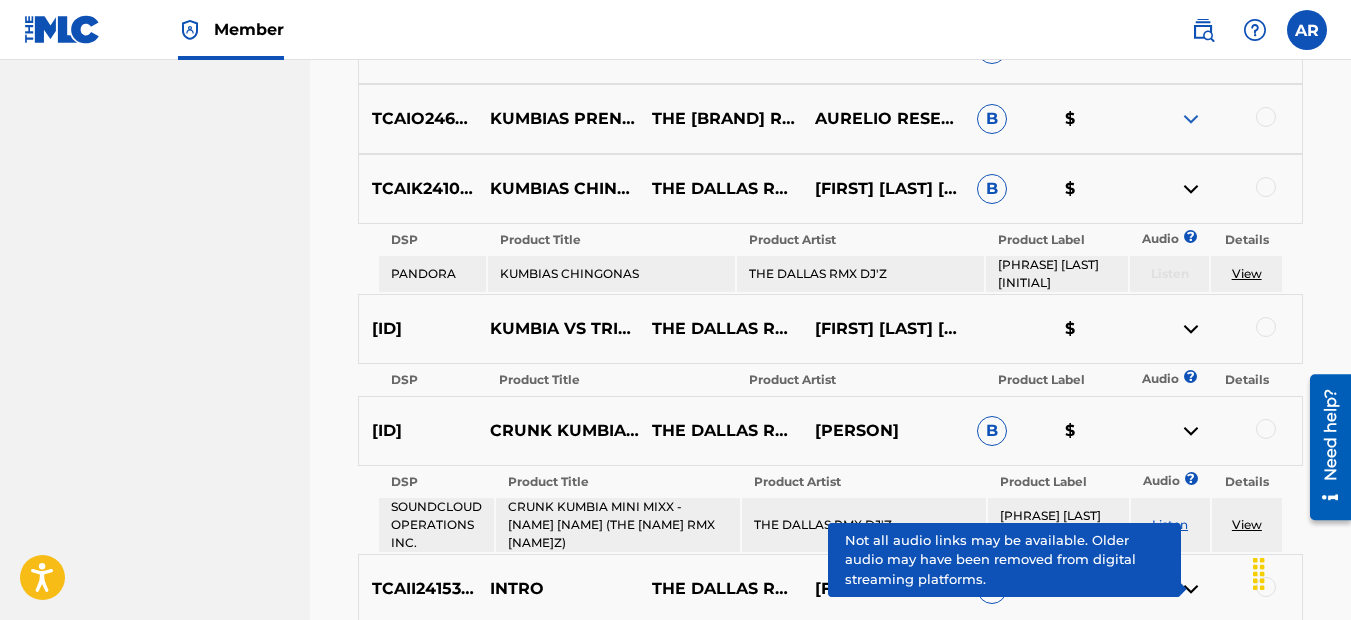 click at bounding box center (1191, 119) 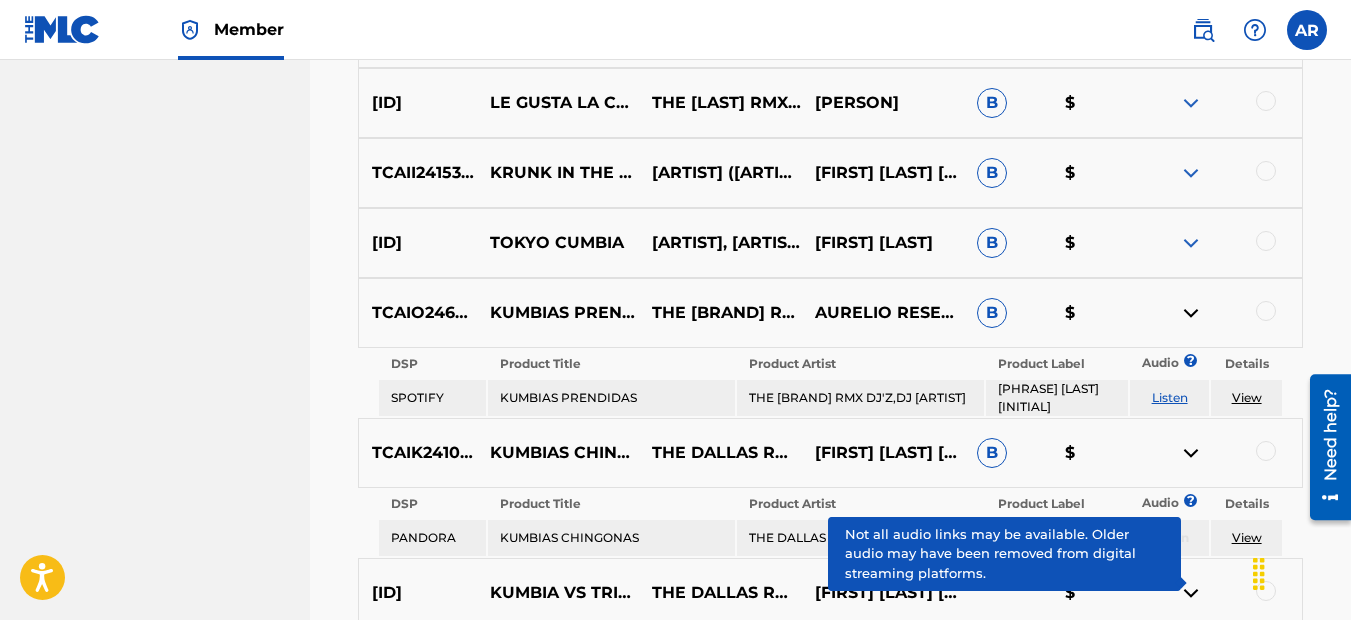 scroll, scrollTop: 1532, scrollLeft: 0, axis: vertical 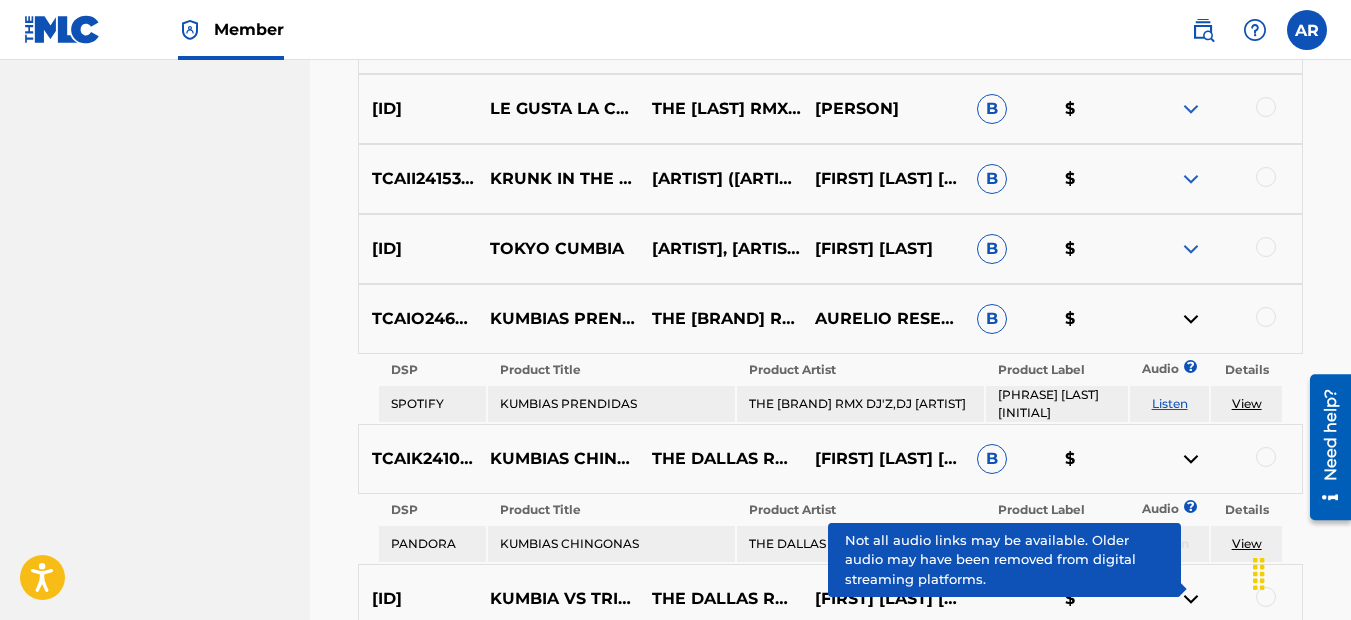 click at bounding box center (1191, 249) 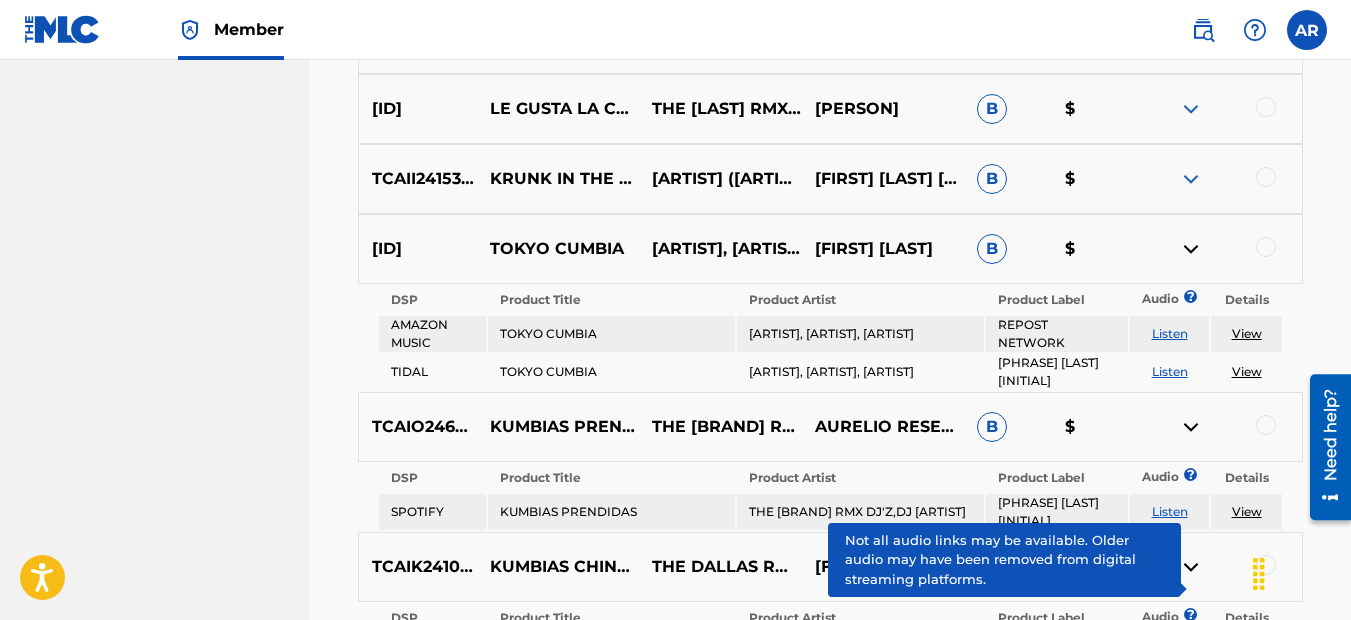 click at bounding box center (1191, 179) 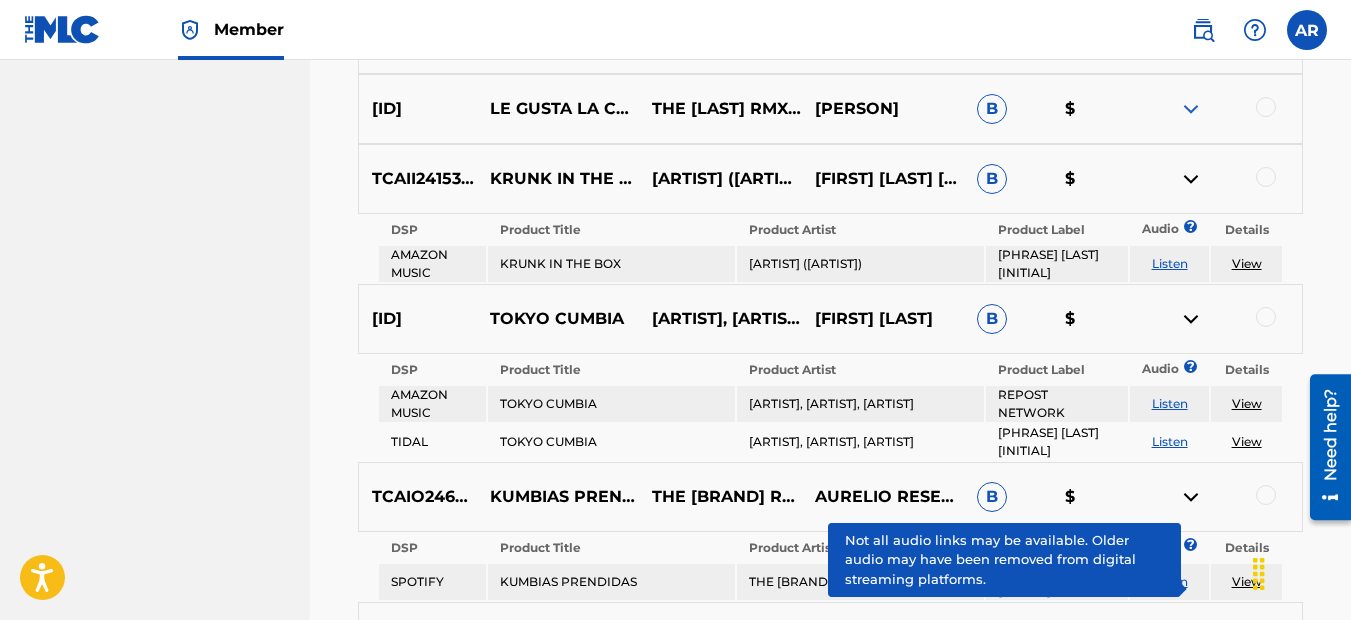 click at bounding box center [1191, 109] 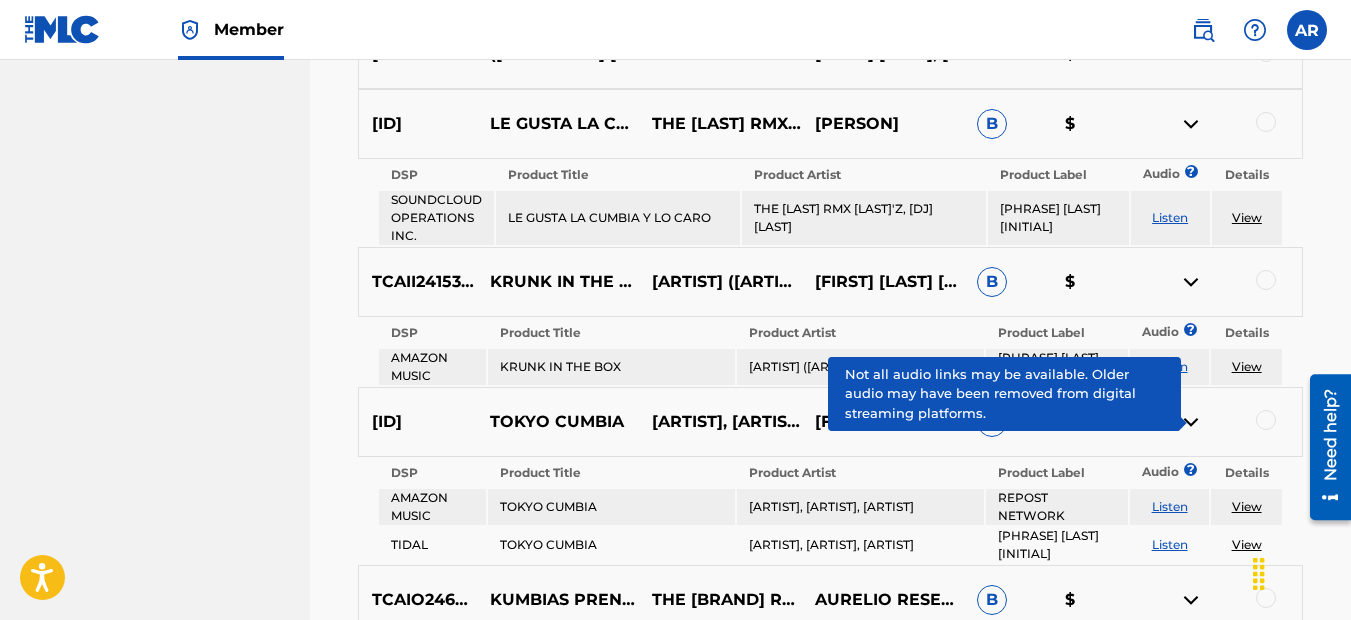 scroll, scrollTop: 1332, scrollLeft: 0, axis: vertical 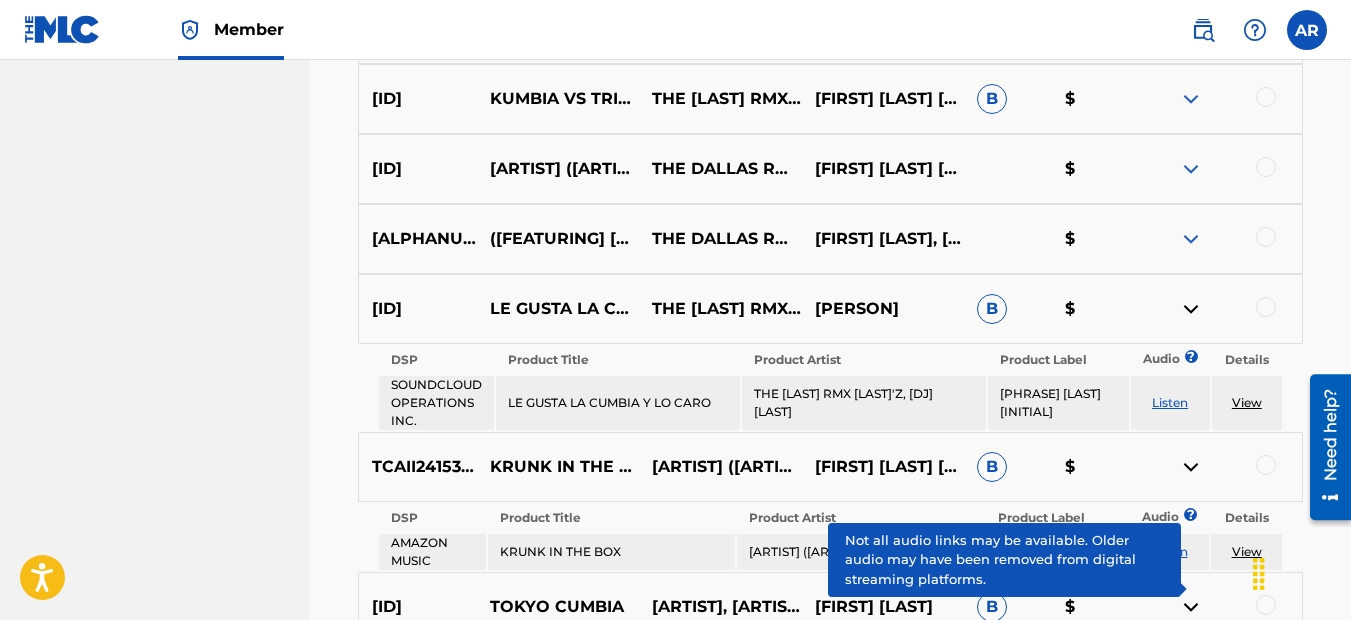 click at bounding box center (1191, 169) 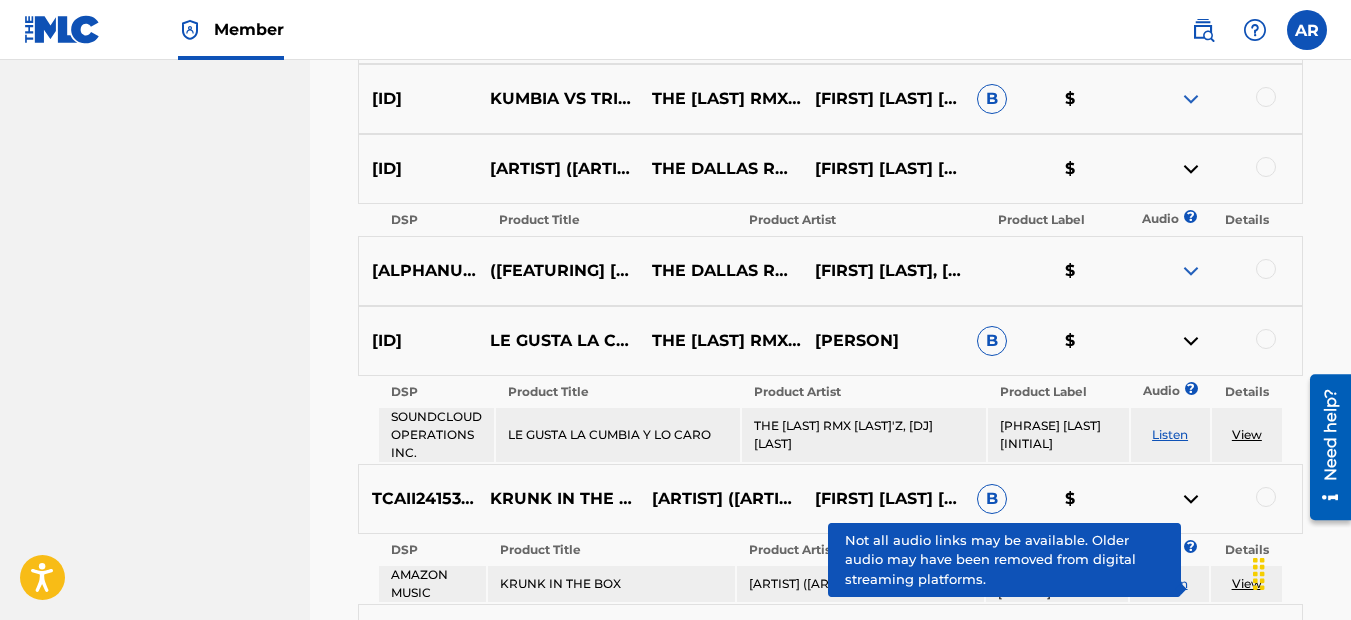 click at bounding box center (1191, 271) 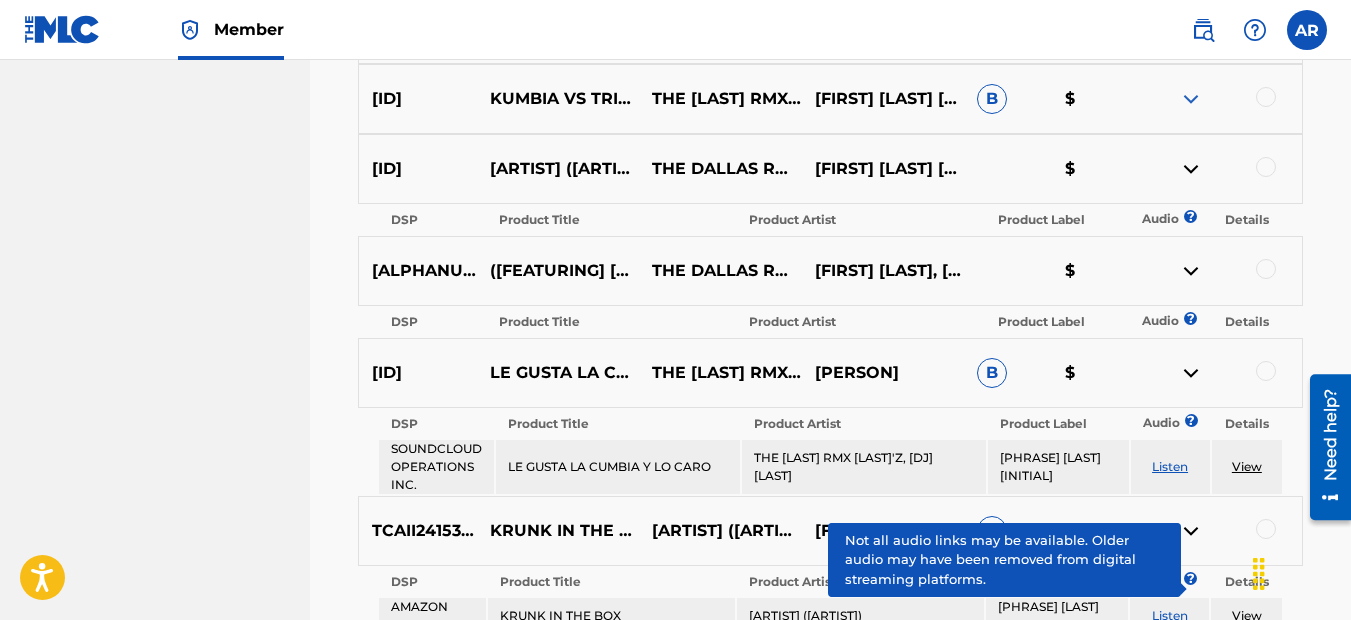 click at bounding box center [1191, 99] 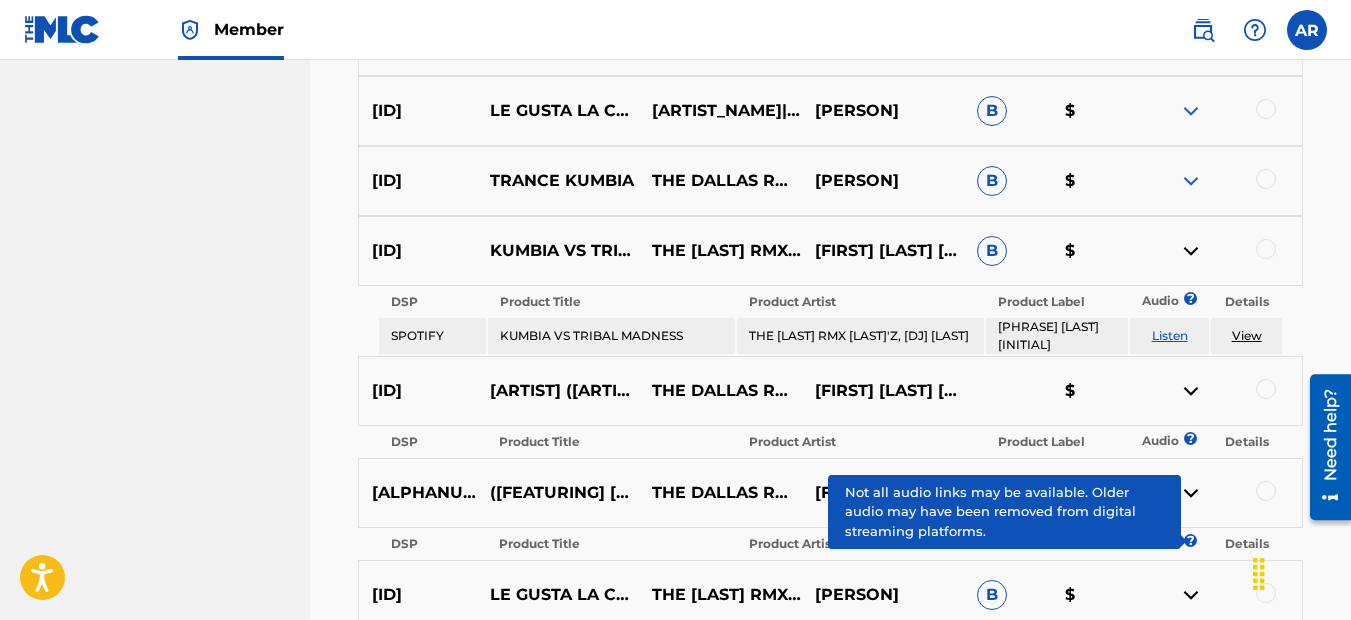 scroll, scrollTop: 1132, scrollLeft: 0, axis: vertical 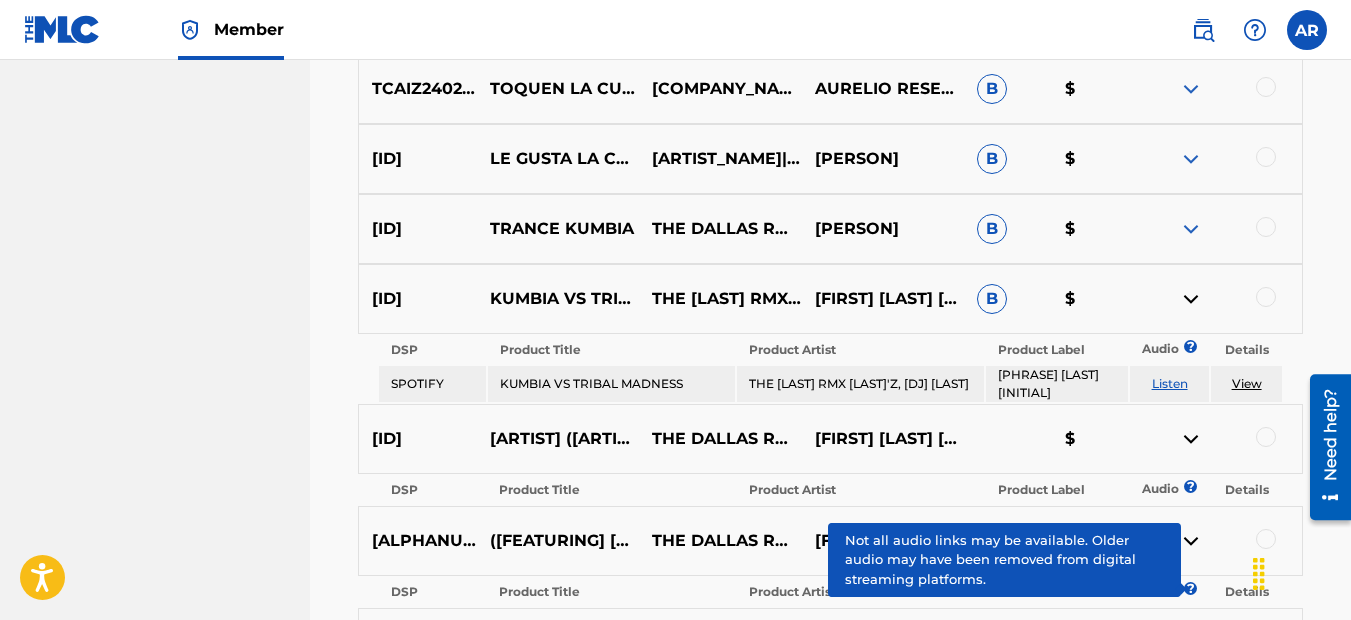 click at bounding box center [1191, 159] 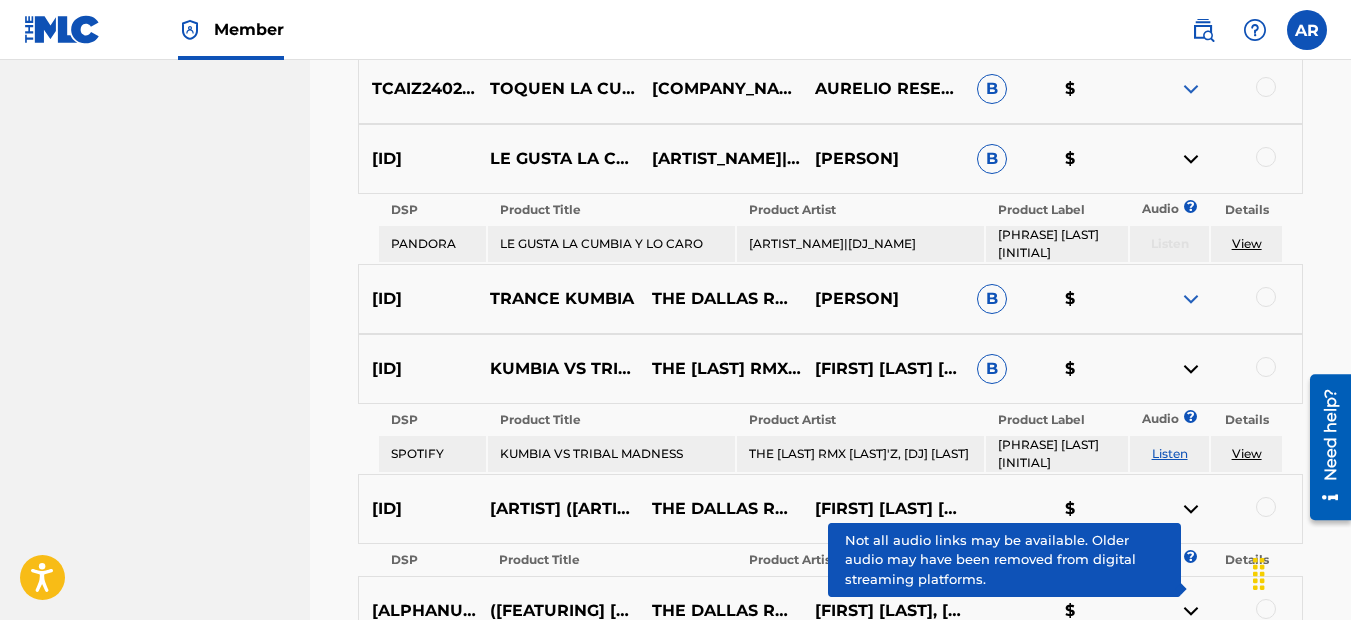 click at bounding box center [1191, 299] 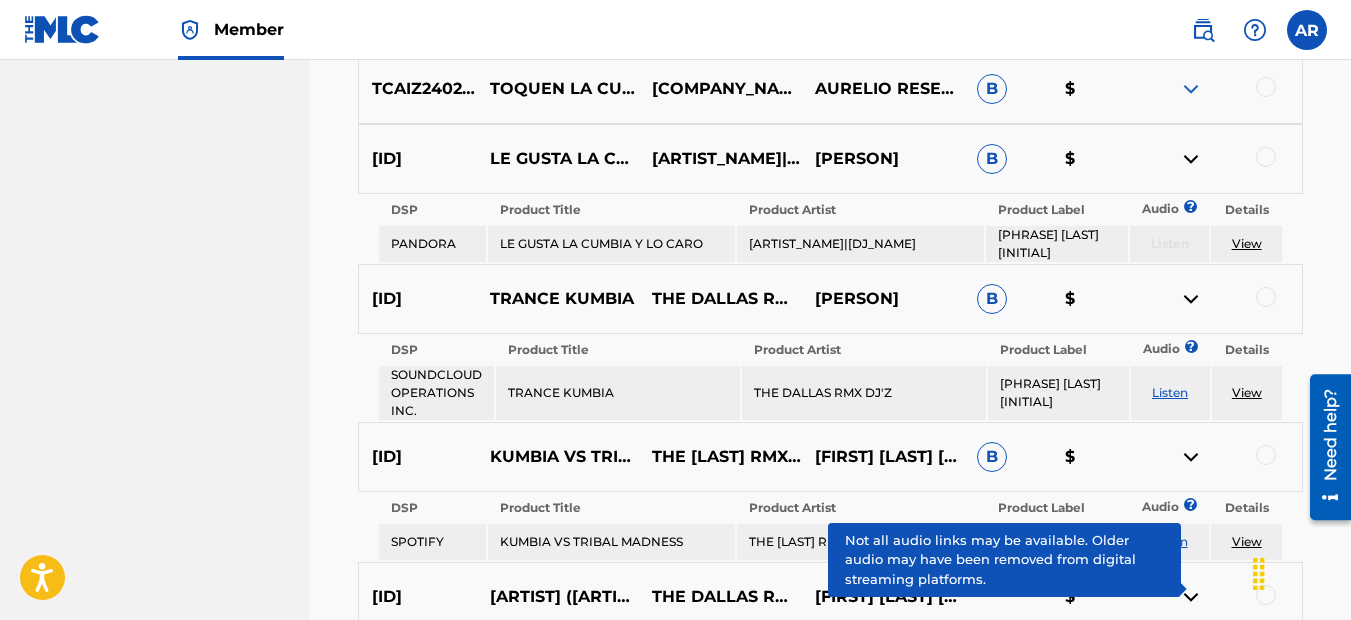 click at bounding box center (1191, 89) 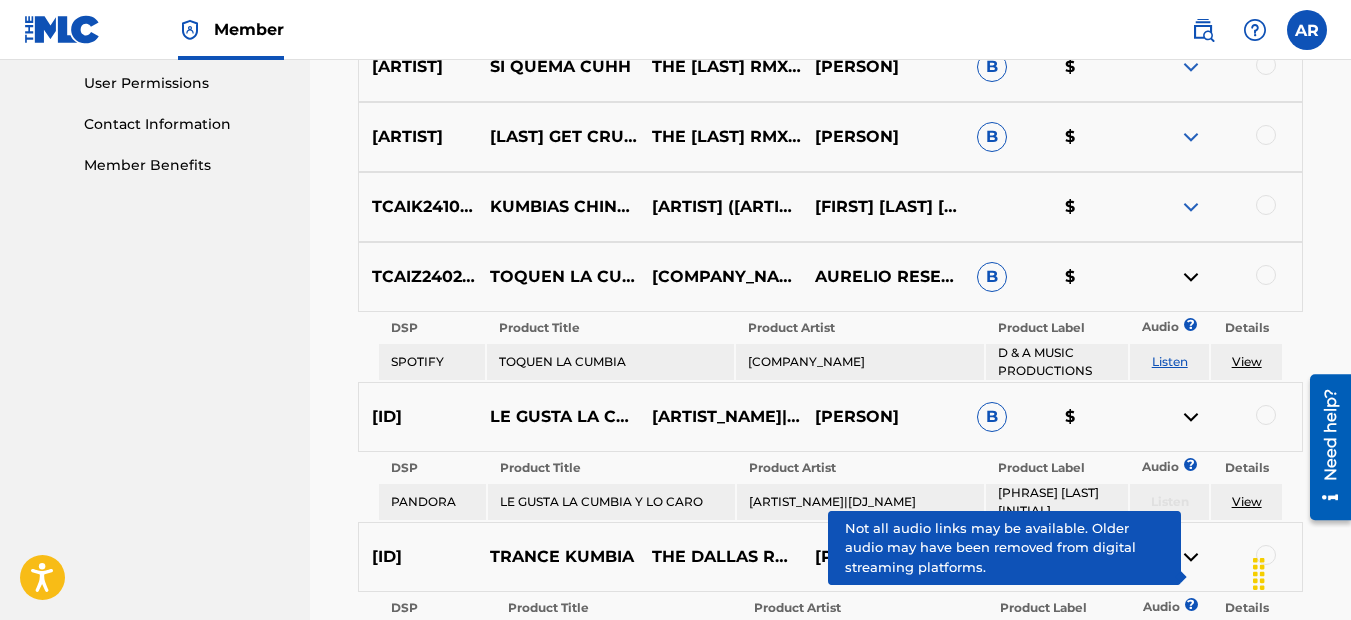scroll, scrollTop: 932, scrollLeft: 0, axis: vertical 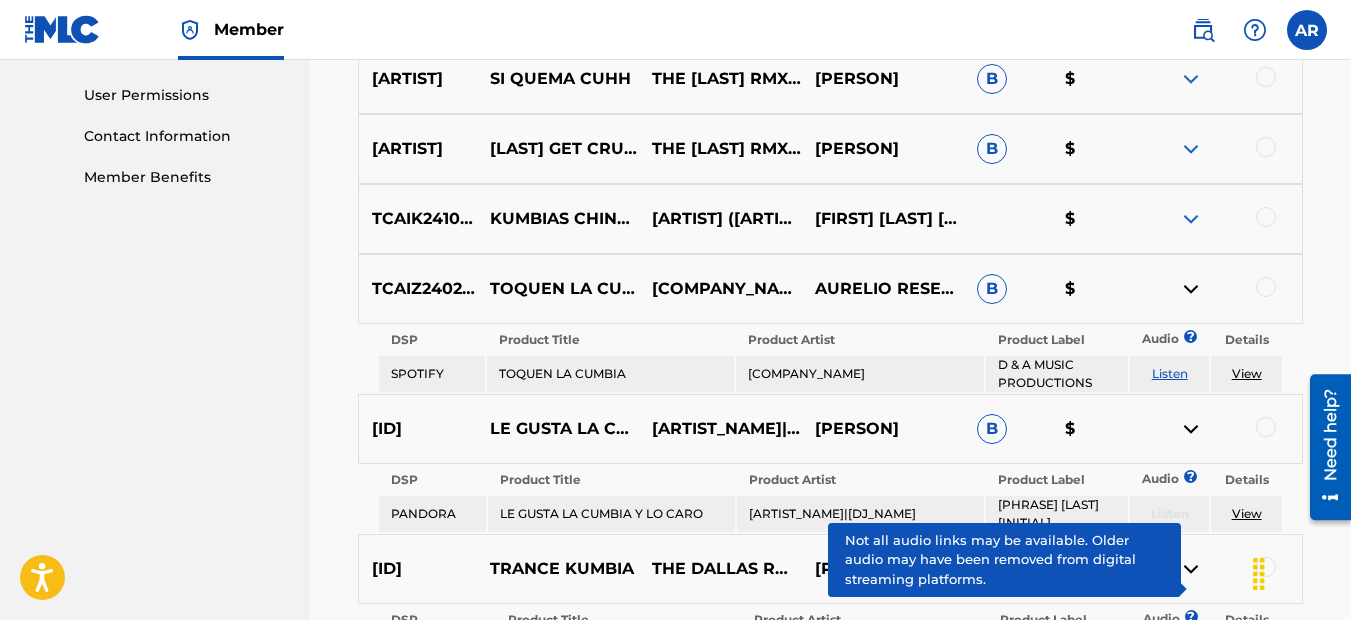 click at bounding box center [1191, 219] 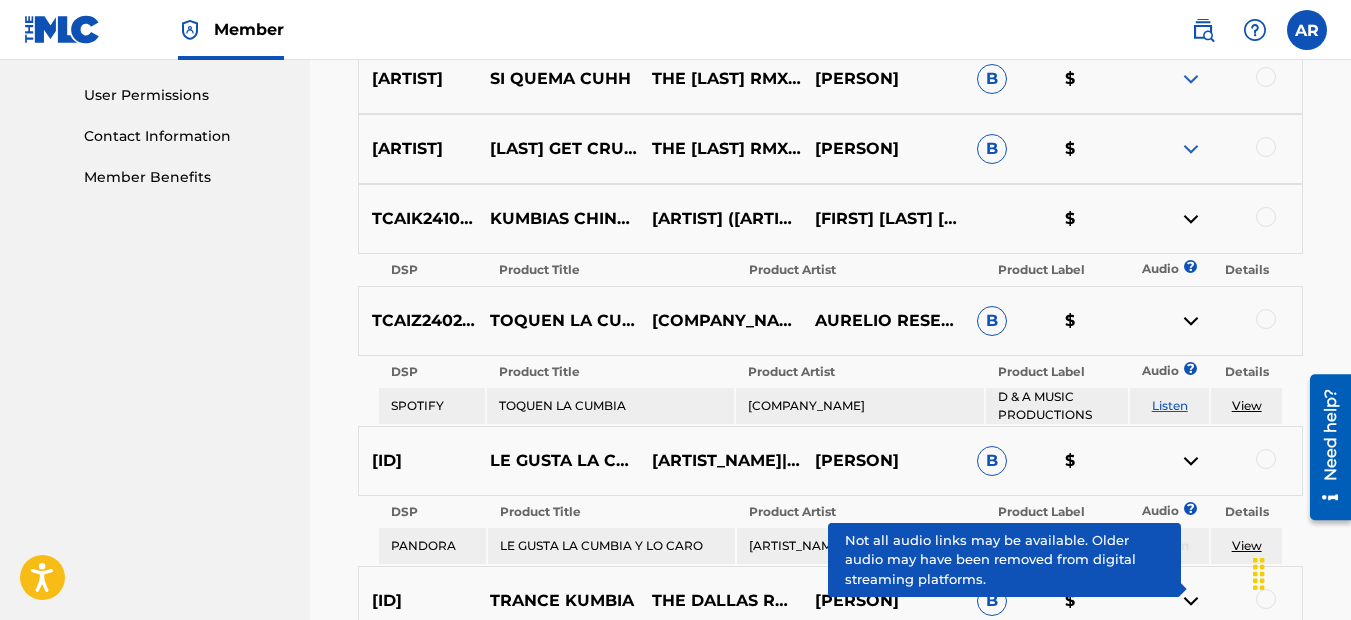 click at bounding box center (1191, 149) 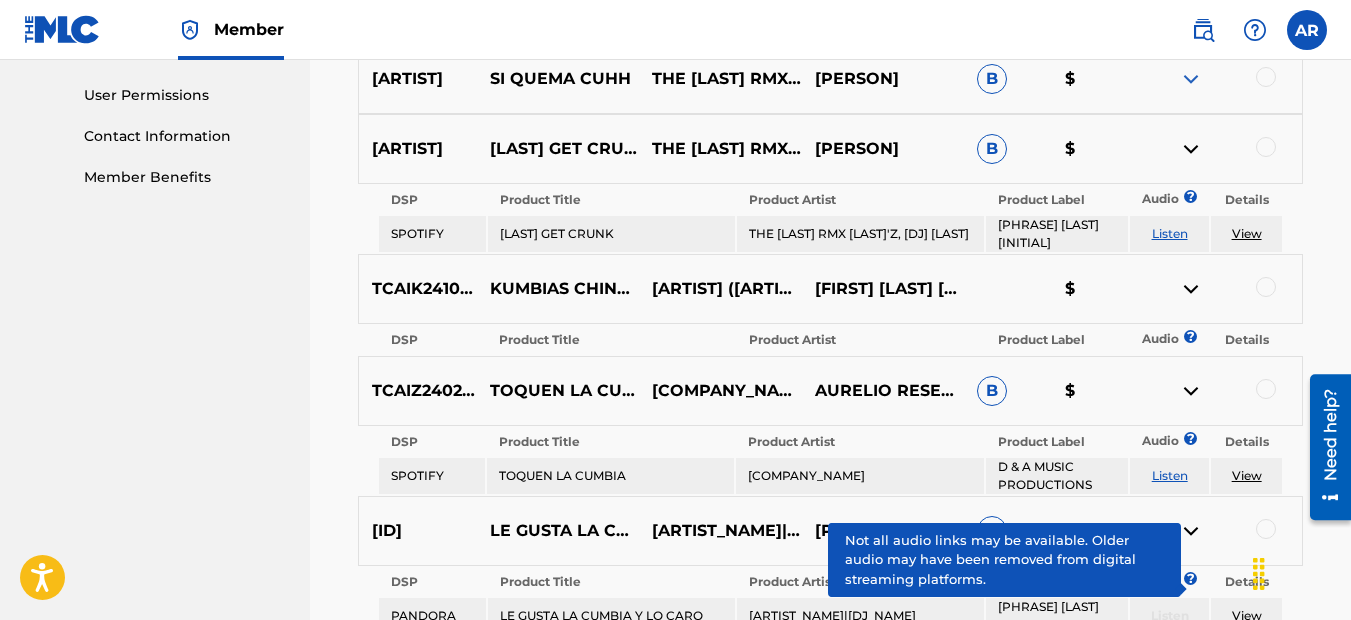 click at bounding box center (1191, 79) 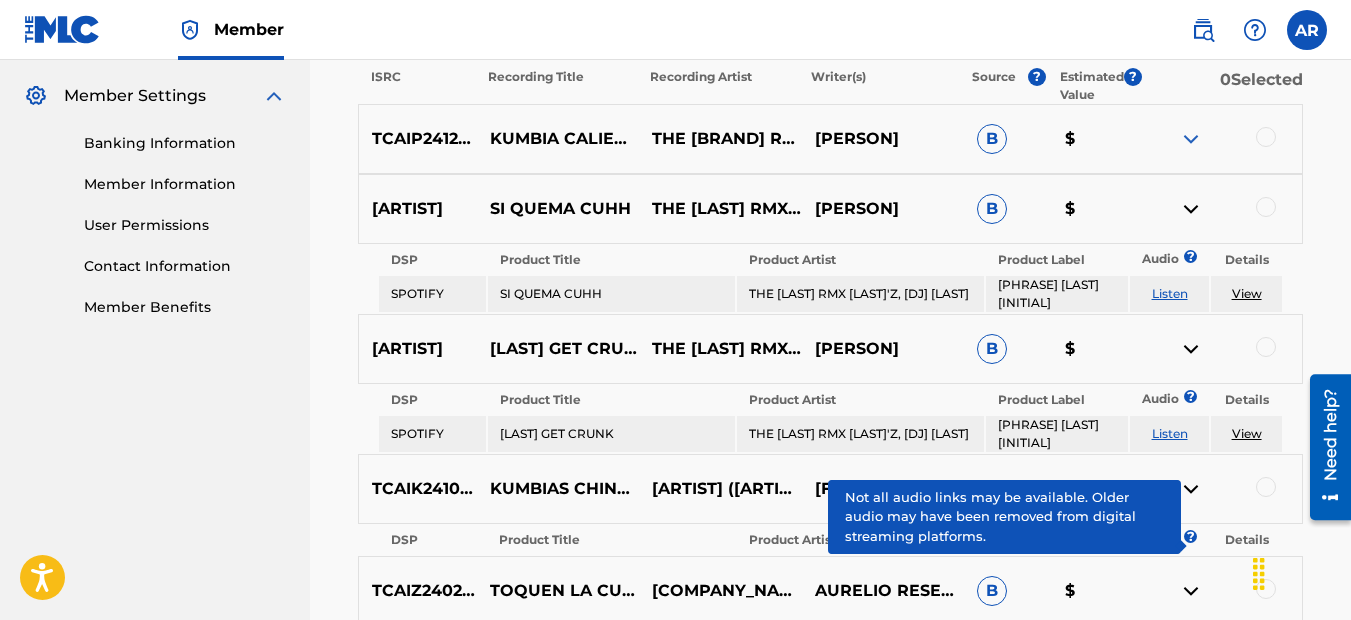 scroll, scrollTop: 732, scrollLeft: 0, axis: vertical 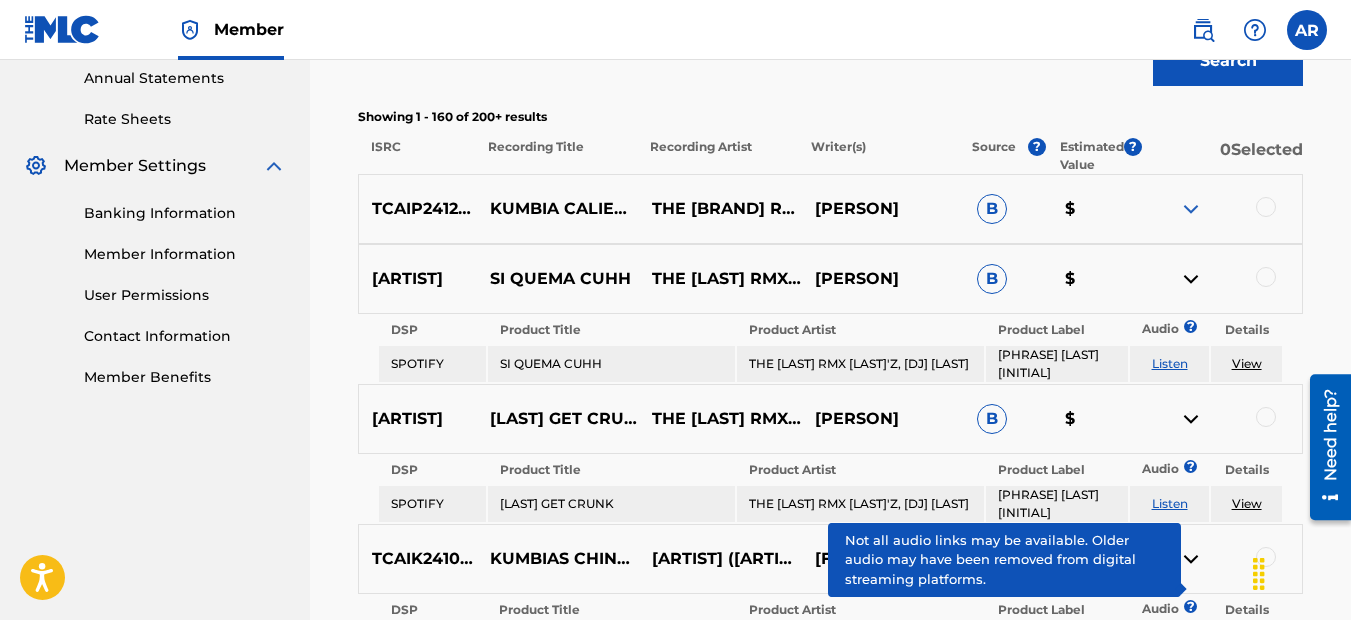click at bounding box center (1191, 209) 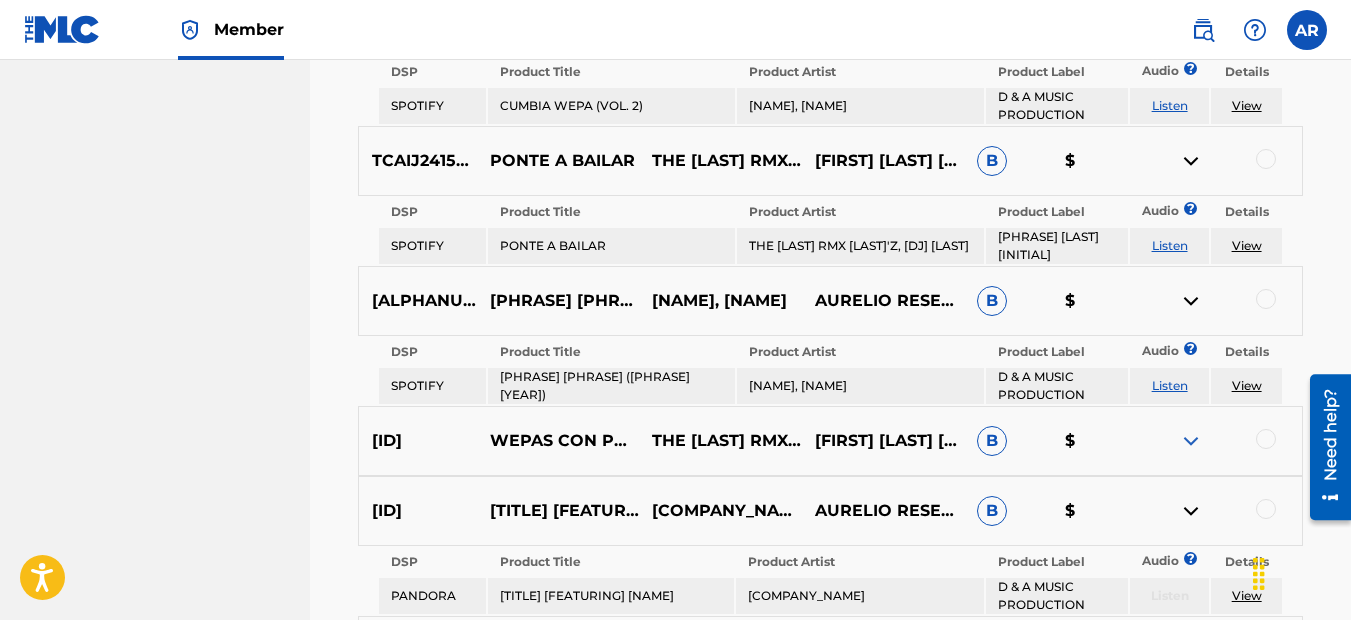 scroll, scrollTop: 13232, scrollLeft: 0, axis: vertical 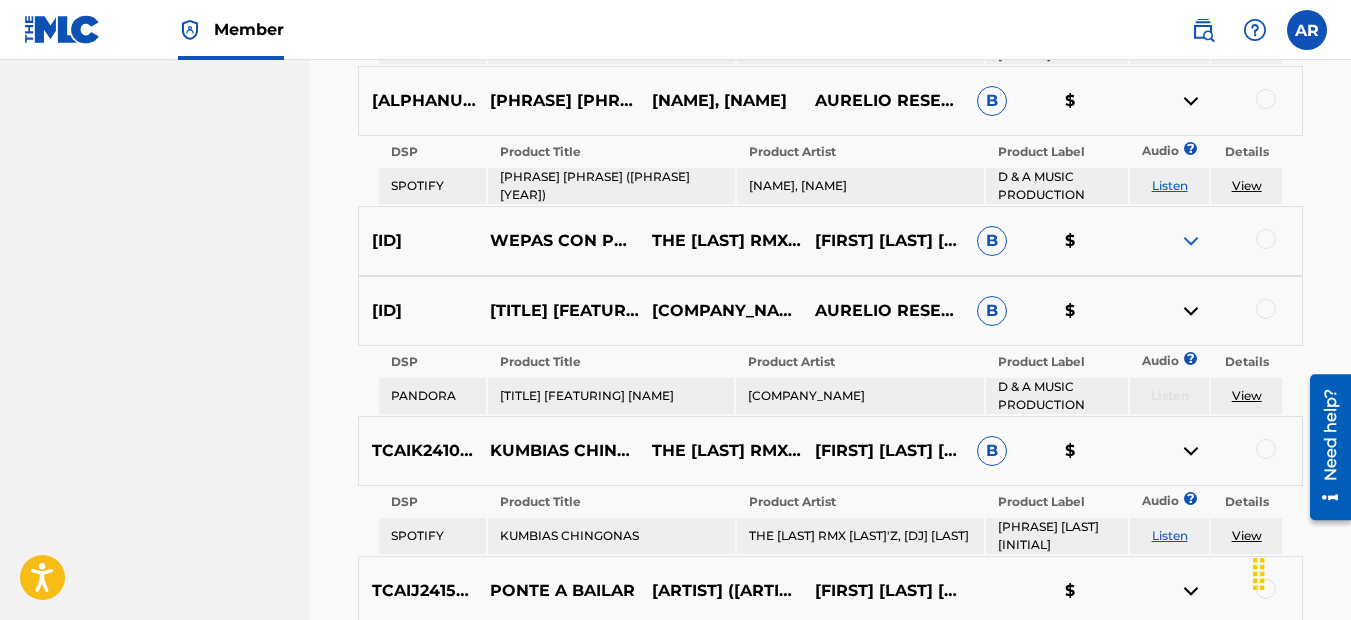 click at bounding box center [1191, 241] 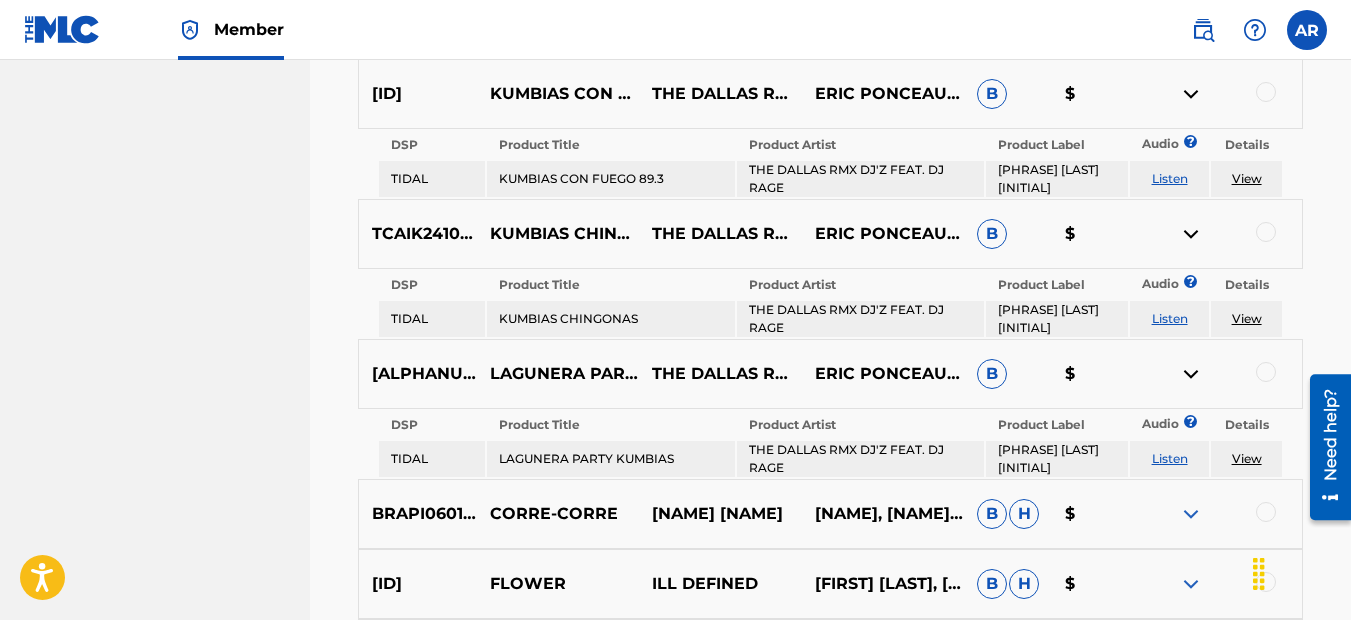 scroll, scrollTop: 18732, scrollLeft: 0, axis: vertical 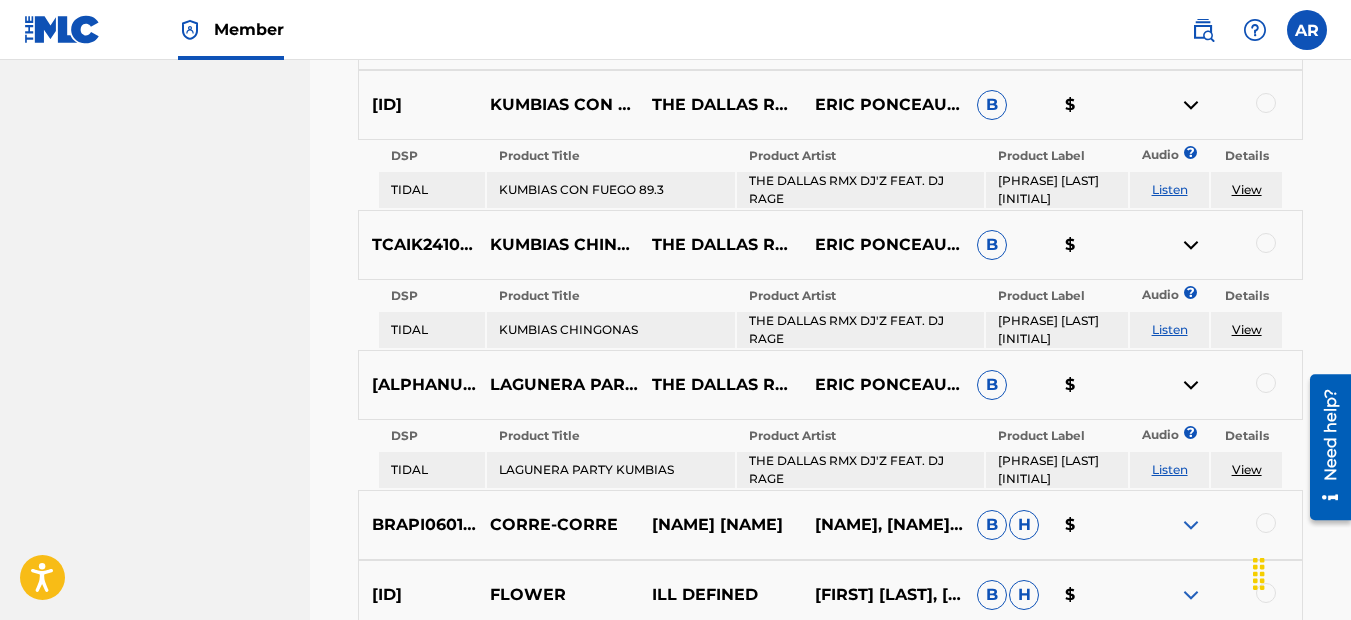 drag, startPoint x: 337, startPoint y: 490, endPoint x: 1289, endPoint y: 499, distance: 952.04254 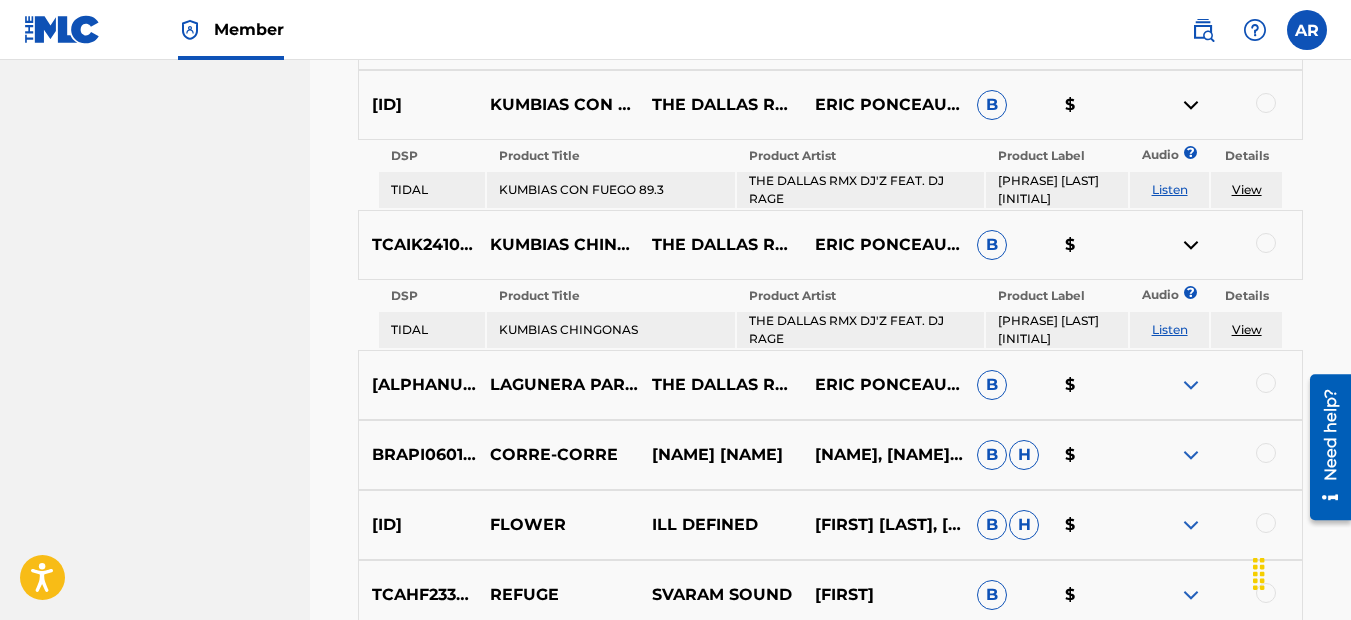 click at bounding box center [1191, 385] 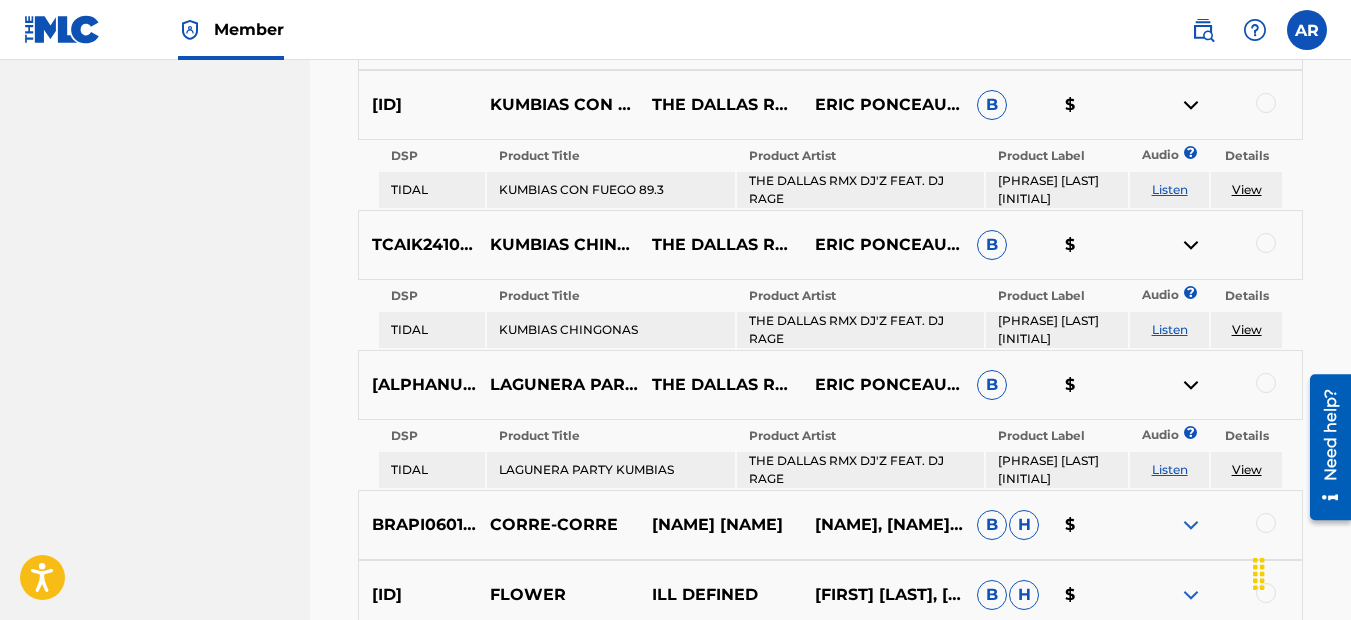 drag, startPoint x: 1296, startPoint y: 480, endPoint x: 1660, endPoint y: 842, distance: 513.36145 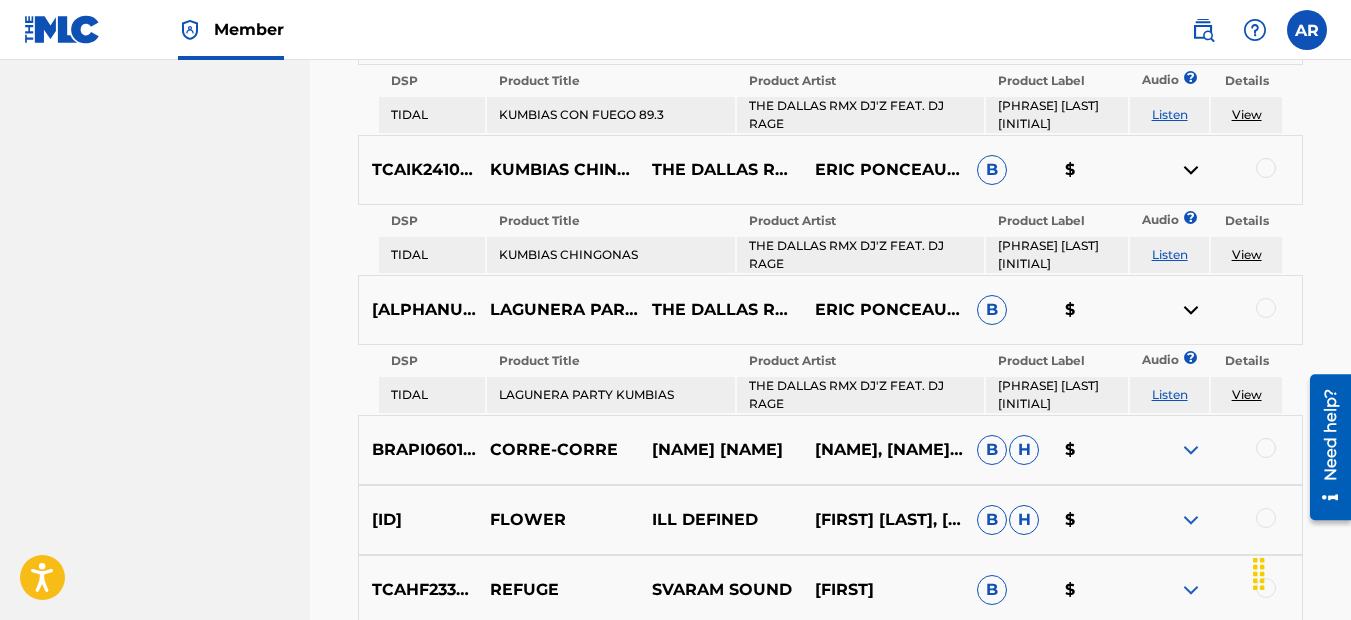 scroll, scrollTop: 18732, scrollLeft: 0, axis: vertical 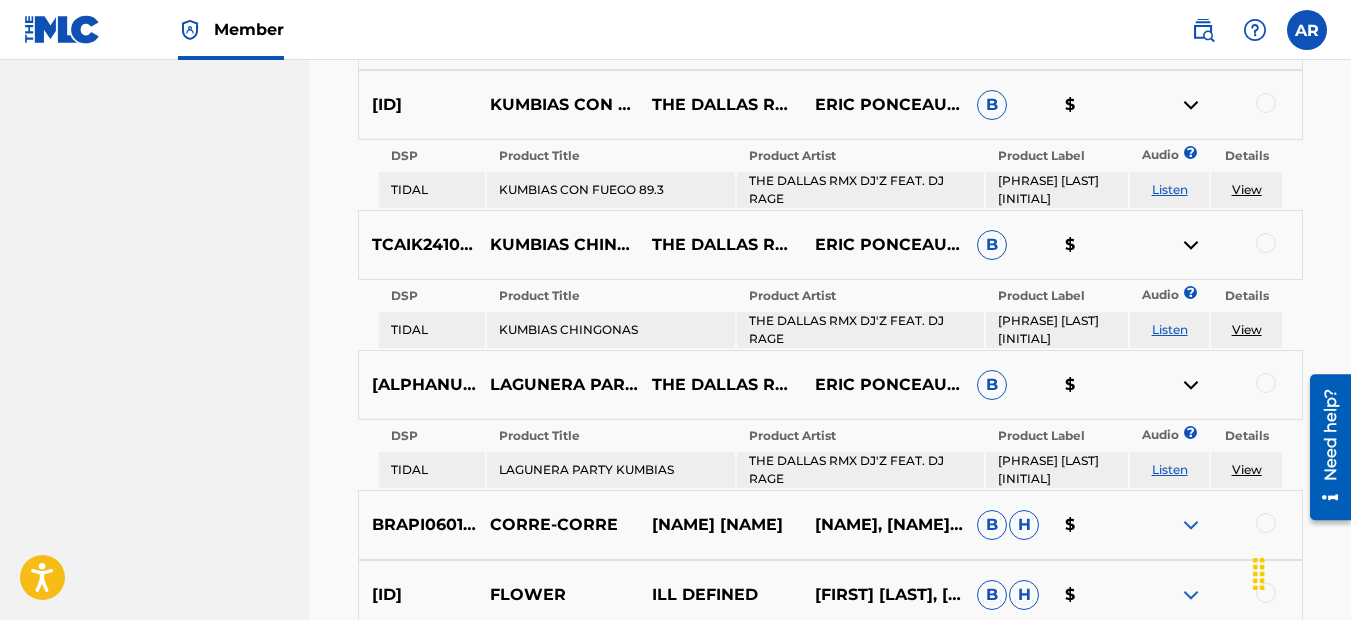 drag, startPoint x: 366, startPoint y: 497, endPoint x: 1288, endPoint y: 498, distance: 922.00055 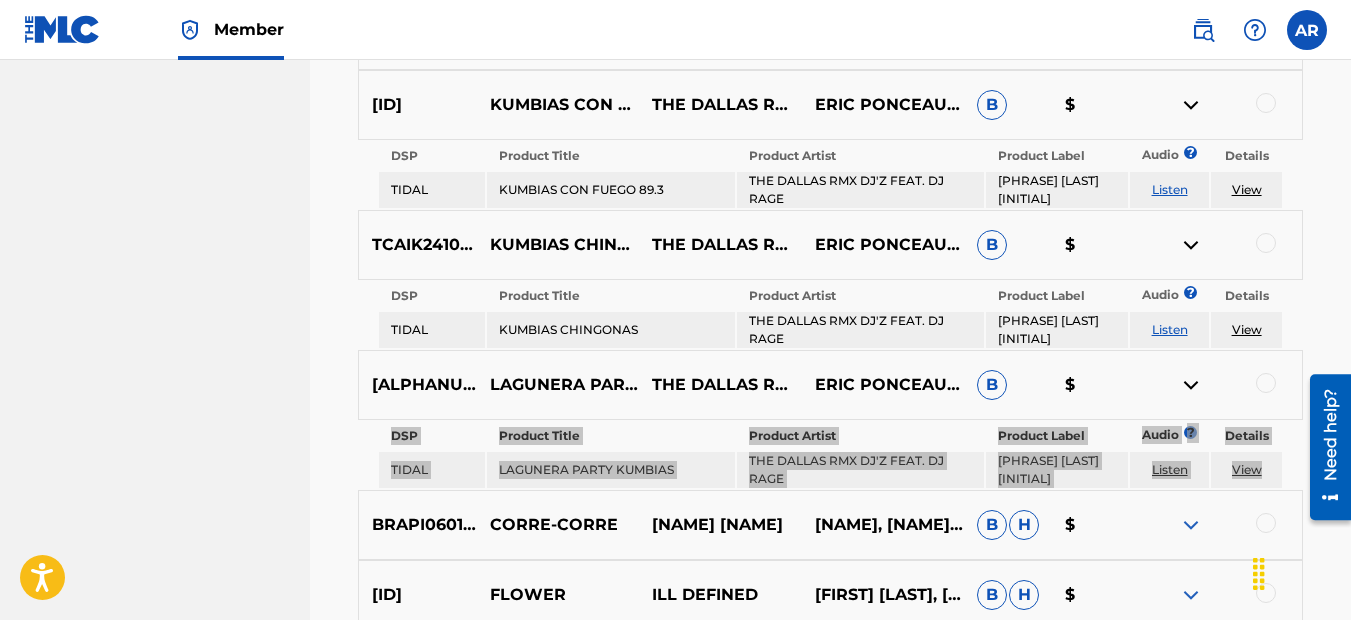 drag, startPoint x: 1294, startPoint y: 488, endPoint x: 1283, endPoint y: 496, distance: 13.601471 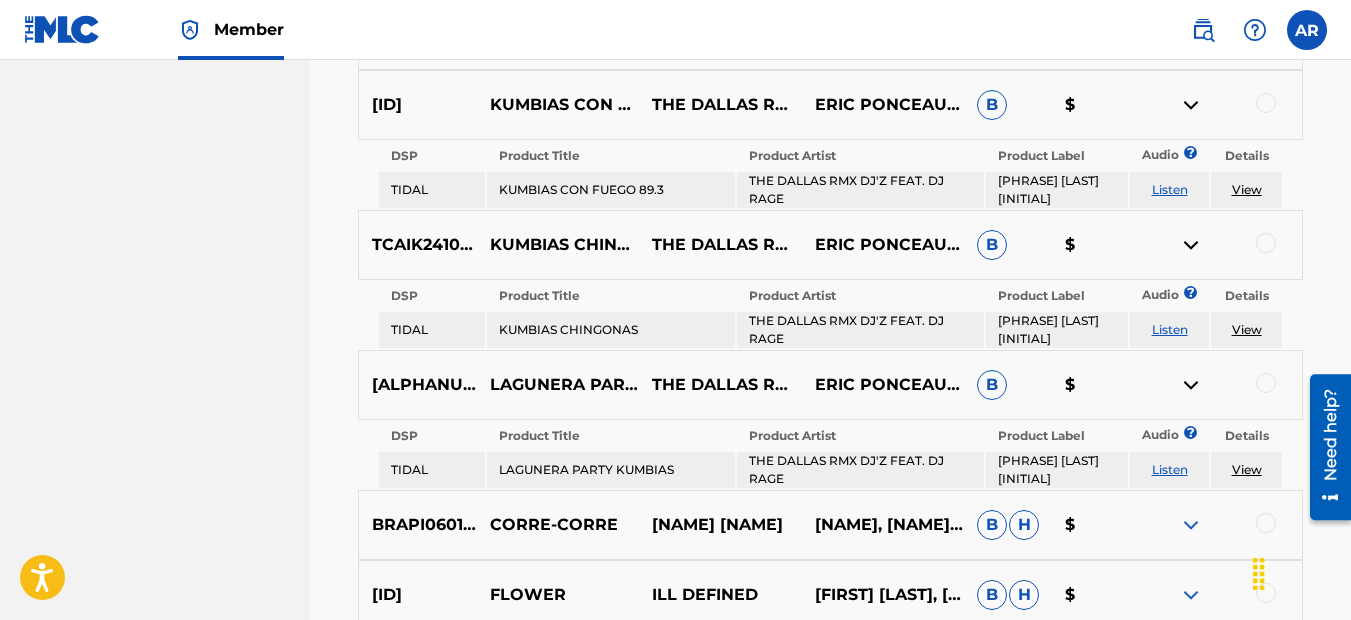 drag, startPoint x: 1283, startPoint y: 496, endPoint x: 1286, endPoint y: 448, distance: 48.09366 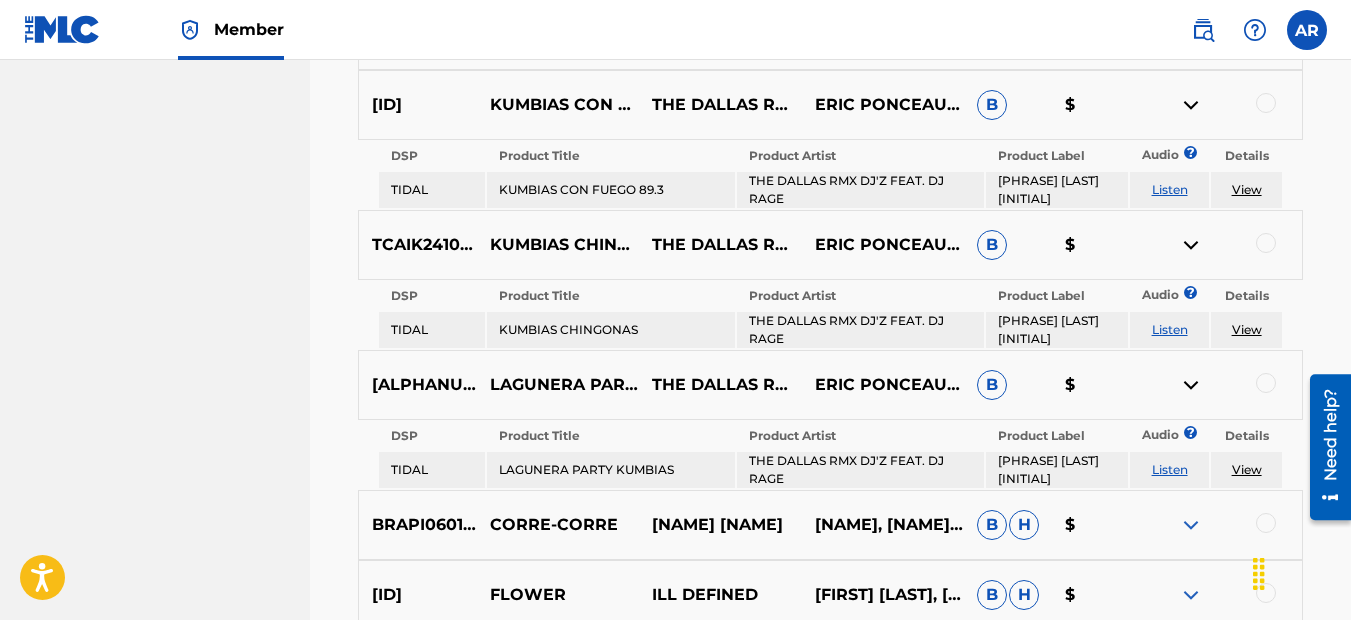 drag, startPoint x: 1298, startPoint y: 488, endPoint x: 327, endPoint y: 456, distance: 971.52716 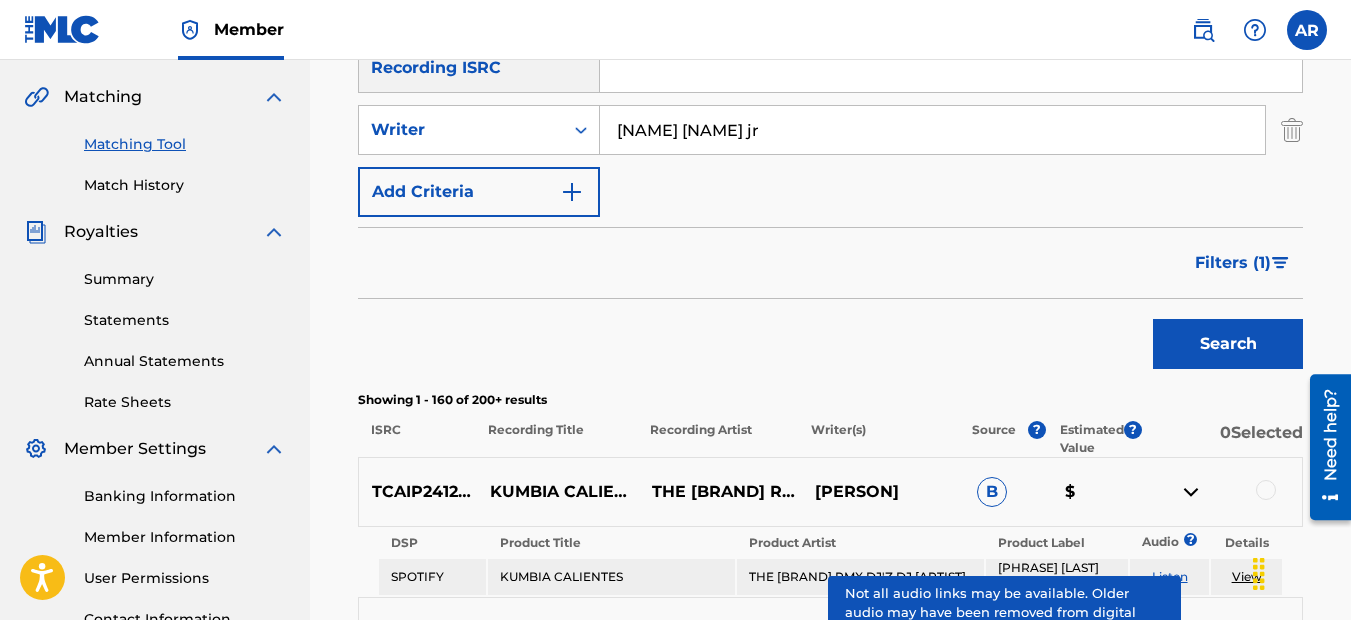 scroll, scrollTop: 532, scrollLeft: 0, axis: vertical 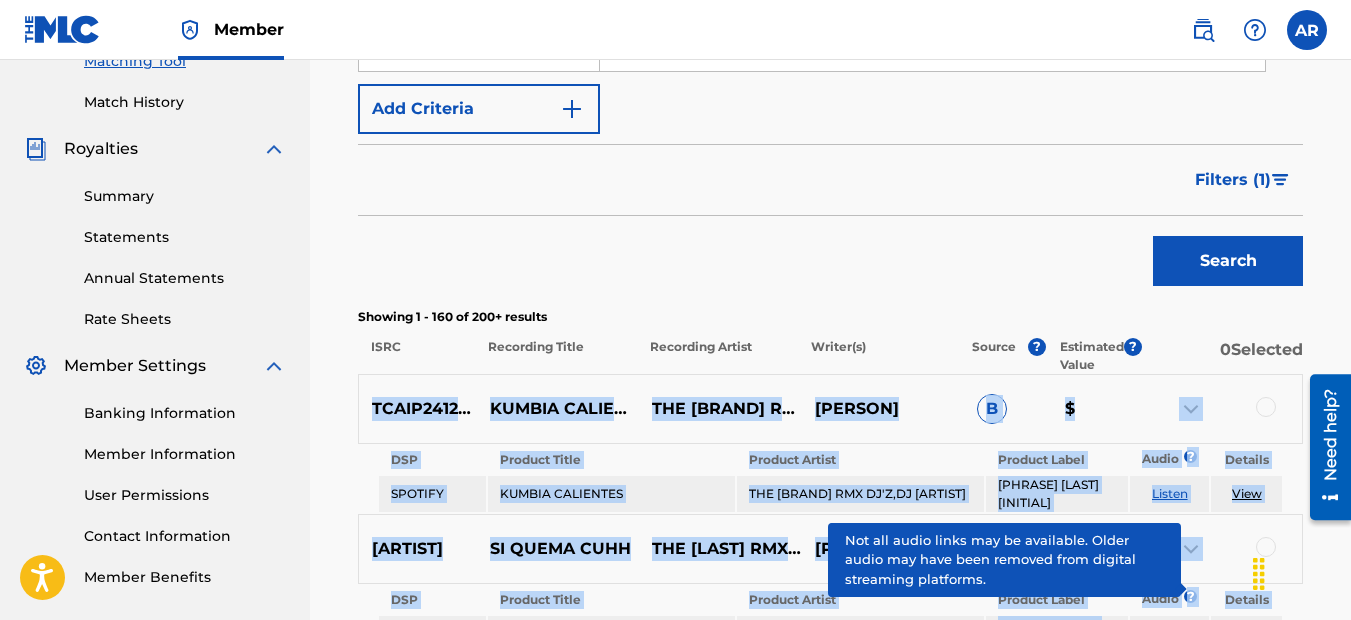 drag, startPoint x: 1291, startPoint y: 456, endPoint x: 380, endPoint y: 410, distance: 912.16064 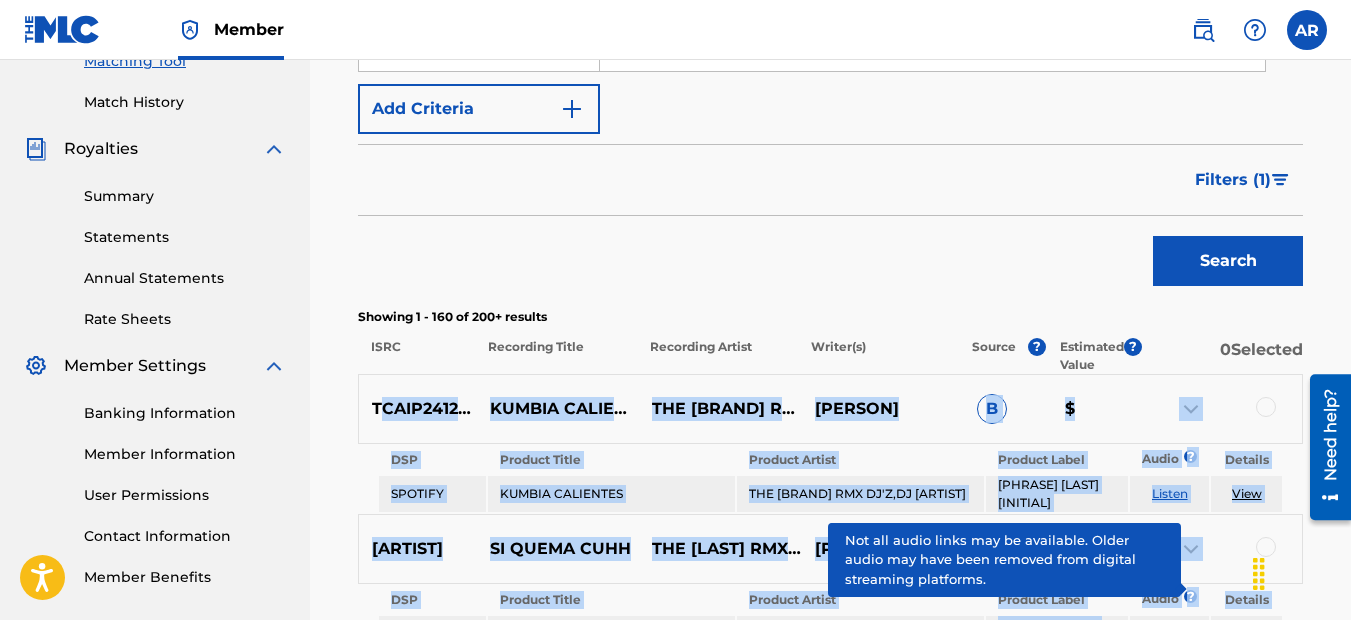 copy on "CAIP2412524 KUMBIA CALIENTES THE DALLAS RMX DJ'Z,DJ LIL JR AURELIO RESENDIZ JR. B $ DSP Product Title Product Artist Product Label Audio ? Details SPOTIFY KUMBIA CALIENTES THE DALLAS RMX DJ'Z,DJ LIL JR THE DALLAS RMX ENT. MUSIC Listen View TCAIP2449201 SI QUEMA CUHH THE DALLAS RMX DJ'Z,DJ RAGE AURELIO RESENDIZ JR. B $ DSP Product Title Product Artist Product Label Audio ? Details SPOTIFY SI QUEMA CUHH THE DALLAS RMX DJ'Z,DJ RAGE THE DALLAS RMX ENT. MUSIC Listen View QZS672402509 DALLAS GET CRUNK THE DALLAS RMX DJ'Z,DJ RAGE AURELIO RESENDIZ JR. B $ DSP Product Title Product Artist Product Label Audio ? Details SPOTIFY DALLAS GET CRUNK THE DALLAS RMX DJ'Z,DJ RAGE THE DALLAS RMX ENT. MUSIC Listen View TCAIK2410704 KUMBIAS CHINGONAS THE DALLAS RMX DJ'Z (FEAT. DJ RAGE) AURELIO RESENDIZ JR., ERIC PONCE $ DSP Product Title Product Artist Product Label Audio ? Details TCAIZ2402280 TOQUEN LA CUMBIA RAZA PESADA MUSIC AURELIO RESENDIZ JR., D & A MUSIC B $ DSP Product Title Product Artist Product Label Audio ? Details..." 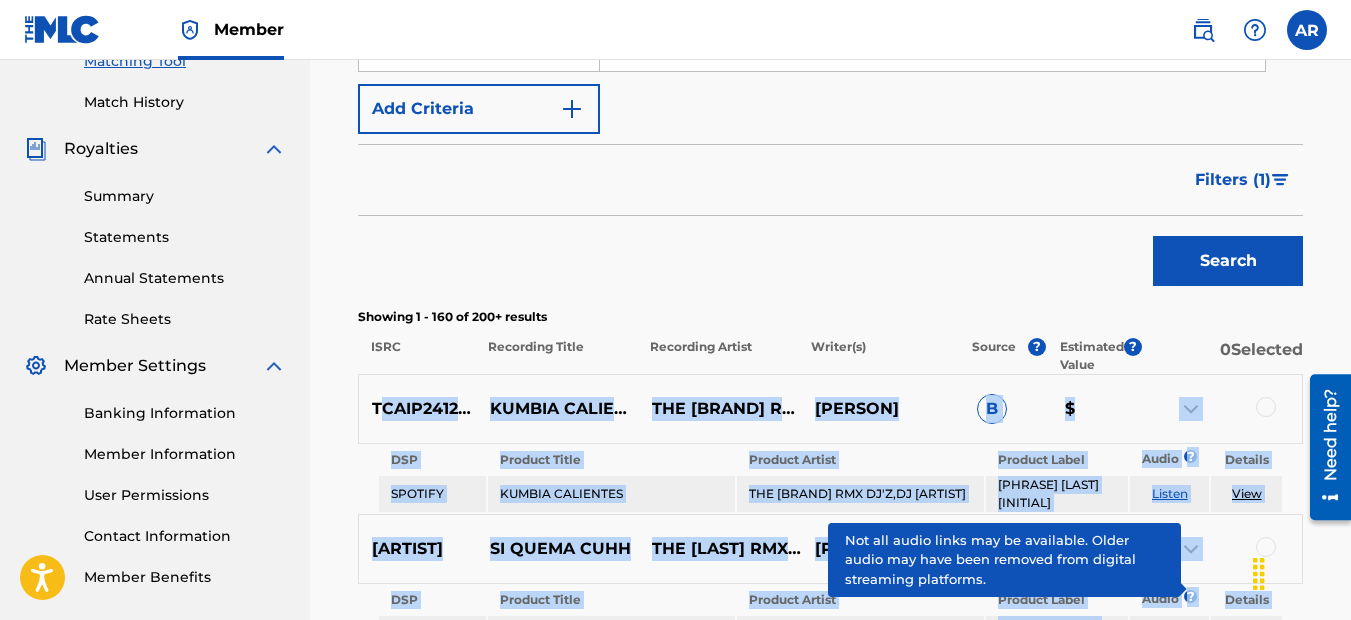click on "Search" at bounding box center [830, 256] 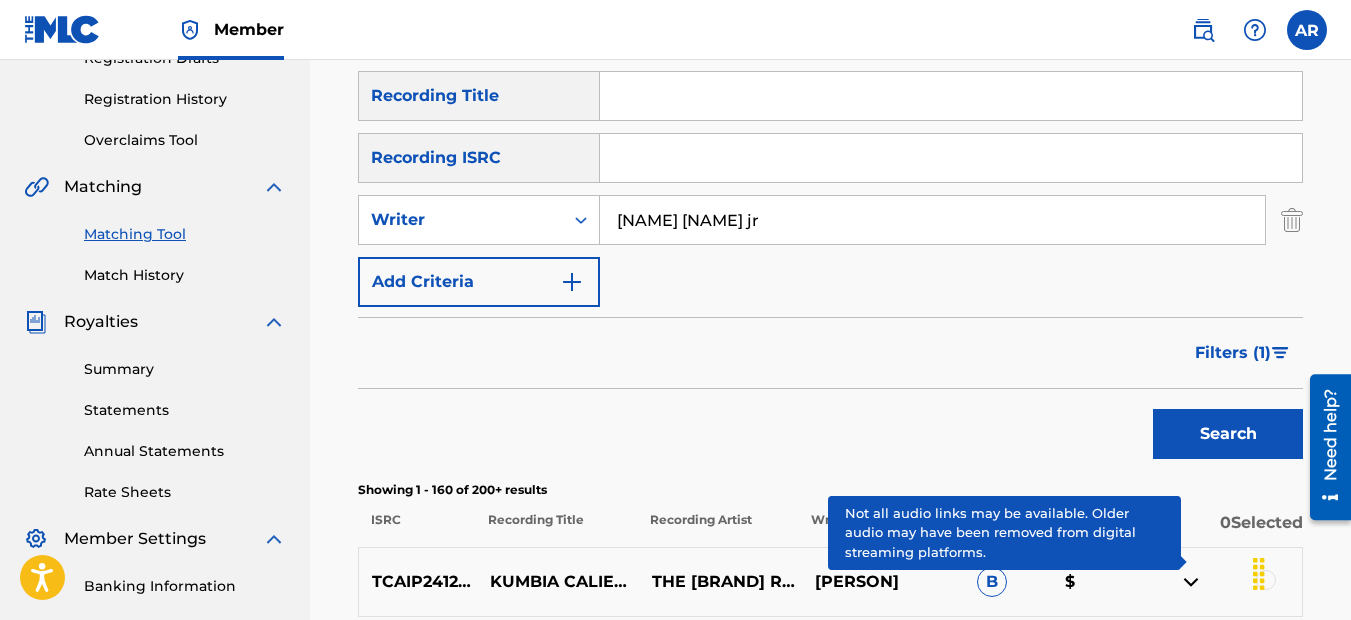 scroll, scrollTop: 332, scrollLeft: 0, axis: vertical 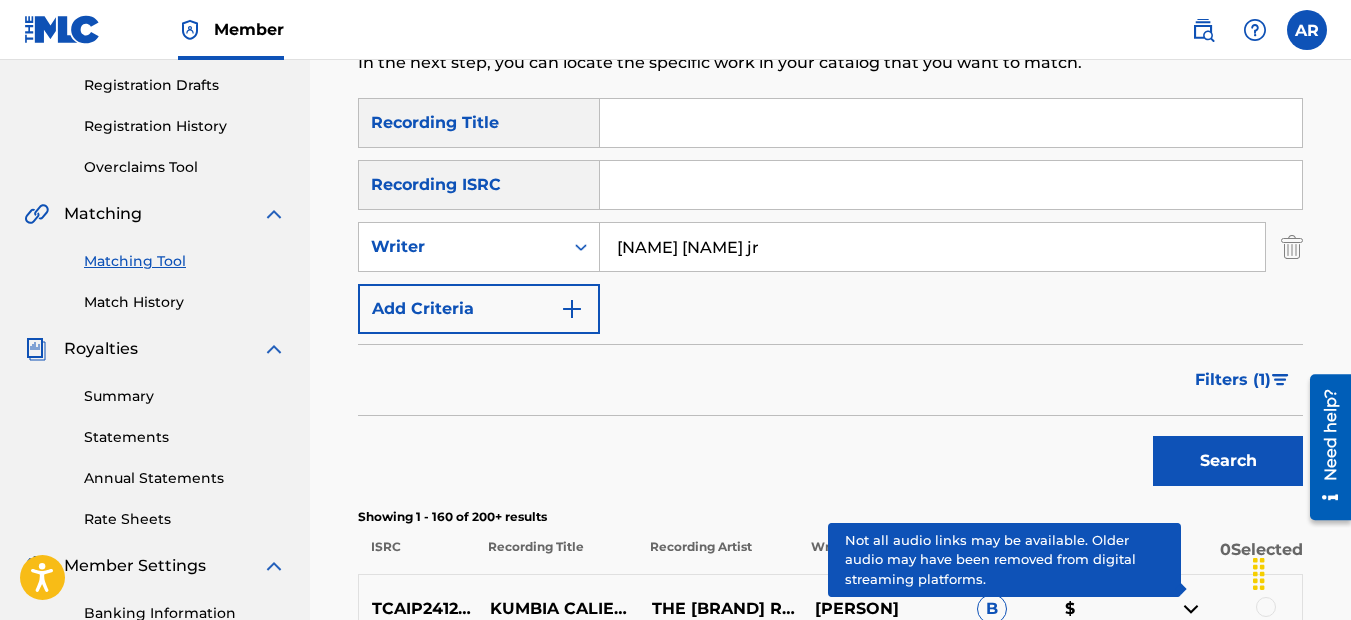 drag, startPoint x: 618, startPoint y: 255, endPoint x: 793, endPoint y: 249, distance: 175.10283 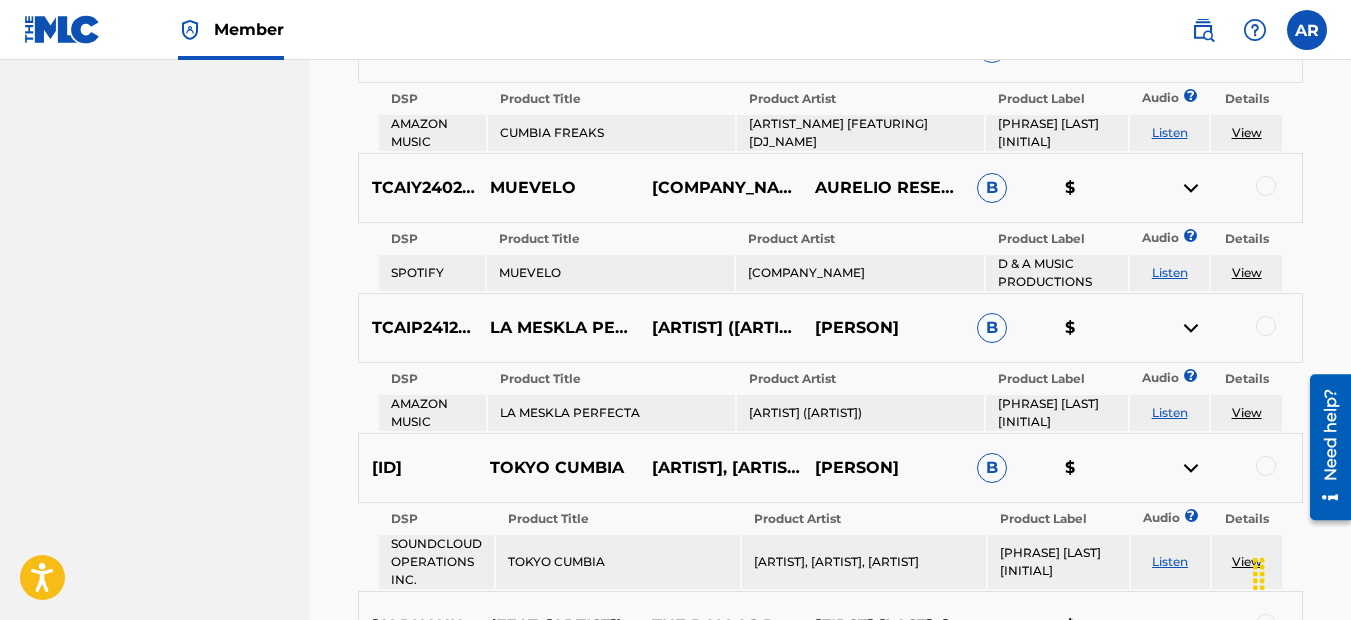 scroll, scrollTop: 6132, scrollLeft: 0, axis: vertical 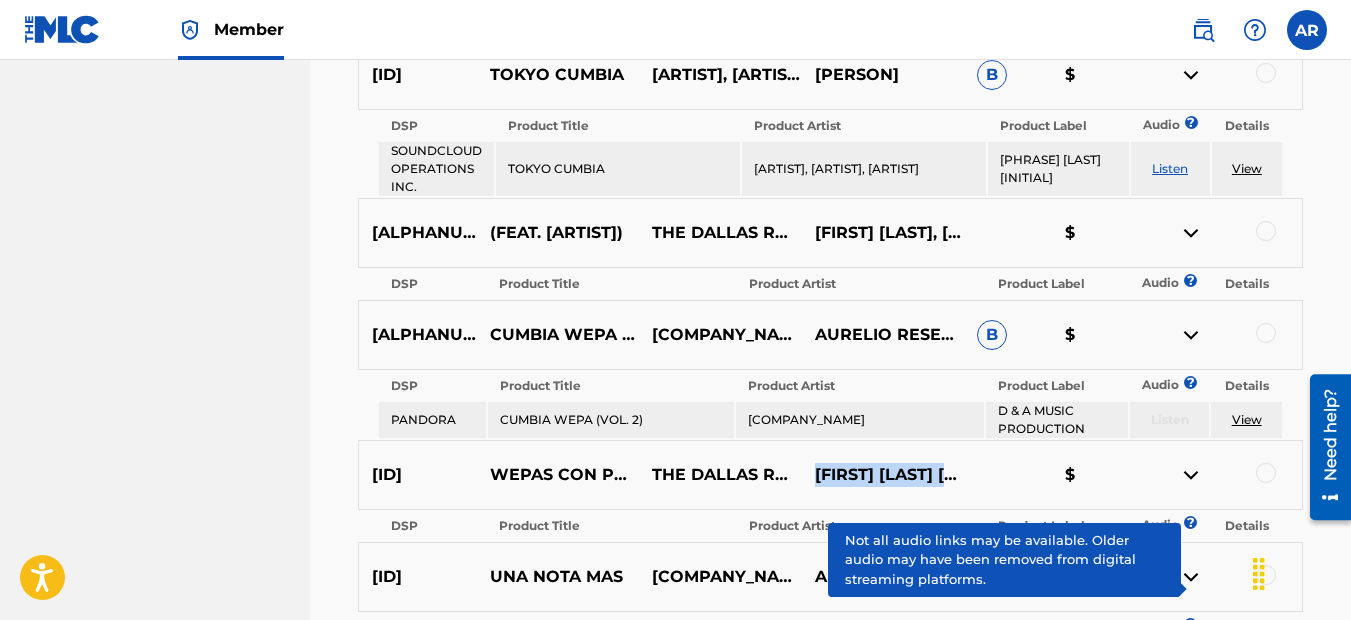 drag, startPoint x: 924, startPoint y: 495, endPoint x: 816, endPoint y: 461, distance: 113.22544 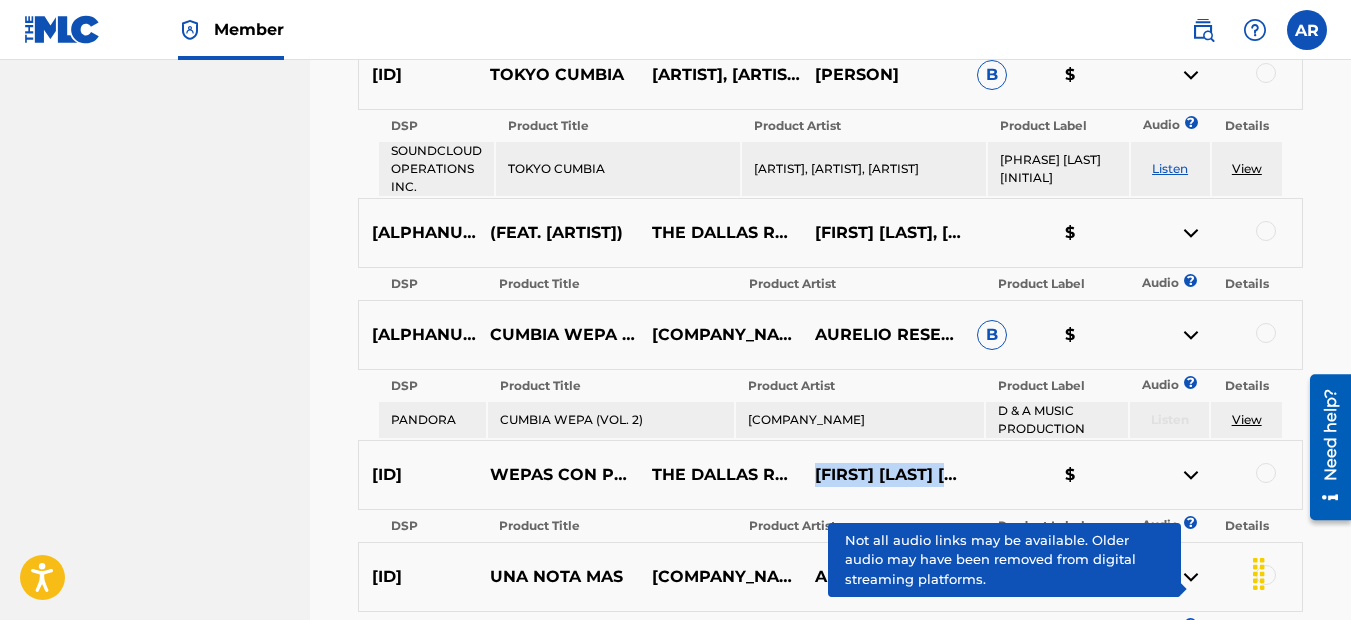 copy on "[FIRST] [LAST] [LAST], [FIRST] [LAST]" 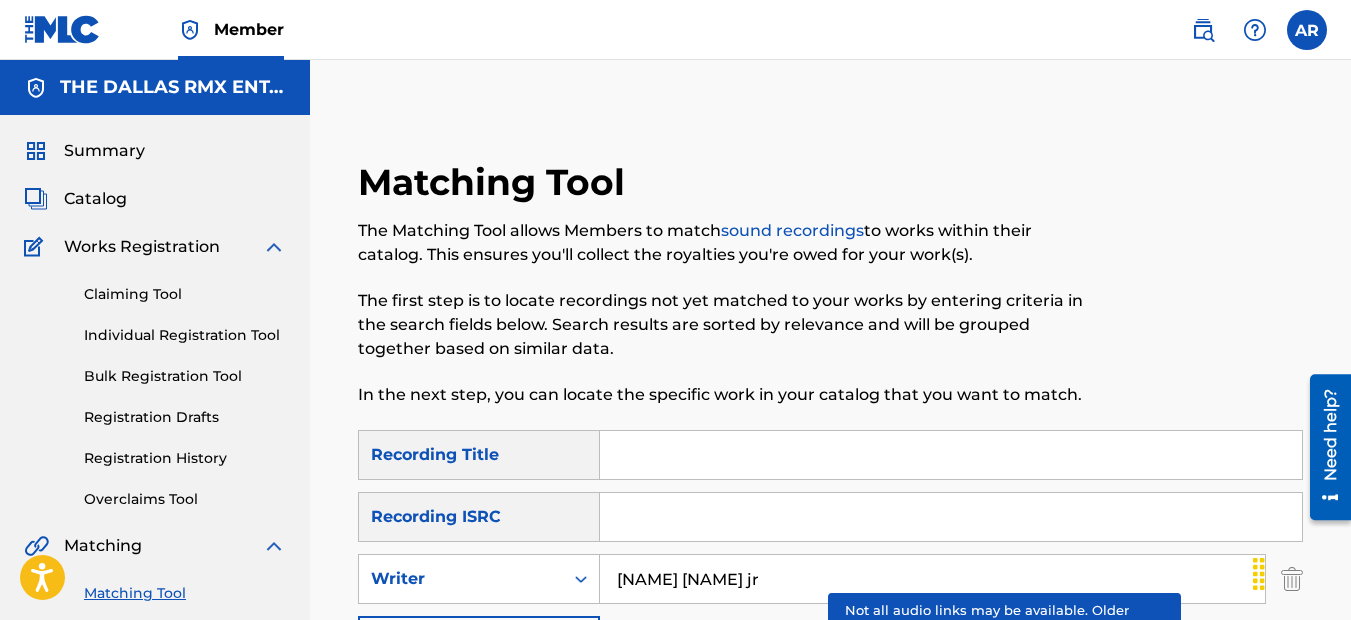 scroll, scrollTop: 100, scrollLeft: 0, axis: vertical 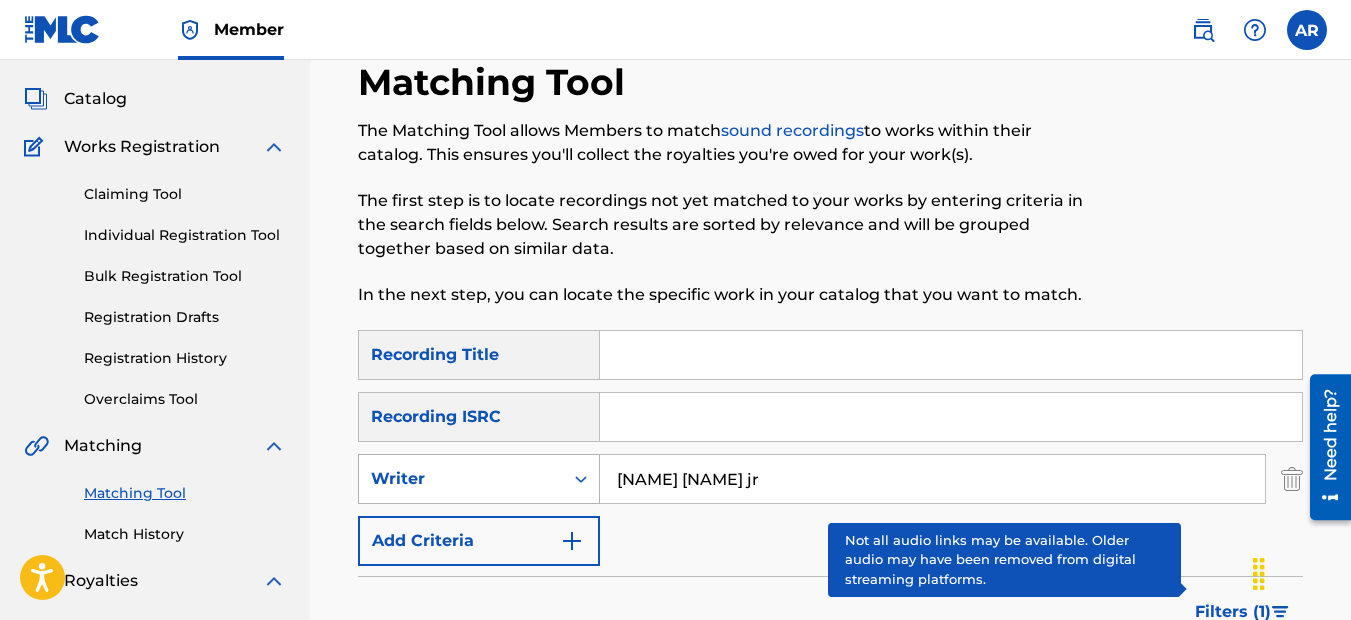 drag, startPoint x: 801, startPoint y: 494, endPoint x: 542, endPoint y: 485, distance: 259.1563 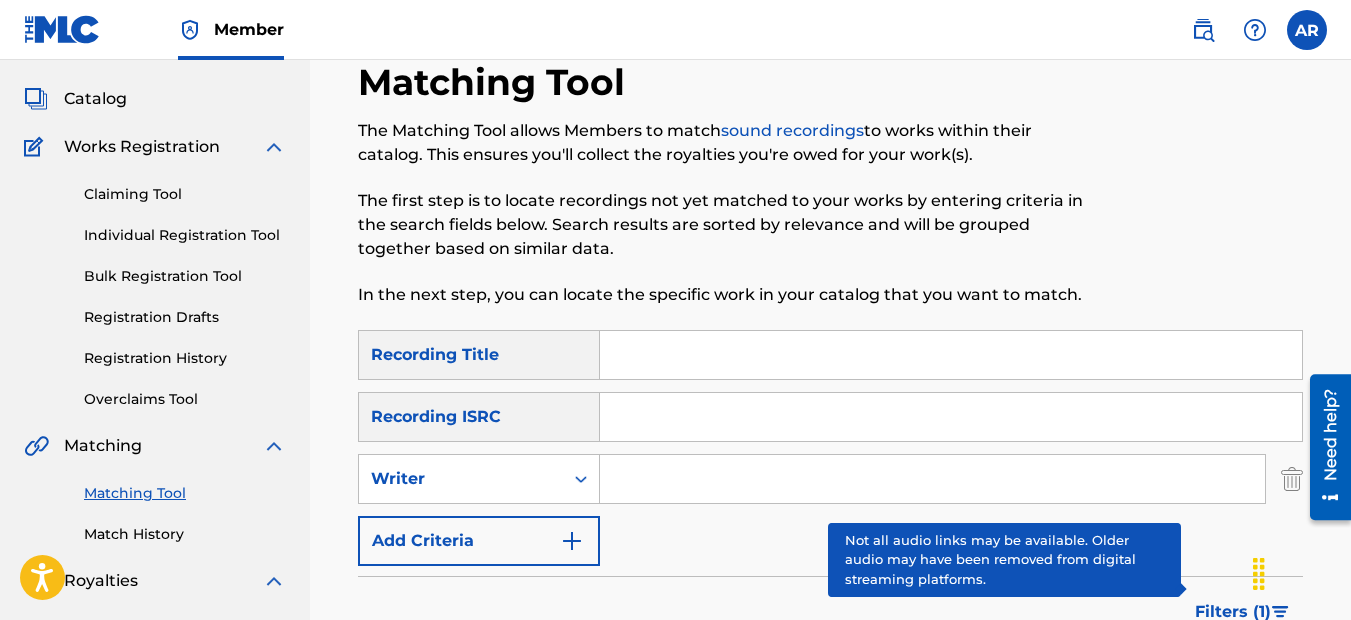 paste on "[FIRST] [LAST] [LAST], [FIRST] [LAST]" 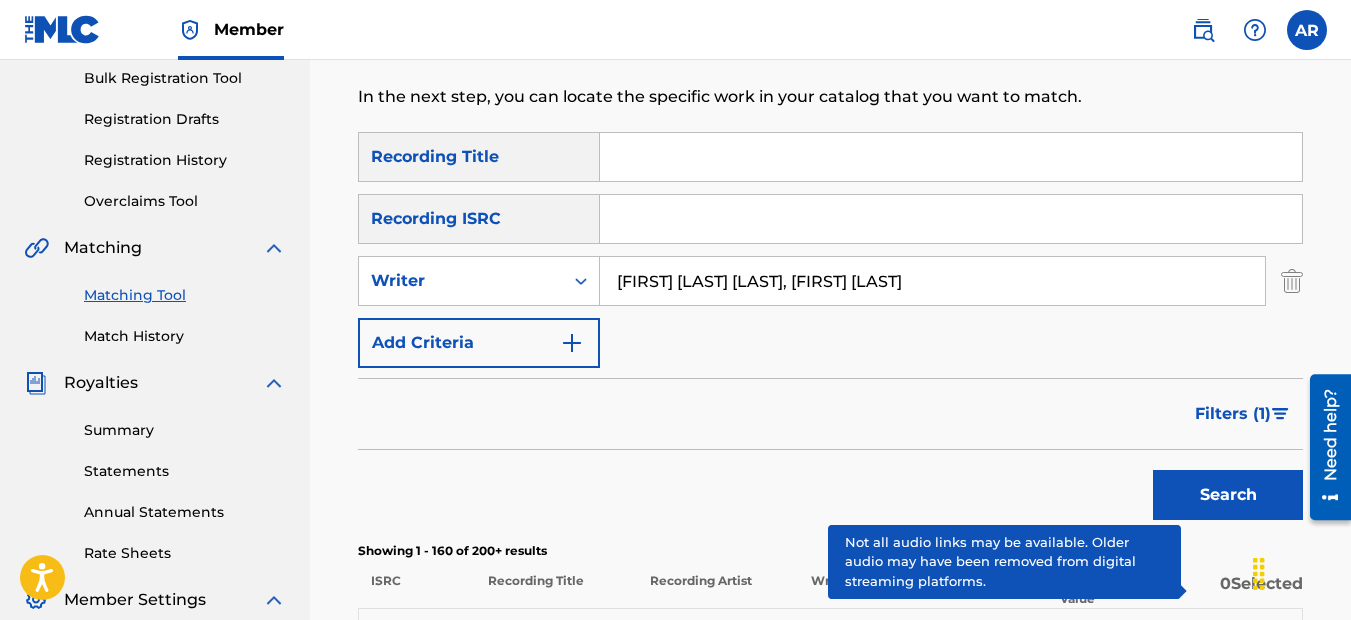 scroll, scrollTop: 300, scrollLeft: 0, axis: vertical 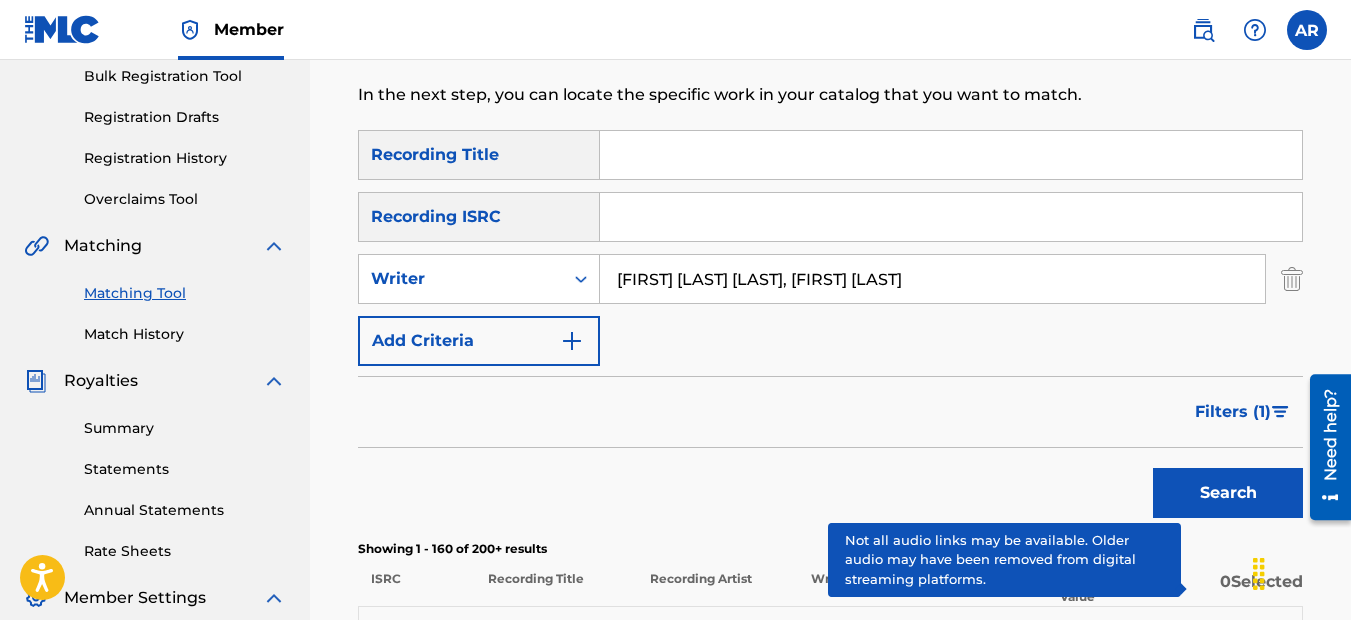 type on "[FIRST] [LAST] [LAST], [FIRST] [LAST]" 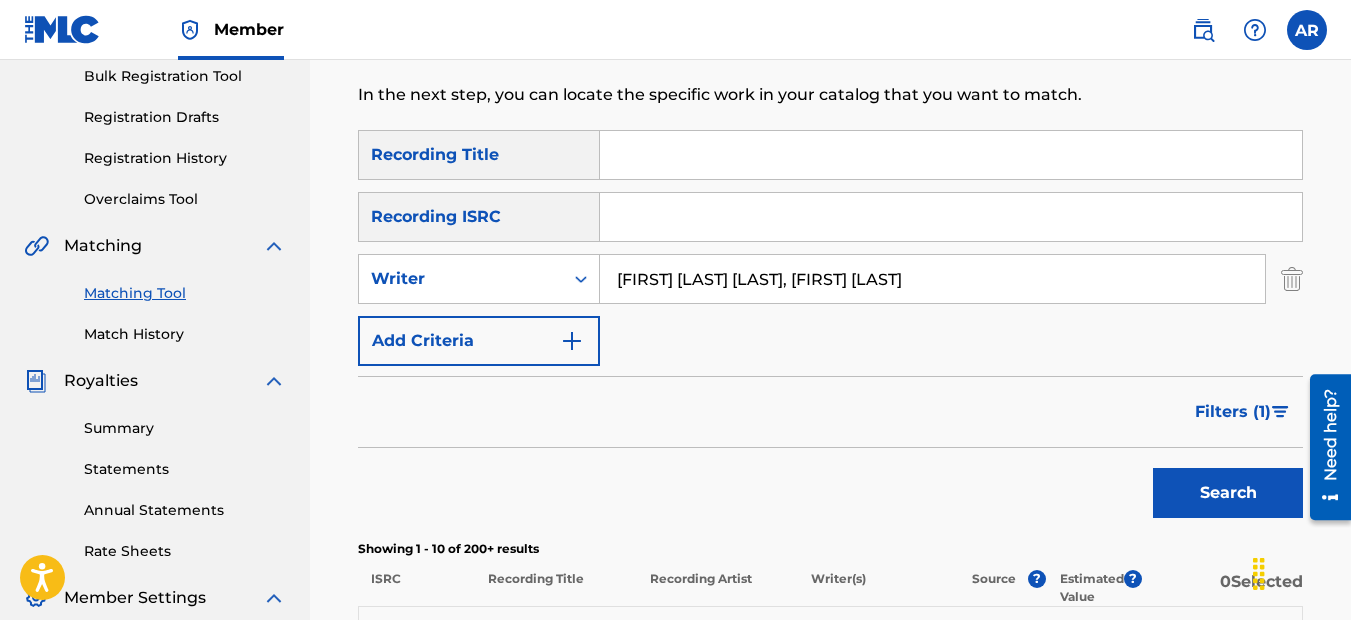 click on "Search" at bounding box center [1228, 493] 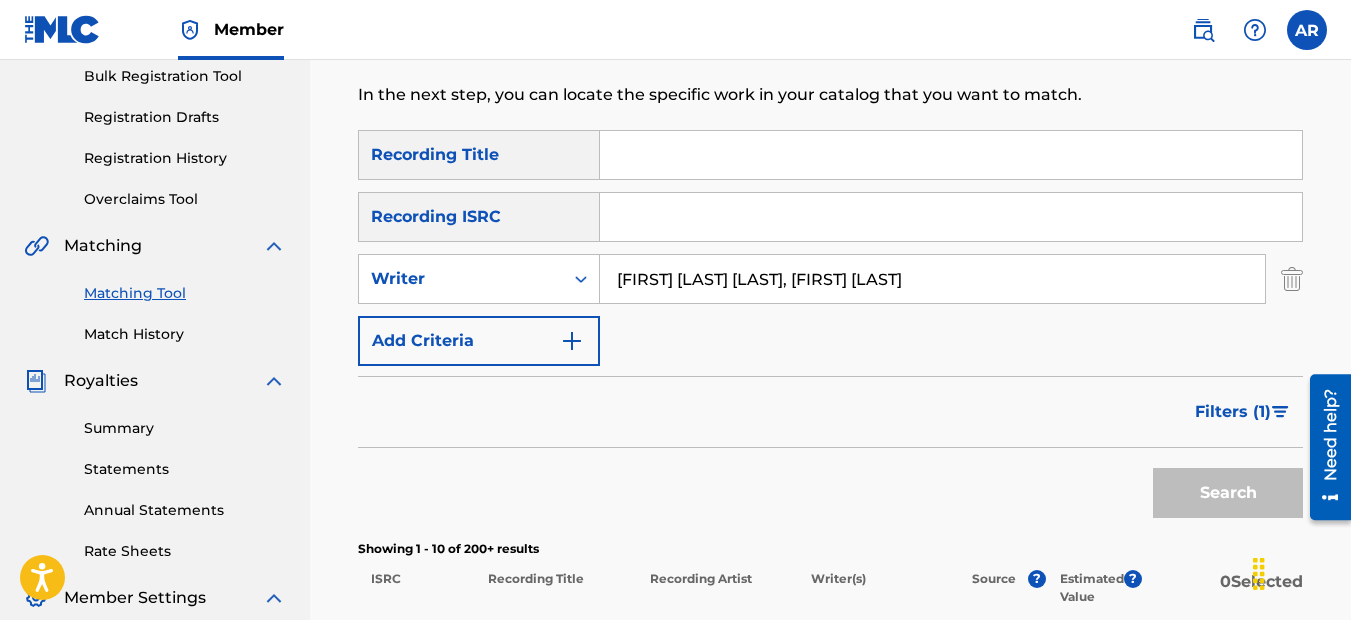 click on "Filters ( 1 )" at bounding box center [1233, 412] 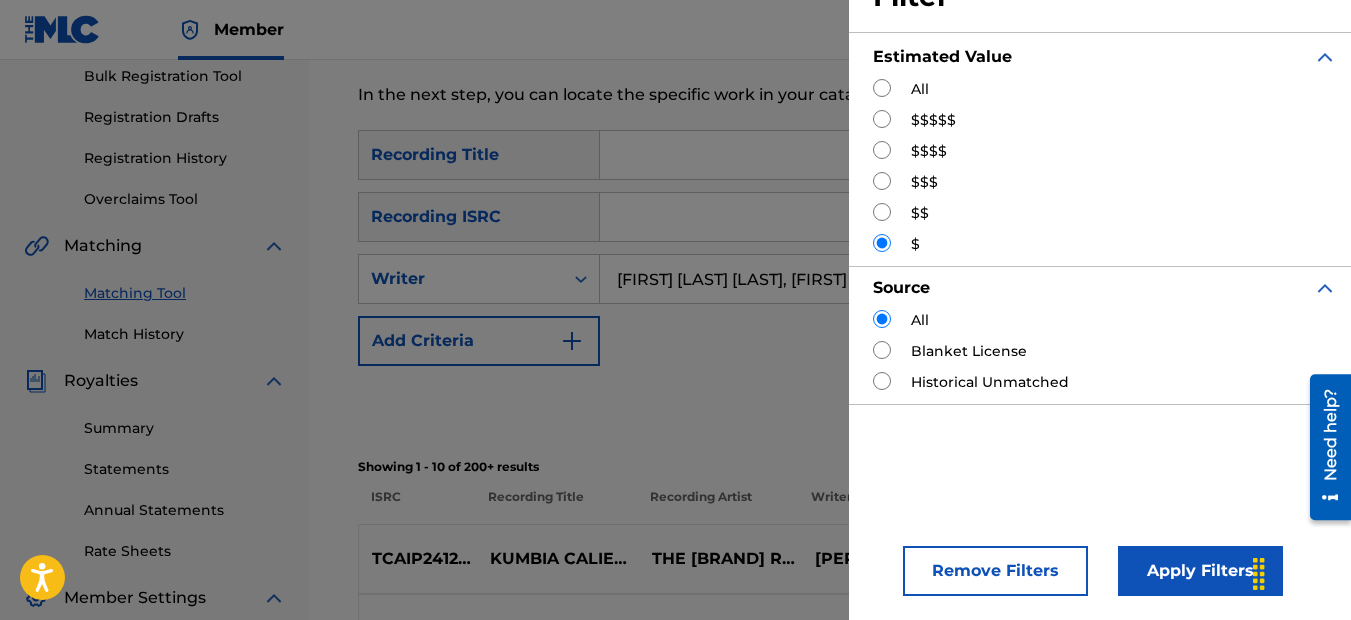 click at bounding box center [882, 119] 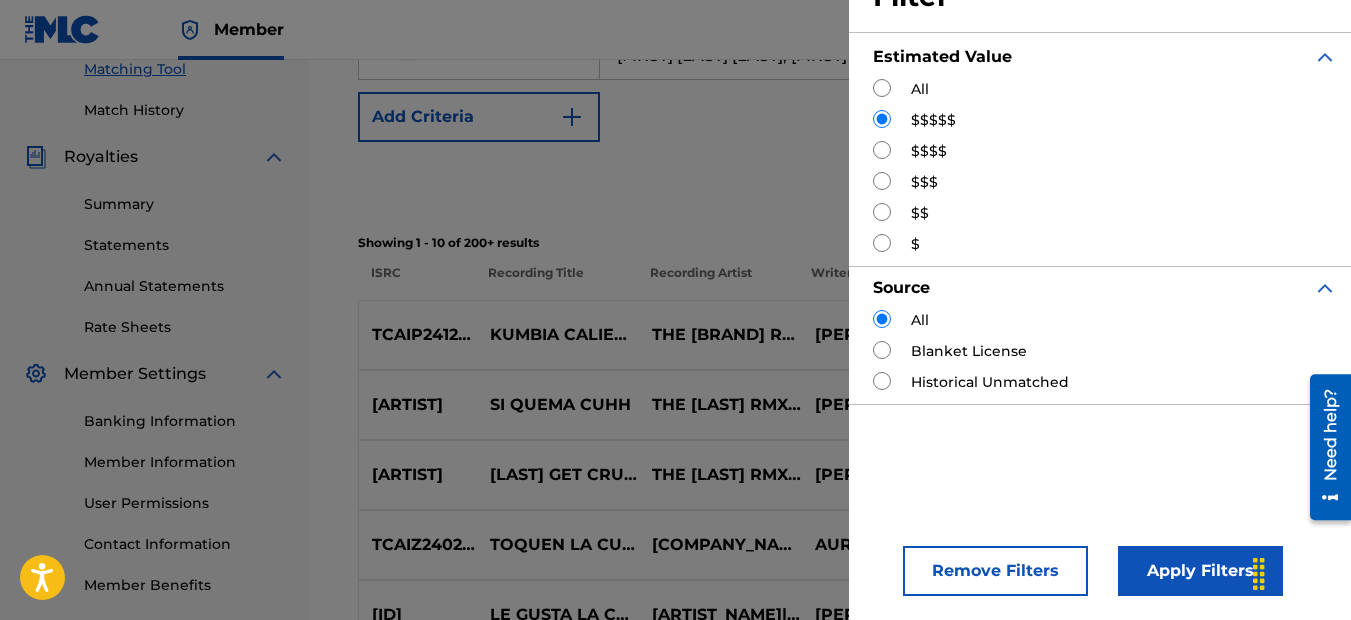 scroll, scrollTop: 600, scrollLeft: 0, axis: vertical 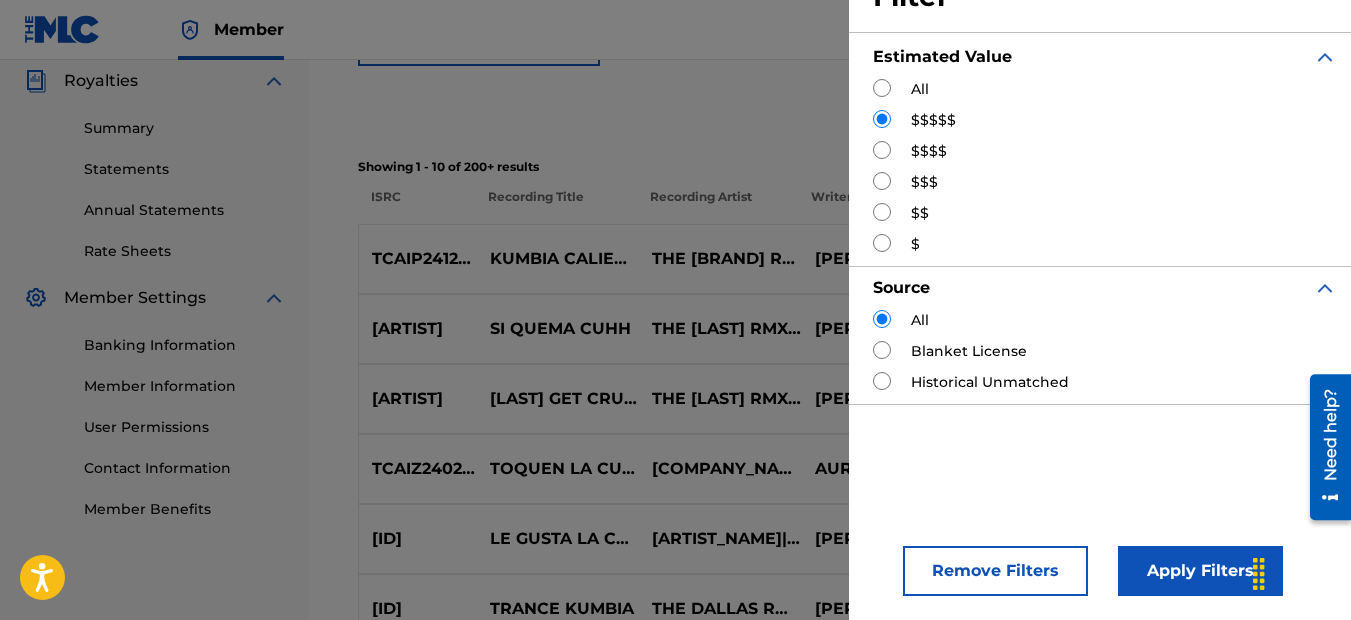 click on "Apply Filters" at bounding box center [1200, 571] 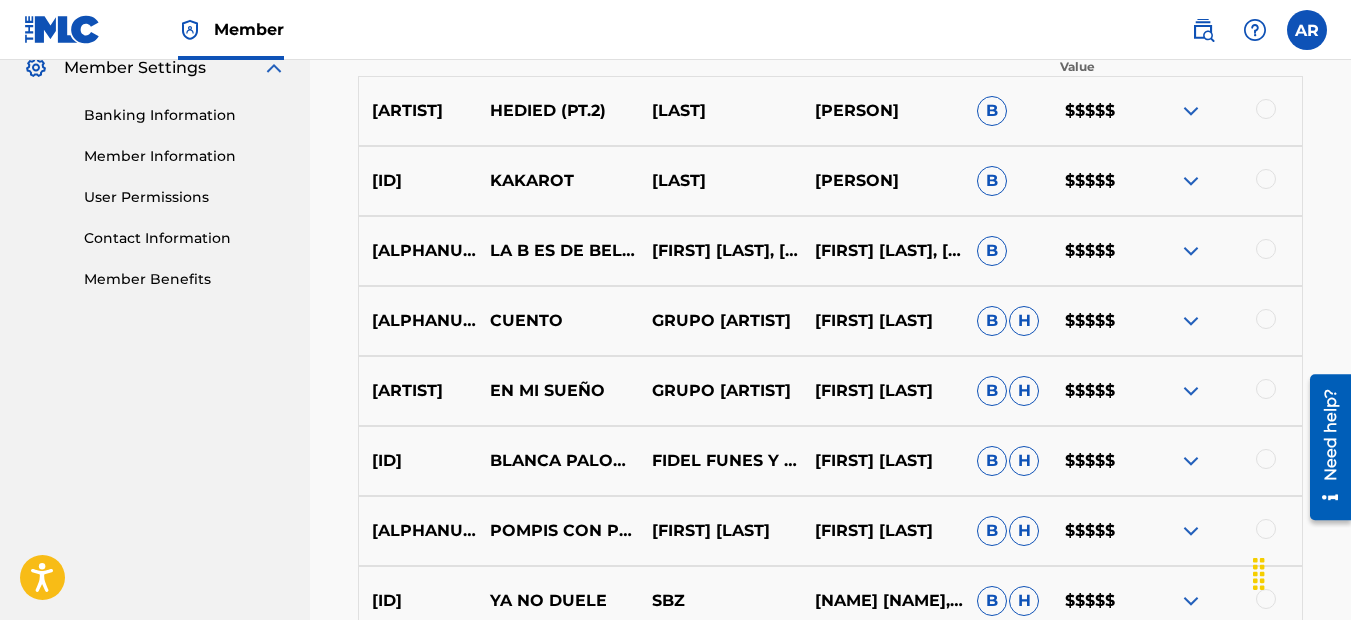 scroll, scrollTop: 900, scrollLeft: 0, axis: vertical 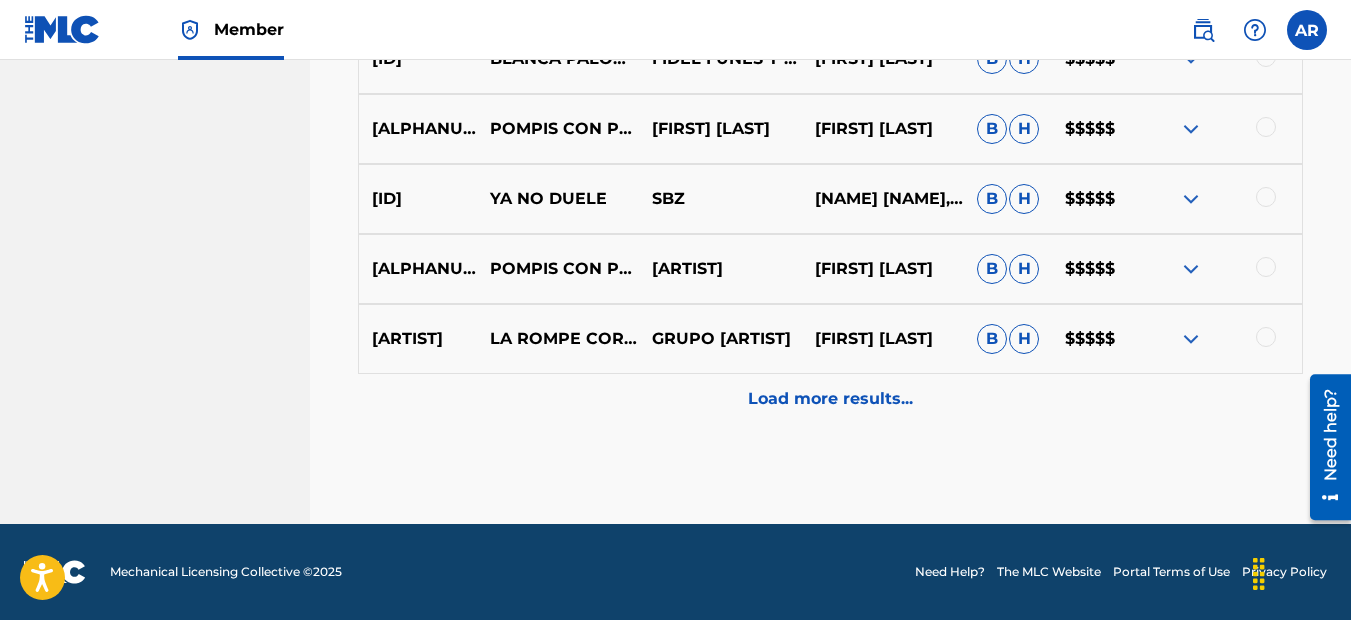 click on "Load more results..." at bounding box center [830, 399] 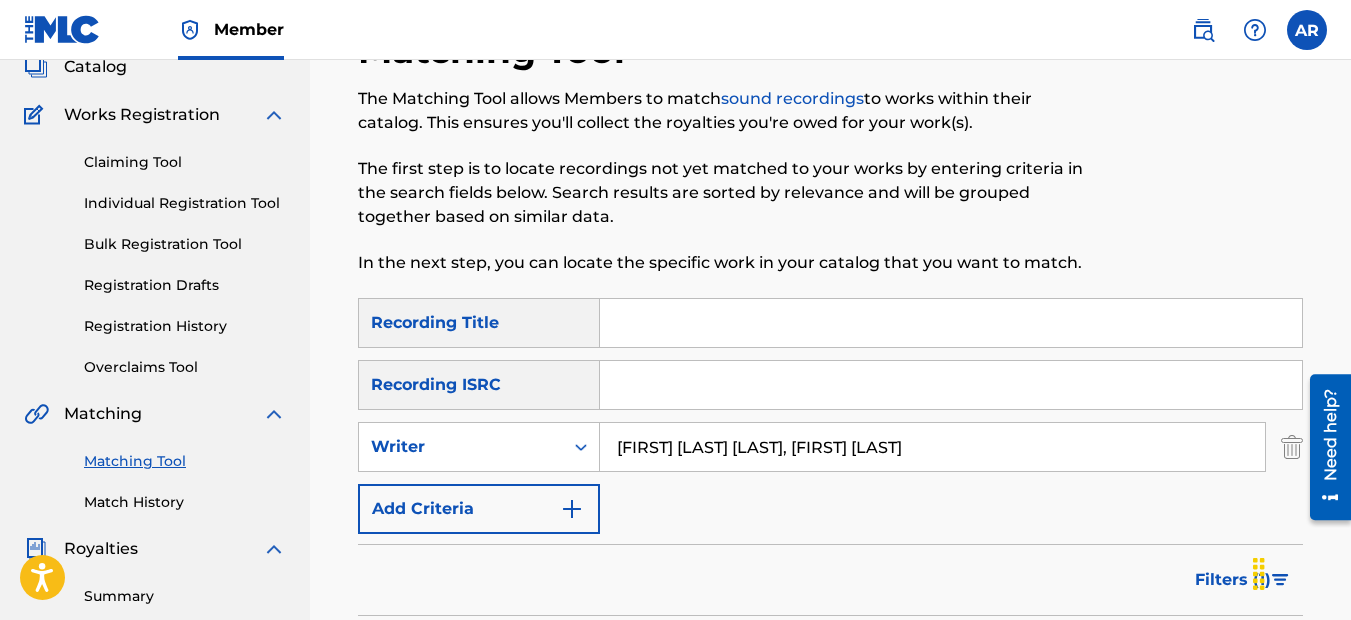 scroll, scrollTop: 232, scrollLeft: 0, axis: vertical 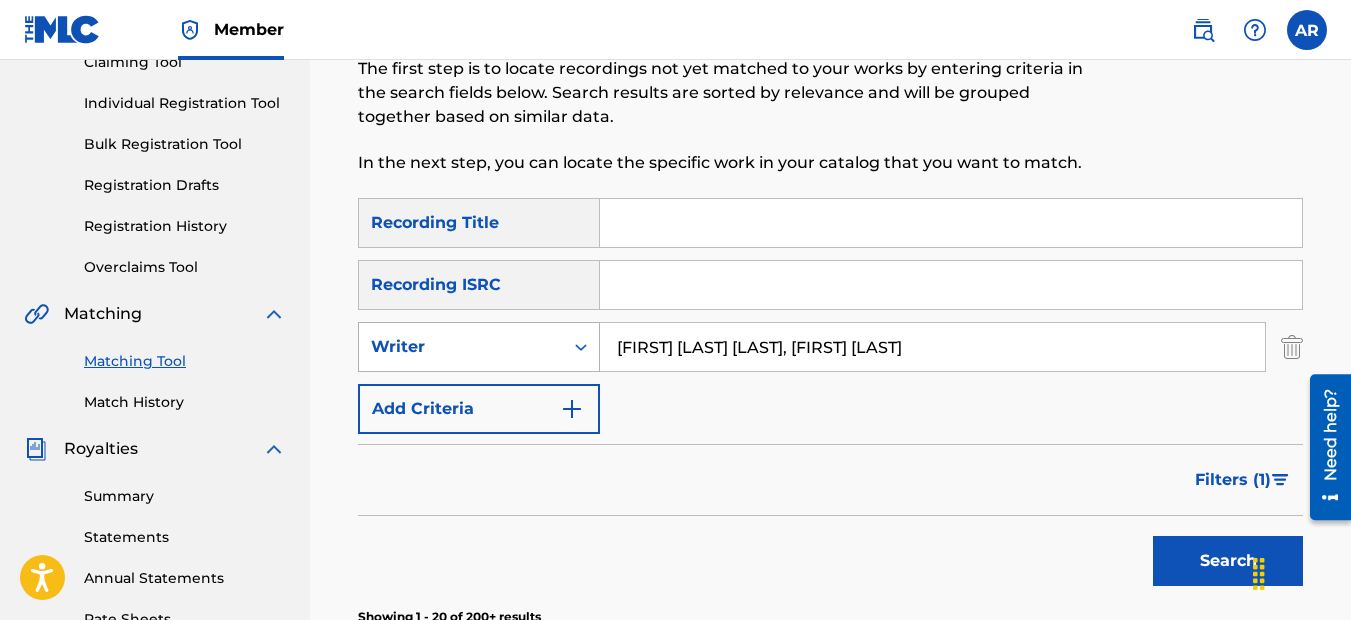 drag, startPoint x: 813, startPoint y: 349, endPoint x: 412, endPoint y: 357, distance: 401.0798 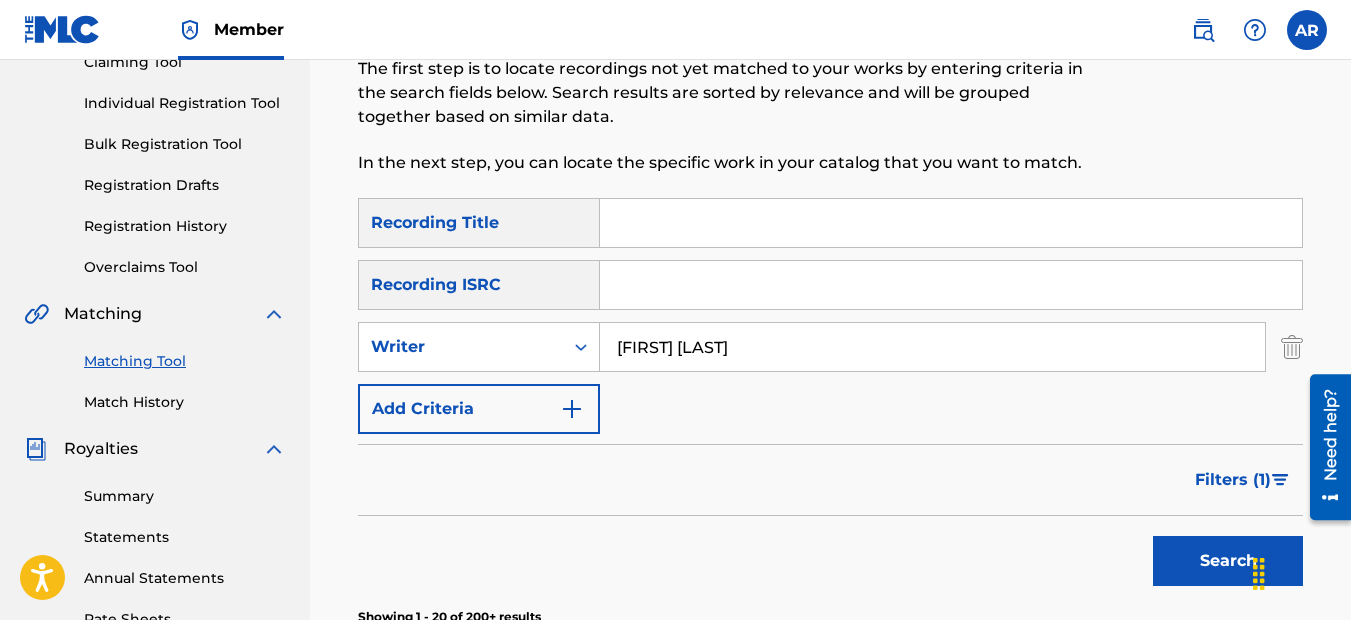 click on "Search" at bounding box center (1228, 561) 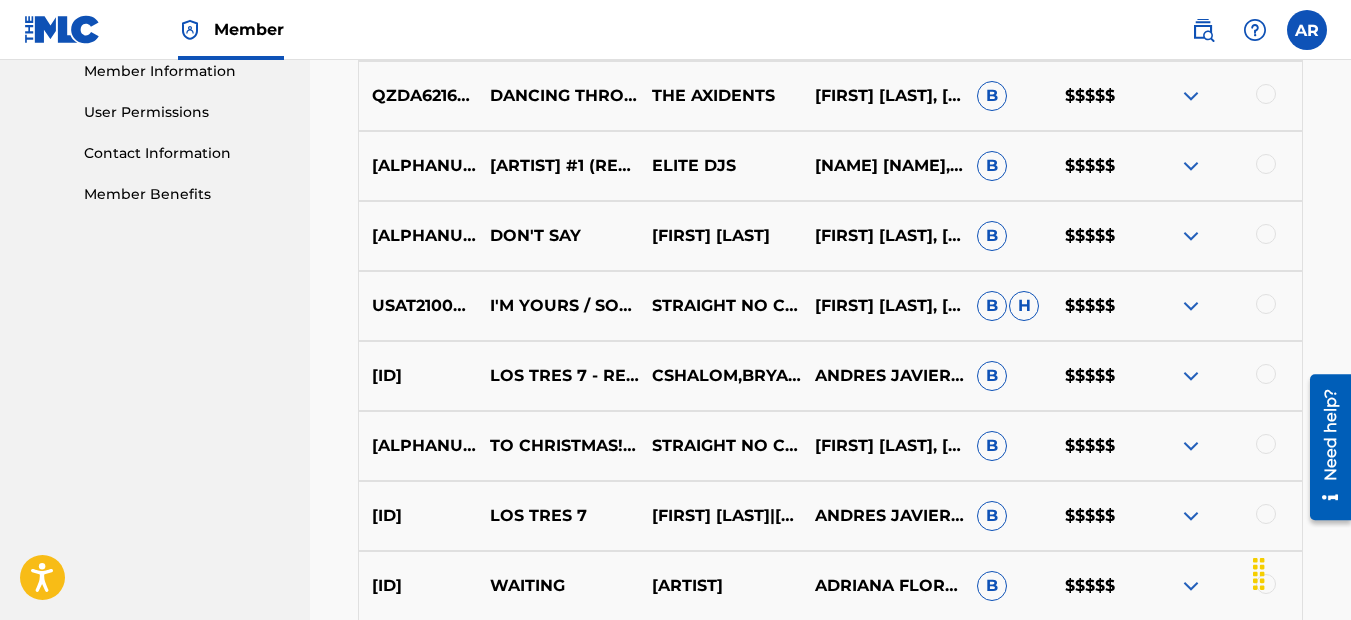 scroll, scrollTop: 1032, scrollLeft: 0, axis: vertical 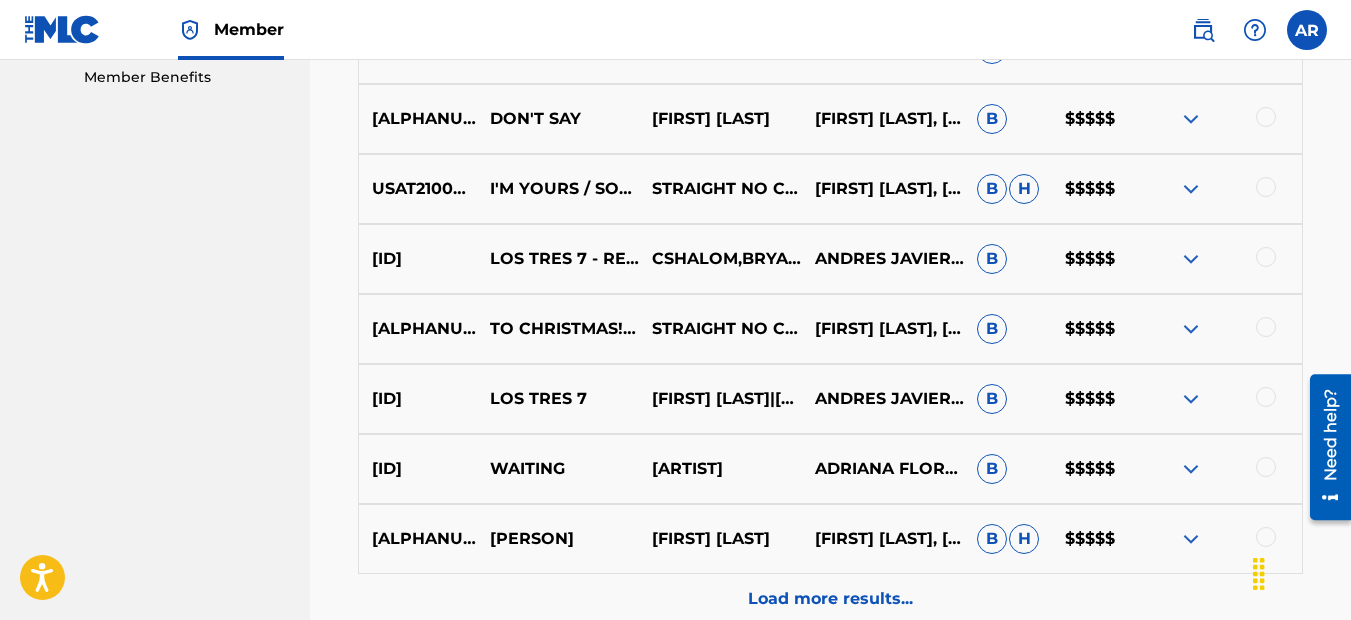 click on "Load more results..." at bounding box center (830, 599) 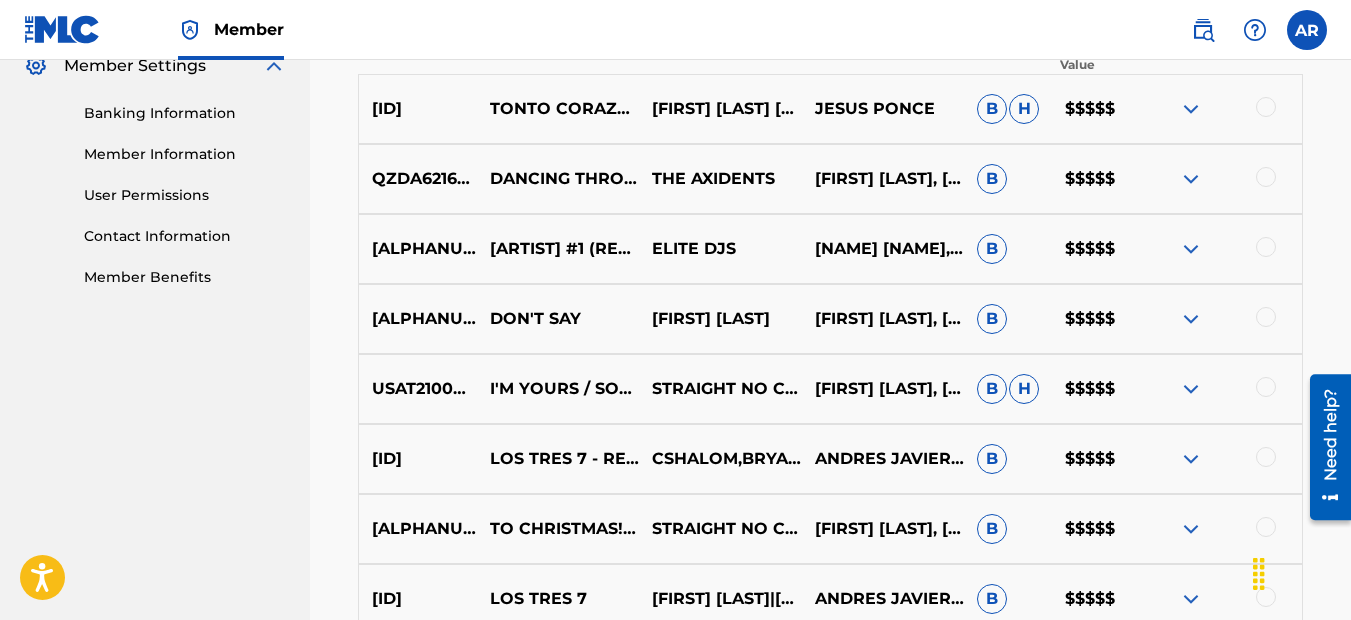 scroll, scrollTop: 0, scrollLeft: 0, axis: both 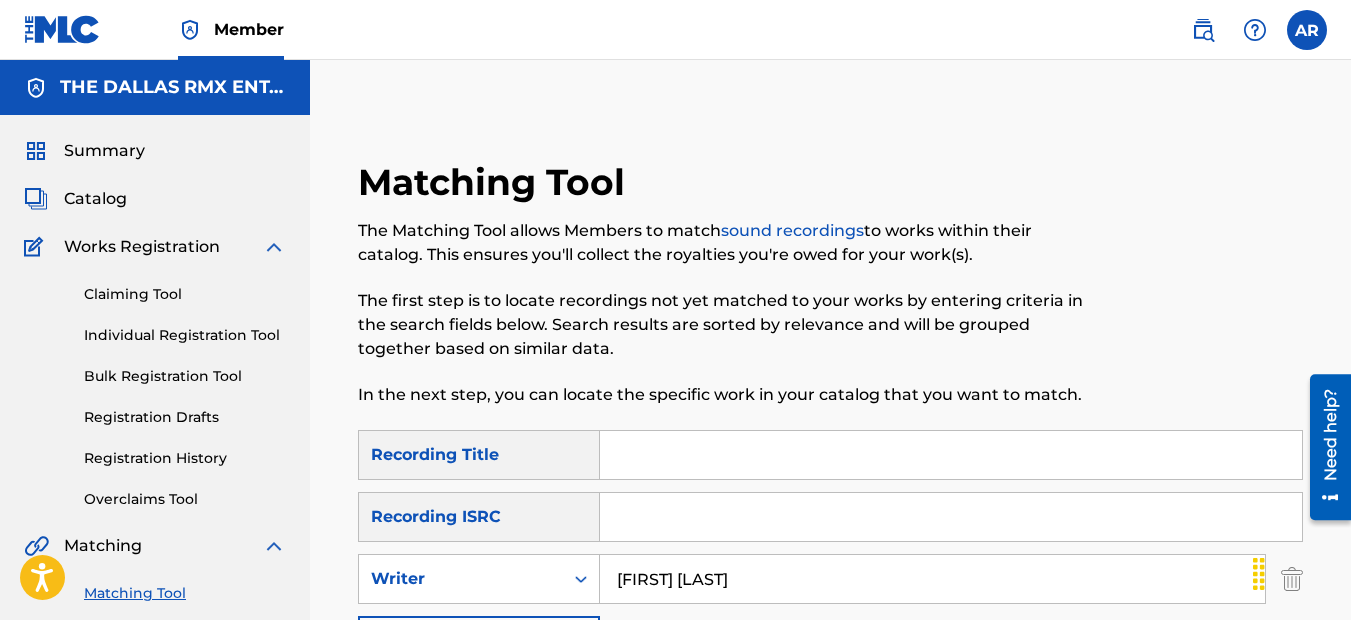 click on "[FIRST] [LAST]" at bounding box center (932, 579) 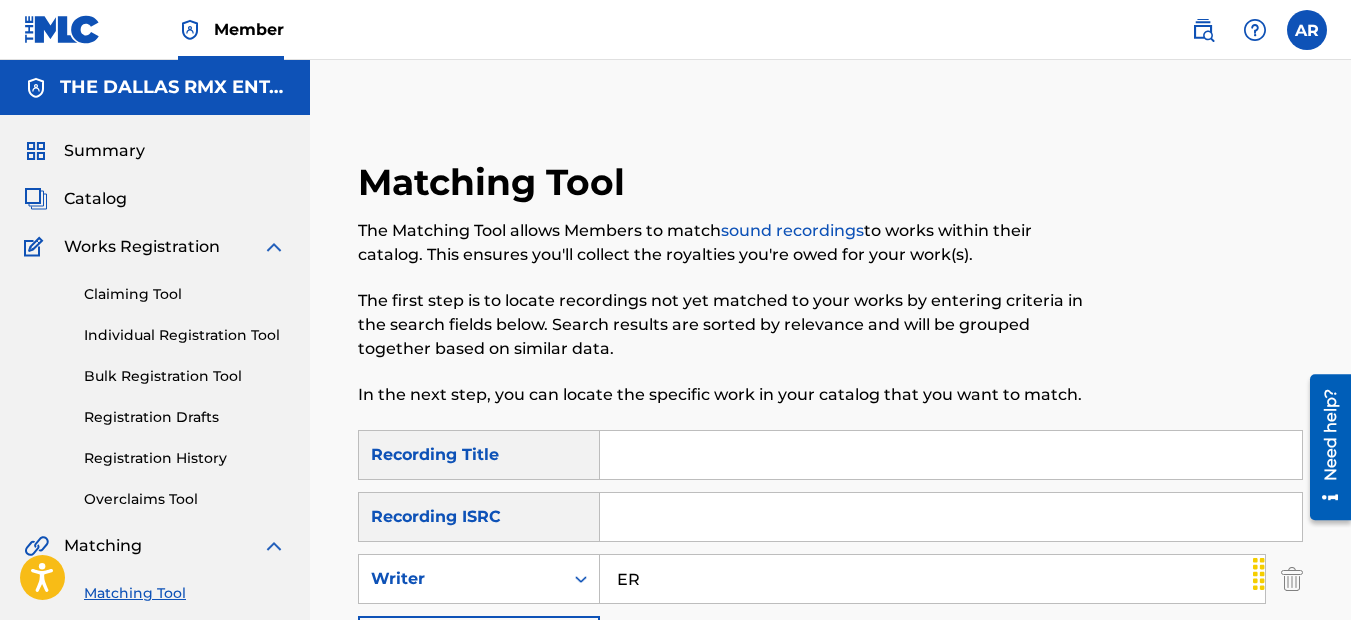type on "E" 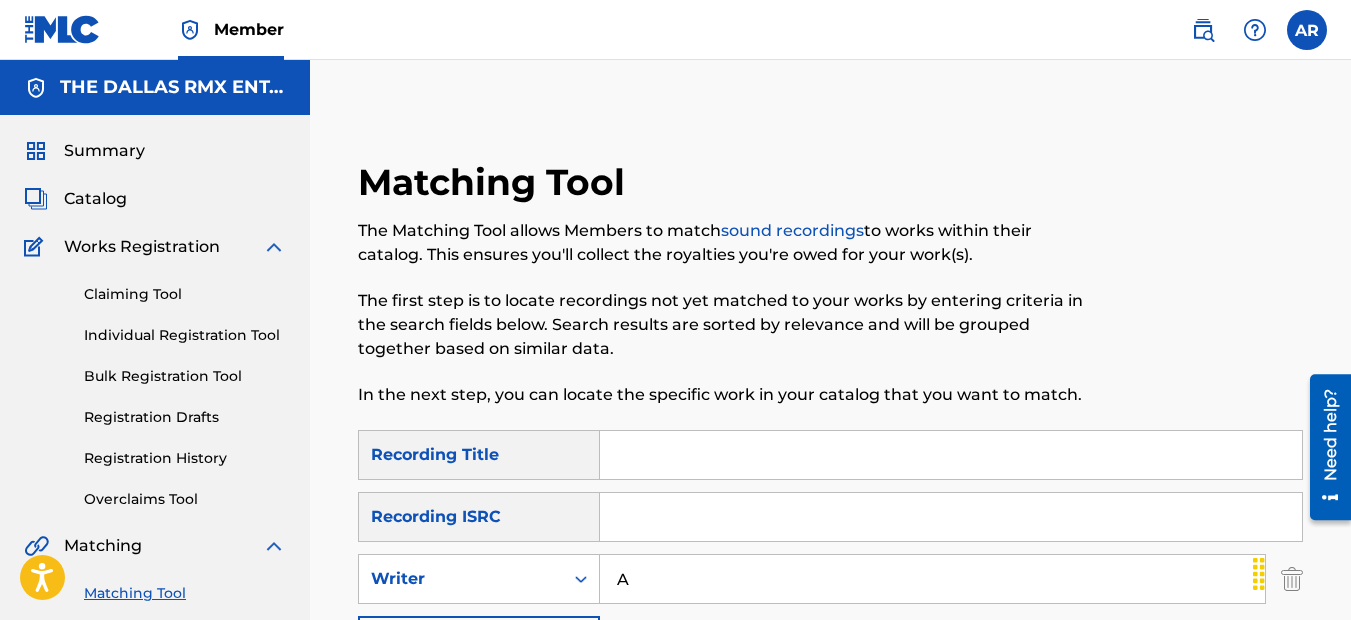 click on "Search" at bounding box center (1228, 793) 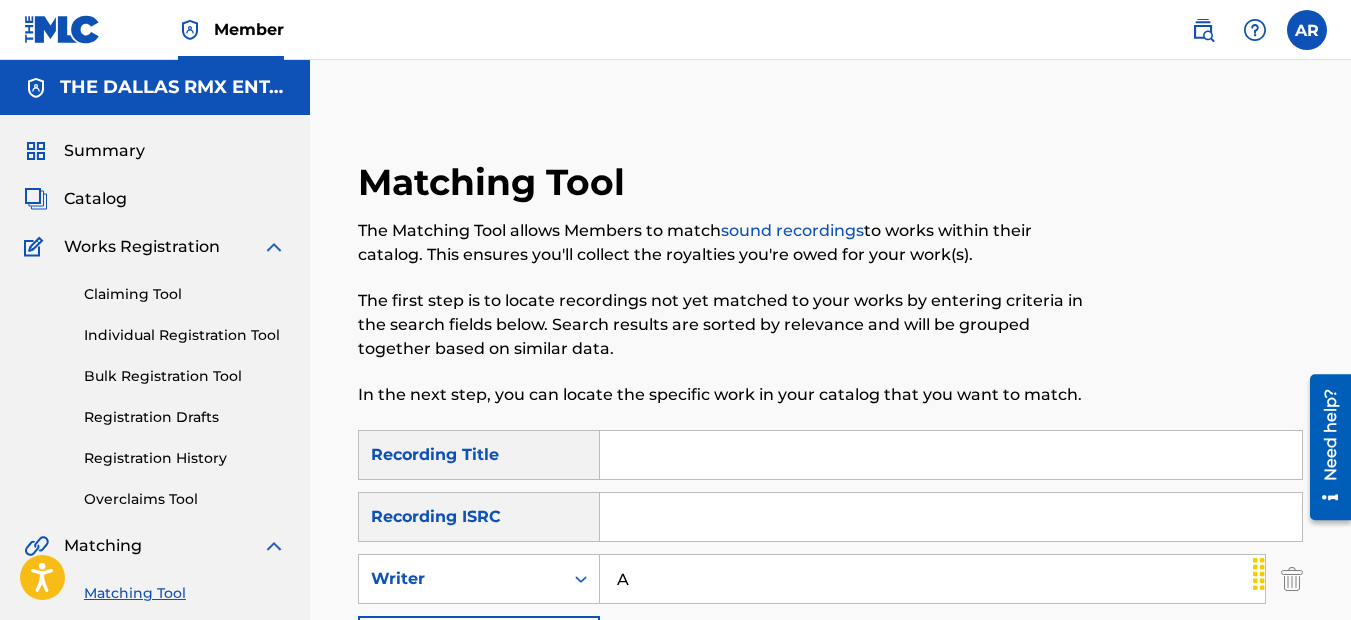 click on "A" at bounding box center [932, 579] 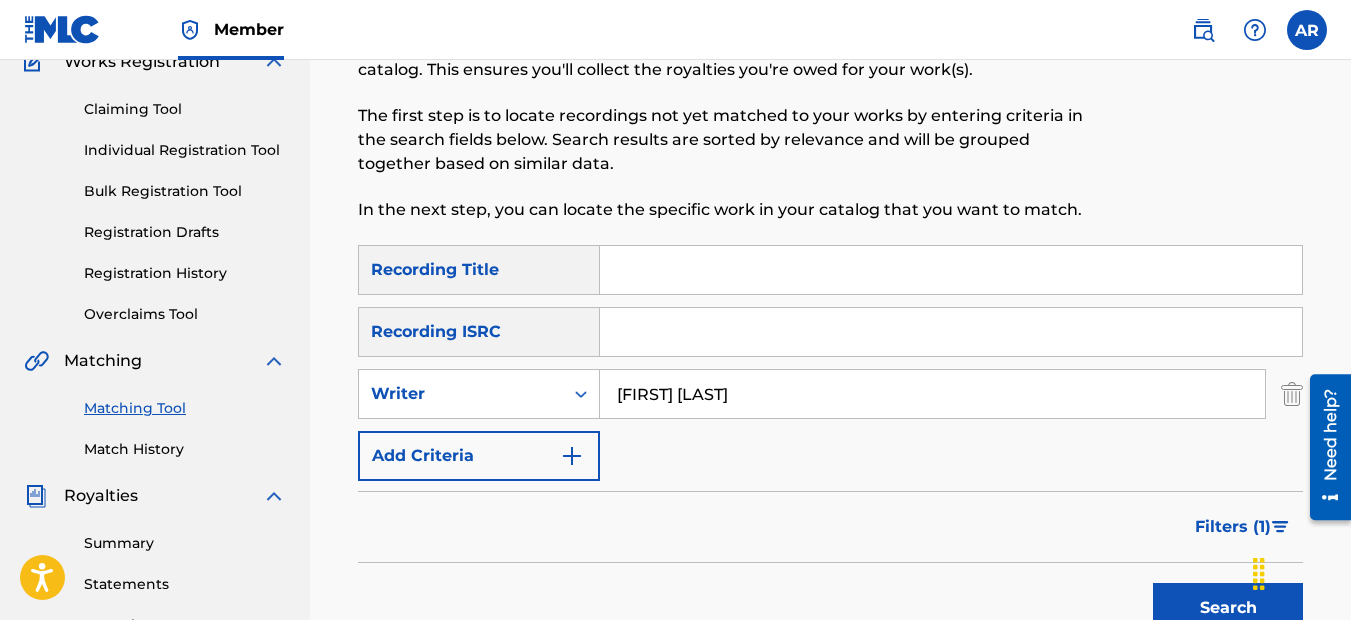 scroll, scrollTop: 500, scrollLeft: 0, axis: vertical 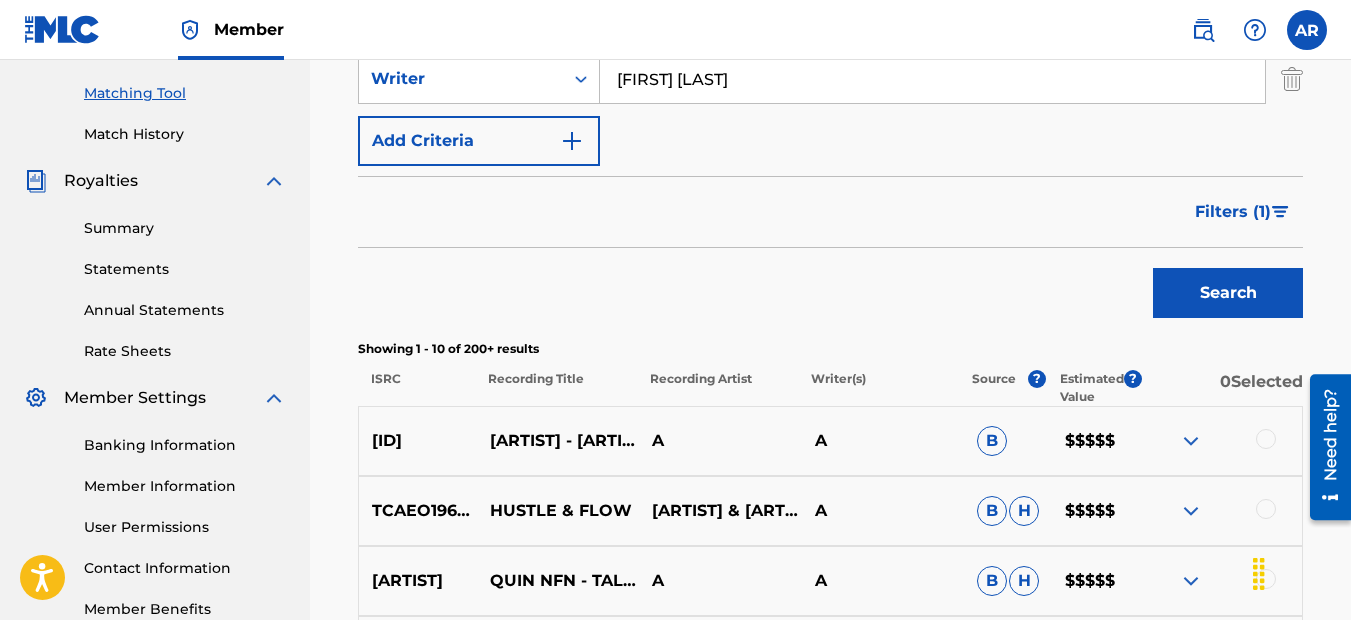 click on "Search" at bounding box center [1228, 293] 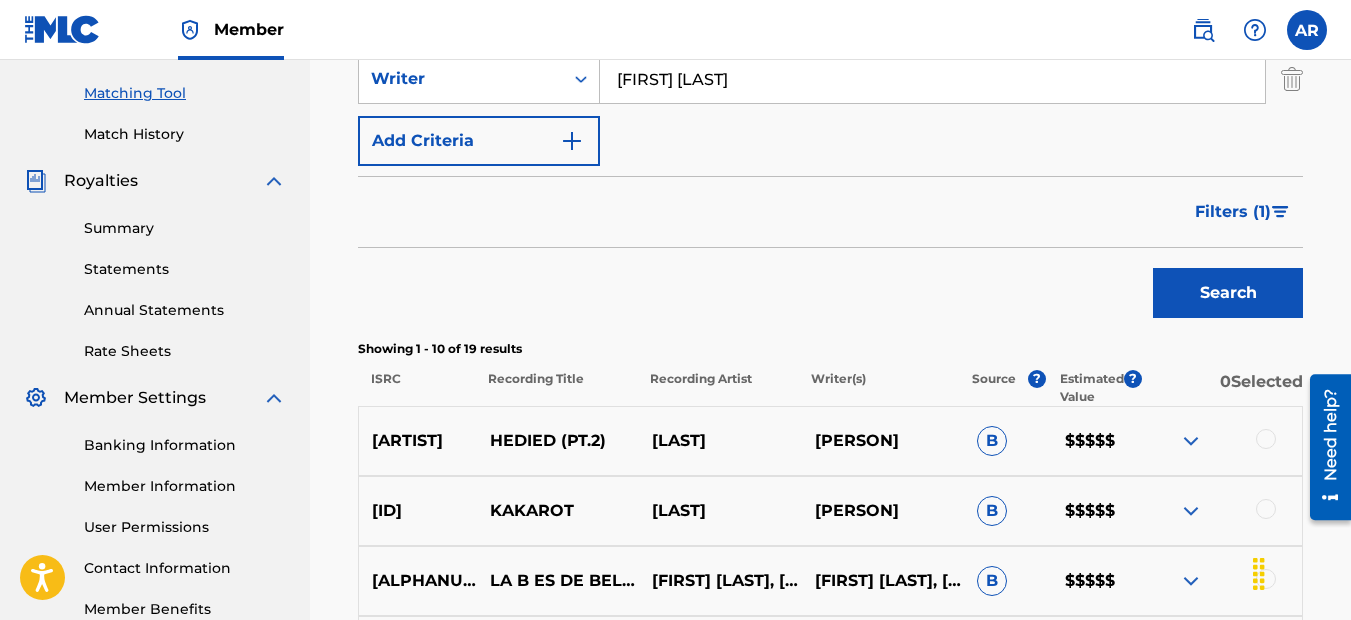 click on "Filters ( 1 )" at bounding box center (1233, 212) 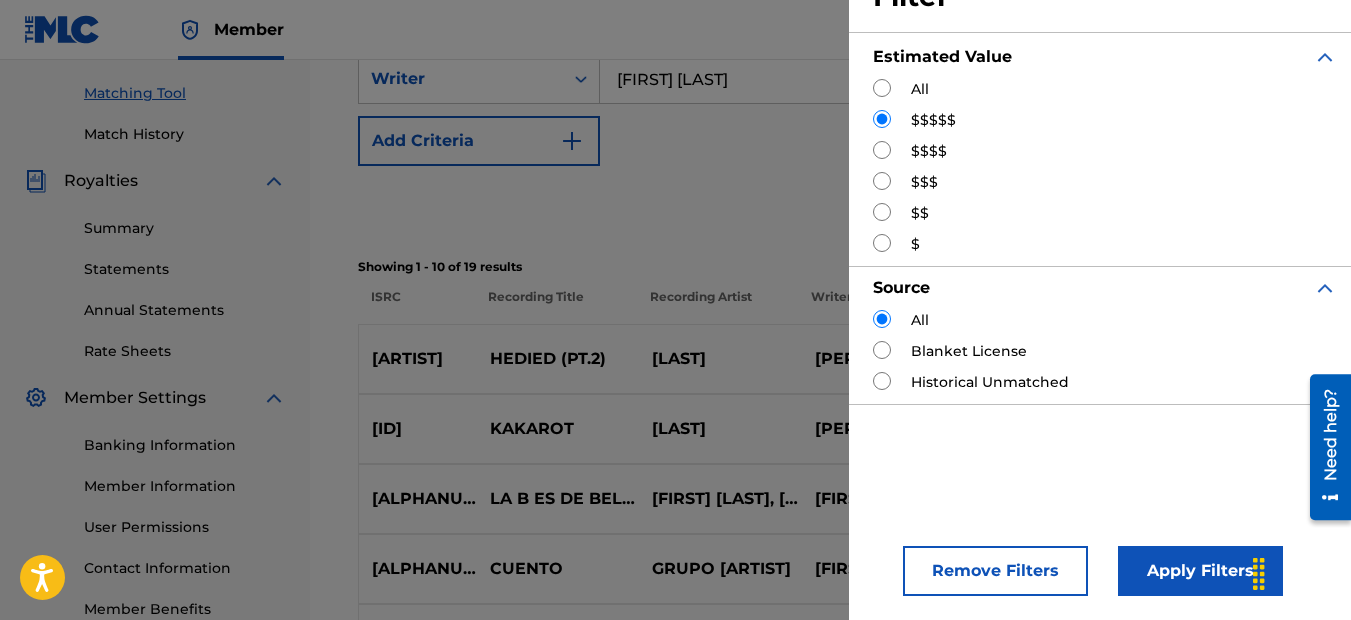click at bounding box center [882, 212] 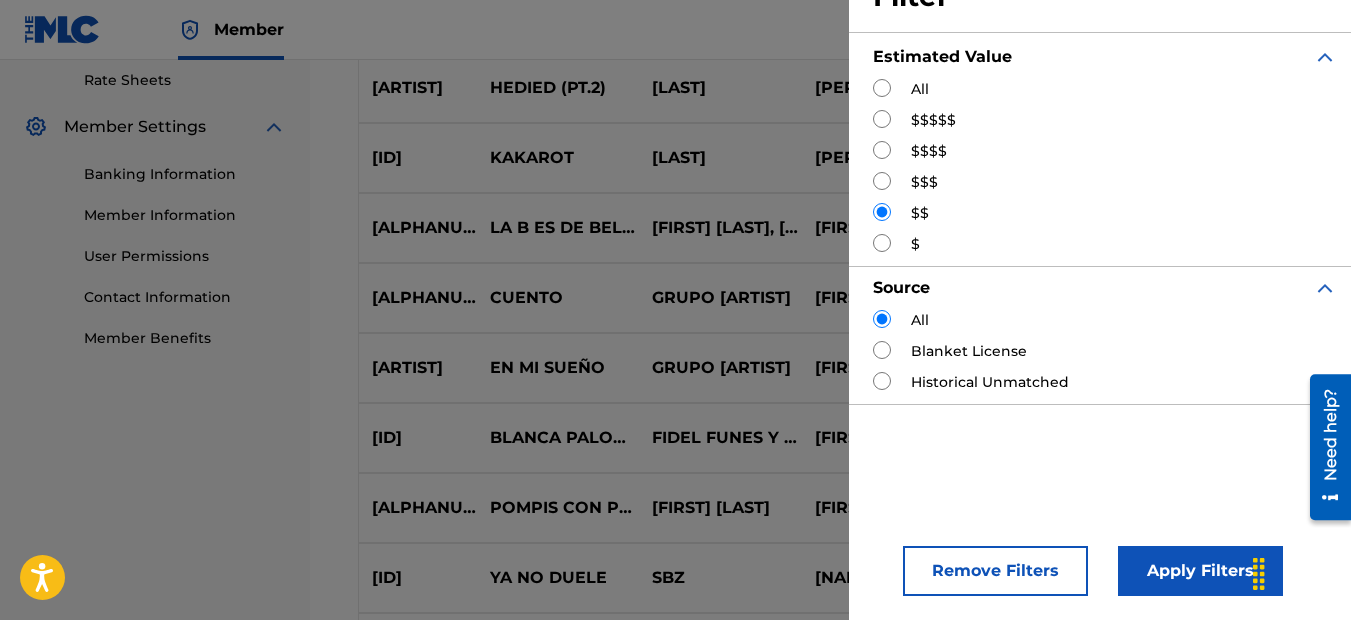 scroll, scrollTop: 800, scrollLeft: 0, axis: vertical 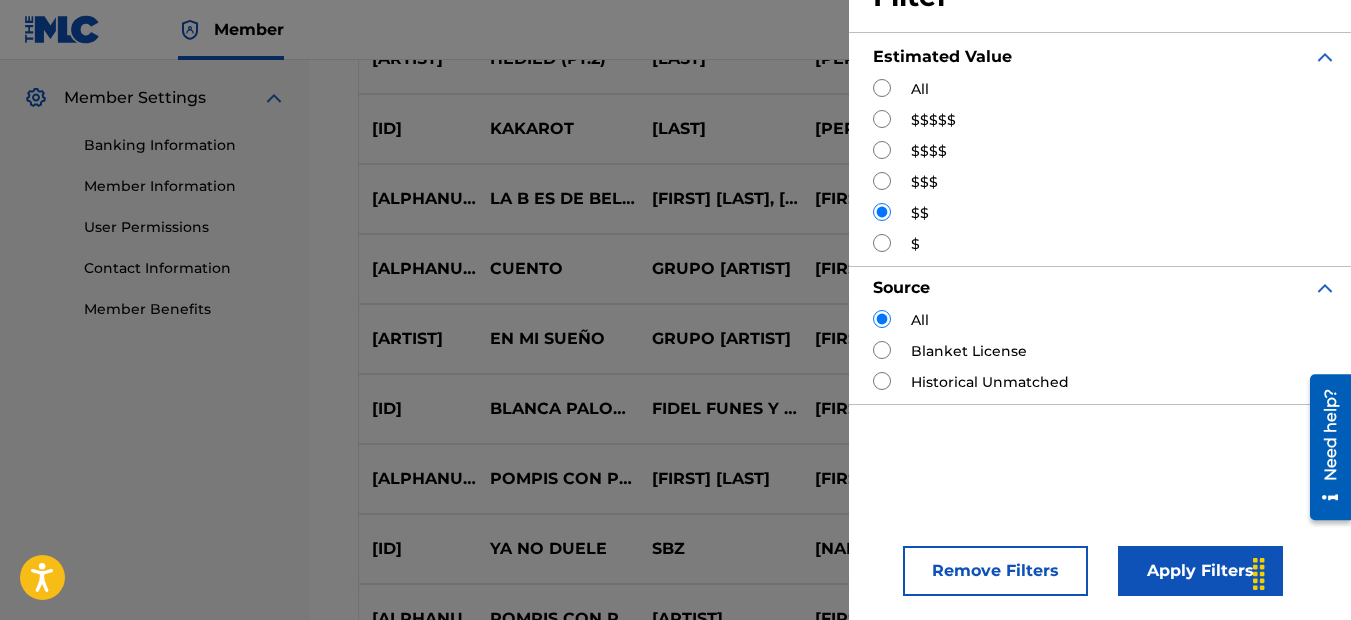 click on "Apply Filters" at bounding box center [1200, 571] 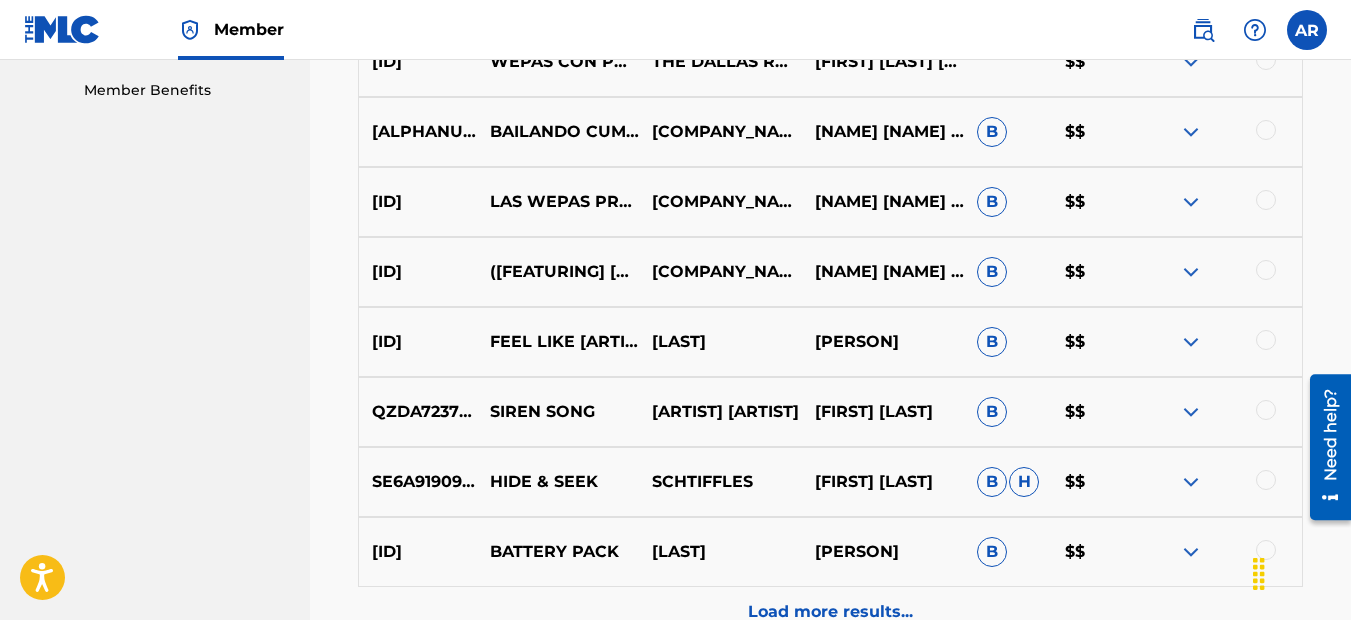 scroll, scrollTop: 1020, scrollLeft: 0, axis: vertical 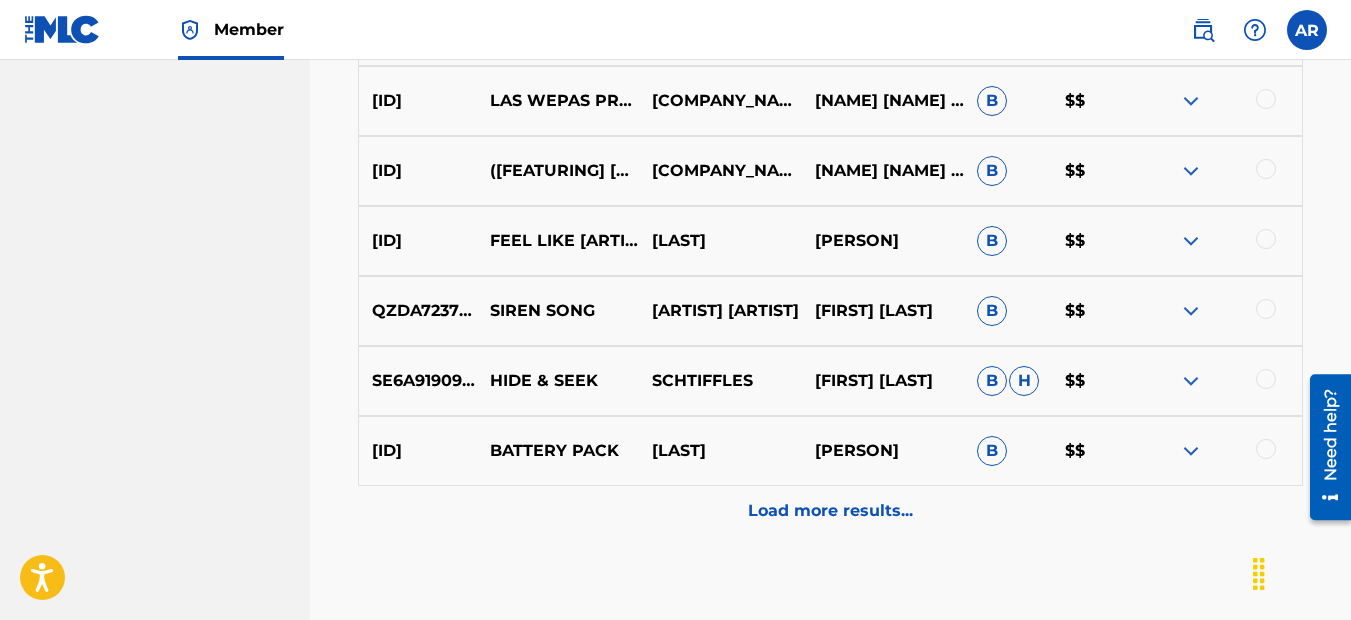 click on "Load more results..." at bounding box center (830, 511) 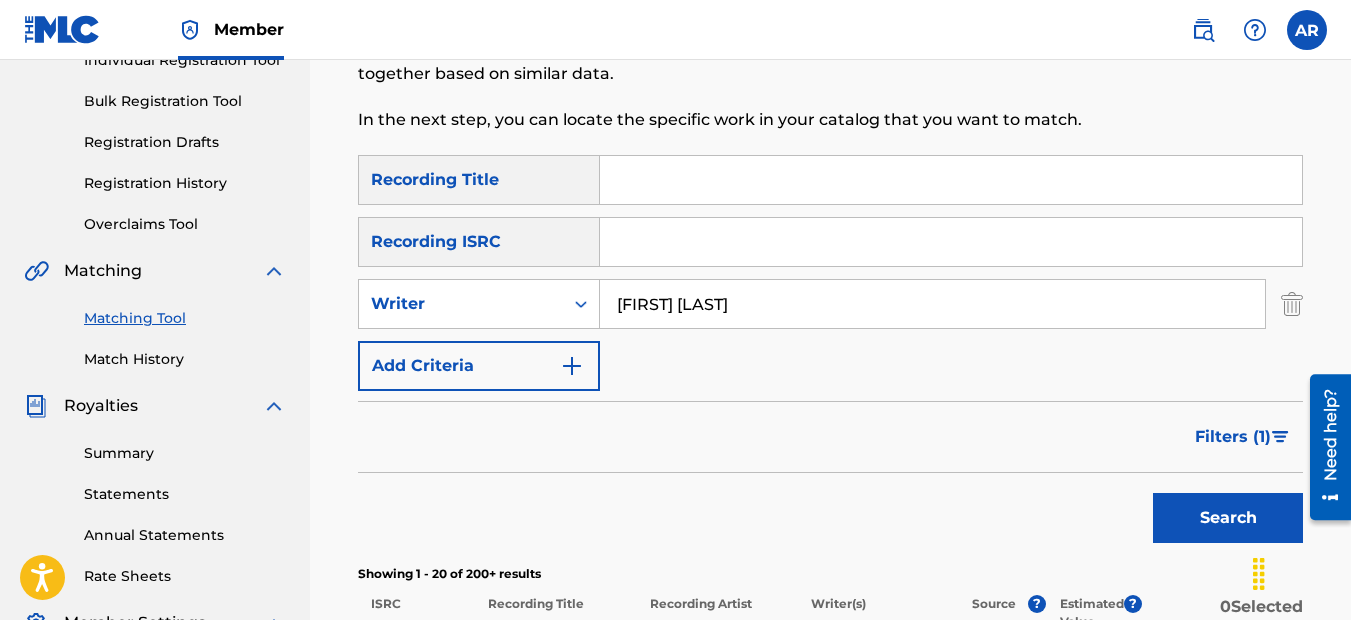 scroll, scrollTop: 320, scrollLeft: 0, axis: vertical 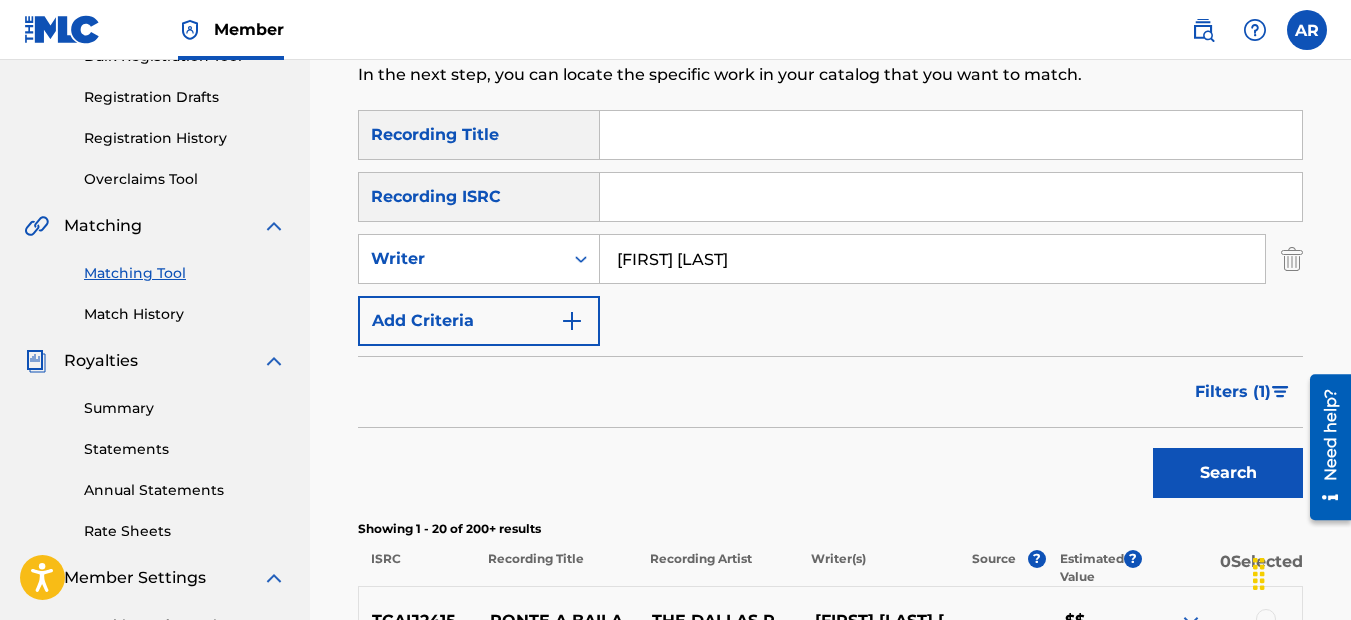 click on "[FIRST] [LAST]" at bounding box center (932, 259) 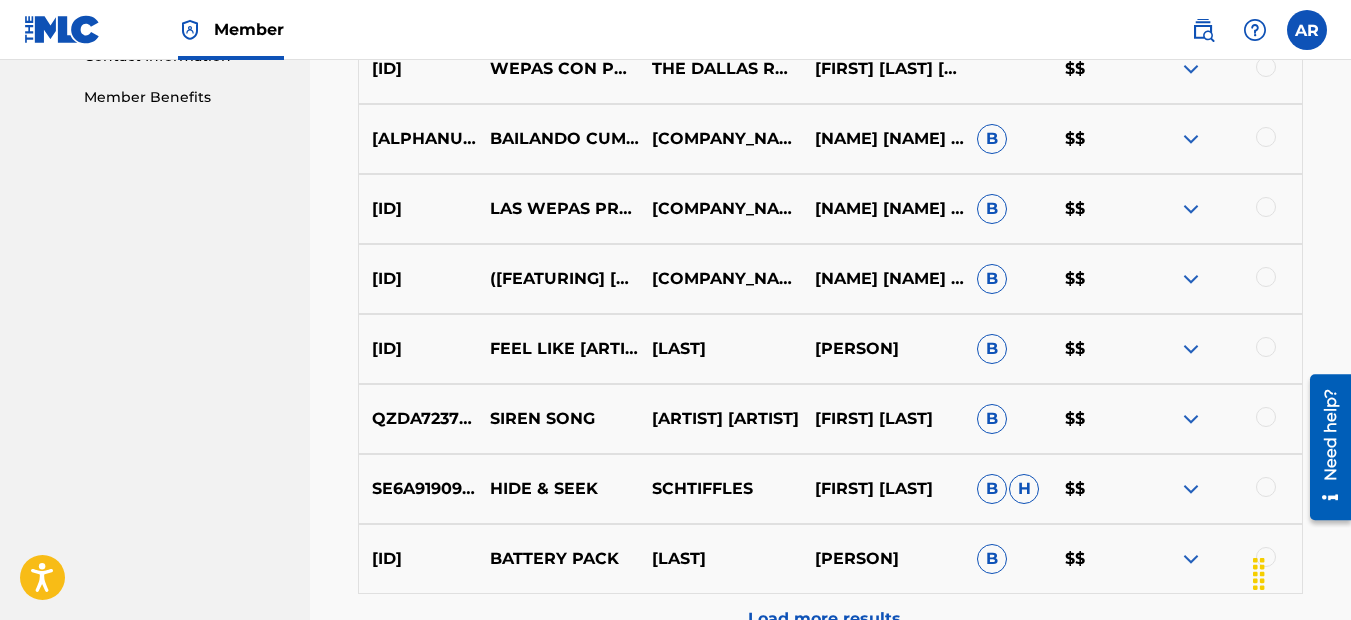 scroll, scrollTop: 1120, scrollLeft: 0, axis: vertical 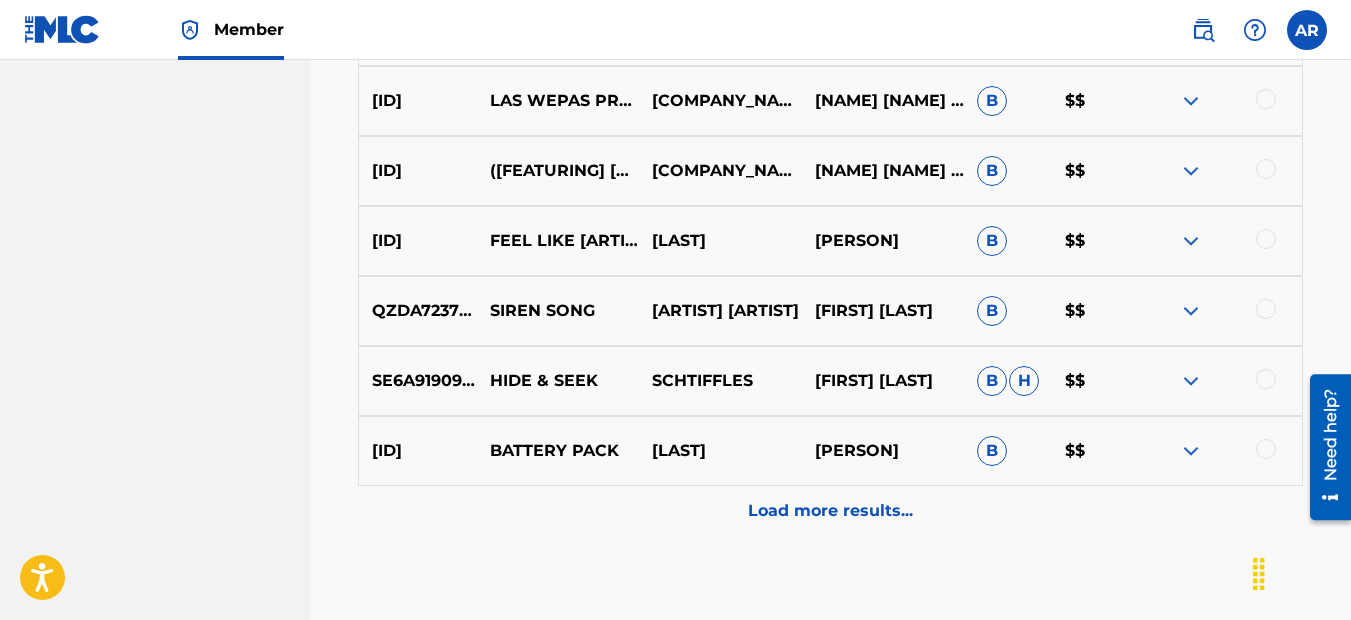 click on "Load more results..." at bounding box center [830, 511] 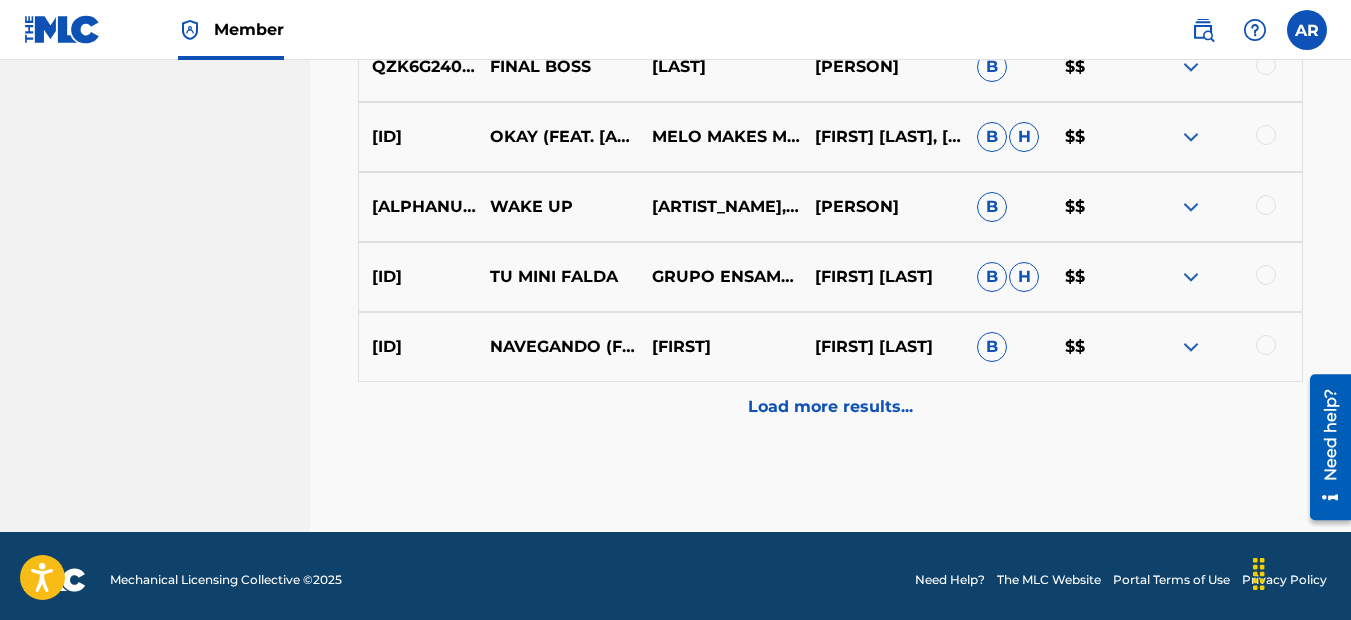 scroll, scrollTop: 1932, scrollLeft: 0, axis: vertical 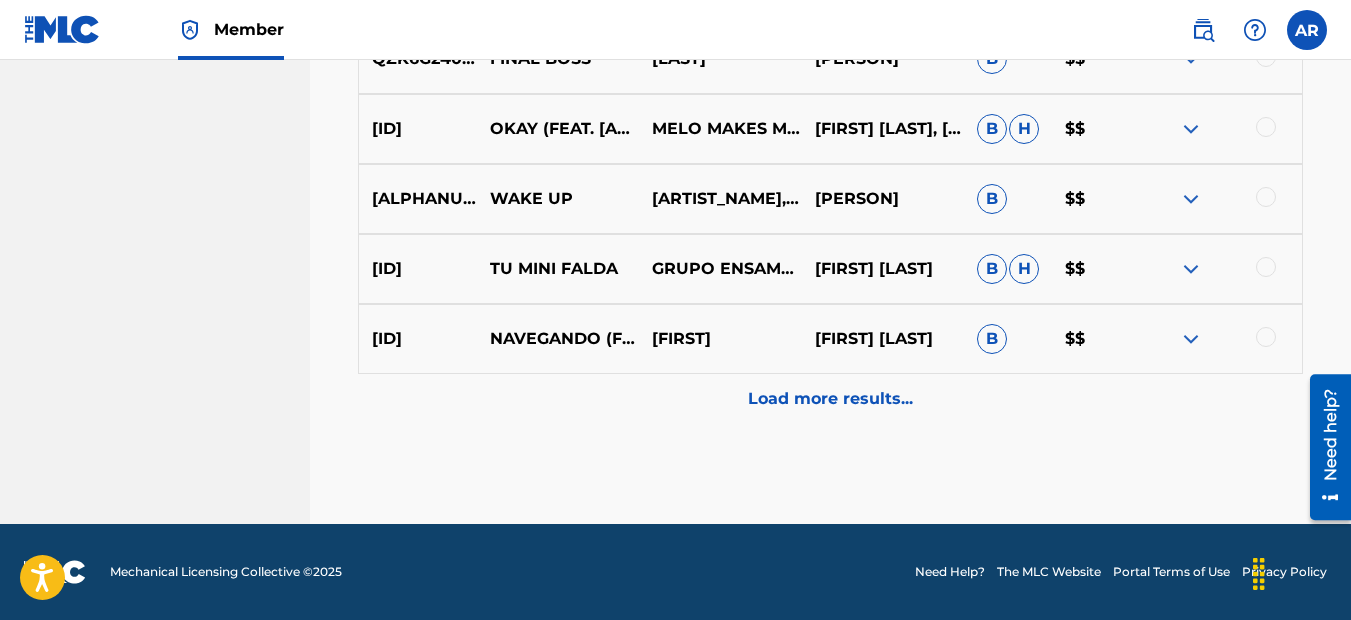 click on "Load more results..." at bounding box center [830, 399] 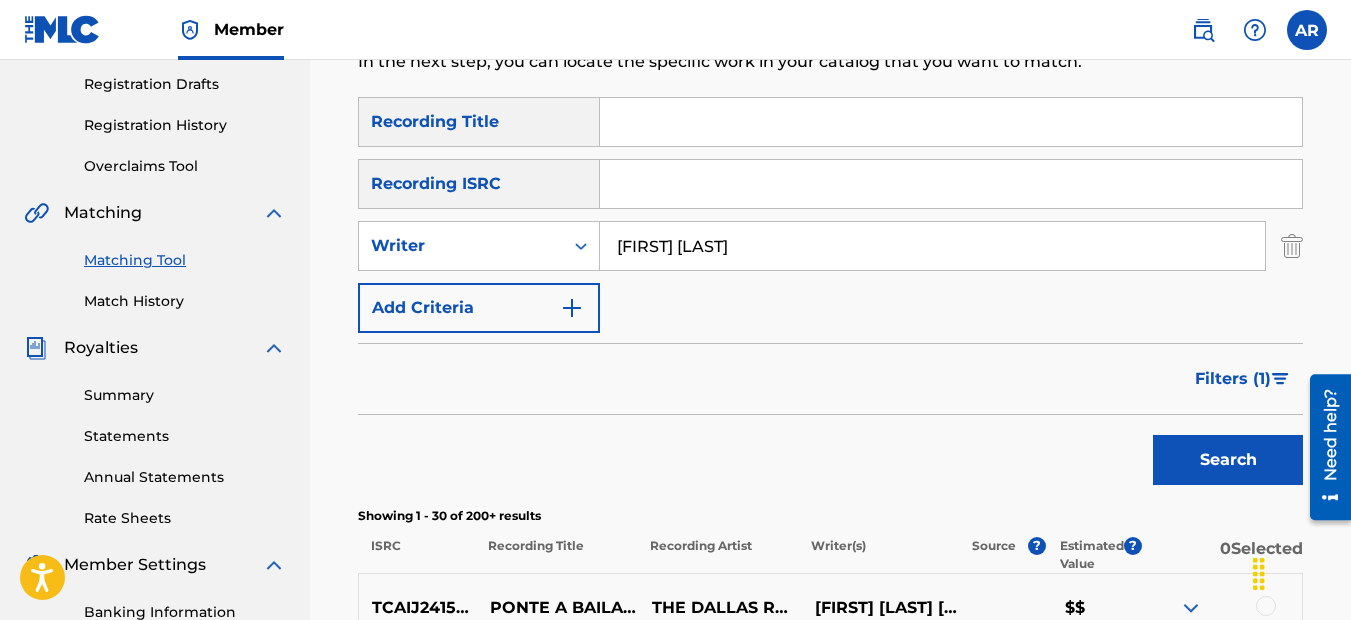 scroll, scrollTop: 332, scrollLeft: 0, axis: vertical 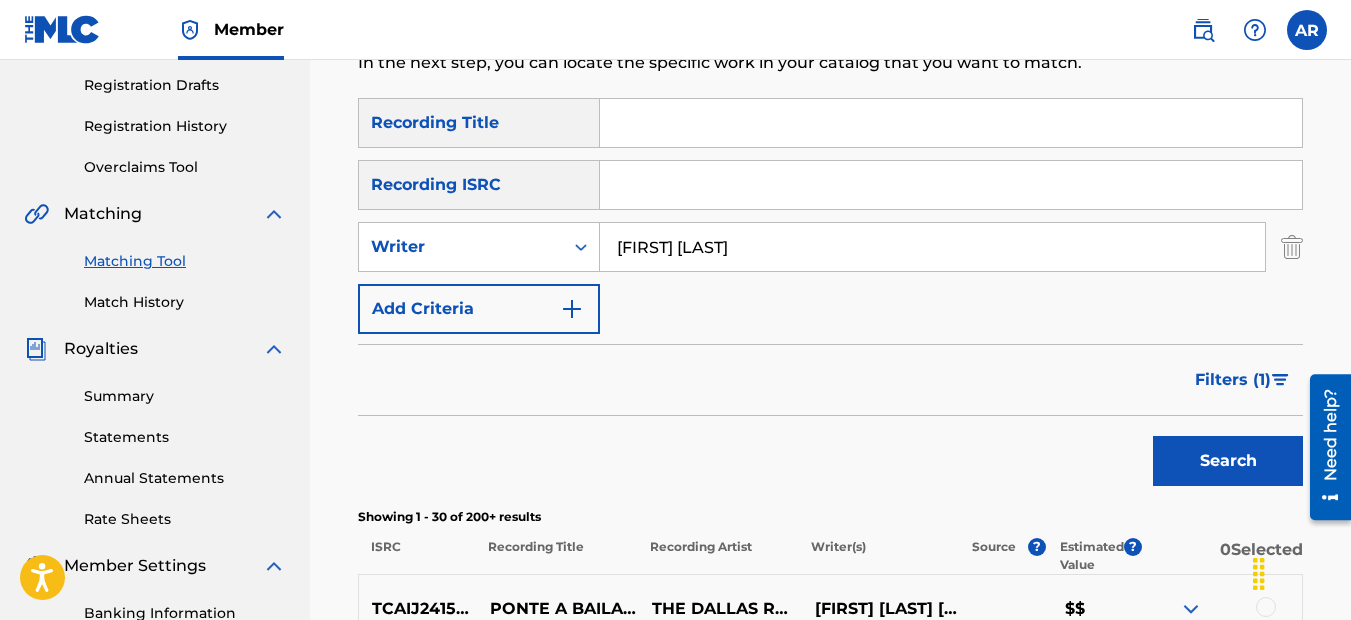 click on "[FIRST] [LAST]" at bounding box center (932, 247) 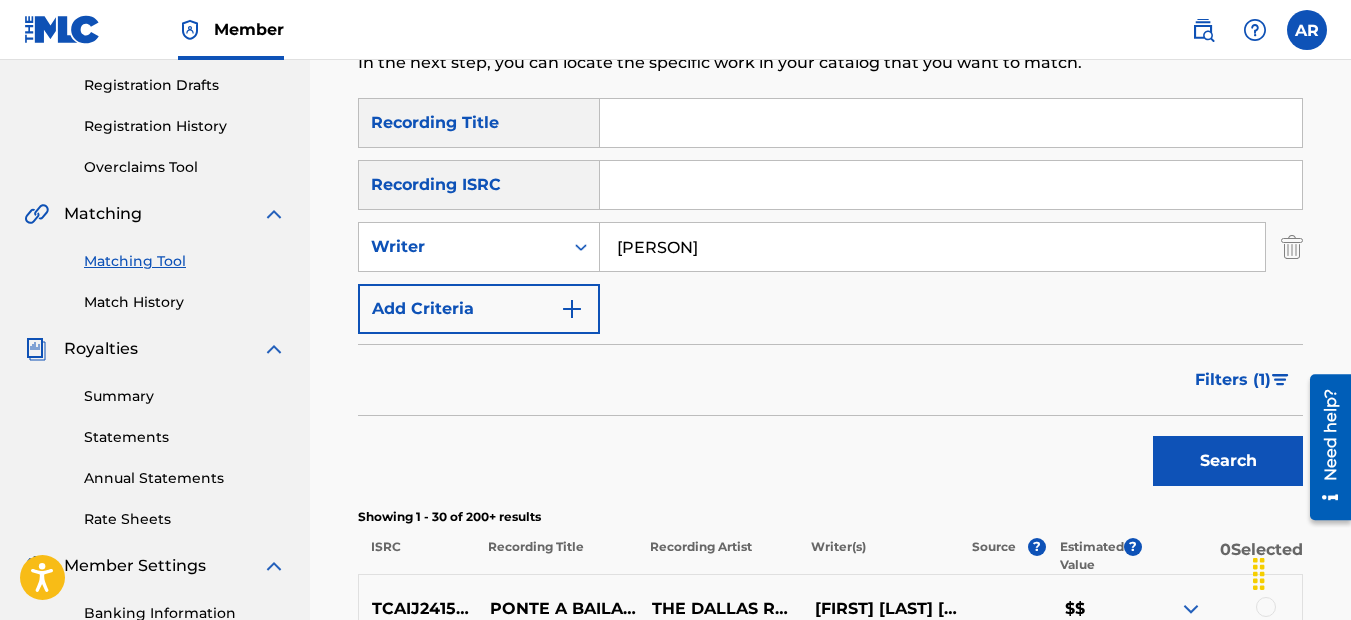type on "[PERSON]" 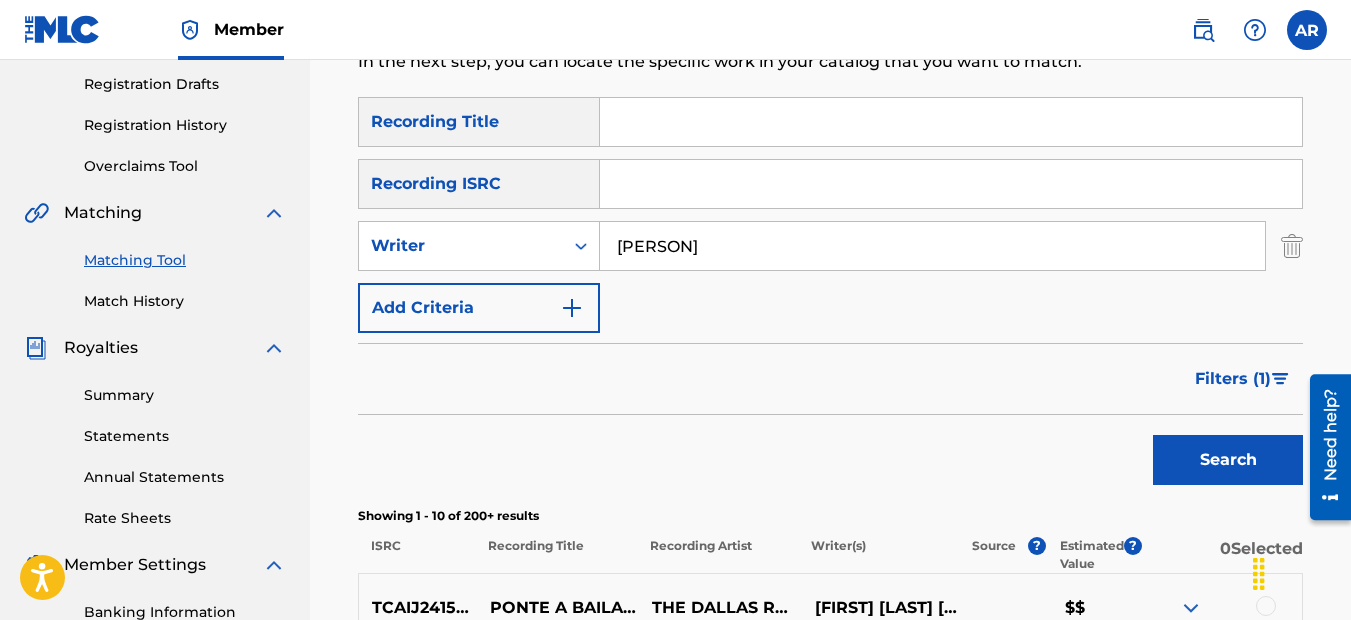 scroll, scrollTop: 332, scrollLeft: 0, axis: vertical 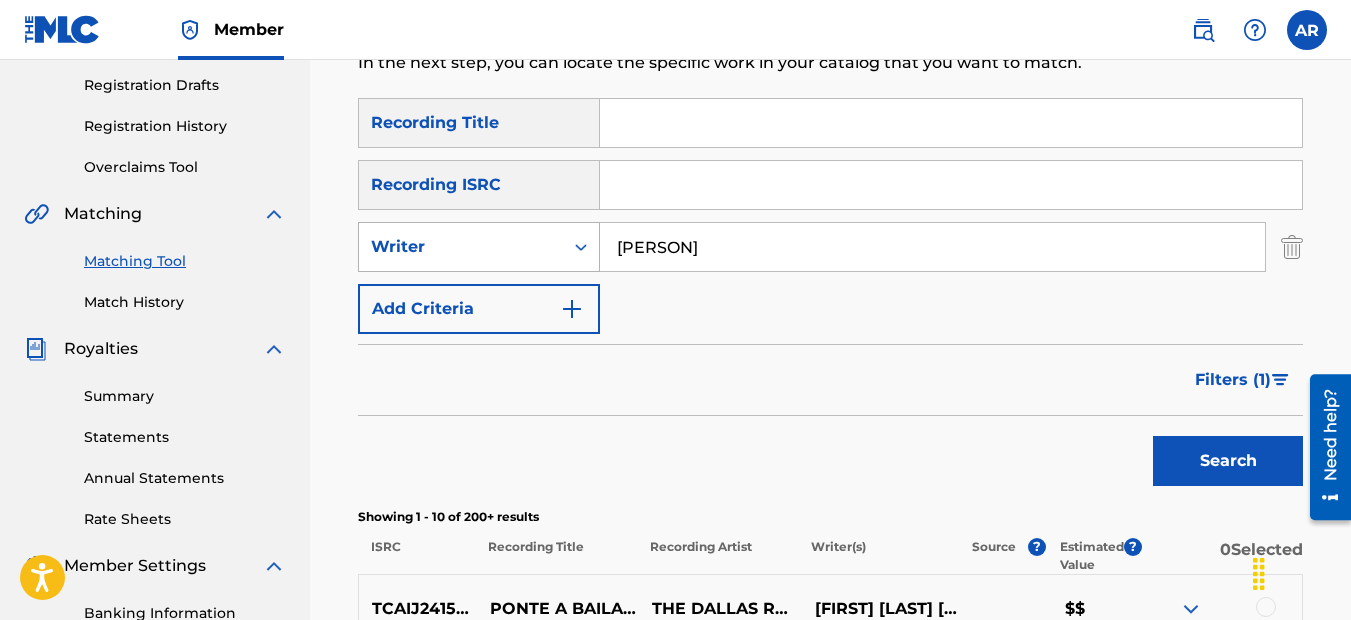click 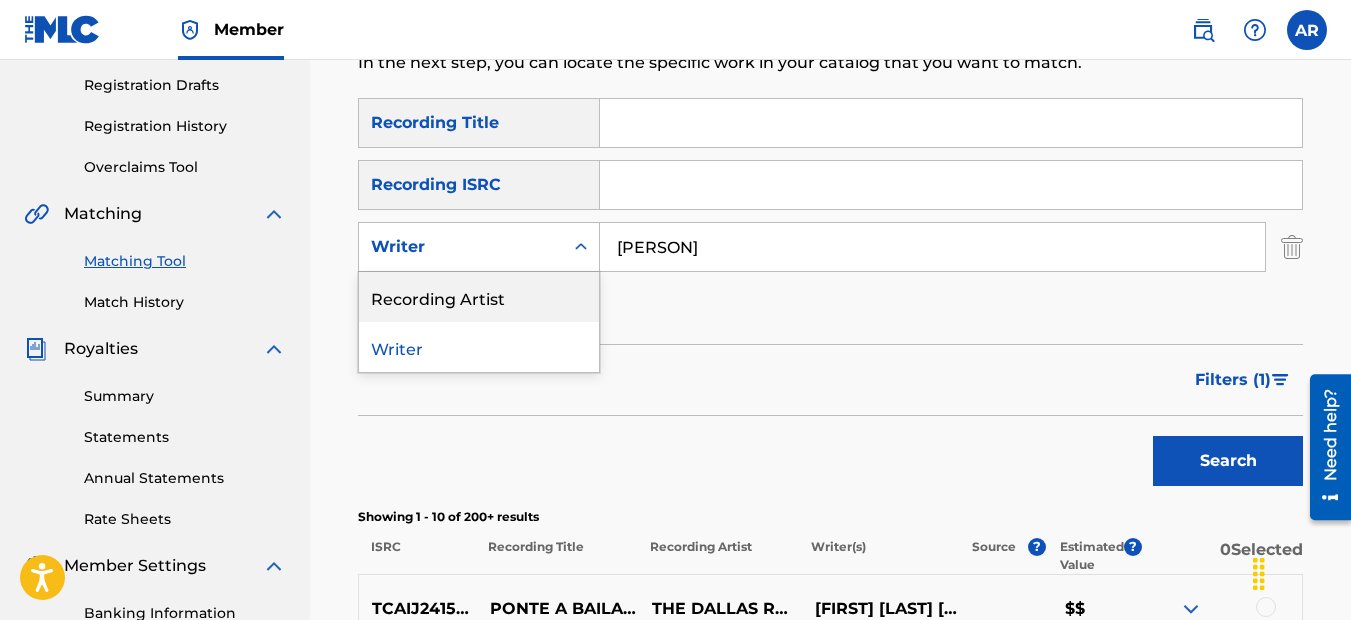 click on "Recording Artist" at bounding box center [479, 297] 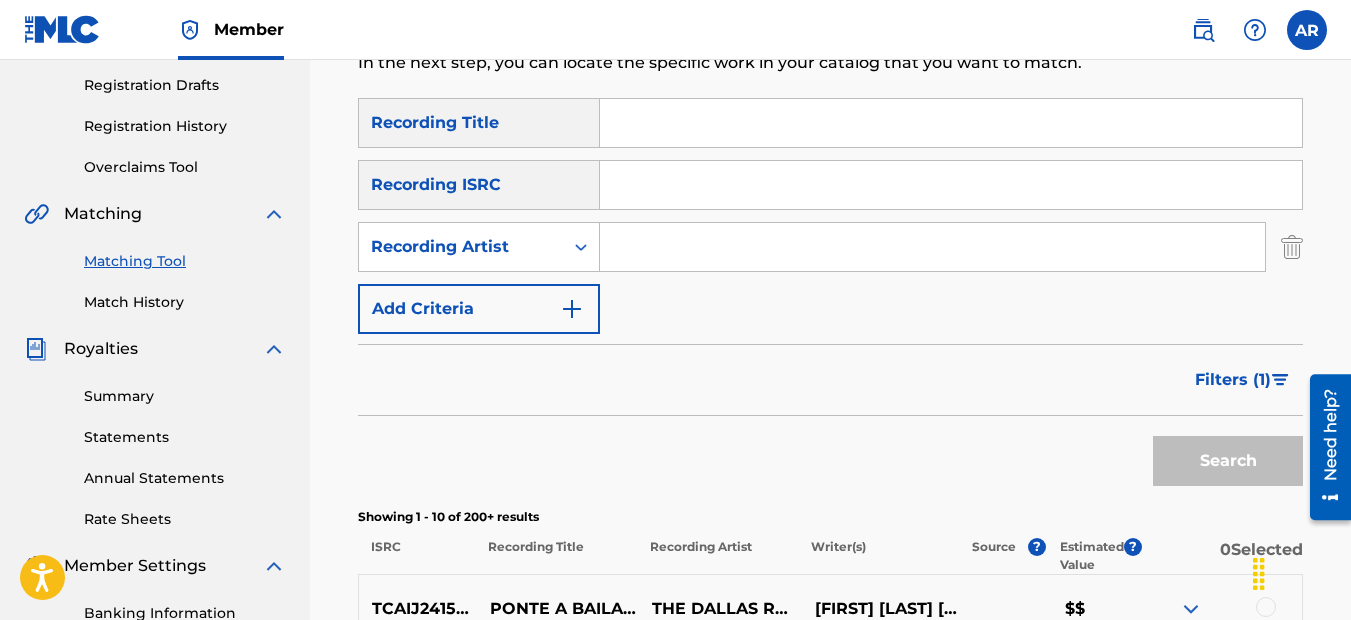 click at bounding box center (932, 247) 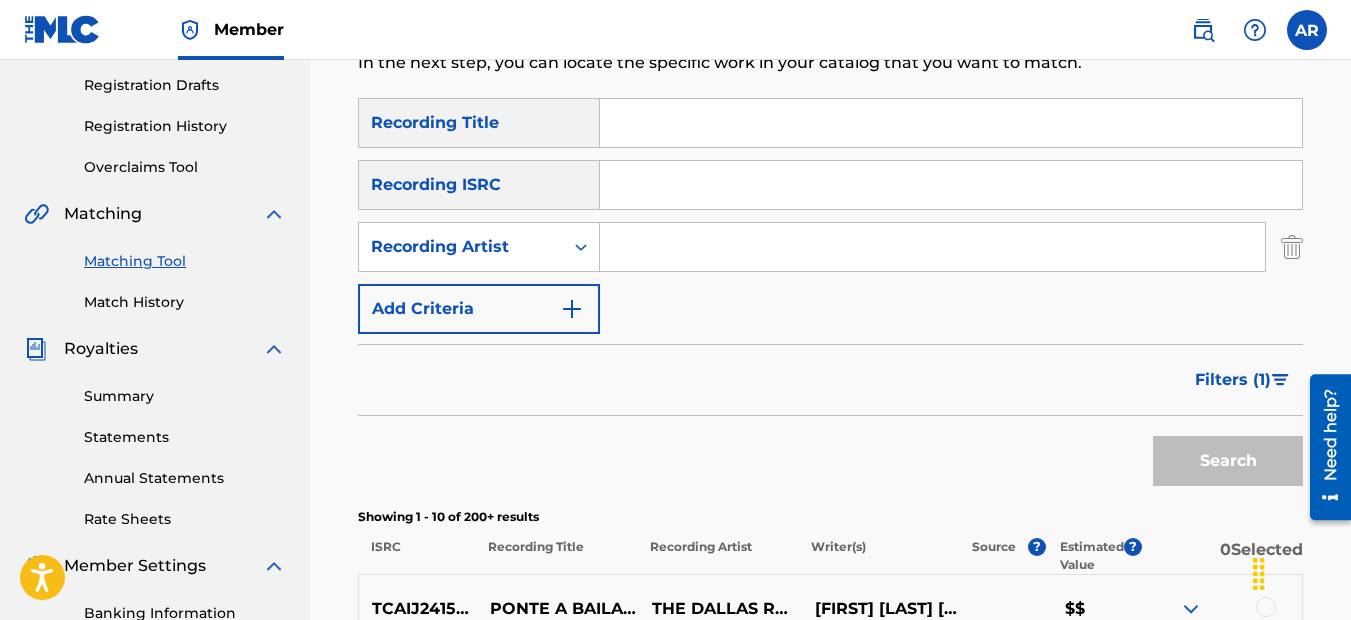type on "THE [BRAND] RMX DJ'z" 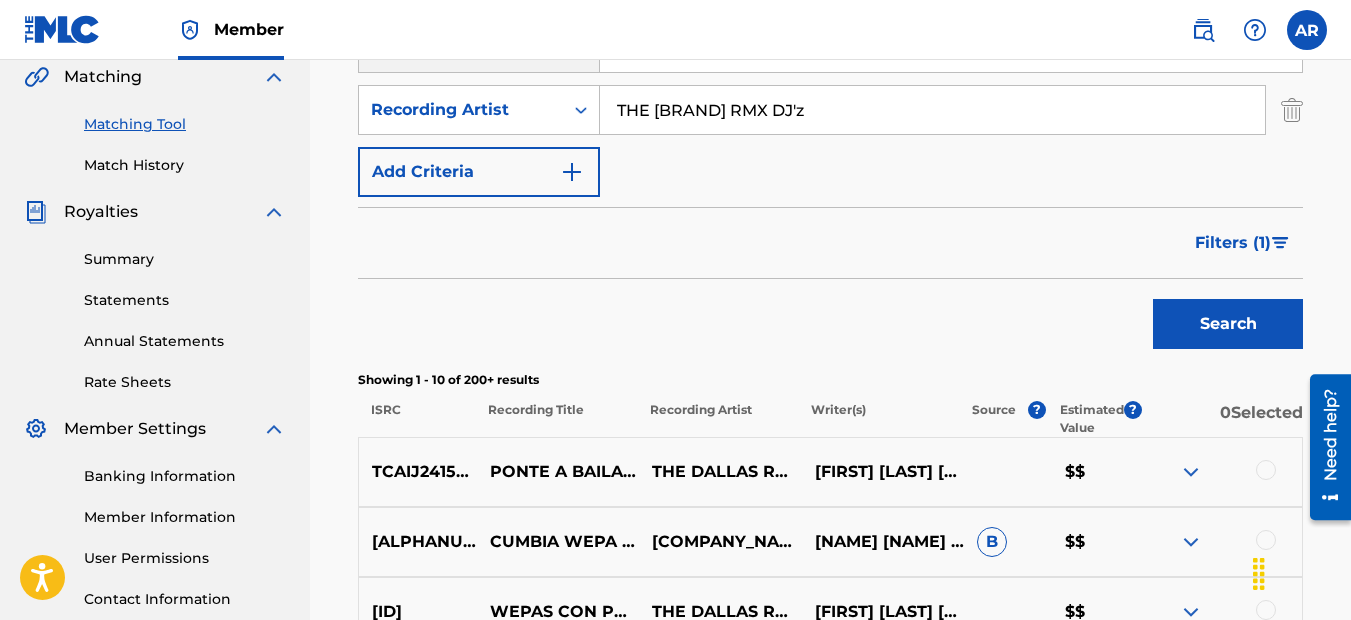 scroll, scrollTop: 532, scrollLeft: 0, axis: vertical 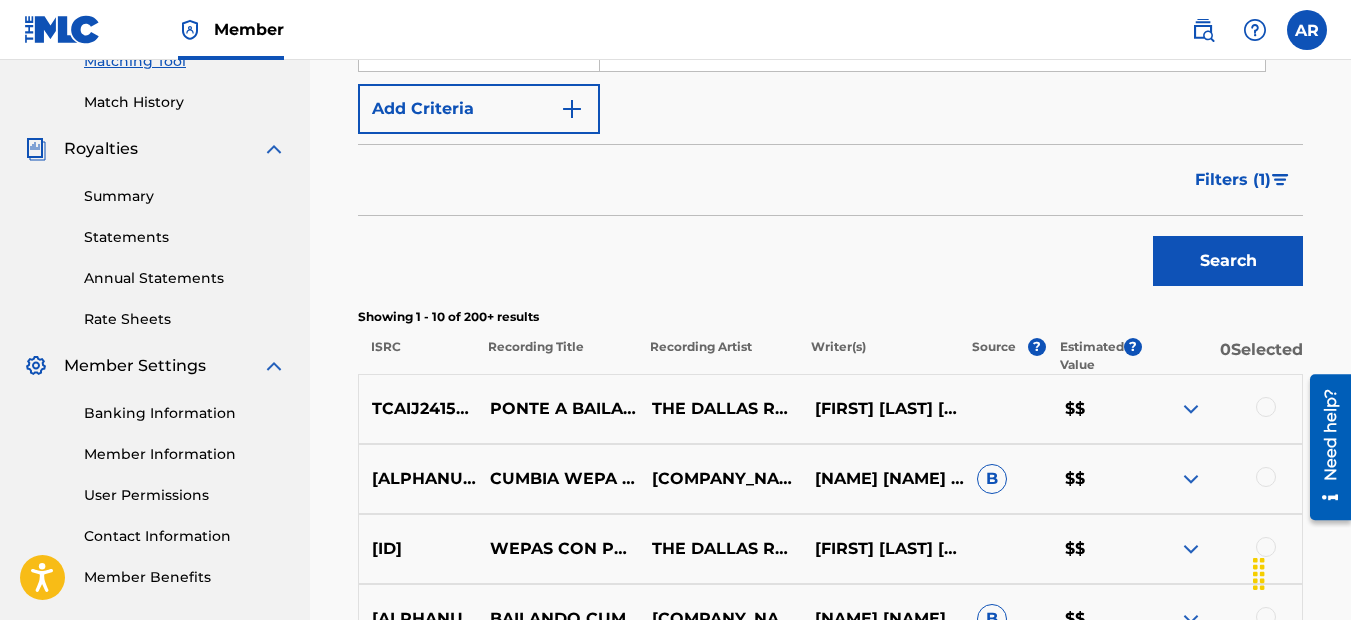 click on "Search" at bounding box center [1228, 261] 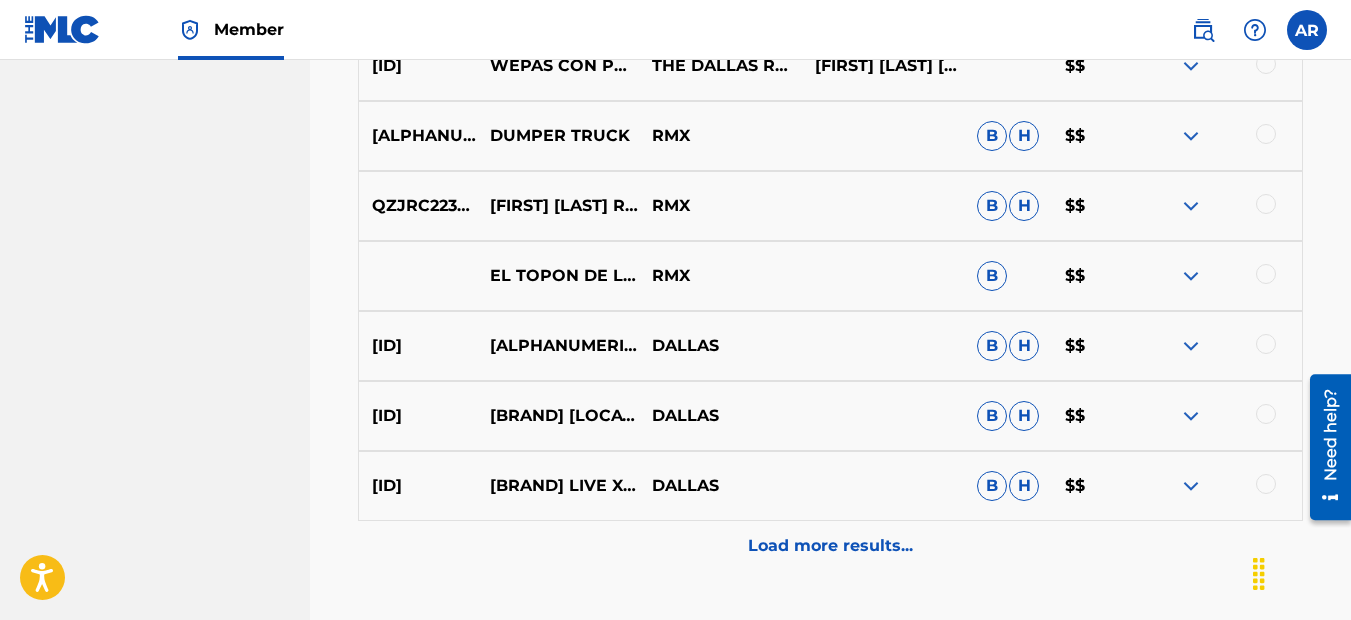 scroll, scrollTop: 1132, scrollLeft: 0, axis: vertical 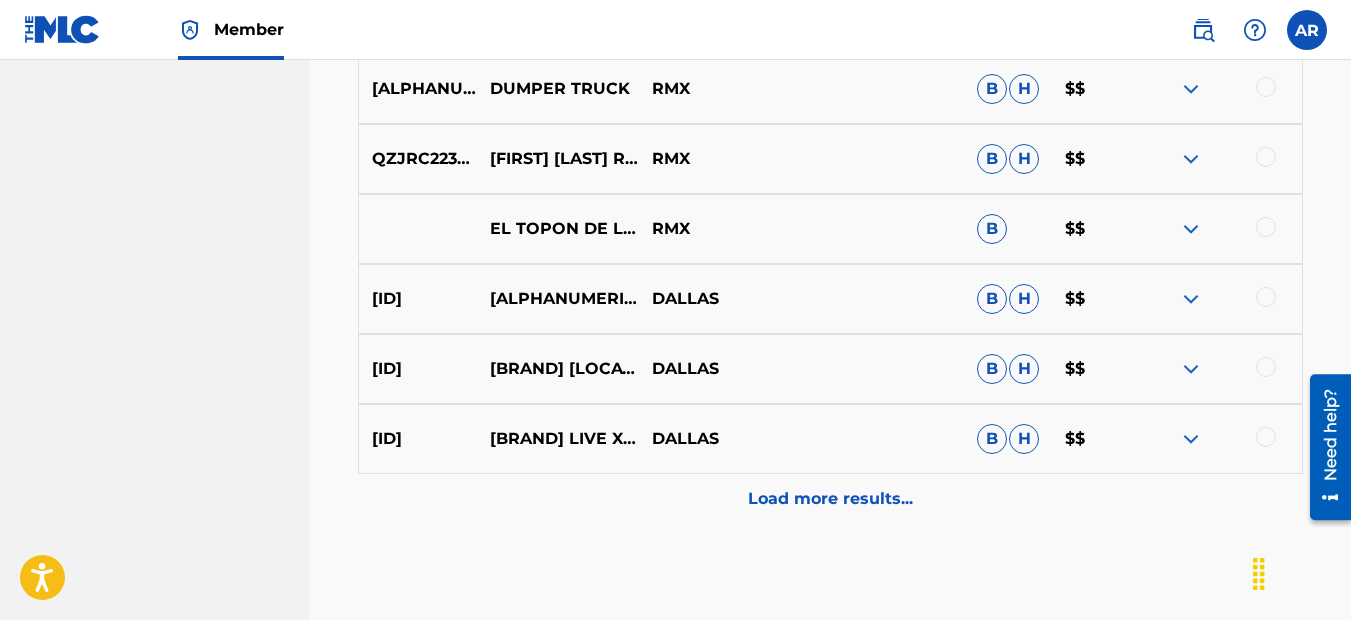 click on "Load more results..." at bounding box center (830, 499) 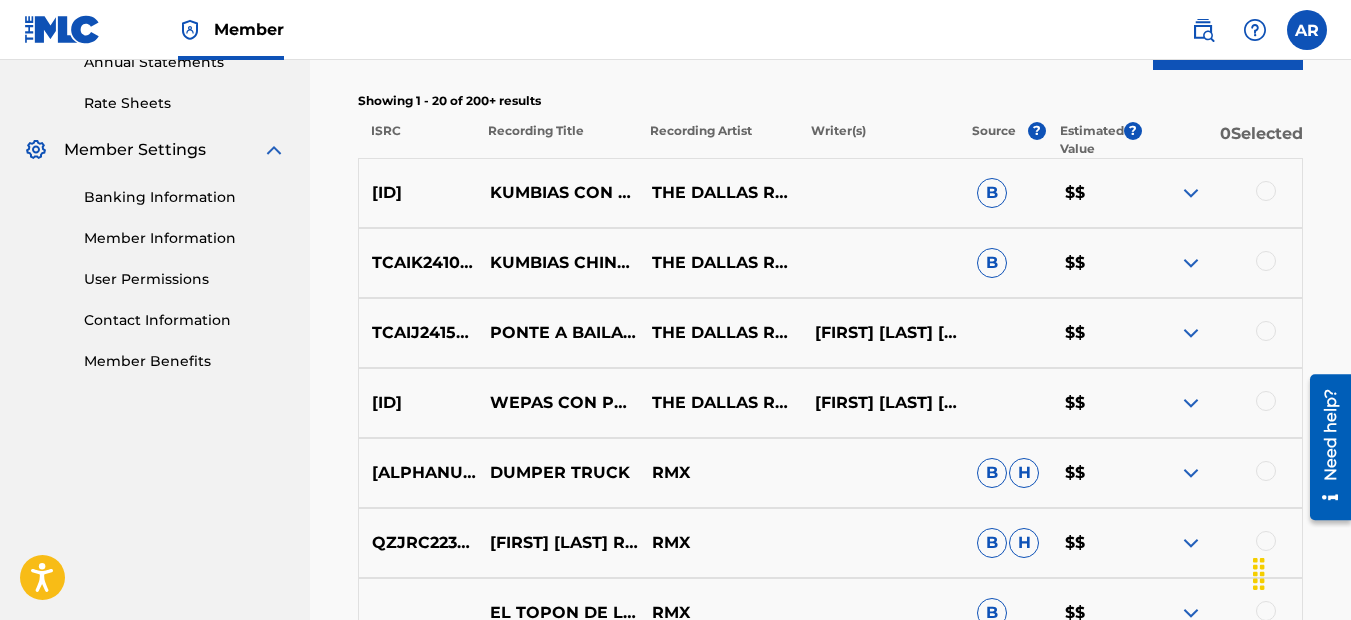 scroll, scrollTop: 632, scrollLeft: 0, axis: vertical 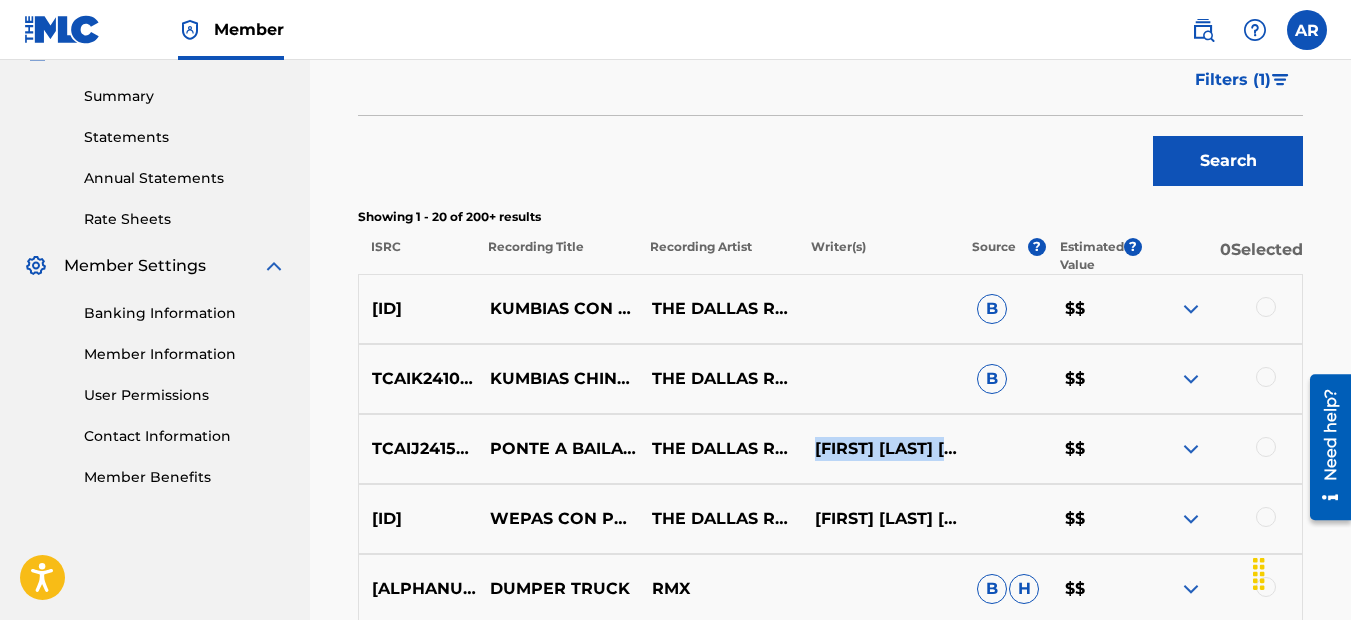 drag, startPoint x: 933, startPoint y: 477, endPoint x: 818, endPoint y: 426, distance: 125.80143 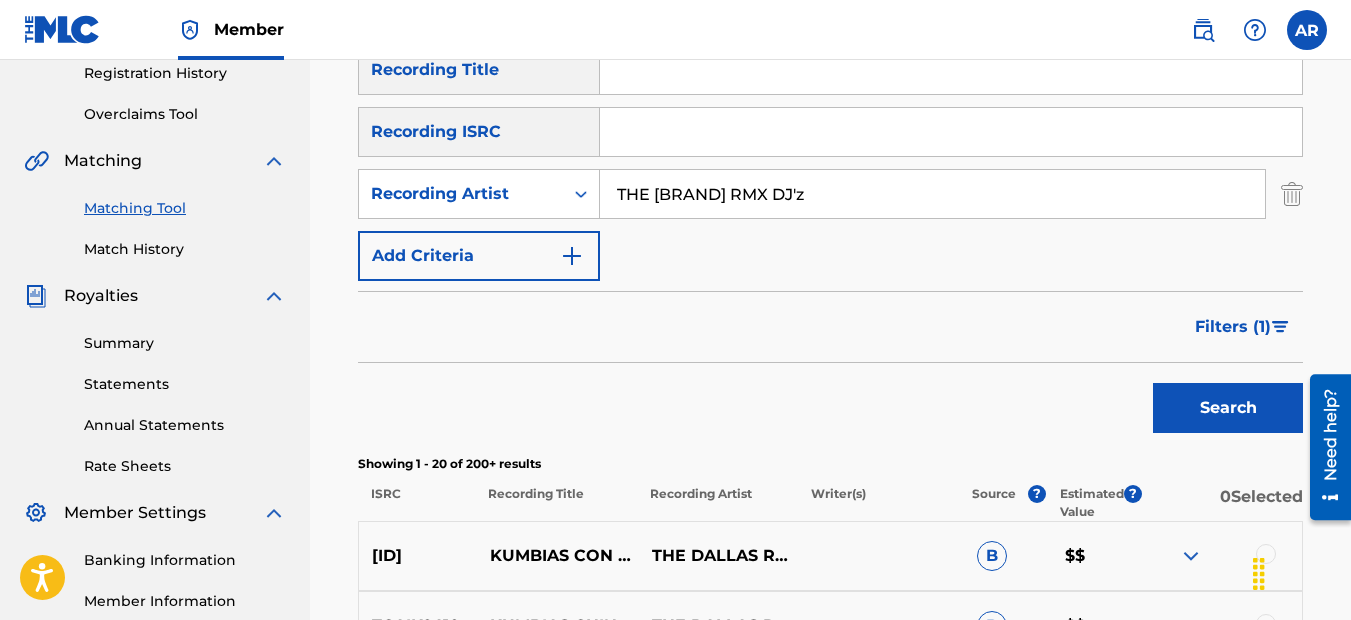 scroll, scrollTop: 532, scrollLeft: 0, axis: vertical 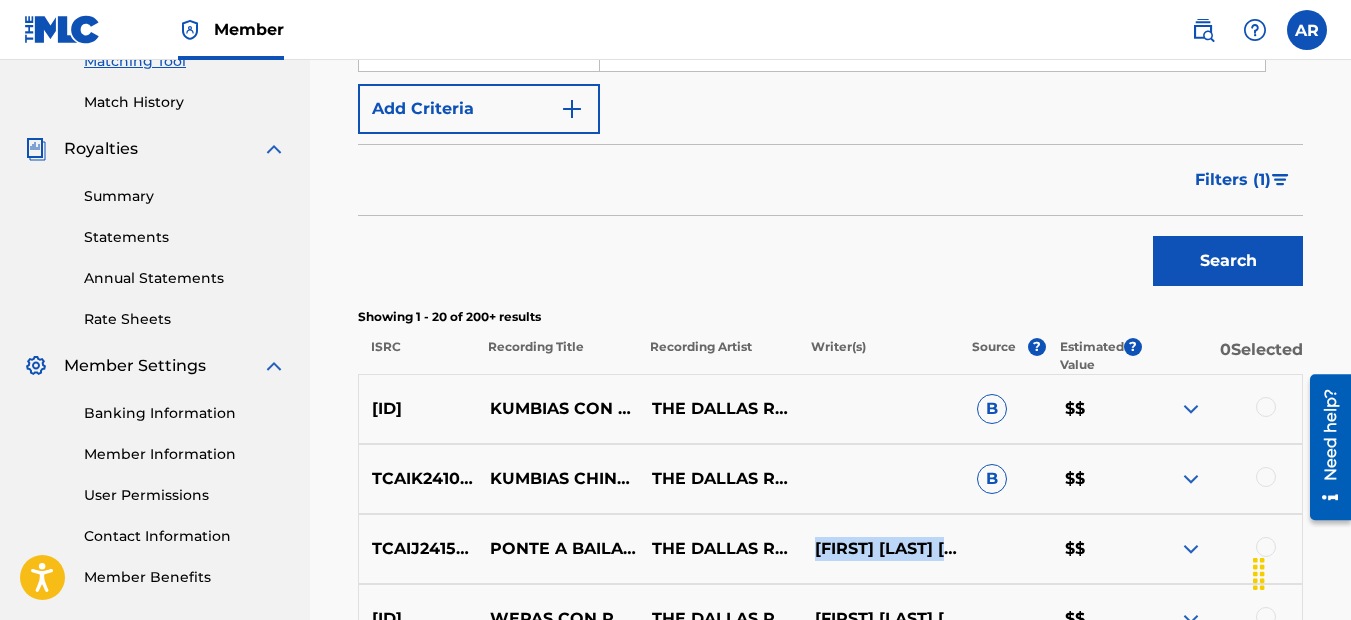 copy on "[FIRST] [LAST] [LAST], [FIRST] [LAST]" 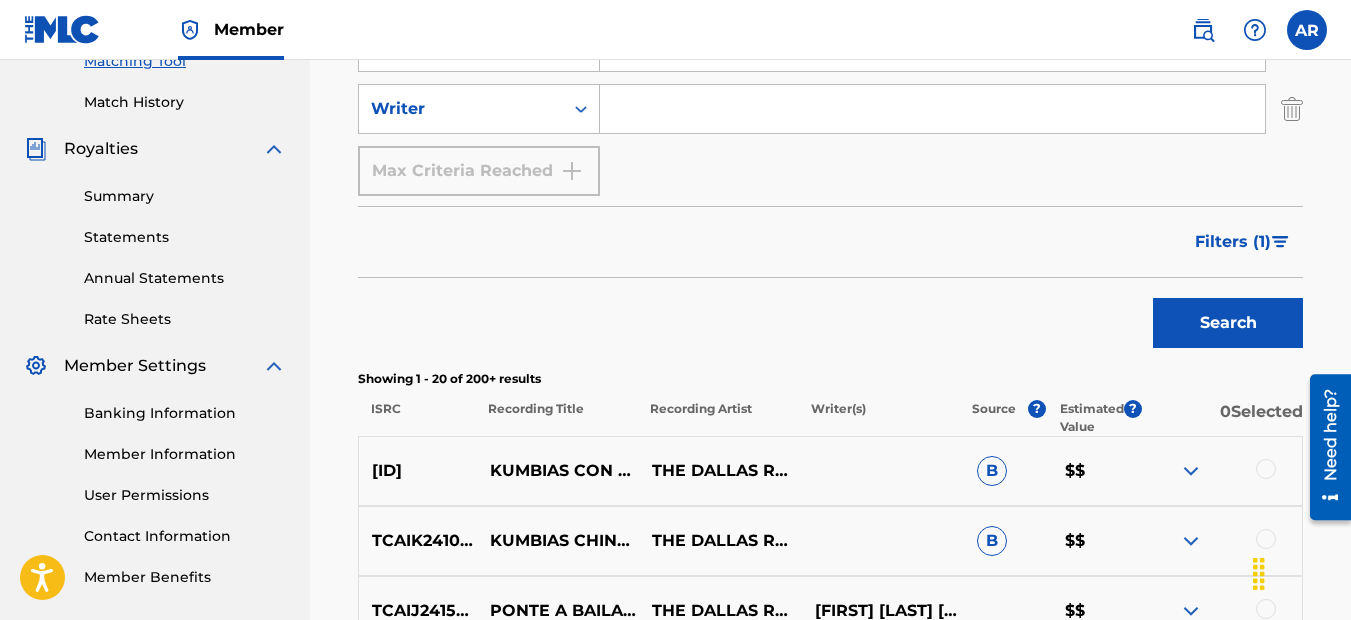 click at bounding box center [932, 109] 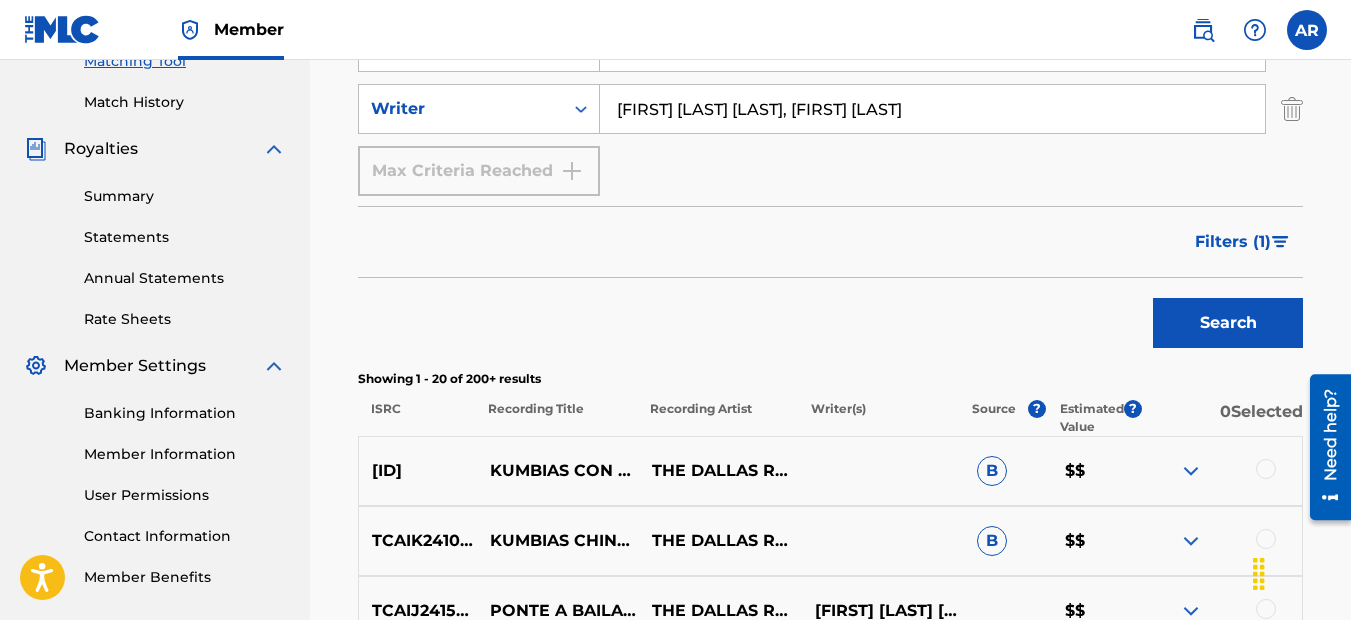 click on "Search" at bounding box center [1228, 323] 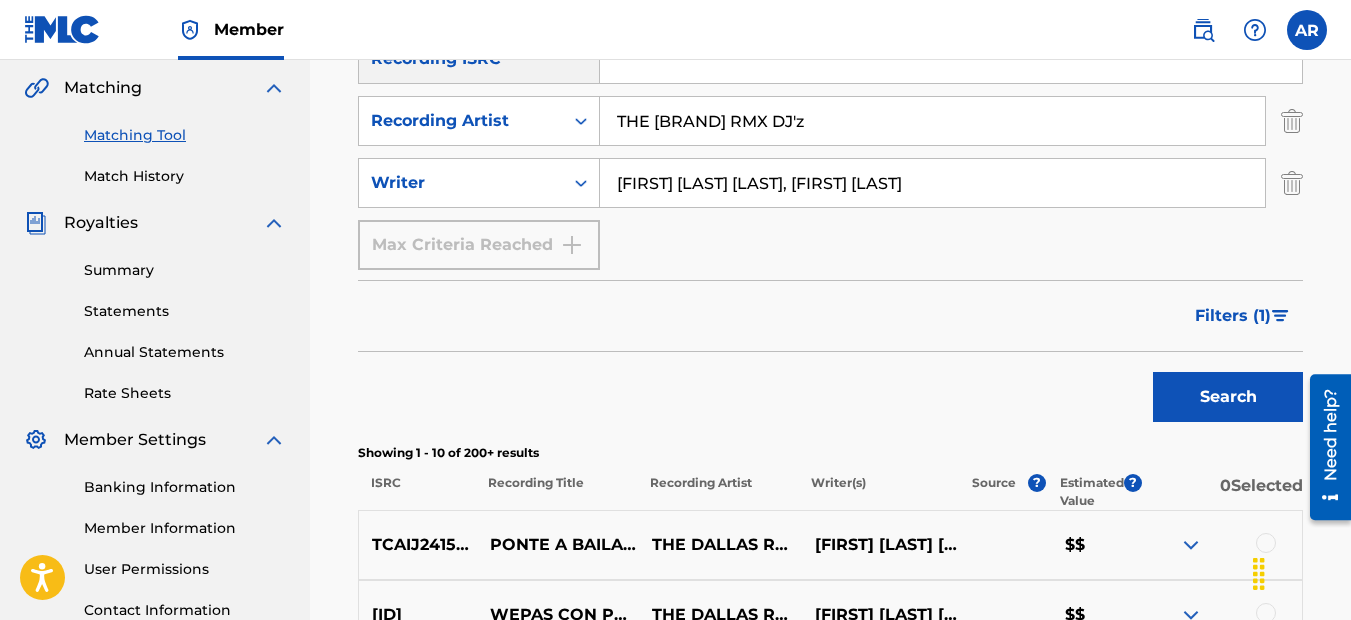 scroll, scrollTop: 432, scrollLeft: 0, axis: vertical 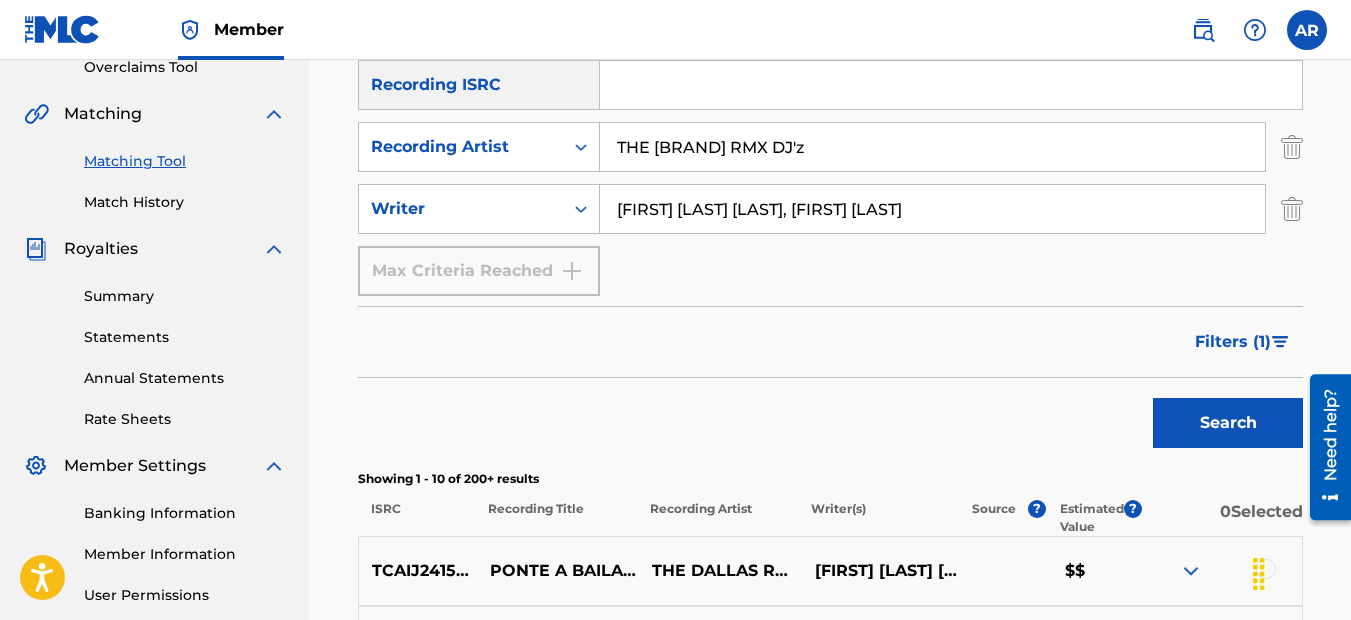 drag, startPoint x: 816, startPoint y: 209, endPoint x: 540, endPoint y: 235, distance: 277.22192 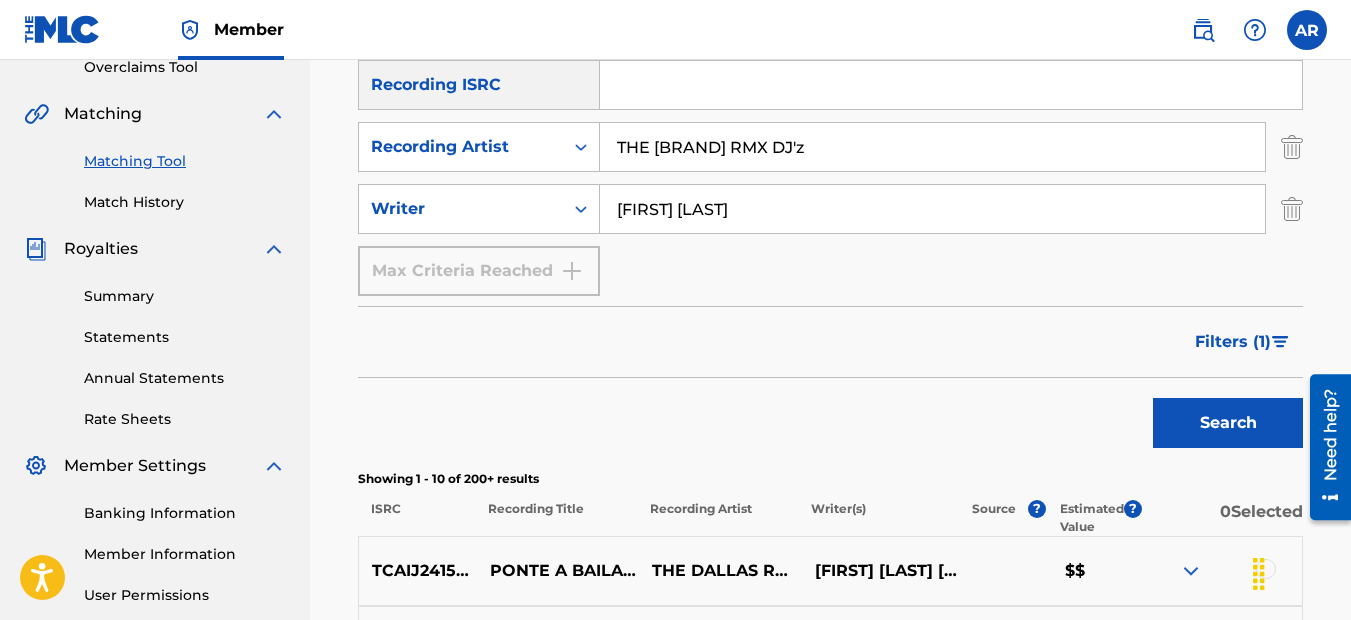 type on "[FIRST] [LAST]" 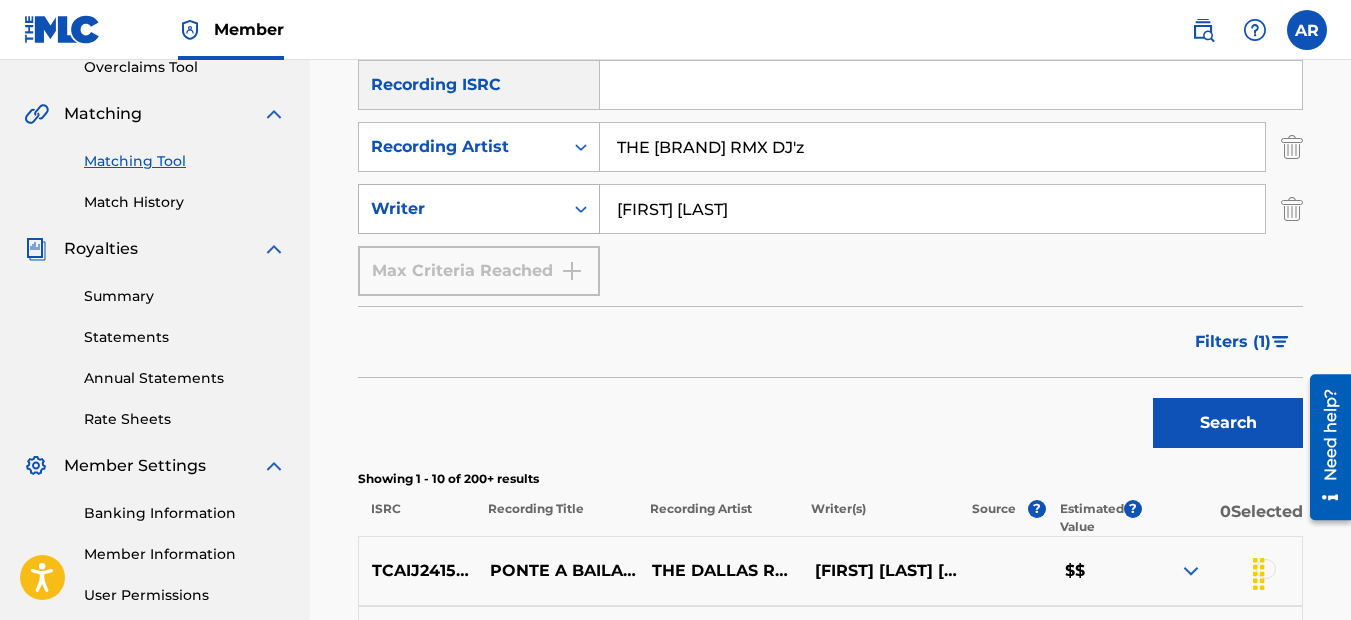 drag, startPoint x: 744, startPoint y: 151, endPoint x: 528, endPoint y: 191, distance: 219.67249 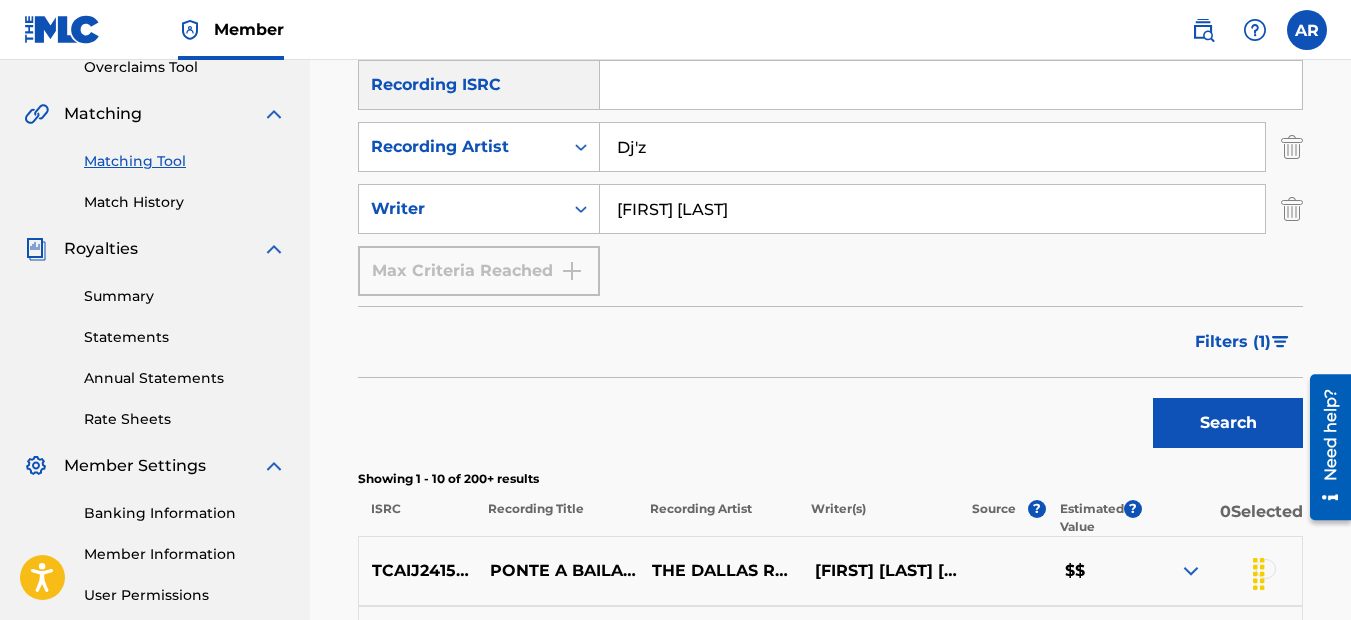 click on "Dj'z" at bounding box center [932, 147] 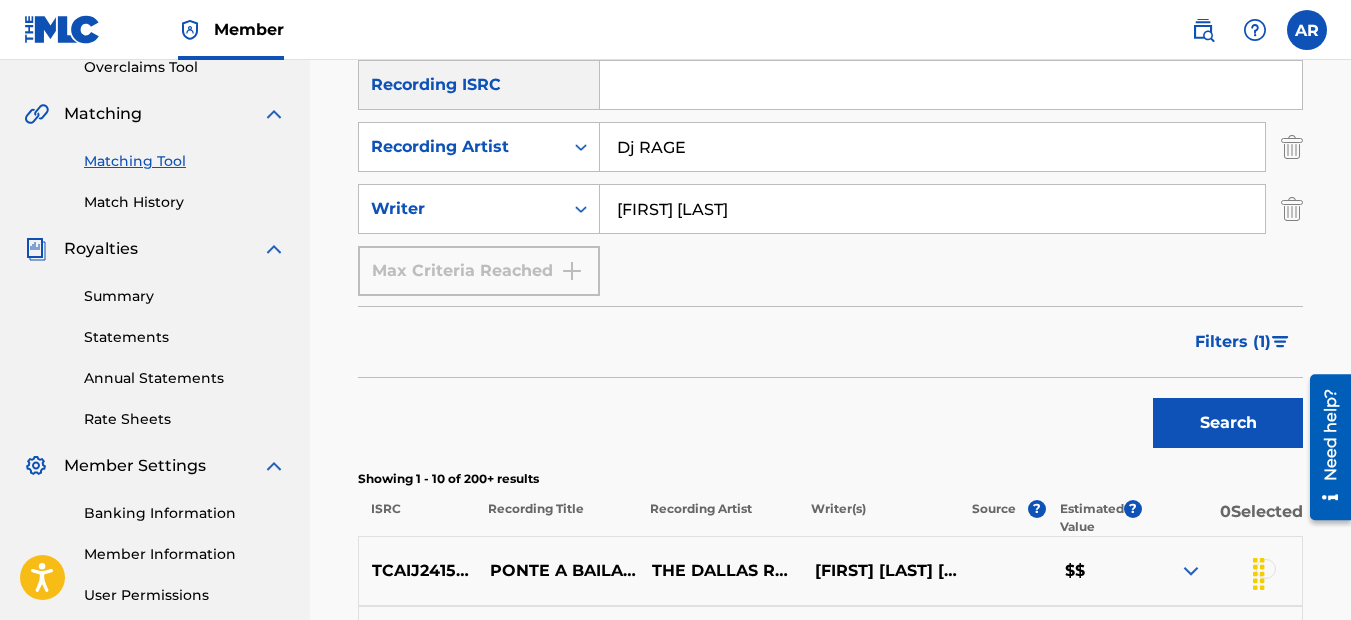 click on "Search" at bounding box center [1228, 423] 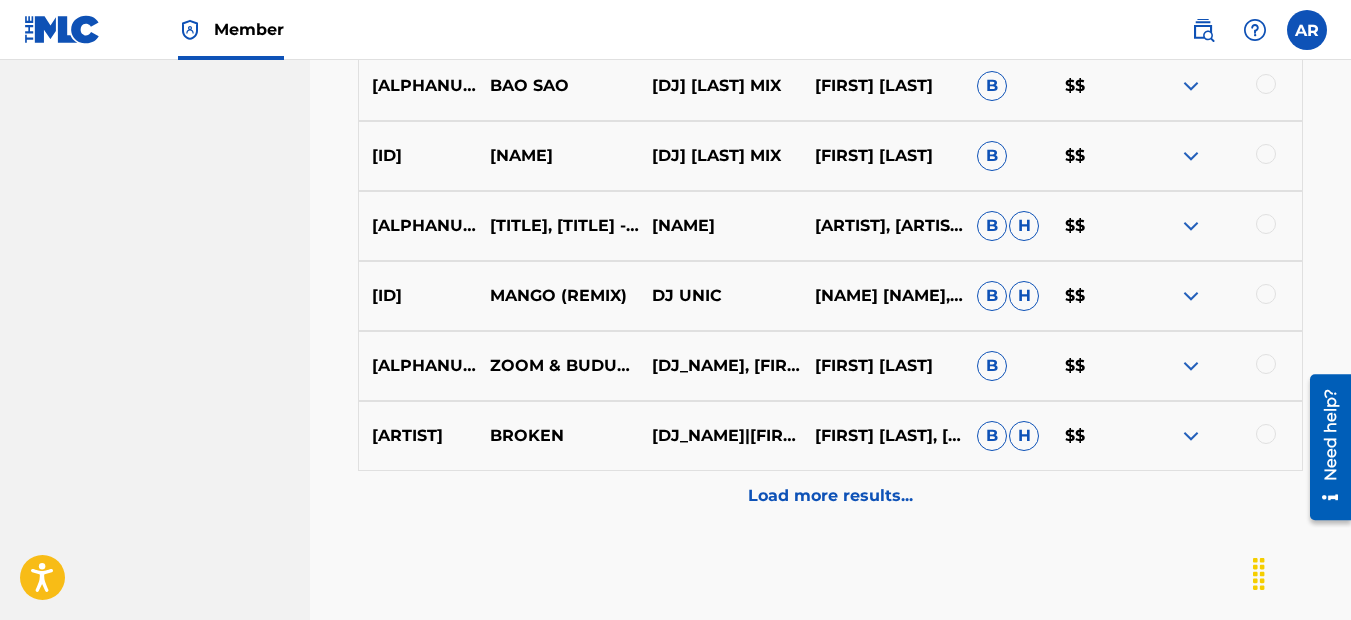 scroll, scrollTop: 1232, scrollLeft: 0, axis: vertical 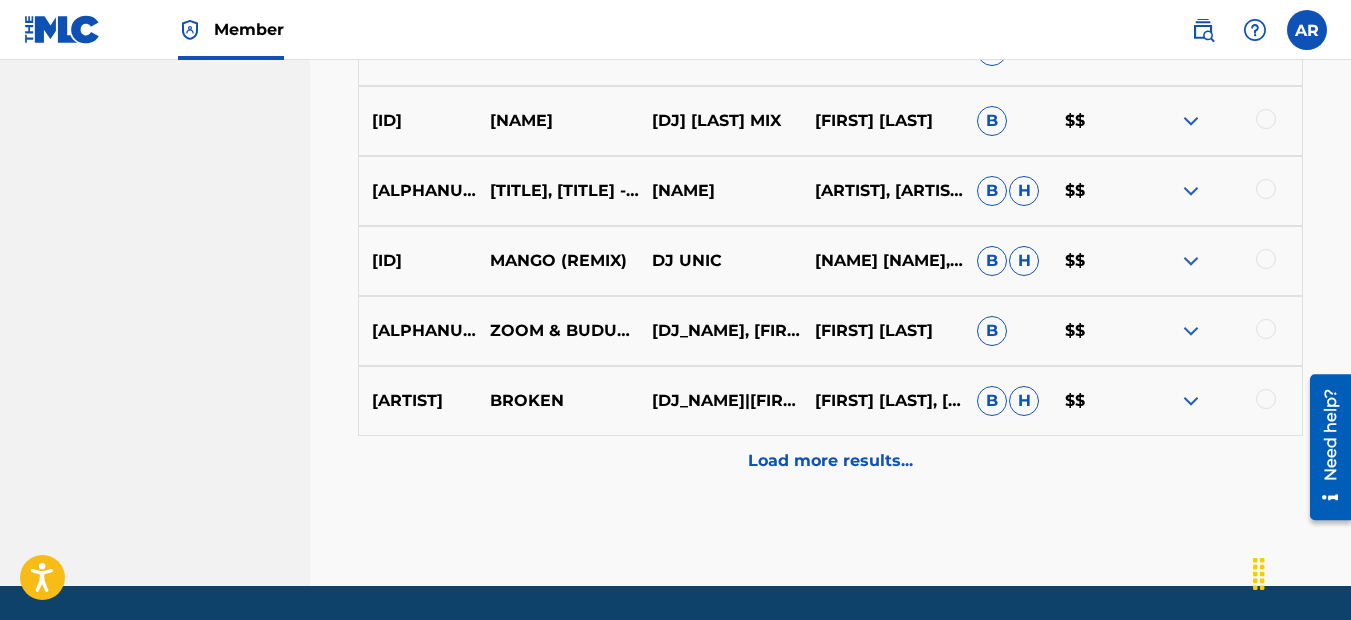 click on "Load more results..." at bounding box center [830, 461] 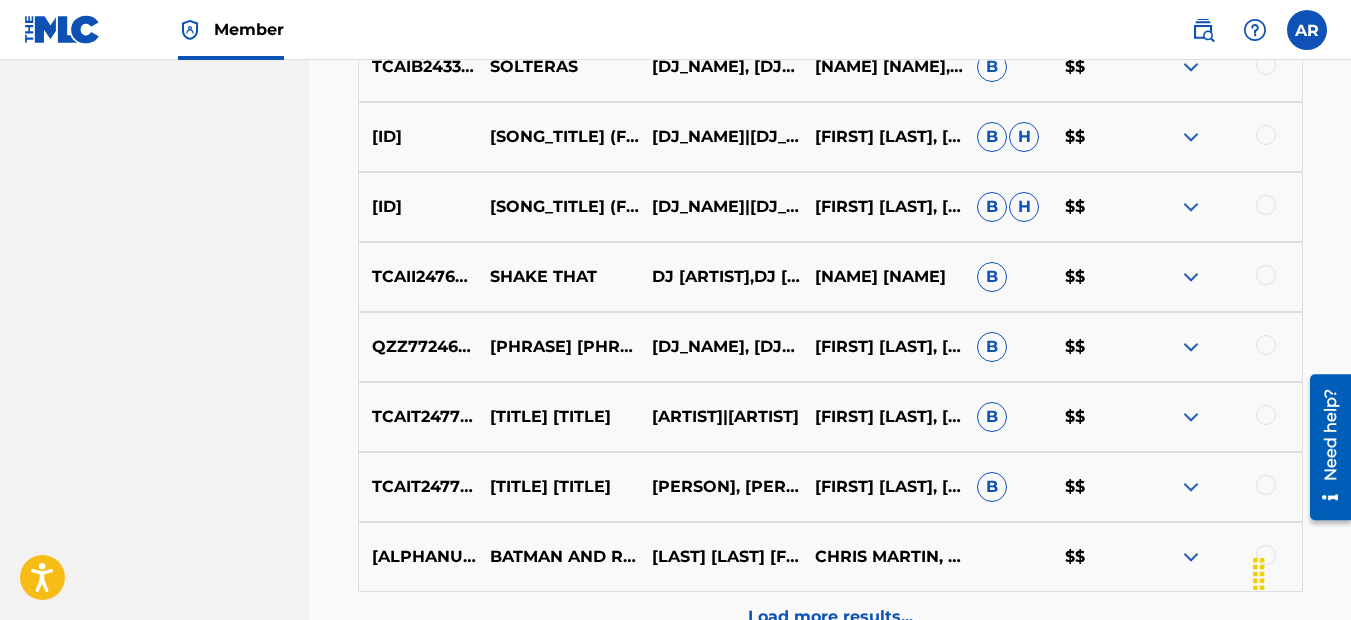 scroll, scrollTop: 1832, scrollLeft: 0, axis: vertical 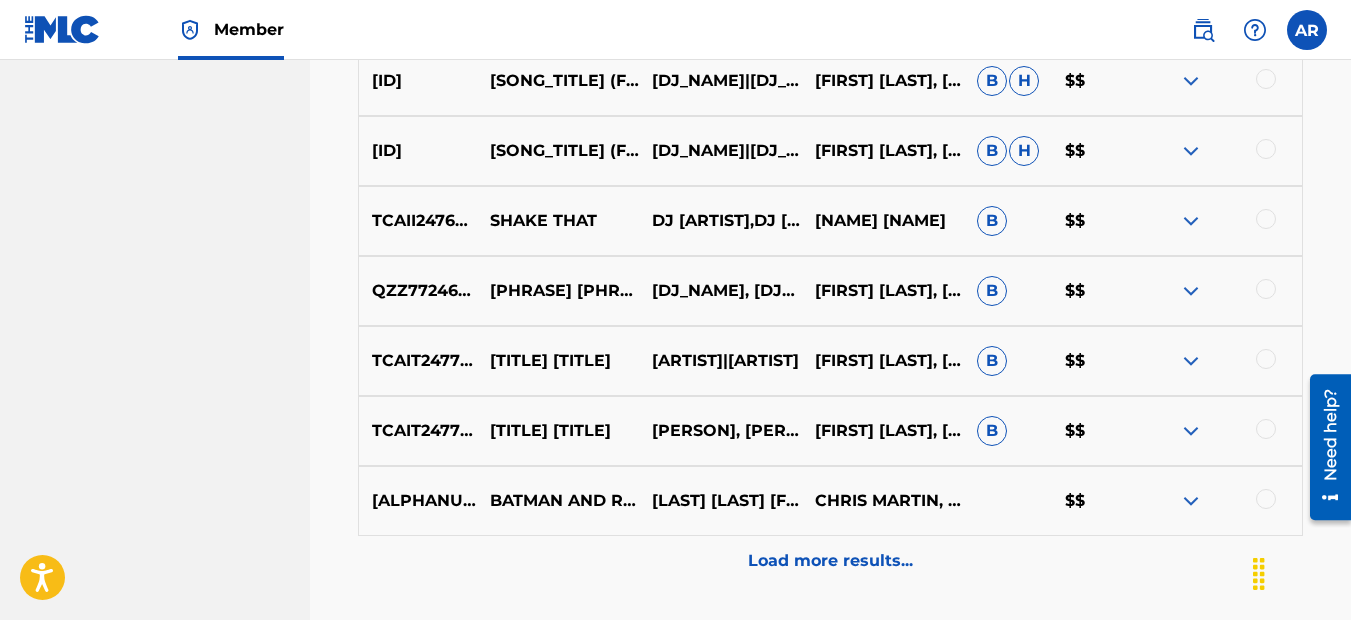 click on "Load more results..." at bounding box center [830, 561] 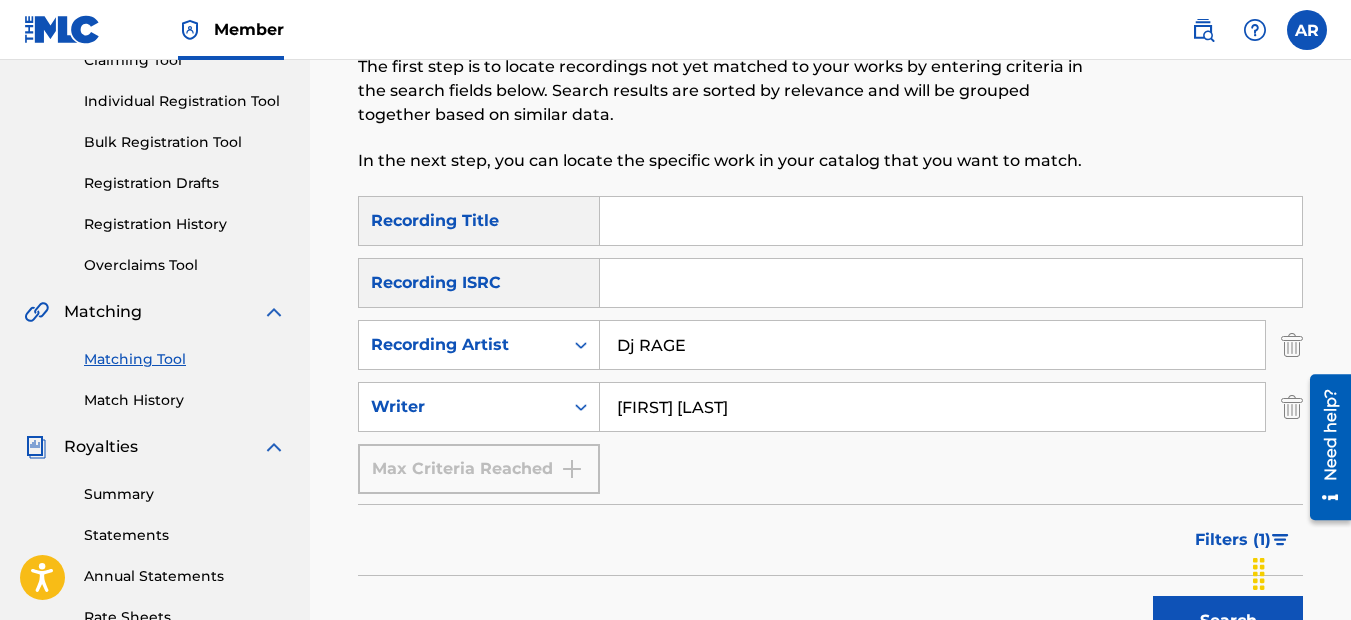 scroll, scrollTop: 232, scrollLeft: 0, axis: vertical 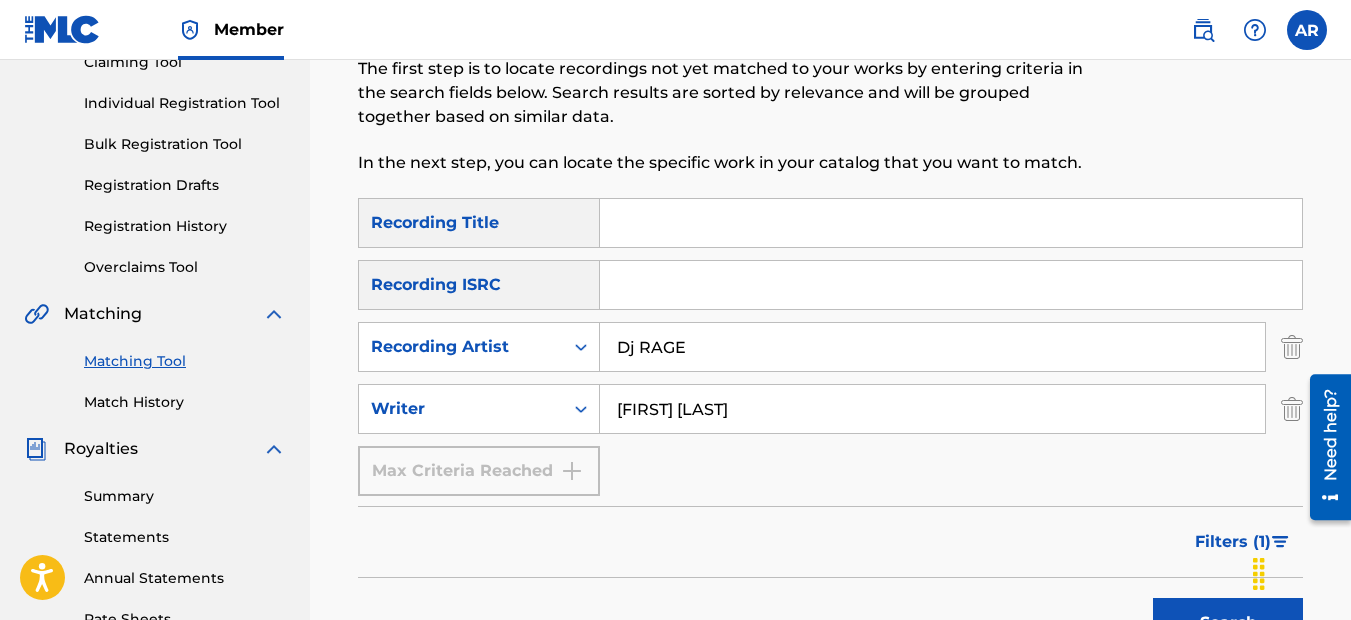 drag, startPoint x: 698, startPoint y: 351, endPoint x: 641, endPoint y: 363, distance: 58.249462 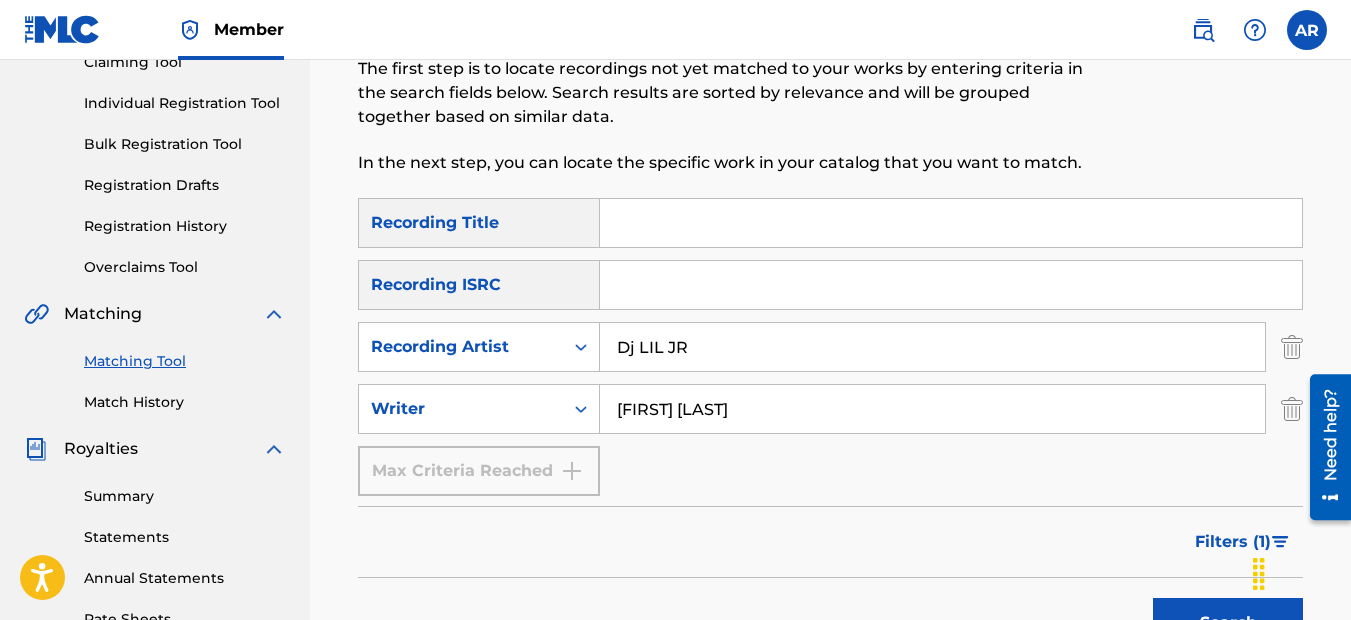type on "Dj LIL JR" 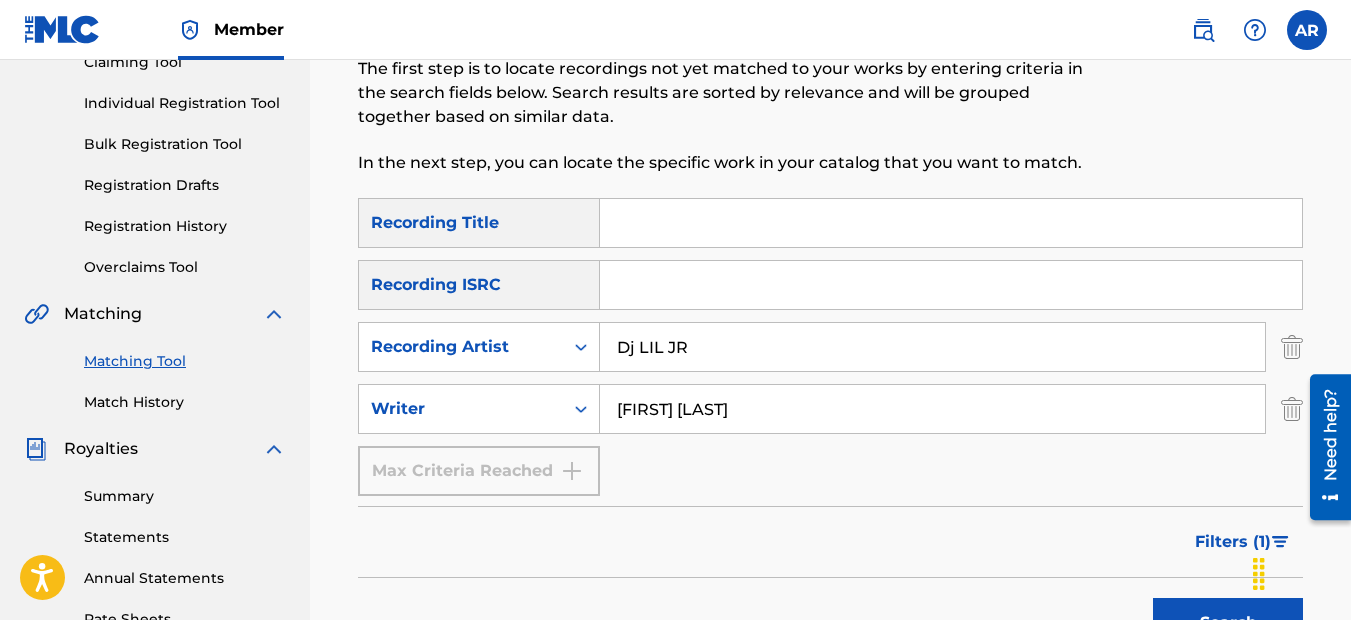 drag, startPoint x: 772, startPoint y: 427, endPoint x: 544, endPoint y: 441, distance: 228.42941 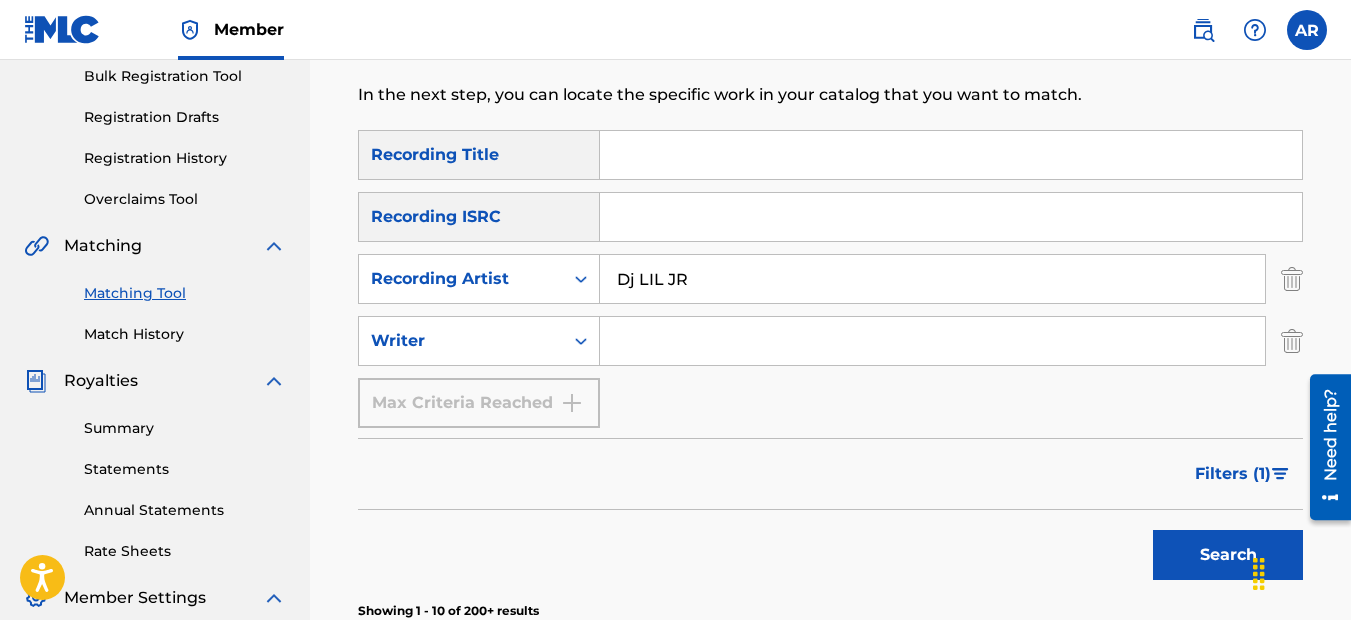 scroll, scrollTop: 332, scrollLeft: 0, axis: vertical 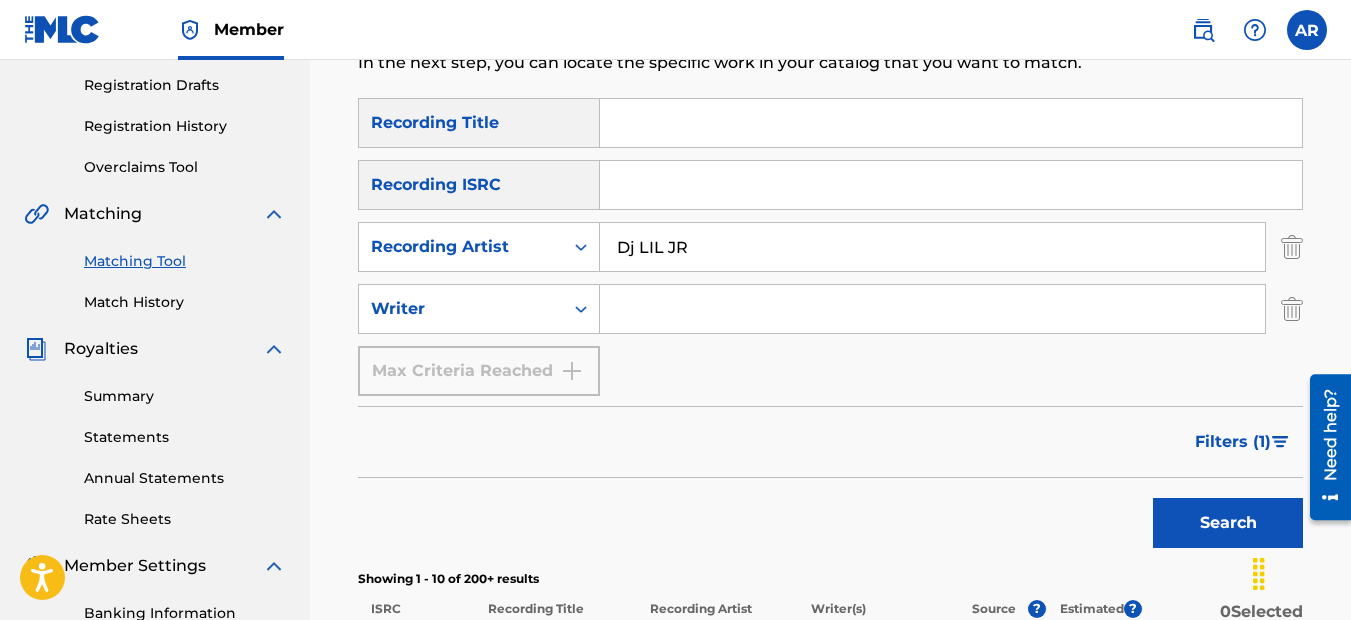 type 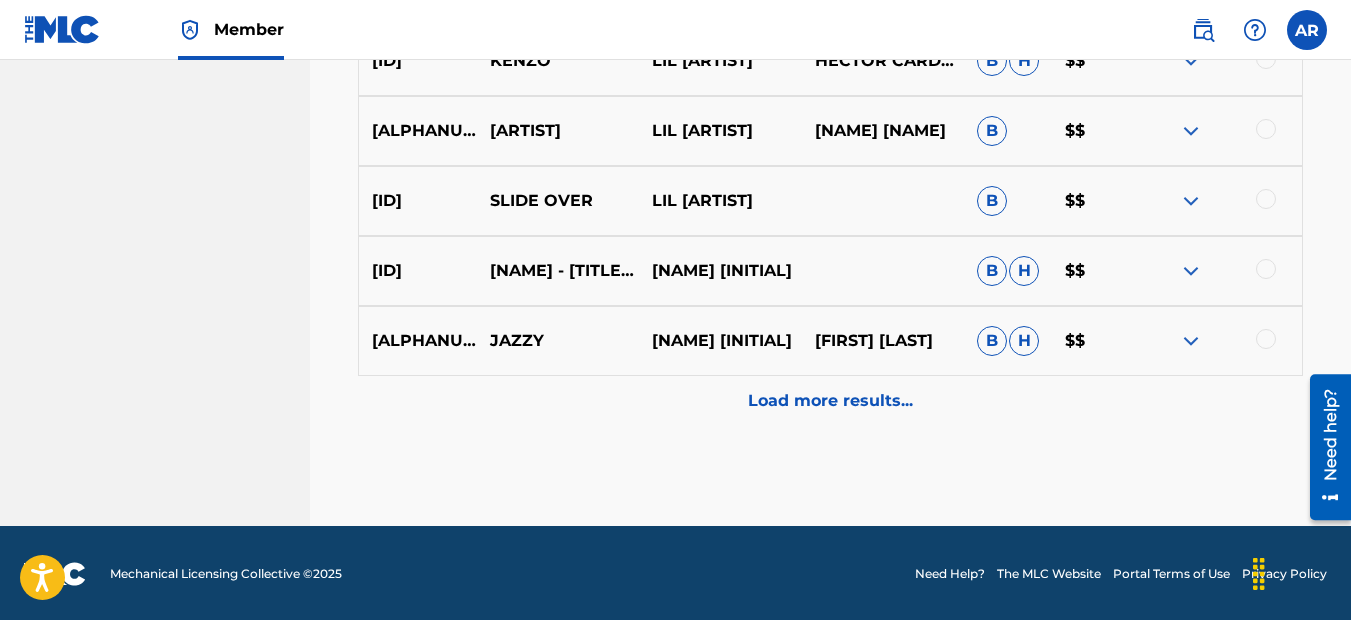 scroll, scrollTop: 1294, scrollLeft: 0, axis: vertical 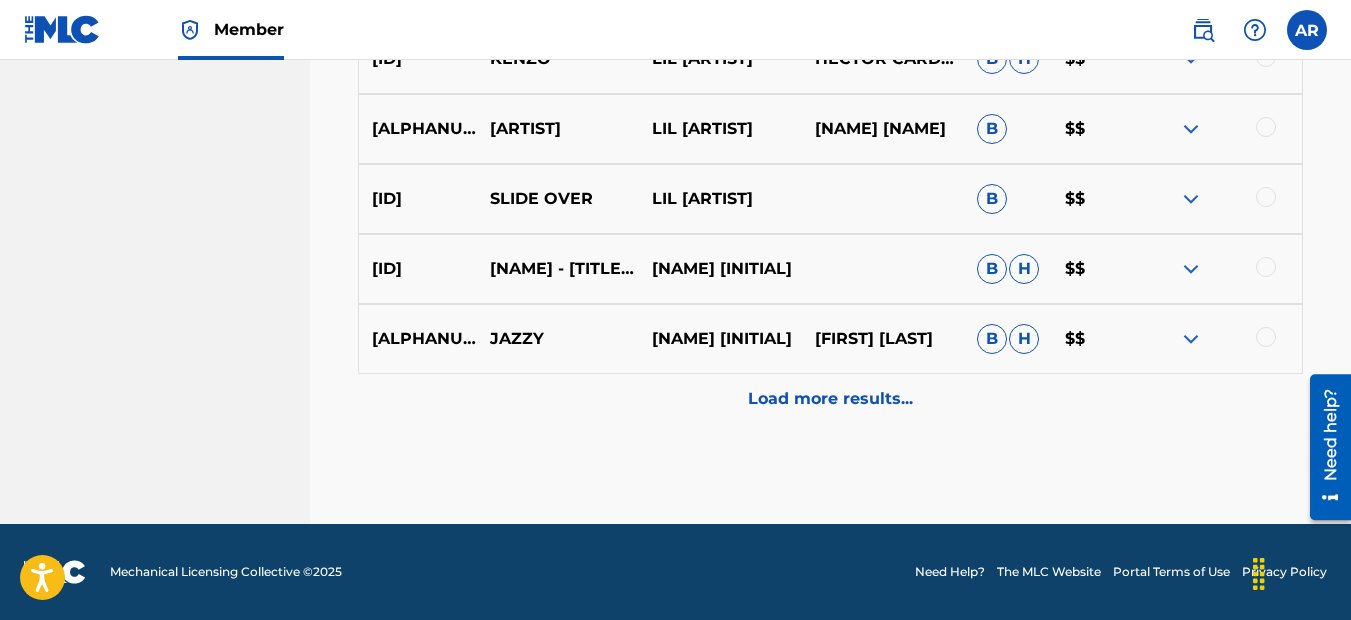 click on "Load more results..." at bounding box center [830, 399] 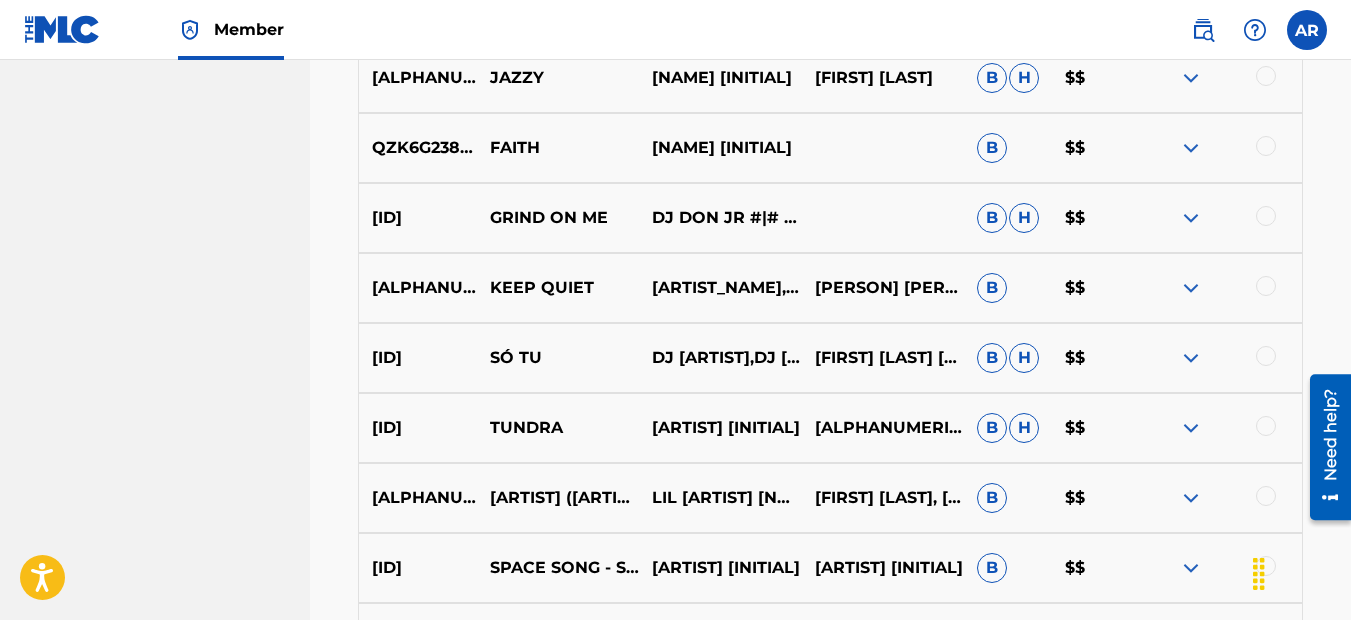 scroll, scrollTop: 1894, scrollLeft: 0, axis: vertical 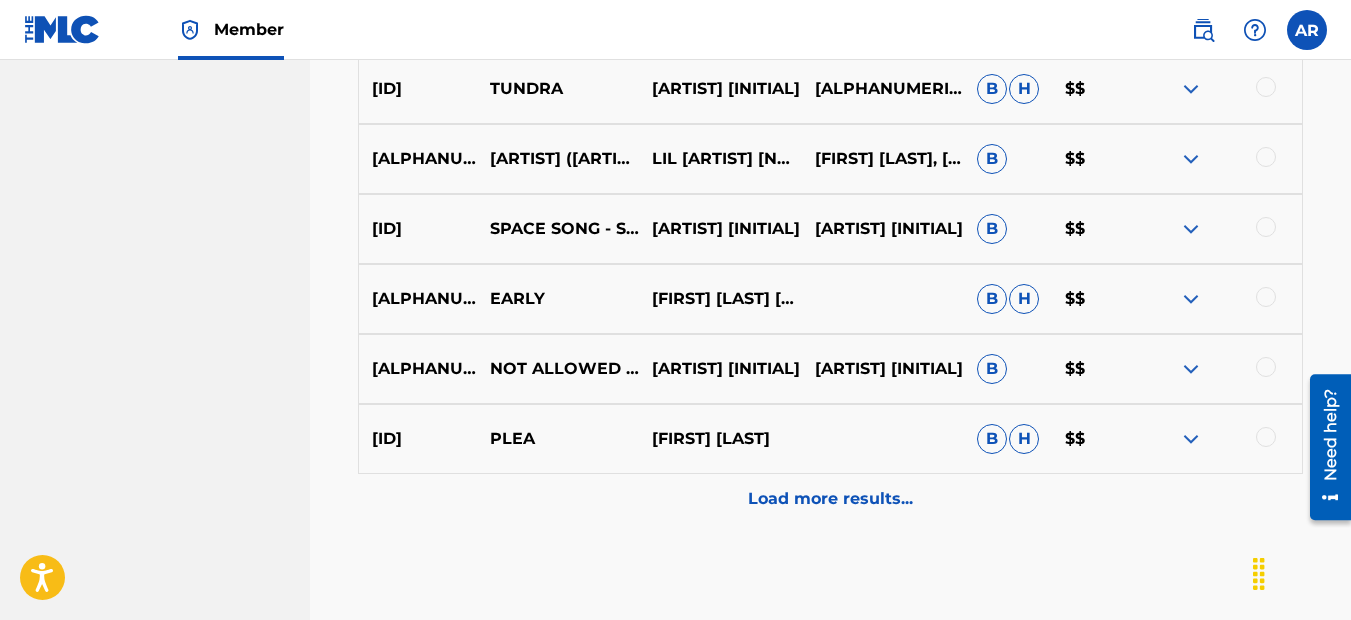 click on "Load more results..." at bounding box center (830, 499) 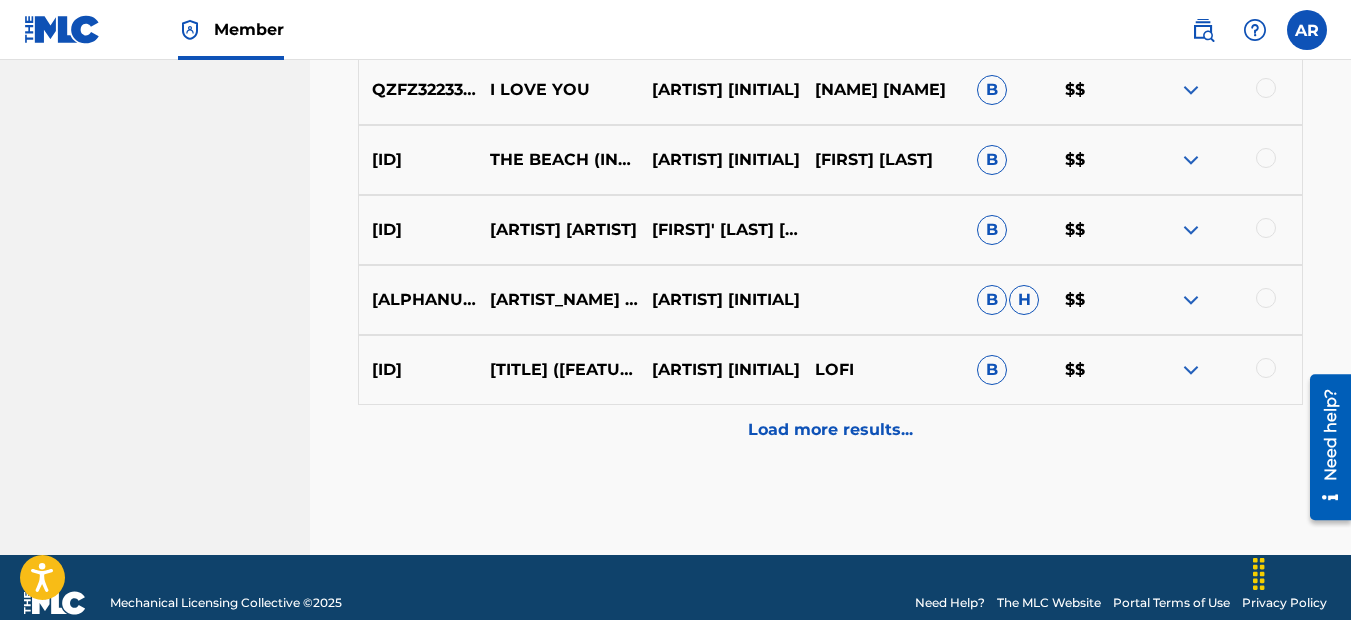 scroll, scrollTop: 2694, scrollLeft: 0, axis: vertical 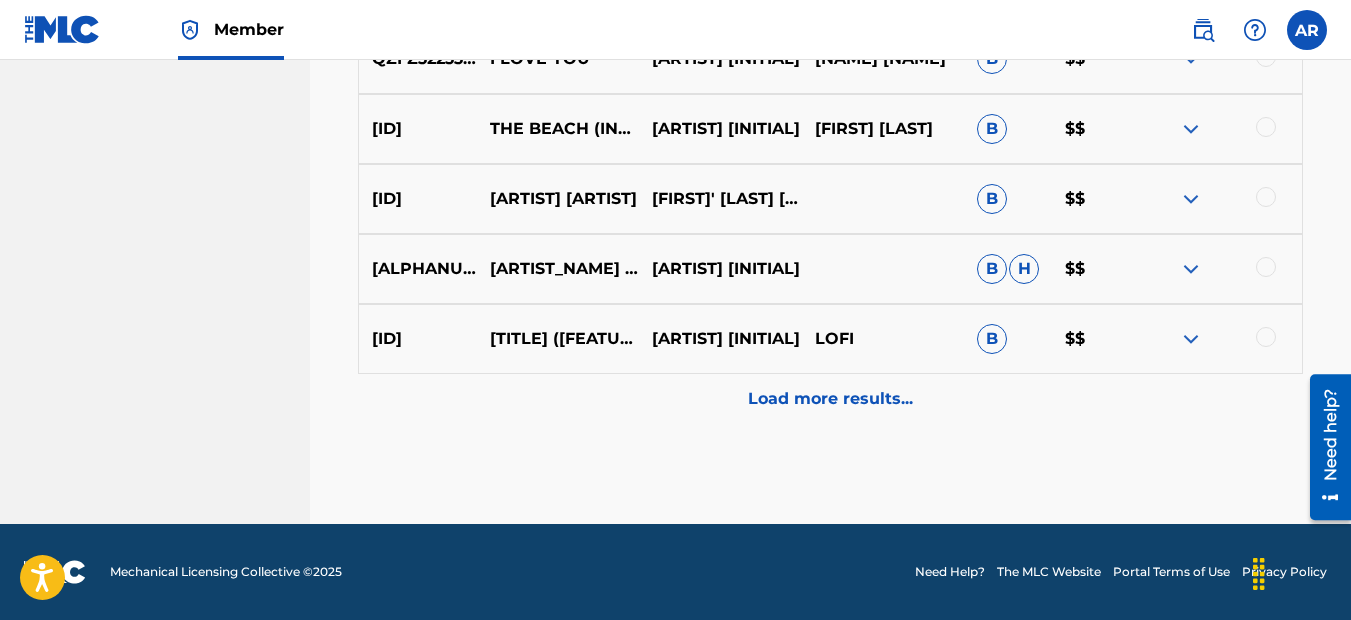 click on "Load more results..." at bounding box center [830, 399] 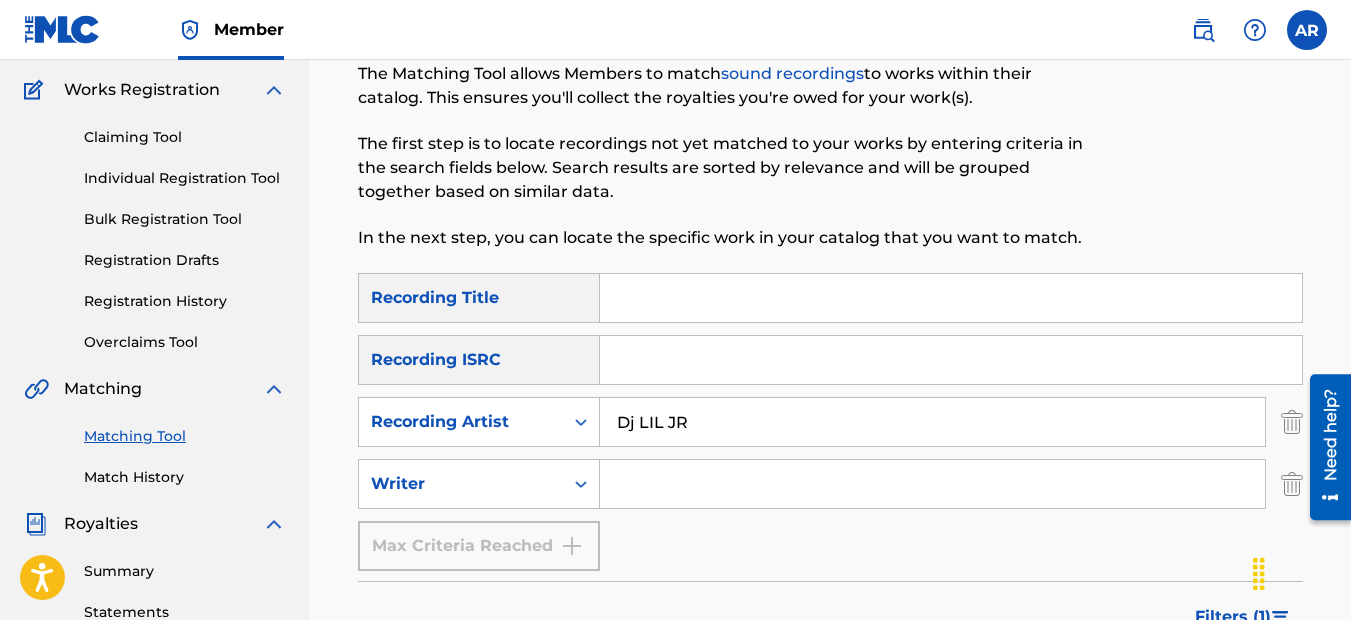 scroll, scrollTop: 94, scrollLeft: 0, axis: vertical 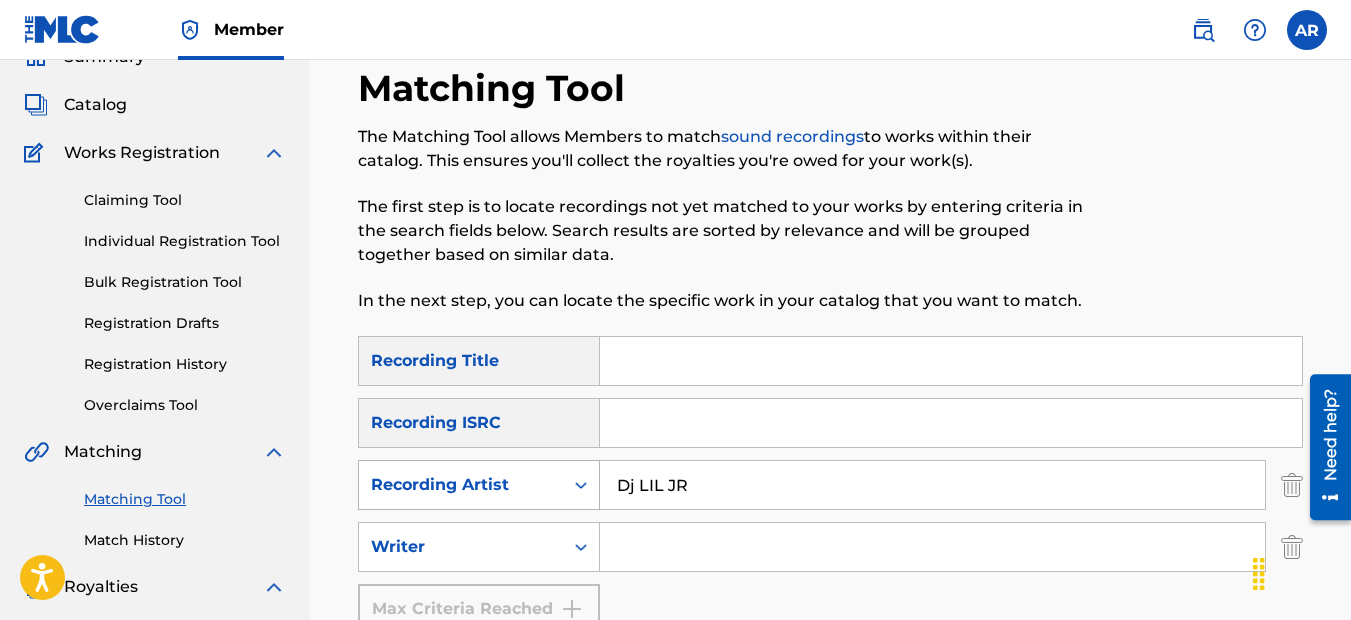 drag, startPoint x: 699, startPoint y: 500, endPoint x: 563, endPoint y: 505, distance: 136.09187 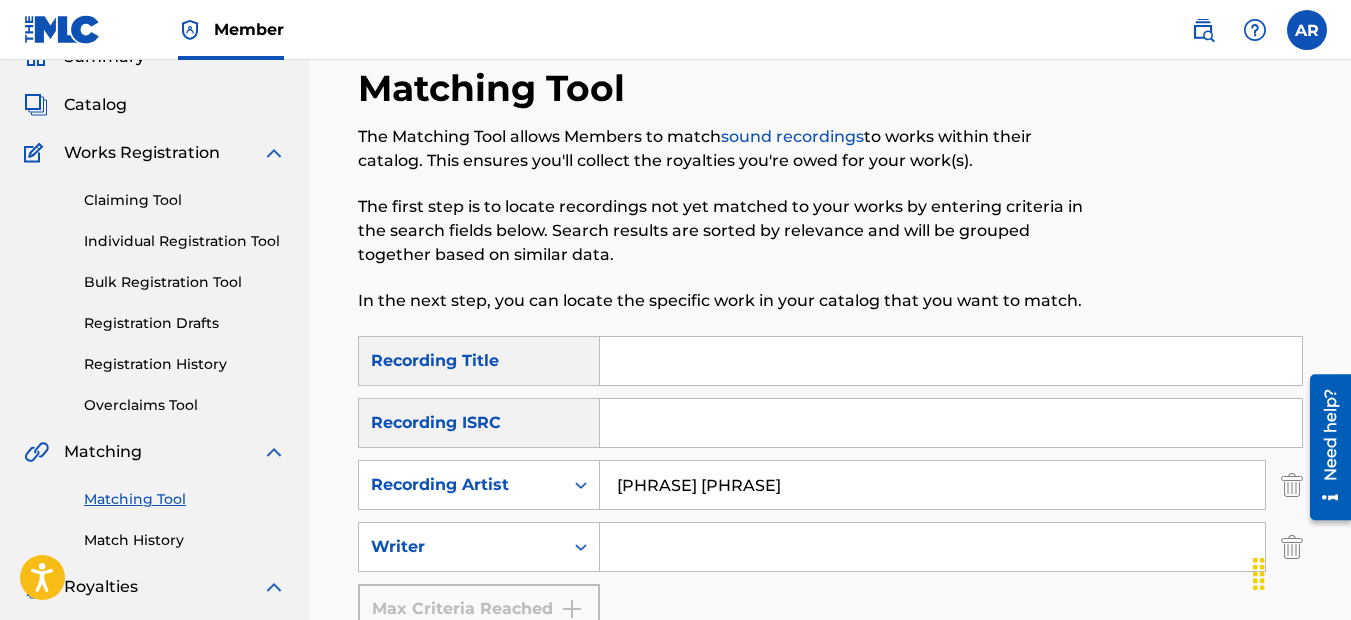 type on "THE [BRAND] RMX DJ'z" 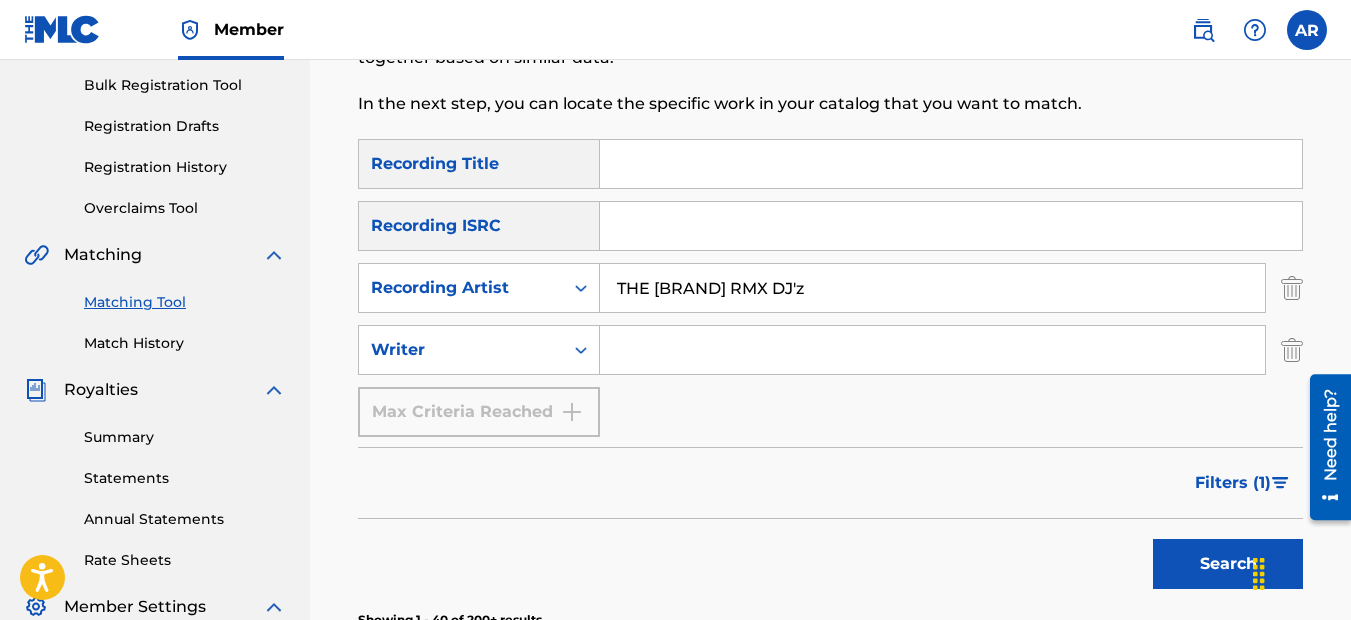 scroll, scrollTop: 294, scrollLeft: 0, axis: vertical 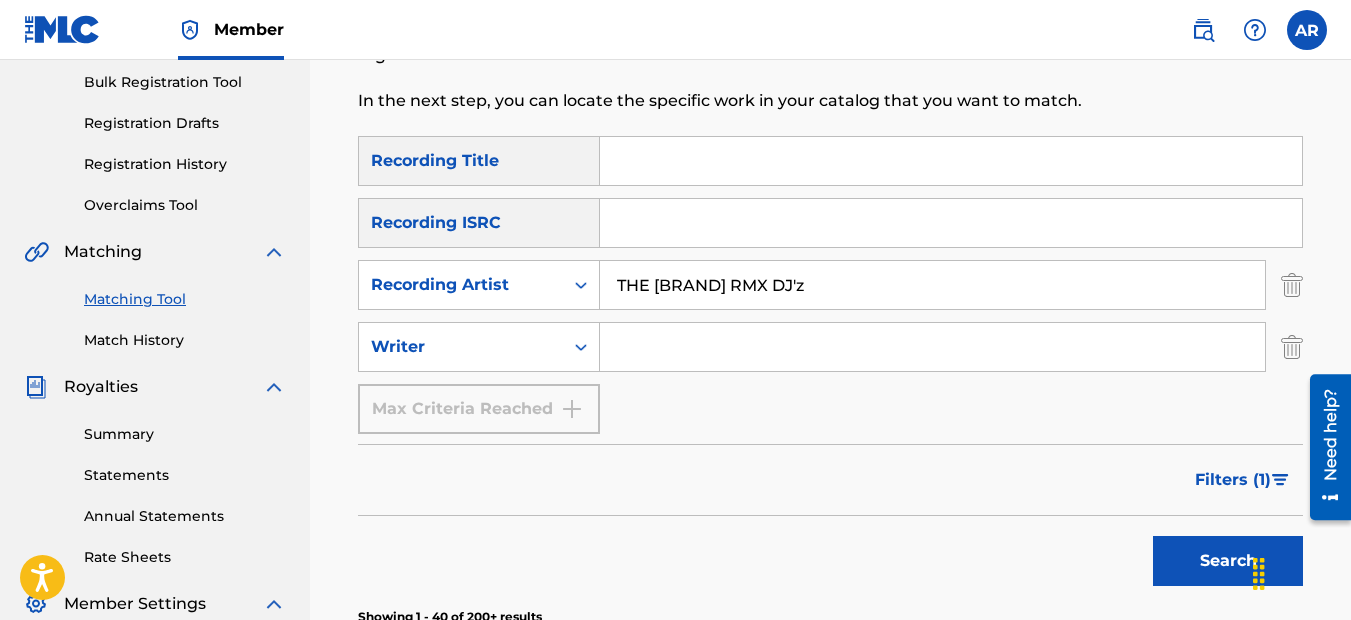 click on "Search" at bounding box center (1228, 561) 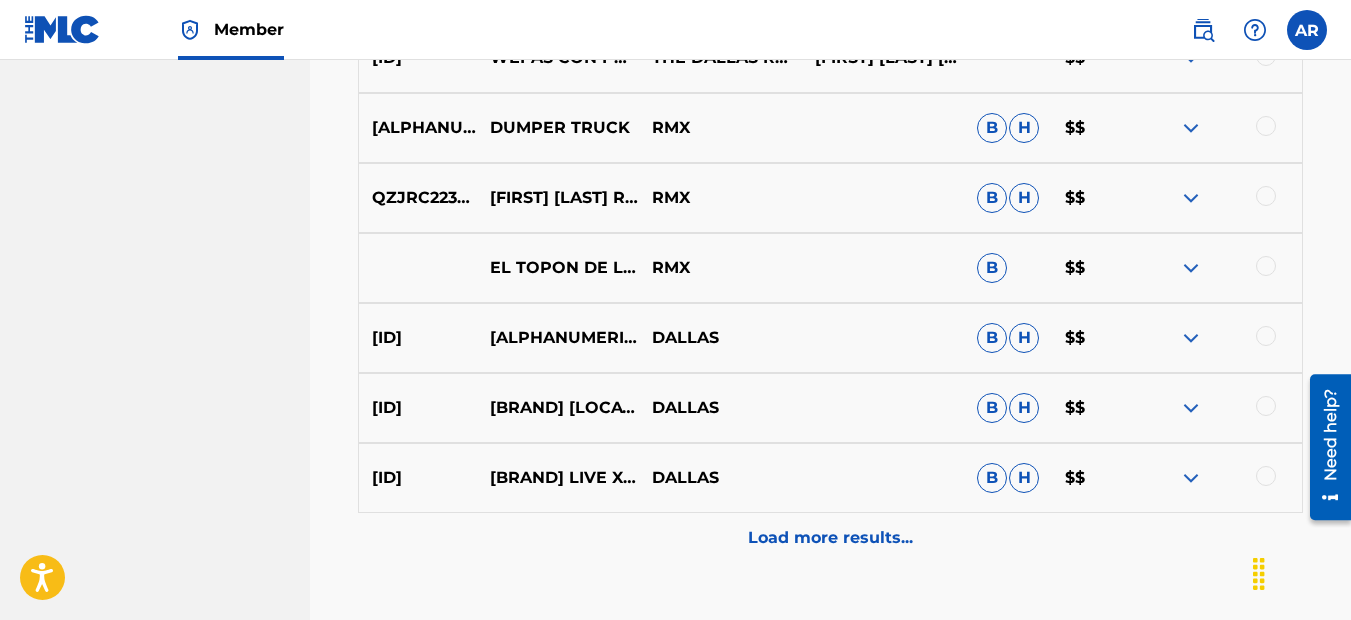 scroll, scrollTop: 1294, scrollLeft: 0, axis: vertical 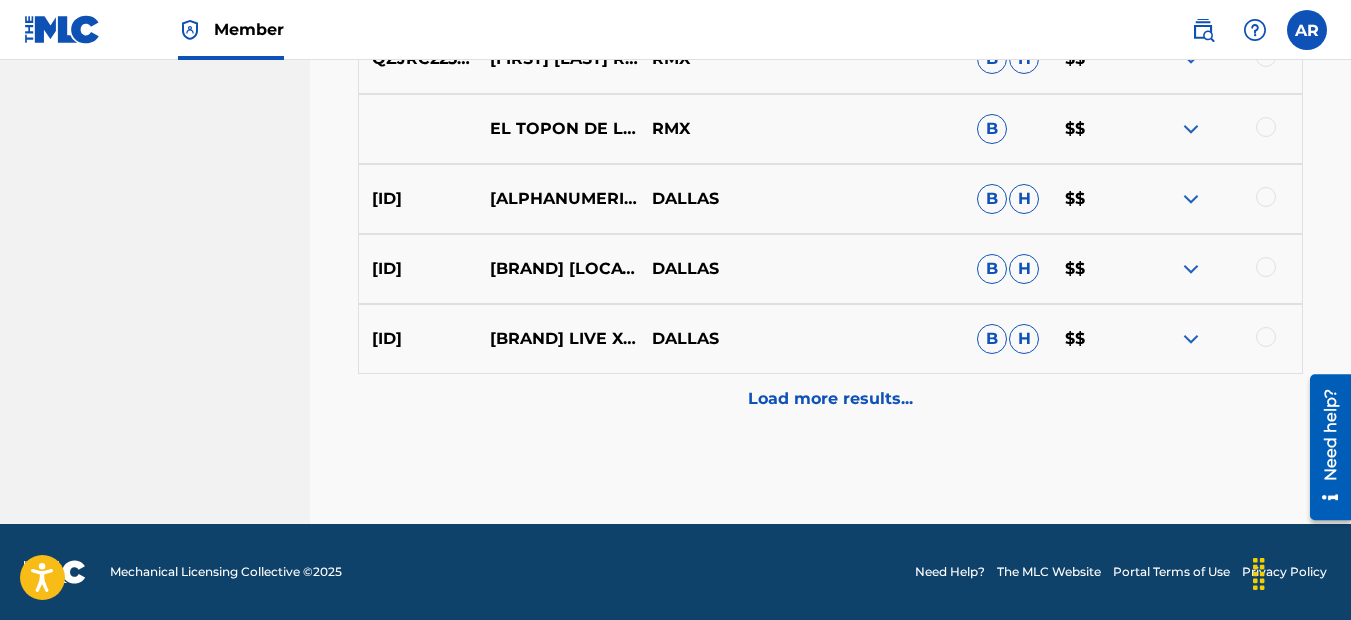 click on "Load more results..." at bounding box center (830, 399) 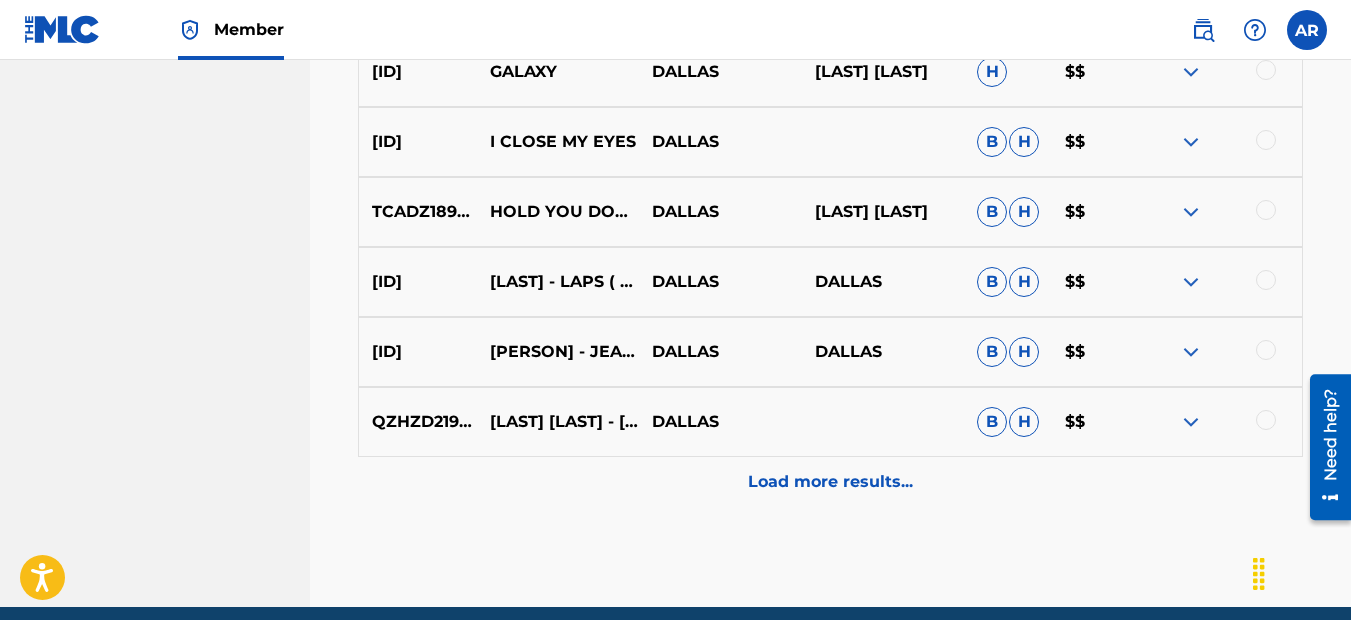 scroll, scrollTop: 1994, scrollLeft: 0, axis: vertical 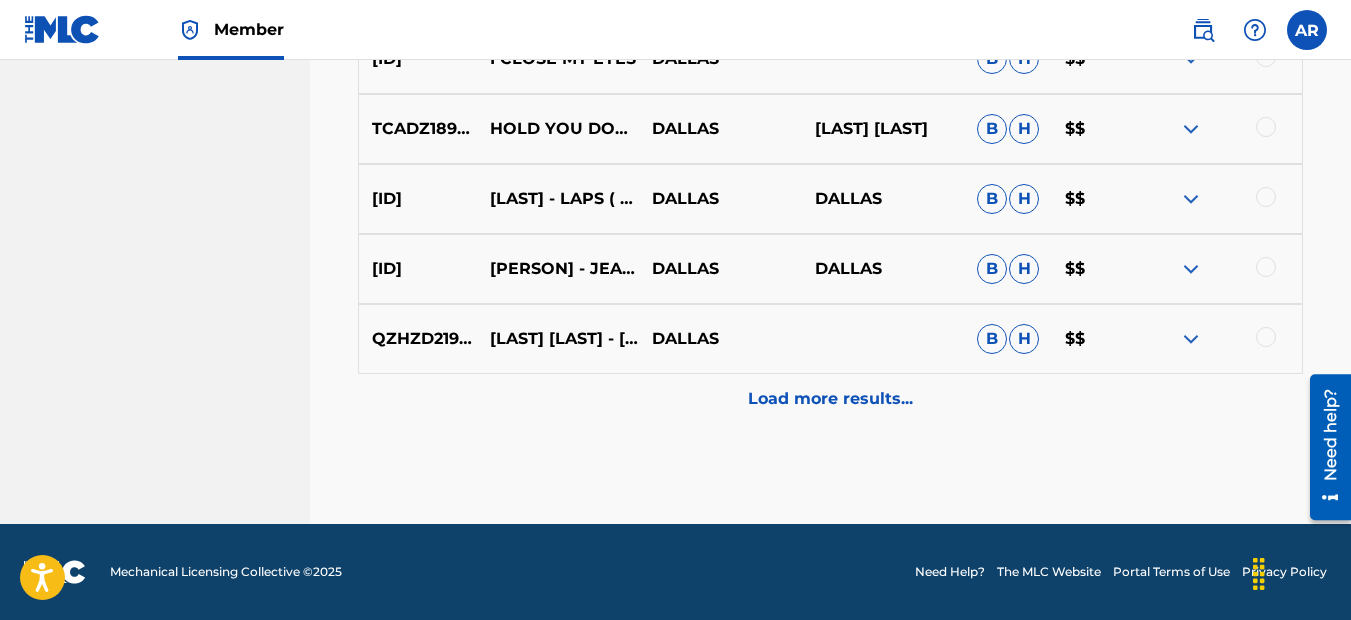 click on "Load more results..." at bounding box center (830, 399) 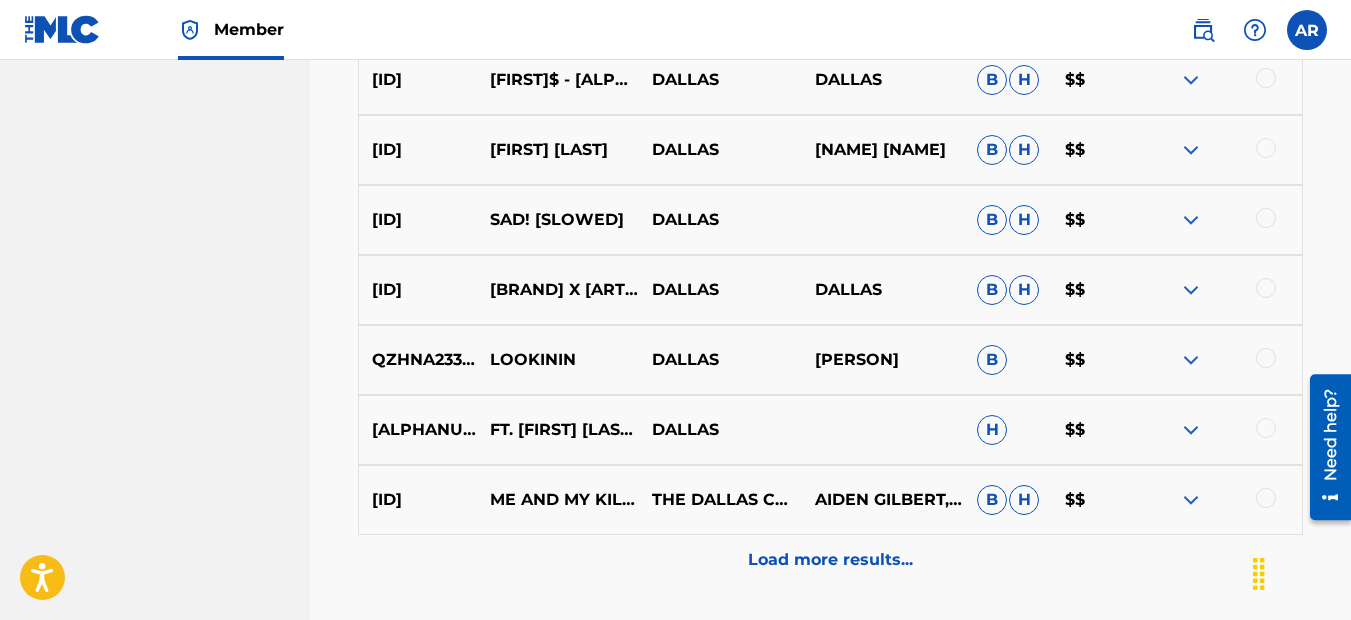 scroll, scrollTop: 2694, scrollLeft: 0, axis: vertical 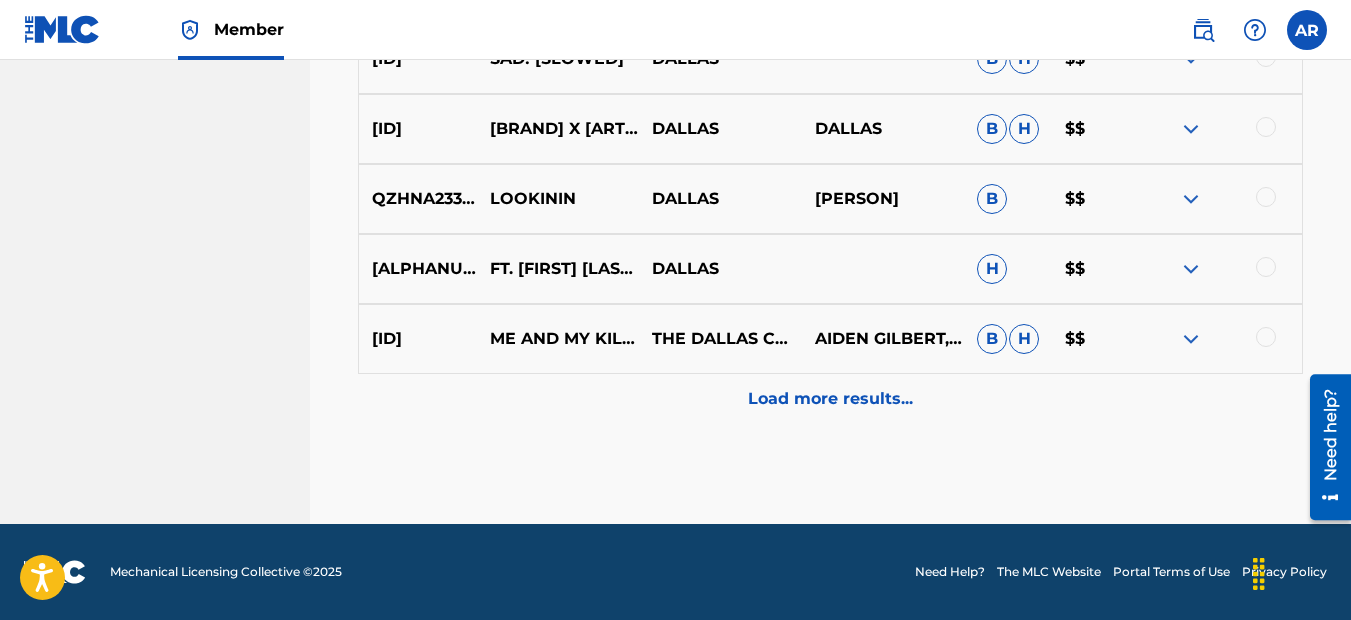 click on "Load more results..." at bounding box center (830, 399) 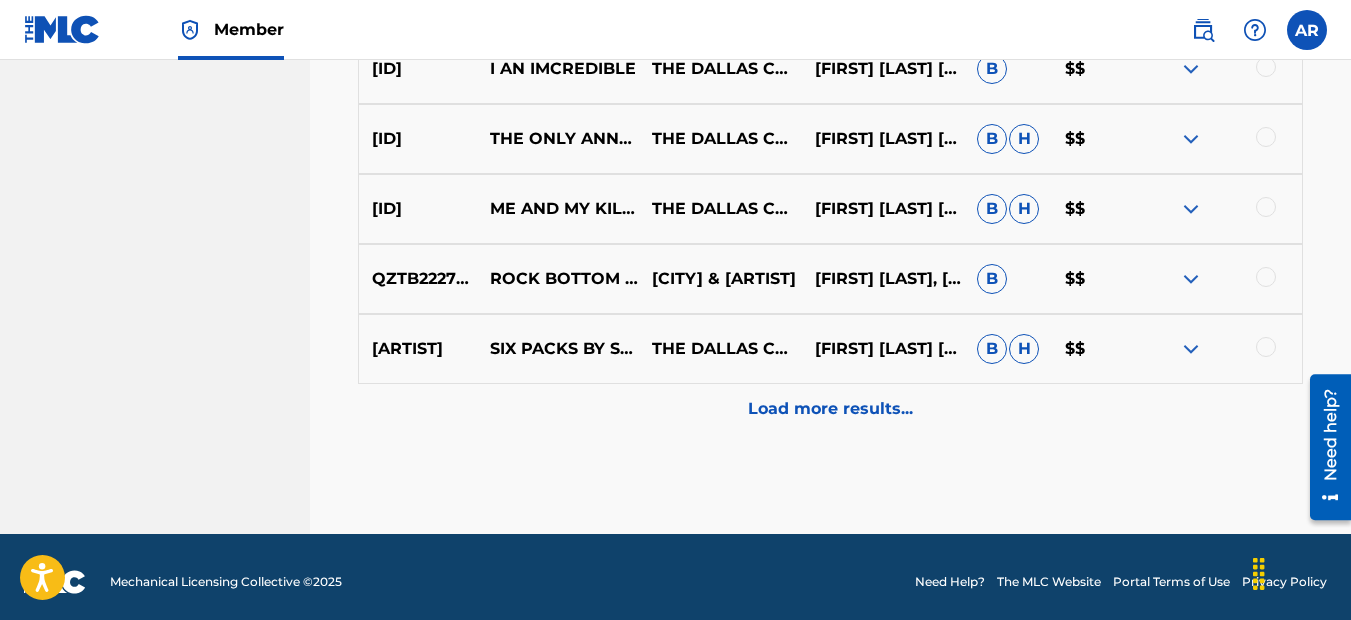scroll, scrollTop: 3394, scrollLeft: 0, axis: vertical 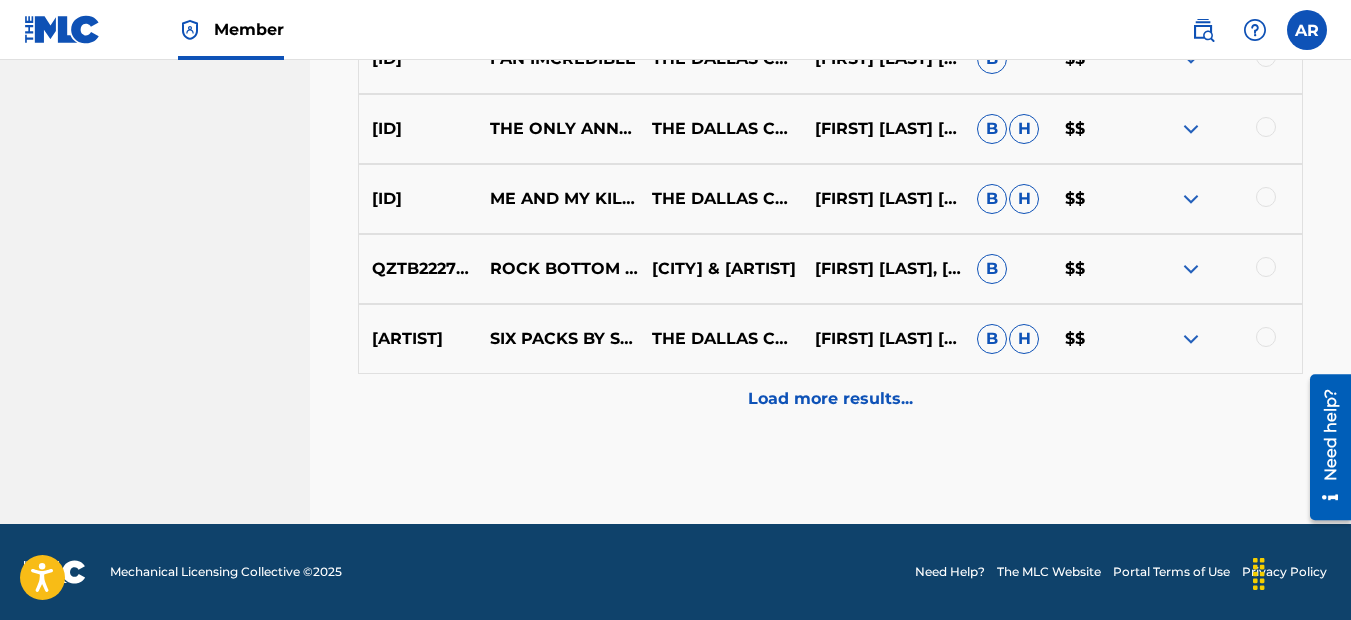 click on "Load more results..." at bounding box center (830, 399) 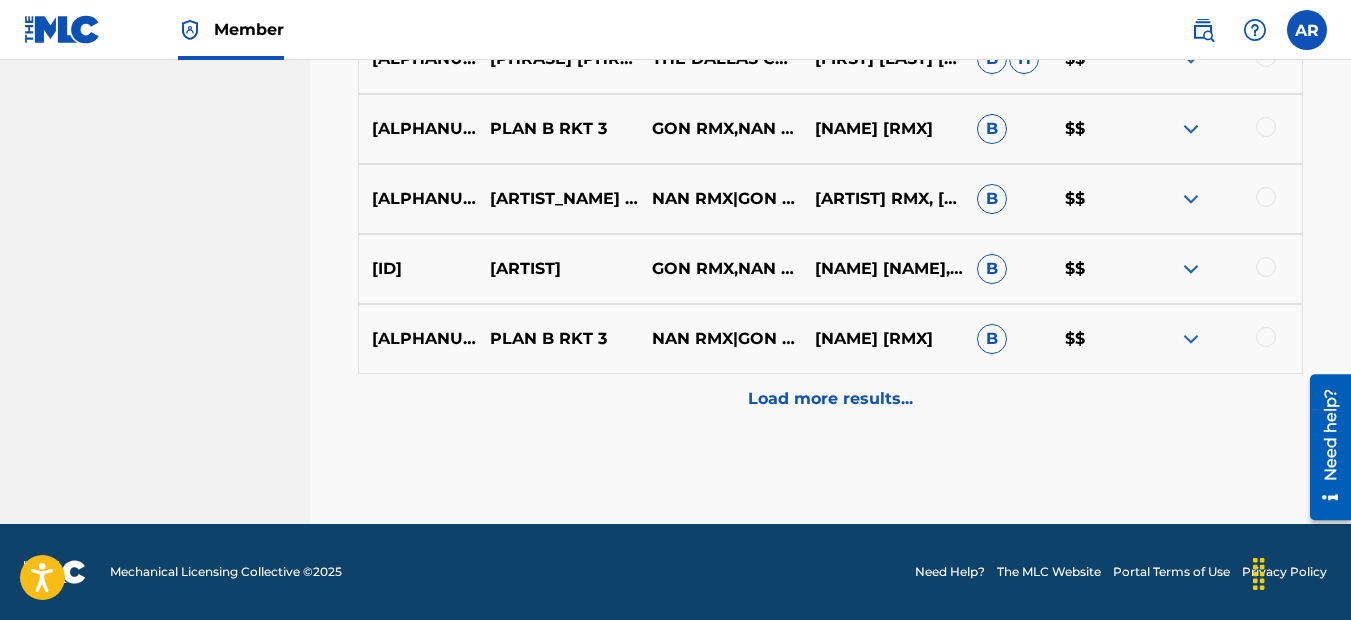 click on "Load more results..." at bounding box center (830, 399) 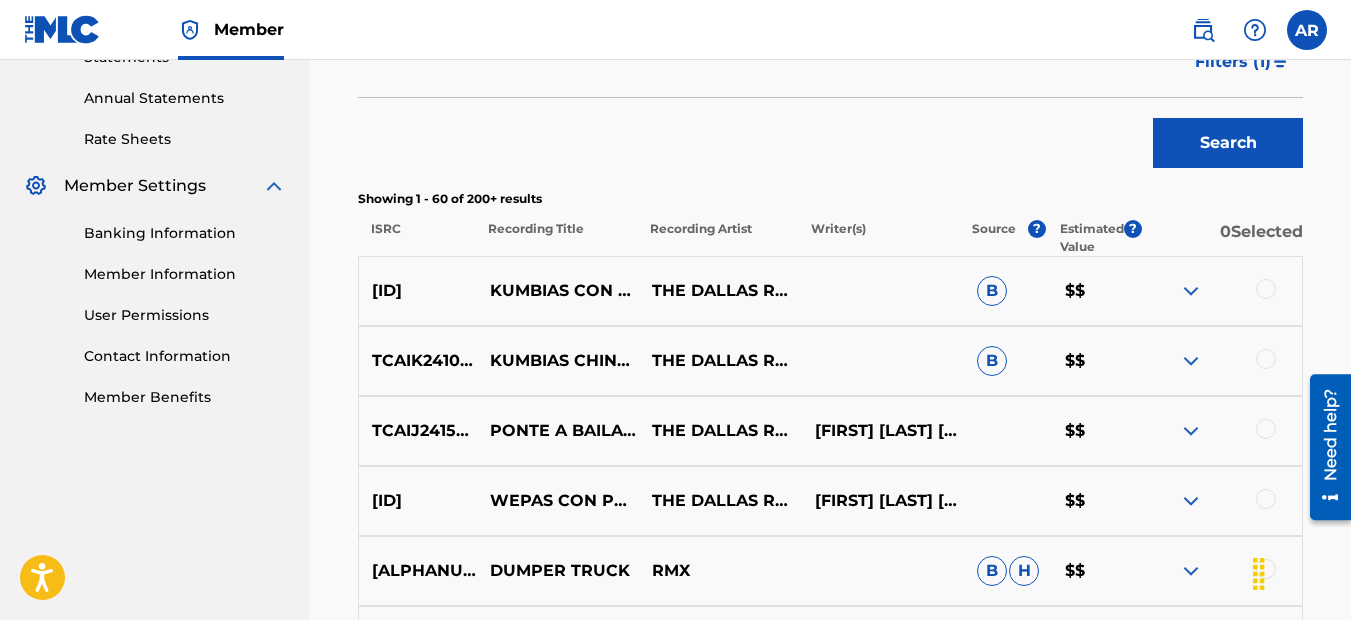 scroll, scrollTop: 494, scrollLeft: 0, axis: vertical 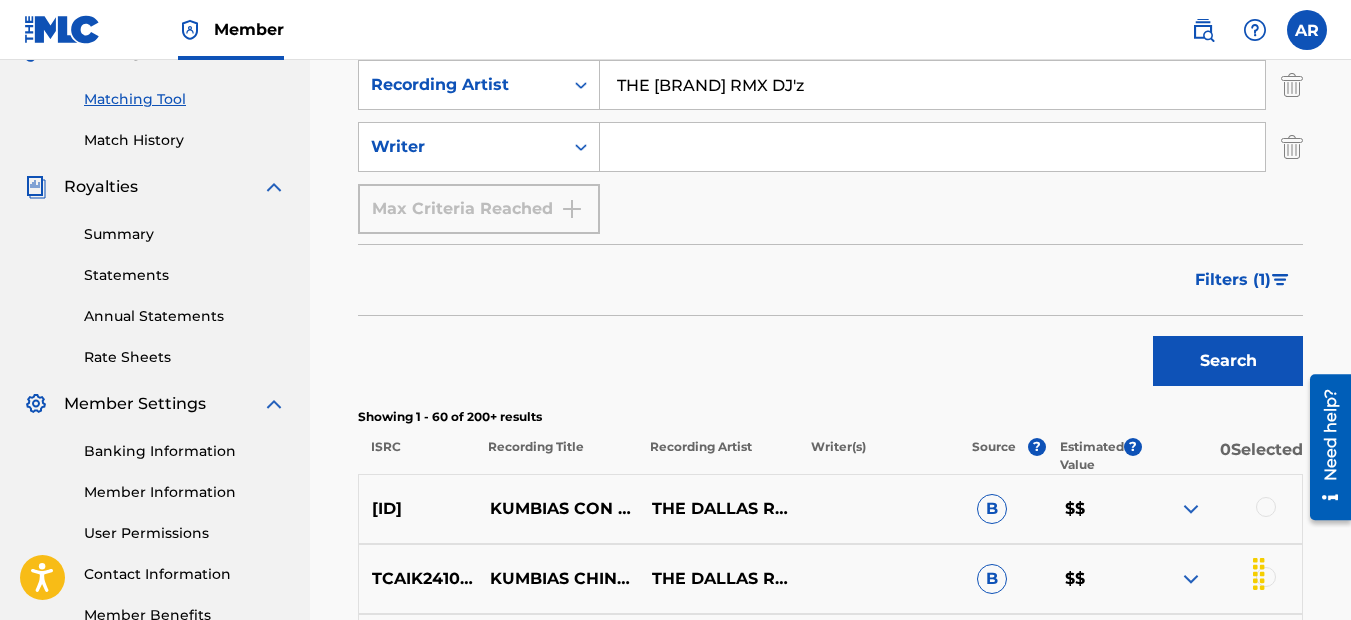click on "Filters ( 1 )" at bounding box center (1233, 280) 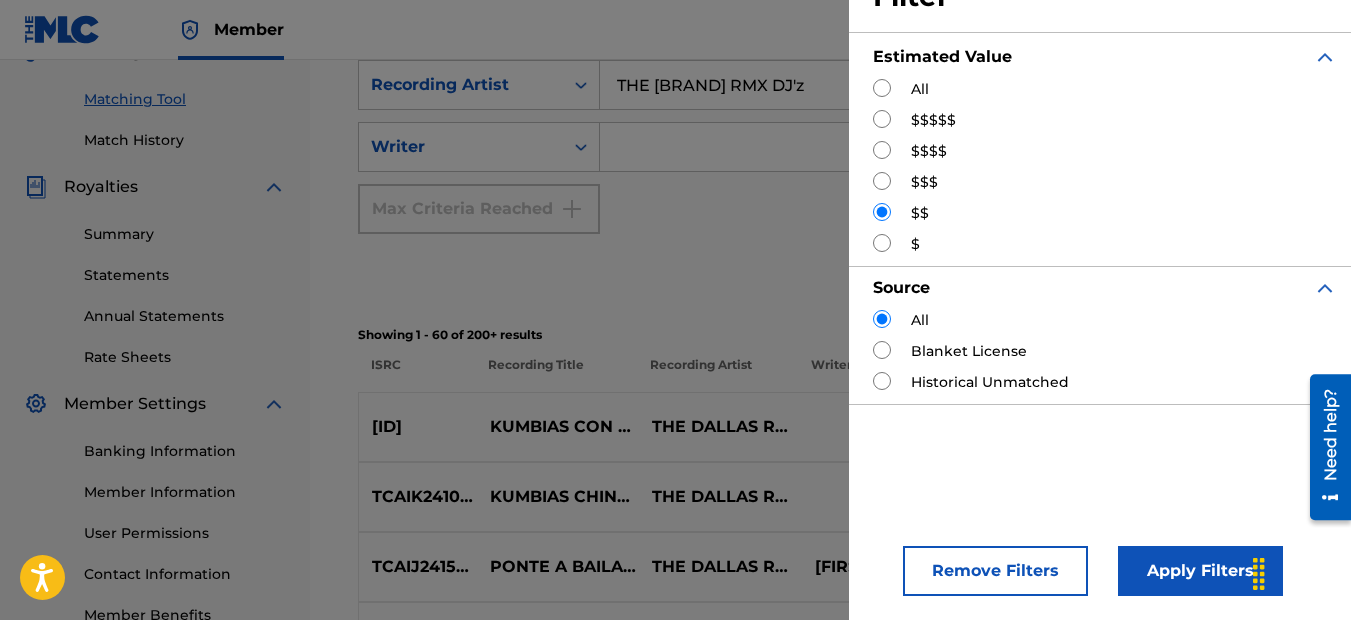 click at bounding box center [882, 88] 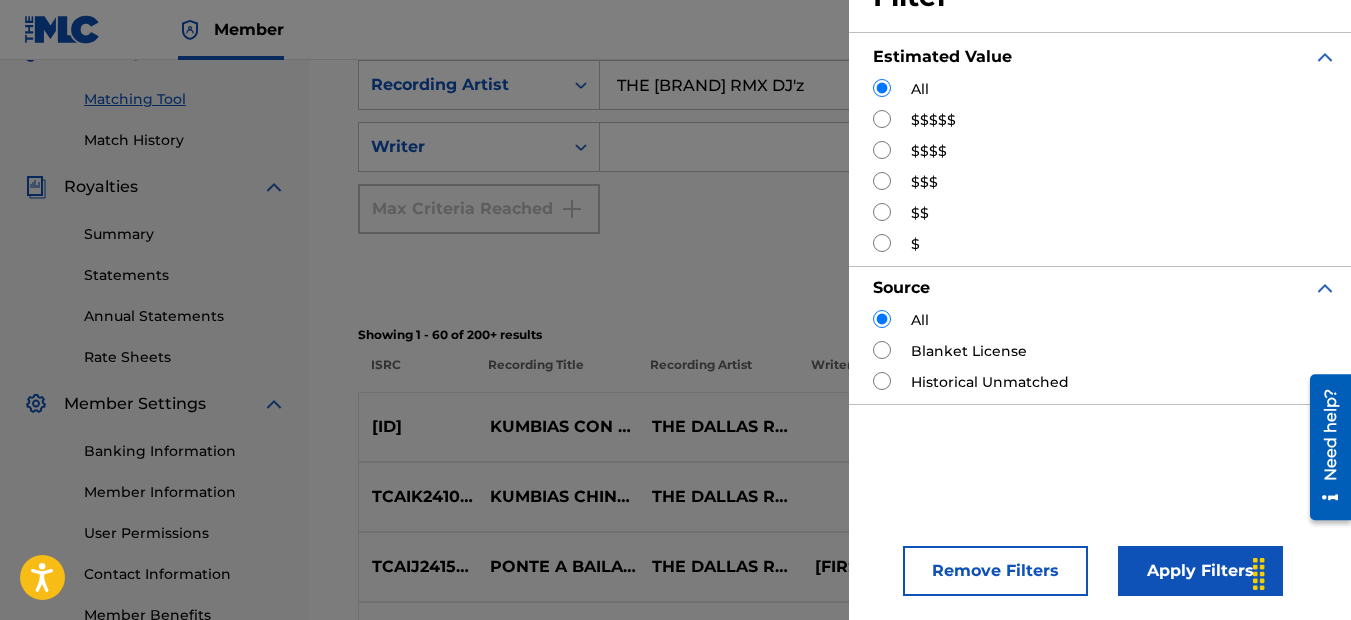 click on "Apply Filters" at bounding box center [1200, 571] 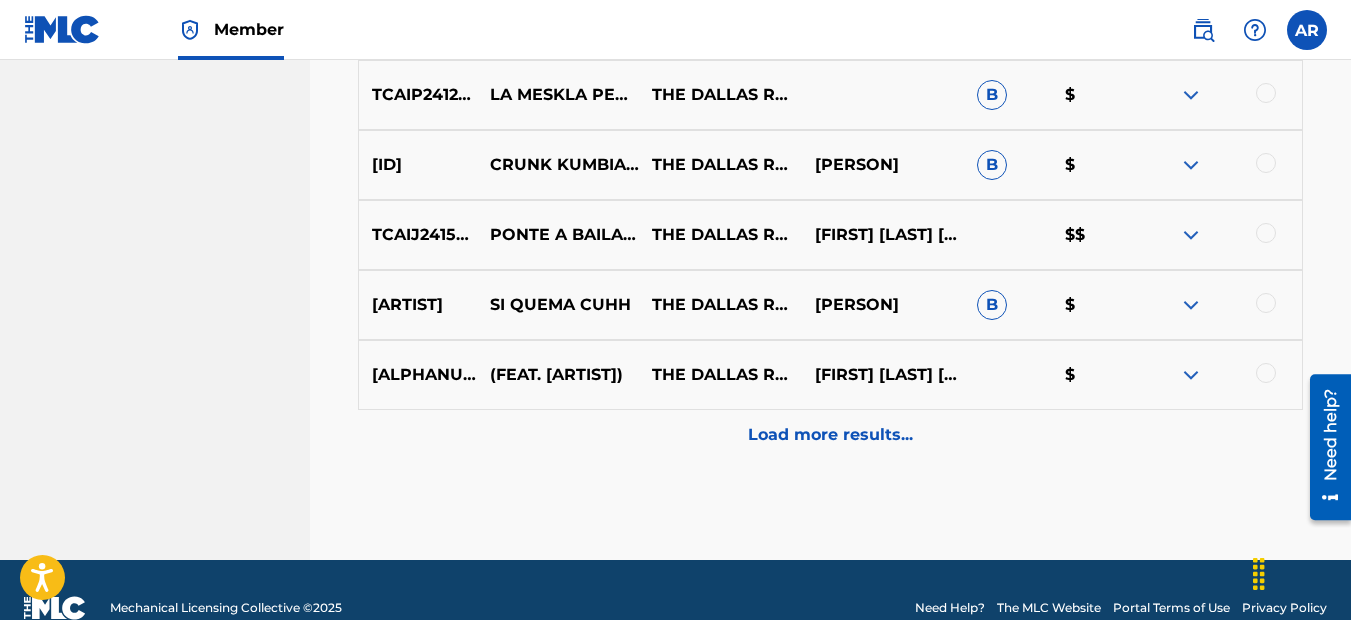 scroll, scrollTop: 1294, scrollLeft: 0, axis: vertical 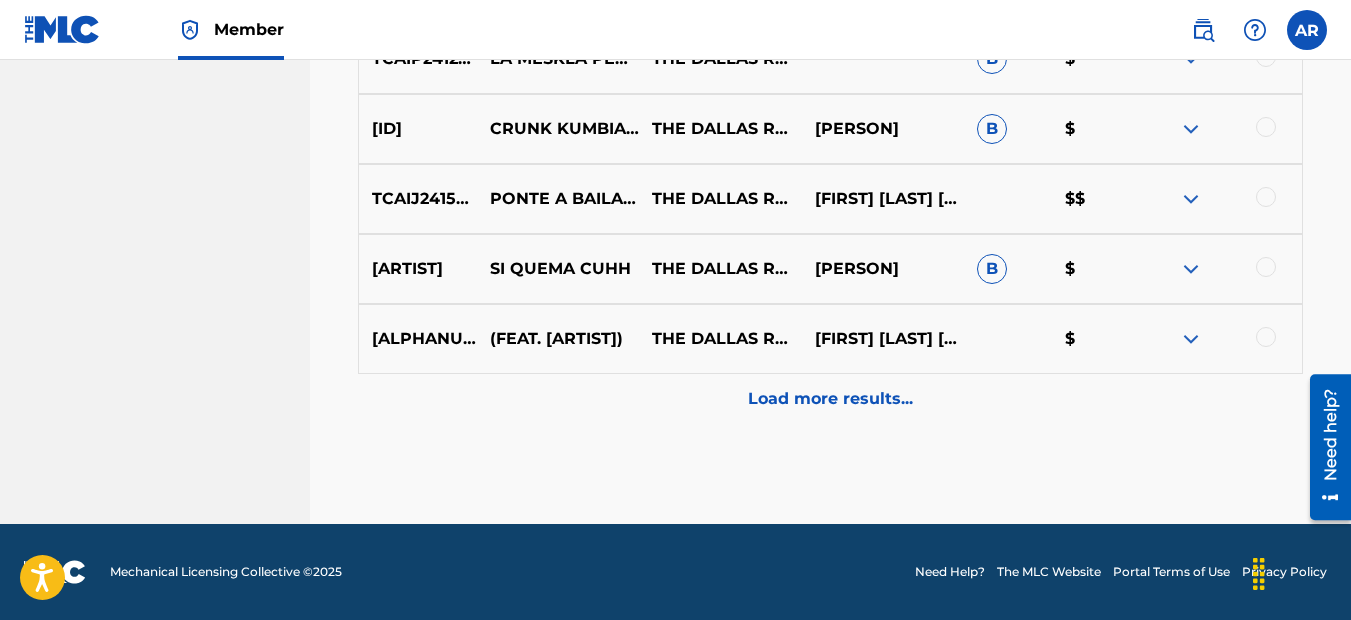 click at bounding box center [1191, 339] 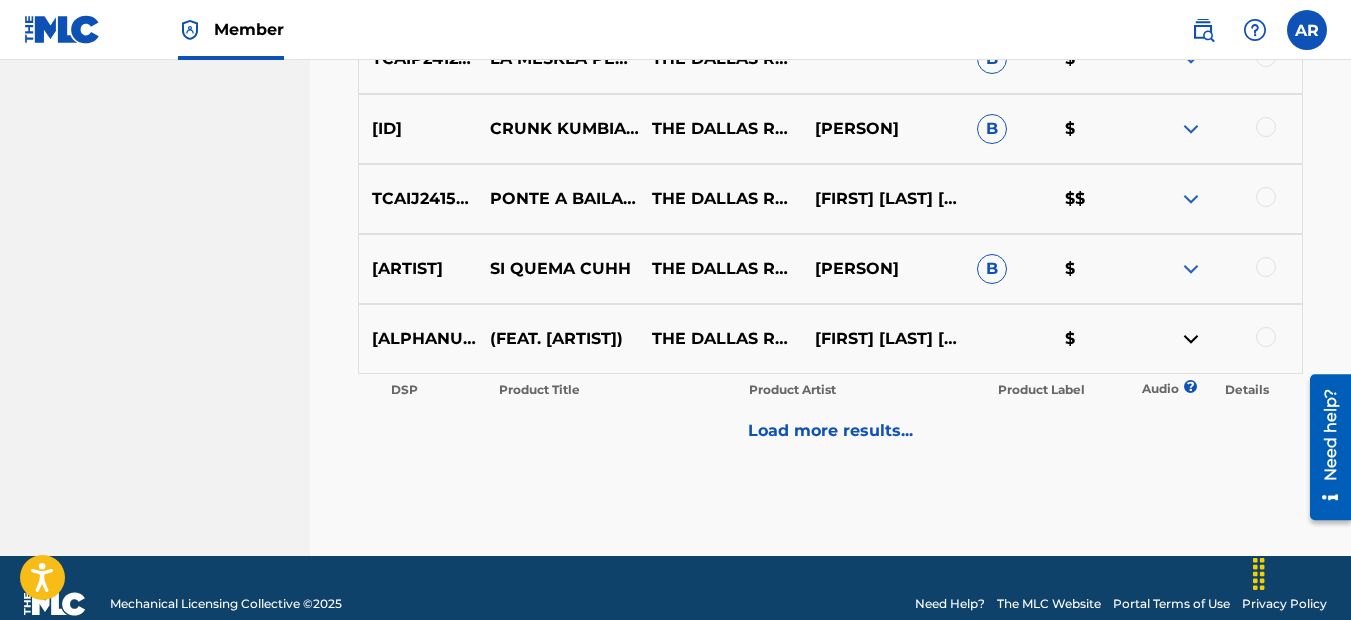 click on "Load more results..." at bounding box center (830, 431) 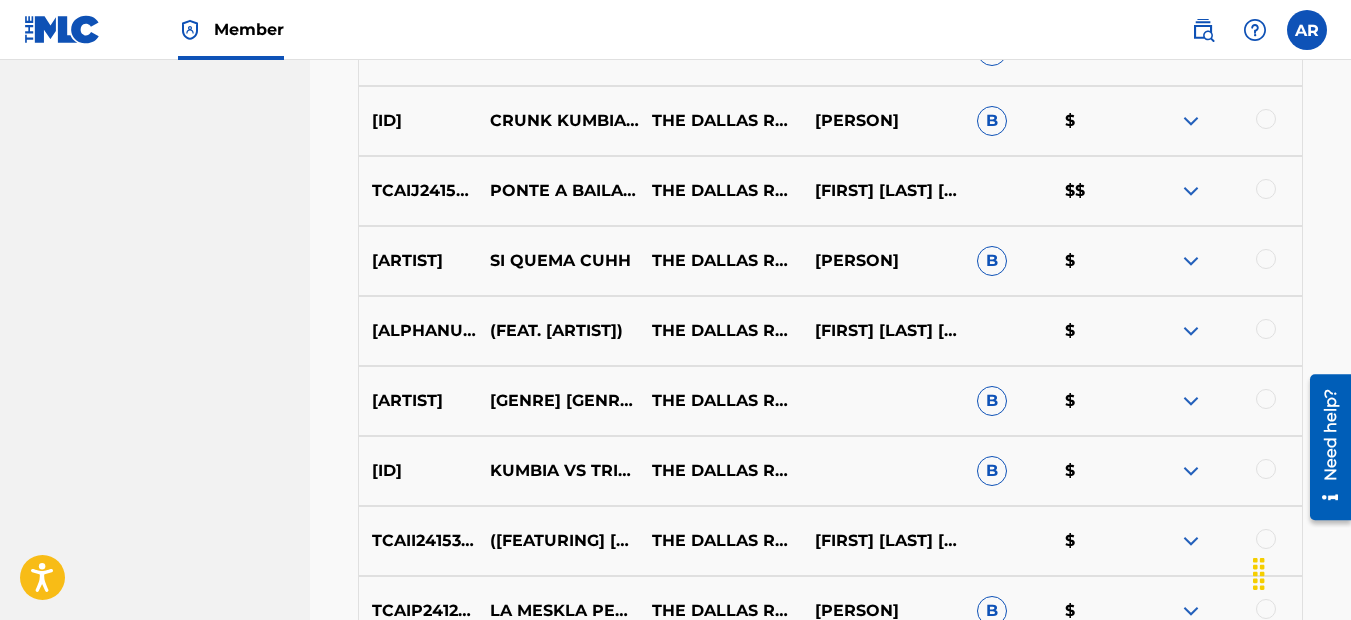scroll, scrollTop: 1294, scrollLeft: 0, axis: vertical 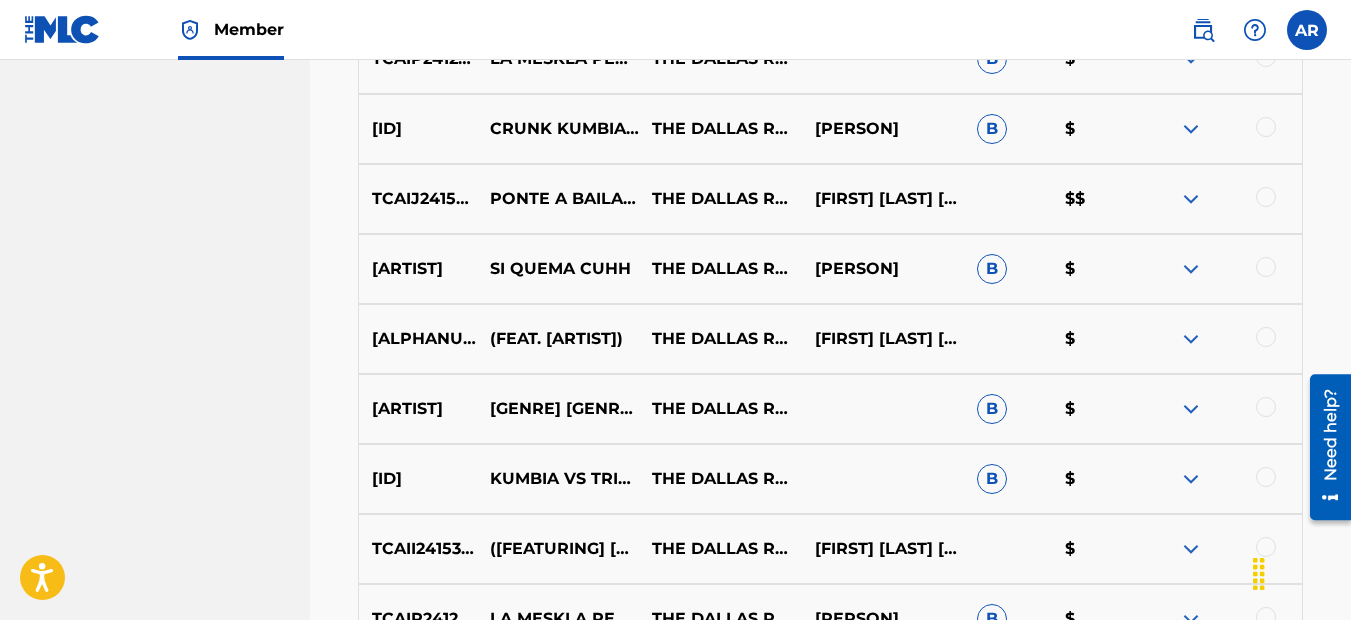 drag, startPoint x: 839, startPoint y: 383, endPoint x: 951, endPoint y: 377, distance: 112.1606 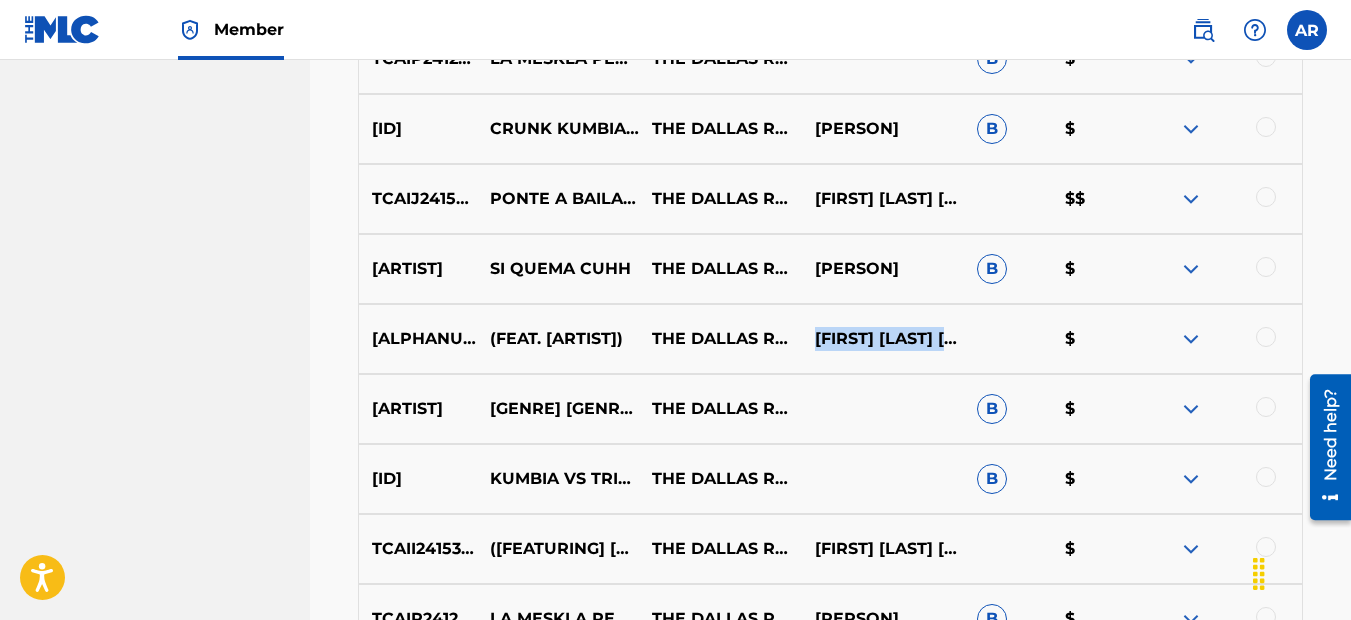drag, startPoint x: 816, startPoint y: 296, endPoint x: 931, endPoint y: 363, distance: 133.09395 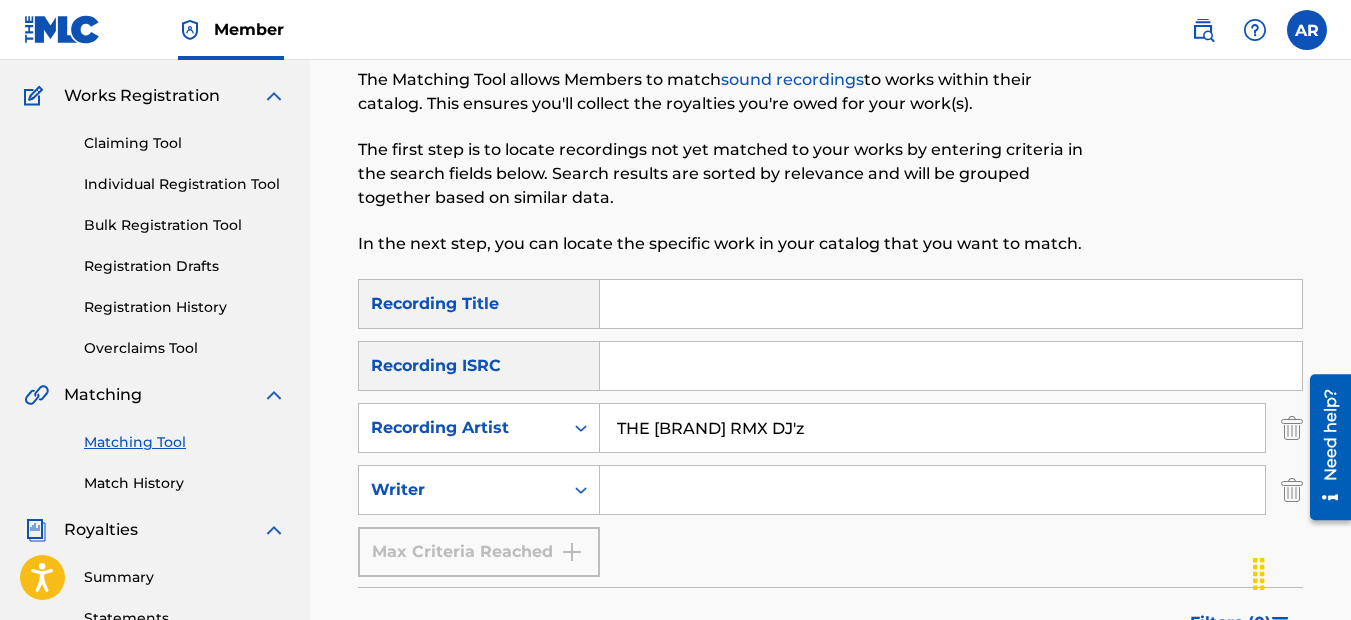 scroll, scrollTop: 300, scrollLeft: 0, axis: vertical 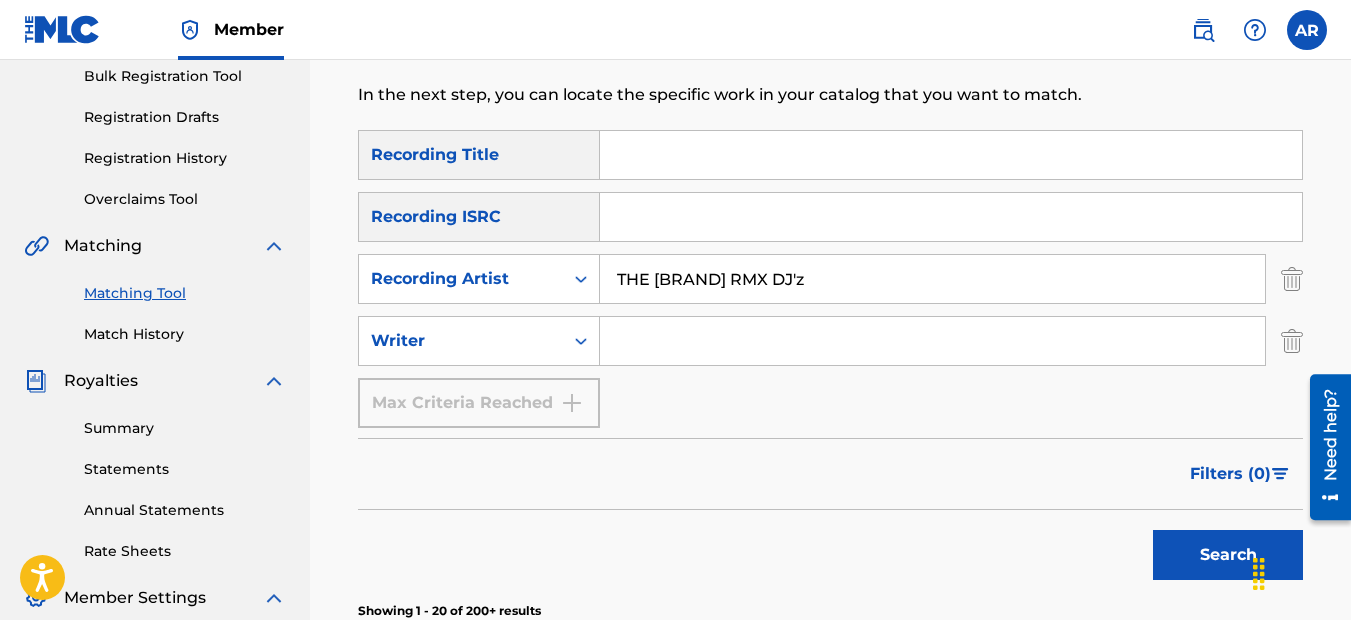 click at bounding box center (932, 341) 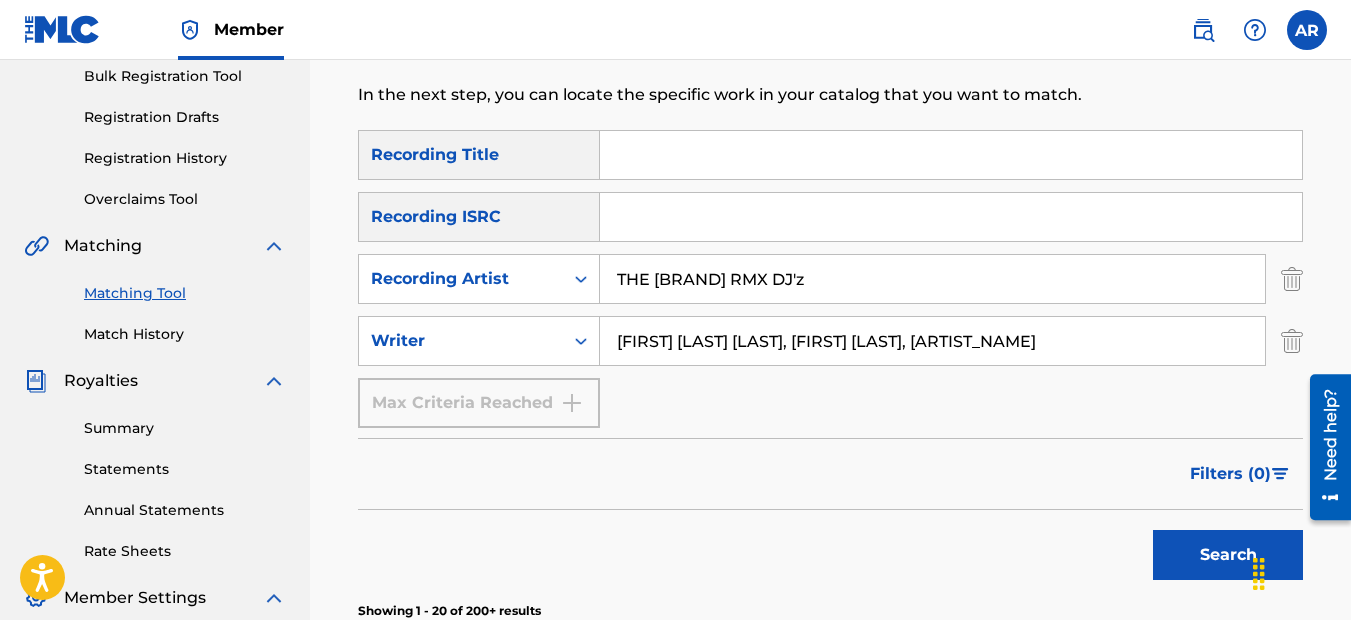 type on "[FIRST] [LAST] [LAST], [FIRST] [LAST], [ARTIST_NAME]" 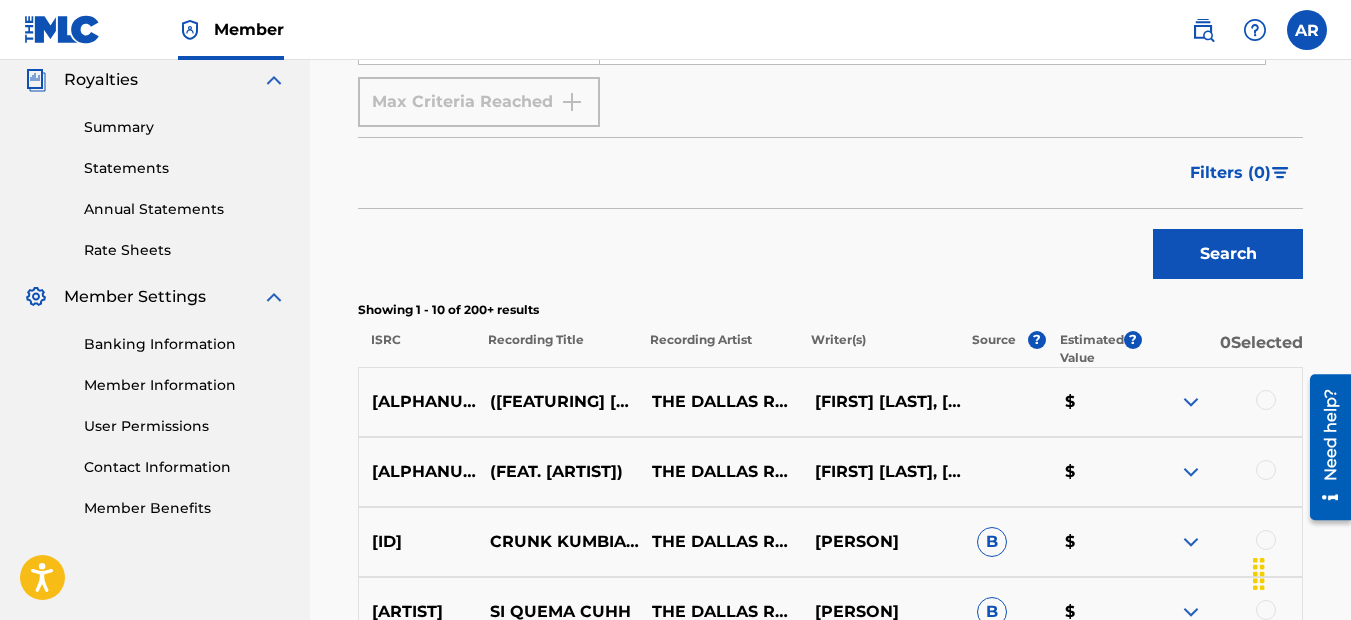 scroll, scrollTop: 600, scrollLeft: 0, axis: vertical 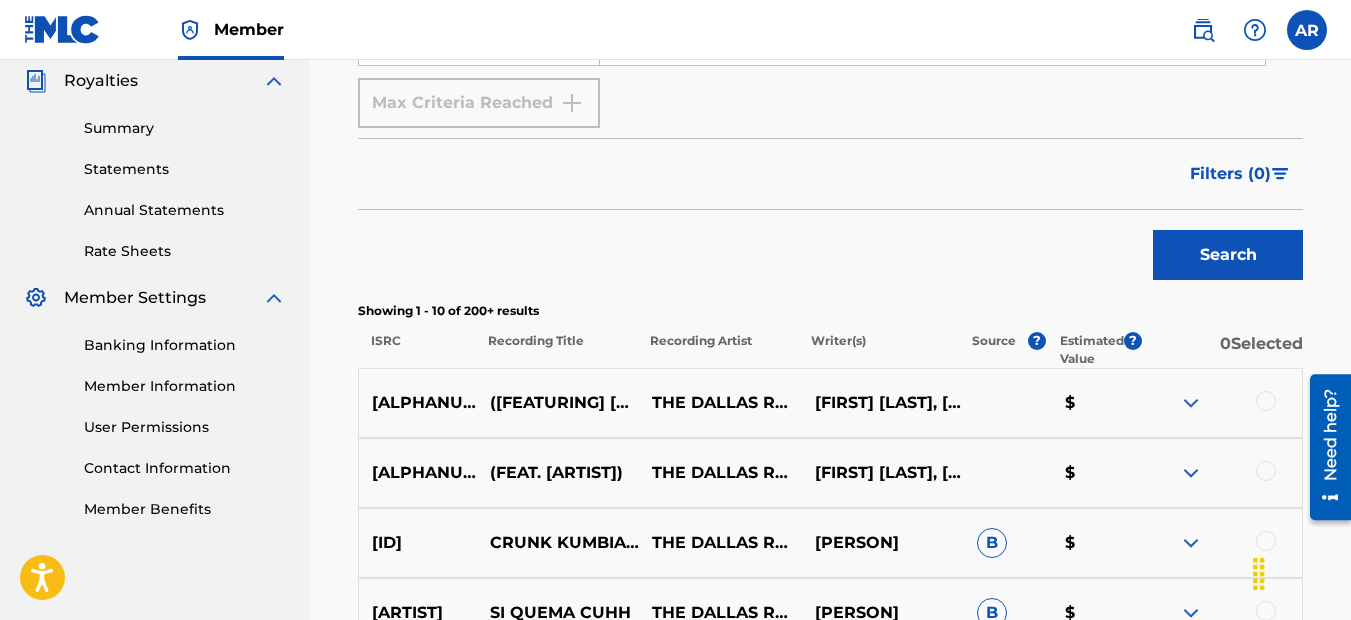 click on "Filters ( 0 )" at bounding box center [1230, 174] 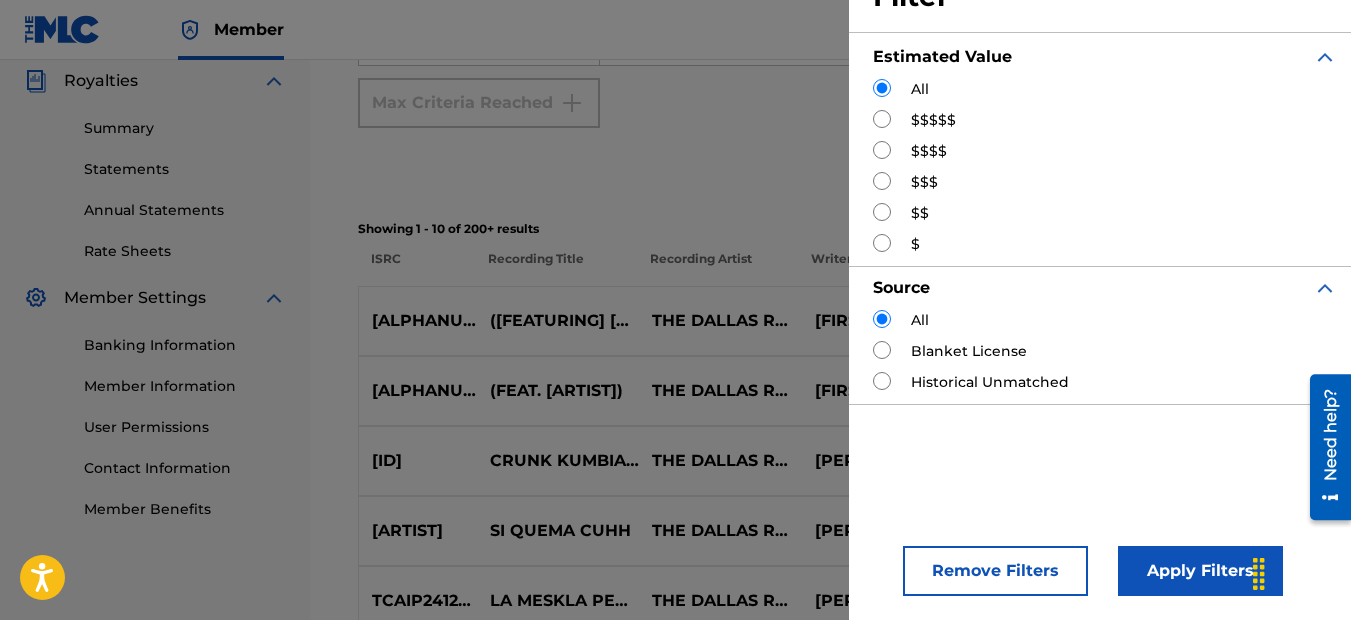 click on "$$$" at bounding box center [924, 182] 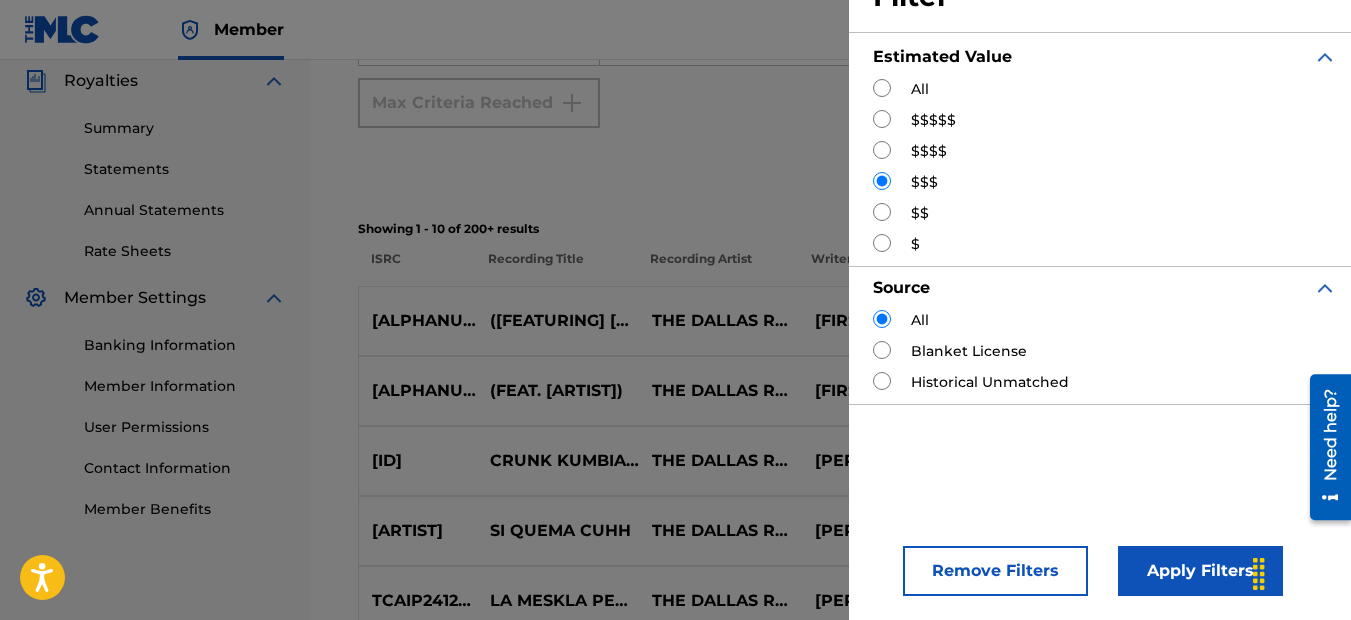 click on "Apply Filters" at bounding box center [1200, 571] 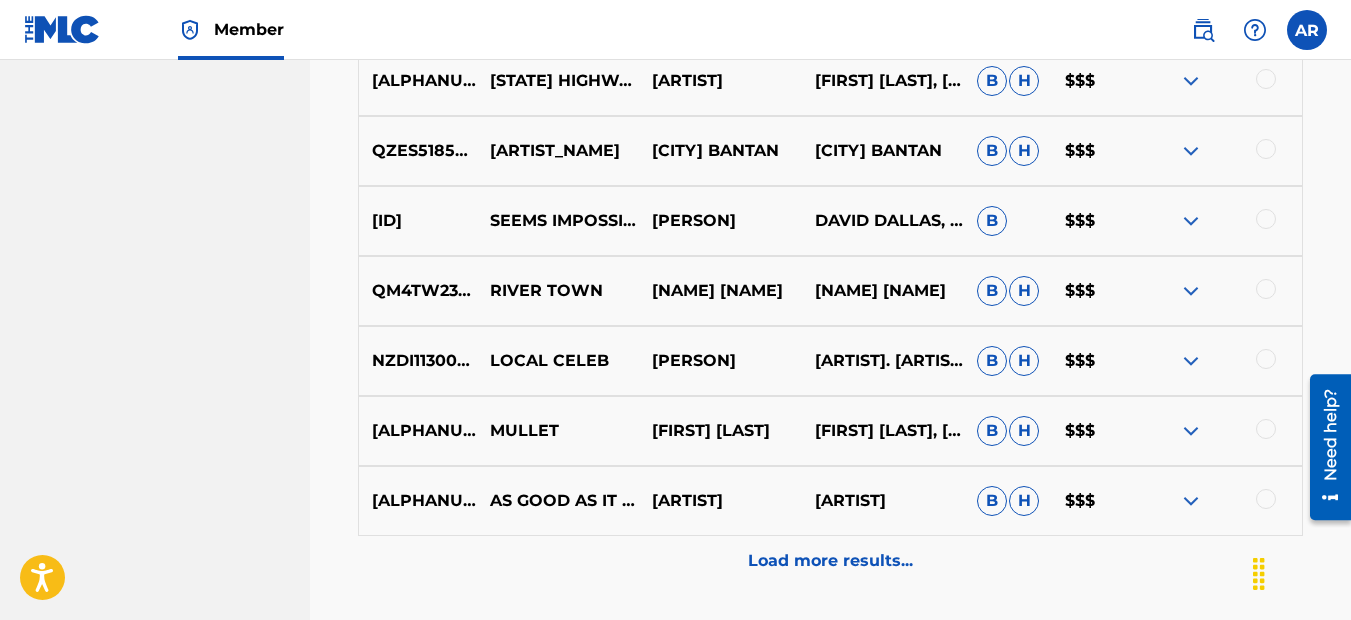 scroll, scrollTop: 1294, scrollLeft: 0, axis: vertical 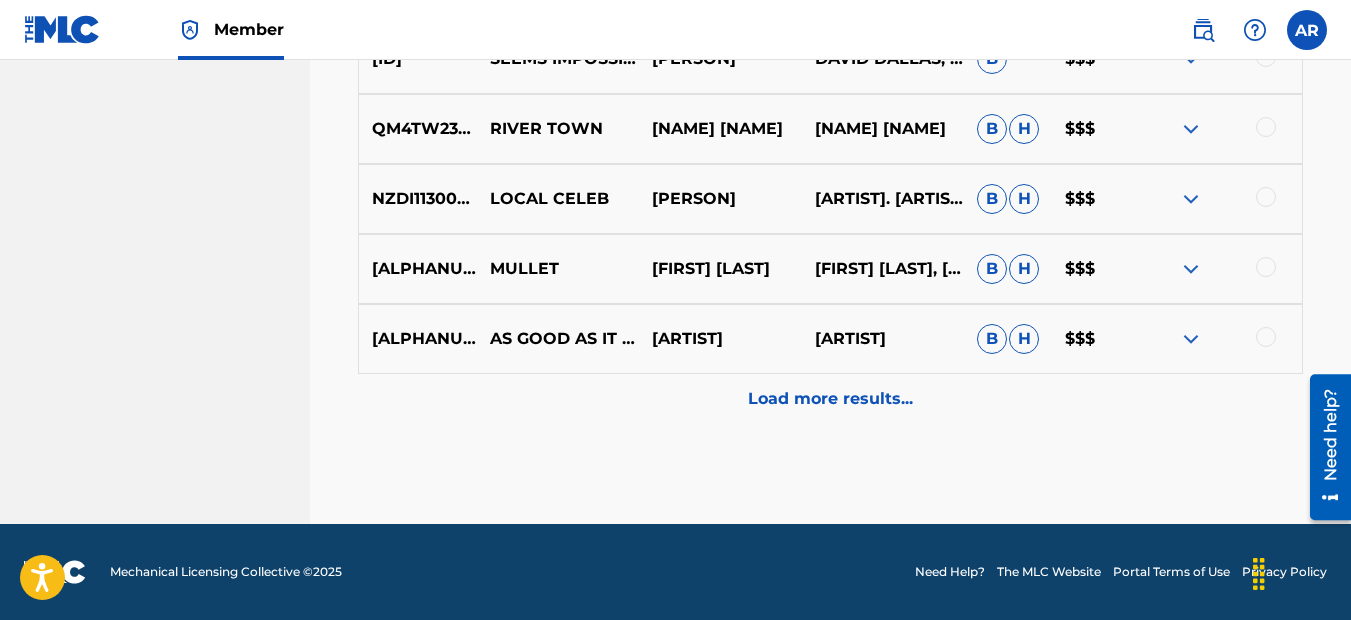 click on "Load more results..." at bounding box center [830, 399] 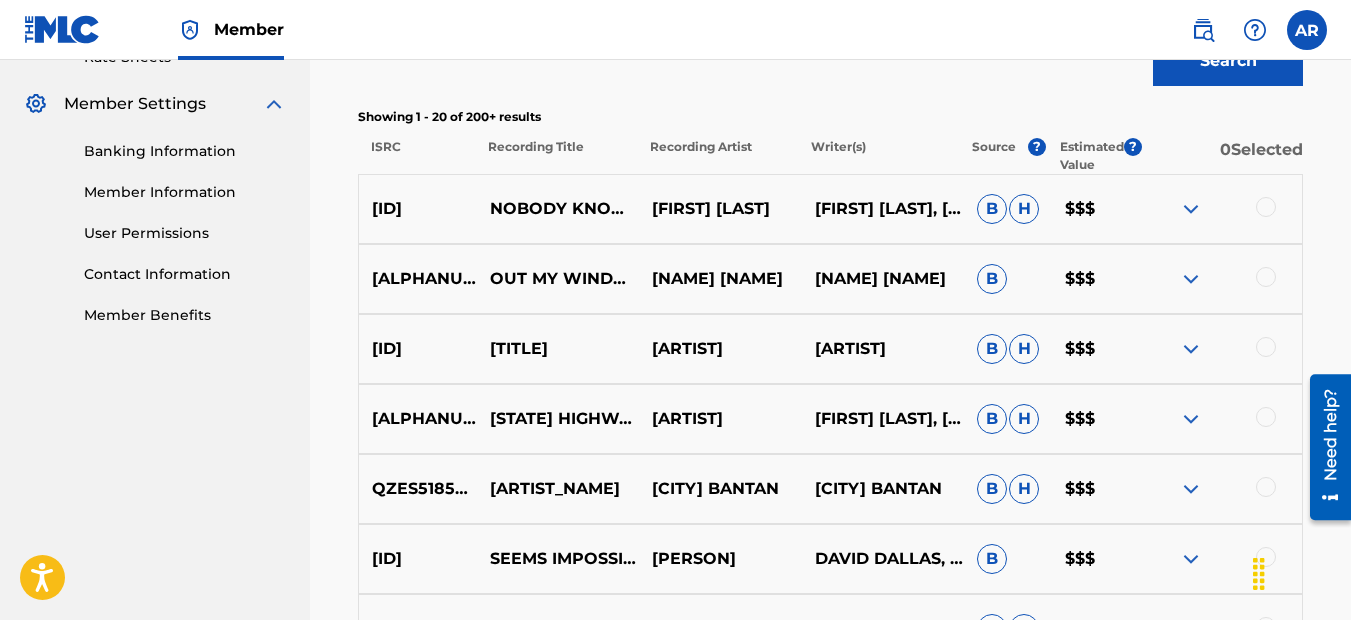 scroll, scrollTop: 694, scrollLeft: 0, axis: vertical 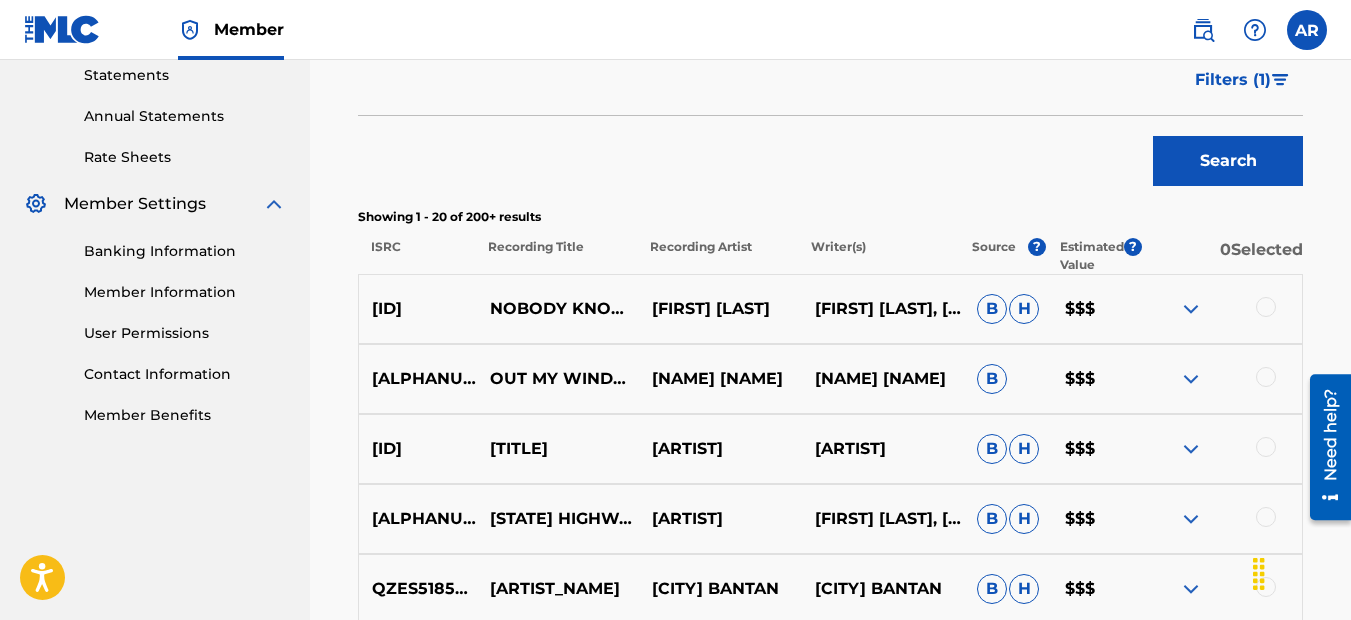 click on "Filters ( 1 )" at bounding box center [1233, 80] 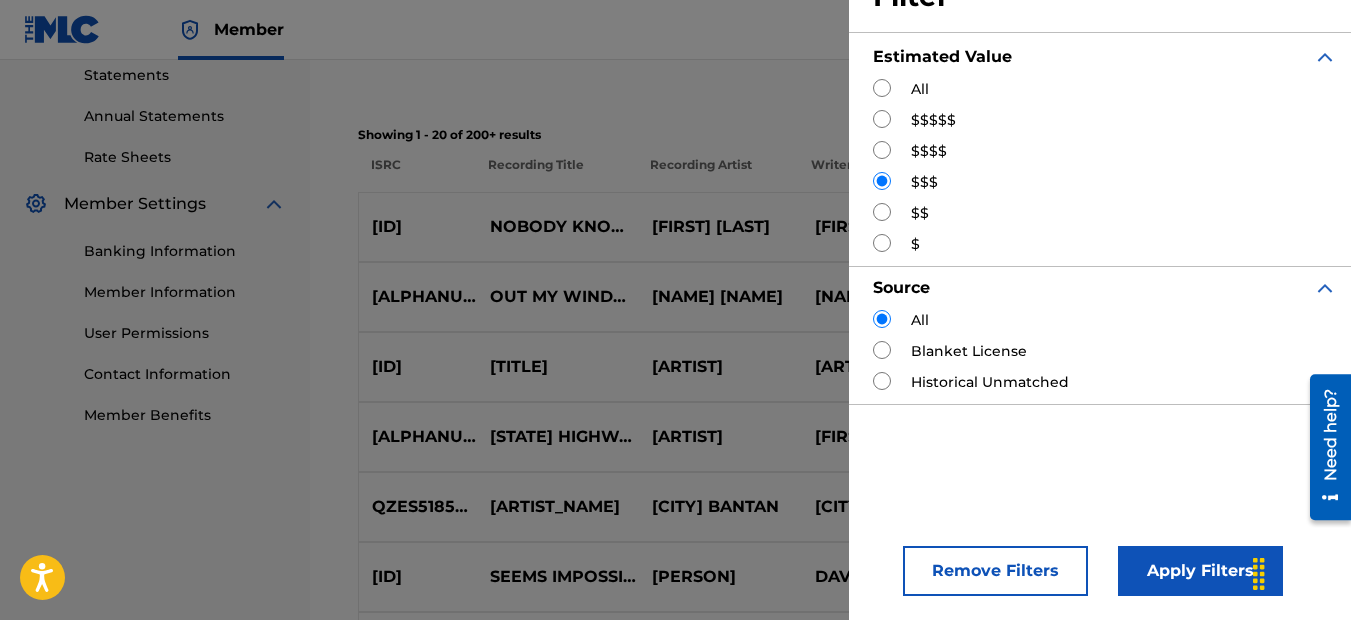 click at bounding box center [882, 212] 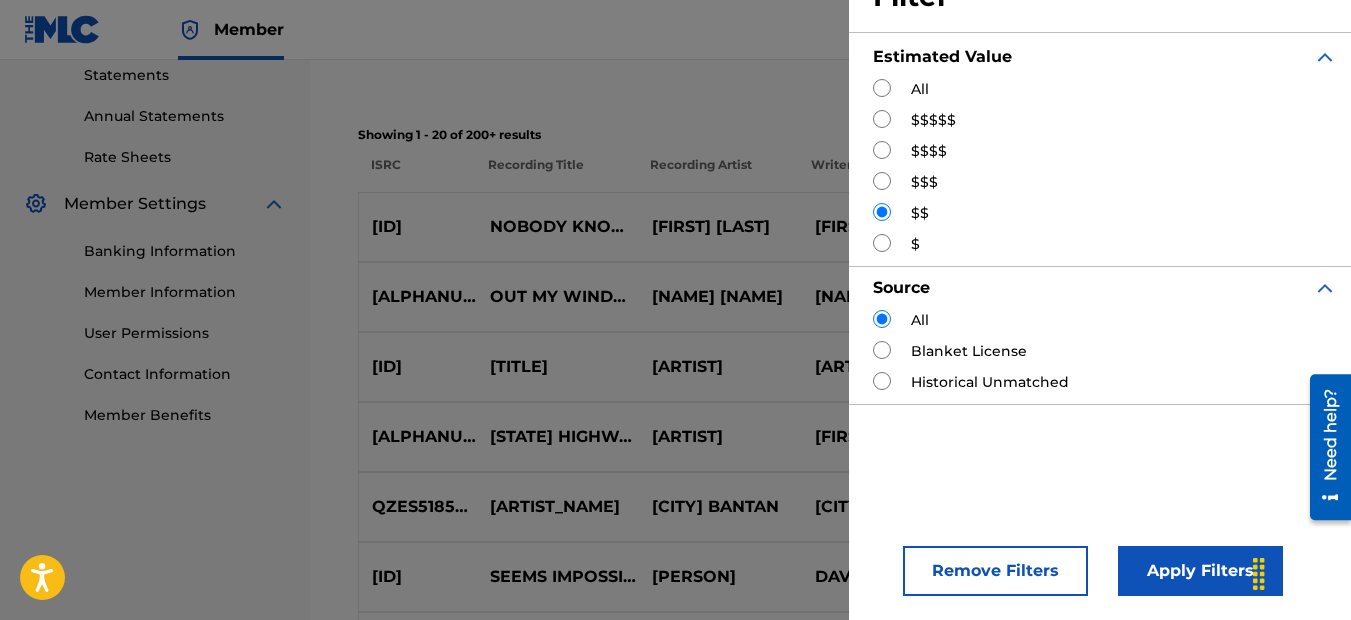 click on "Apply Filters" at bounding box center (1200, 571) 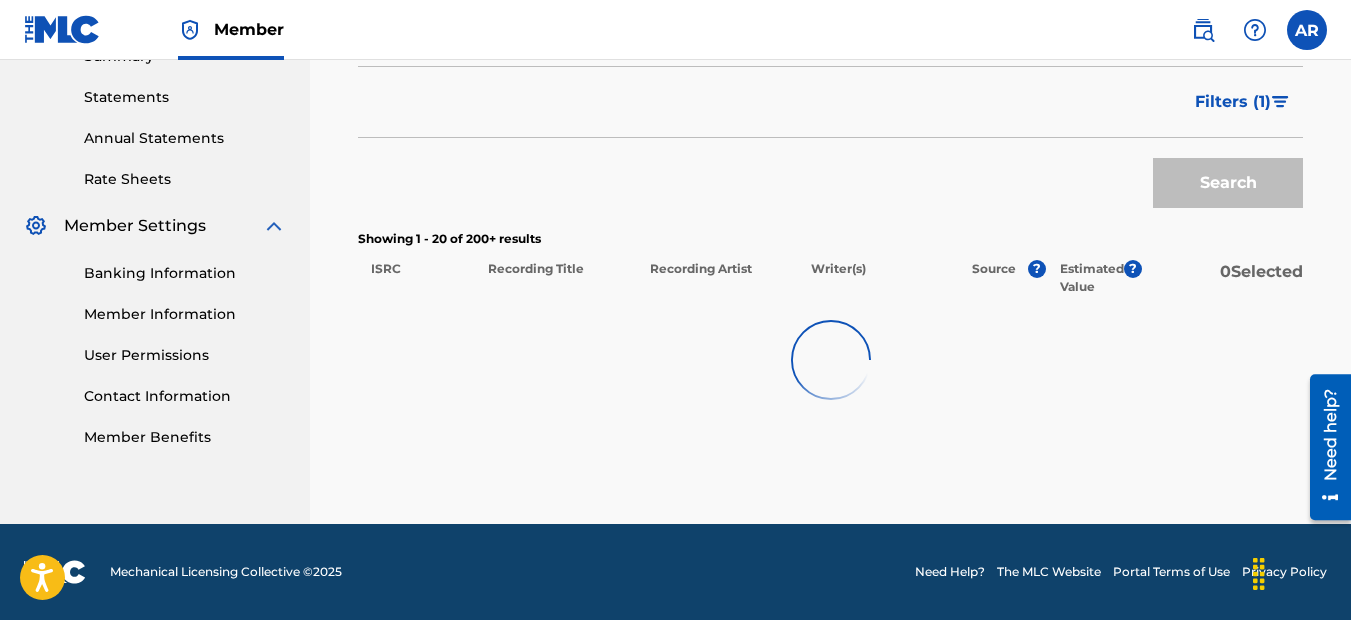 scroll, scrollTop: 672, scrollLeft: 0, axis: vertical 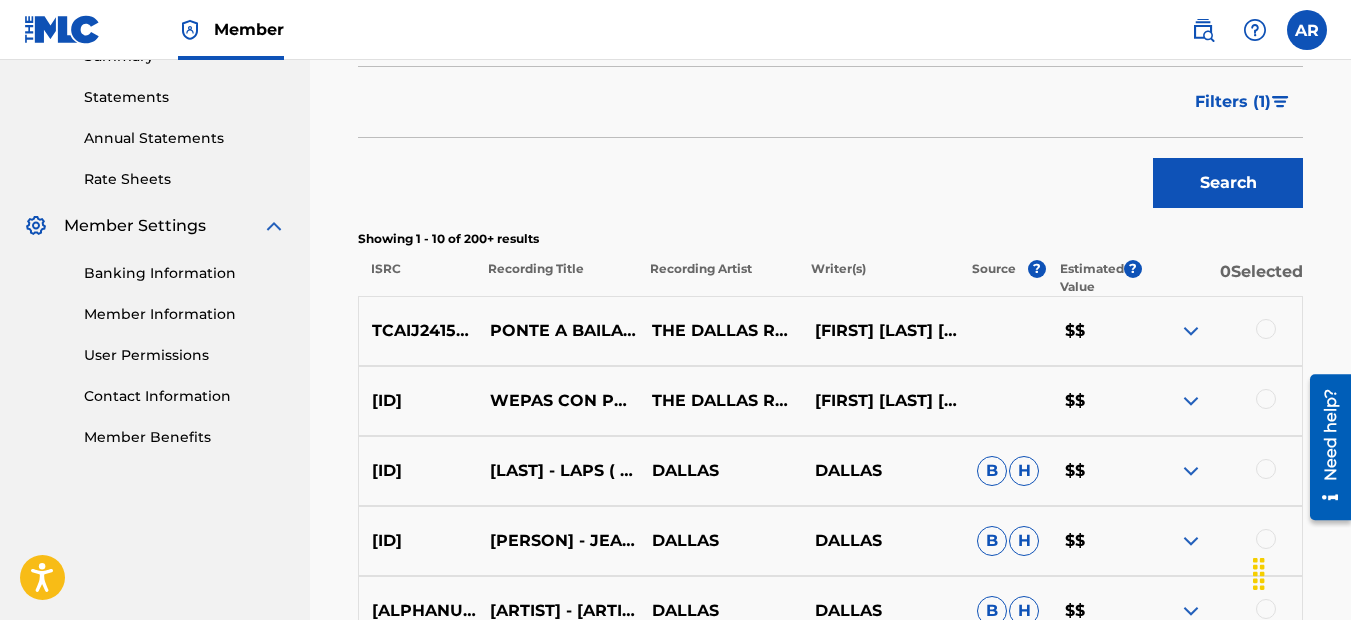 click at bounding box center [1191, 401] 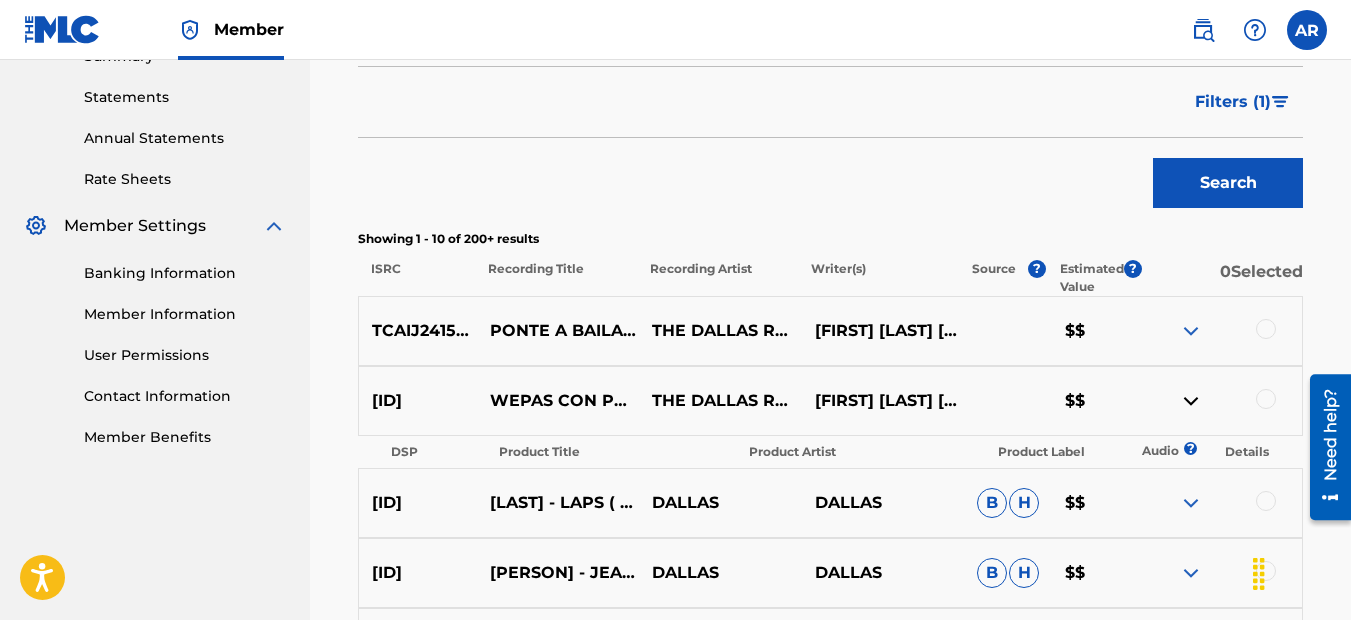 click at bounding box center (1191, 331) 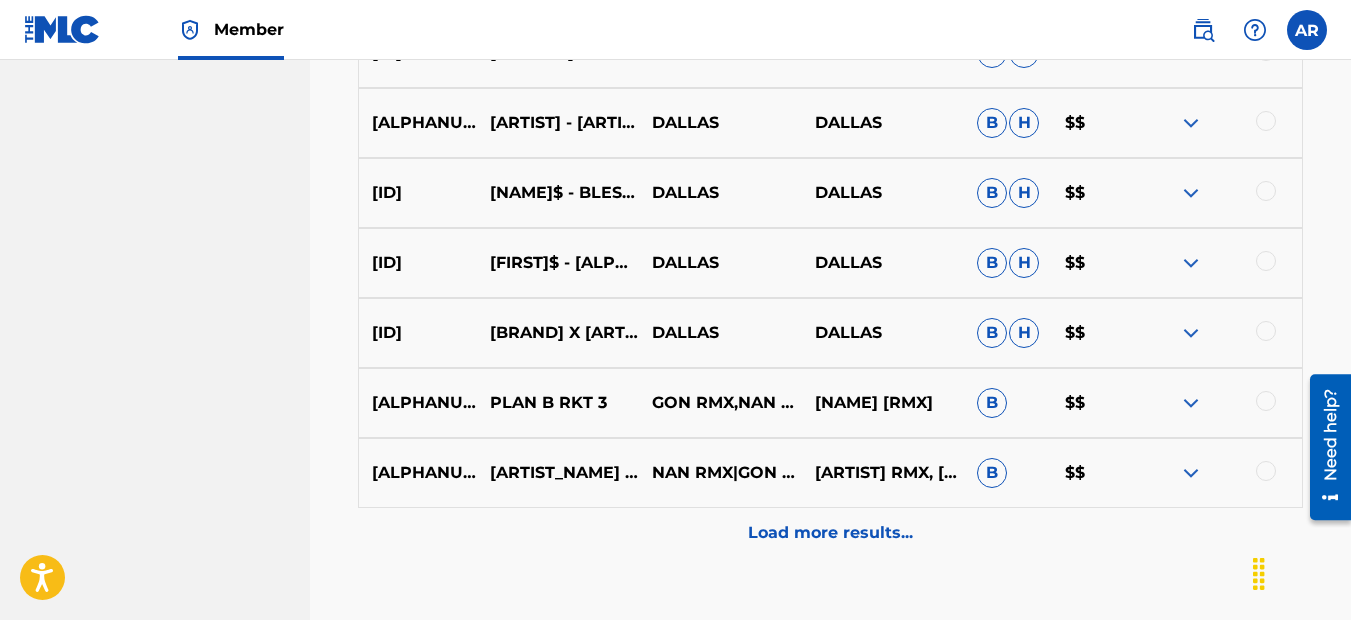 scroll, scrollTop: 1272, scrollLeft: 0, axis: vertical 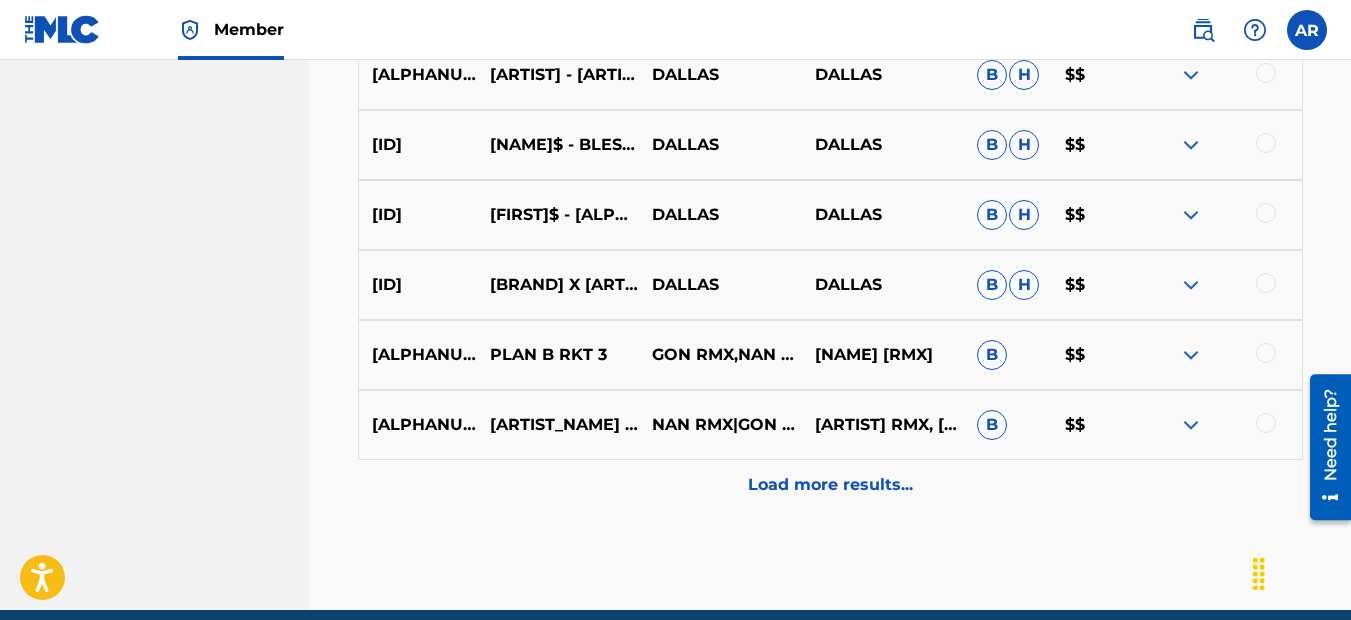 click on "Load more results..." at bounding box center [830, 485] 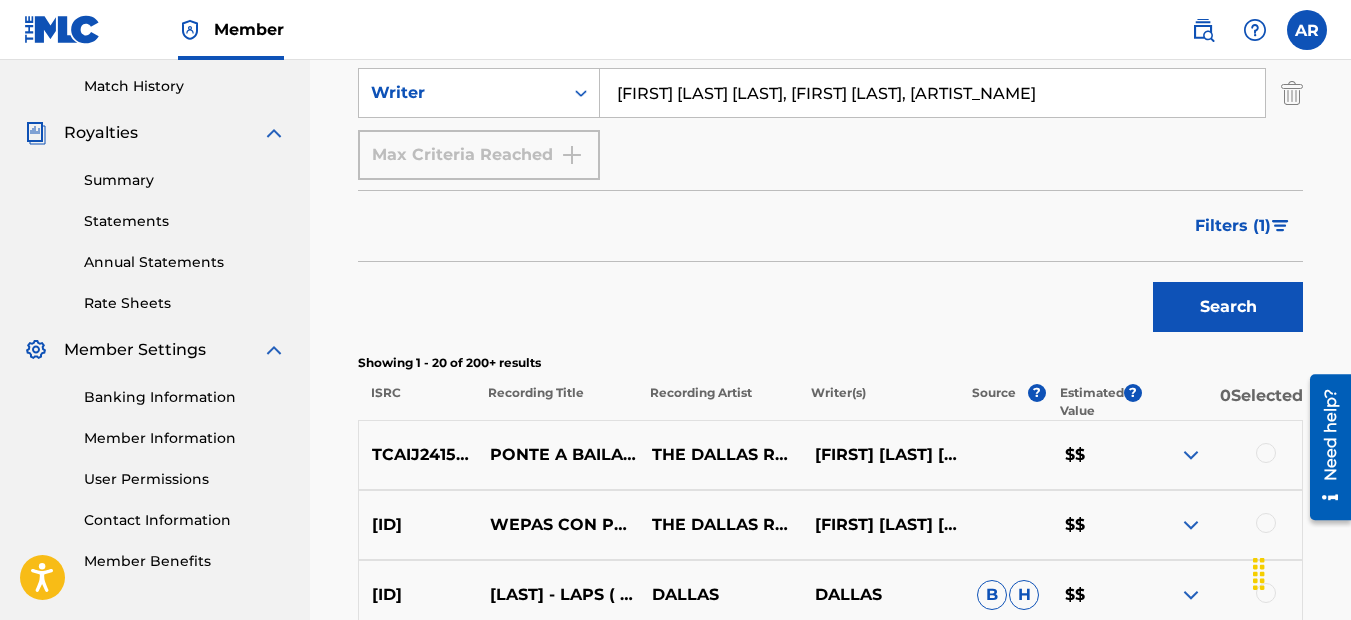 scroll, scrollTop: 672, scrollLeft: 0, axis: vertical 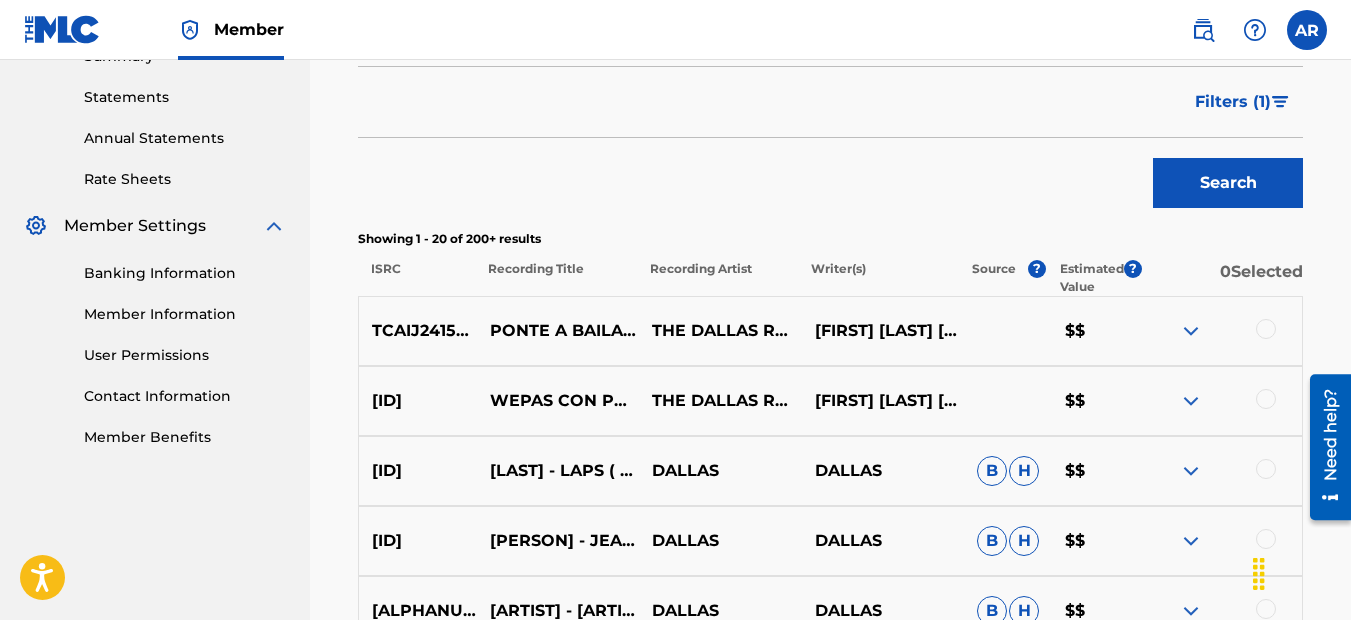 click at bounding box center [1191, 401] 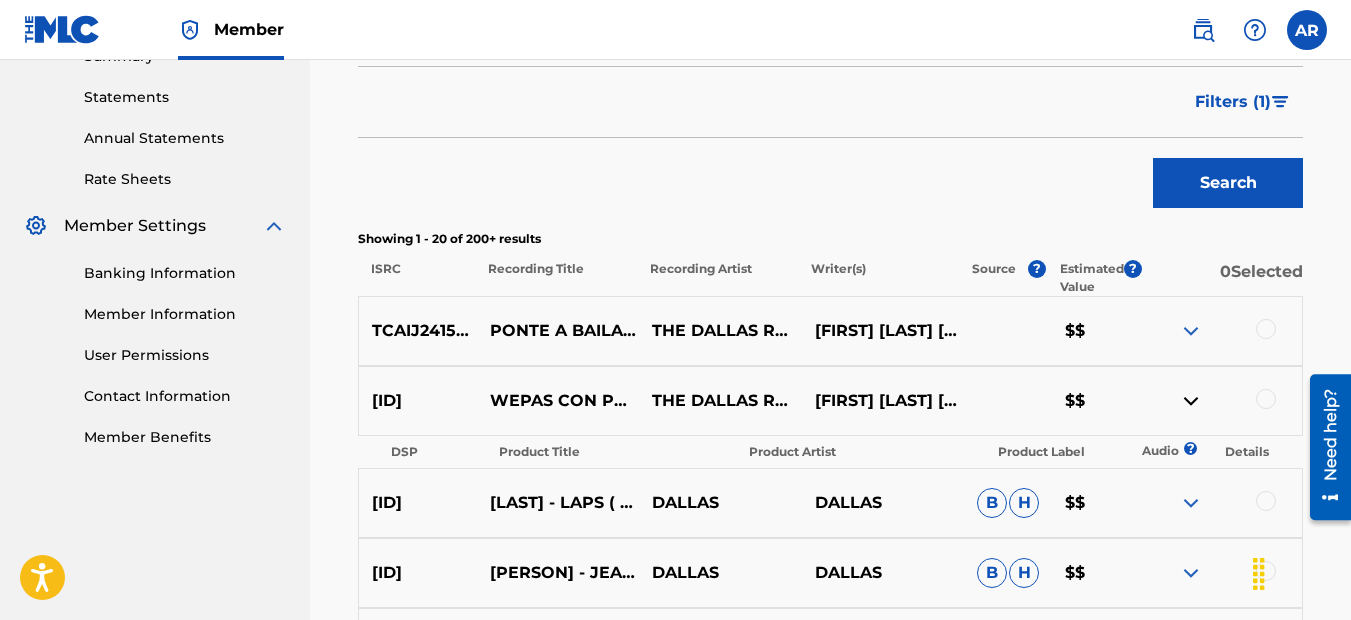 click at bounding box center (1191, 331) 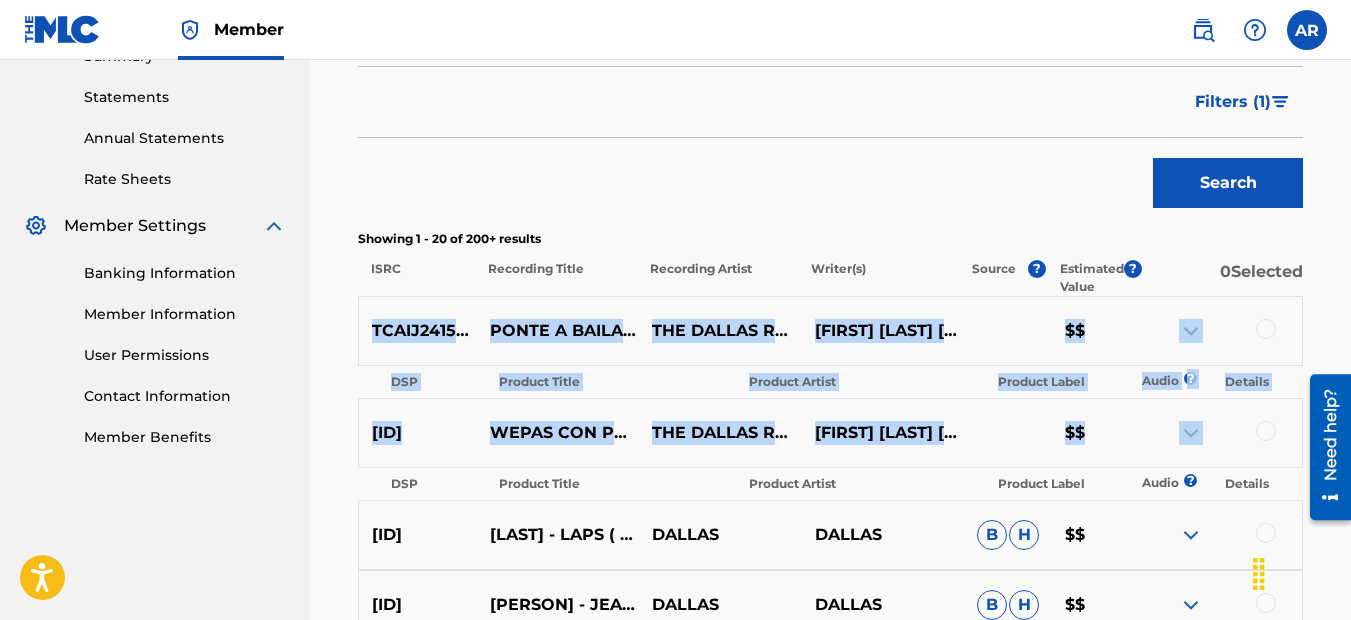 drag, startPoint x: 369, startPoint y: 333, endPoint x: 1205, endPoint y: 432, distance: 841.84143 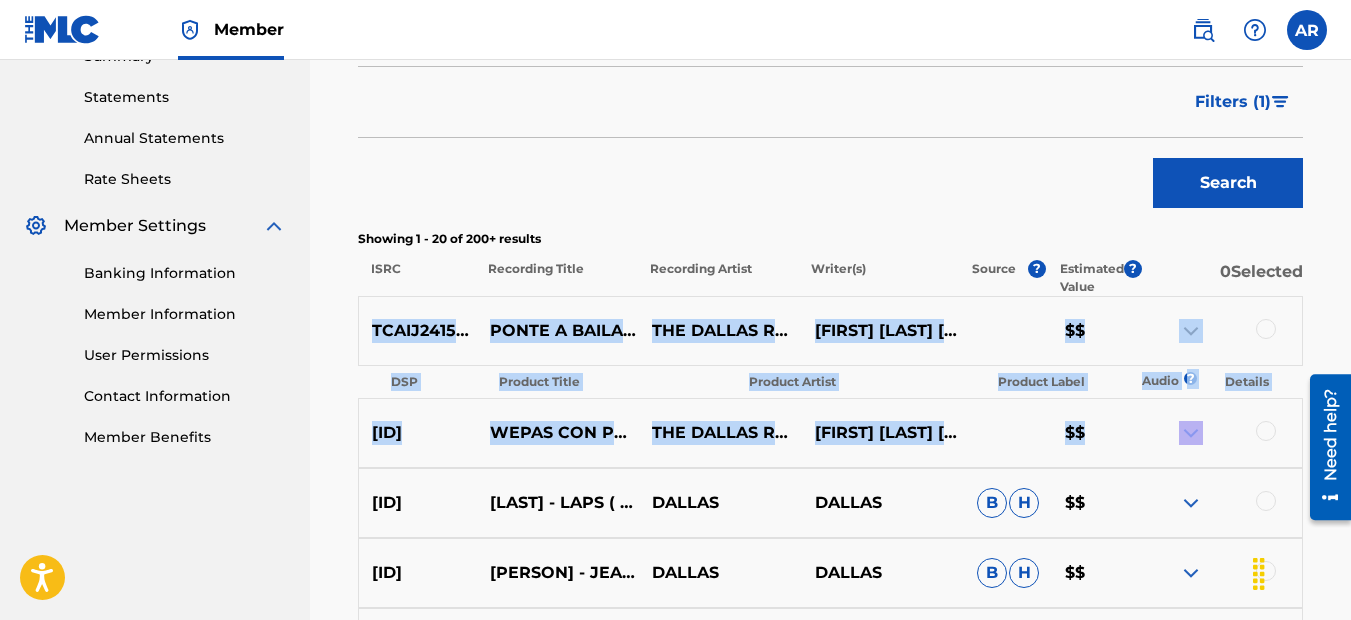 click at bounding box center [1191, 331] 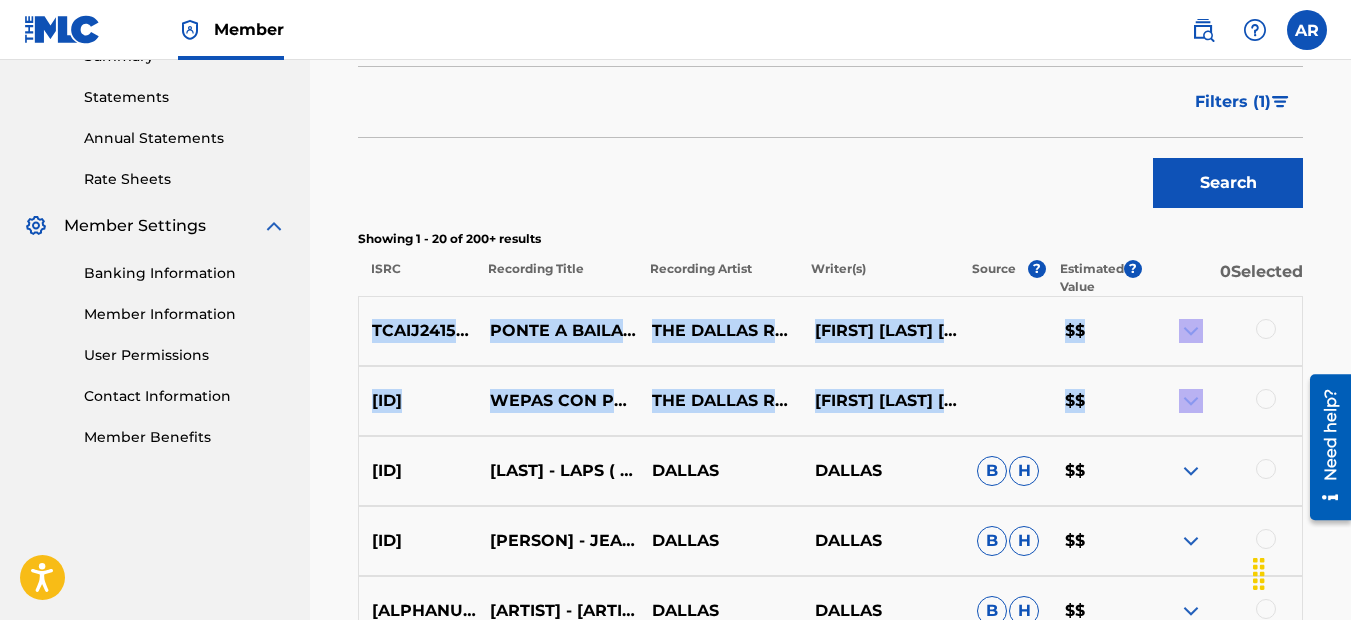 click at bounding box center (1191, 331) 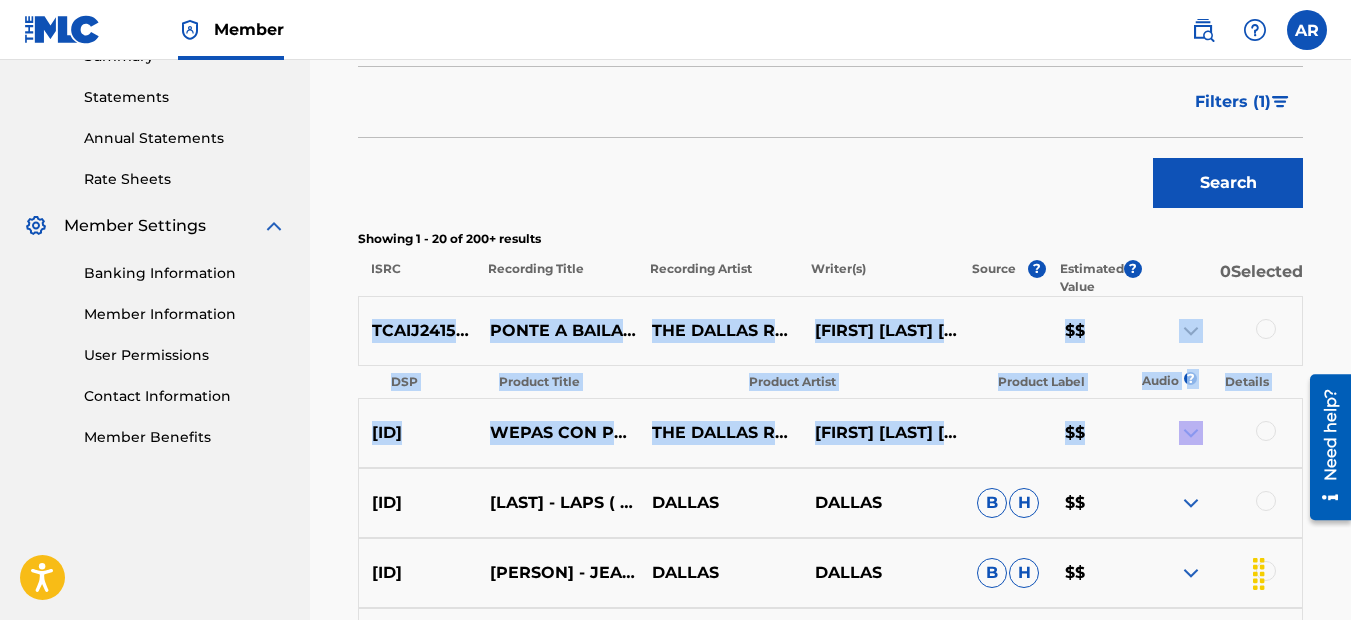 click at bounding box center [1191, 433] 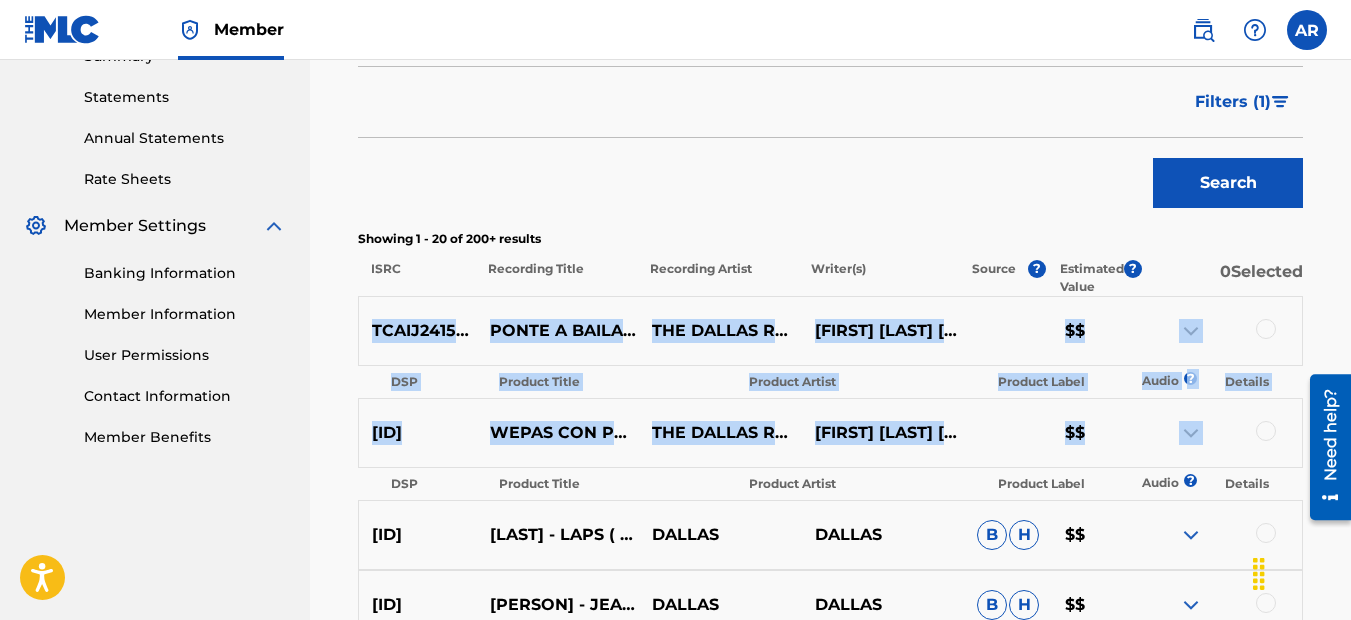 drag, startPoint x: 1084, startPoint y: 321, endPoint x: 916, endPoint y: 357, distance: 171.81386 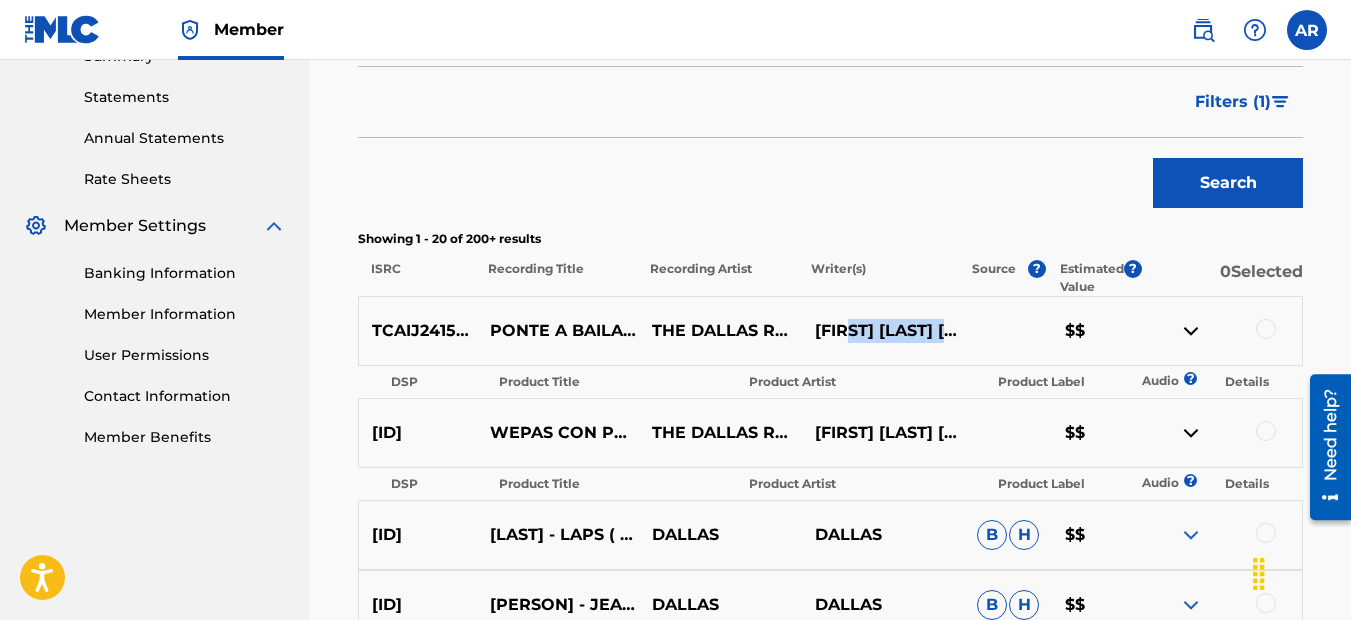 drag, startPoint x: 948, startPoint y: 327, endPoint x: 857, endPoint y: 301, distance: 94.641426 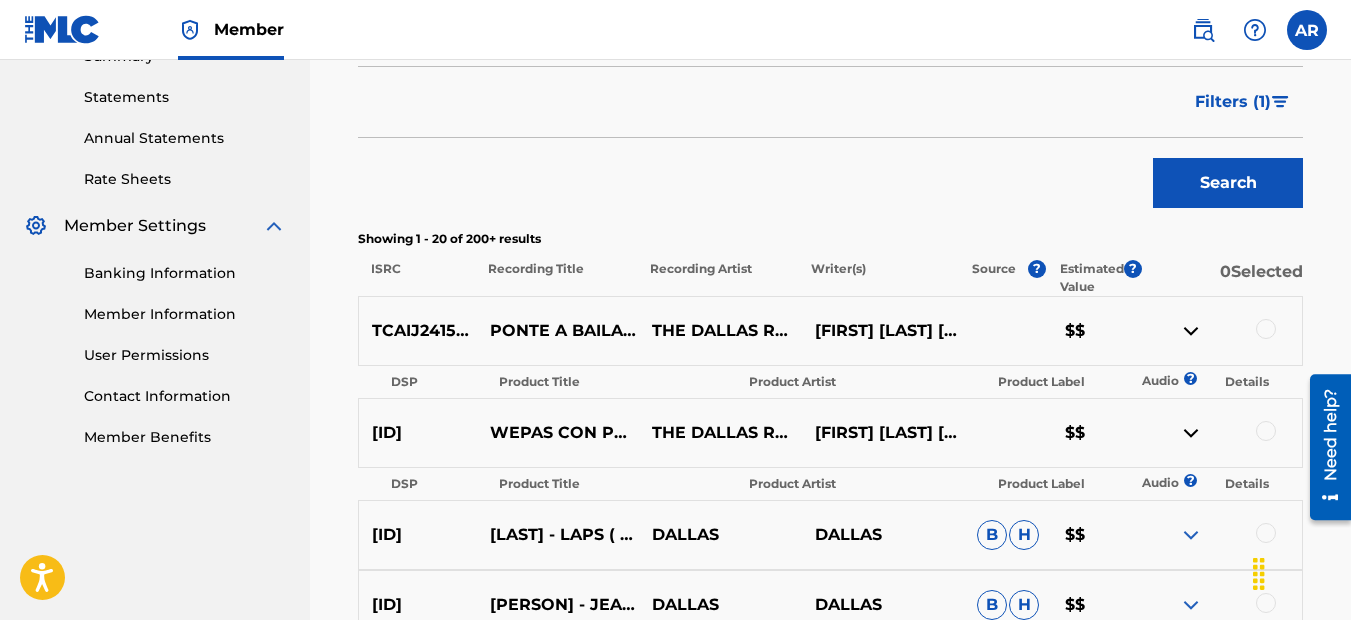 drag, startPoint x: 857, startPoint y: 301, endPoint x: 821, endPoint y: 311, distance: 37.363083 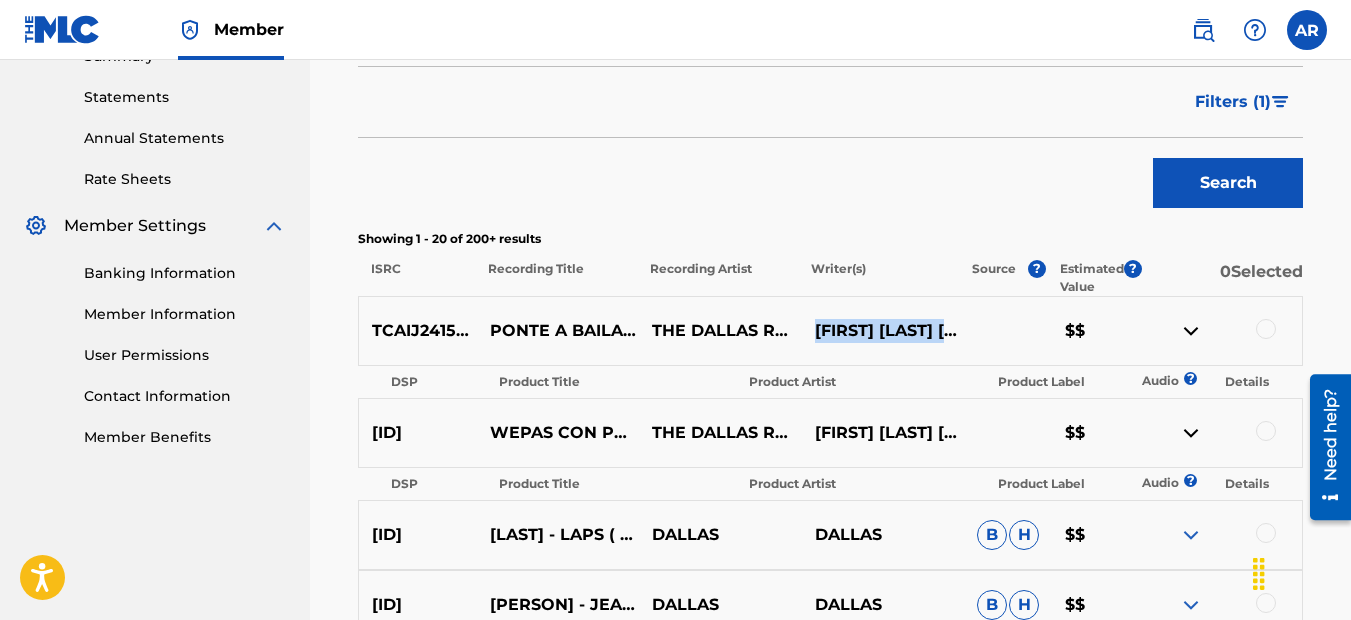 drag, startPoint x: 815, startPoint y: 315, endPoint x: 919, endPoint y: 362, distance: 114.12712 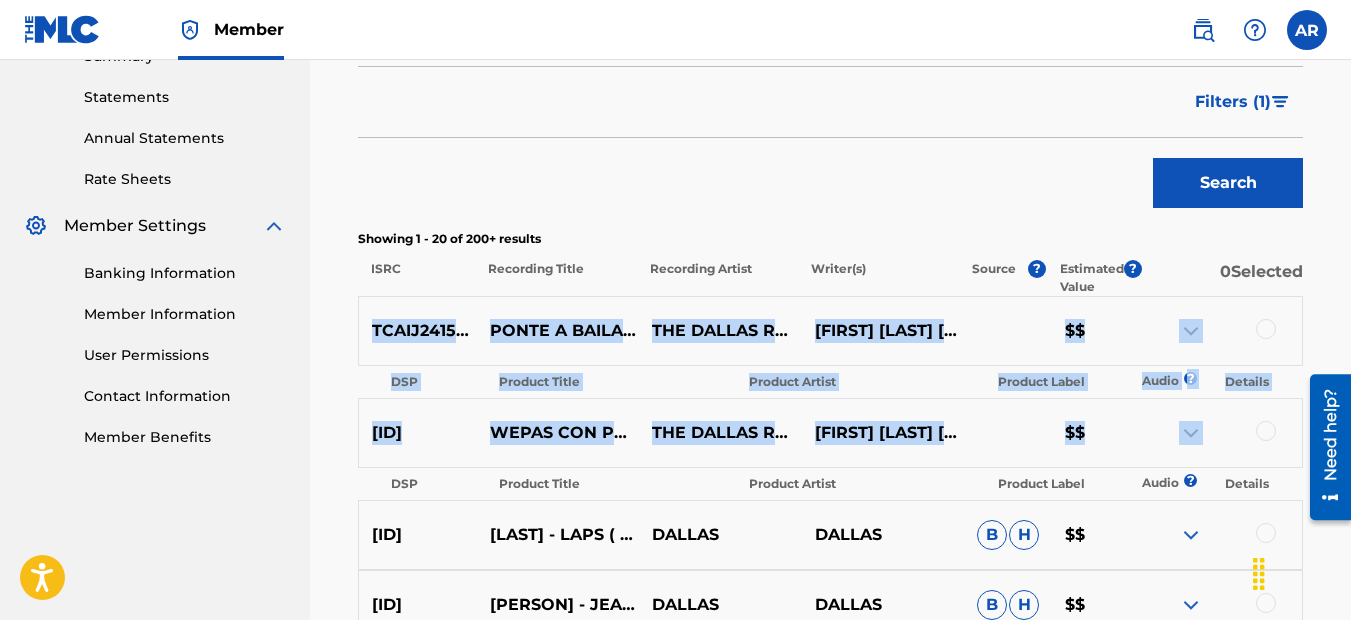 drag, startPoint x: 367, startPoint y: 329, endPoint x: 1288, endPoint y: 453, distance: 929.30994 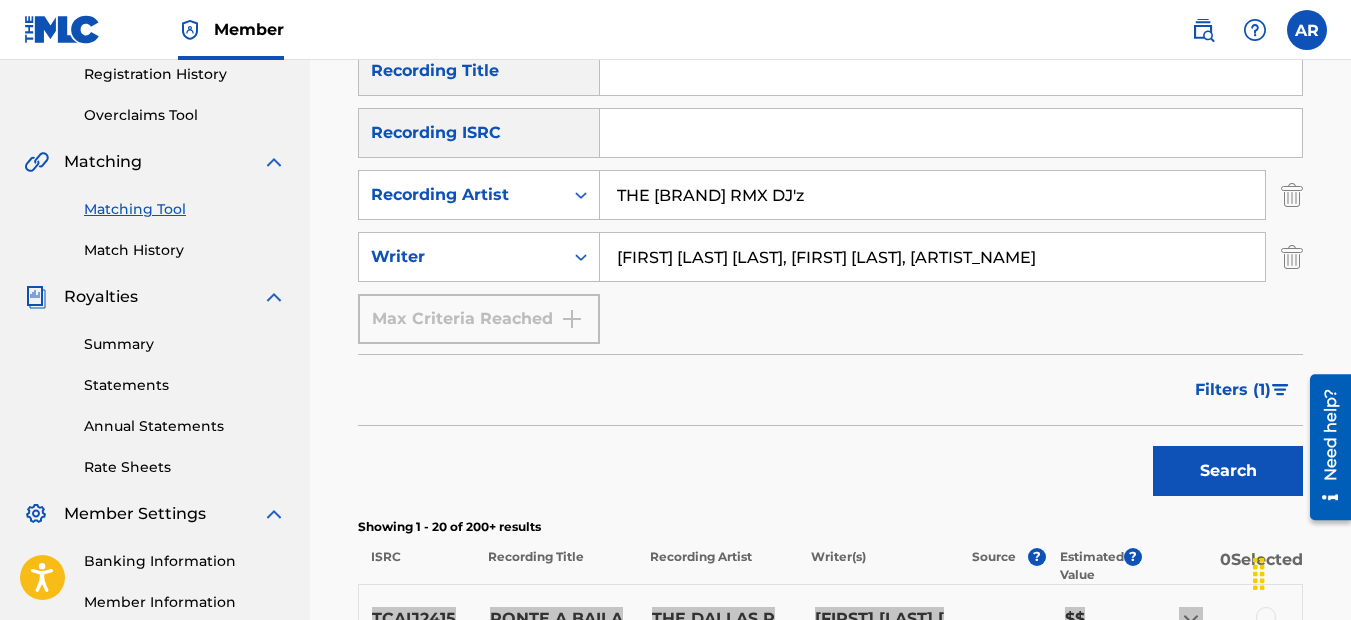 scroll, scrollTop: 372, scrollLeft: 0, axis: vertical 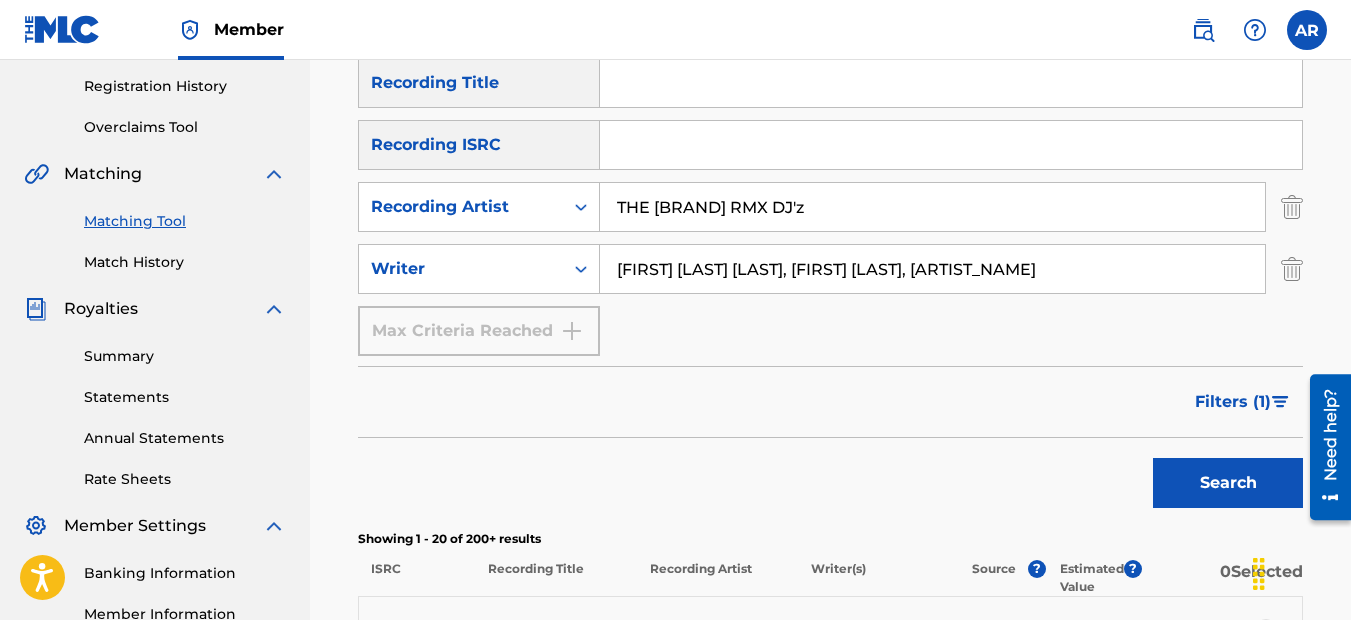 click on "THE [BRAND] RMX DJ'z" at bounding box center (932, 207) 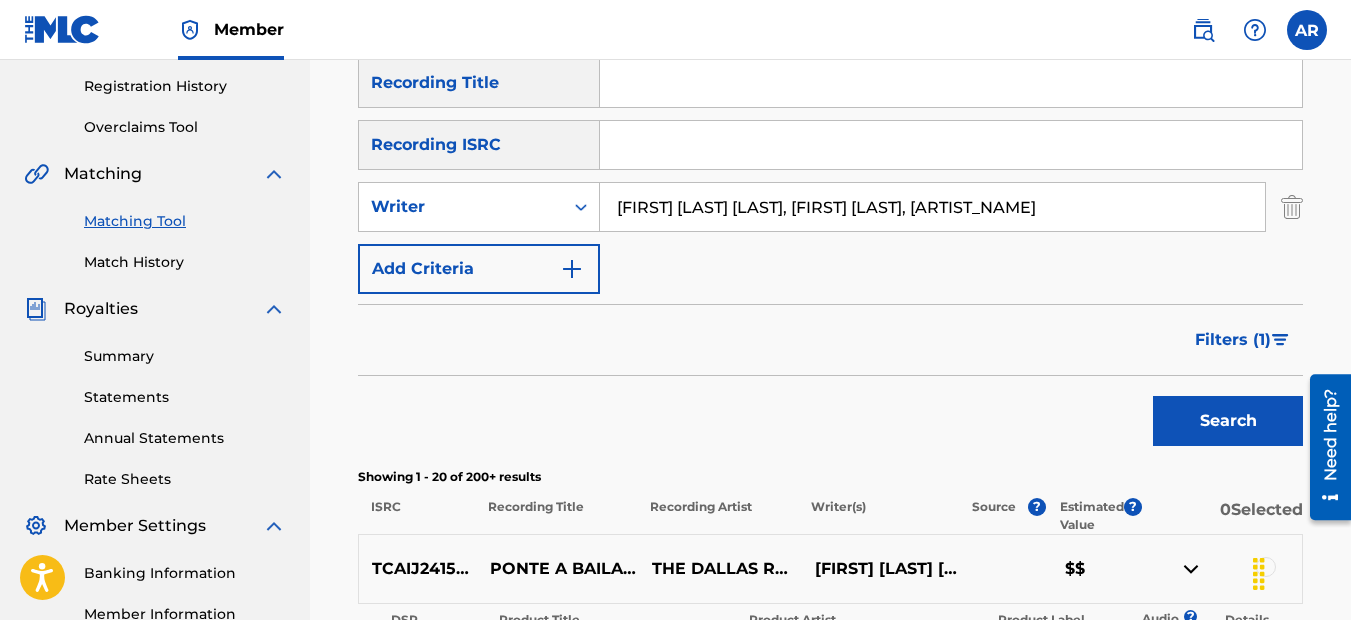 click on "Search" at bounding box center (1228, 421) 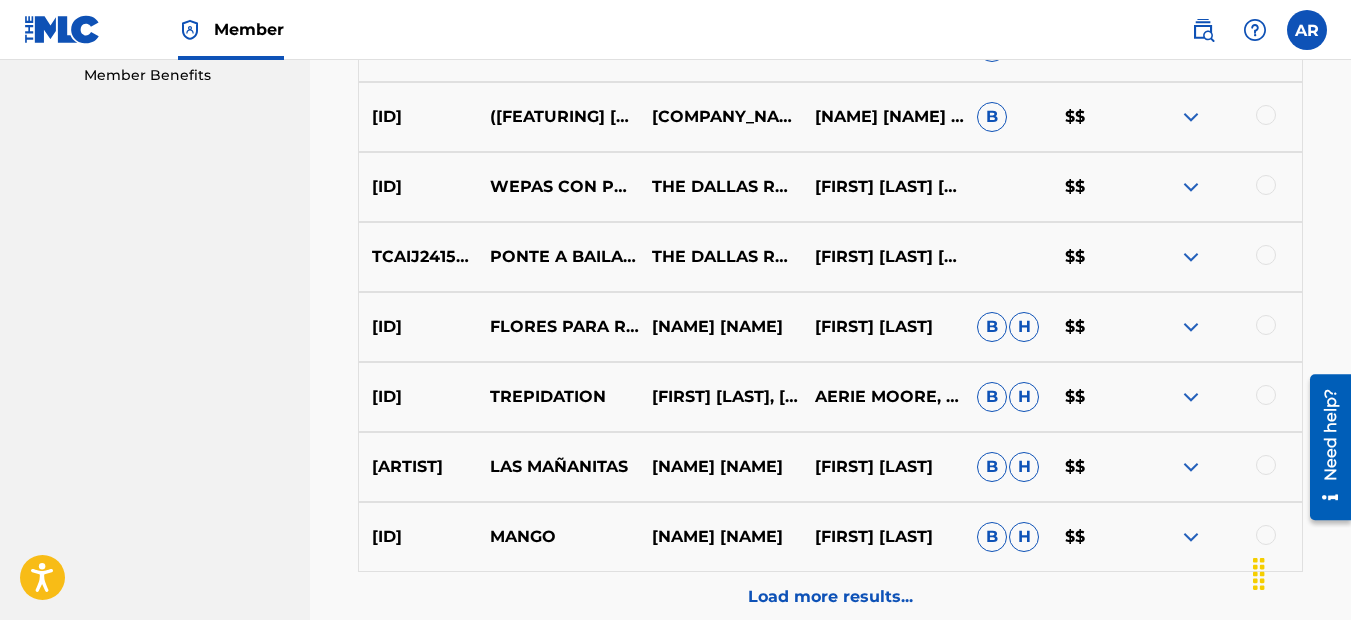 scroll, scrollTop: 1172, scrollLeft: 0, axis: vertical 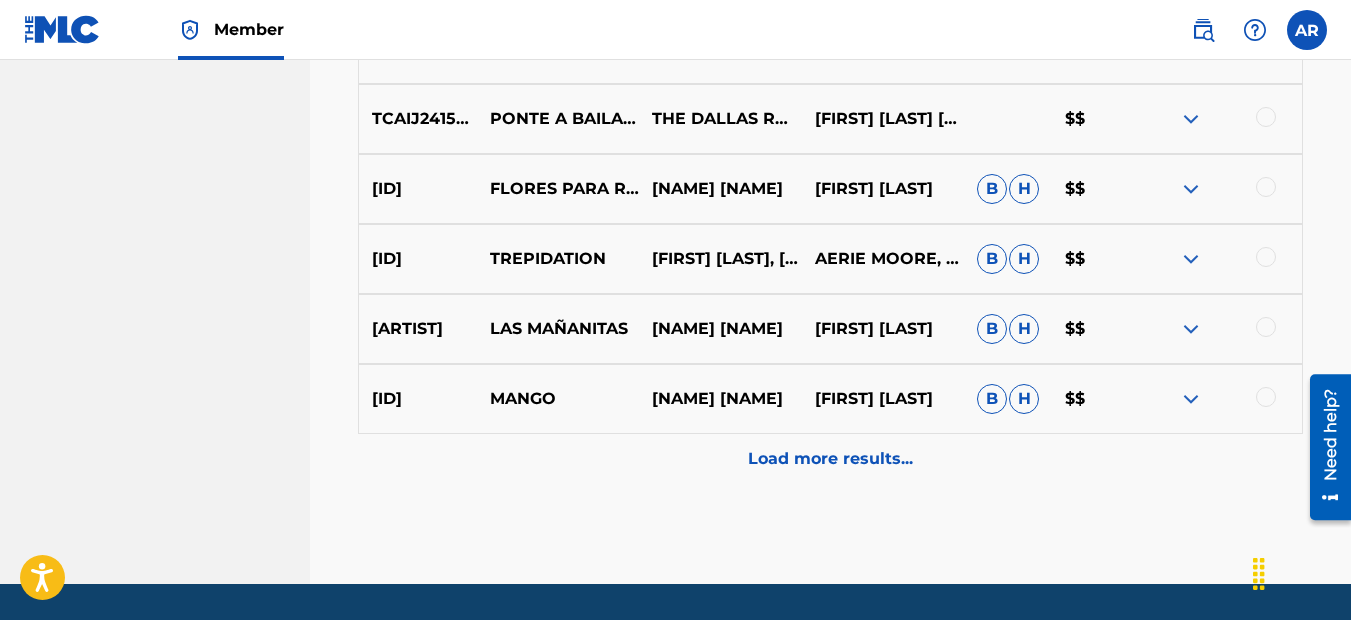 click on "Load more results..." at bounding box center [830, 459] 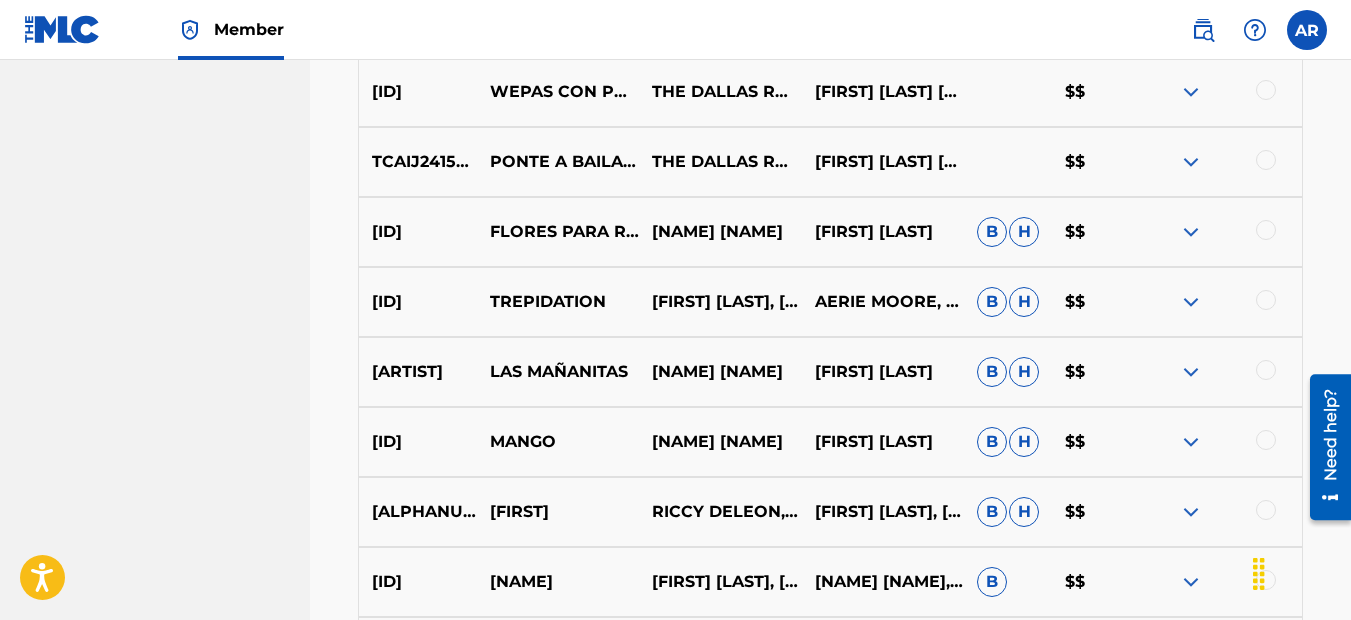 scroll, scrollTop: 1072, scrollLeft: 0, axis: vertical 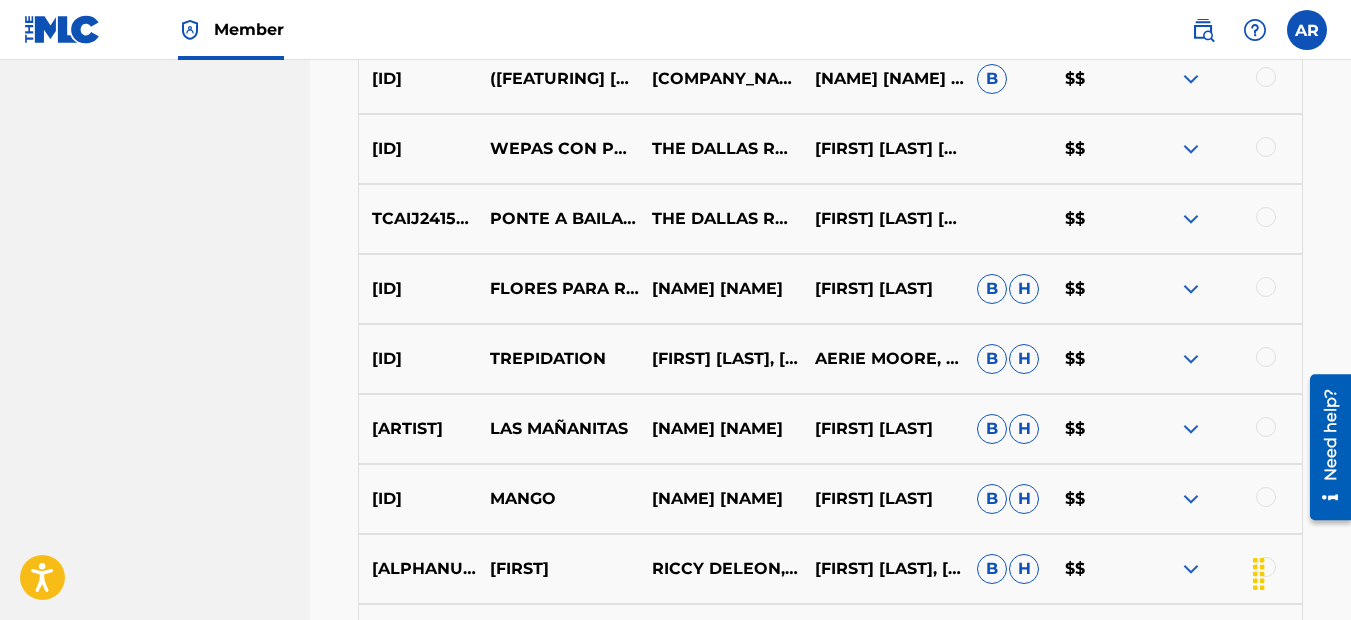 click at bounding box center [1191, 219] 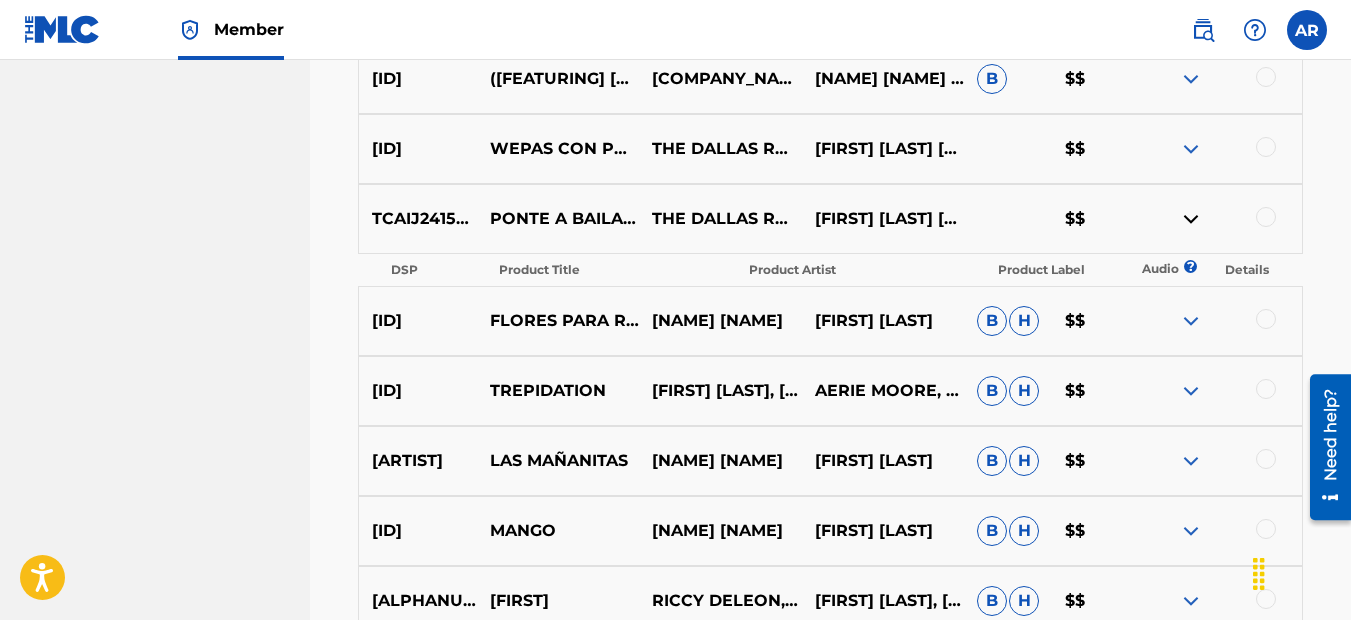 click at bounding box center (1191, 149) 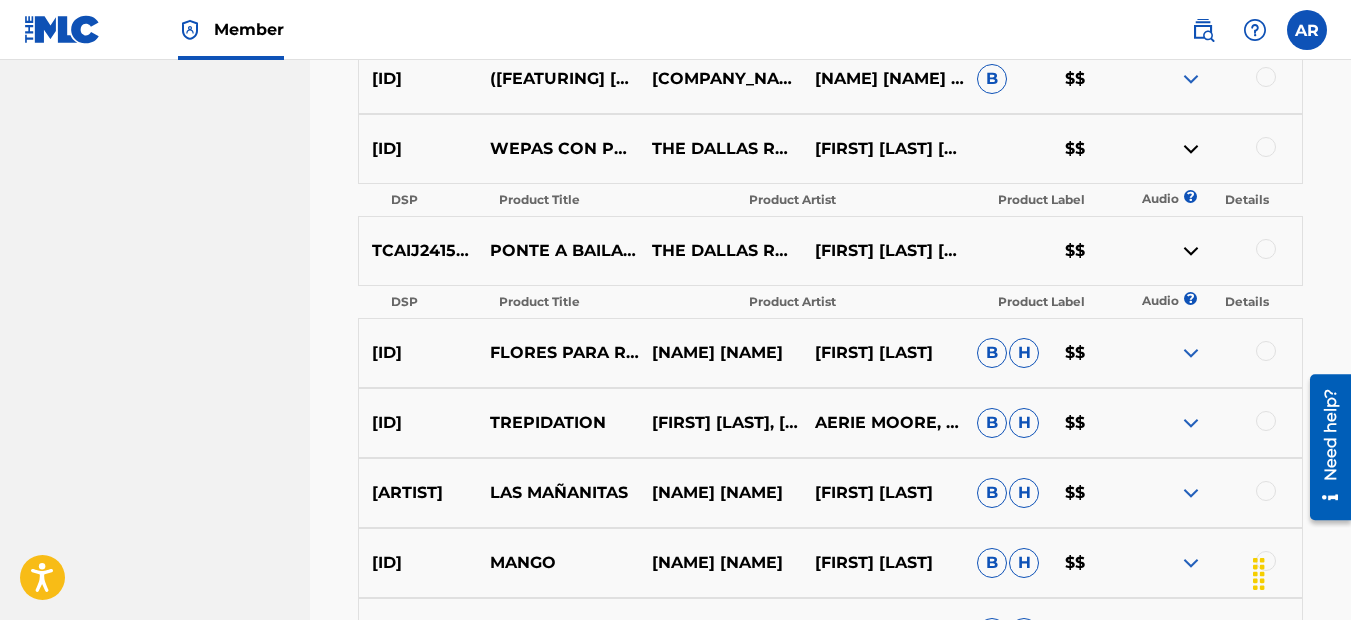 click at bounding box center [1191, 79] 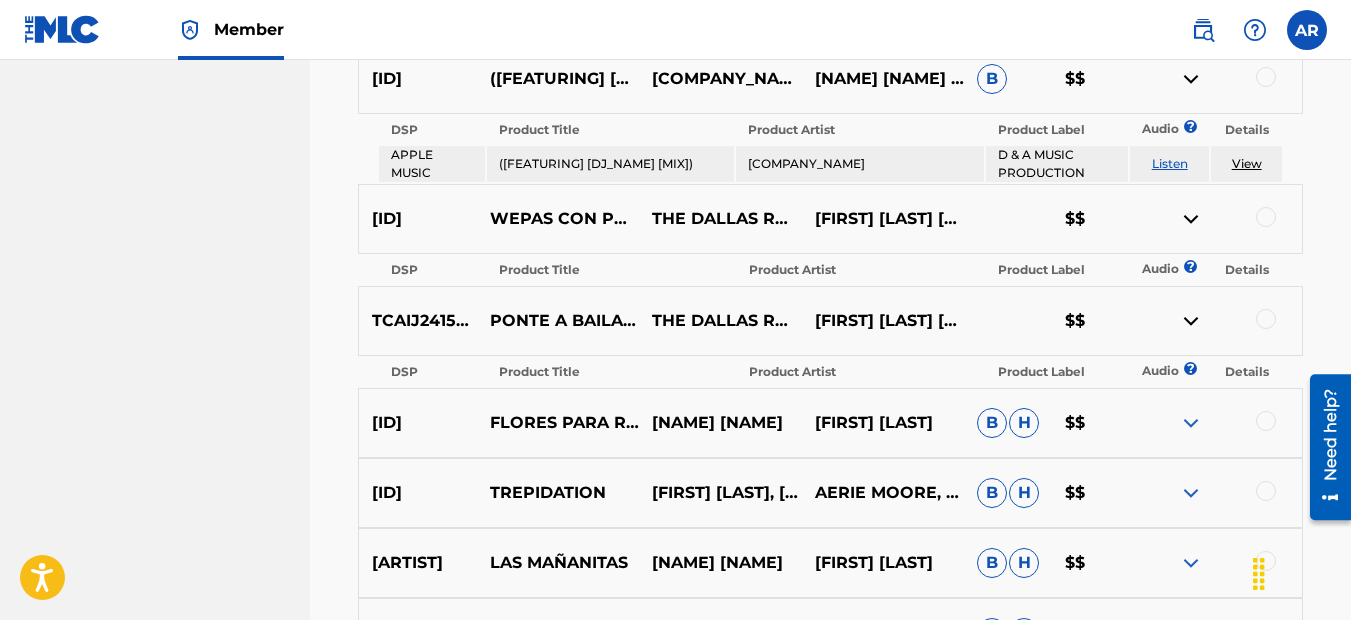 scroll, scrollTop: 972, scrollLeft: 0, axis: vertical 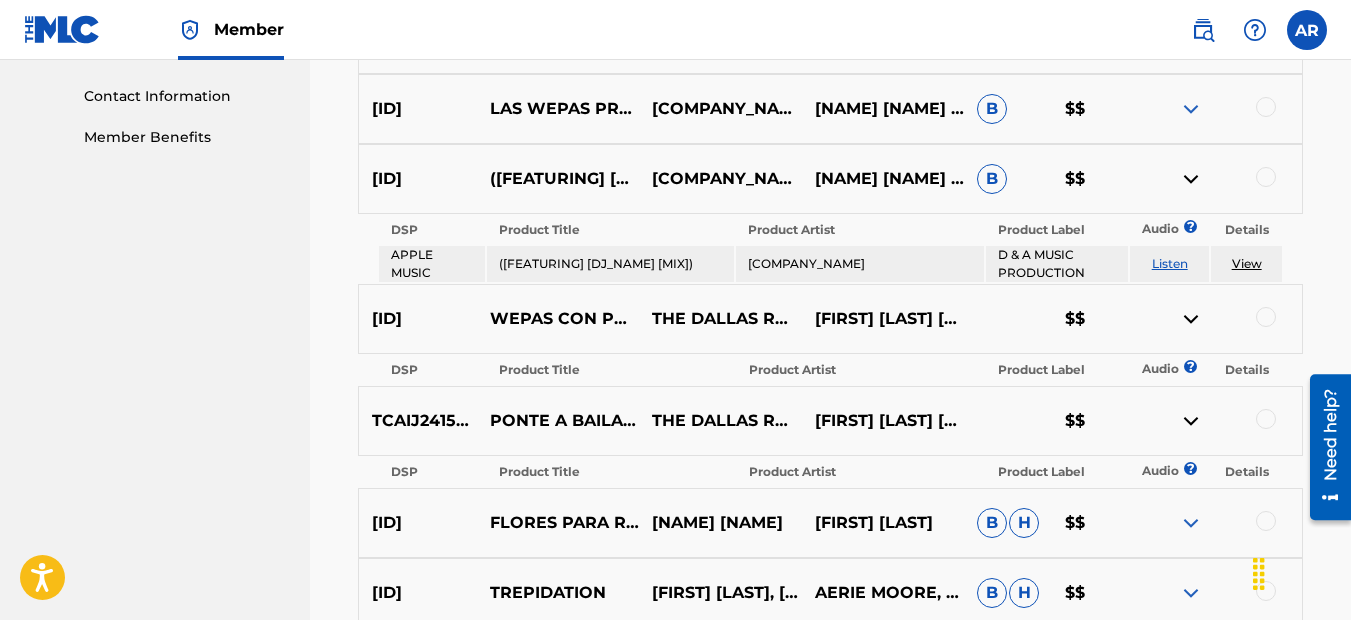 click at bounding box center [1191, 109] 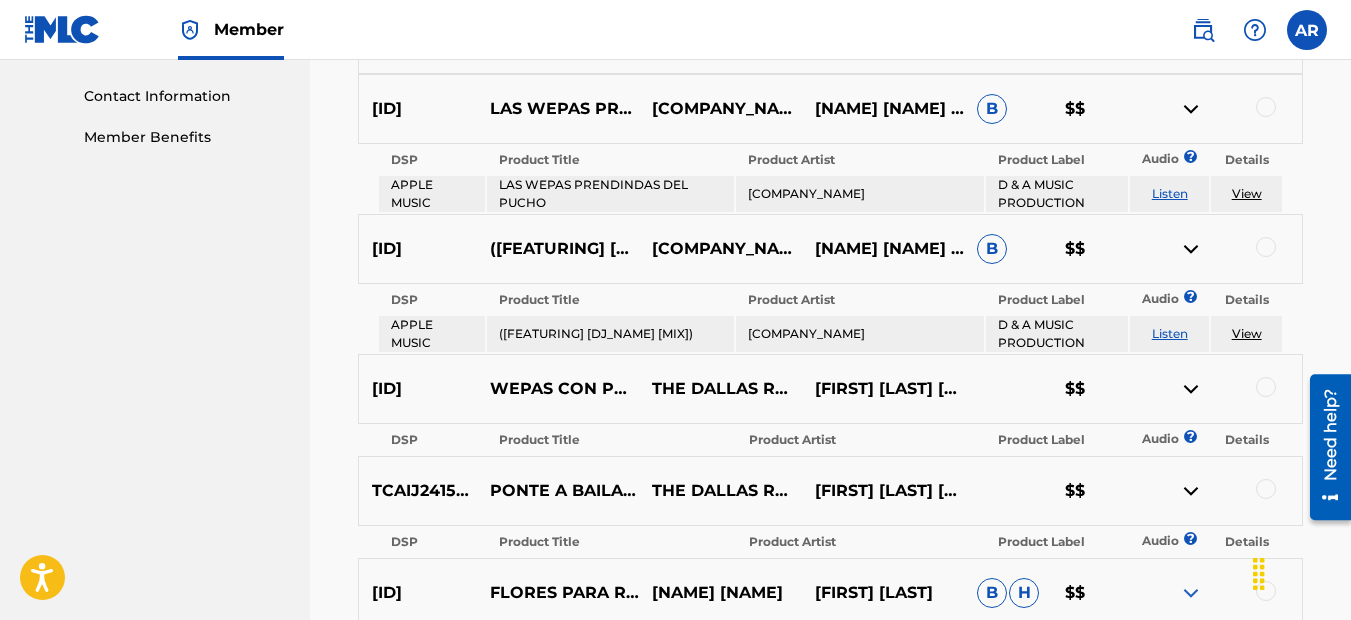 scroll, scrollTop: 872, scrollLeft: 0, axis: vertical 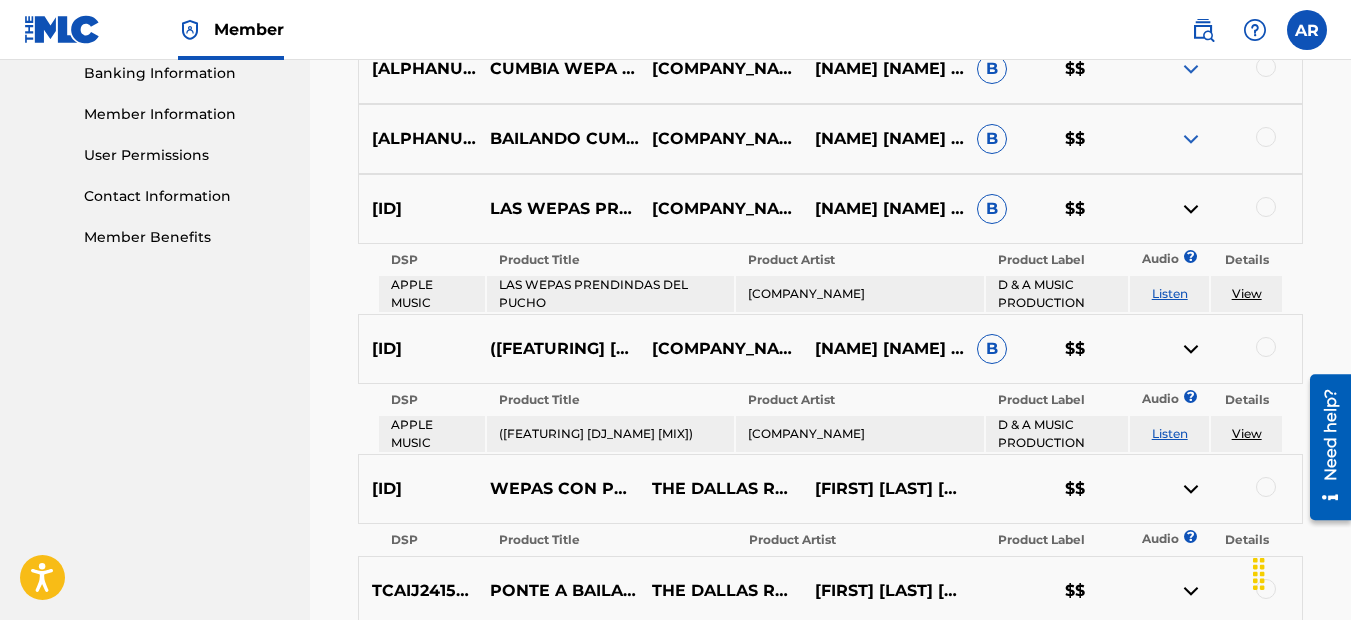 click at bounding box center [1191, 139] 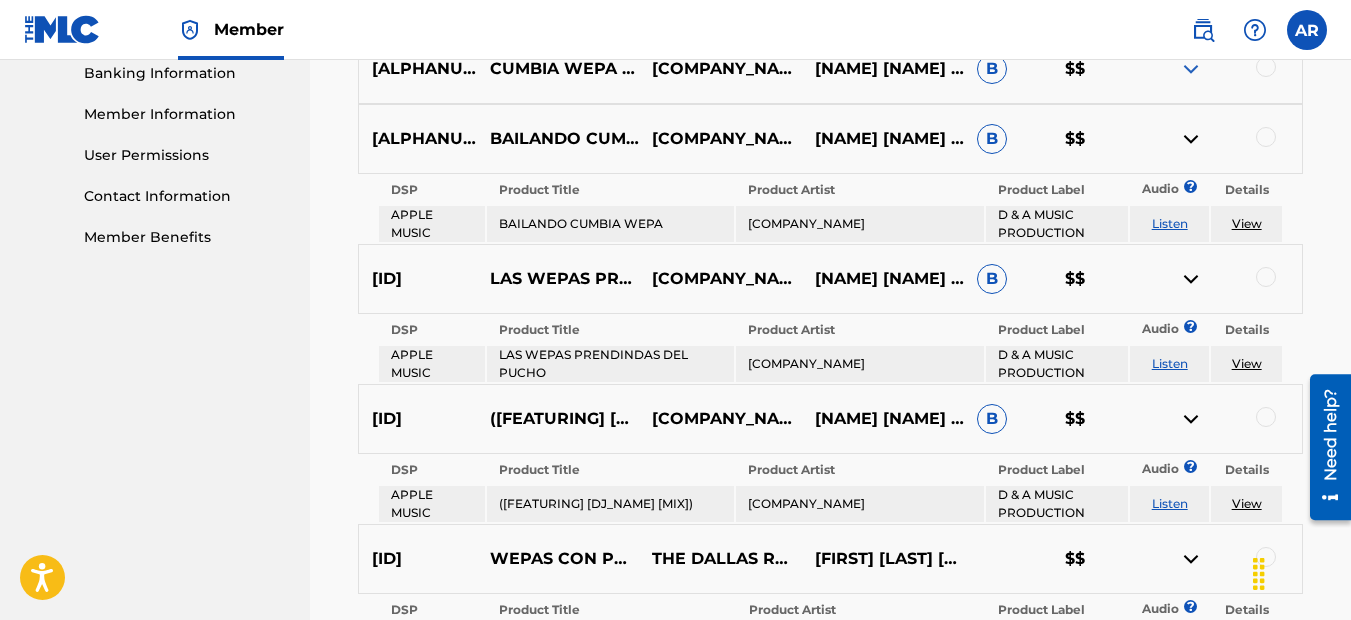 click at bounding box center (1191, 69) 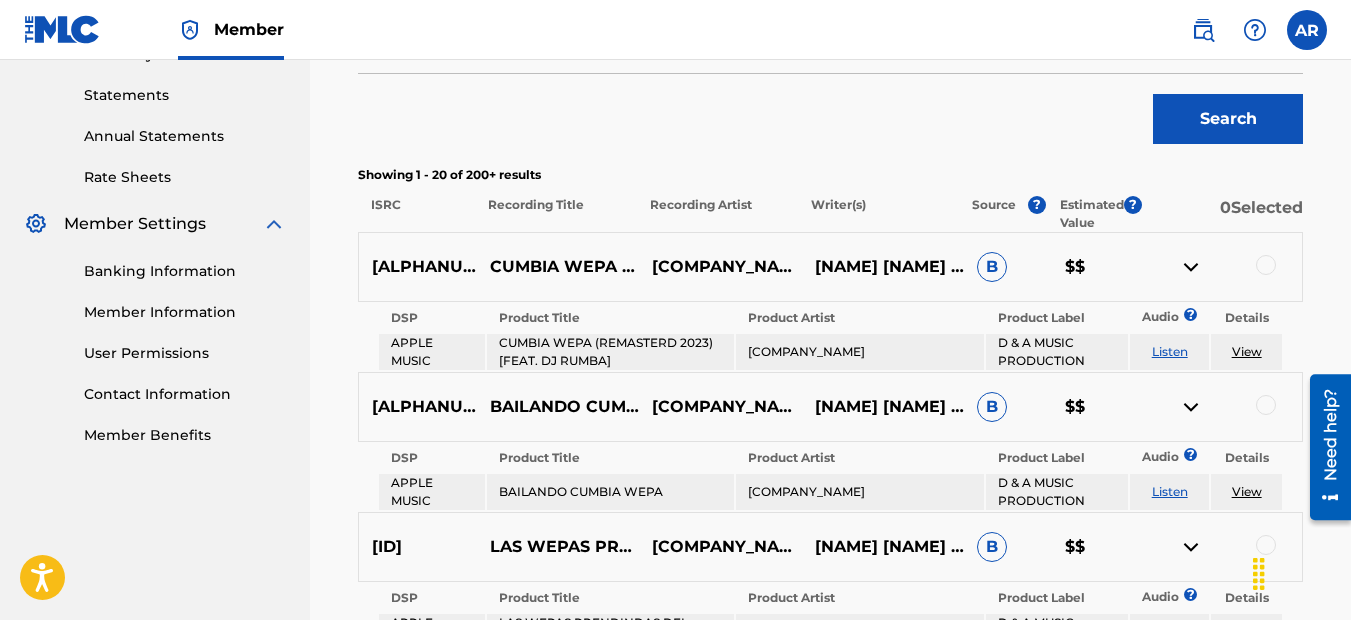 scroll, scrollTop: 672, scrollLeft: 0, axis: vertical 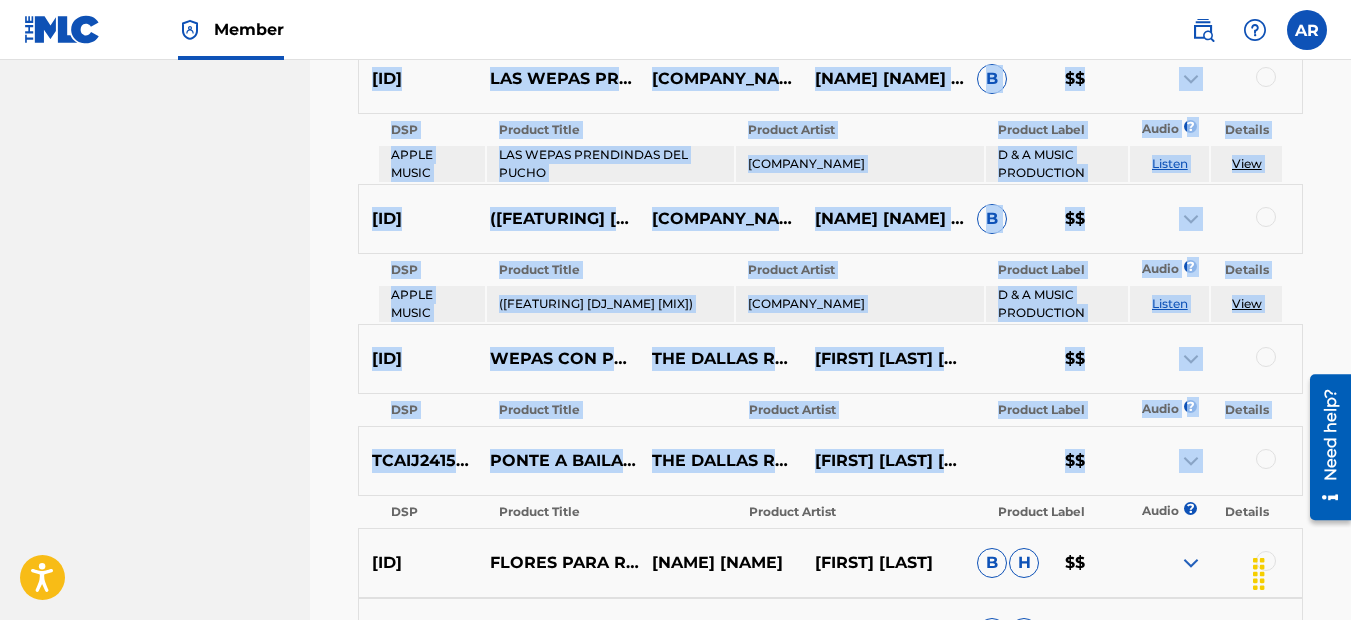 drag, startPoint x: 366, startPoint y: 273, endPoint x: 1275, endPoint y: 480, distance: 932.2714 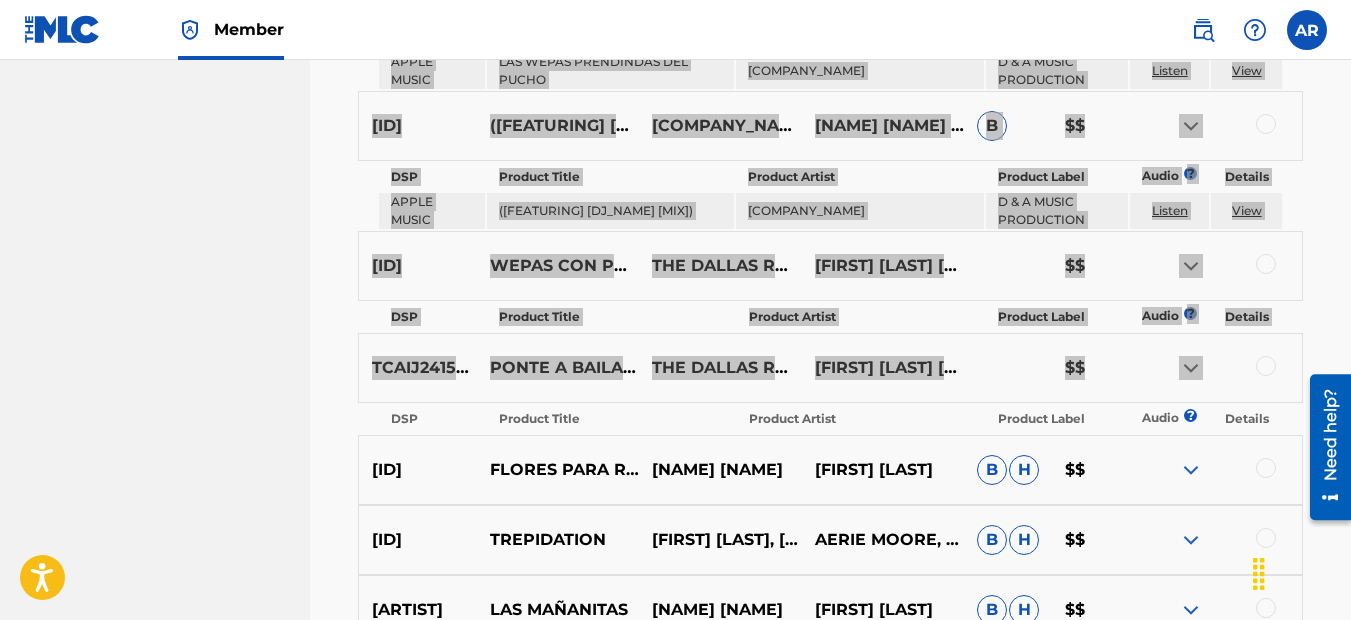 scroll, scrollTop: 1342, scrollLeft: 0, axis: vertical 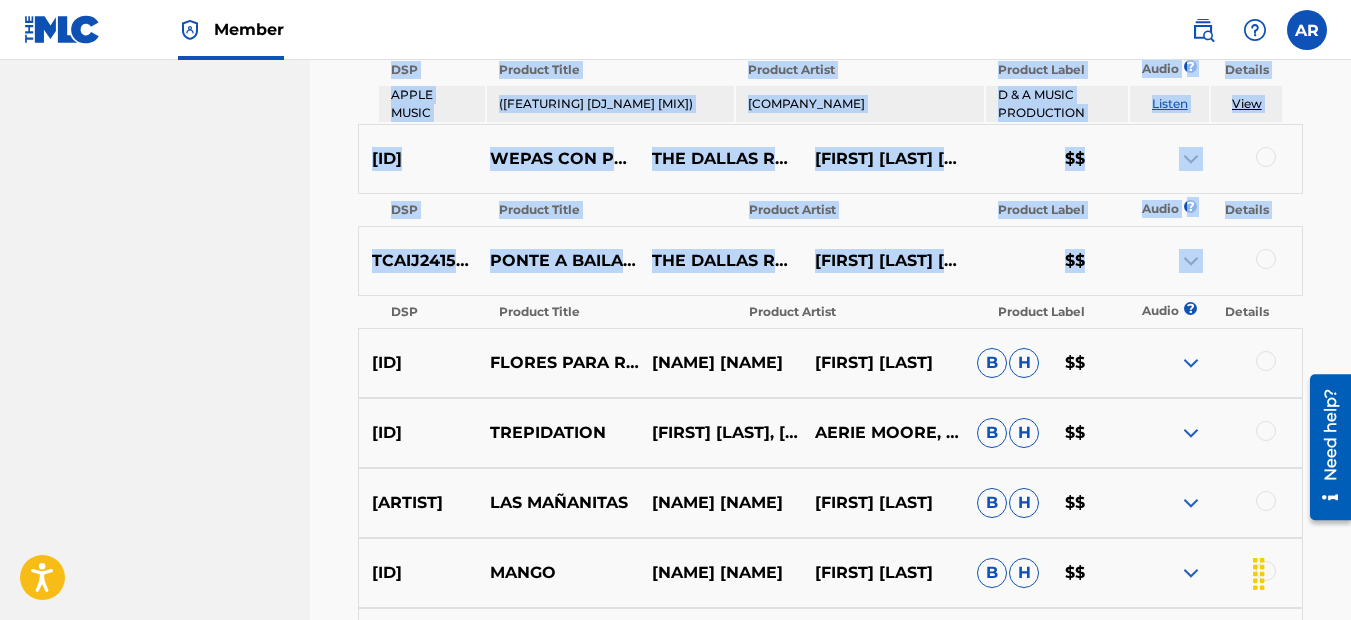 click on "Product Artist" at bounding box center (860, 210) 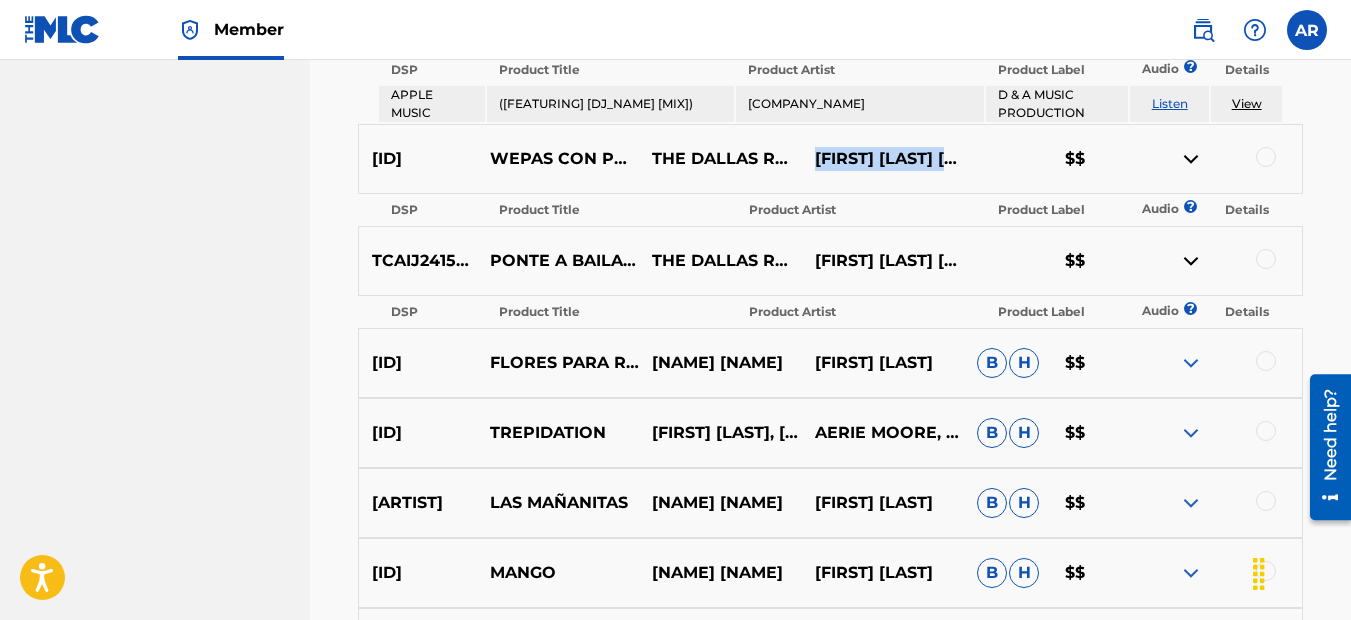 drag, startPoint x: 939, startPoint y: 191, endPoint x: 820, endPoint y: 158, distance: 123.49089 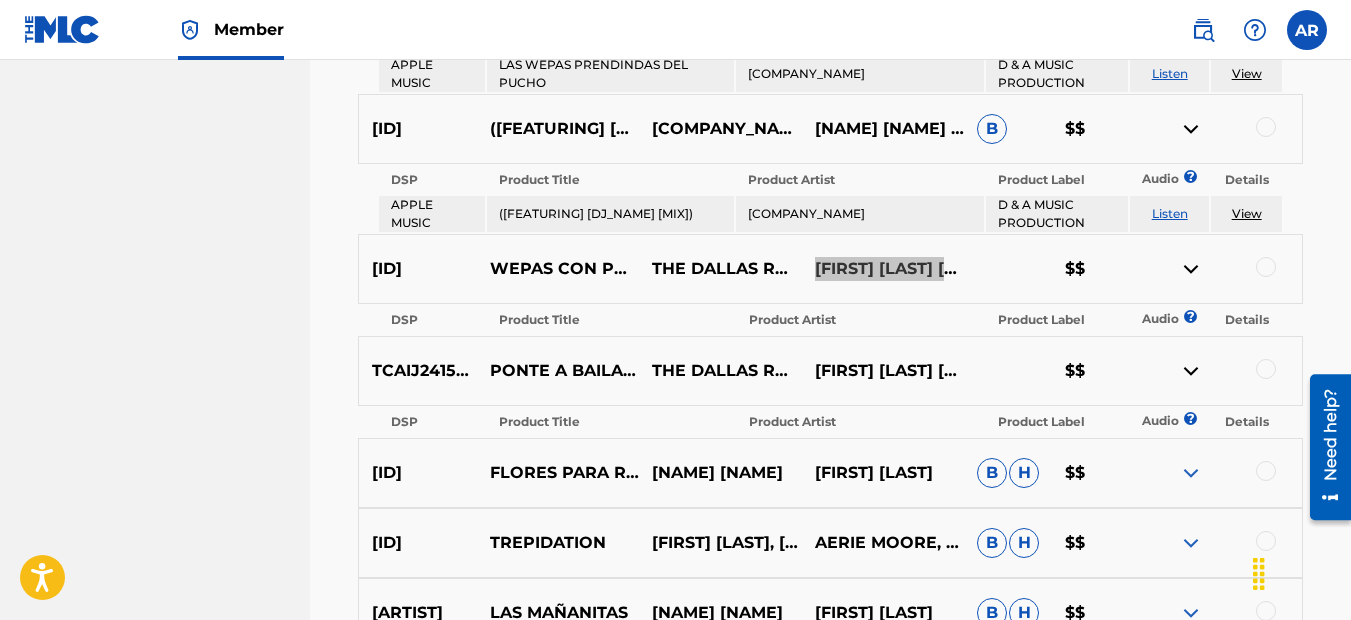 scroll, scrollTop: 1142, scrollLeft: 0, axis: vertical 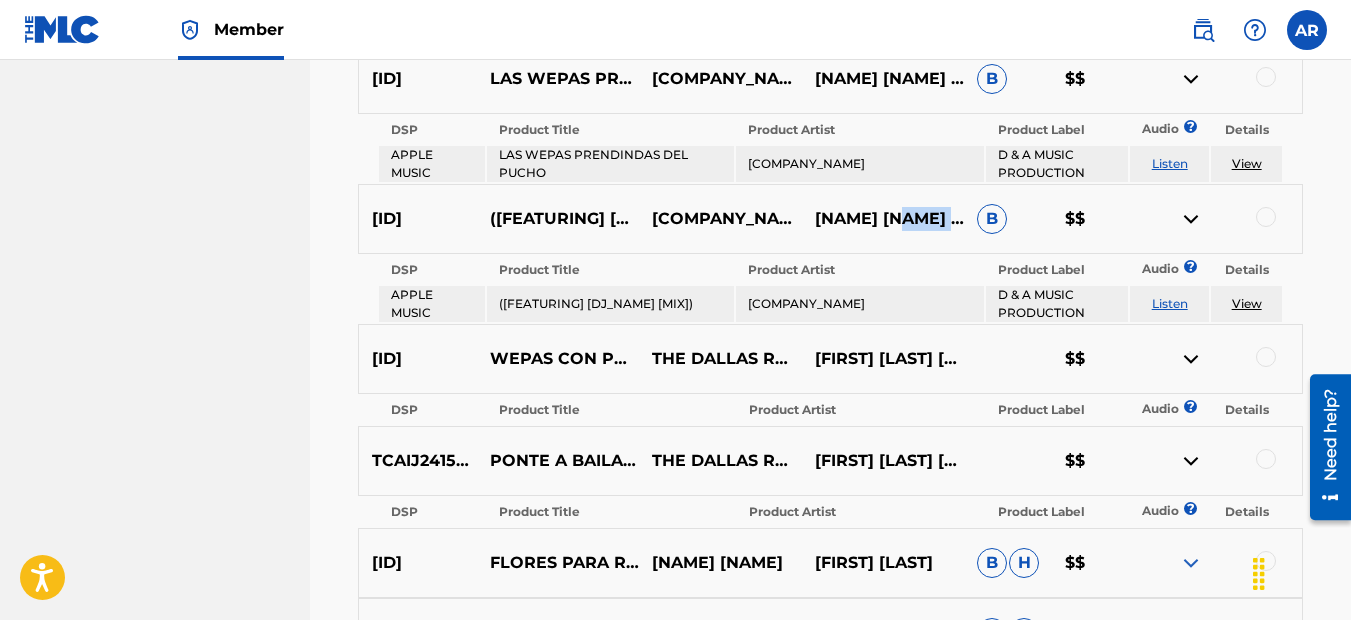 drag, startPoint x: 901, startPoint y: 228, endPoint x: 828, endPoint y: 229, distance: 73.00685 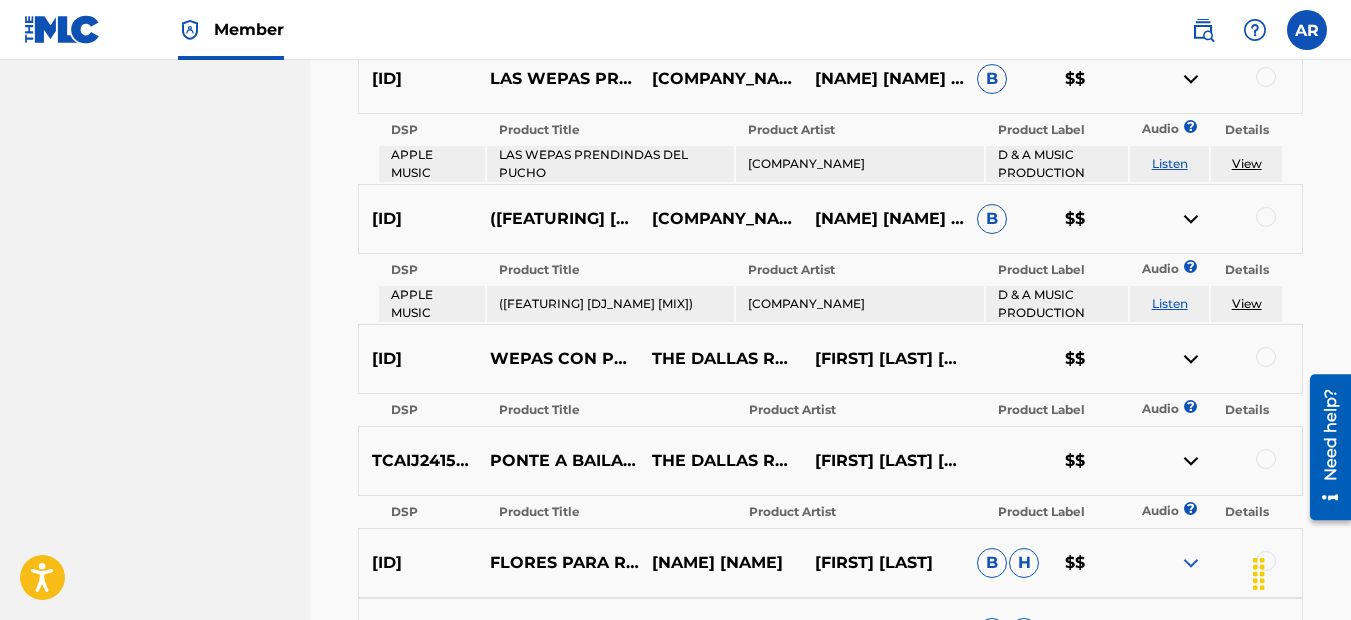 drag, startPoint x: 828, startPoint y: 229, endPoint x: 889, endPoint y: 243, distance: 62.58594 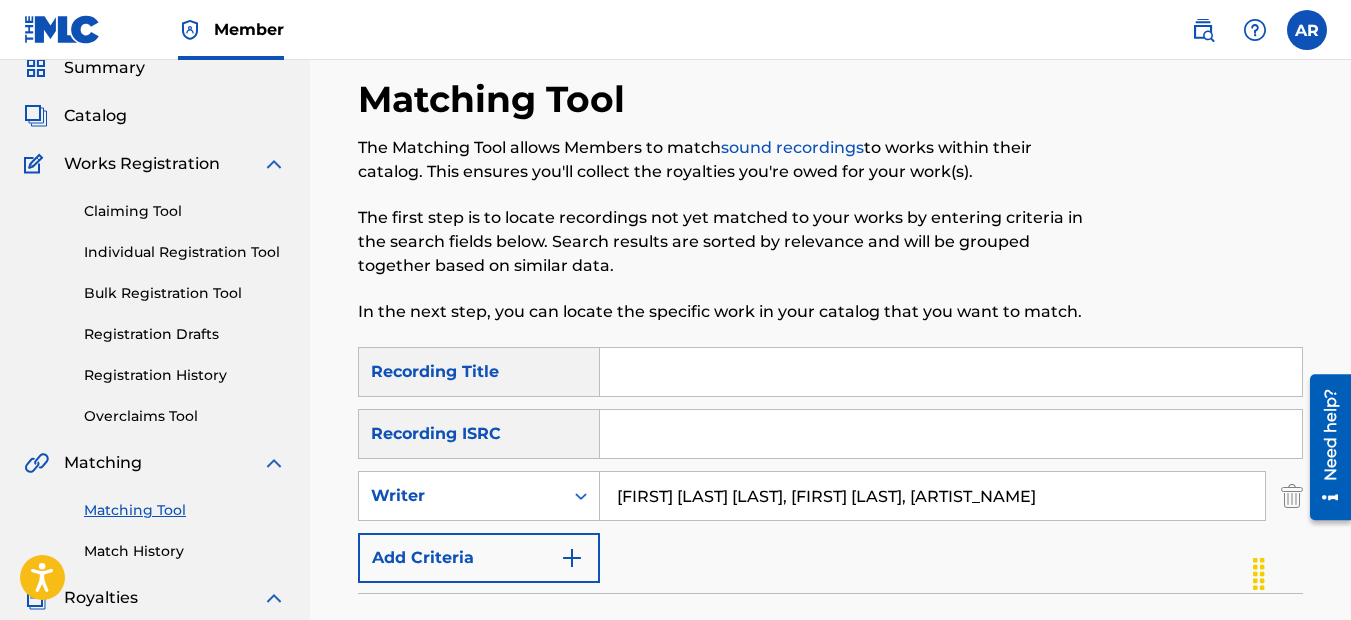 scroll, scrollTop: 42, scrollLeft: 0, axis: vertical 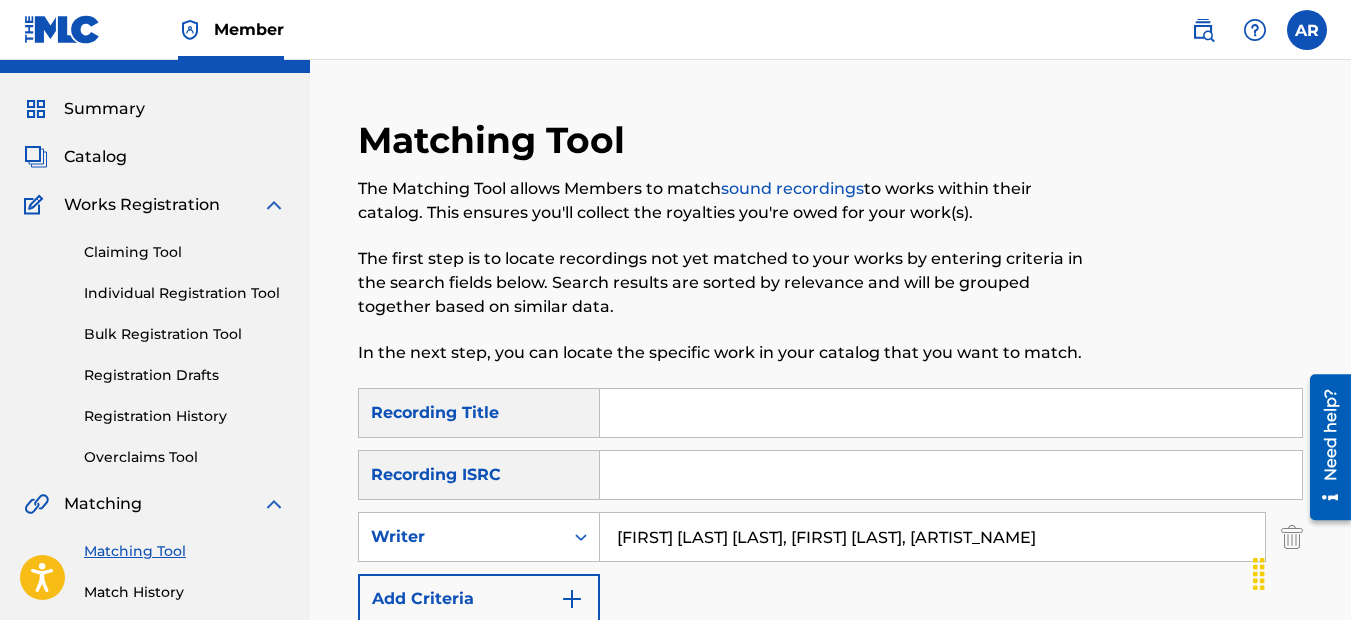 click at bounding box center (572, 599) 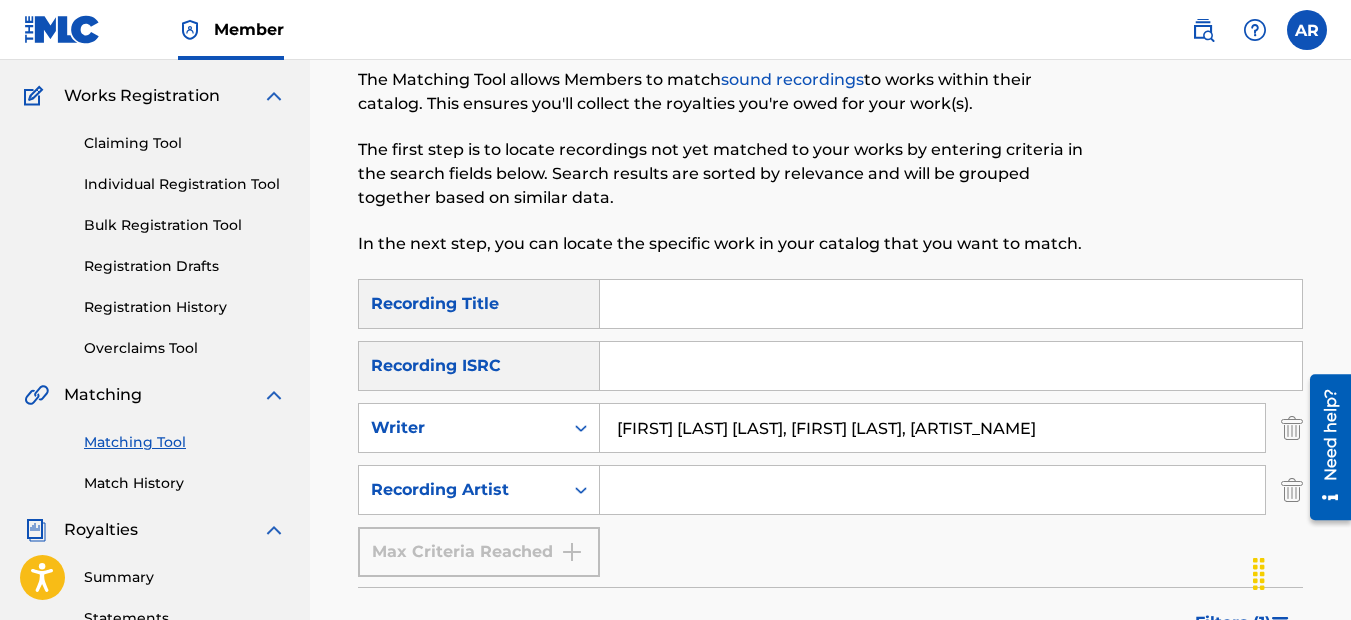 scroll, scrollTop: 342, scrollLeft: 0, axis: vertical 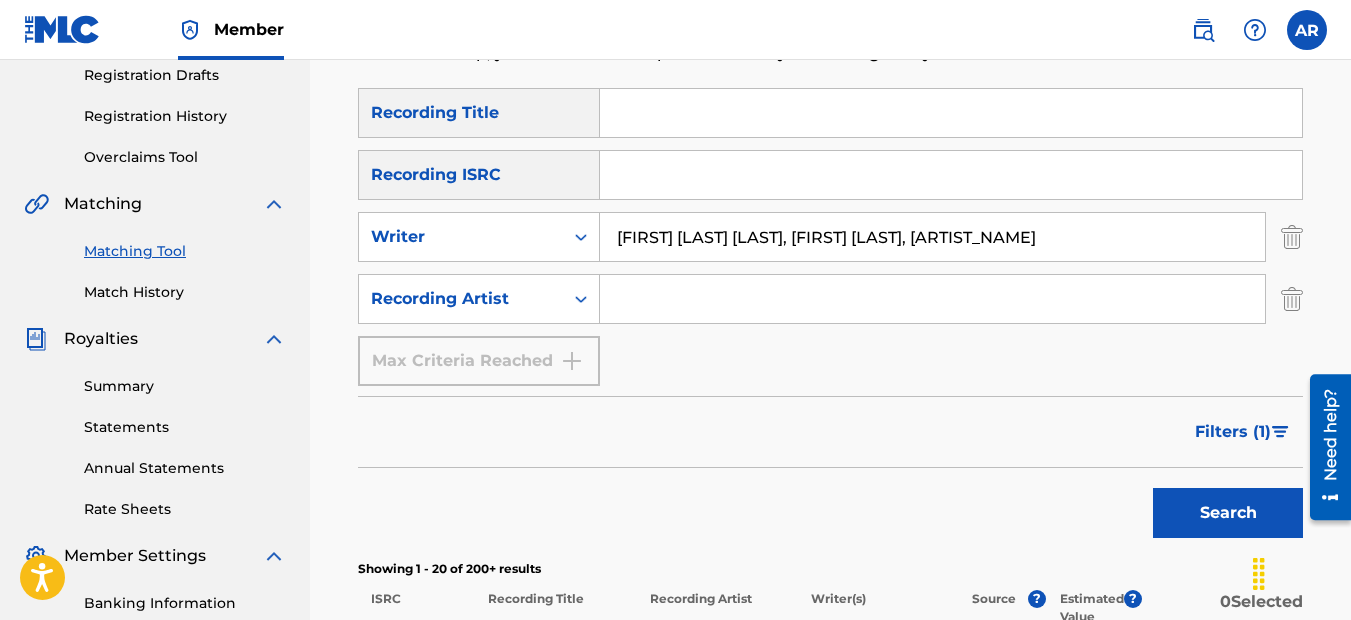 click at bounding box center (1292, 237) 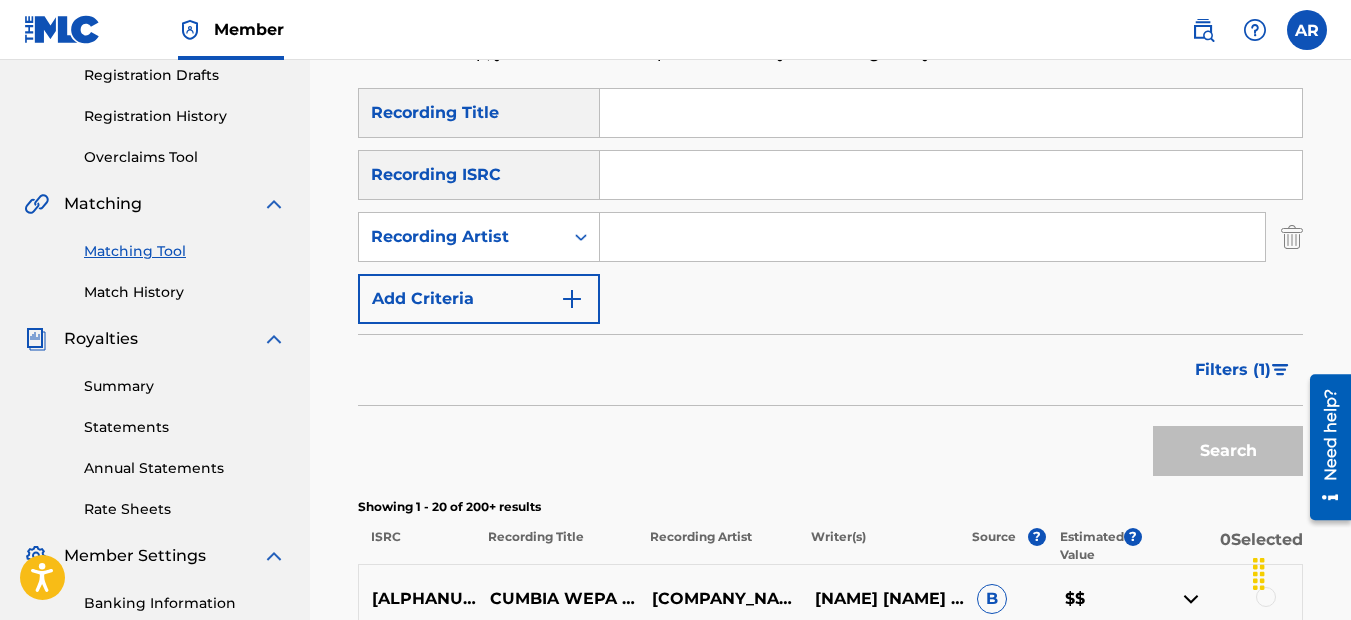 click at bounding box center [932, 237] 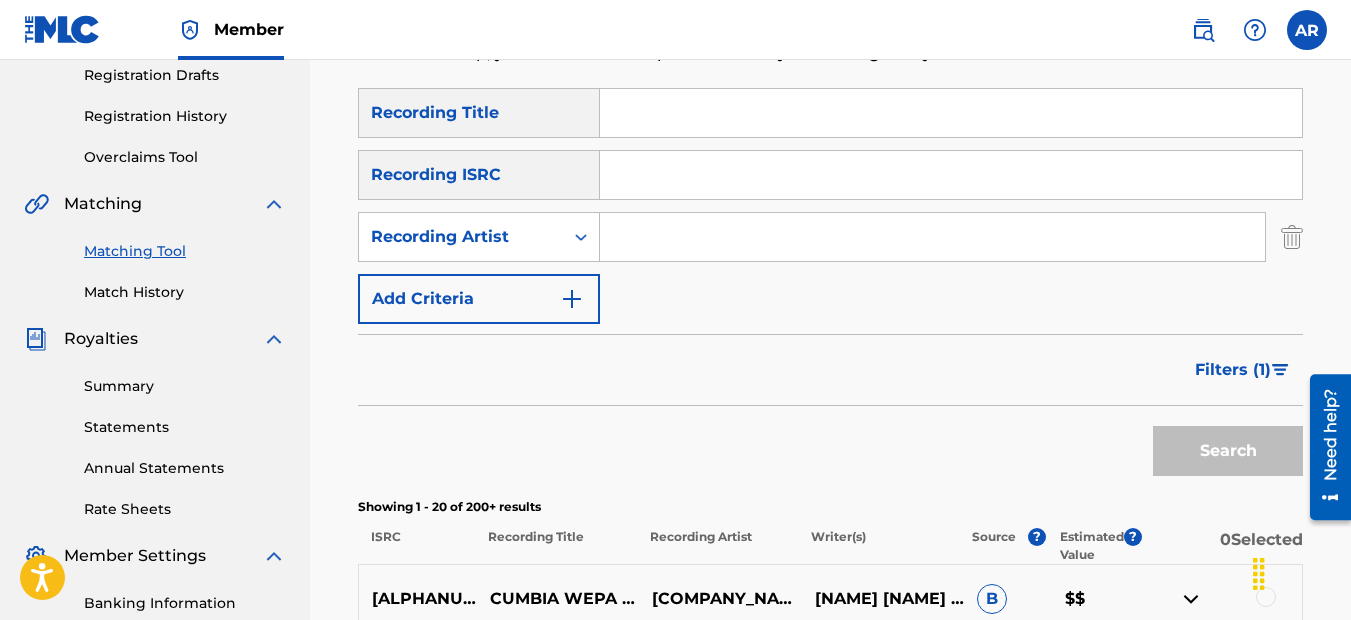 type on "[FIRST] [LAST]" 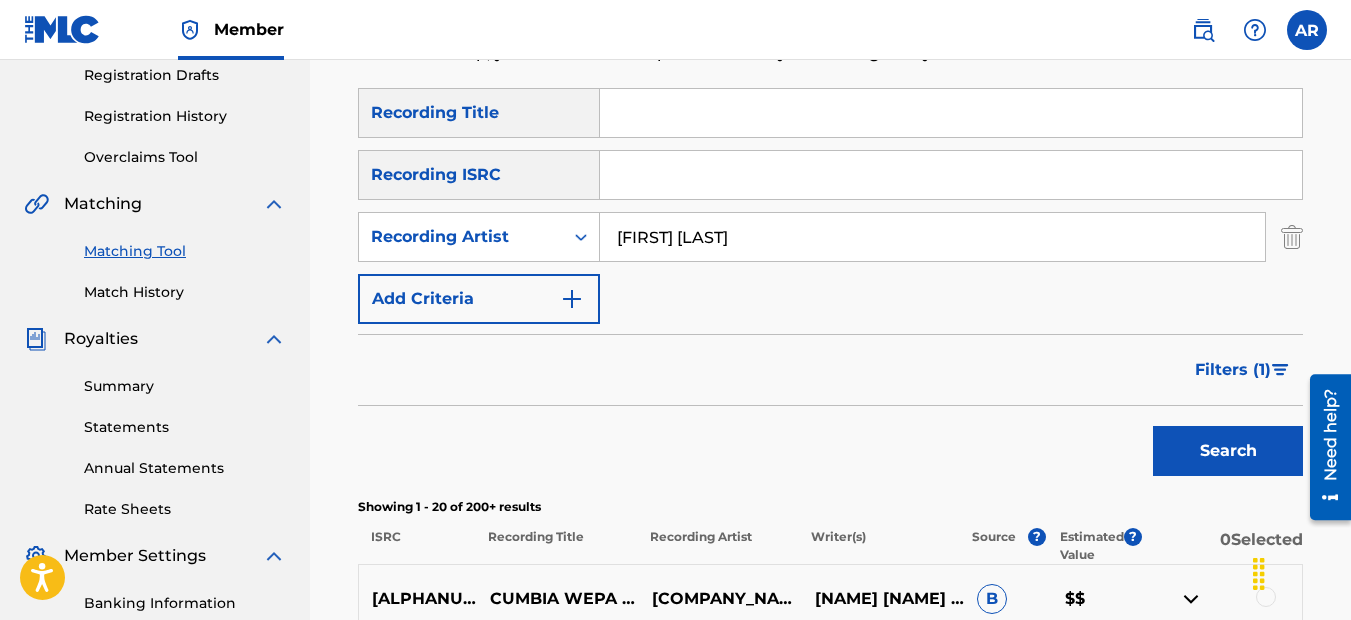 click at bounding box center (572, 299) 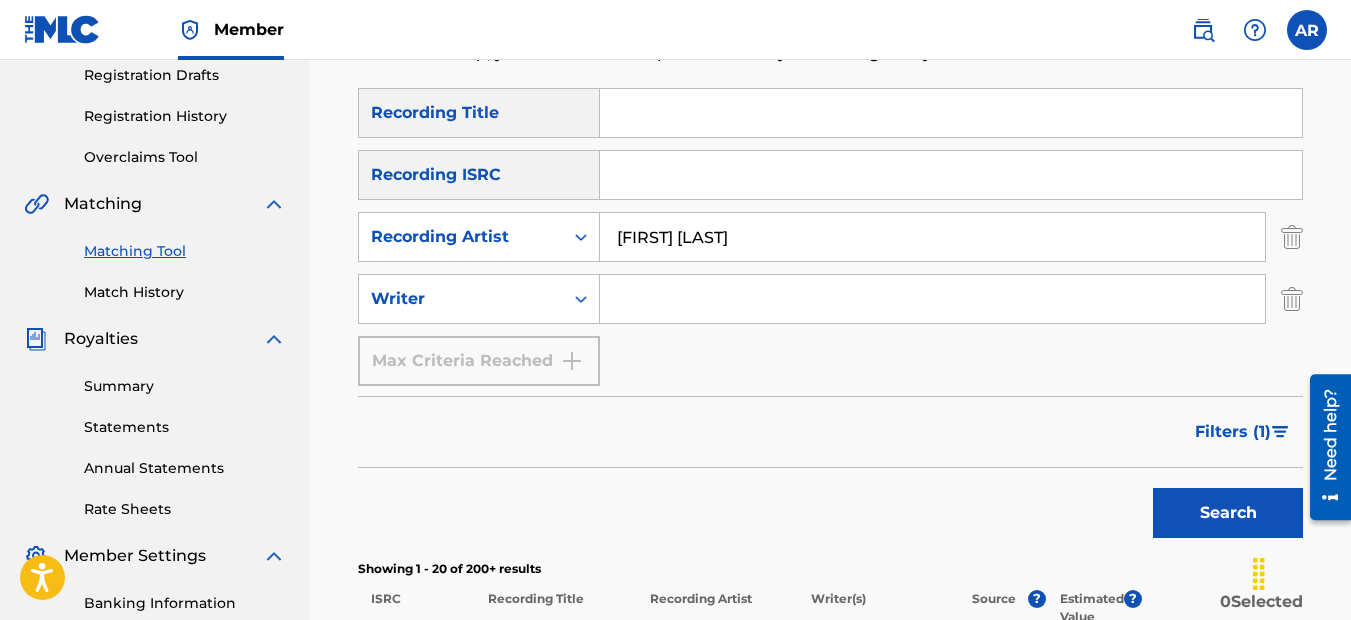 click at bounding box center [932, 299] 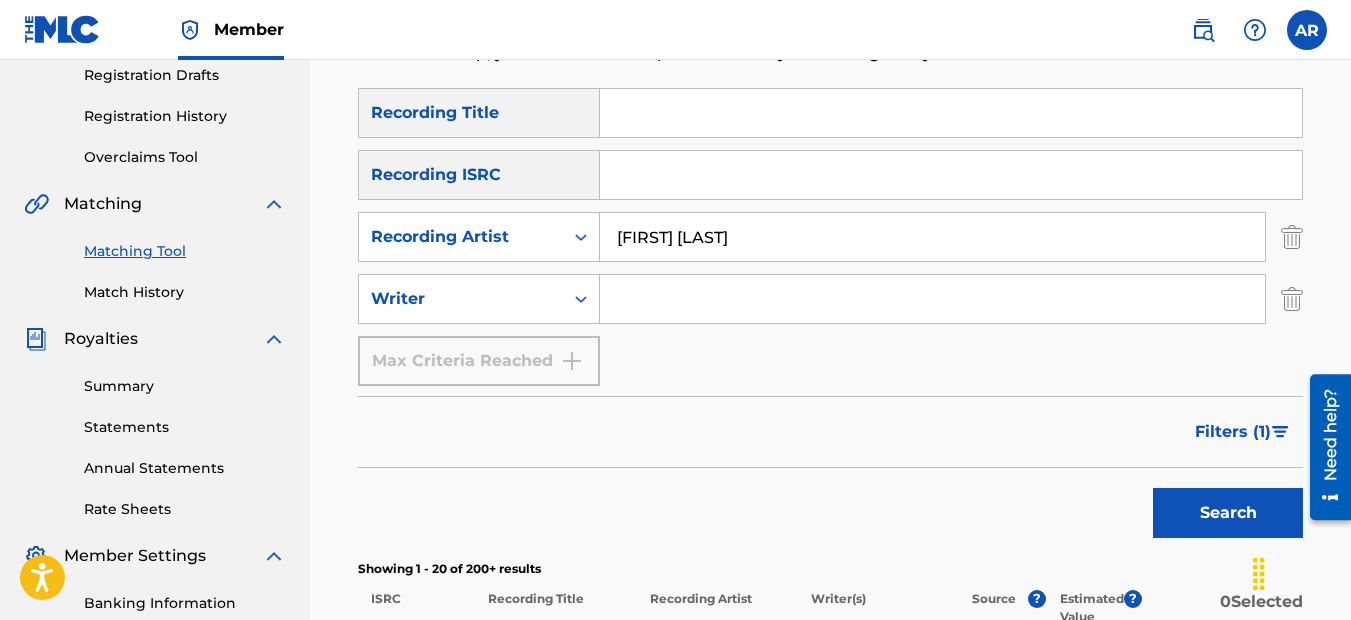 type on "JACQUEZ DEANGELO DADE" 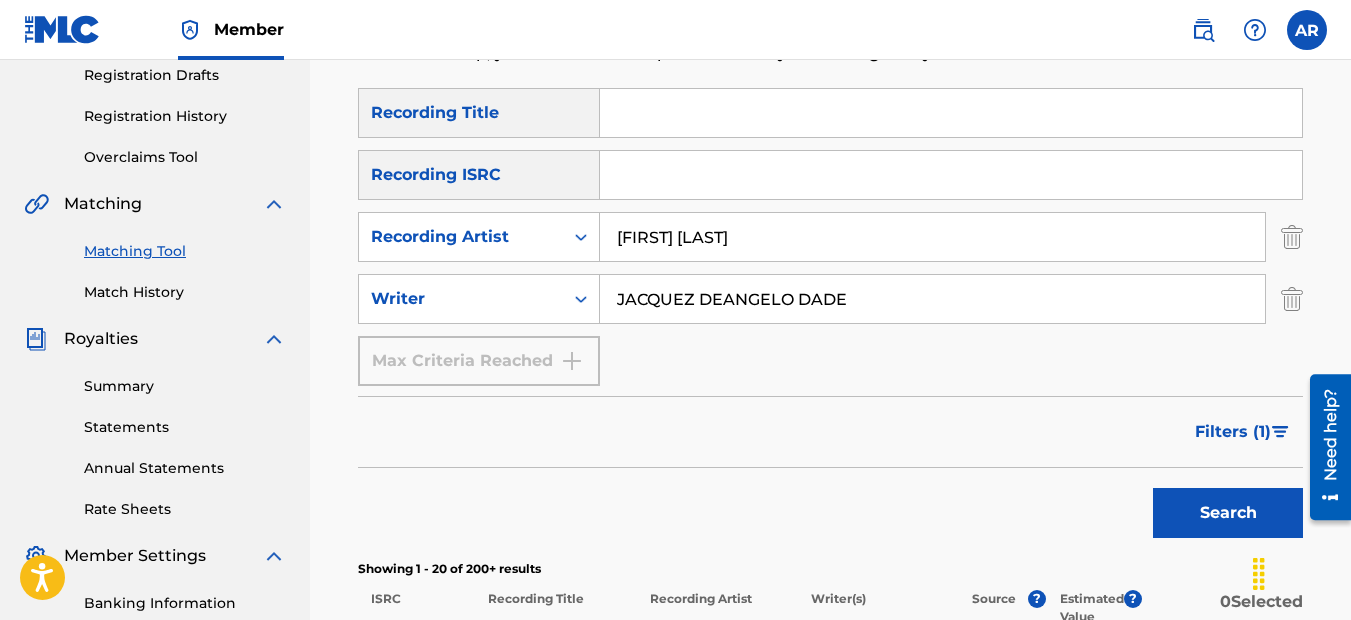 click on "Search" at bounding box center [1228, 513] 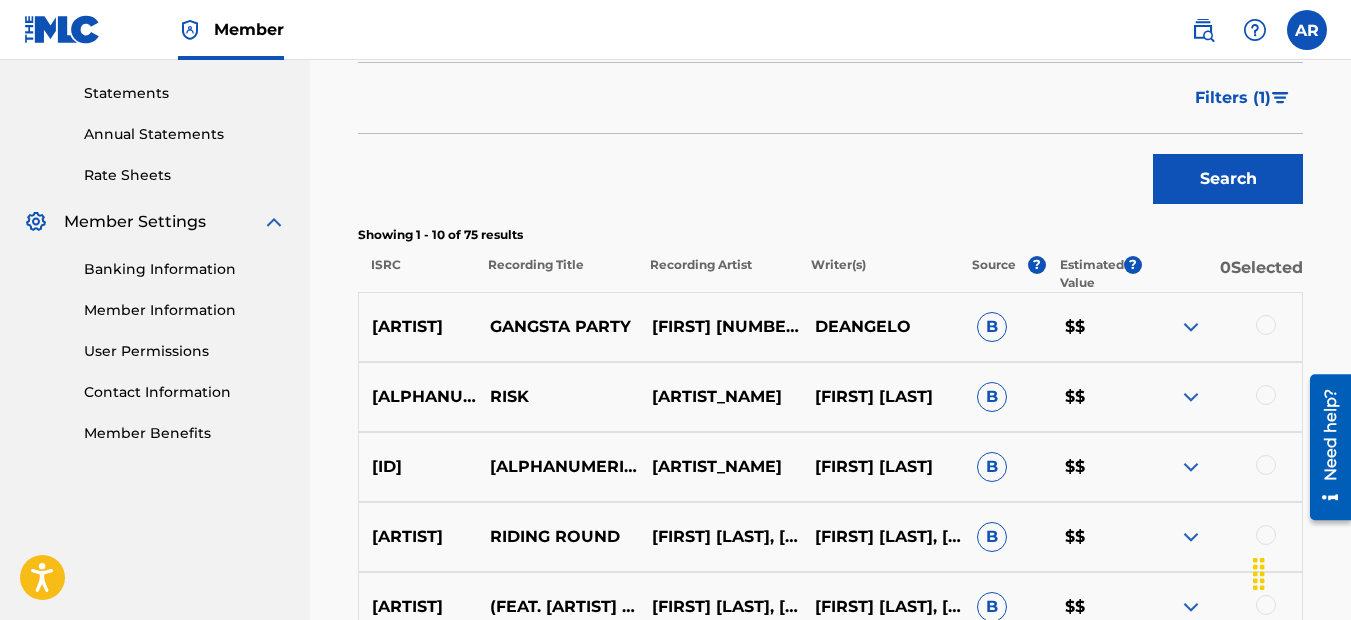 scroll, scrollTop: 542, scrollLeft: 0, axis: vertical 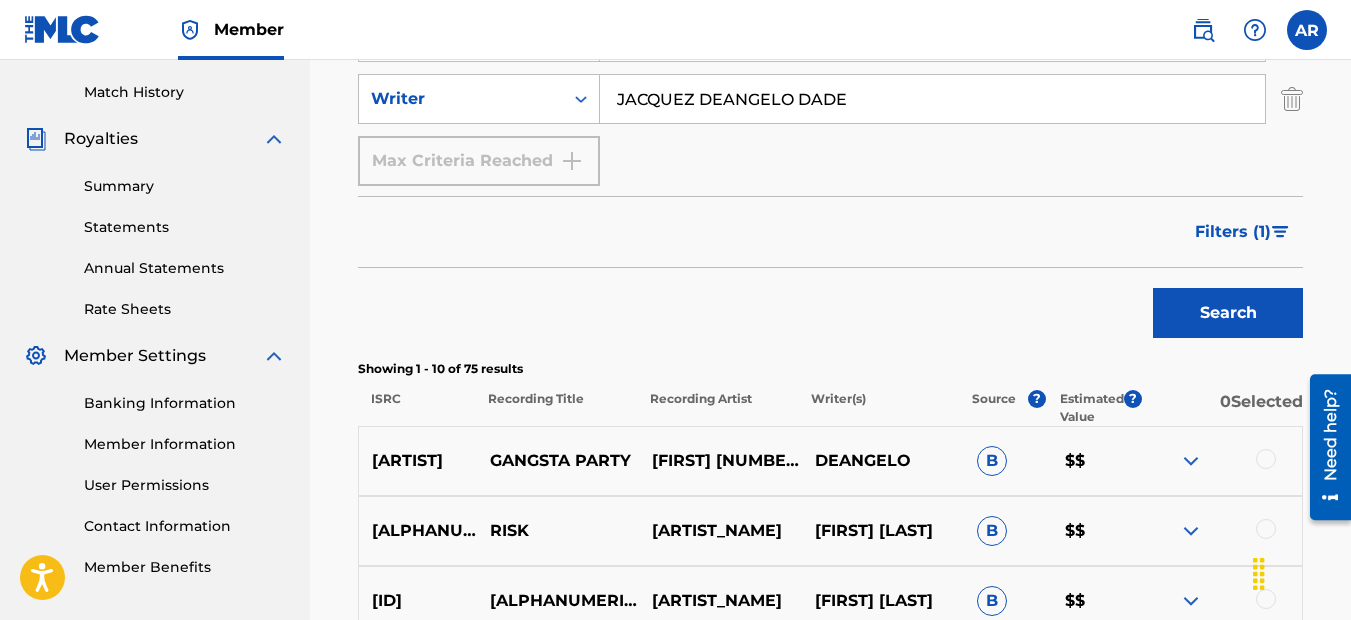 click on "Filters ( 1 )" at bounding box center [1233, 232] 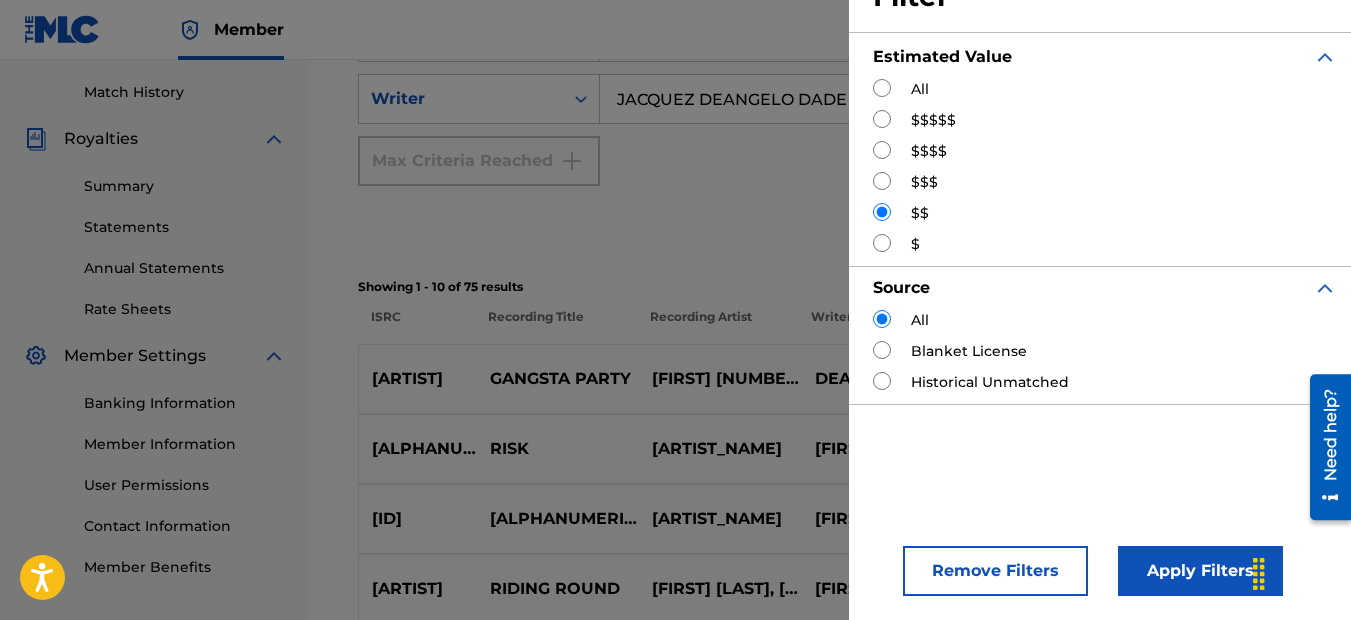 click at bounding box center (882, 88) 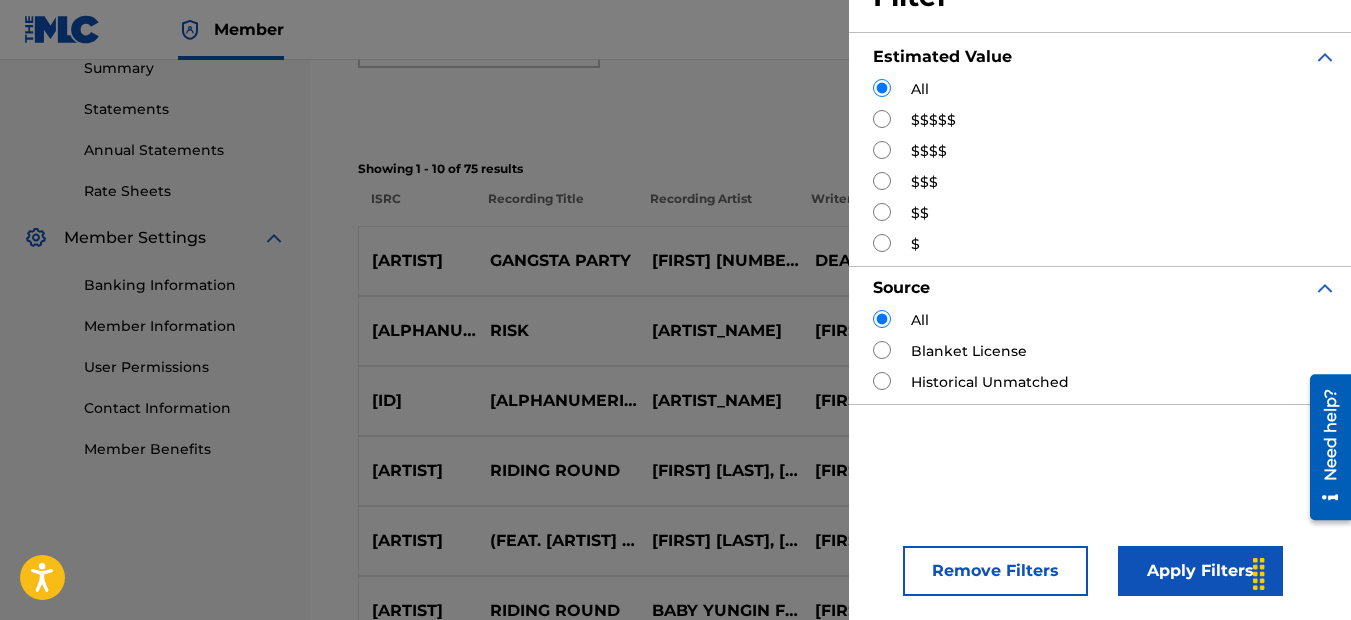 scroll, scrollTop: 942, scrollLeft: 0, axis: vertical 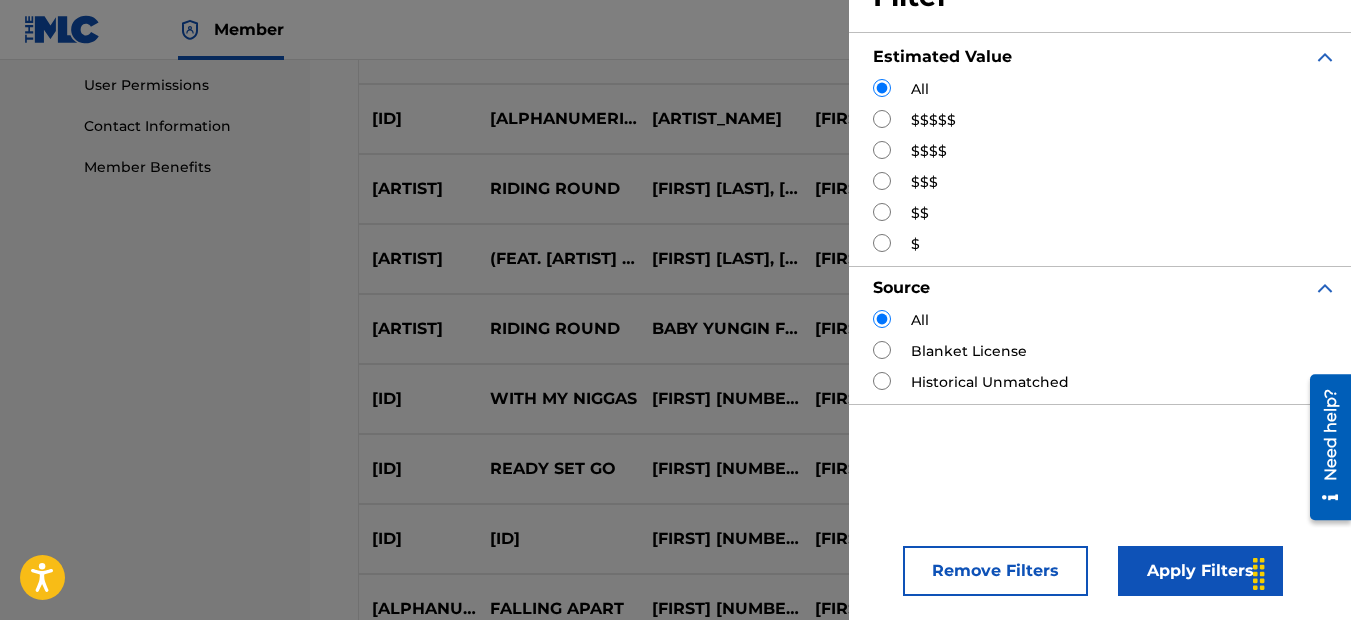 click on "Apply Filters" at bounding box center (1200, 571) 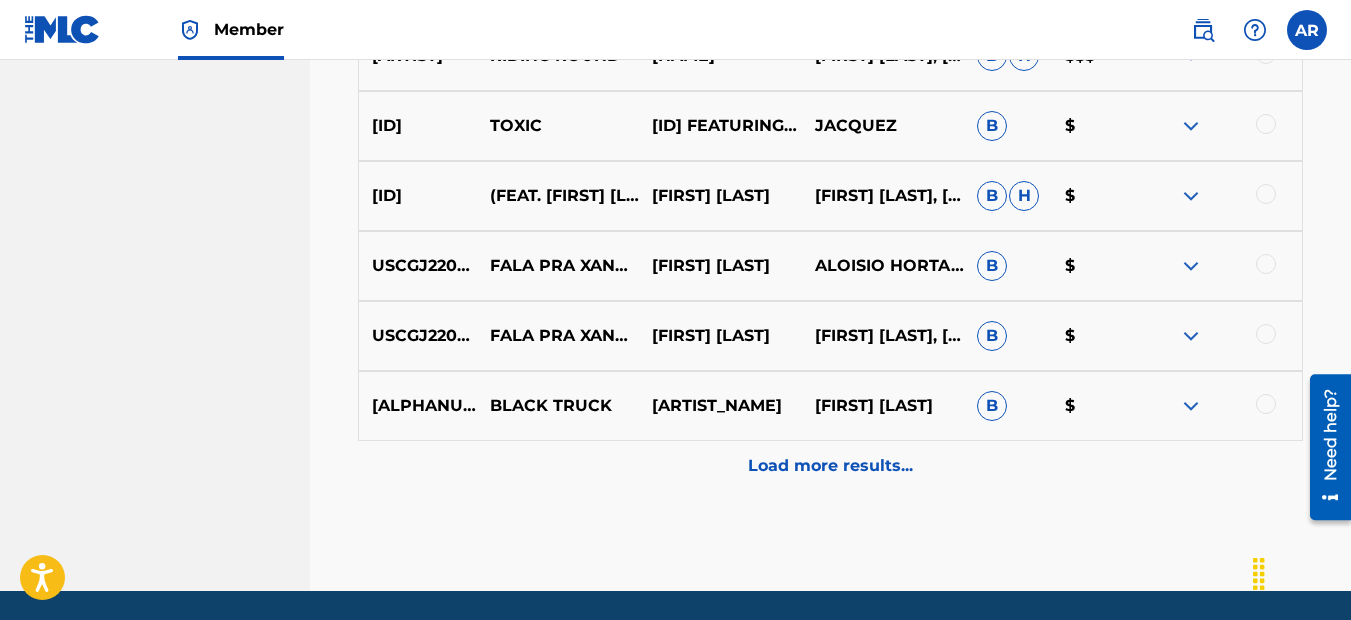 scroll, scrollTop: 1272, scrollLeft: 0, axis: vertical 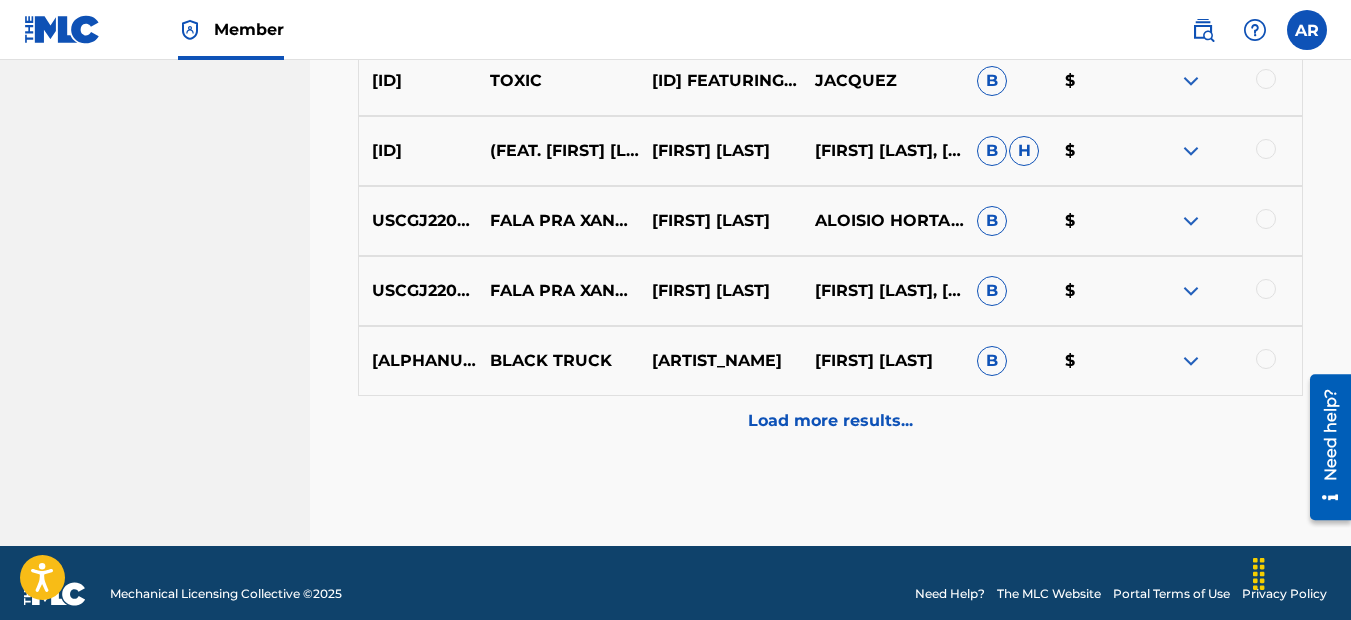 click on "Load more results..." at bounding box center [830, 421] 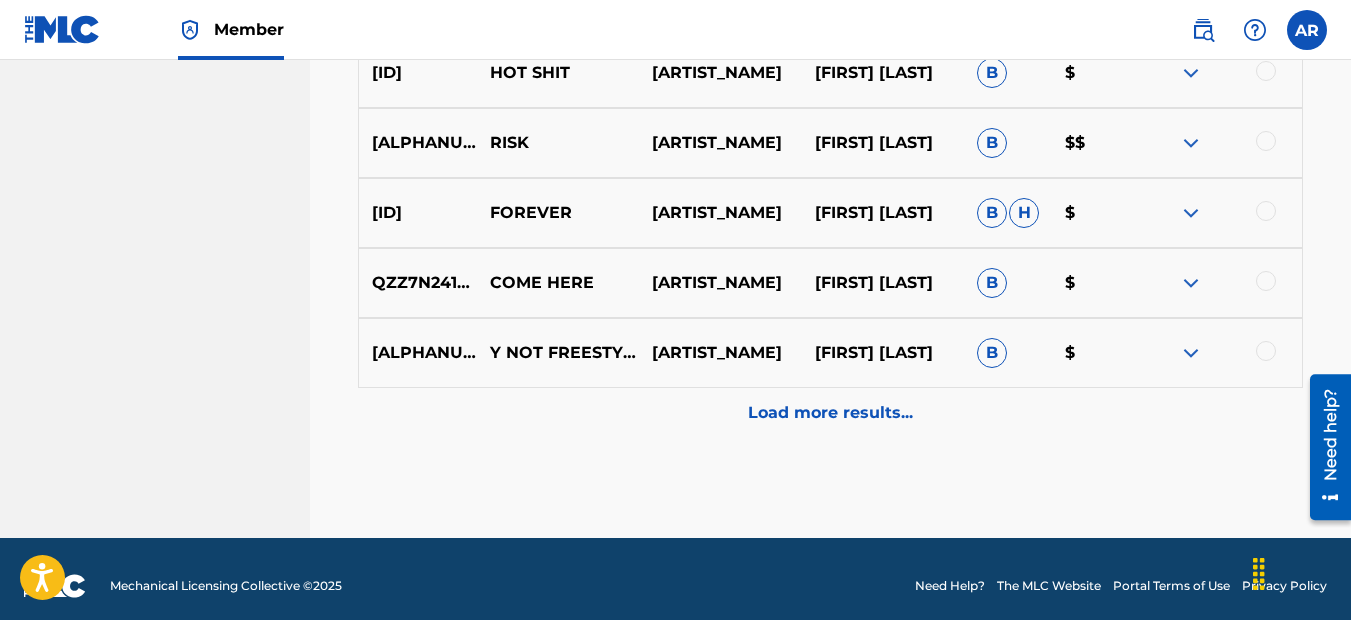 scroll, scrollTop: 1994, scrollLeft: 0, axis: vertical 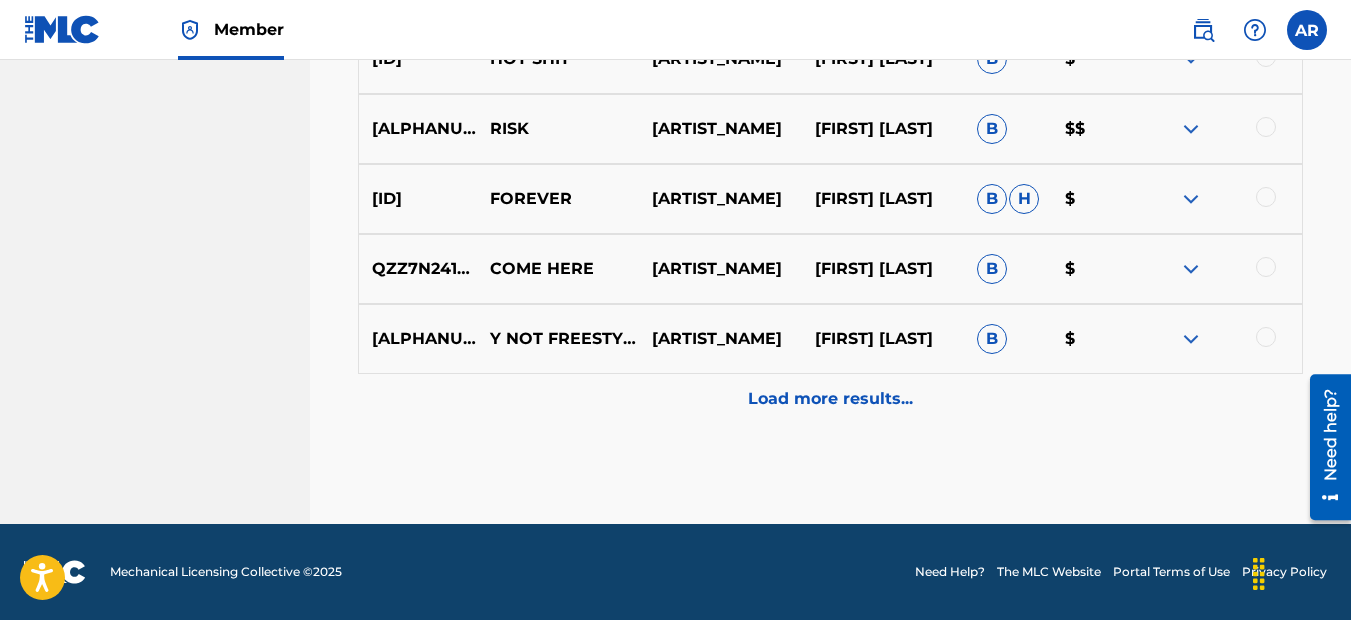 click on "Load more results..." at bounding box center (830, 399) 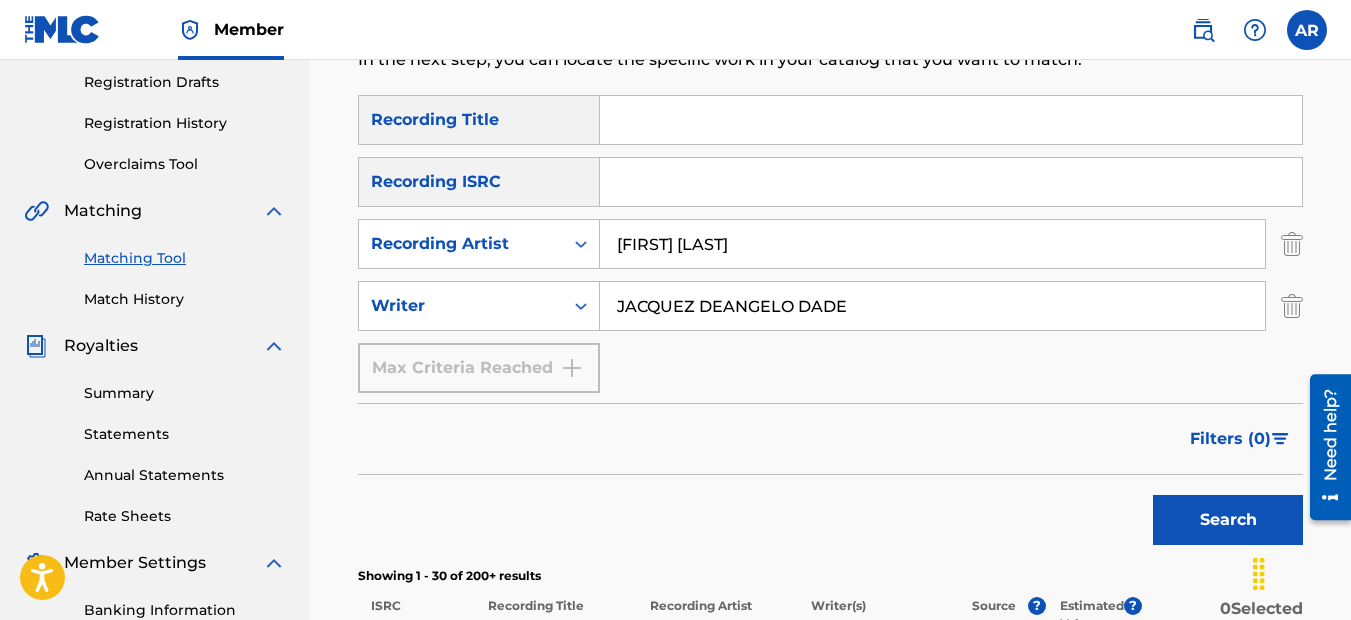 scroll, scrollTop: 394, scrollLeft: 0, axis: vertical 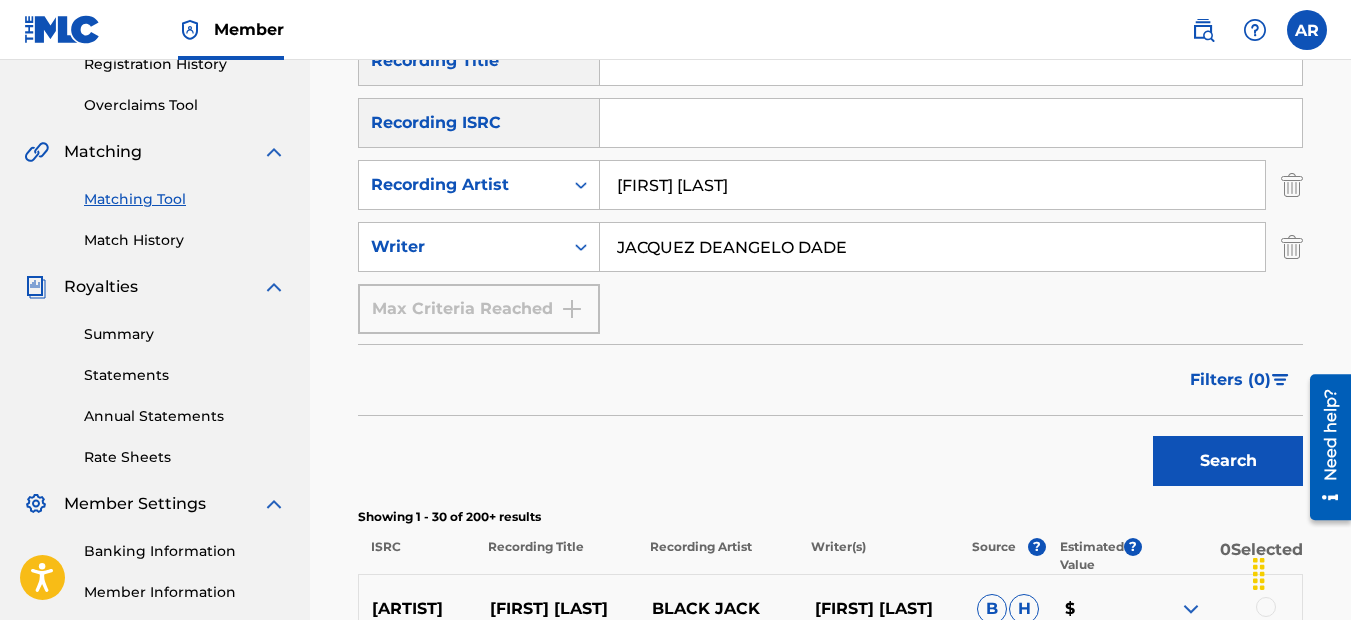 click on "Max Criteria Reached" at bounding box center [479, 309] 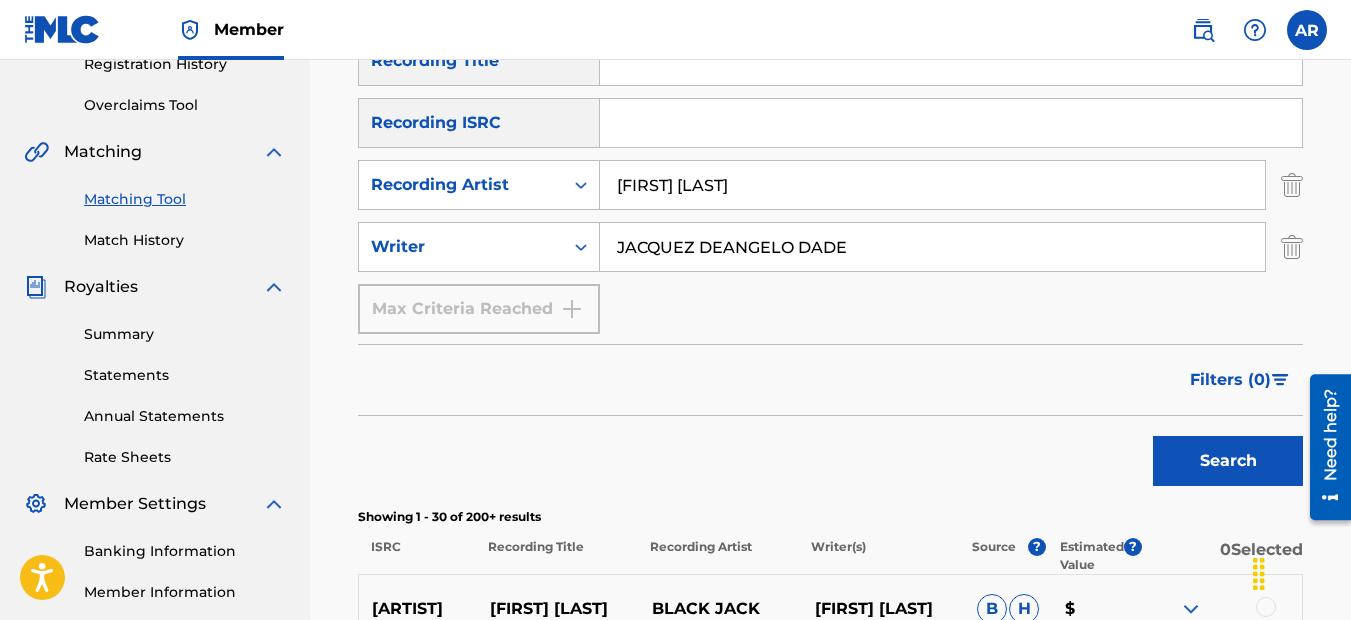 click on "JACQUEZ DEANGELO DADE" at bounding box center [932, 247] 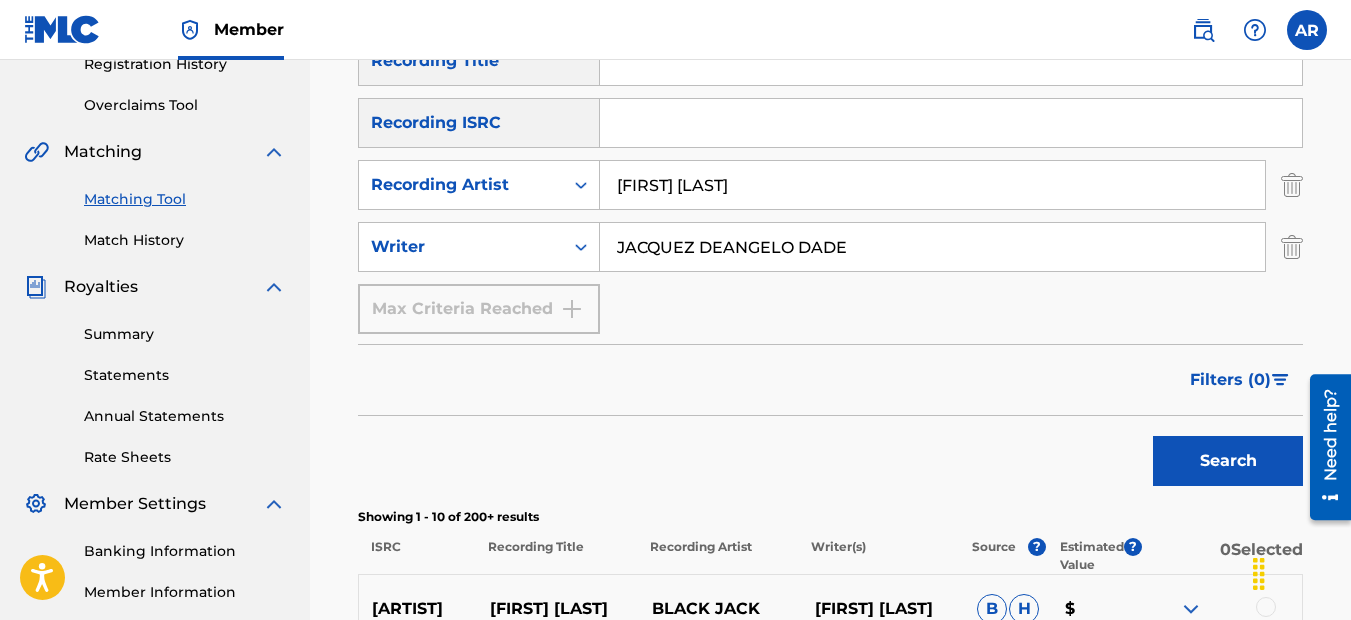 scroll, scrollTop: 294, scrollLeft: 0, axis: vertical 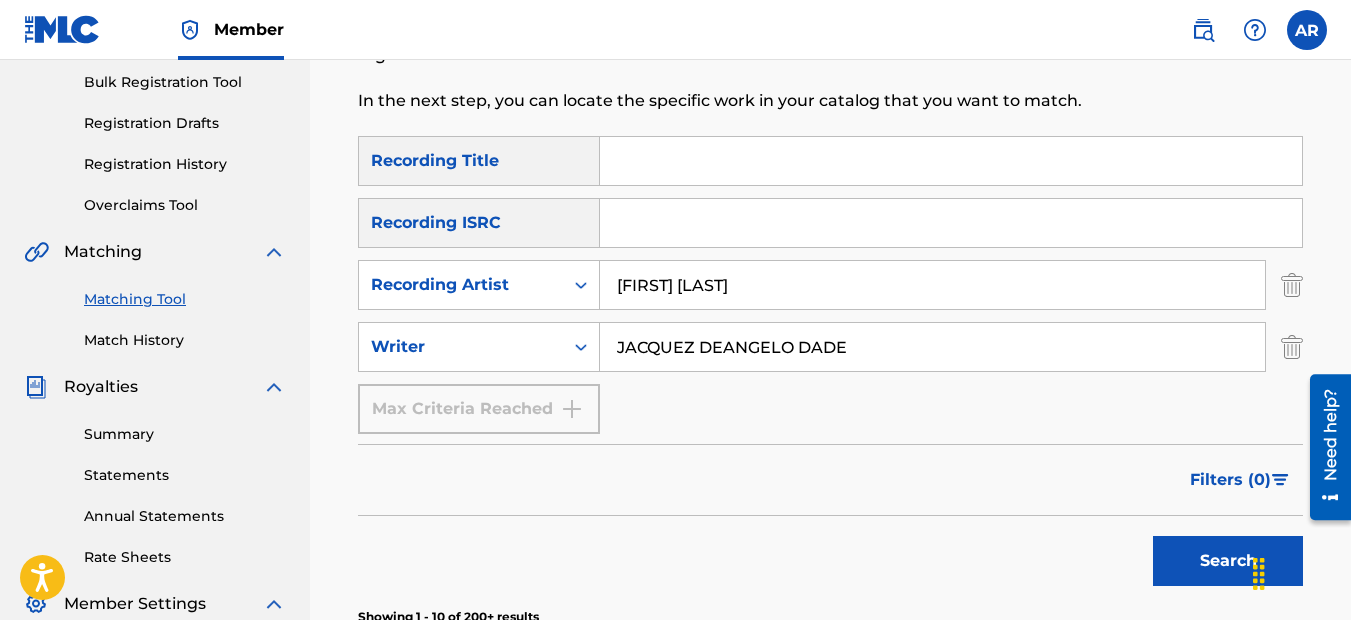 click at bounding box center (1292, 285) 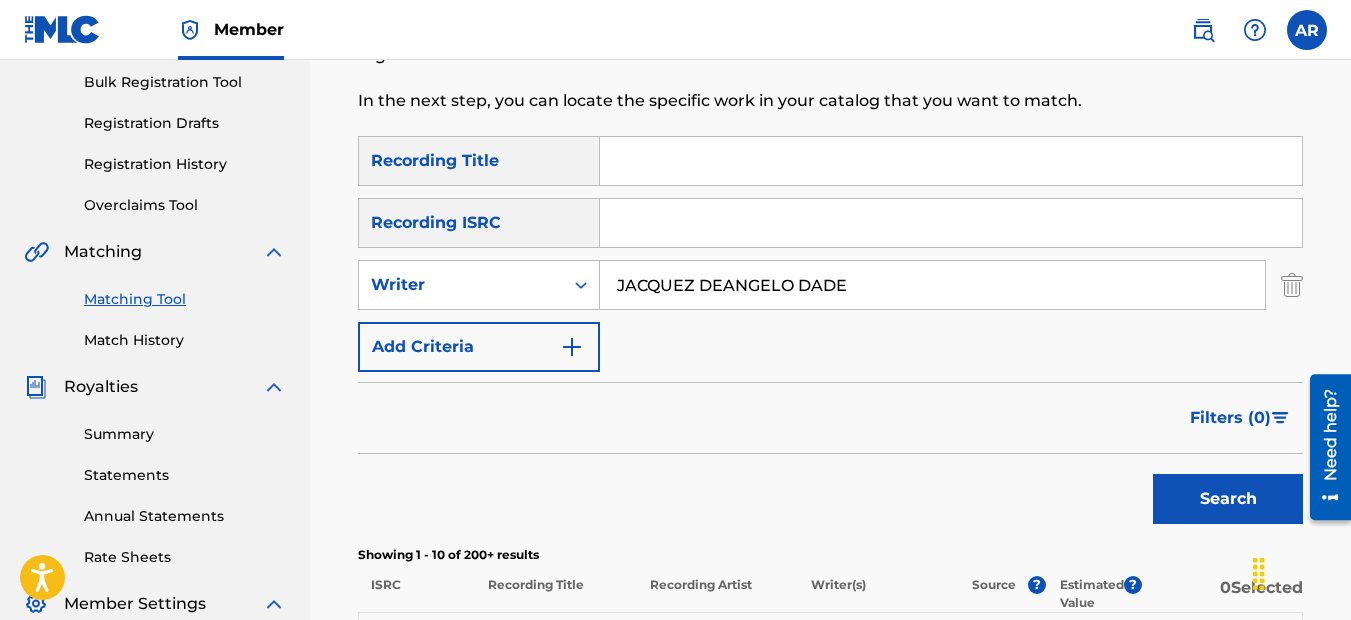 click on "Search" at bounding box center [1228, 499] 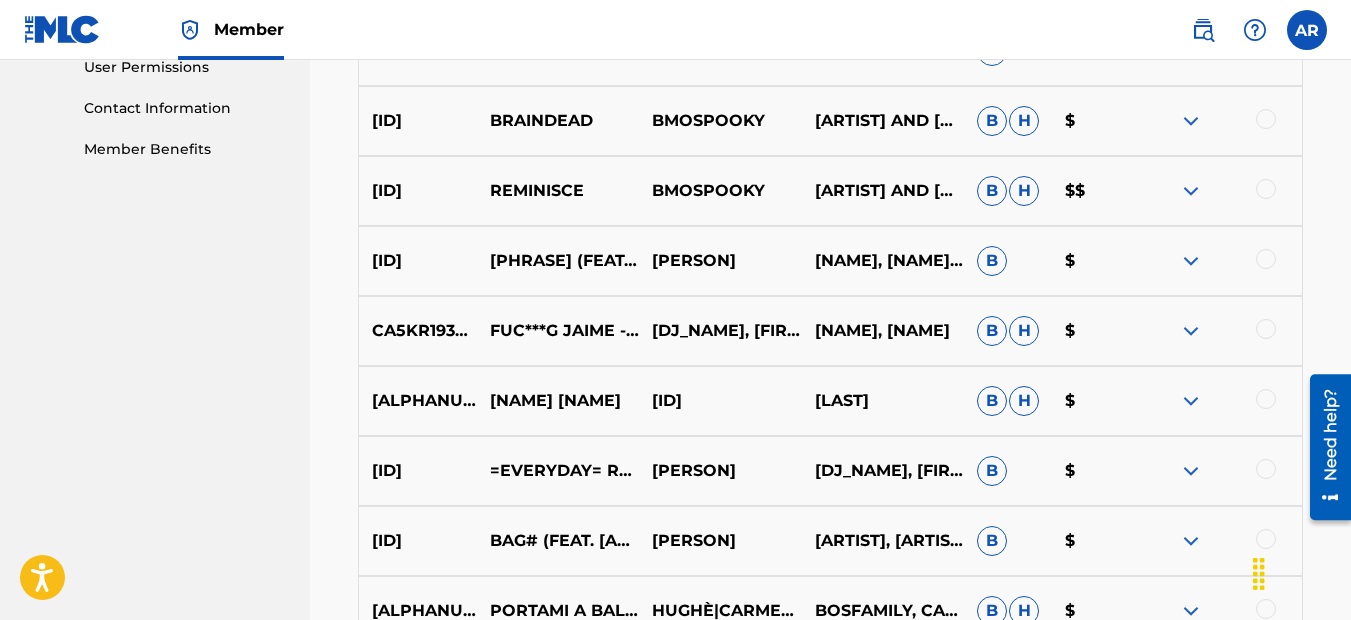 scroll, scrollTop: 1094, scrollLeft: 0, axis: vertical 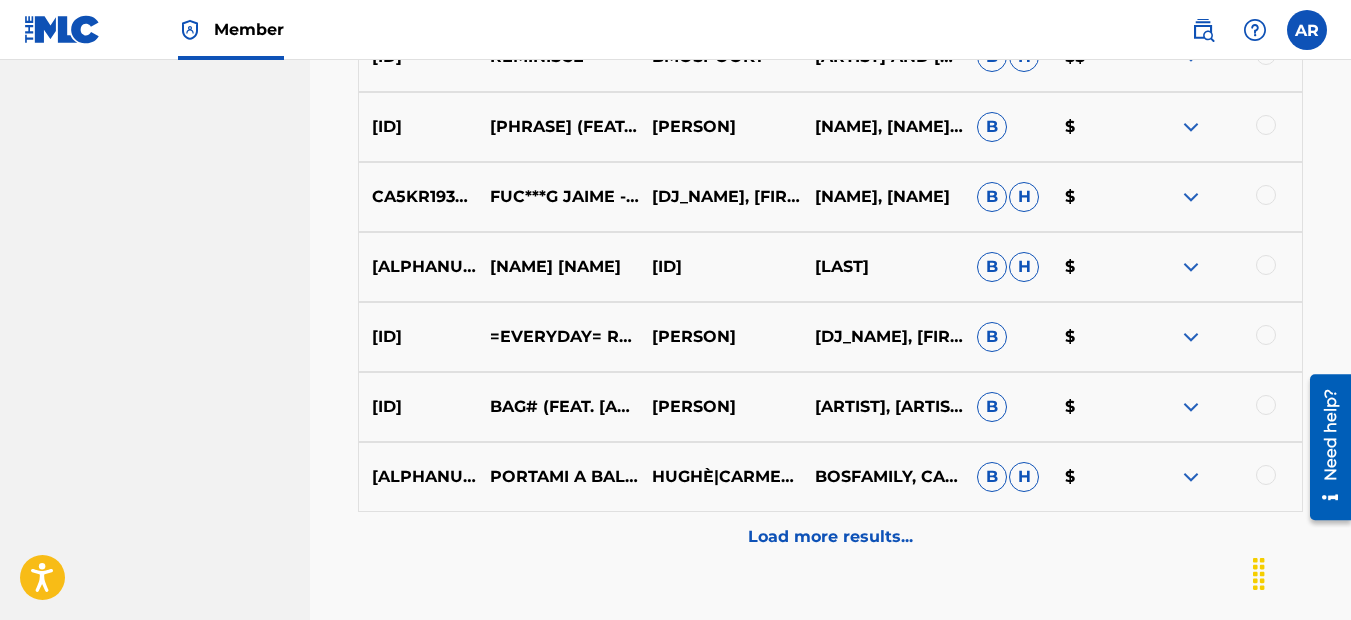 click on "Load more results..." at bounding box center (830, 537) 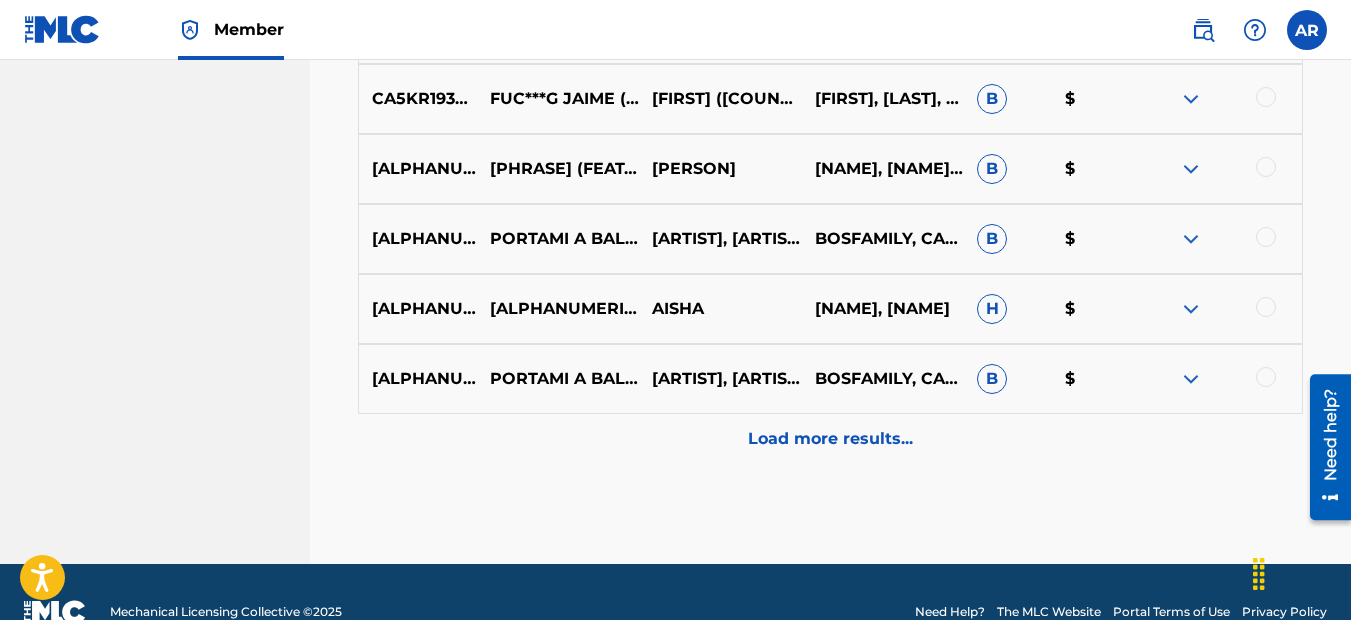 scroll, scrollTop: 1894, scrollLeft: 0, axis: vertical 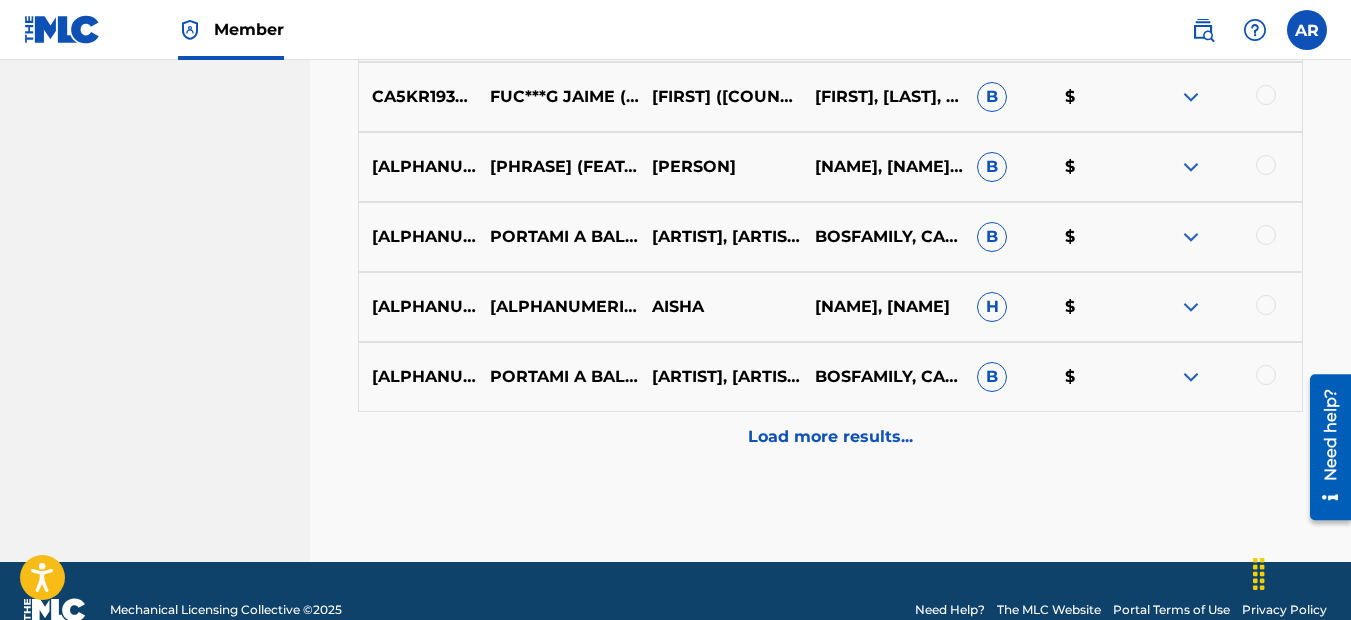 click on "Load more results..." at bounding box center [830, 437] 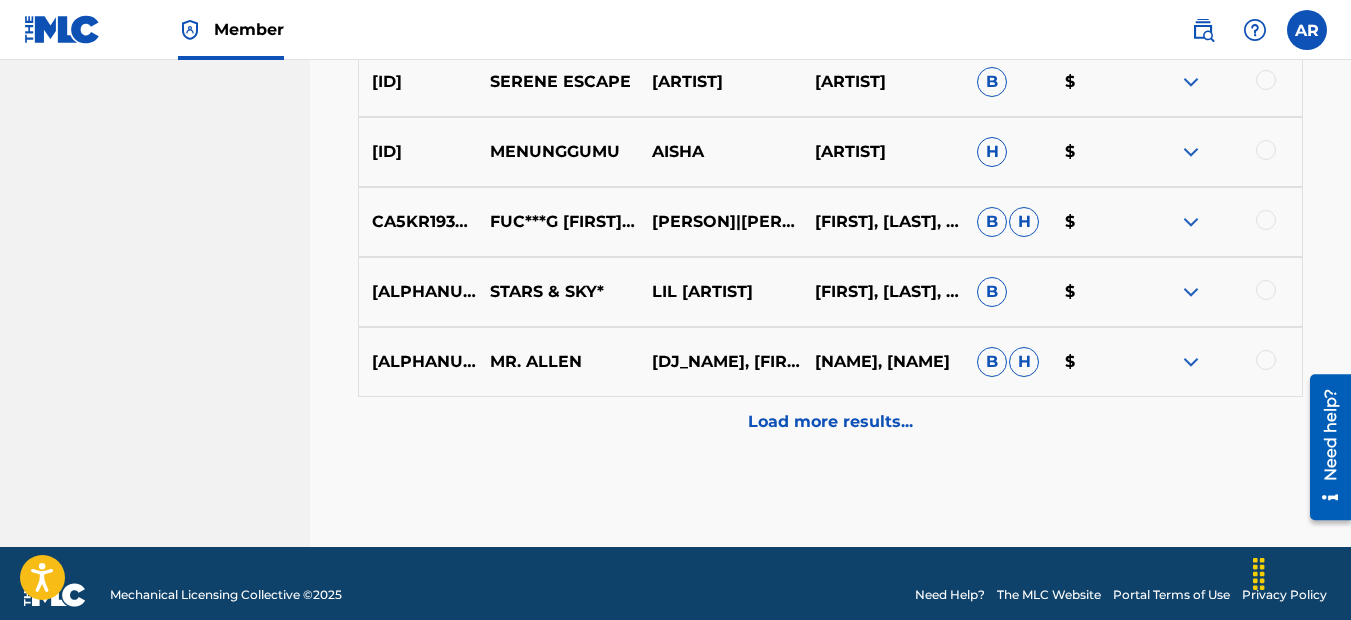 scroll, scrollTop: 2632, scrollLeft: 0, axis: vertical 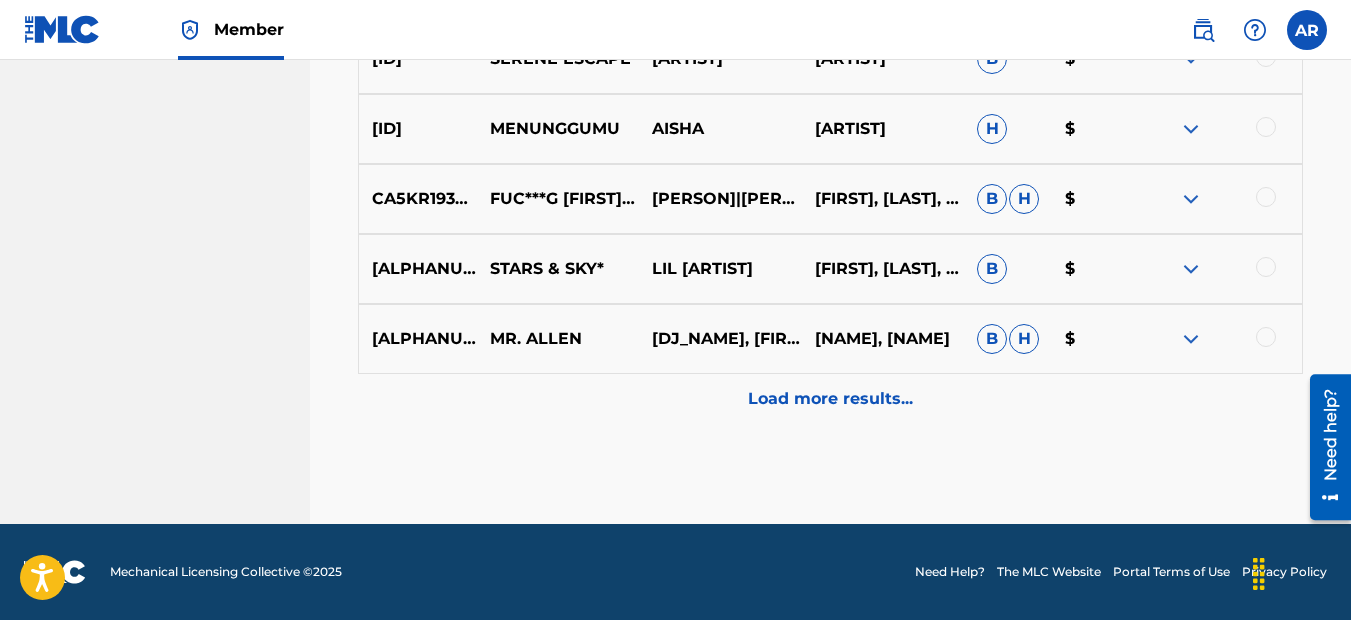 click on "Load more results..." at bounding box center [830, 399] 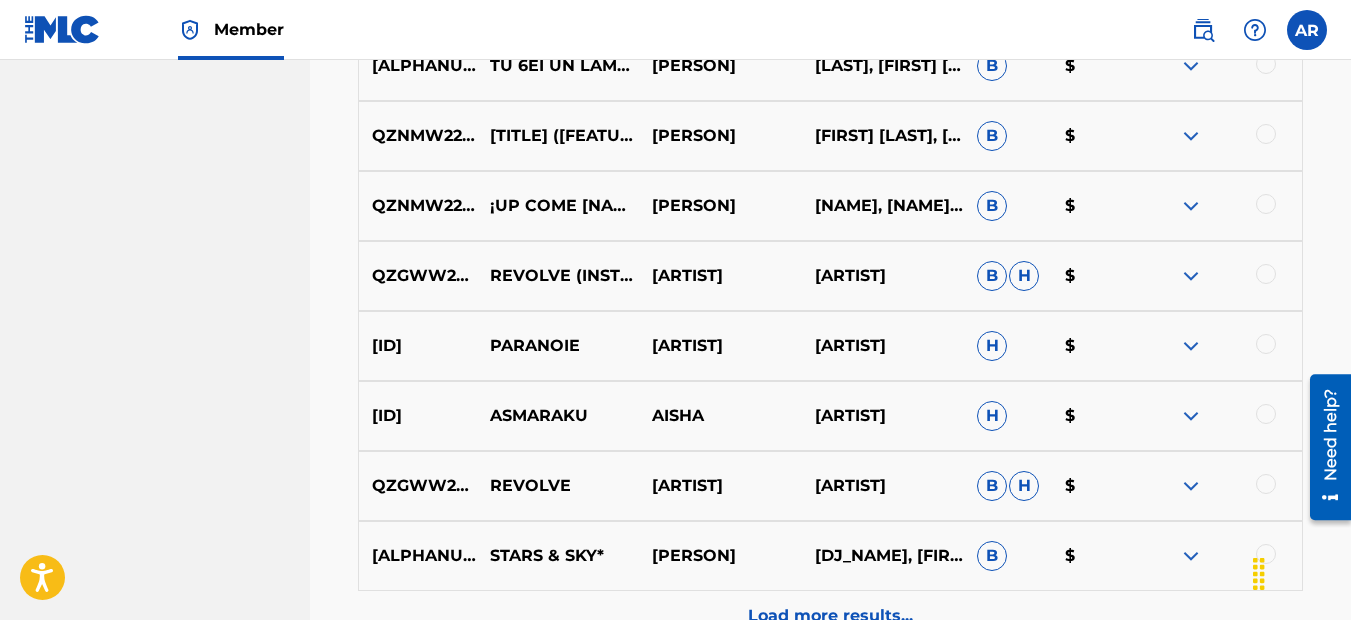 scroll, scrollTop: 3232, scrollLeft: 0, axis: vertical 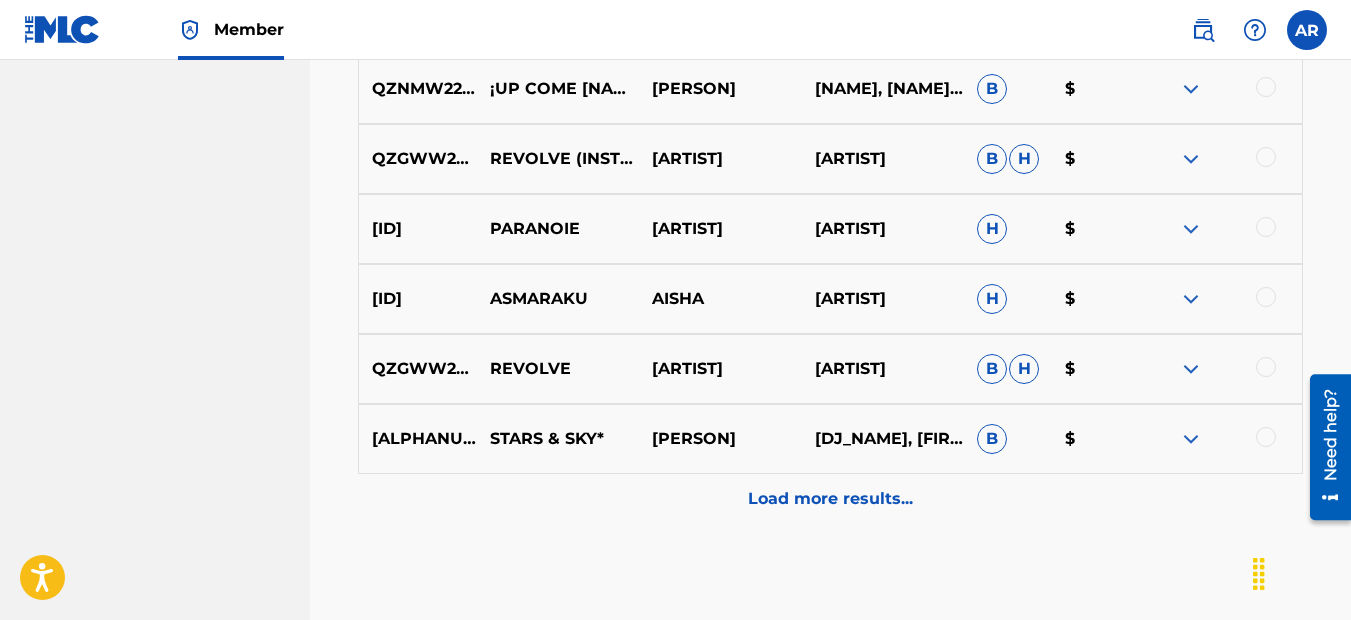 click on "Load more results..." at bounding box center (830, 499) 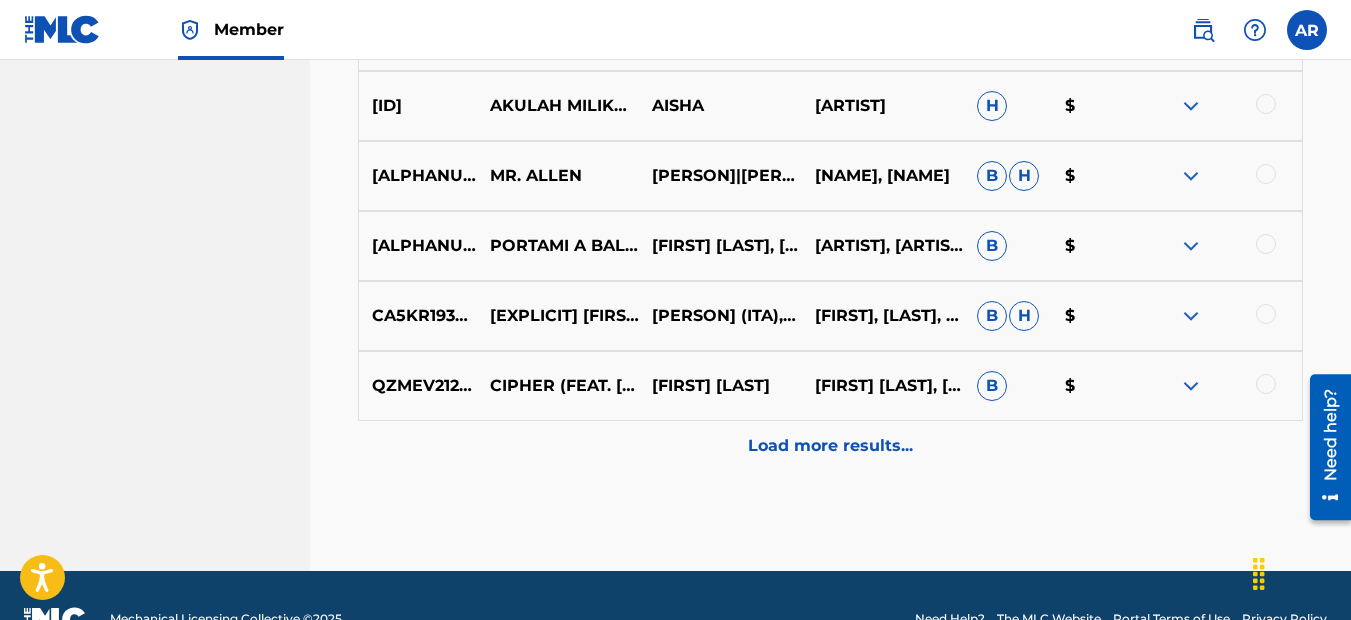 scroll, scrollTop: 4032, scrollLeft: 0, axis: vertical 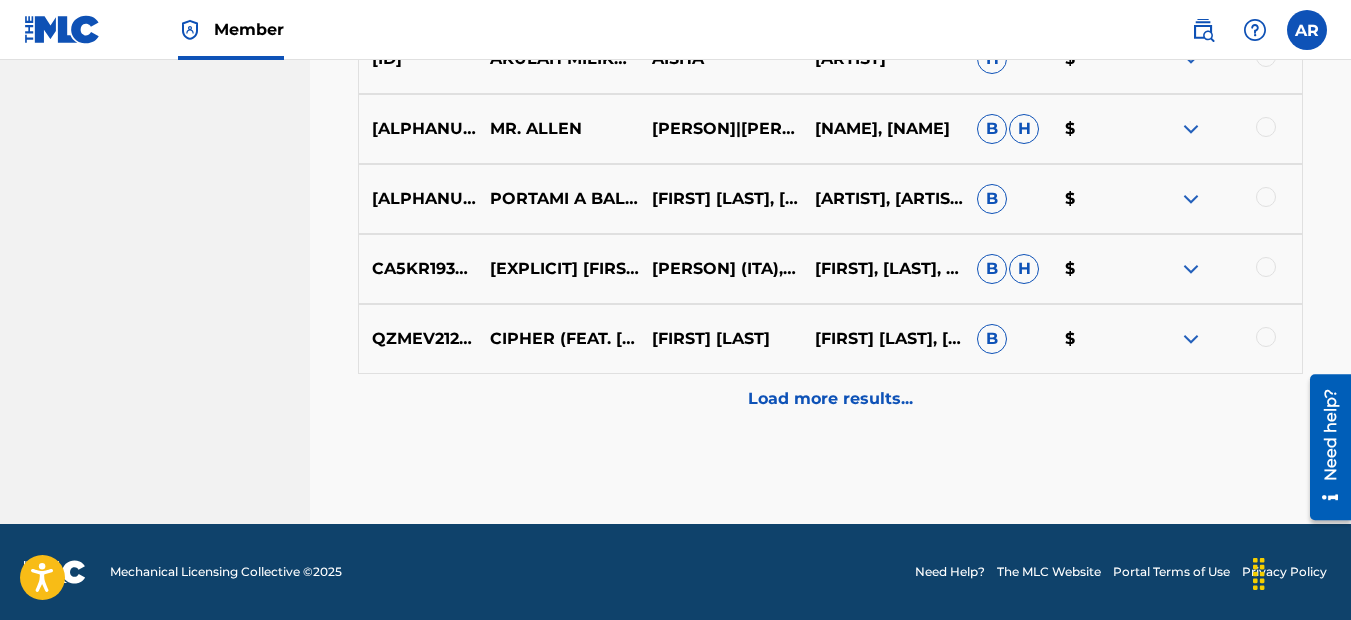 click on "Load more results..." at bounding box center (830, 399) 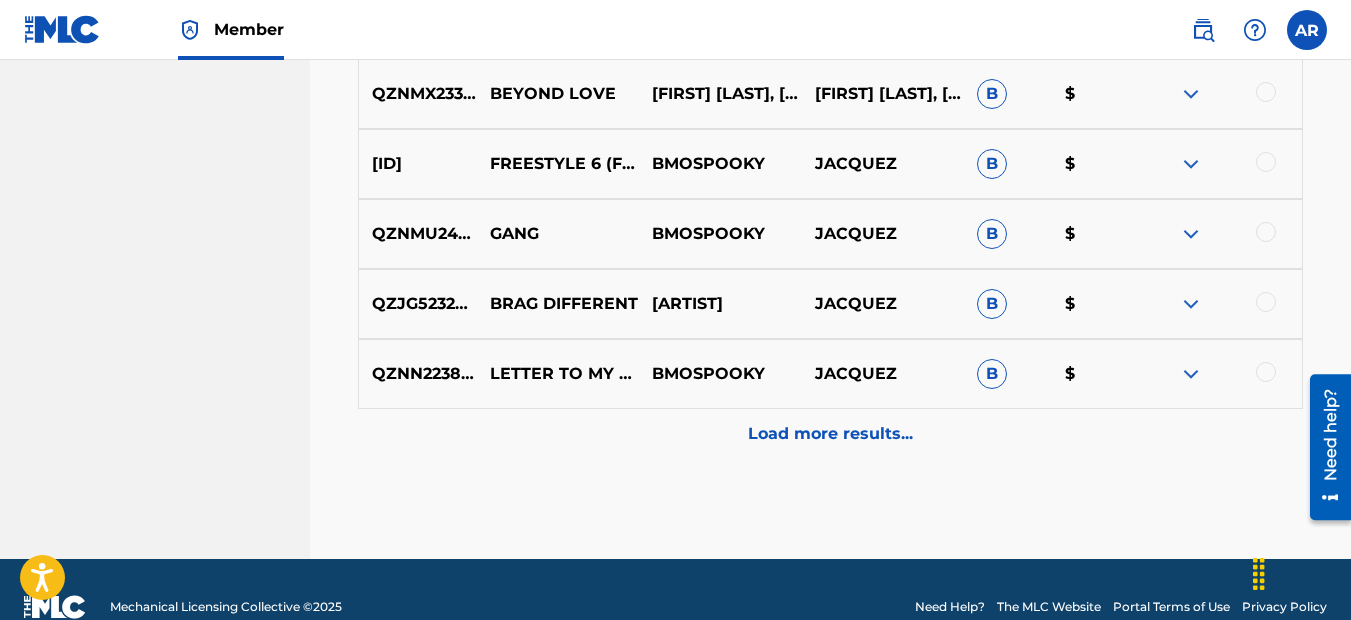 scroll, scrollTop: 4732, scrollLeft: 0, axis: vertical 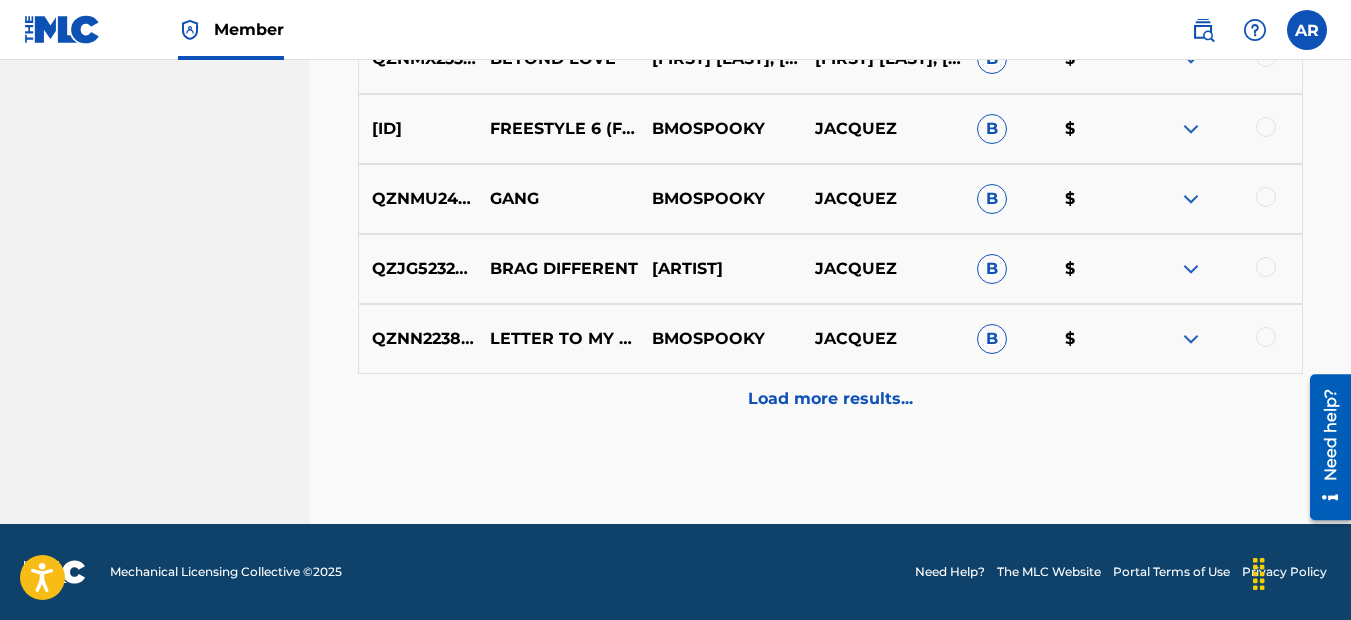 click on "Load more results..." at bounding box center (830, 399) 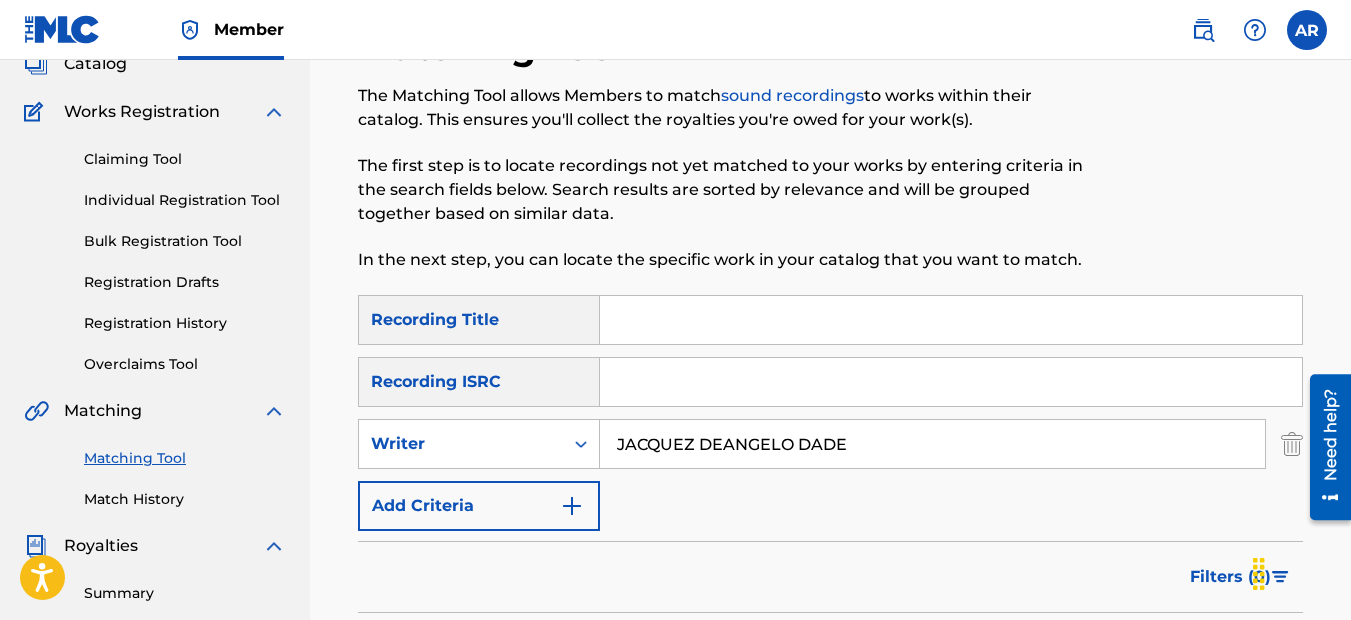 scroll, scrollTop: 120, scrollLeft: 0, axis: vertical 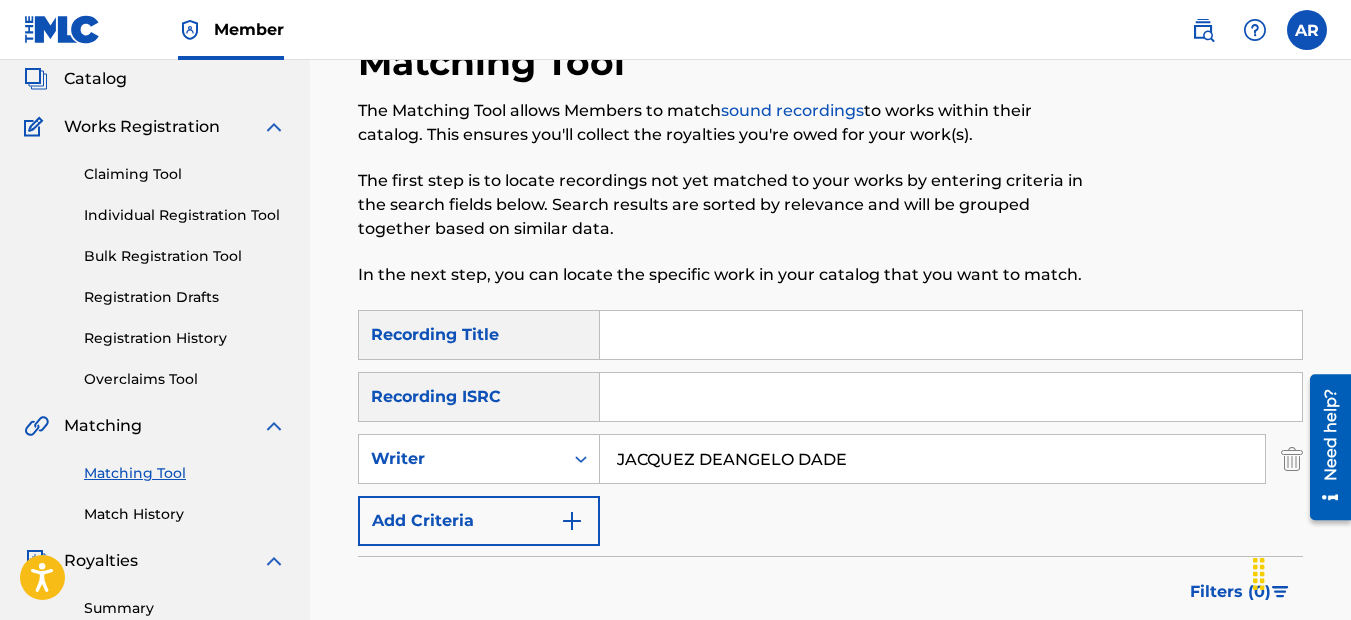 click on "Add Criteria" at bounding box center [479, 521] 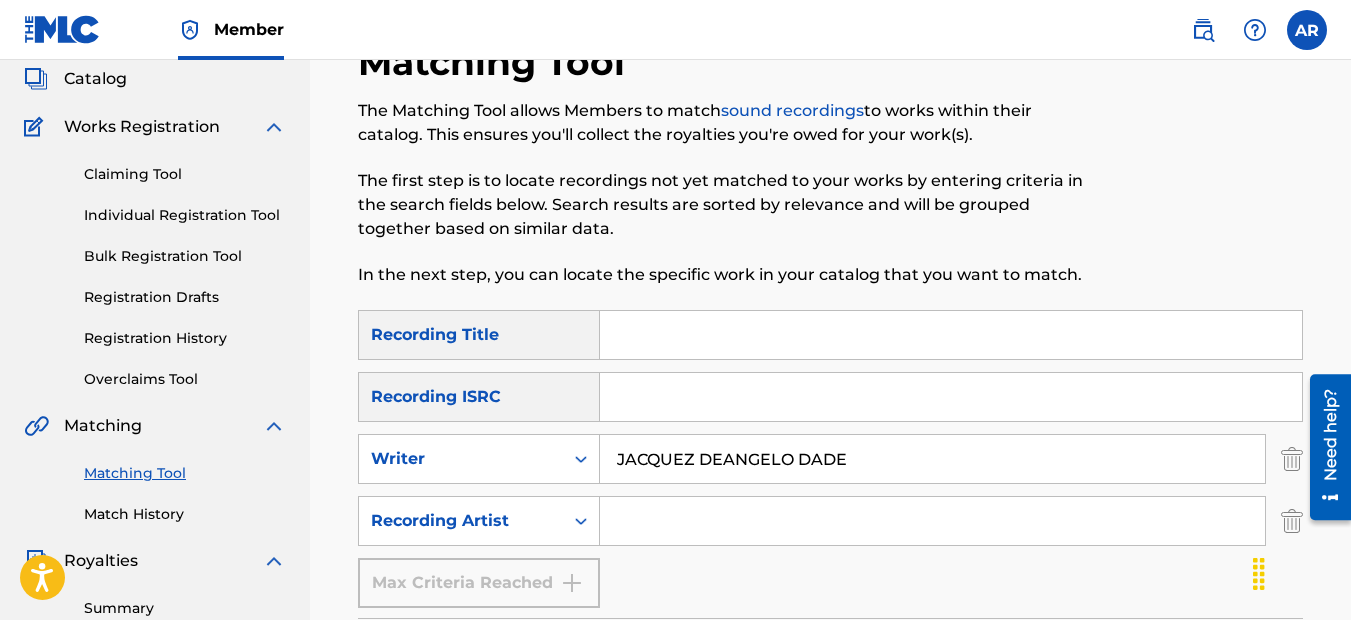 click at bounding box center [932, 521] 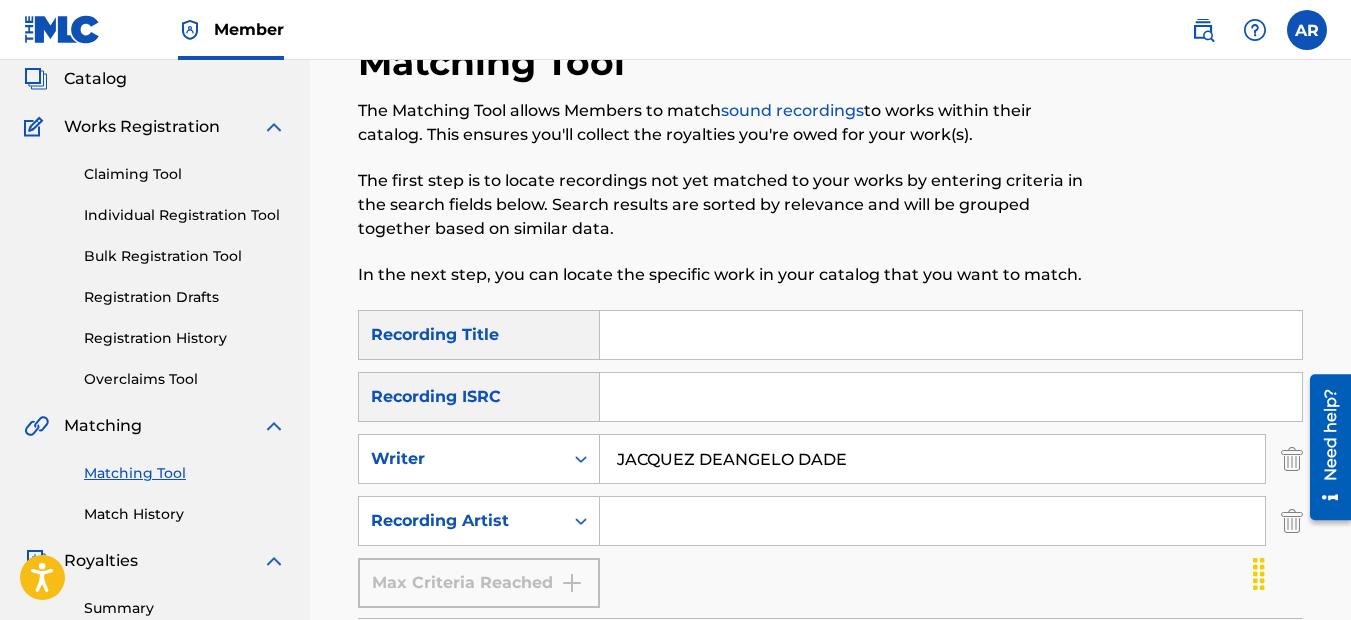 click at bounding box center [1323, 446] 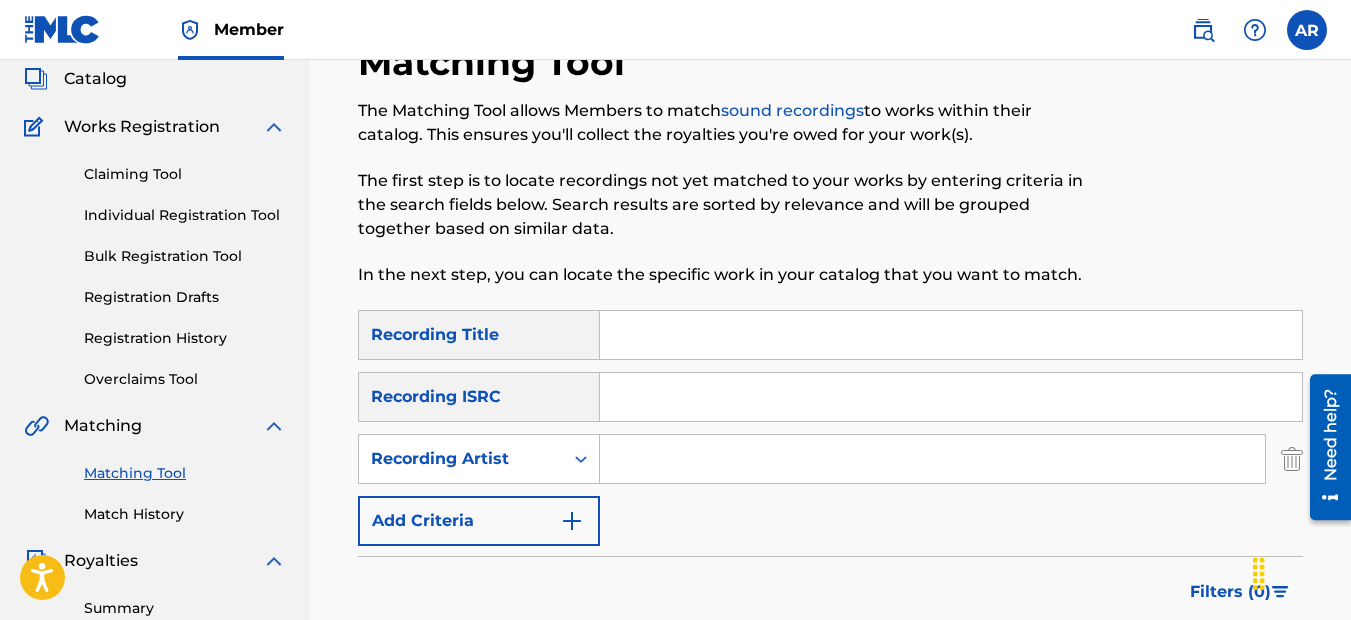 click at bounding box center [932, 459] 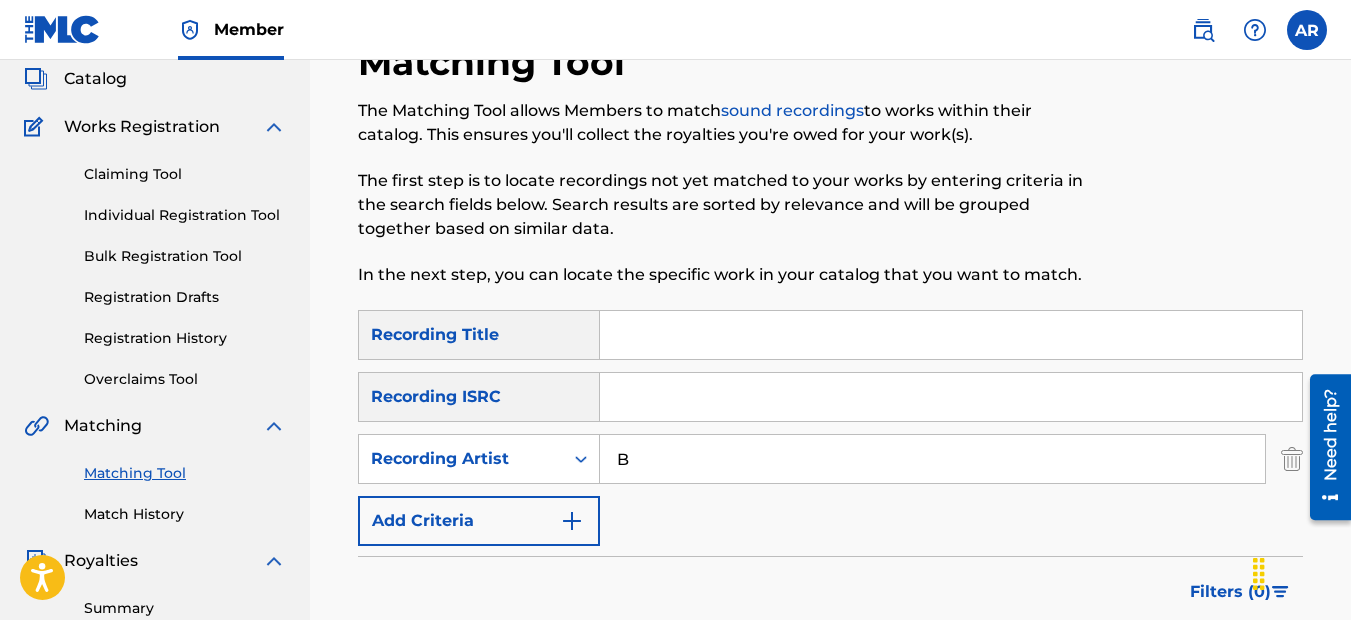 type on "[FIRST] [LAST]" 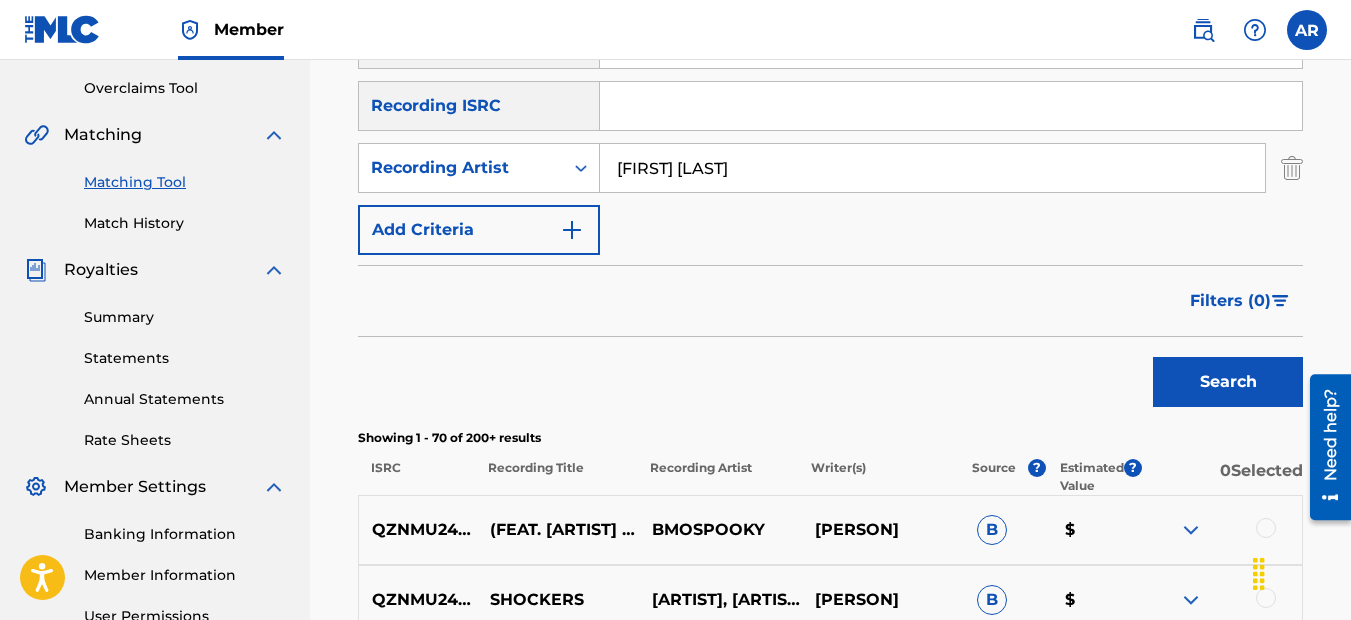 scroll, scrollTop: 420, scrollLeft: 0, axis: vertical 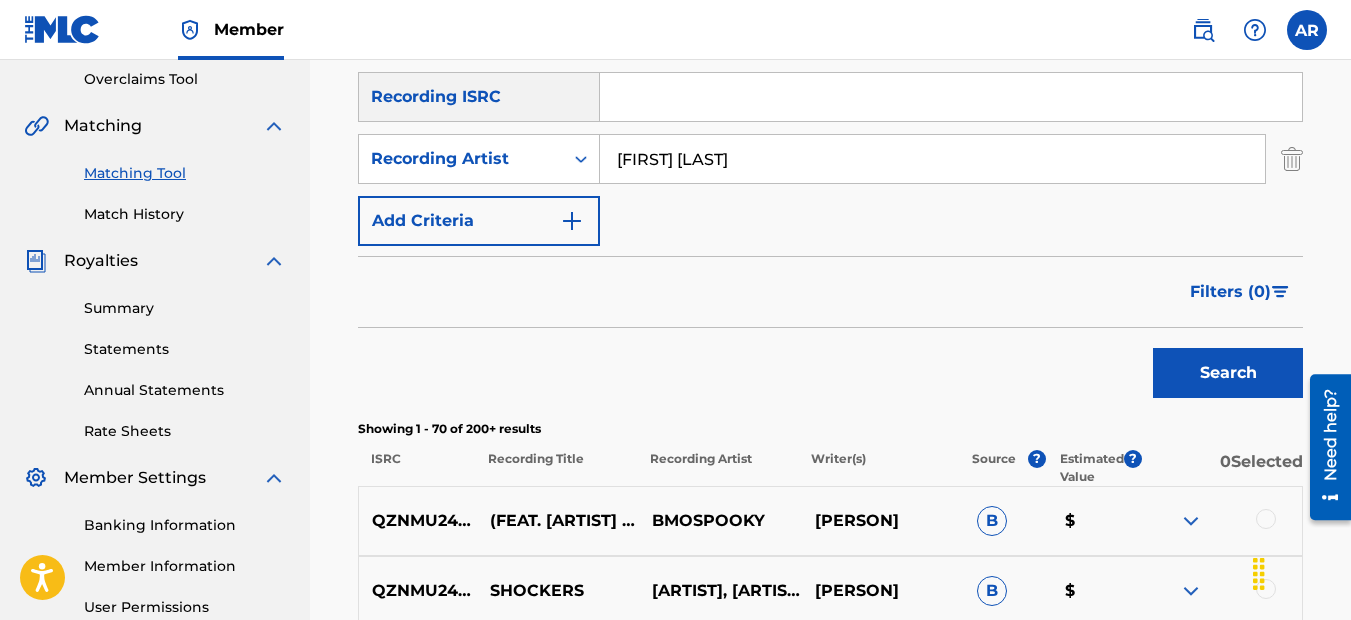 click on "Search" at bounding box center [1228, 373] 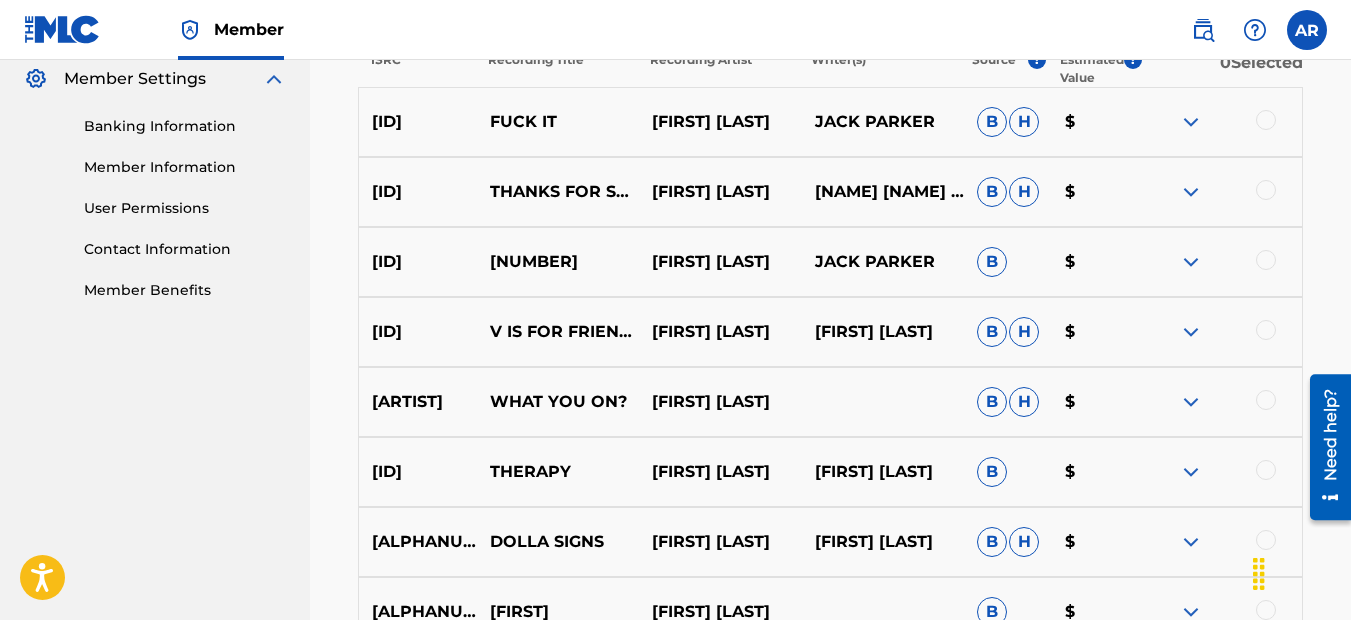 scroll, scrollTop: 820, scrollLeft: 0, axis: vertical 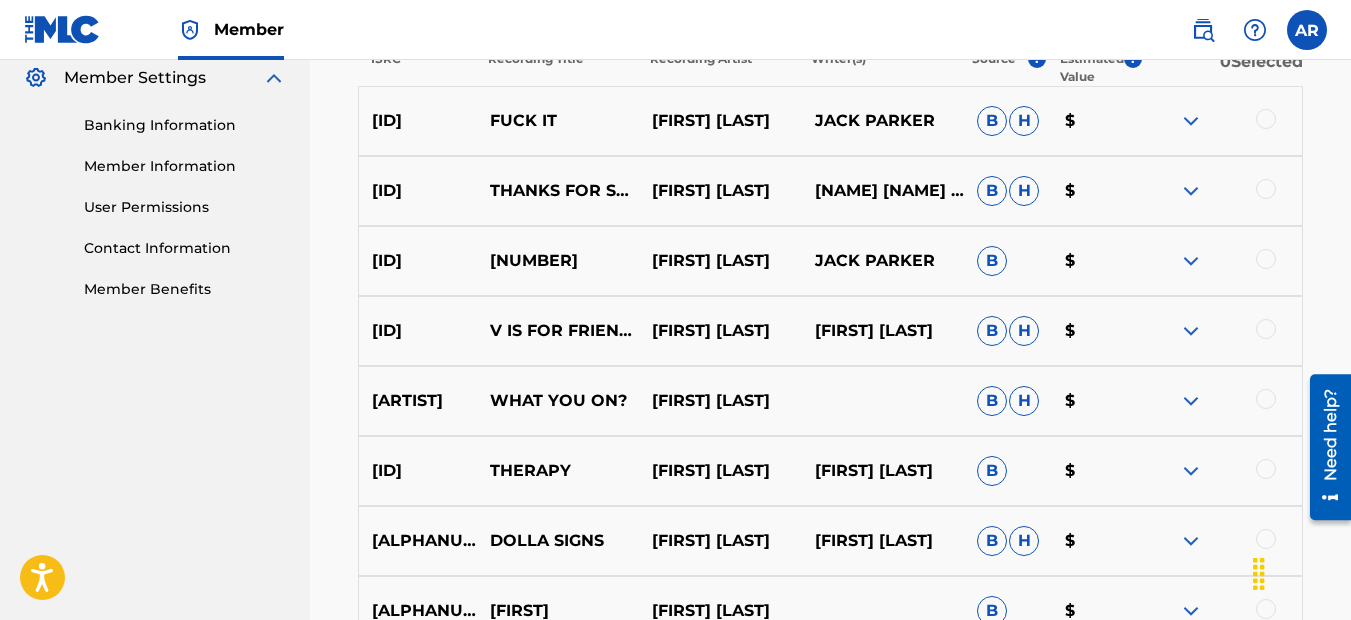 click at bounding box center [1191, 401] 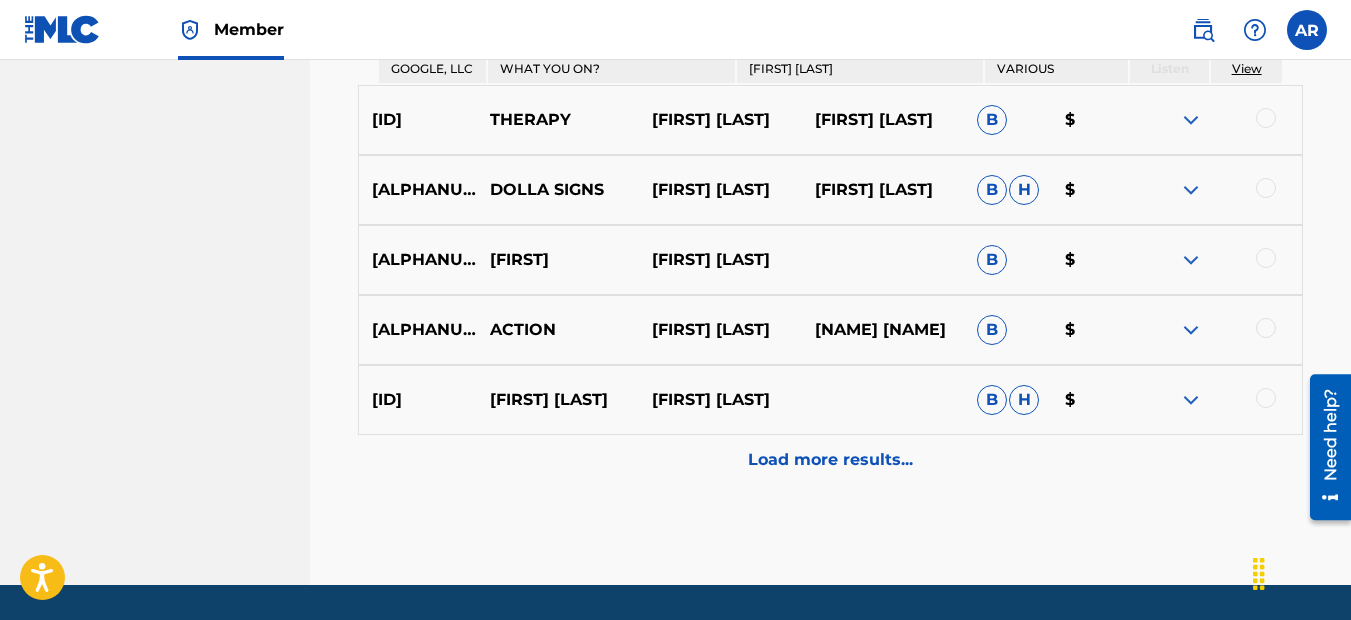 scroll, scrollTop: 1320, scrollLeft: 0, axis: vertical 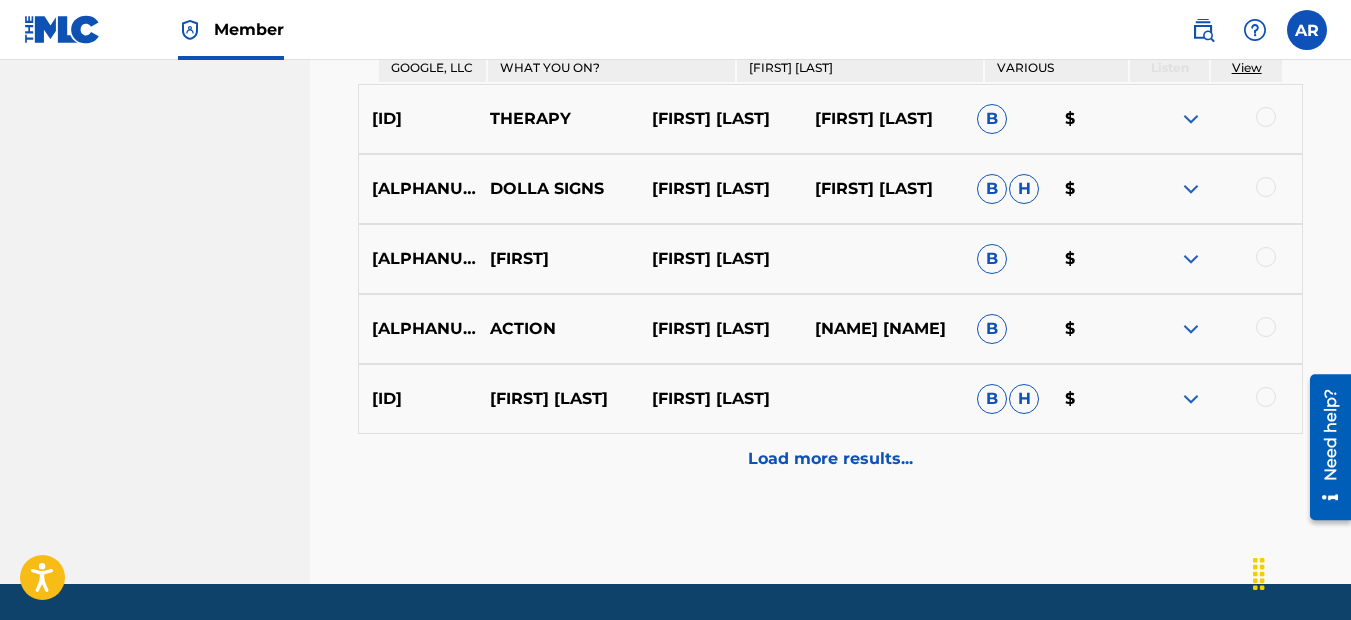click on "Load more results..." at bounding box center [830, 459] 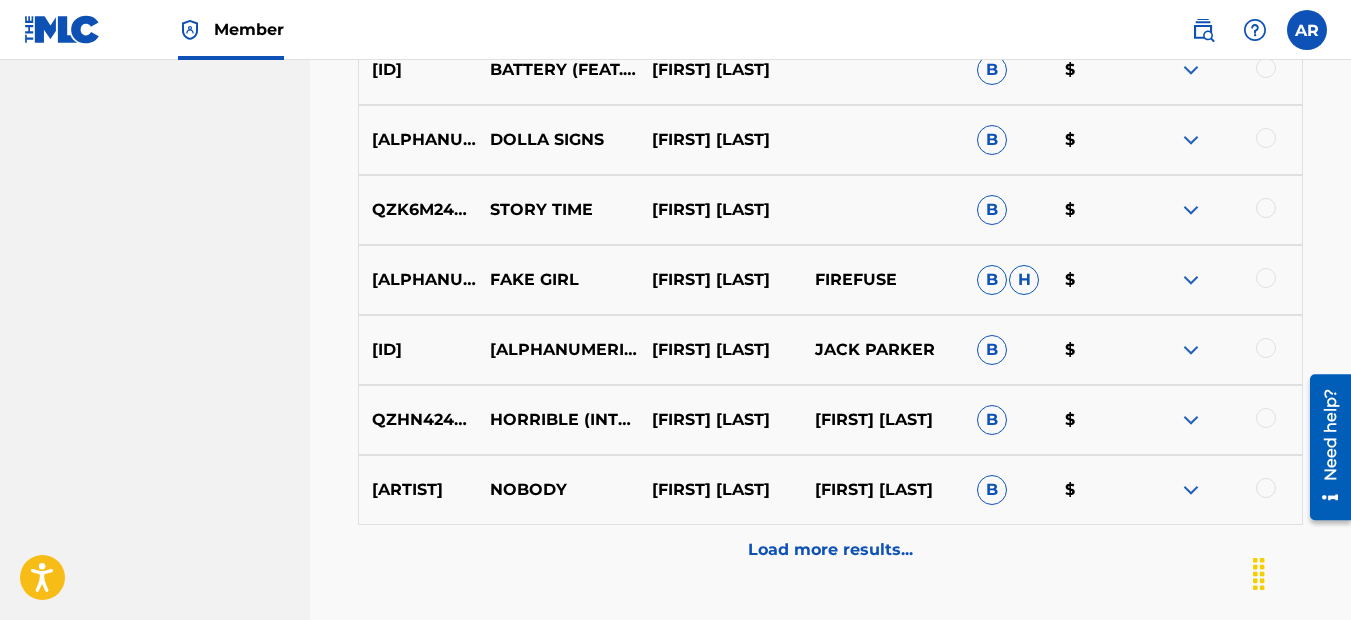 scroll, scrollTop: 1820, scrollLeft: 0, axis: vertical 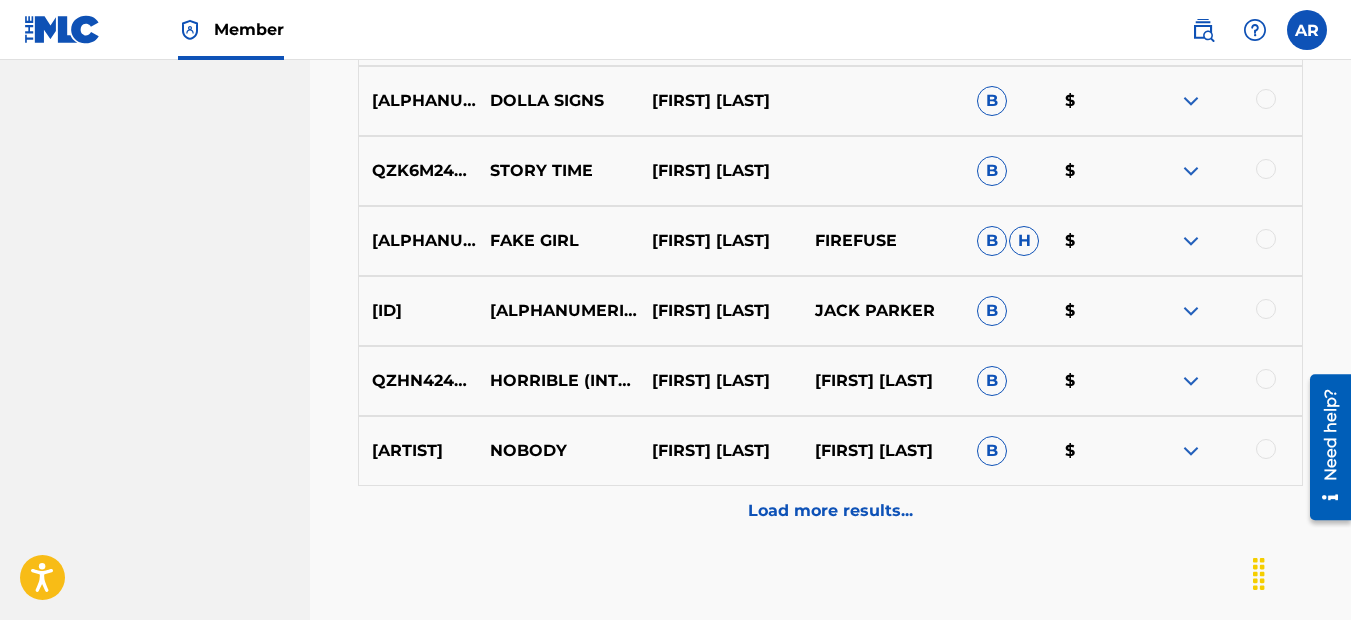 click at bounding box center [1191, 451] 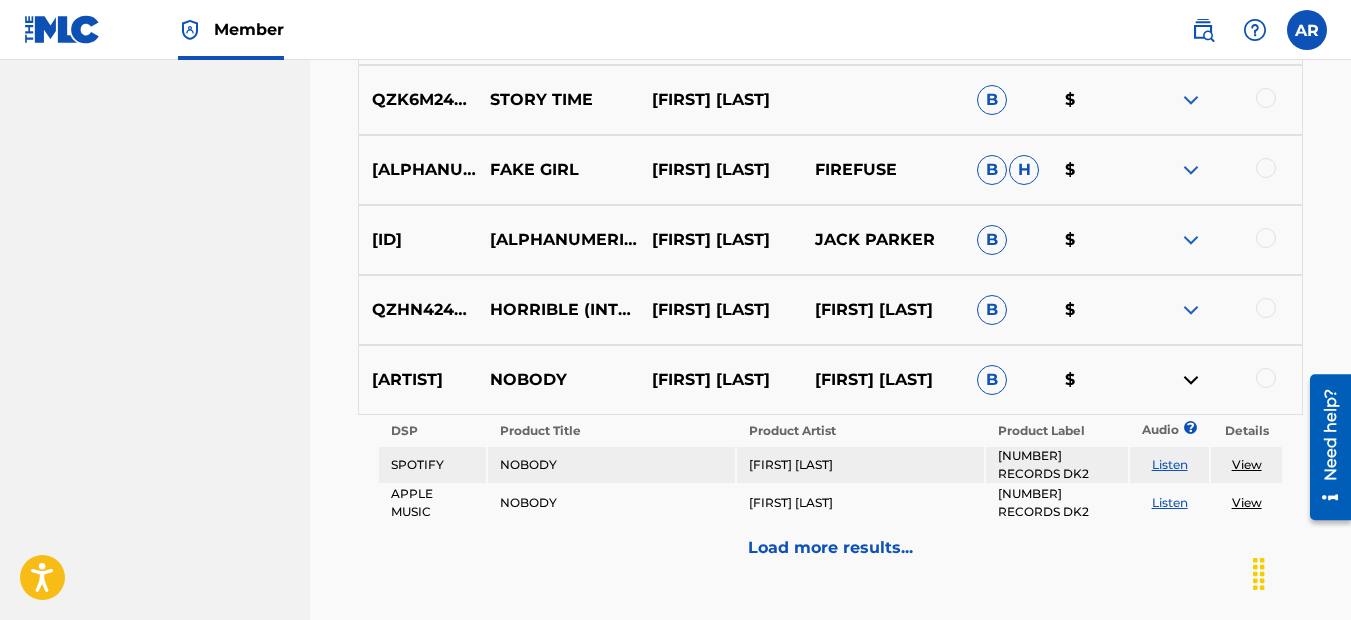 scroll, scrollTop: 1920, scrollLeft: 0, axis: vertical 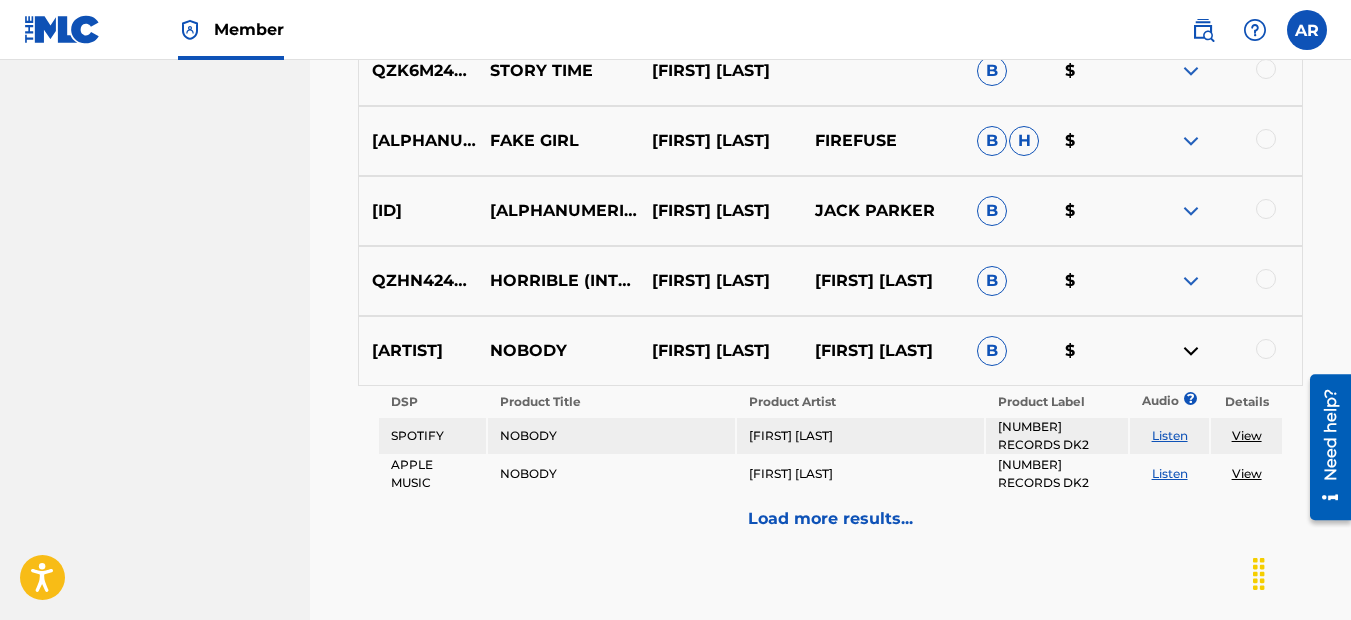 click on "Load more results..." at bounding box center (830, 519) 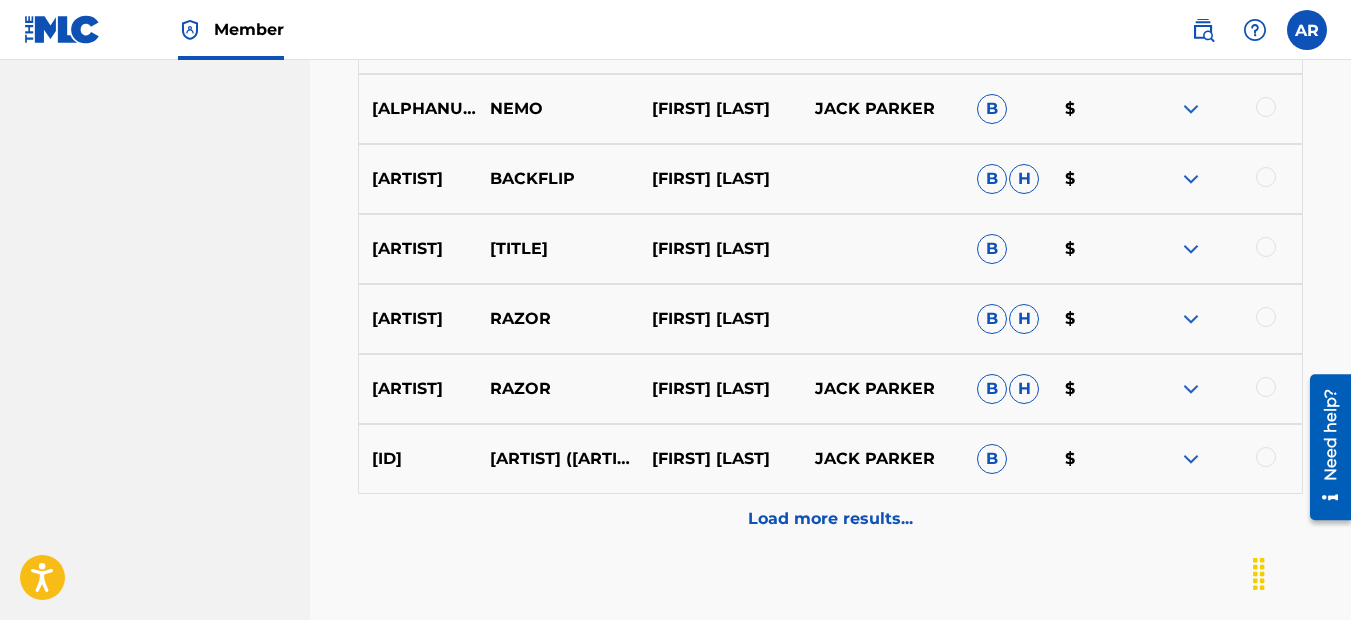 scroll, scrollTop: 2520, scrollLeft: 0, axis: vertical 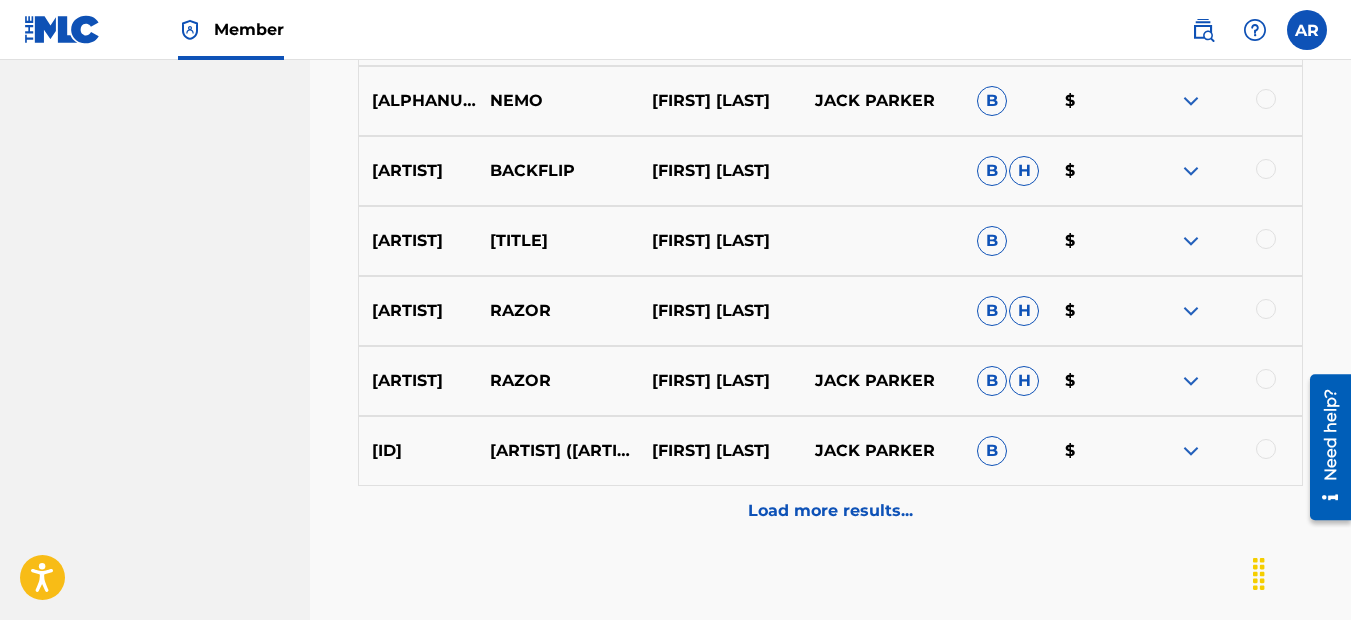 click on "Load more results..." at bounding box center (830, 511) 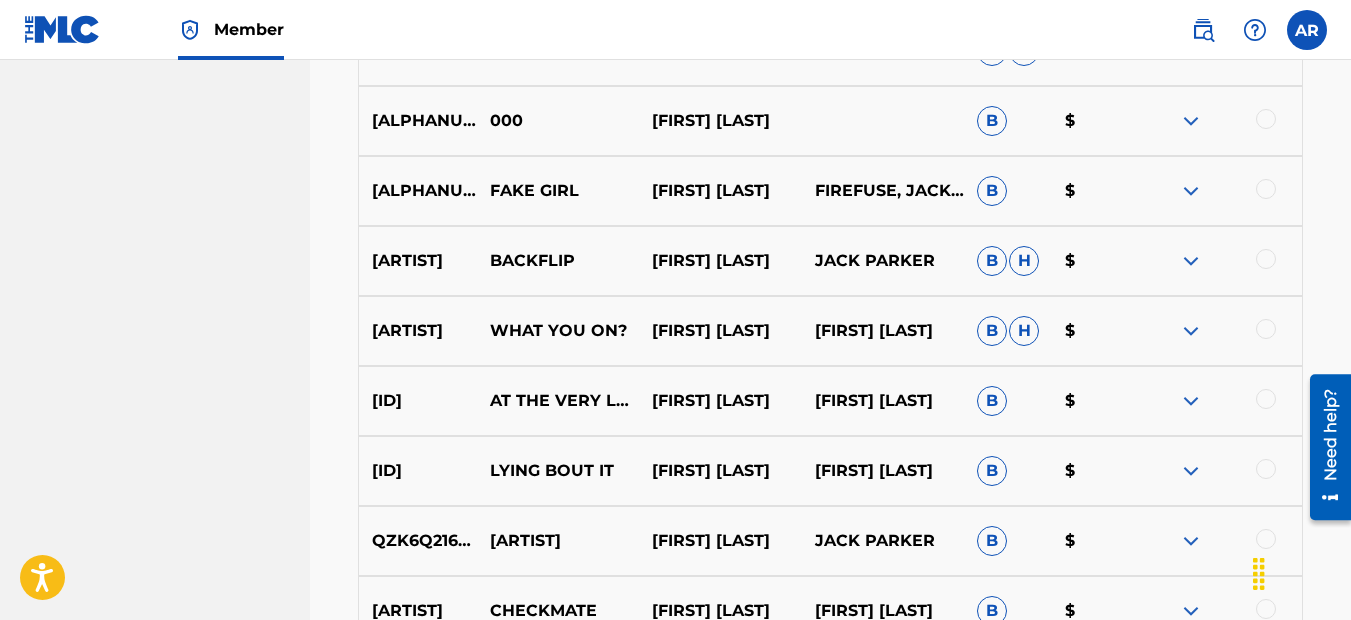scroll, scrollTop: 3120, scrollLeft: 0, axis: vertical 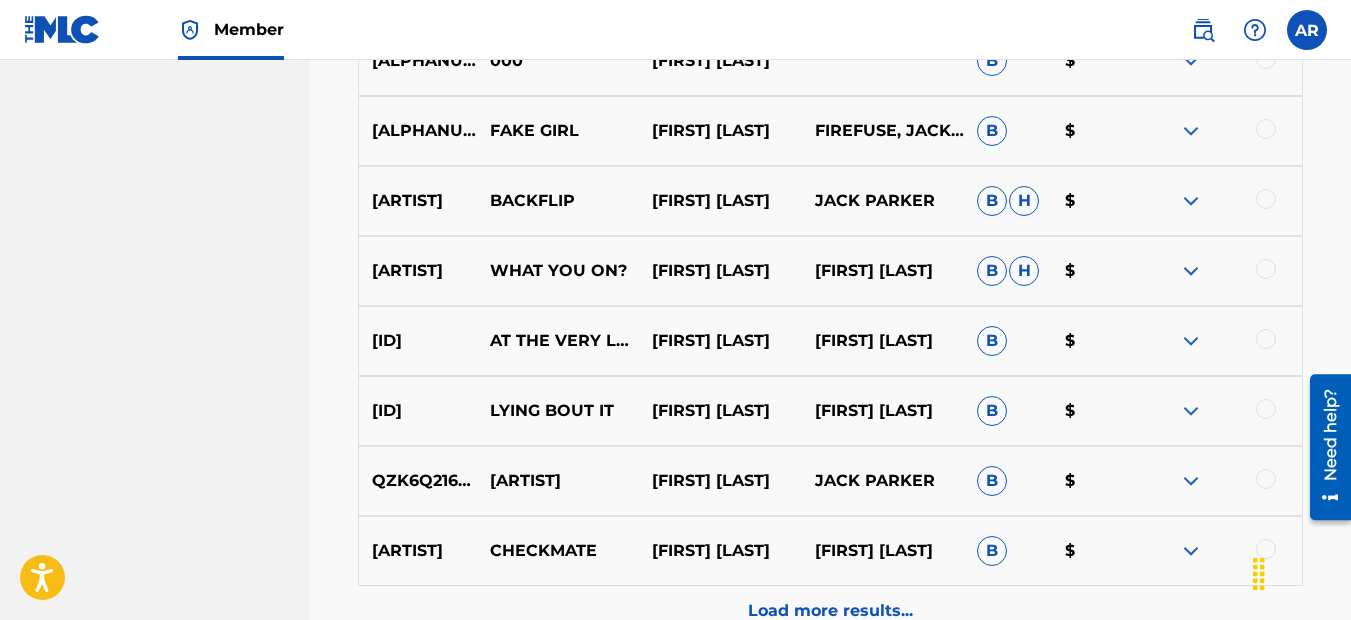 click on "Load more results..." at bounding box center (830, 611) 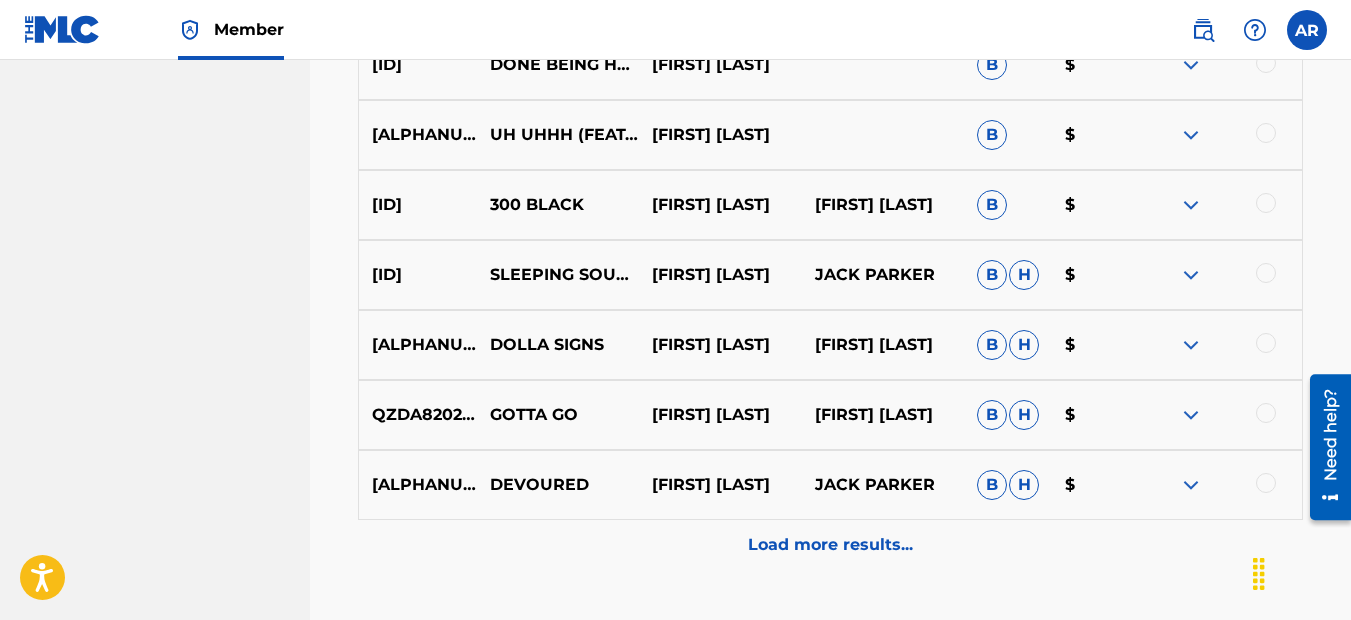 scroll, scrollTop: 3920, scrollLeft: 0, axis: vertical 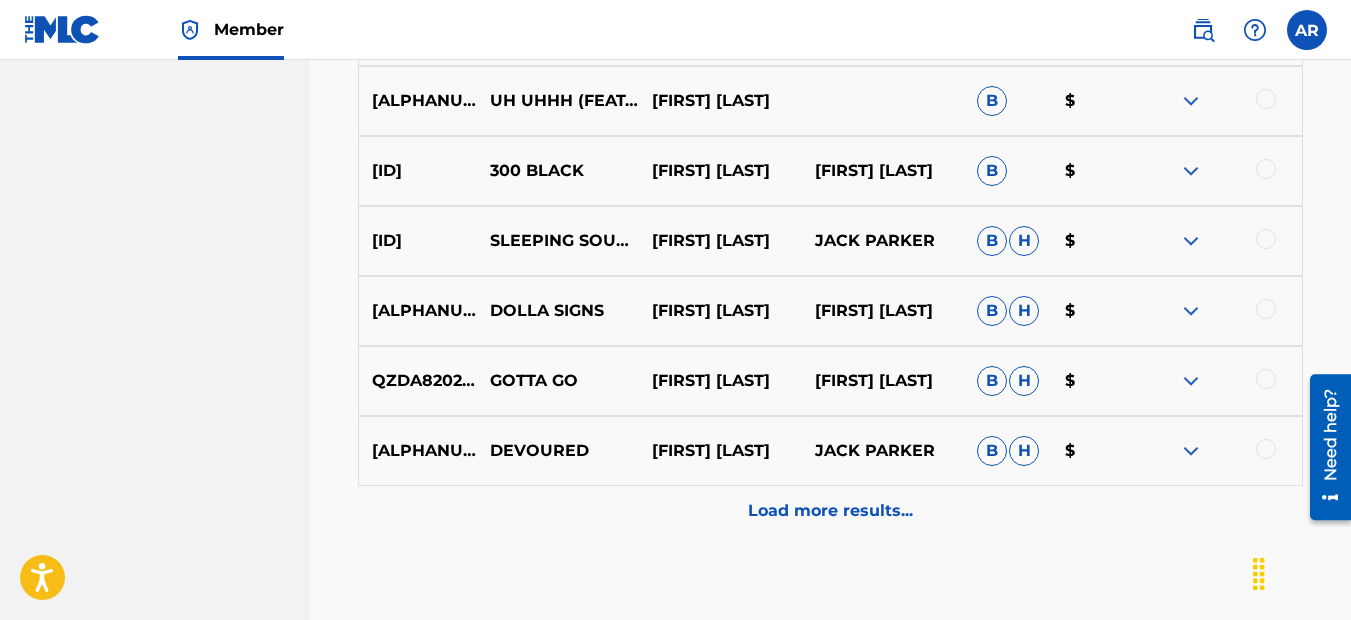 click on "Load more results..." at bounding box center [830, 511] 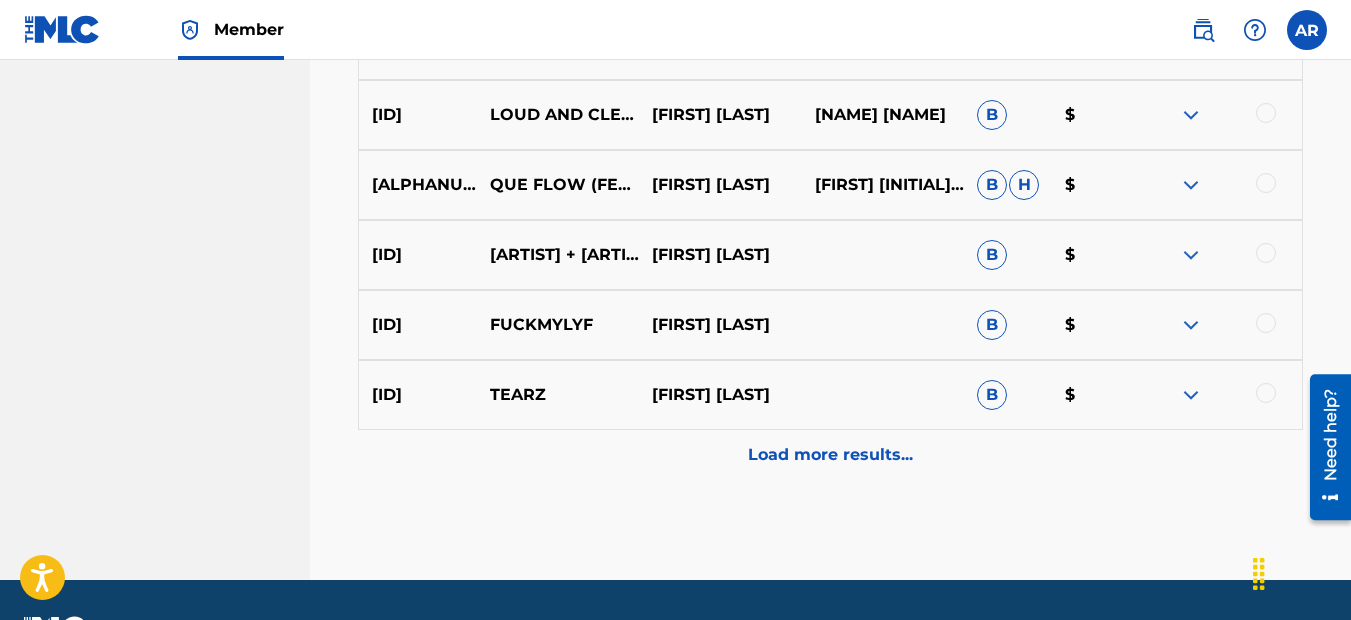 scroll, scrollTop: 4720, scrollLeft: 0, axis: vertical 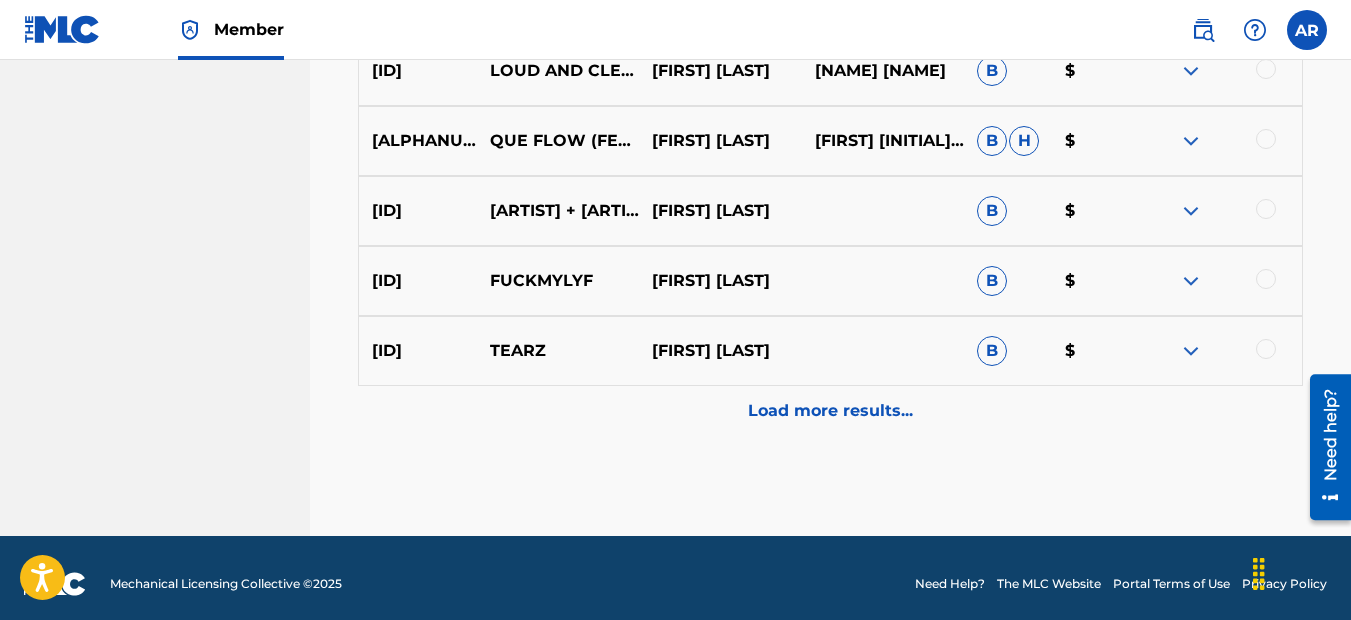 click on "Load more results..." at bounding box center (830, 411) 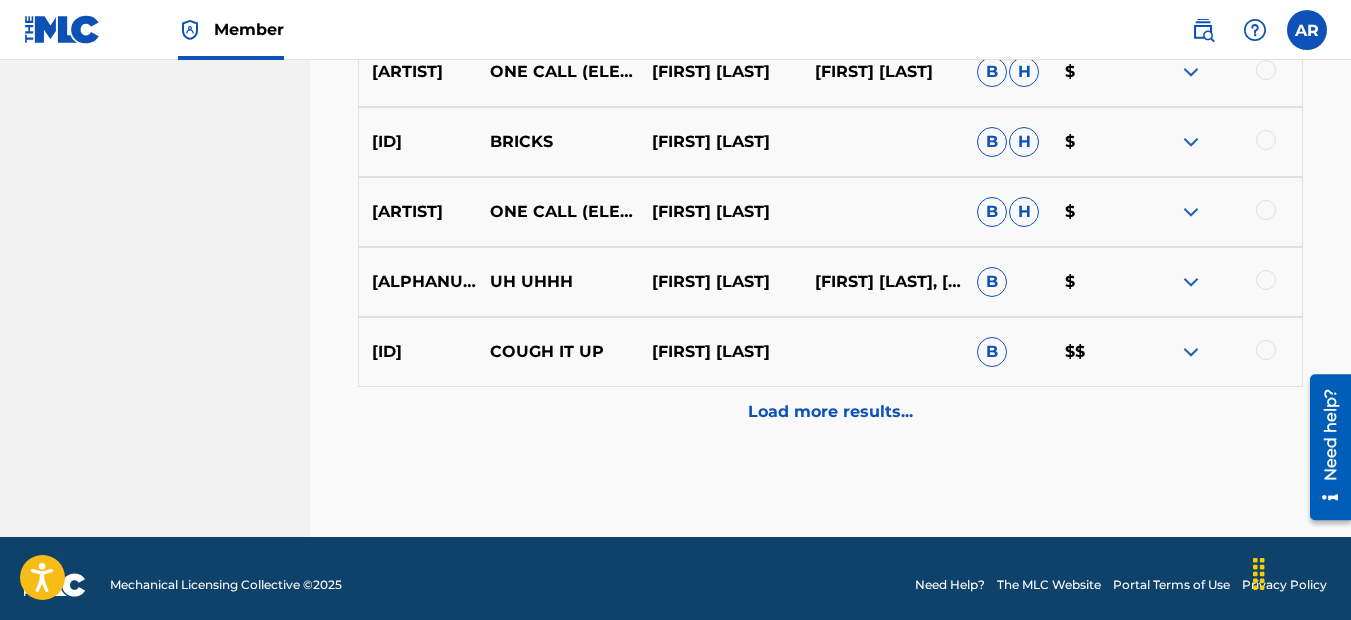 scroll, scrollTop: 5420, scrollLeft: 0, axis: vertical 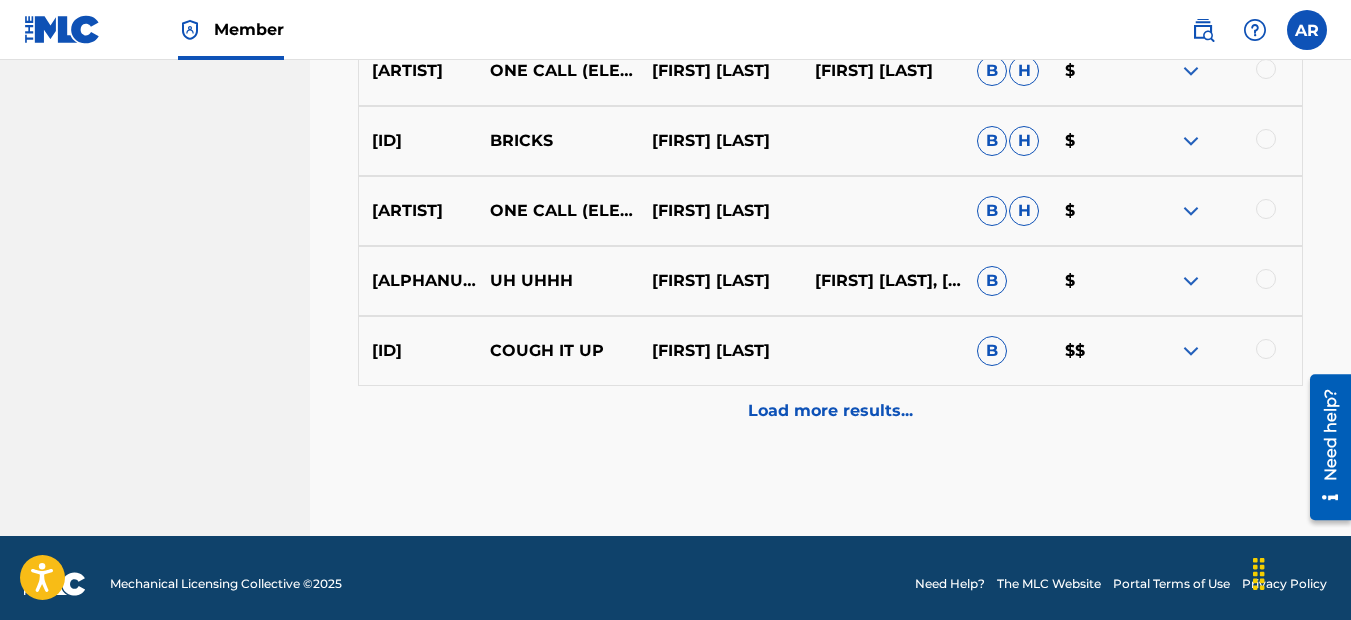 click on "Load more results..." at bounding box center [830, 411] 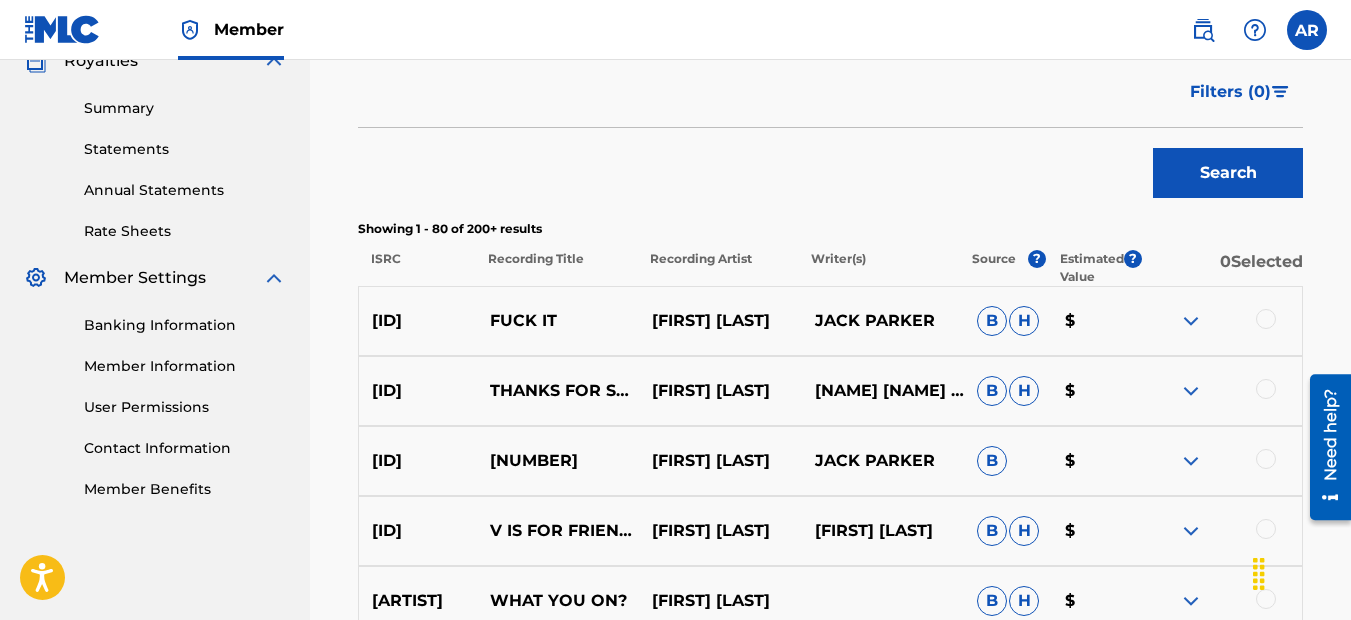 scroll, scrollTop: 5420, scrollLeft: 0, axis: vertical 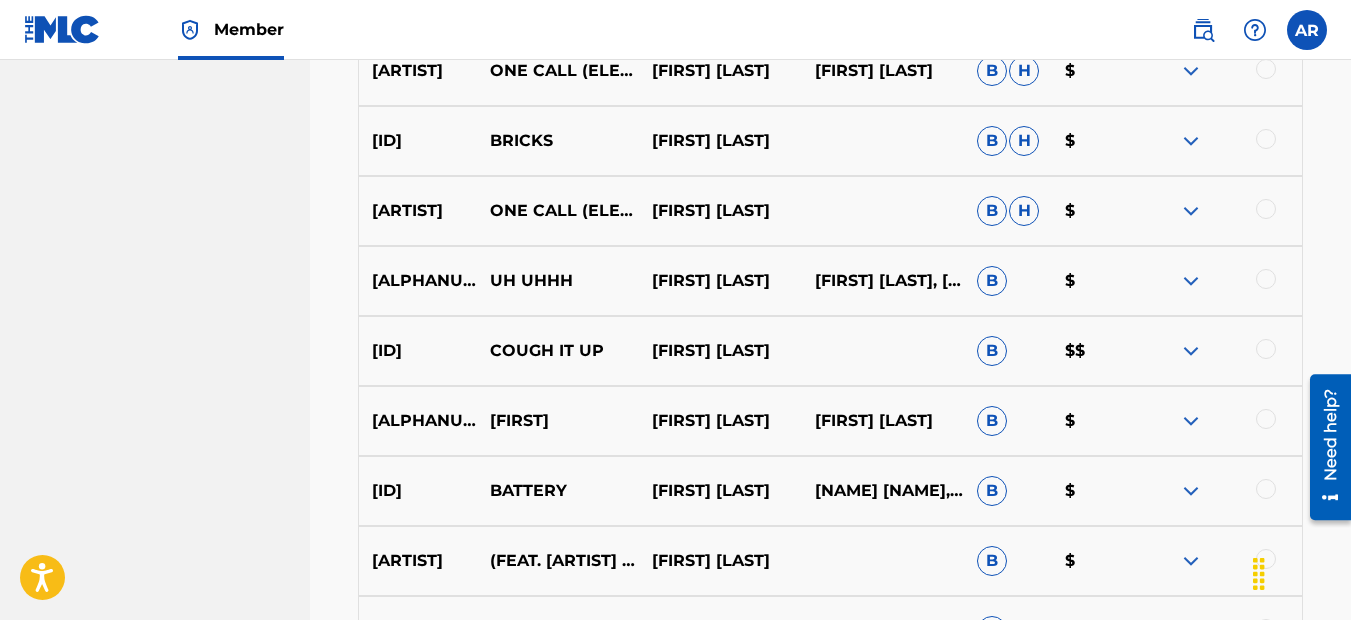 click at bounding box center (1191, 141) 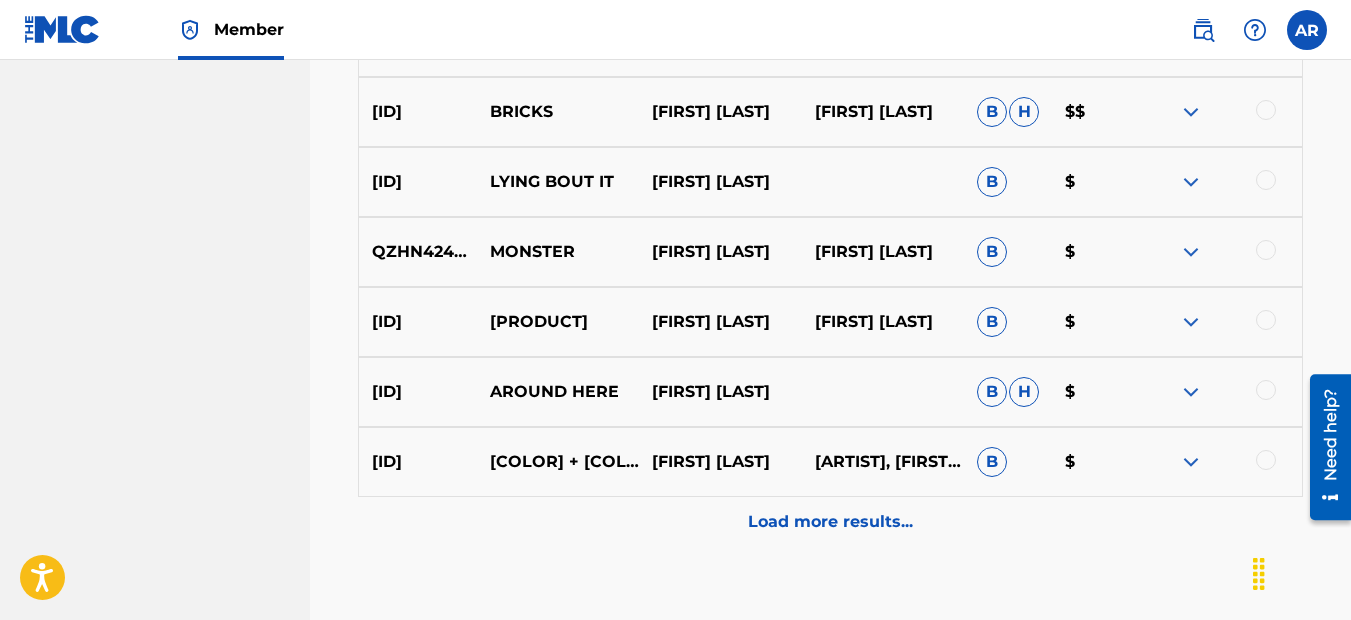 scroll, scrollTop: 6220, scrollLeft: 0, axis: vertical 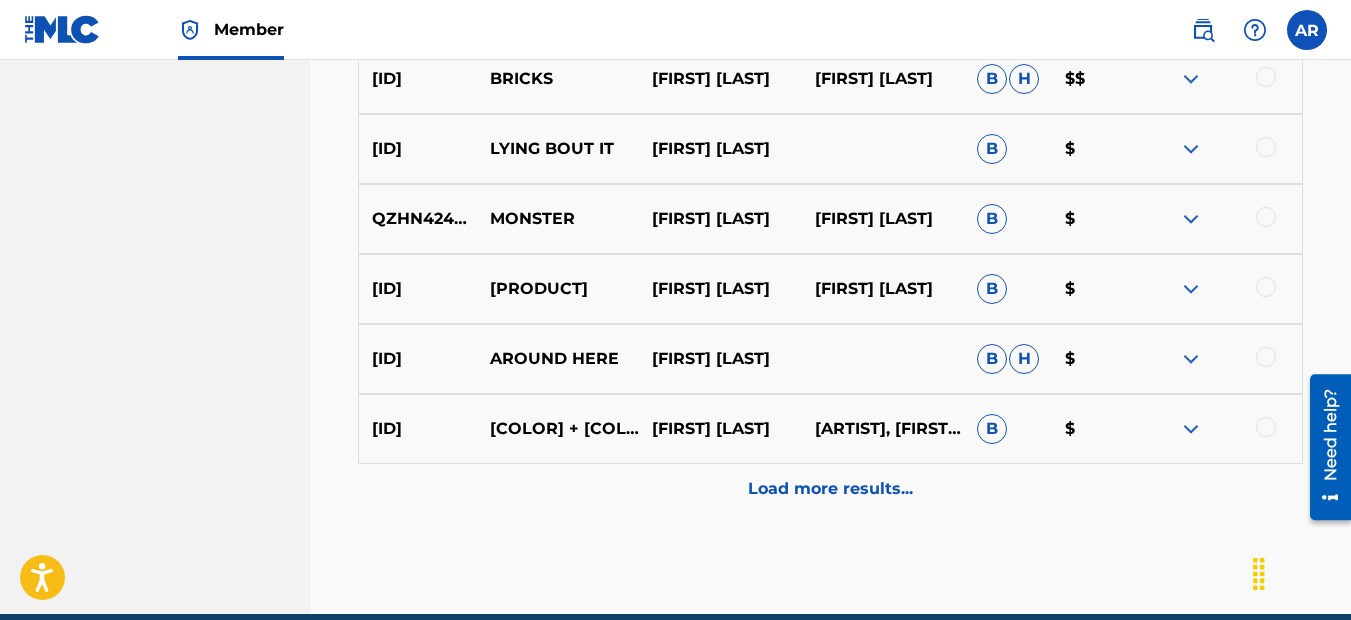 click on "Load more results..." at bounding box center [830, 489] 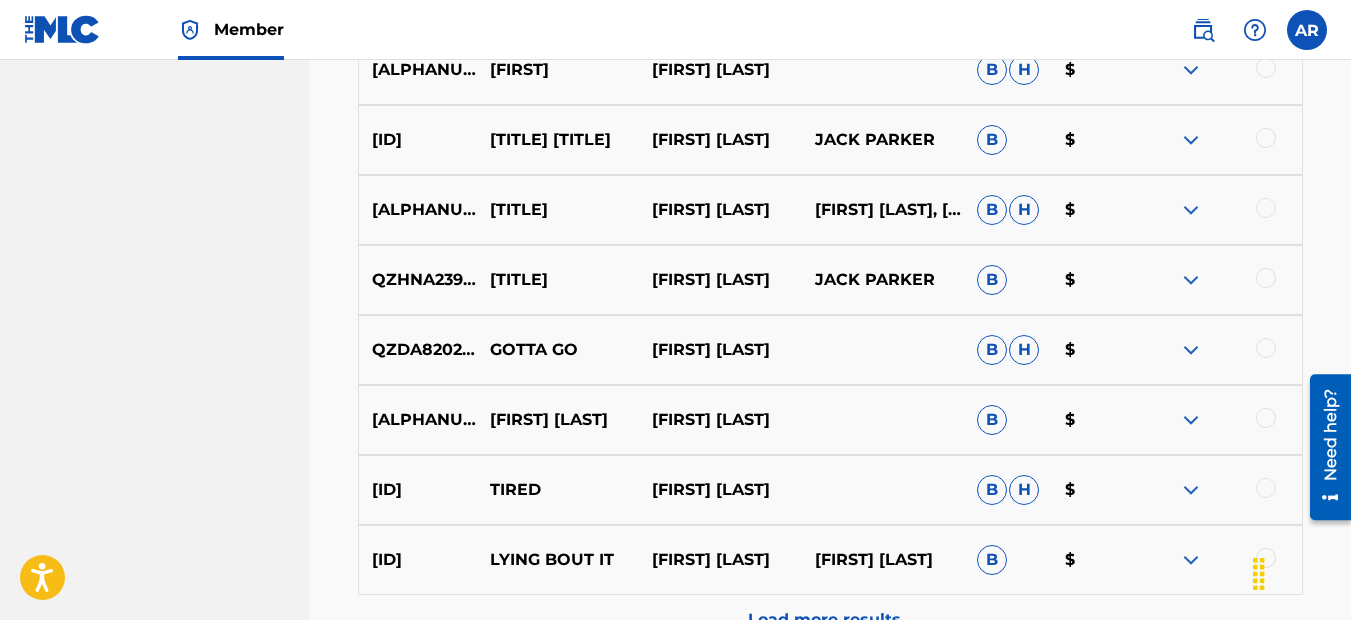 scroll, scrollTop: 6620, scrollLeft: 0, axis: vertical 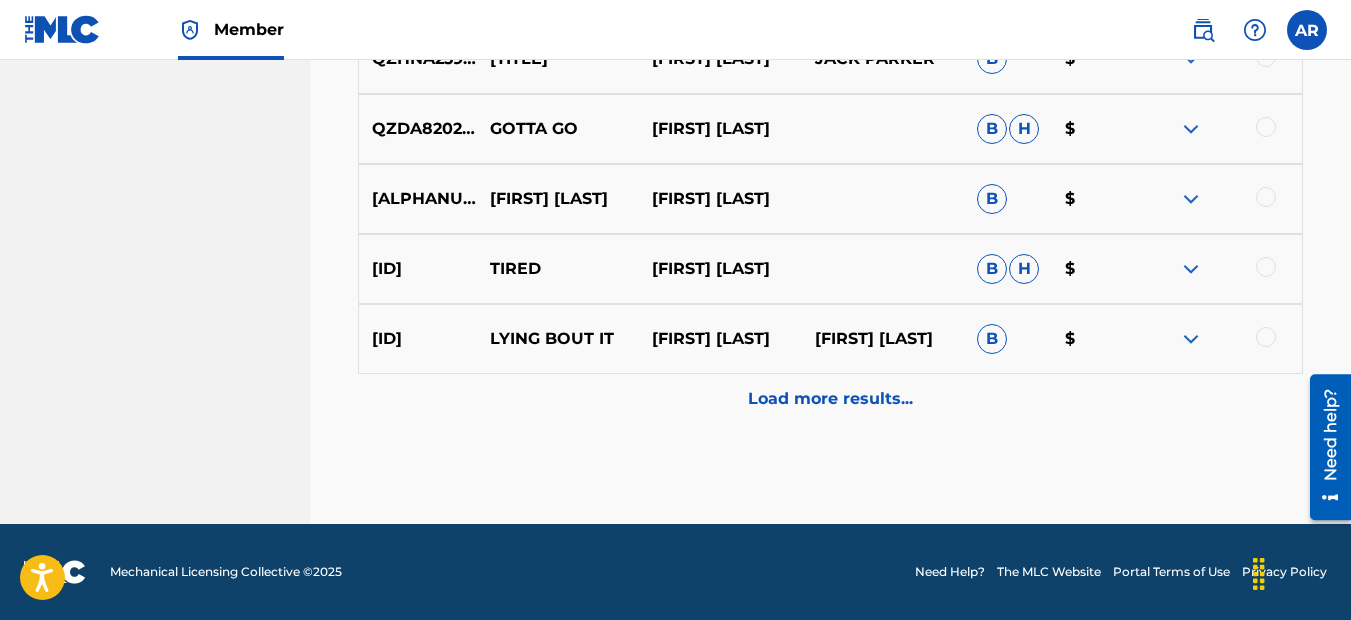 click on "Load more results..." at bounding box center (830, 399) 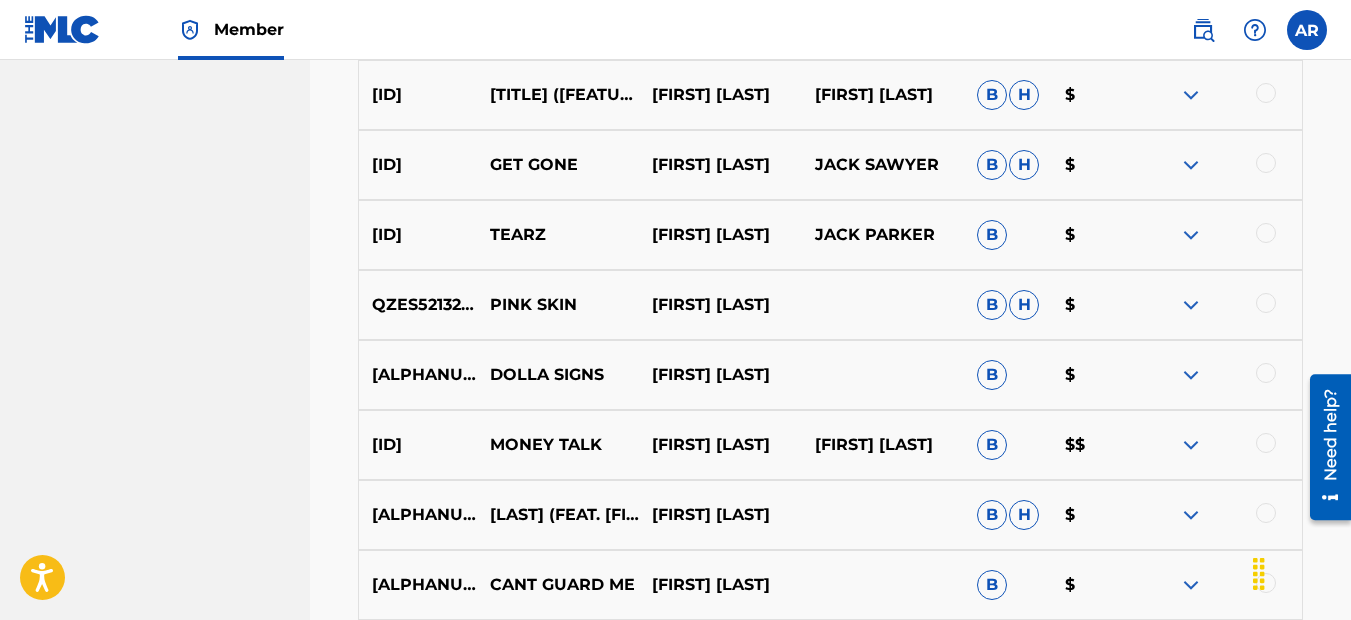 scroll, scrollTop: 7232, scrollLeft: 0, axis: vertical 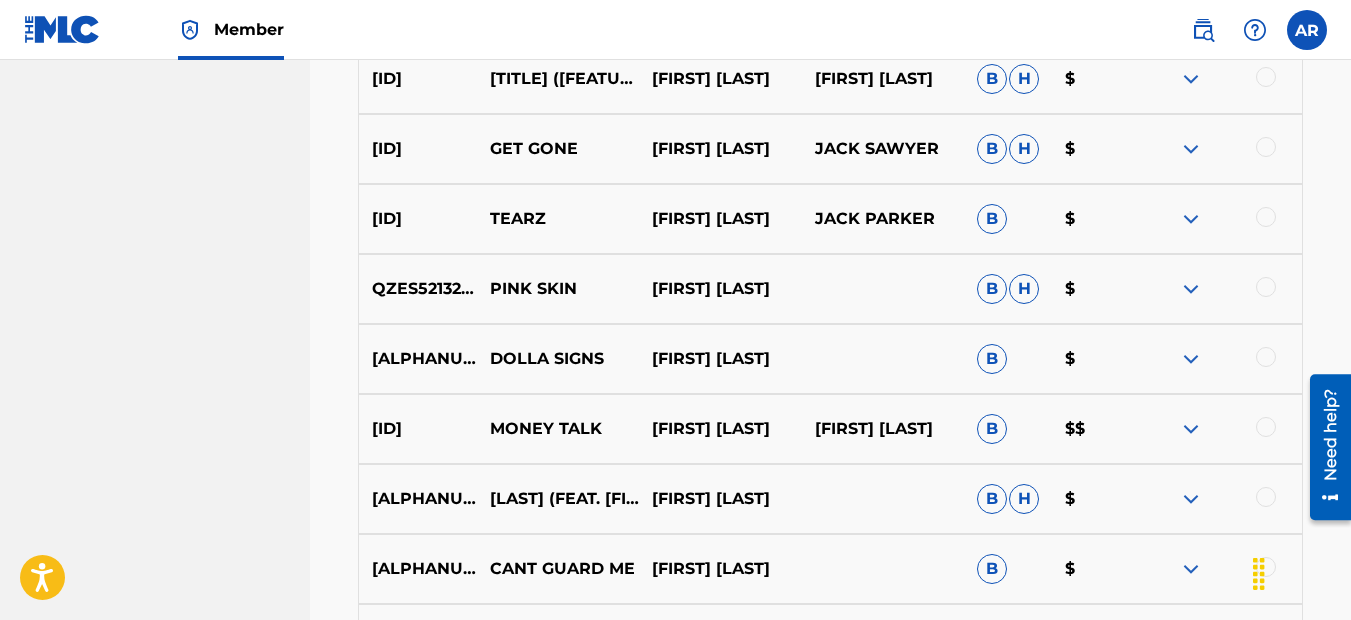 click at bounding box center [1191, 429] 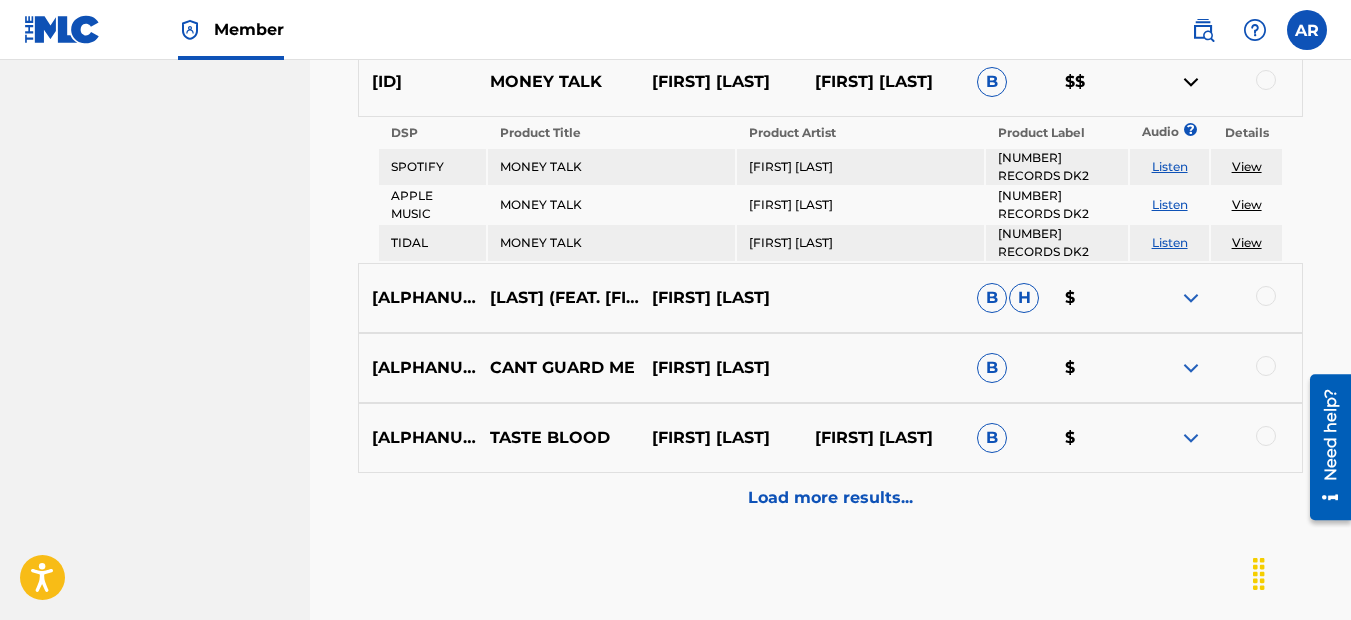 scroll, scrollTop: 7632, scrollLeft: 0, axis: vertical 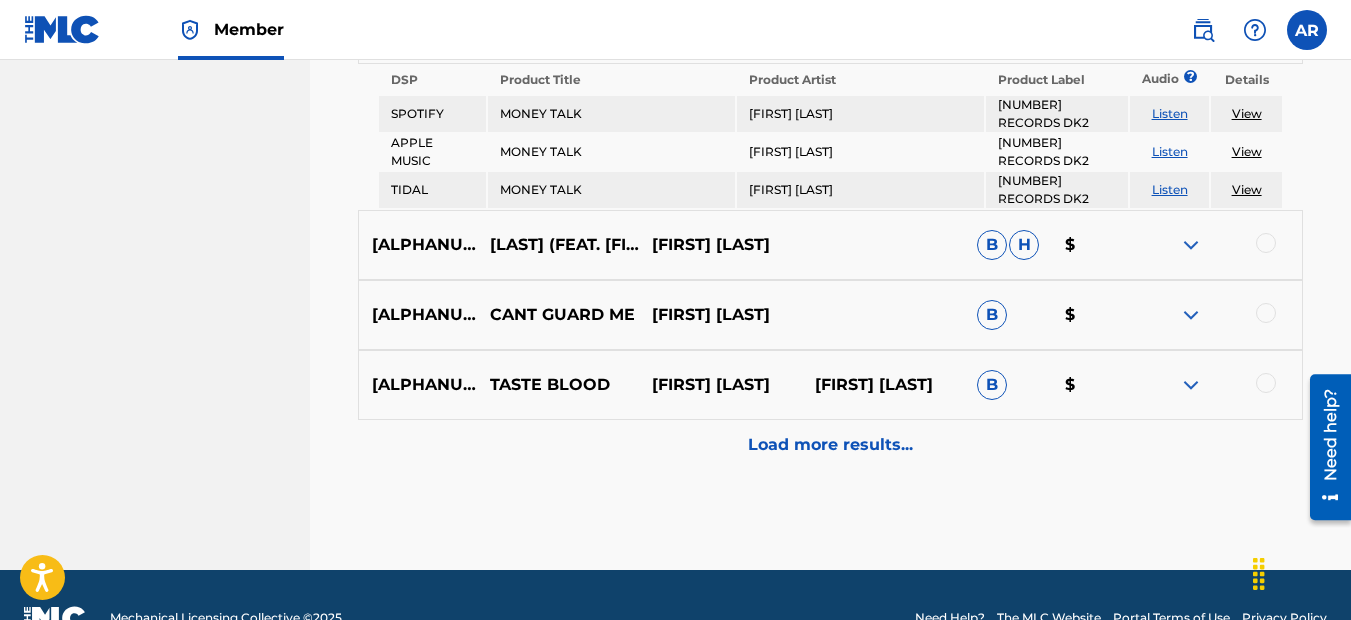 click at bounding box center (1191, 315) 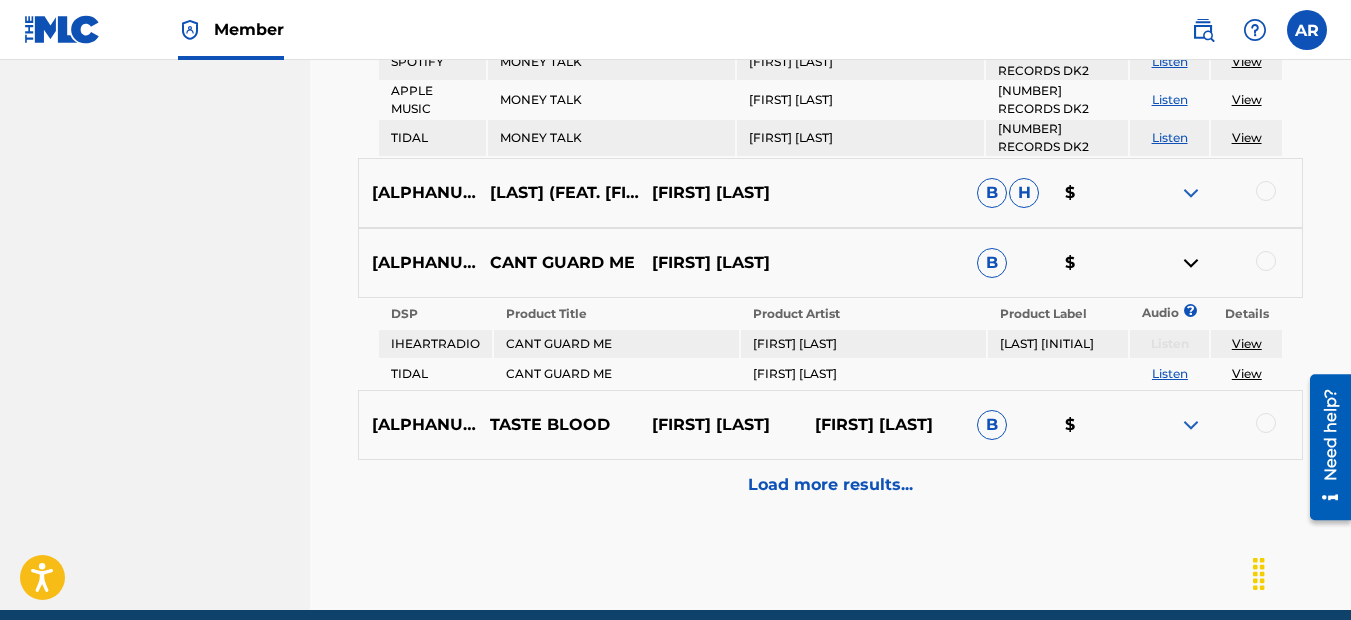 scroll, scrollTop: 7732, scrollLeft: 0, axis: vertical 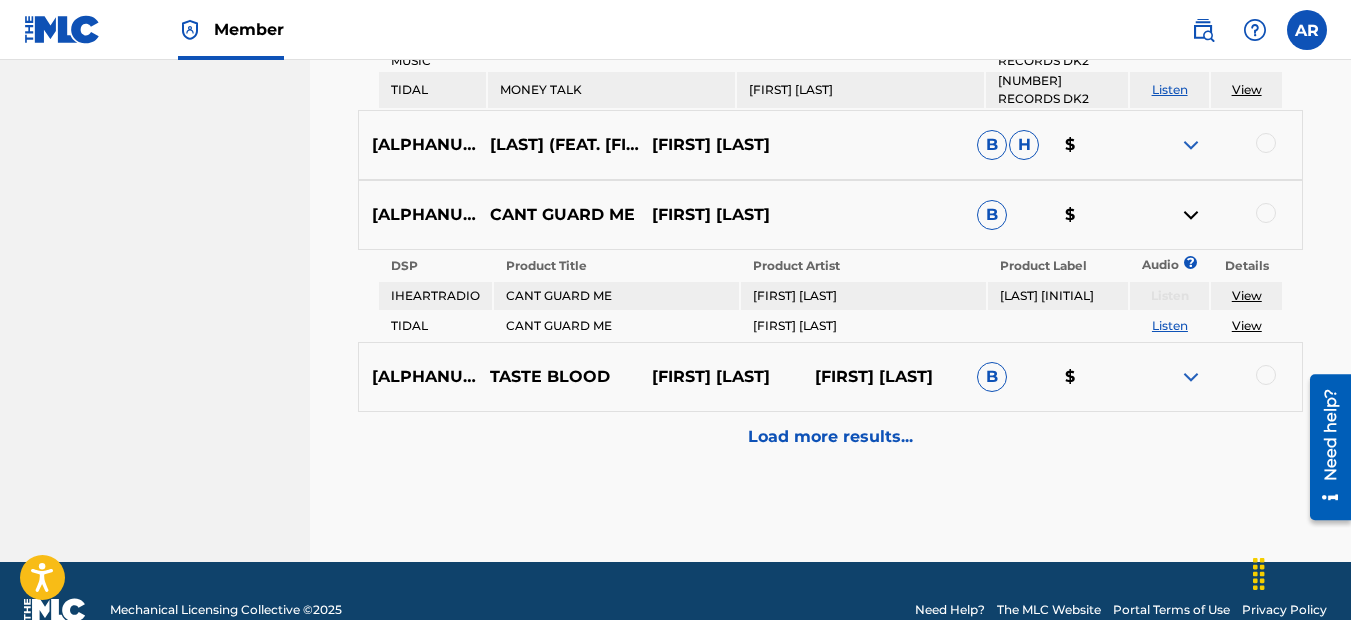 click on "Load more results..." at bounding box center (830, 437) 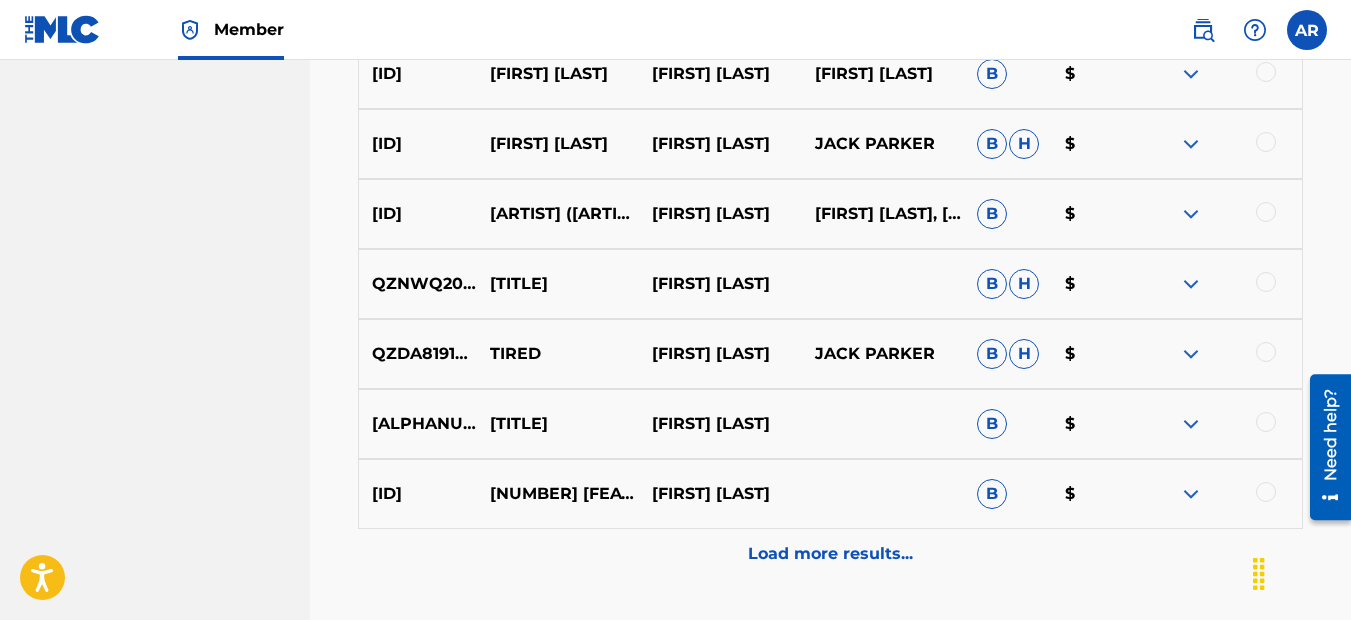 scroll, scrollTop: 8032, scrollLeft: 0, axis: vertical 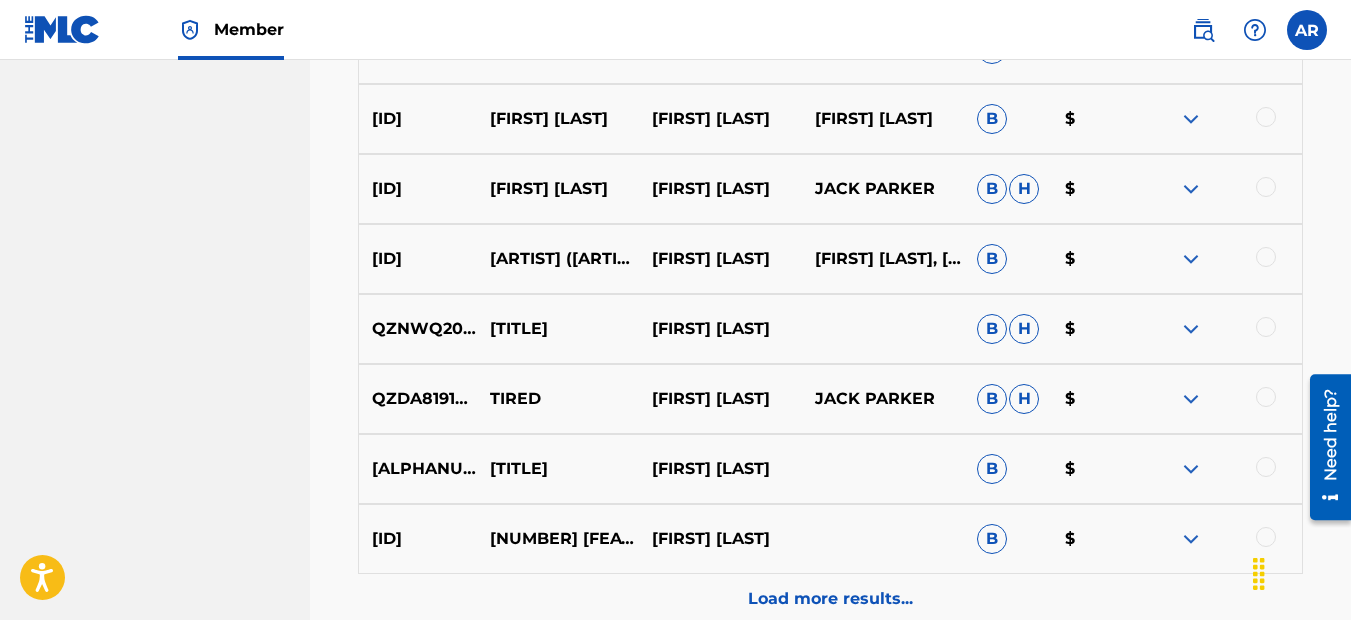 click at bounding box center (1191, 329) 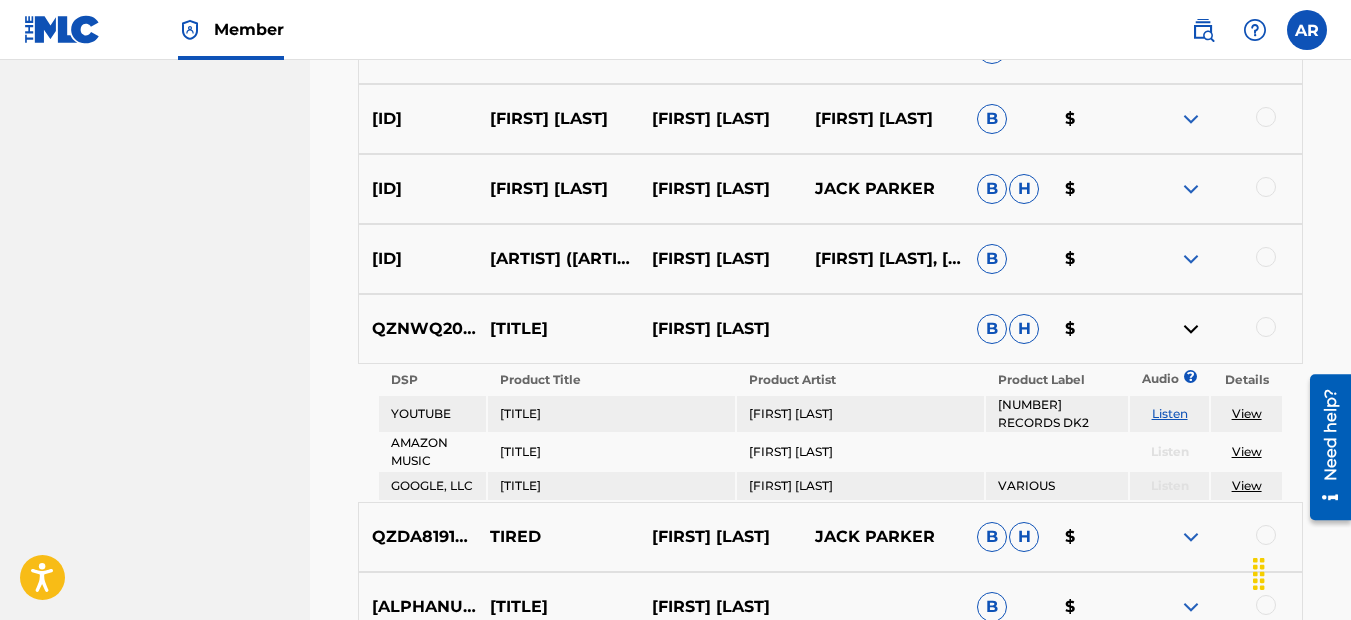 click at bounding box center (1191, 329) 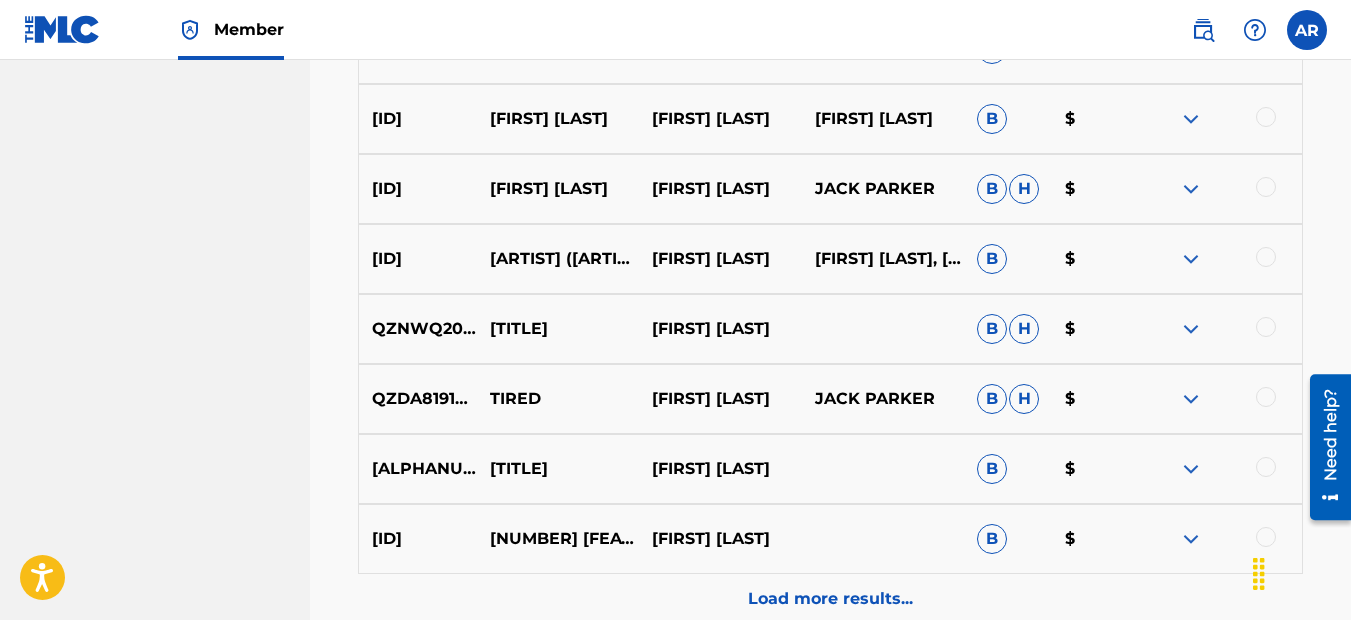 scroll, scrollTop: 8232, scrollLeft: 0, axis: vertical 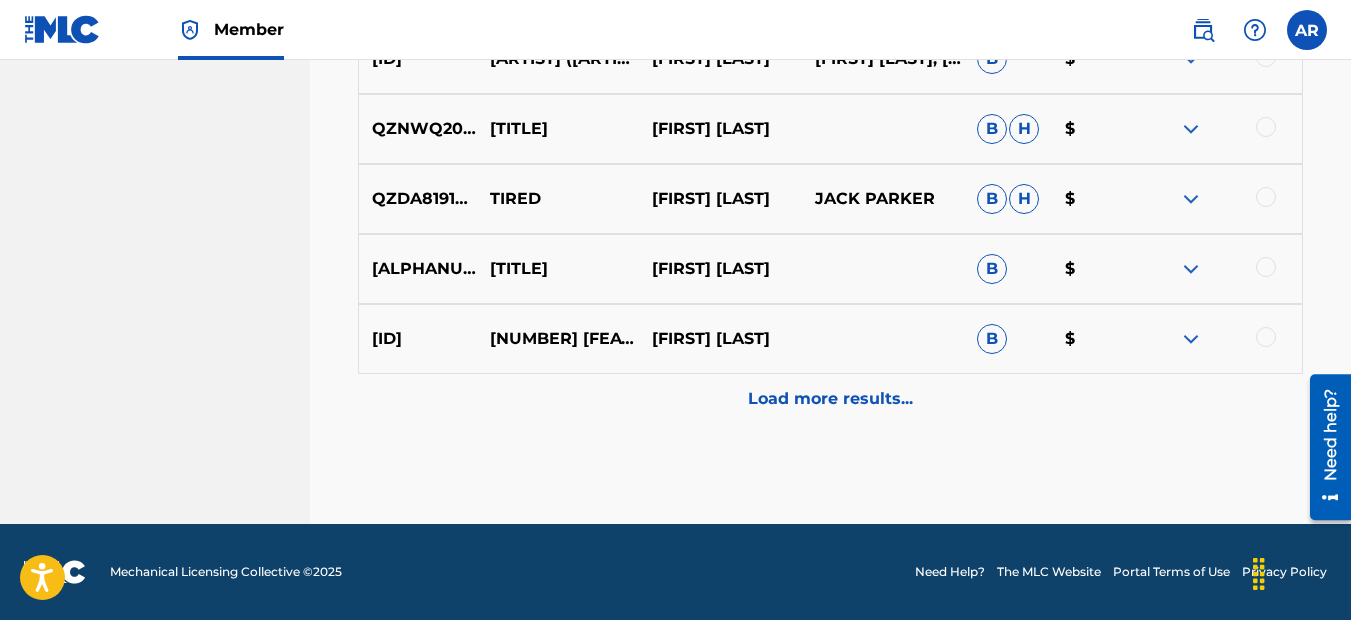 click on "Load more results..." at bounding box center [830, 399] 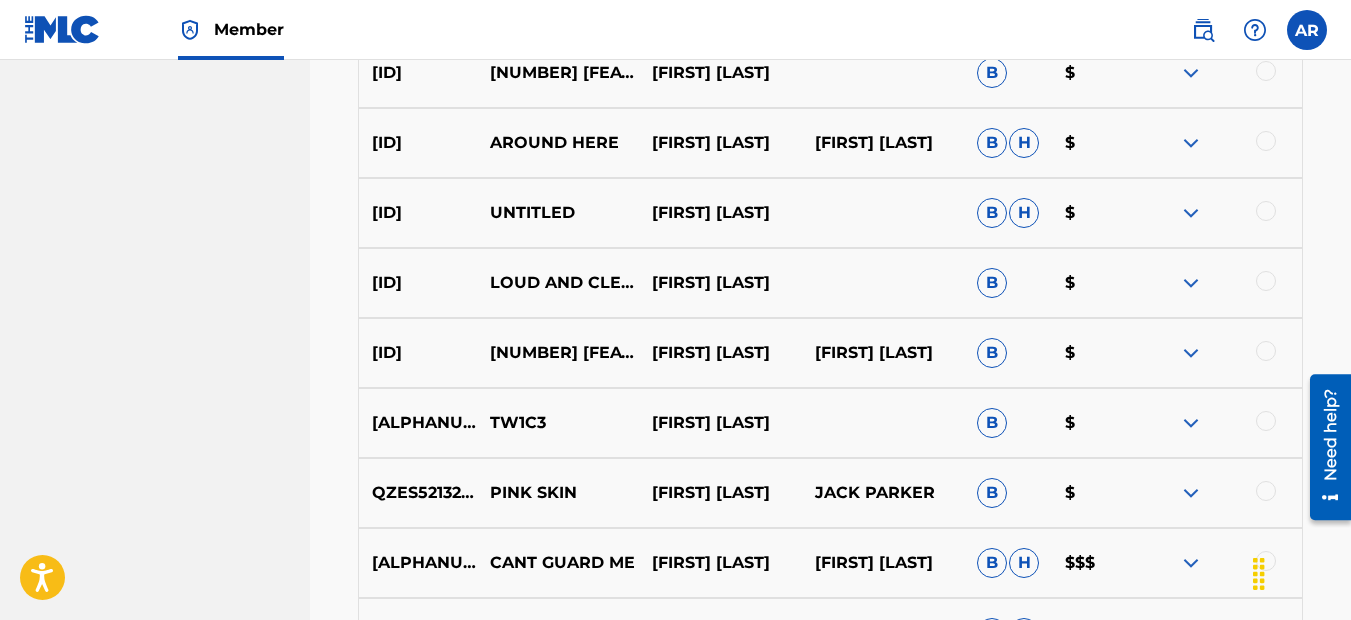 scroll, scrollTop: 8532, scrollLeft: 0, axis: vertical 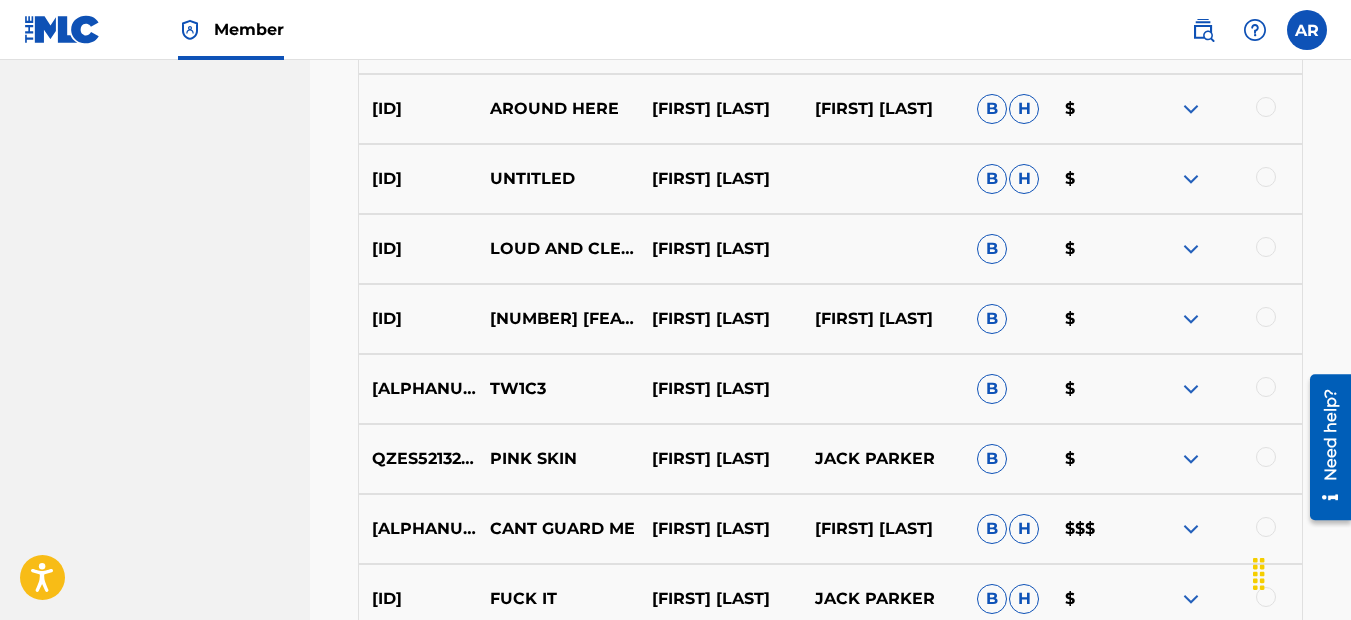 click at bounding box center [1191, 529] 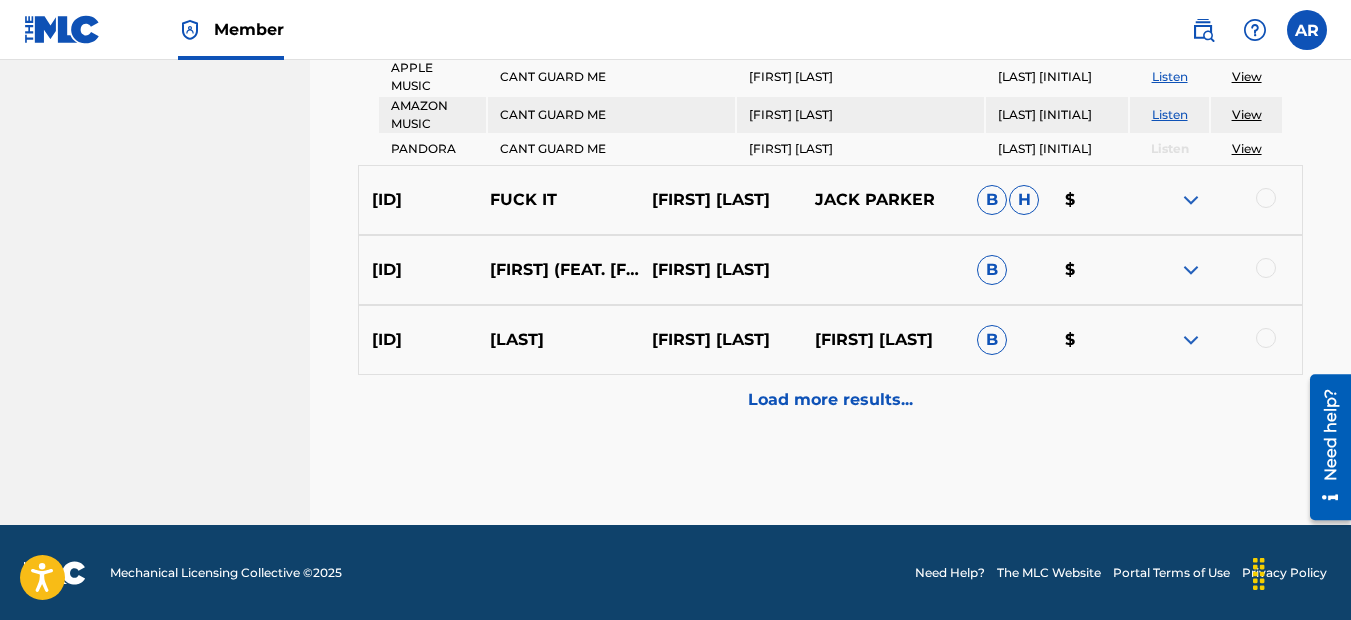scroll, scrollTop: 9100, scrollLeft: 0, axis: vertical 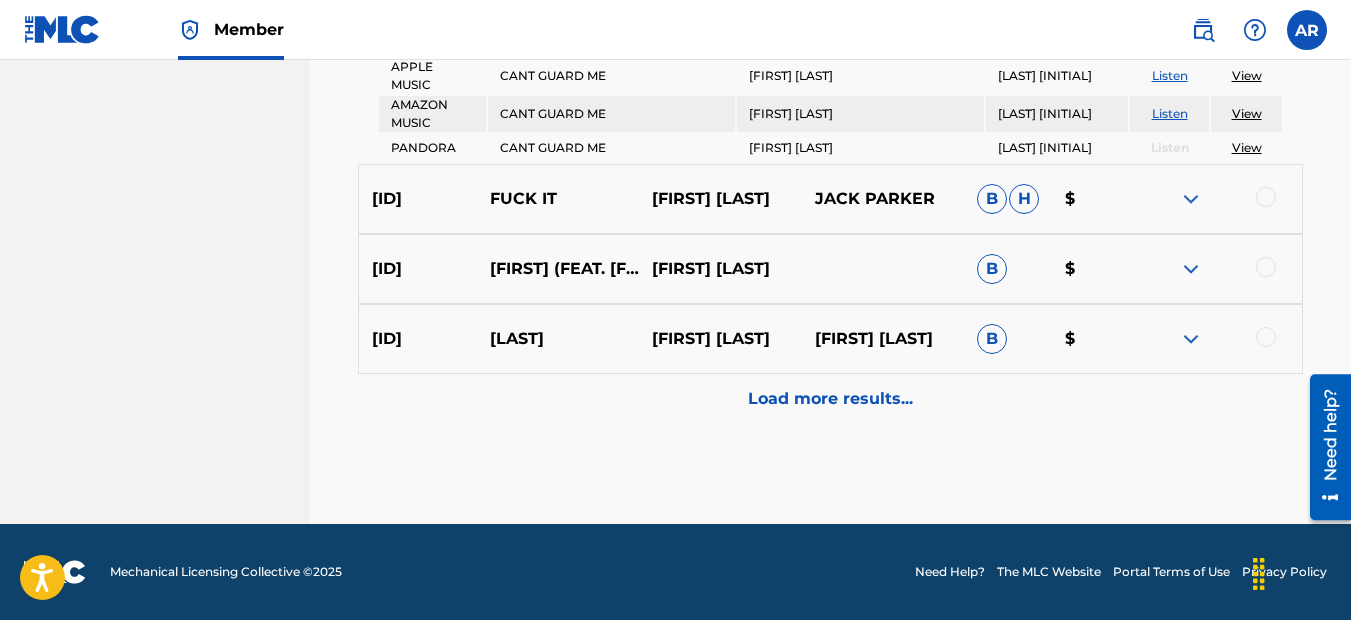 click on "Load more results..." at bounding box center (830, 399) 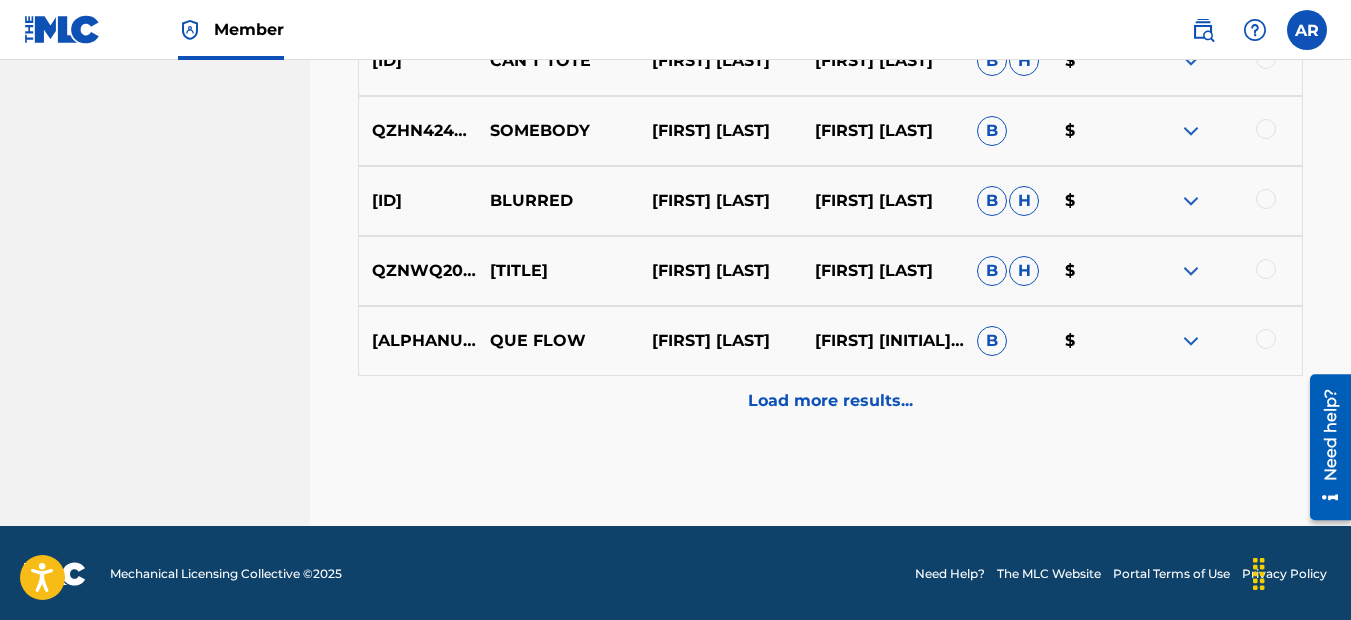 scroll, scrollTop: 9632, scrollLeft: 0, axis: vertical 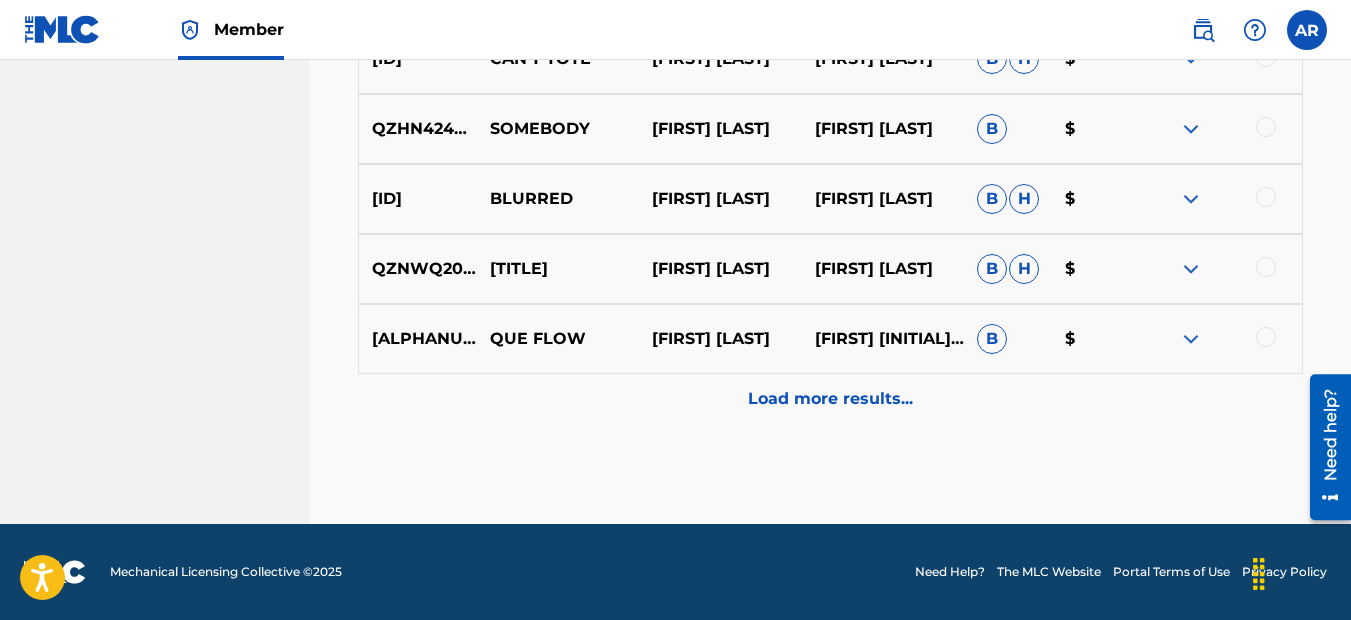 click on "Load more results..." at bounding box center (830, 399) 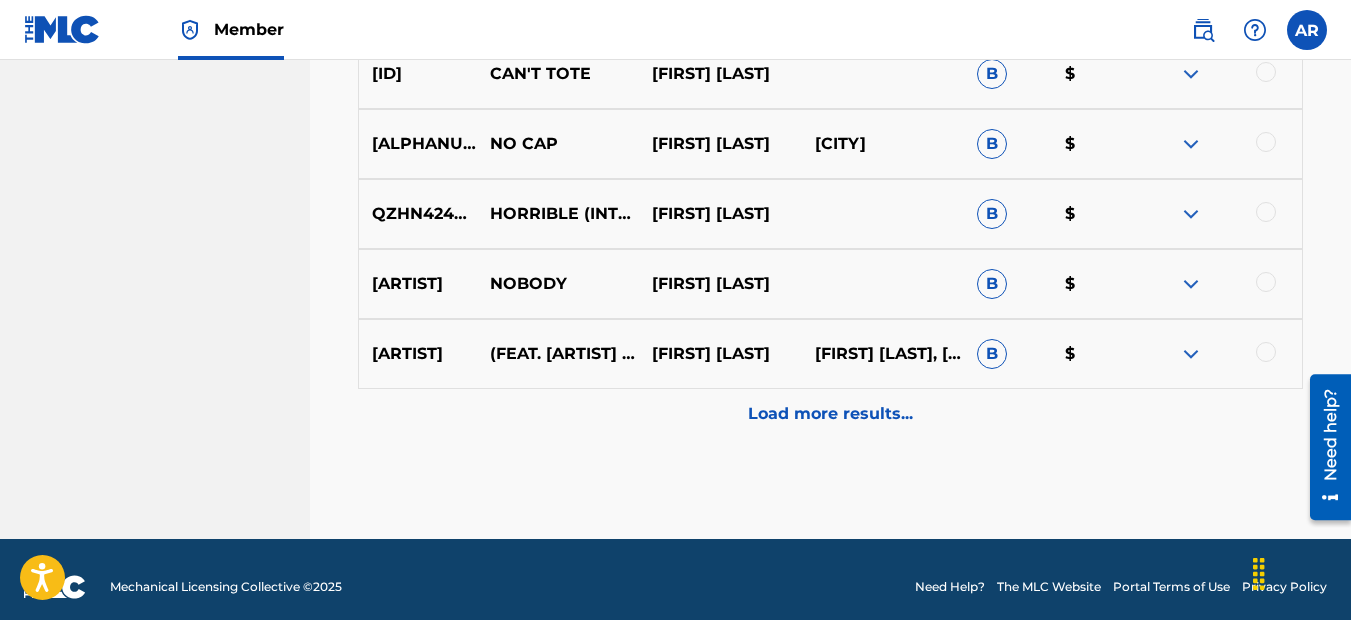 scroll, scrollTop: 10332, scrollLeft: 0, axis: vertical 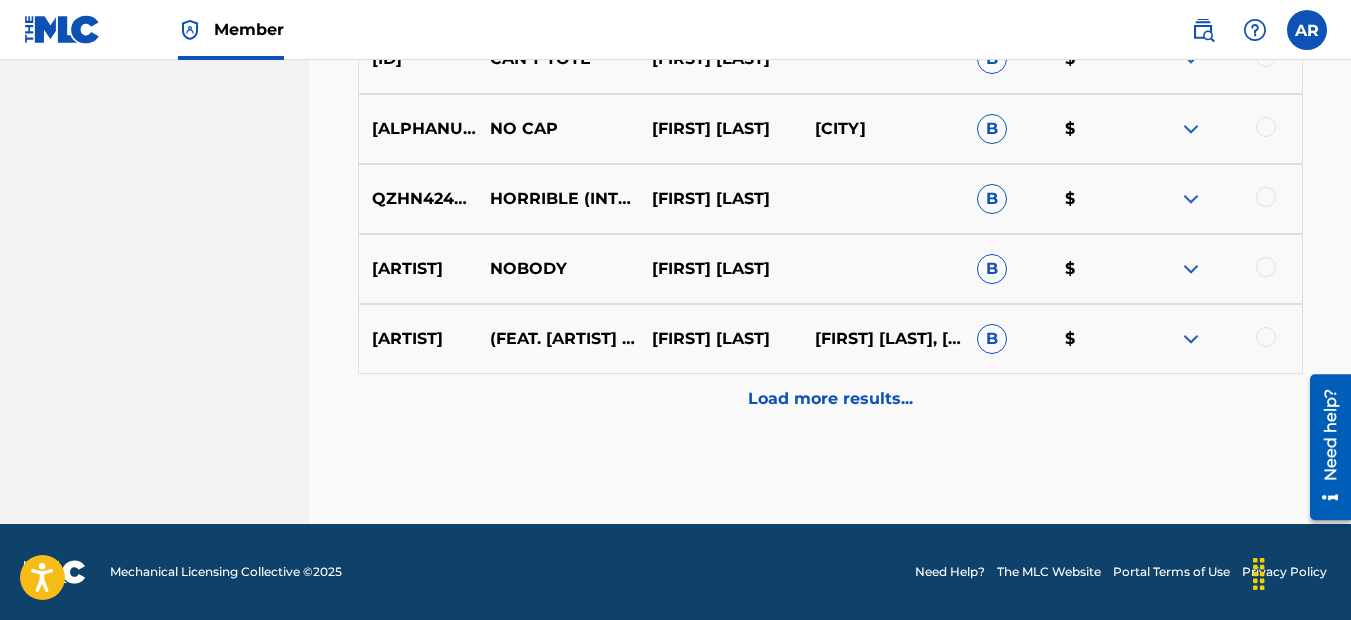 click on "Load more results..." at bounding box center (830, 399) 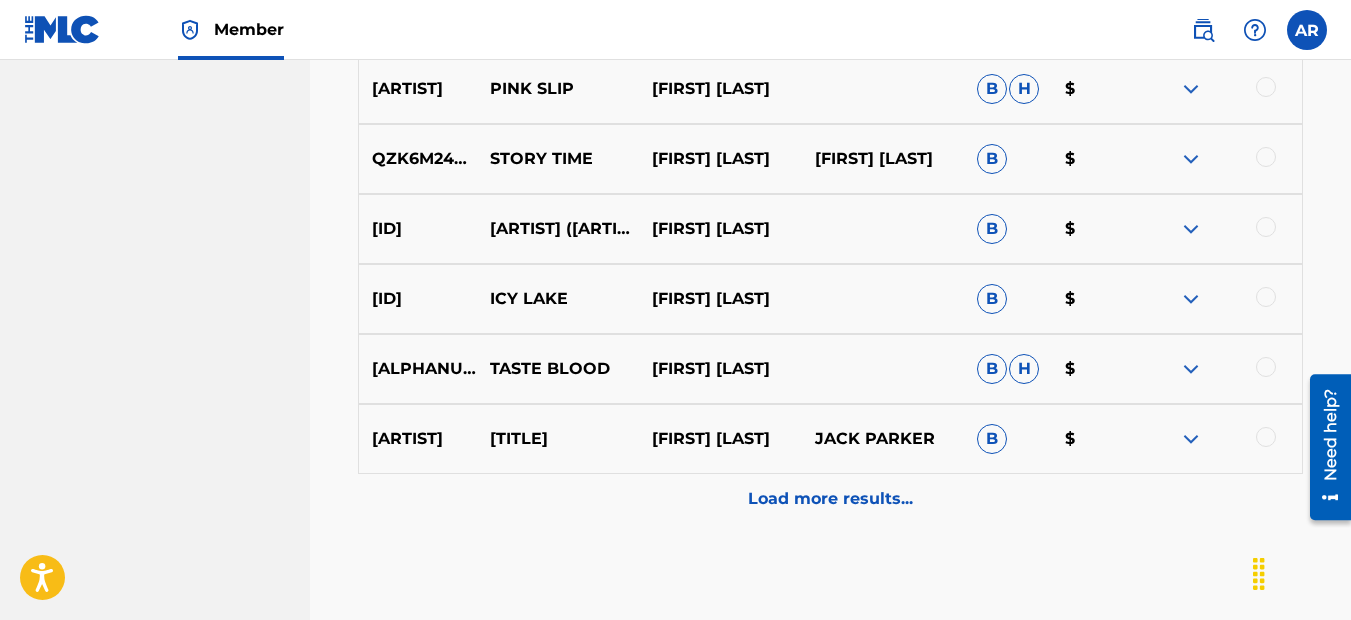 scroll, scrollTop: 11032, scrollLeft: 0, axis: vertical 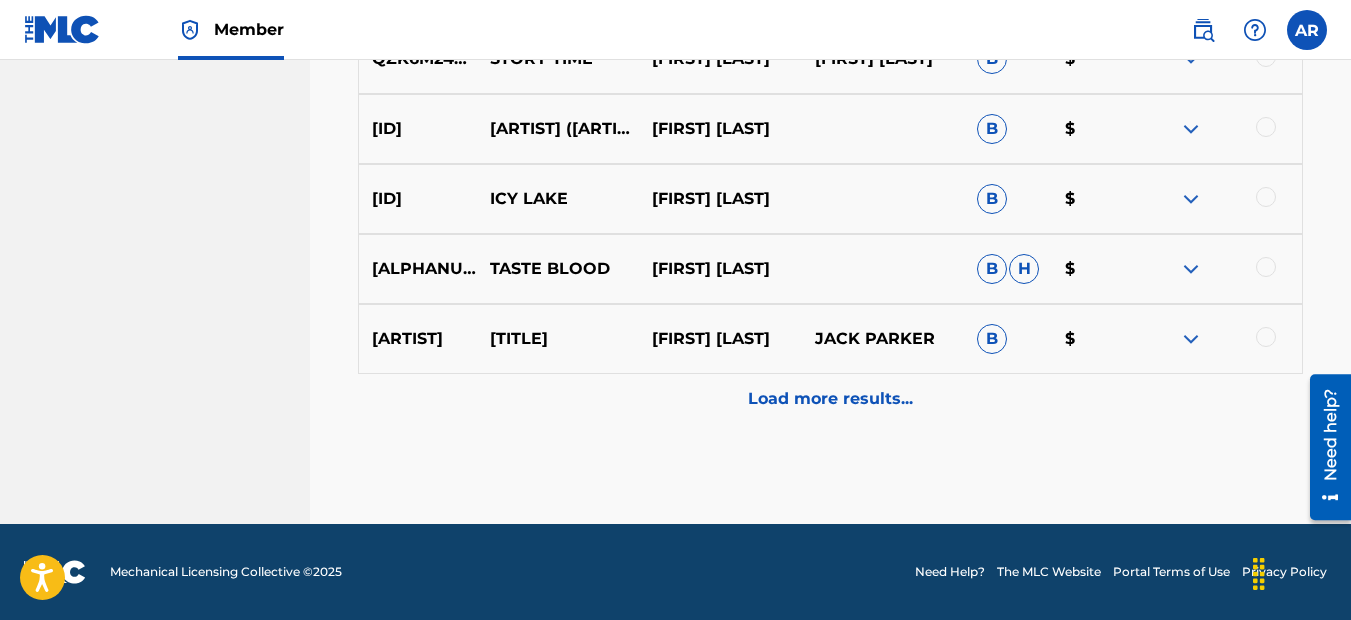click on "Load more results..." at bounding box center (830, 399) 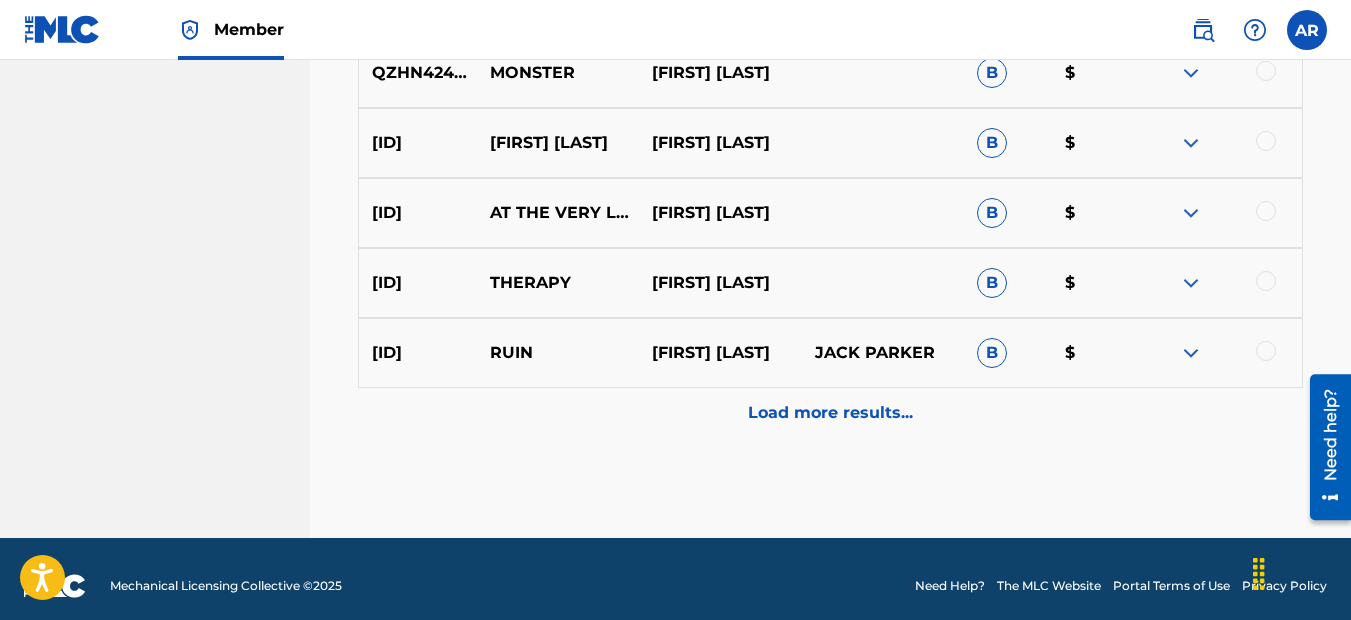 scroll, scrollTop: 11732, scrollLeft: 0, axis: vertical 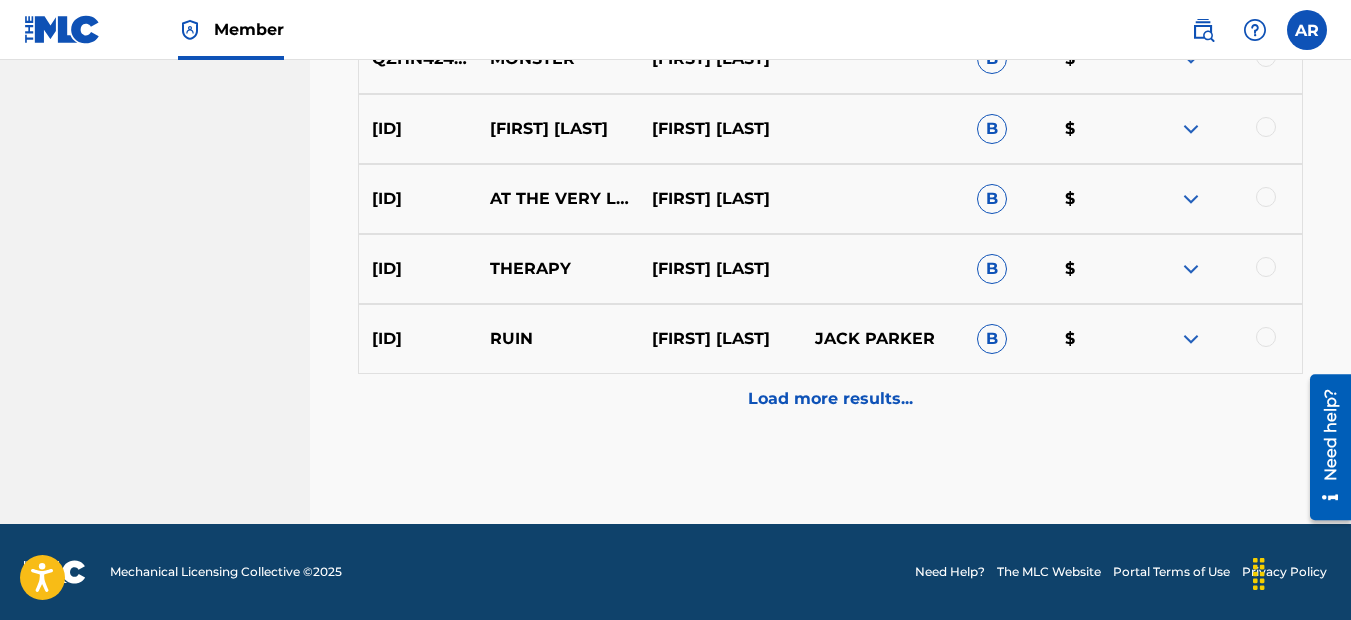 click on "Load more results..." at bounding box center (830, 399) 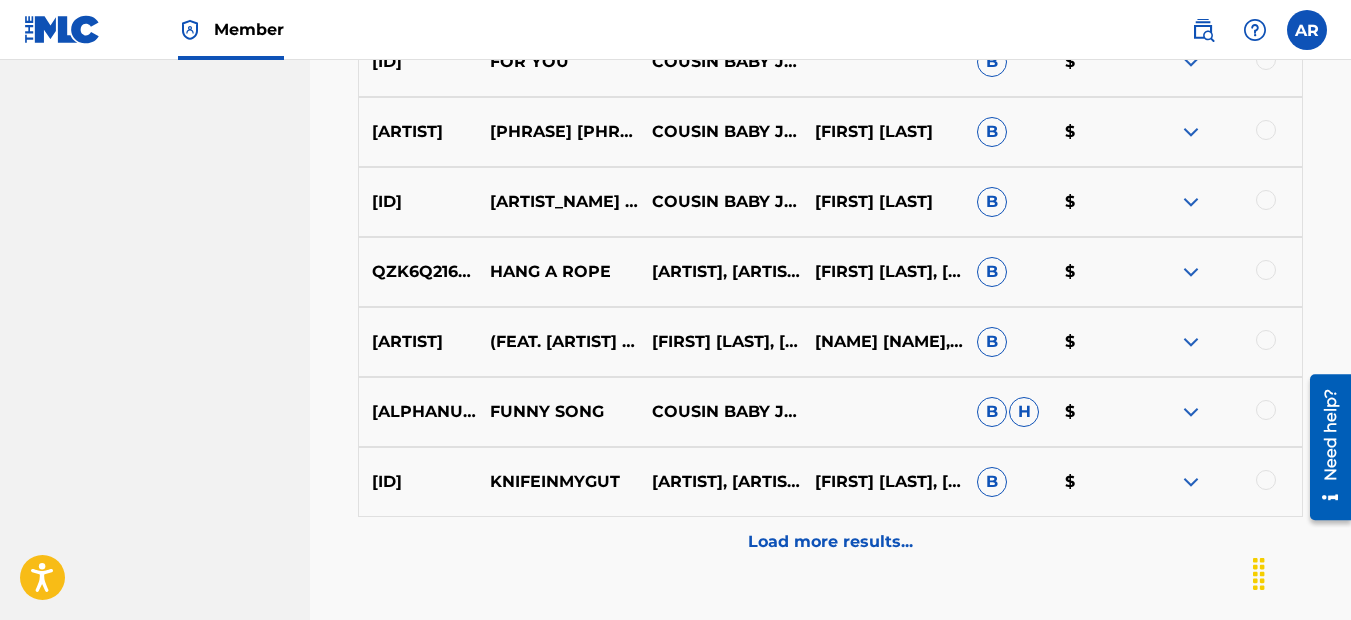 scroll, scrollTop: 12332, scrollLeft: 0, axis: vertical 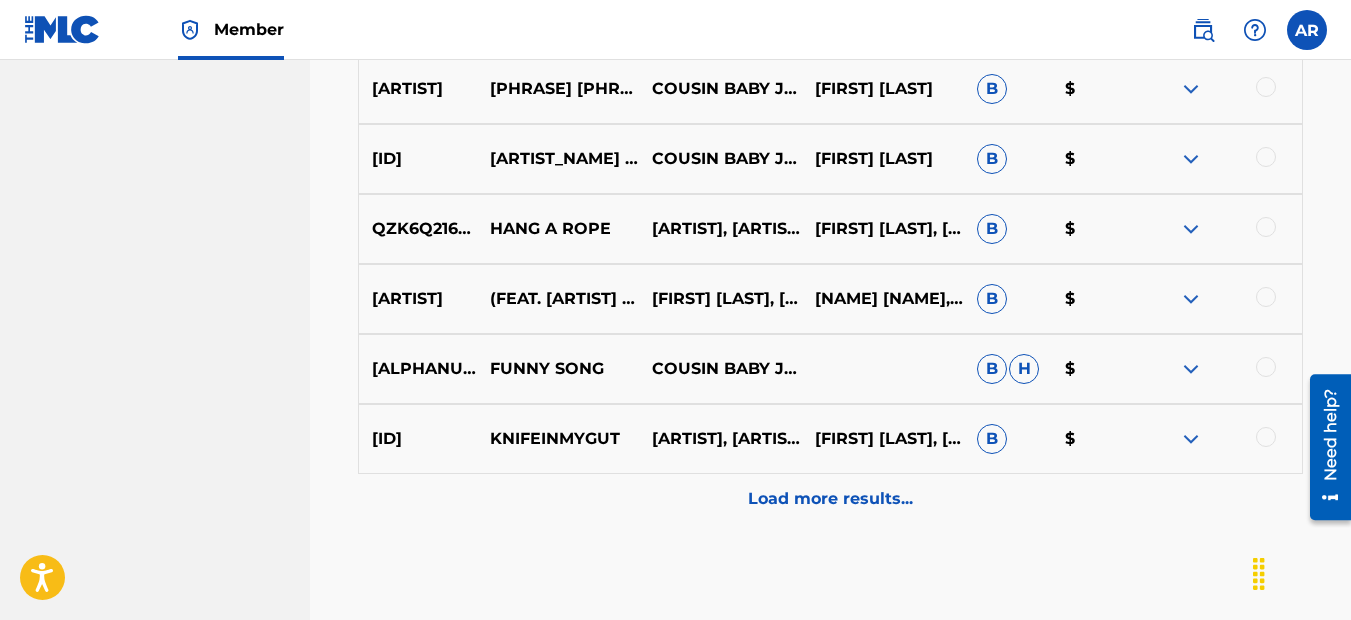 click on "Load more results..." at bounding box center [830, 499] 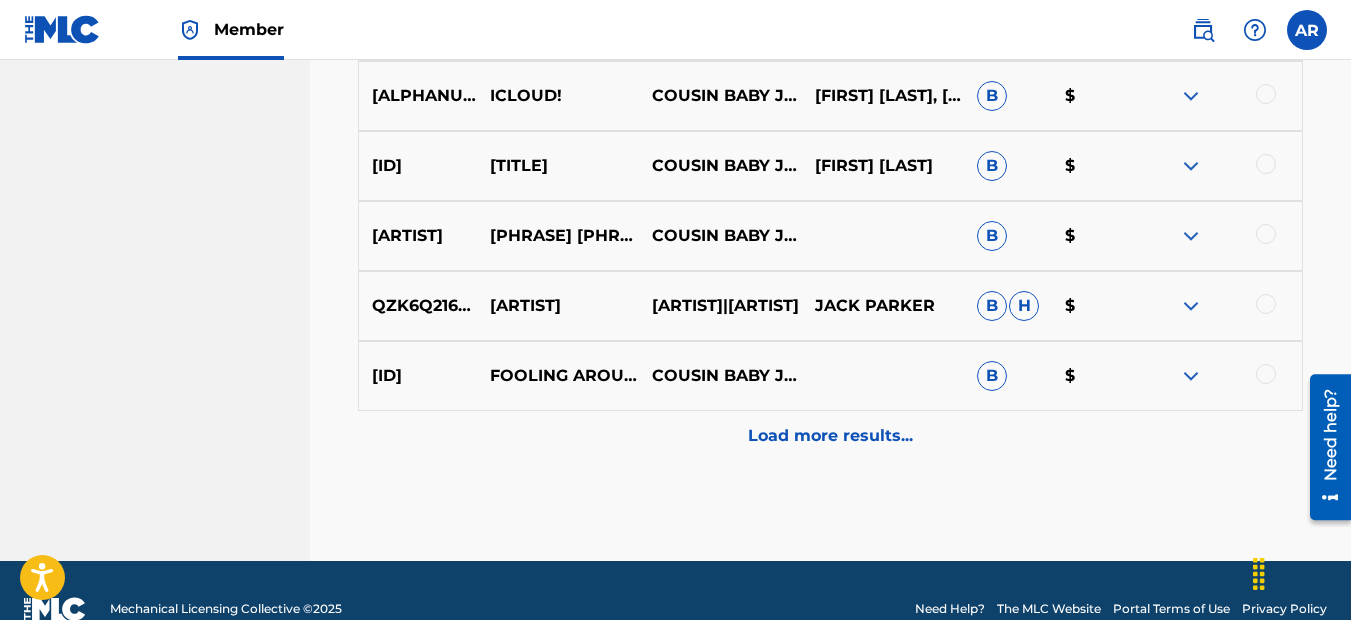 scroll, scrollTop: 13132, scrollLeft: 0, axis: vertical 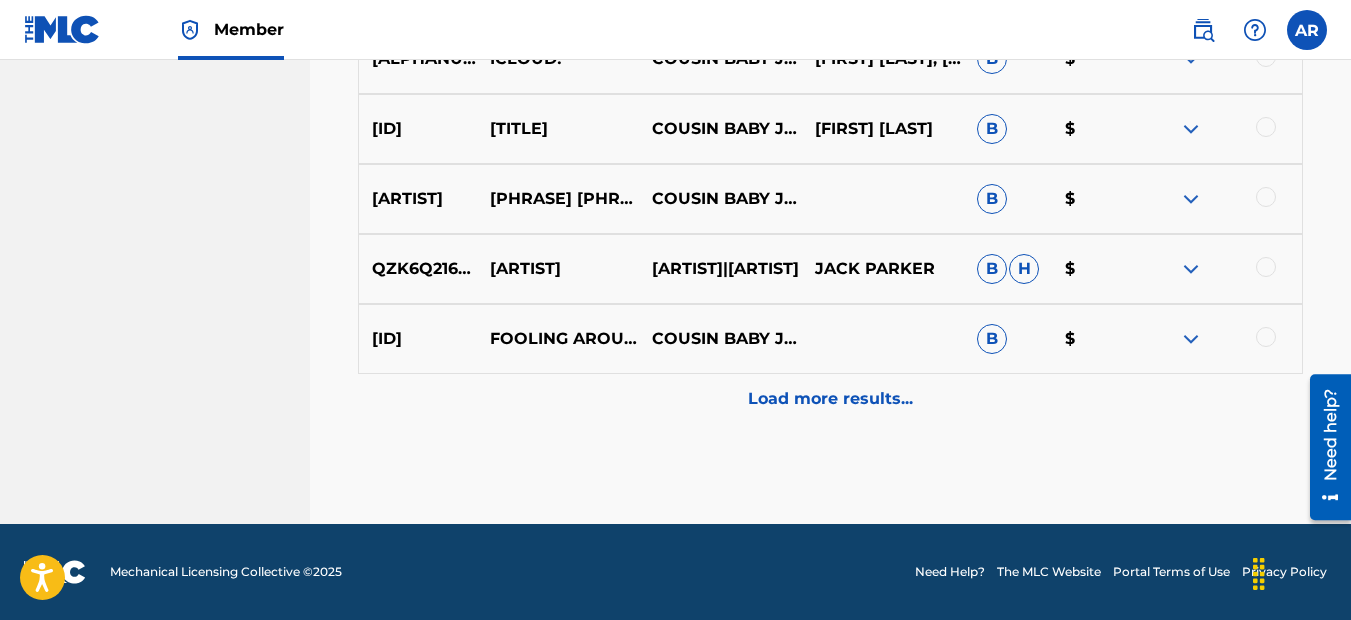 click on "Load more results..." at bounding box center (830, 399) 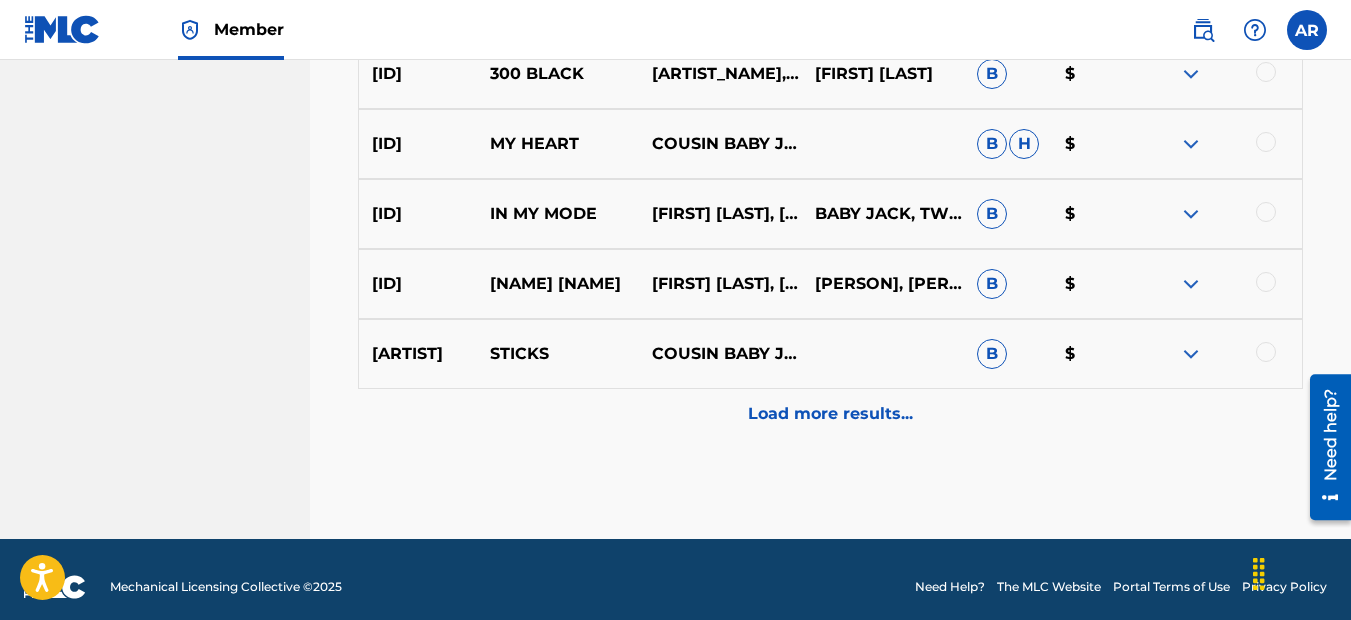 scroll, scrollTop: 13832, scrollLeft: 0, axis: vertical 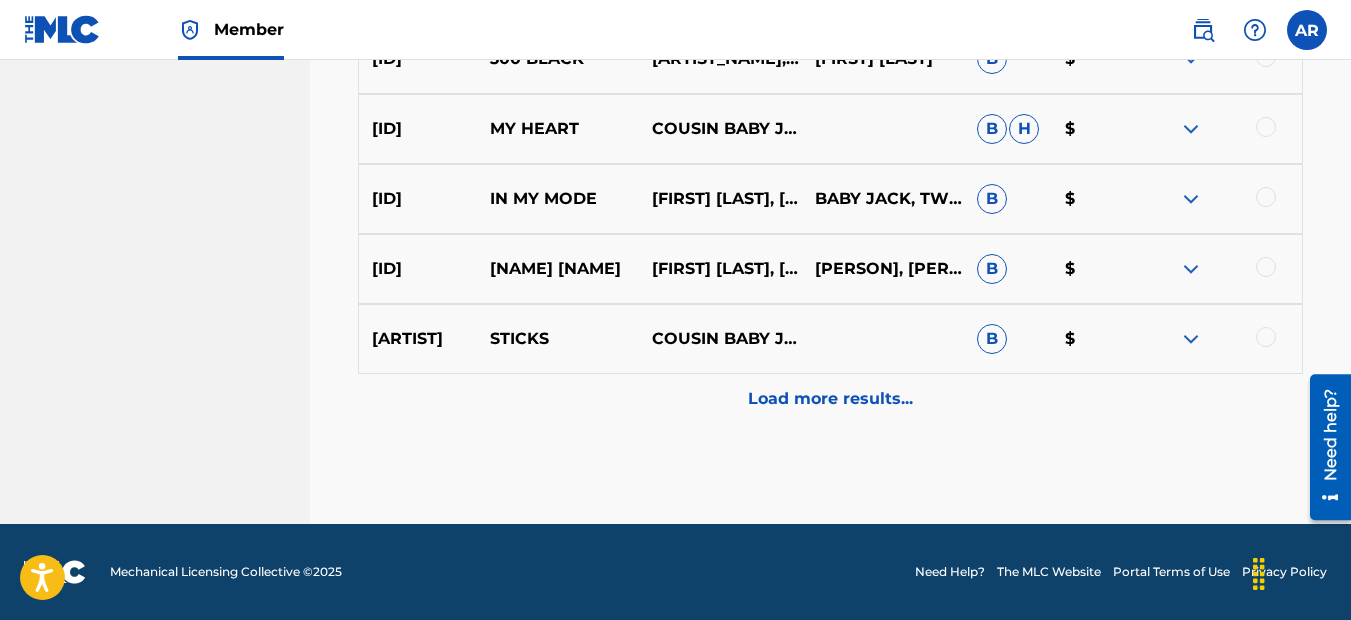 click on "Load more results..." at bounding box center (830, 399) 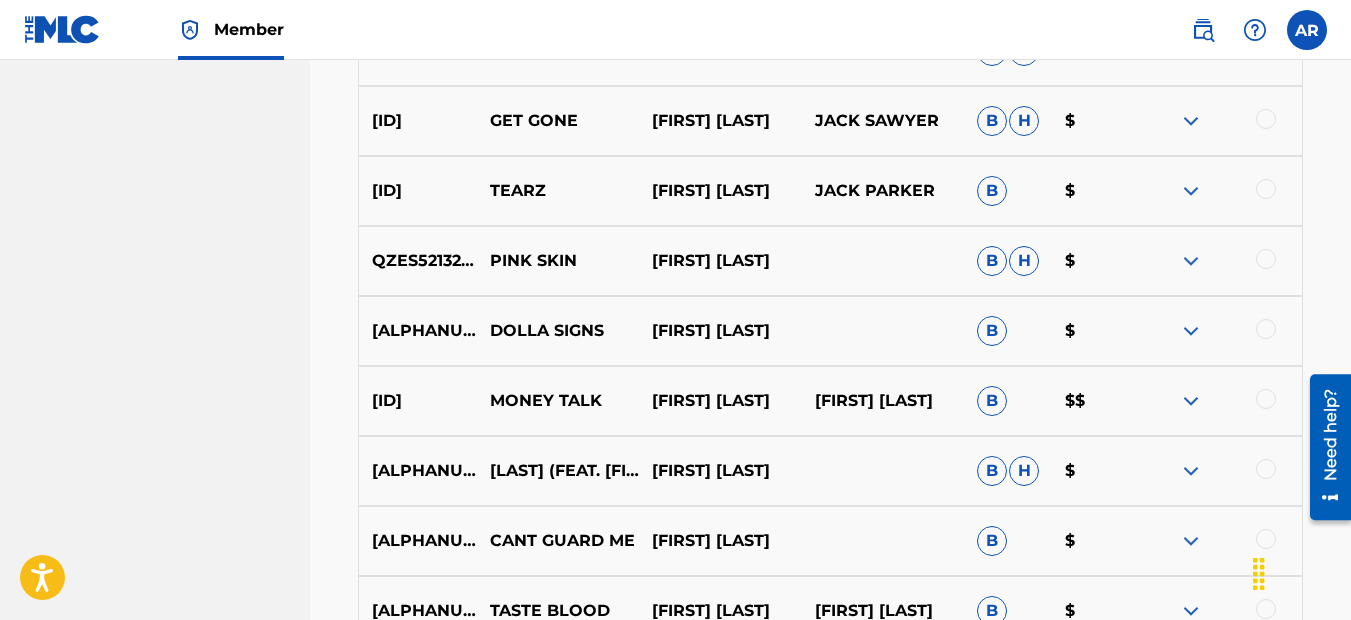scroll, scrollTop: 7082, scrollLeft: 0, axis: vertical 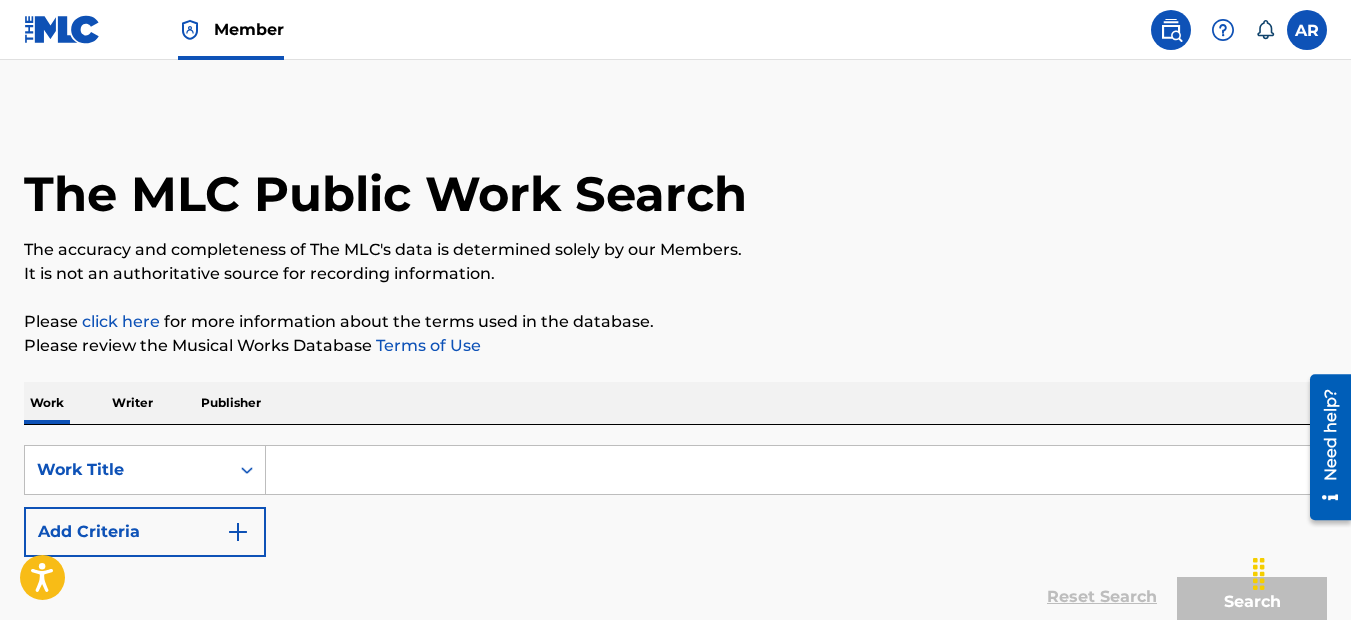 click on "Writer" at bounding box center [132, 403] 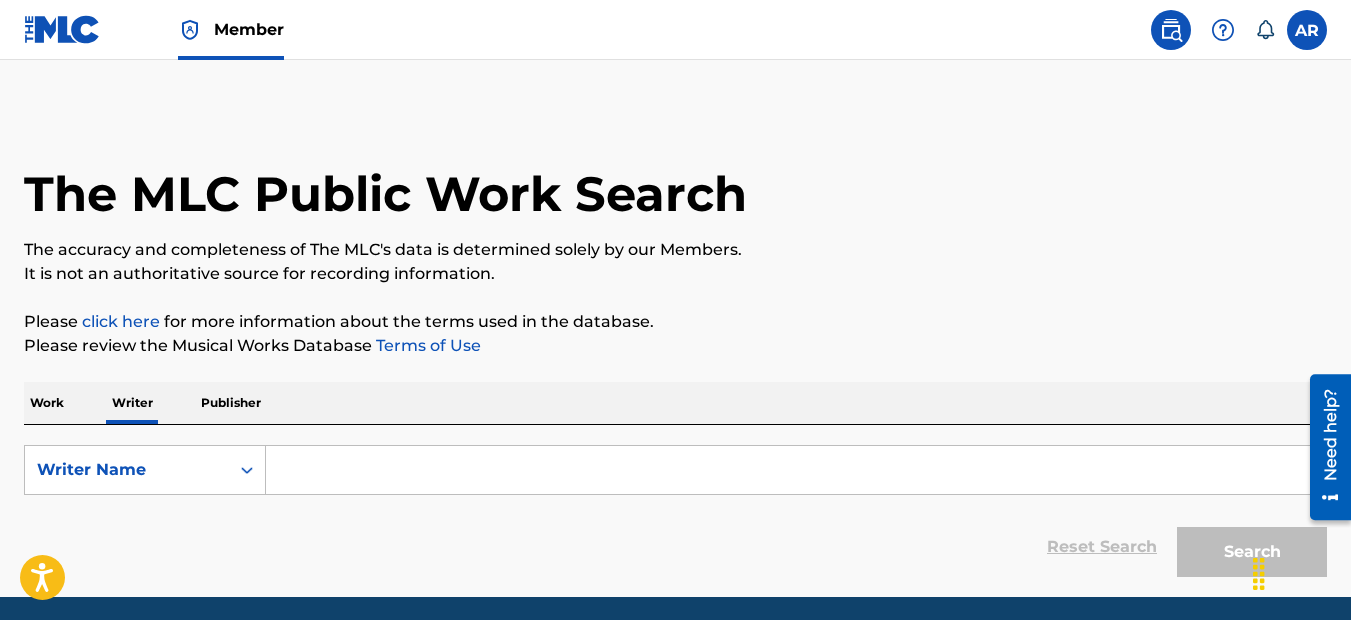 click at bounding box center [796, 470] 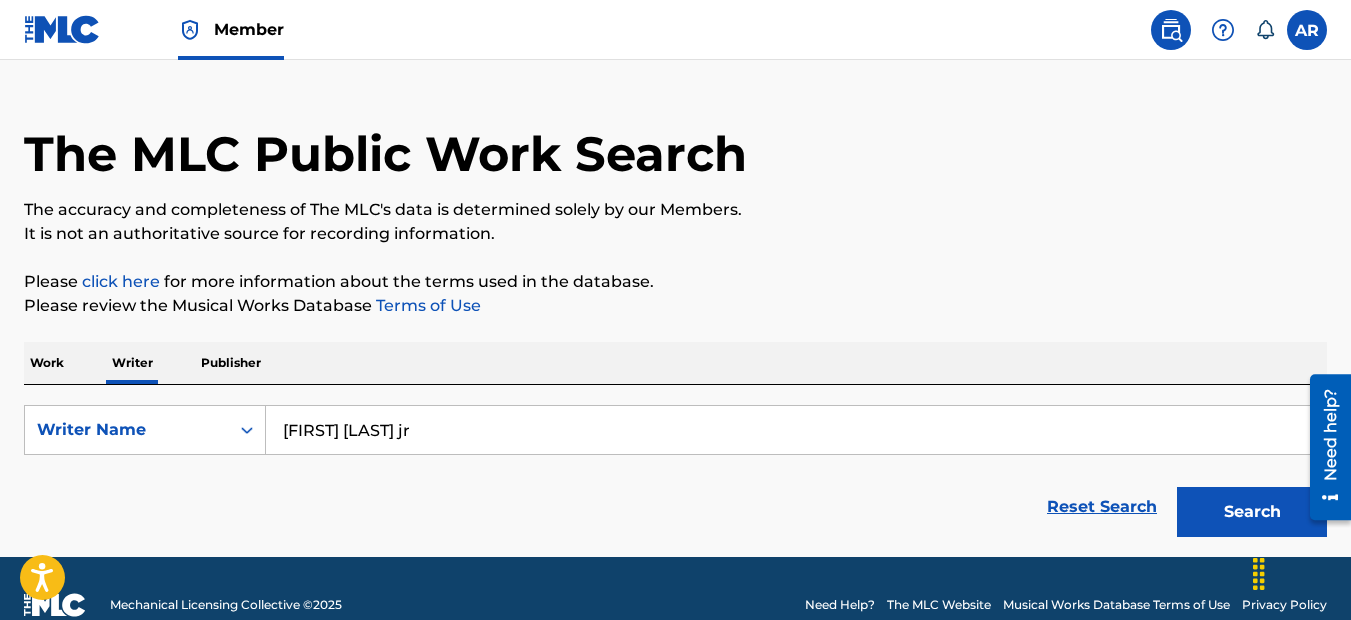 scroll, scrollTop: 73, scrollLeft: 0, axis: vertical 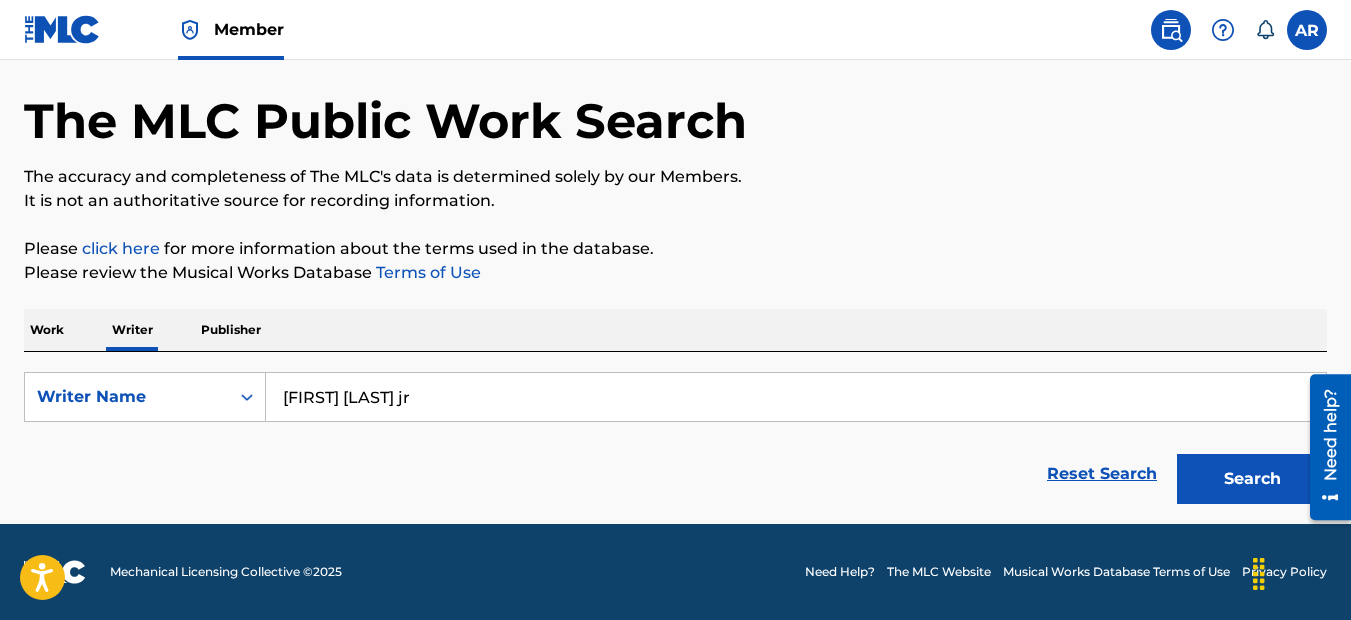 click on "Search" at bounding box center (1252, 479) 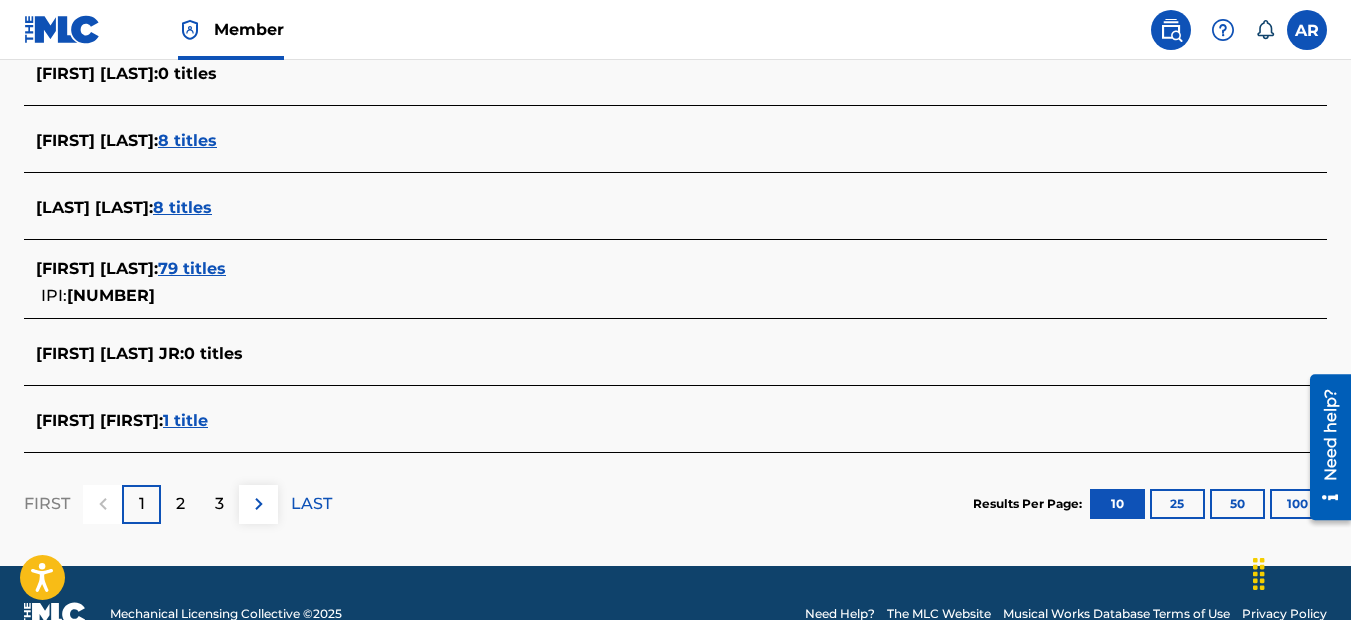 scroll, scrollTop: 873, scrollLeft: 0, axis: vertical 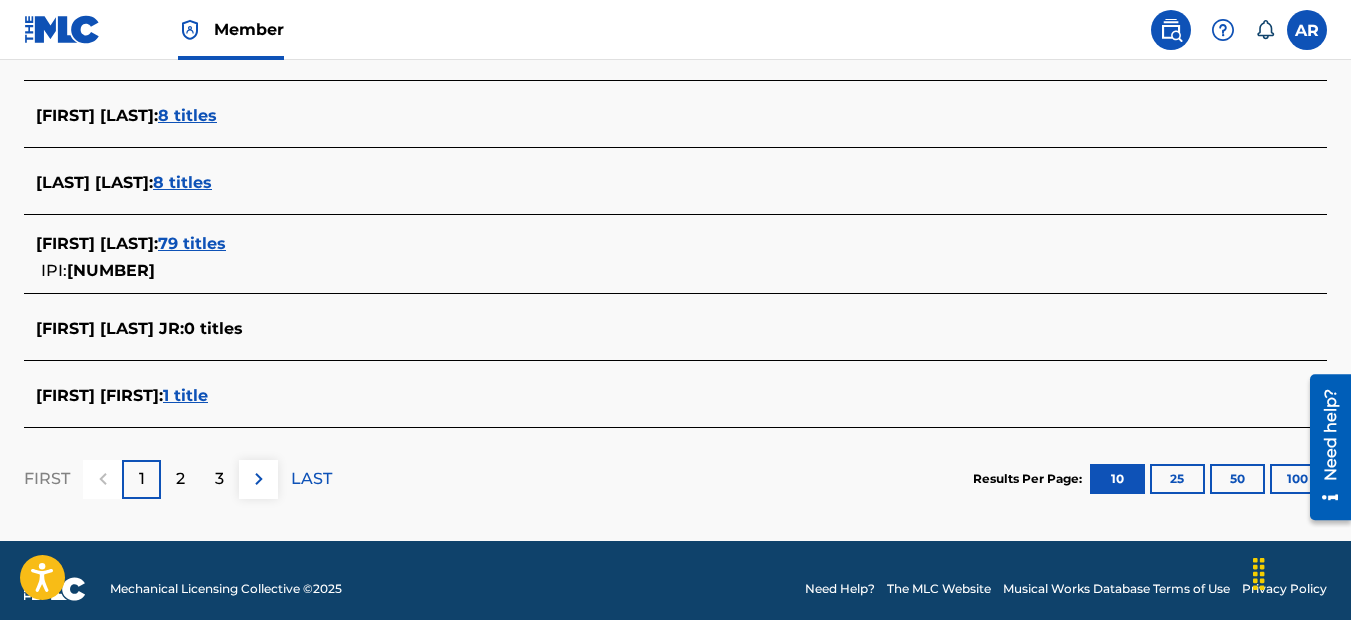 click on "100" at bounding box center [1297, 479] 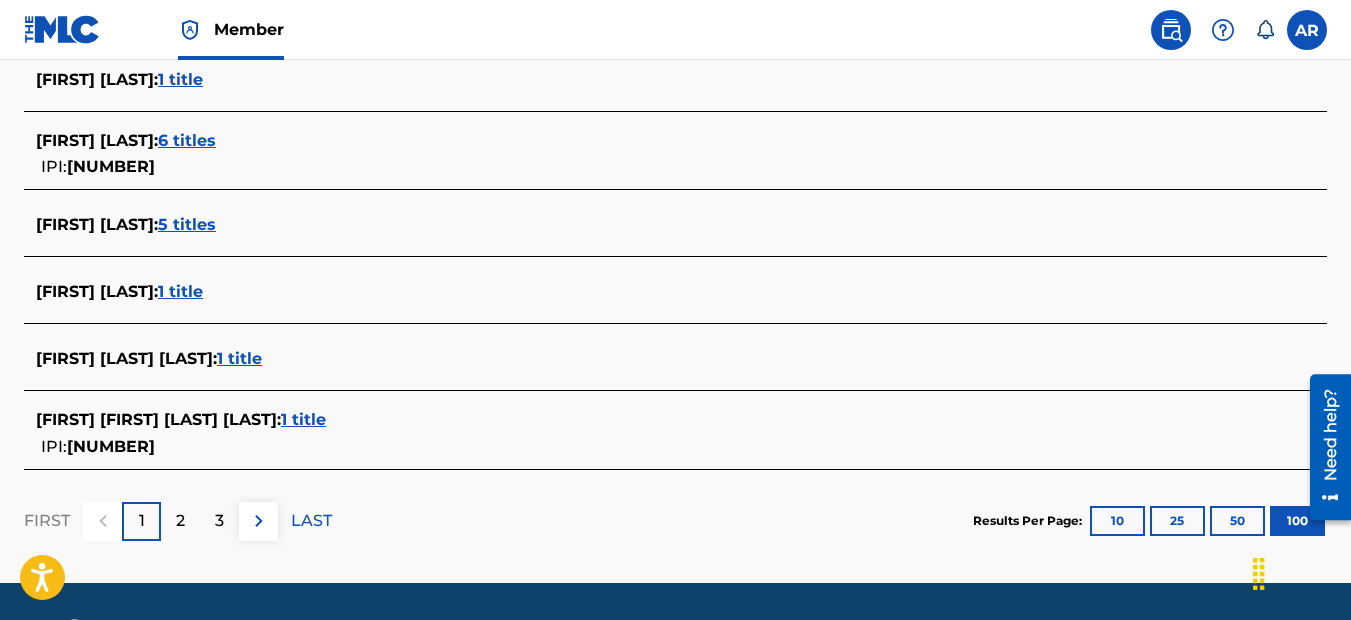 scroll, scrollTop: 7119, scrollLeft: 0, axis: vertical 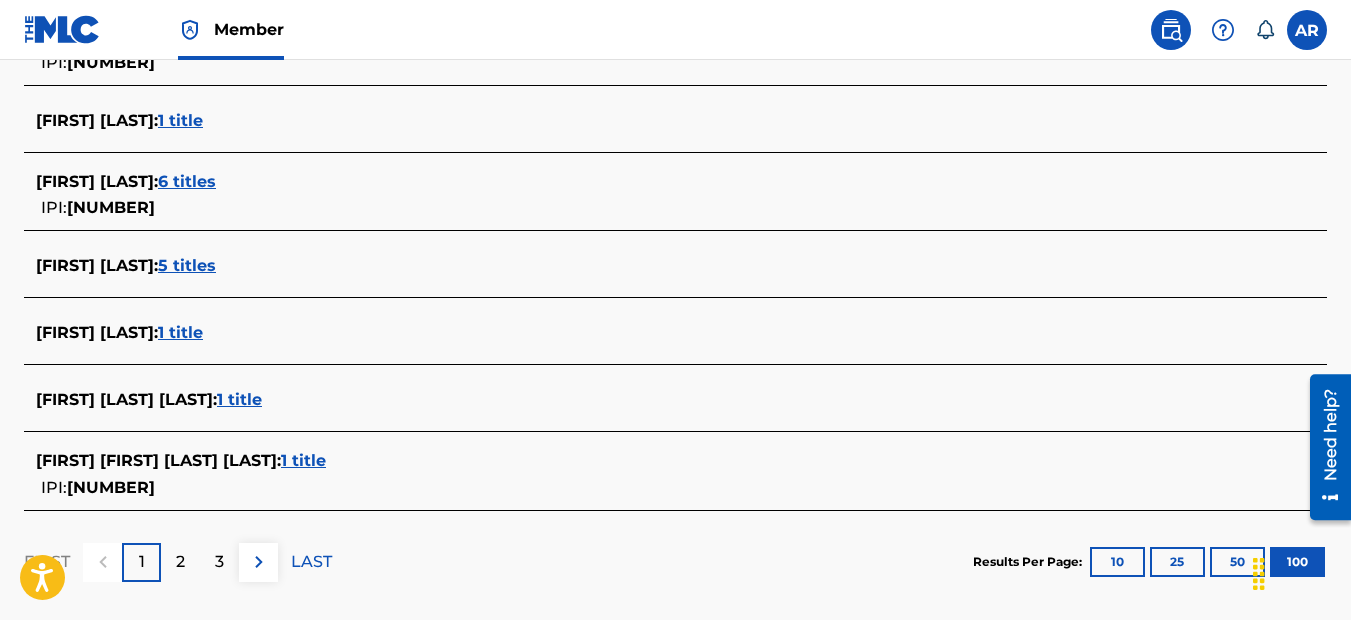 click on "2" at bounding box center [180, 562] 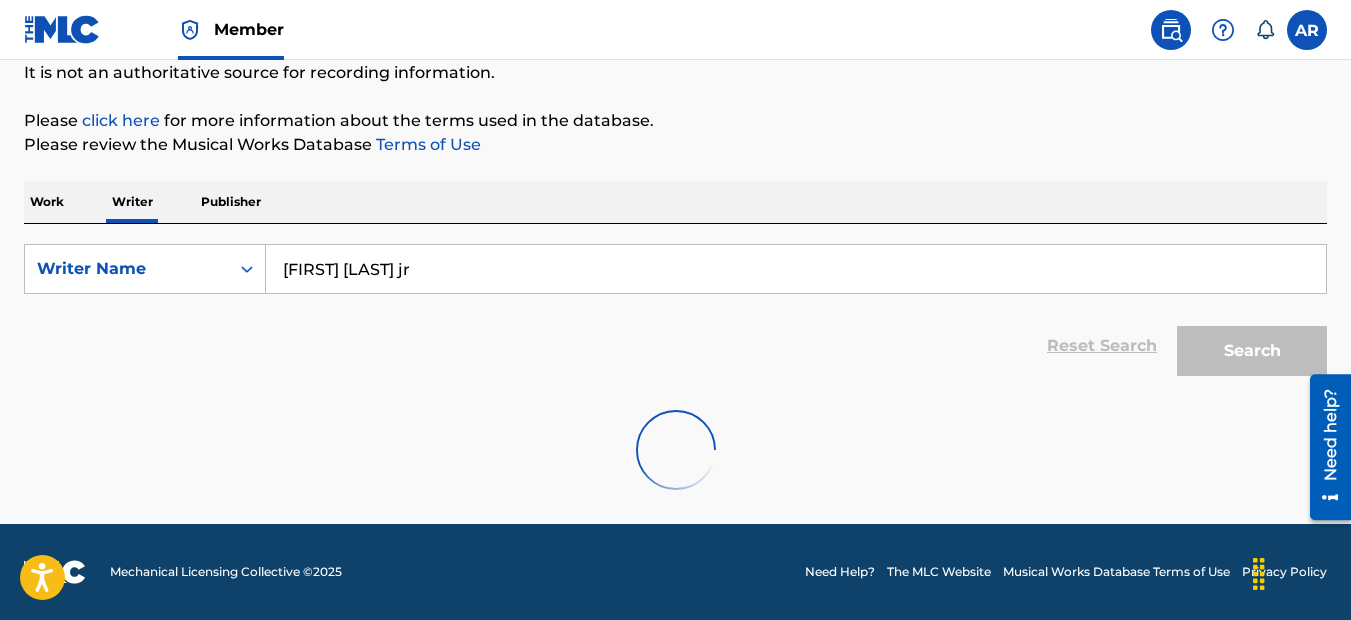 click on "[FIRST] [LAST] jr" at bounding box center (796, 269) 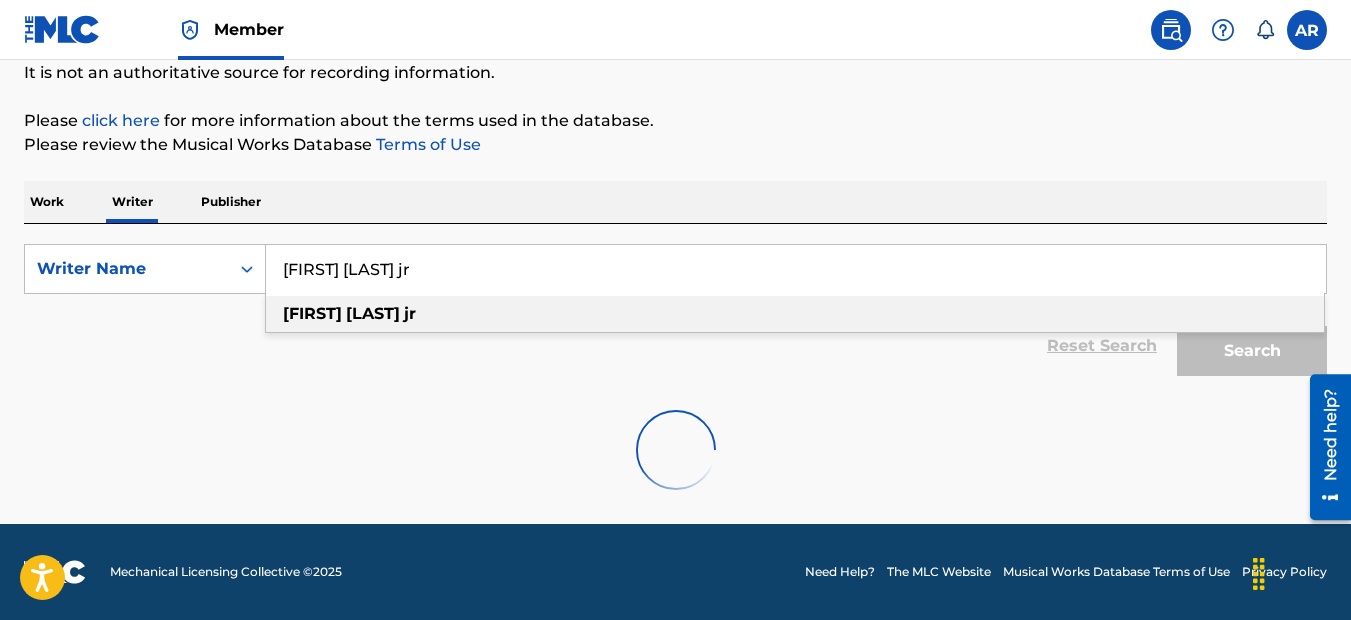 click at bounding box center [402, 313] 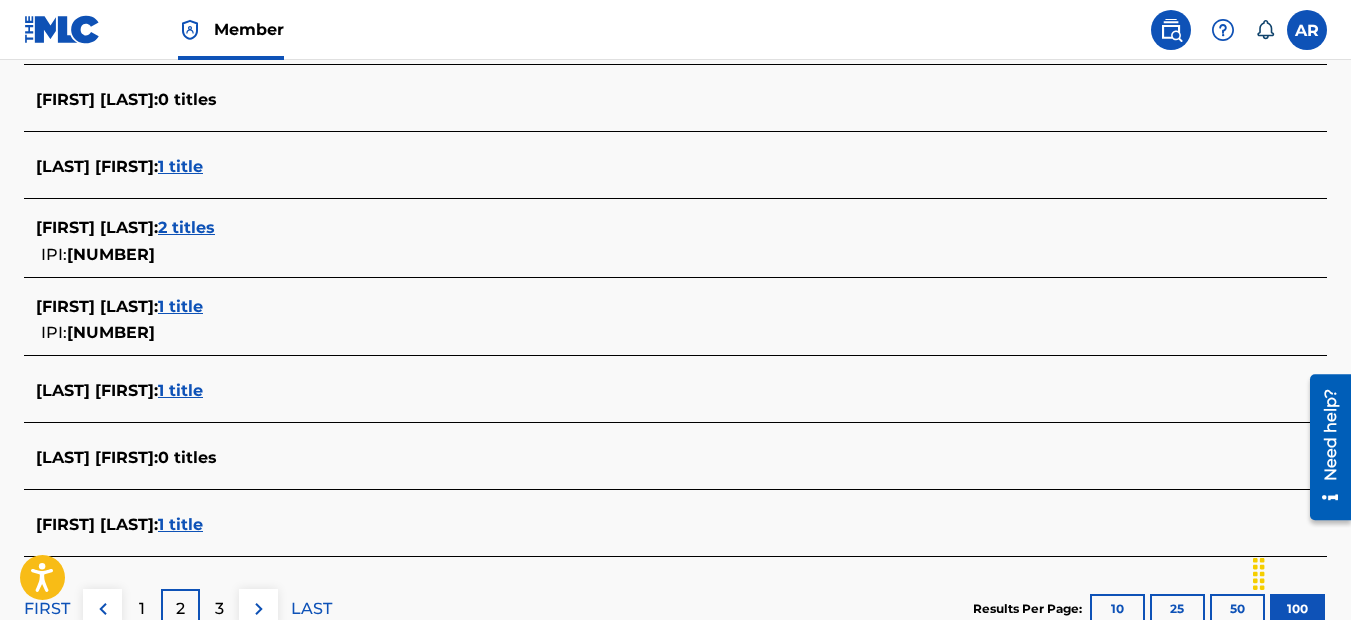 scroll, scrollTop: 7437, scrollLeft: 0, axis: vertical 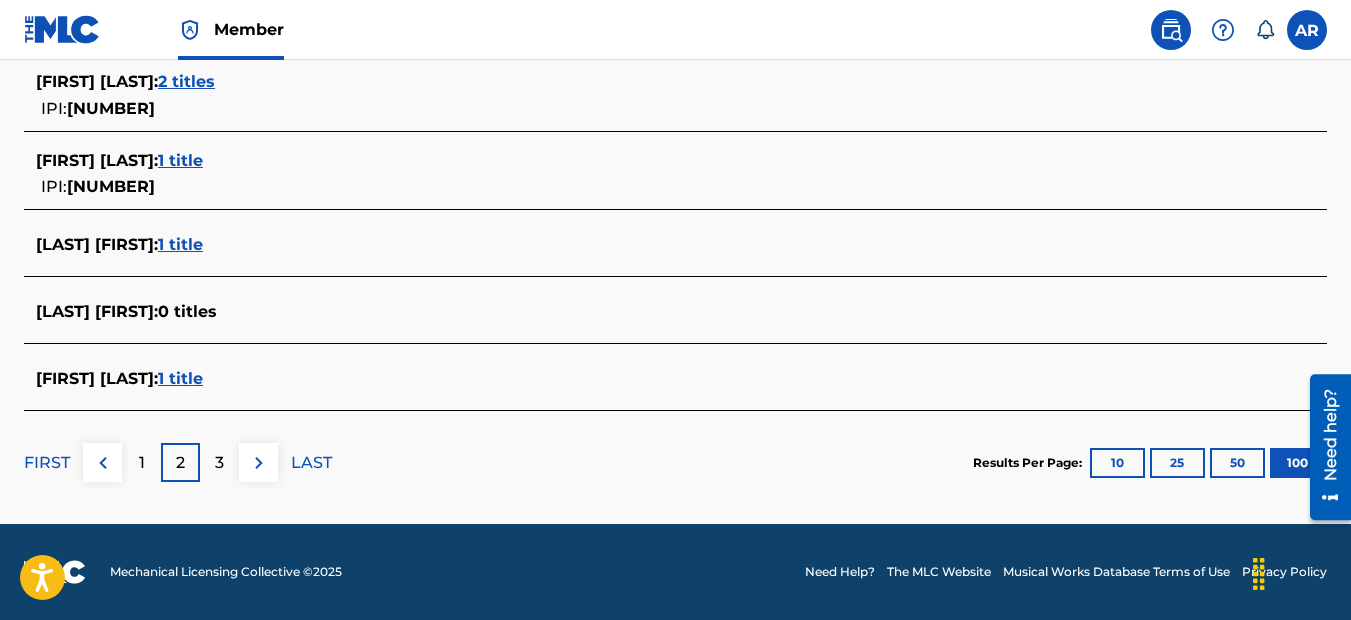 click on "1" at bounding box center (141, 462) 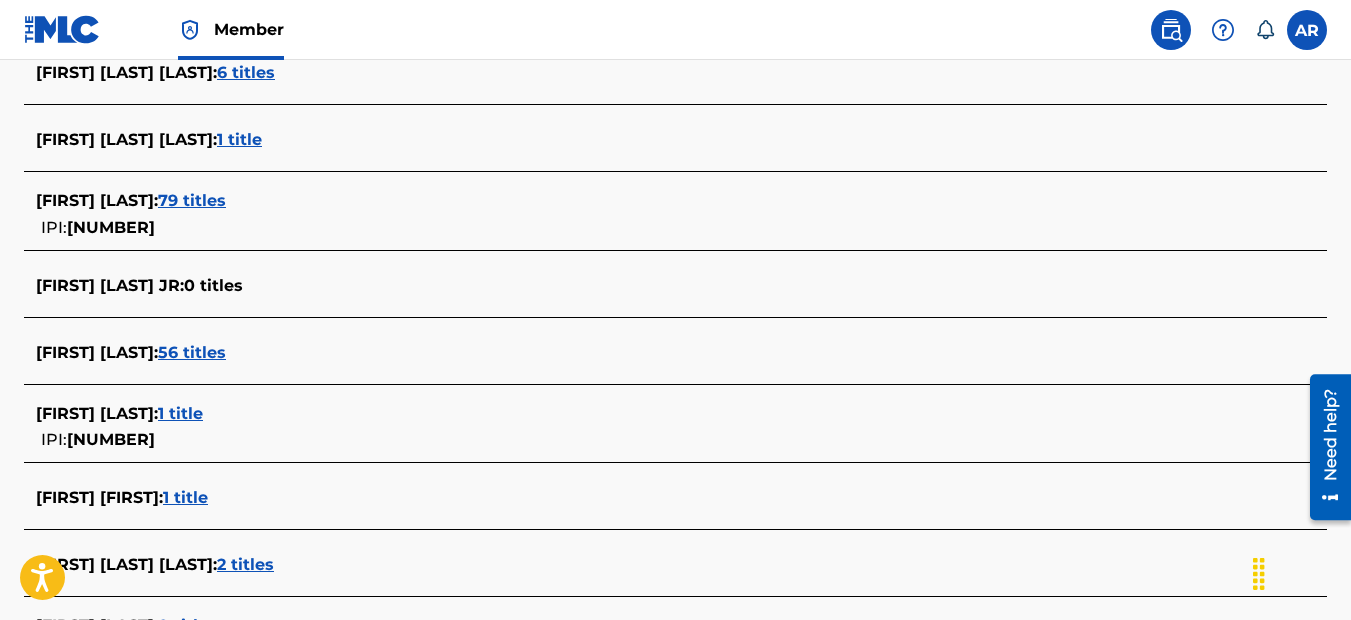 scroll, scrollTop: 6519, scrollLeft: 0, axis: vertical 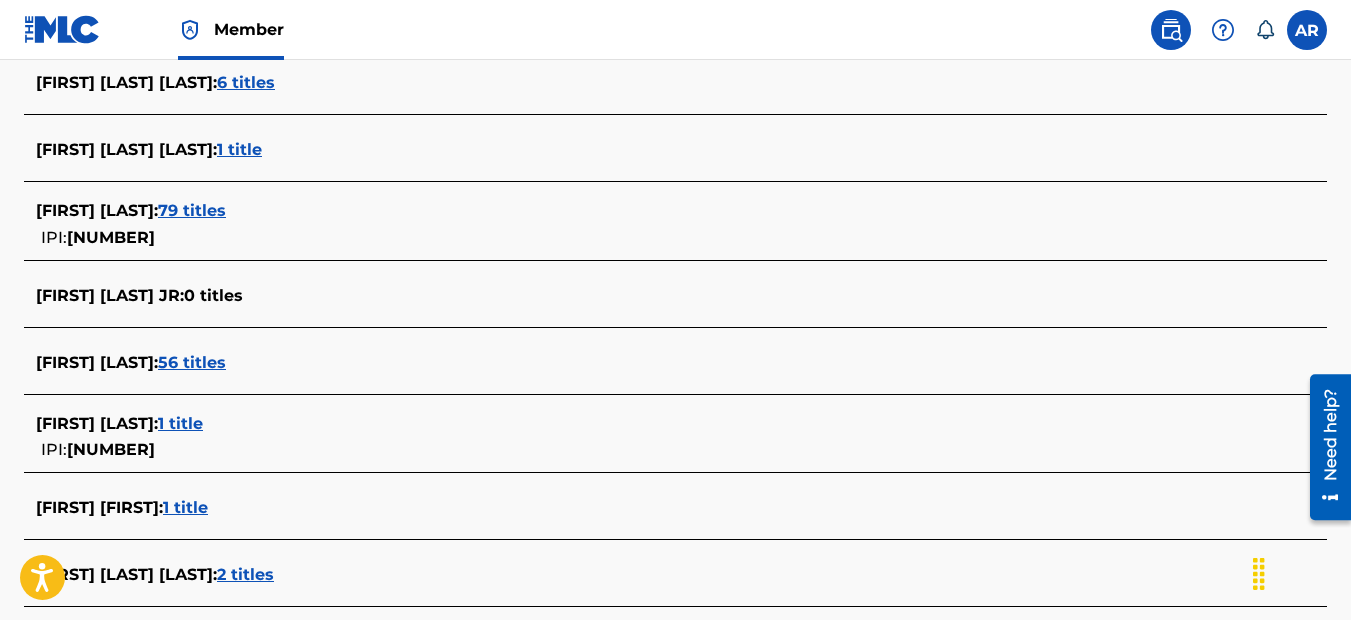 click on "79 titles" at bounding box center (192, 210) 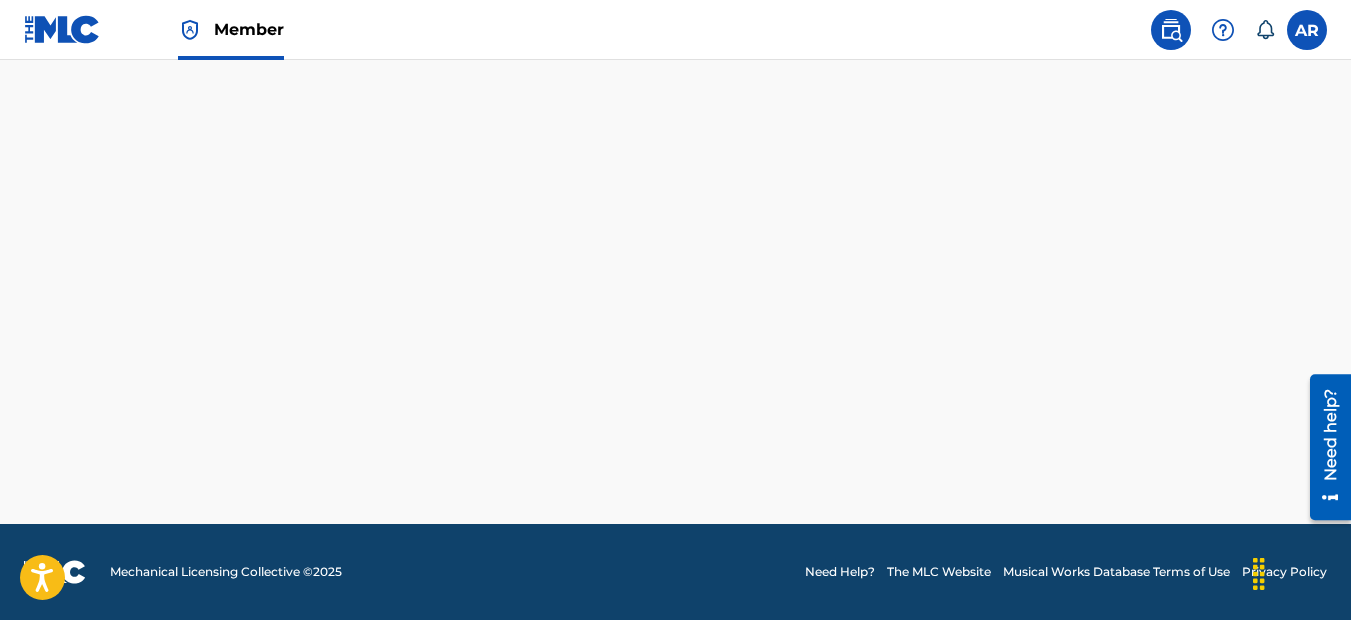 scroll, scrollTop: 1828, scrollLeft: 0, axis: vertical 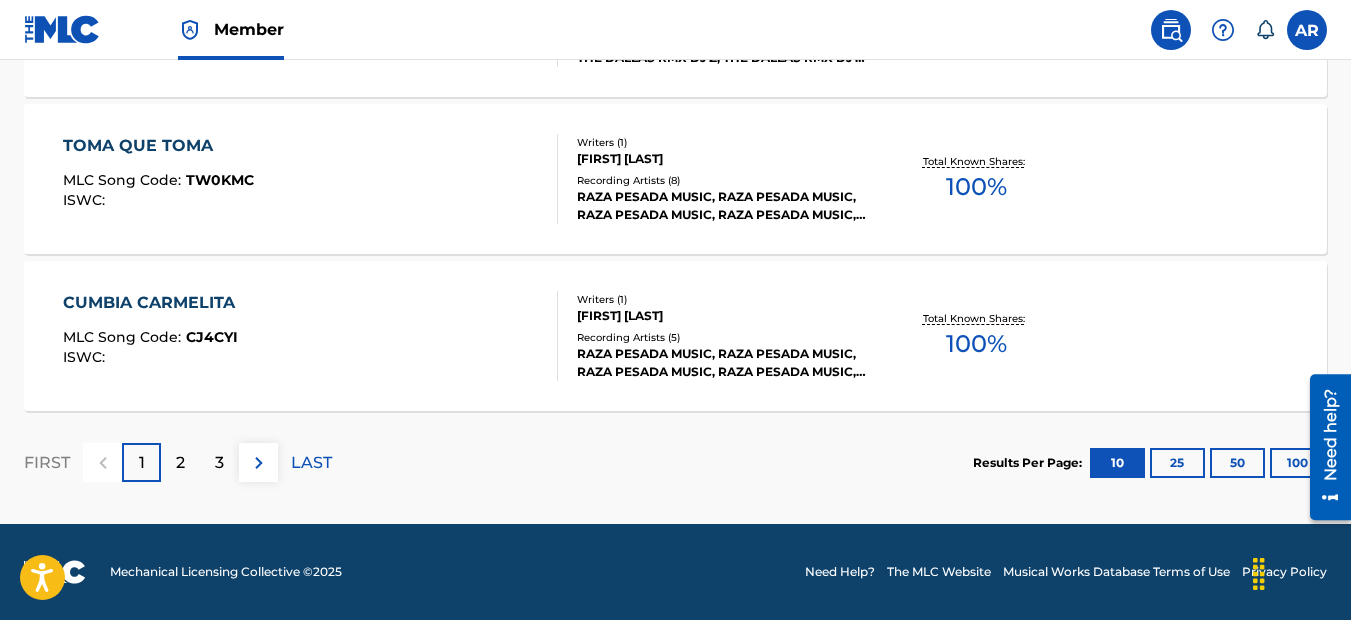 click on "100" at bounding box center [1297, 463] 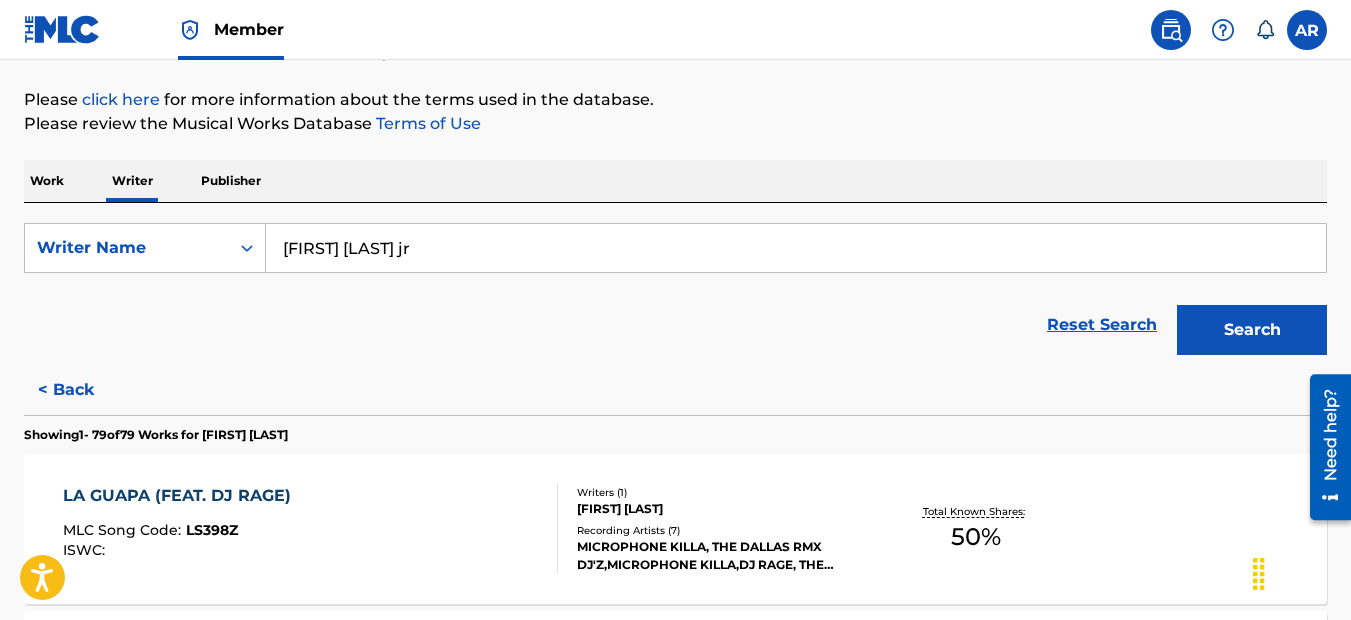 scroll, scrollTop: 228, scrollLeft: 0, axis: vertical 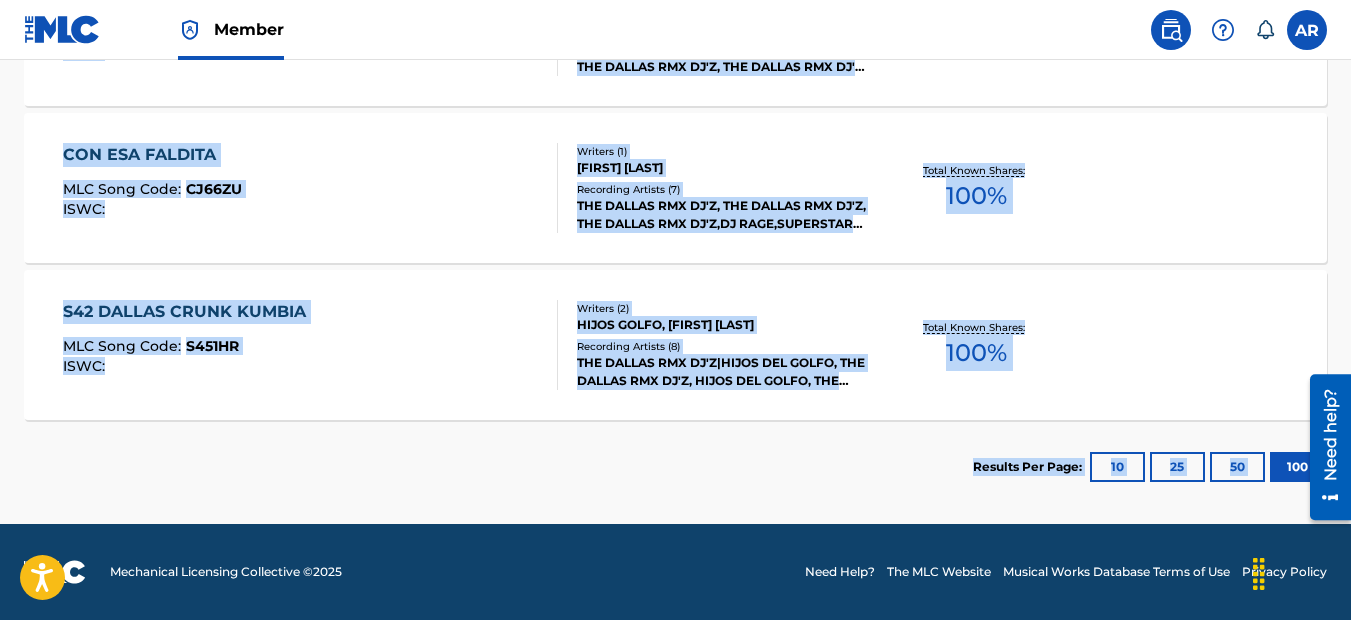drag, startPoint x: 51, startPoint y: 353, endPoint x: 1287, endPoint y: 483, distance: 1242.8177 